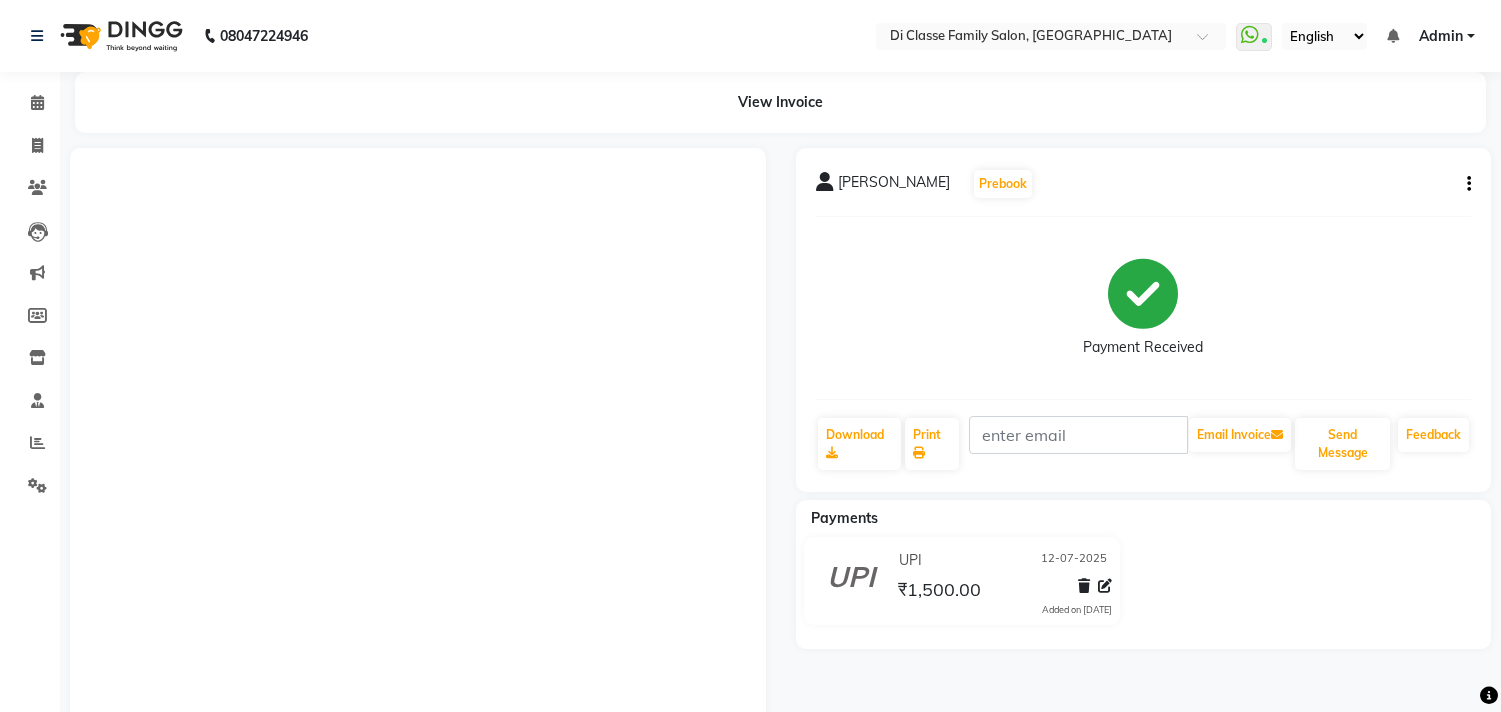 scroll, scrollTop: 0, scrollLeft: 0, axis: both 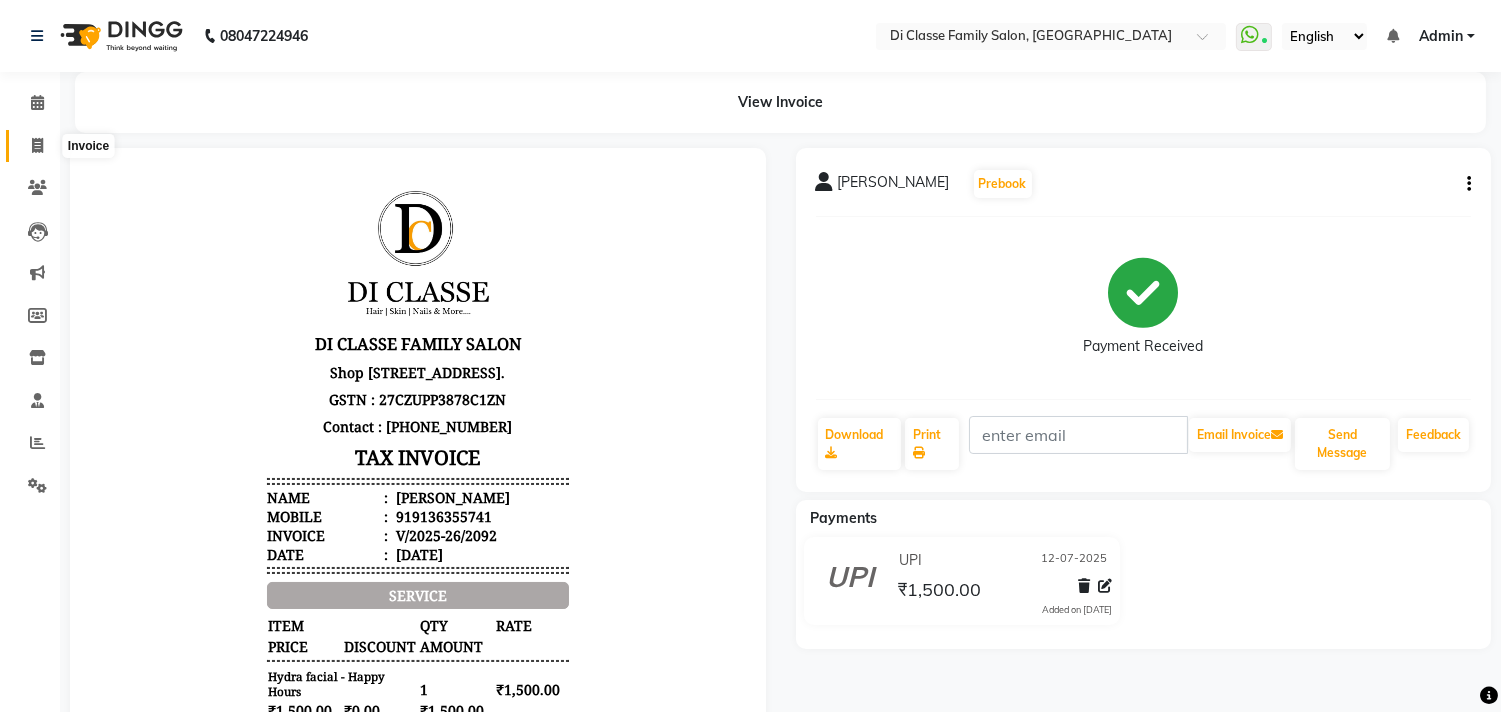 click 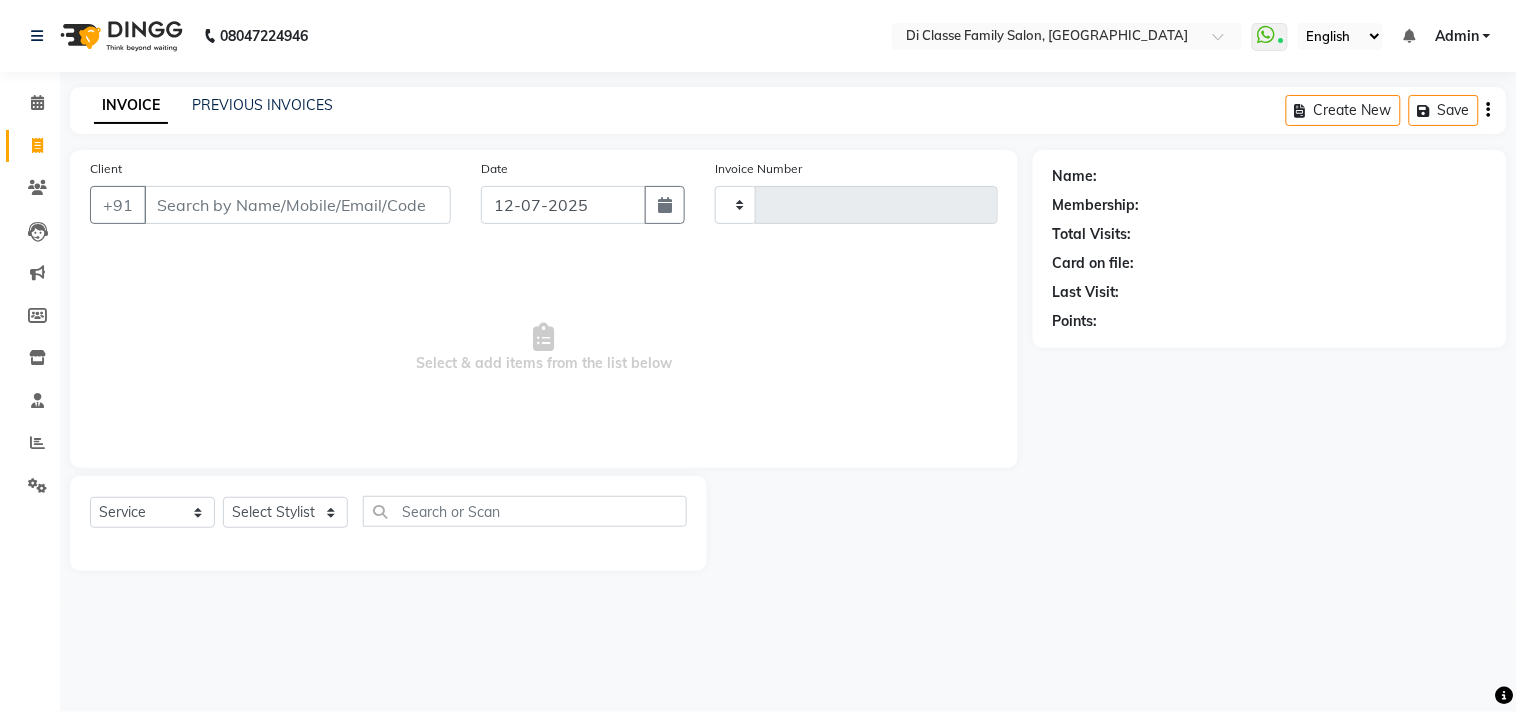 type on "2093" 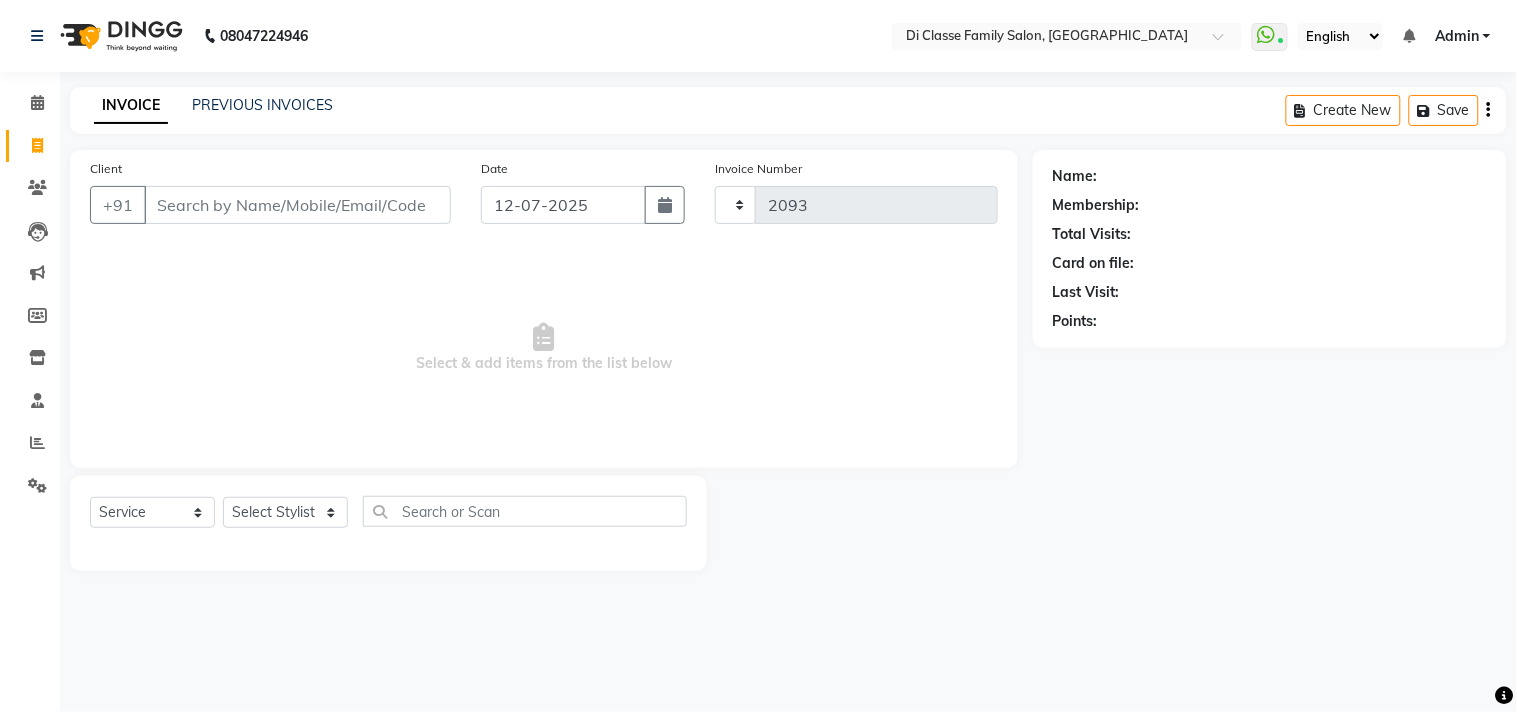 select on "4704" 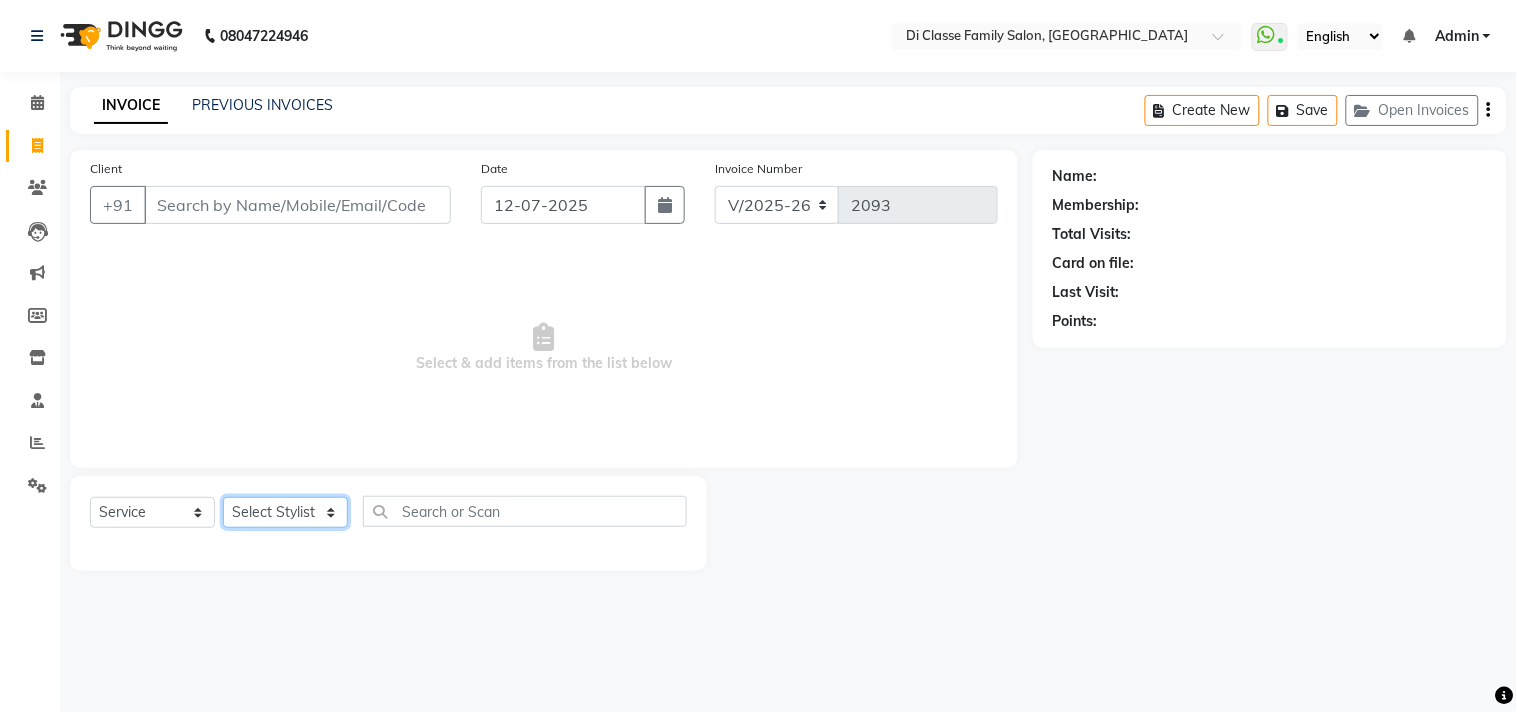drag, startPoint x: 326, startPoint y: 518, endPoint x: 326, endPoint y: 507, distance: 11 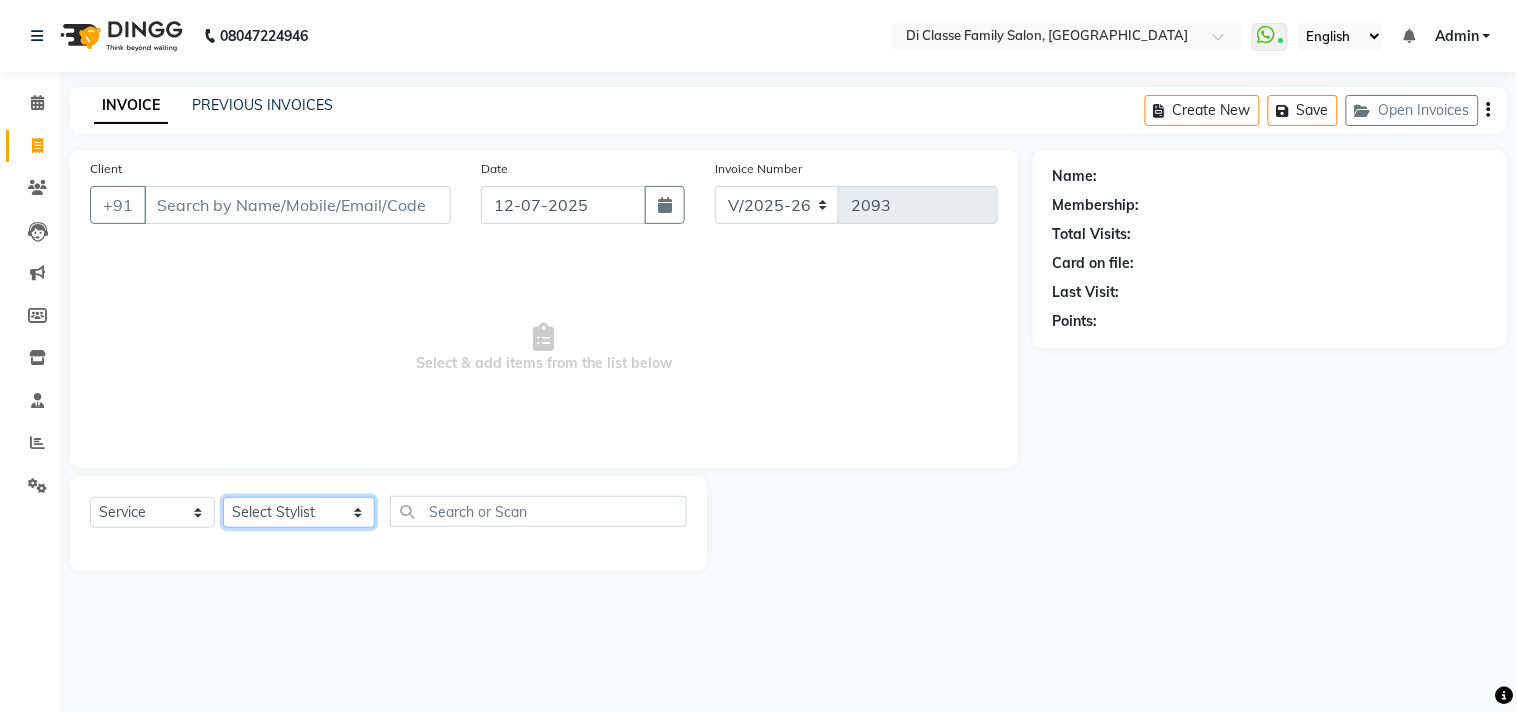 select on "28411" 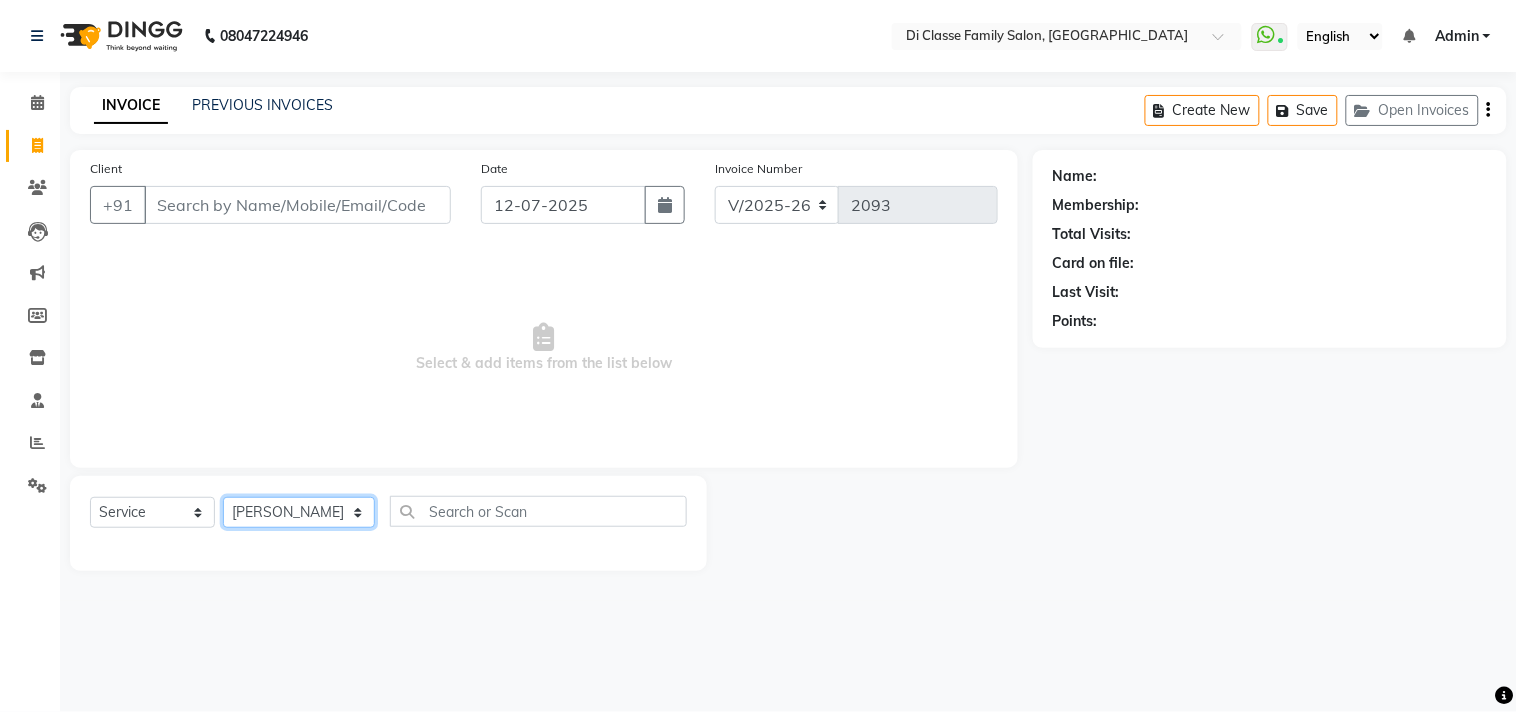 click on "Select Stylist aniket  Anu  AYAZ KADRI  Front Desk Javed kapil KOMAL  Payal  Pooja Jadhav Rahul Datkhile RESHMA SHAIKH rutik shinde SACHIN SAKPAL SADDAM SAHAJAN SAKSHI CHAVAN Sameer  sampada Sanjana  SANU shobha sonawane shobha sonawane SHUBHAM PEDNEKAR Sikandar Ansari ssneha rana" 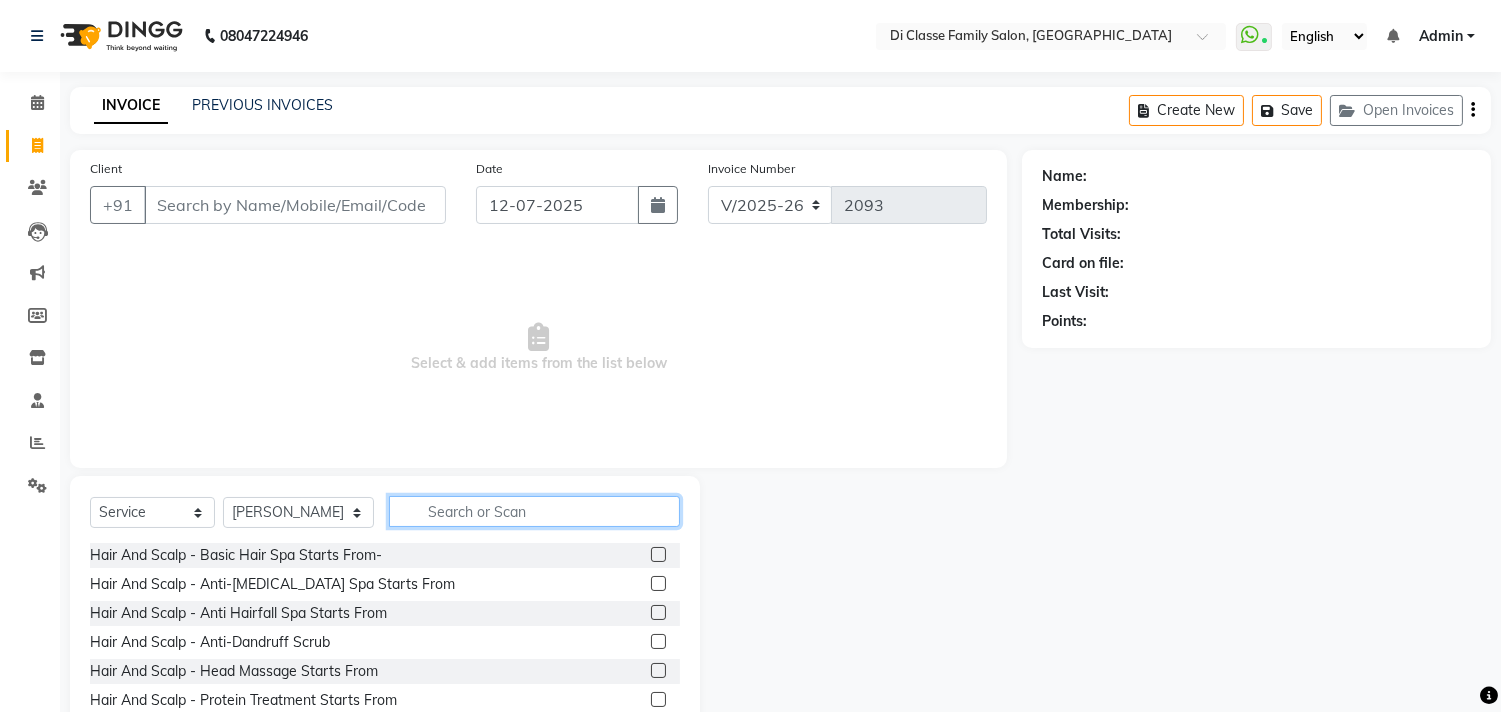 click 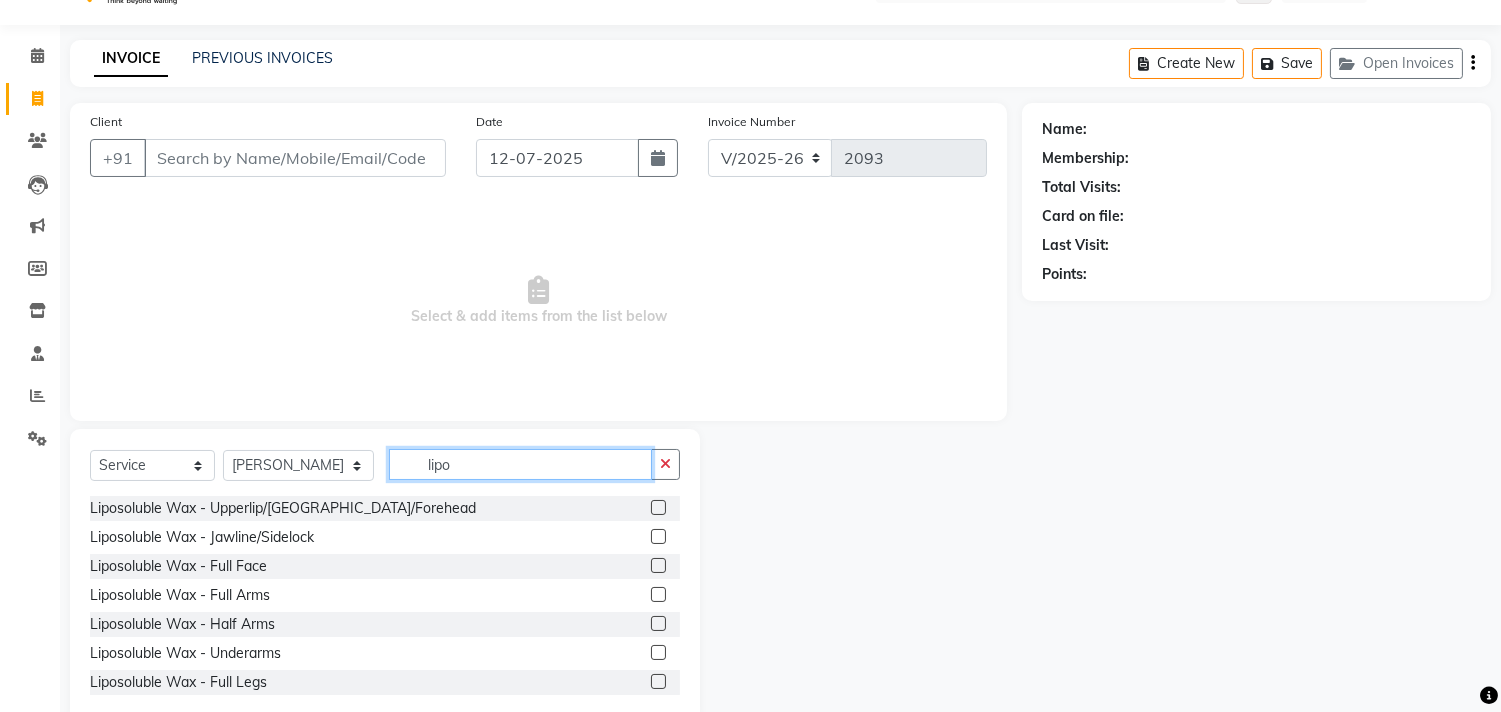 scroll, scrollTop: 88, scrollLeft: 0, axis: vertical 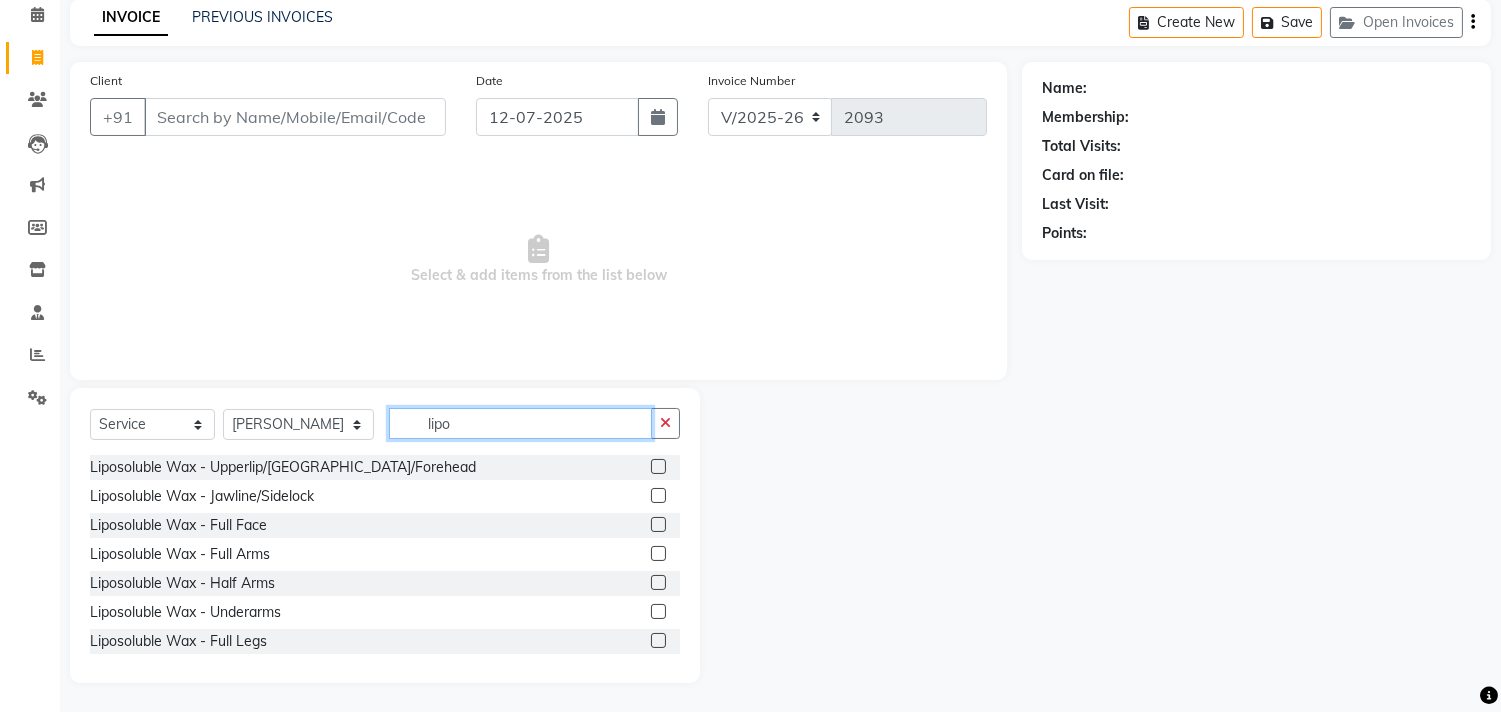 type on "lipo" 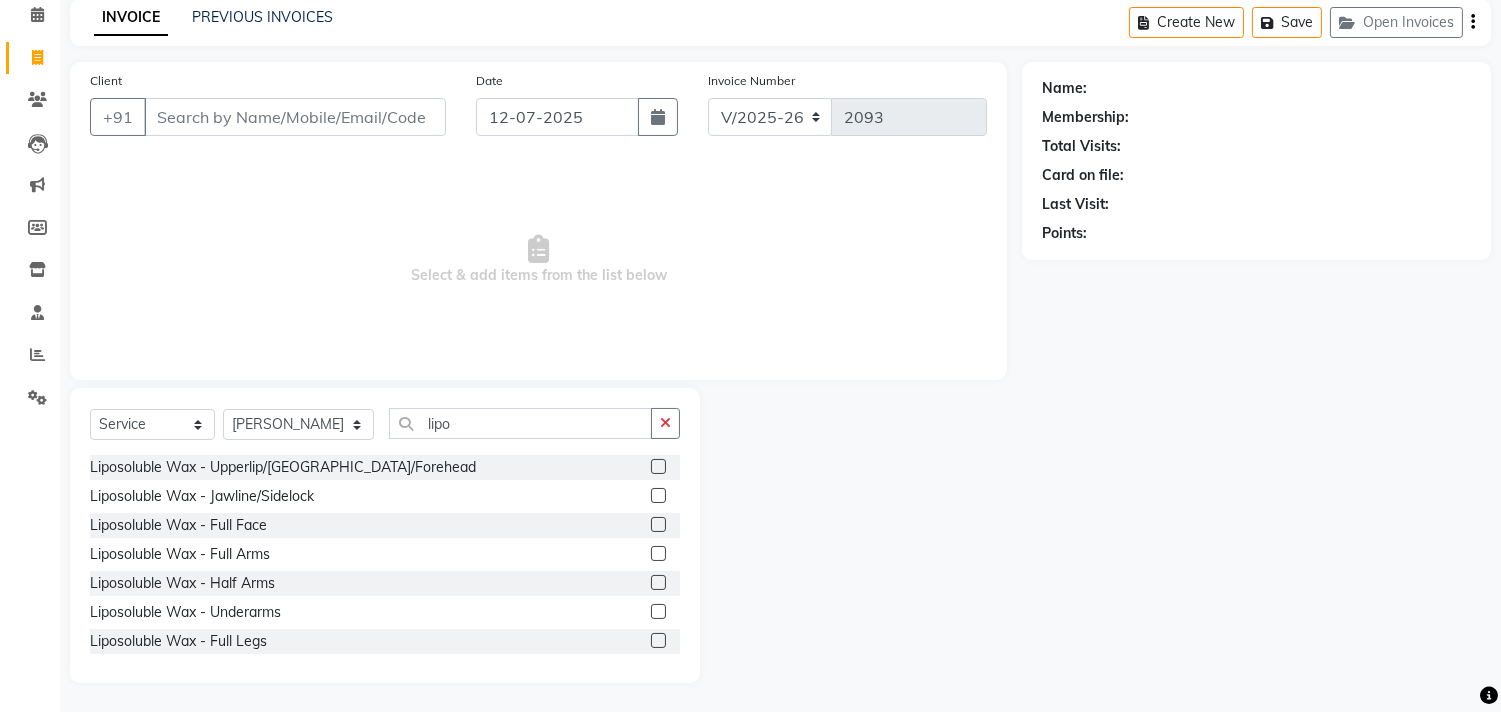 click 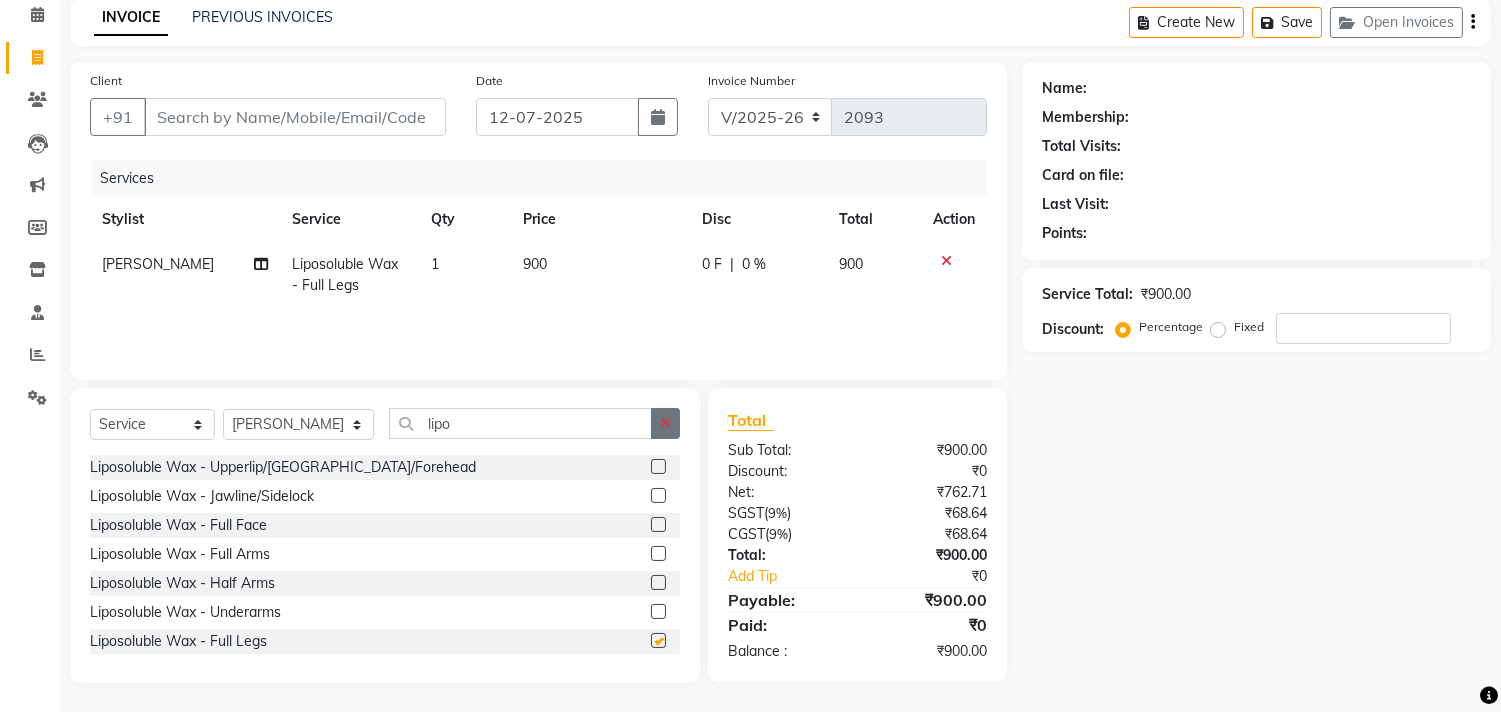 checkbox on "false" 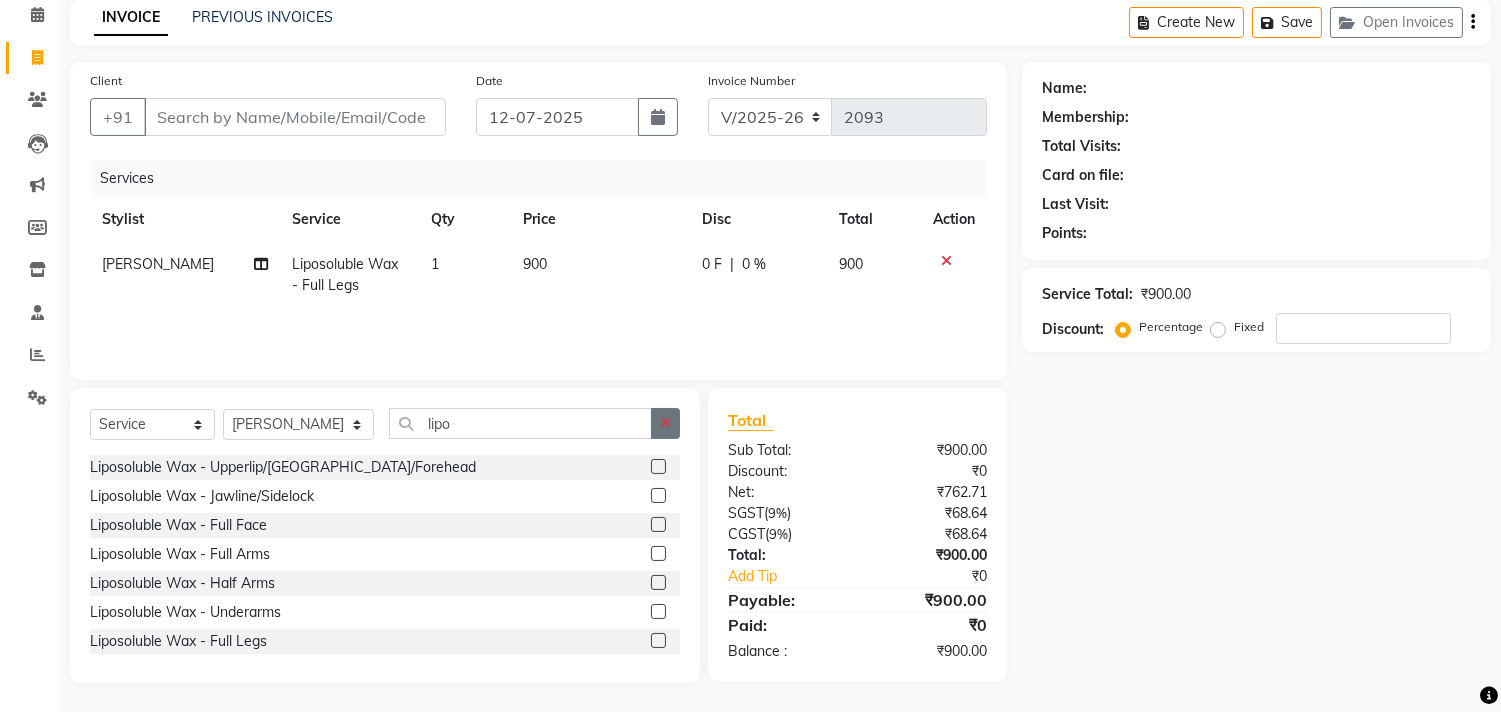 click 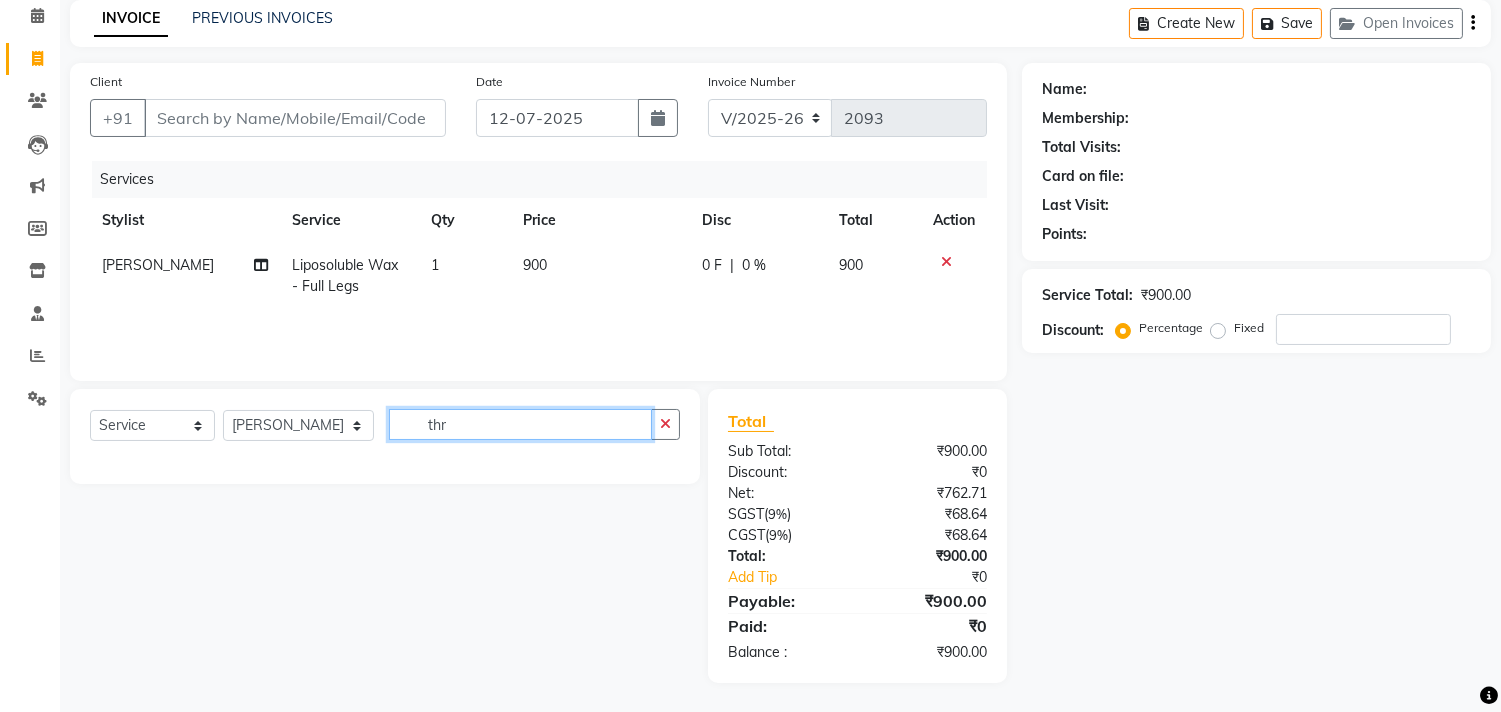 scroll, scrollTop: 88, scrollLeft: 0, axis: vertical 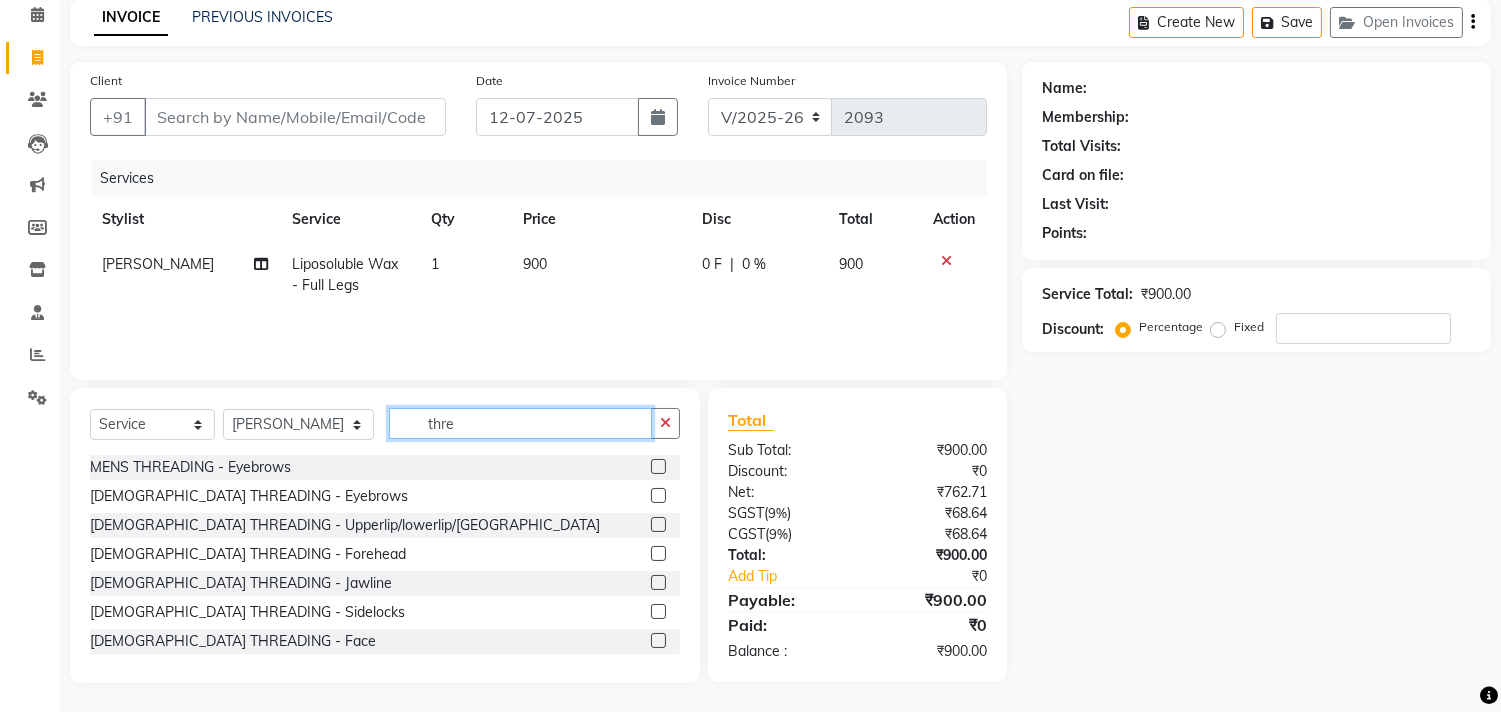 type on "thre" 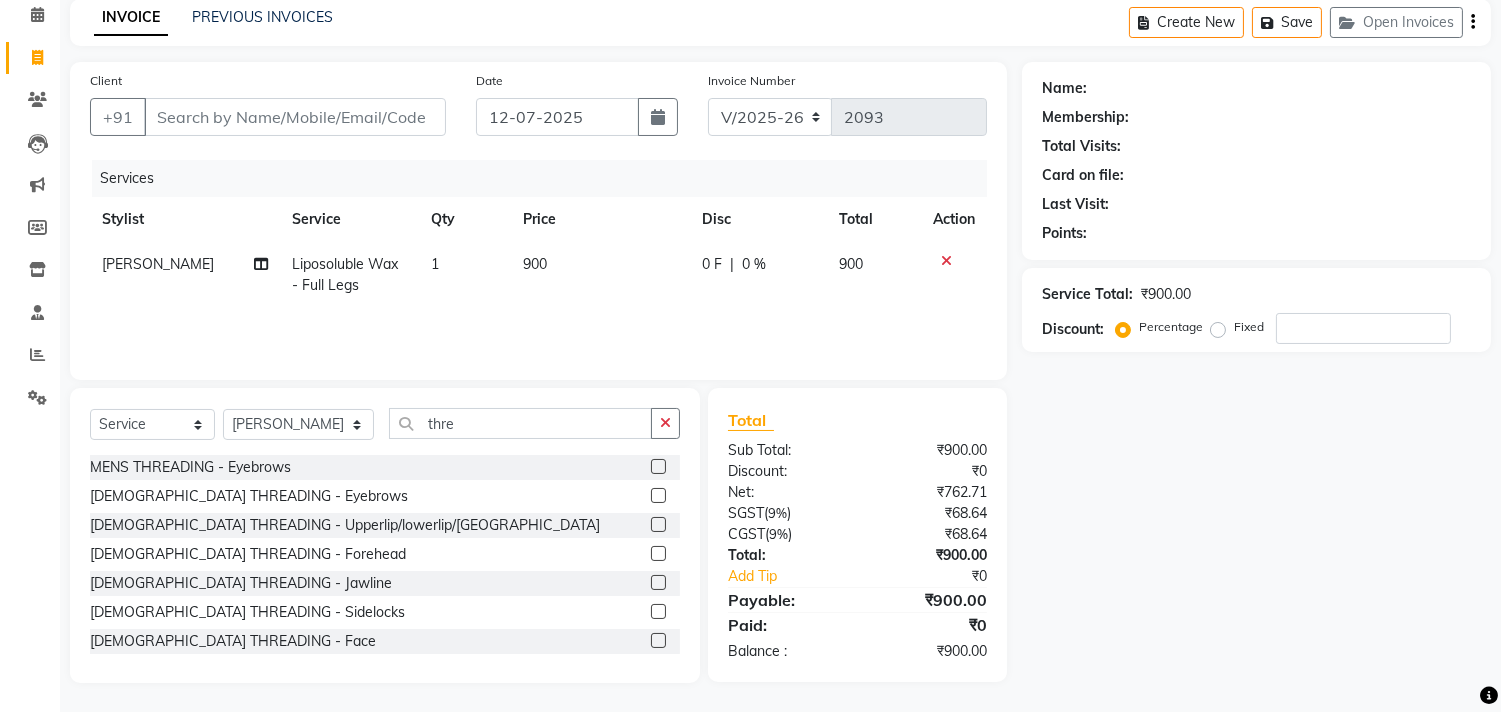 drag, startPoint x: 646, startPoint y: 496, endPoint x: 638, endPoint y: 504, distance: 11.313708 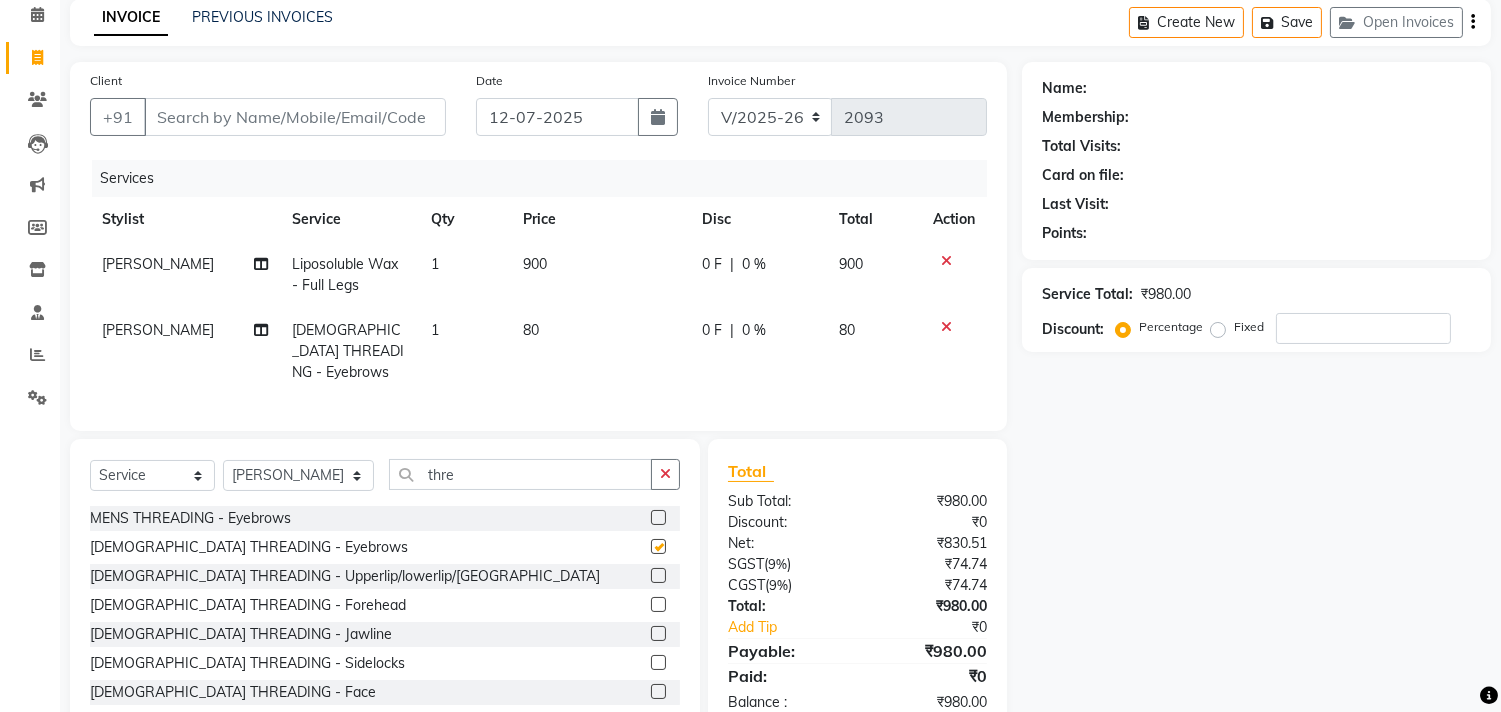 checkbox on "false" 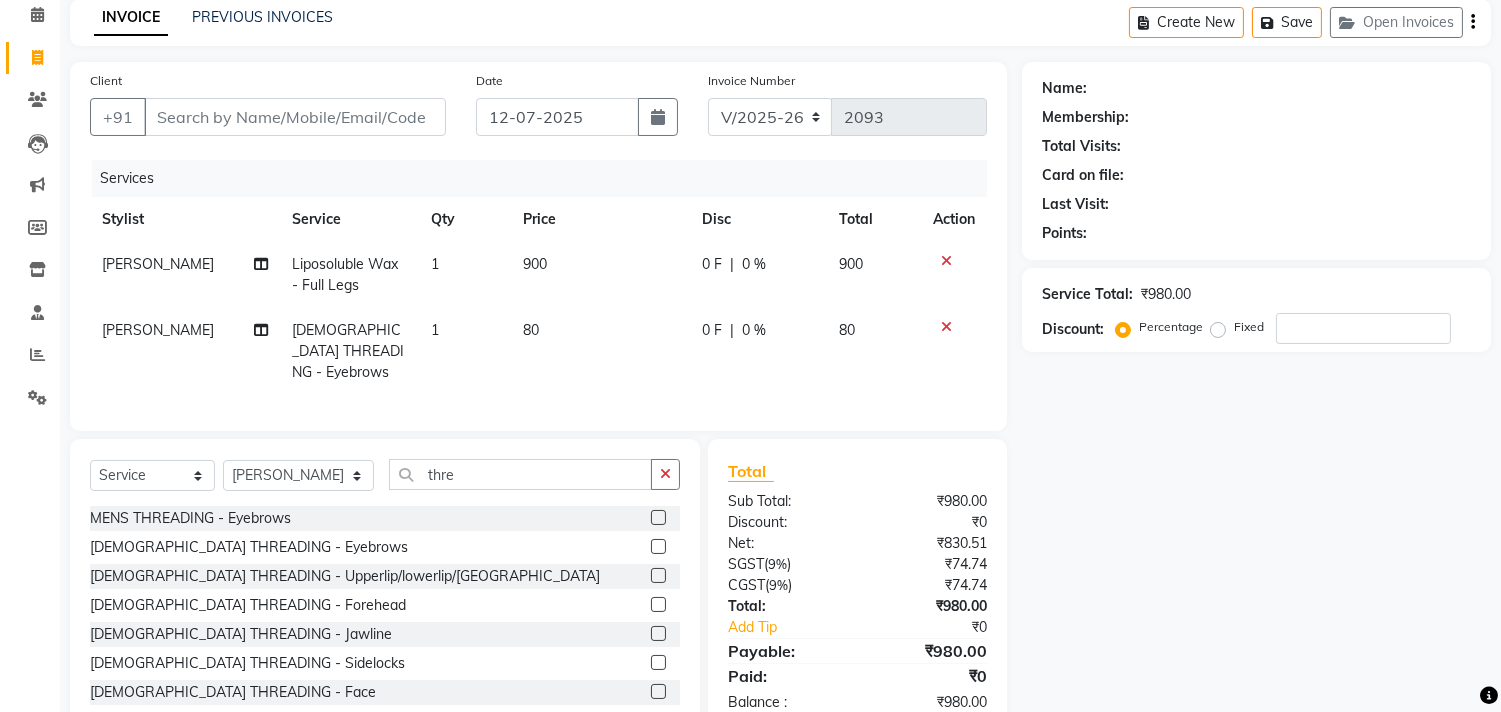 click 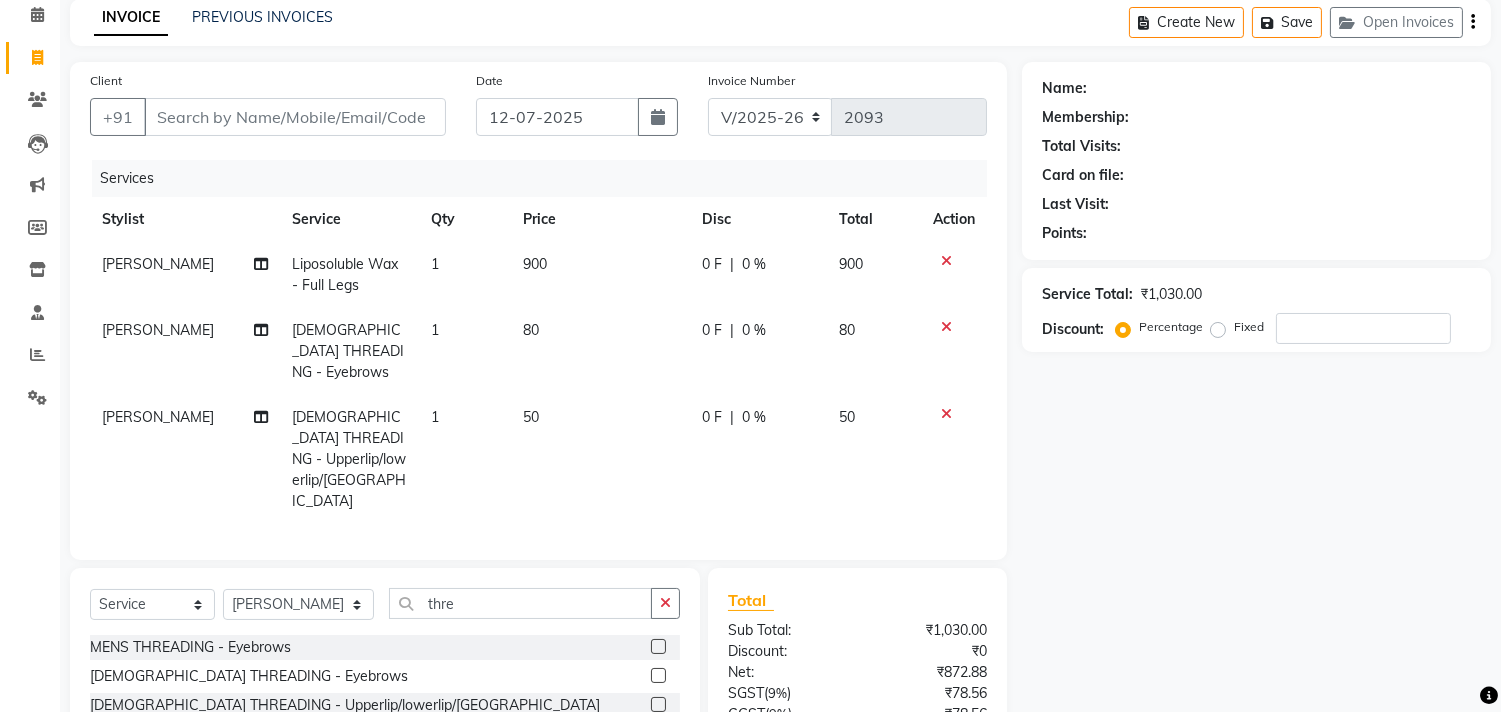 click 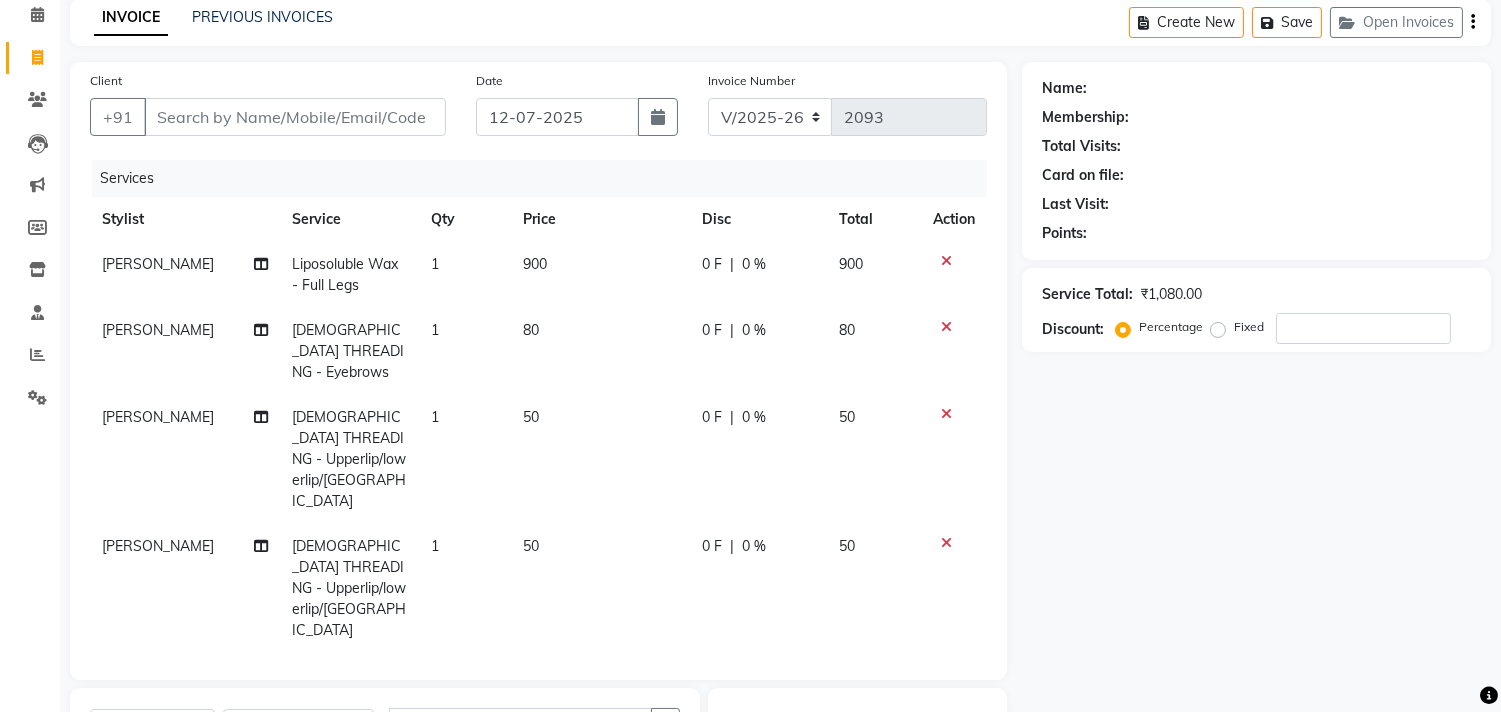 checkbox on "false" 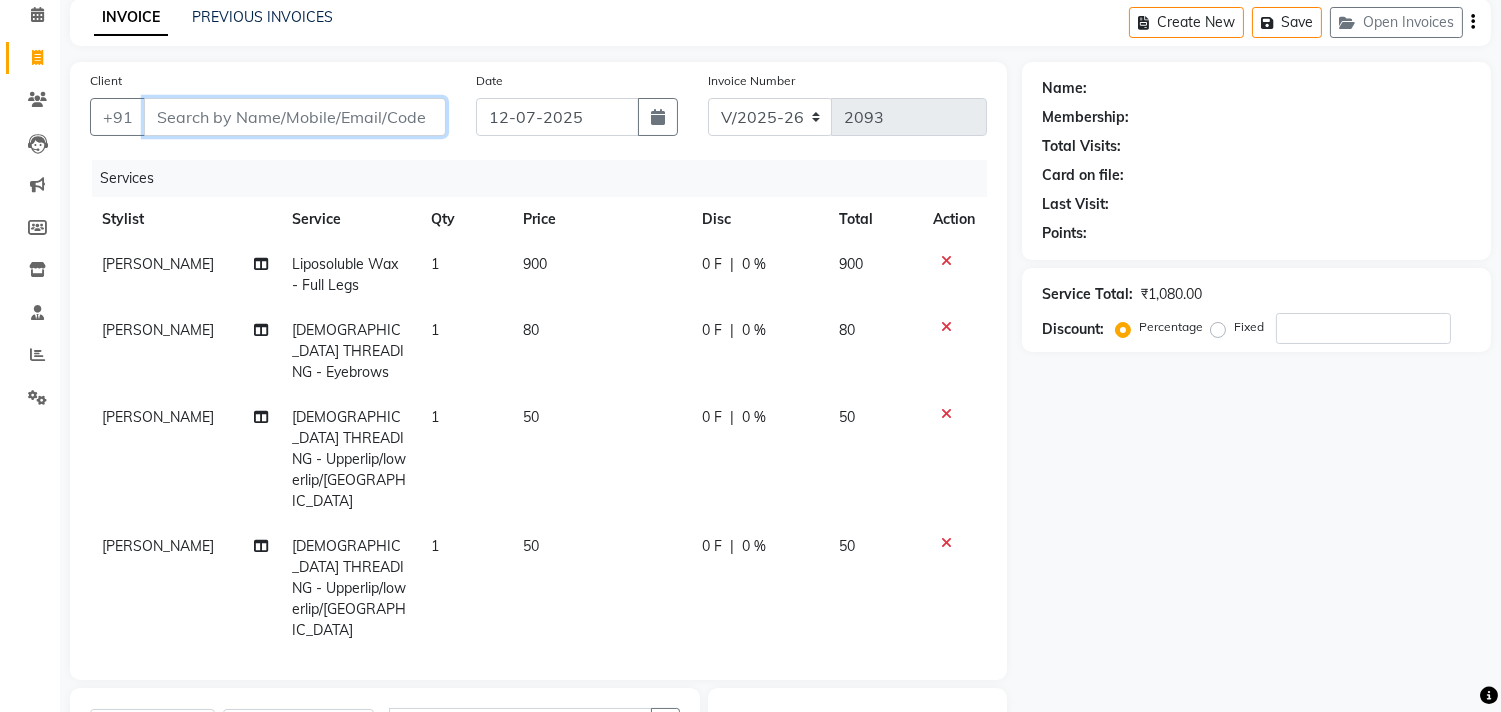 click on "Client" at bounding box center (295, 117) 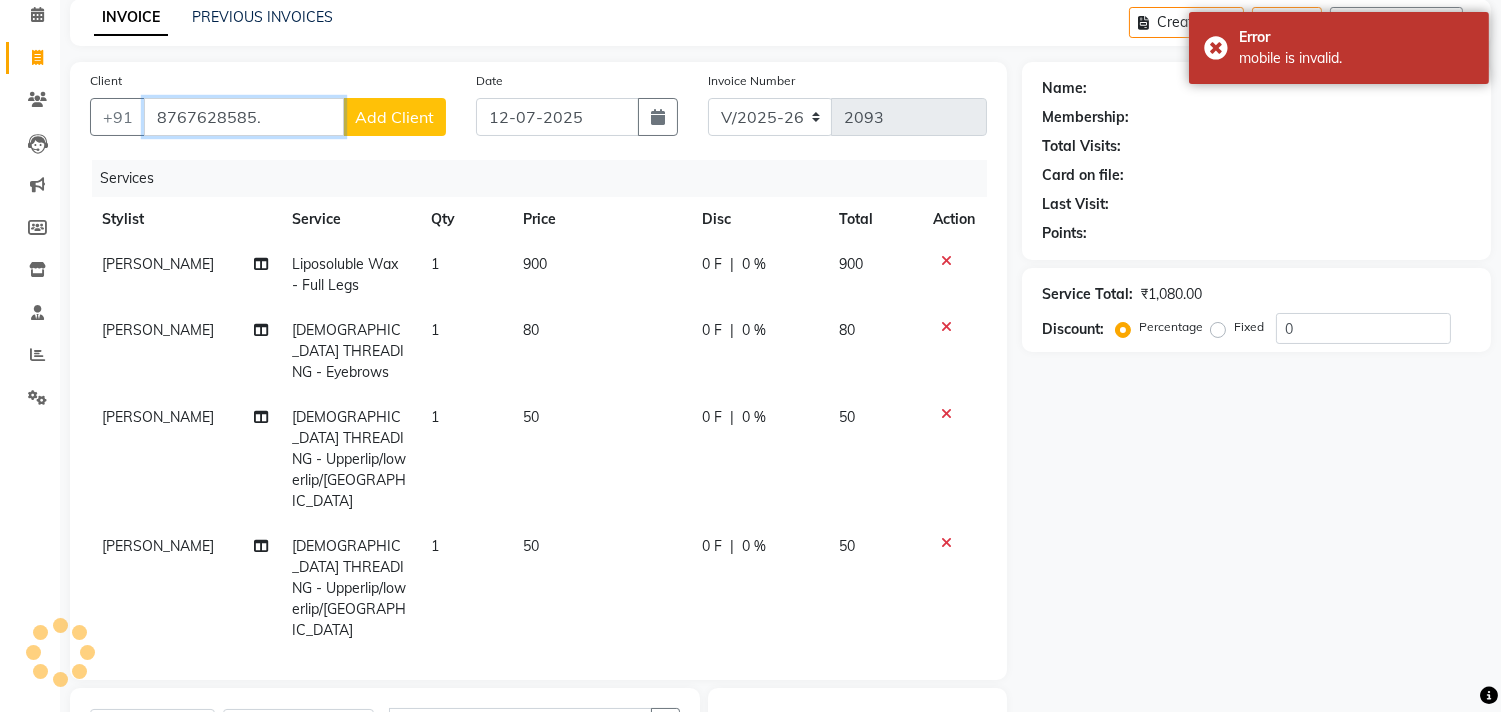 type on "8767628585." 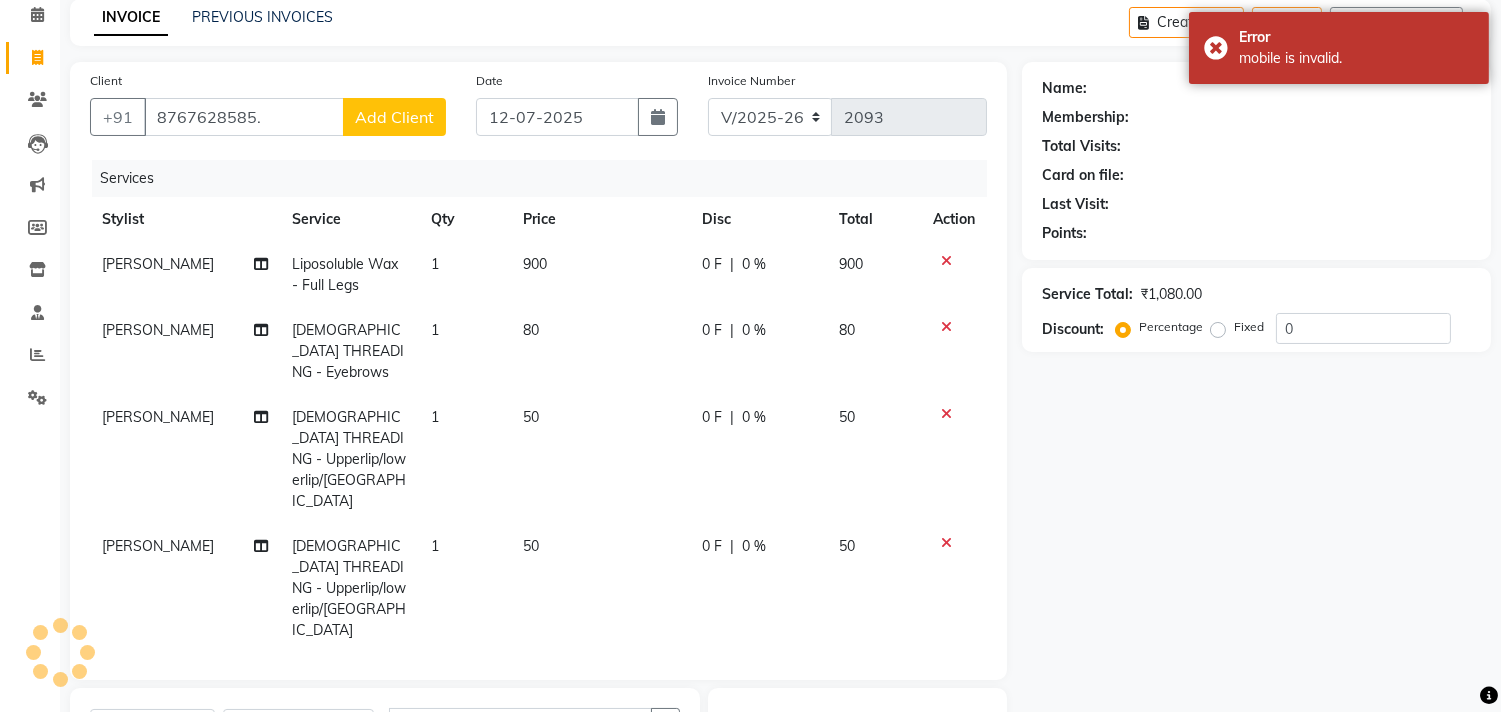select on "1: Object" 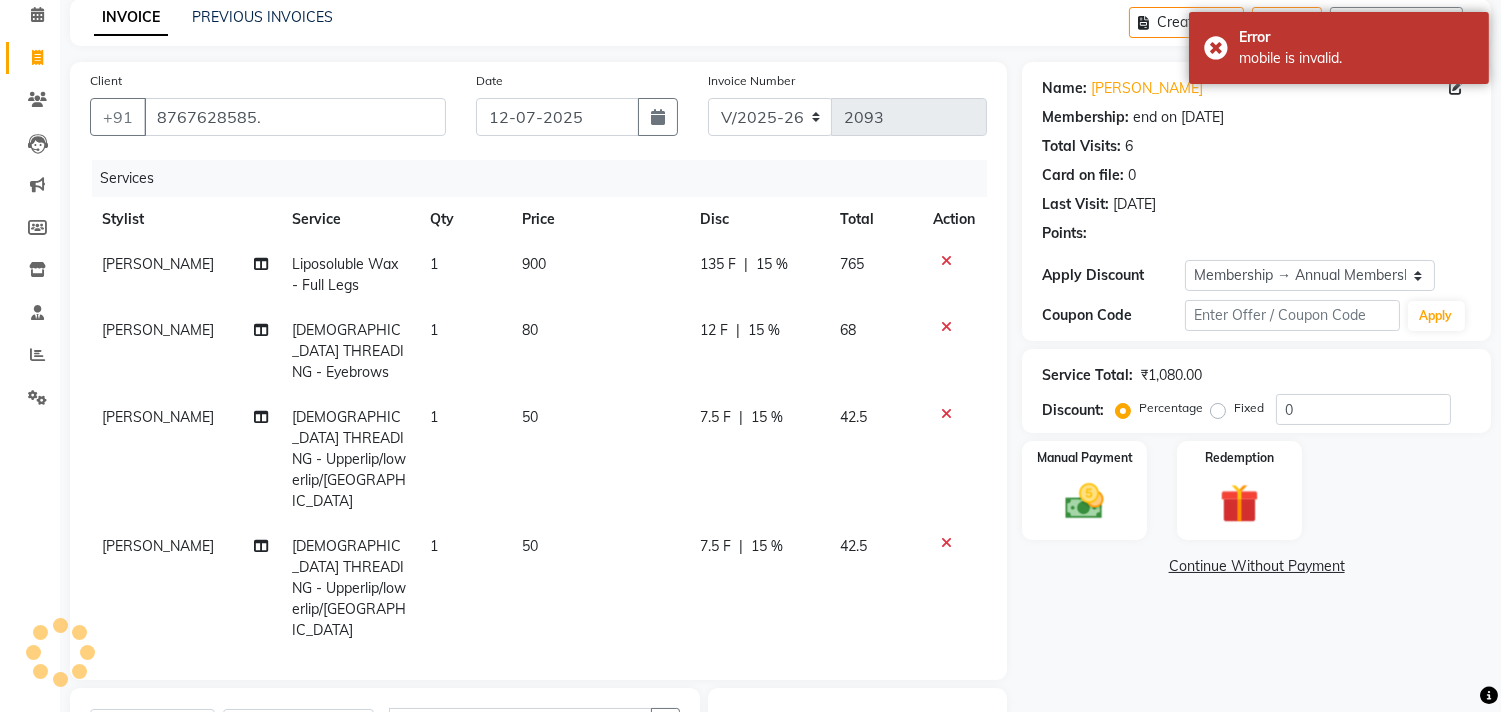 type on "15" 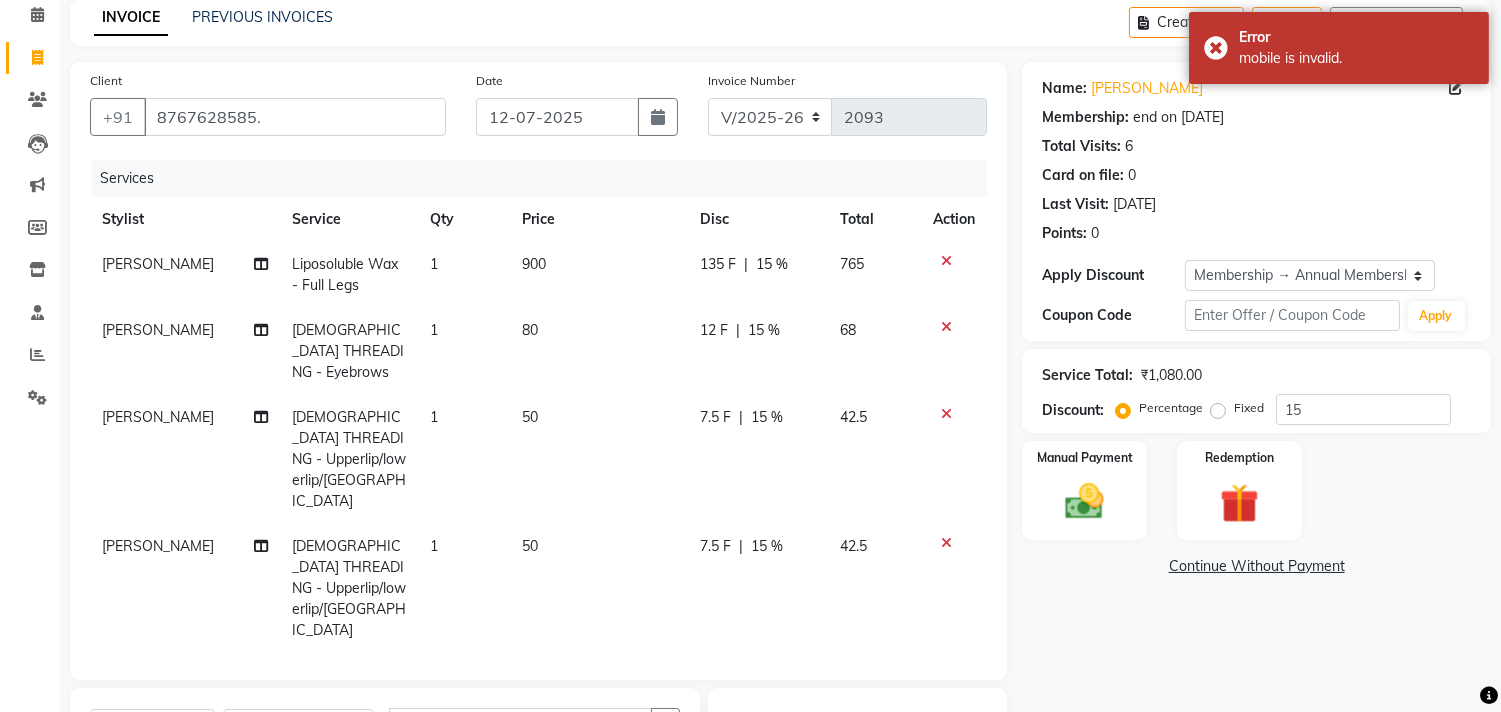 click on "7.5 F | 15 %" 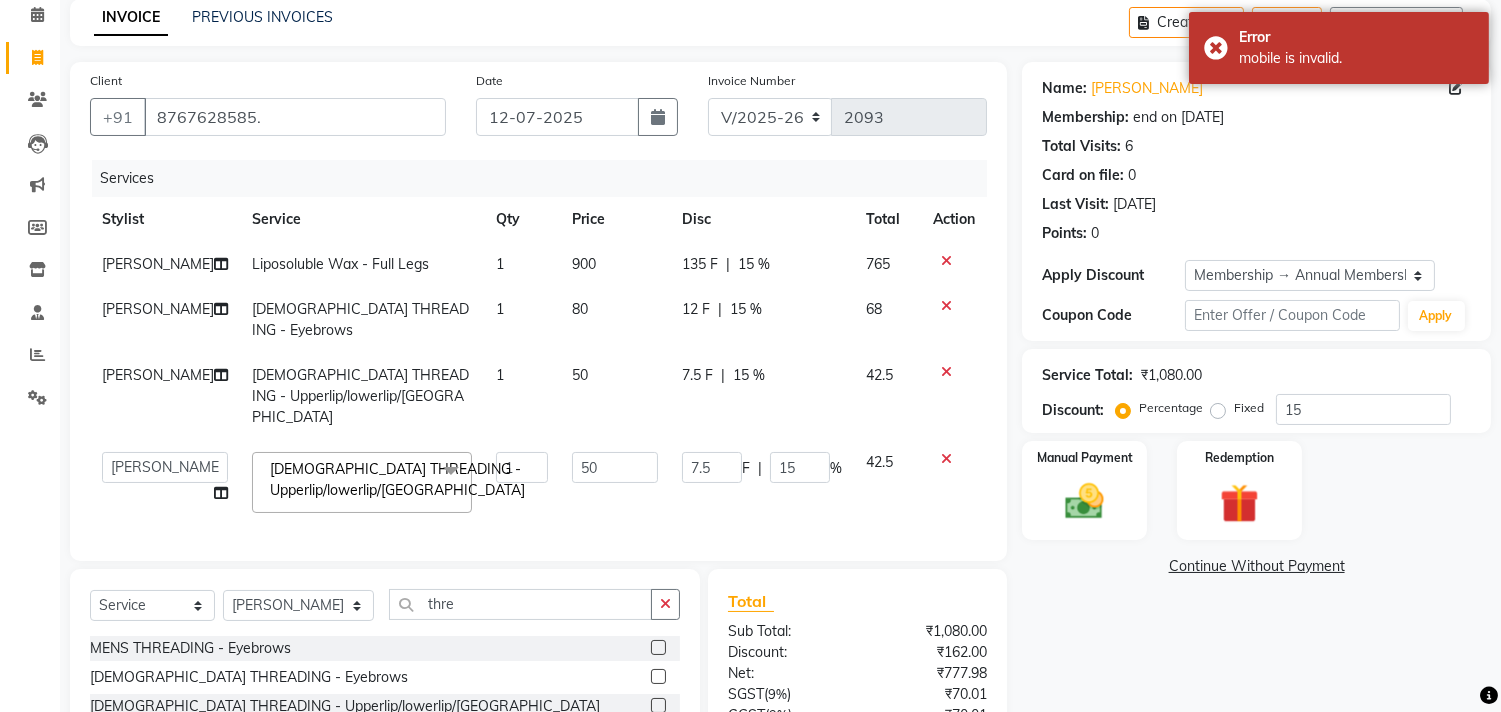 click on "7.5 F" 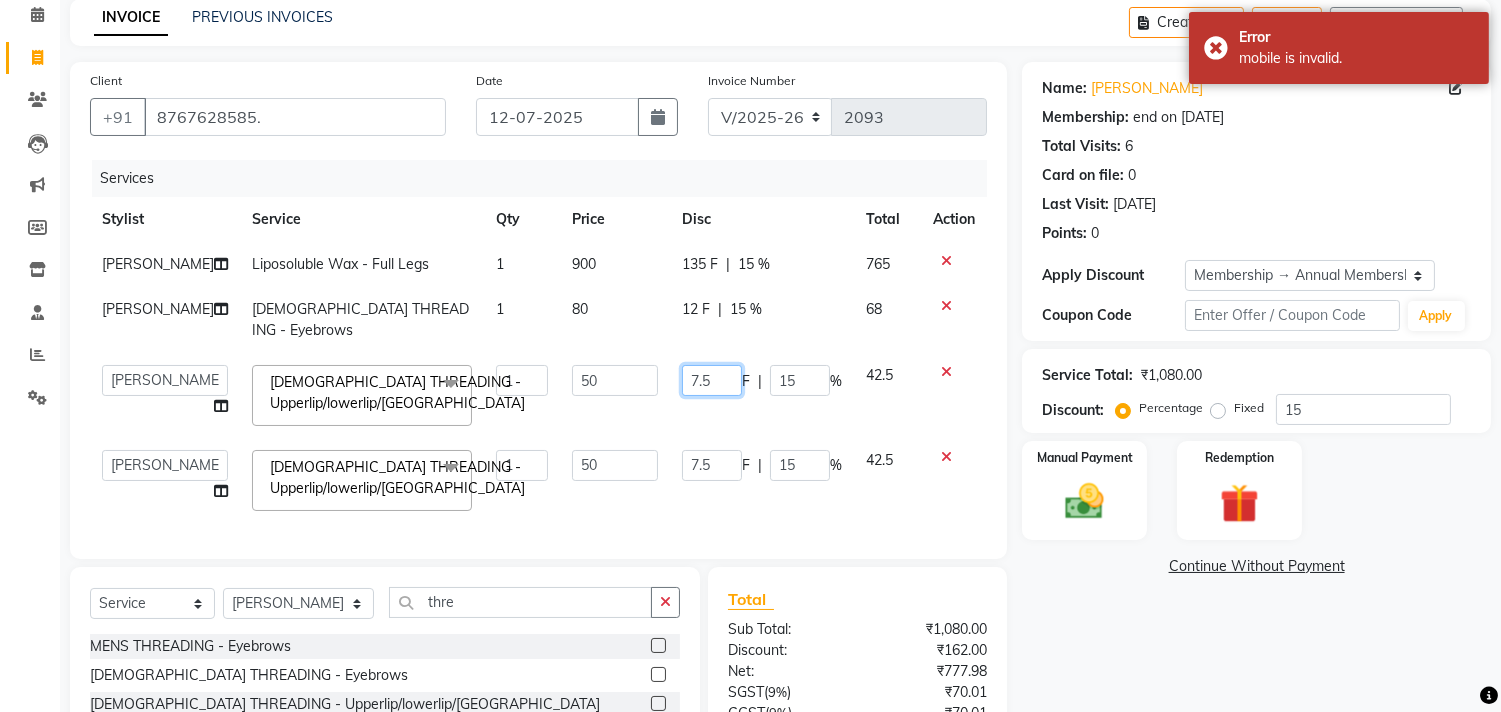 click on "7.5" 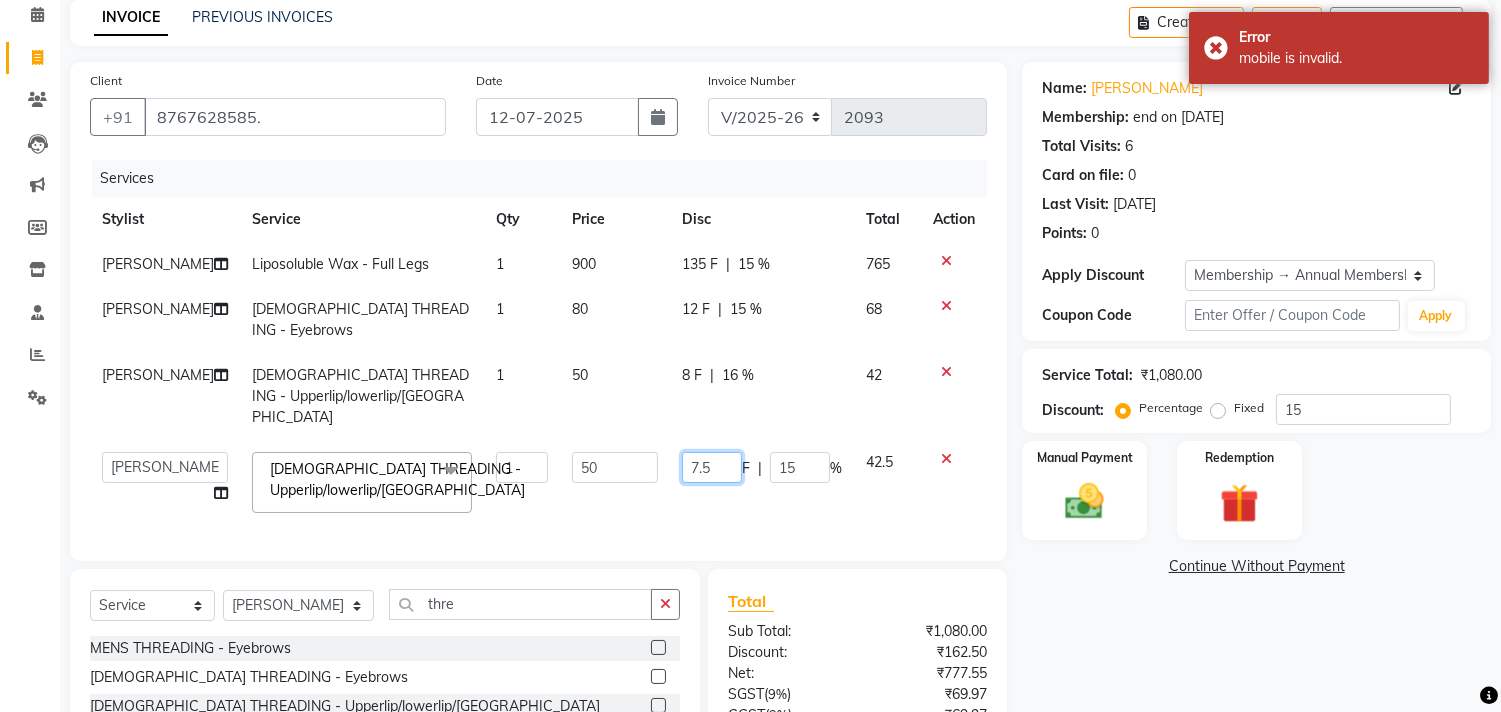 click on "7.5 F | 15 %" 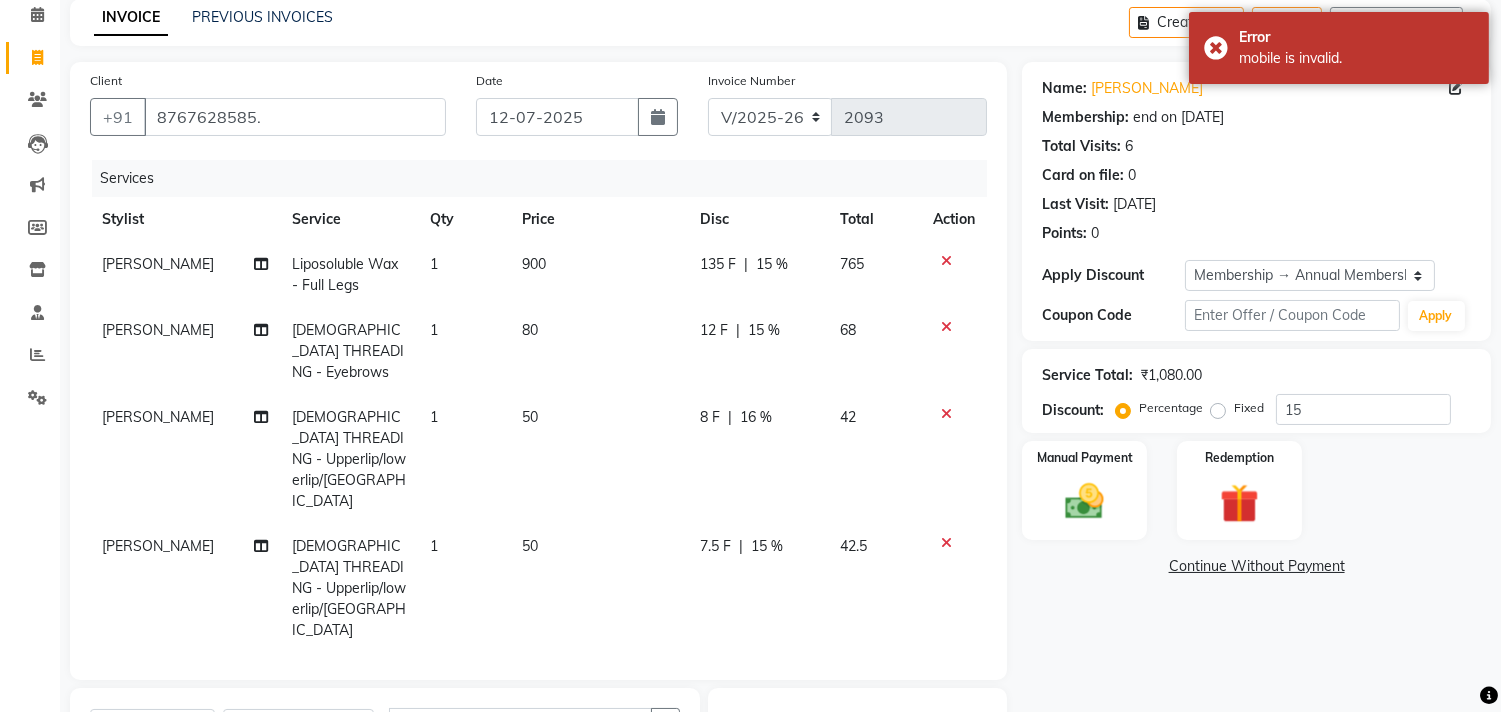 click on "7.5 F | 15 %" 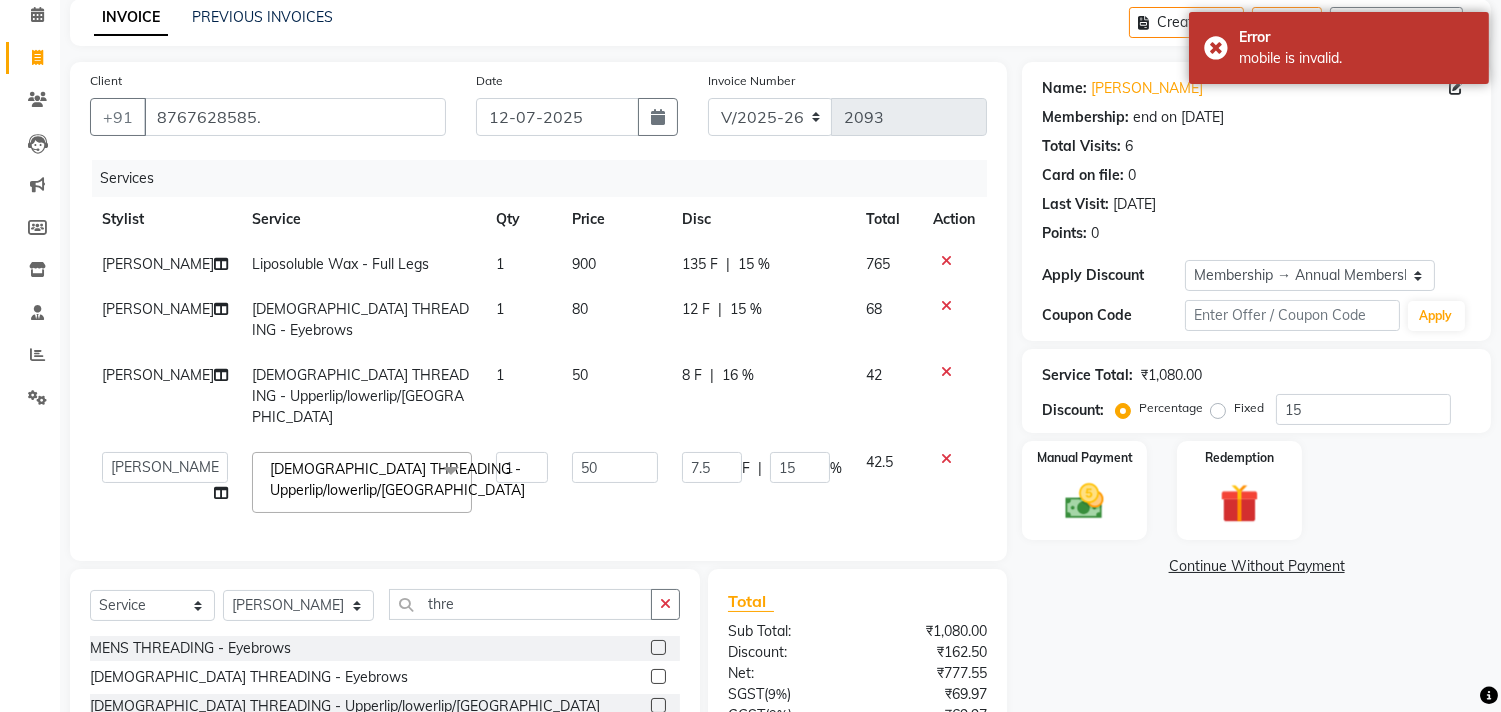 click on "7.5" 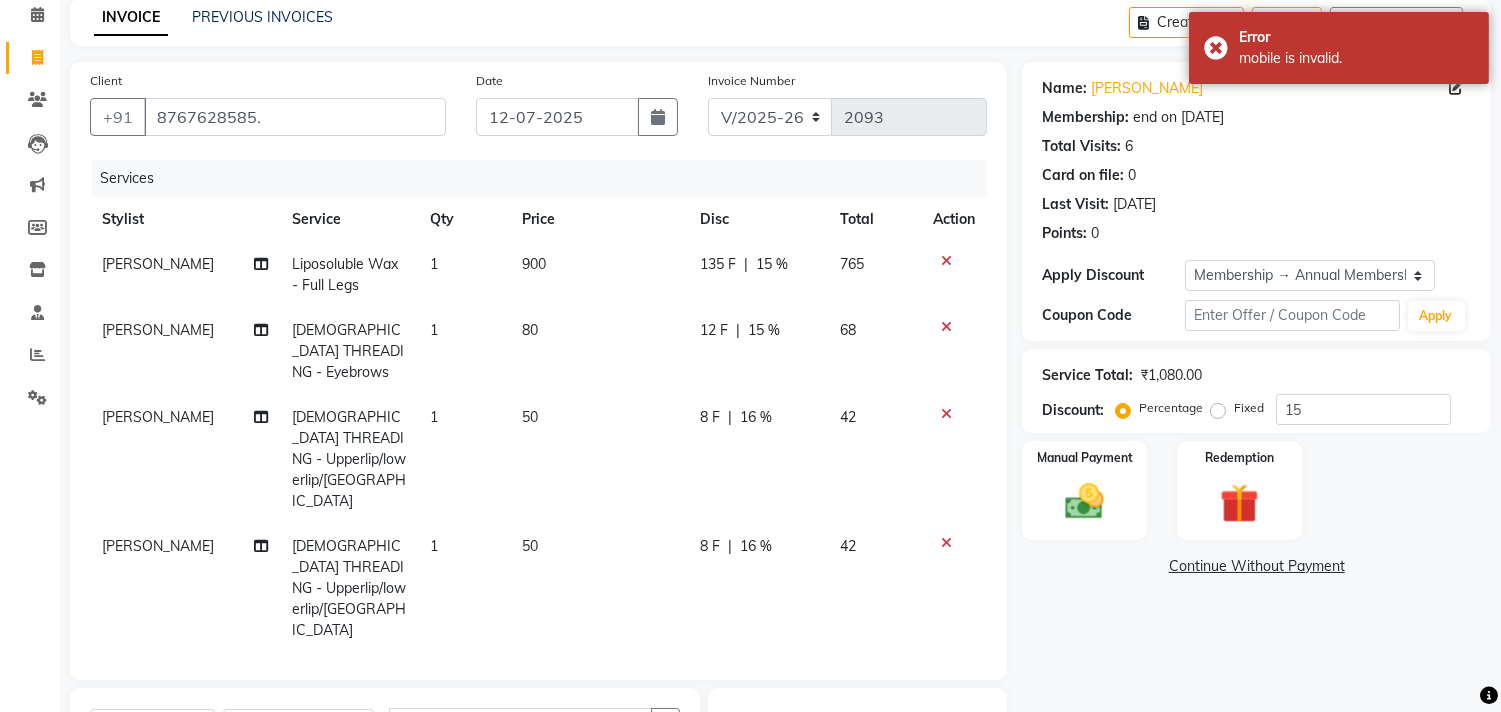 click on "8 F | 16 %" 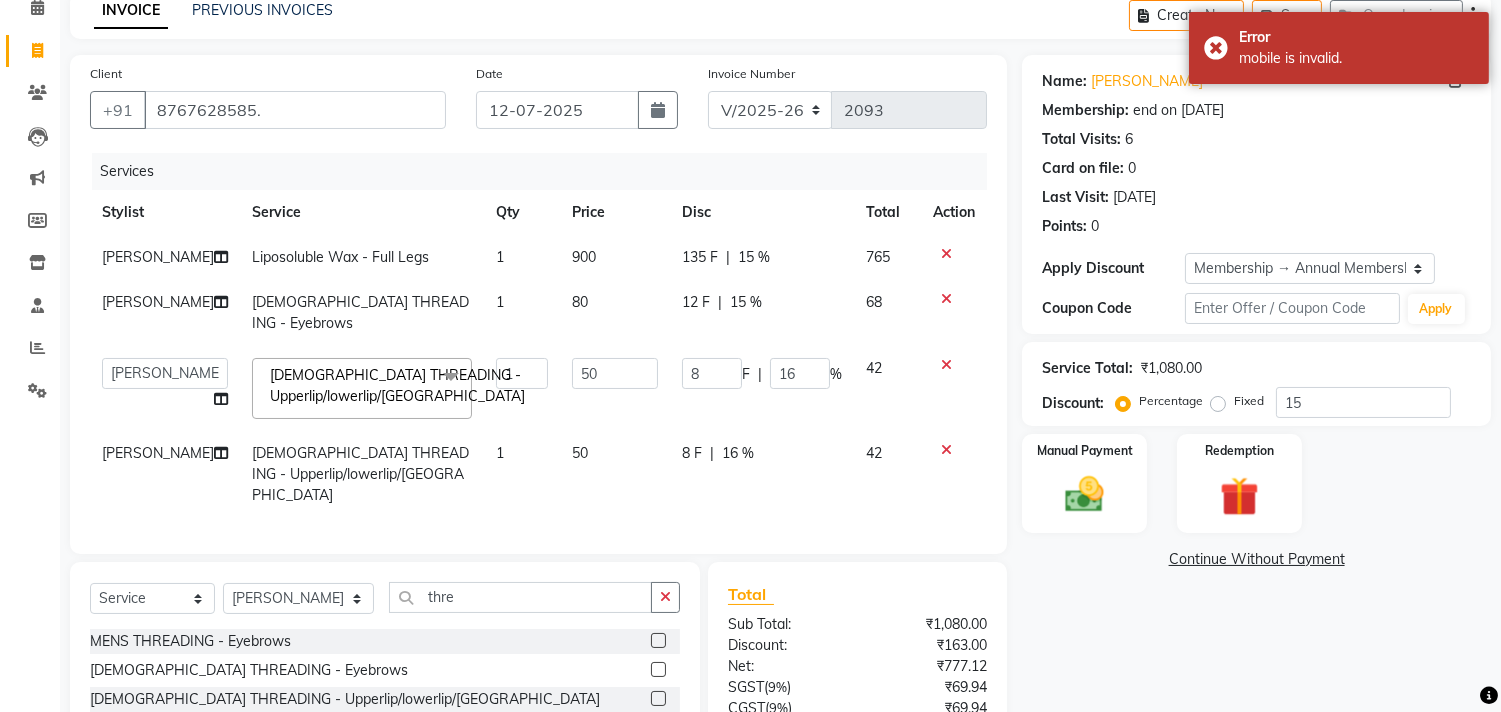 scroll, scrollTop: 286, scrollLeft: 0, axis: vertical 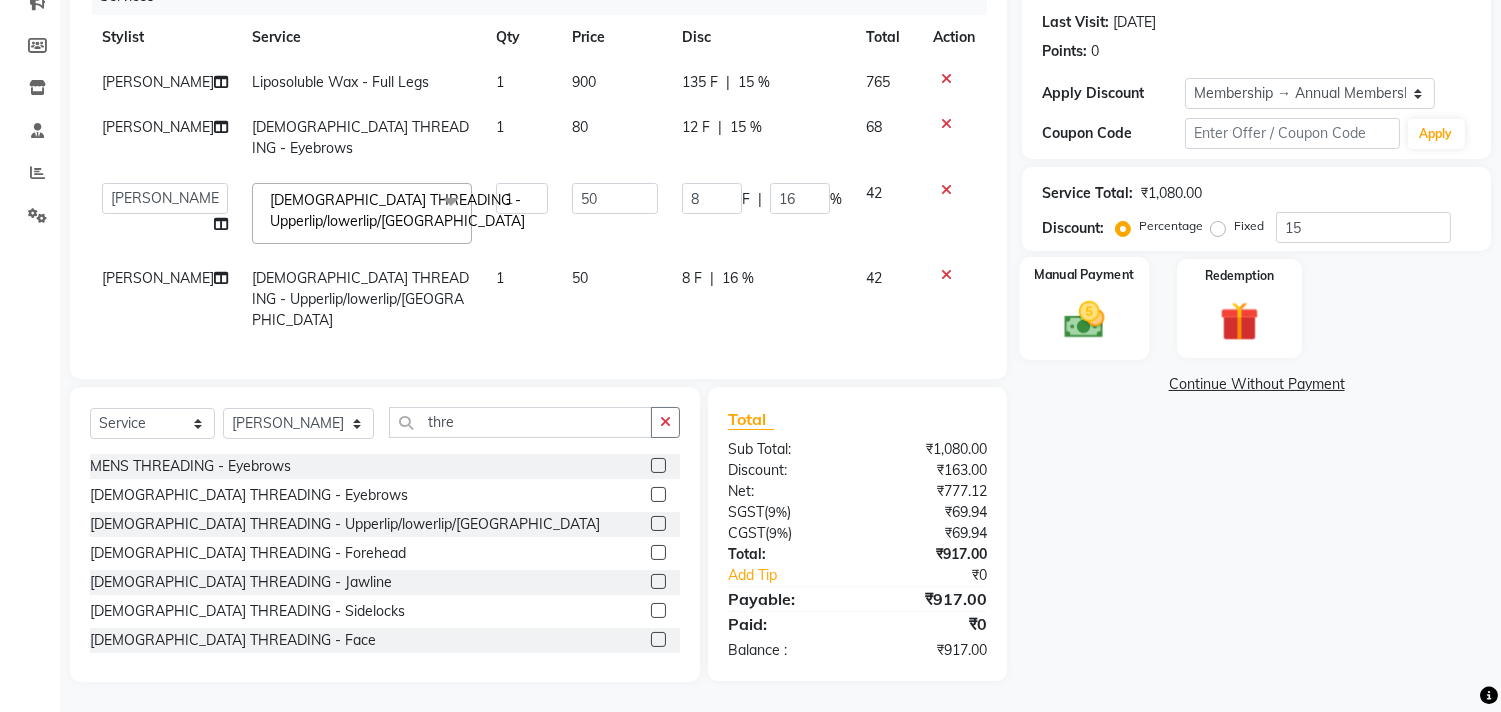 click 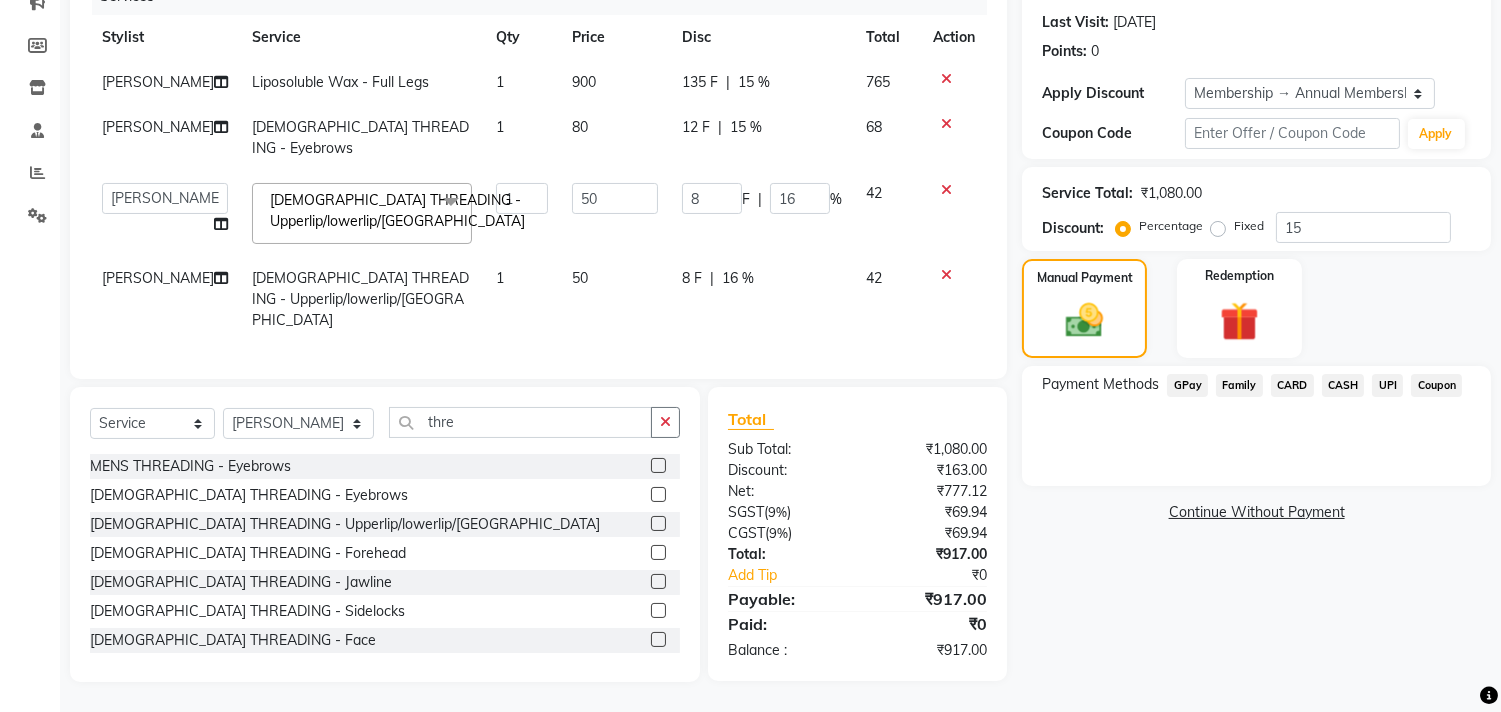 click on "UPI" 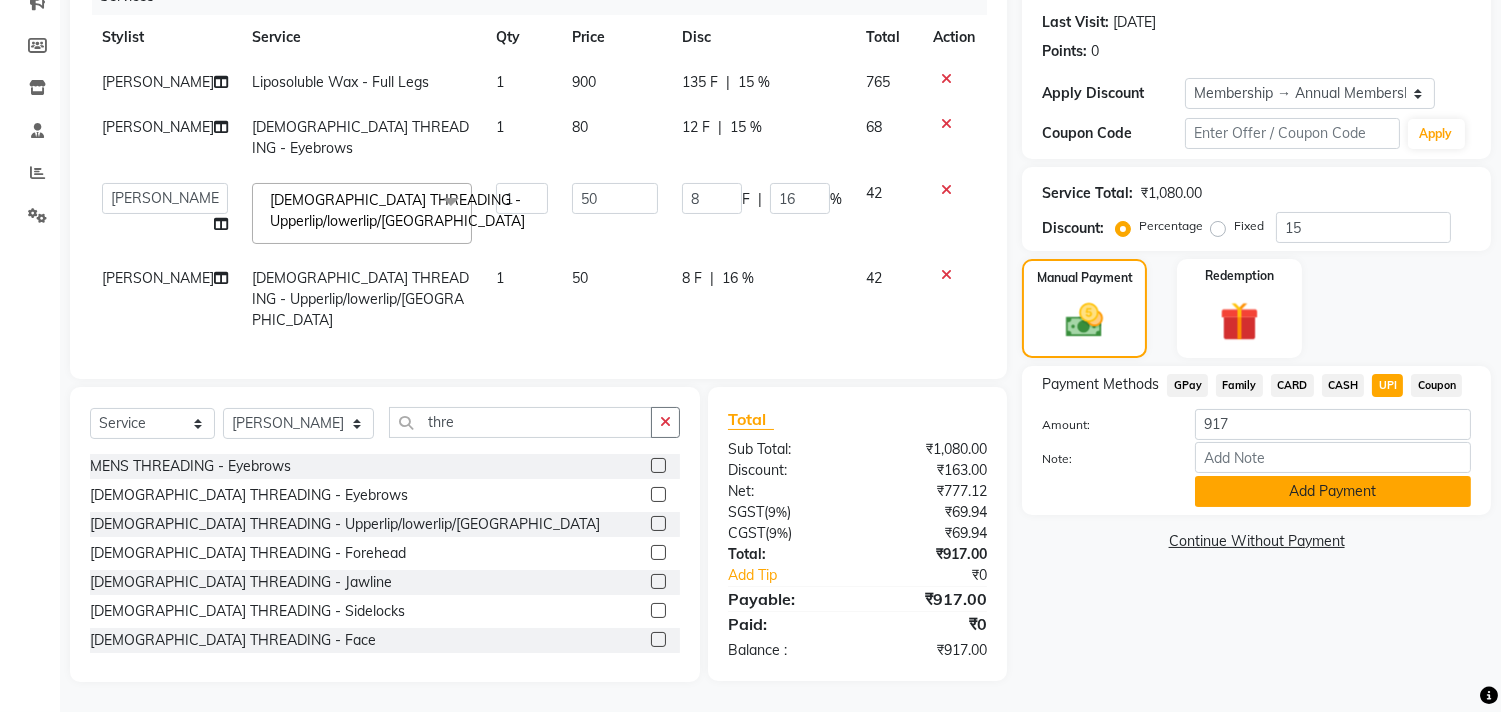 click on "Add Payment" 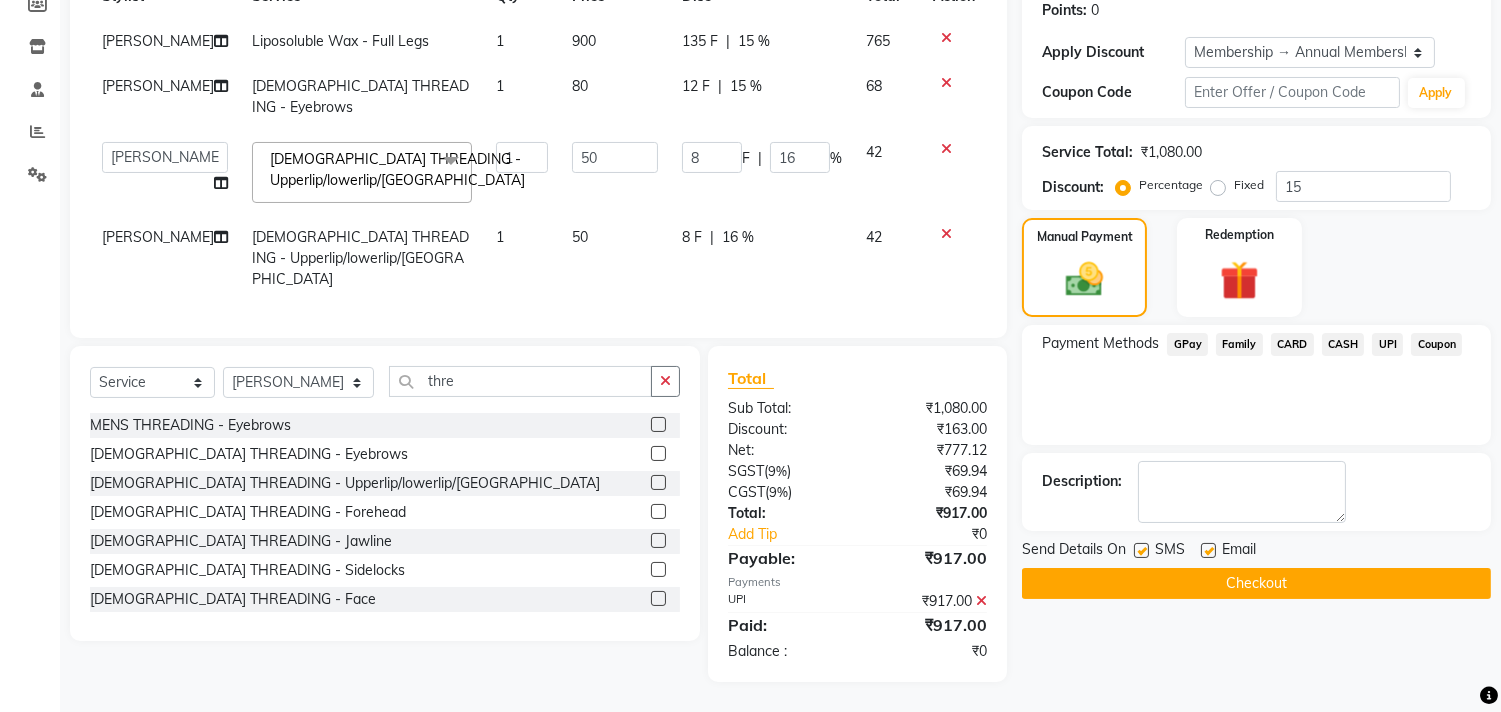 scroll, scrollTop: 327, scrollLeft: 0, axis: vertical 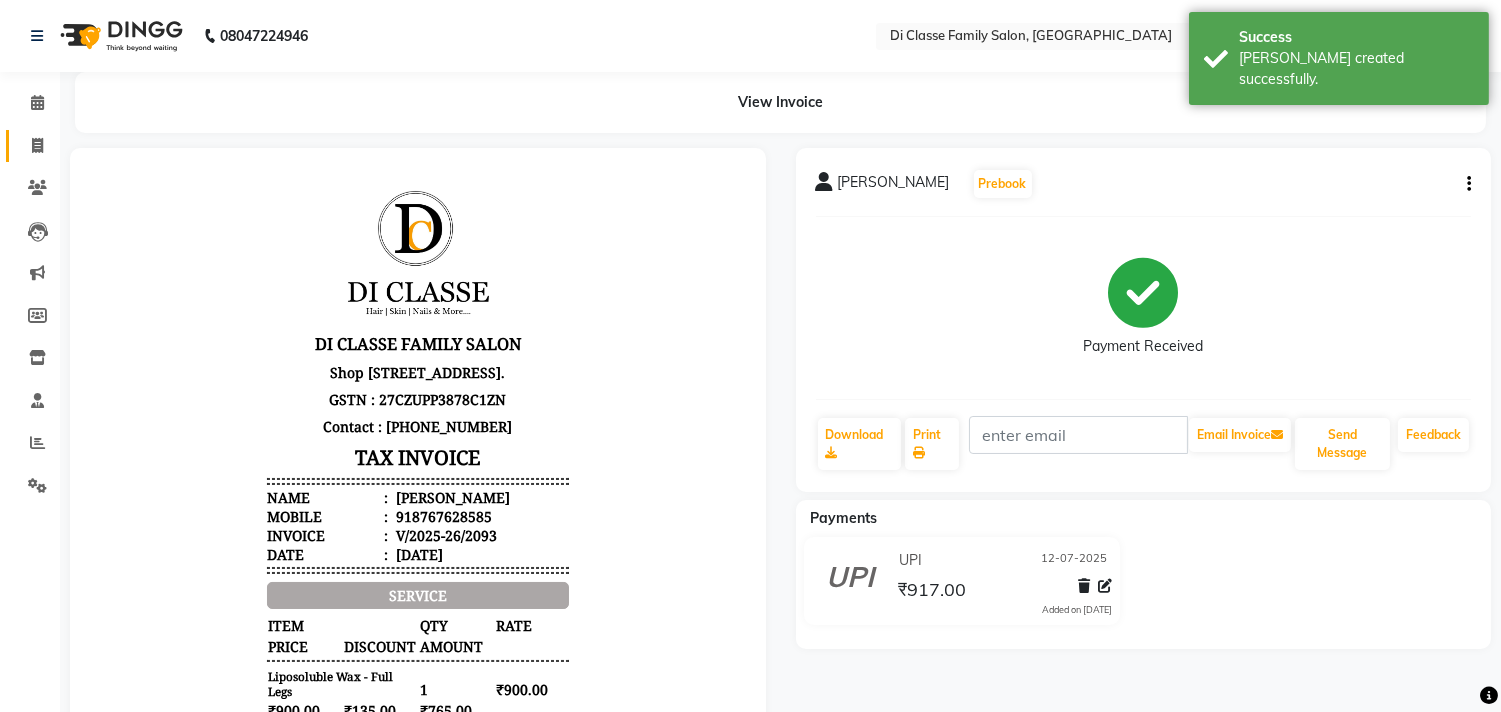 click on "Invoice" 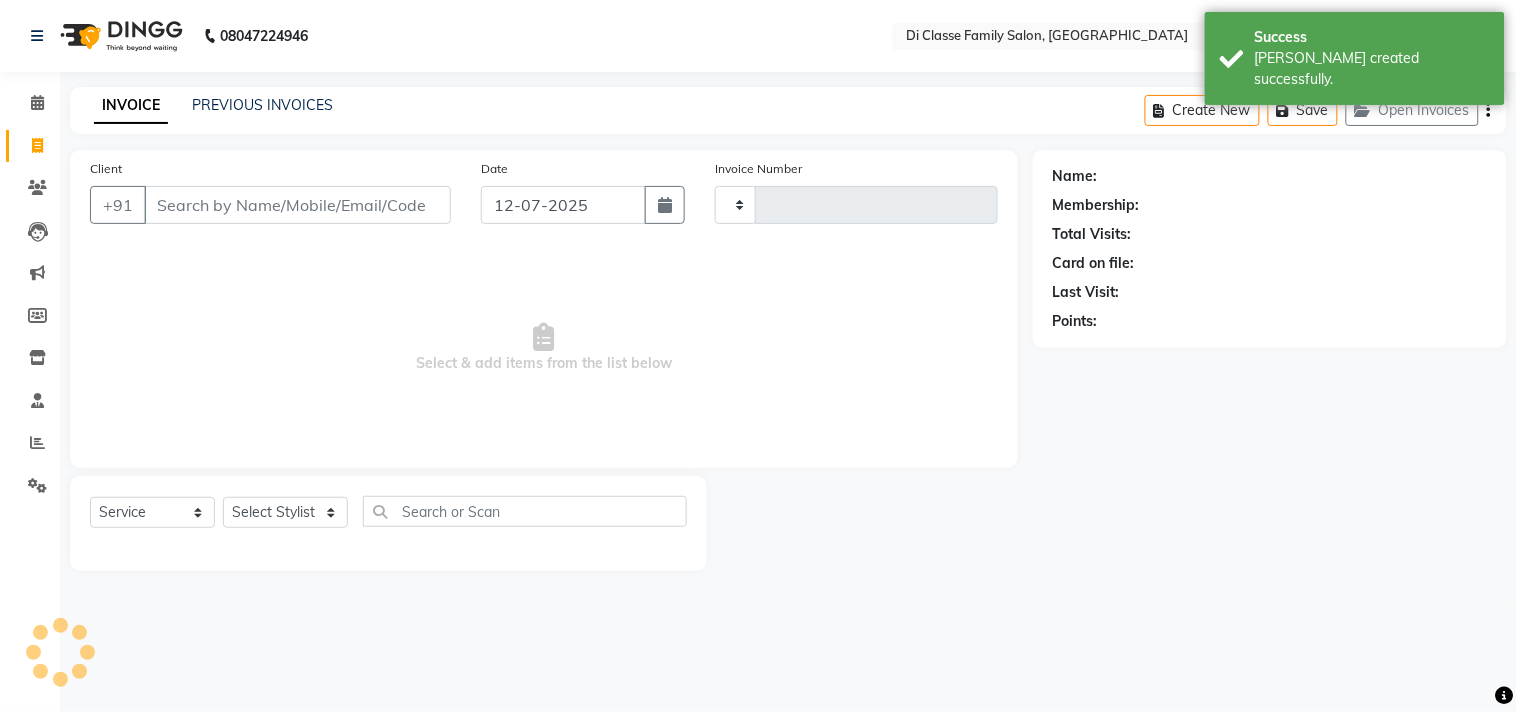 type on "2094" 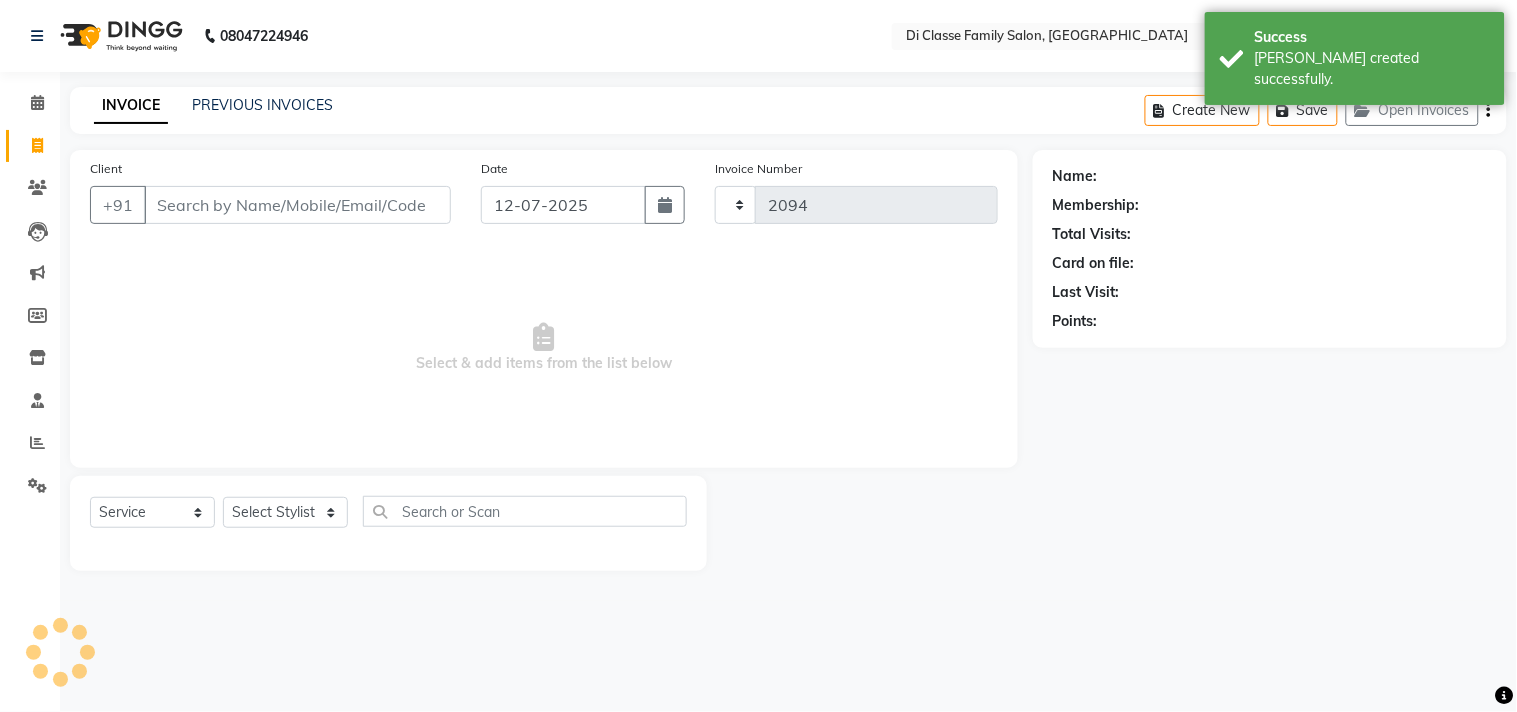 click on "PREVIOUS INVOICES" 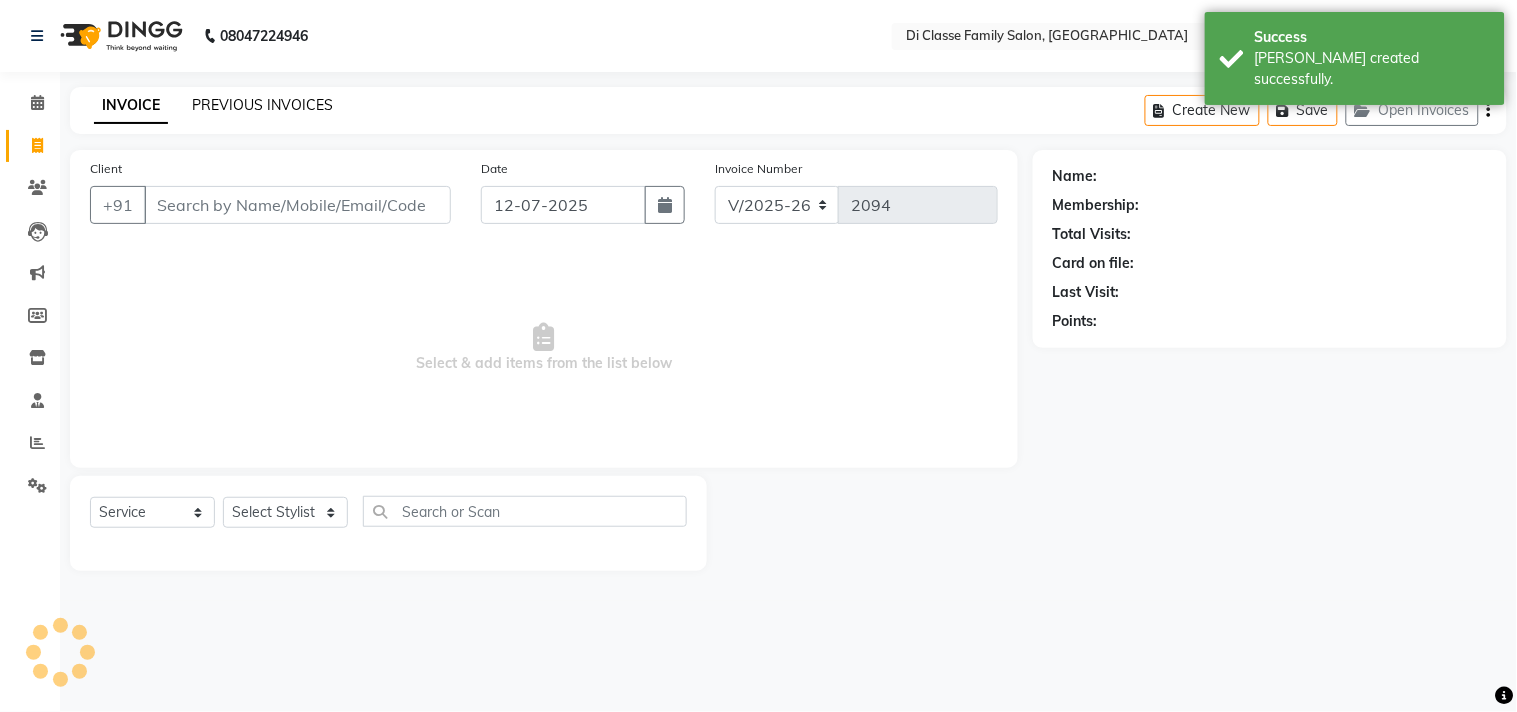 click on "PREVIOUS INVOICES" 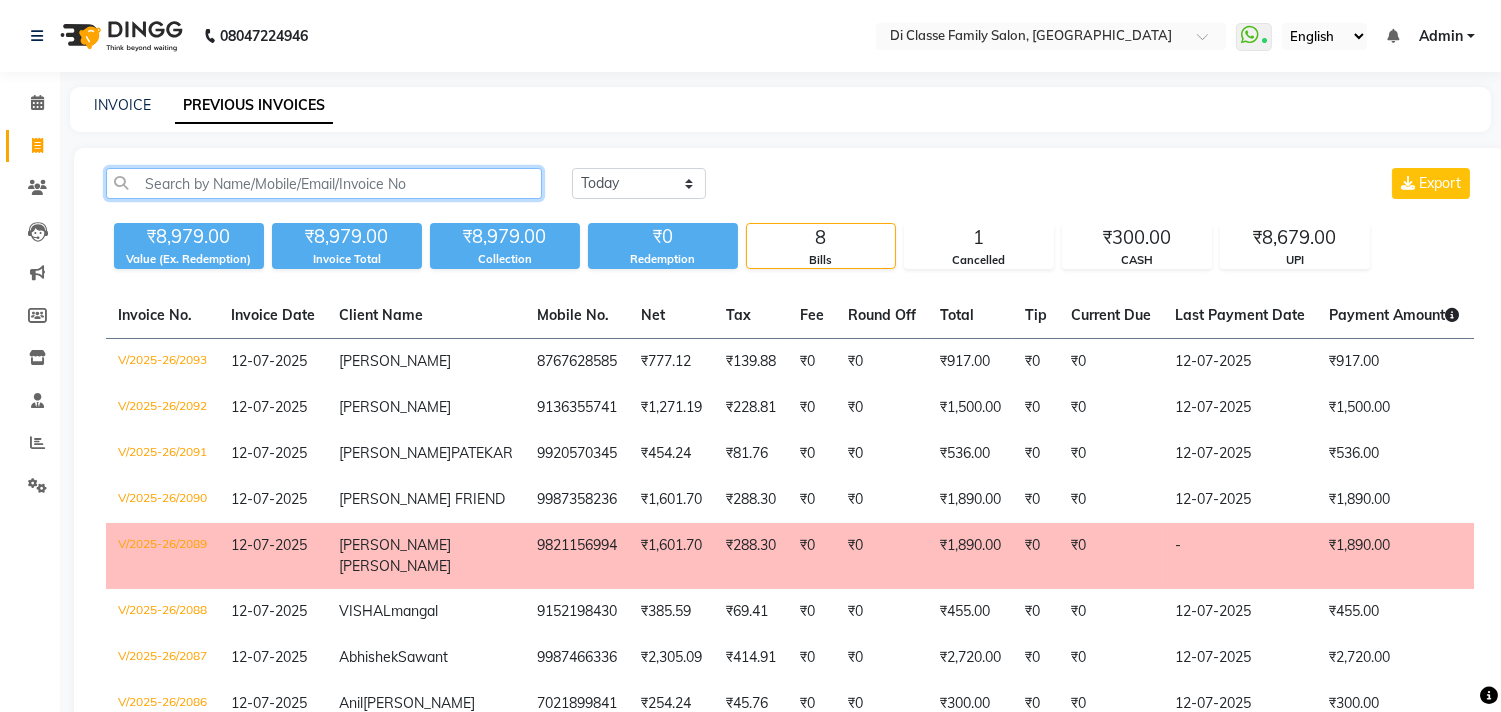 click 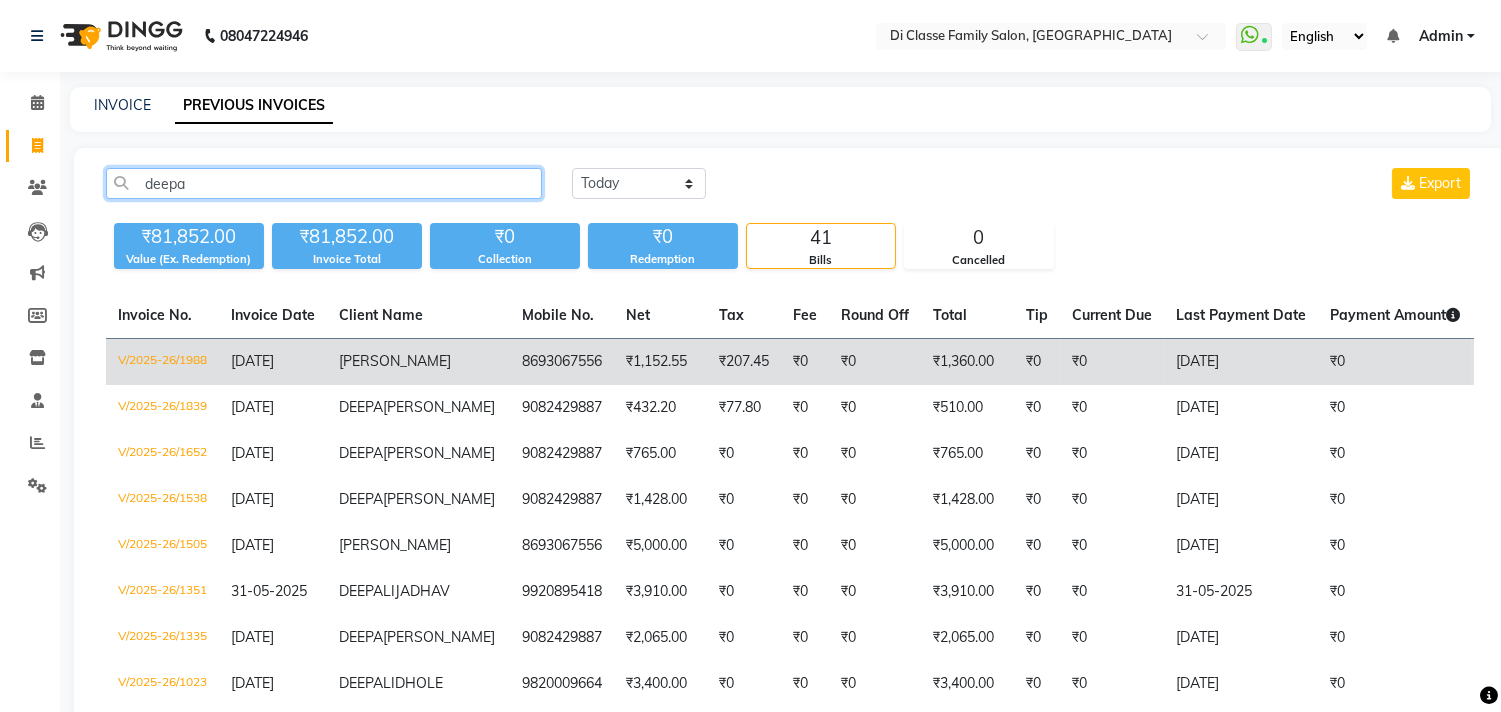 type on "deepa" 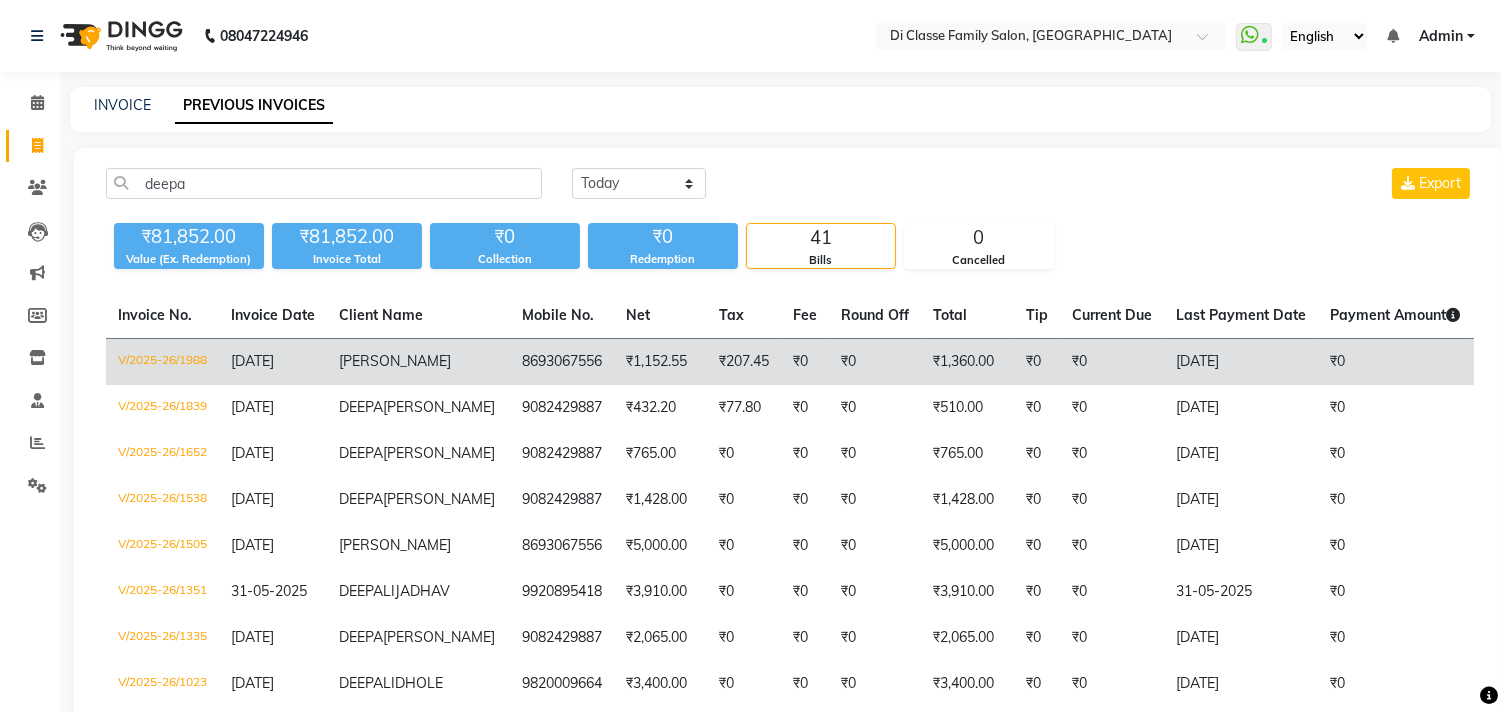 click on "₹1,152.55" 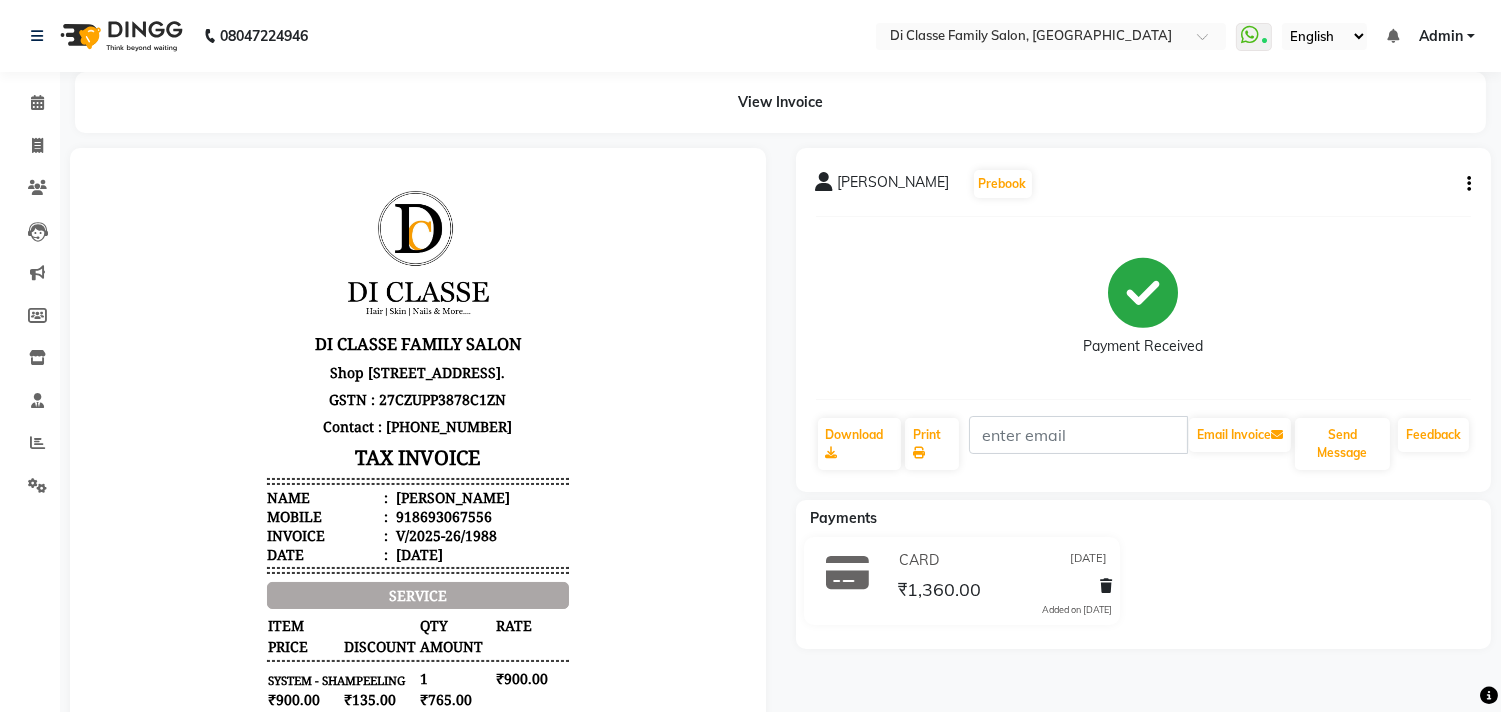 scroll, scrollTop: 0, scrollLeft: 0, axis: both 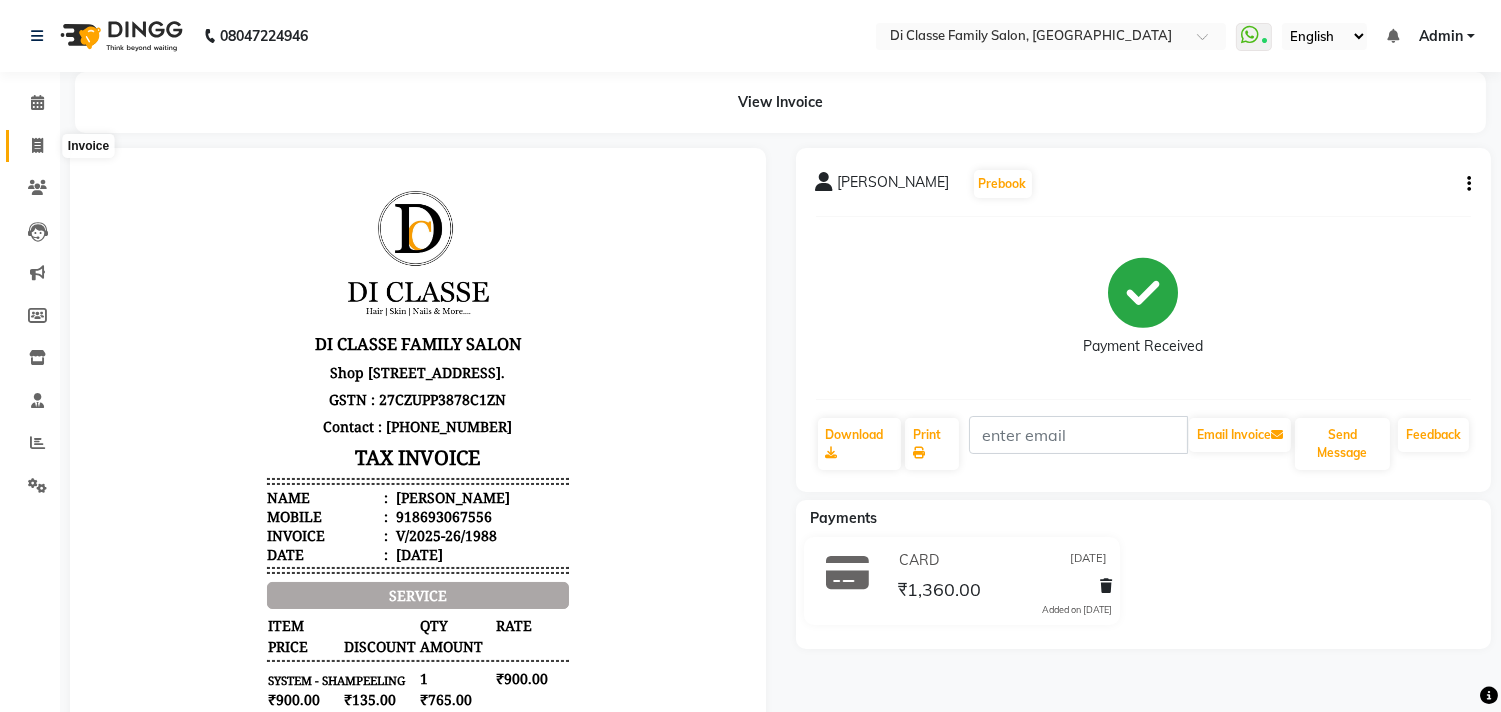 click 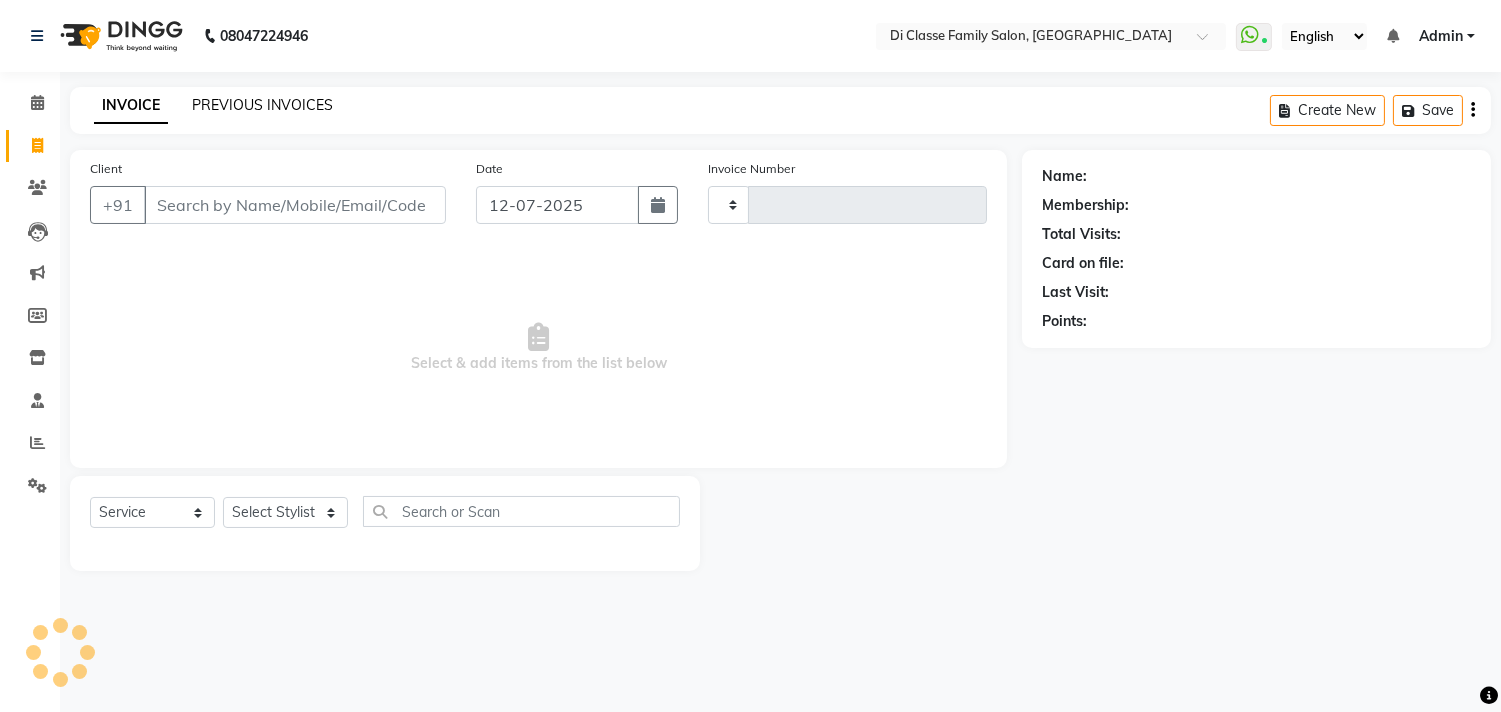 type on "2094" 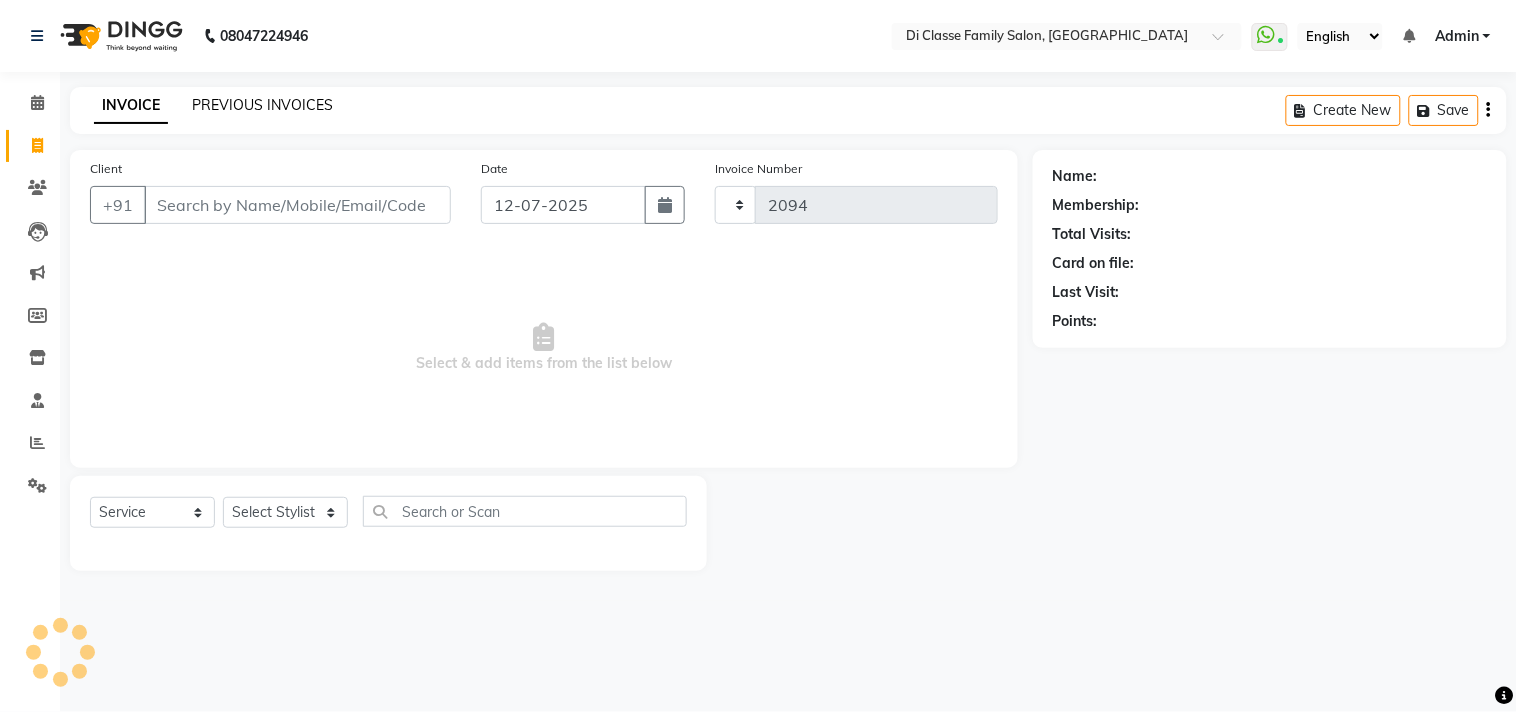 click on "PREVIOUS INVOICES" 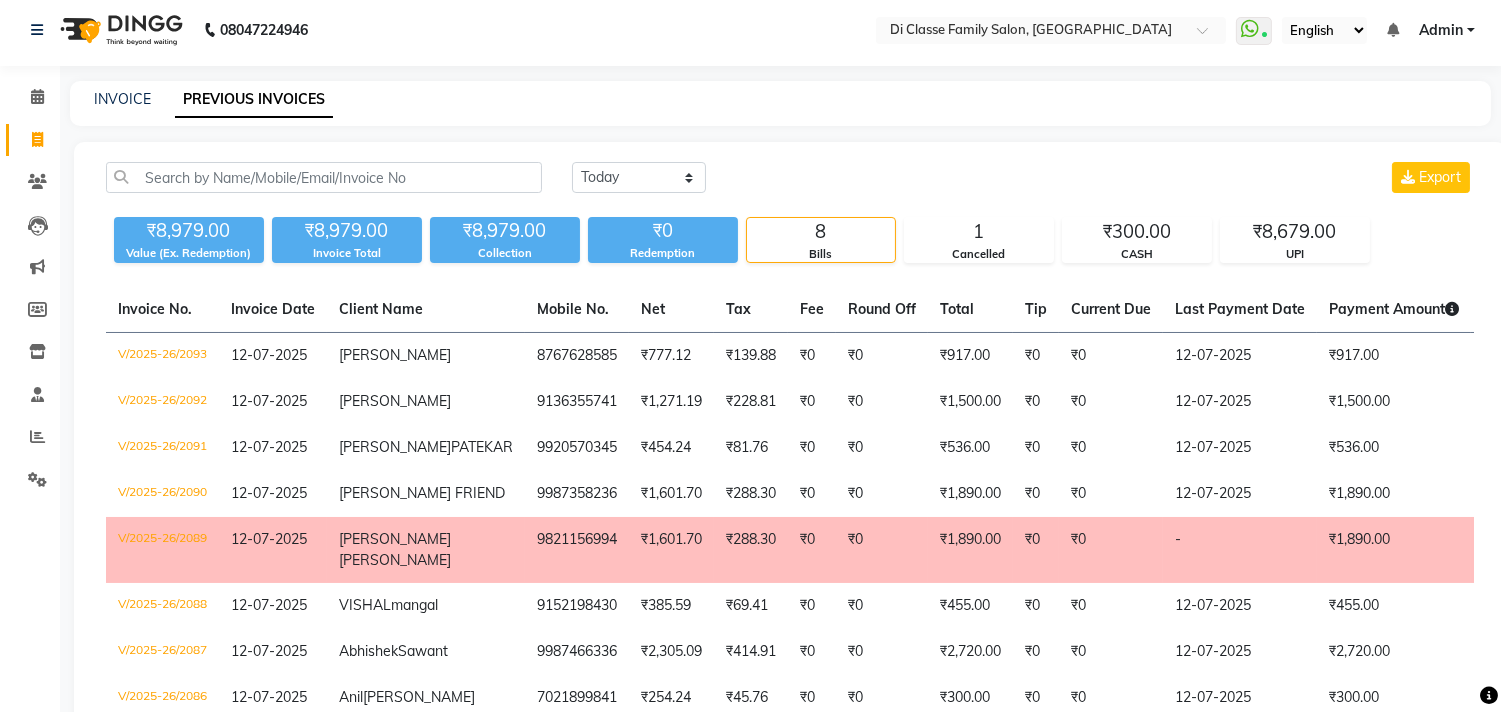 scroll, scrollTop: 0, scrollLeft: 0, axis: both 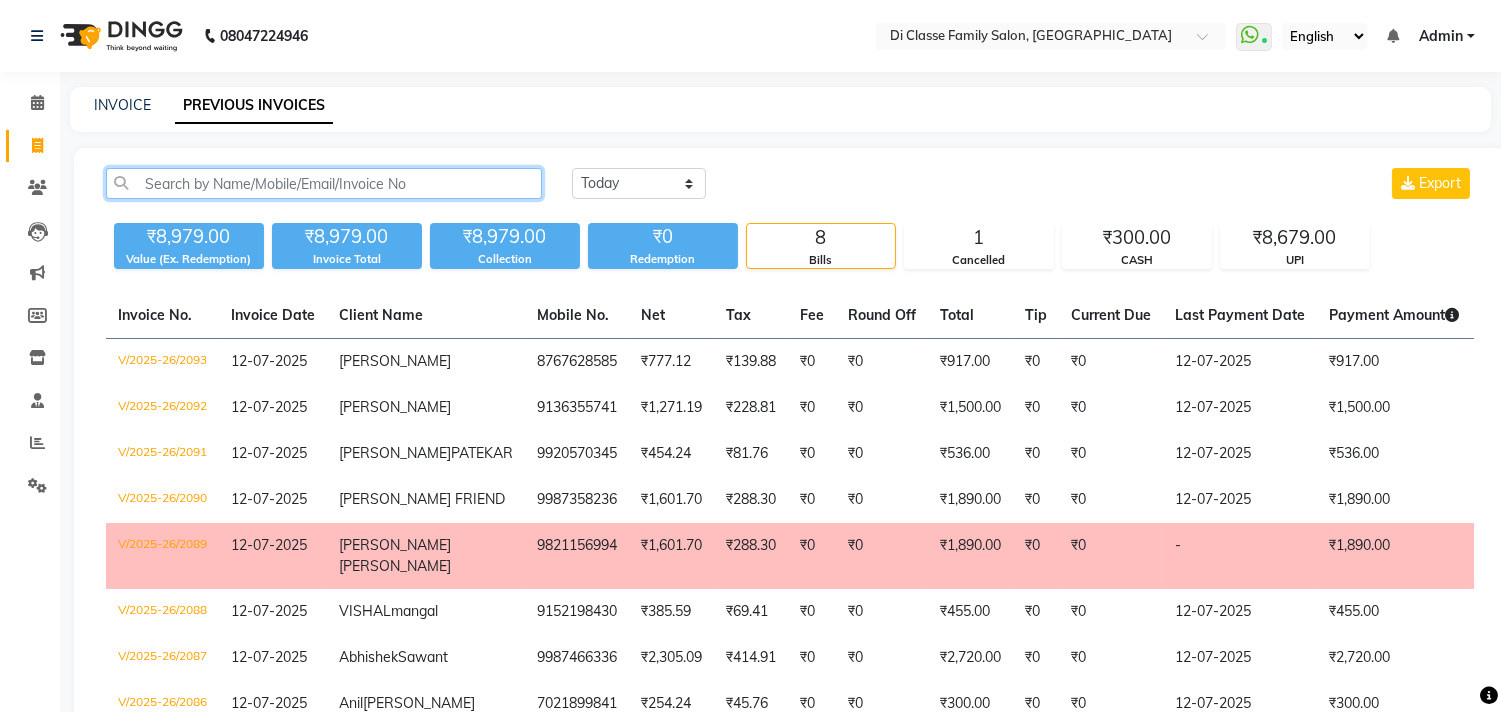 click 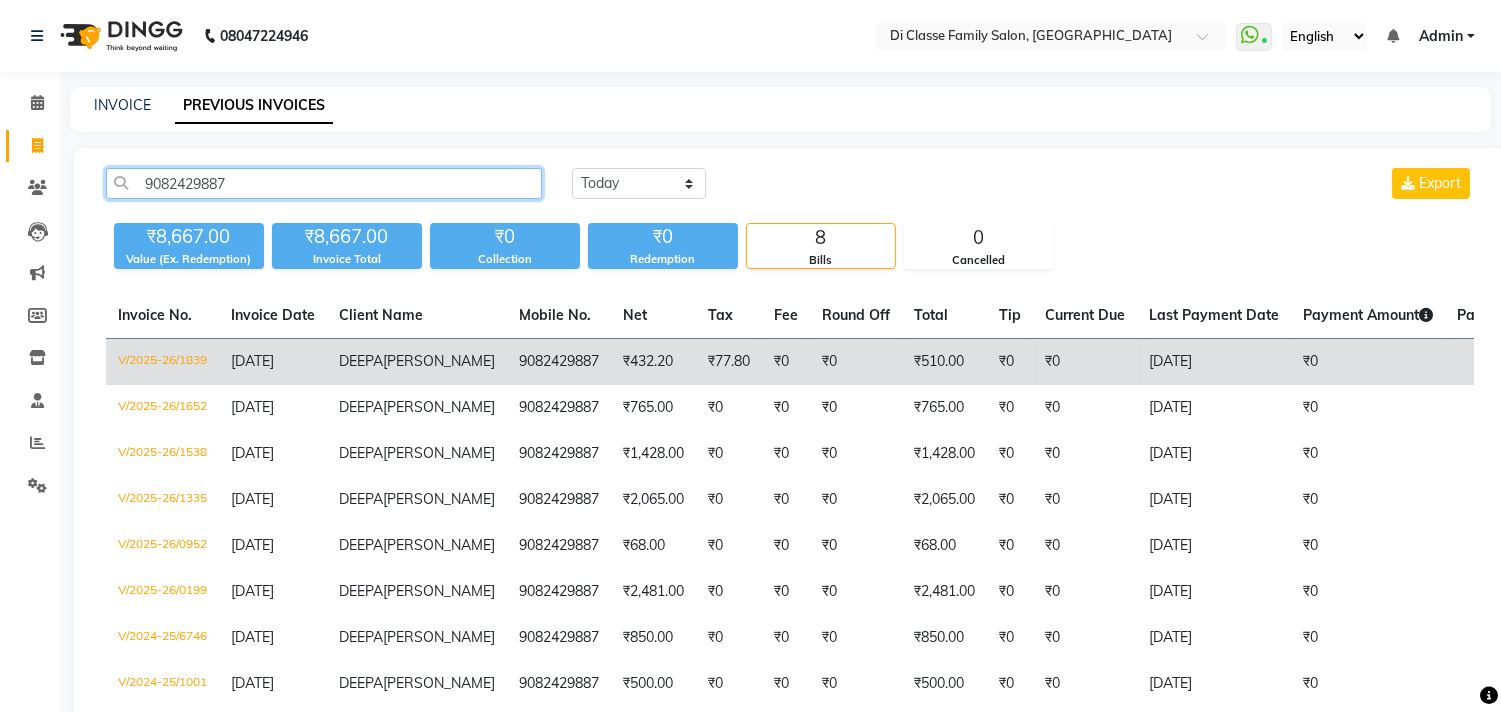 type on "9082429887" 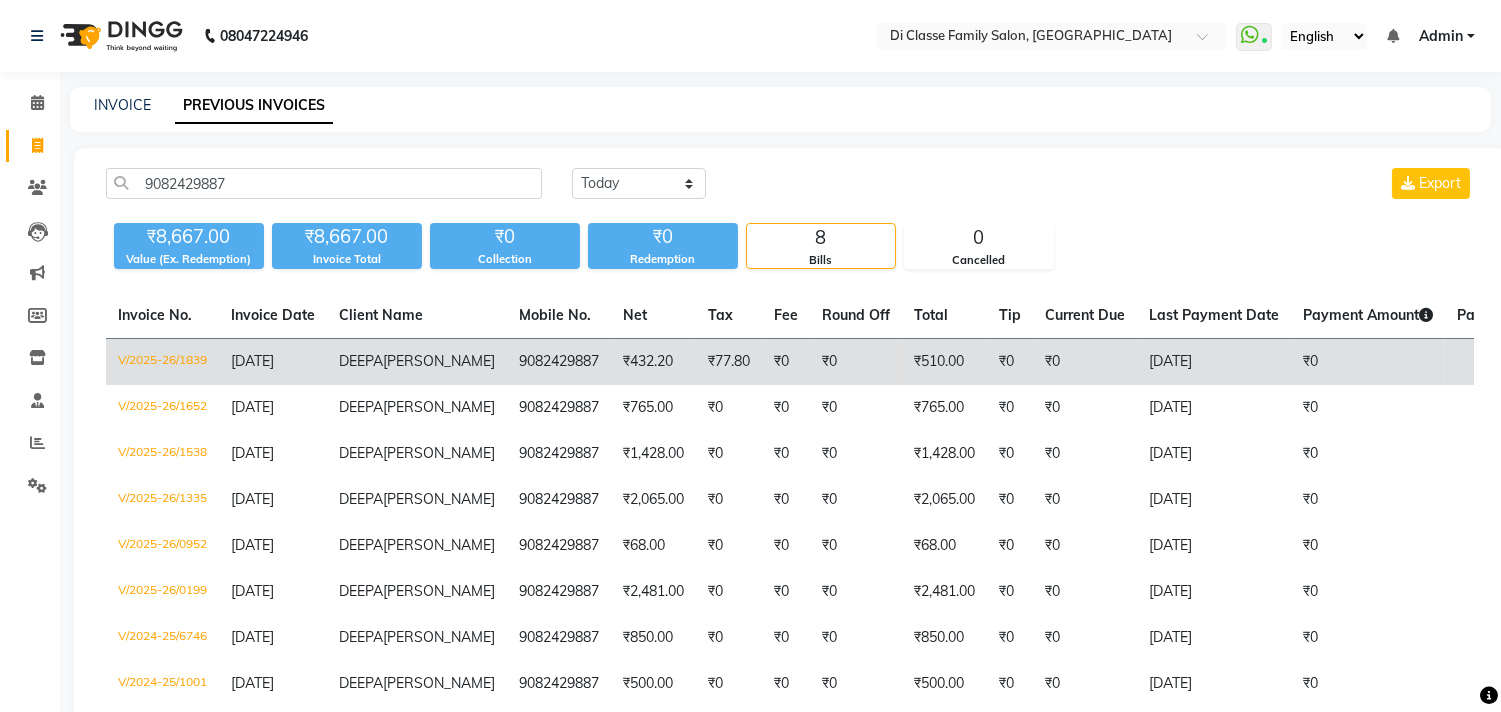 click on "₹510.00" 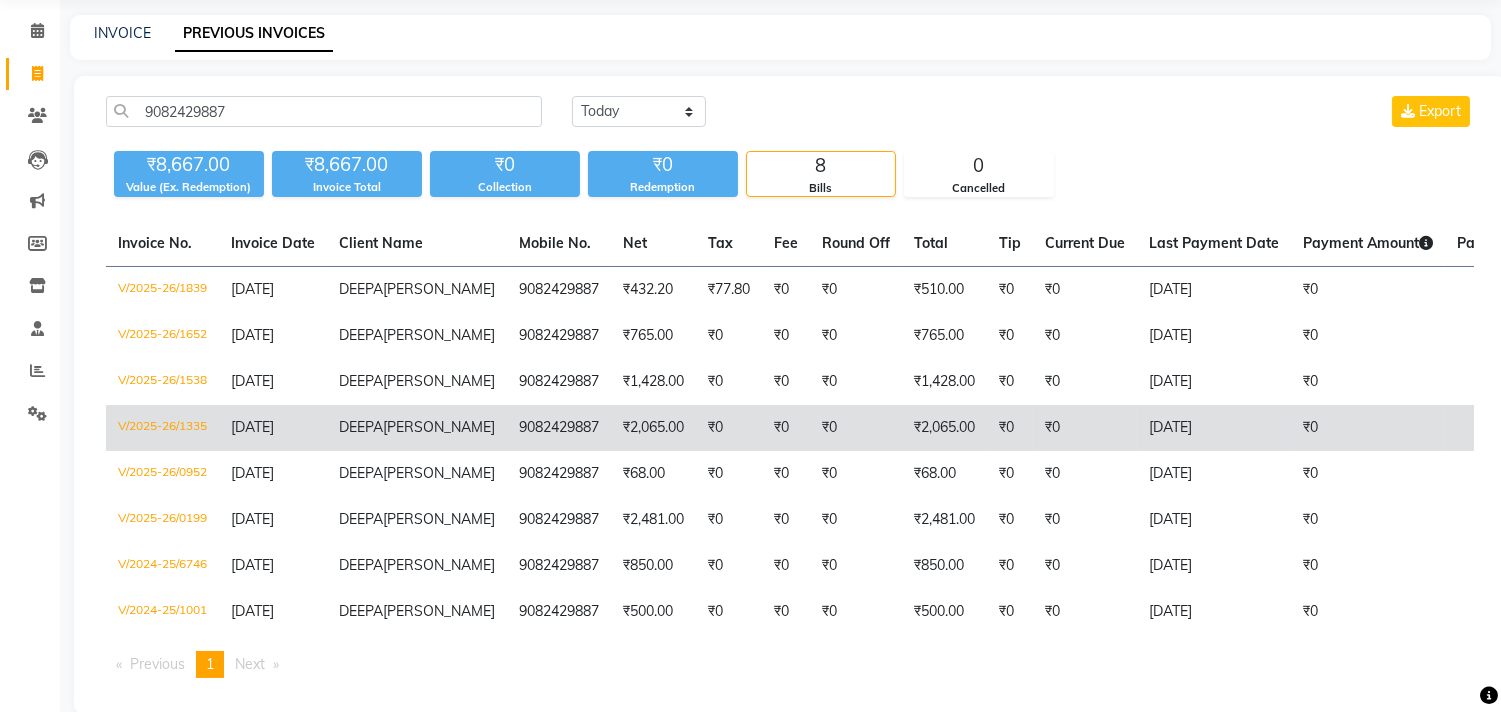 scroll, scrollTop: 111, scrollLeft: 0, axis: vertical 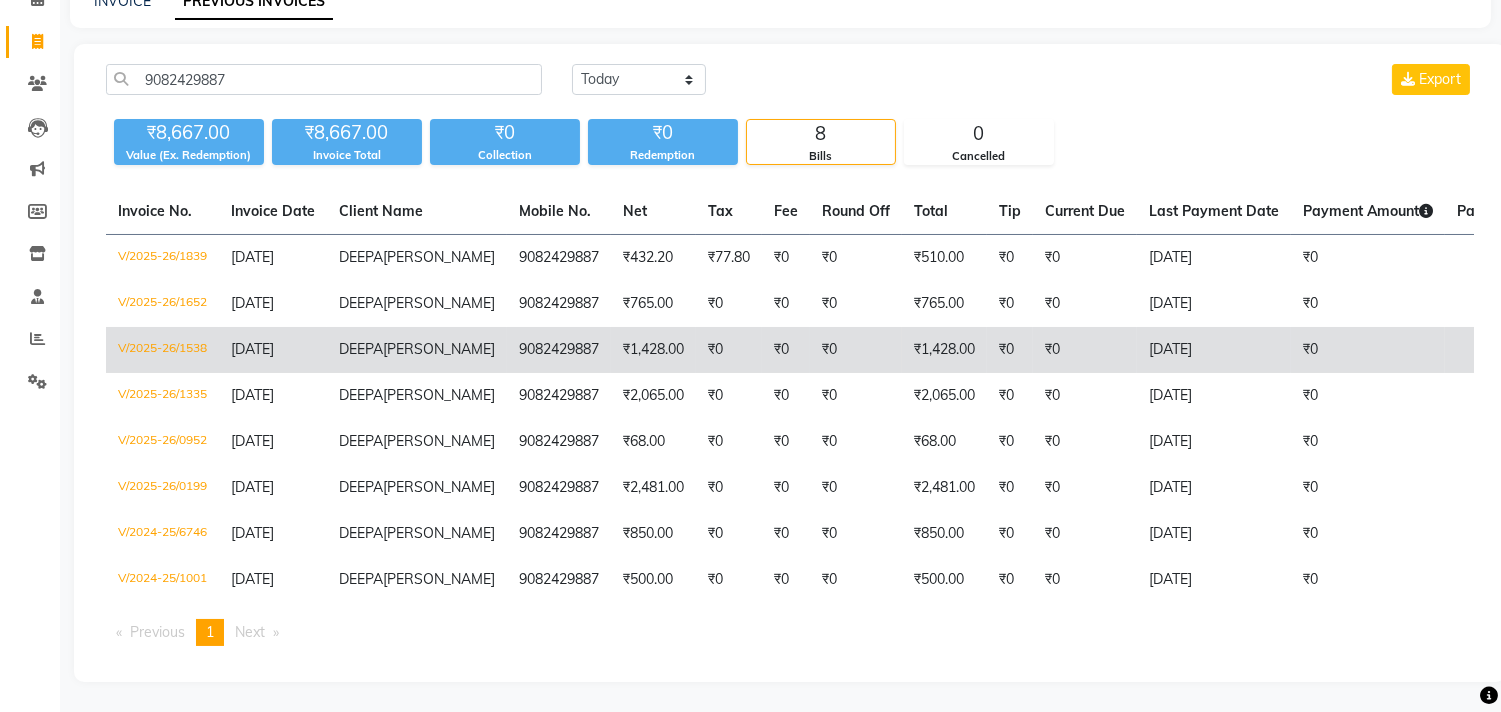 click on "9082429887" 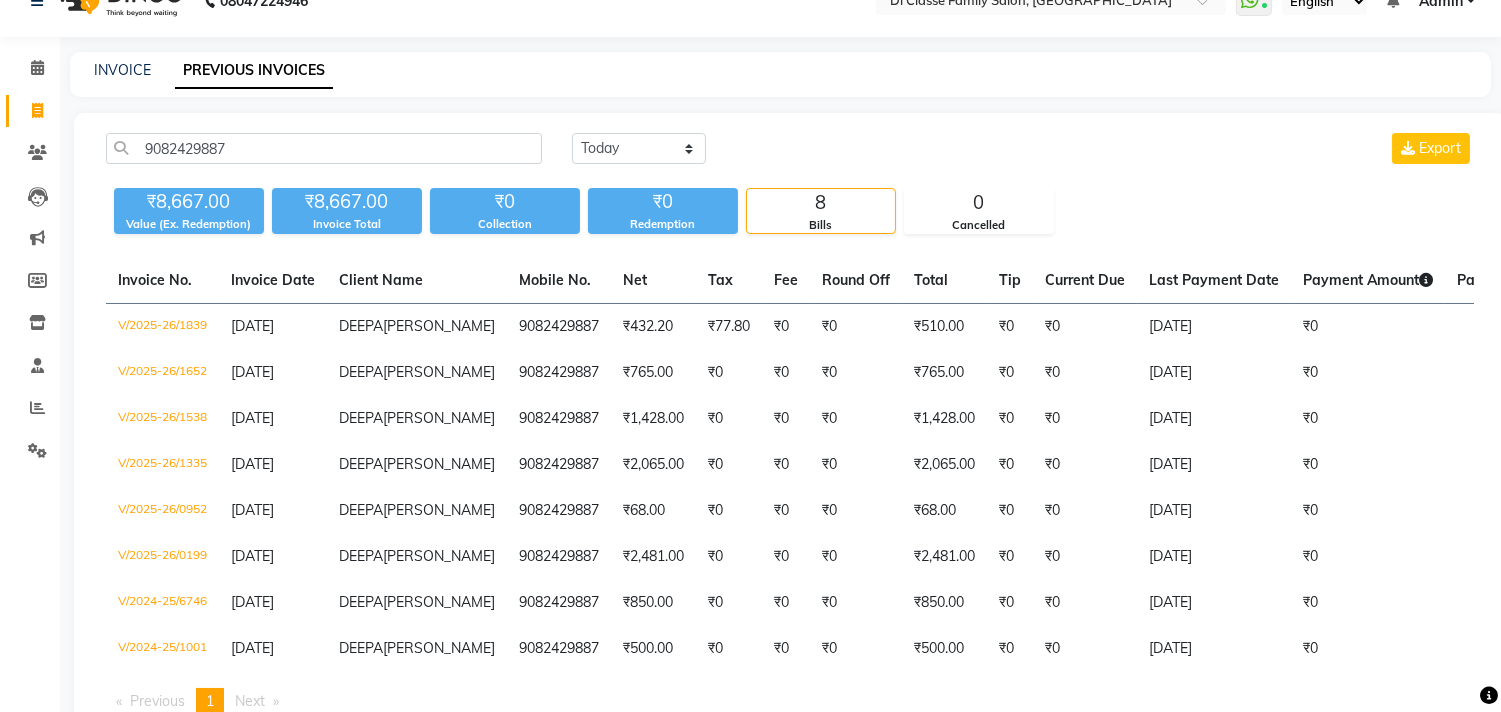 scroll, scrollTop: 0, scrollLeft: 0, axis: both 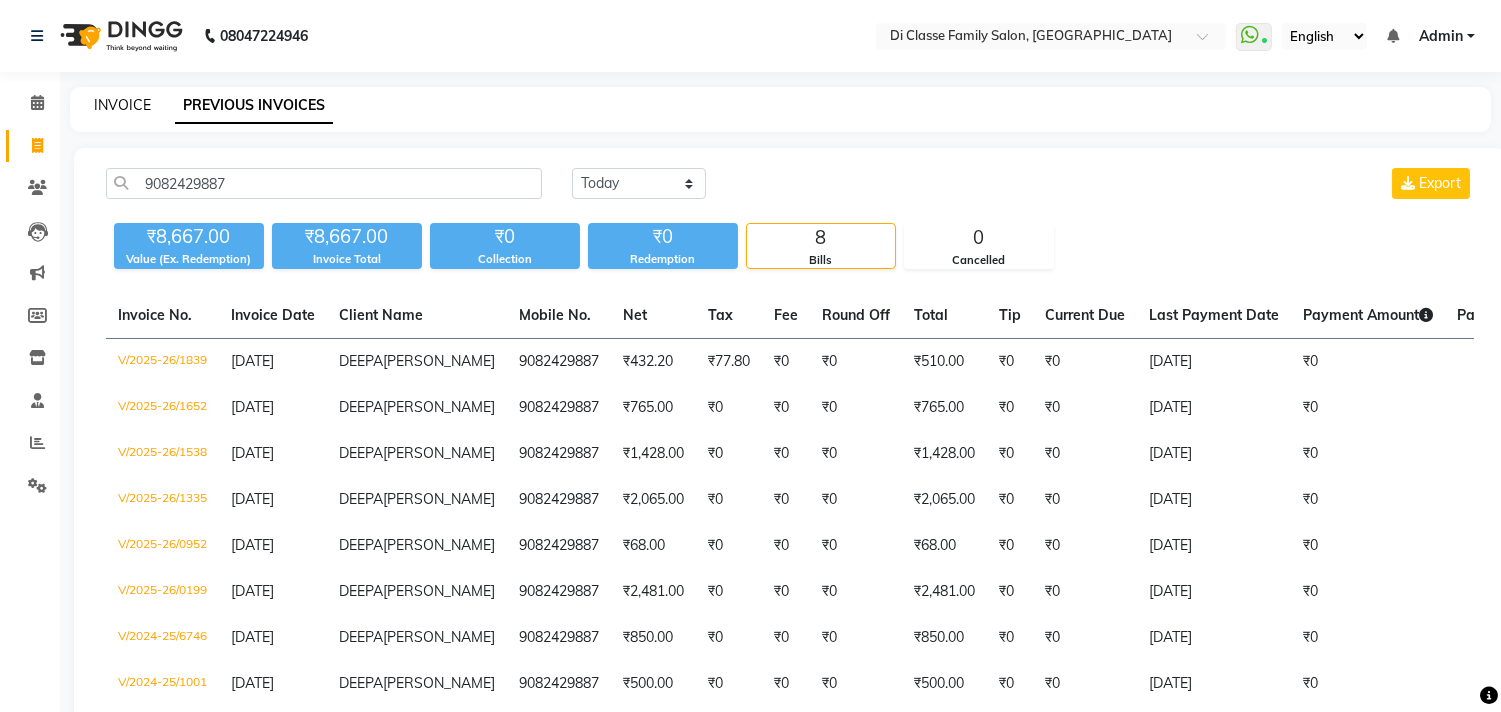 click on "INVOICE" 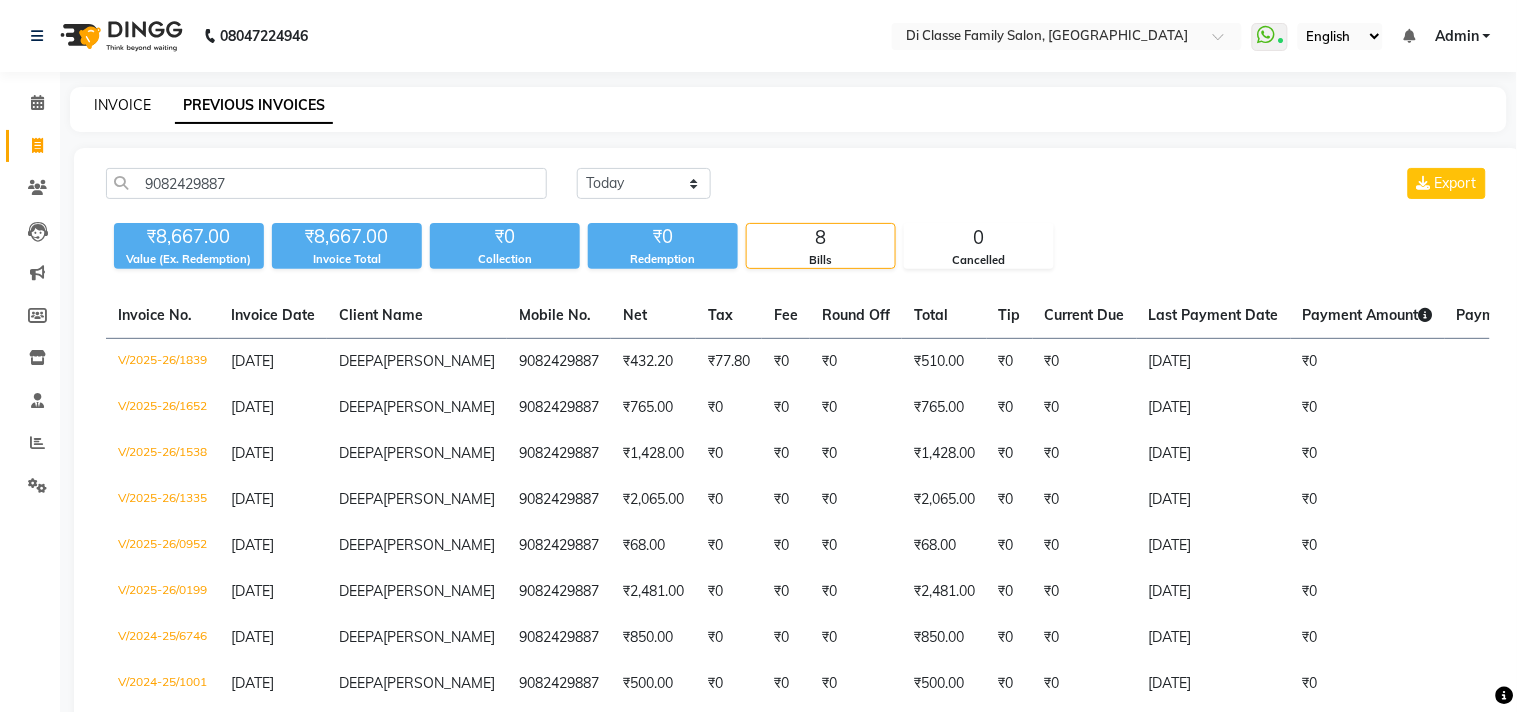 select on "service" 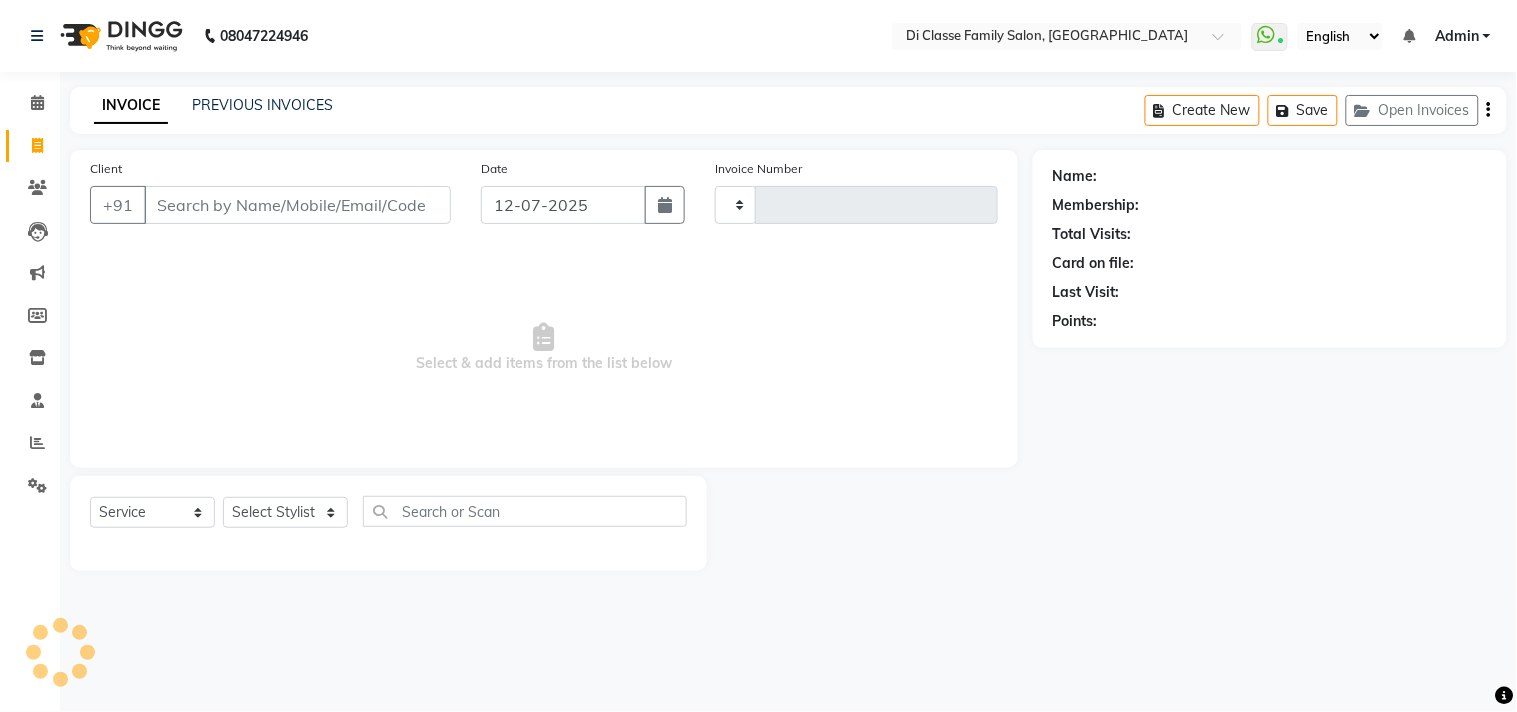 type on "2094" 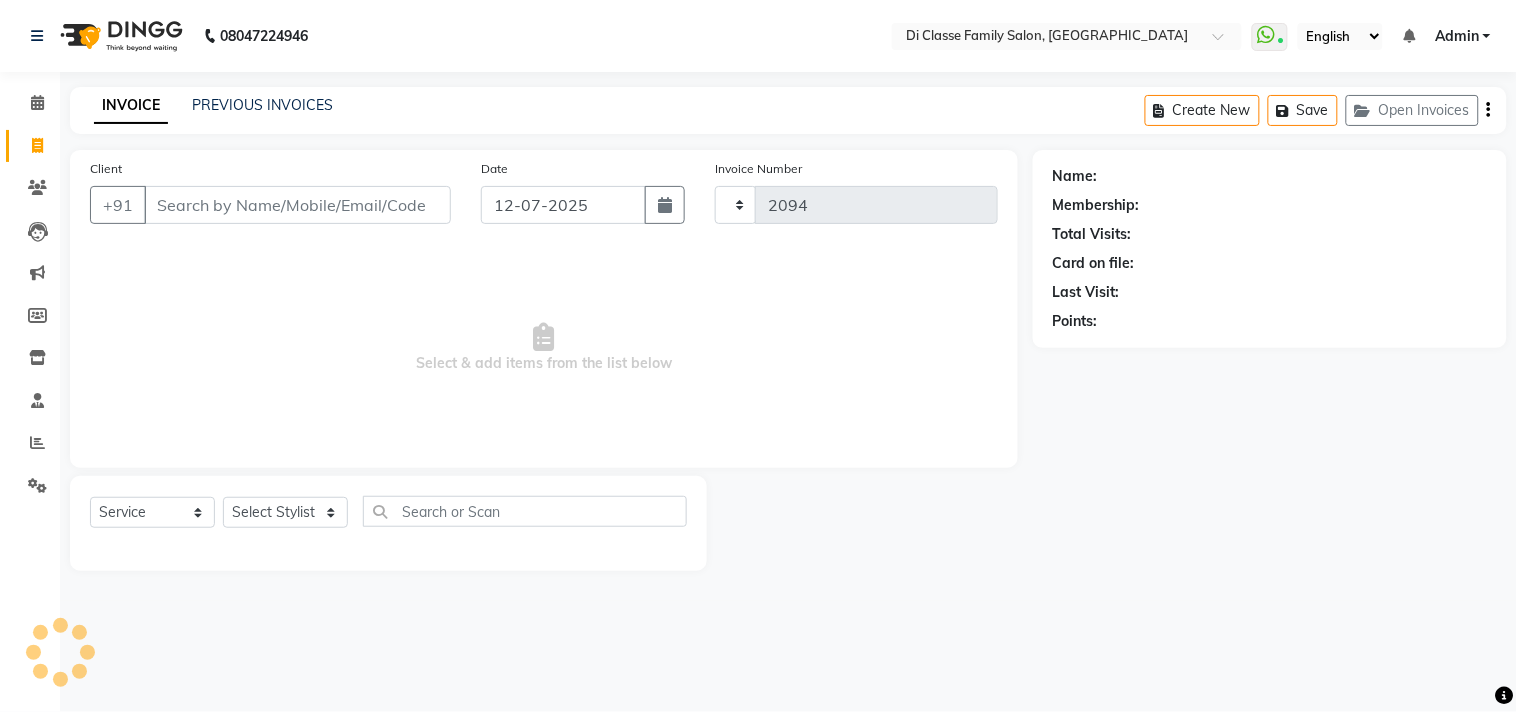select on "4704" 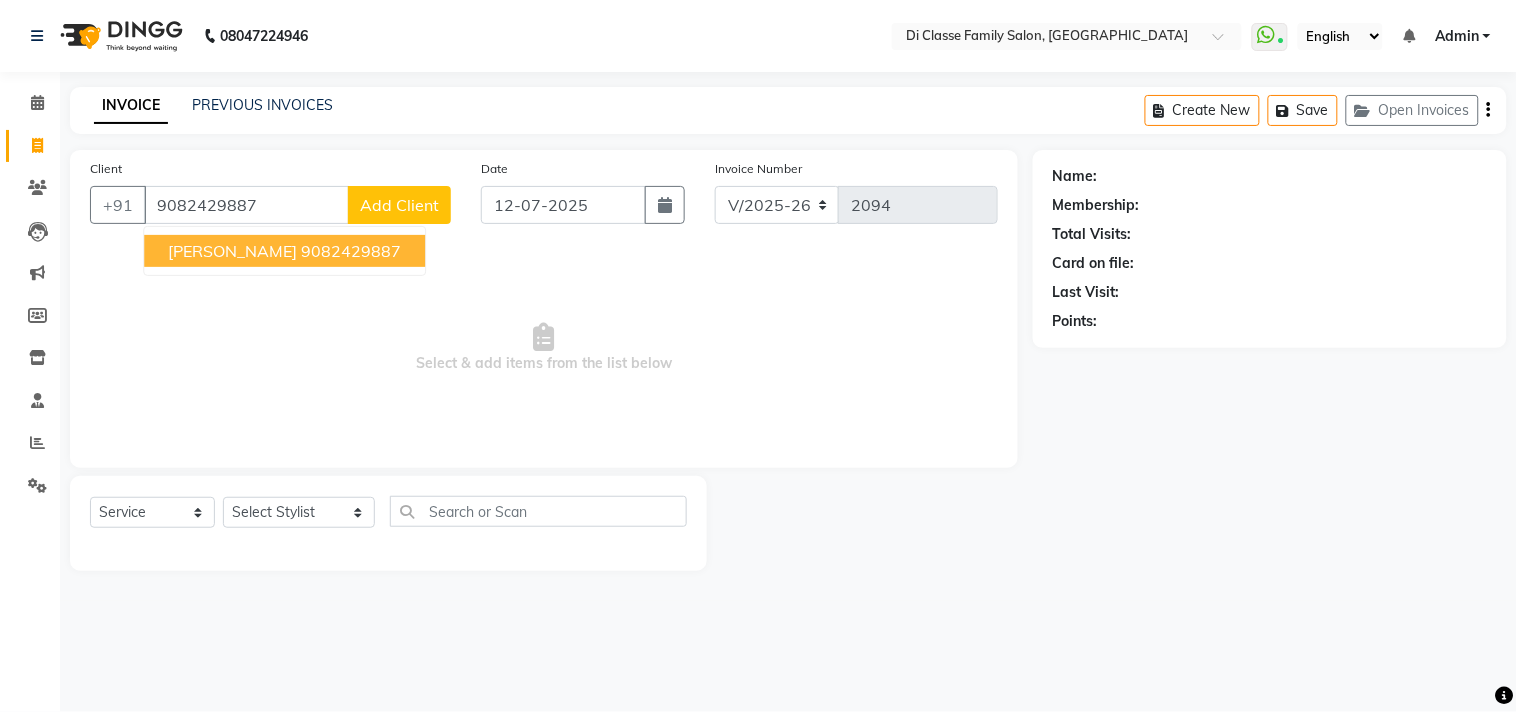 type on "9082429887" 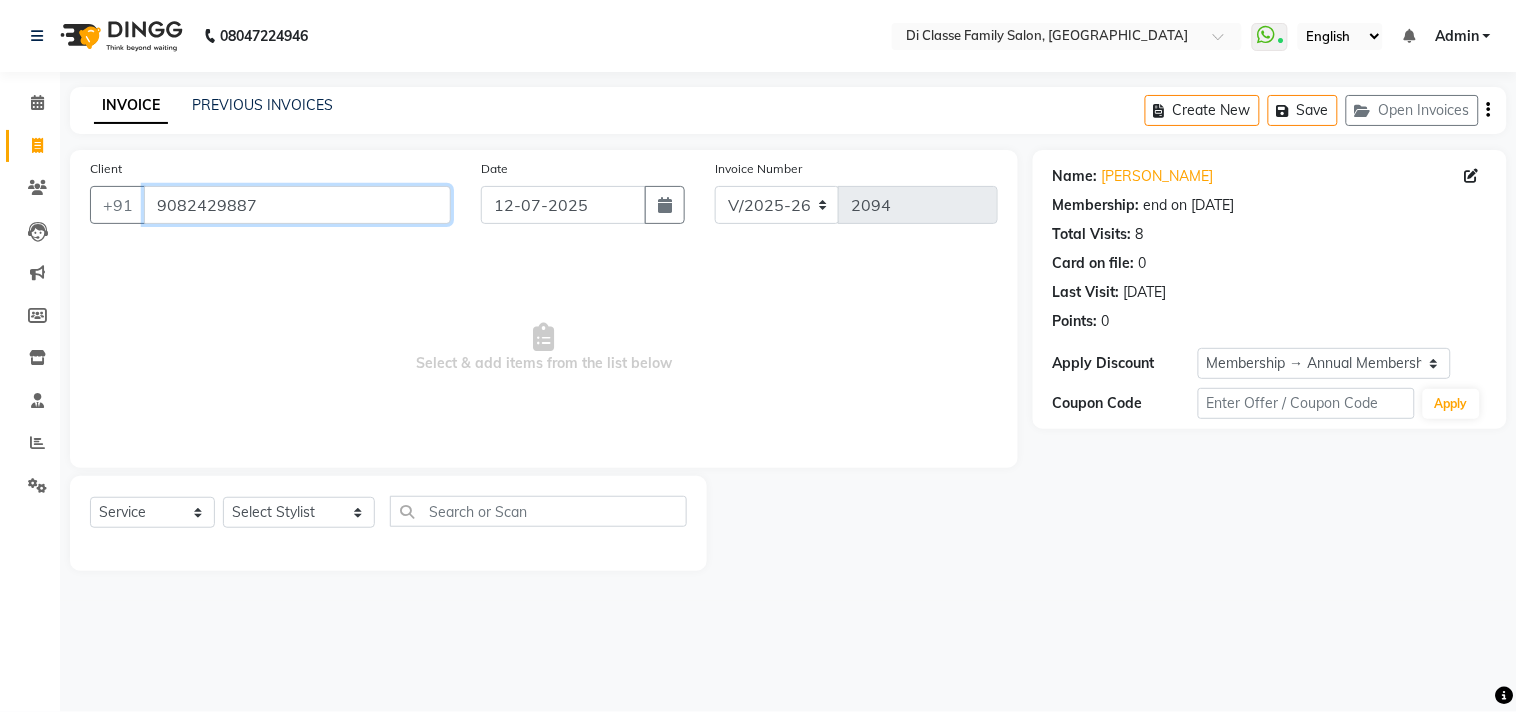 click on "Client +91 9082429887" 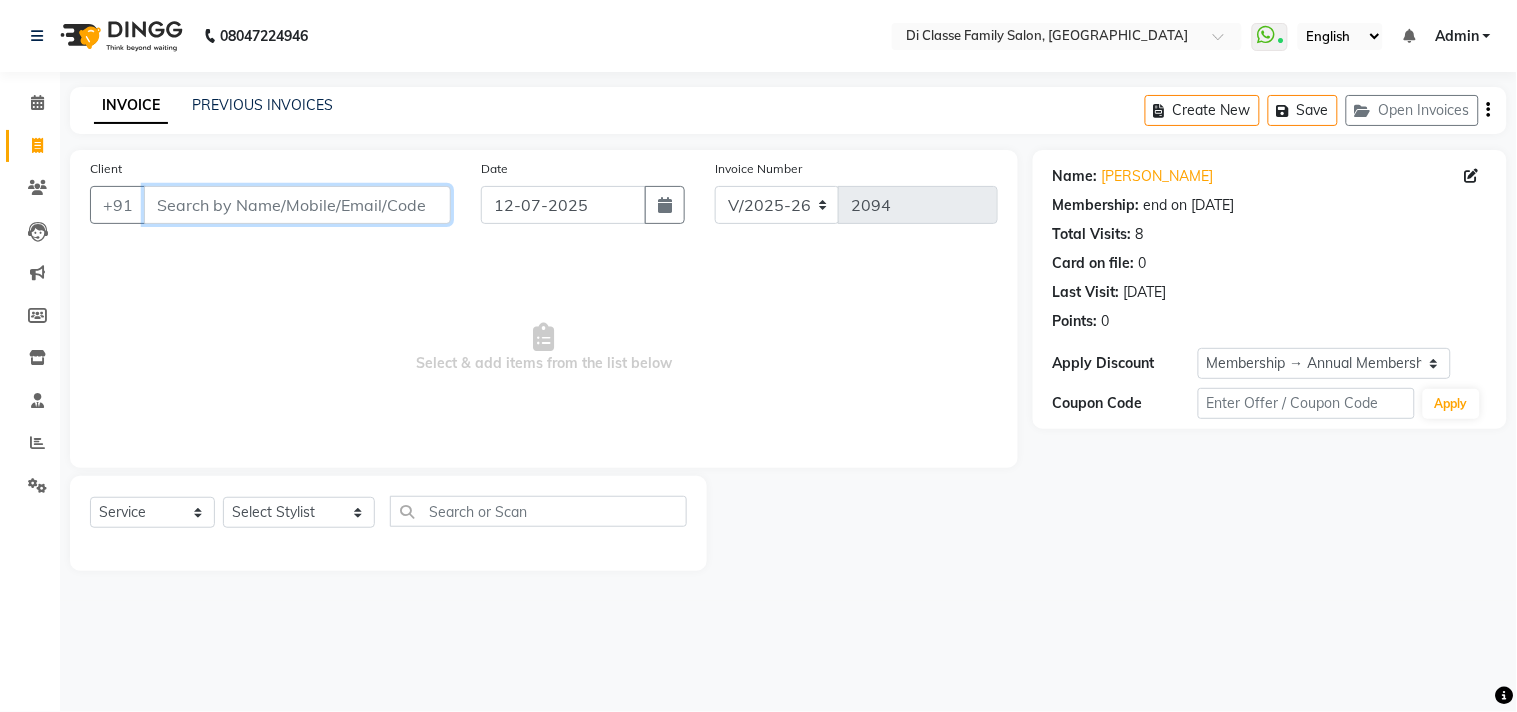 type 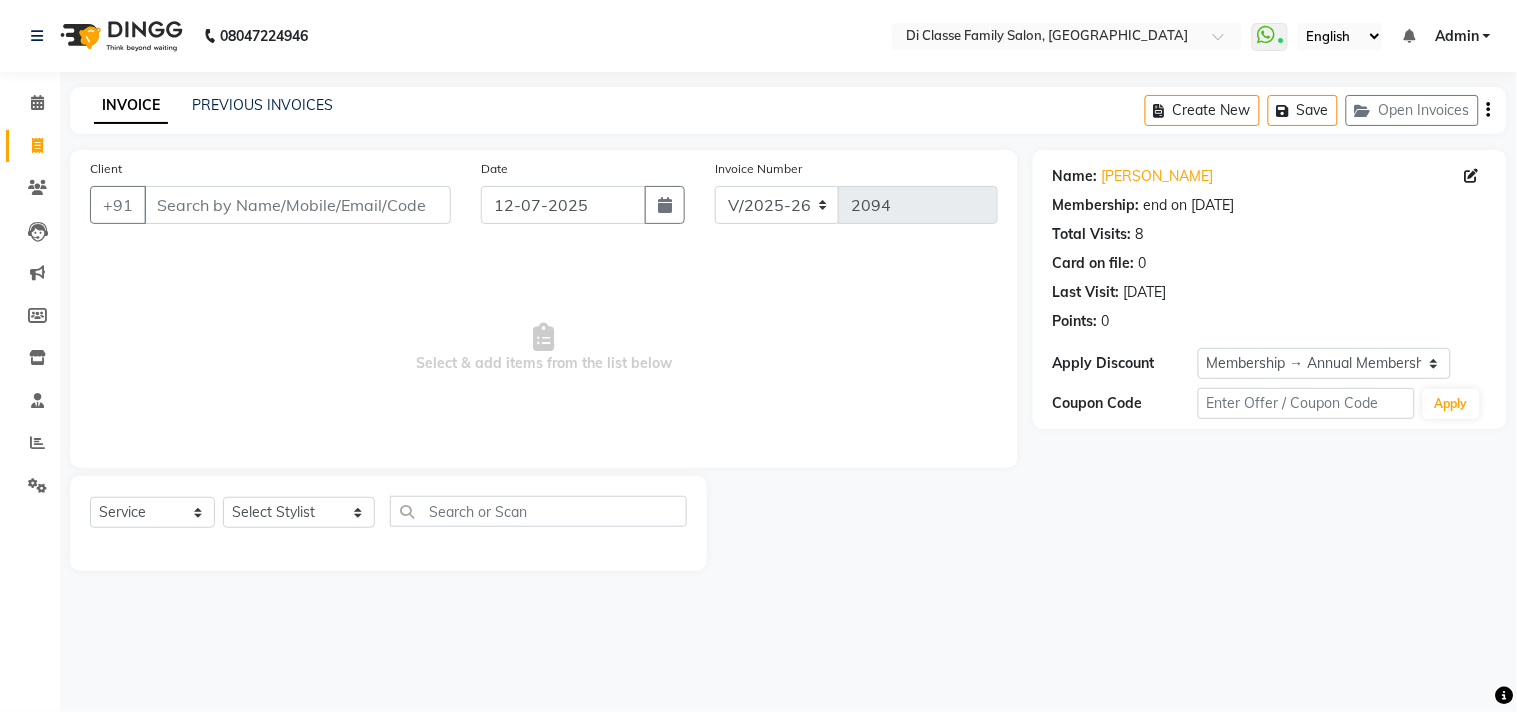 click on "08047224946 Select Location × Di Classe Family Salon, Sanpada  WhatsApp Status  ✕ Status:  Connected Most Recent Message: 12-07-2025     04:19 PM Recent Service Activity: 12-07-2025     04:23 PM English ENGLISH Español العربية मराठी हिंदी ગુજરાતી தமிழ் 中文 Notifications nothing to show Admin Manage Profile Change Password Sign out  Version:3.15.4  ☀ Di Classe Family Salon, Ghansoli ☀ DI CLASSE FAMILY SALON, Sanpada  Calendar  Invoice  Clients  Leads   Marketing  Members  Inventory  Staff  Reports  Settings Completed InProgress Upcoming Dropped Tentative Check-In Confirm Bookings Generate Report Segments Page Builder INVOICE PREVIOUS INVOICES Create New   Save   Open Invoices  Client +91 Date 12-07-2025 Invoice Number INV/2025 V/2025-26 2094  Select & add items from the list below  Select  Service  Product  Membership  Package Voucher Prepaid Gift Card  Select Stylist aniket  Anu  AYAZ KADRI  Front Desk Javed kapil KOMAL  Payal  Pooja Jadhav" at bounding box center [758, 356] 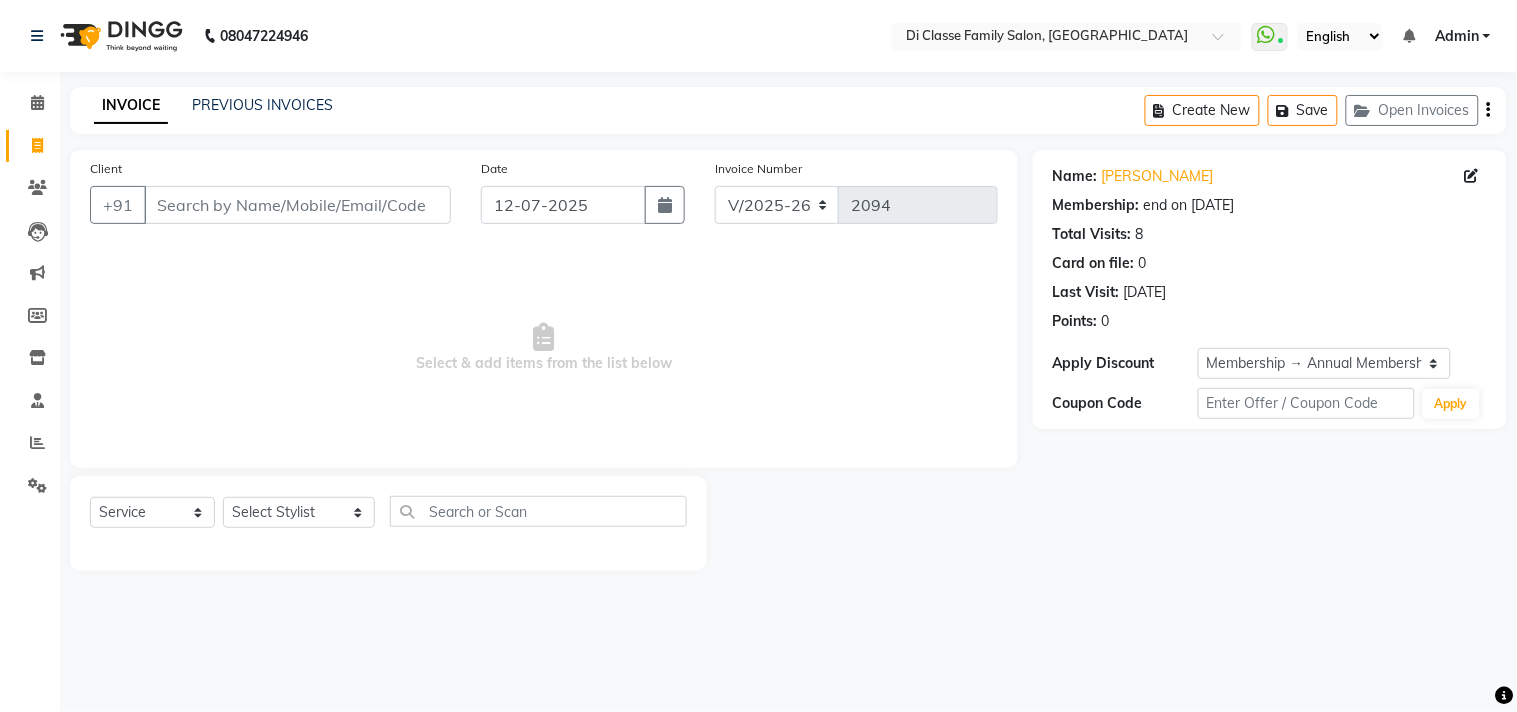 click on "INVOICE PREVIOUS INVOICES Create New   Save   Open Invoices" 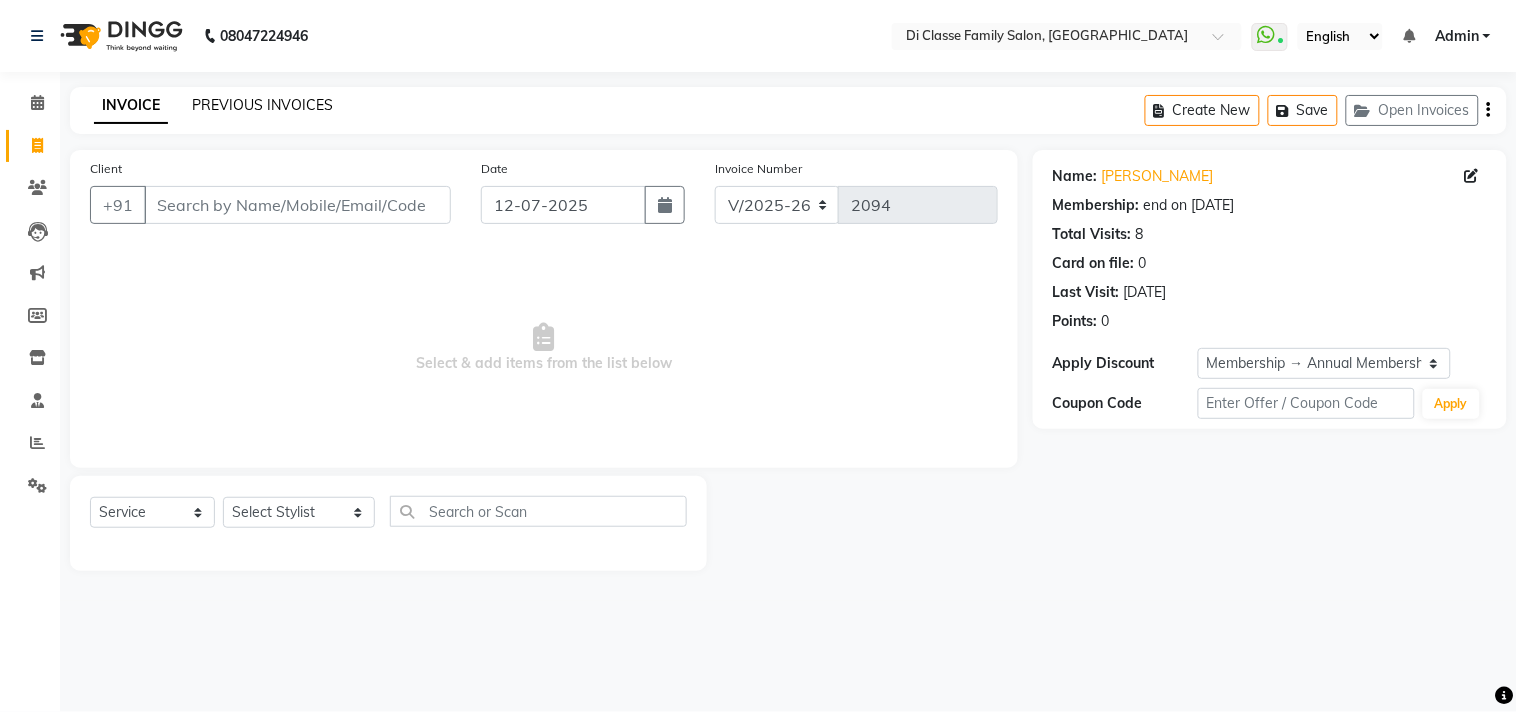 click on "PREVIOUS INVOICES" 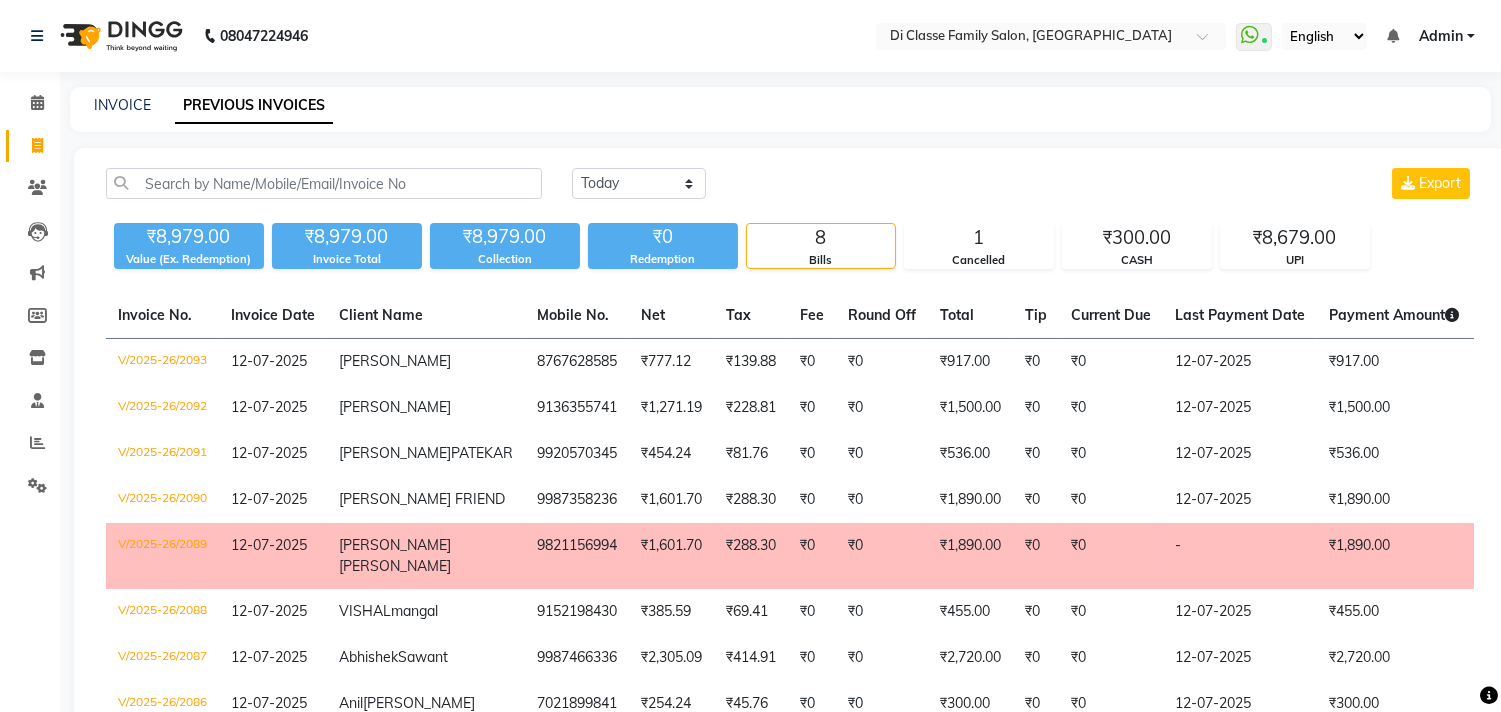 click on "08047224946 Select Location × Di Classe Family Salon, Sanpada  WhatsApp Status  ✕ Status:  Connected Most Recent Message: 12-07-2025     04:19 PM Recent Service Activity: 12-07-2025     04:23 PM English ENGLISH Español العربية मराठी हिंदी ગુજરાતી தமிழ் 中文 Notifications nothing to show Admin Manage Profile Change Password Sign out  Version:3.15.4" 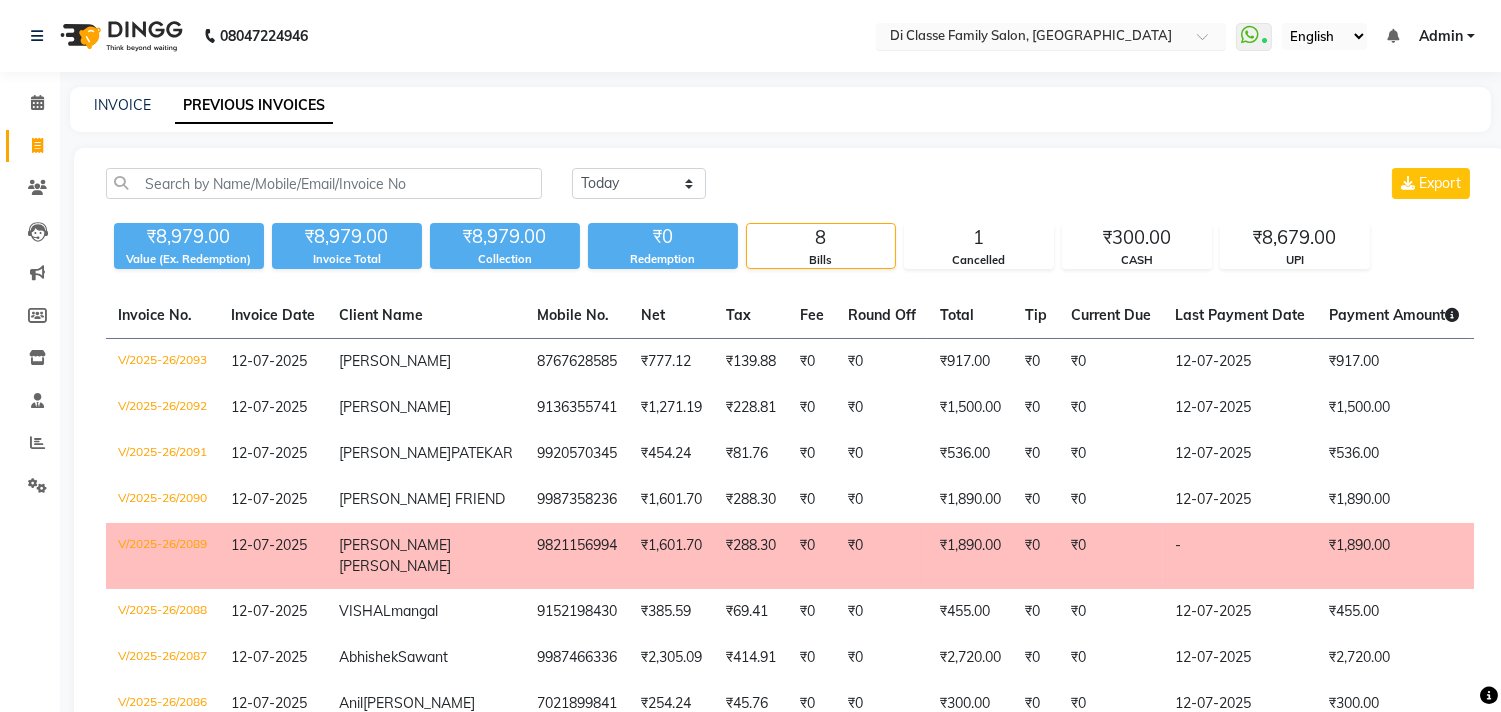 click at bounding box center (1031, 38) 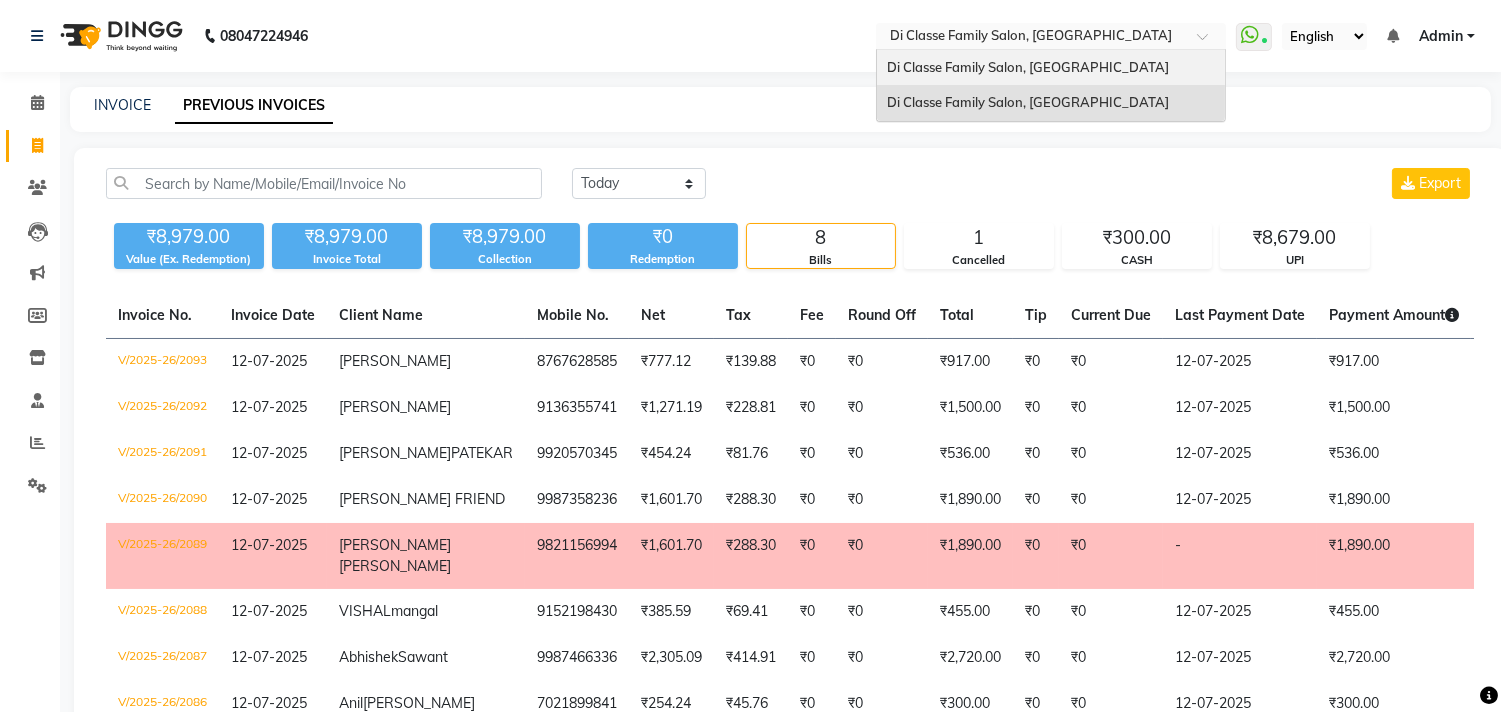 click on "Di Classe Family Salon, Ghansoli" at bounding box center [1051, 68] 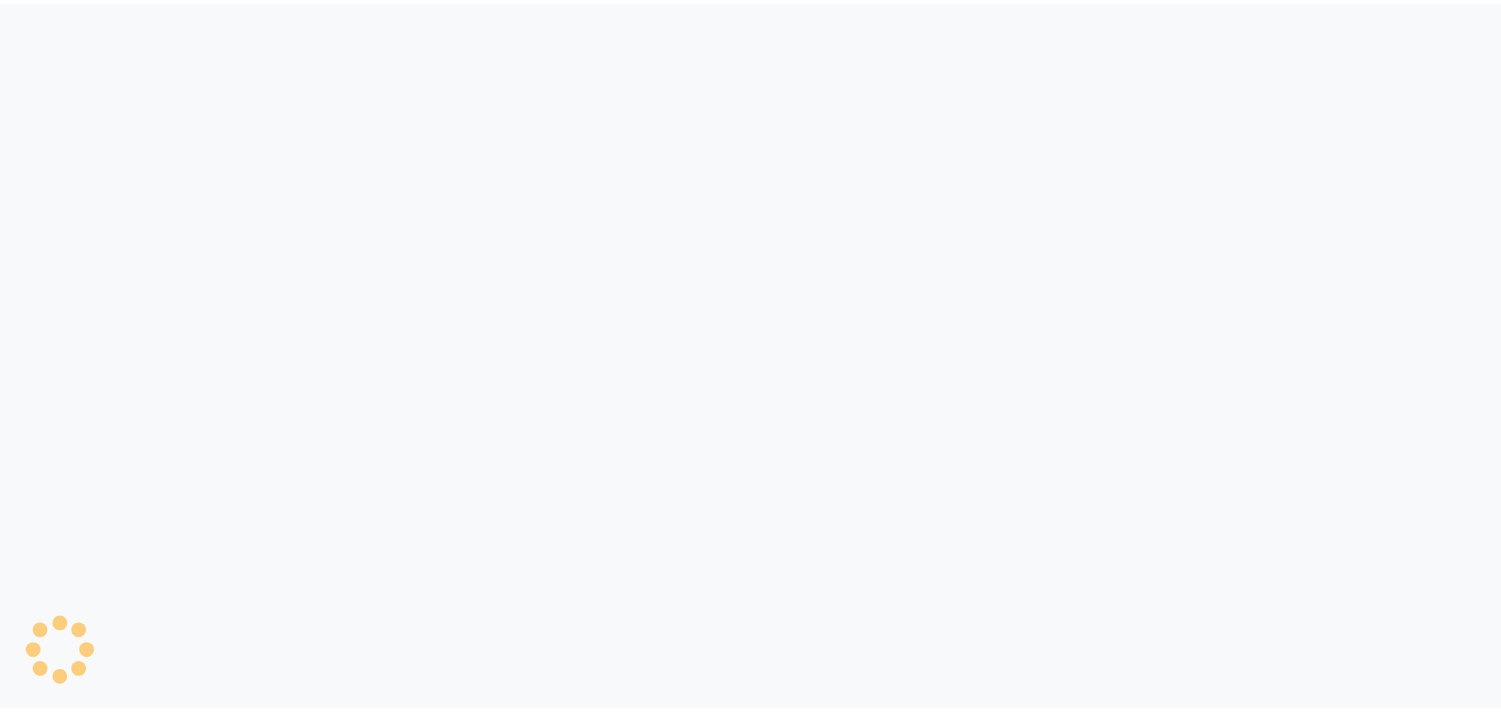 scroll, scrollTop: 0, scrollLeft: 0, axis: both 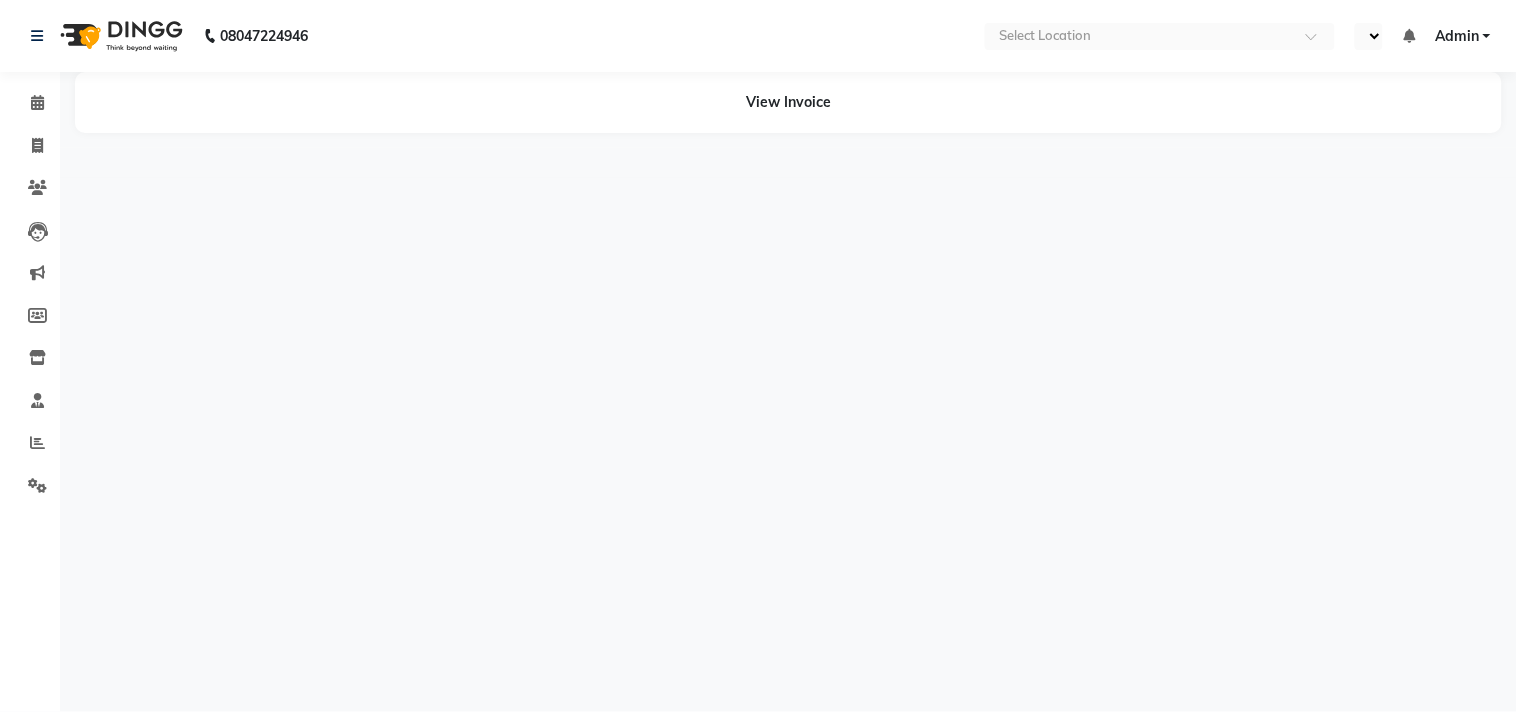 select on "en" 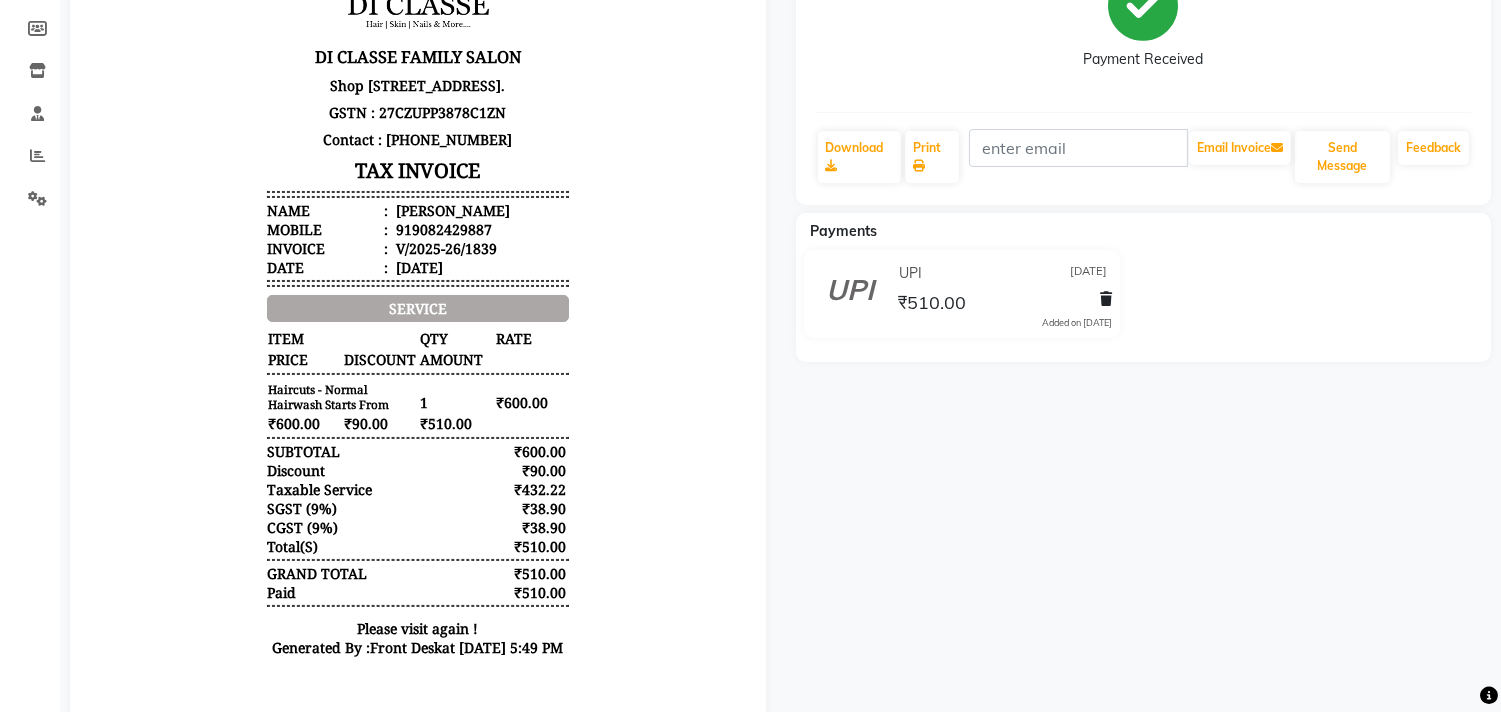 scroll, scrollTop: 373, scrollLeft: 0, axis: vertical 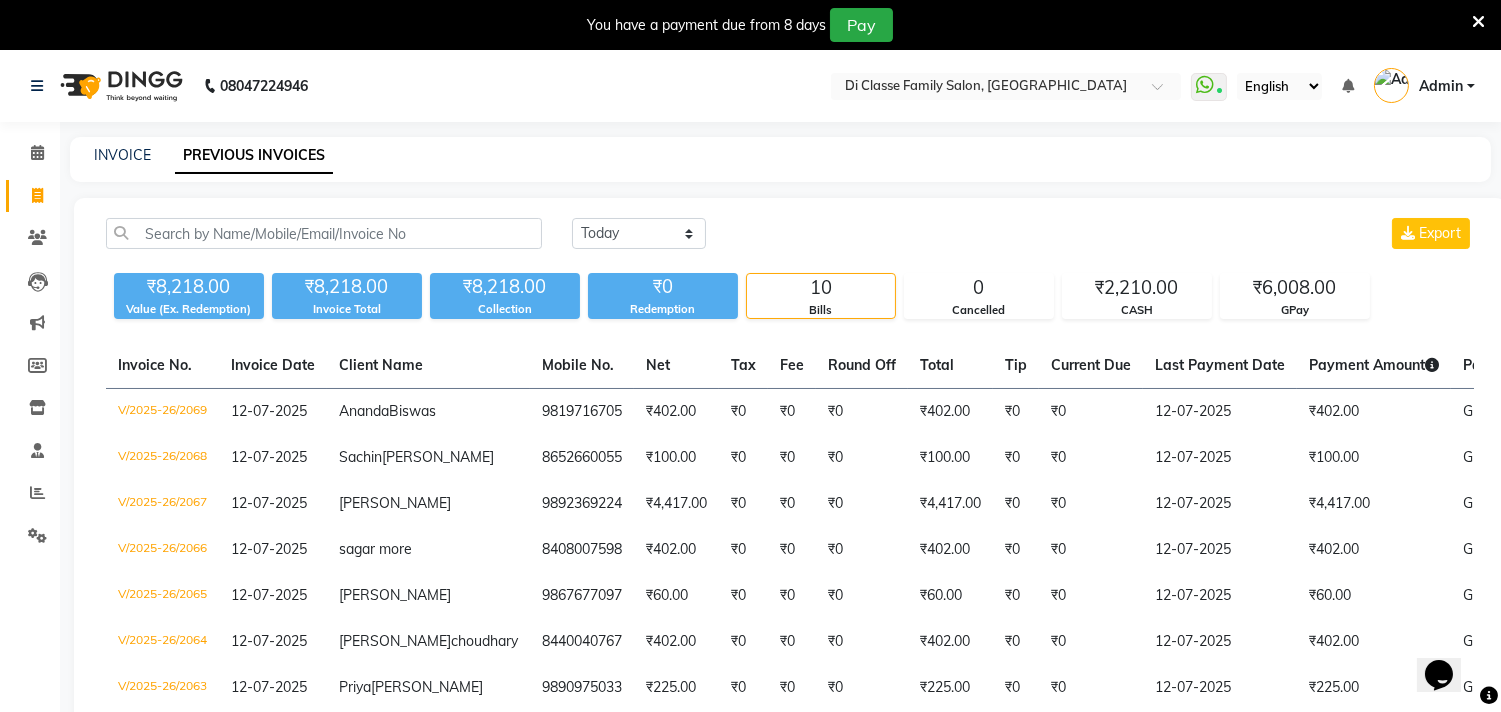 click at bounding box center [1478, 21] 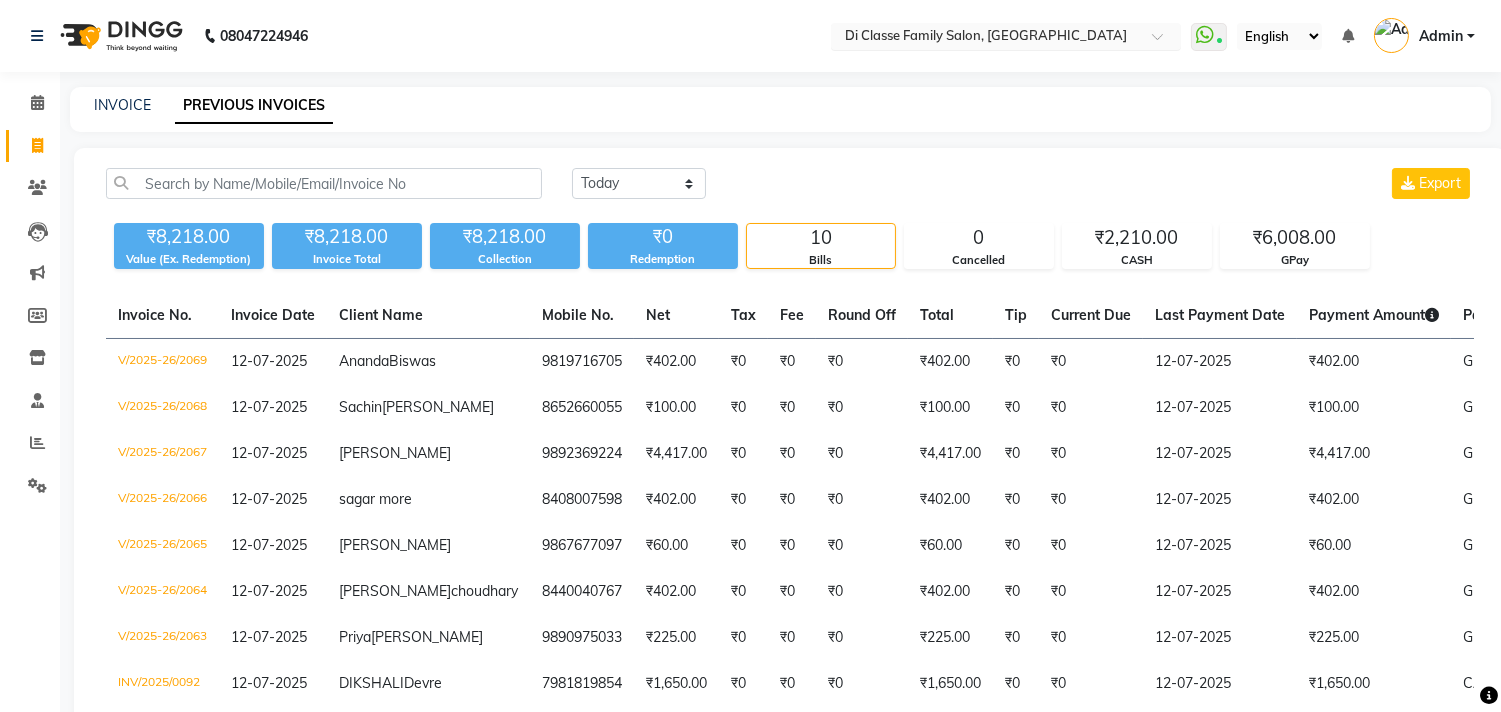 click at bounding box center [986, 38] 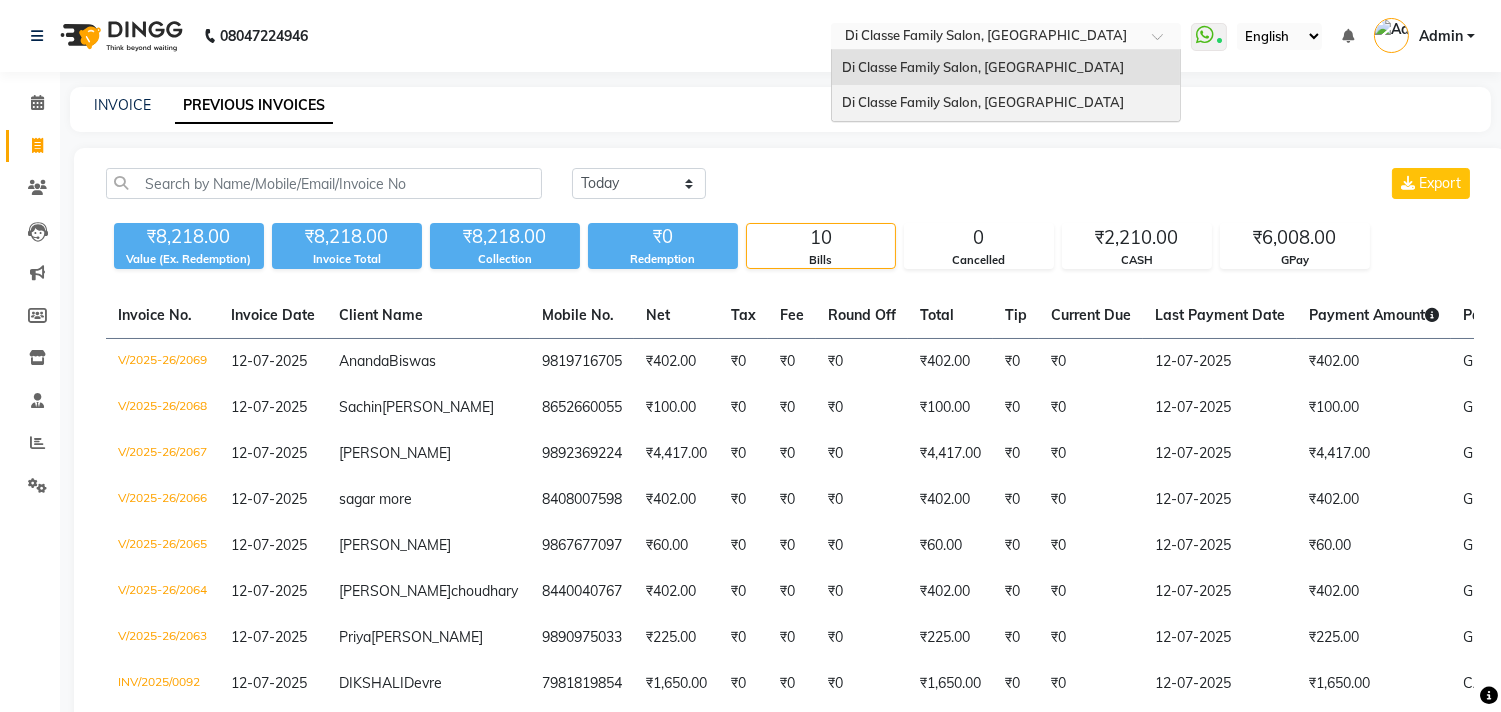 click on "Di Classe Family Salon, [GEOGRAPHIC_DATA]" at bounding box center [1006, 103] 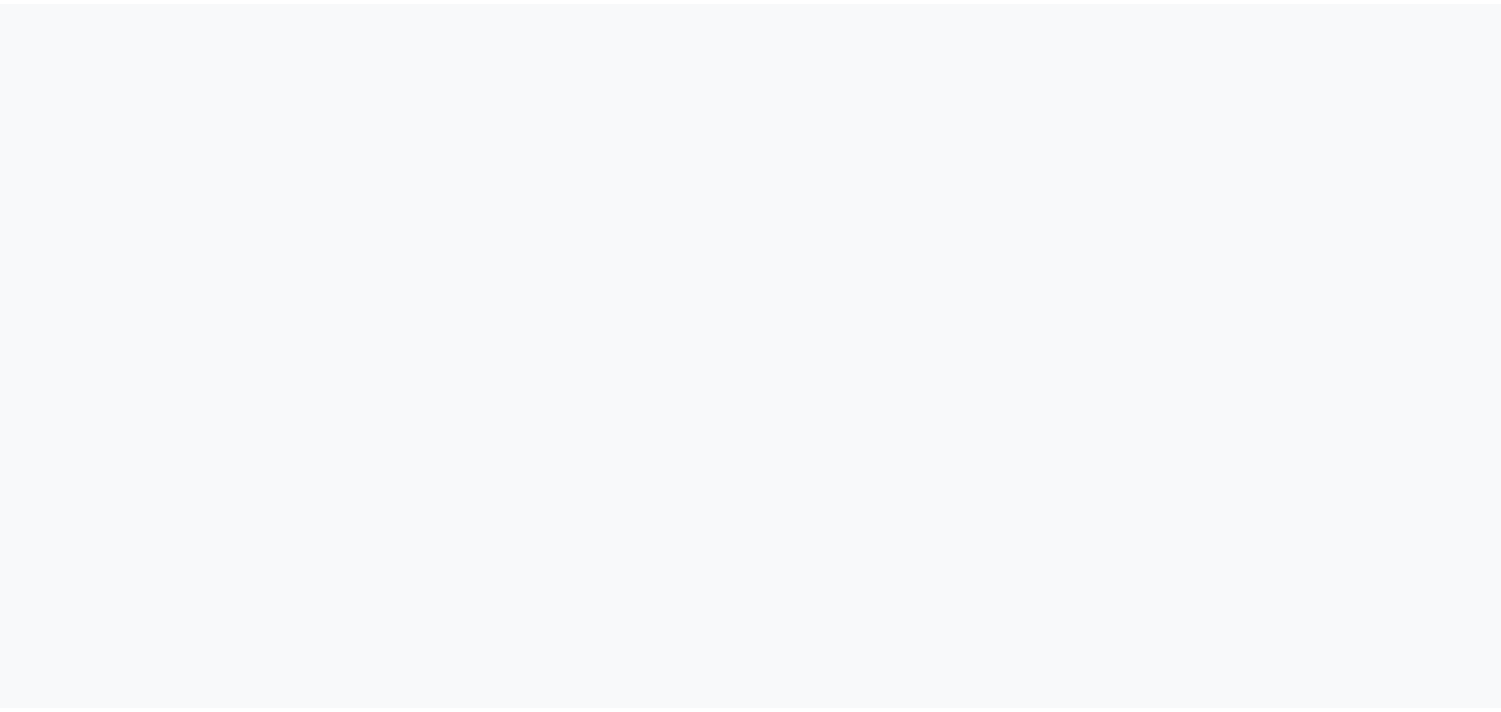scroll, scrollTop: 0, scrollLeft: 0, axis: both 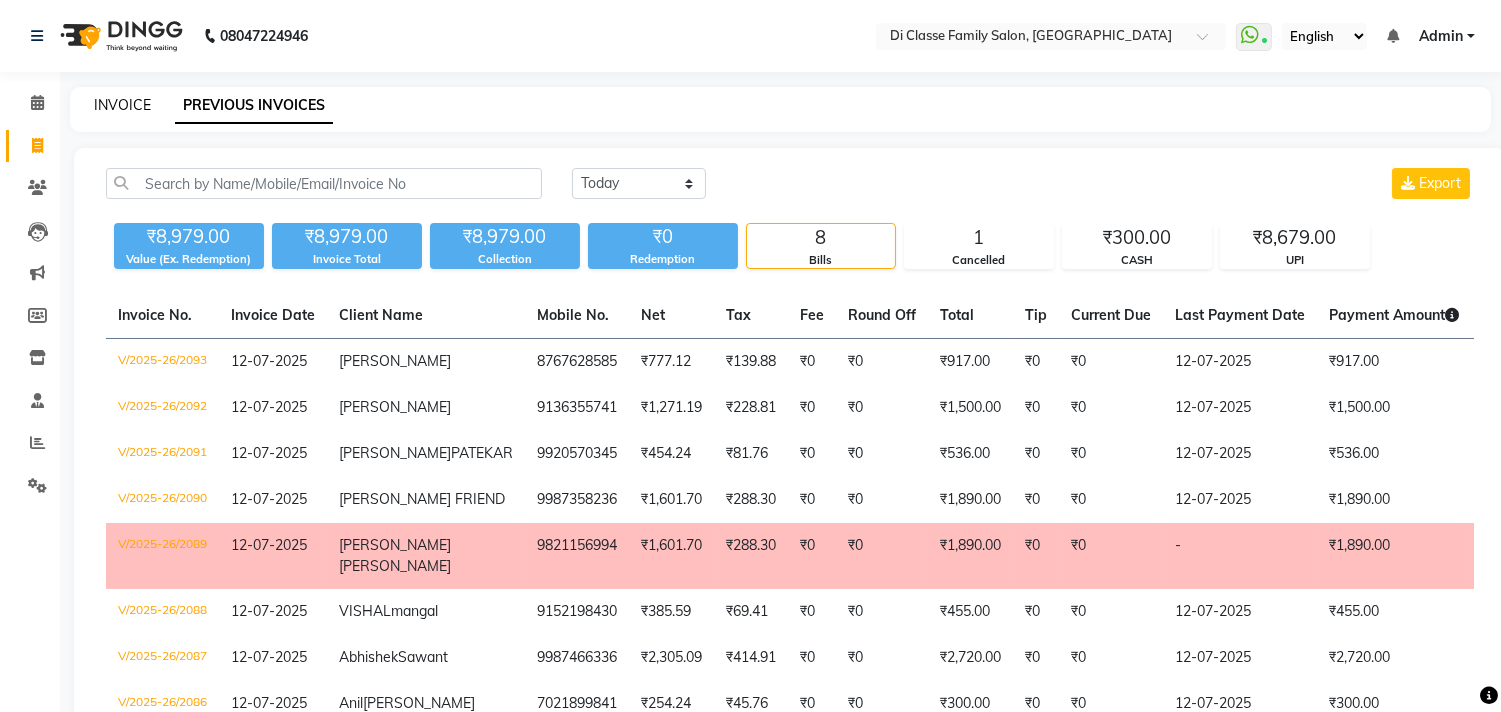 click on "INVOICE" 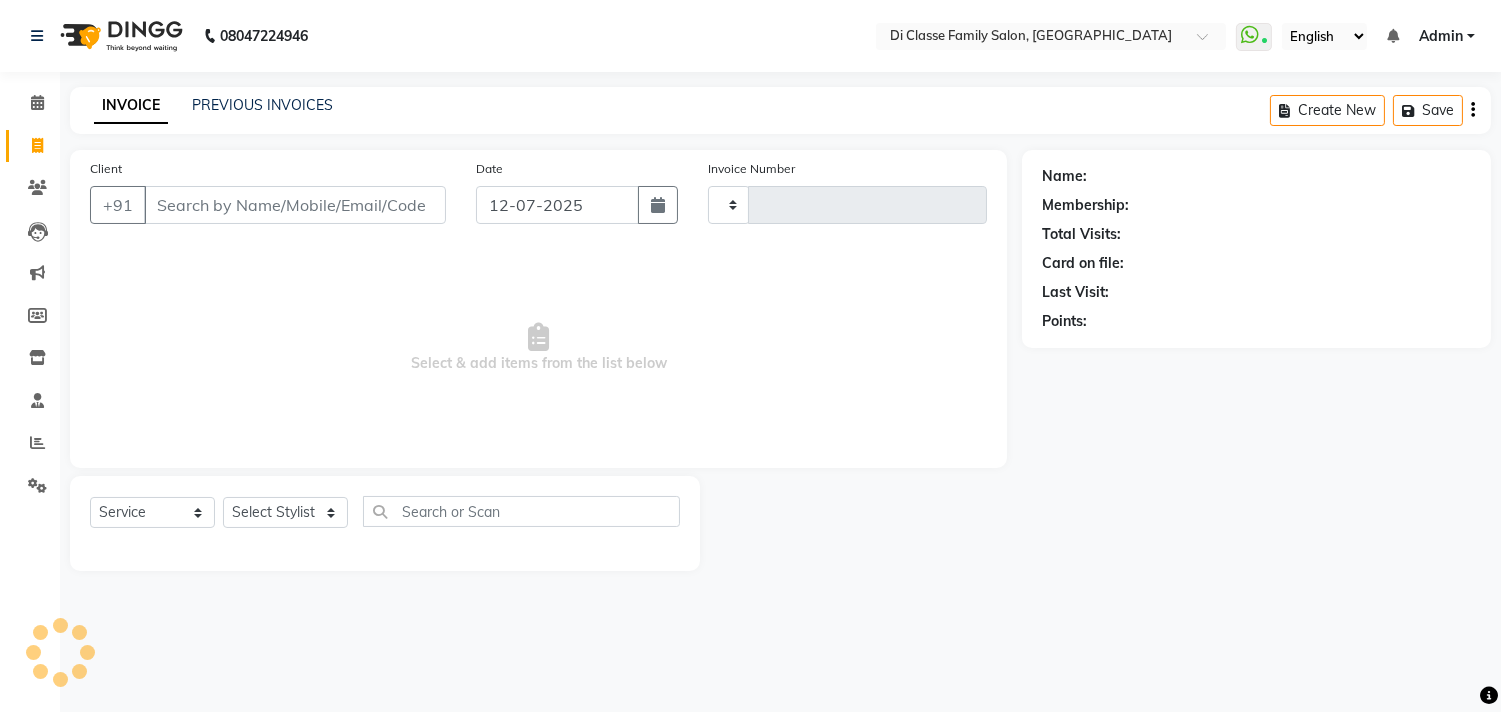 type on "2094" 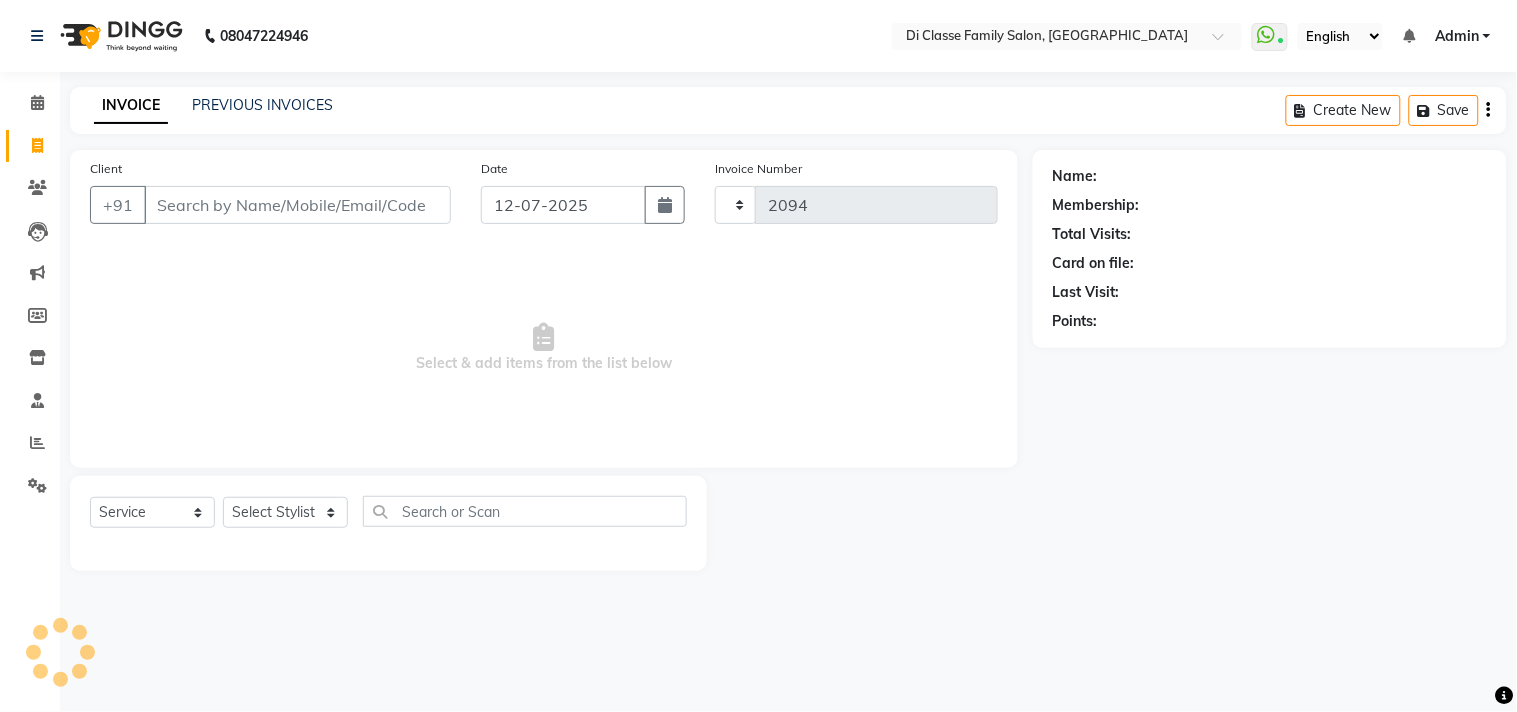 select on "4704" 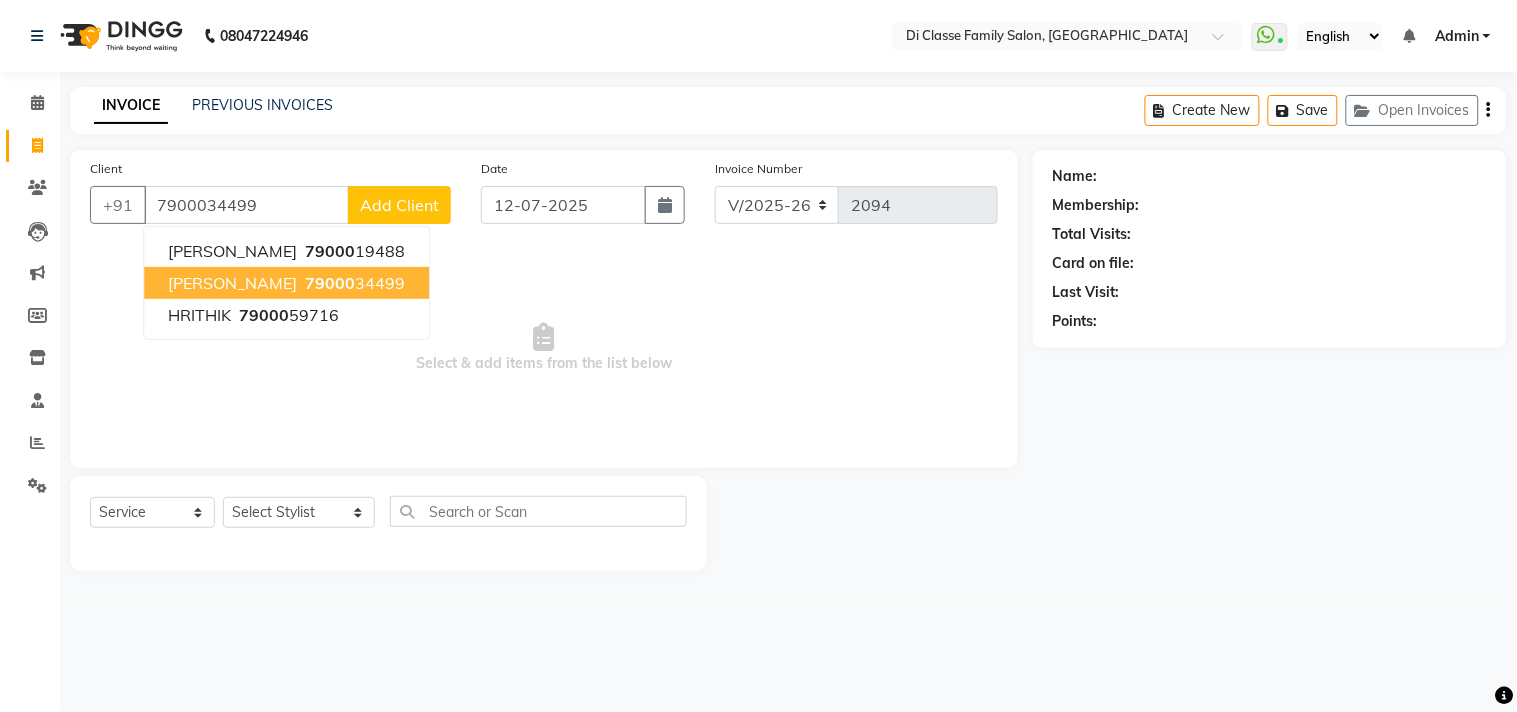 type on "7900034499" 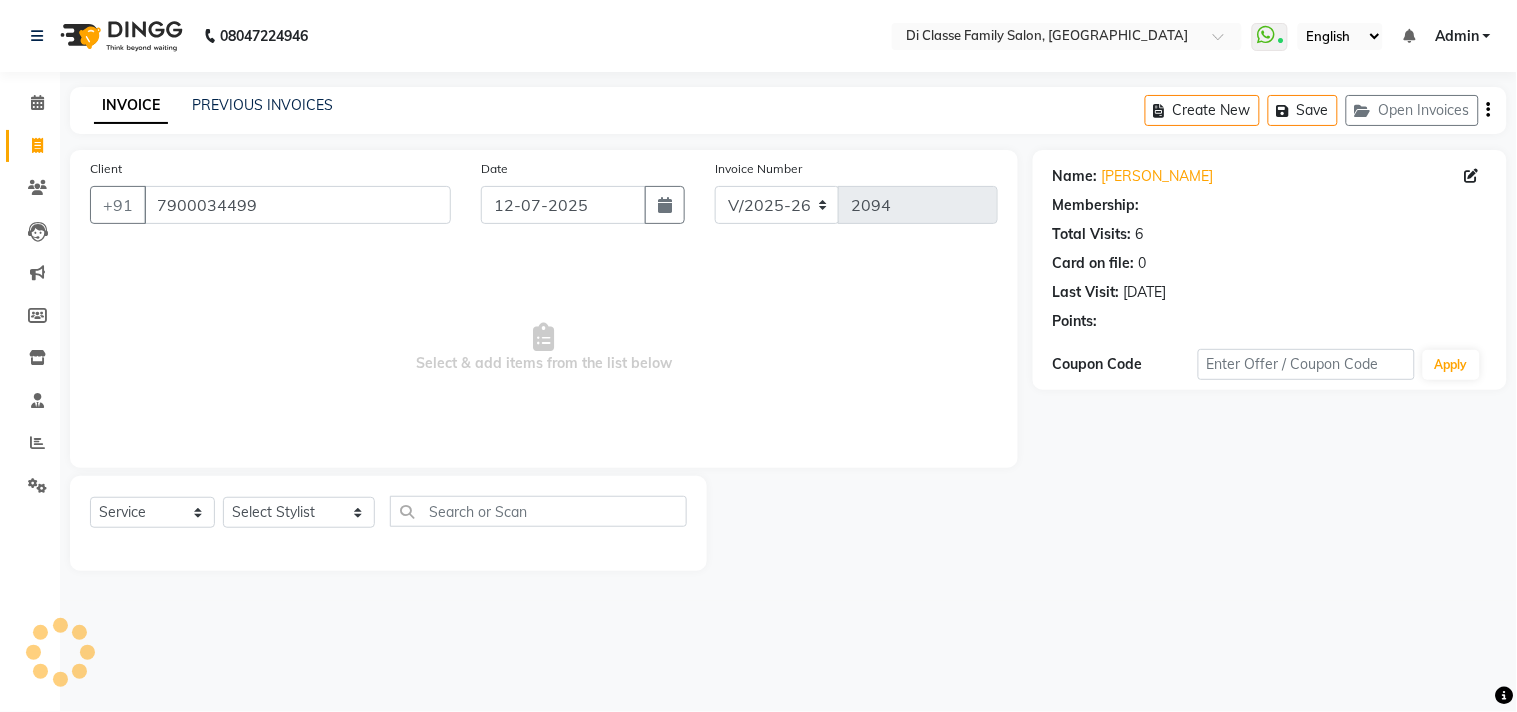 select on "1: Object" 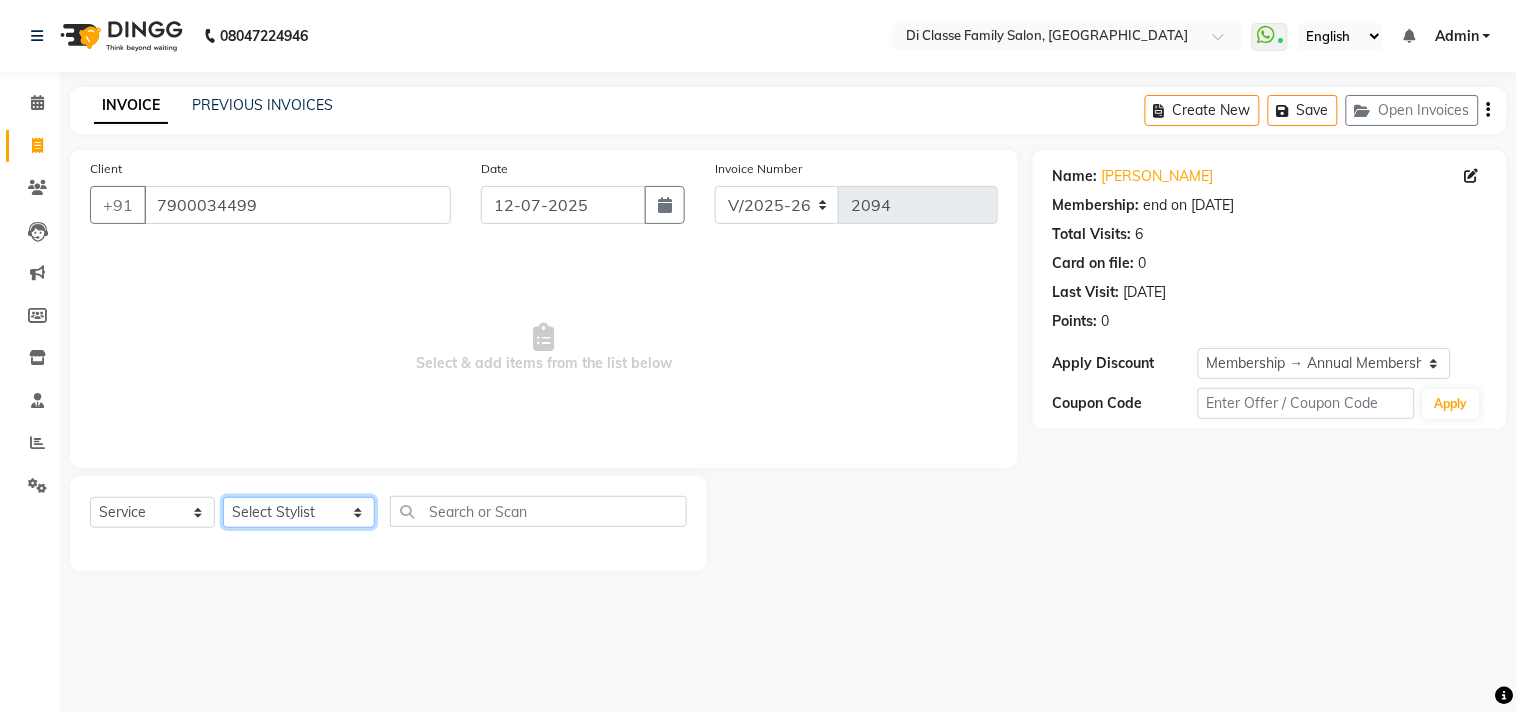 click on "Select Stylist aniket  Anu  AYAZ KADRI  Front Desk Javed kapil KOMAL  Payal  Pooja Jadhav Rahul Datkhile RESHMA SHAIKH rutik shinde SACHIN SAKPAL SADDAM SAHAJAN SAKSHI CHAVAN Sameer  sampada Sanjana  SANU shobha sonawane shobha sonawane SHUBHAM PEDNEKAR Sikandar Ansari ssneha rana" 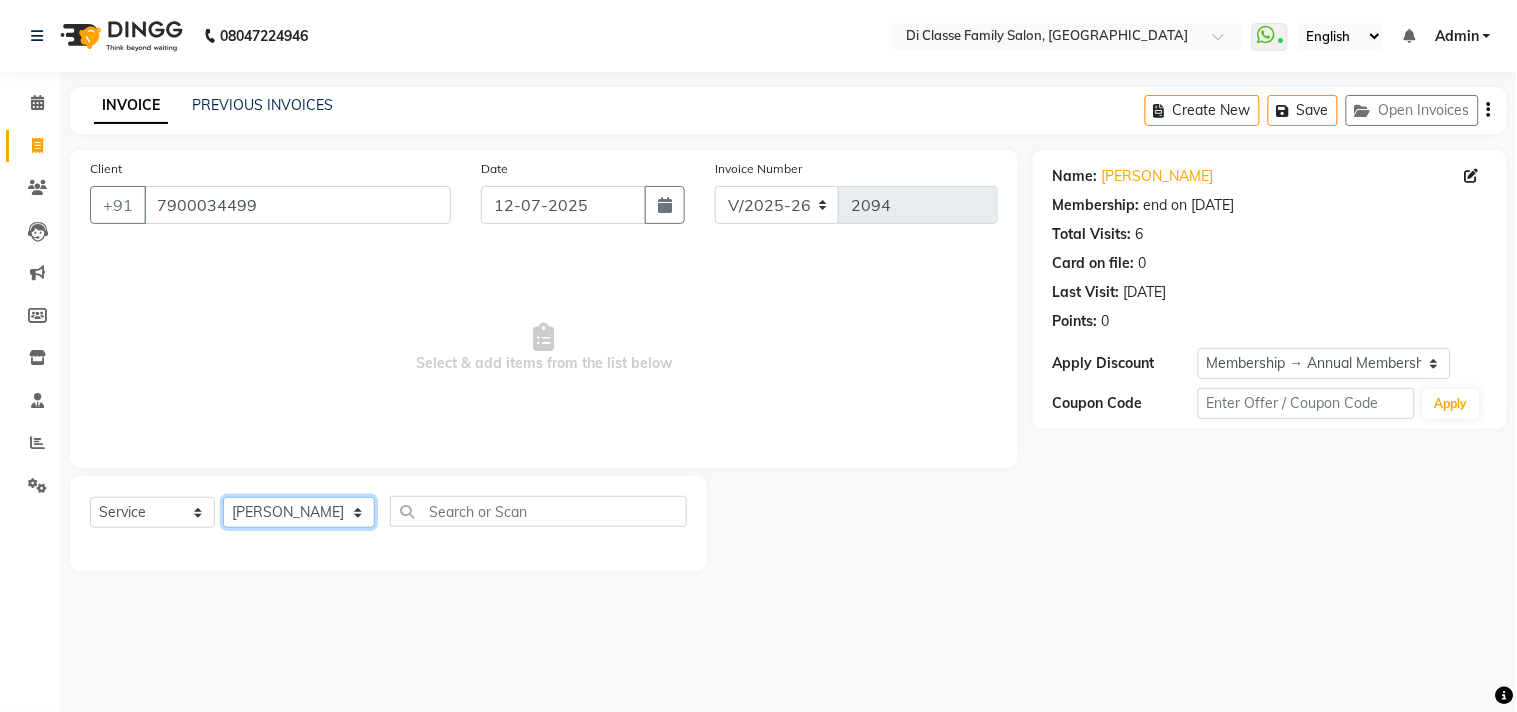 click on "Select Stylist aniket  Anu  AYAZ KADRI  Front Desk Javed kapil KOMAL  Payal  Pooja Jadhav Rahul Datkhile RESHMA SHAIKH rutik shinde SACHIN SAKPAL SADDAM SAHAJAN SAKSHI CHAVAN Sameer  sampada Sanjana  SANU shobha sonawane shobha sonawane SHUBHAM PEDNEKAR Sikandar Ansari ssneha rana" 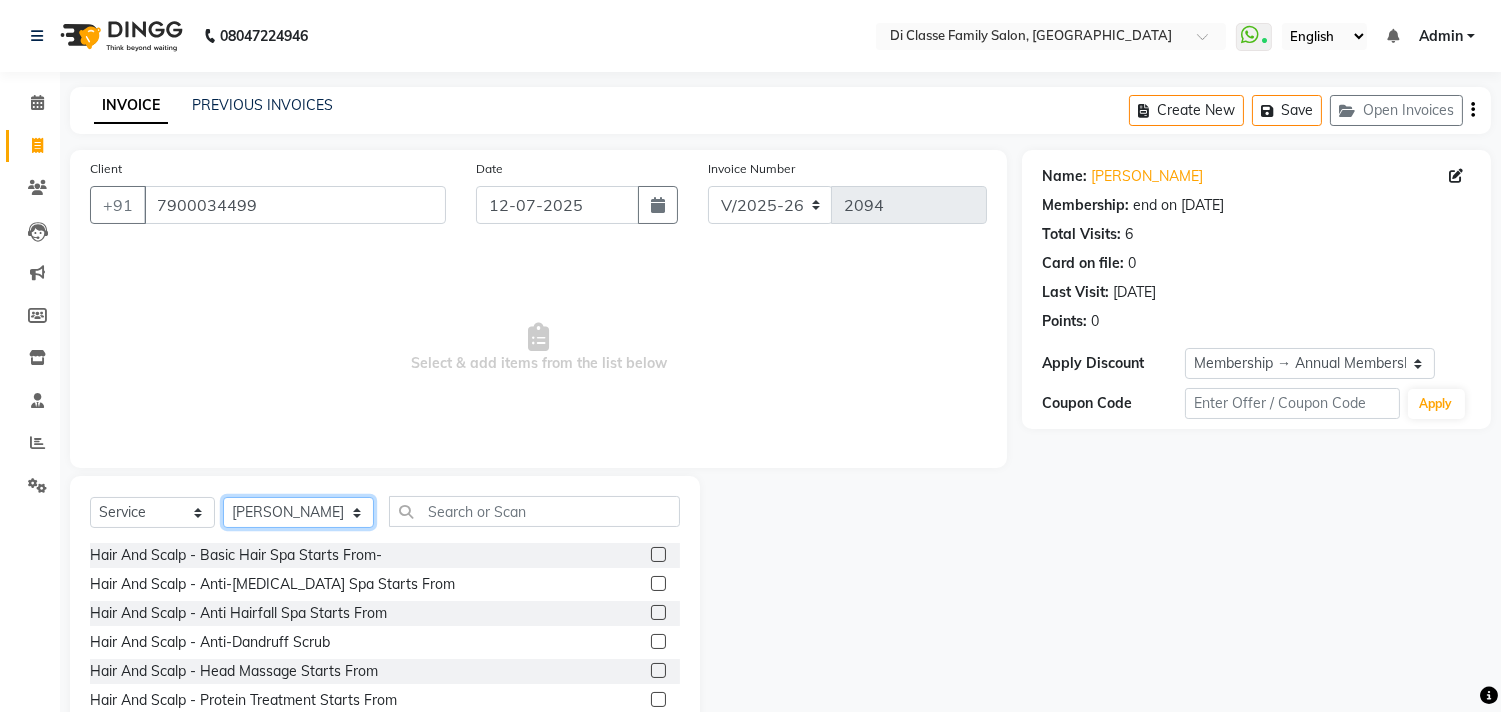 click on "Select Stylist aniket  Anu  AYAZ KADRI  Front Desk Javed kapil KOMAL  Payal  Pooja Jadhav Rahul Datkhile RESHMA SHAIKH rutik shinde SACHIN SAKPAL SADDAM SAHAJAN SAKSHI CHAVAN Sameer  sampada Sanjana  SANU shobha sonawane shobha sonawane SHUBHAM PEDNEKAR Sikandar Ansari ssneha rana" 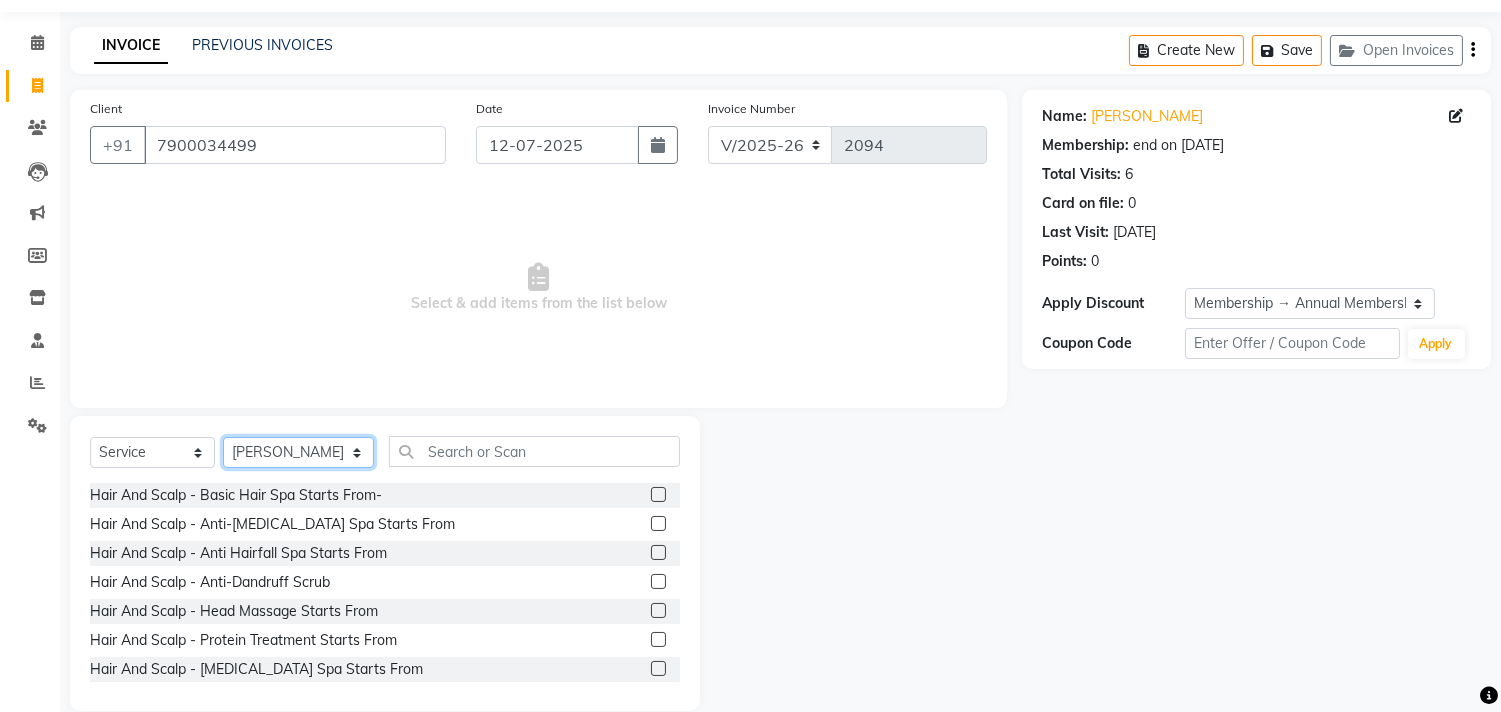 scroll, scrollTop: 88, scrollLeft: 0, axis: vertical 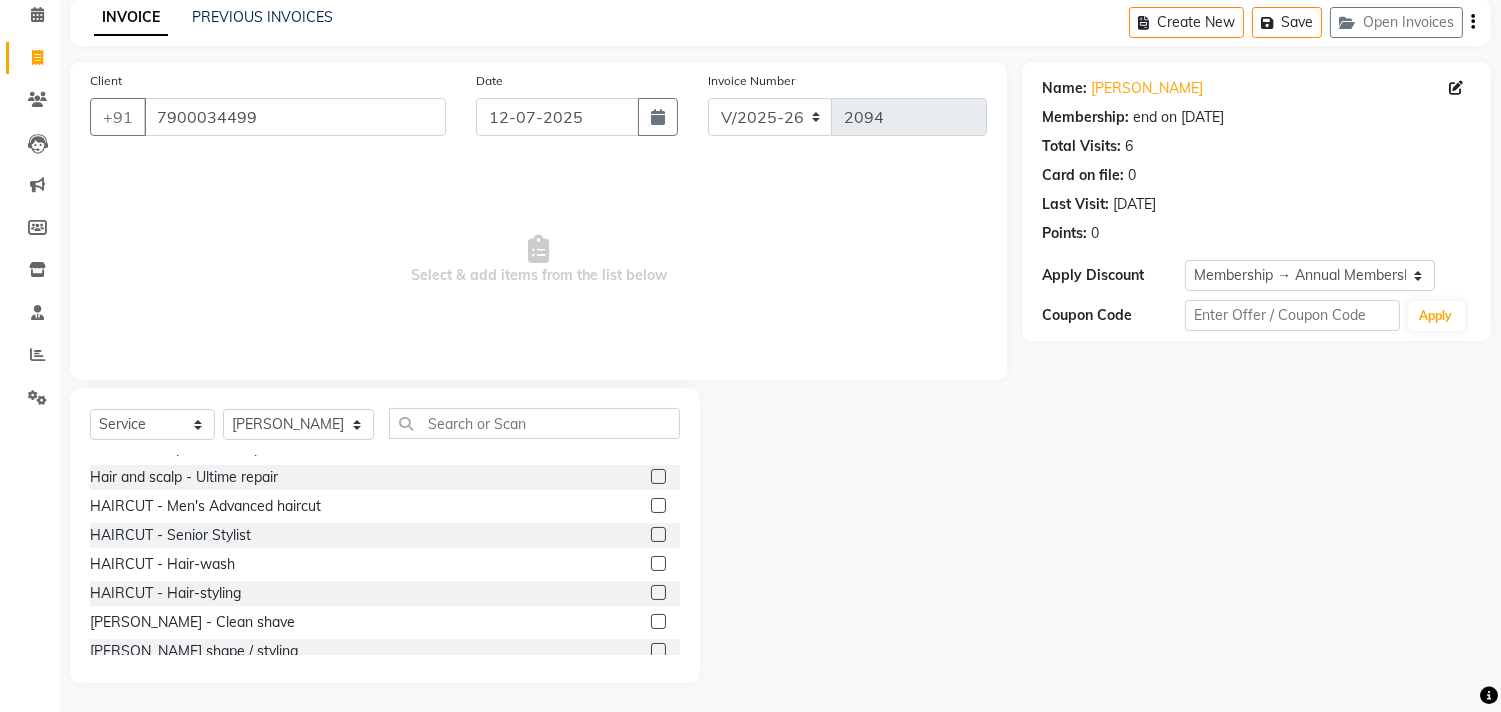 click 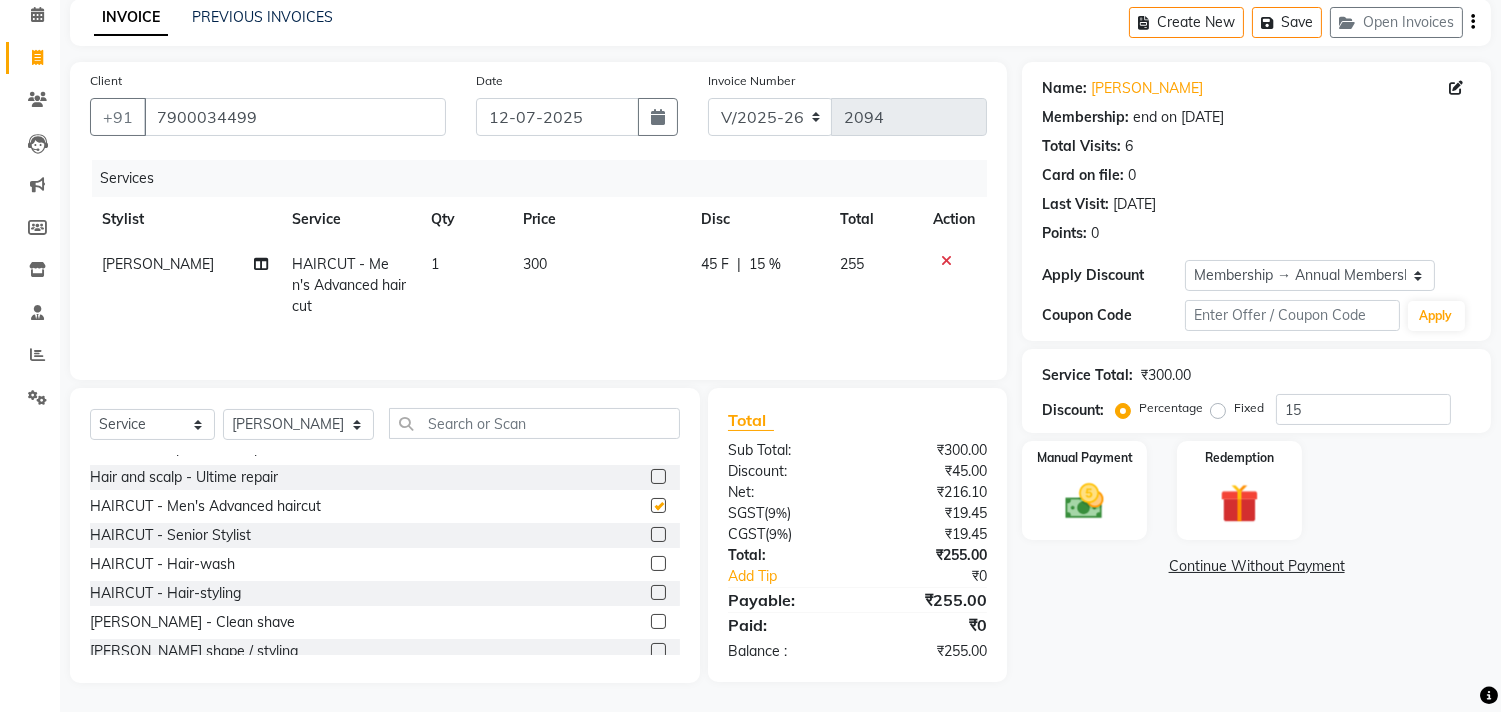 checkbox on "false" 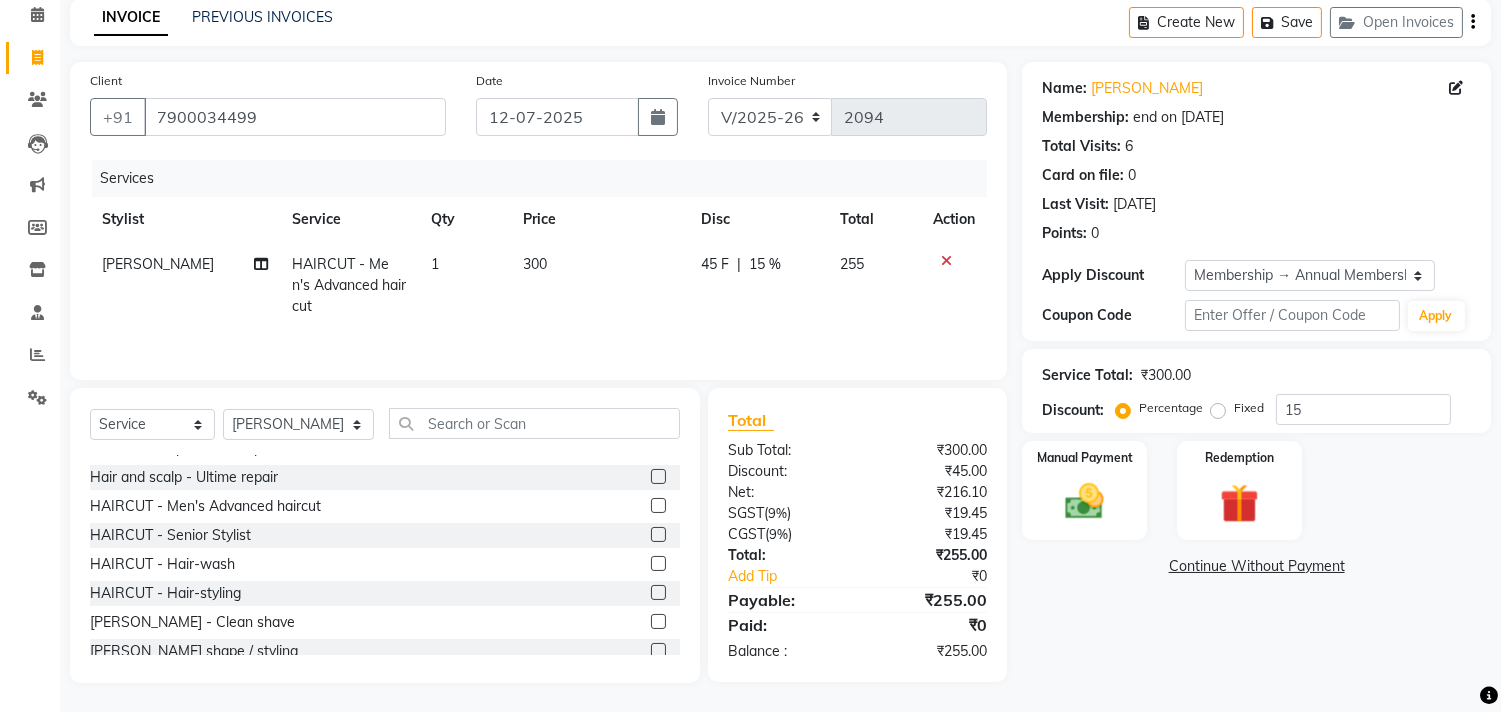 click 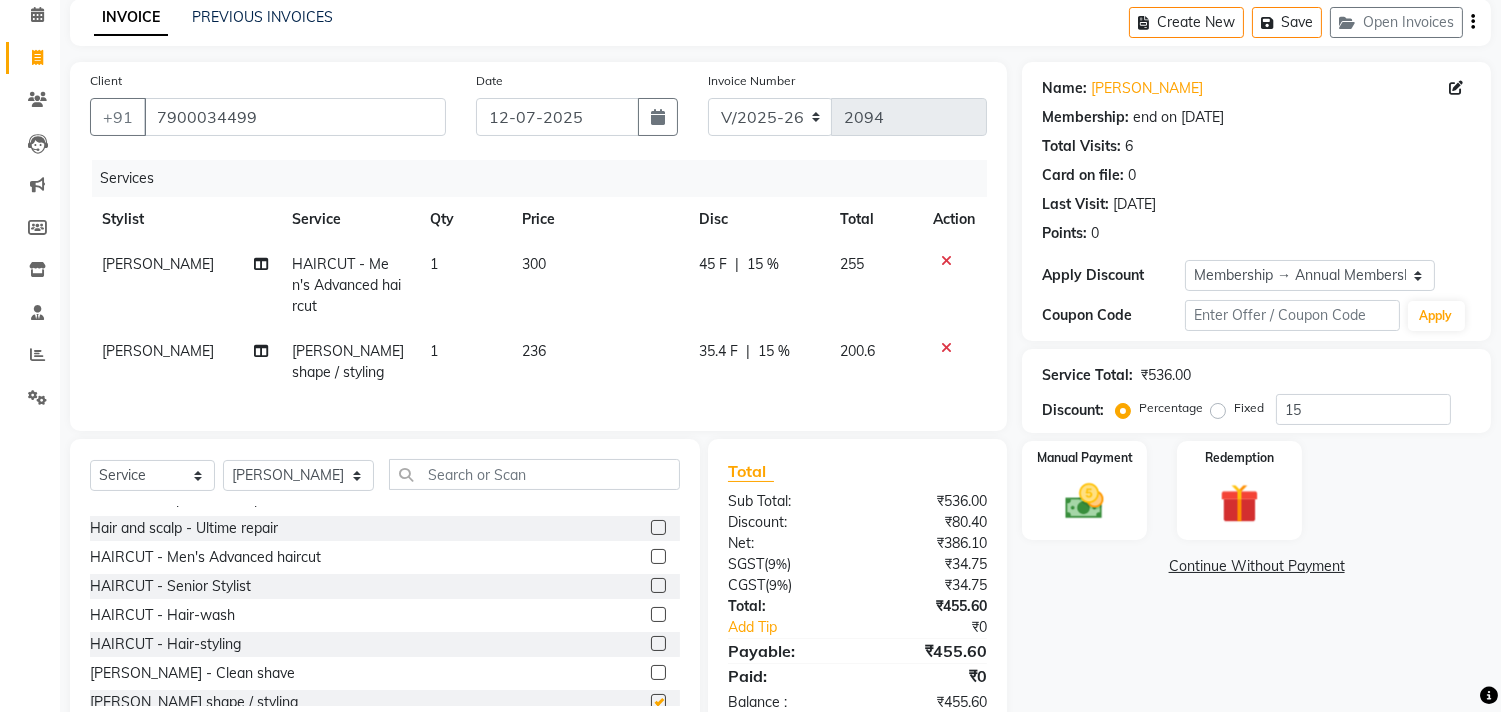 checkbox on "false" 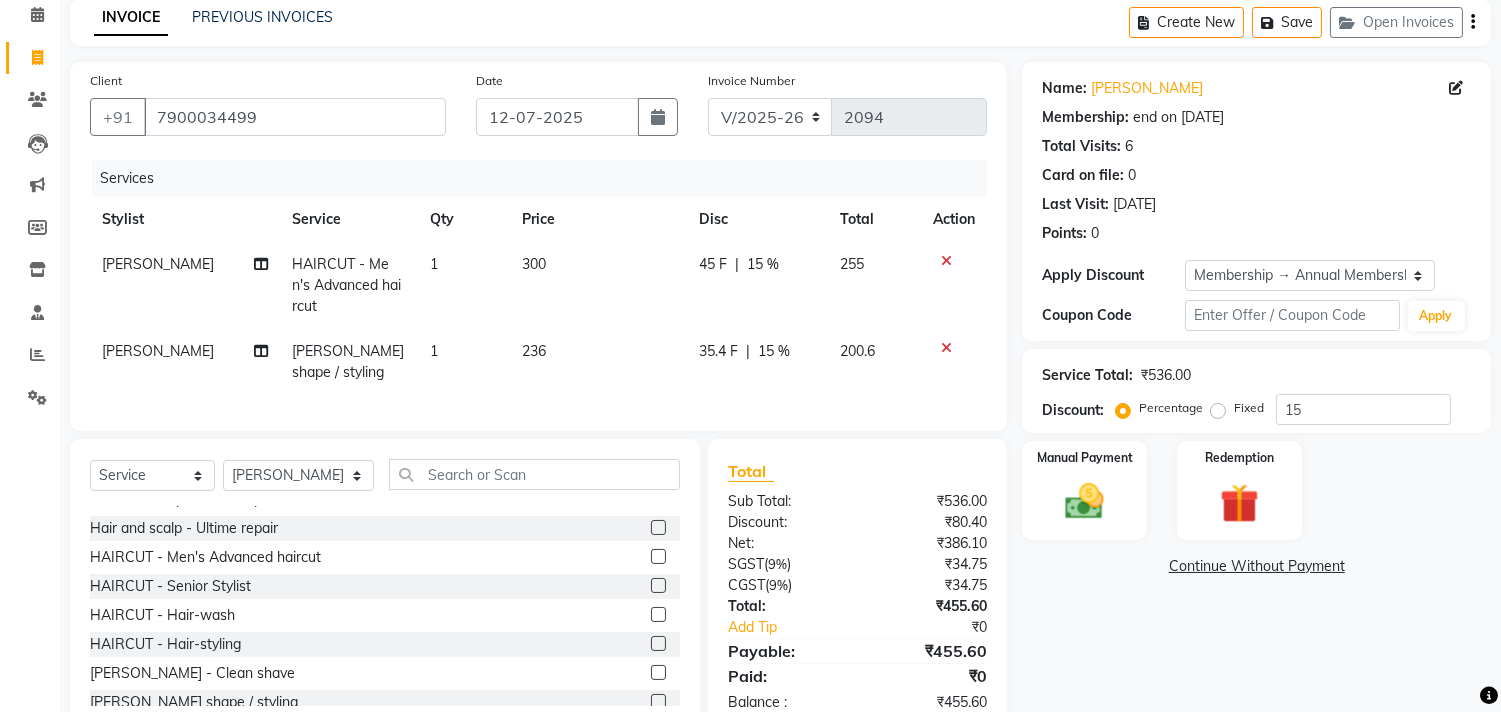 click on "35.4 F | 15 %" 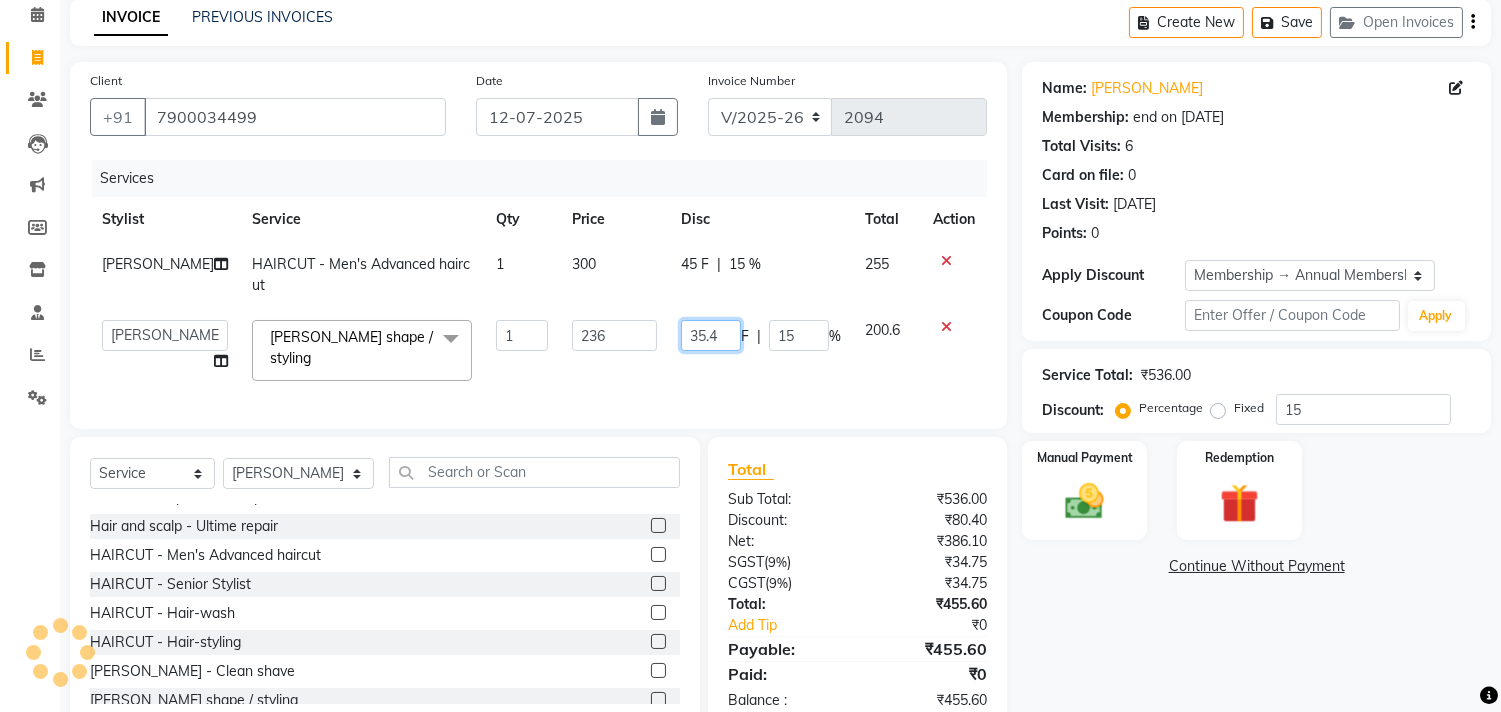 click on "35.4" 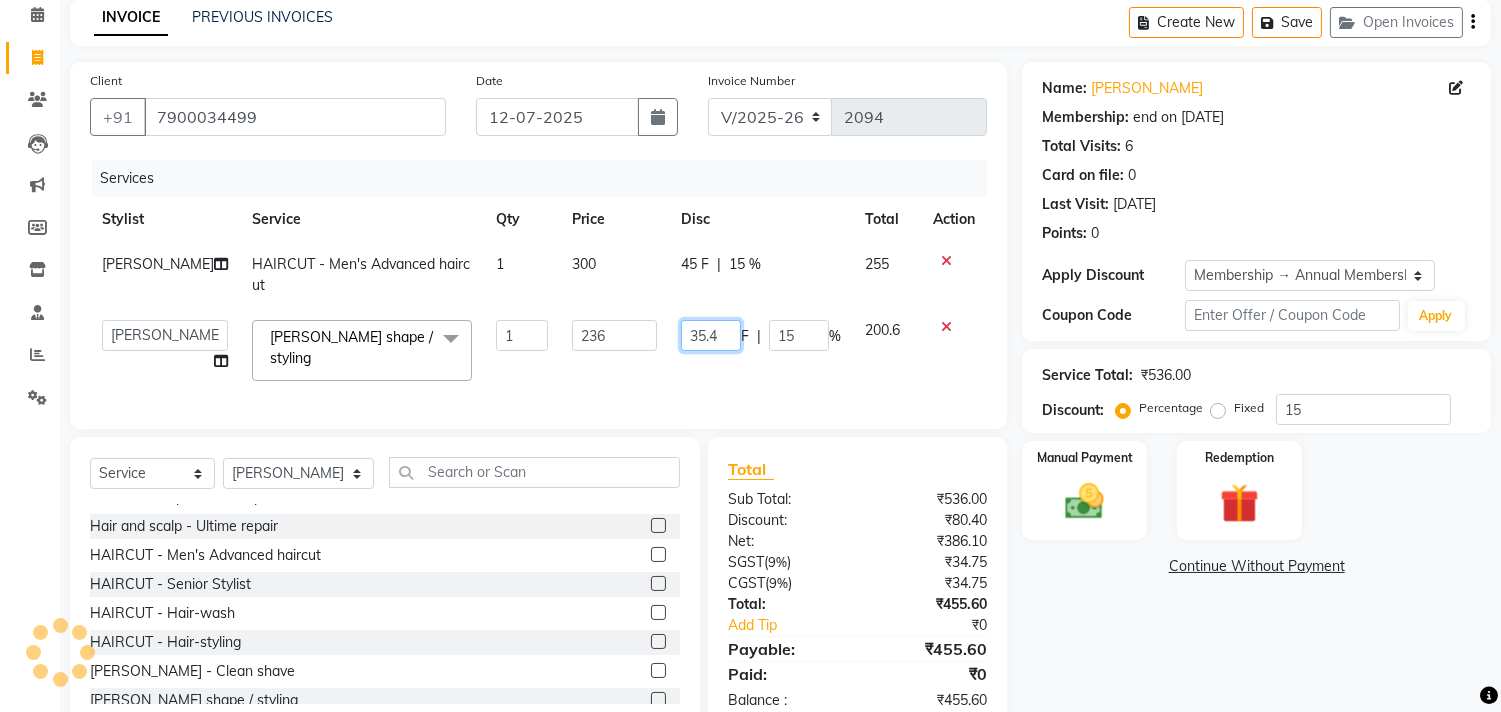 click on "35.4" 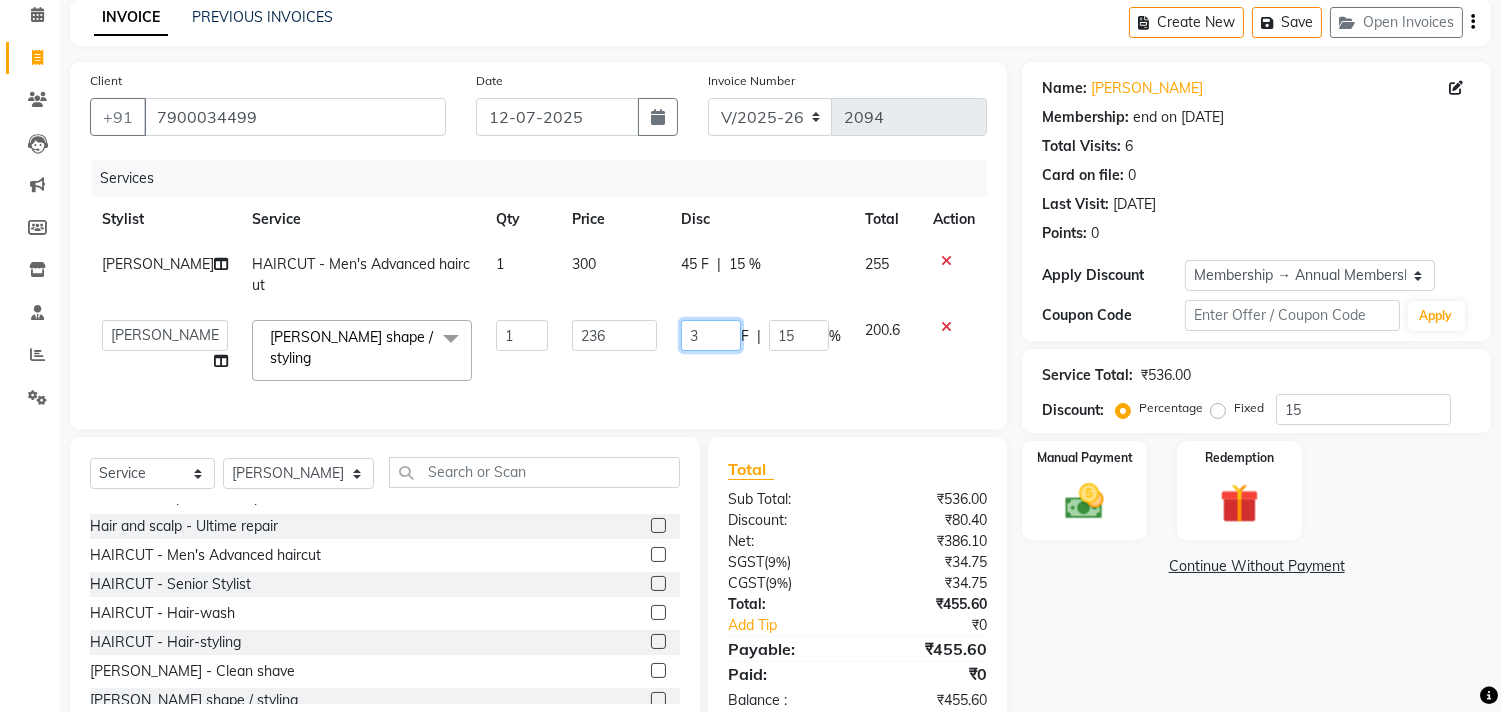 type on "36" 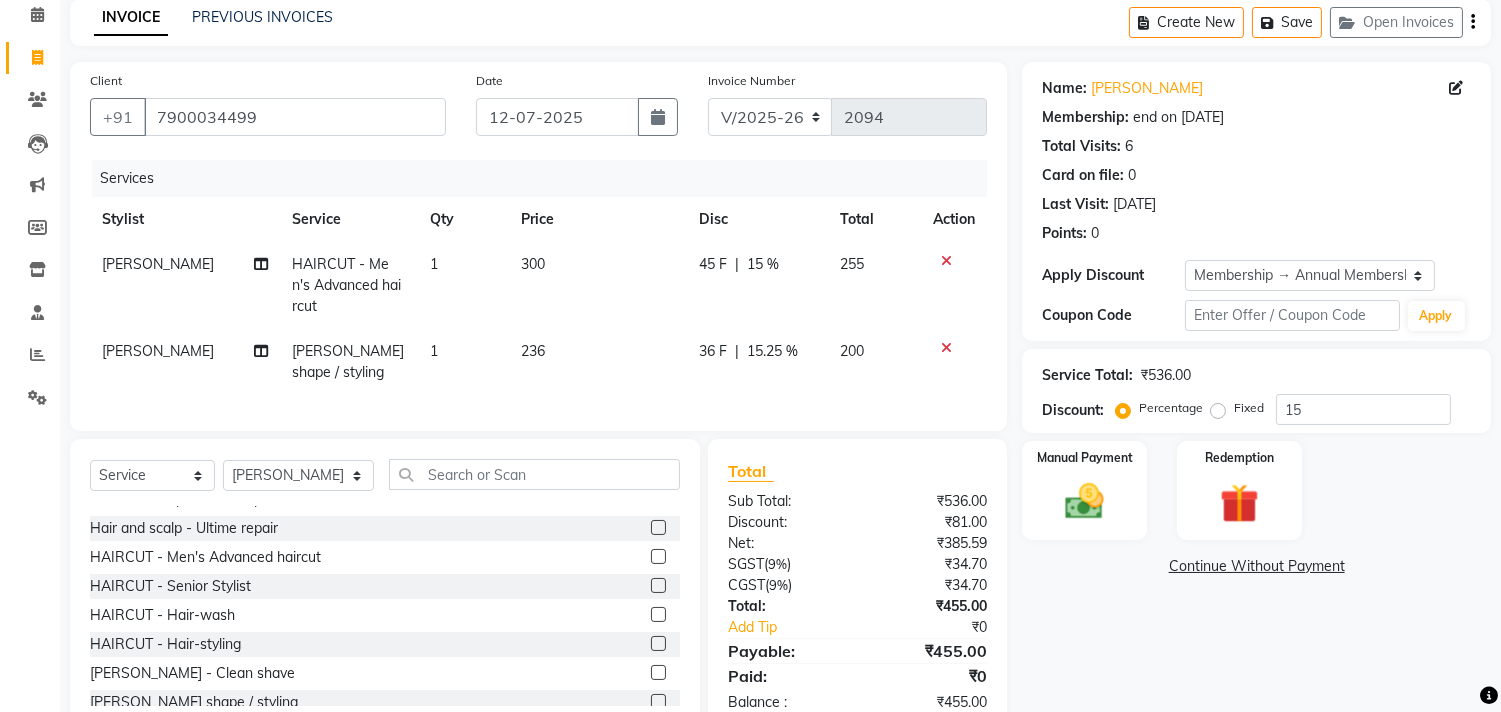 click on "Services Stylist Service Qty Price Disc Total Action SACHIN SAKPAL HAIRCUT - Men's Advanced haircut 1 300 45 F | 15 % 255 SACHIN SAKPAL BEARD - Beard shape / styling 1 236 36 F | 15.25 % 200" 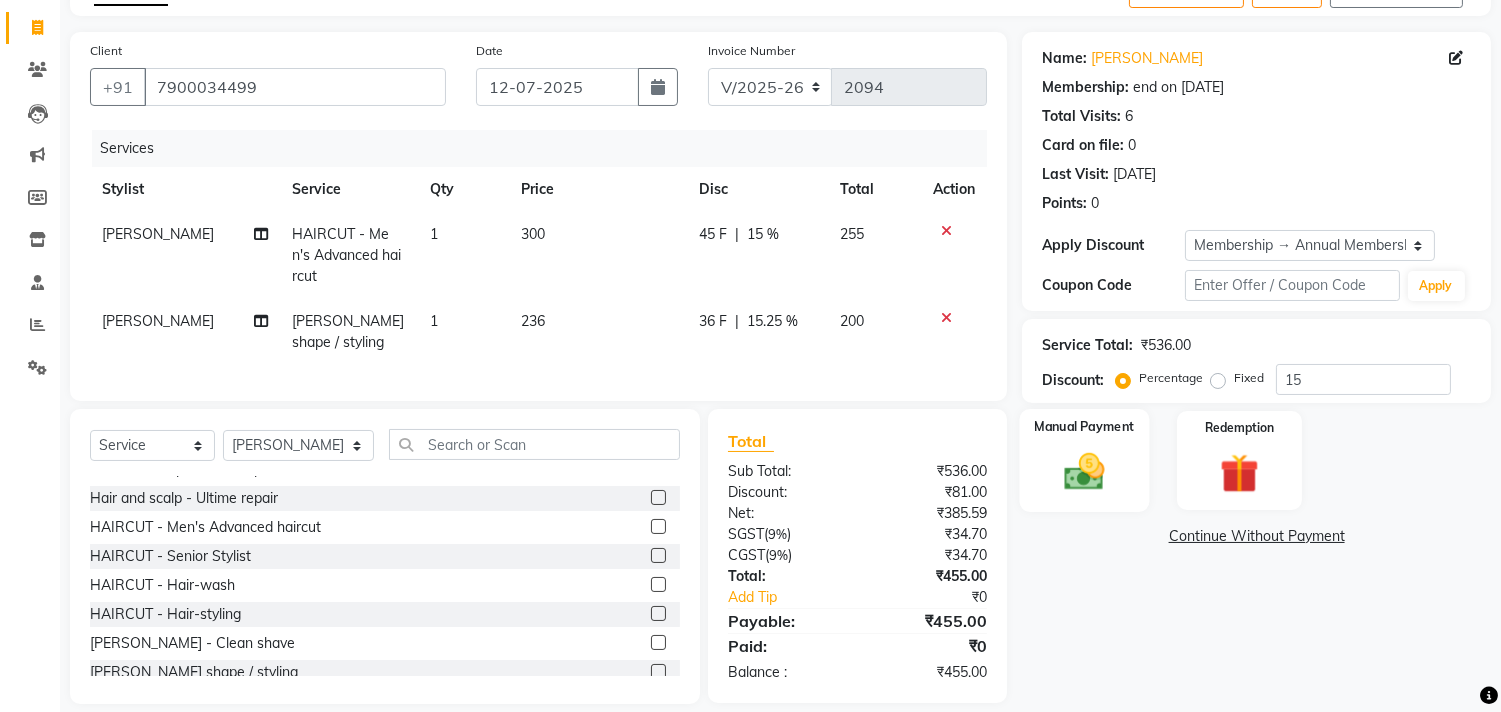 scroll, scrollTop: 135, scrollLeft: 0, axis: vertical 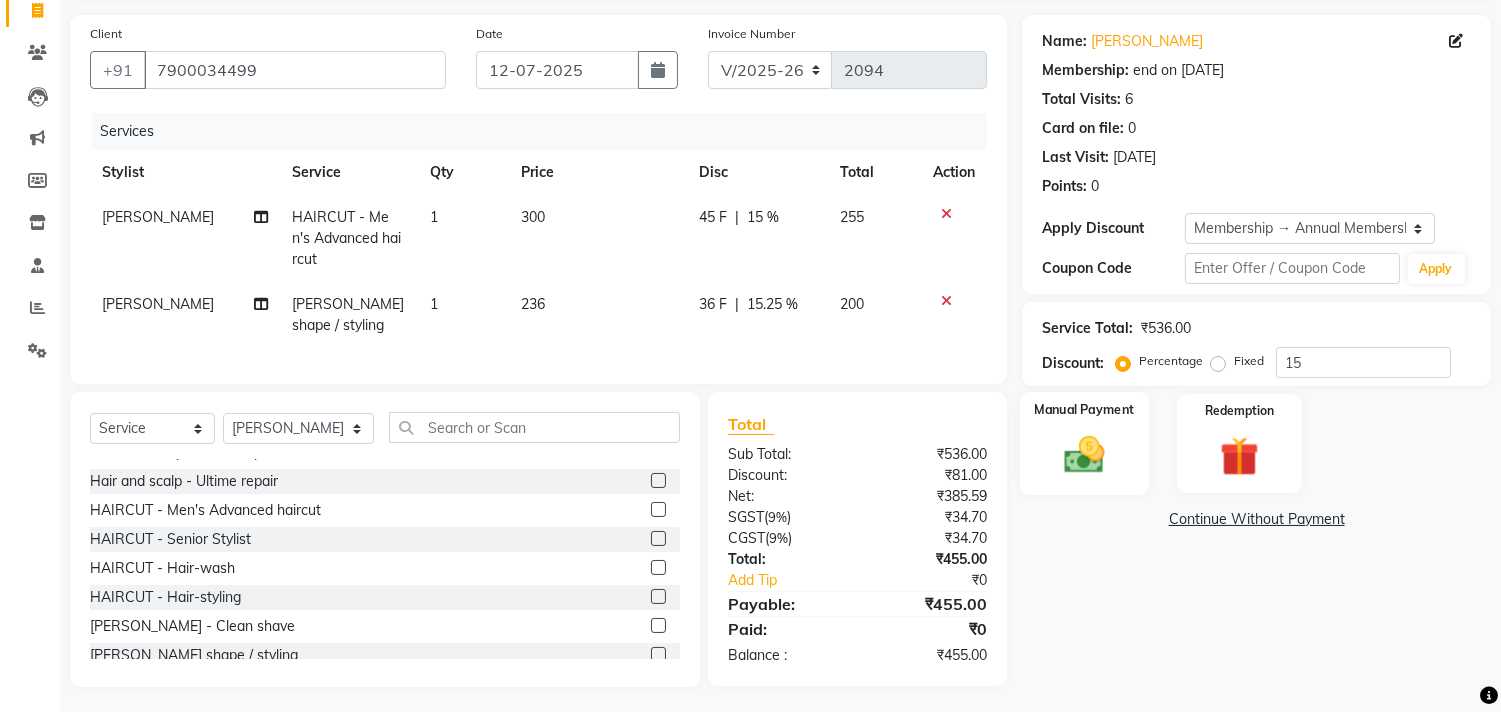 click 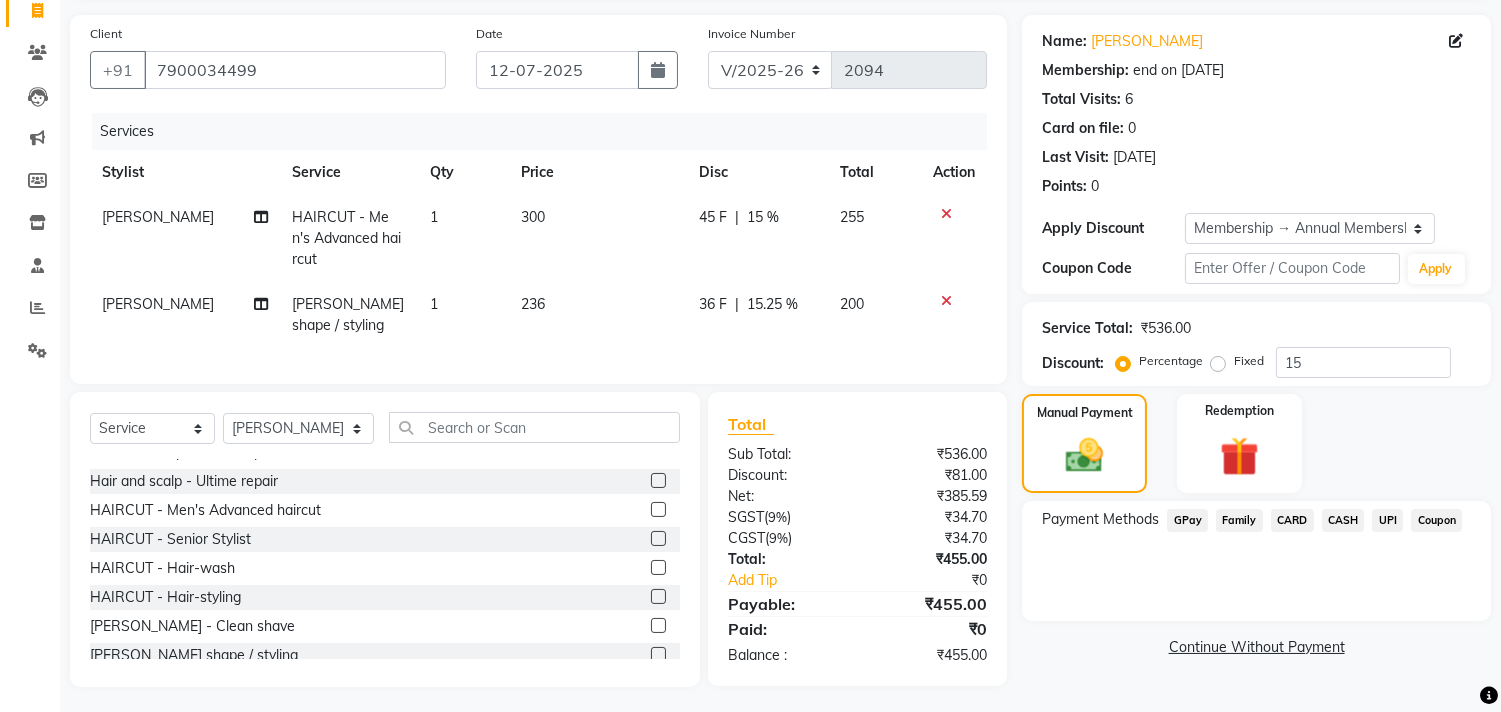 click on "UPI" 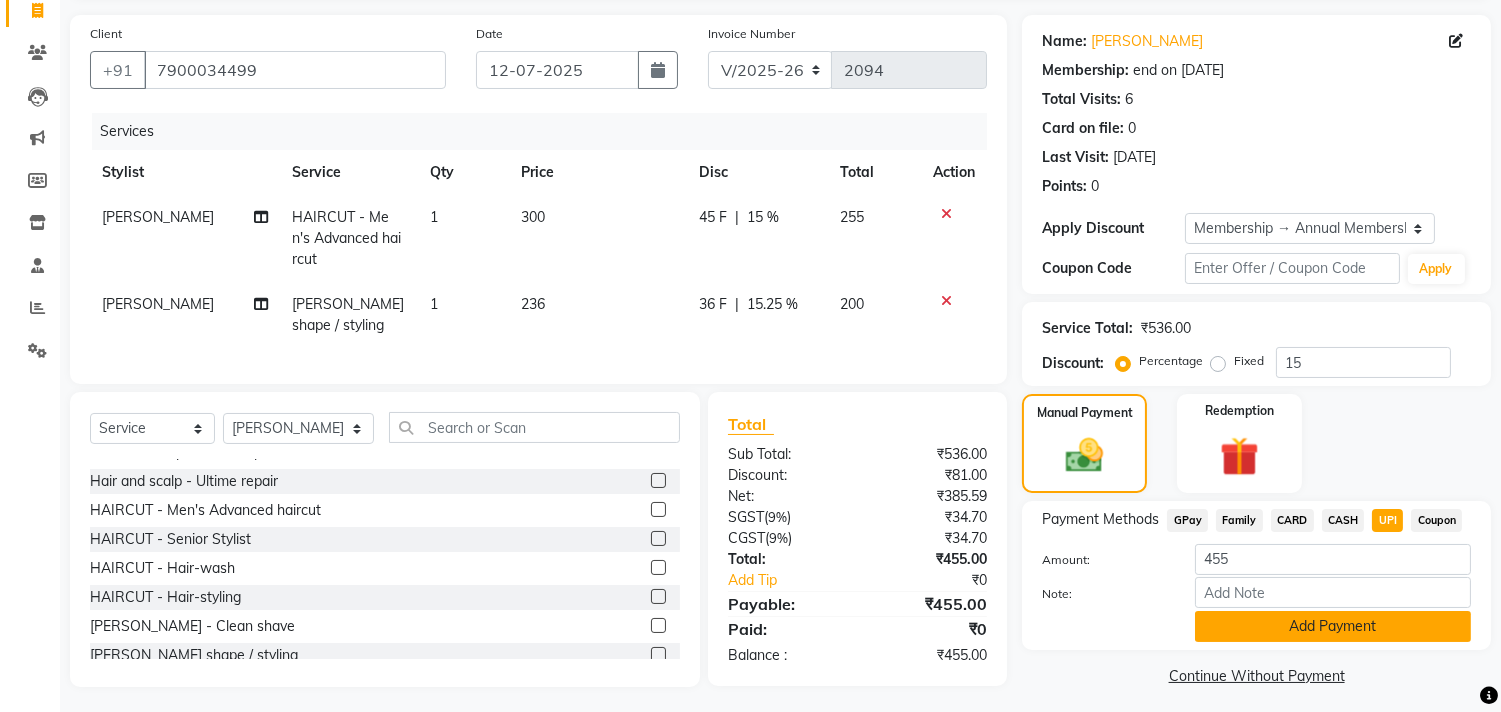 click on "Add Payment" 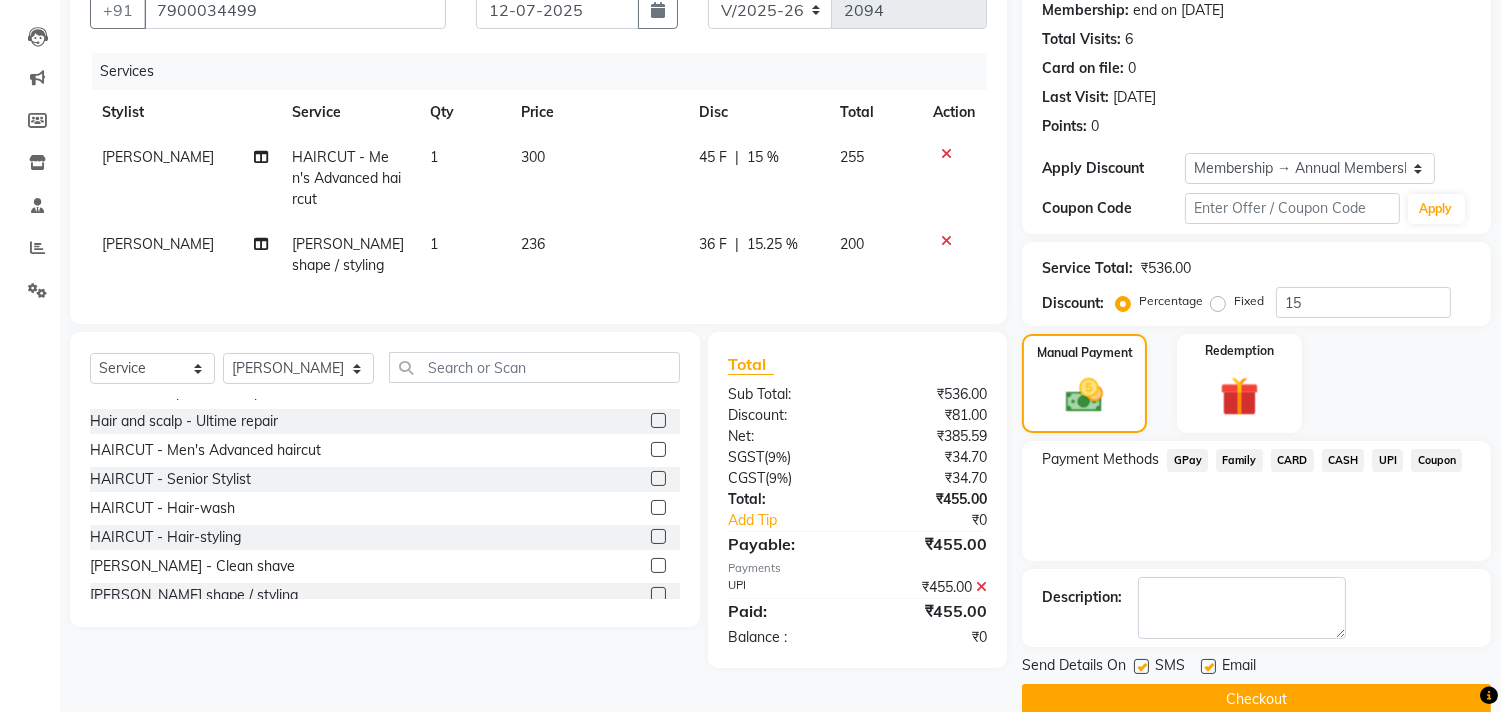 scroll, scrollTop: 227, scrollLeft: 0, axis: vertical 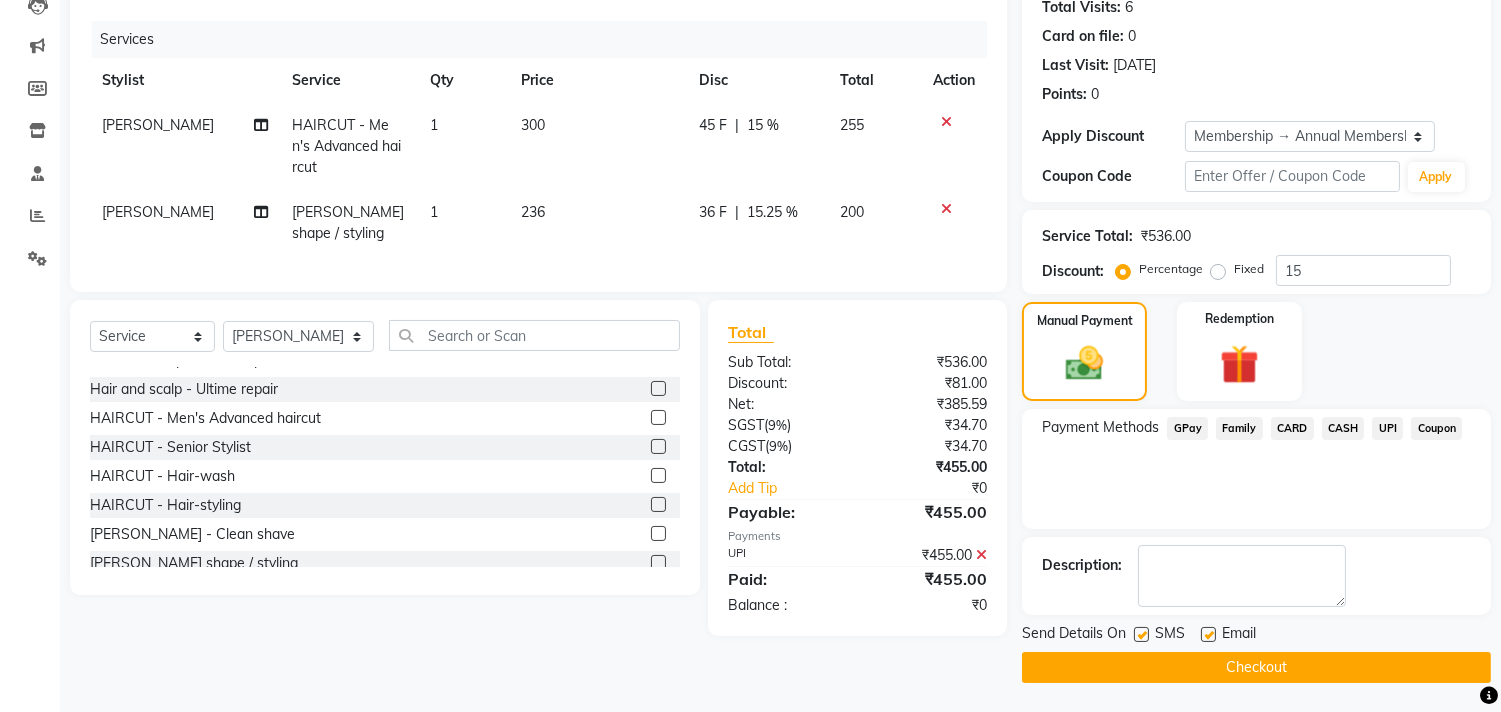 click on "Checkout" 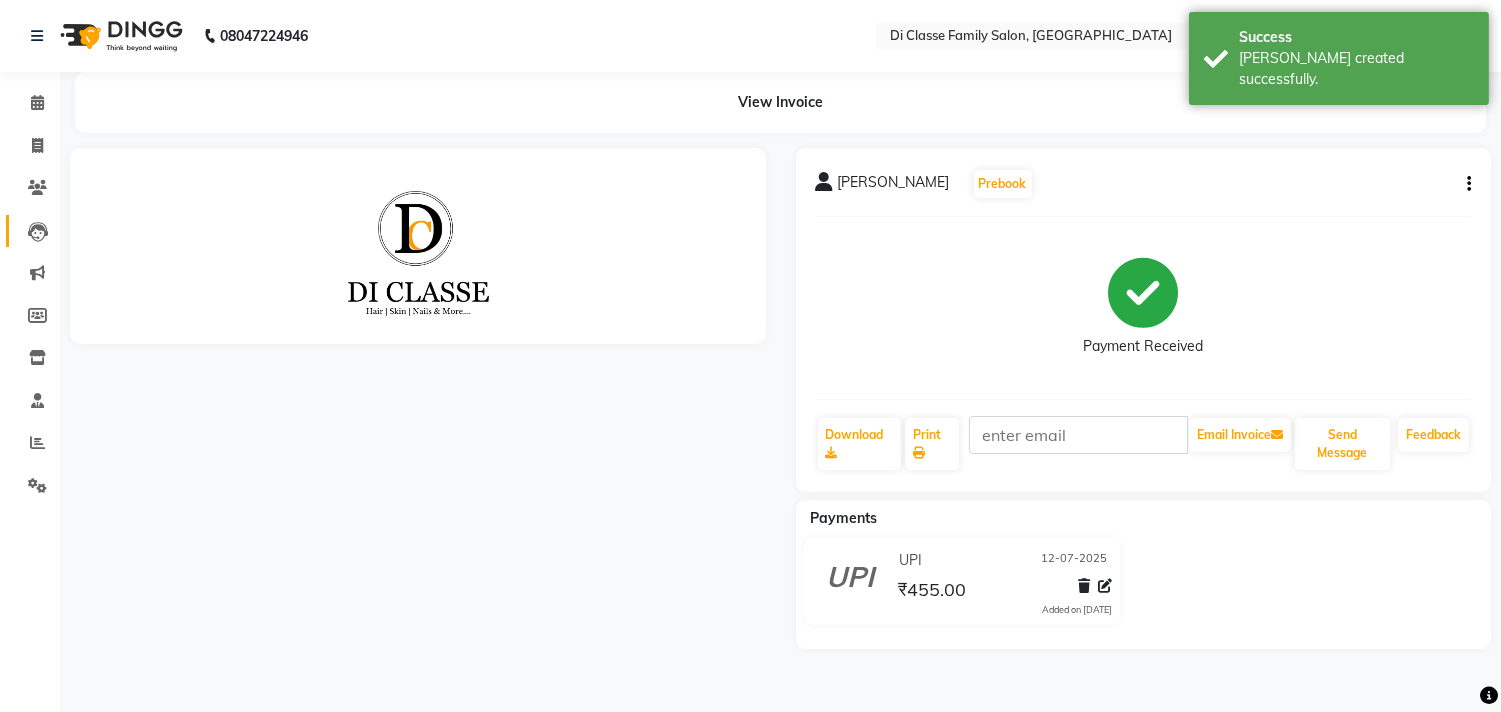 scroll, scrollTop: 0, scrollLeft: 0, axis: both 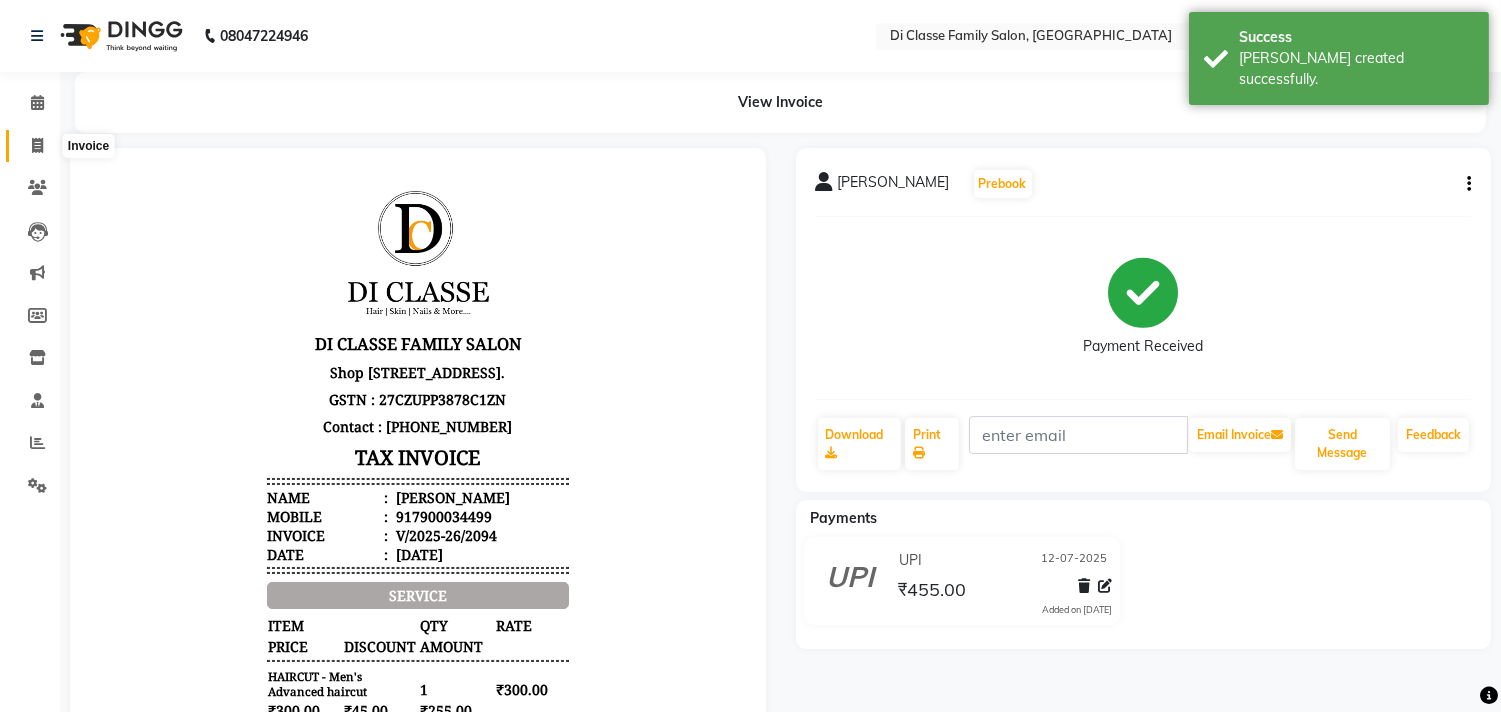 click 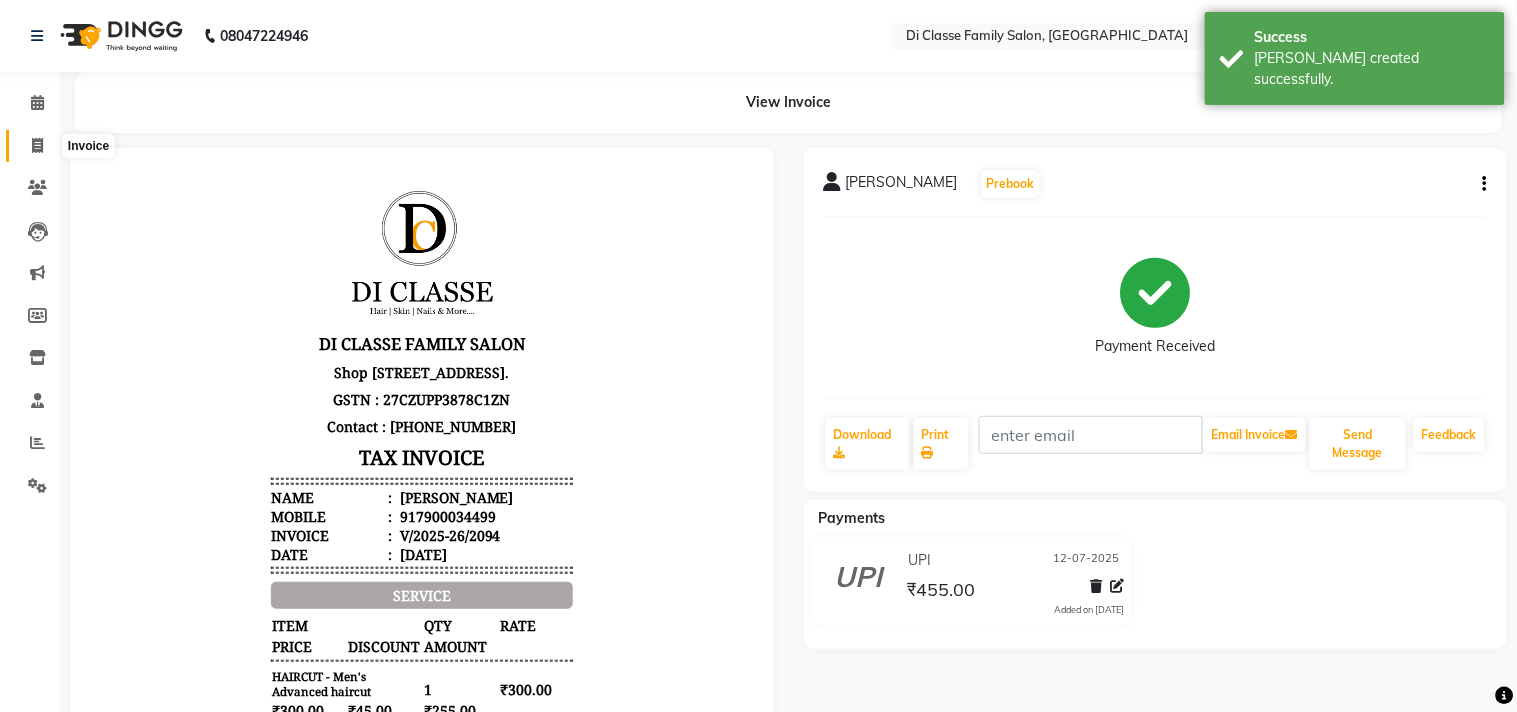 select on "4704" 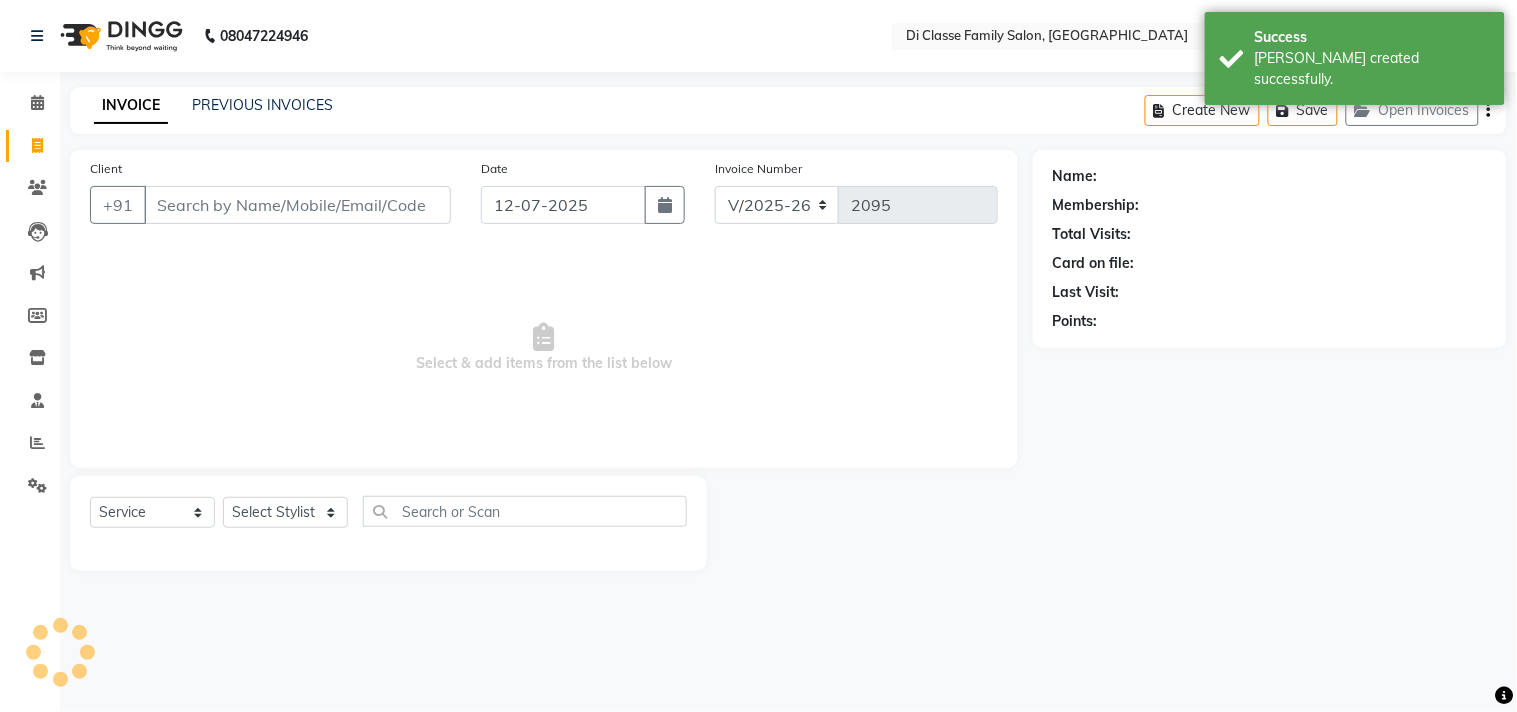 click on "INVOICE" 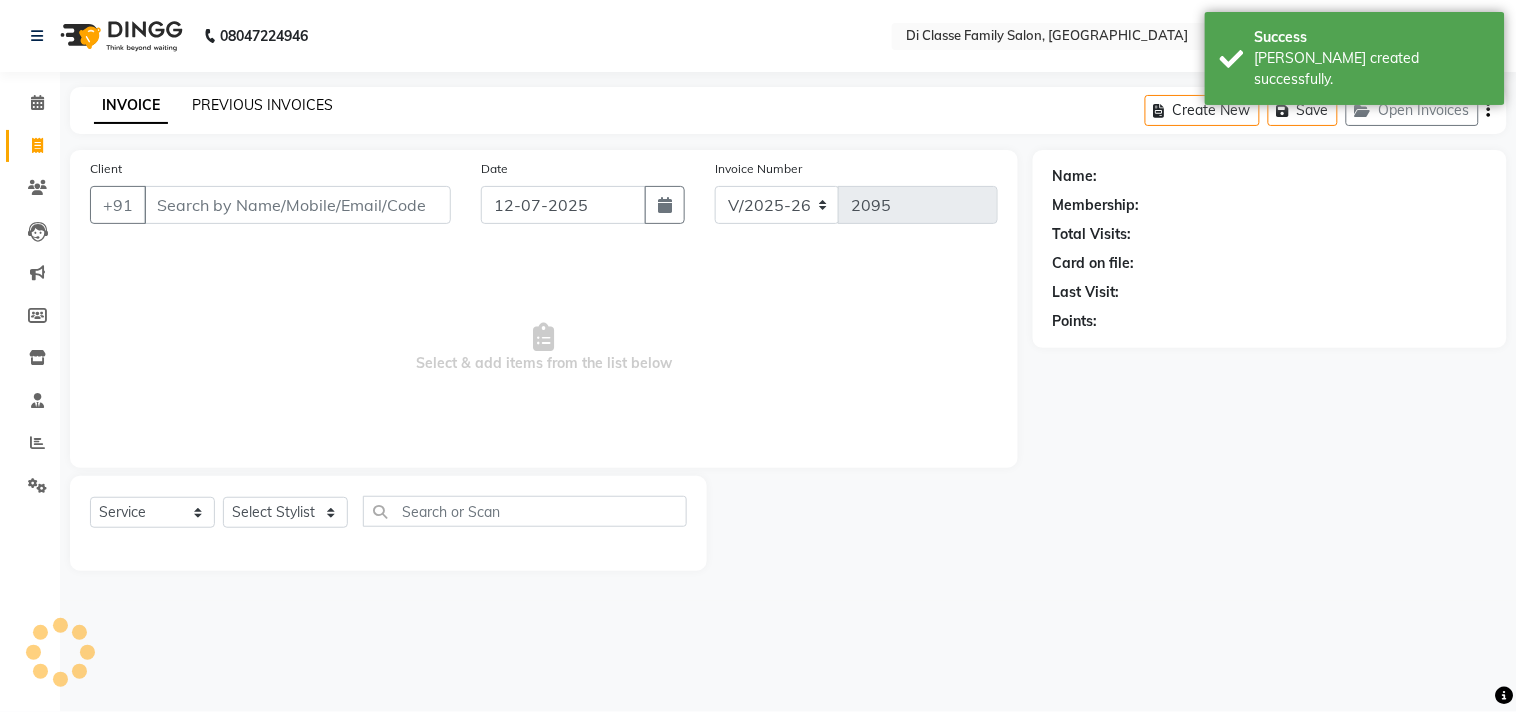 click on "PREVIOUS INVOICES" 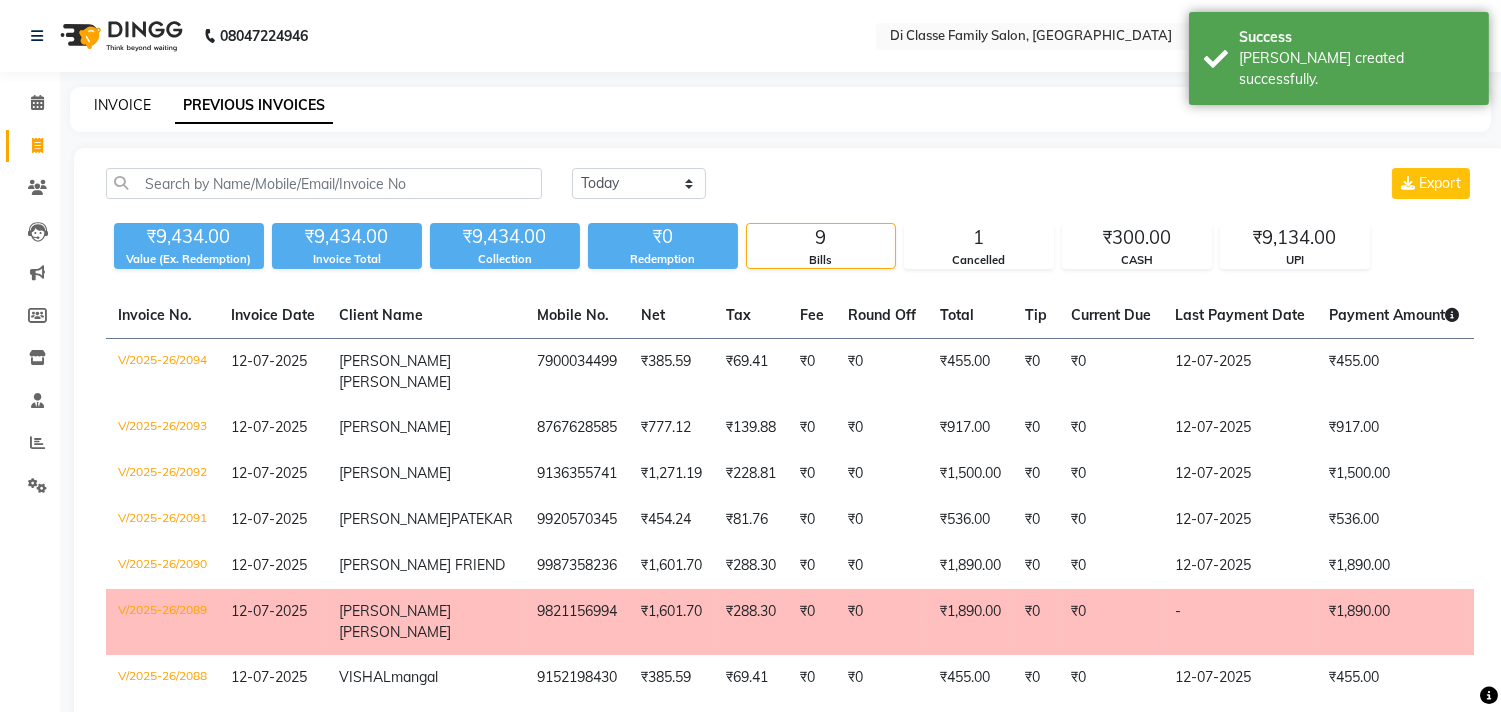 click on "INVOICE" 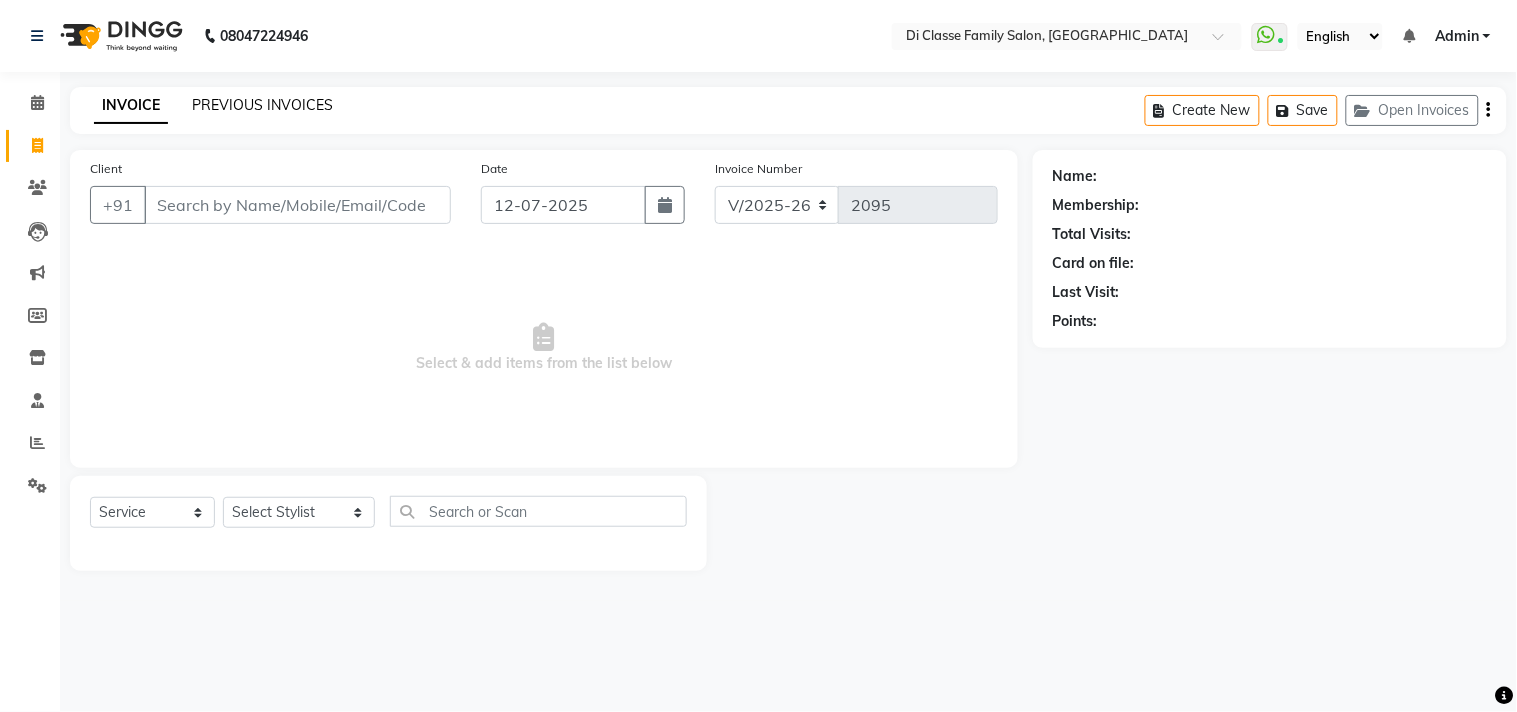 click on "PREVIOUS INVOICES" 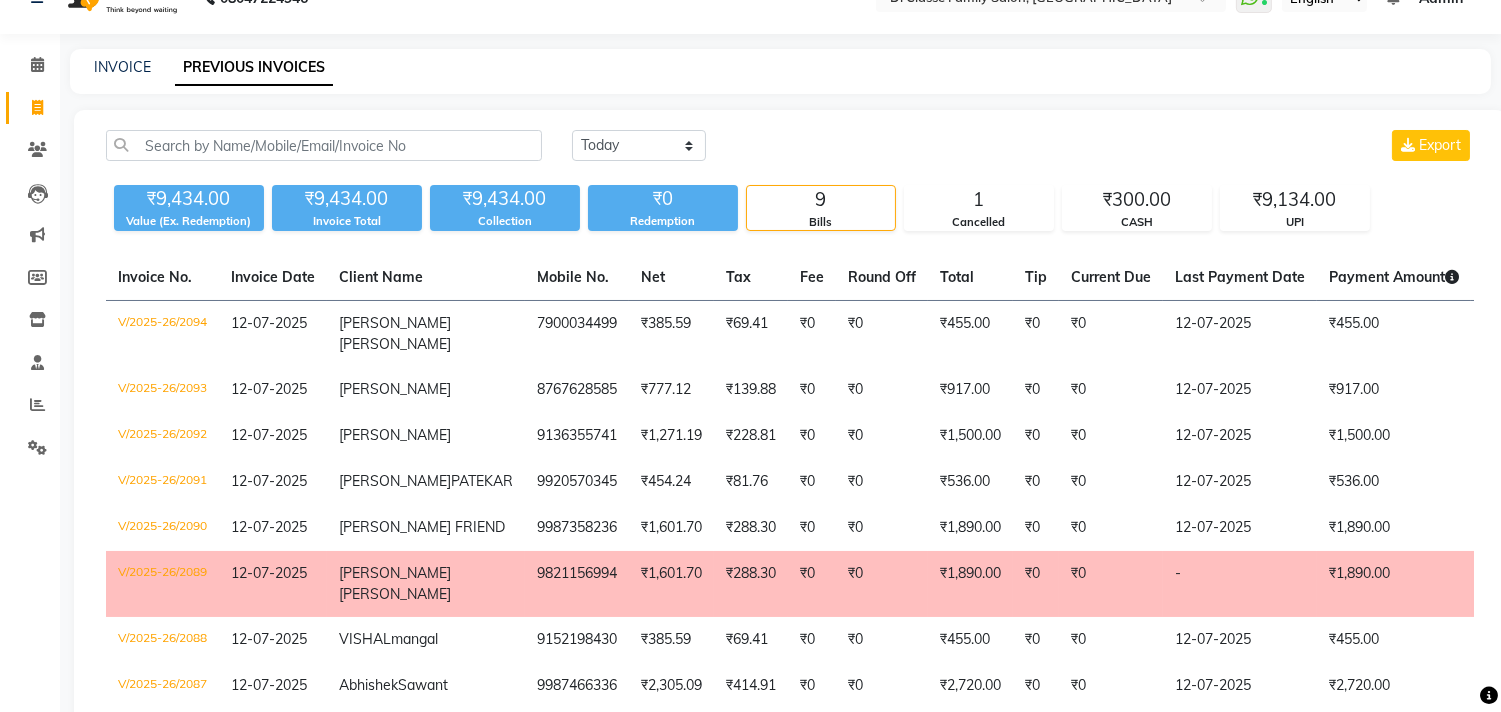 scroll, scrollTop: 0, scrollLeft: 0, axis: both 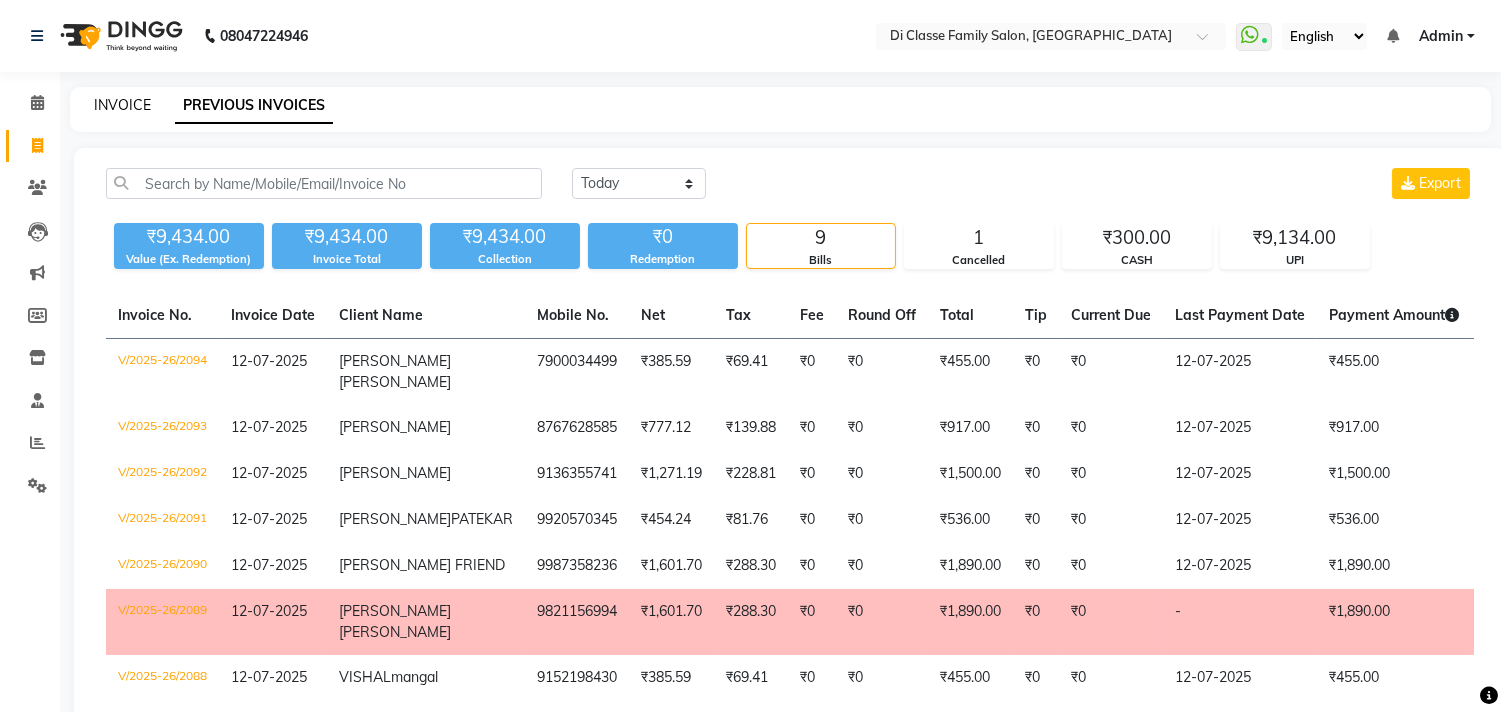click on "INVOICE" 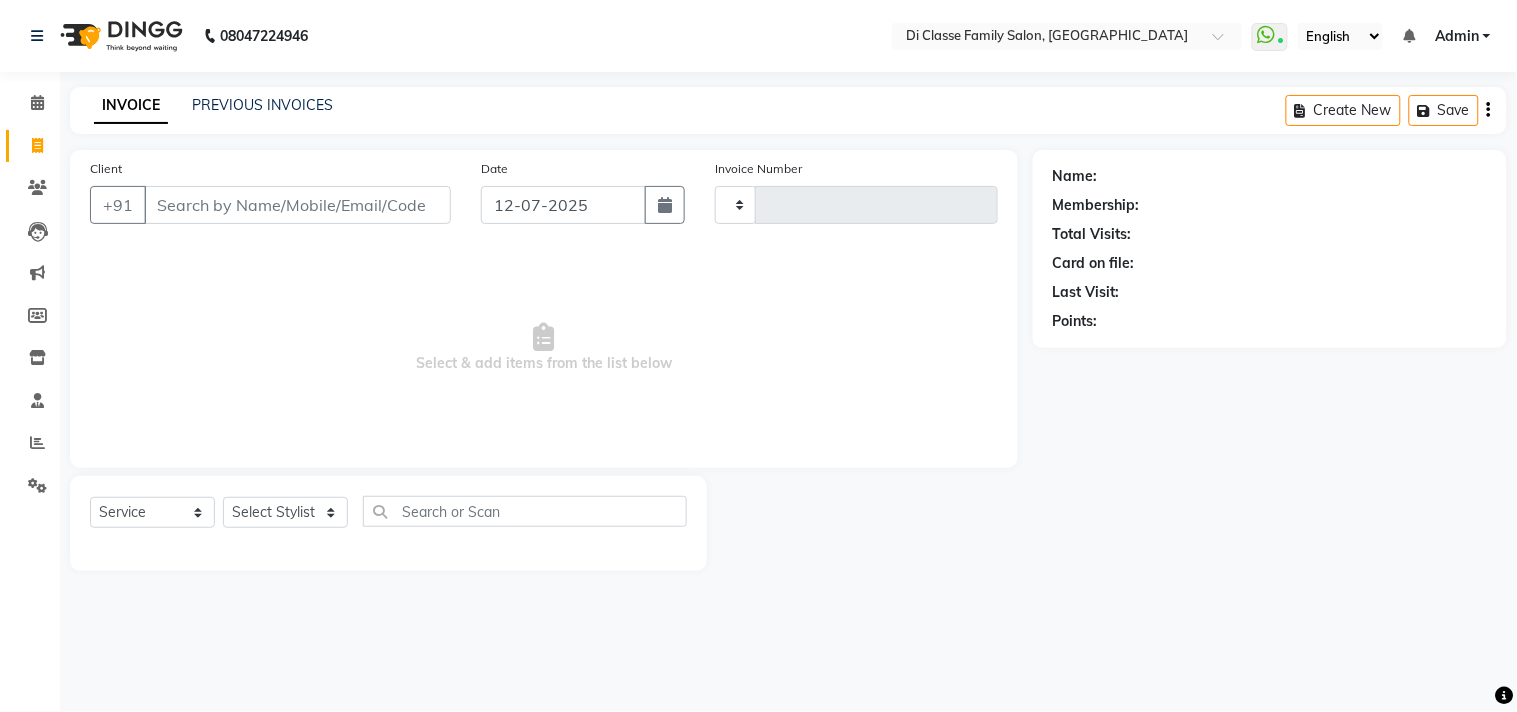 type on "2095" 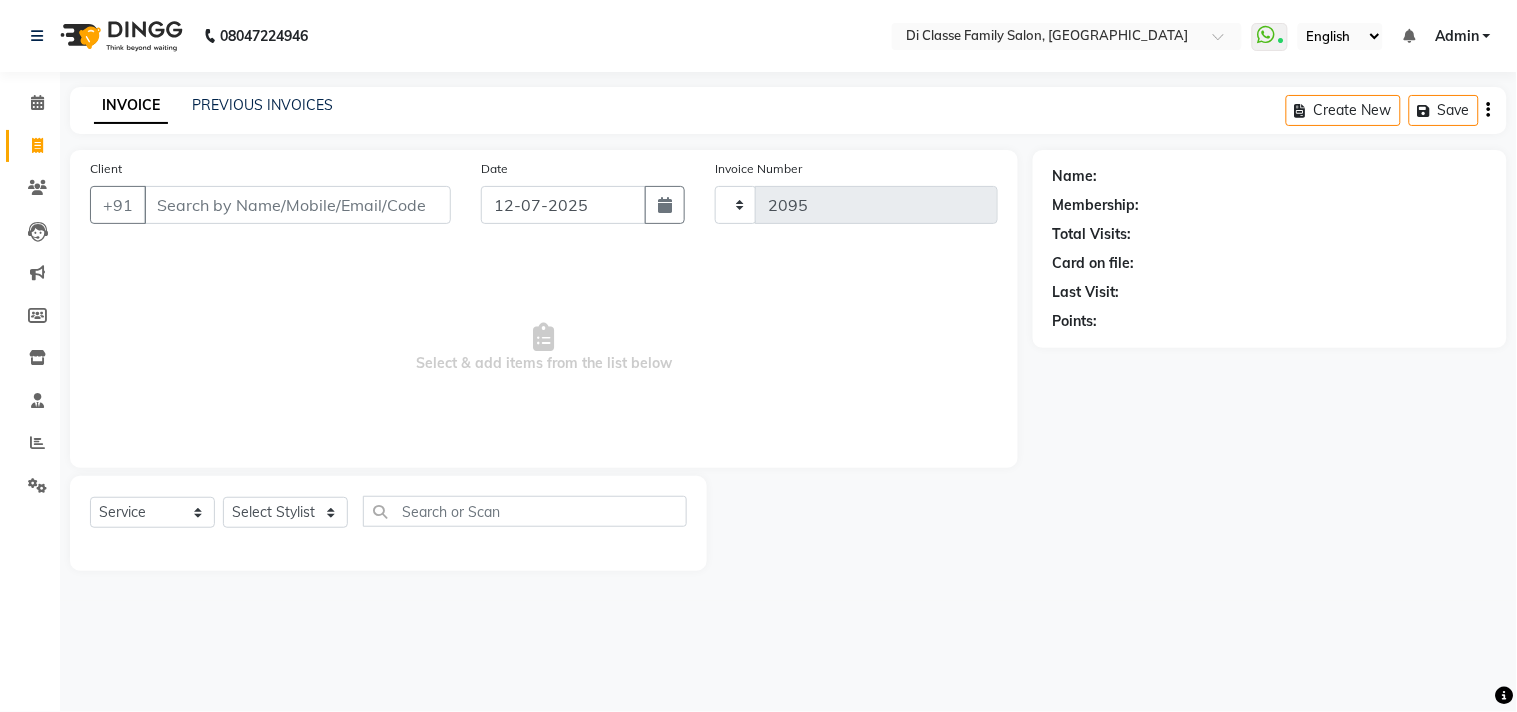 select on "4704" 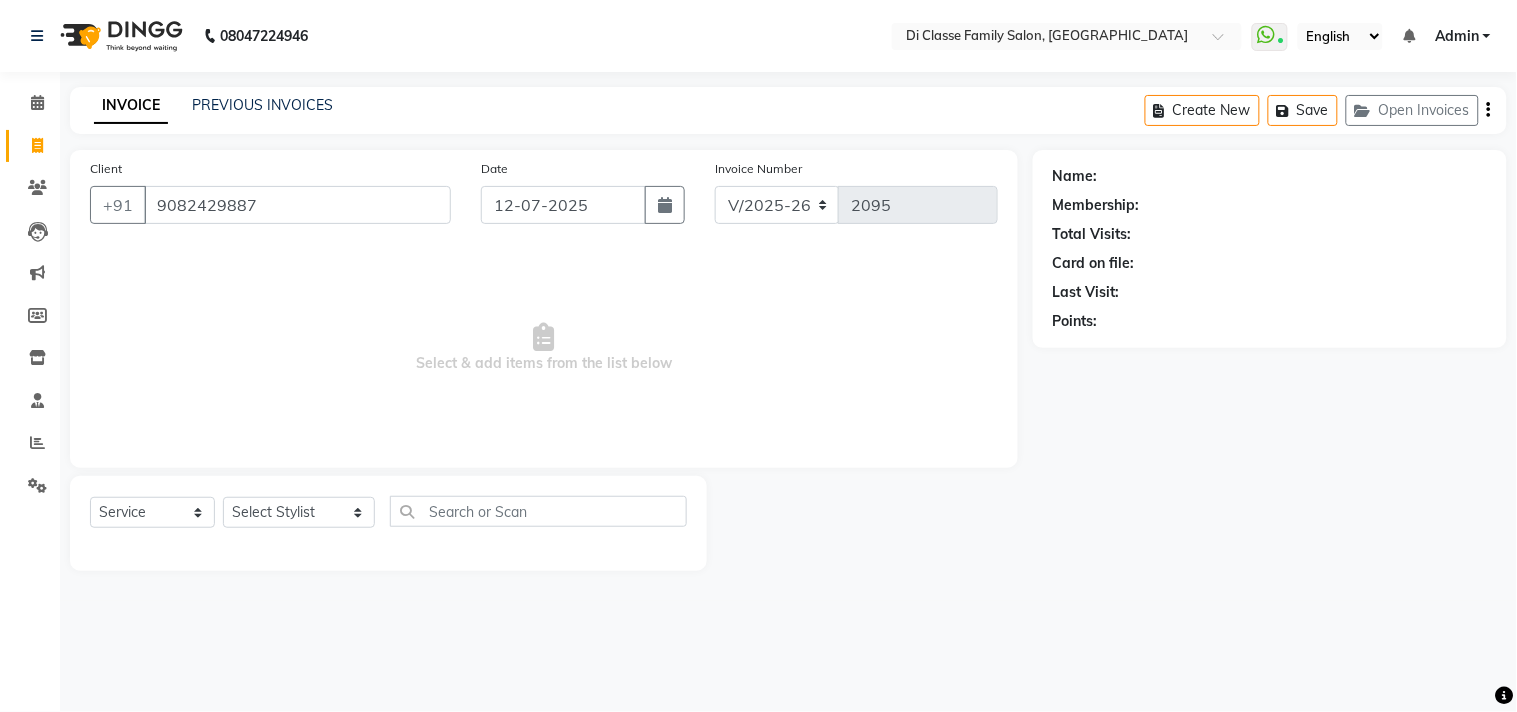 type on "9082429887" 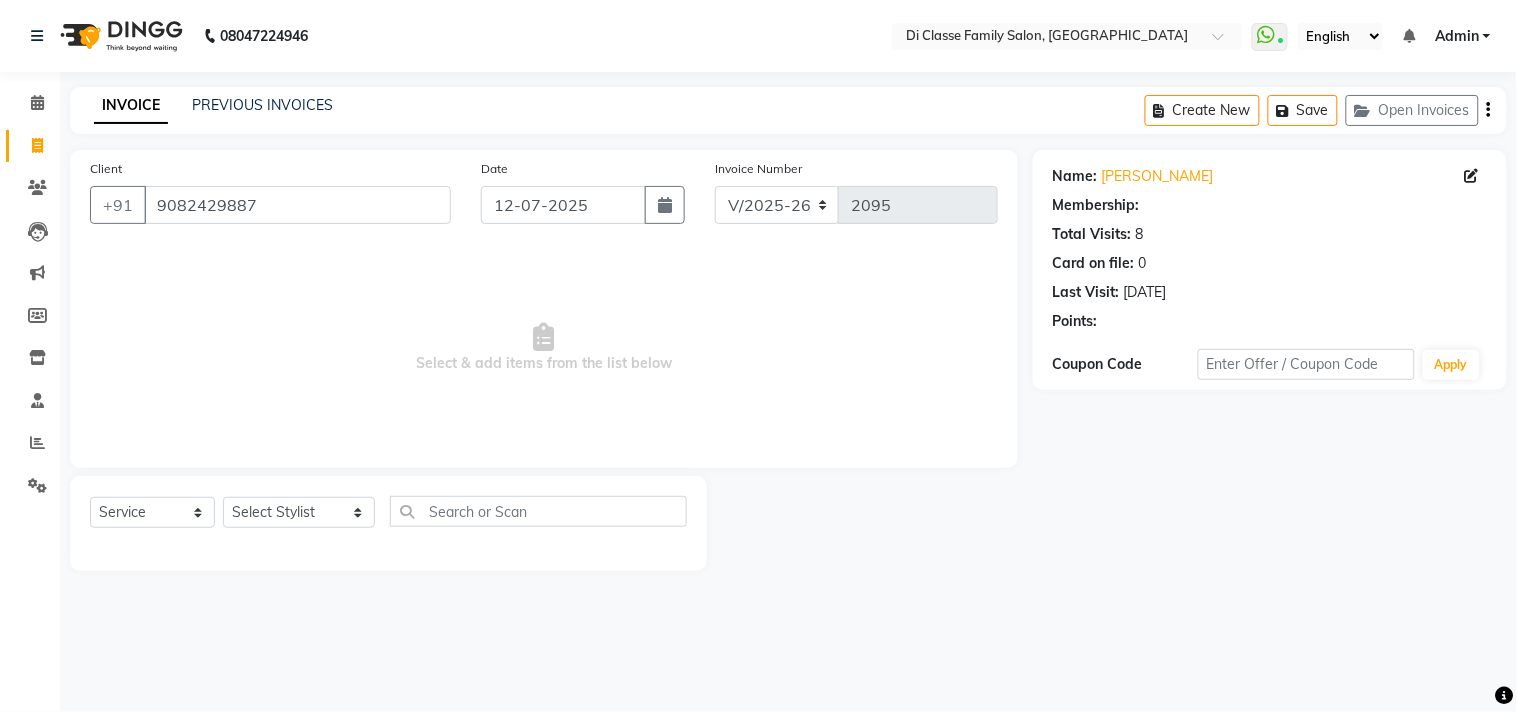 select on "1: Object" 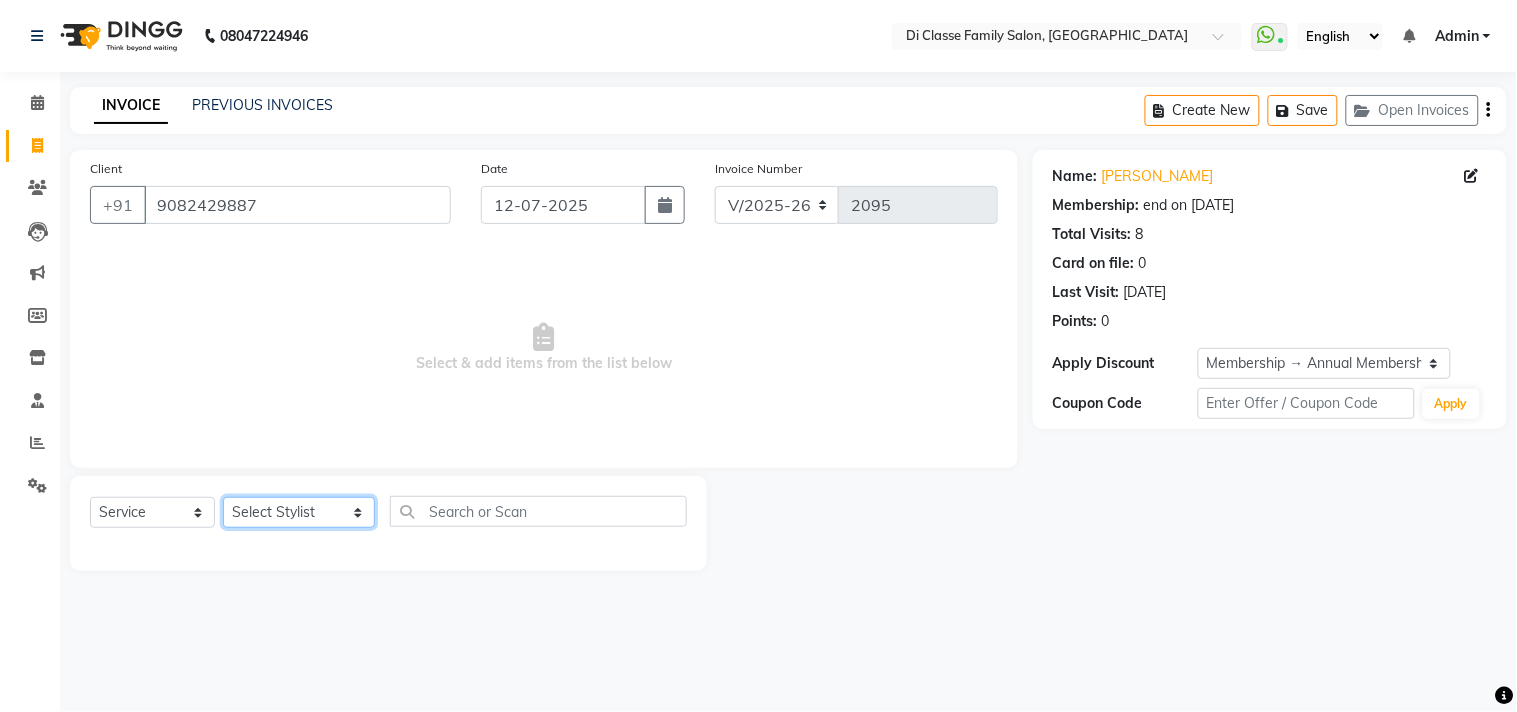 click on "Select Stylist [PERSON_NAME]  [PERSON_NAME]  [PERSON_NAME]  Front Desk Javed [PERSON_NAME]  [PERSON_NAME]  Pooja Jadhav [PERSON_NAME] [PERSON_NAME] [PERSON_NAME] SACHIN [PERSON_NAME] SAHAJAN [PERSON_NAME]  [PERSON_NAME] [PERSON_NAME] [PERSON_NAME] [PERSON_NAME] [PERSON_NAME] [PERSON_NAME] [PERSON_NAME]" 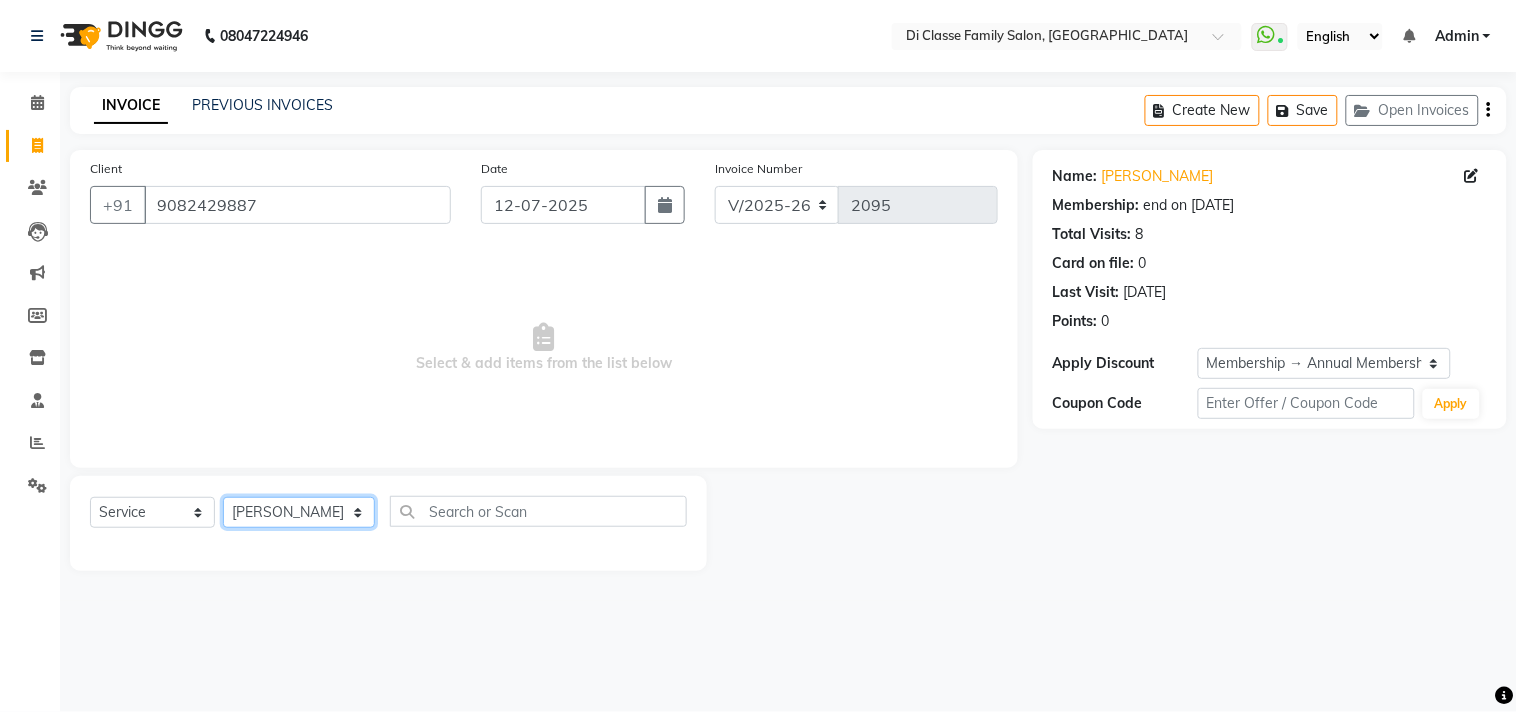 click on "Select Stylist [PERSON_NAME]  [PERSON_NAME]  [PERSON_NAME]  Front Desk Javed [PERSON_NAME]  [PERSON_NAME]  Pooja Jadhav [PERSON_NAME] [PERSON_NAME] [PERSON_NAME] SACHIN [PERSON_NAME] SAHAJAN [PERSON_NAME]  [PERSON_NAME] [PERSON_NAME] [PERSON_NAME] [PERSON_NAME] [PERSON_NAME] [PERSON_NAME] [PERSON_NAME]" 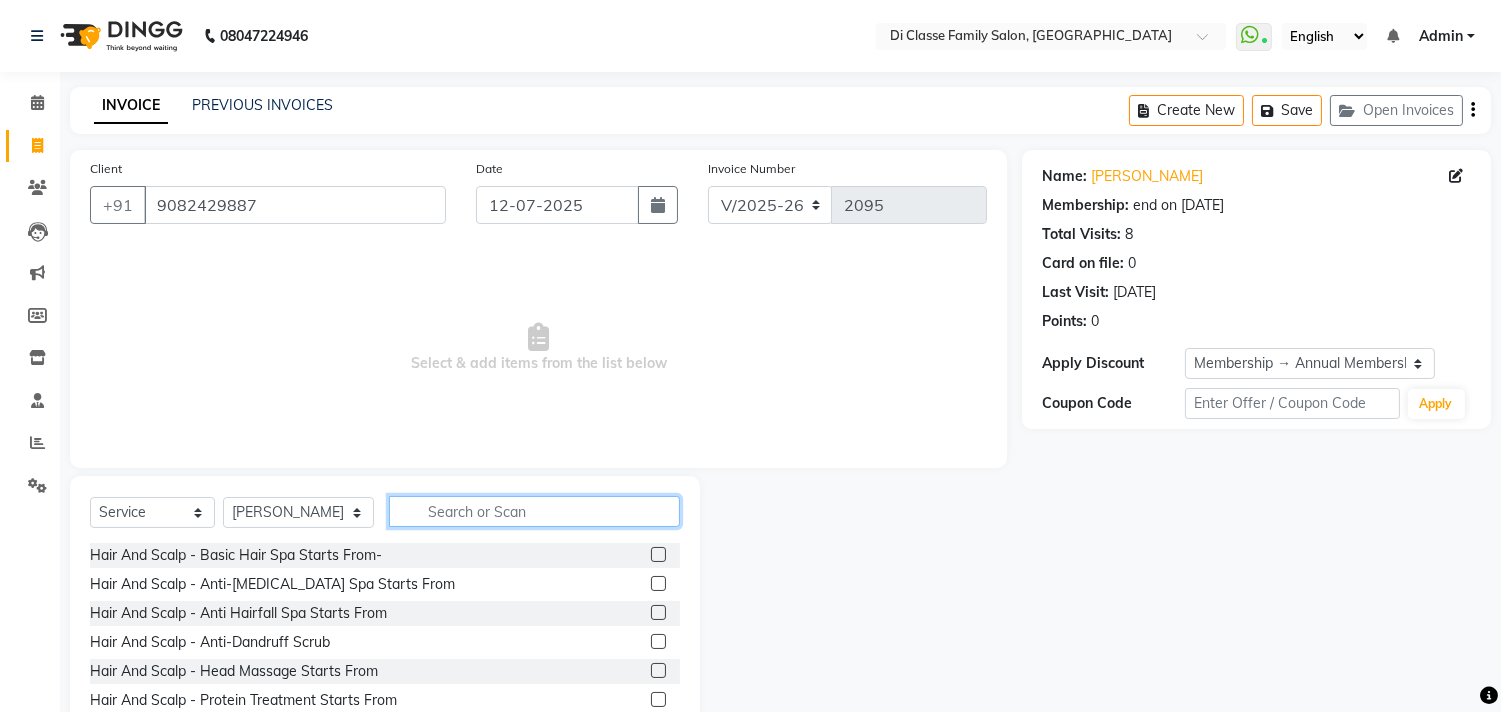 click 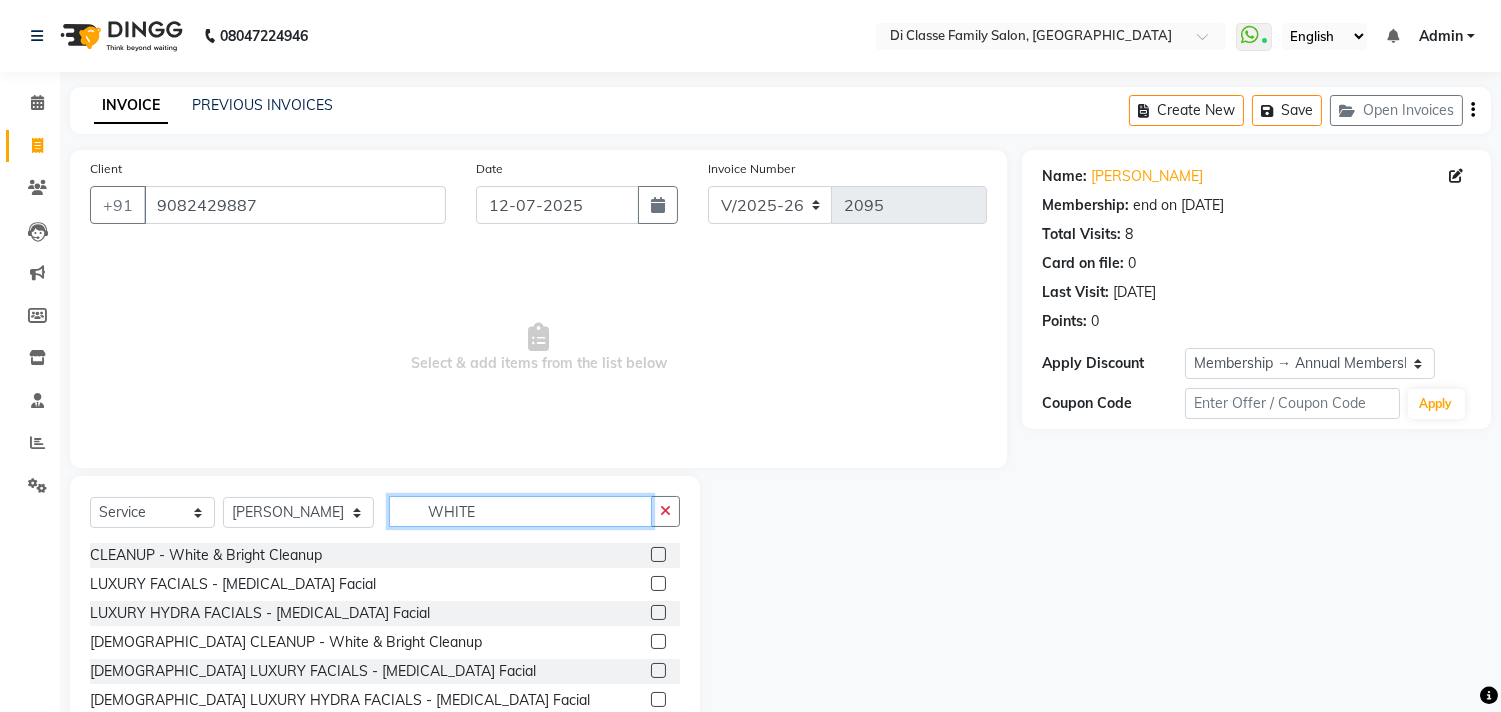 type on "WHITE" 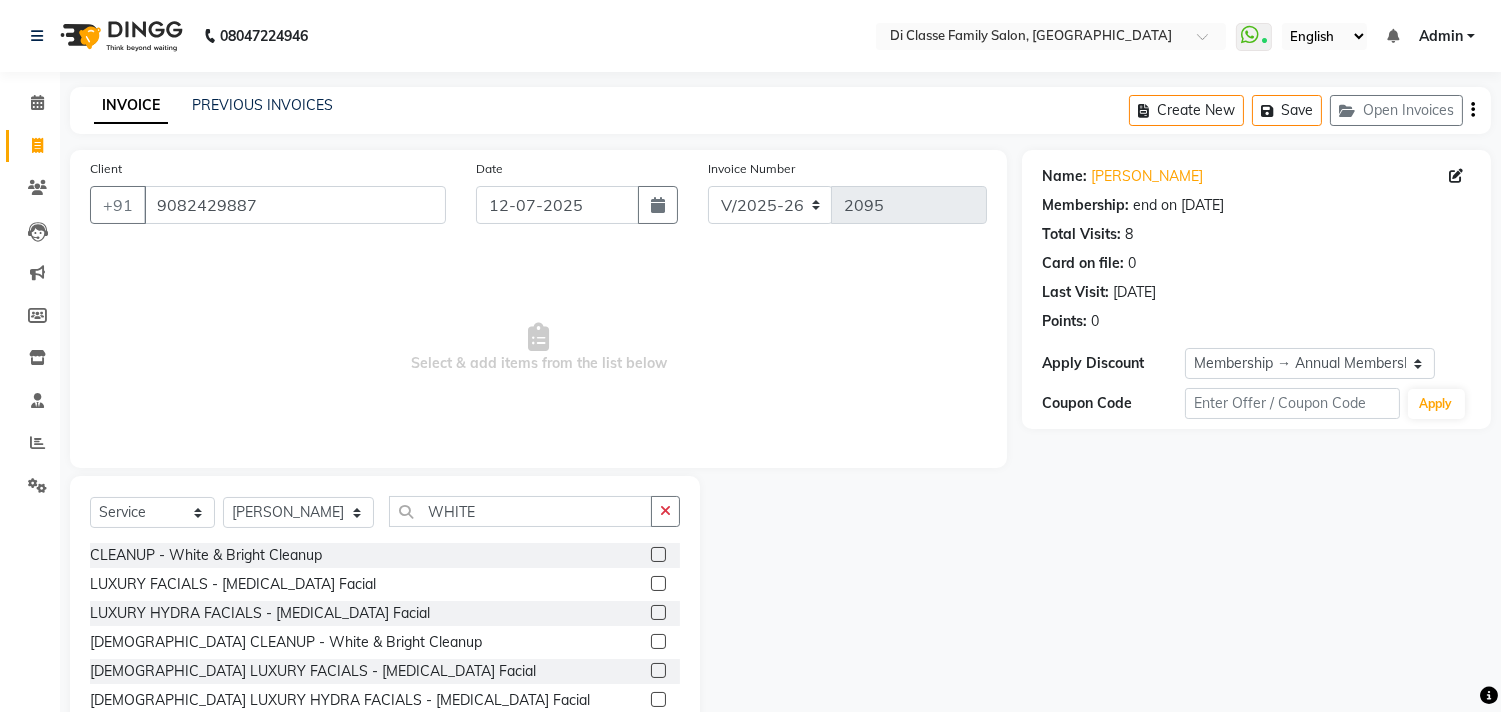 click 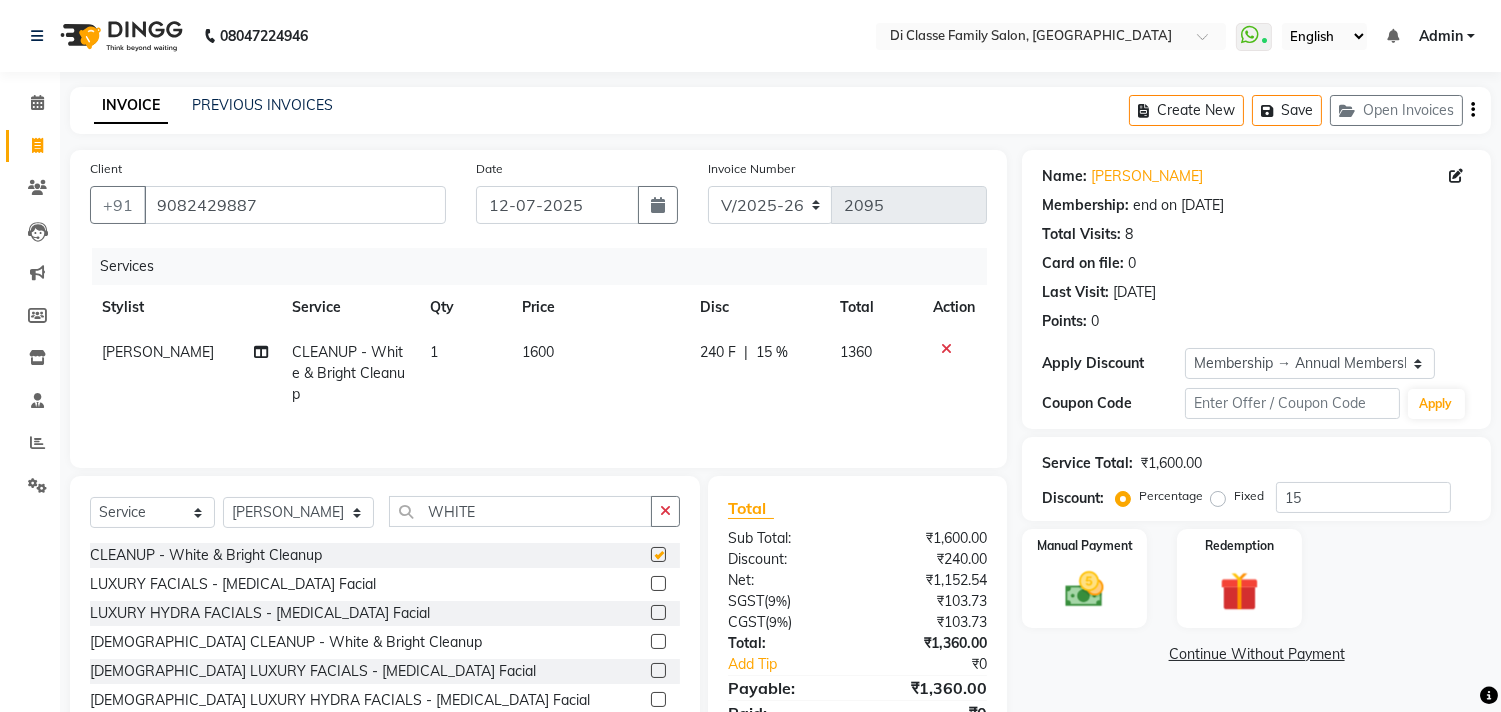 checkbox on "false" 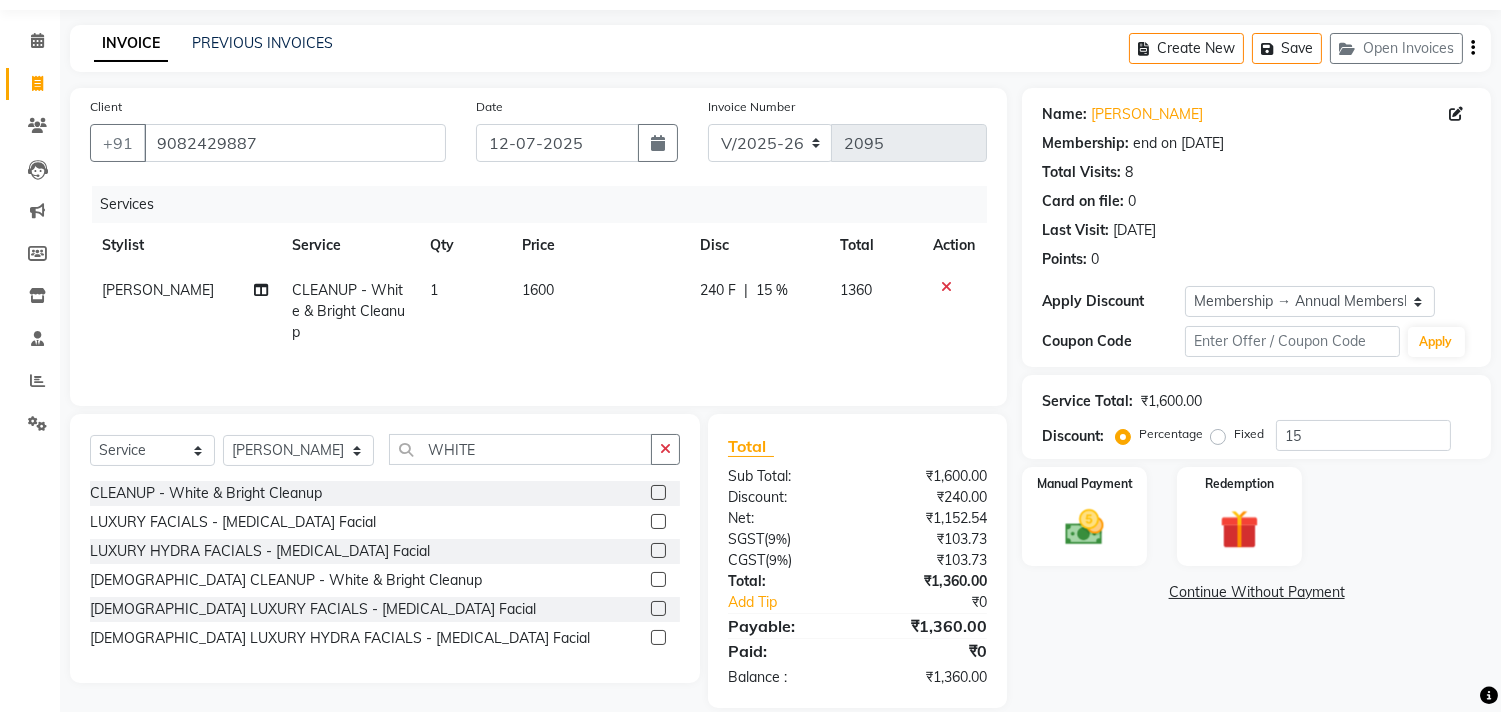 scroll, scrollTop: 90, scrollLeft: 0, axis: vertical 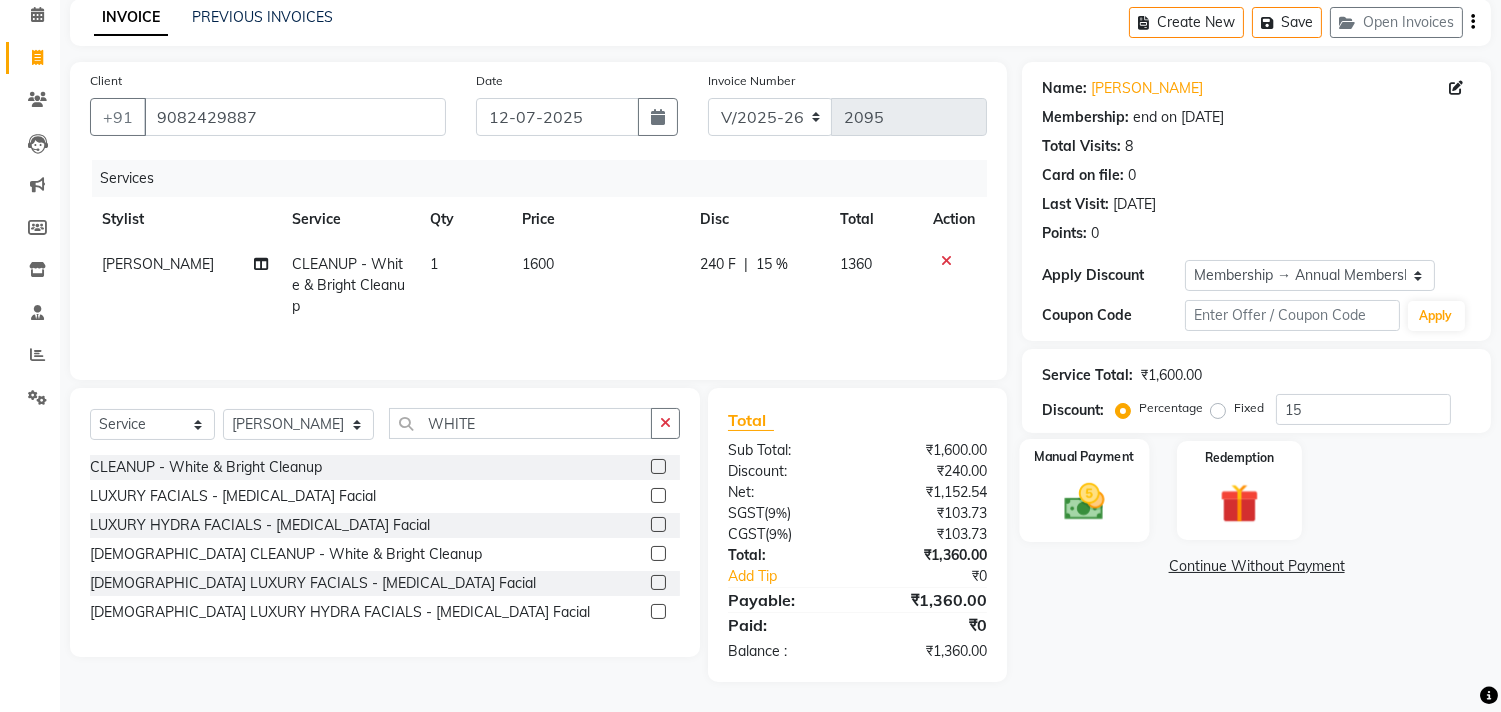 click 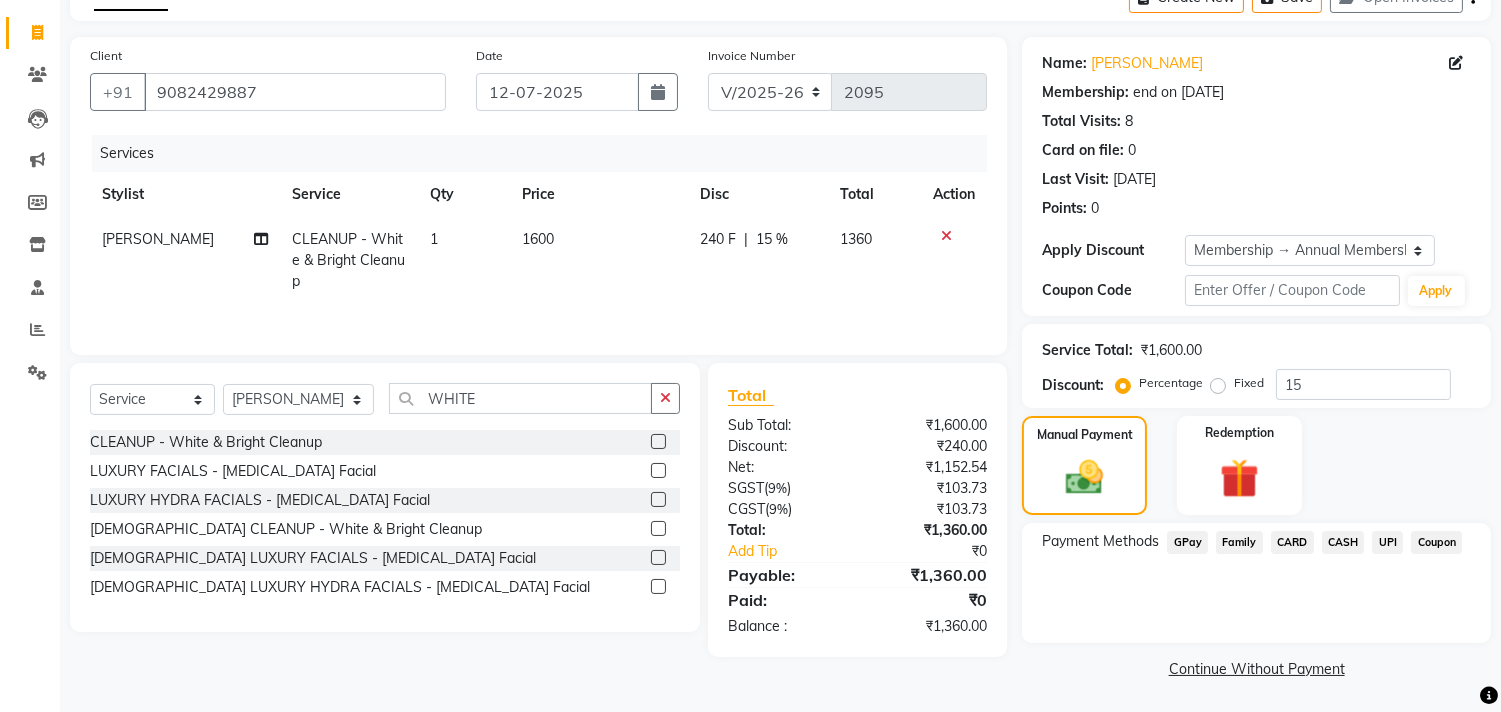 scroll, scrollTop: 114, scrollLeft: 0, axis: vertical 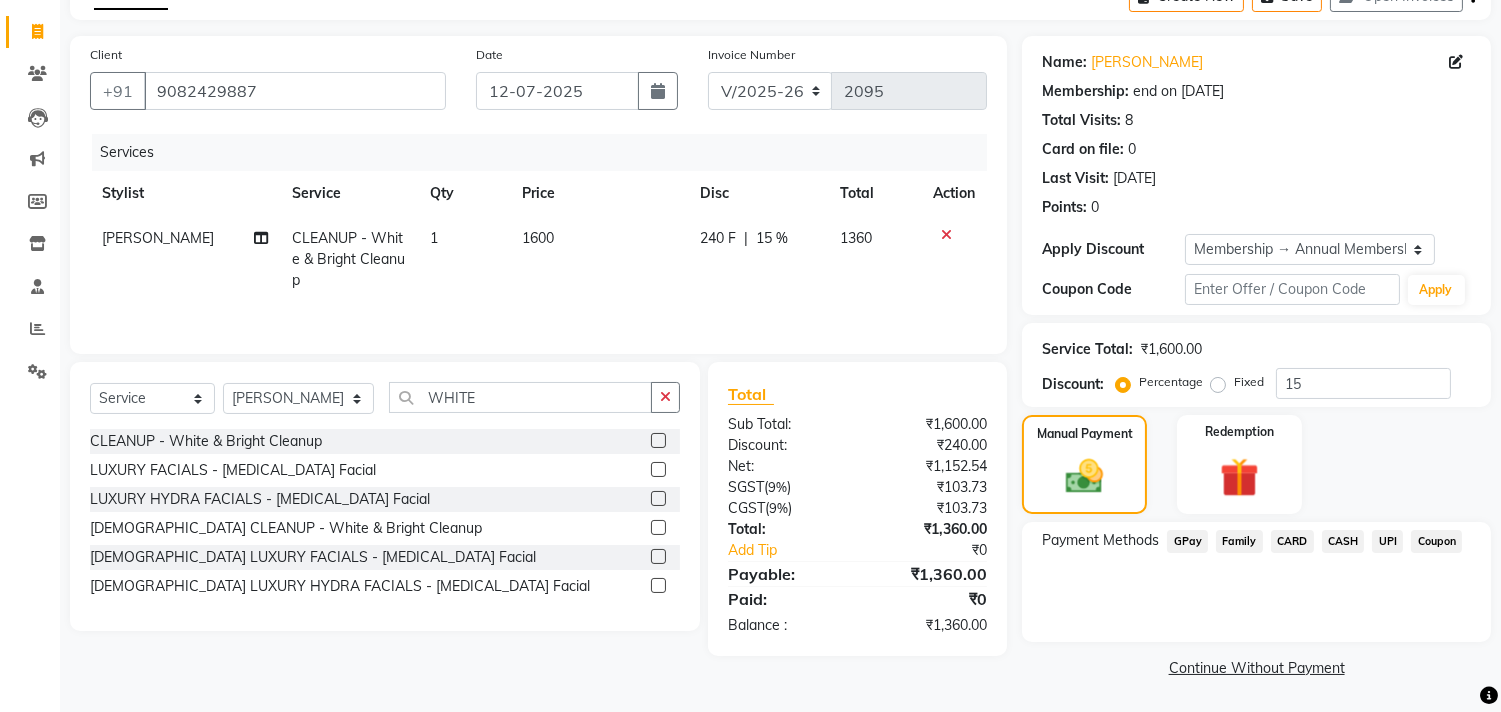click on "UPI" 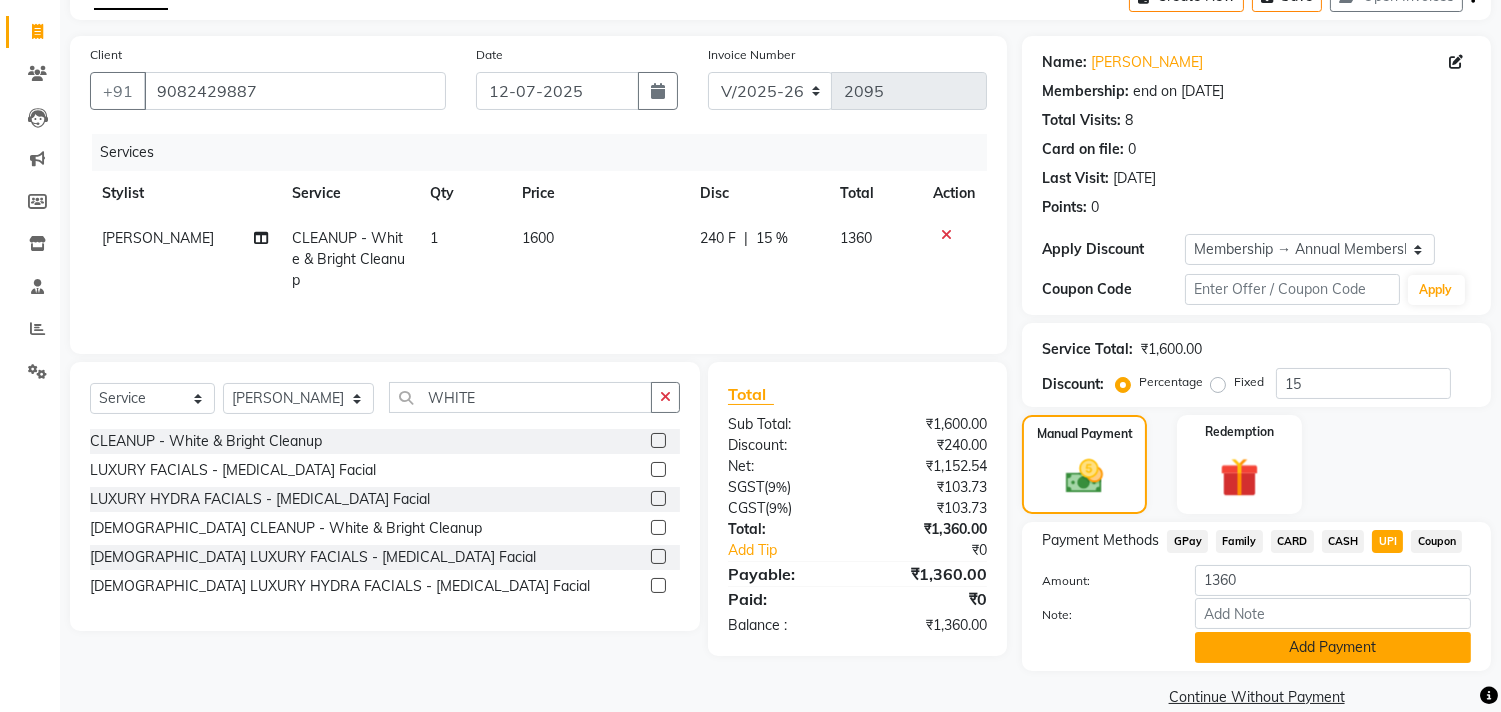 click on "Add Payment" 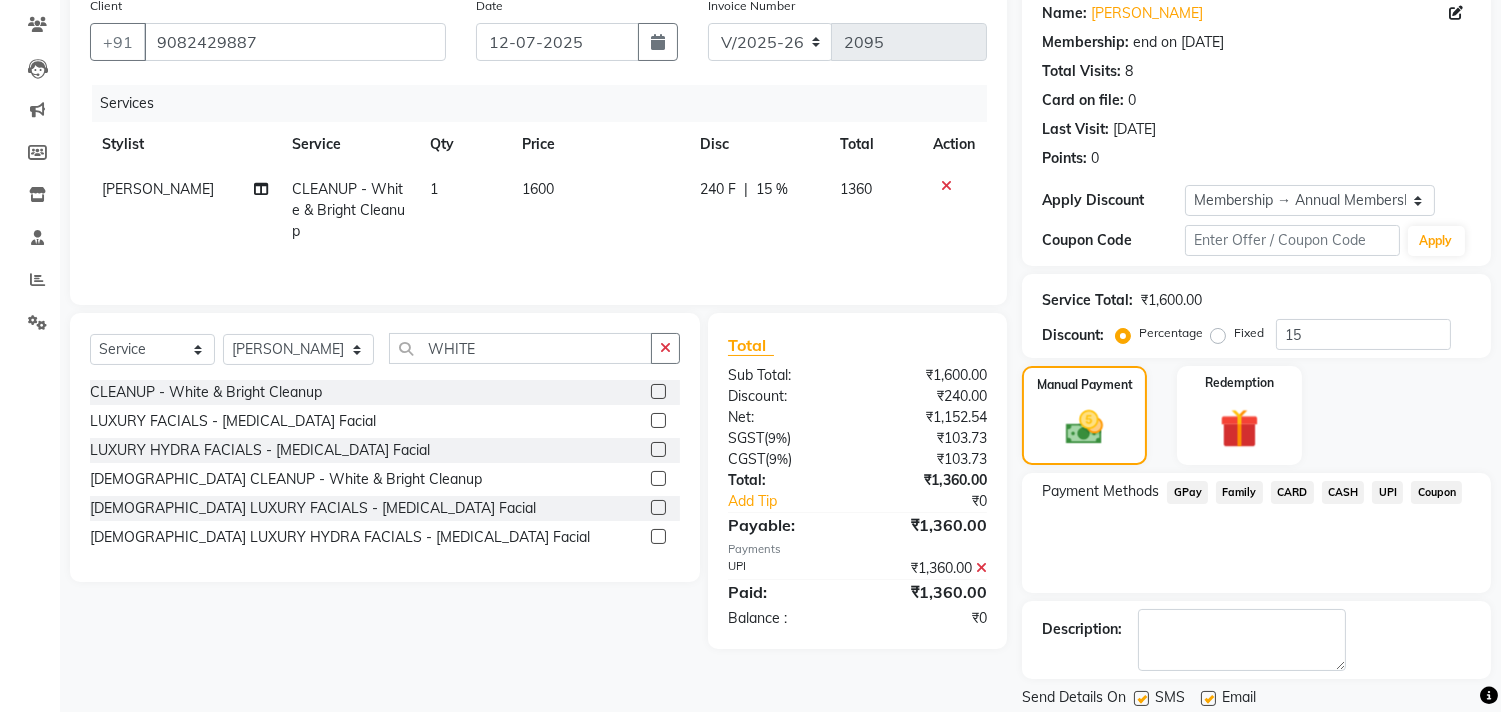 scroll, scrollTop: 227, scrollLeft: 0, axis: vertical 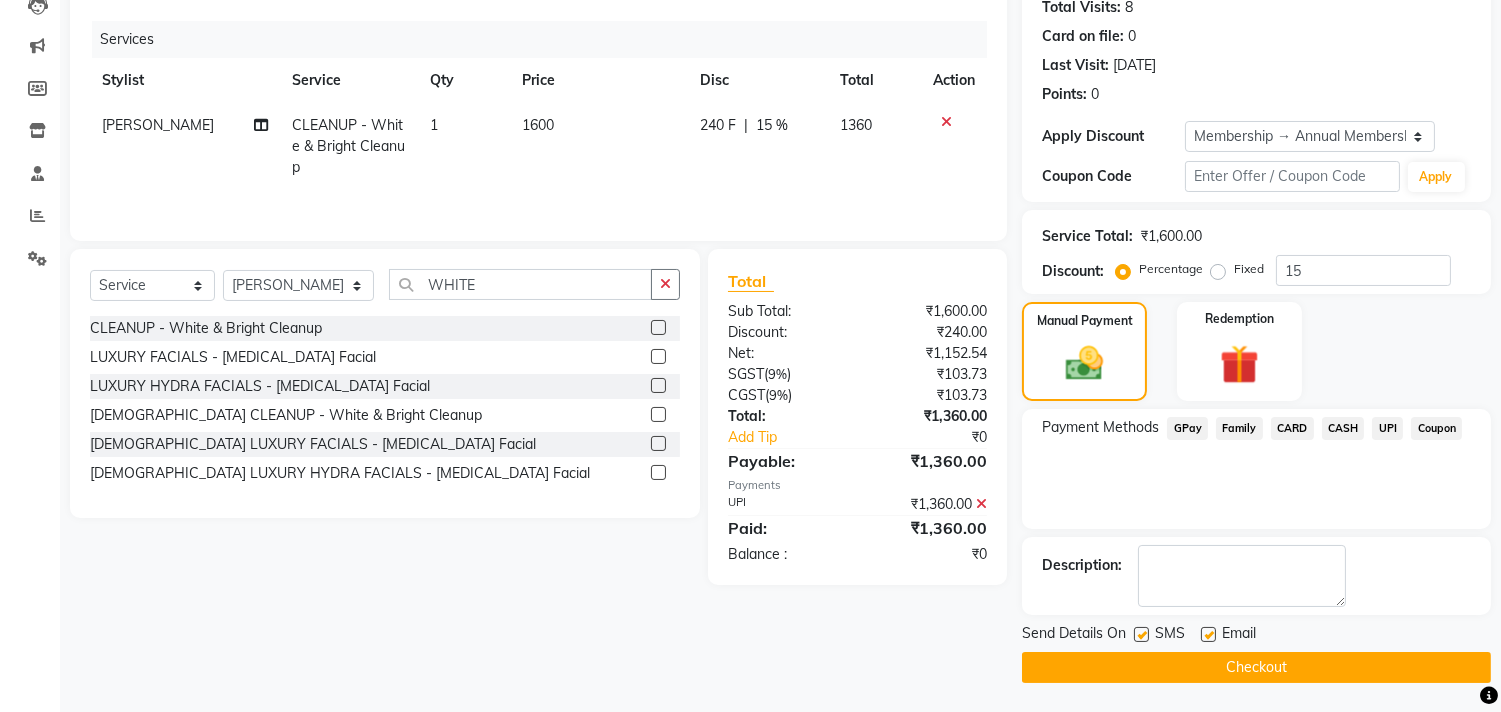 click on "Checkout" 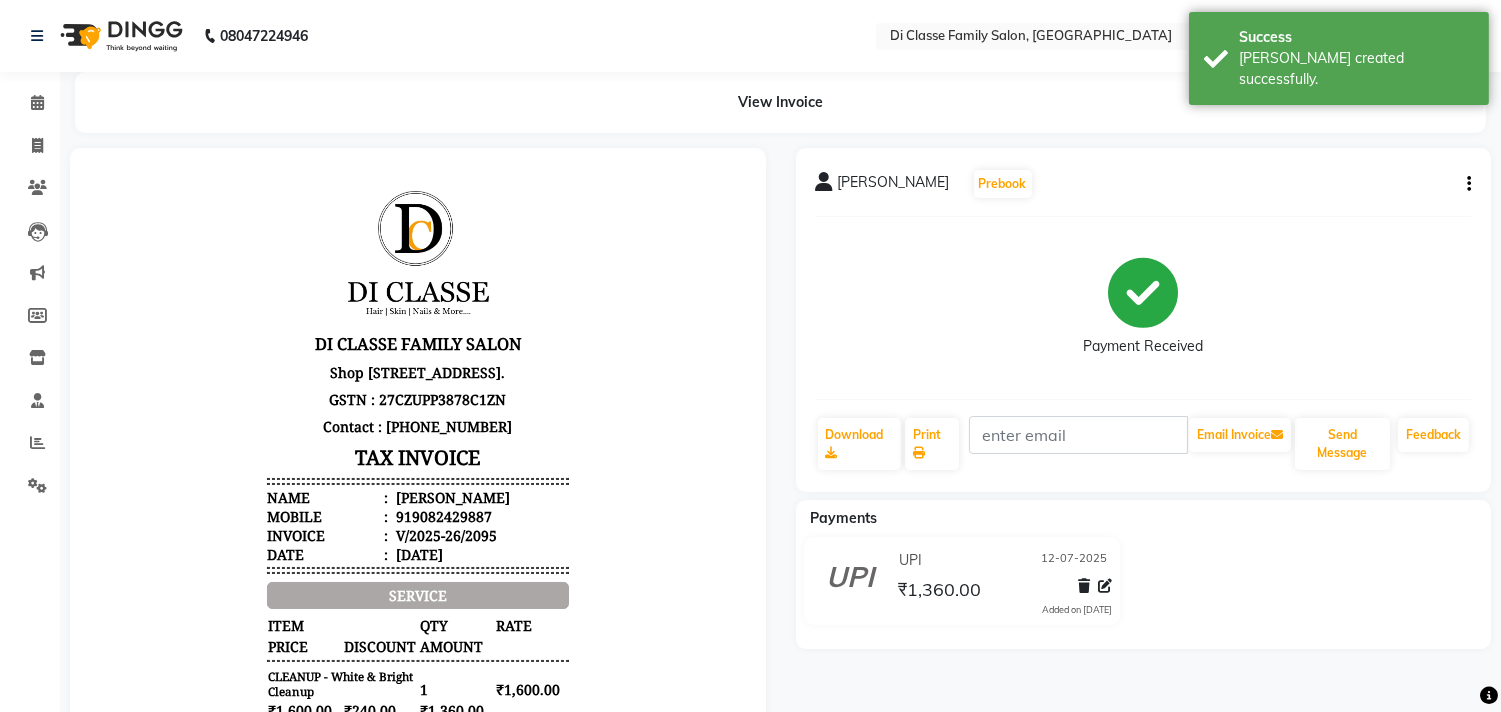scroll, scrollTop: 0, scrollLeft: 0, axis: both 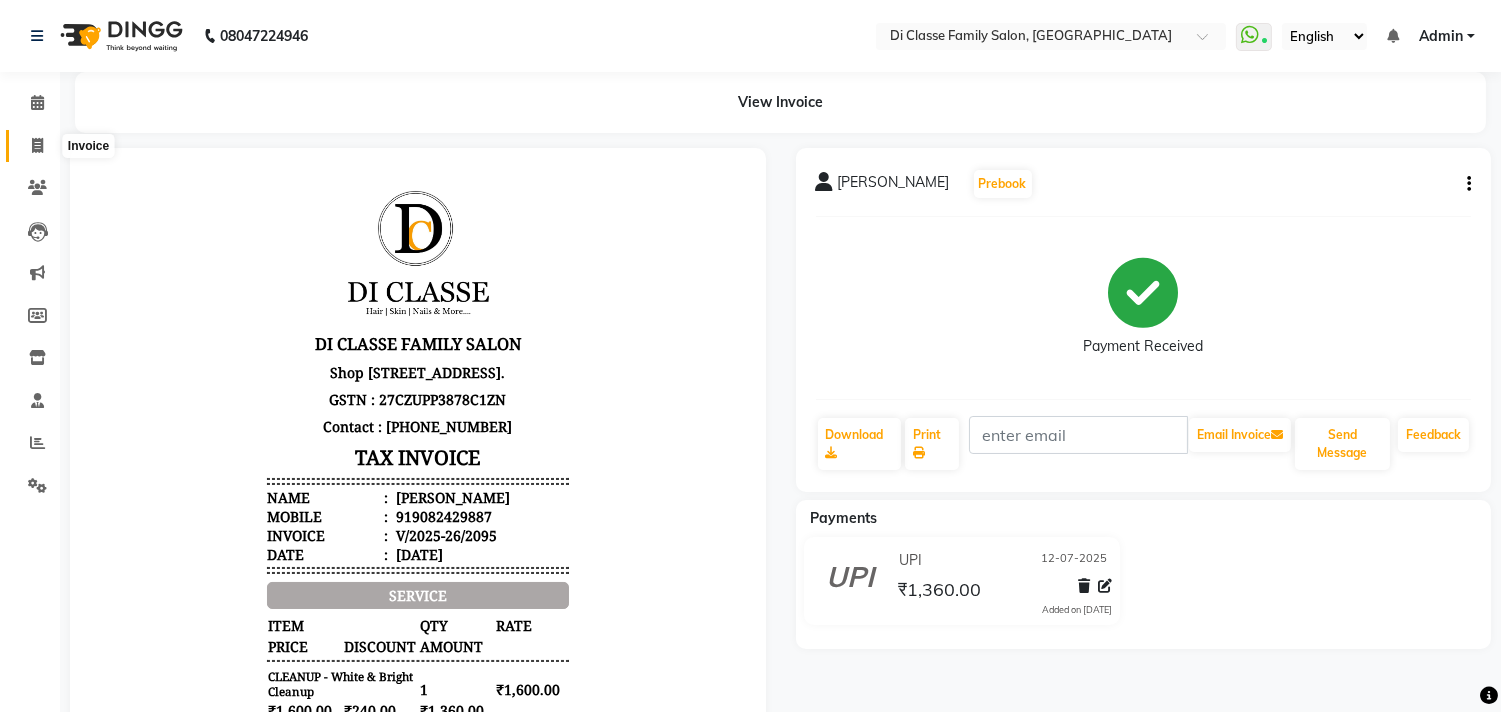 click 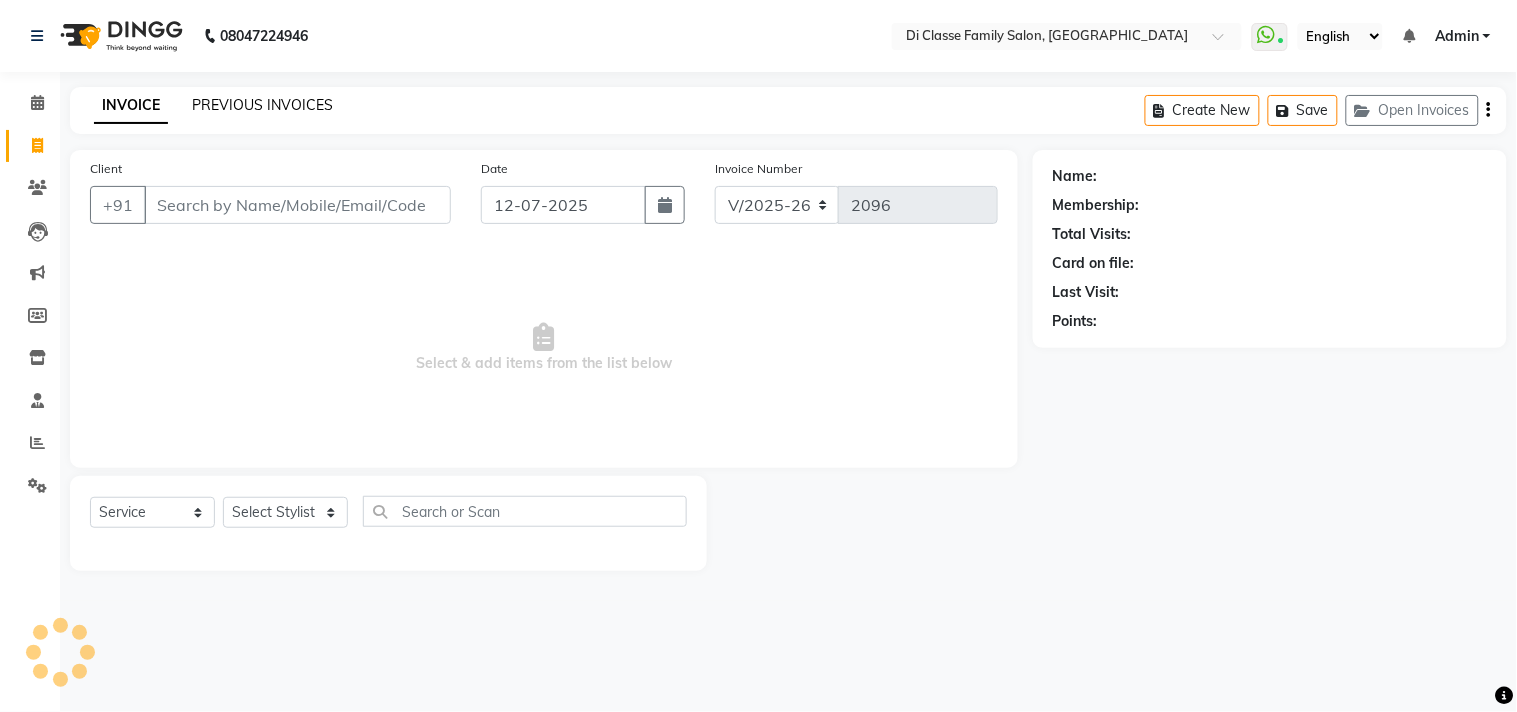 click on "PREVIOUS INVOICES" 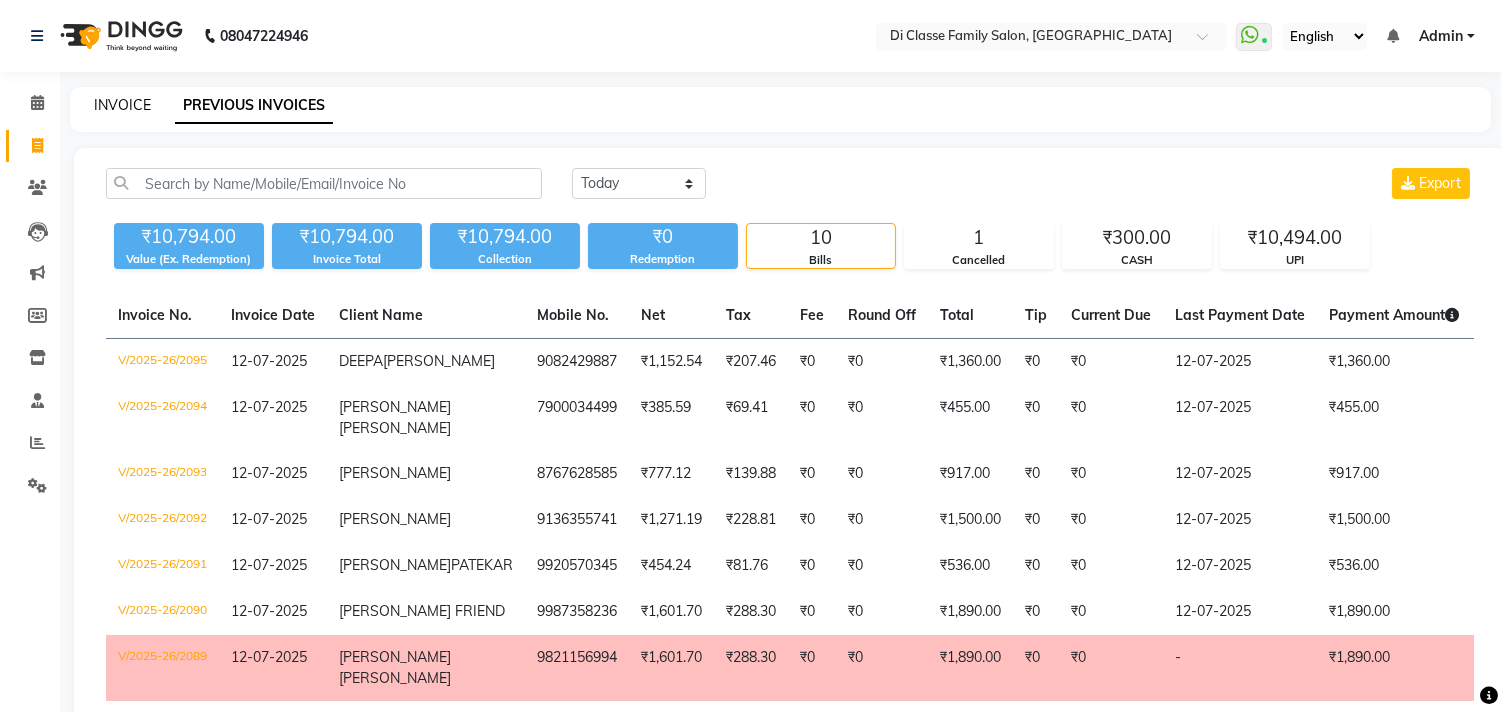 click on "INVOICE" 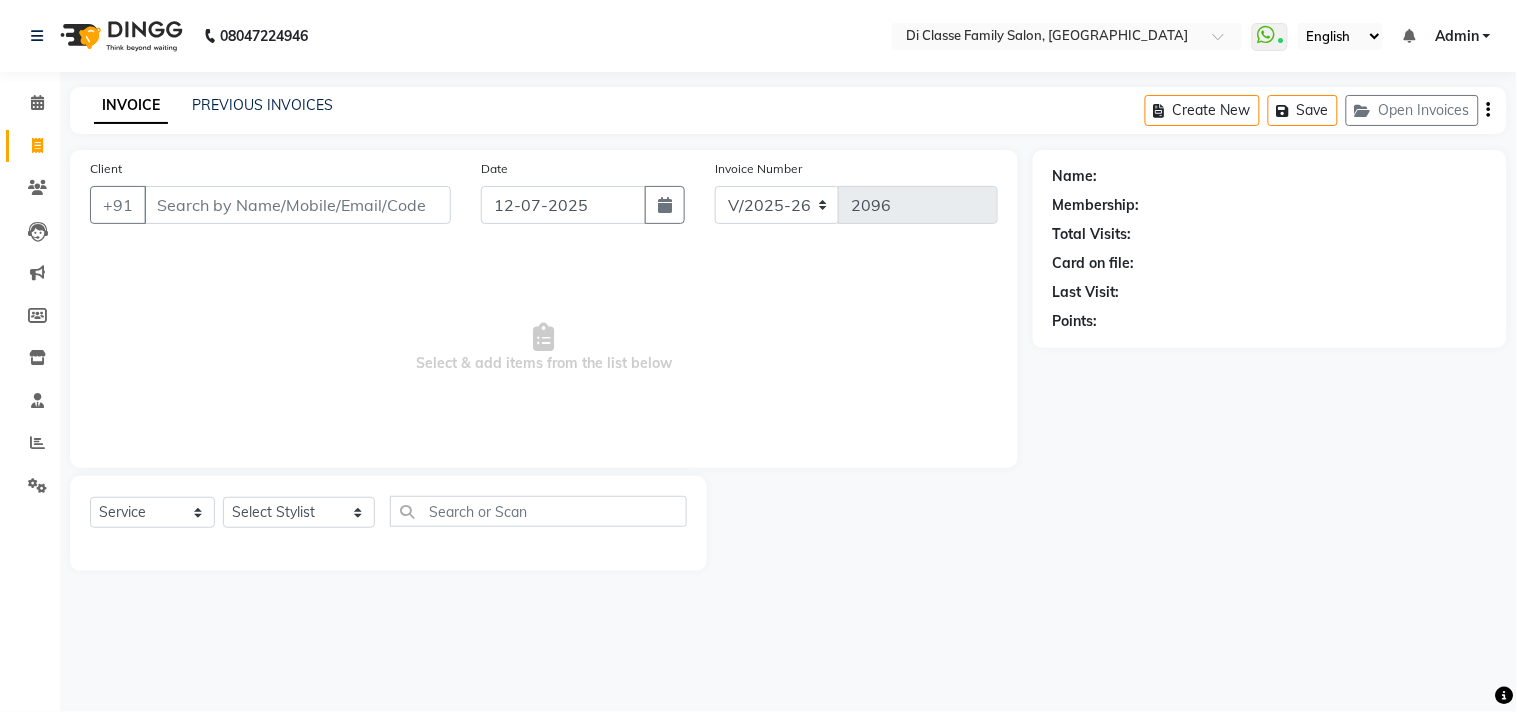 click on "Client +91" 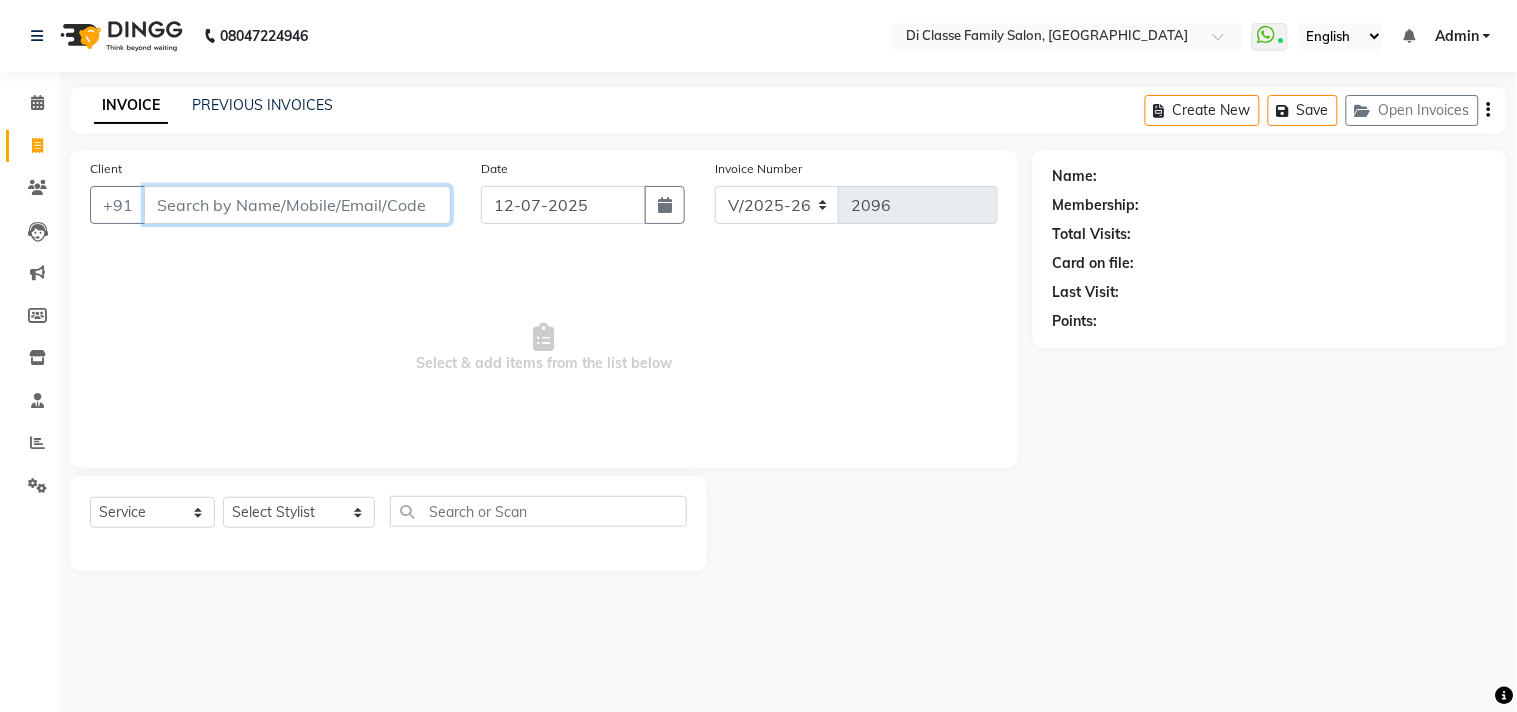 click on "Client" at bounding box center [297, 205] 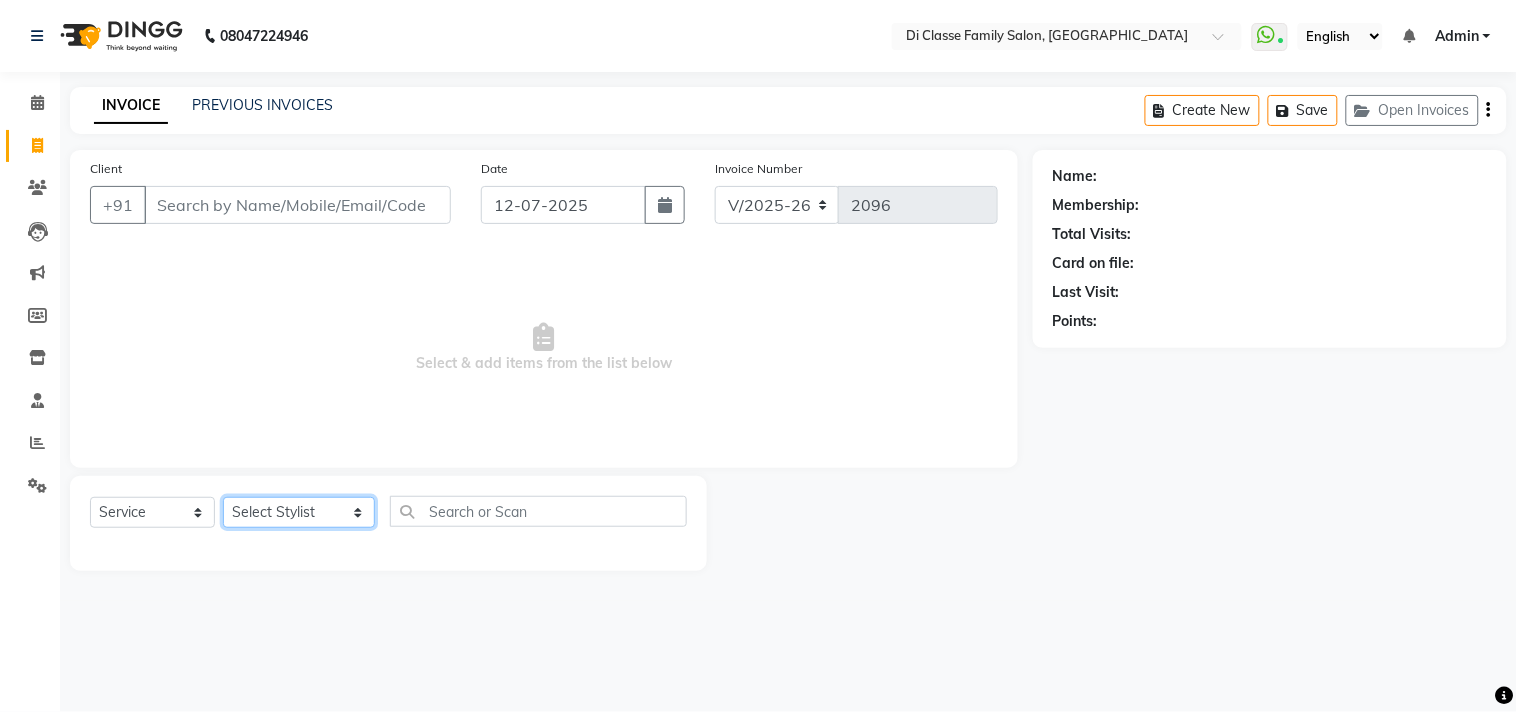 click on "Select Stylist aniket  Anu  AYAZ KADRI  Front Desk Javed kapil KOMAL  Payal  Pooja Jadhav Rahul Datkhile RESHMA SHAIKH rutik shinde SACHIN SAKPAL SADDAM SAHAJAN SAKSHI CHAVAN Sameer  sampada Sanjana  SANU shobha sonawane shobha sonawane SHUBHAM PEDNEKAR Sikandar Ansari ssneha rana" 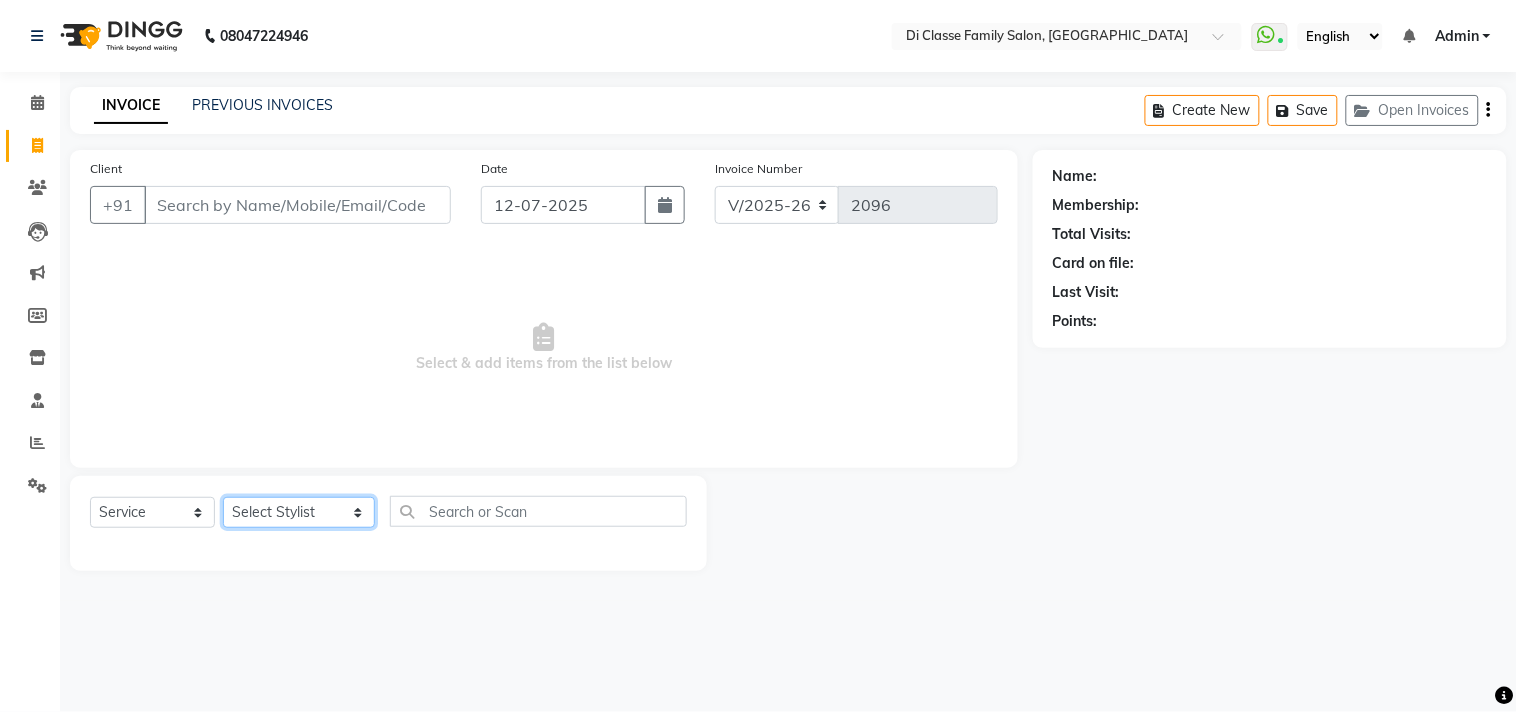 select on "59601" 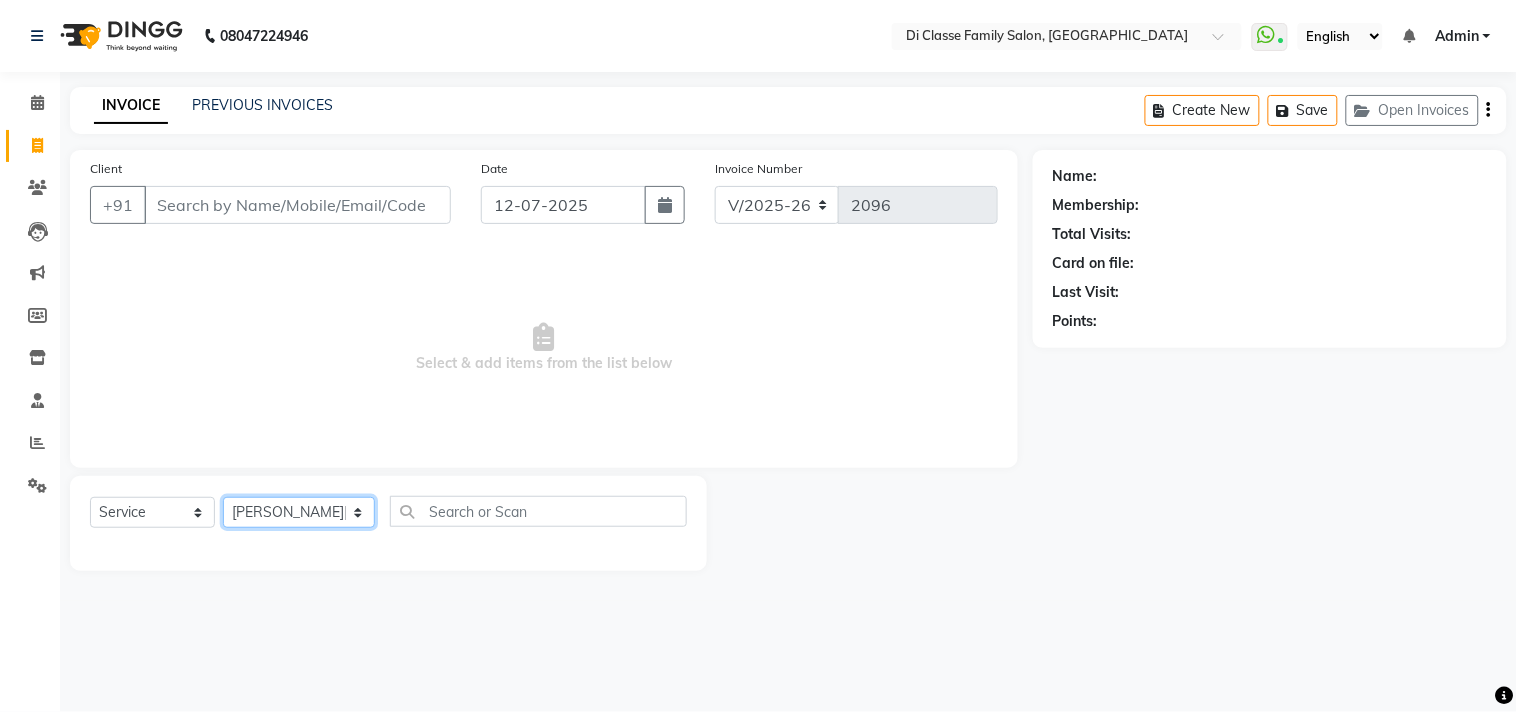 click on "Select Stylist aniket  Anu  AYAZ KADRI  Front Desk Javed kapil KOMAL  Payal  Pooja Jadhav Rahul Datkhile RESHMA SHAIKH rutik shinde SACHIN SAKPAL SADDAM SAHAJAN SAKSHI CHAVAN Sameer  sampada Sanjana  SANU shobha sonawane shobha sonawane SHUBHAM PEDNEKAR Sikandar Ansari ssneha rana" 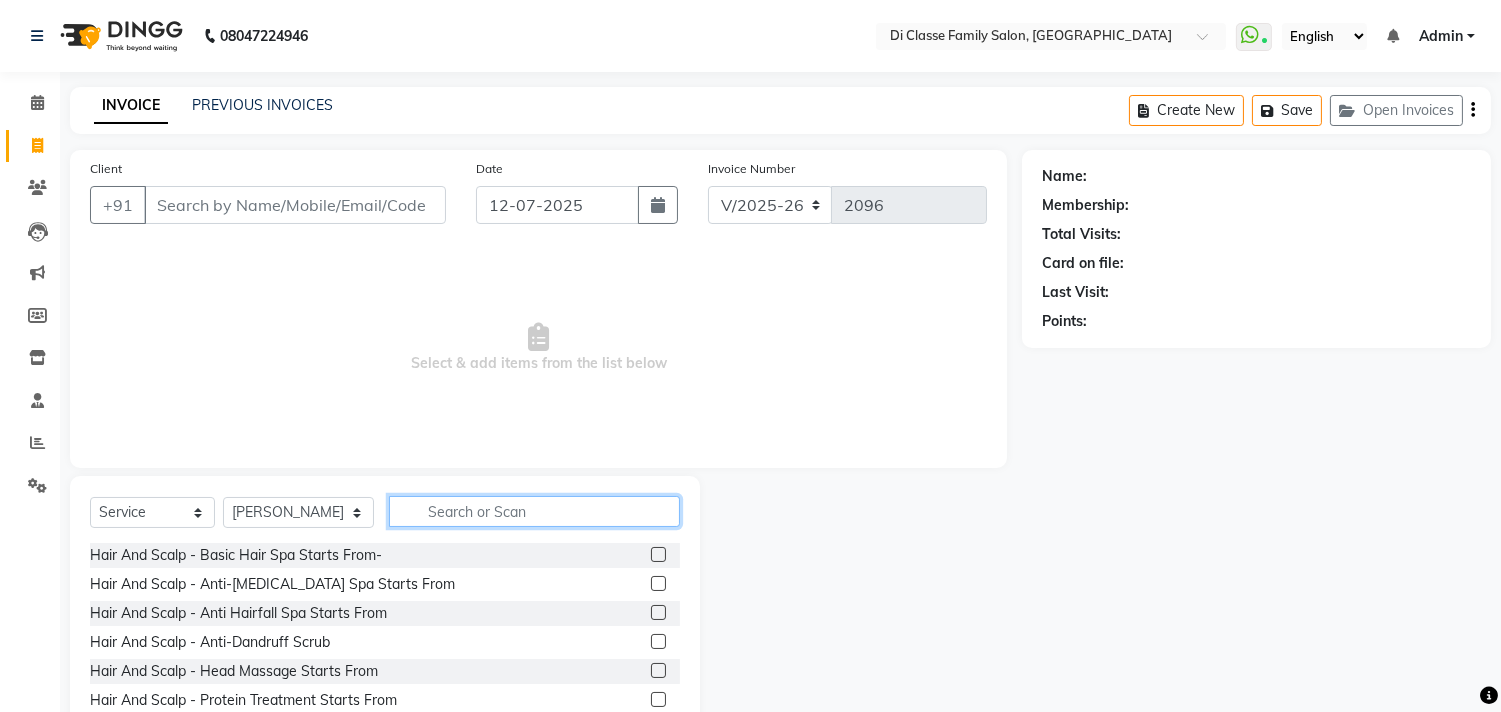 click 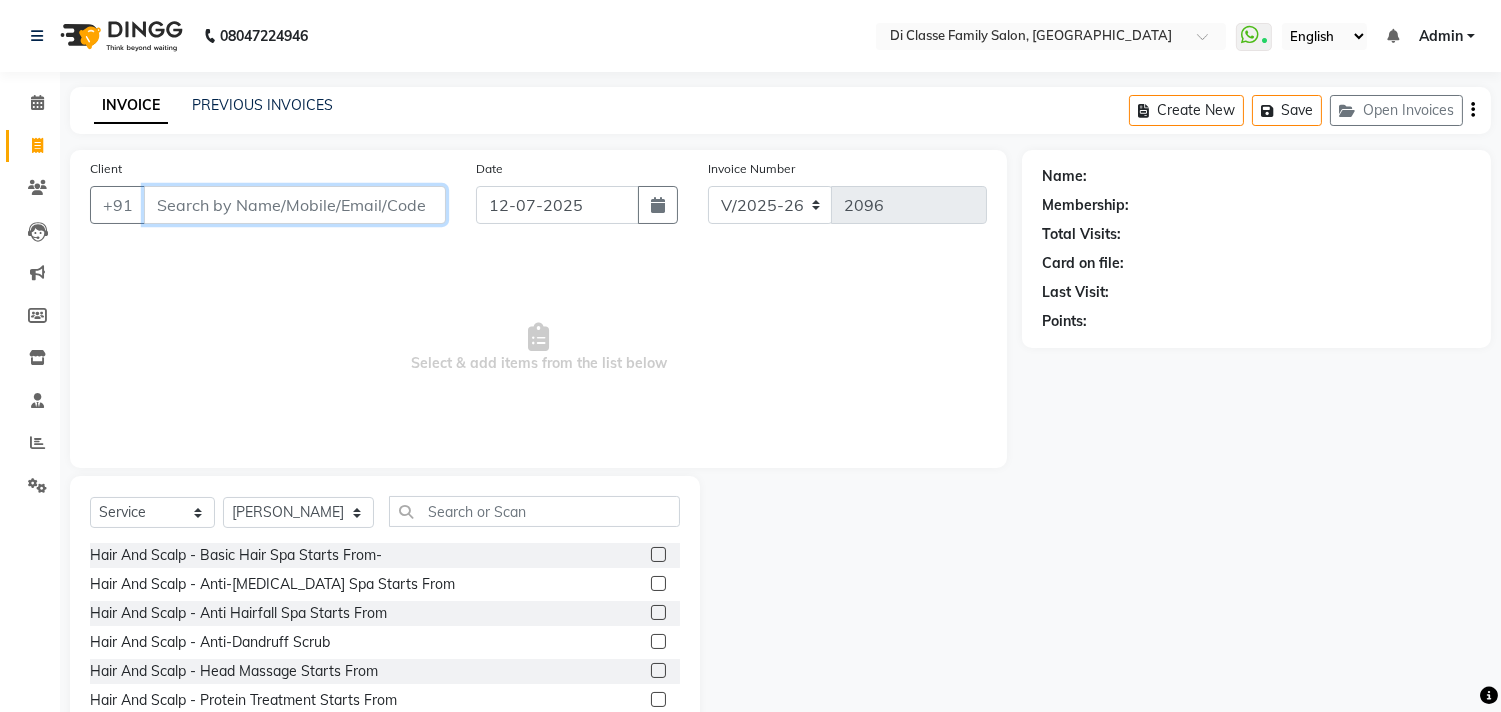 click on "Client" at bounding box center (295, 205) 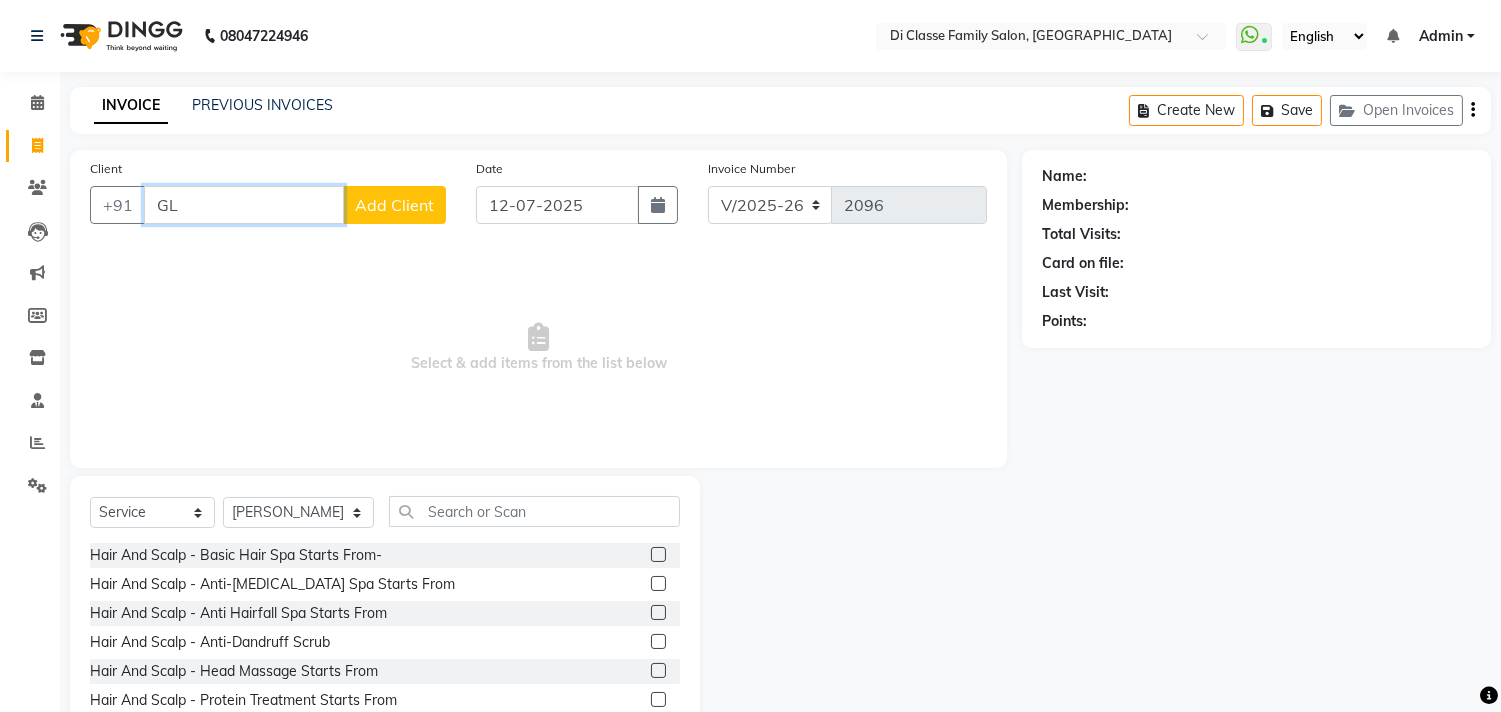 type on "G" 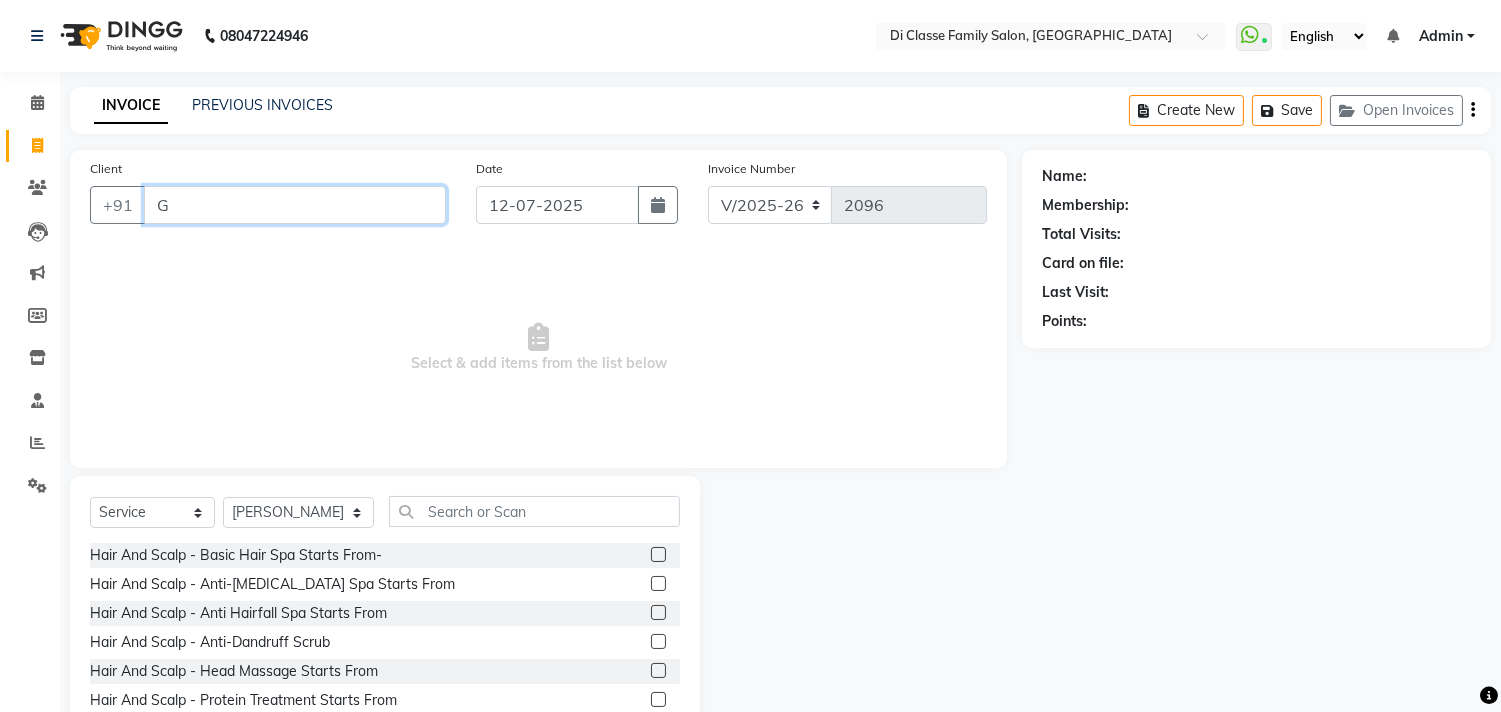 type 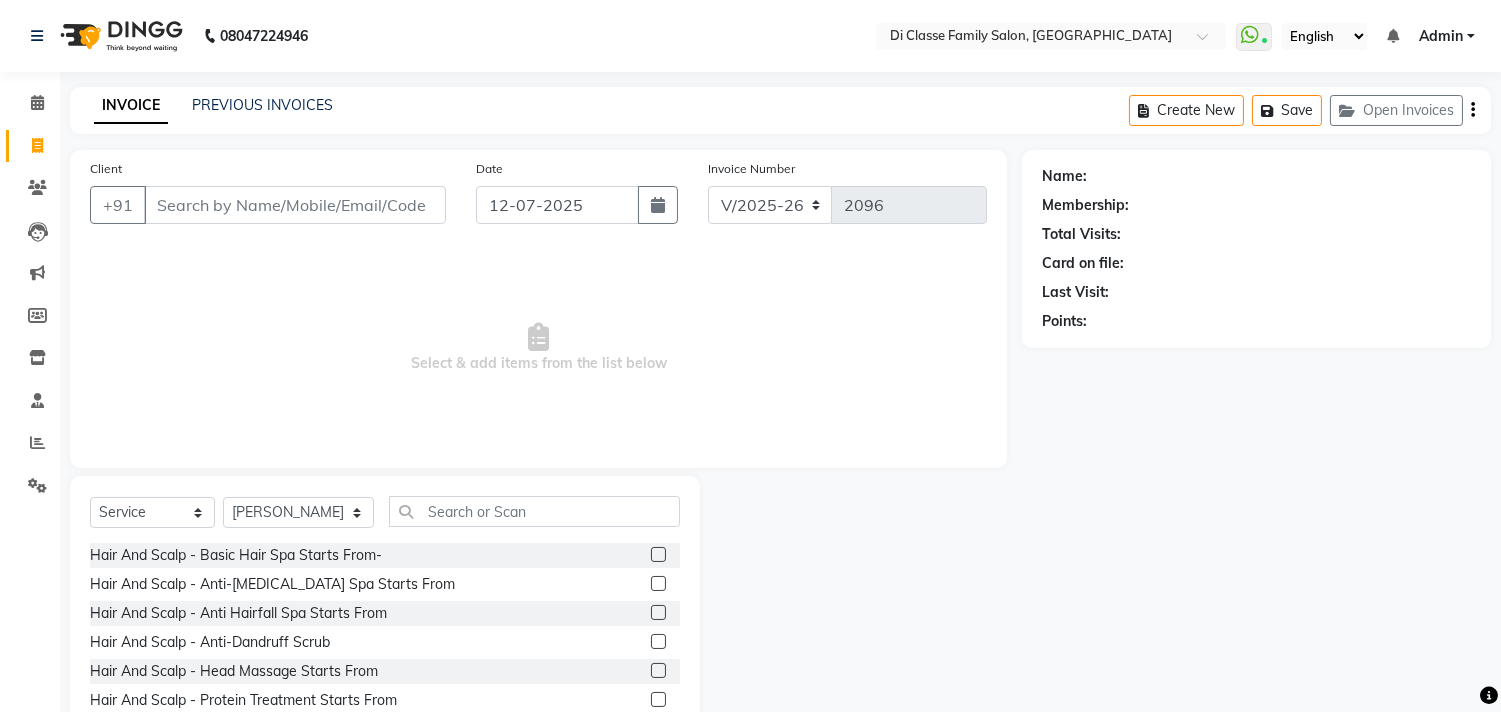 click on "Hair And Scalp - Basic Hair Spa Starts From-" 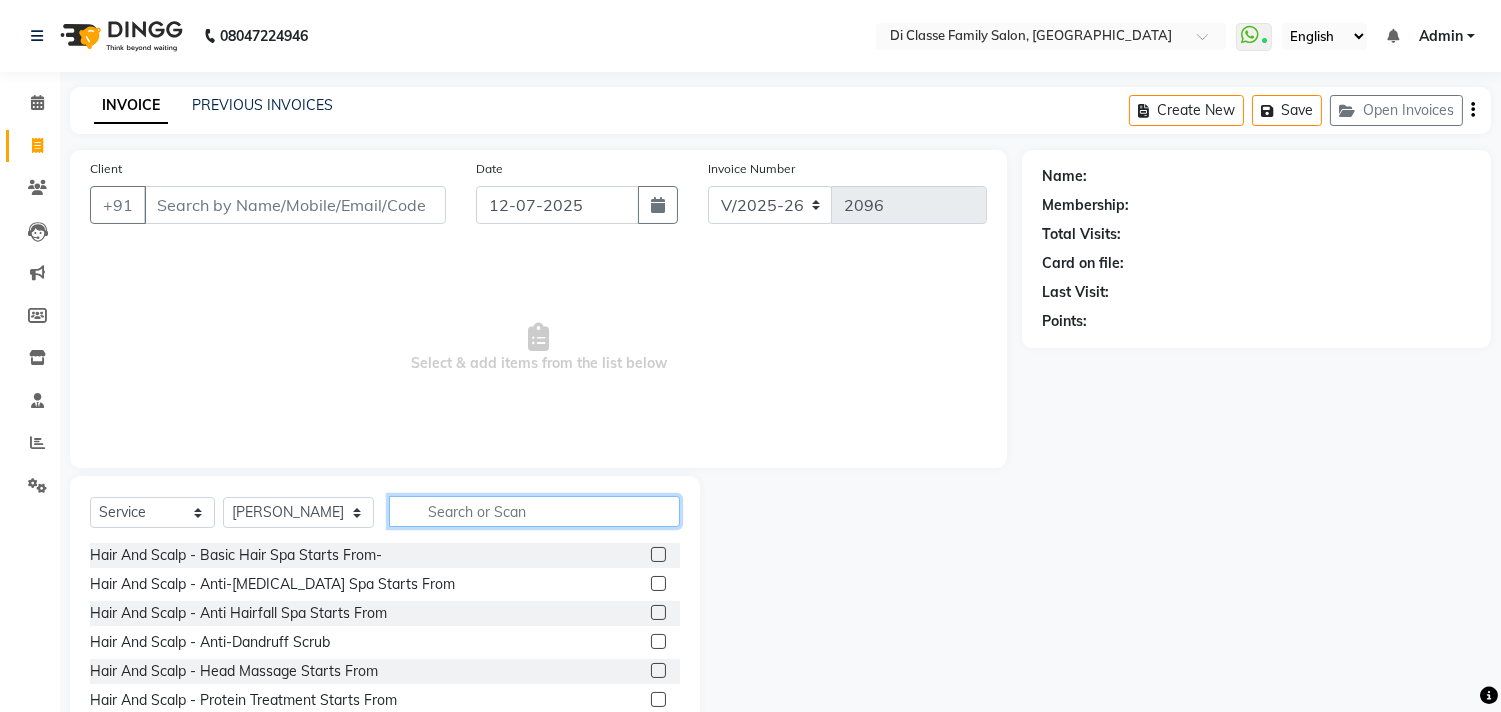 click 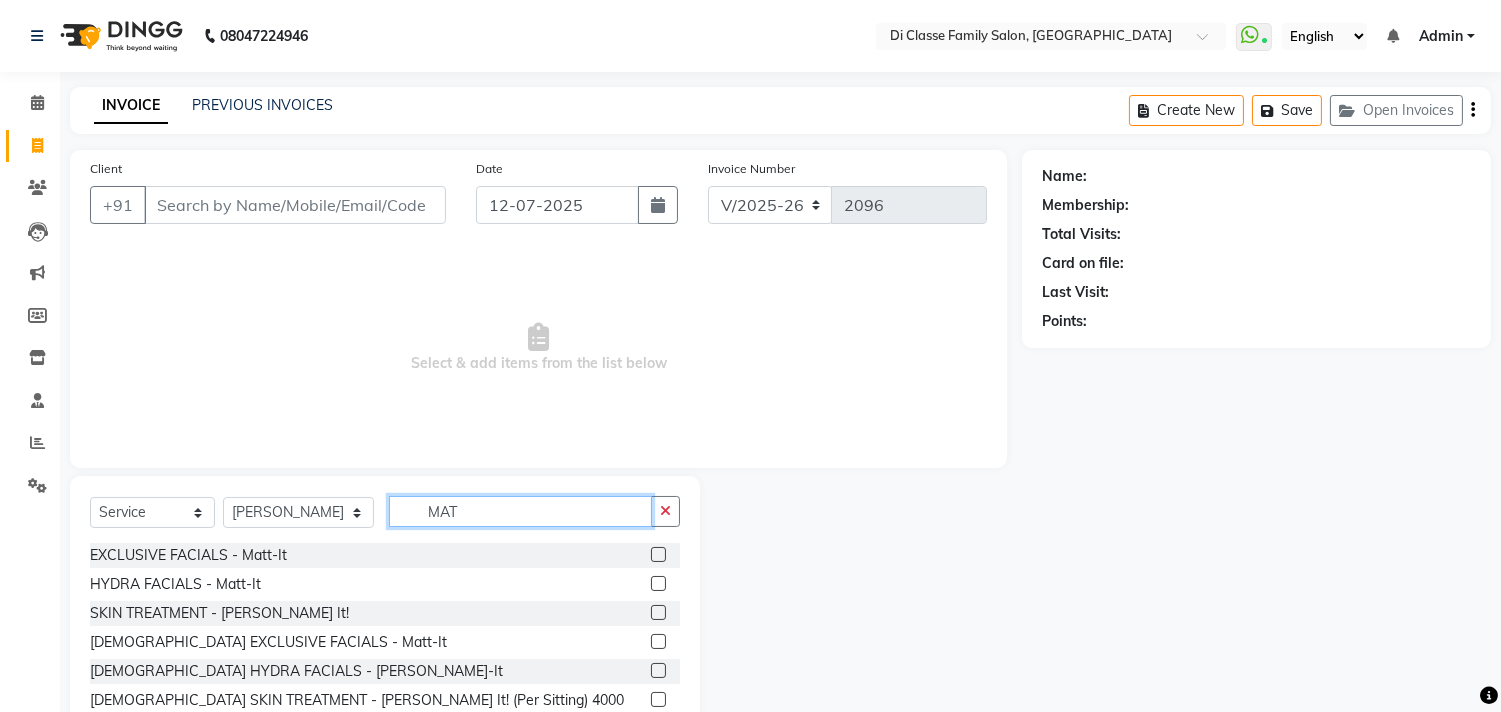 type on "MAT" 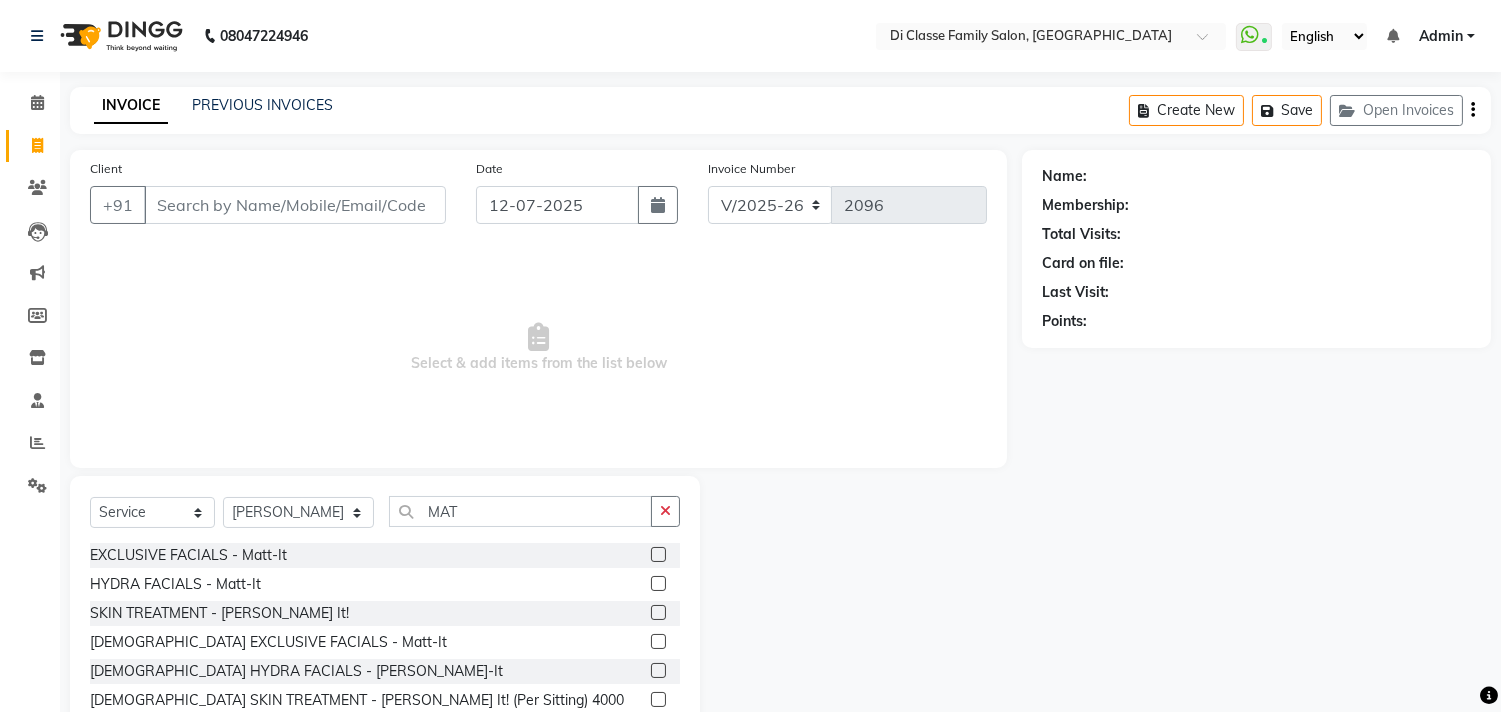 click 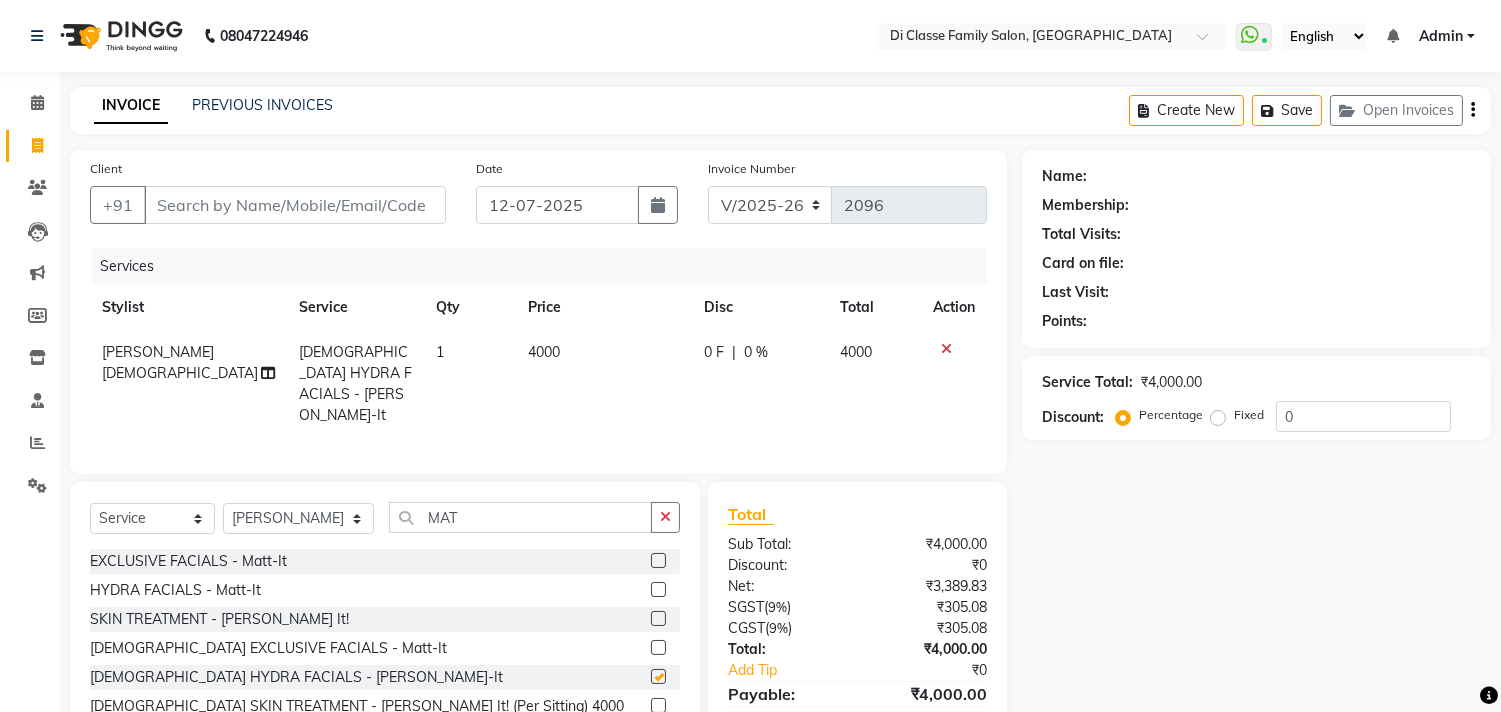 checkbox on "false" 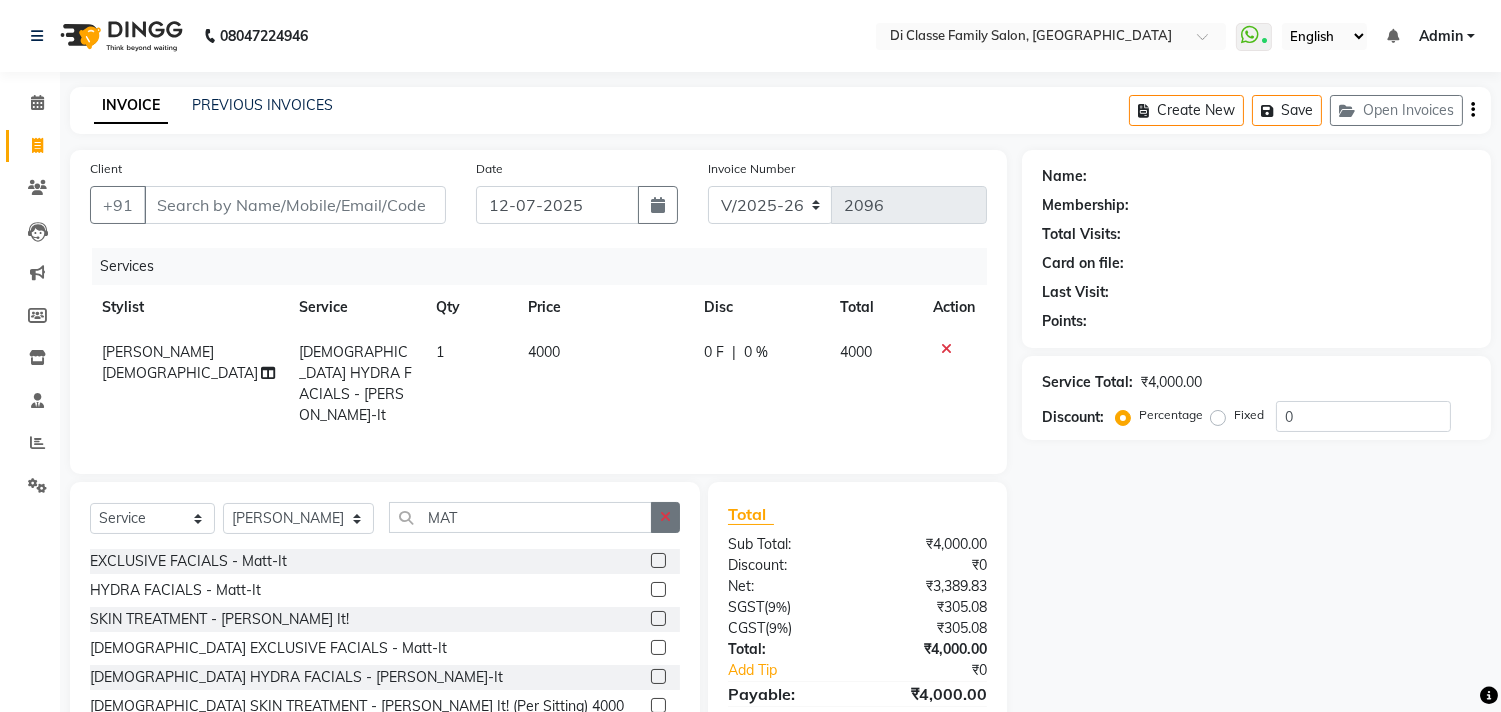 click 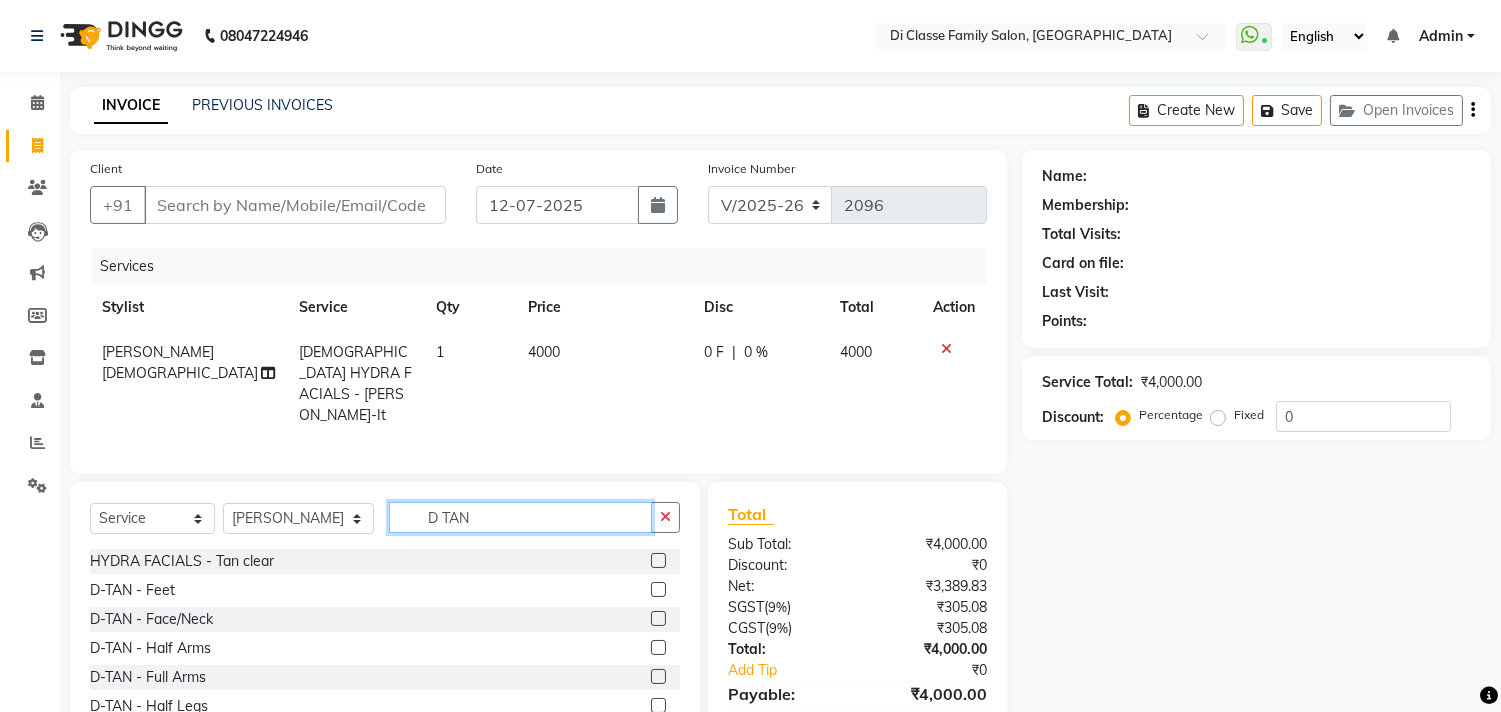 type on "D TAN" 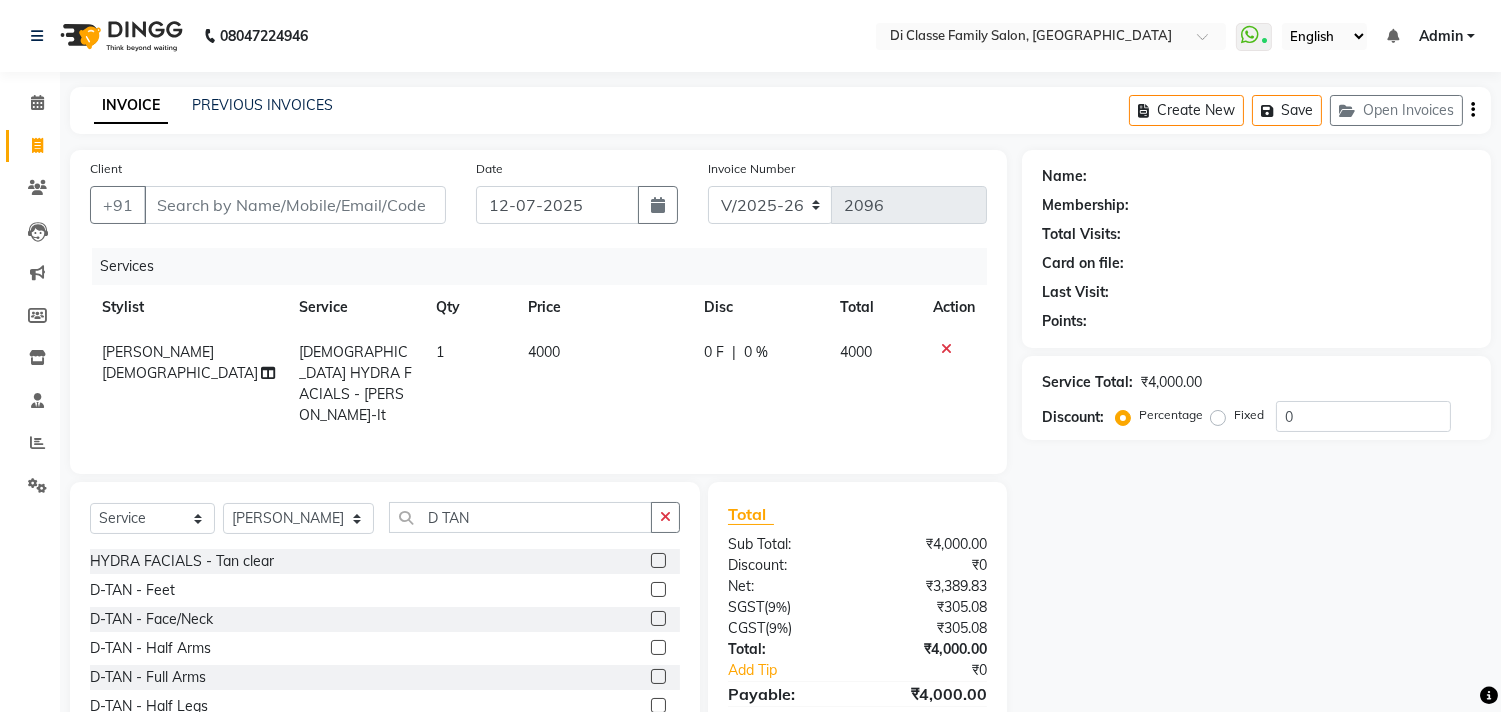 click 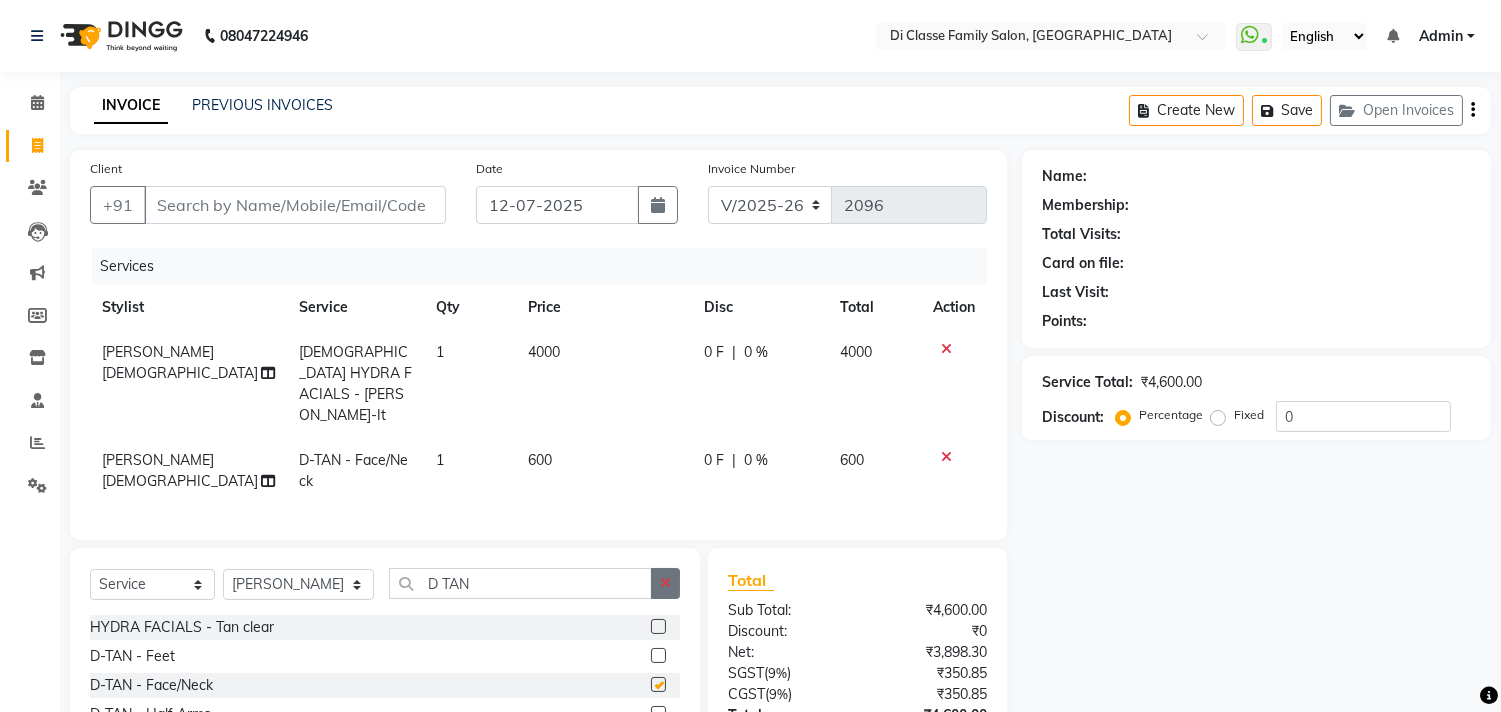 checkbox on "false" 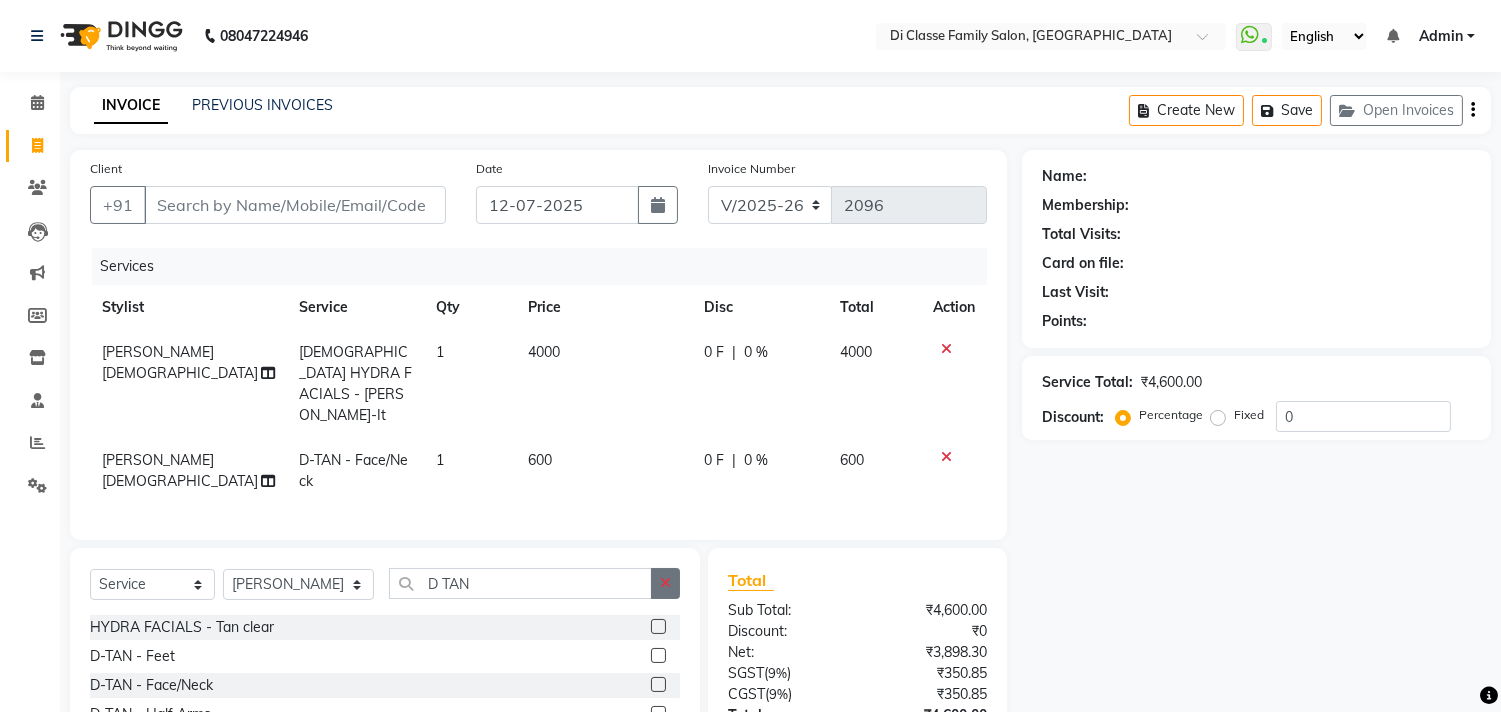 click 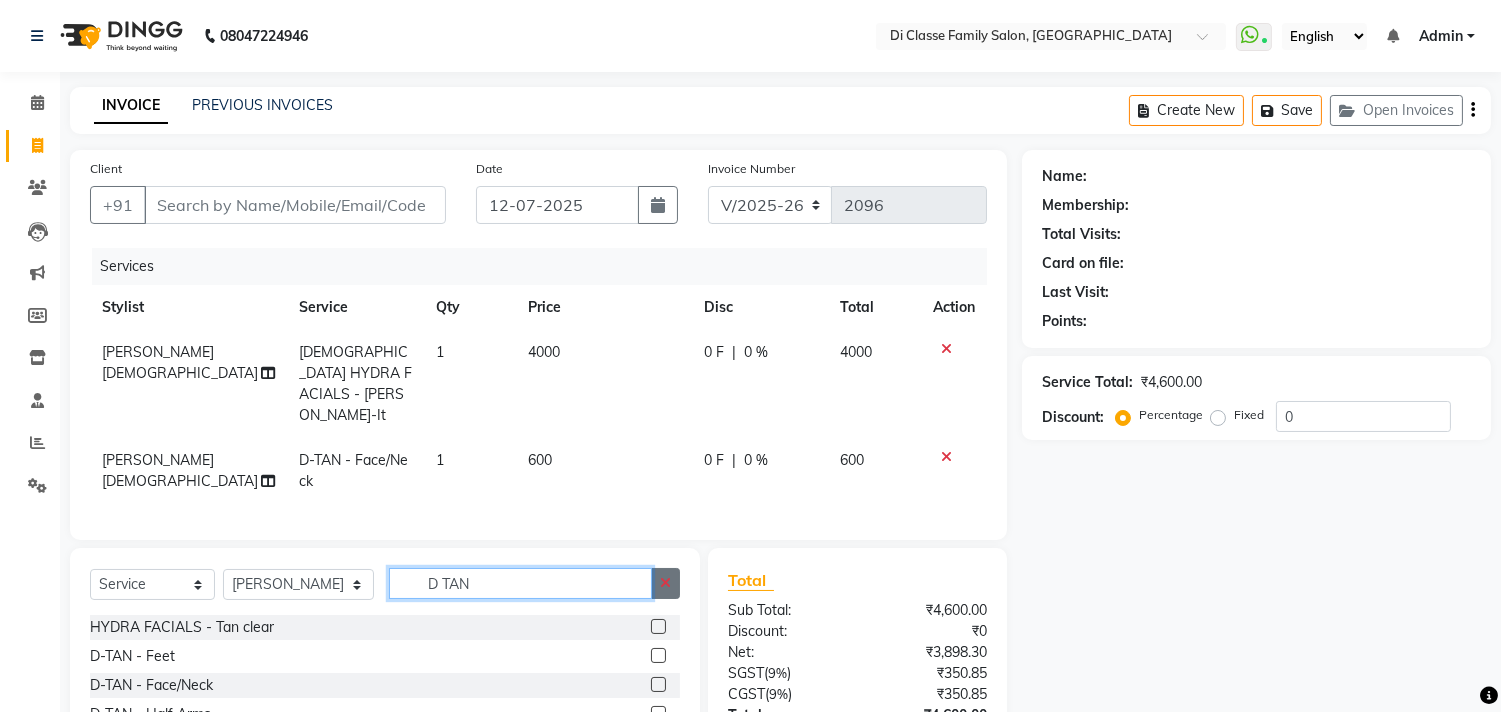 type 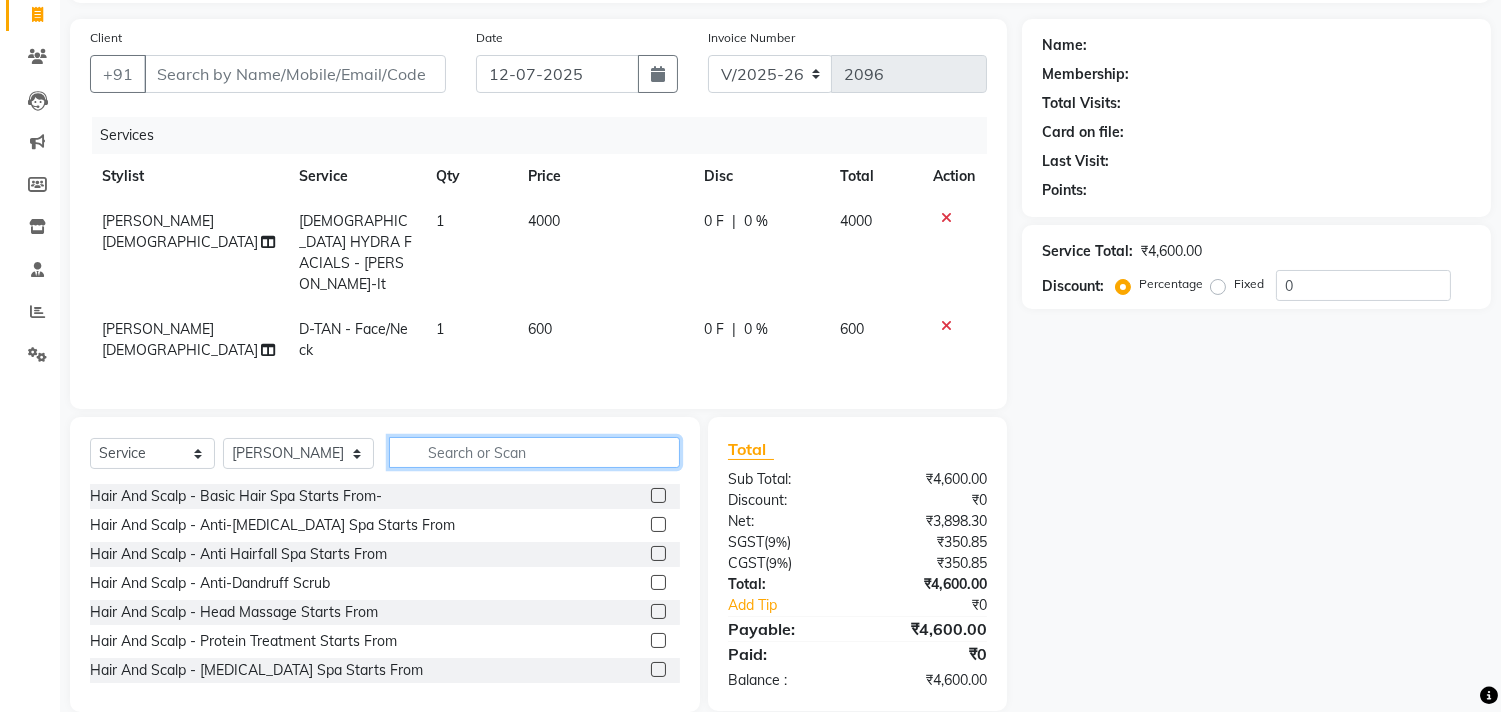 scroll, scrollTop: 135, scrollLeft: 0, axis: vertical 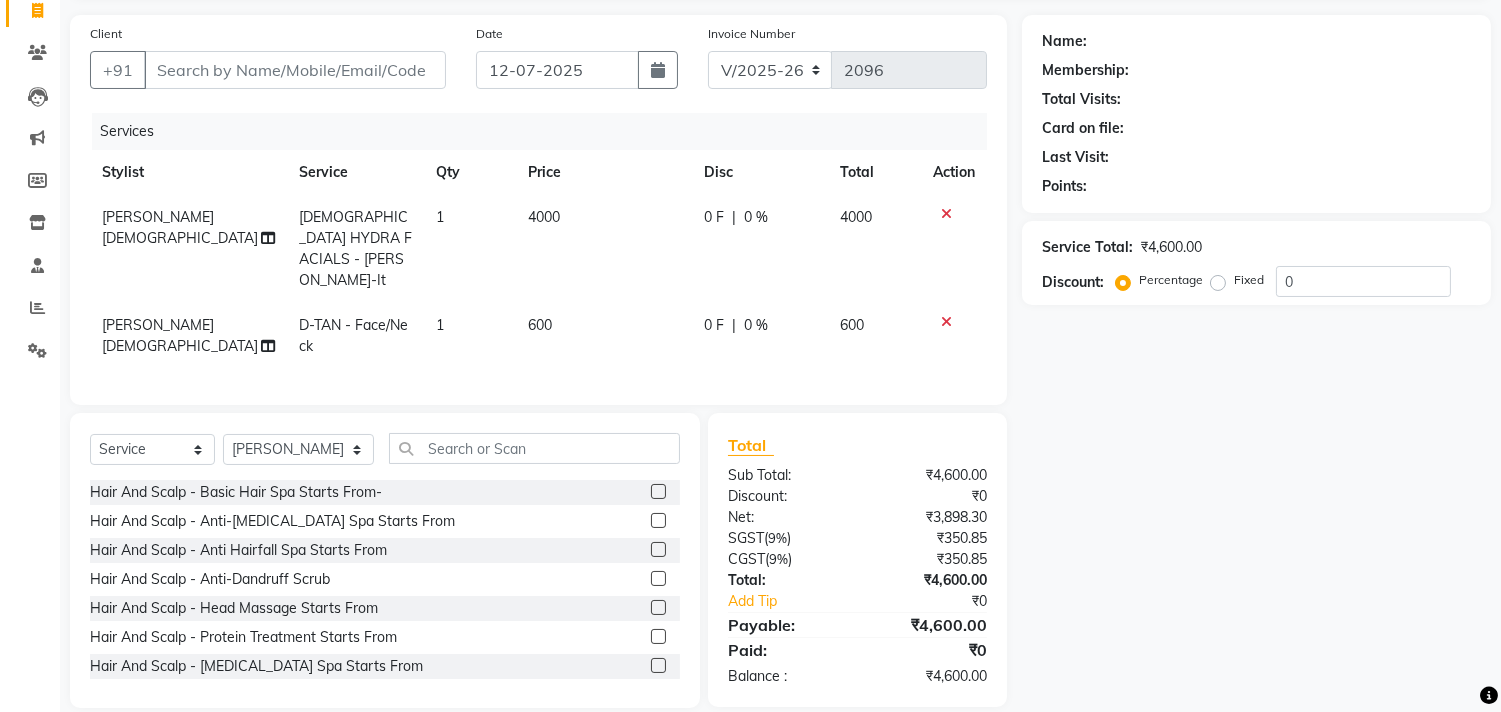 click on "Hair And Scalp - Basic Hair Spa Starts From-" 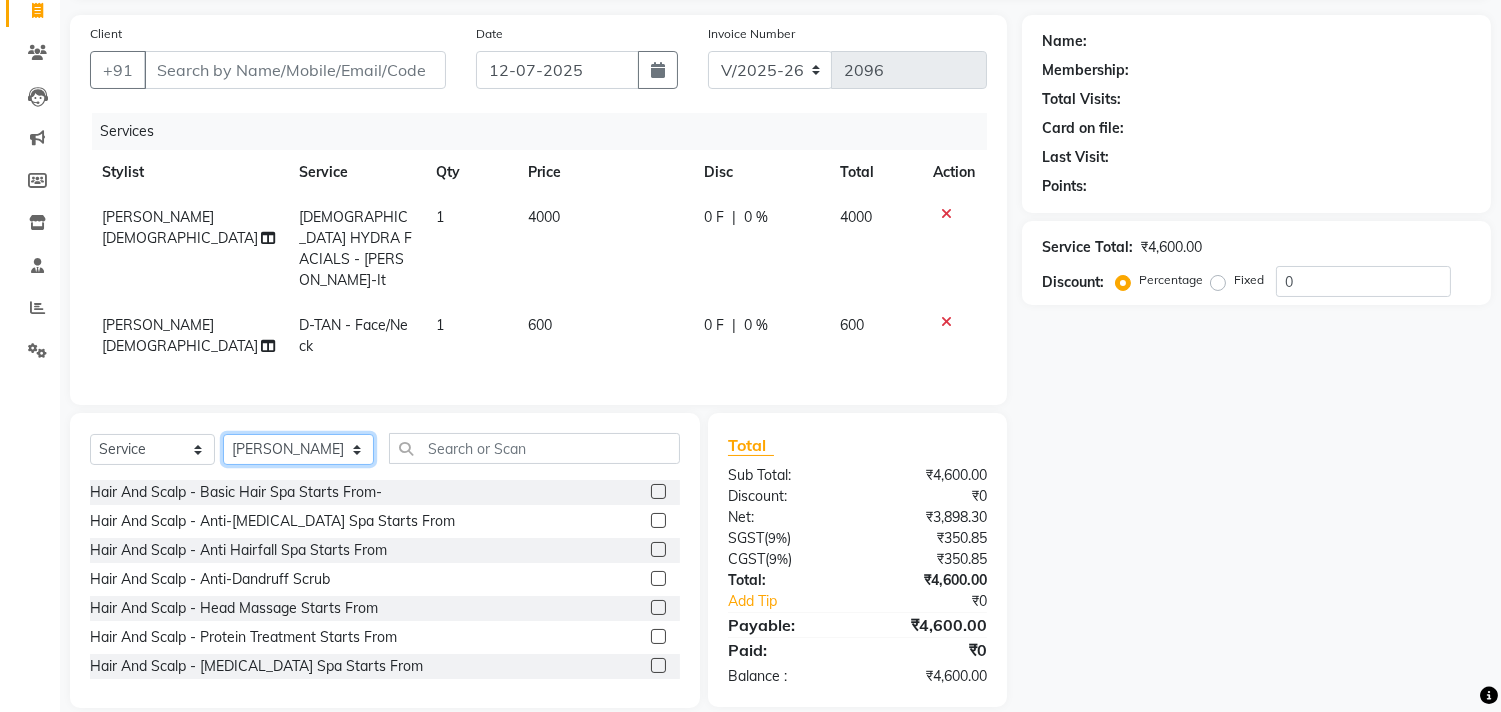 click on "Select Stylist aniket  Anu  AYAZ KADRI  Front Desk Javed kapil KOMAL  Payal  Pooja Jadhav Rahul Datkhile RESHMA SHAIKH rutik shinde SACHIN SAKPAL SADDAM SAHAJAN SAKSHI CHAVAN Sameer  sampada Sanjana  SANU shobha sonawane shobha sonawane SHUBHAM PEDNEKAR Sikandar Ansari ssneha rana" 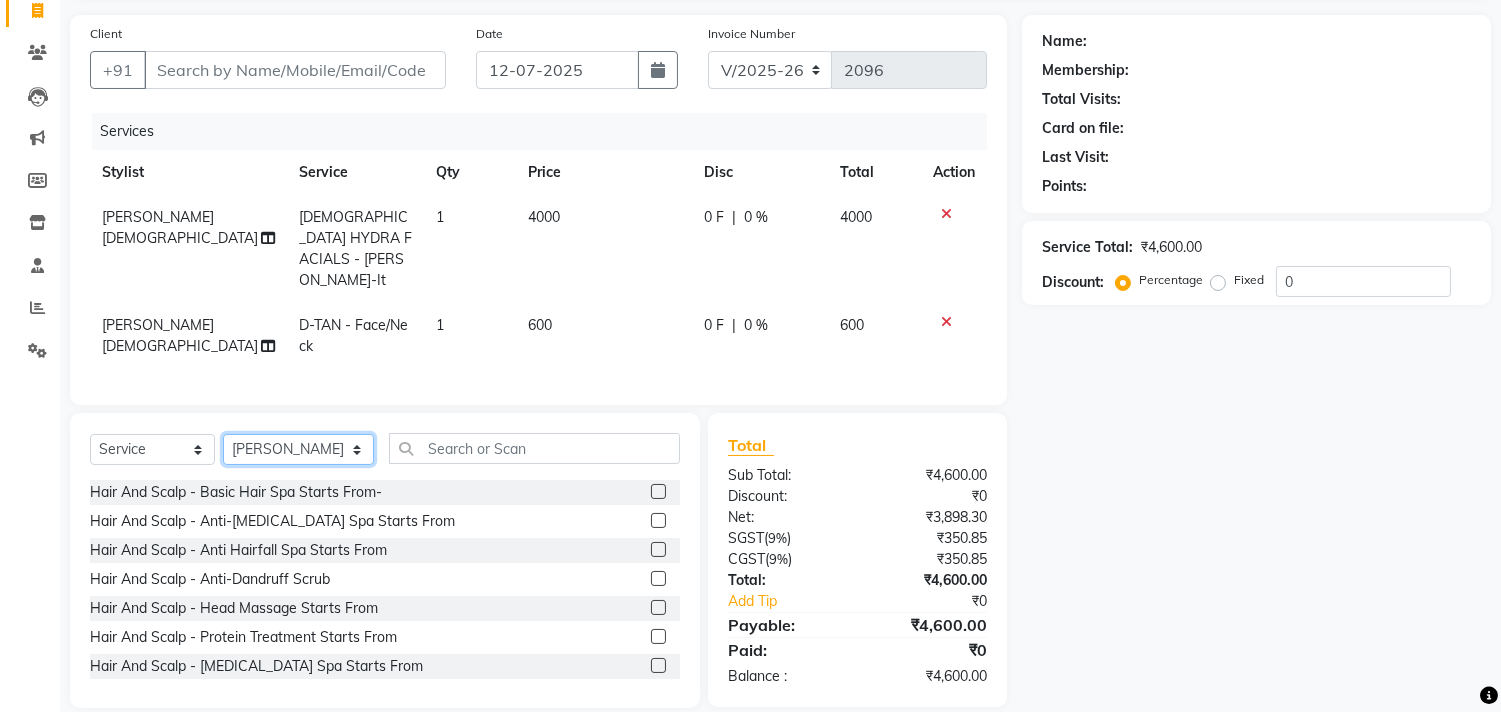 select on "49348" 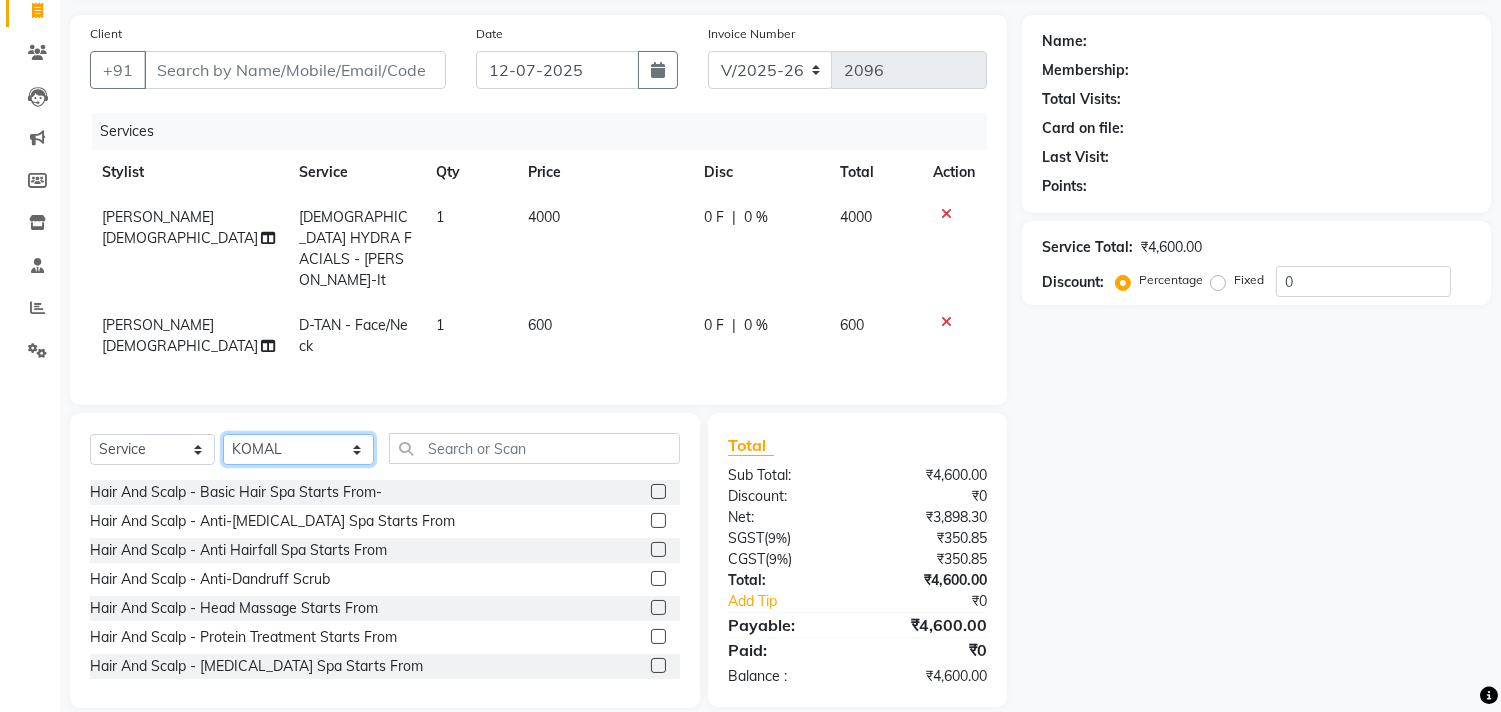 click on "Select Stylist aniket  Anu  AYAZ KADRI  Front Desk Javed kapil KOMAL  Payal  Pooja Jadhav Rahul Datkhile RESHMA SHAIKH rutik shinde SACHIN SAKPAL SADDAM SAHAJAN SAKSHI CHAVAN Sameer  sampada Sanjana  SANU shobha sonawane shobha sonawane SHUBHAM PEDNEKAR Sikandar Ansari ssneha rana" 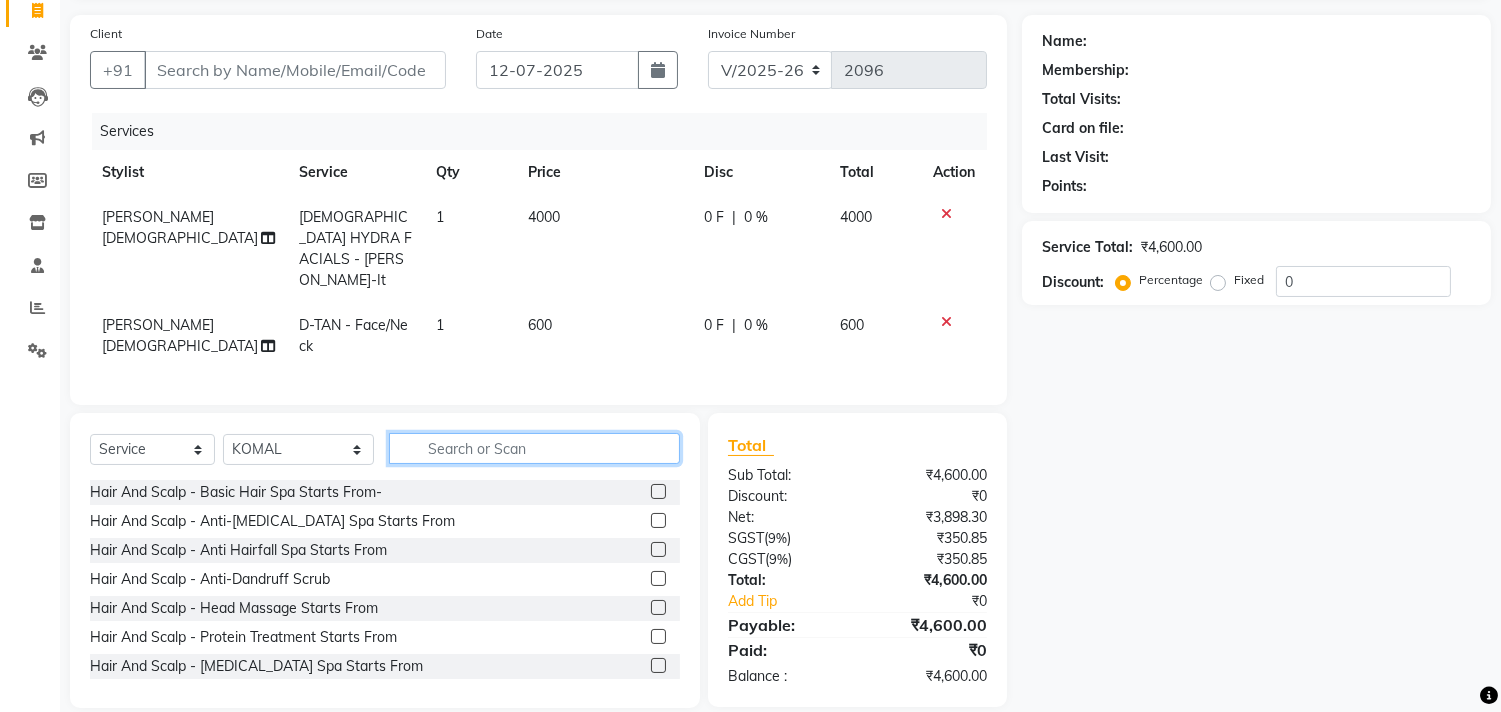 click 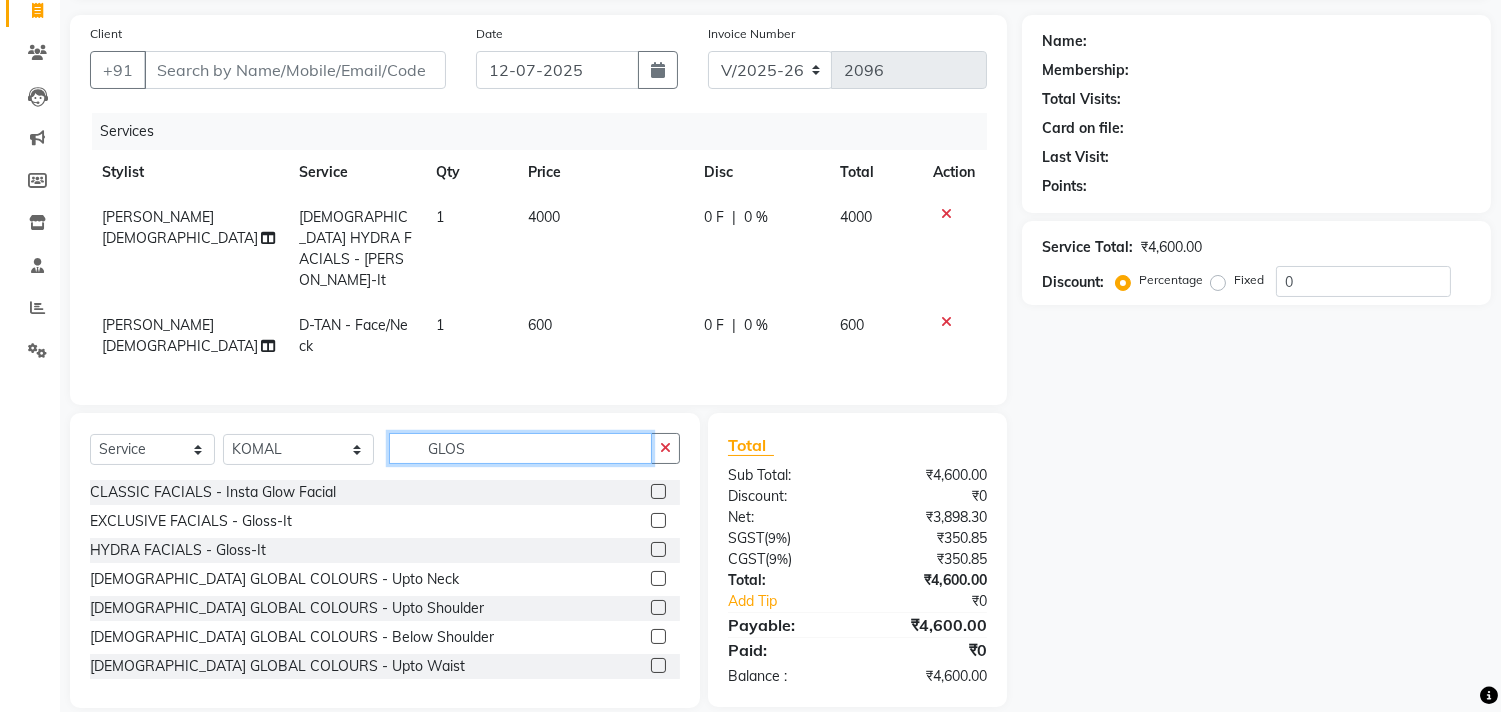 scroll, scrollTop: 134, scrollLeft: 0, axis: vertical 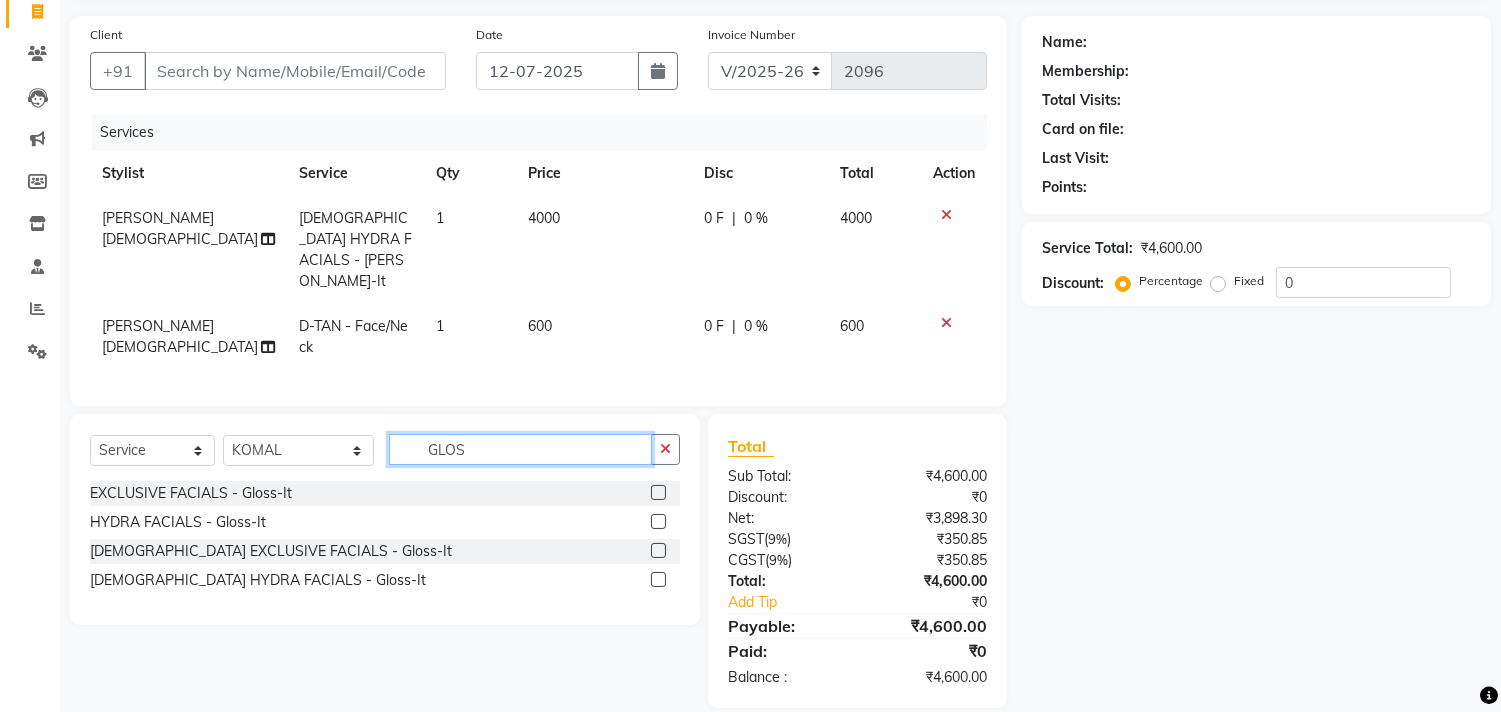 type on "GLOS" 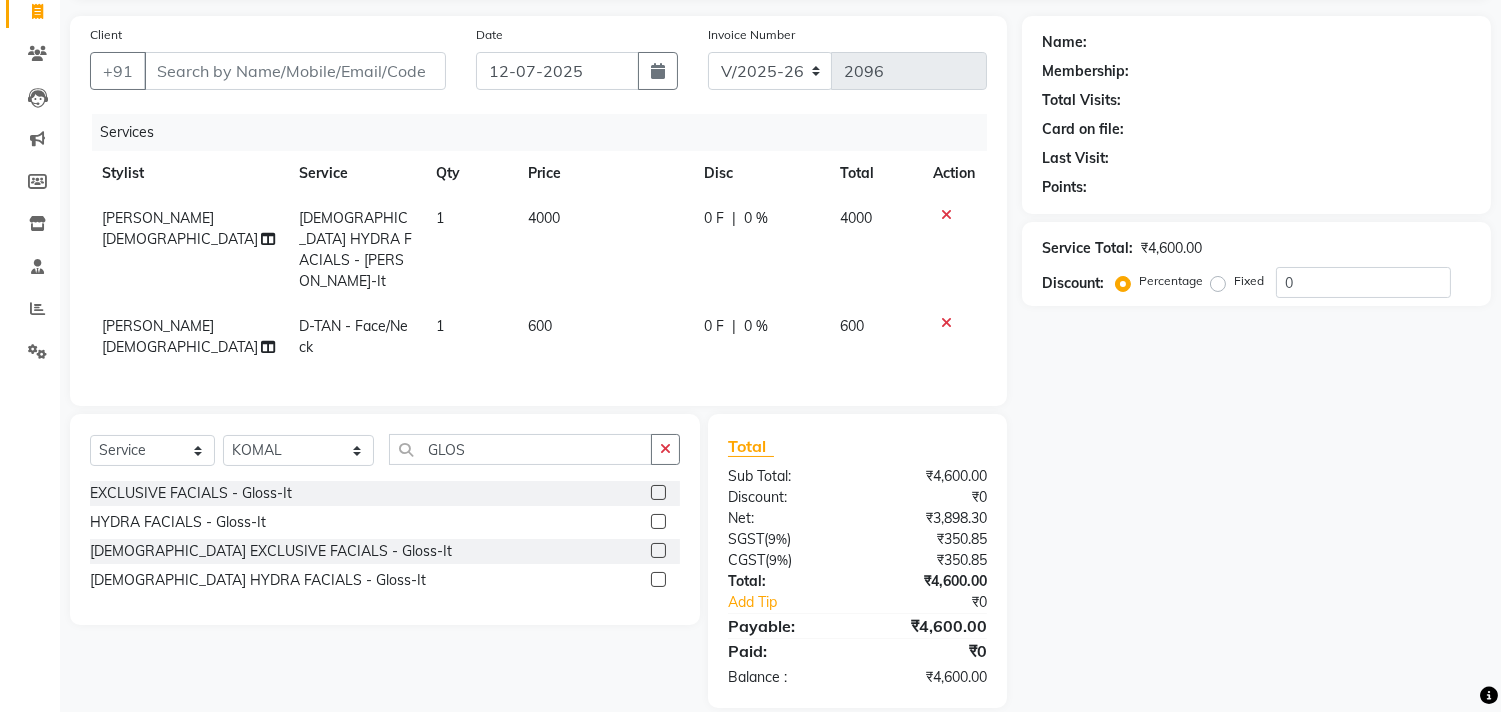 click 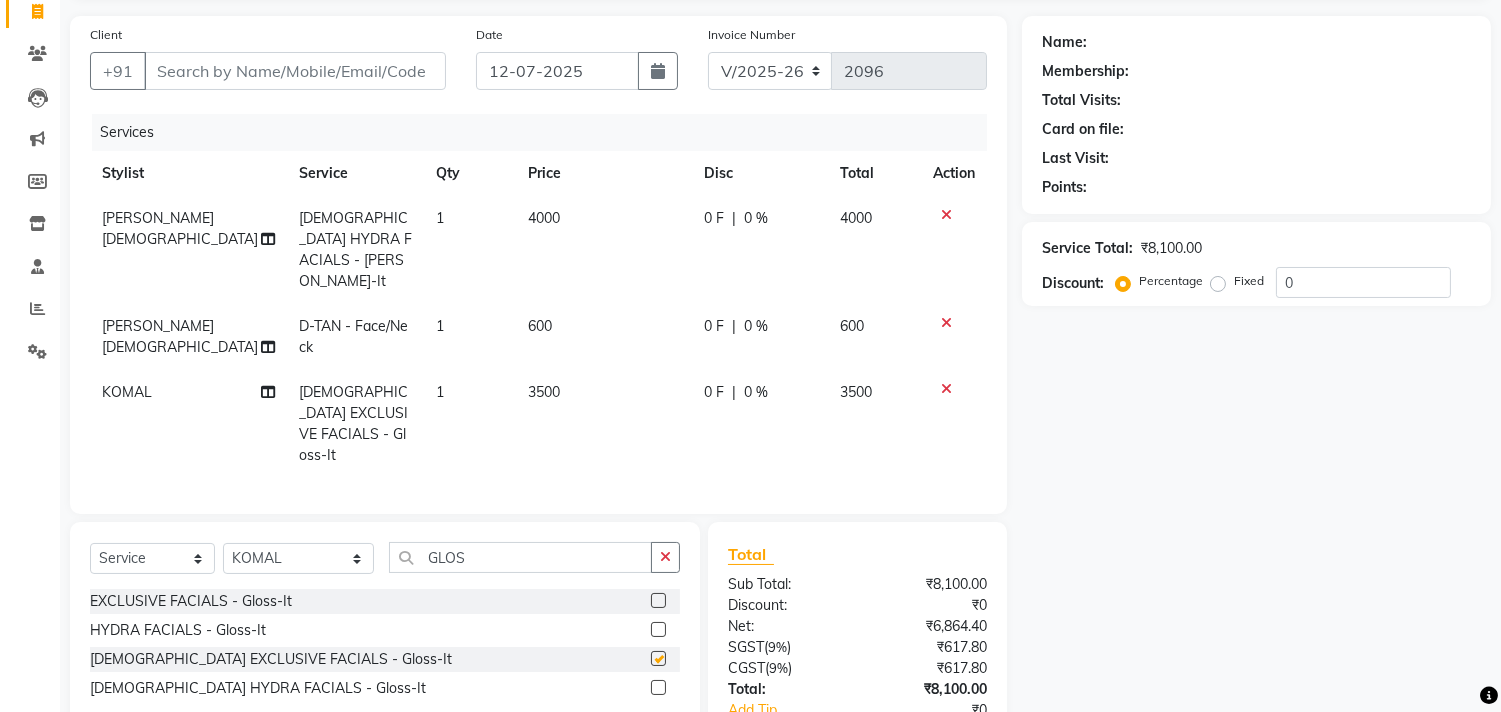 checkbox on "false" 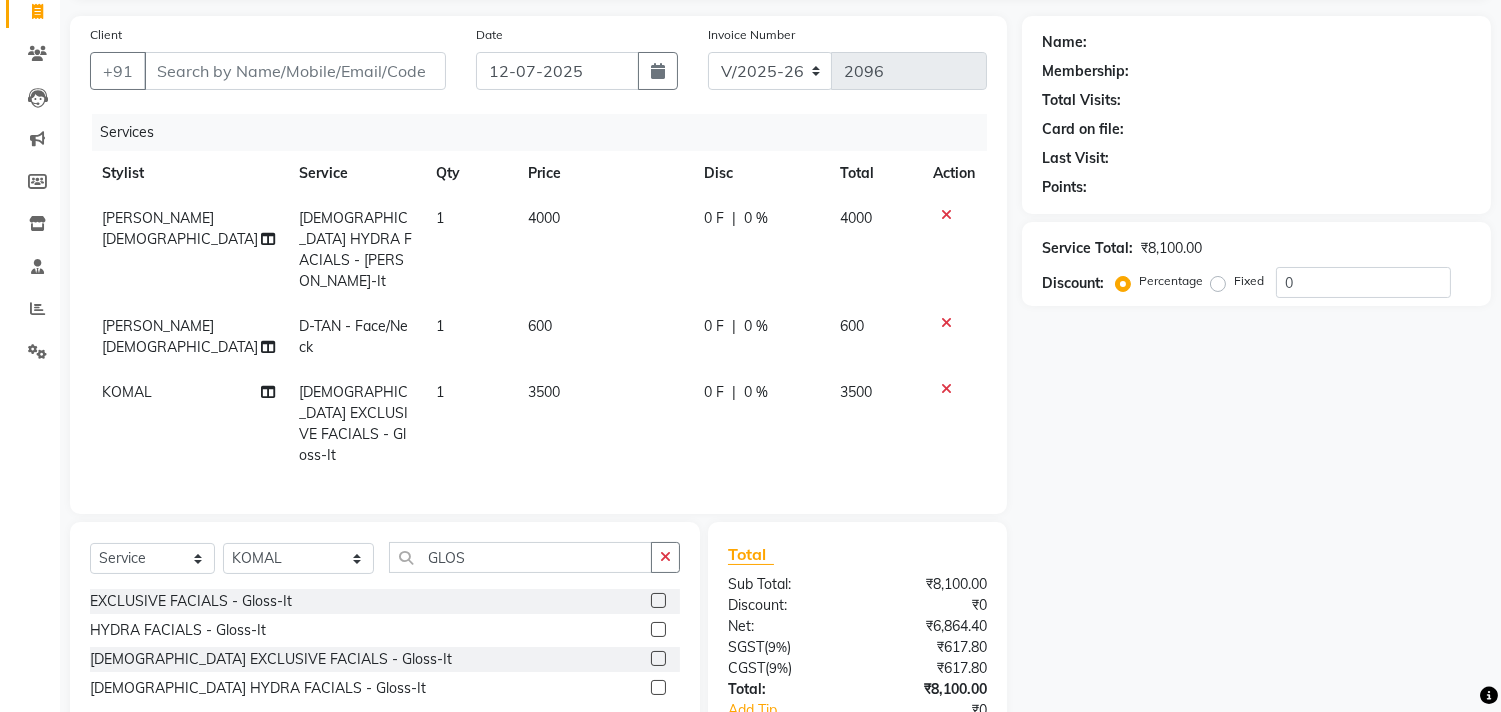 click 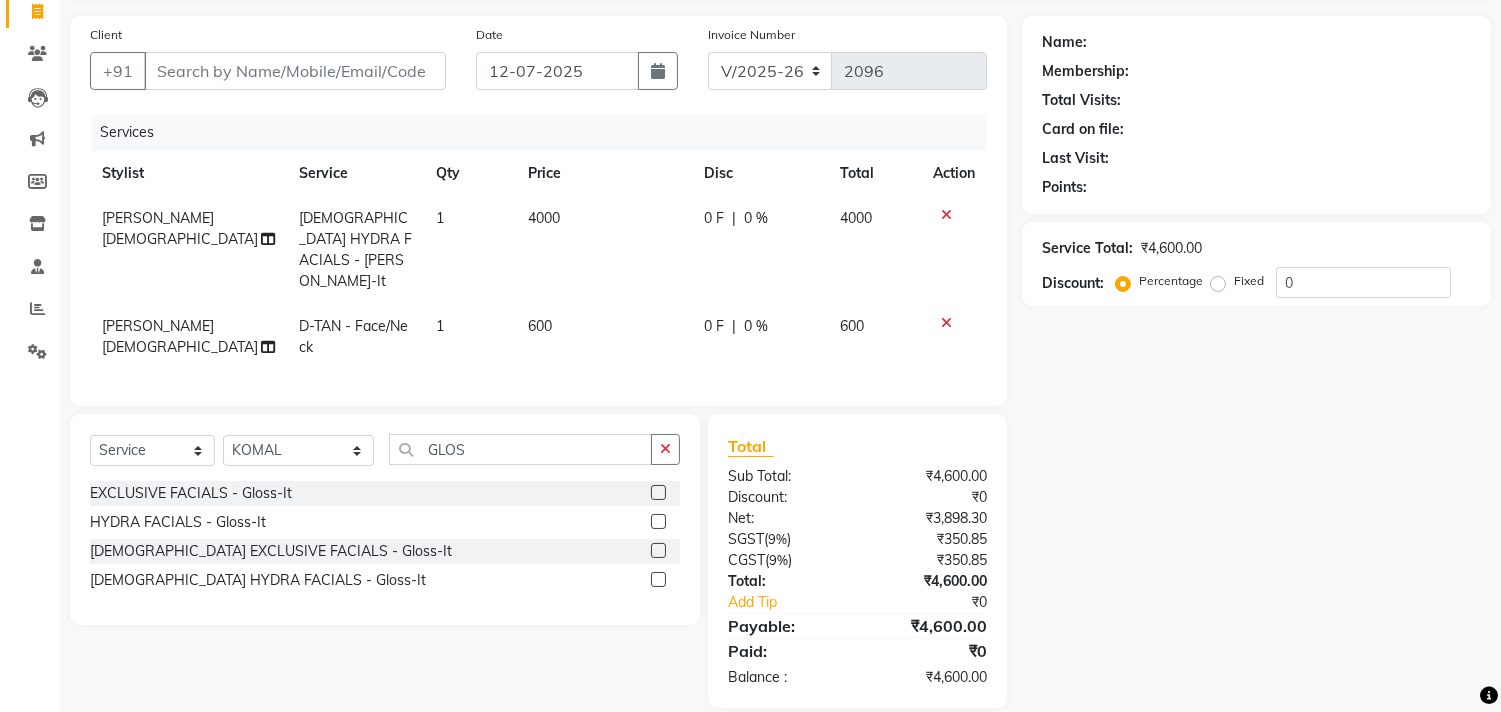 click 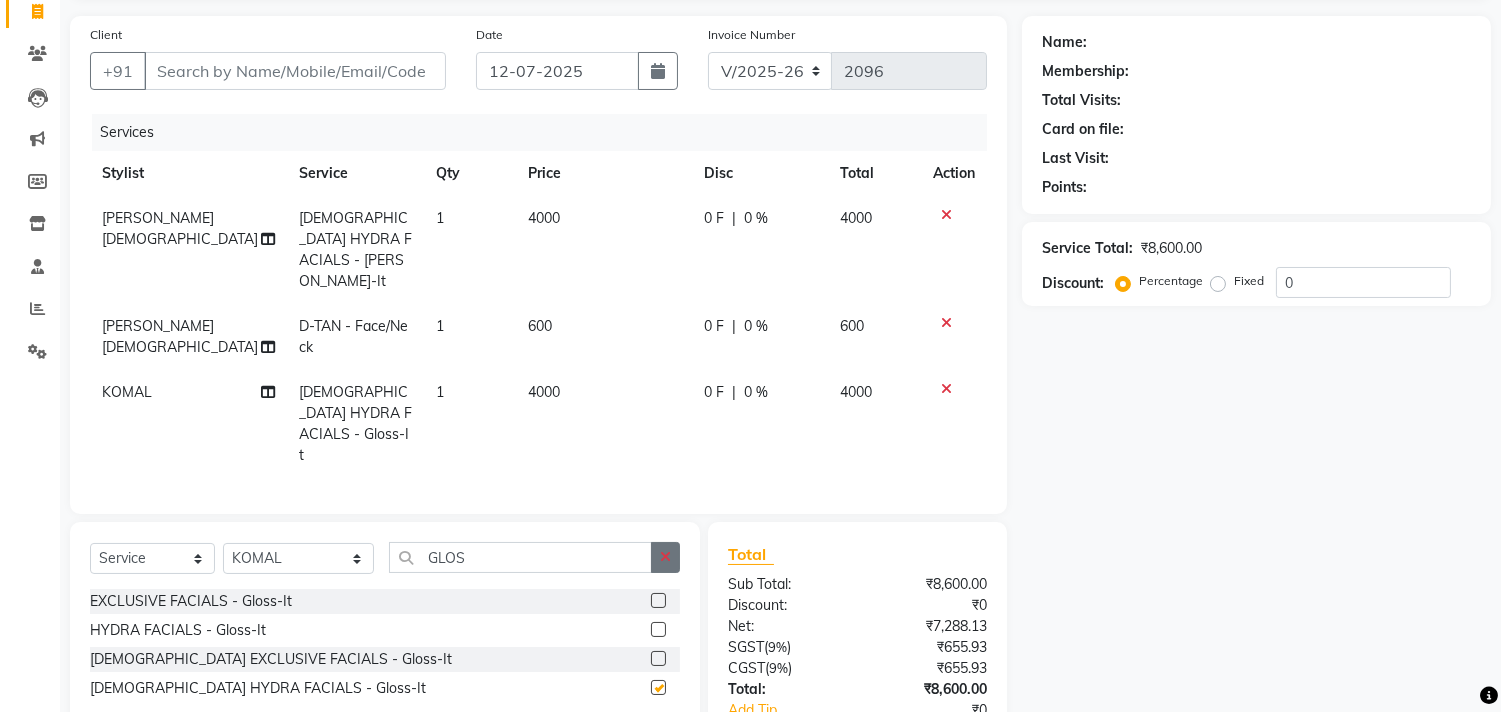 checkbox on "false" 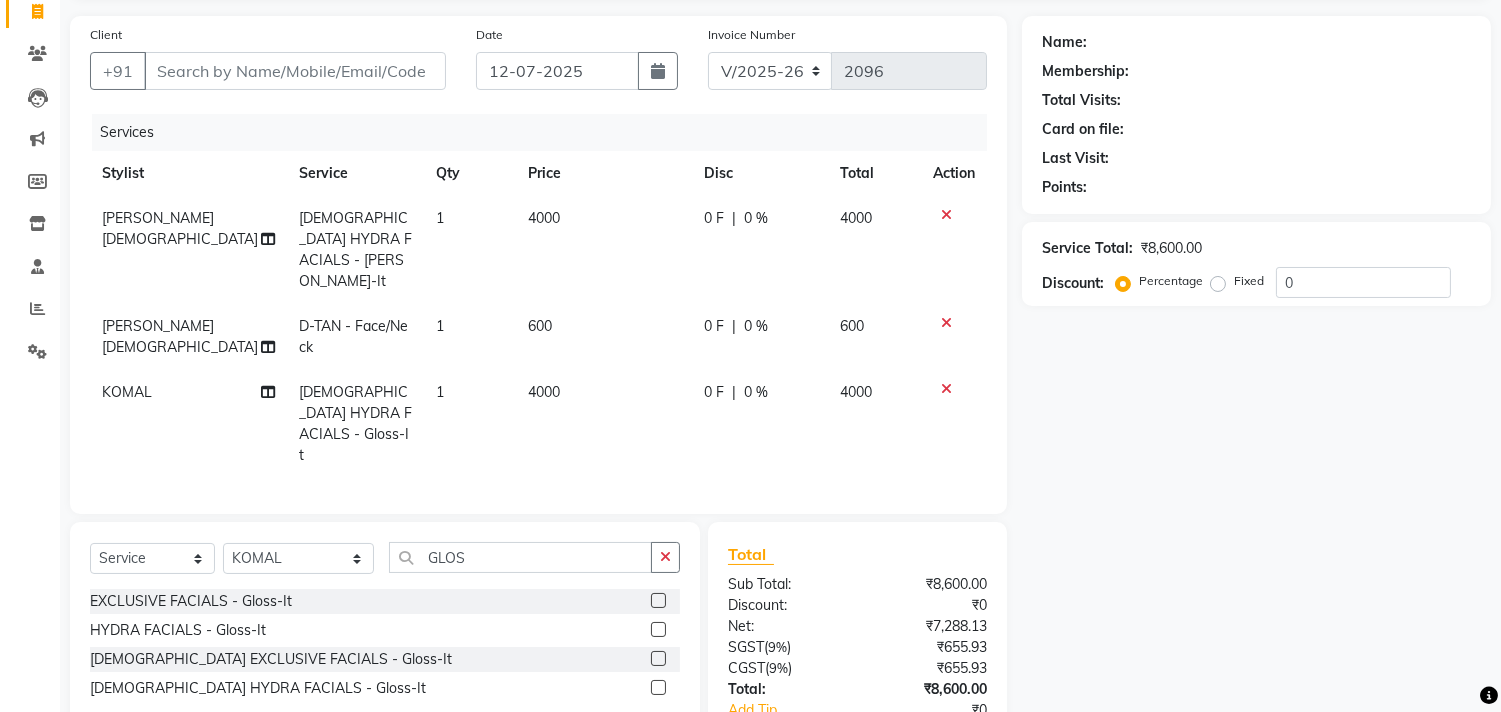click on "Select  Service  Product  Membership  Package Voucher Prepaid Gift Card  Select Stylist aniket  Anu  AYAZ KADRI  Front Desk Javed kapil KOMAL  Payal  Pooja Jadhav Rahul Datkhile RESHMA SHAIKH rutik shinde SACHIN SAKPAL SADDAM SAHAJAN SAKSHI CHAVAN Sameer  sampada Sanjana  SANU shobha sonawane shobha sonawane SHUBHAM PEDNEKAR Sikandar Ansari ssneha rana  GLOS EXCLUSIVE FACIALS - Gloss-It  HYDRA FACIALS - Gloss-It  FEMALE EXCLUSIVE FACIALS - Gloss-It  FEMALE HYDRA FACIALS - Gloss-It" 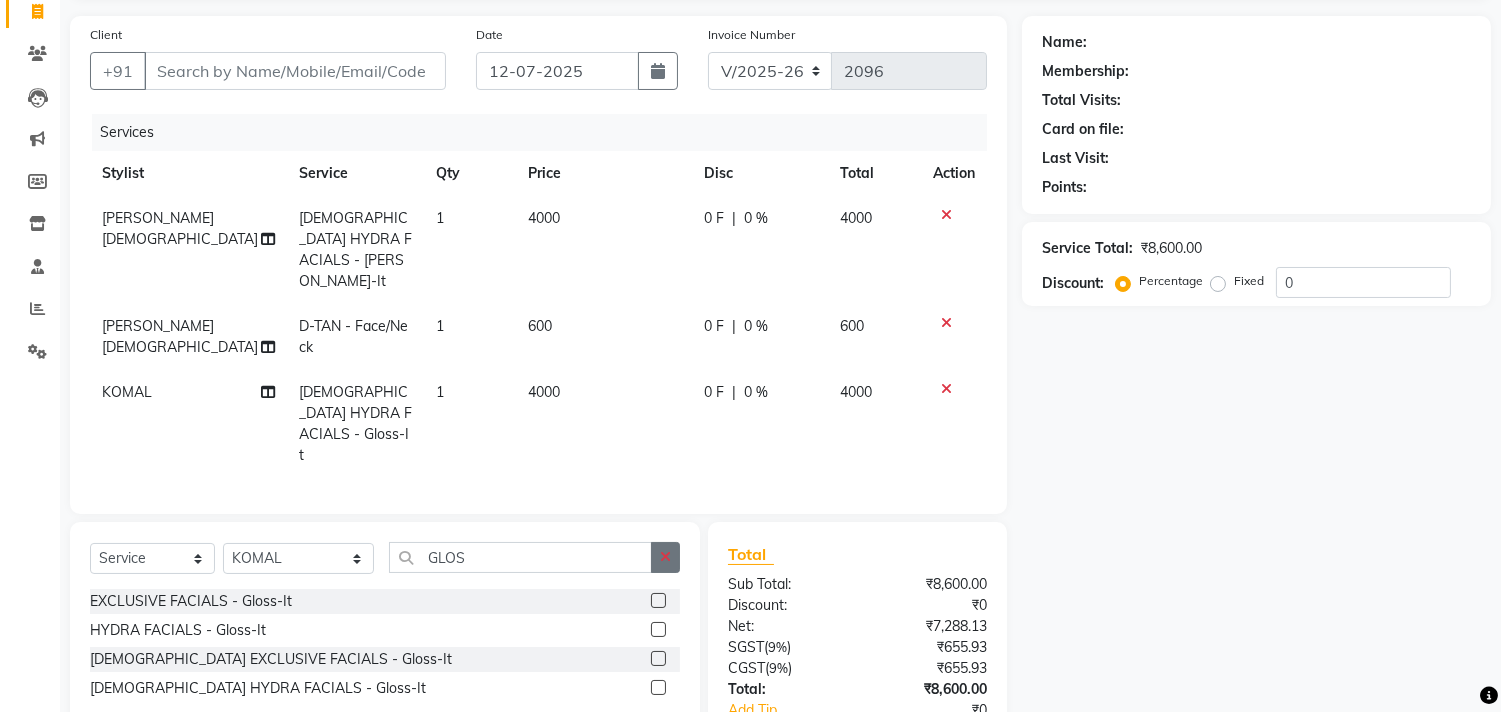 click 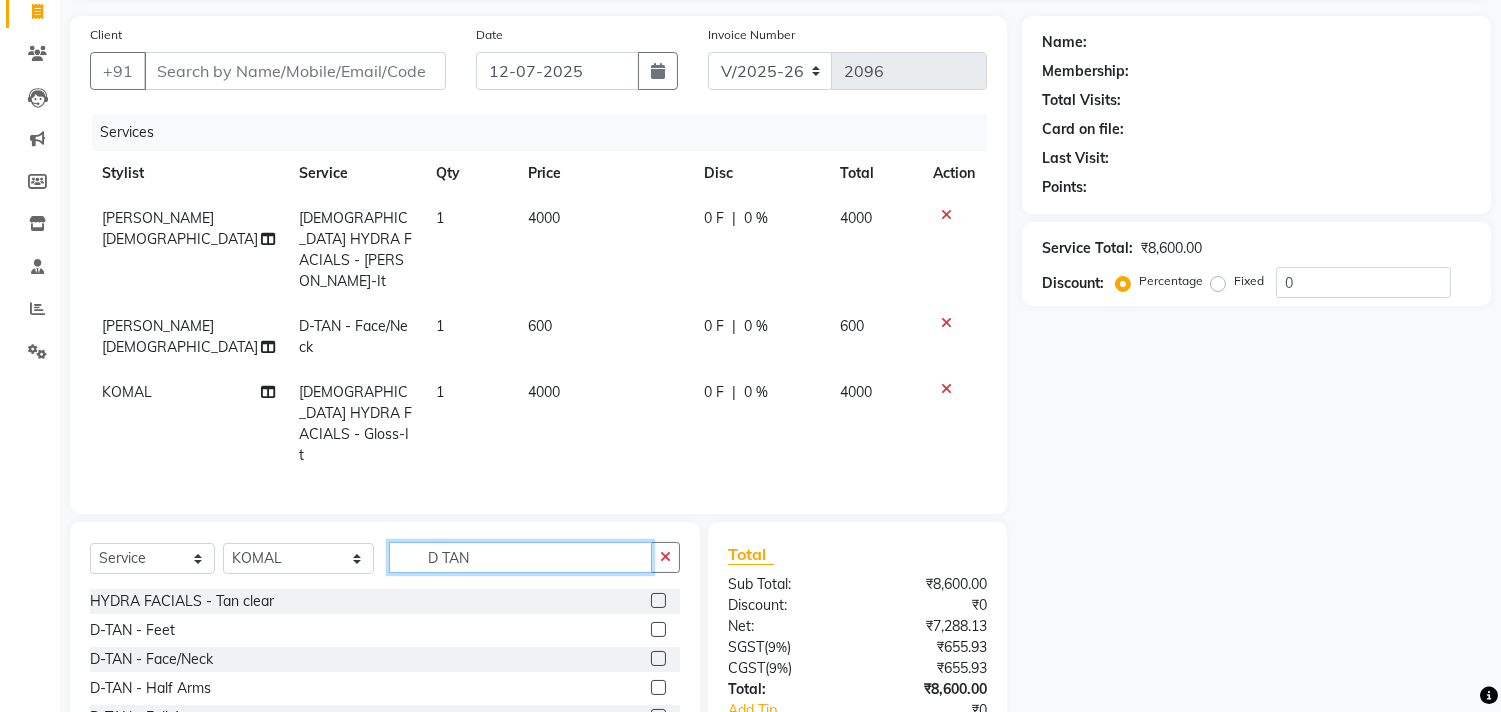 type on "D TAN" 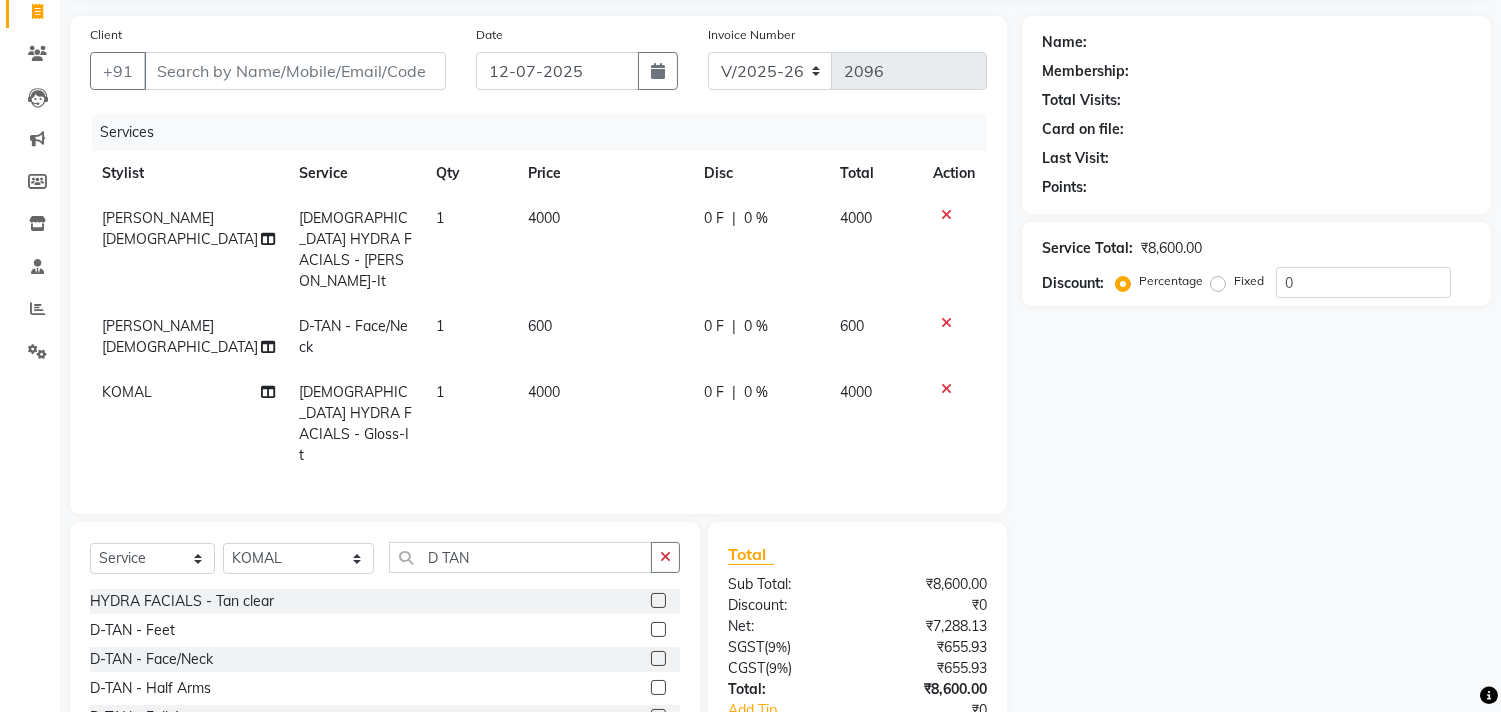 click 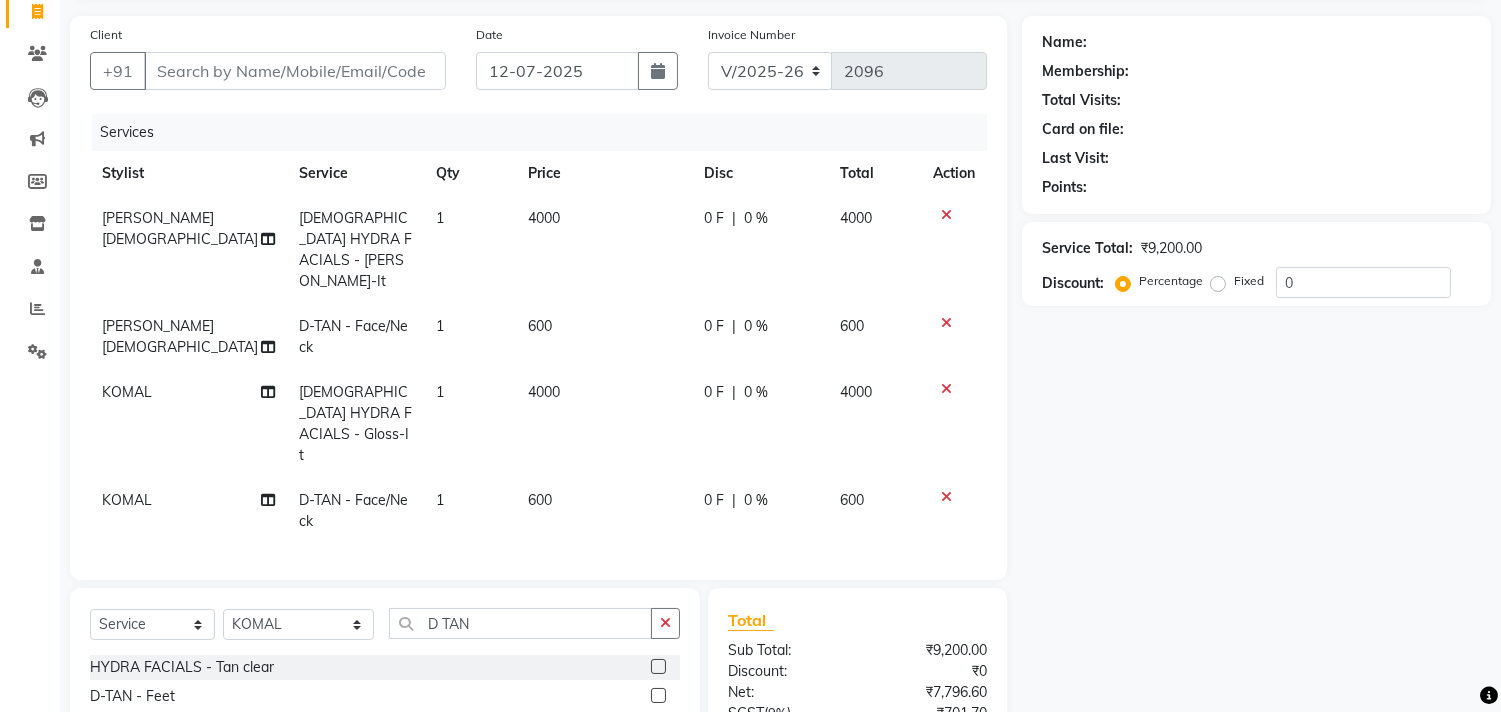 checkbox on "false" 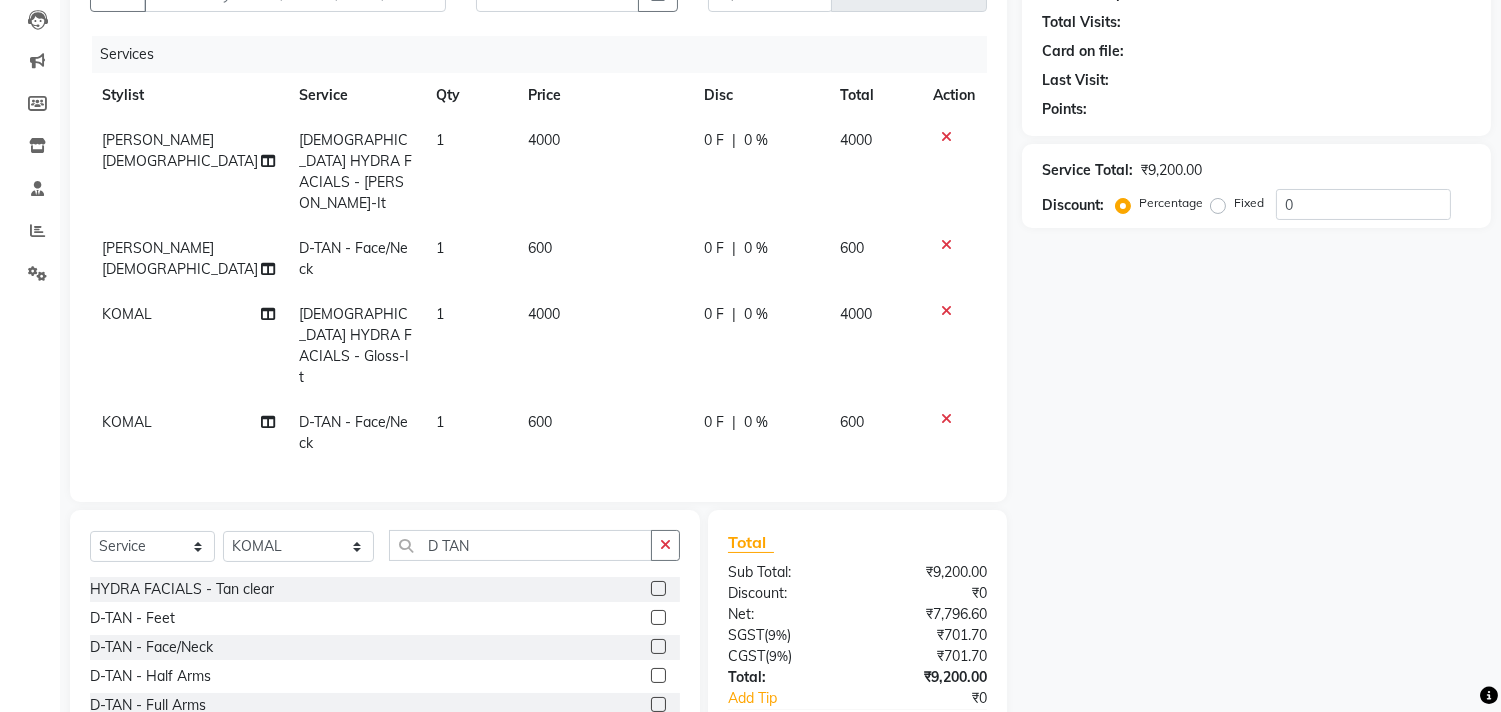 scroll, scrollTop: 288, scrollLeft: 0, axis: vertical 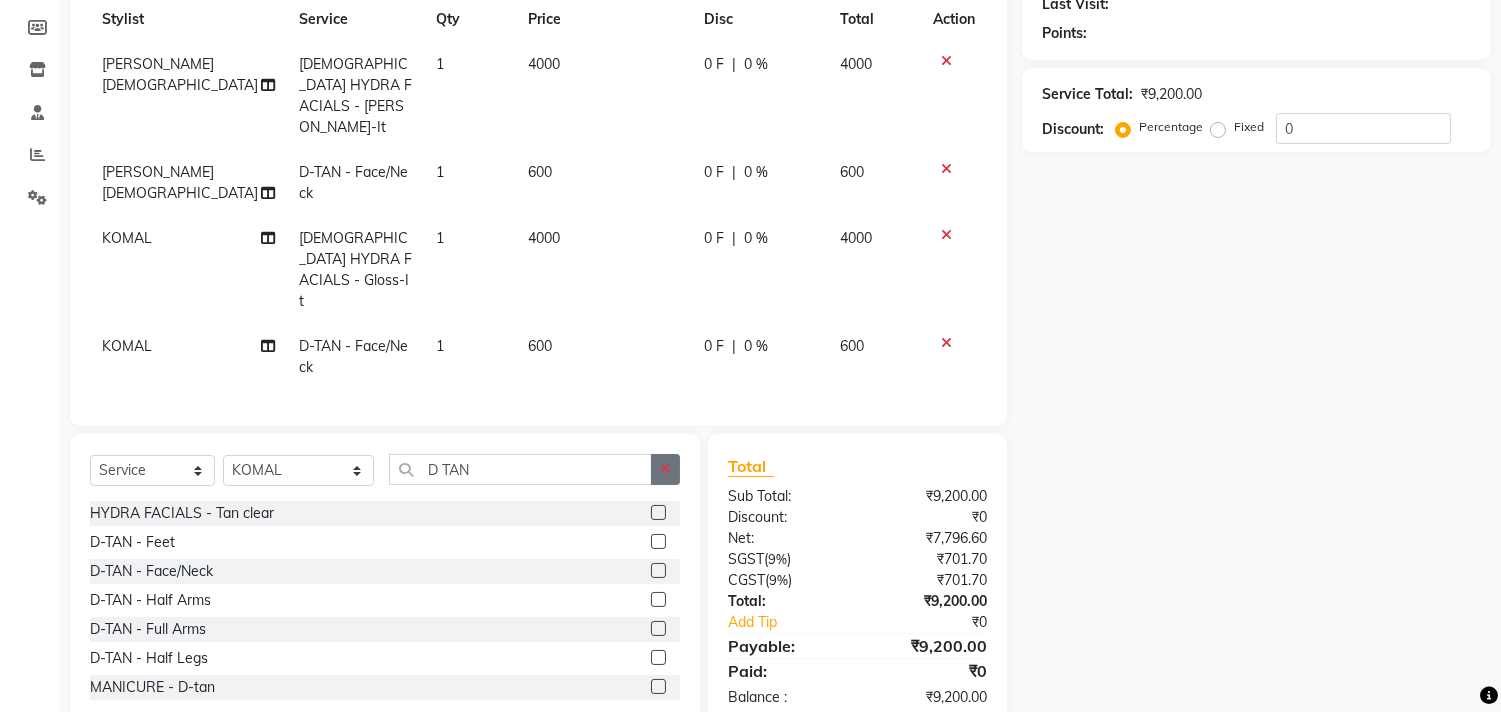 click 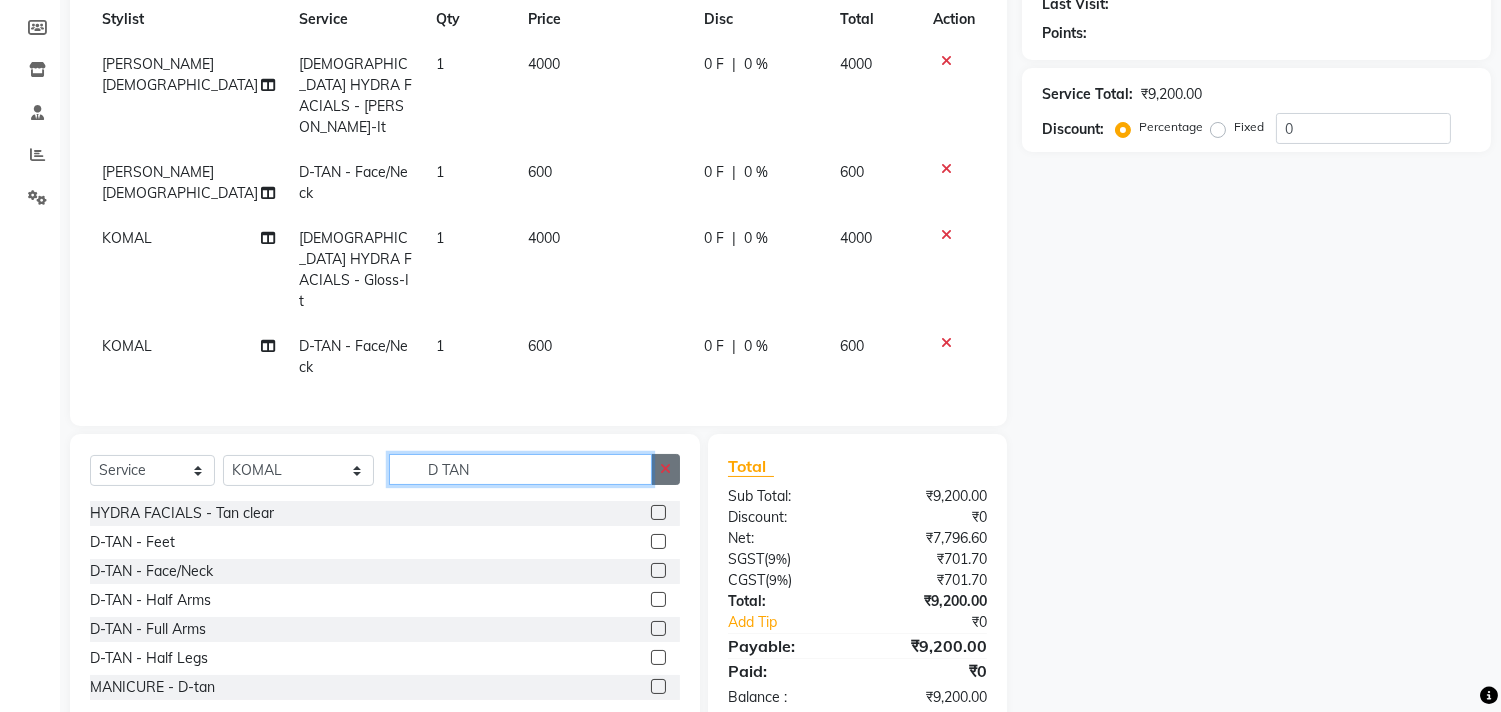 type 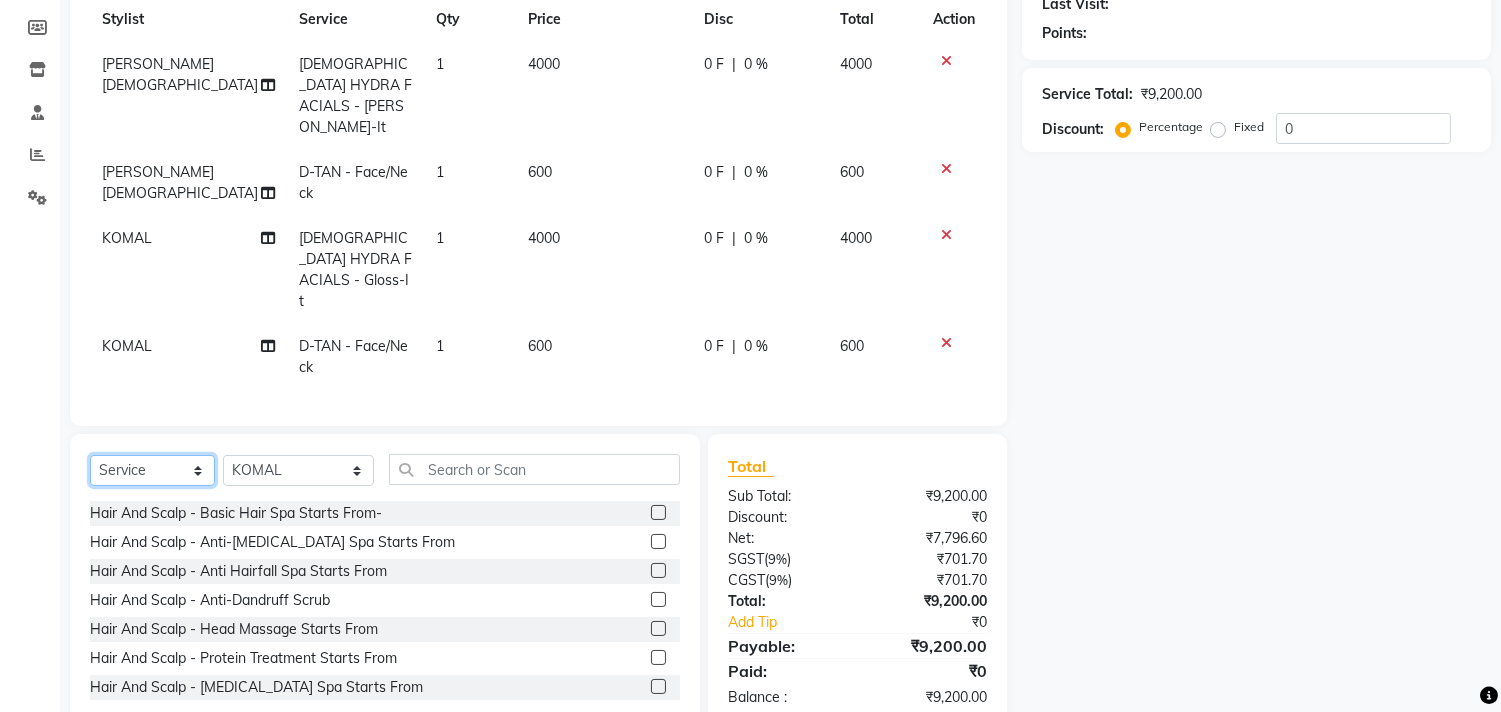 click on "Select  Service  Product  Membership  Package Voucher Prepaid Gift Card" 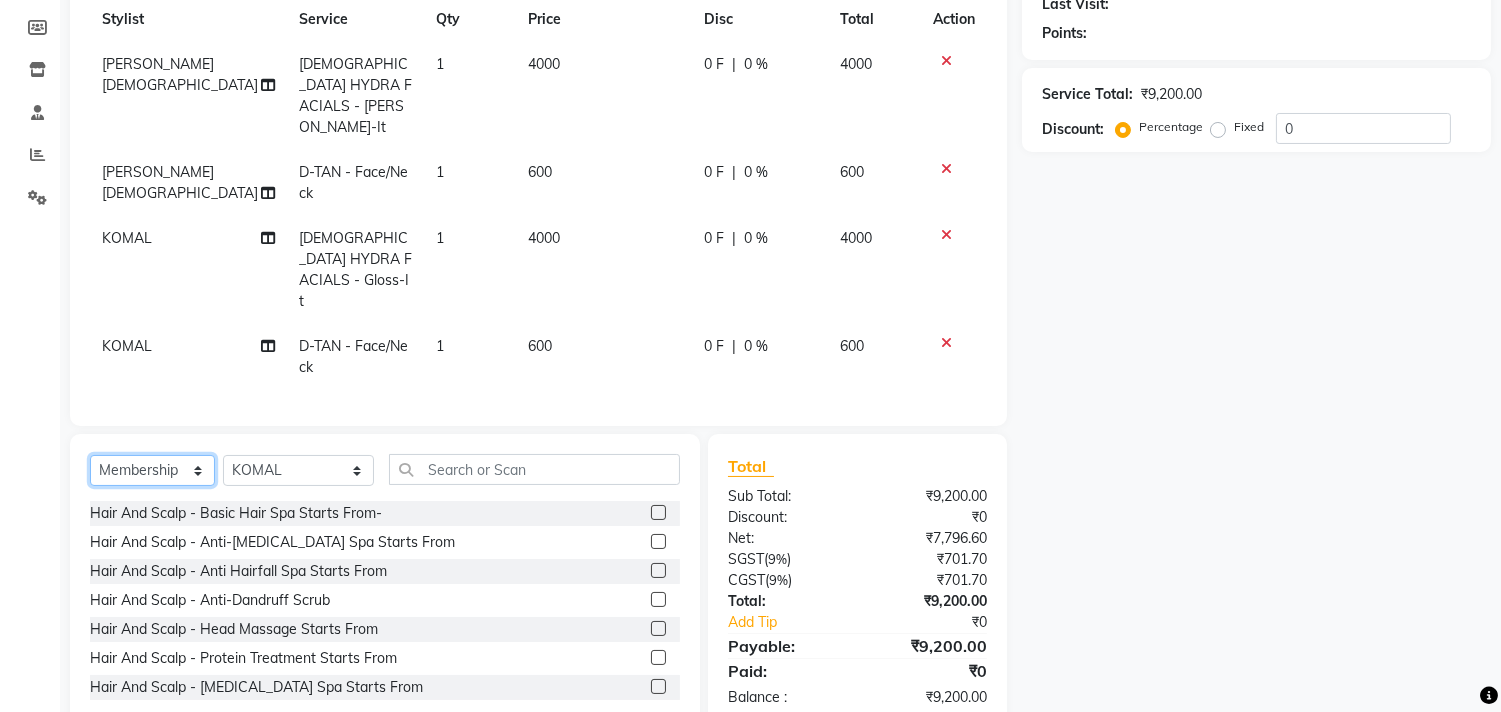 click on "Select  Service  Product  Membership  Package Voucher Prepaid Gift Card" 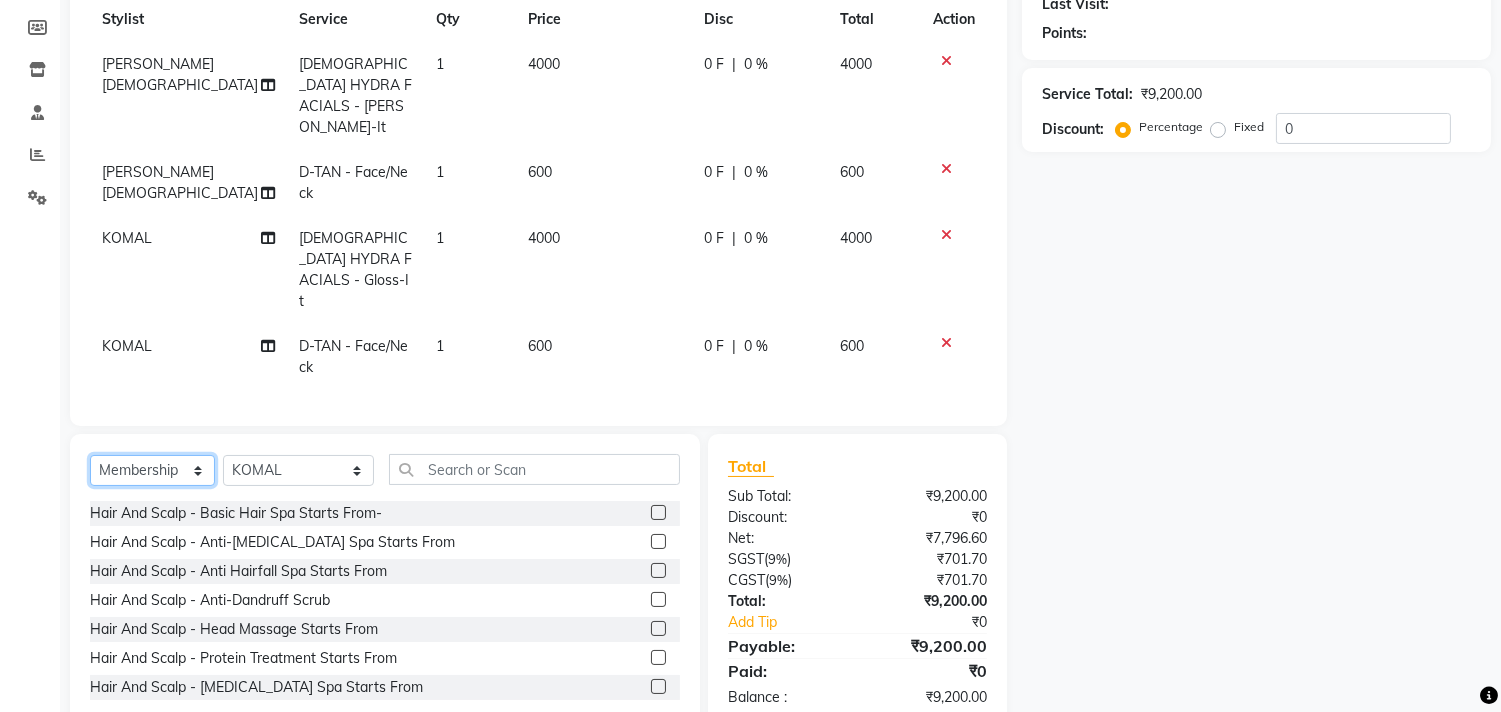 scroll, scrollTop: 287, scrollLeft: 0, axis: vertical 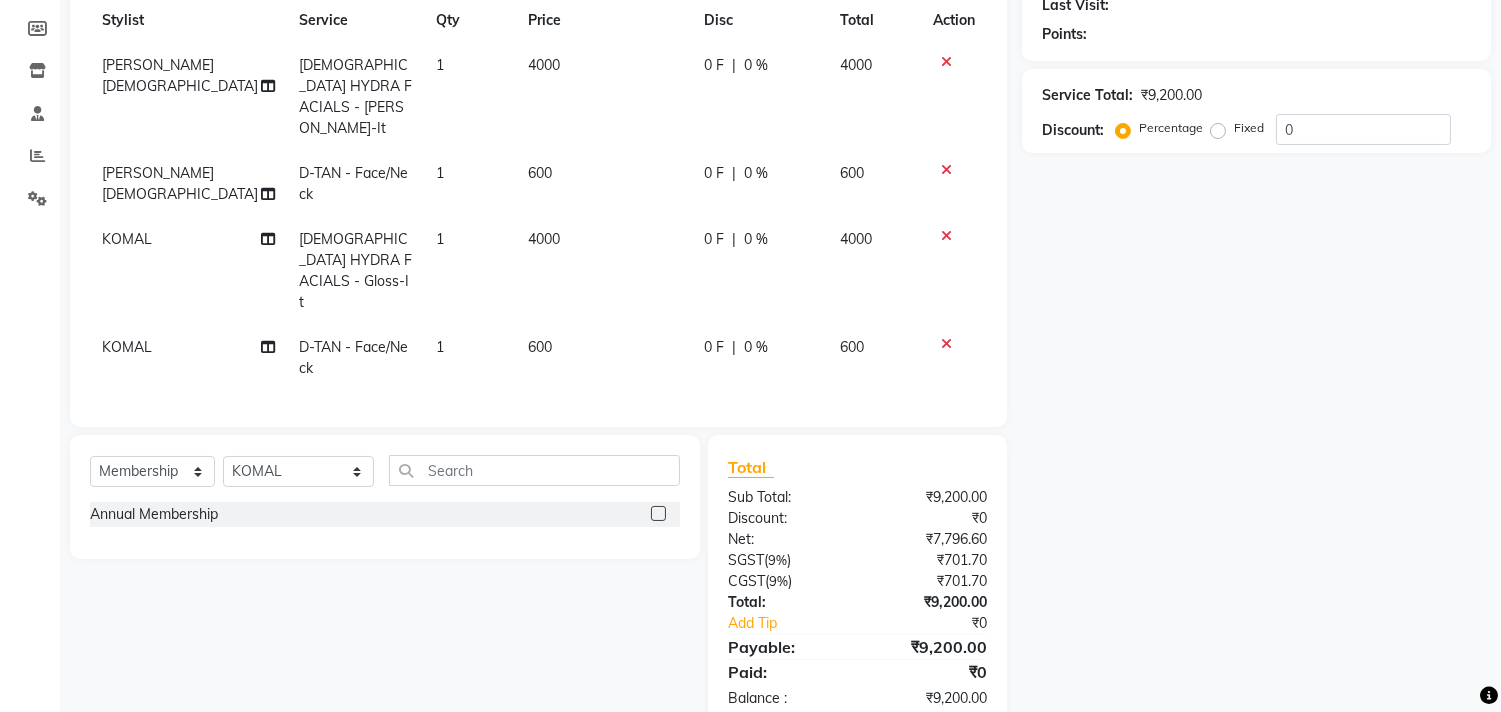 click on "Annual Membership" 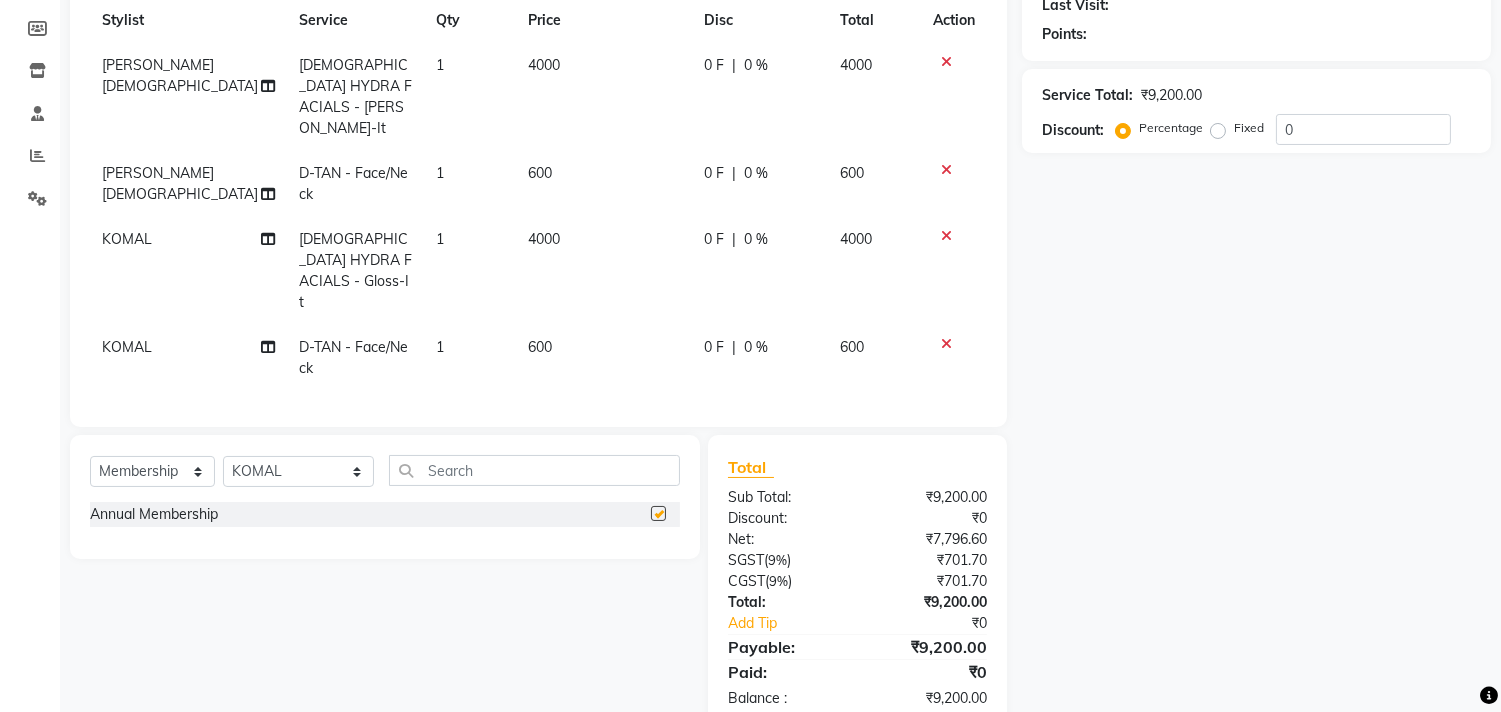 select on "select" 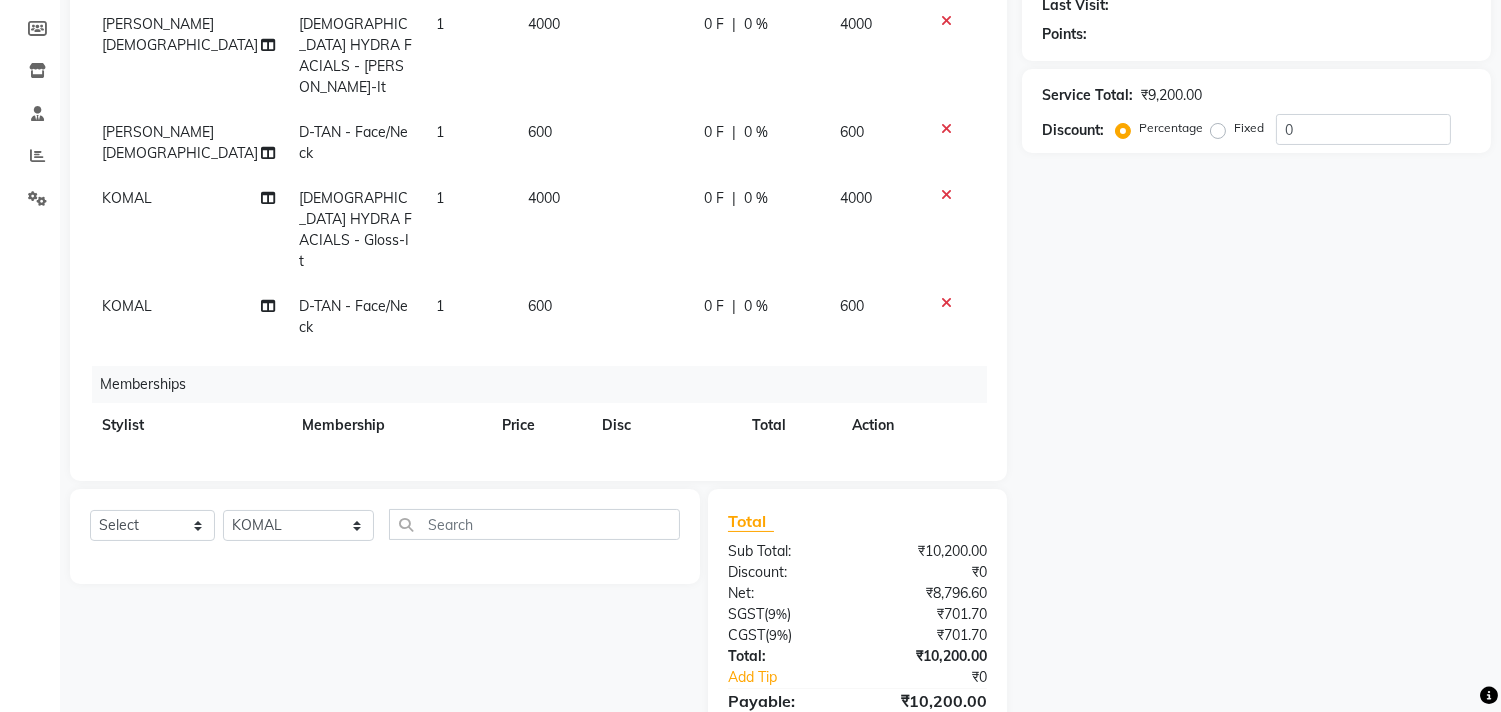 scroll, scrollTop: 63, scrollLeft: 0, axis: vertical 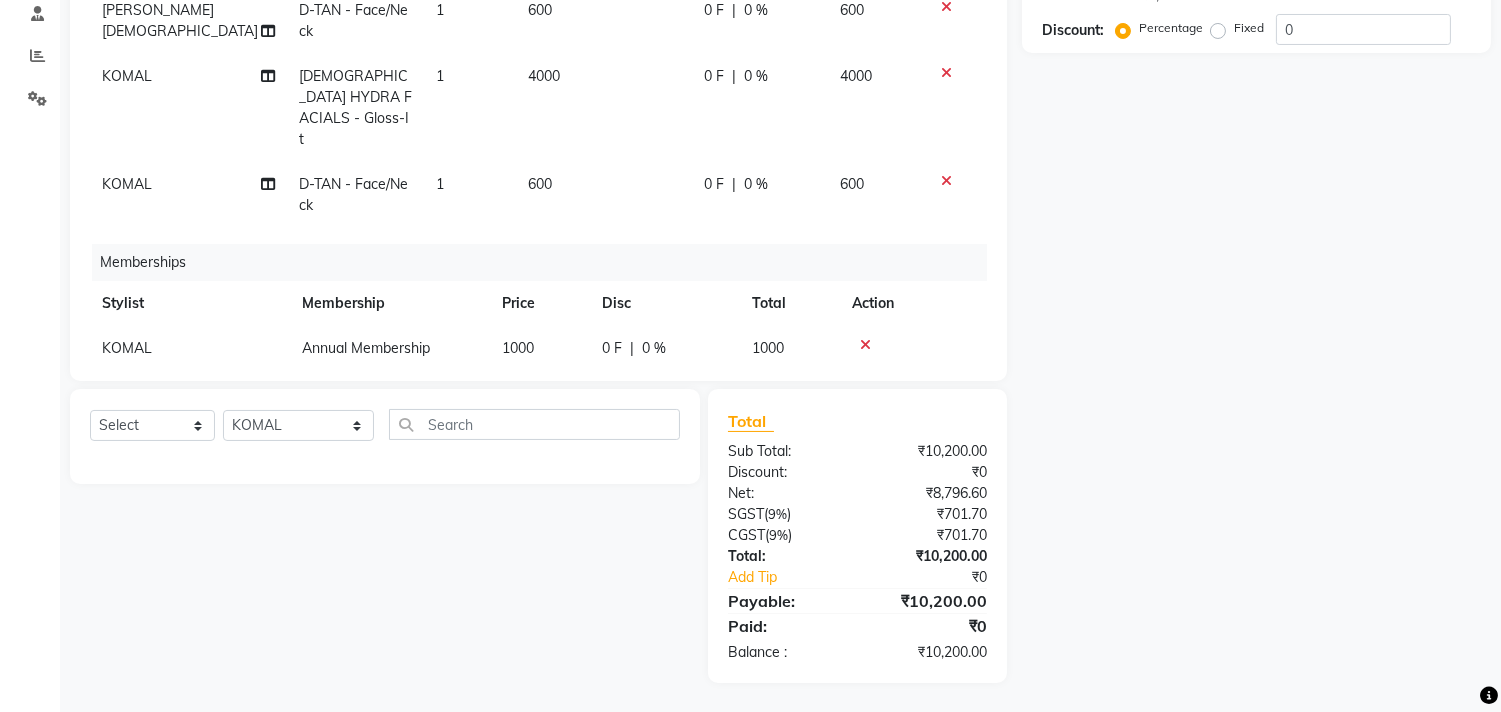 click on "1000" 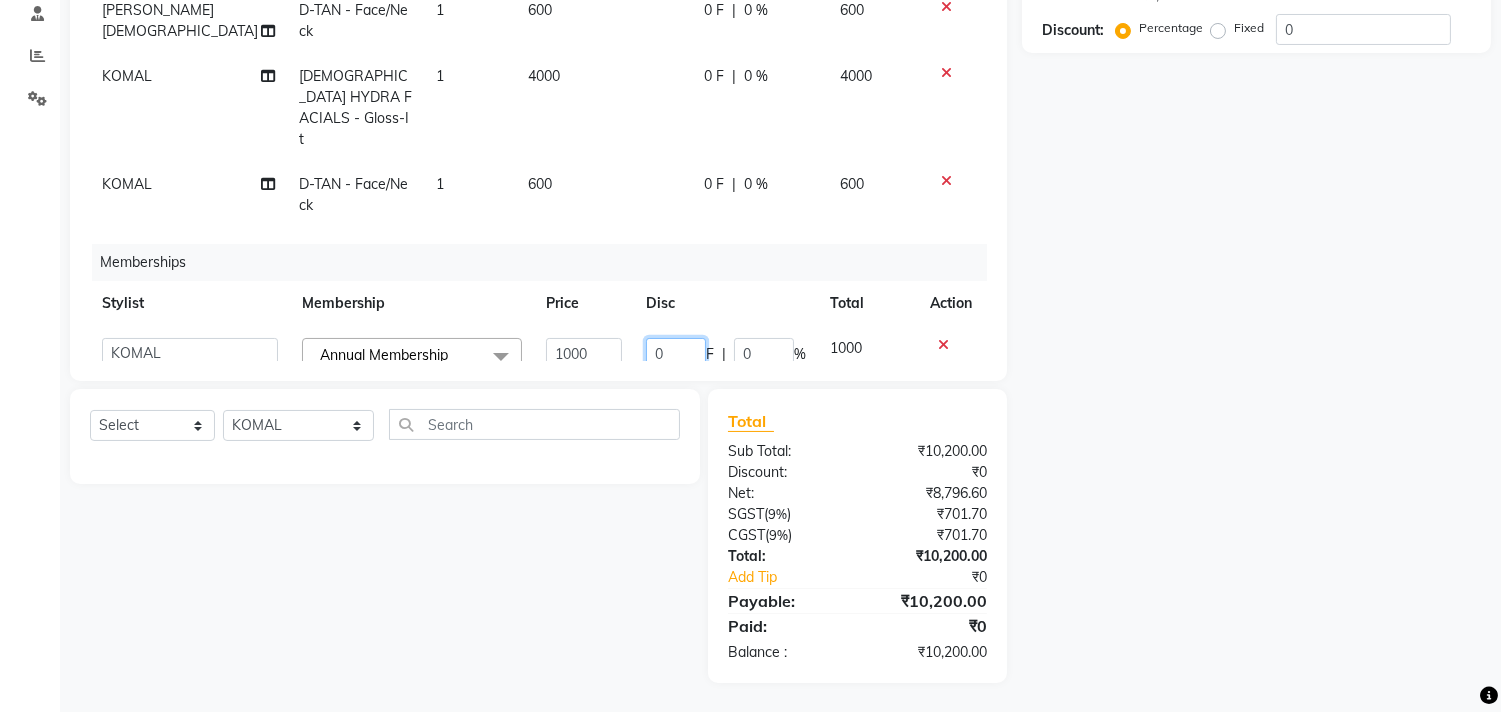 click on "0" 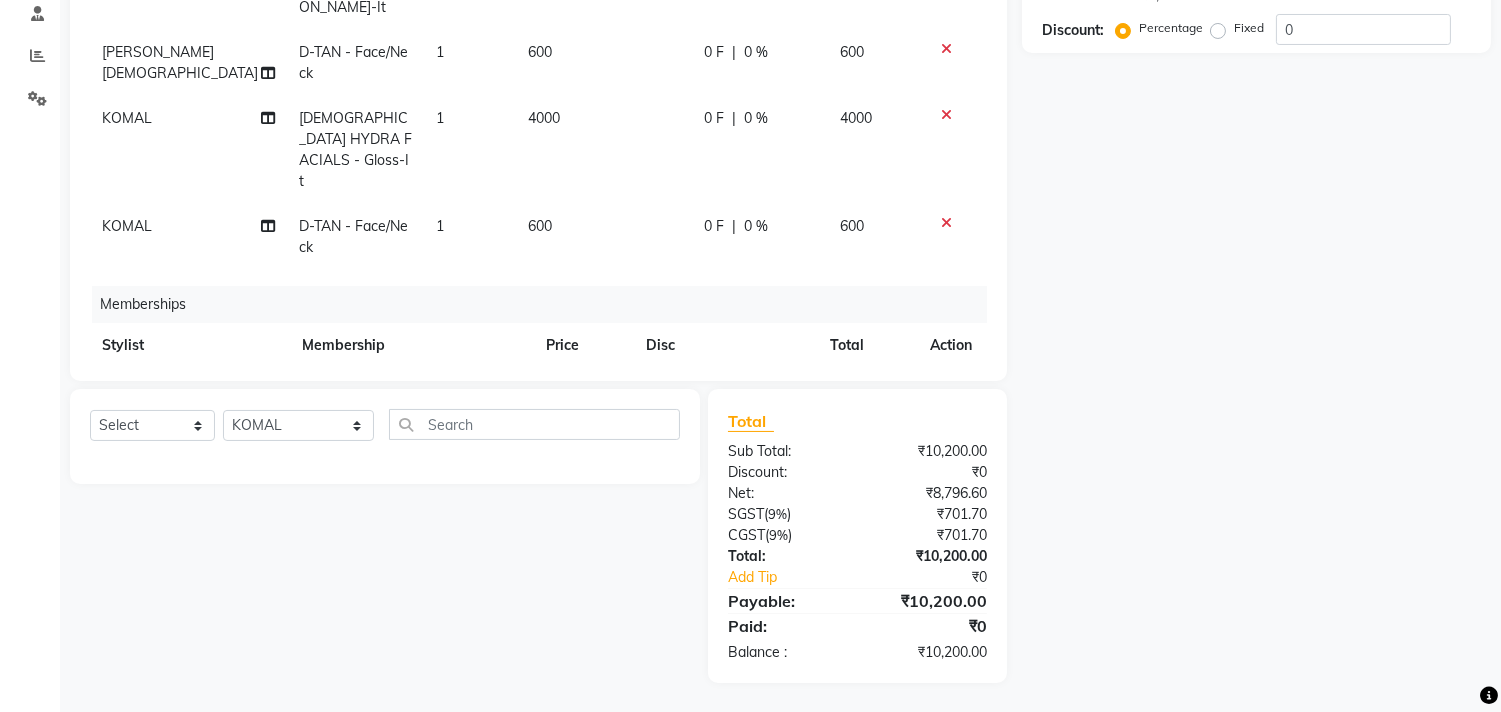 scroll, scrollTop: 0, scrollLeft: 0, axis: both 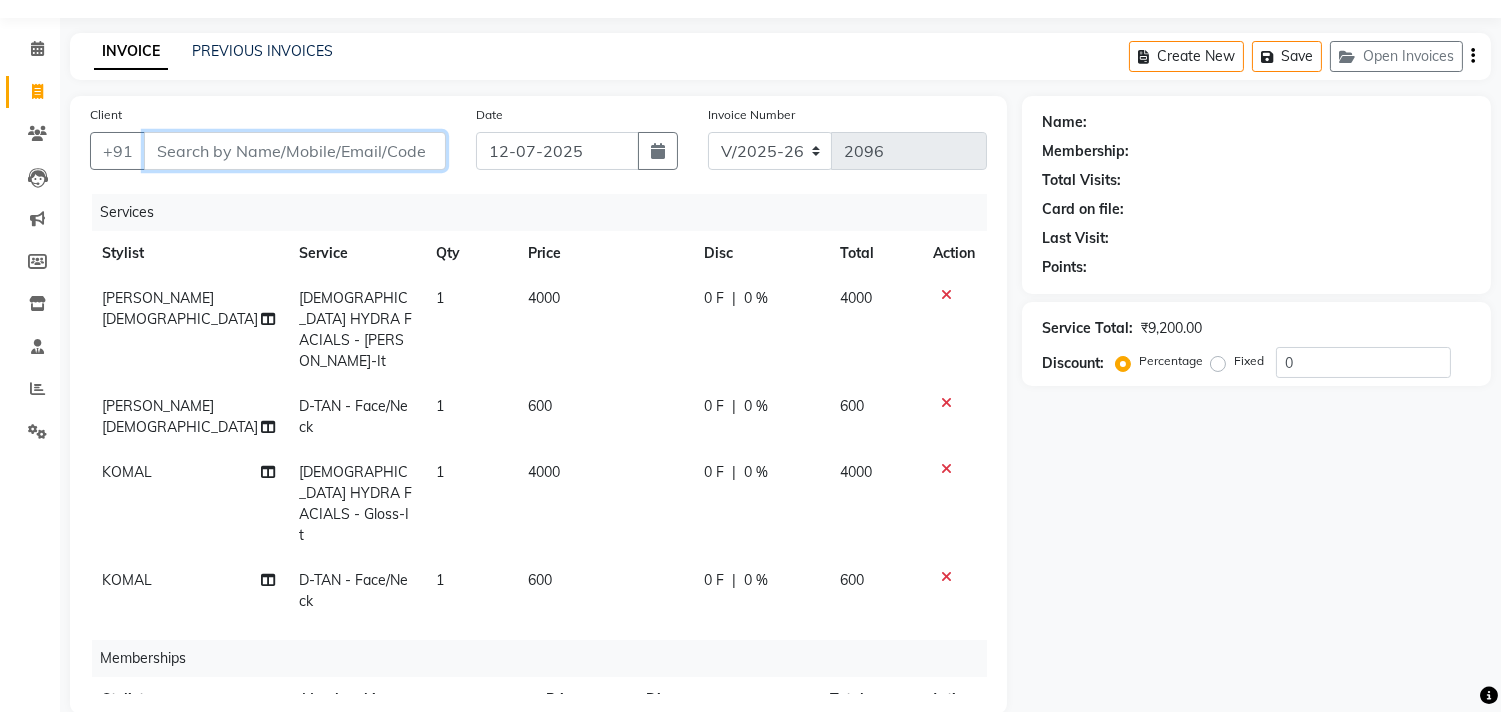 click on "Client" at bounding box center [295, 151] 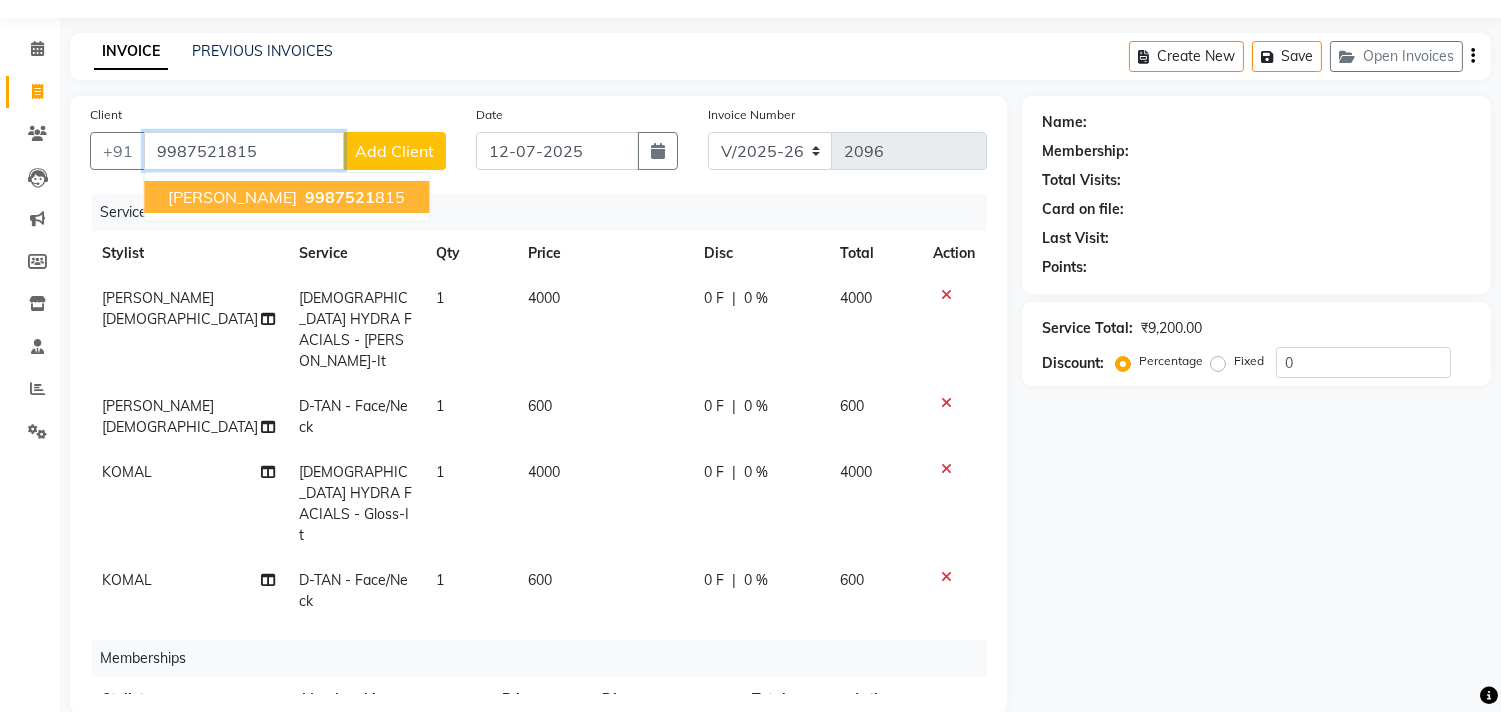 type on "9987521815" 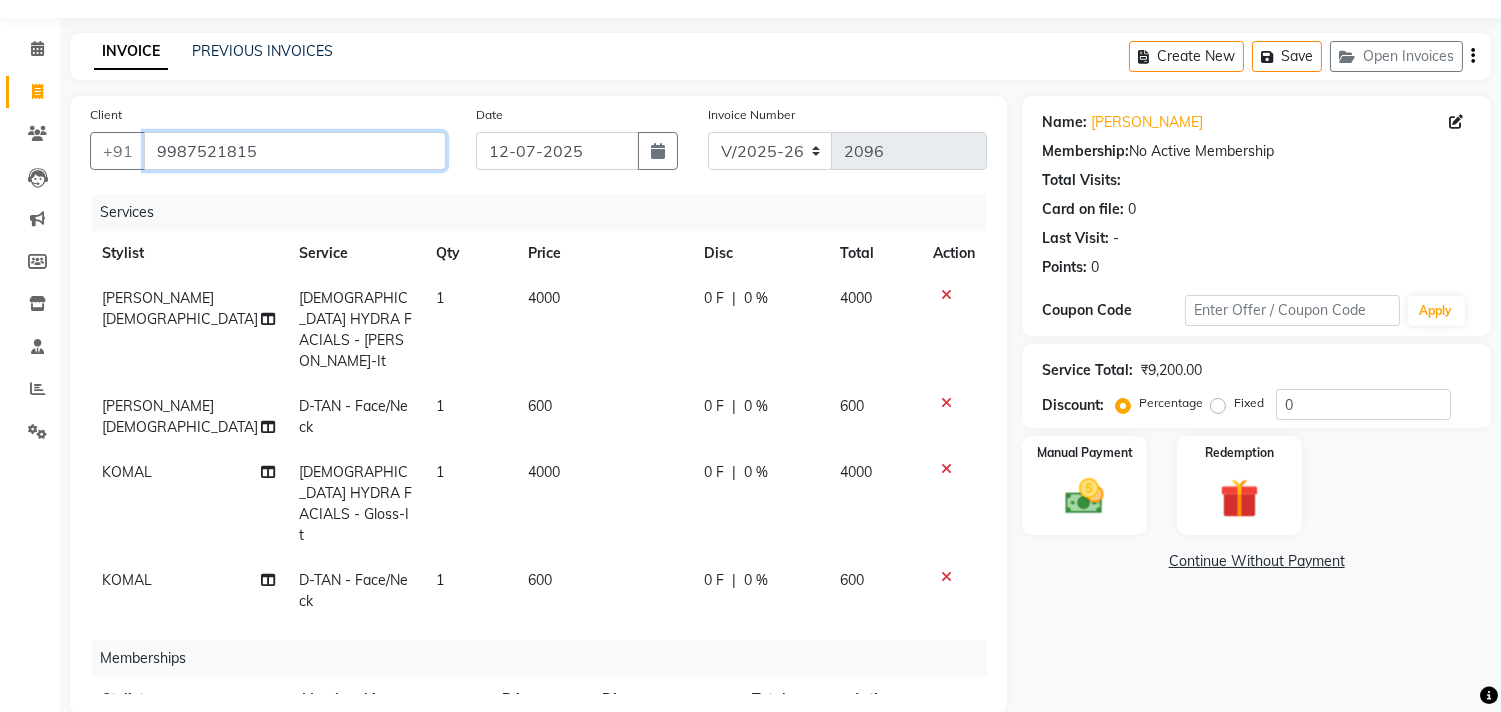 click on "9987521815" at bounding box center [295, 151] 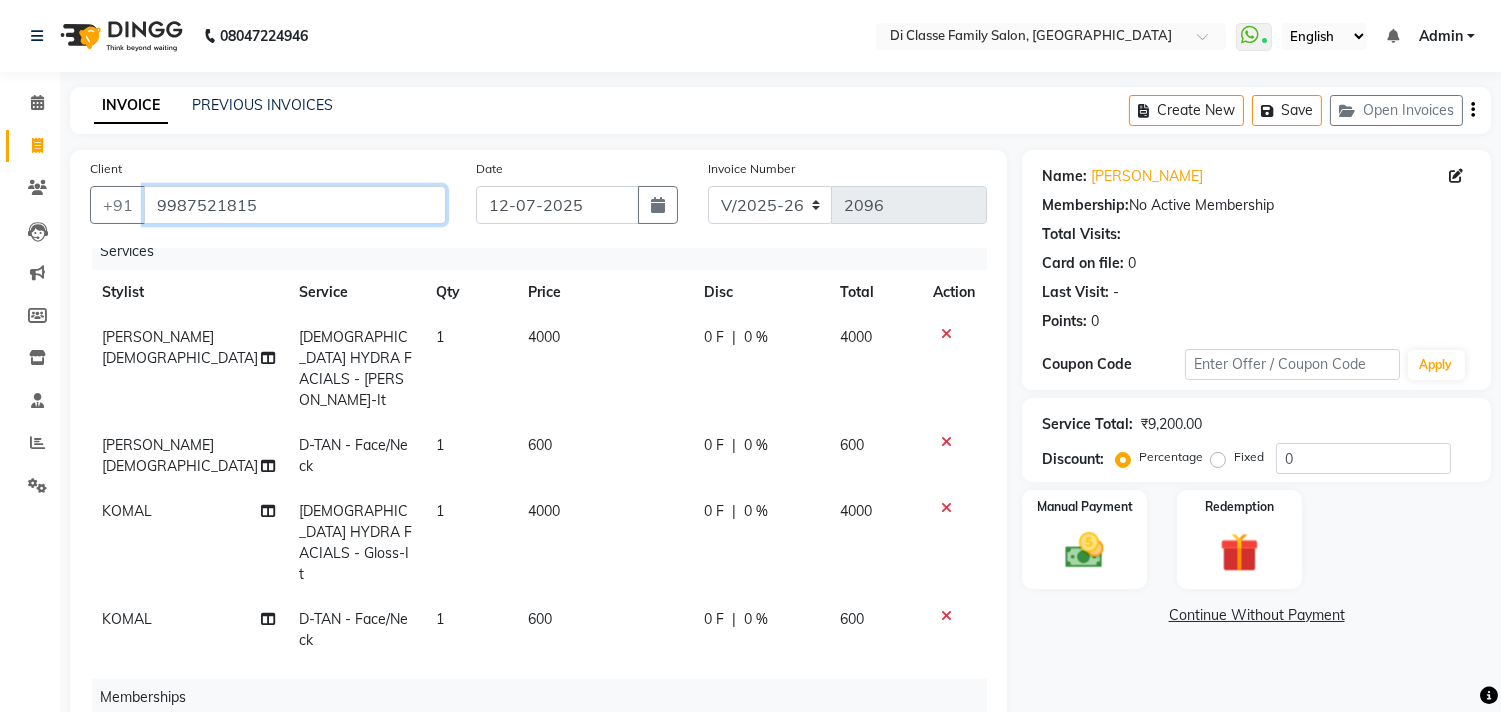 scroll, scrollTop: 63, scrollLeft: 0, axis: vertical 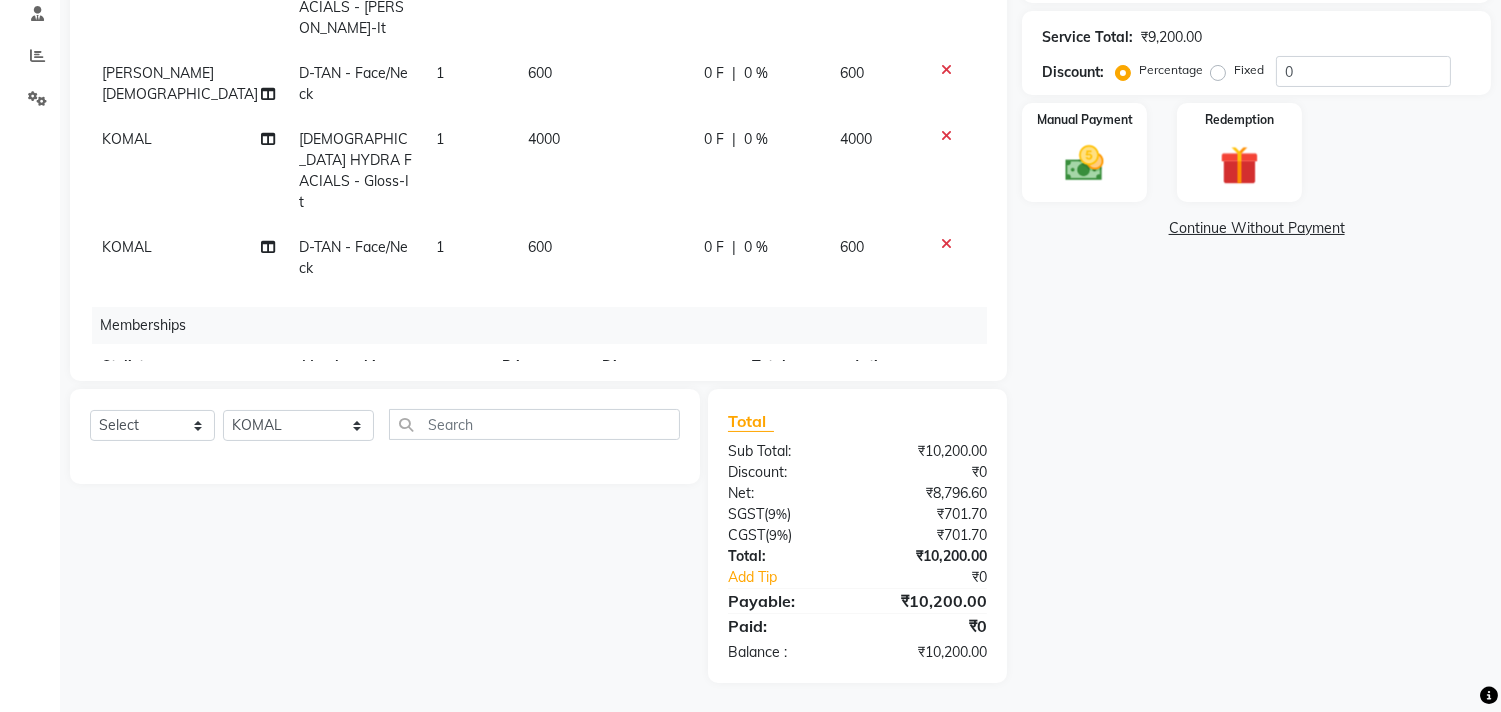 click on "Select  Service  Product  Package Voucher Prepaid Gift Card  Select Stylist aniket  Anu  AYAZ KADRI  Front Desk Javed kapil KOMAL  Payal  Pooja Jadhav Rahul Datkhile RESHMA SHAIKH rutik shinde SACHIN SAKPAL SADDAM SAHAJAN SAKSHI CHAVAN Sameer  sampada Sanjana  SANU shobha sonawane shobha sonawane SHUBHAM PEDNEKAR Sikandar Ansari ssneha rana" 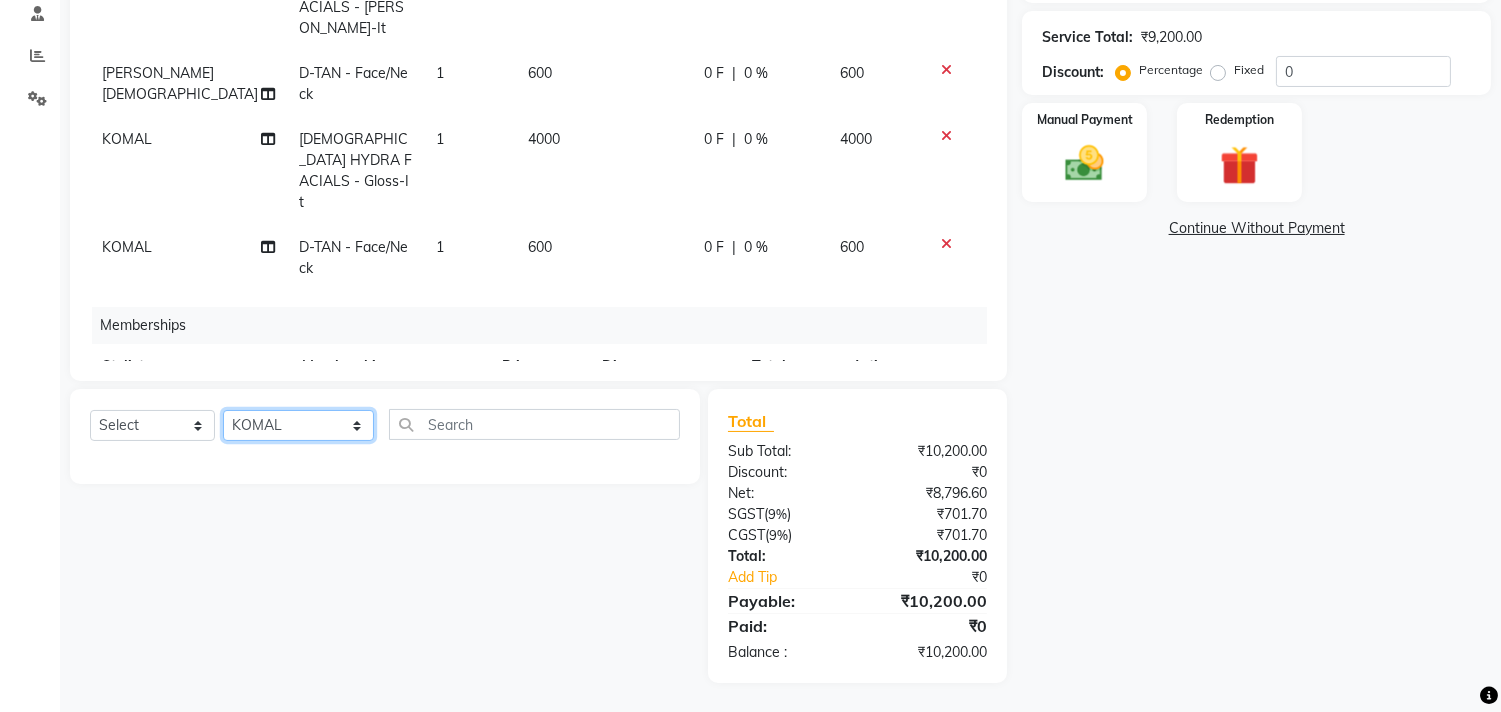 click on "Select Stylist aniket  Anu  AYAZ KADRI  Front Desk Javed kapil KOMAL  Payal  Pooja Jadhav Rahul Datkhile RESHMA SHAIKH rutik shinde SACHIN SAKPAL SADDAM SAHAJAN SAKSHI CHAVAN Sameer  sampada Sanjana  SANU shobha sonawane shobha sonawane SHUBHAM PEDNEKAR Sikandar Ansari ssneha rana" 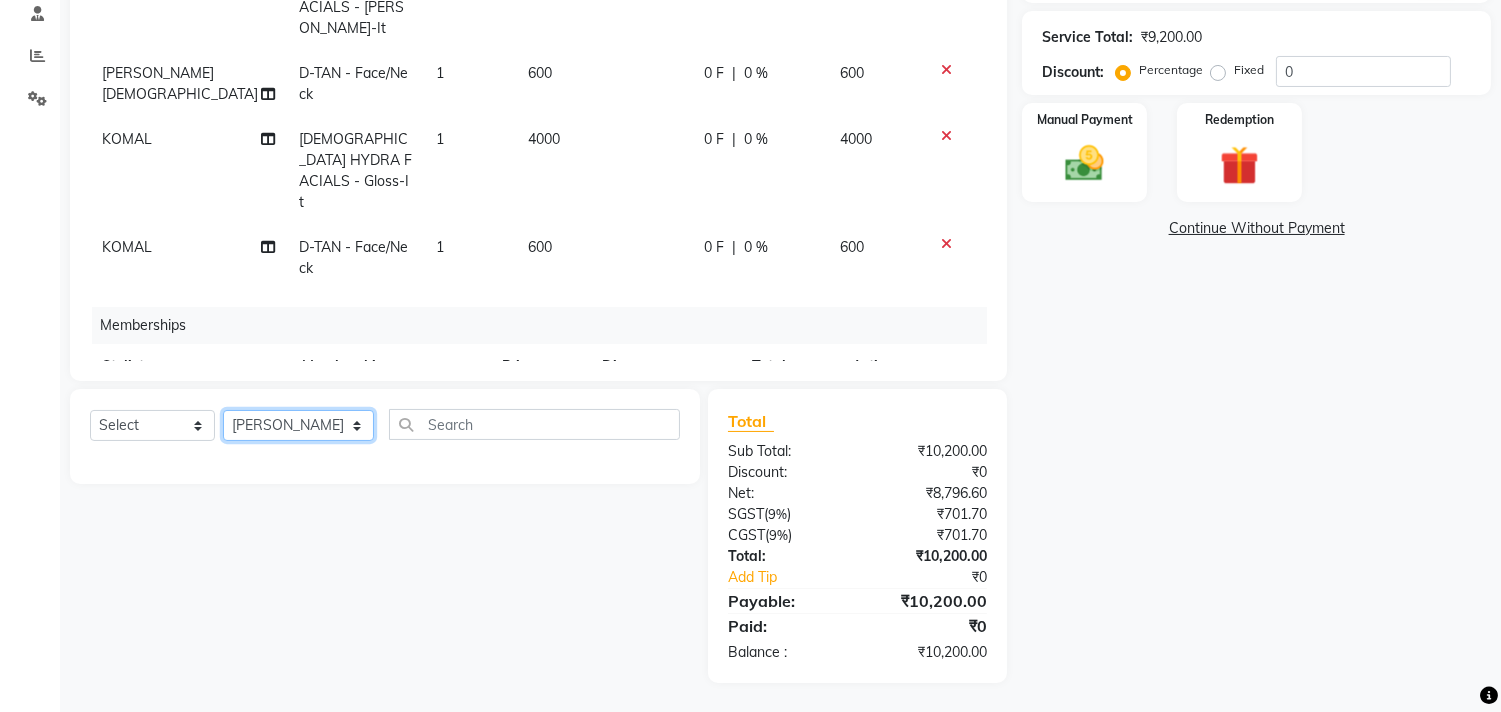 click on "Select Stylist aniket  Anu  AYAZ KADRI  Front Desk Javed kapil KOMAL  Payal  Pooja Jadhav Rahul Datkhile RESHMA SHAIKH rutik shinde SACHIN SAKPAL SADDAM SAHAJAN SAKSHI CHAVAN Sameer  sampada Sanjana  SANU shobha sonawane shobha sonawane SHUBHAM PEDNEKAR Sikandar Ansari ssneha rana" 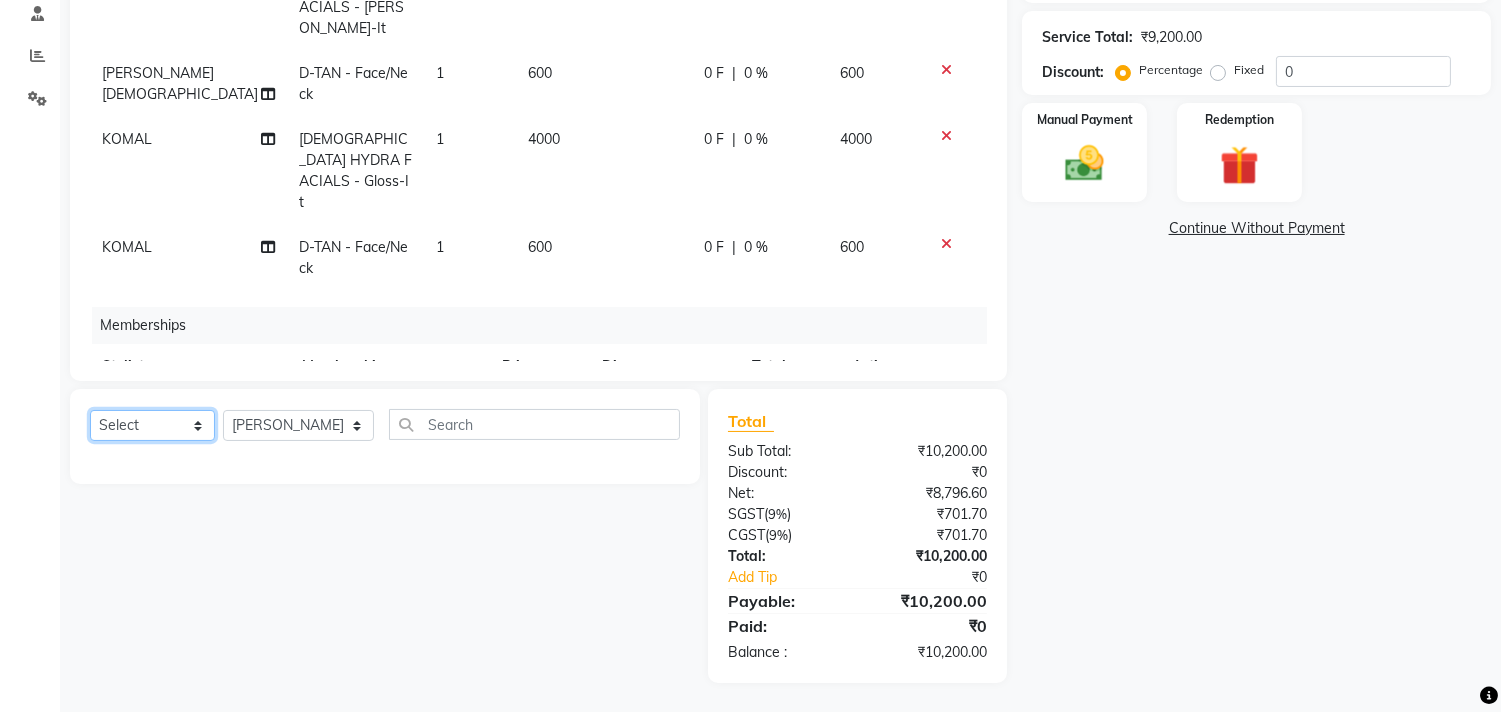 drag, startPoint x: 186, startPoint y: 426, endPoint x: 155, endPoint y: 431, distance: 31.400637 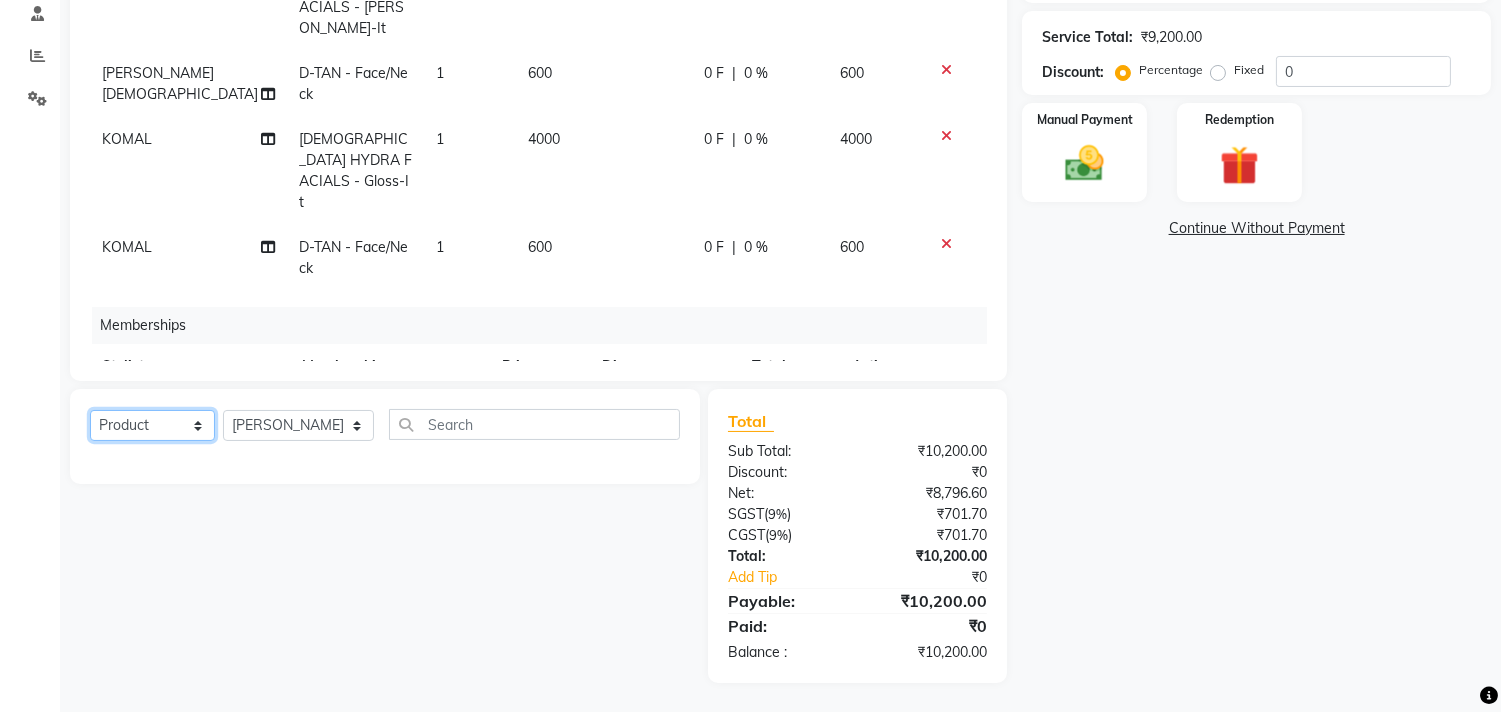 click on "Select  Service  Product  Package Voucher Prepaid Gift Card" 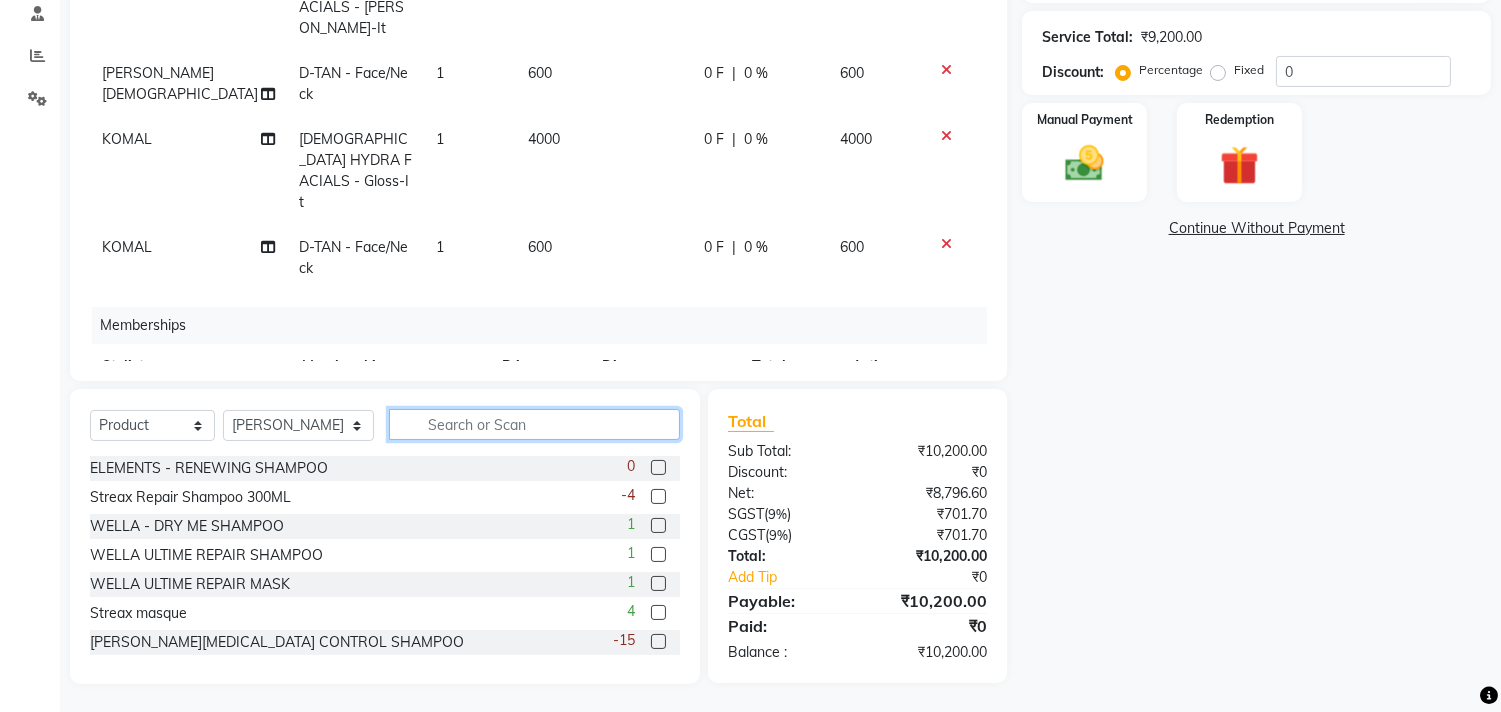 click 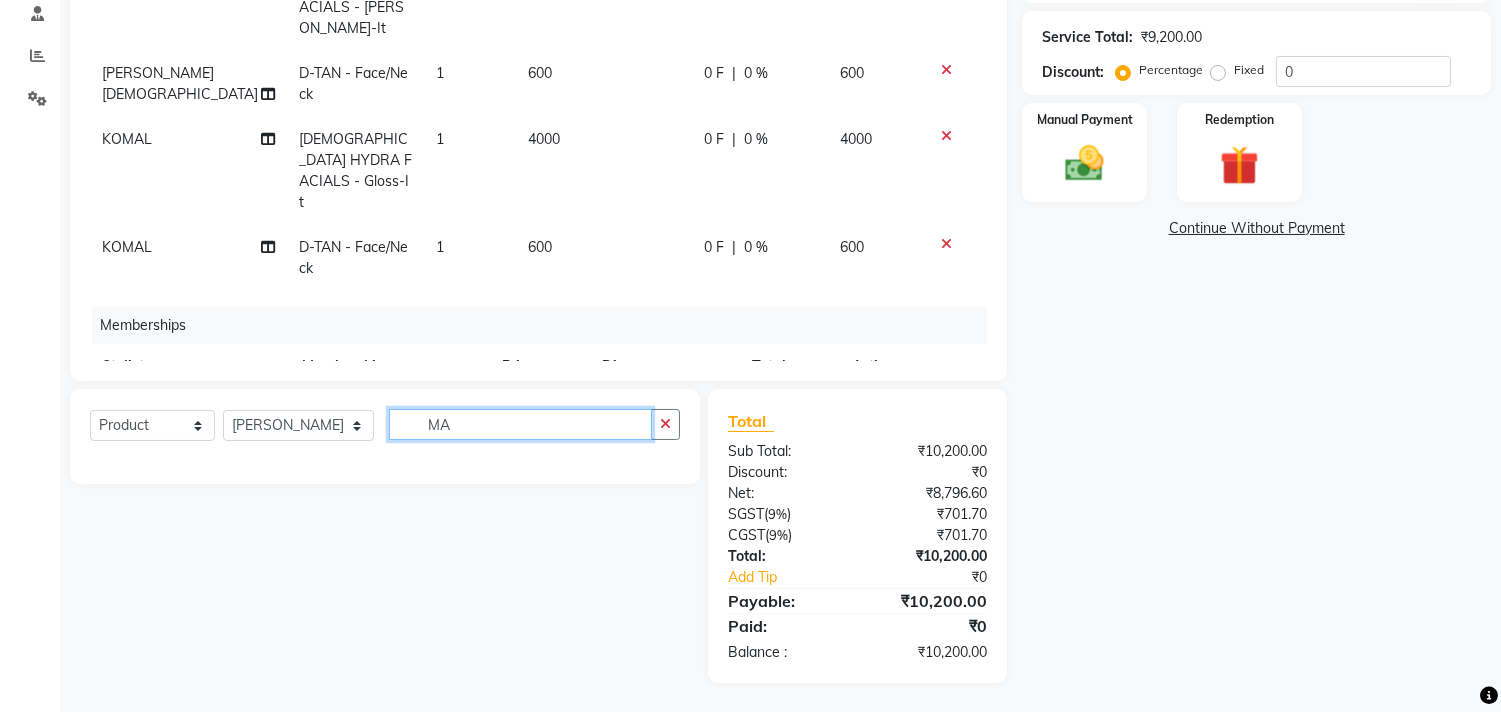 type on "M" 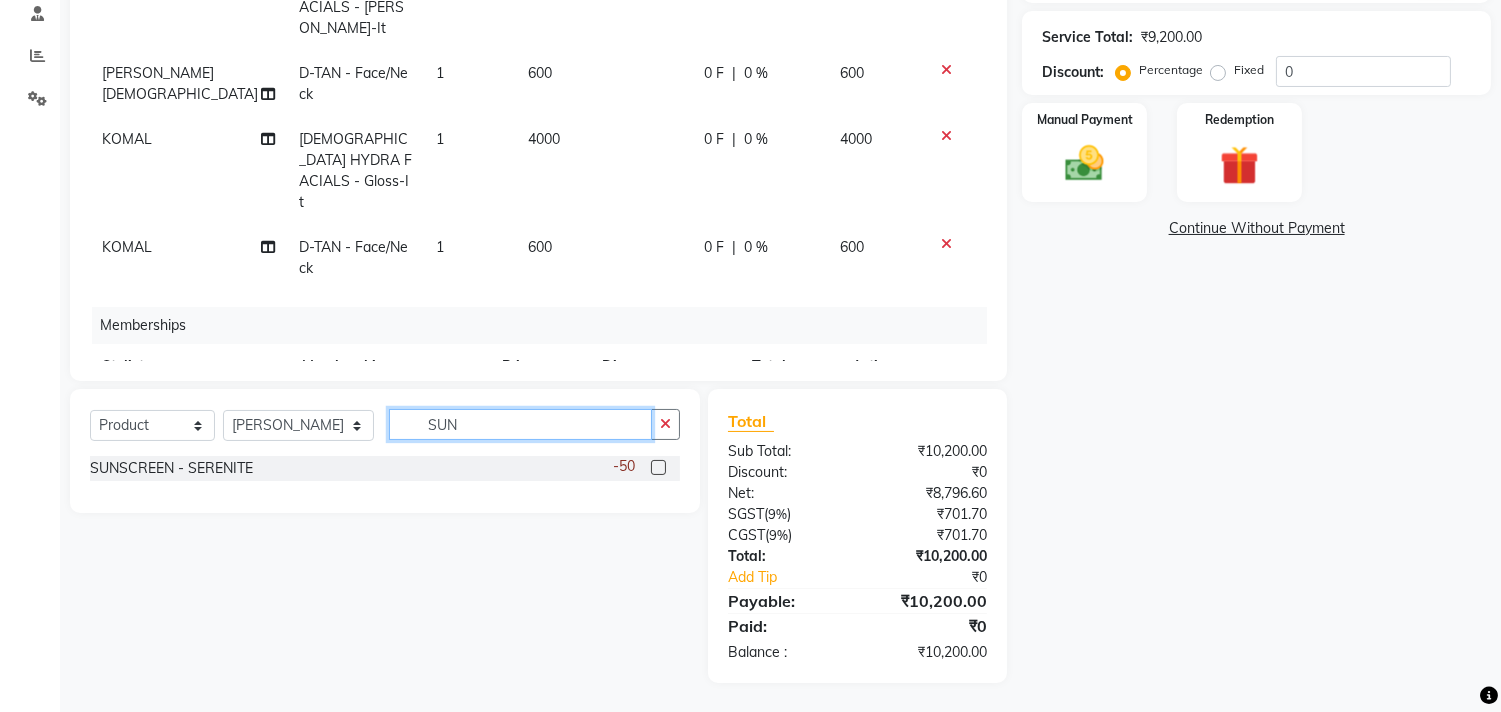 type on "SUN" 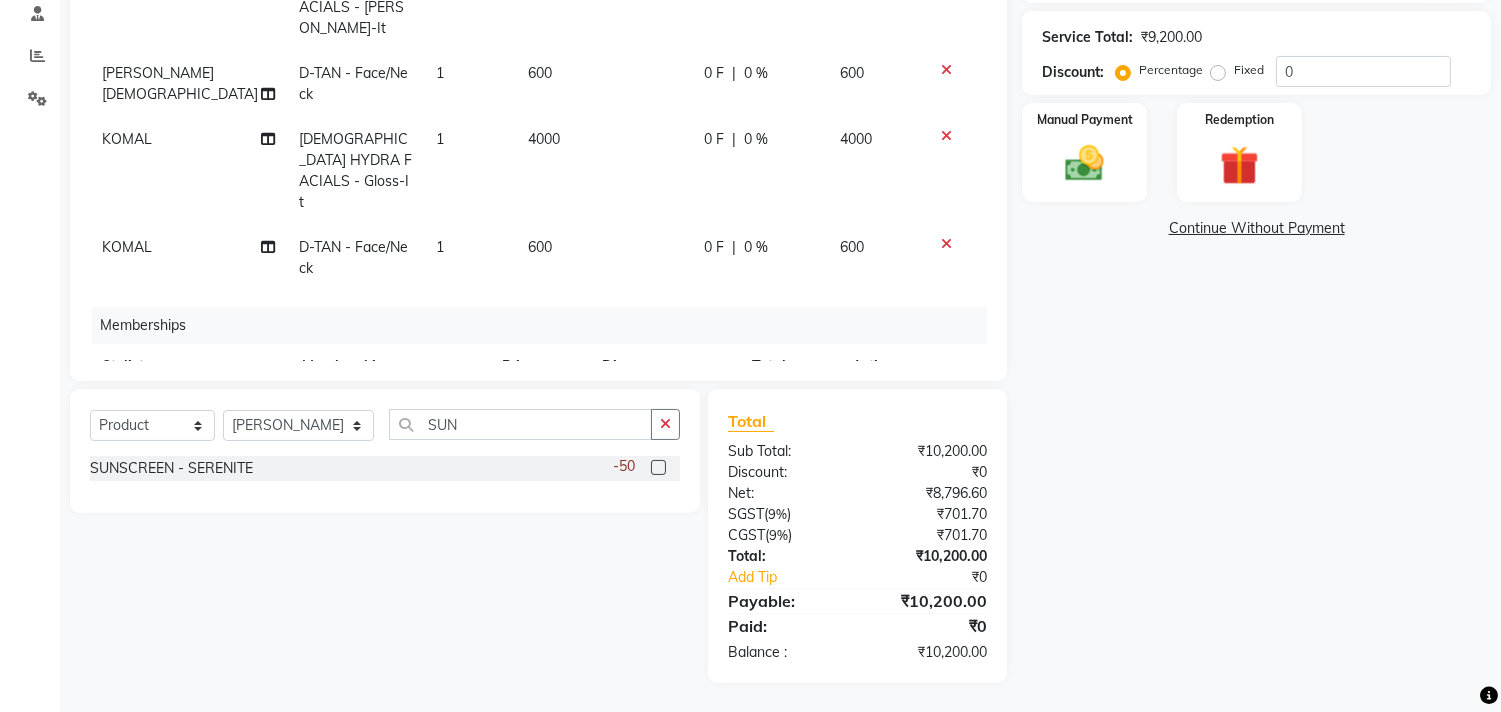 click 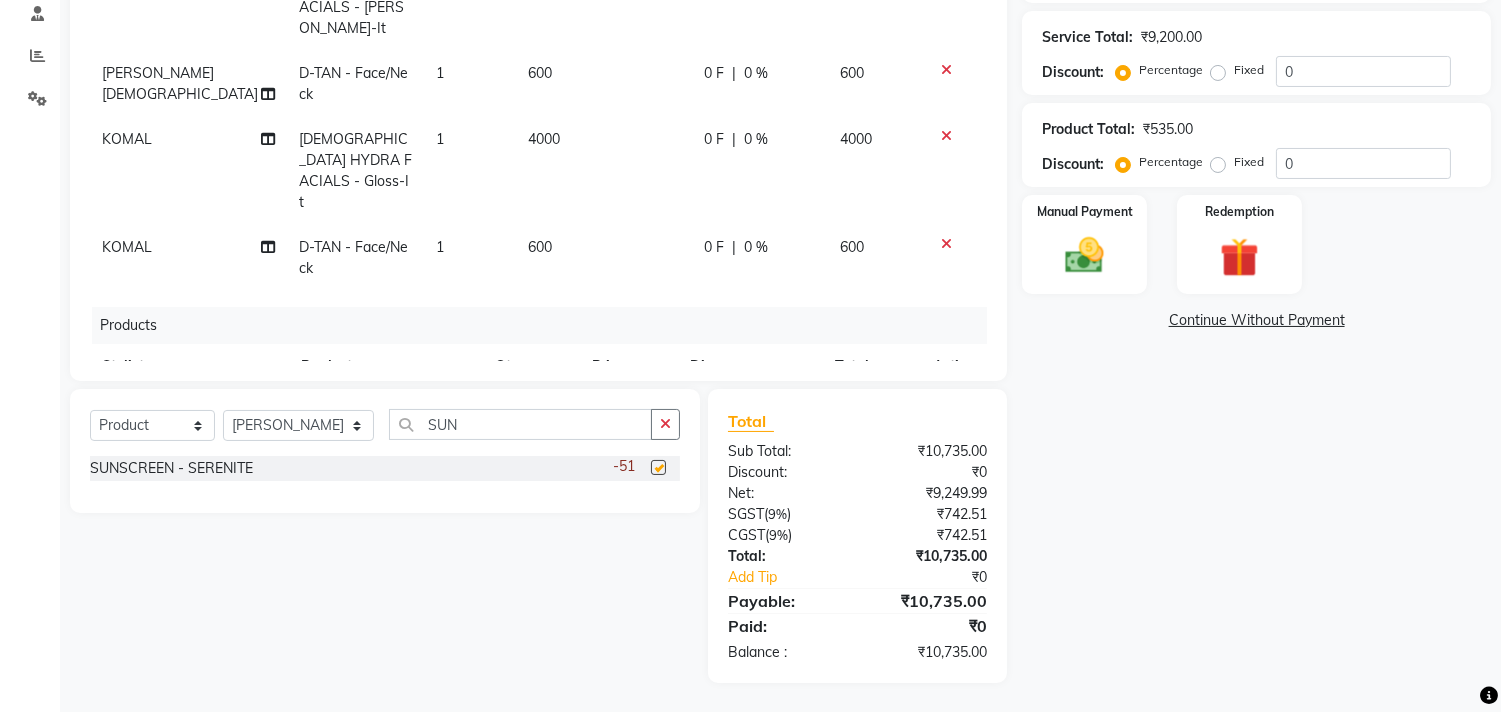 click 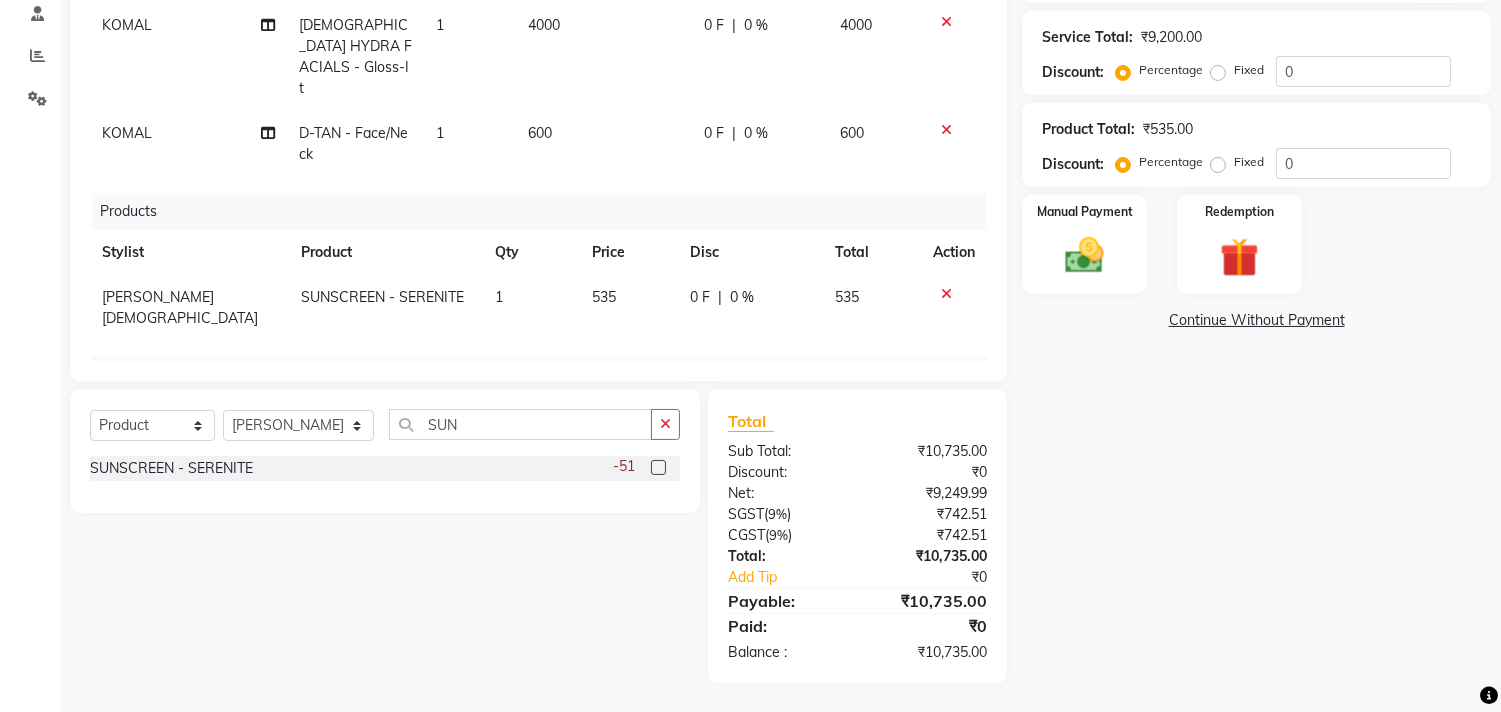 scroll, scrollTop: 206, scrollLeft: 0, axis: vertical 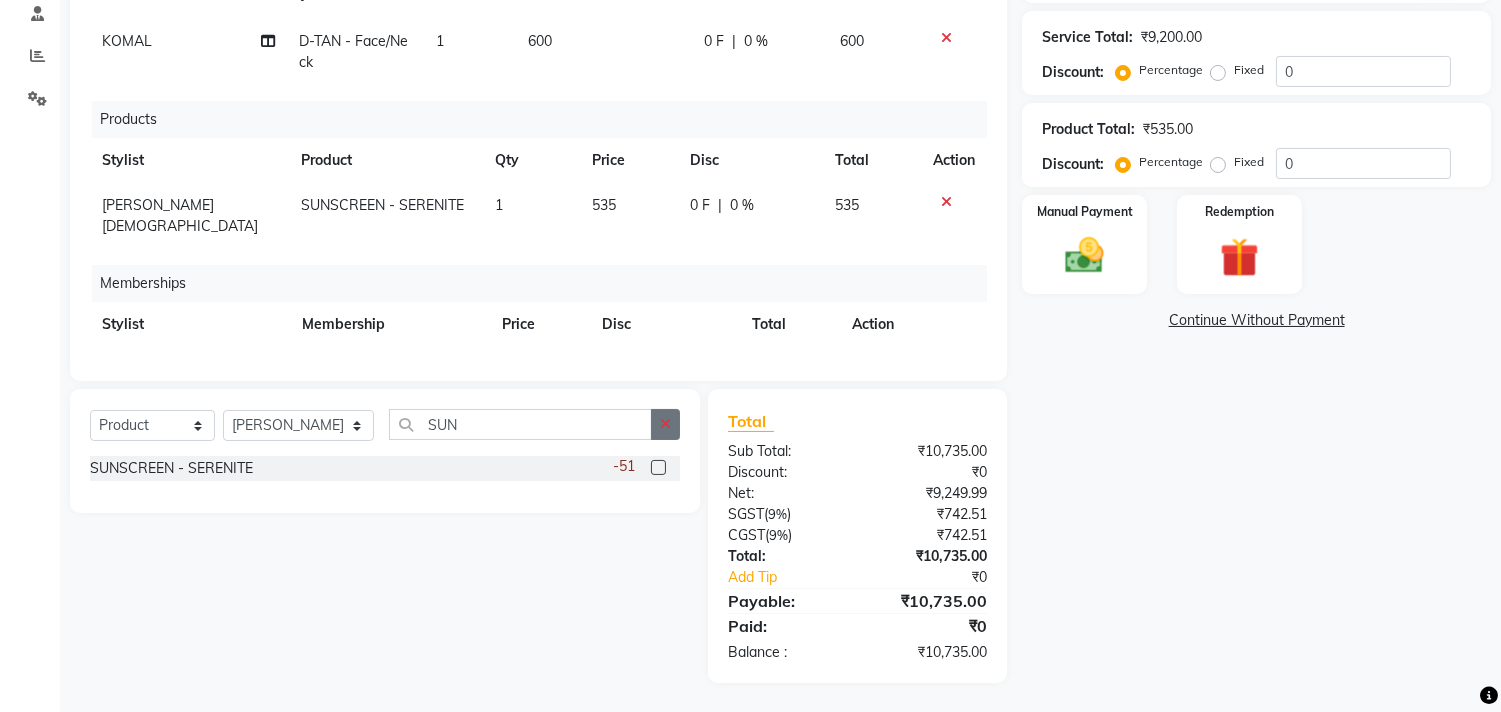 click 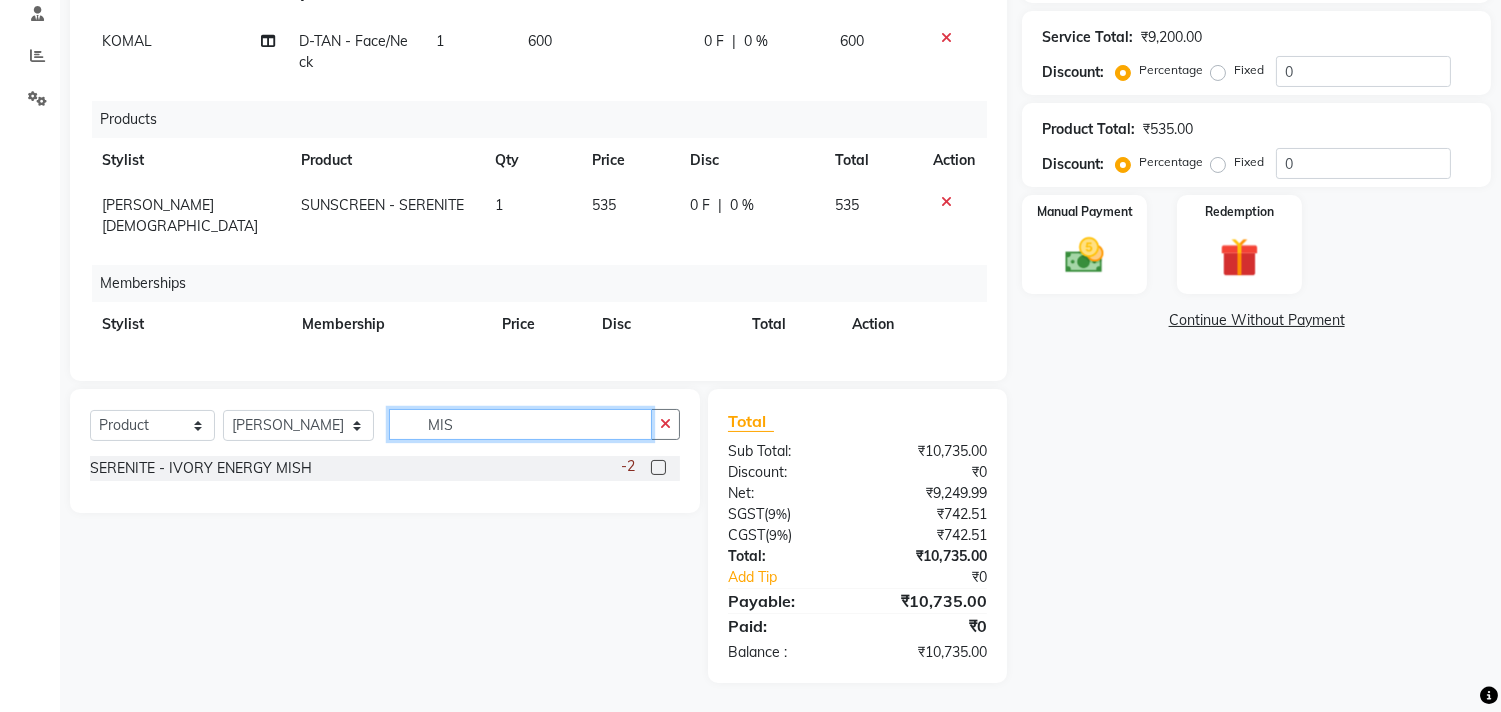 type on "MIS" 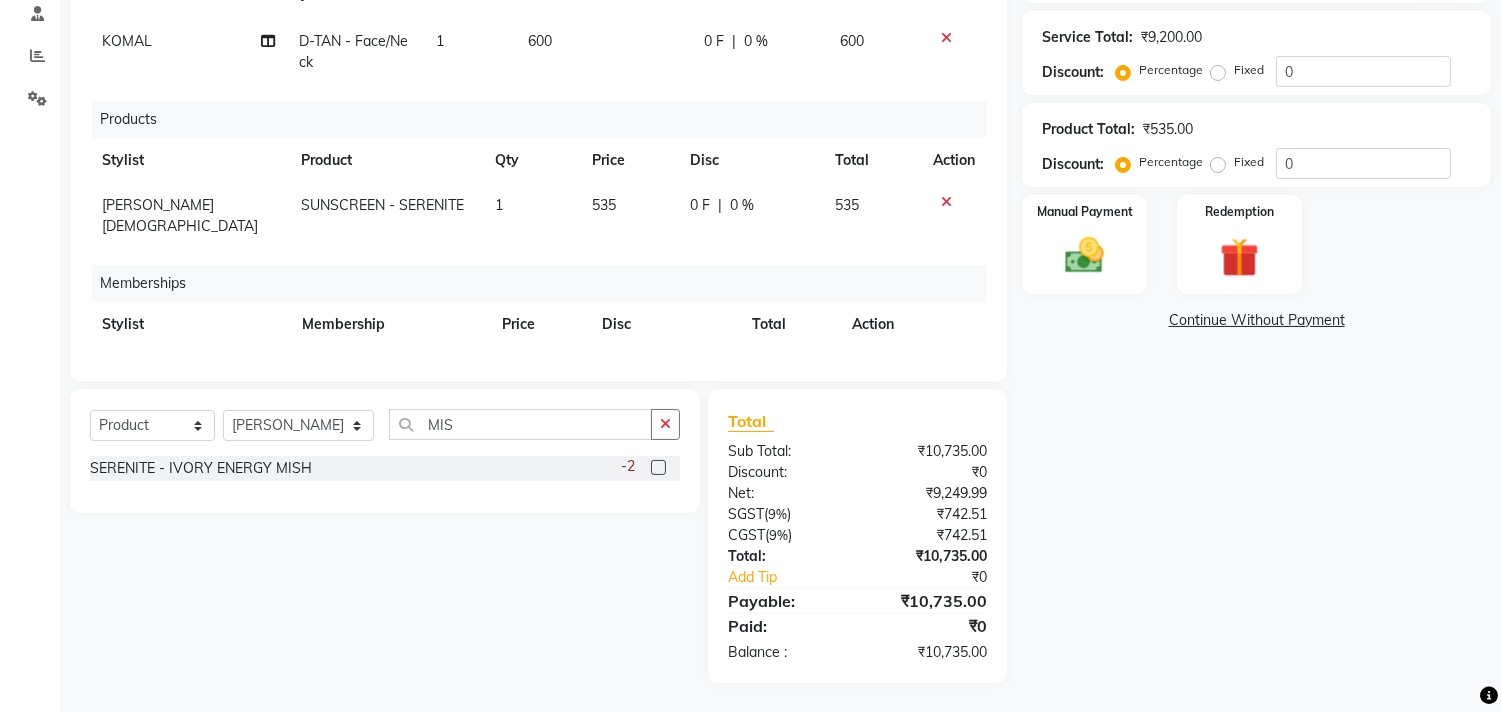 click 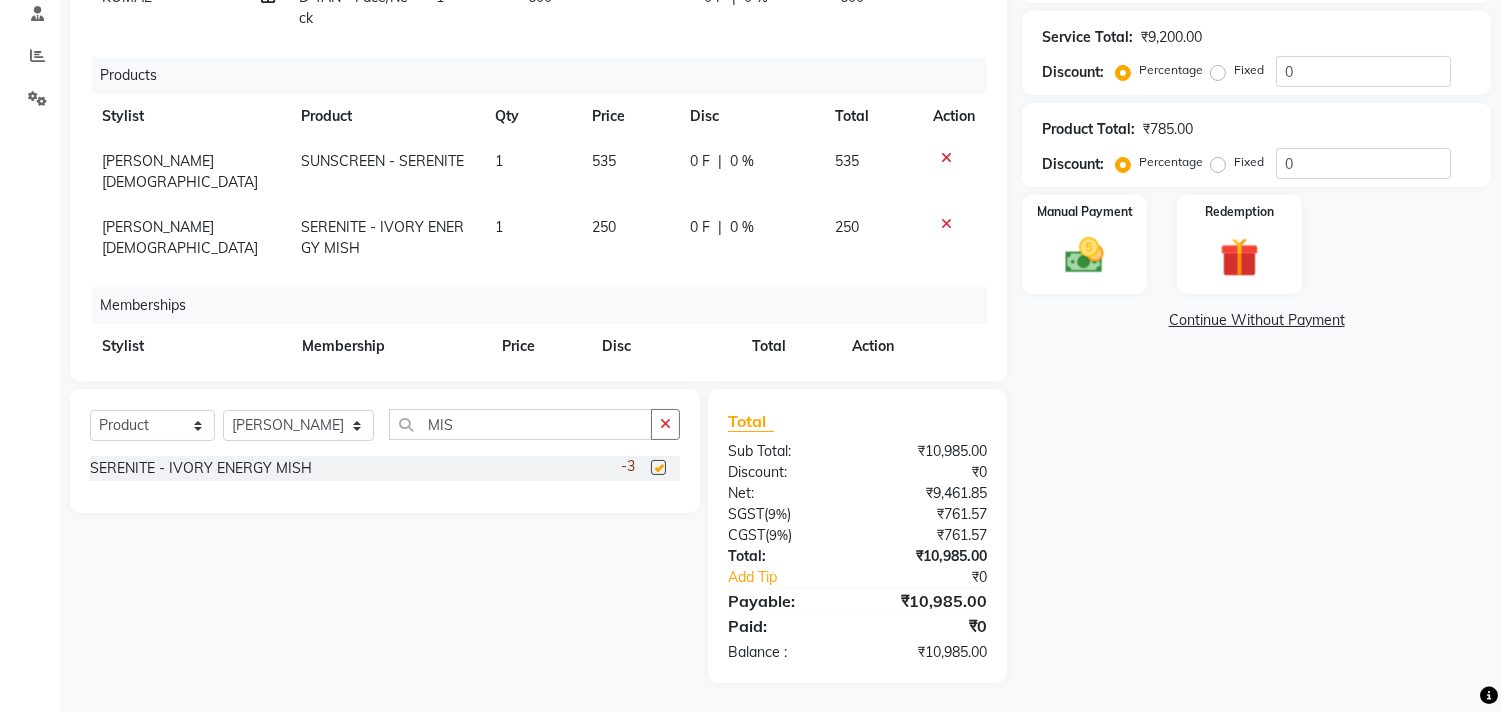 checkbox on "false" 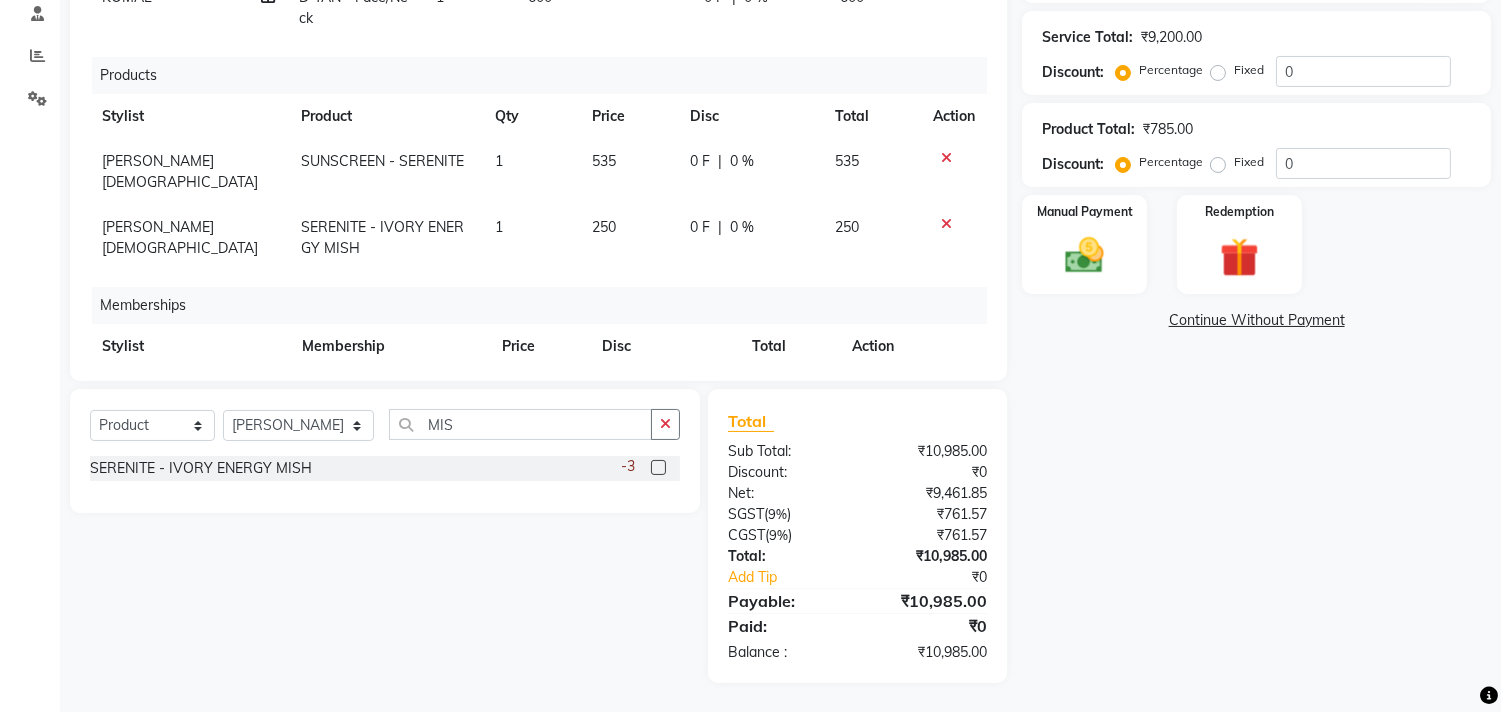 scroll, scrollTop: 272, scrollLeft: 0, axis: vertical 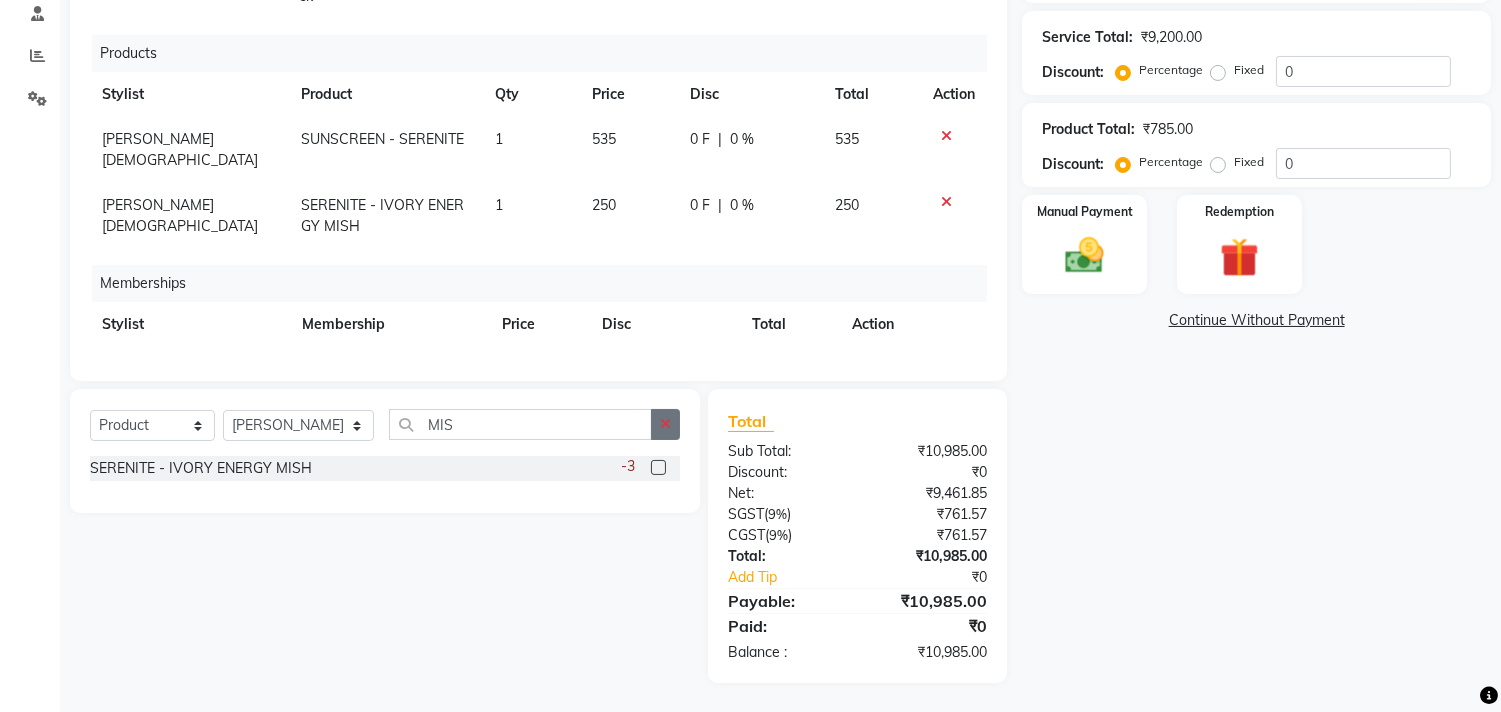 click 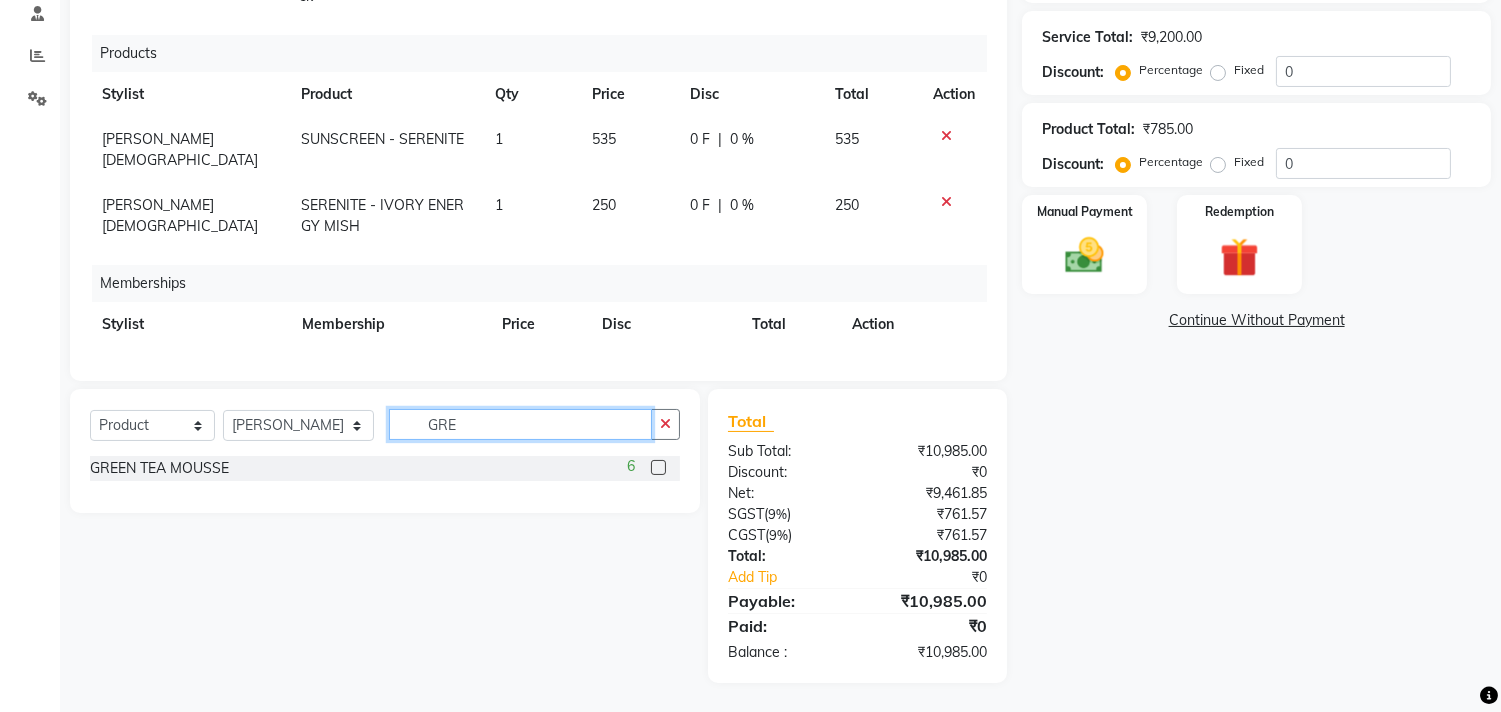 type on "GRE" 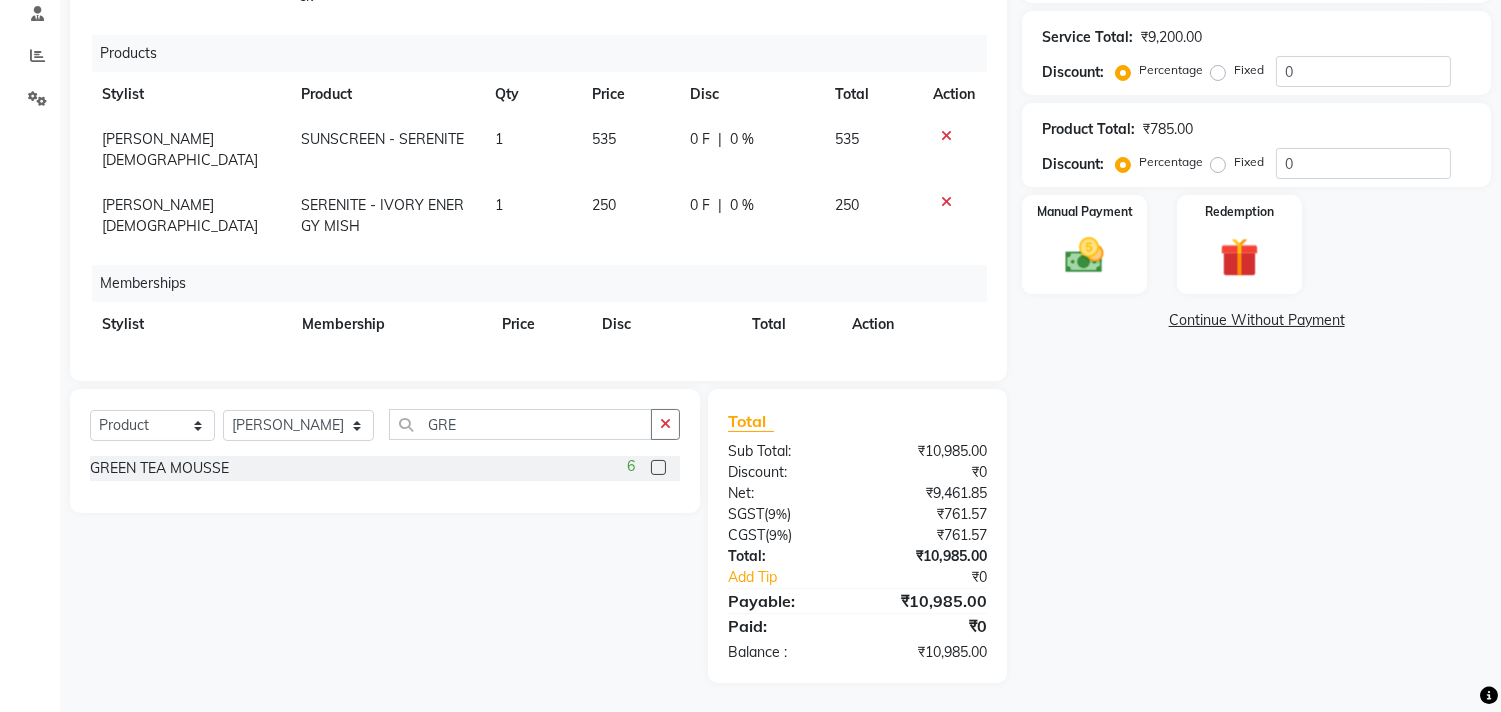 click 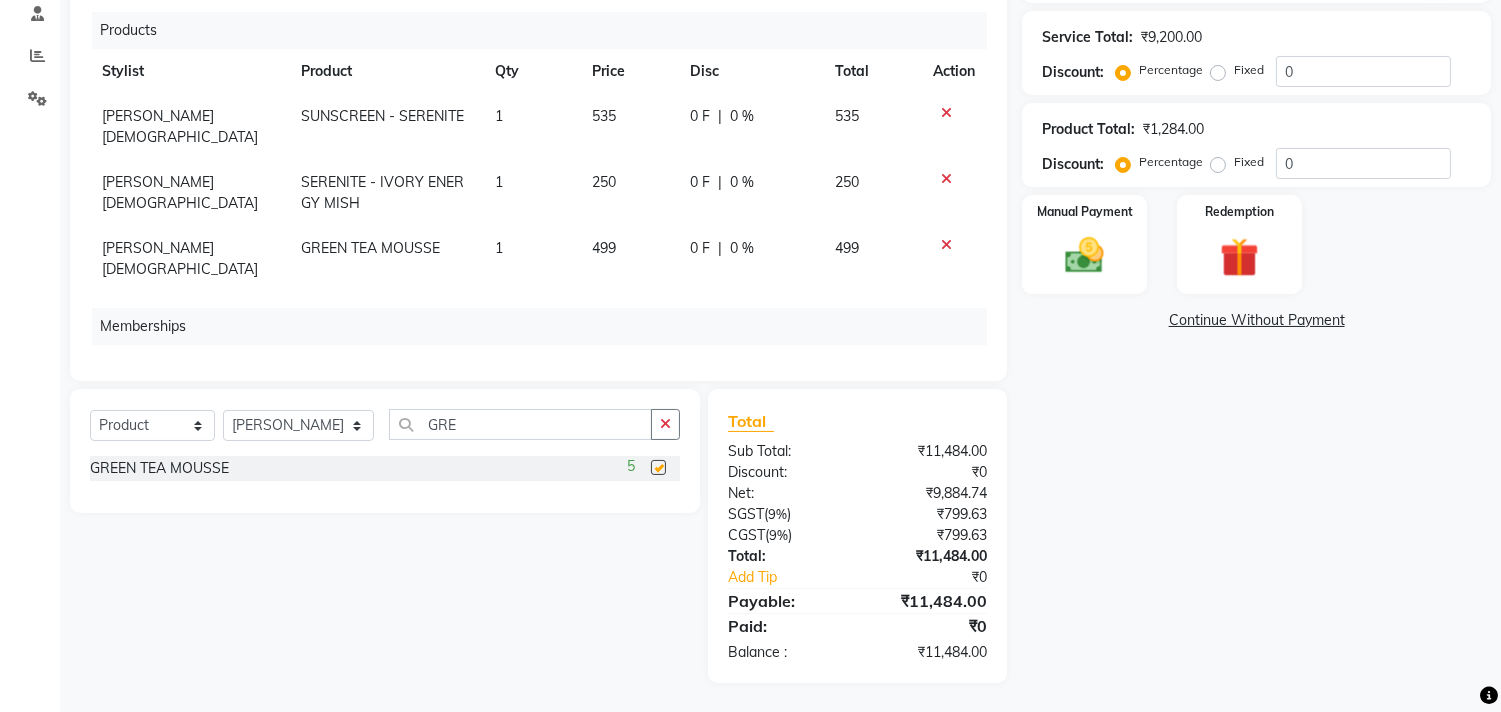 scroll, scrollTop: 317, scrollLeft: 0, axis: vertical 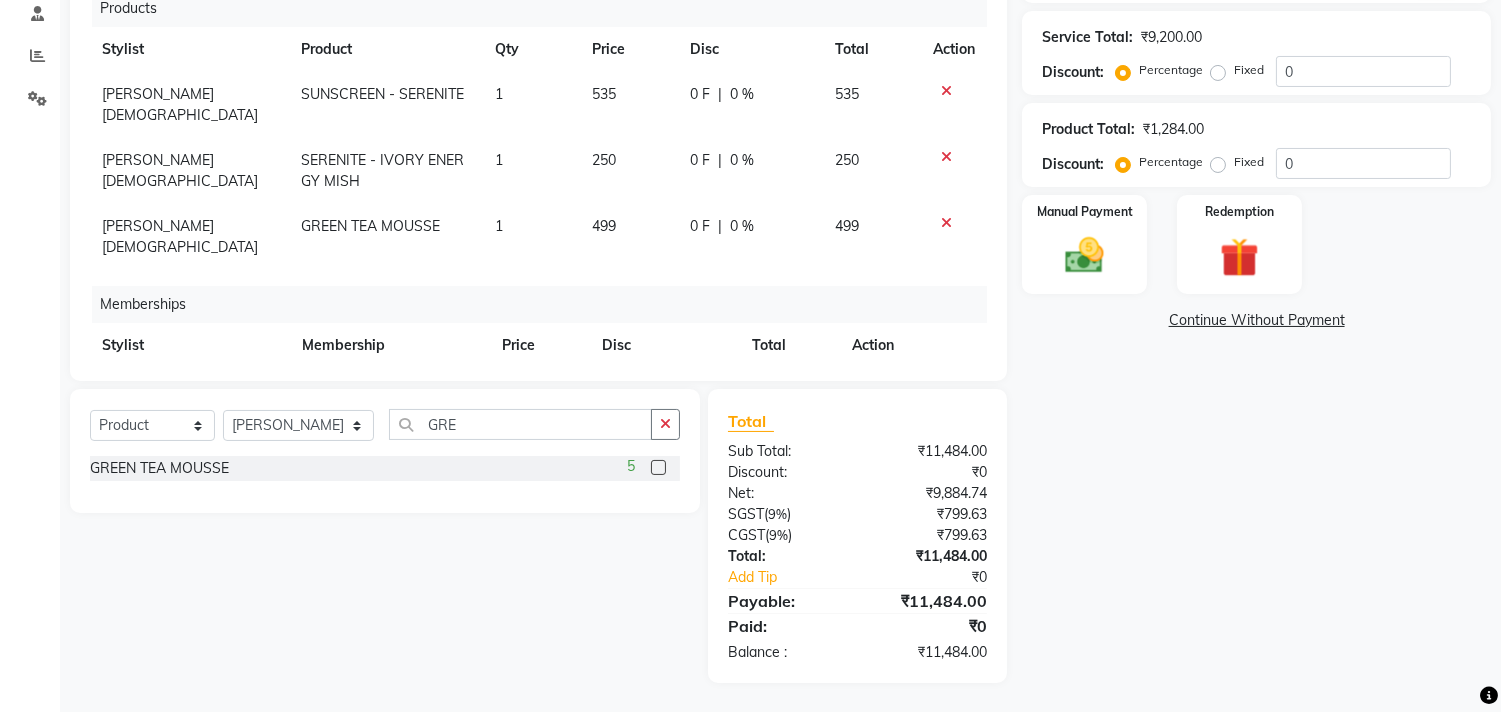 checkbox on "false" 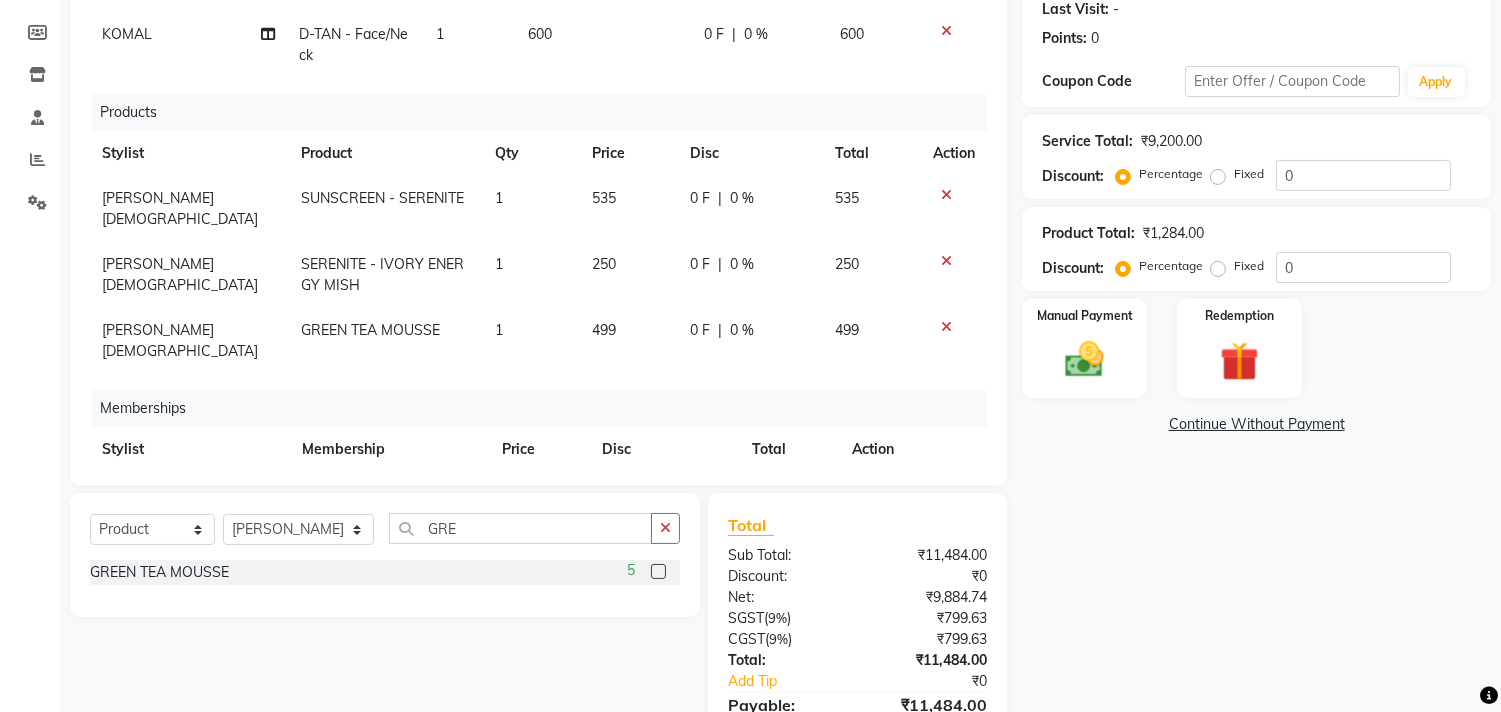 scroll, scrollTop: 387, scrollLeft: 0, axis: vertical 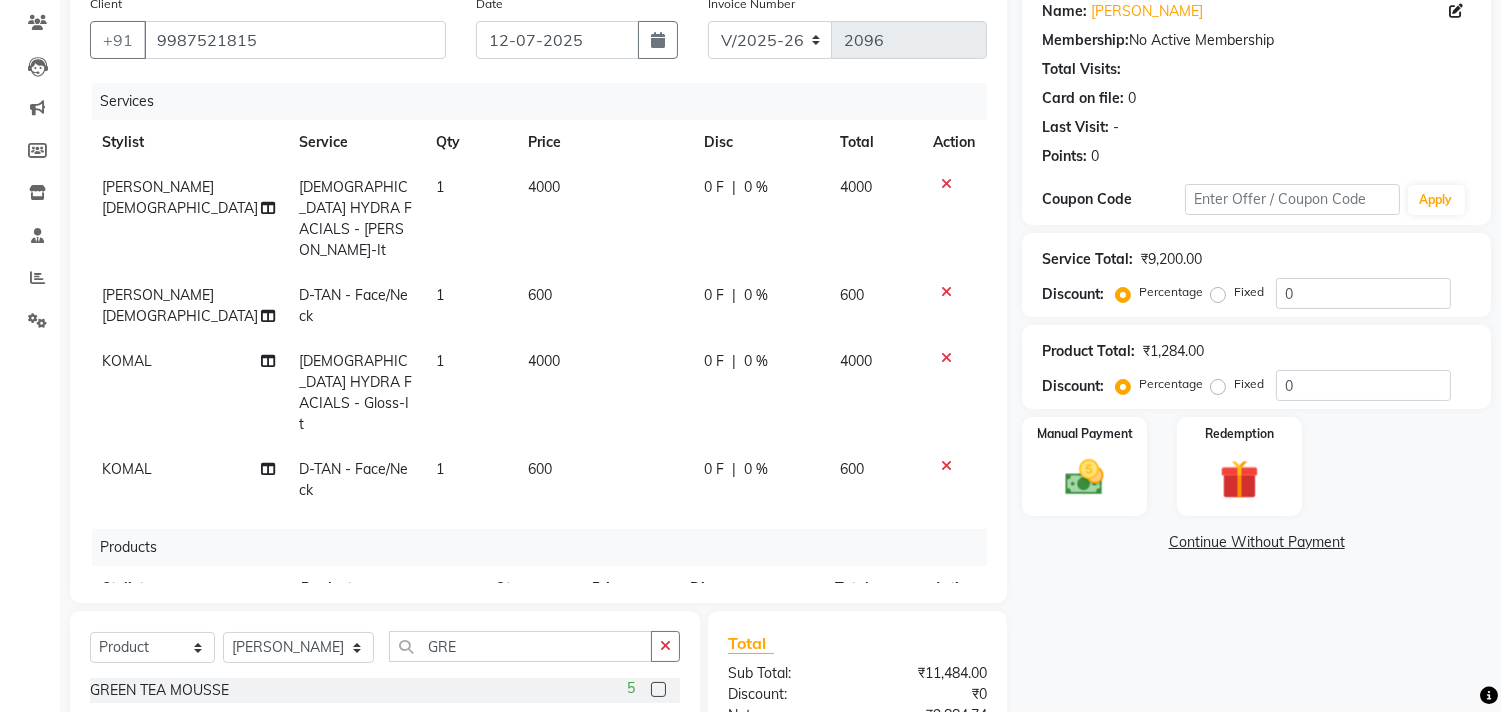click on "0 F | 0 %" 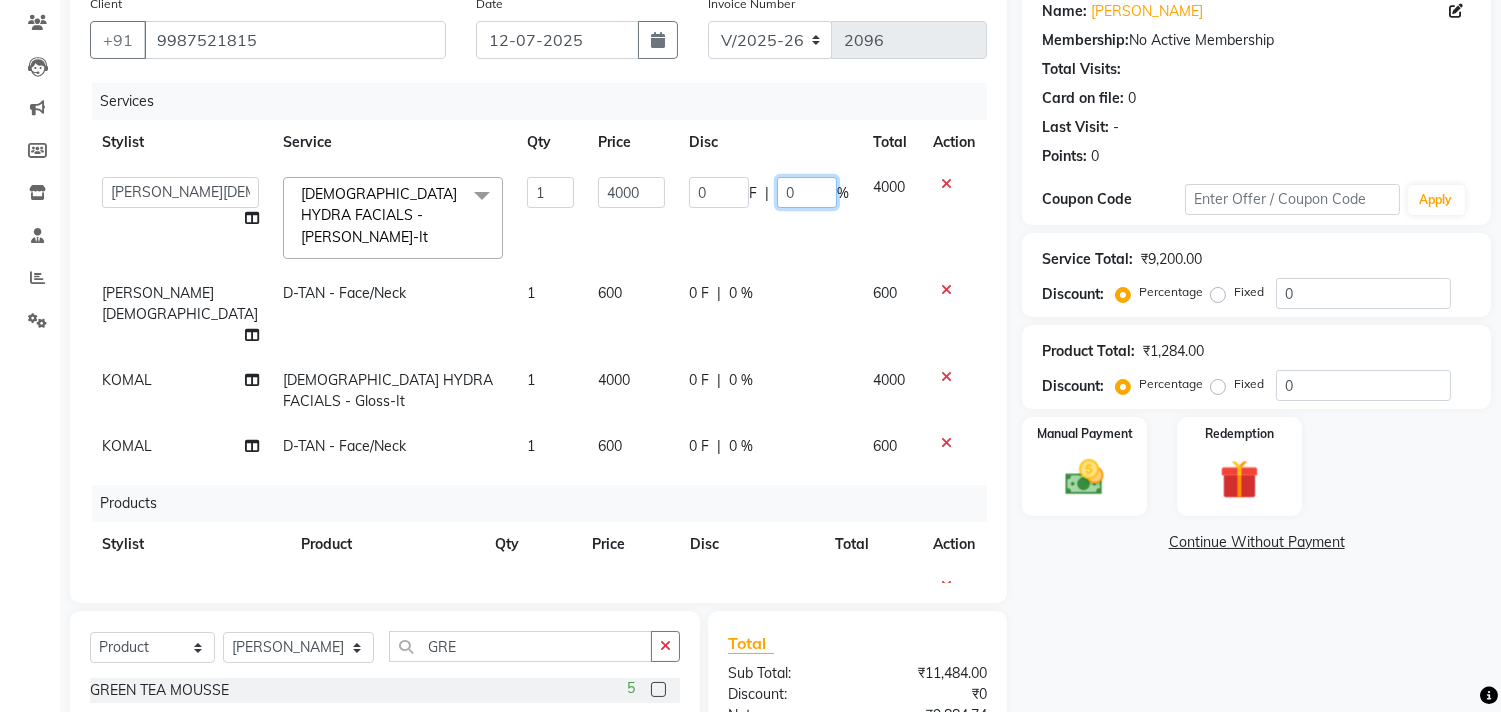 click on "0" 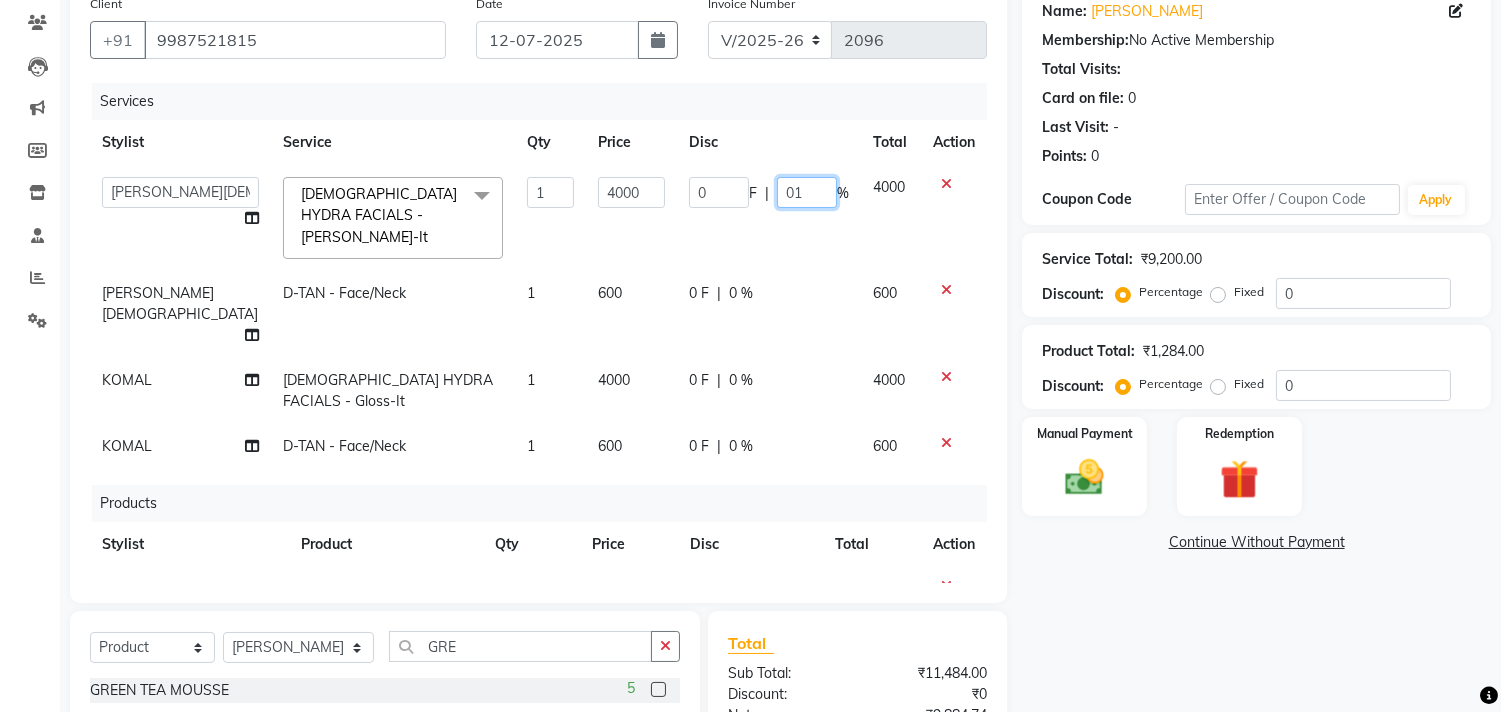 type on "010" 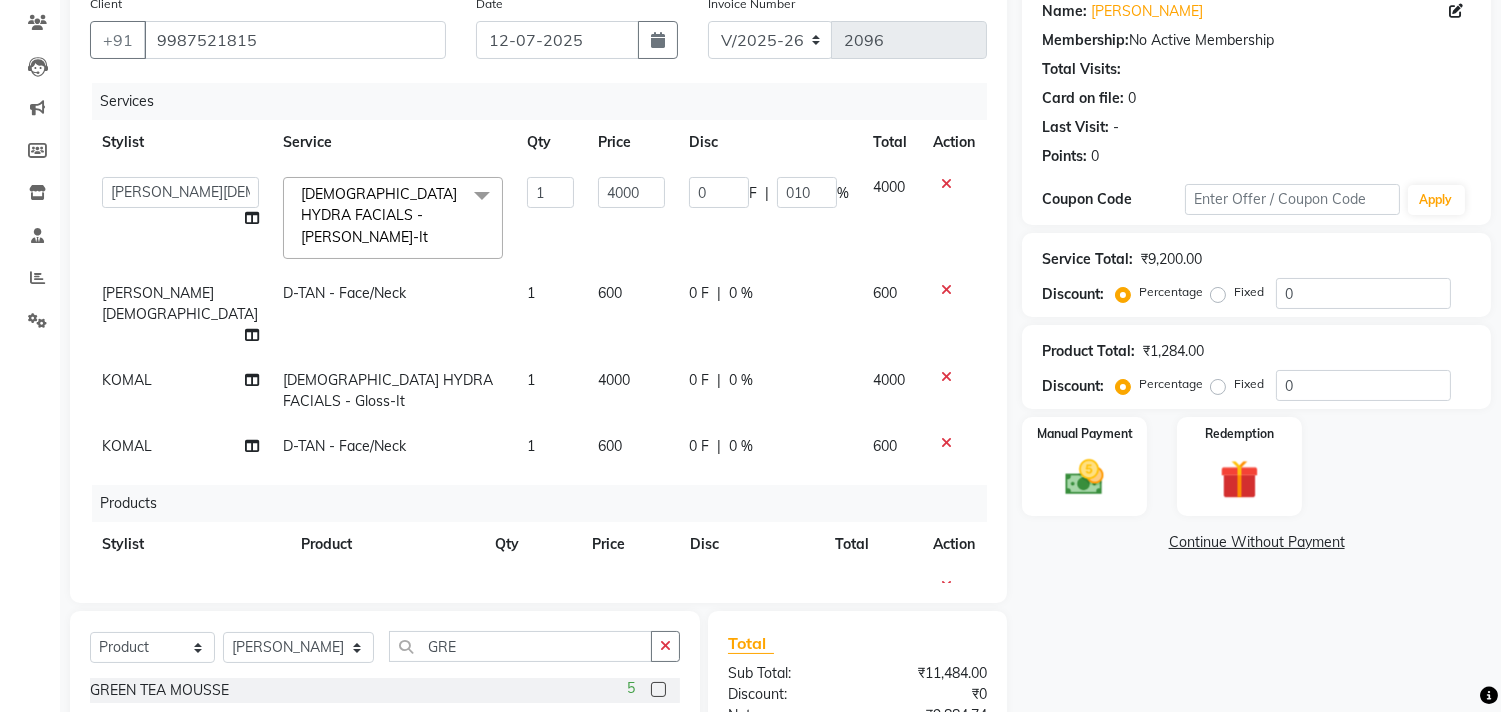 click on "0 F | 0 %" 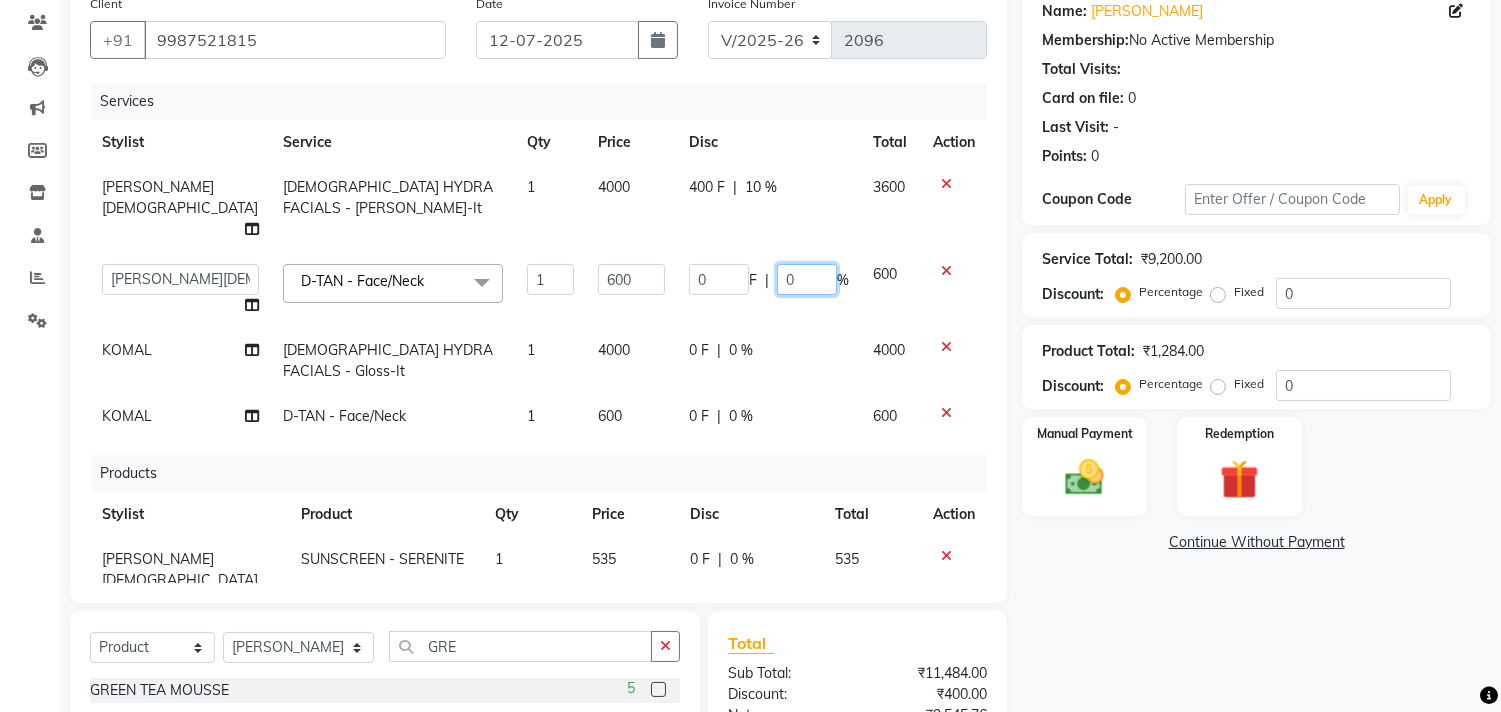 click on "0" 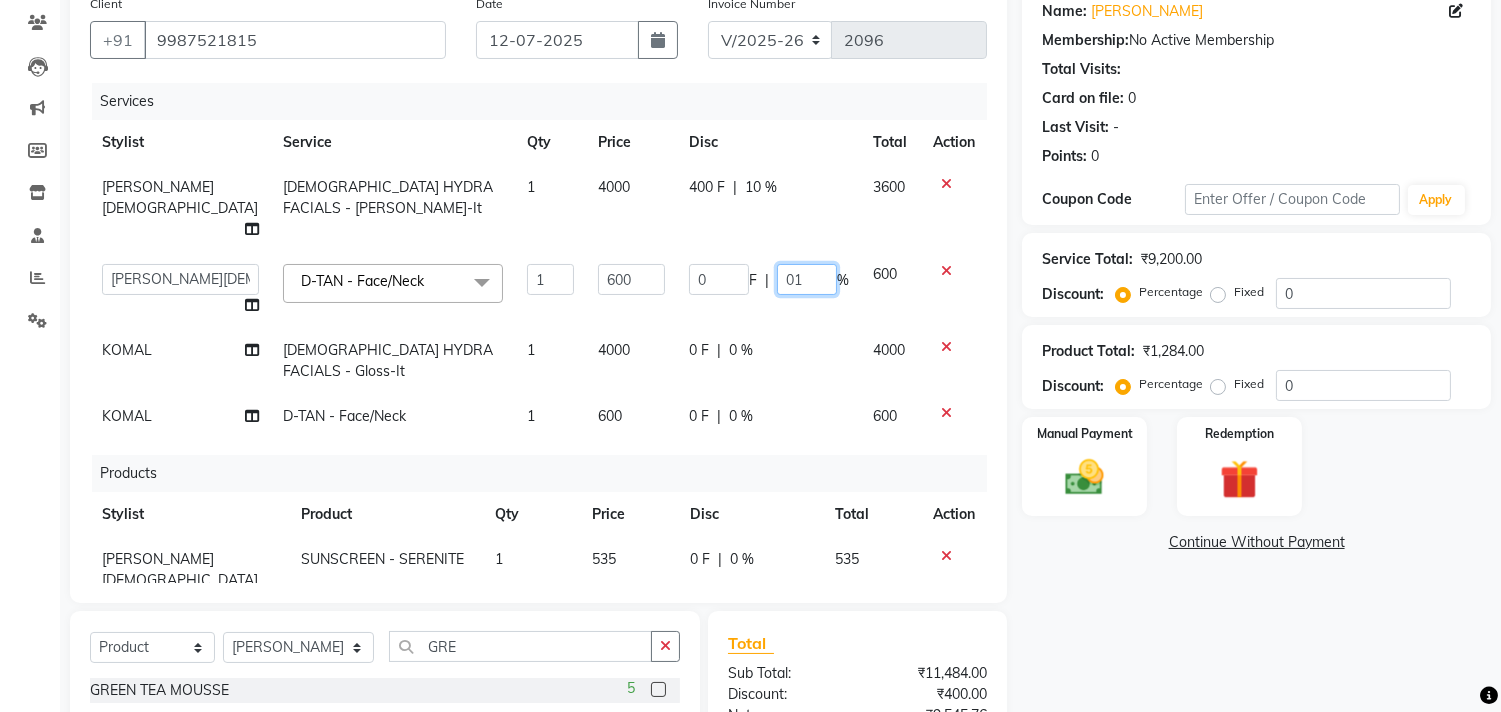type on "015" 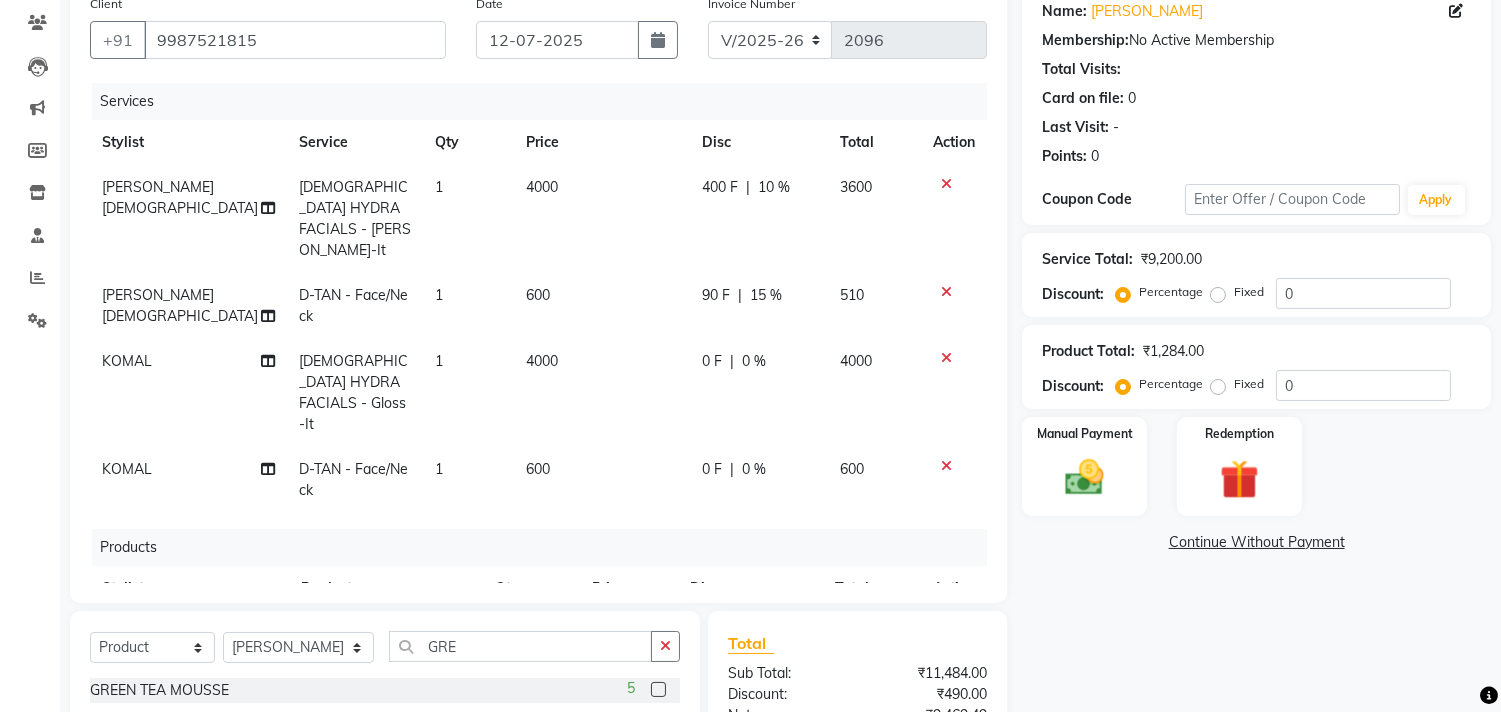 click on "RESHMA SHAIKH FEMALE HYDRA FACIALS - Matt-It 1 4000 400 F | 10 % 3600 RESHMA SHAIKH D-TAN - Face/Neck 1 600 90 F | 15 % 510 KOMAL  FEMALE HYDRA FACIALS - Gloss-It 1 4000 0 F | 0 % 4000 KOMAL  D-TAN - Face/Neck 1 600 0 F | 0 % 600" 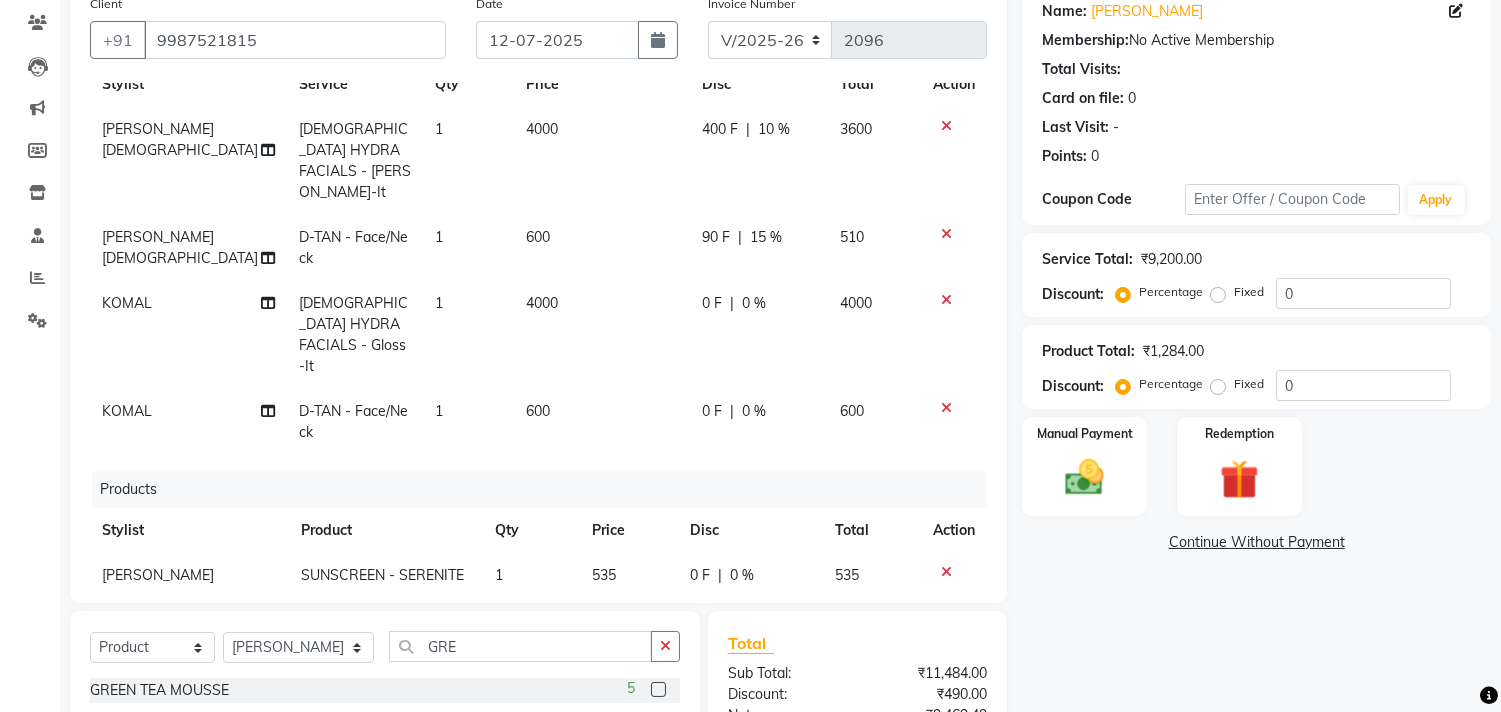 scroll, scrollTop: 111, scrollLeft: 0, axis: vertical 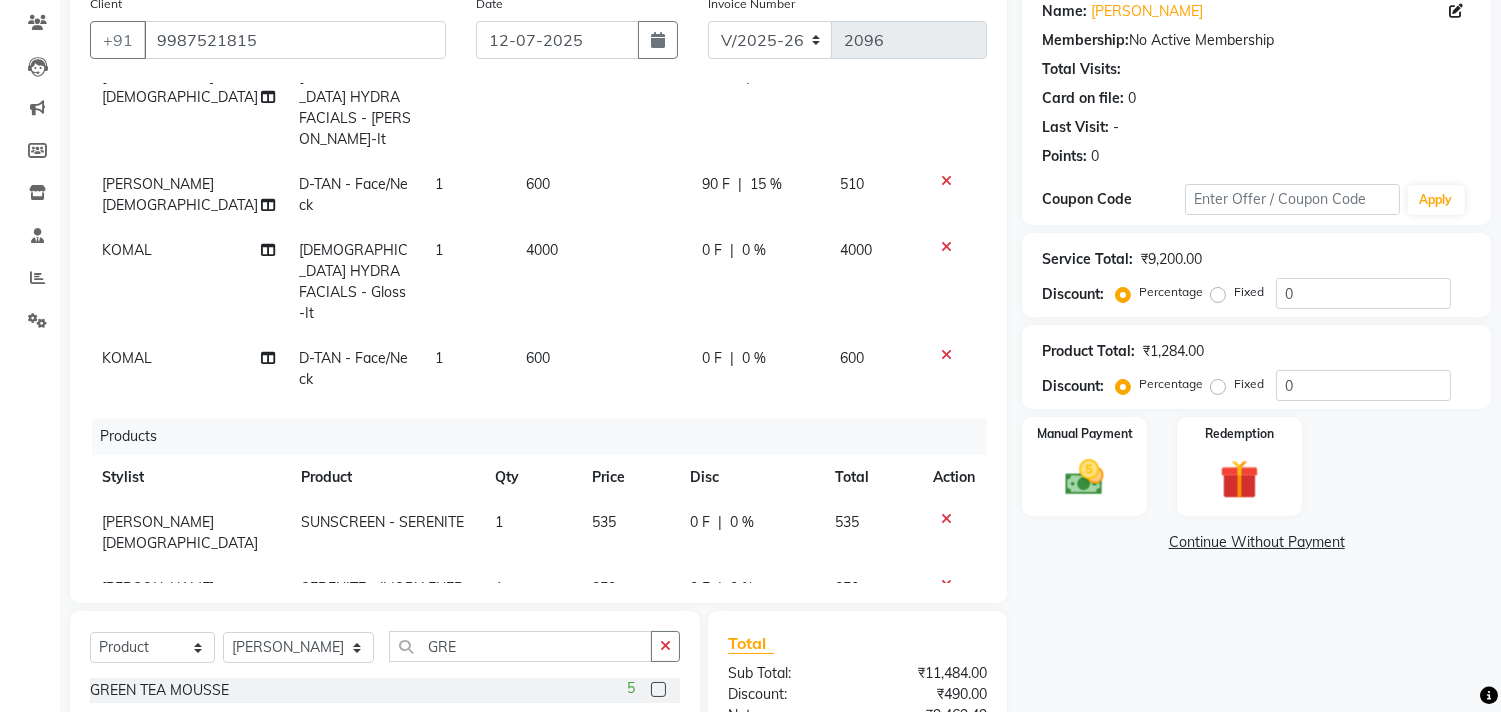 click on "0 F | 0 %" 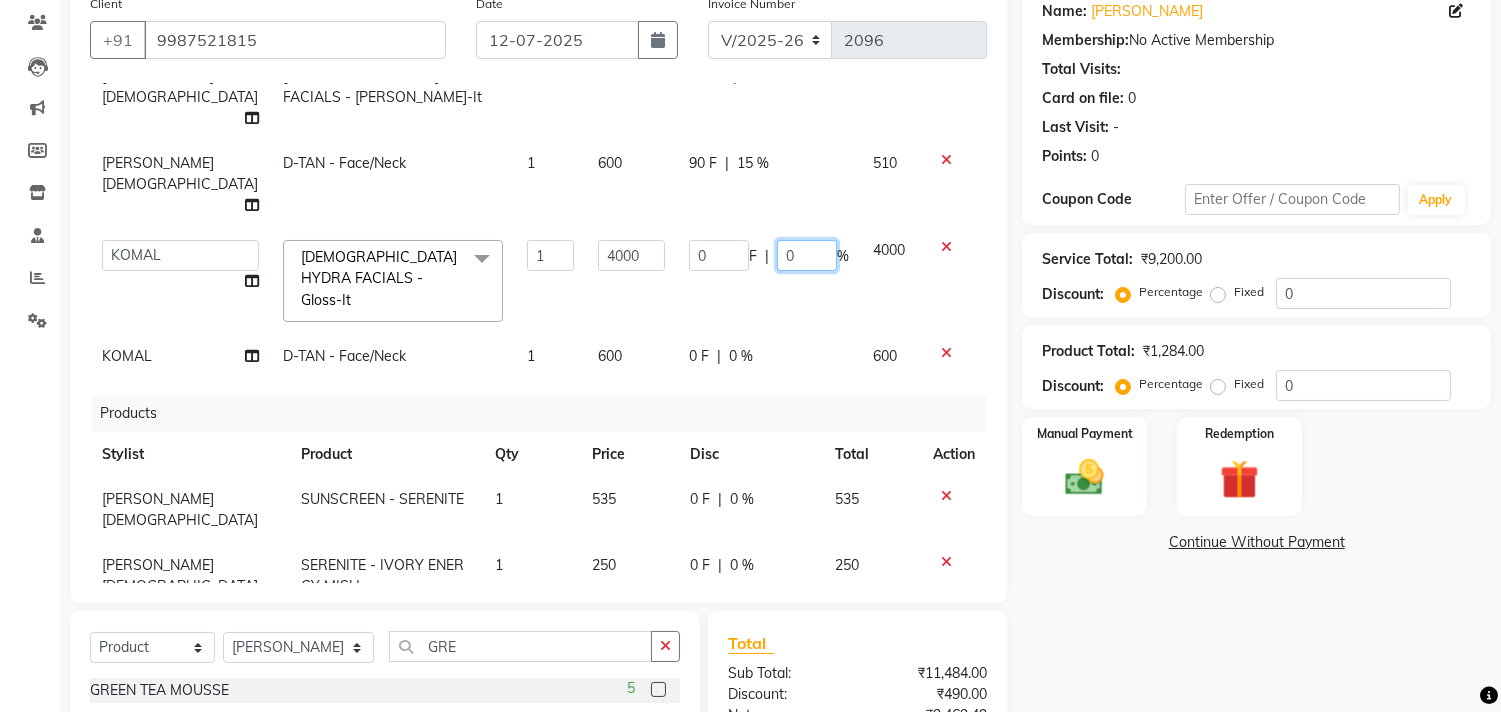 click on "0" 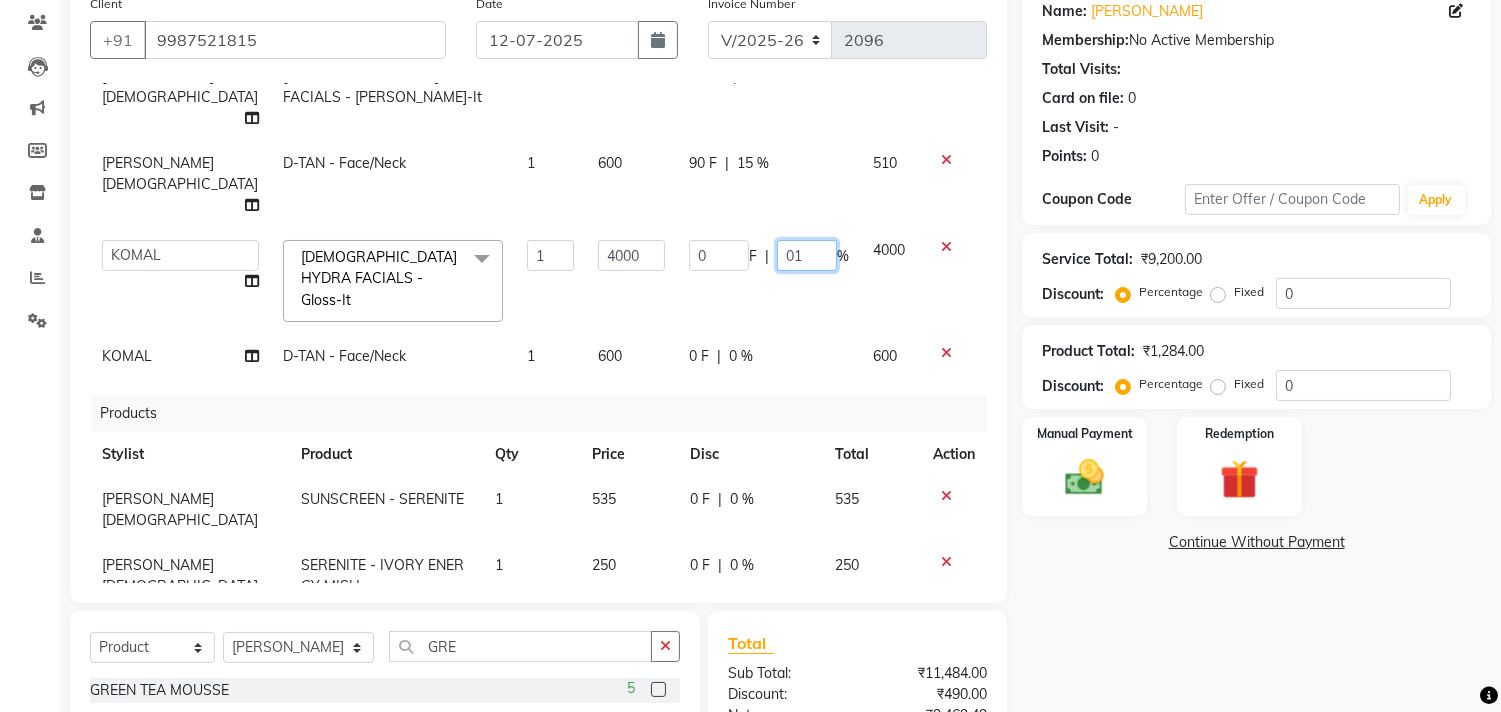 type on "010" 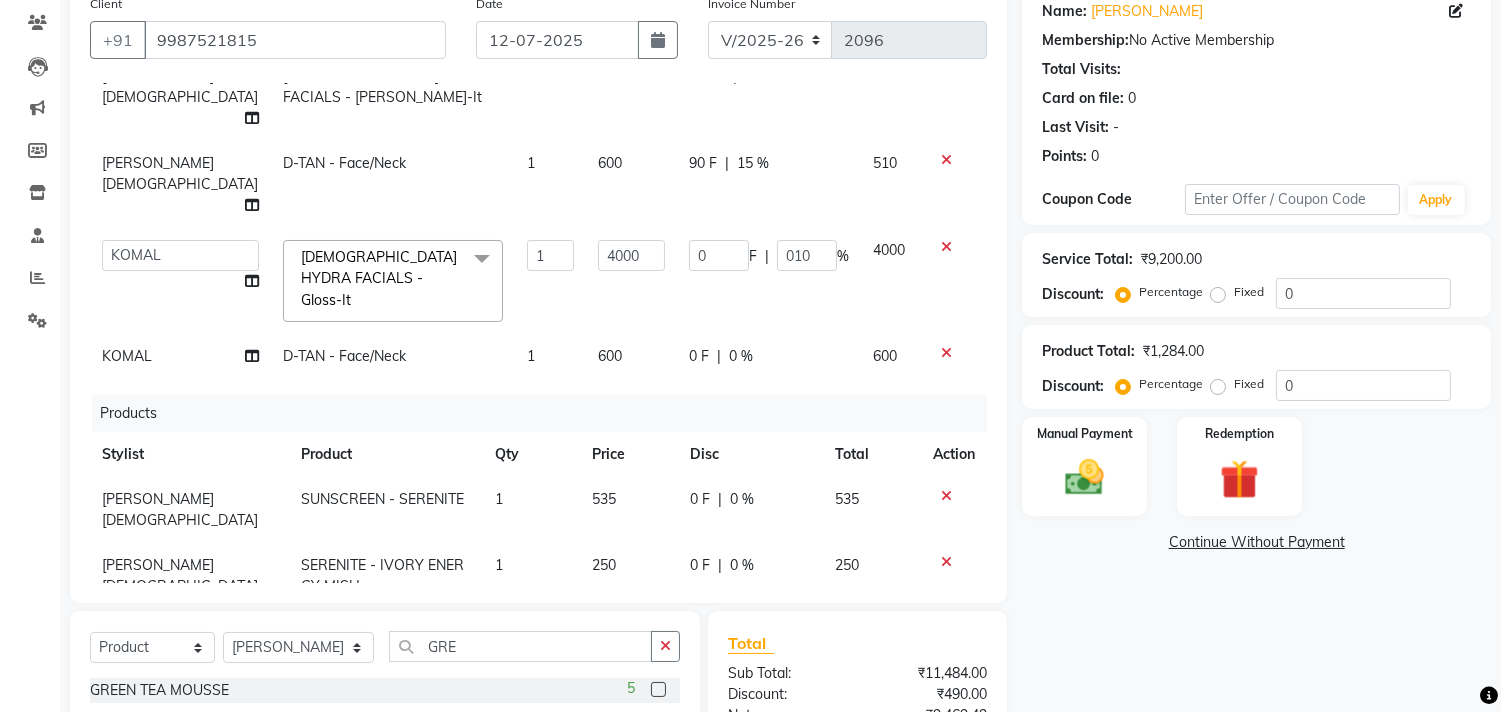click on "0 F | 0 %" 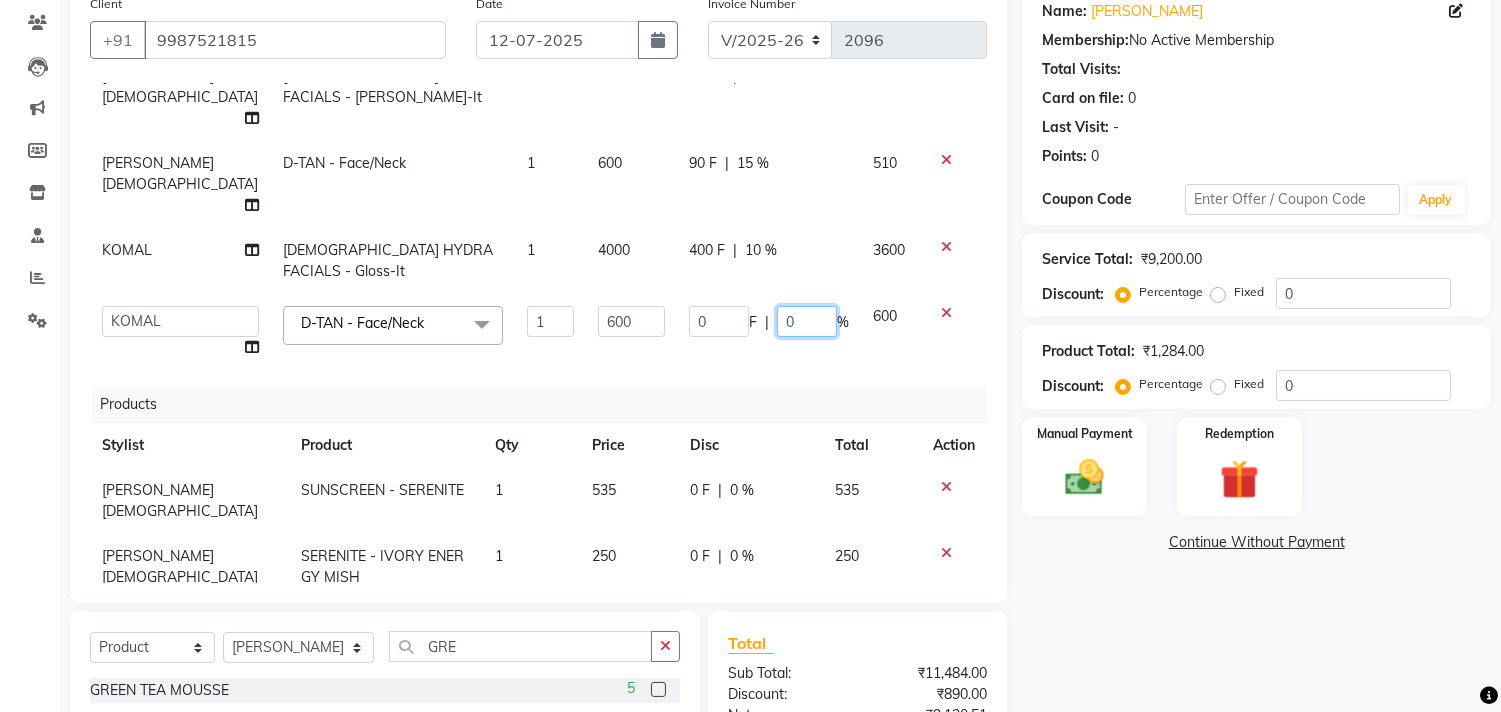 click on "0" 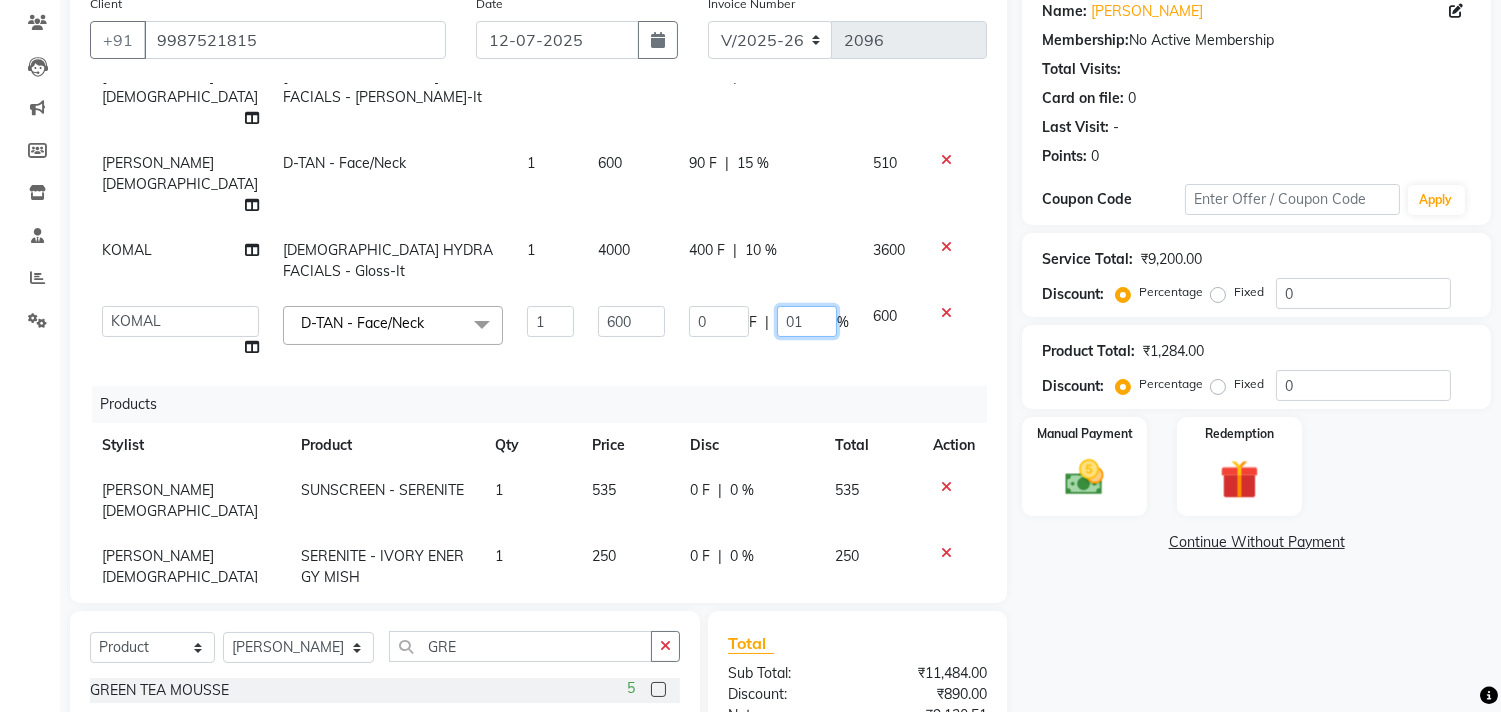 type on "015" 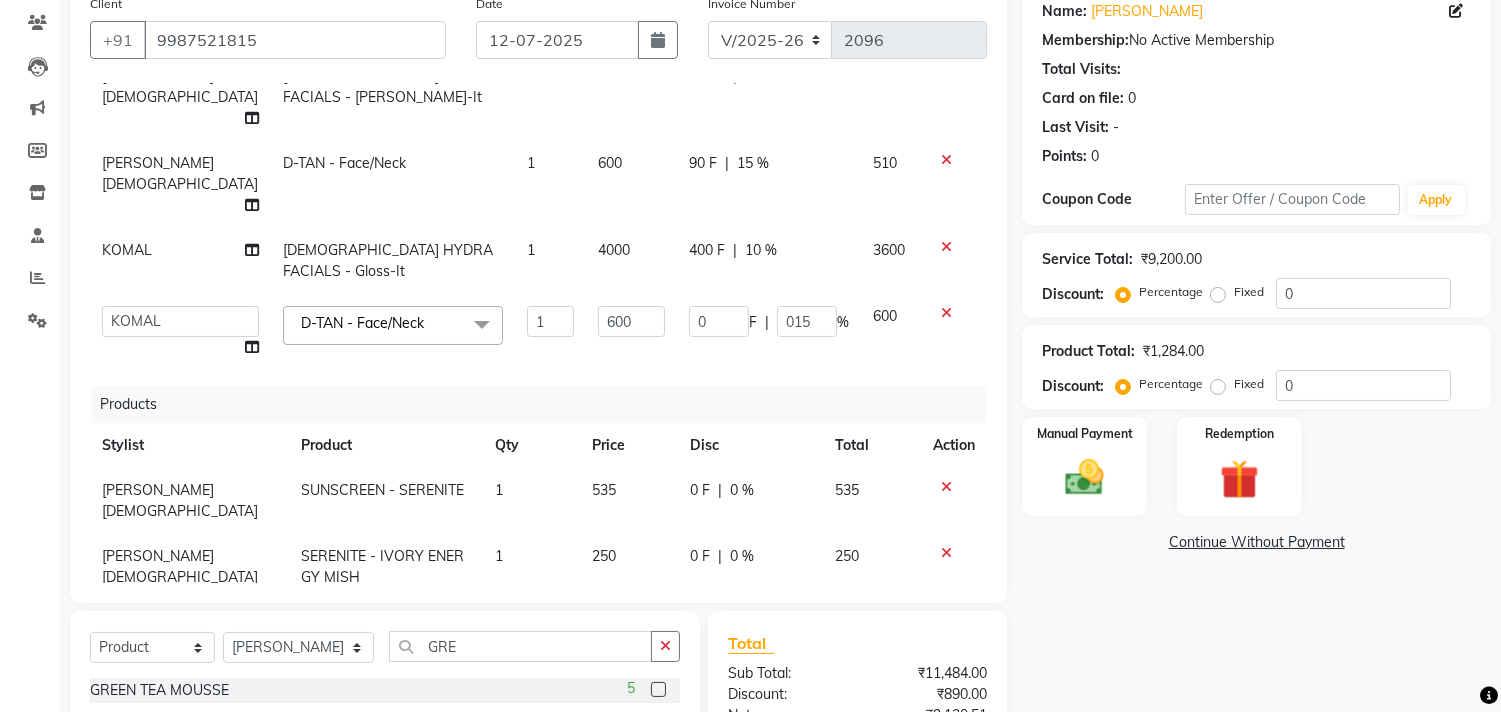 click on "0 F | 015 %" 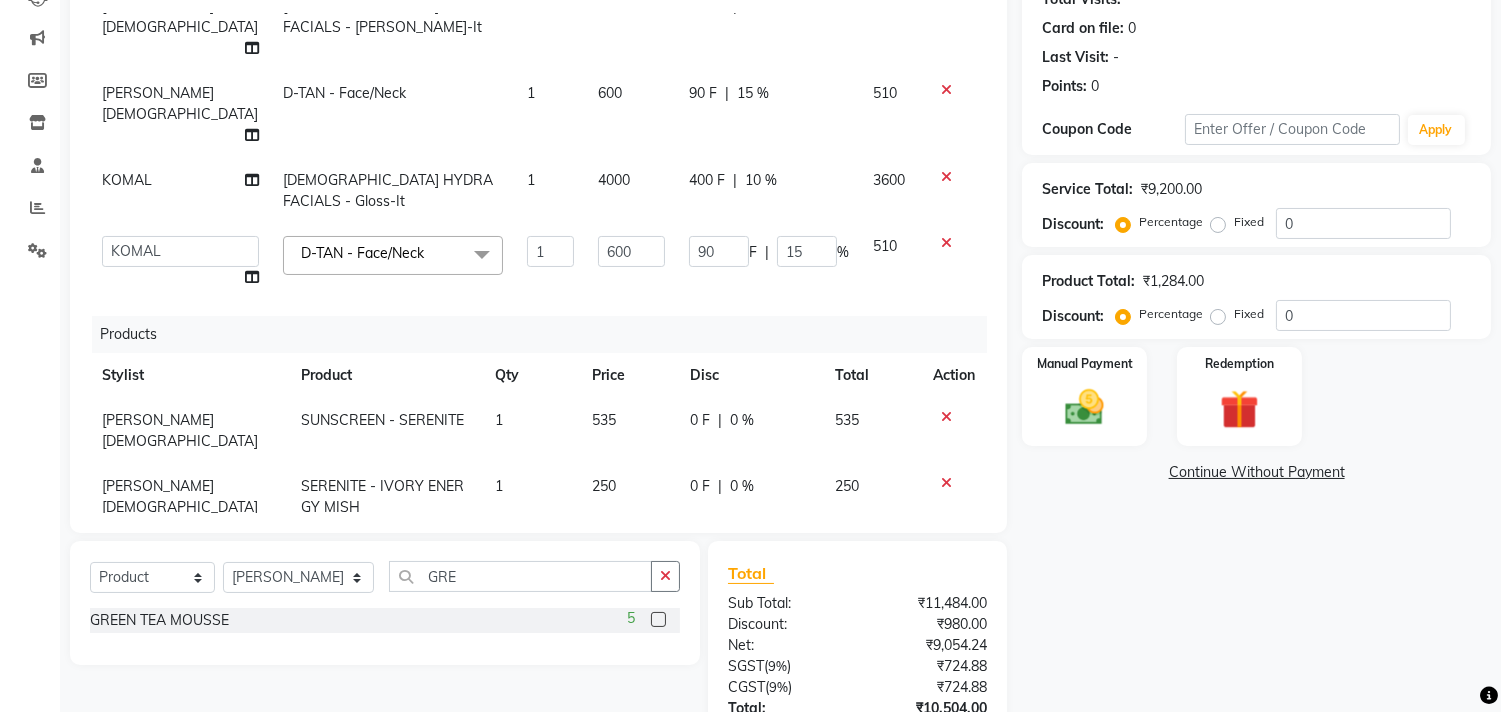 scroll, scrollTop: 0, scrollLeft: 0, axis: both 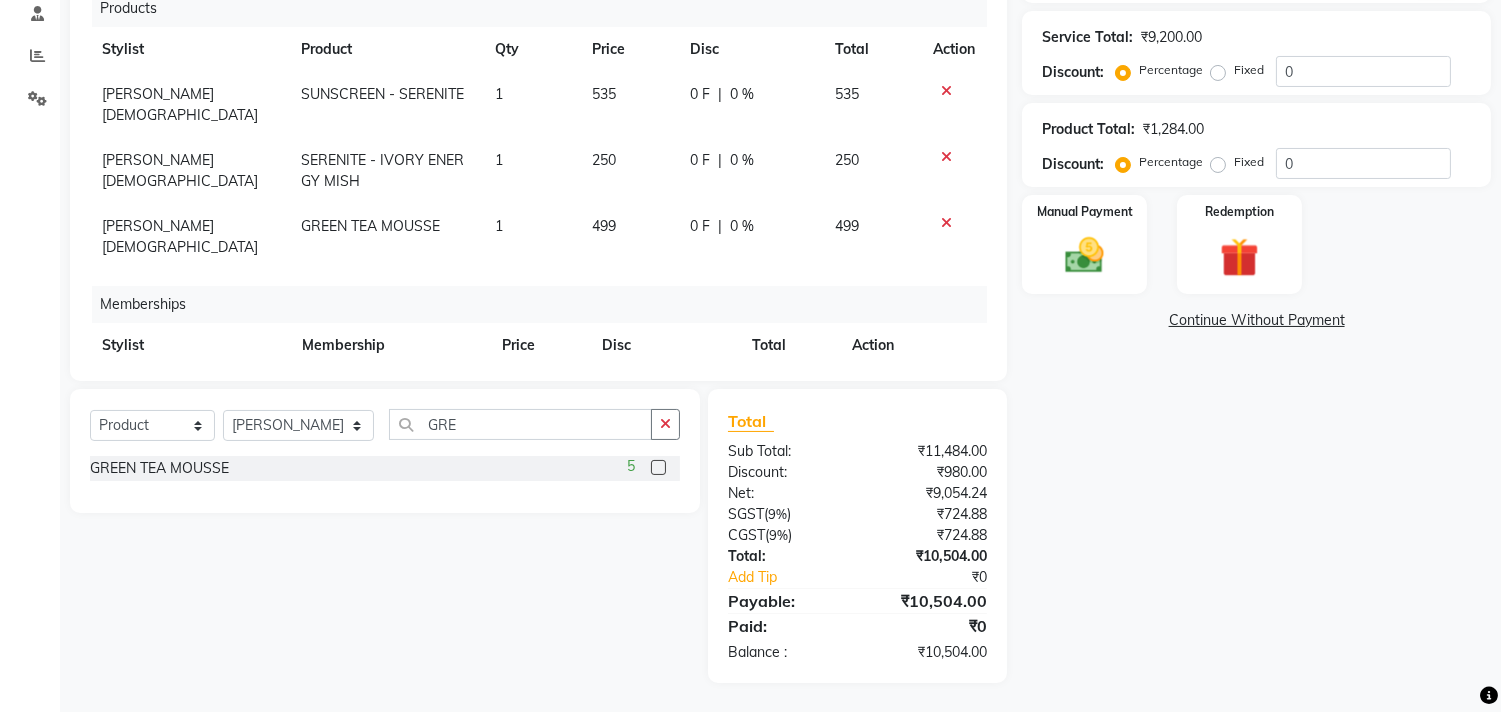 click on "1000" 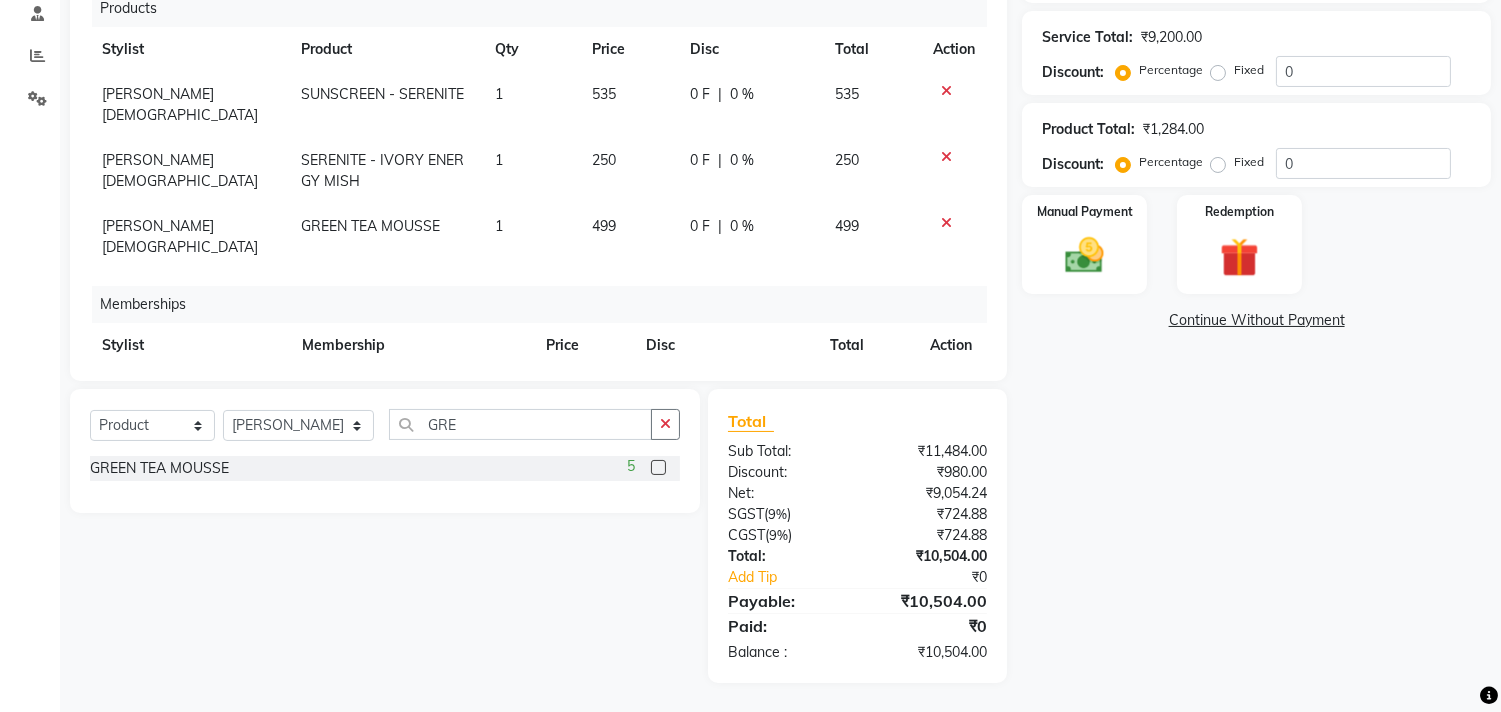 click on "0" 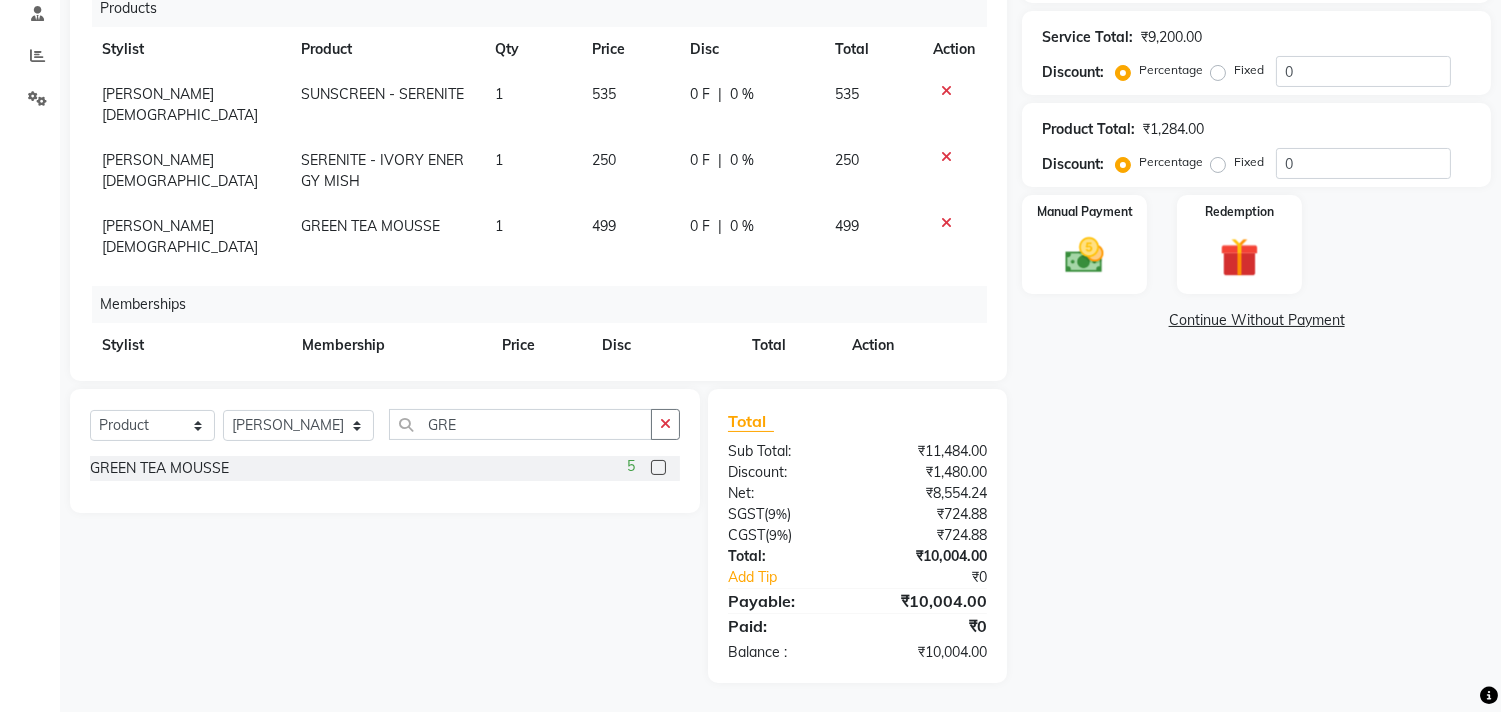 click on "Memberships" 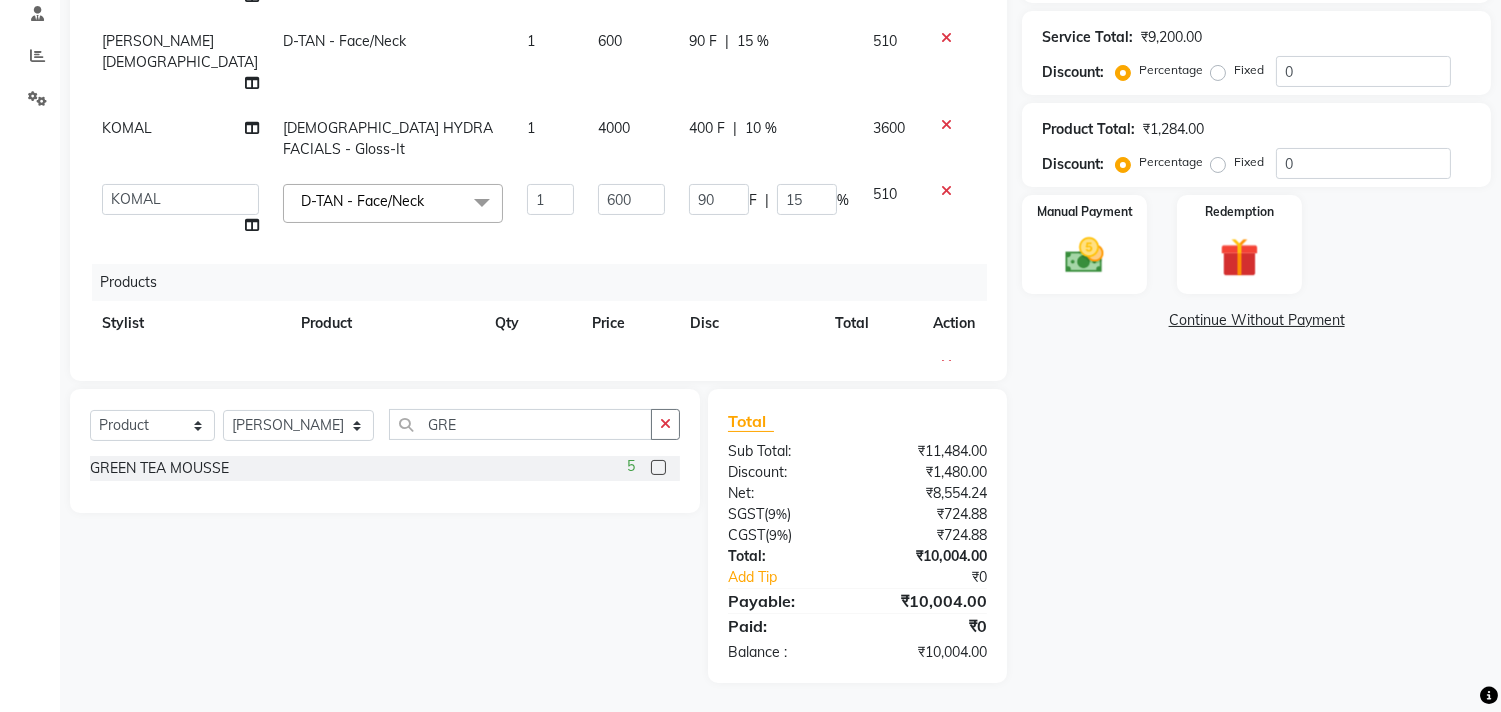 scroll, scrollTop: 0, scrollLeft: 0, axis: both 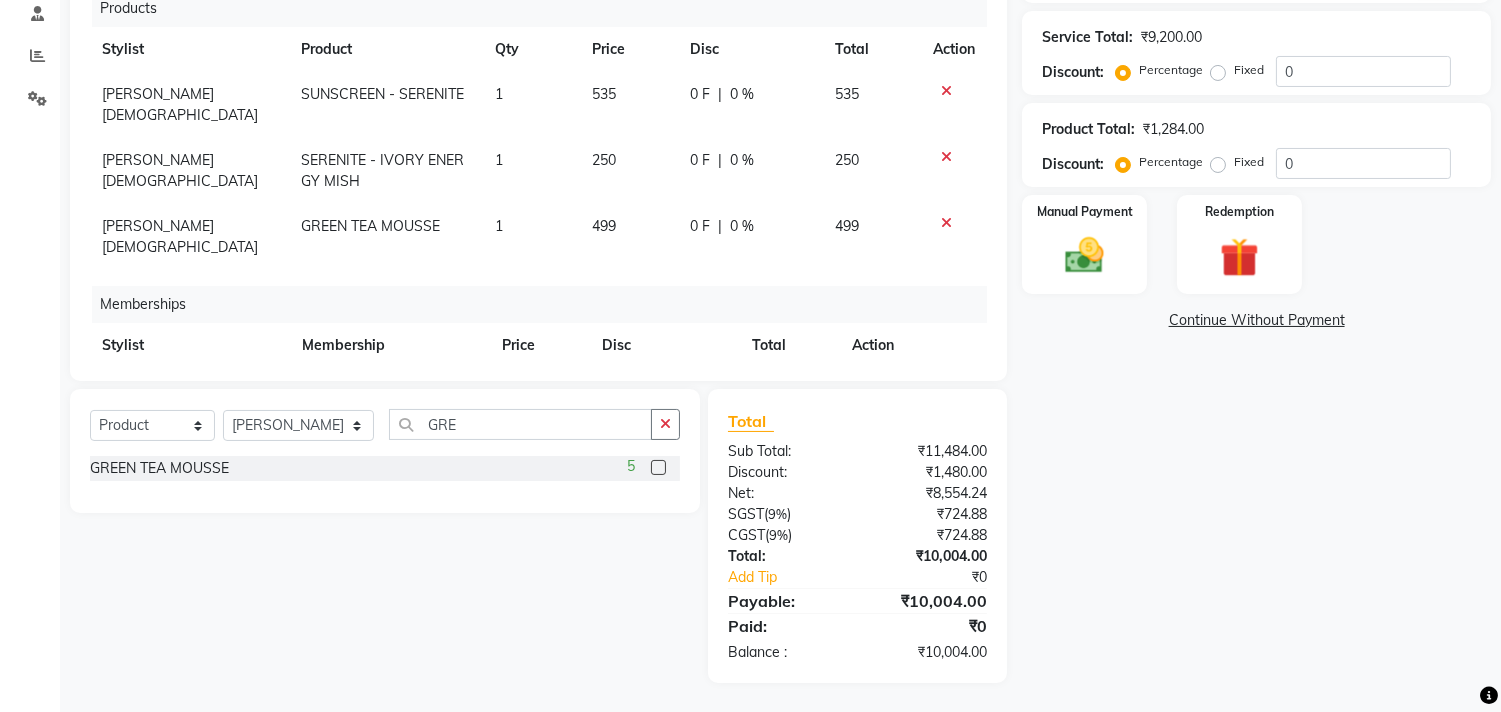 click on "0 F | 0 %" 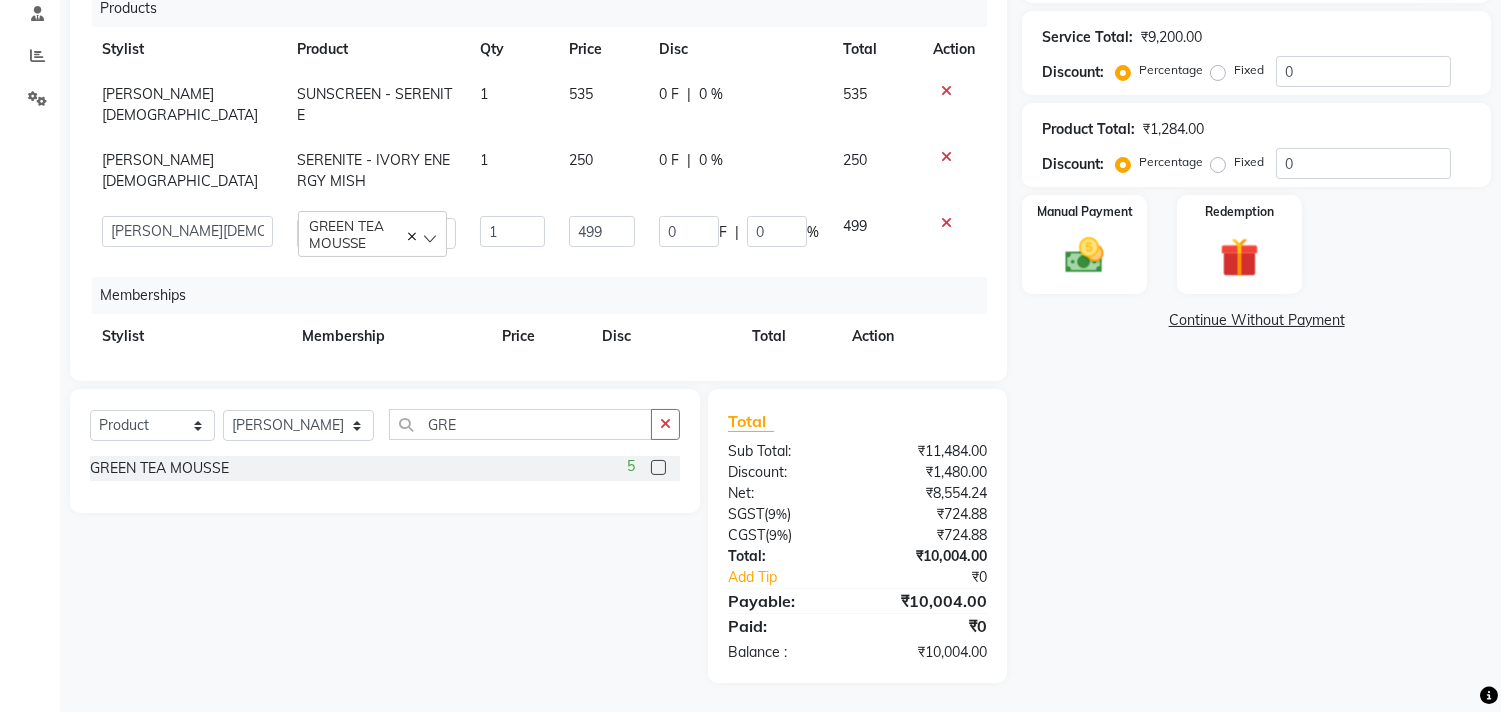 click on "0 F | 0 %" 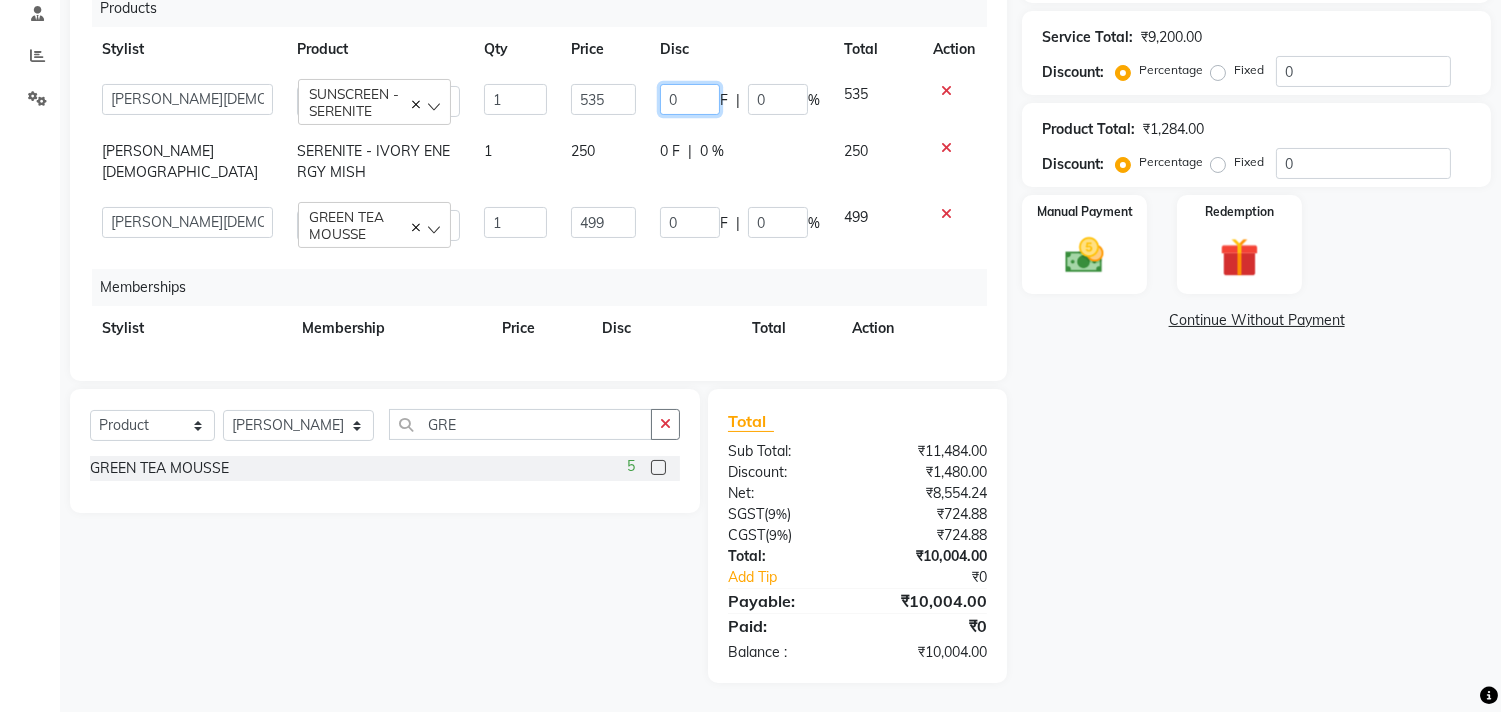 click on "0" 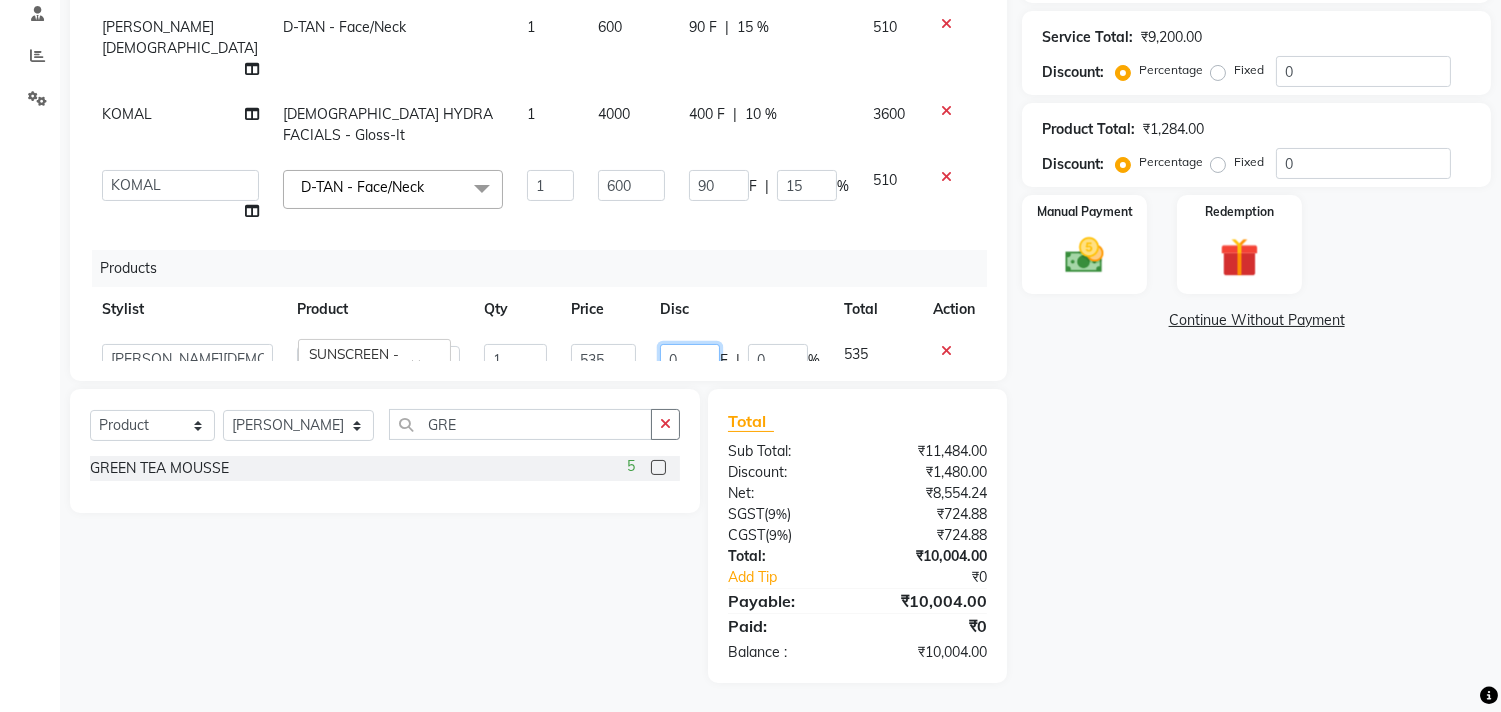 scroll, scrollTop: 0, scrollLeft: 0, axis: both 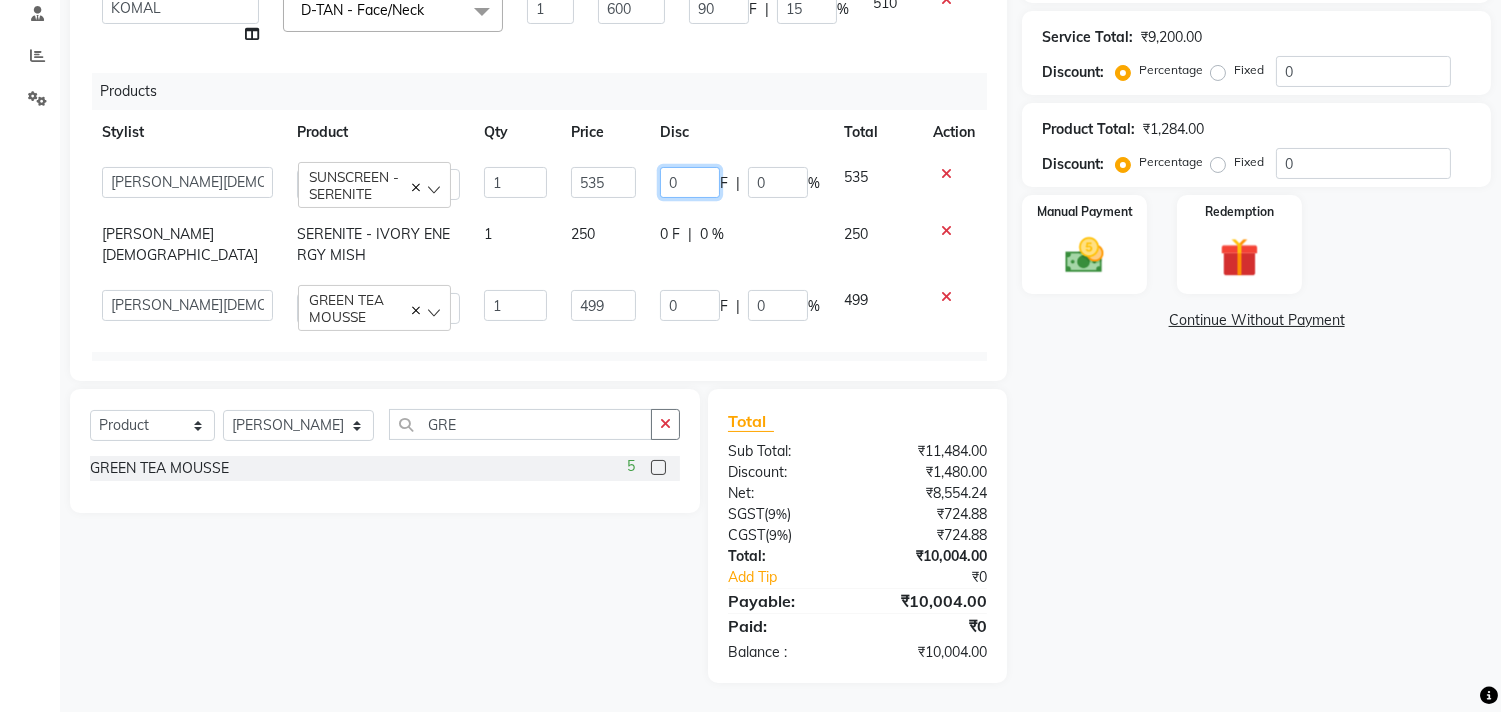 type on "04" 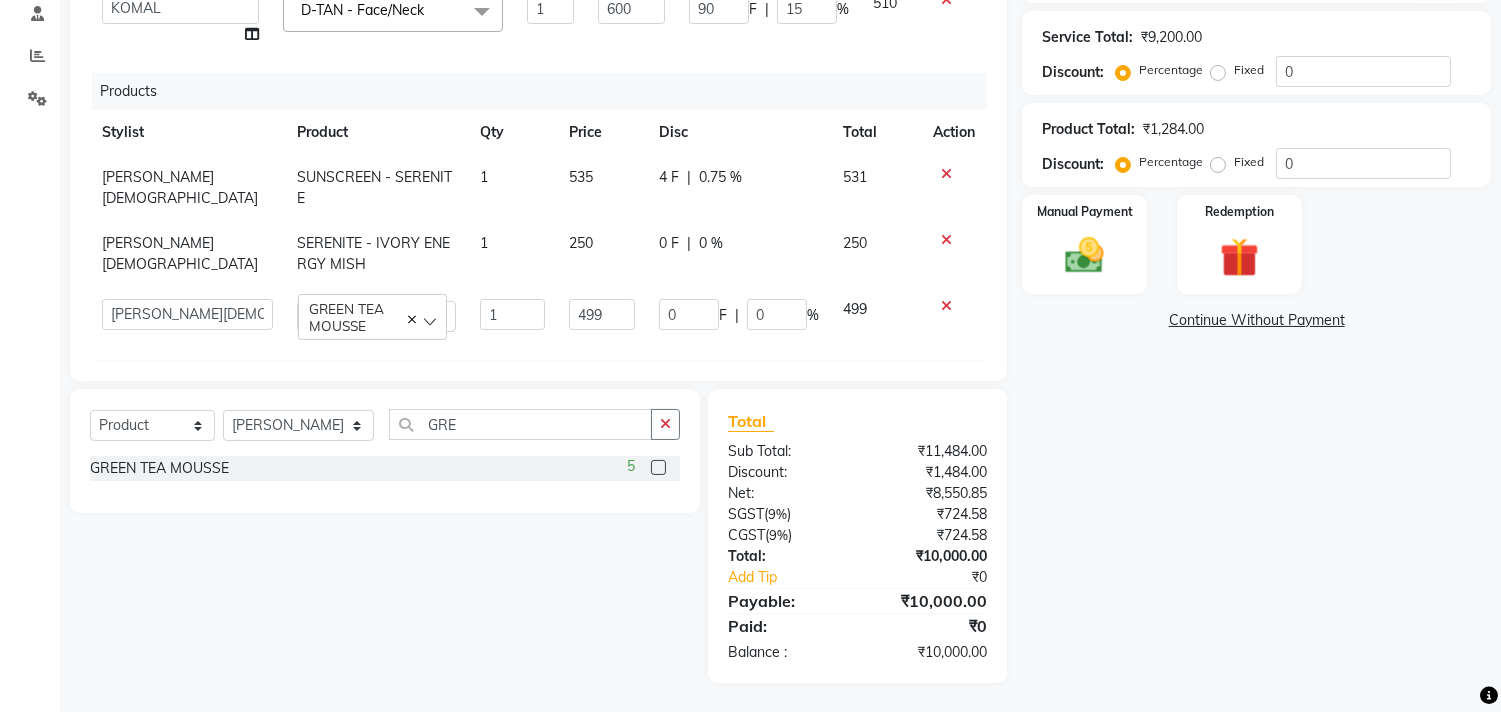 click on "Name: Shreen  Membership:  No Active Membership  Total Visits:   Card on file:  0 Last Visit:   - Points:   0  Coupon Code Apply Service Total:  ₹9,200.00  Discount:  Percentage   Fixed  0 Product Total:  ₹1,284.00  Discount:  Percentage   Fixed  0 Manual Payment Redemption  Continue Without Payment" 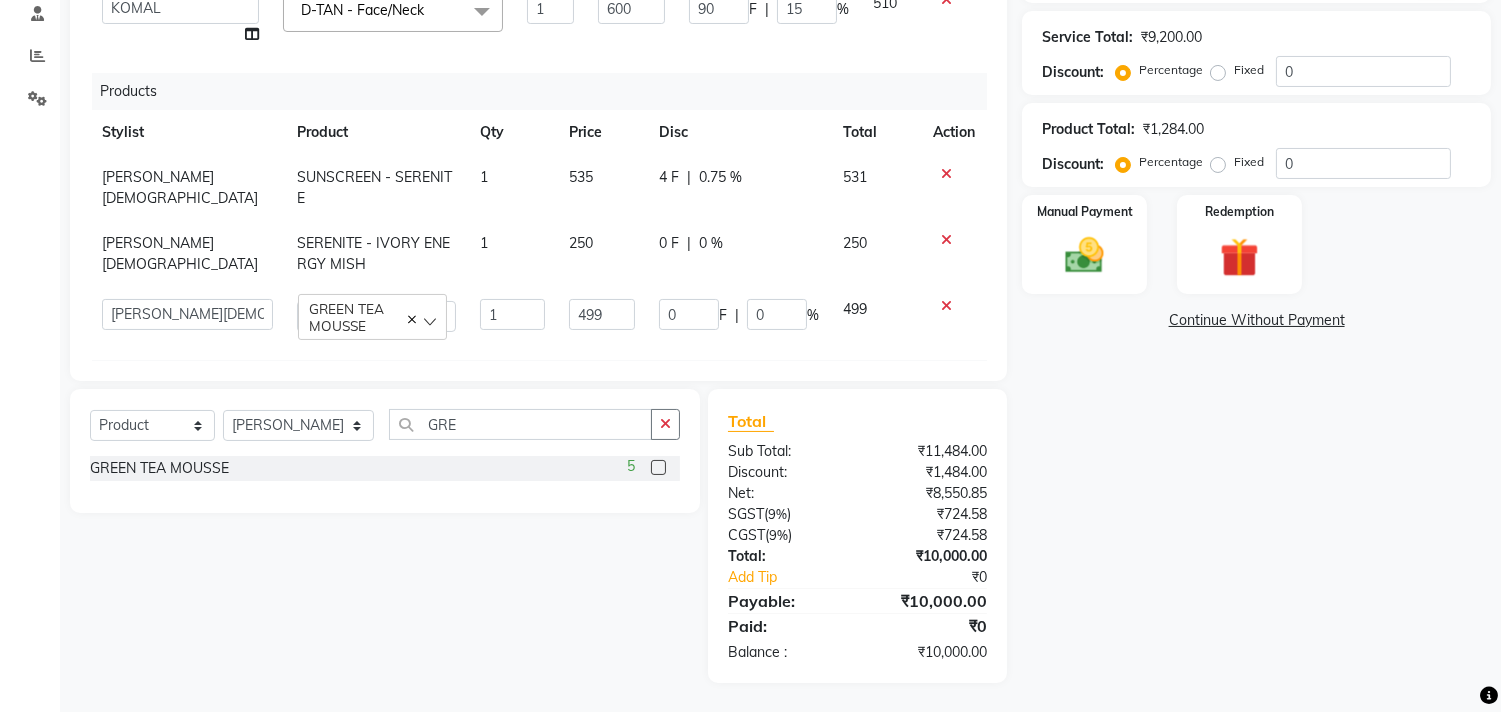 scroll, scrollTop: 0, scrollLeft: 0, axis: both 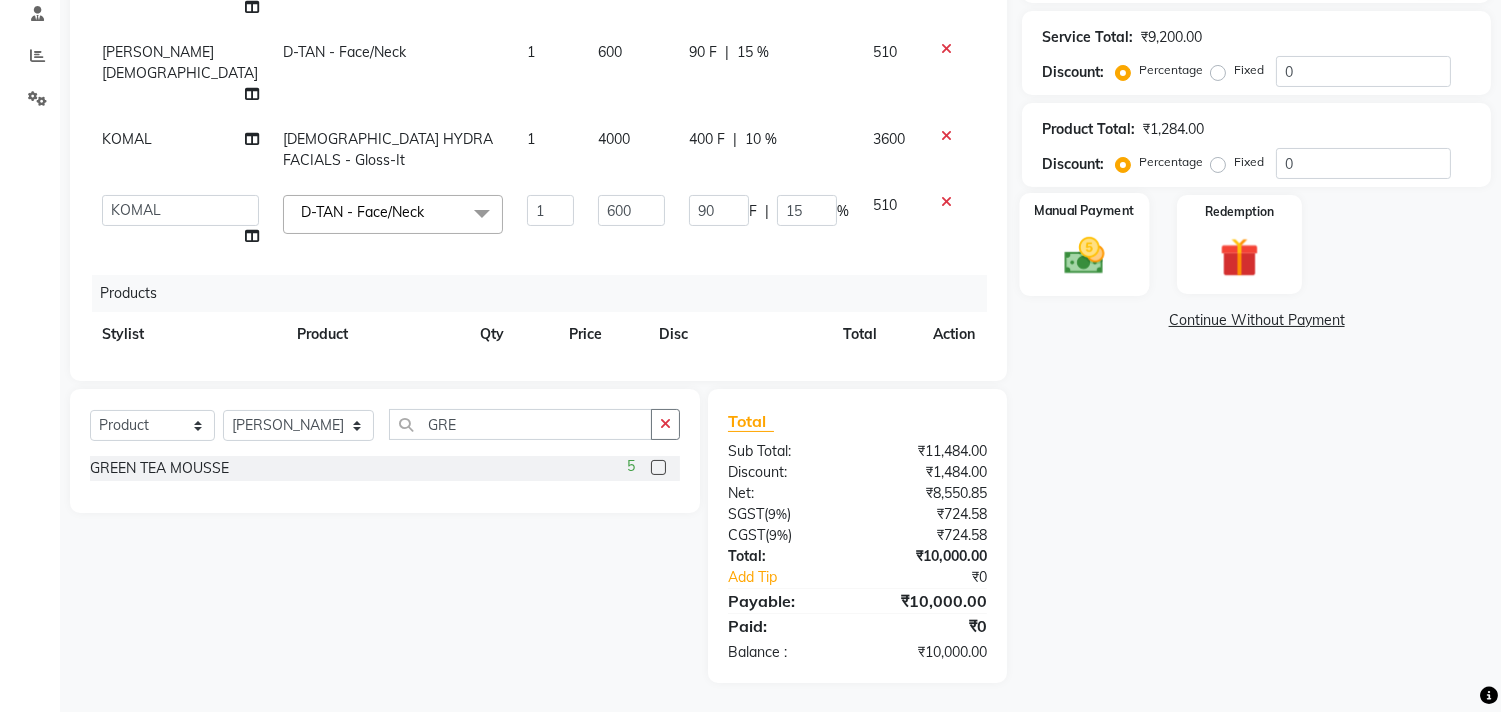 click on "Manual Payment" 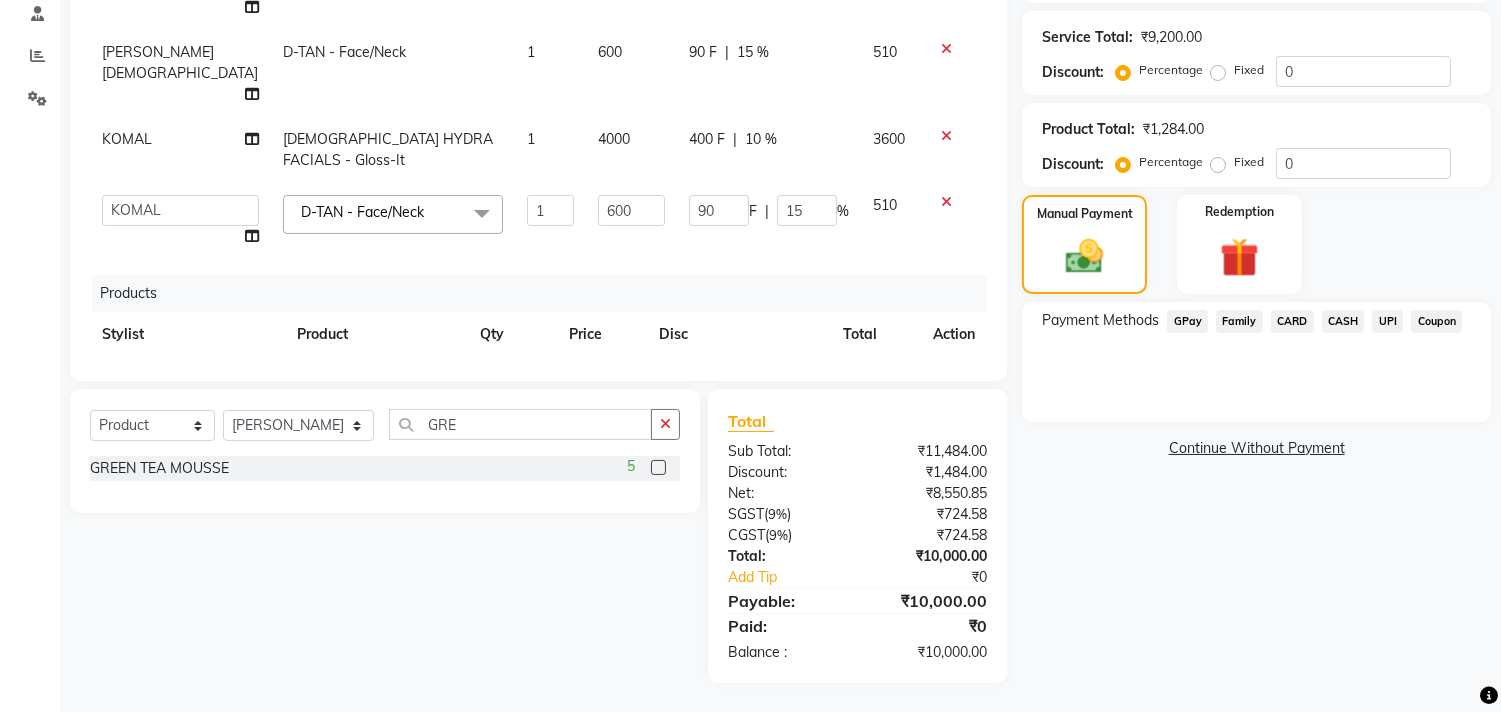 click on "UPI" 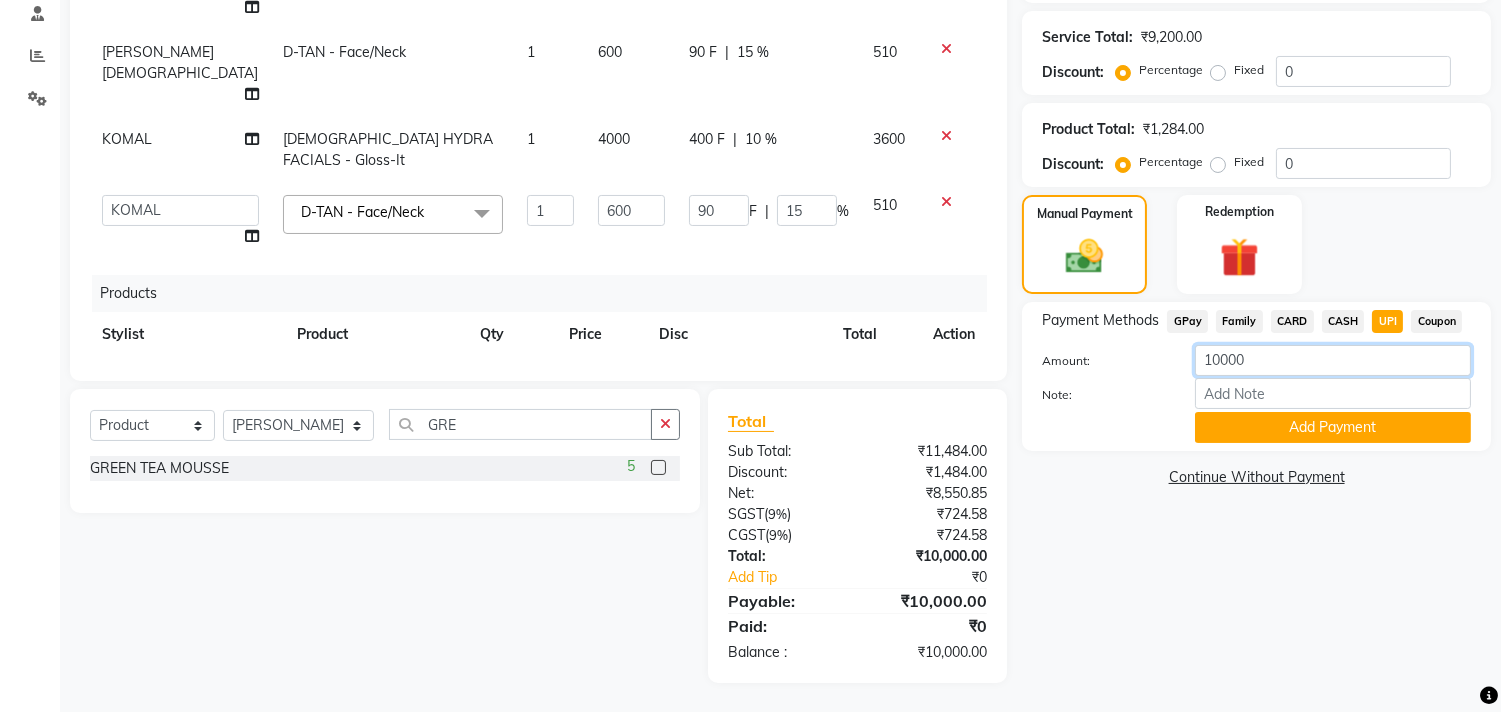 click on "10000" 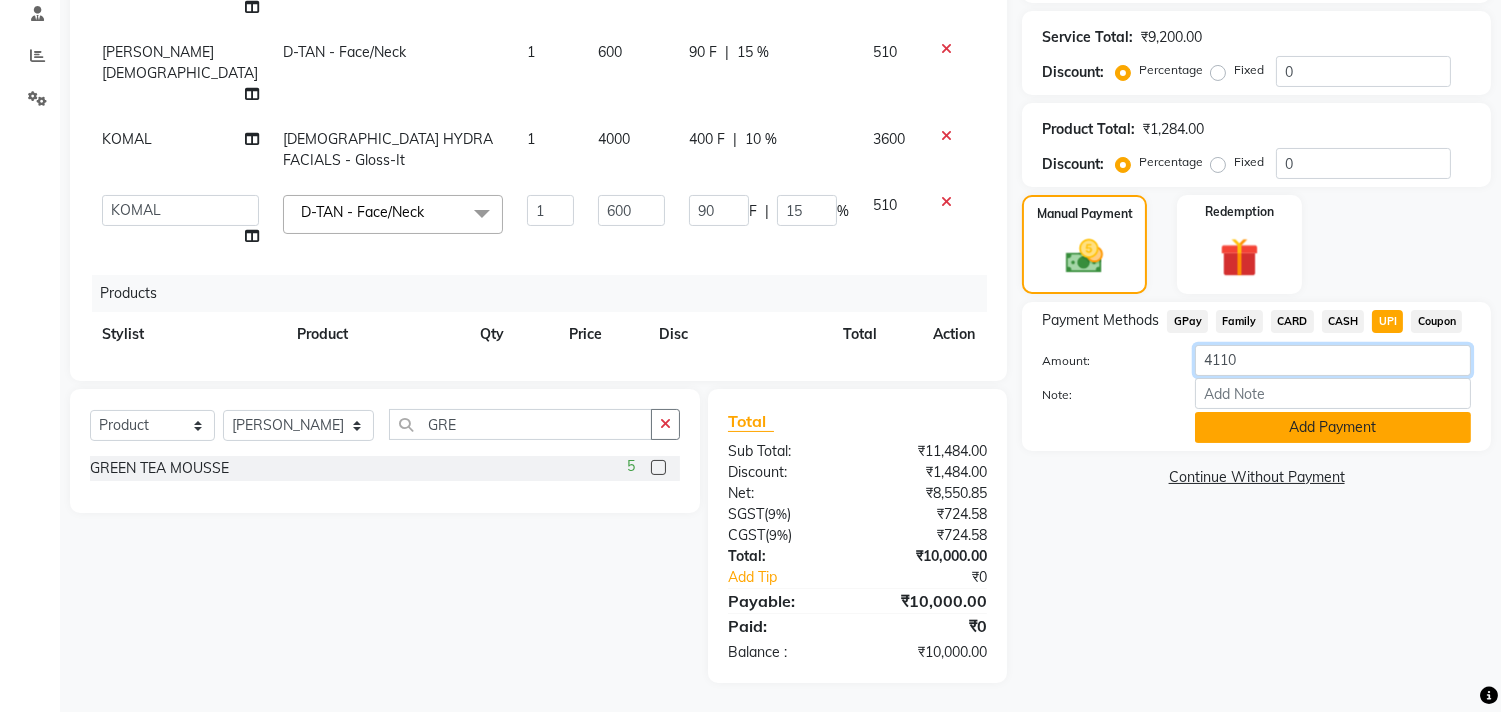 type on "4110" 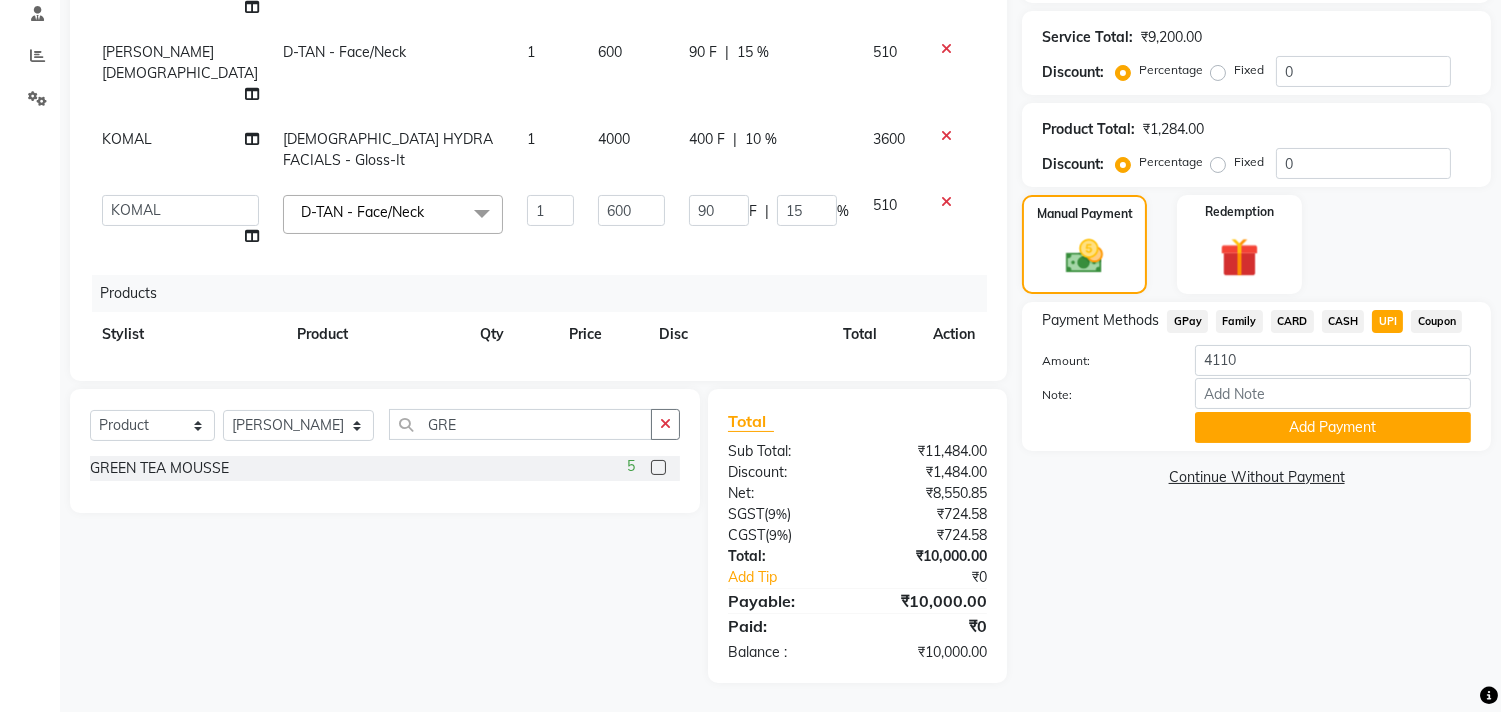 drag, startPoint x: 1336, startPoint y: 425, endPoint x: 1341, endPoint y: 377, distance: 48.259712 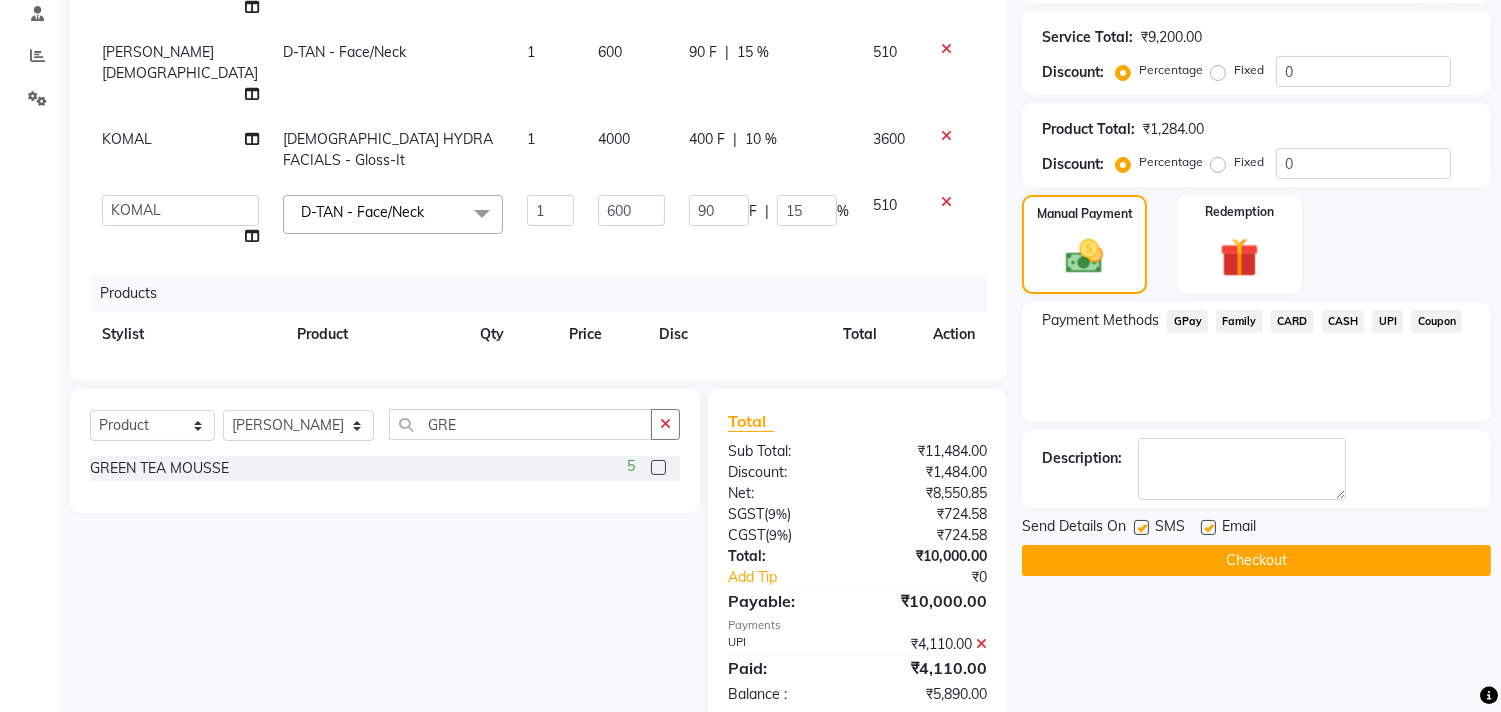 click on "CASH" 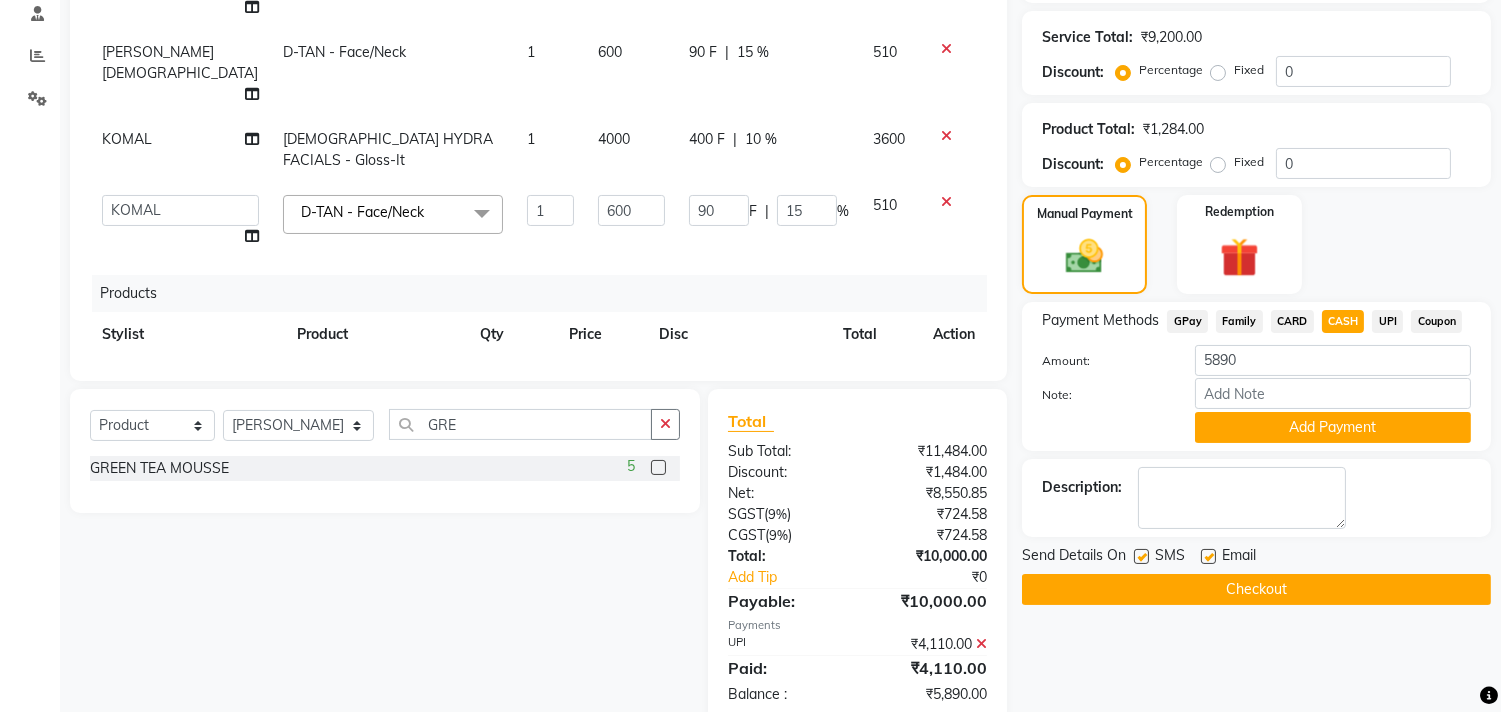 drag, startPoint x: 1324, startPoint y: 417, endPoint x: 1313, endPoint y: 422, distance: 12.083046 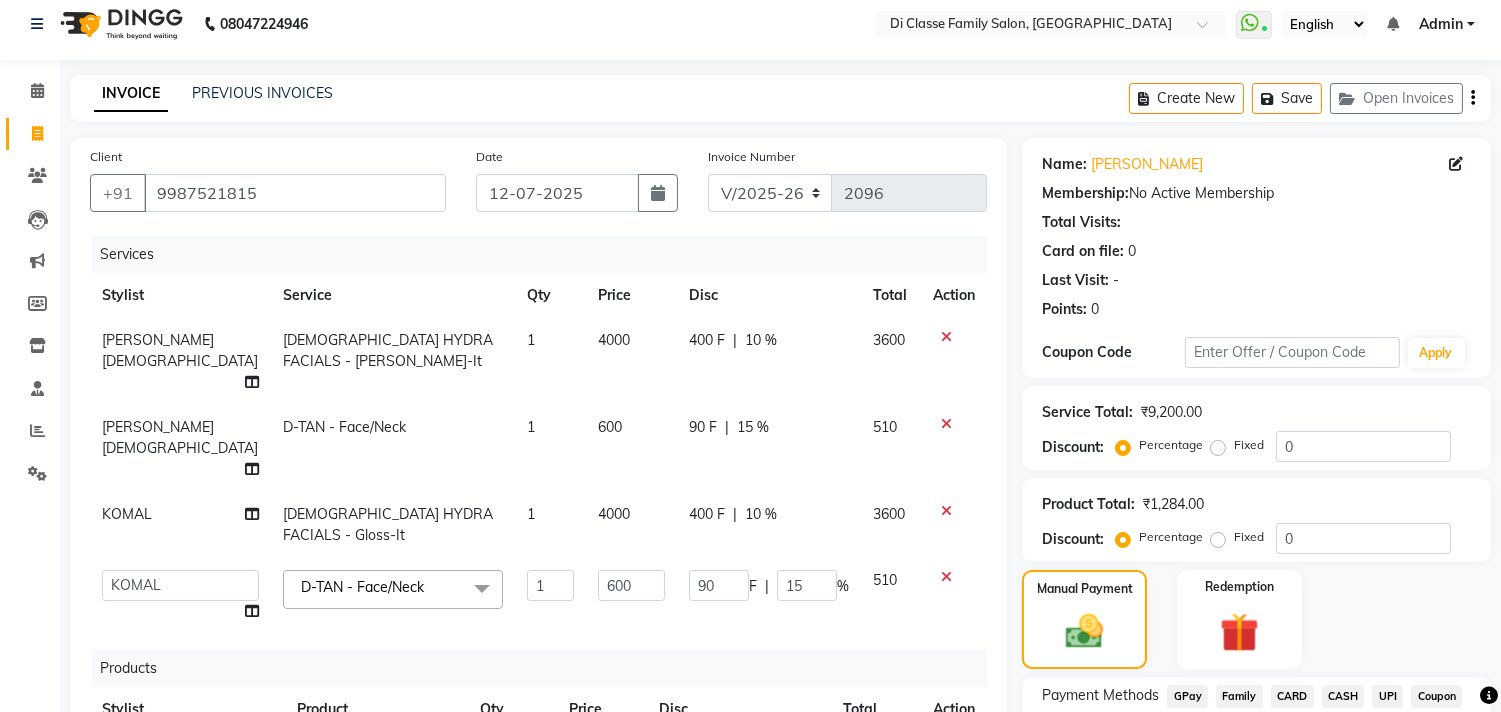 scroll, scrollTop: 0, scrollLeft: 0, axis: both 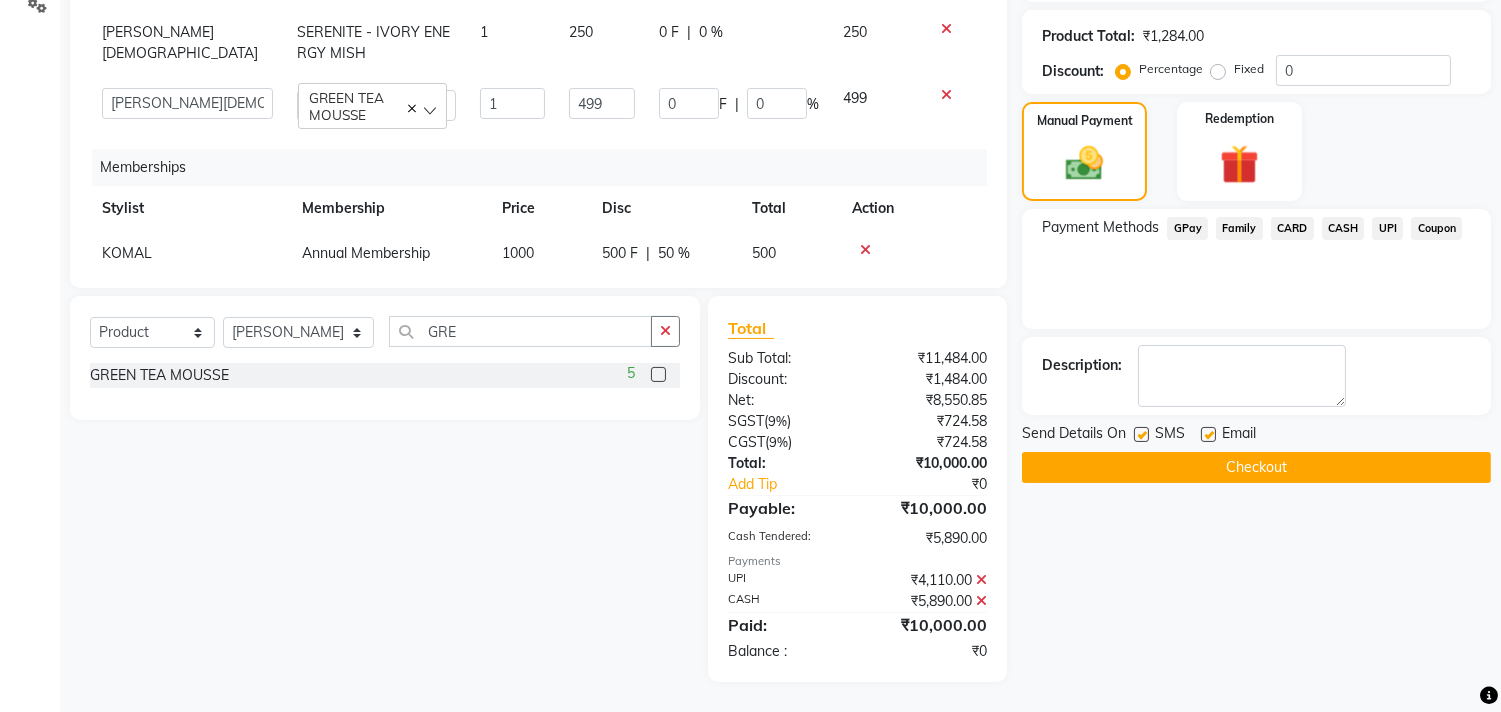 click on "Name: Shreen  Membership:  No Active Membership  Total Visits:   Card on file:  0 Last Visit:   - Points:   0  Coupon Code Apply Service Total:  ₹9,200.00  Discount:  Percentage   Fixed  0 Product Total:  ₹1,284.00  Discount:  Percentage   Fixed  0 Manual Payment Redemption Payment Methods  GPay   Family   CARD   CASH   UPI   Coupon  Description:                  Send Details On SMS Email  Checkout" 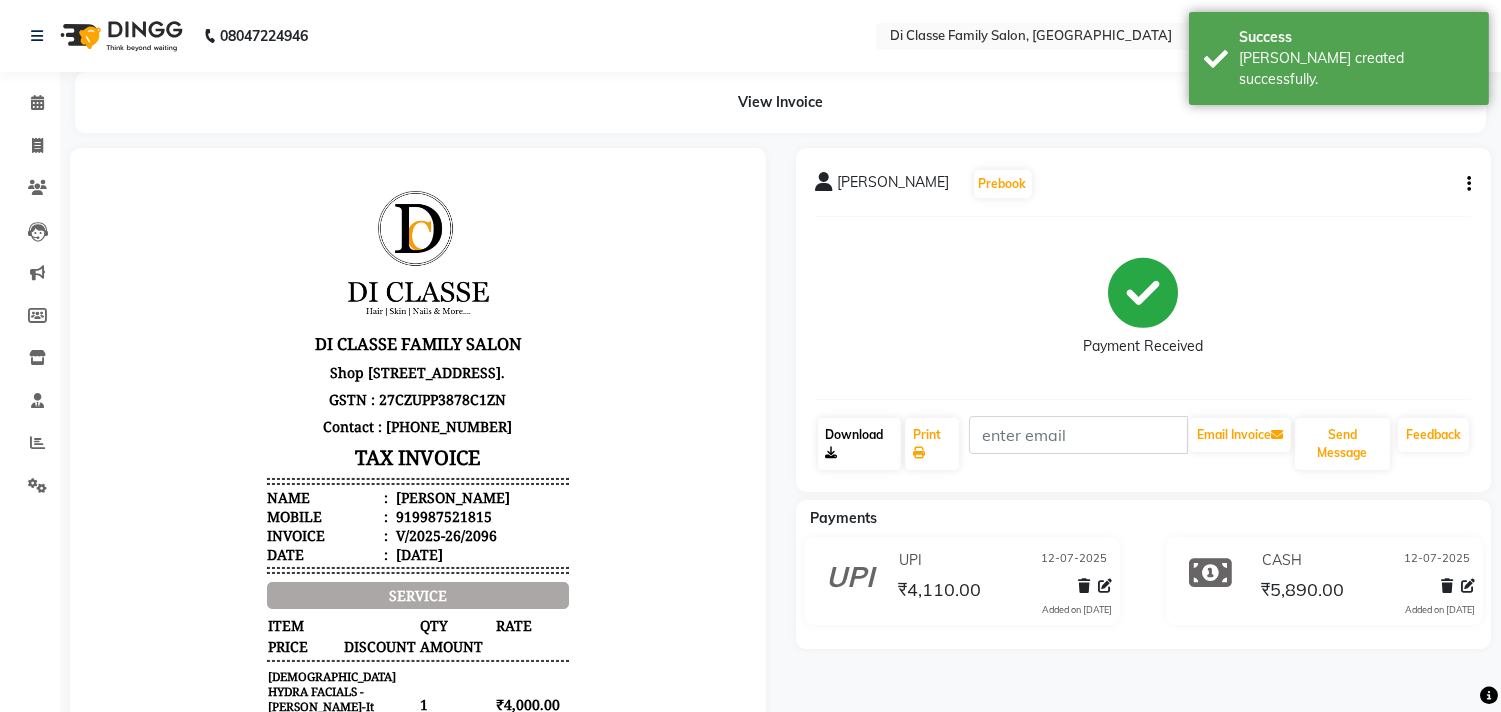 scroll, scrollTop: 0, scrollLeft: 0, axis: both 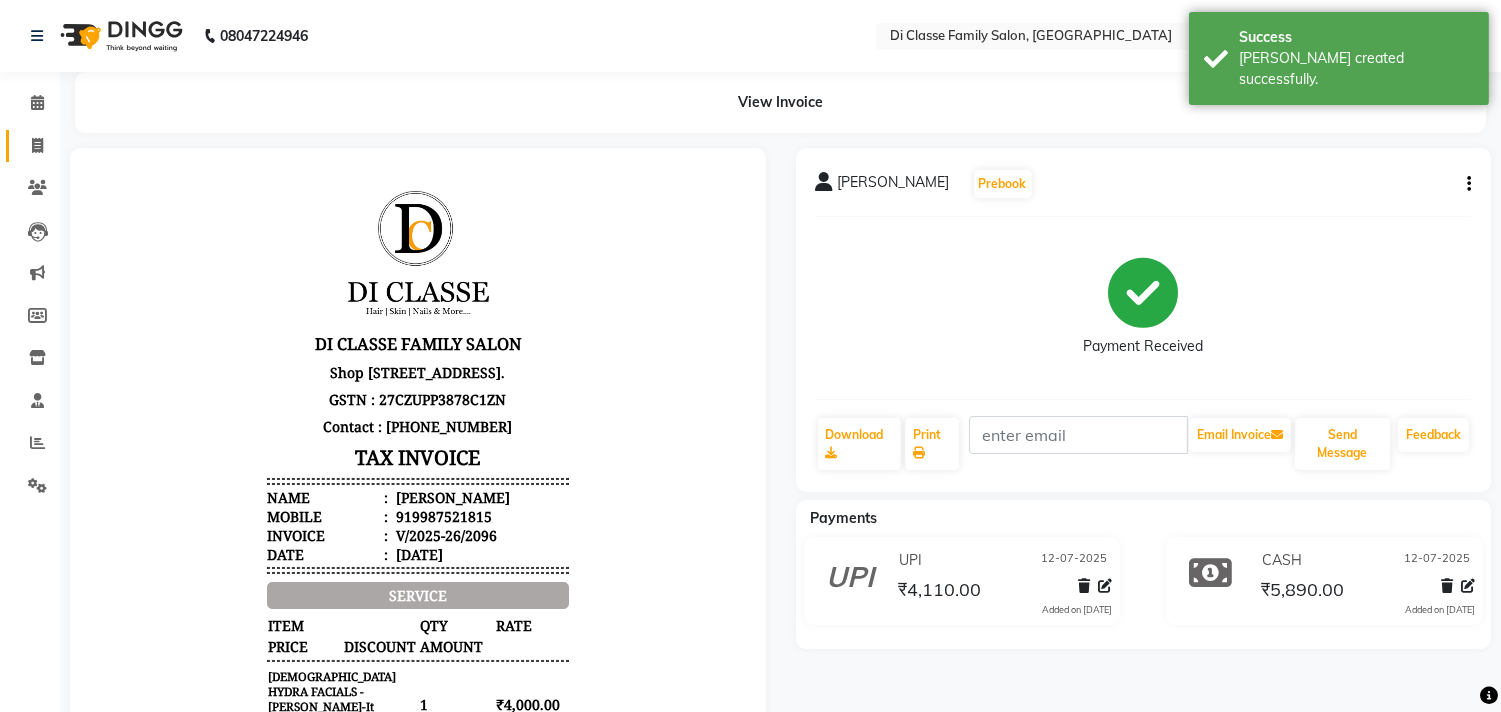 click 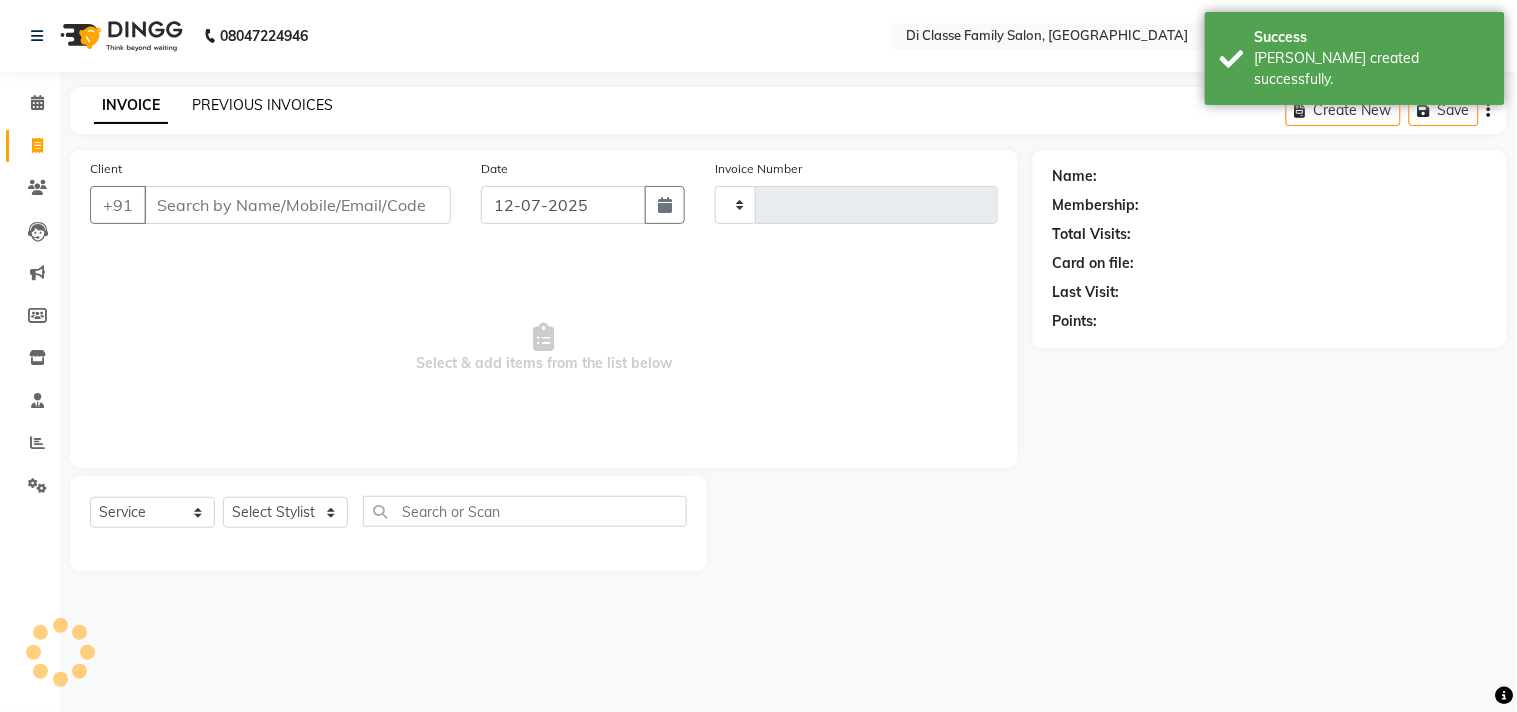 click on "PREVIOUS INVOICES" 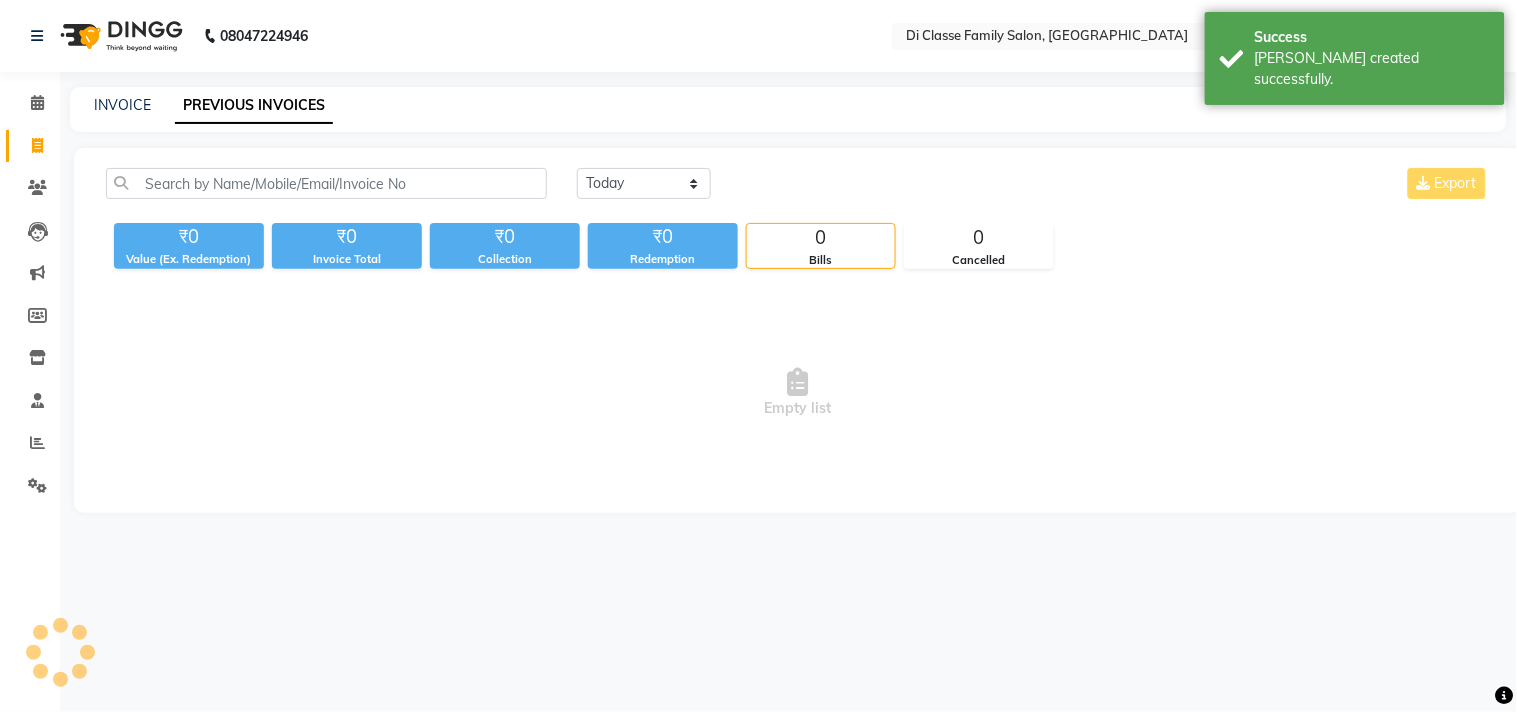 click on "PREVIOUS INVOICES" 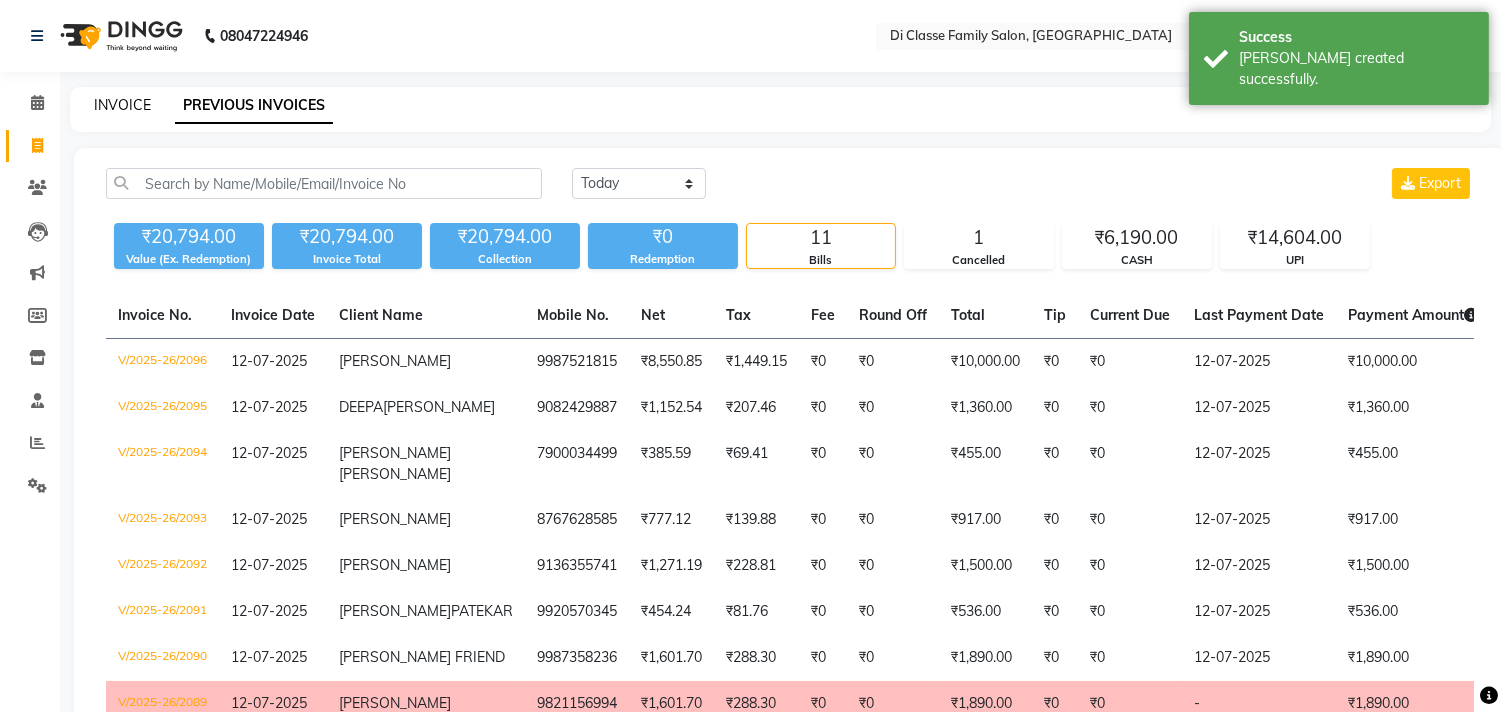 click on "INVOICE" 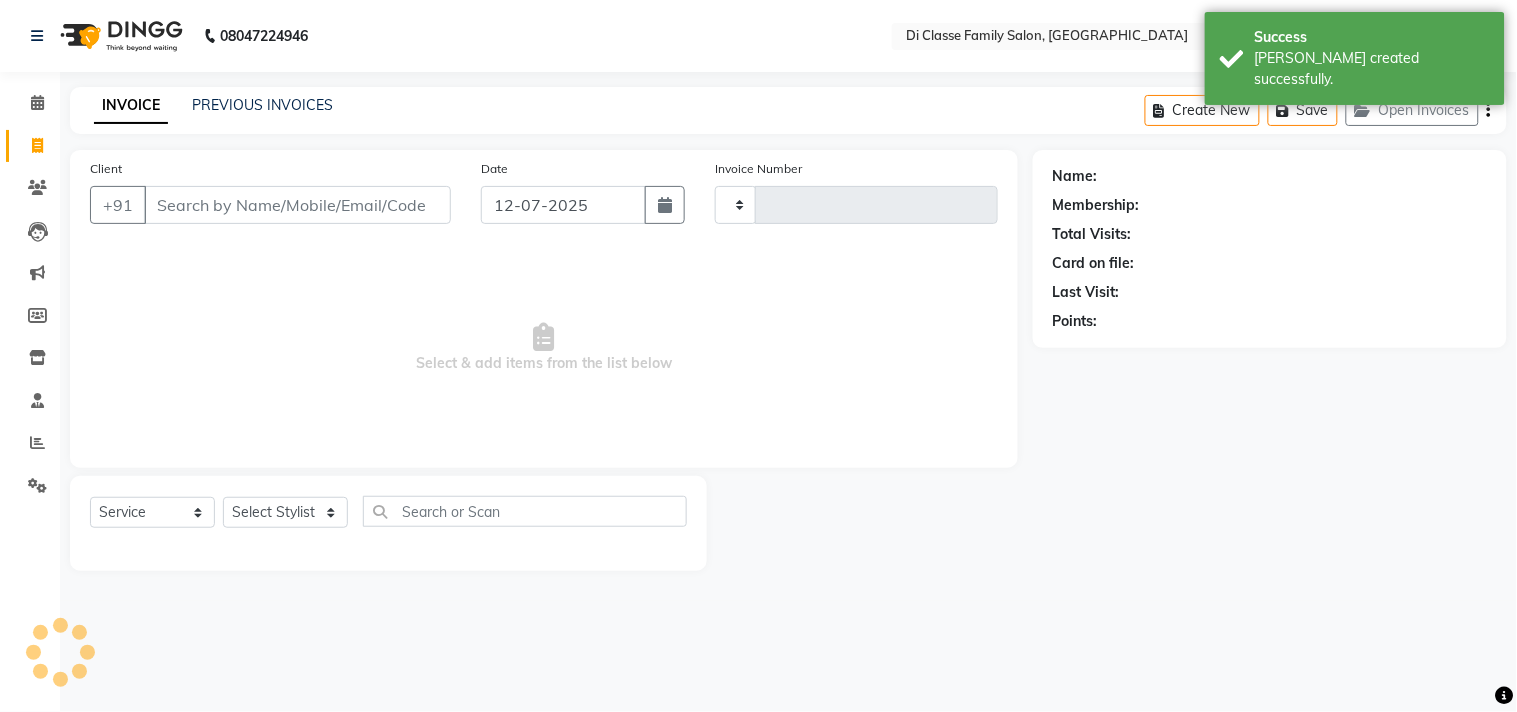 type on "2097" 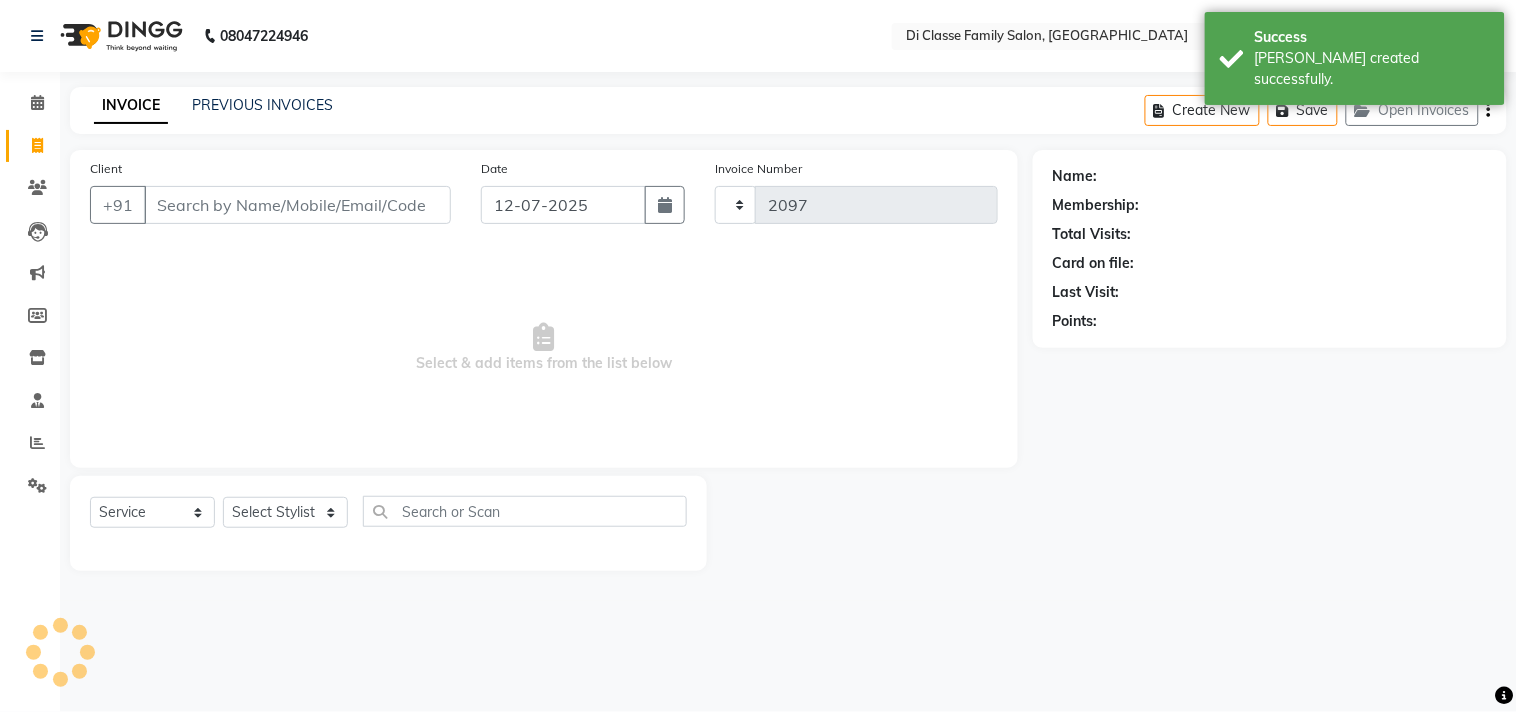 select on "4704" 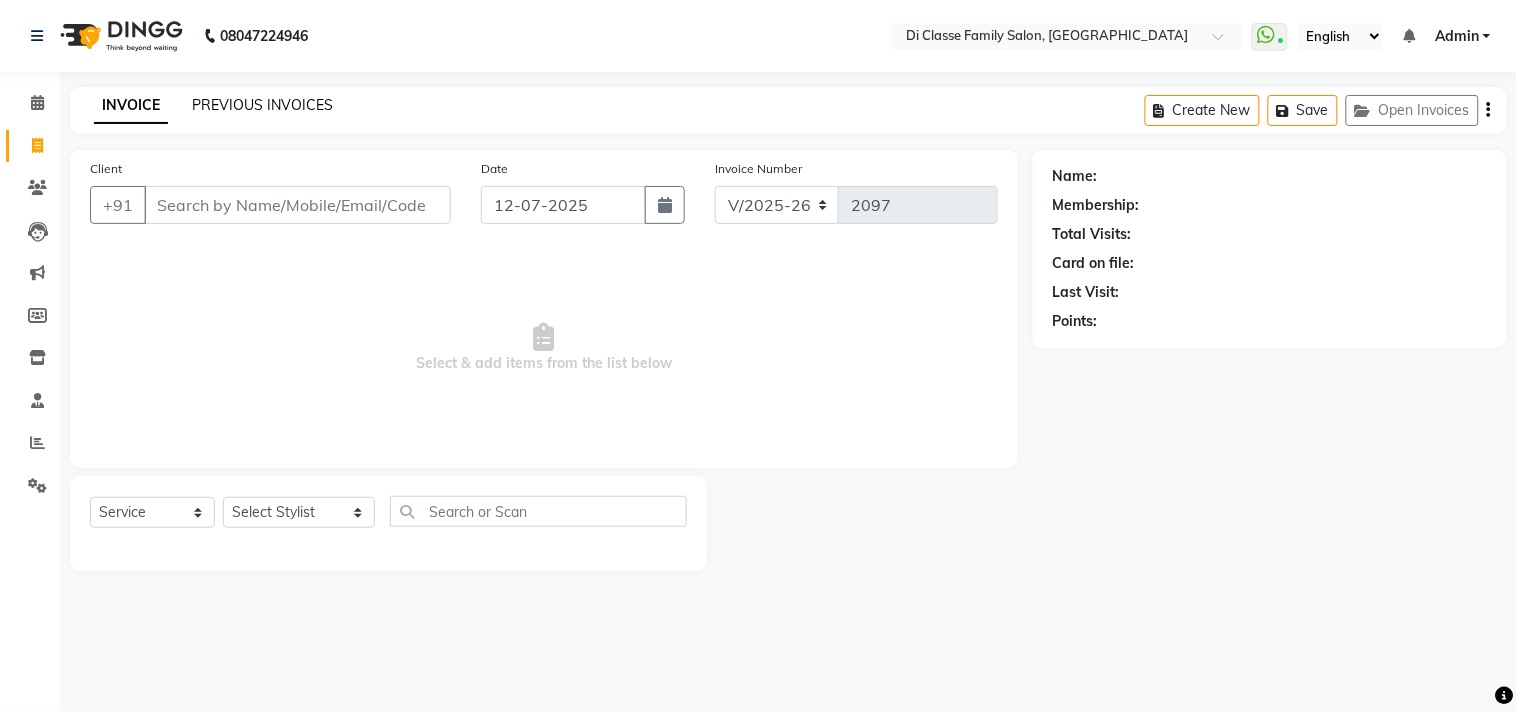 click on "PREVIOUS INVOICES" 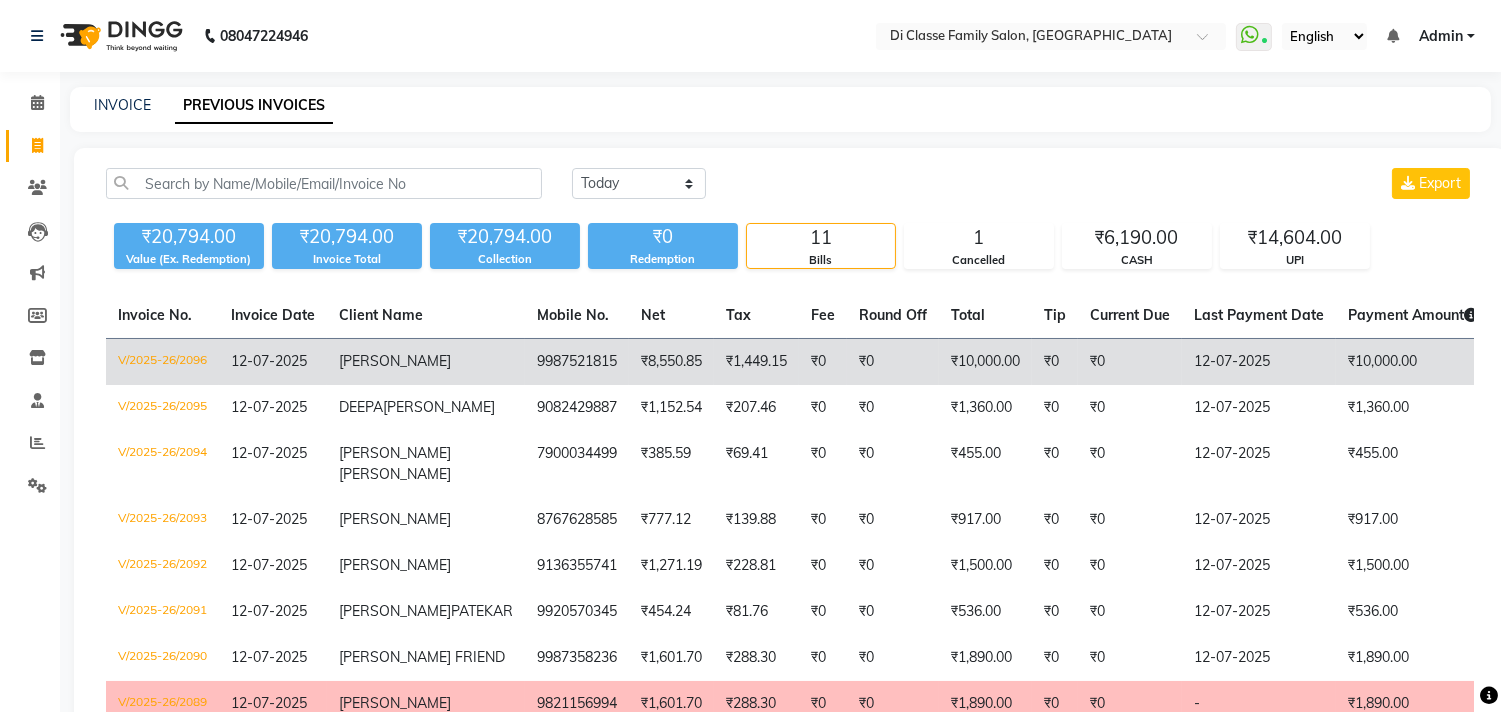 click on "₹8,550.85" 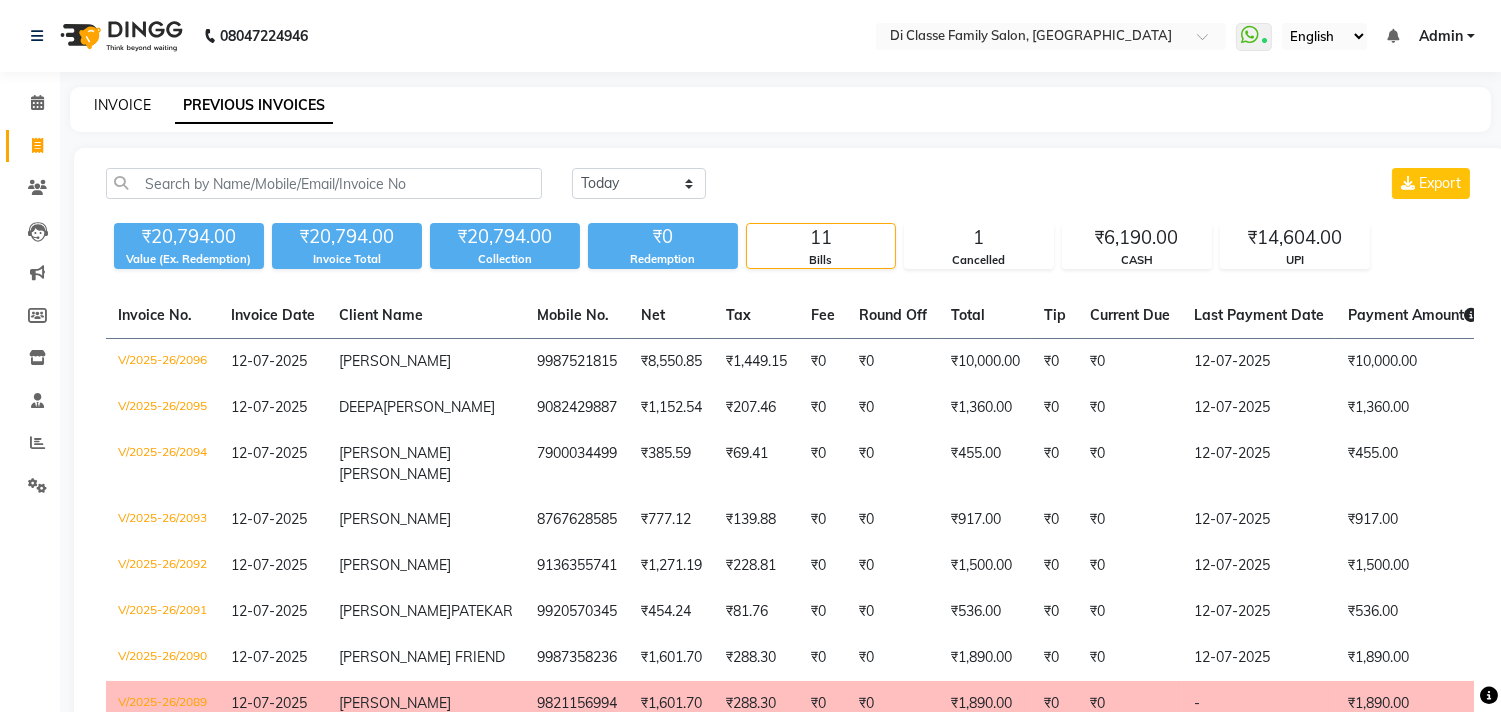 click on "INVOICE" 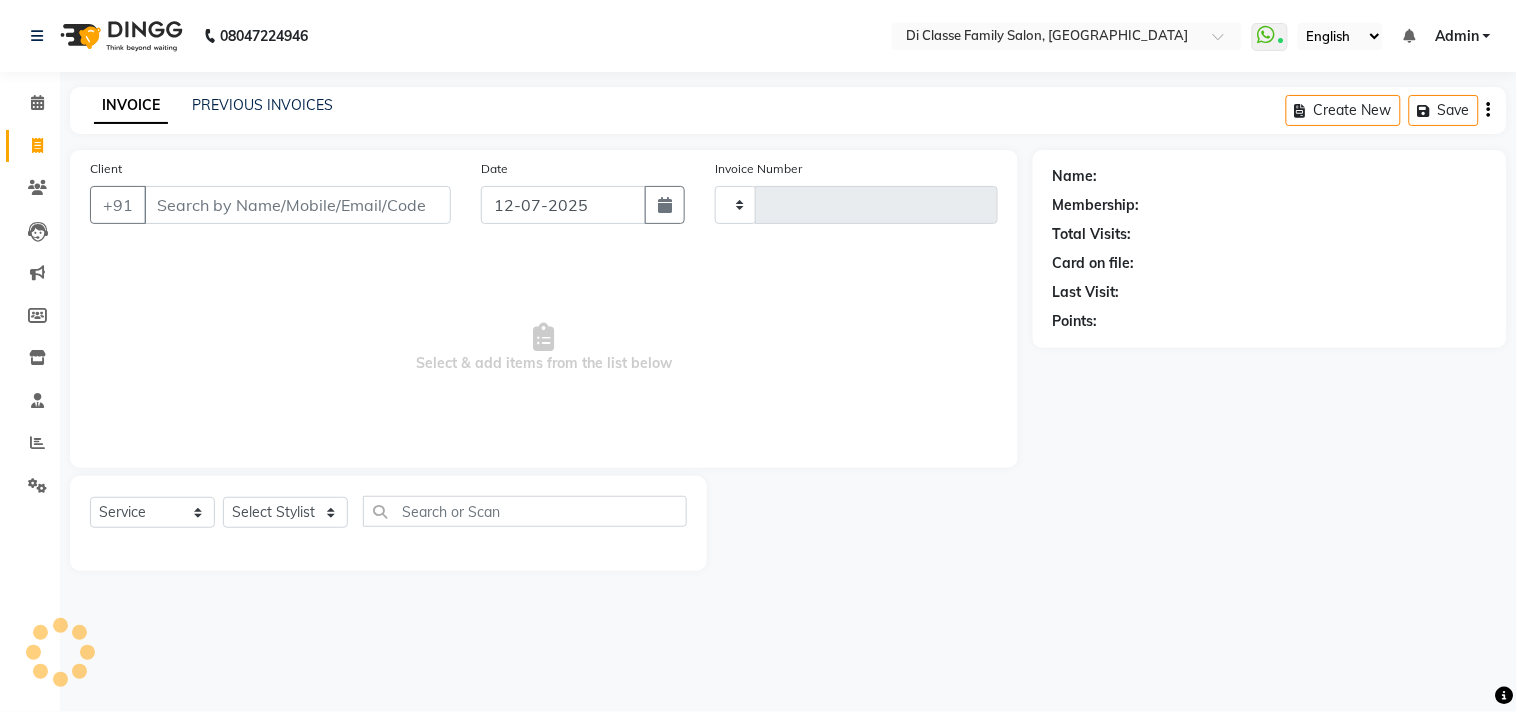 type on "2097" 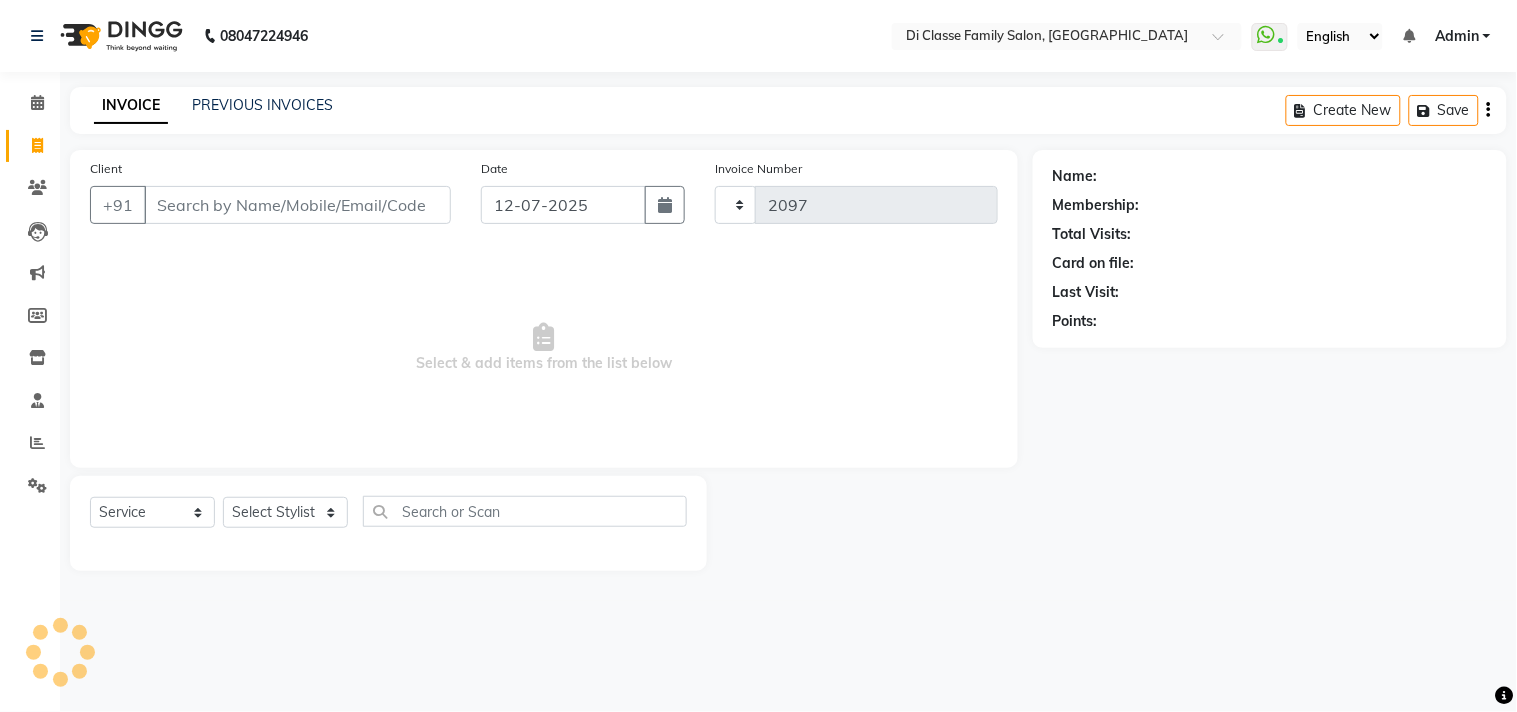 select on "4704" 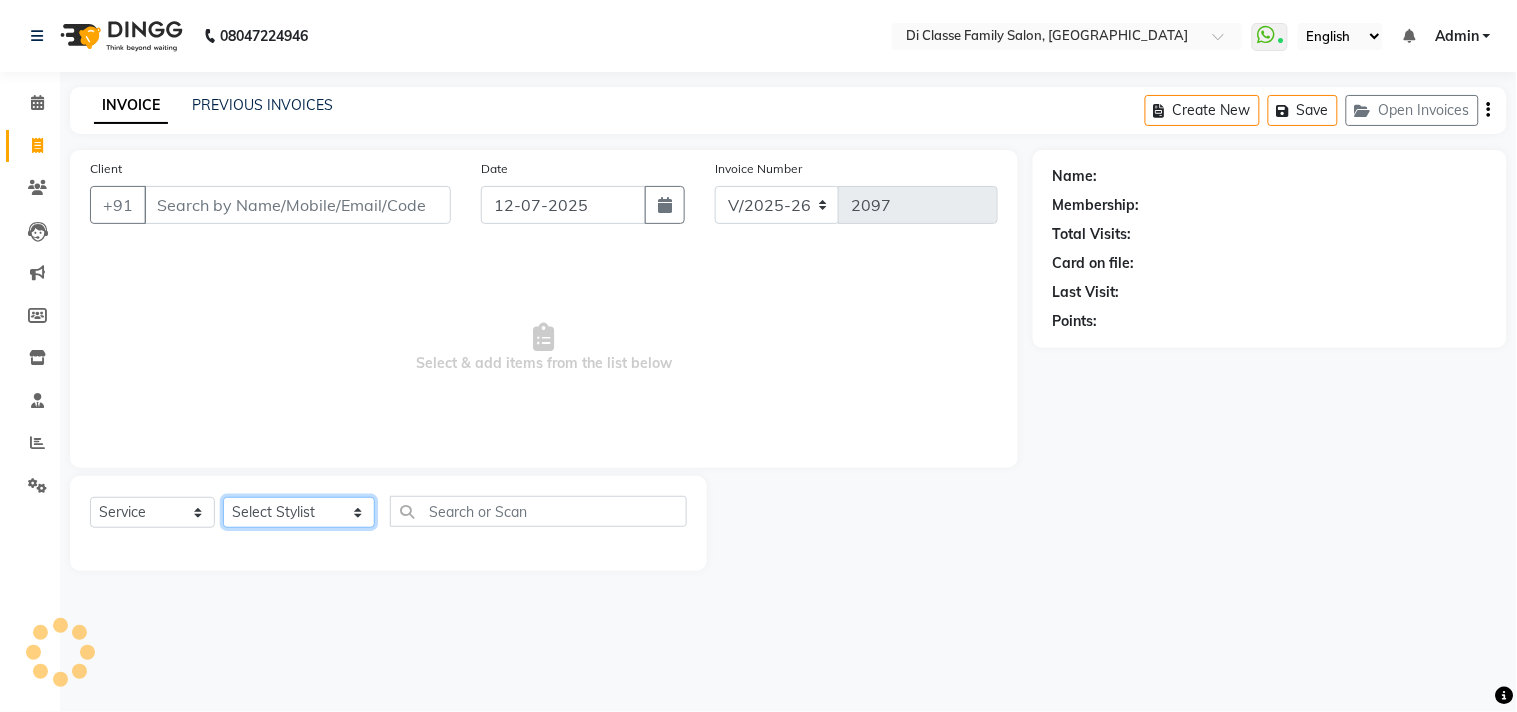 click on "Select Stylist aniket  Anu  AYAZ KADRI  Front Desk Javed kapil KOMAL  Payal  Pooja Jadhav Rahul Datkhile RESHMA SHAIKH rutik shinde SACHIN SAKPAL SADDAM SAHAJAN SAKSHI CHAVAN Sameer  sampada Sanjana  SANU shobha sonawane shobha sonawane SHUBHAM PEDNEKAR Sikandar Ansari ssneha rana" 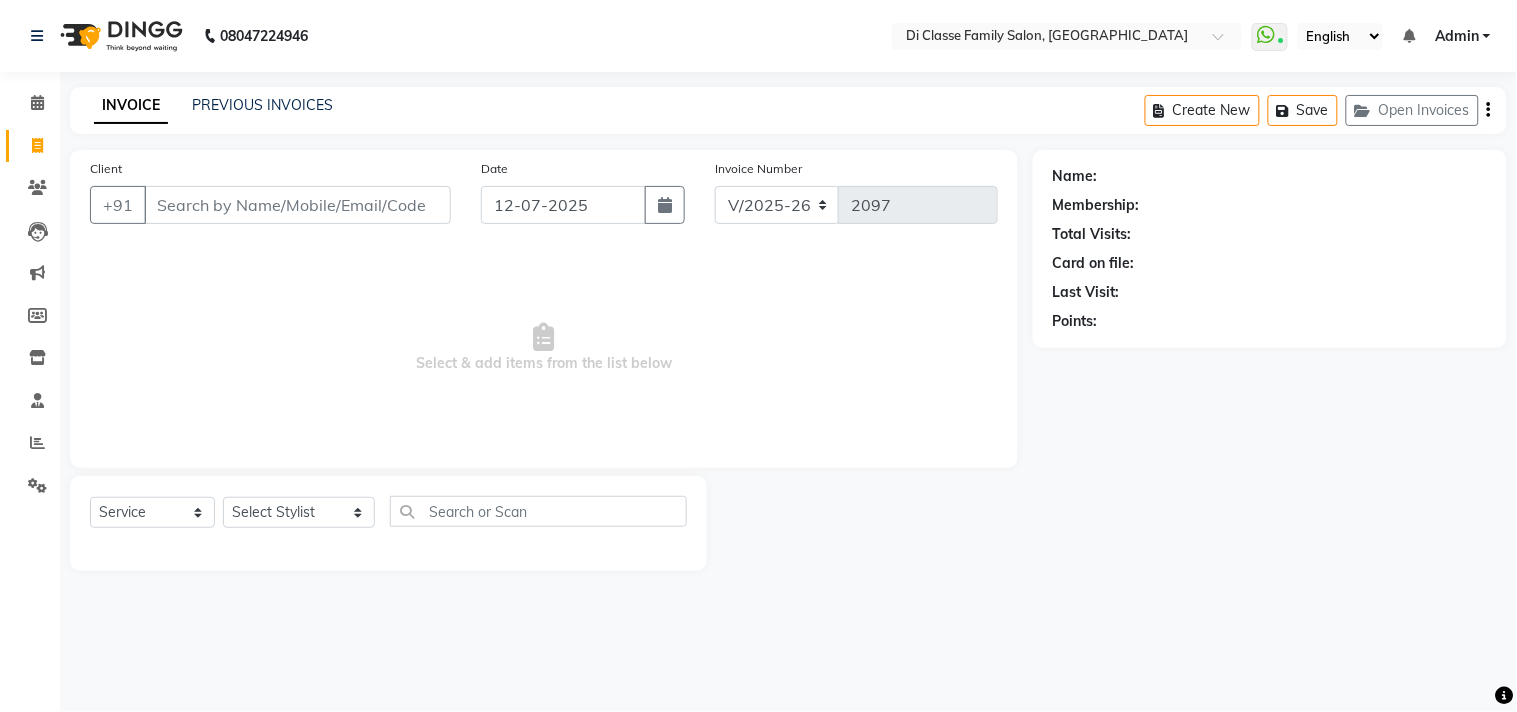 drag, startPoint x: 718, startPoint y: 382, endPoint x: 623, endPoint y: 328, distance: 109.27488 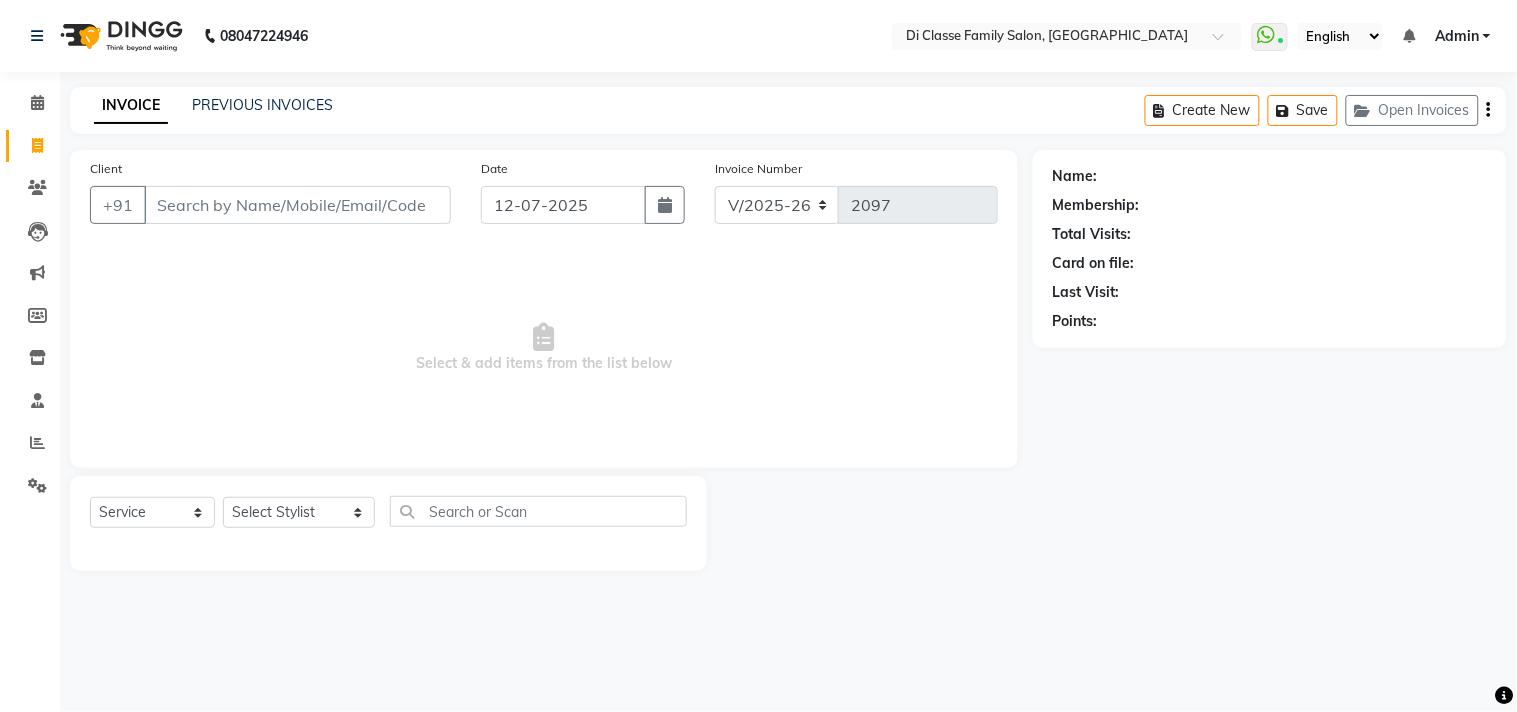 click on "Client +91" 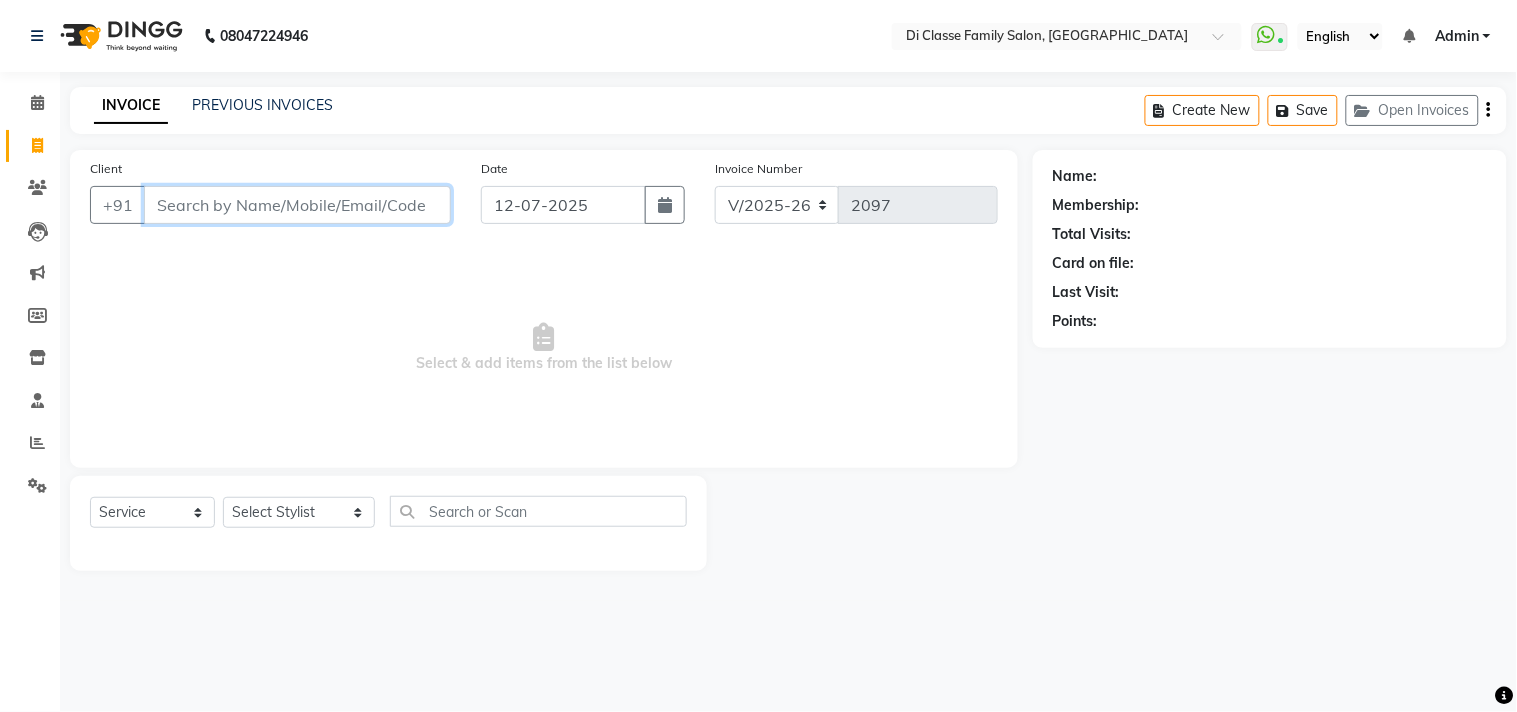 click on "Client" at bounding box center (297, 205) 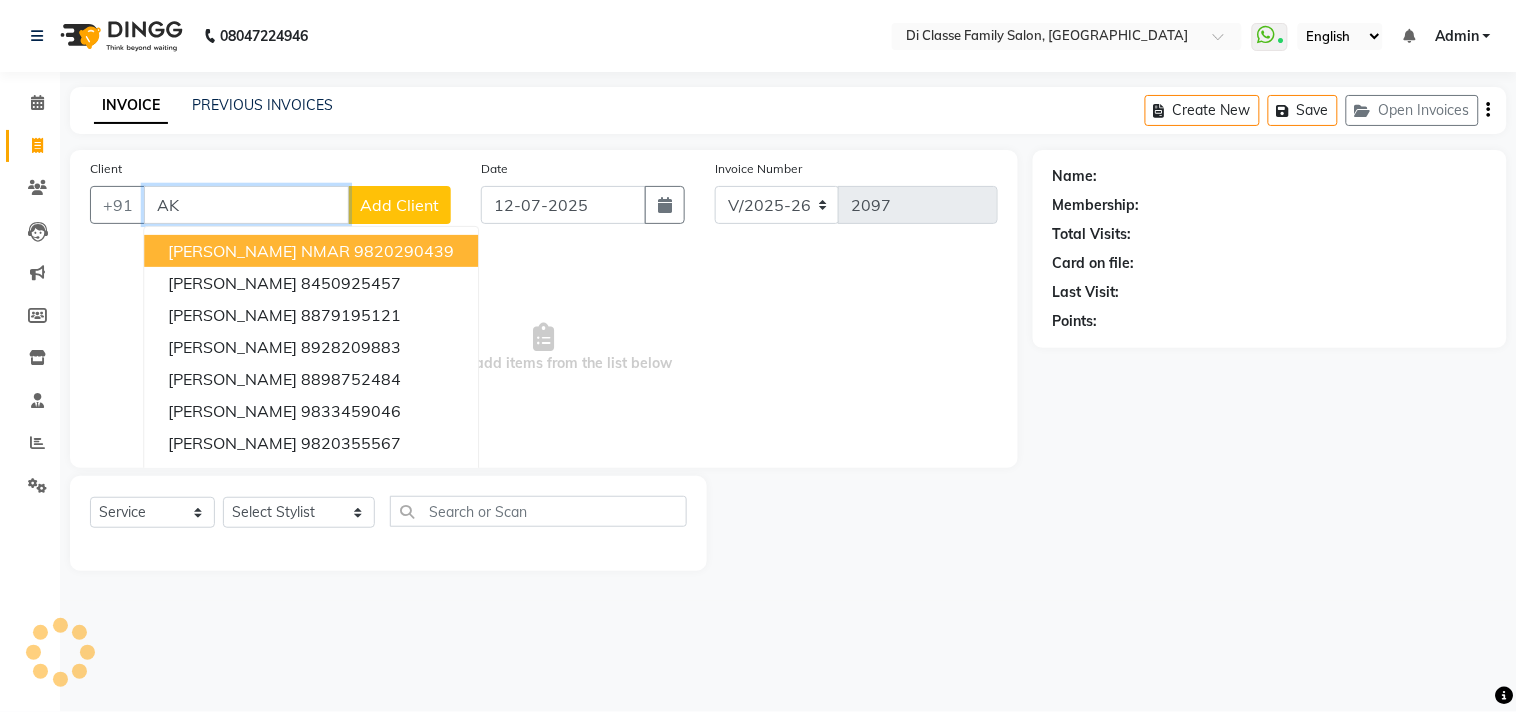 type on "A" 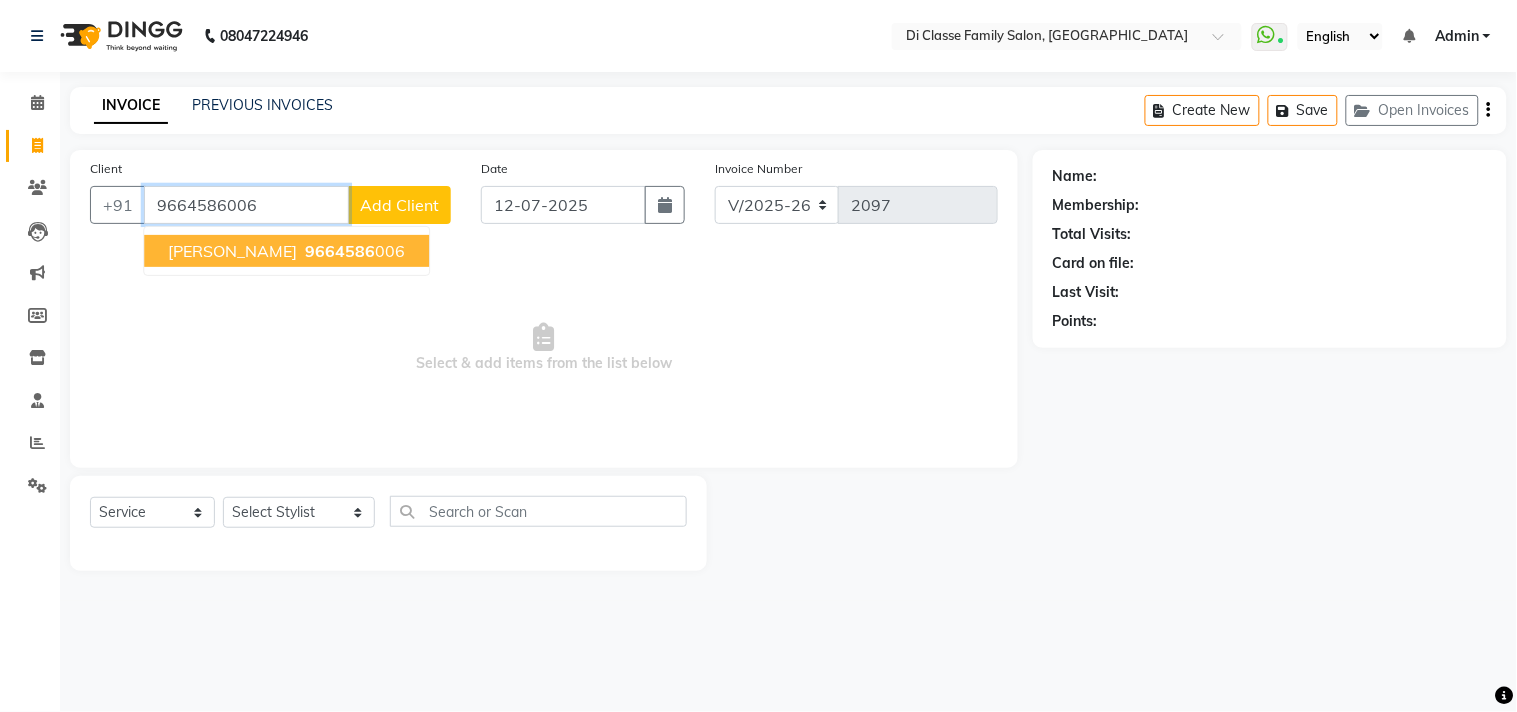 type on "9664586006" 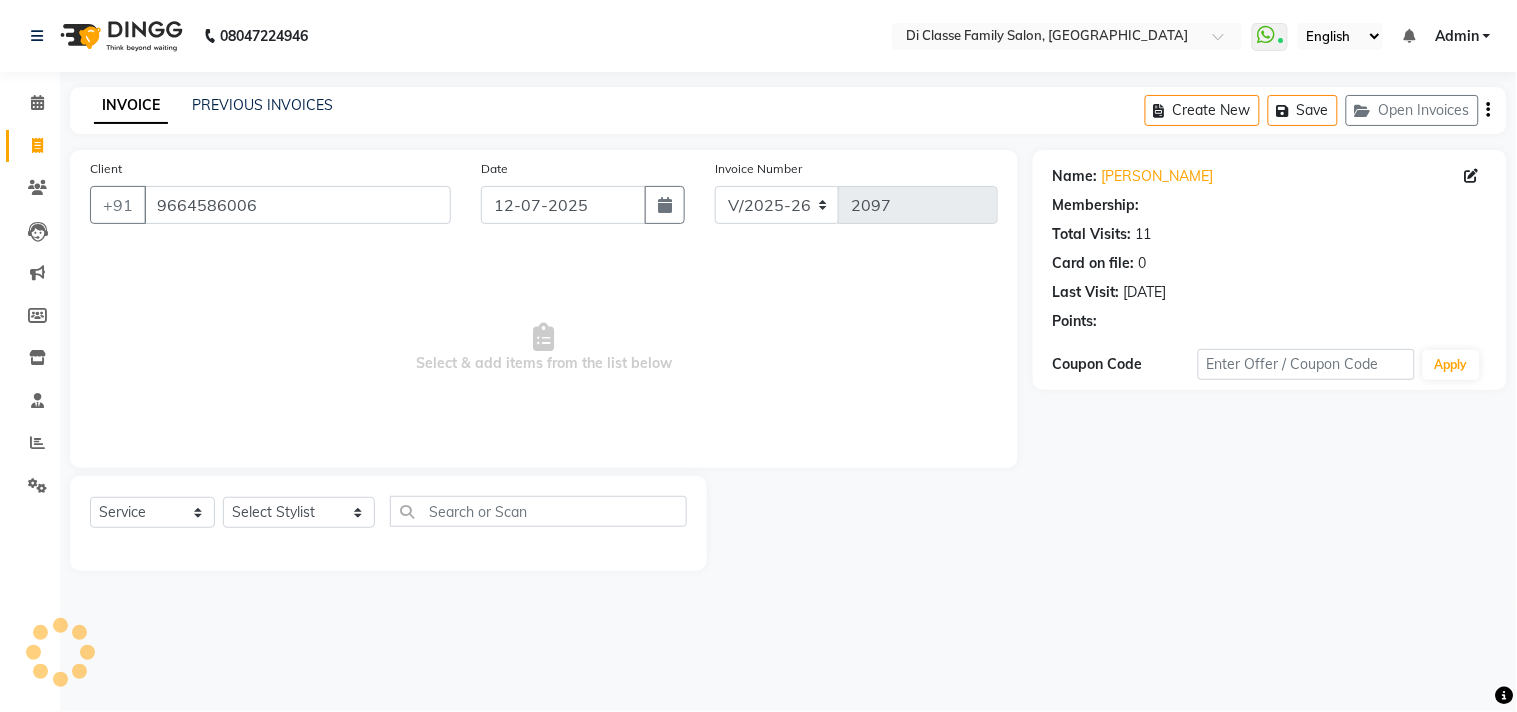 select on "1: Object" 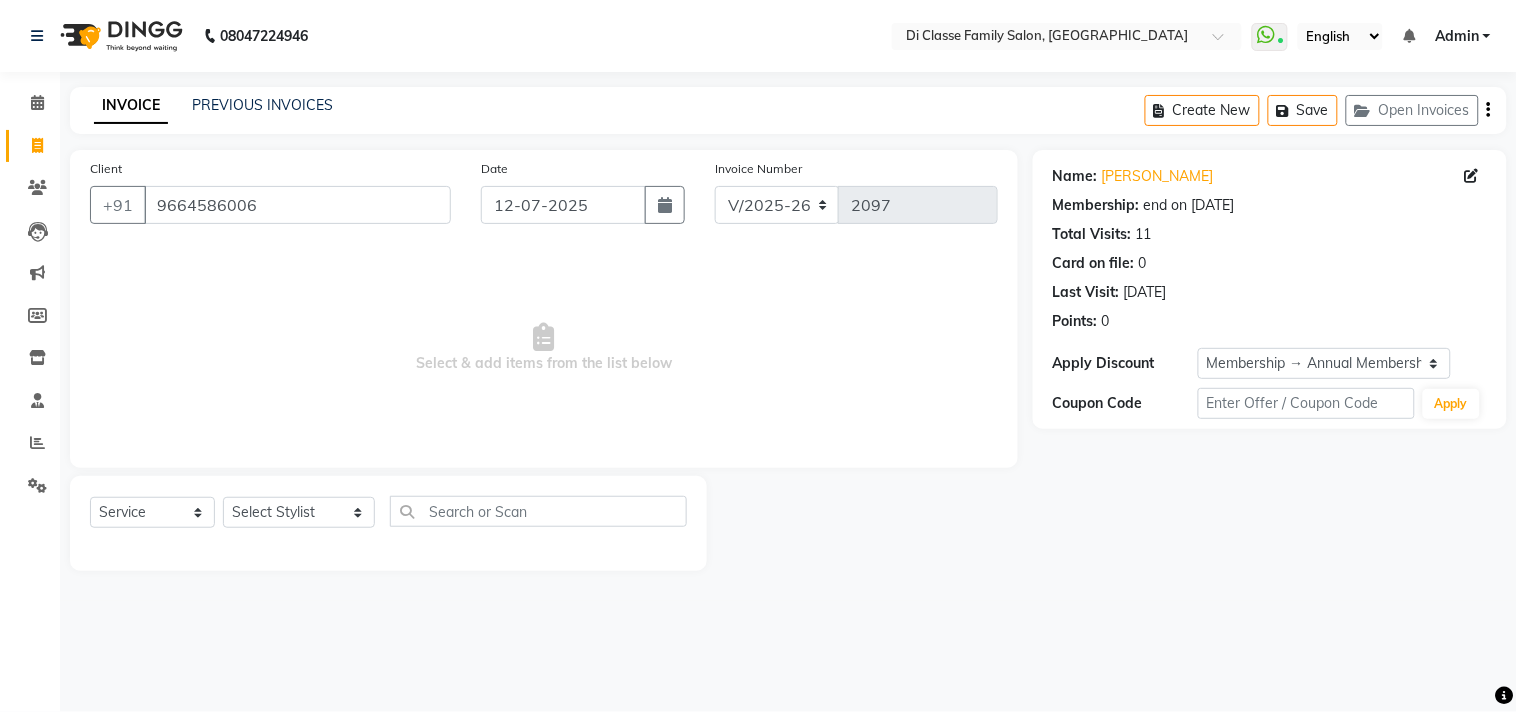 click on "Select  Service  Product  Membership  Package Voucher Prepaid Gift Card  Select Stylist aniket  Anu  AYAZ KADRI  Front Desk Javed kapil KOMAL  Payal  Pooja Jadhav Rahul Datkhile RESHMA SHAIKH rutik shinde SACHIN SAKPAL SADDAM SAHAJAN SAKSHI CHAVAN Sameer  sampada Sanjana  SANU shobha sonawane shobha sonawane SHUBHAM PEDNEKAR Sikandar Ansari ssneha rana" 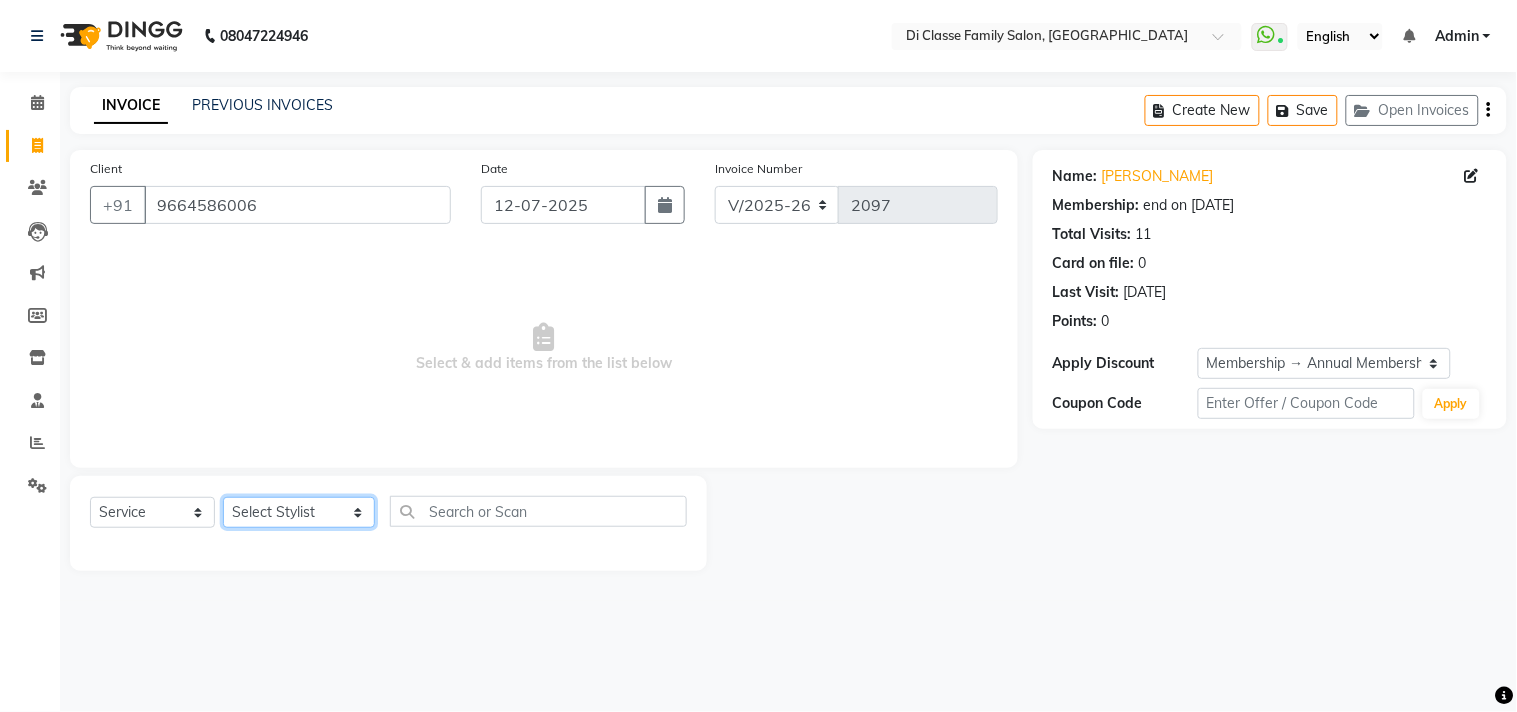 click on "Select Stylist aniket  Anu  AYAZ KADRI  Front Desk Javed kapil KOMAL  Payal  Pooja Jadhav Rahul Datkhile RESHMA SHAIKH rutik shinde SACHIN SAKPAL SADDAM SAHAJAN SAKSHI CHAVAN Sameer  sampada Sanjana  SANU shobha sonawane shobha sonawane SHUBHAM PEDNEKAR Sikandar Ansari ssneha rana" 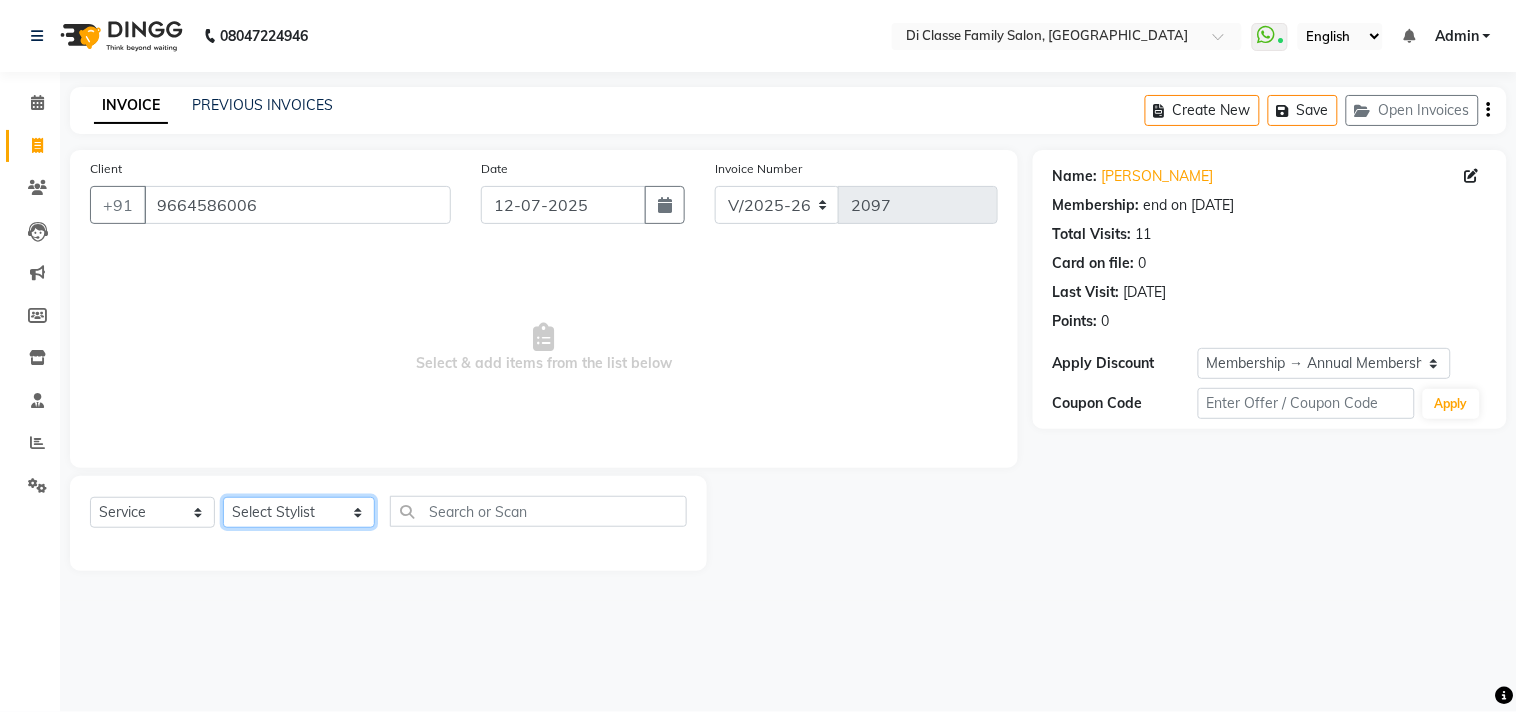 select on "51560" 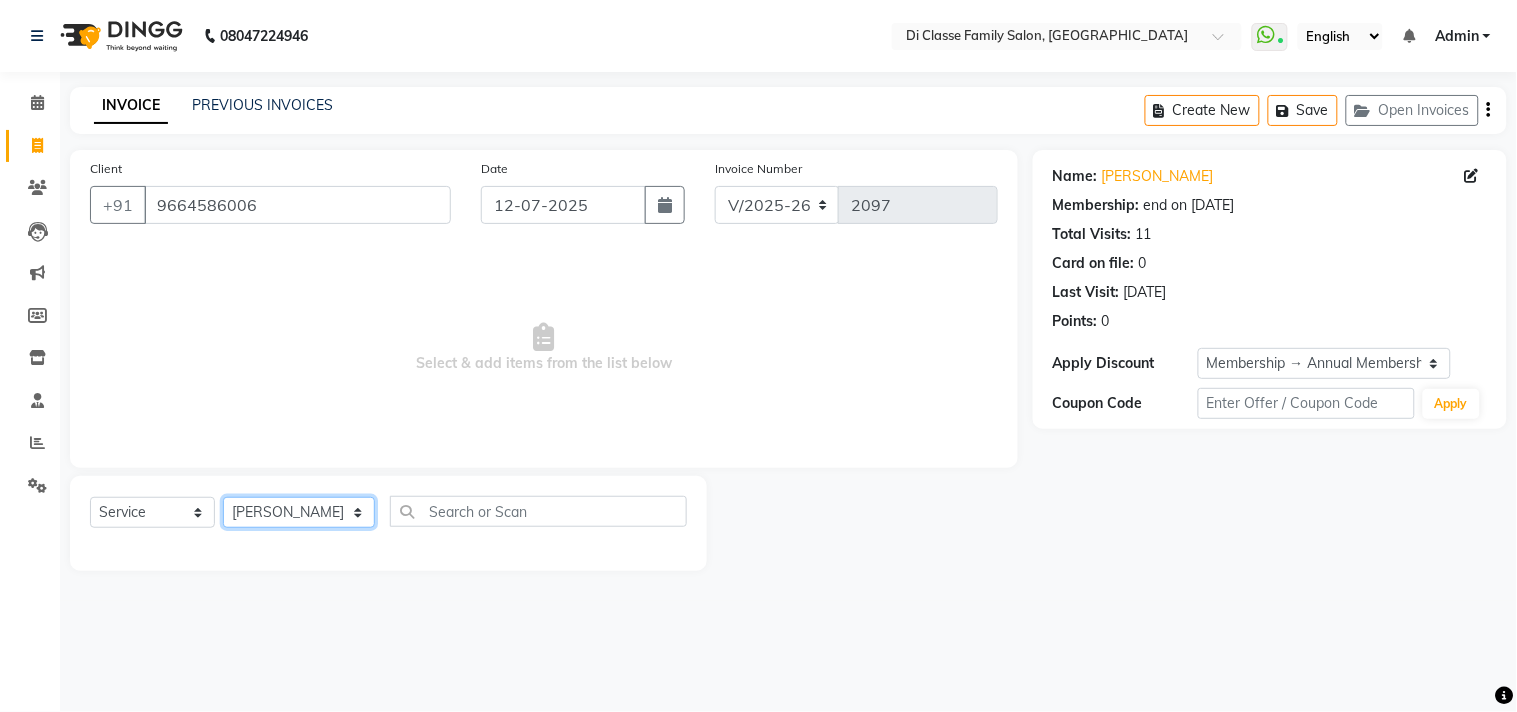 click on "Select Stylist aniket  Anu  AYAZ KADRI  Front Desk Javed kapil KOMAL  Payal  Pooja Jadhav Rahul Datkhile RESHMA SHAIKH rutik shinde SACHIN SAKPAL SADDAM SAHAJAN SAKSHI CHAVAN Sameer  sampada Sanjana  SANU shobha sonawane shobha sonawane SHUBHAM PEDNEKAR Sikandar Ansari ssneha rana" 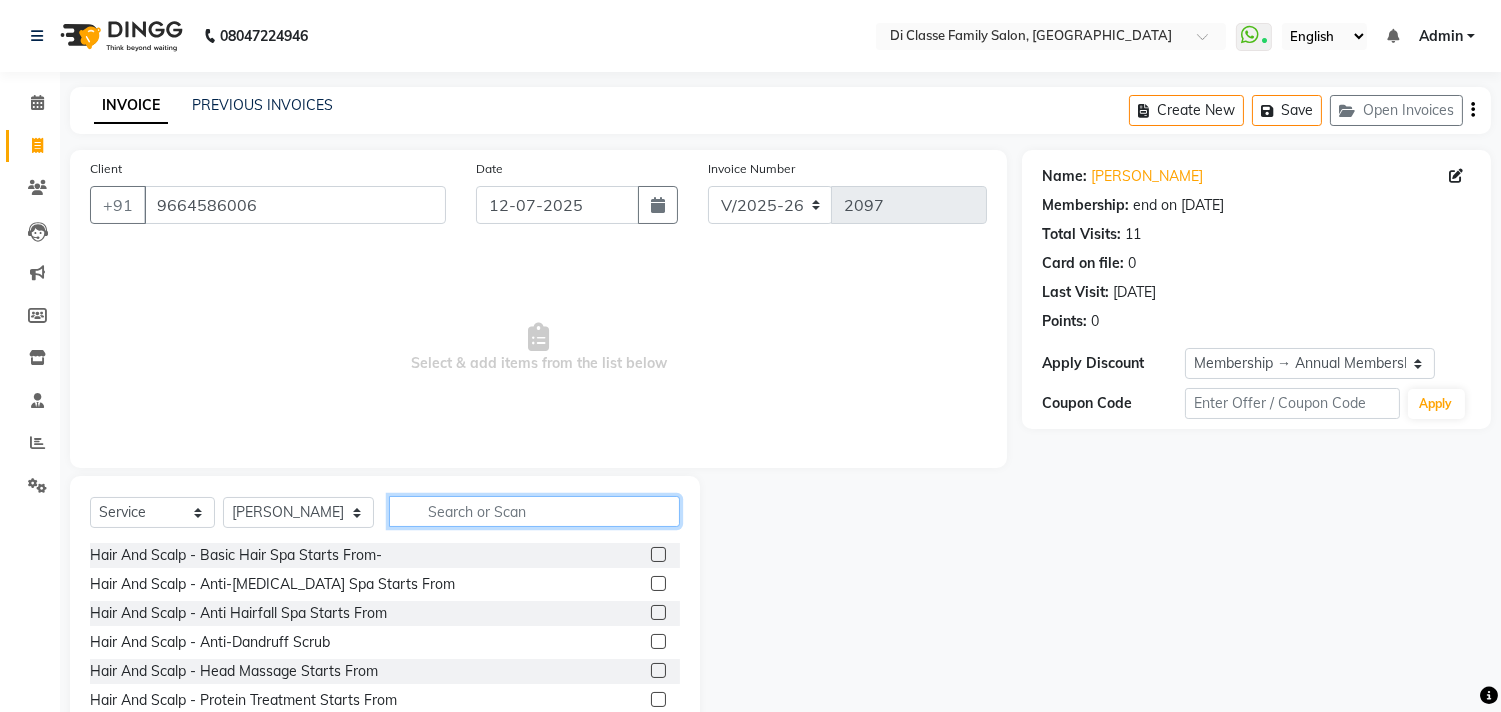 click 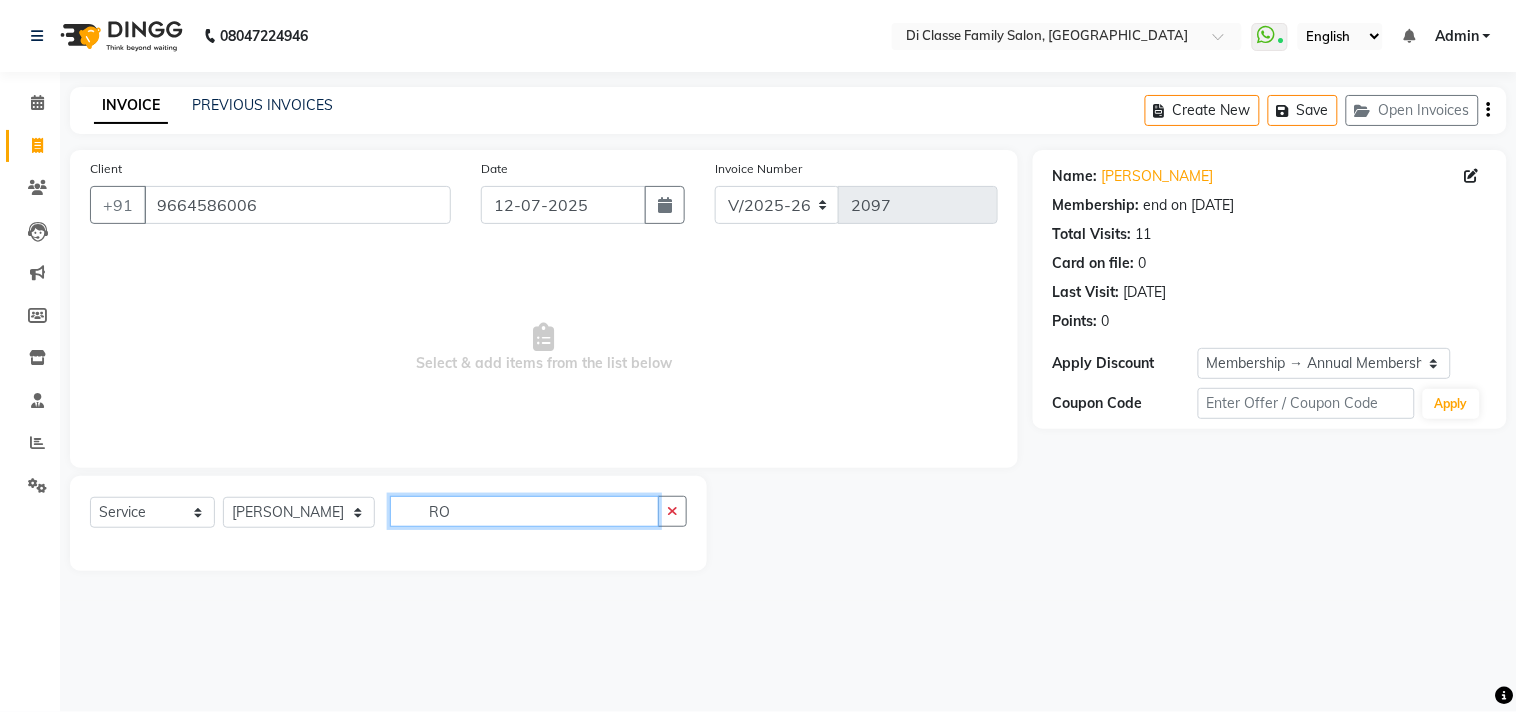 type on "R" 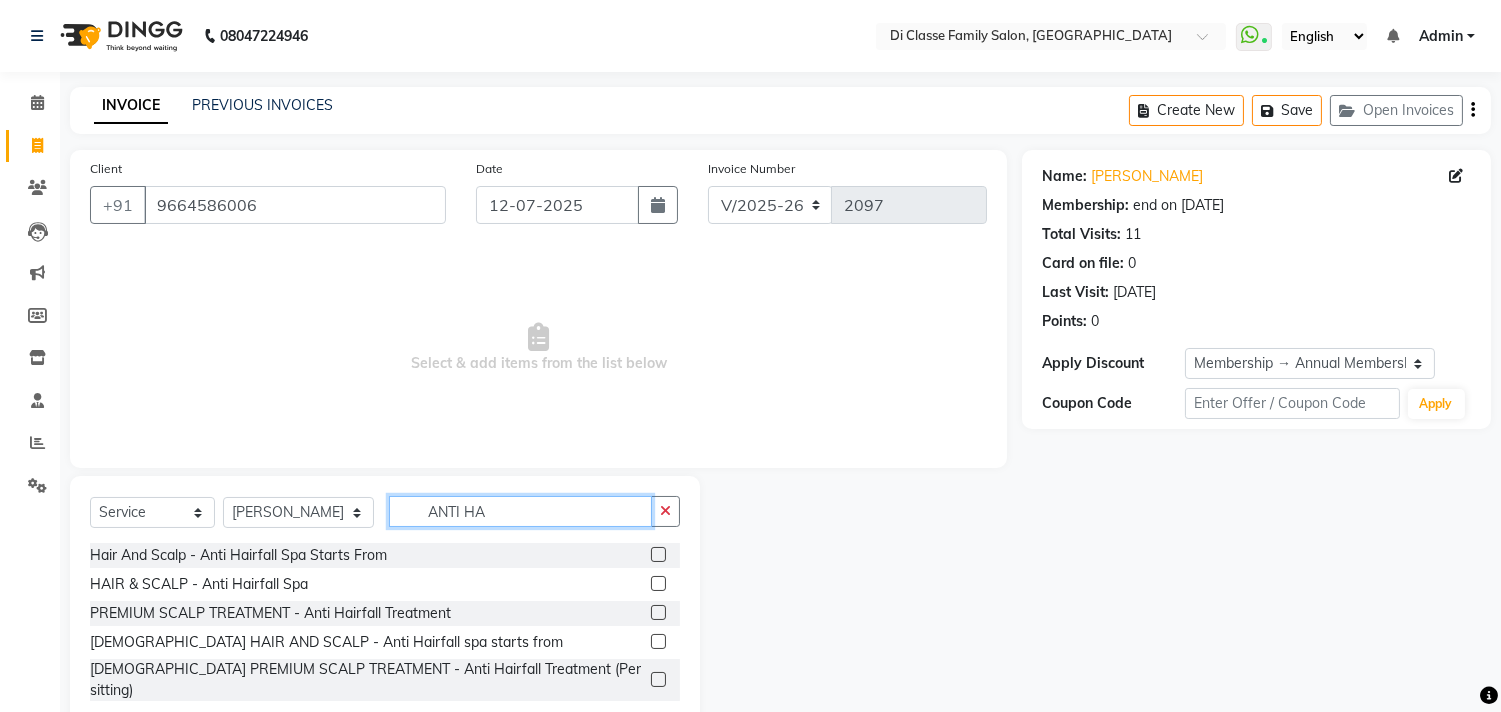 type on "ANTI HA" 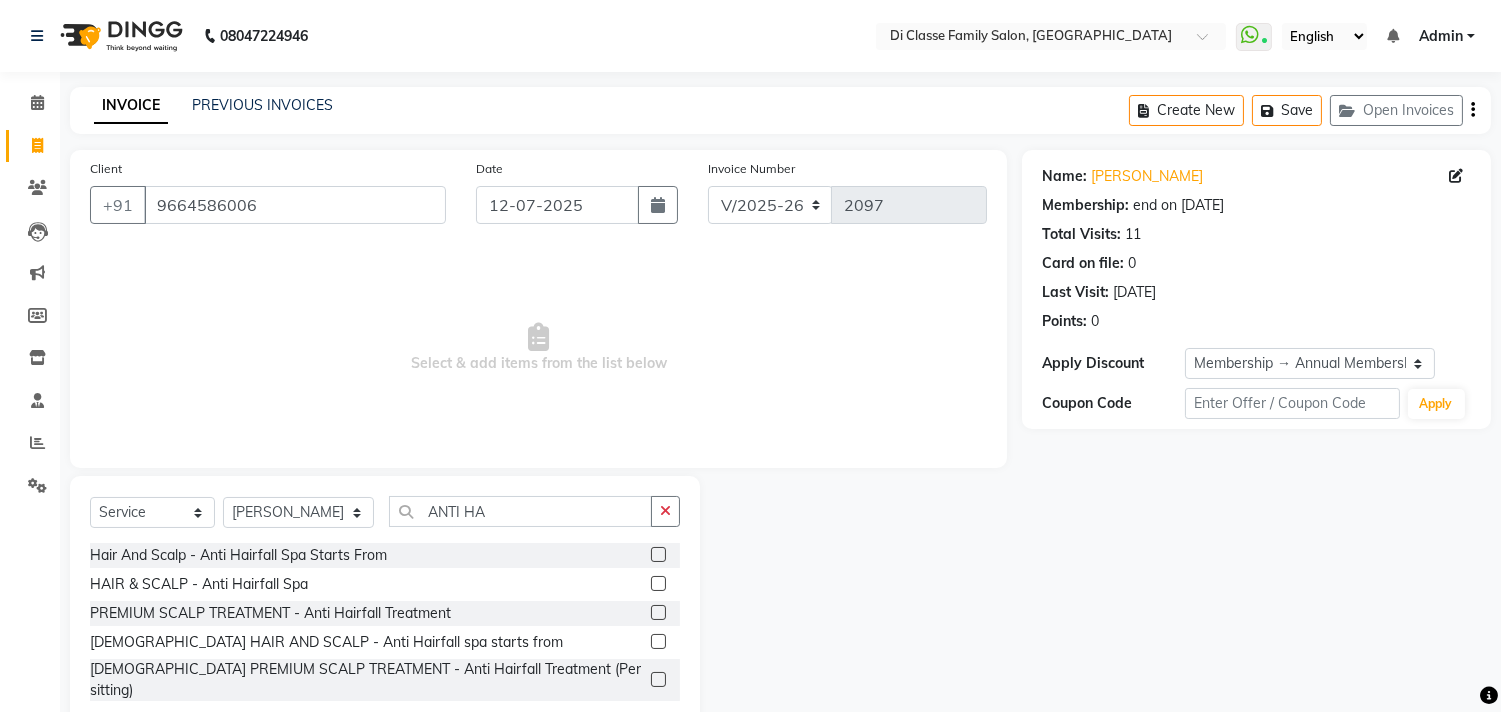 click 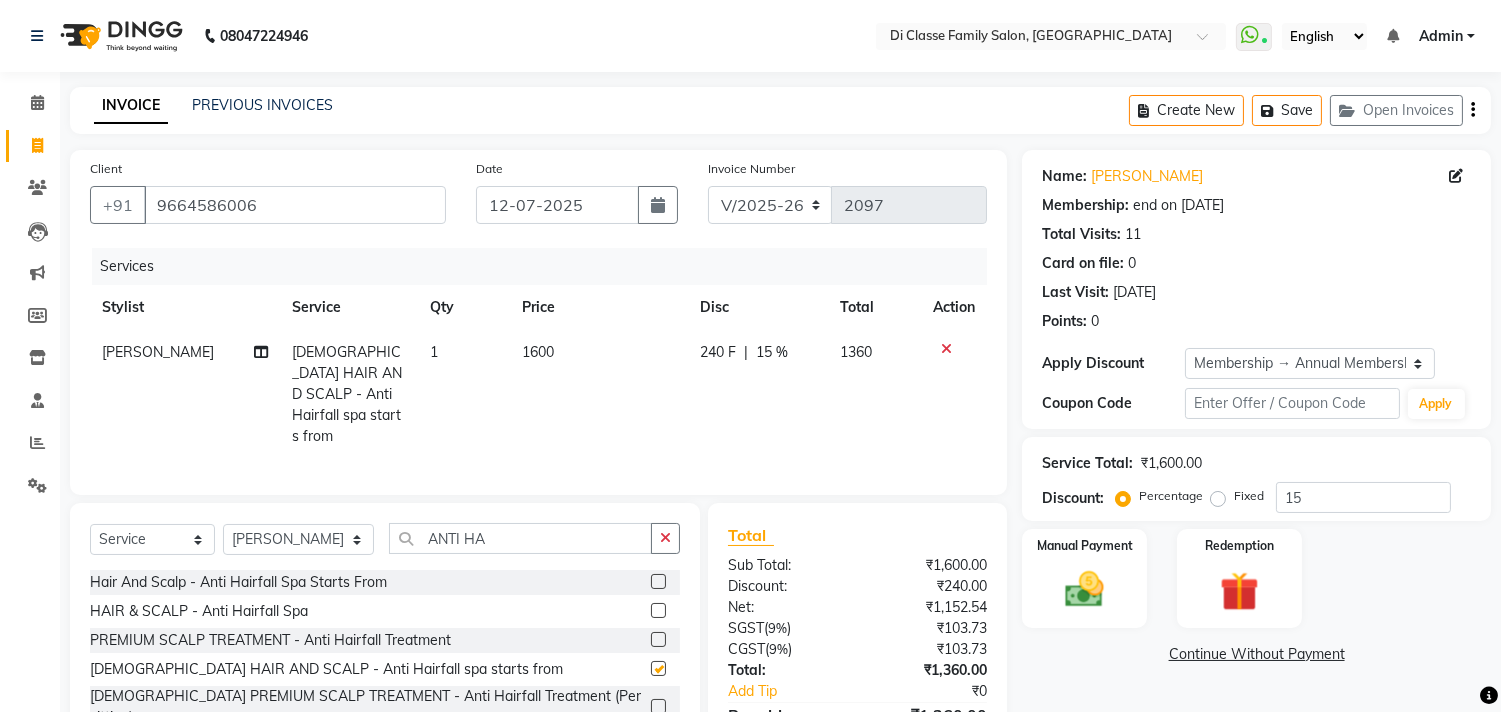 checkbox on "false" 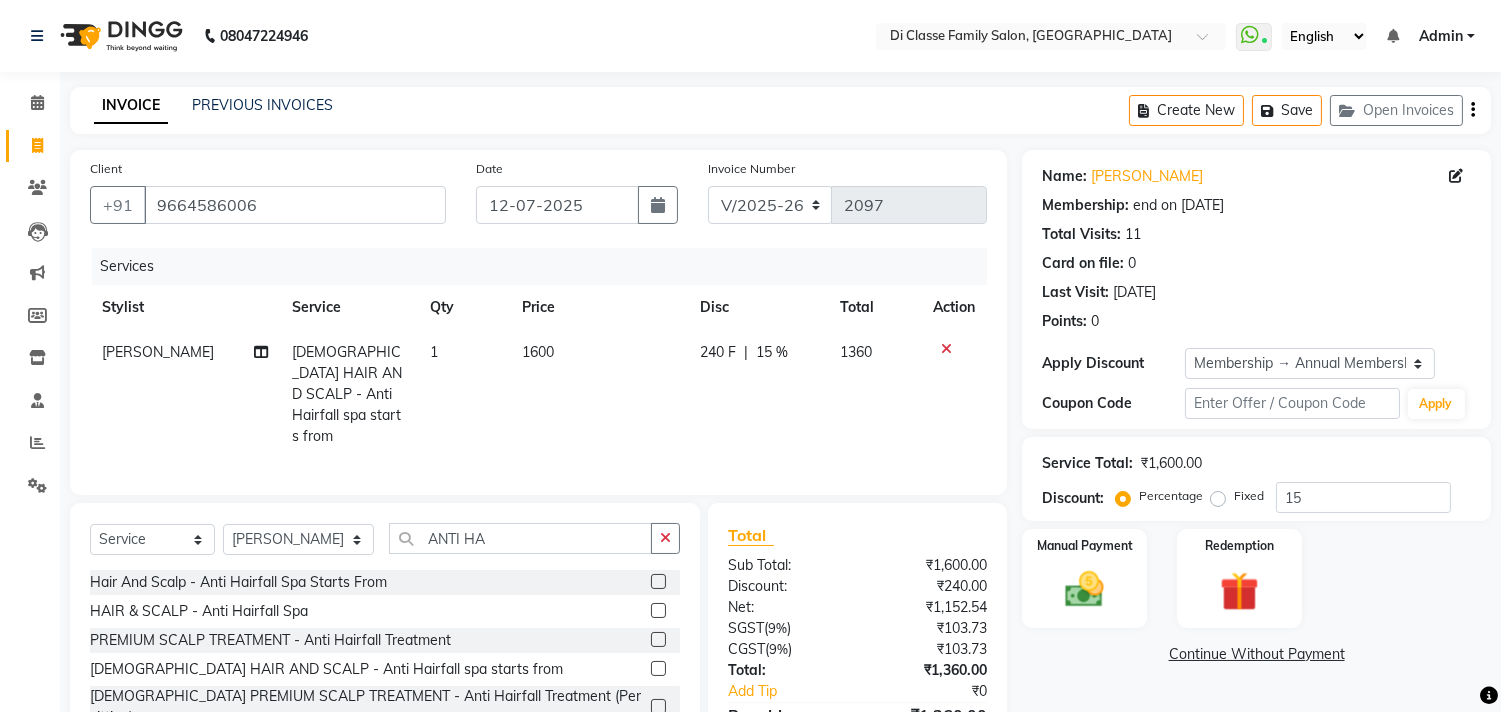 click 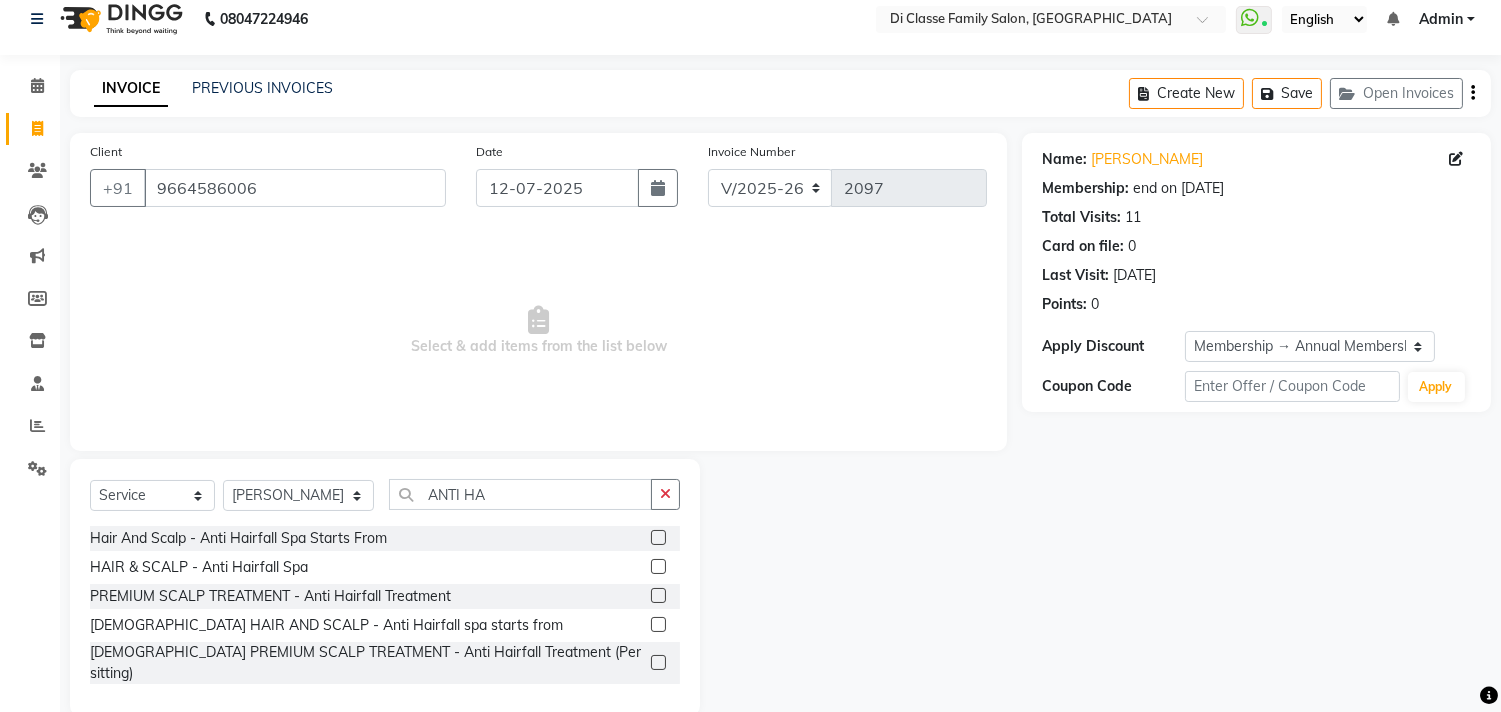 scroll, scrollTop: 34, scrollLeft: 0, axis: vertical 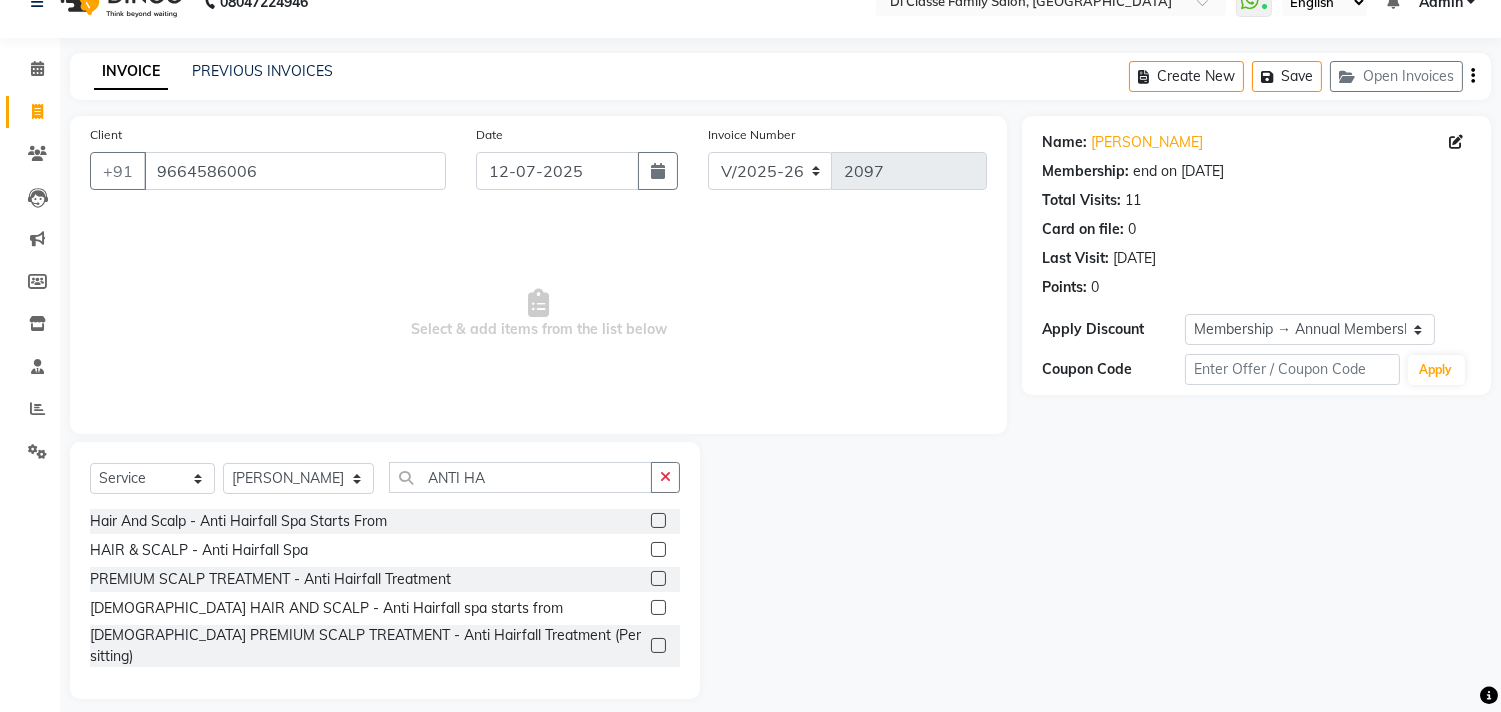 click 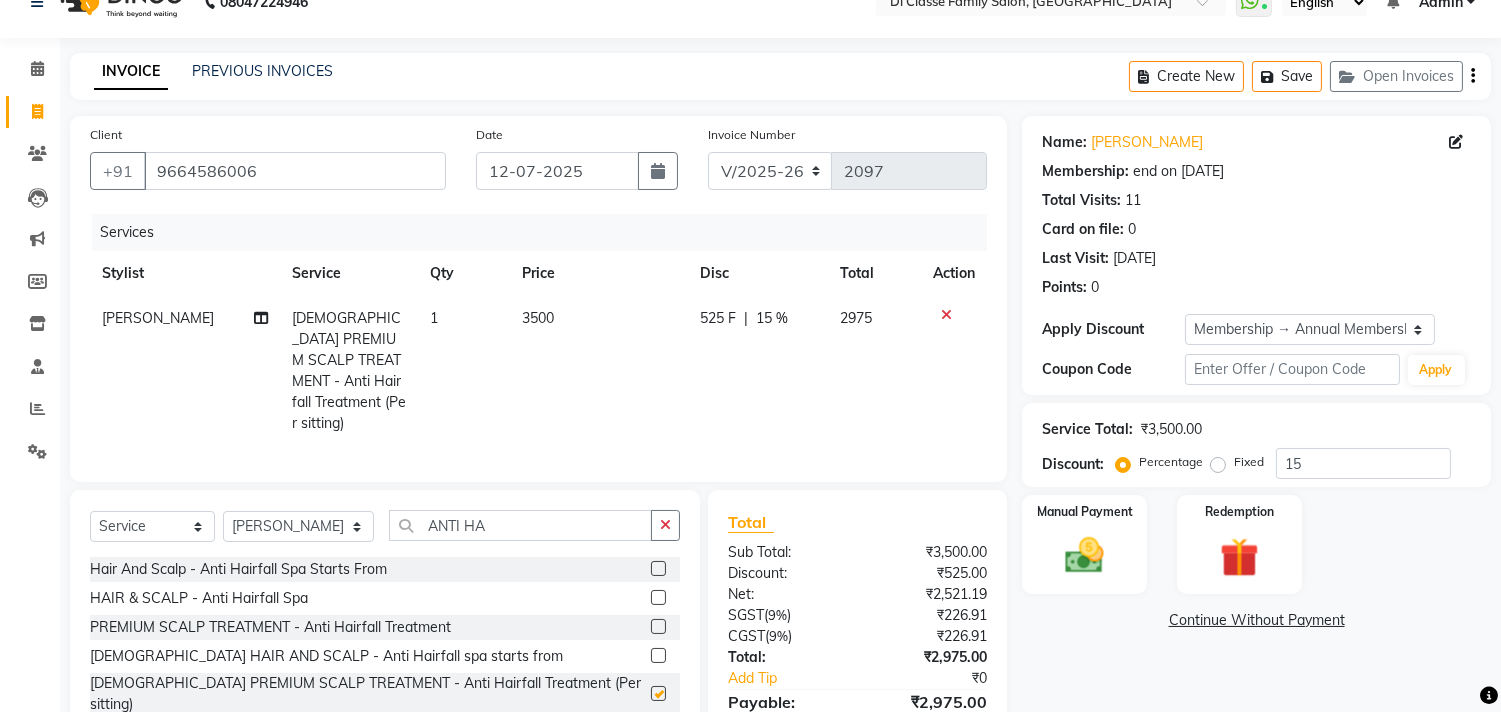 checkbox on "false" 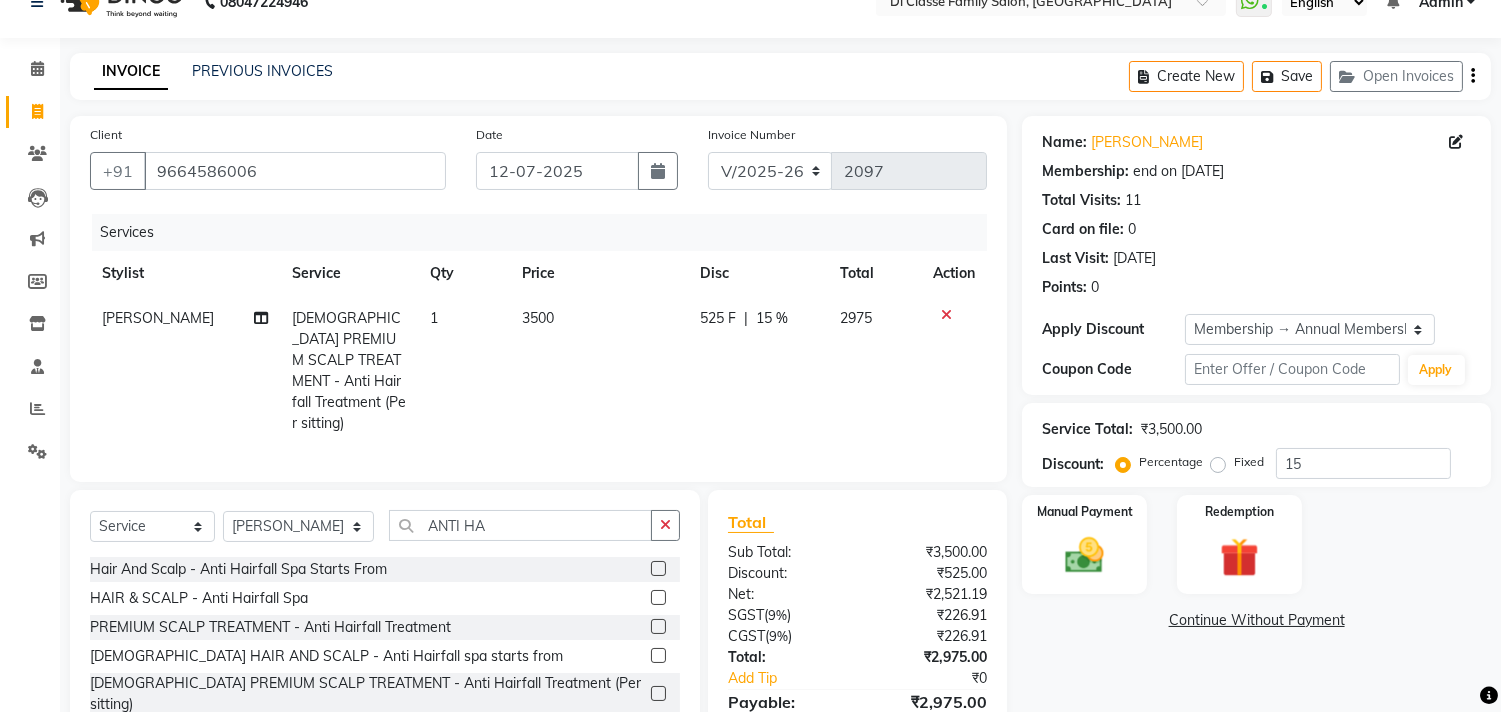 click on "525 F | 15 %" 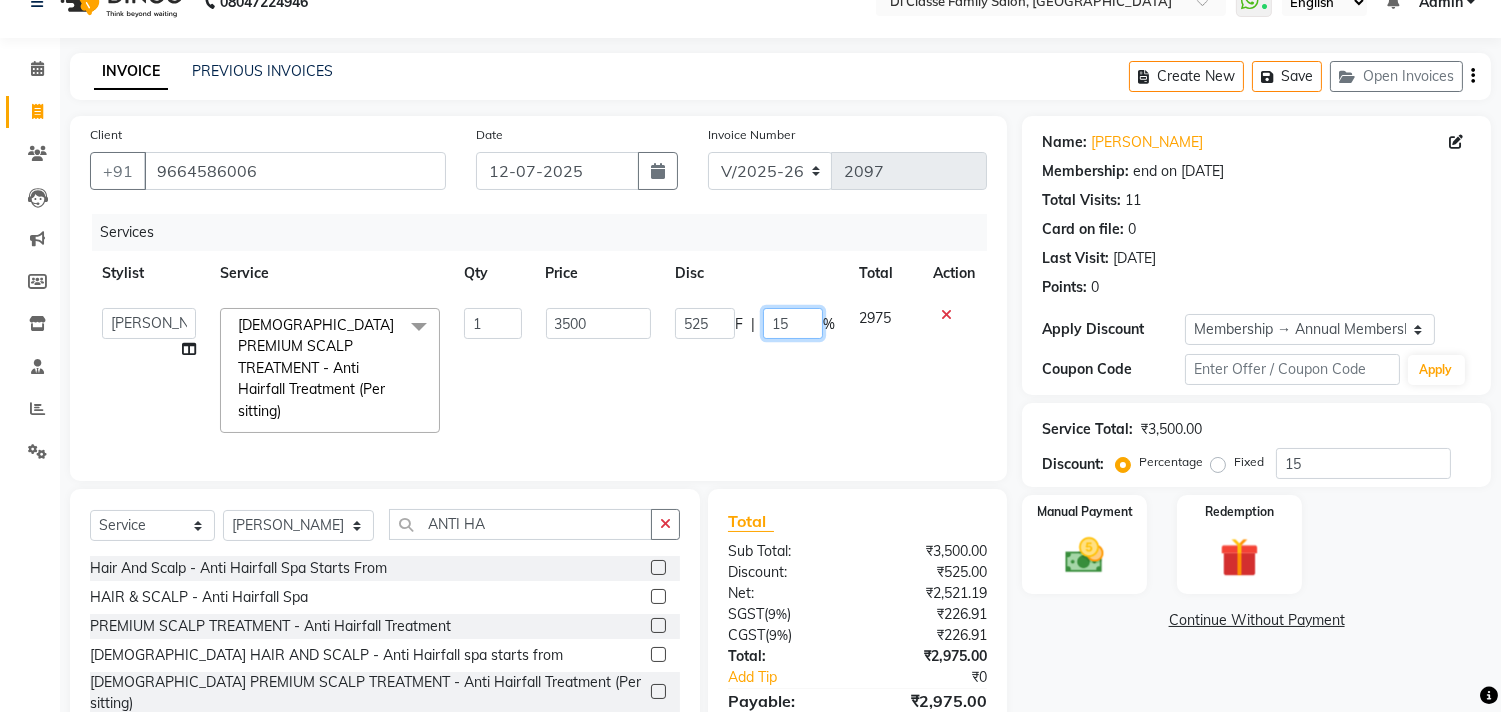 click on "15" 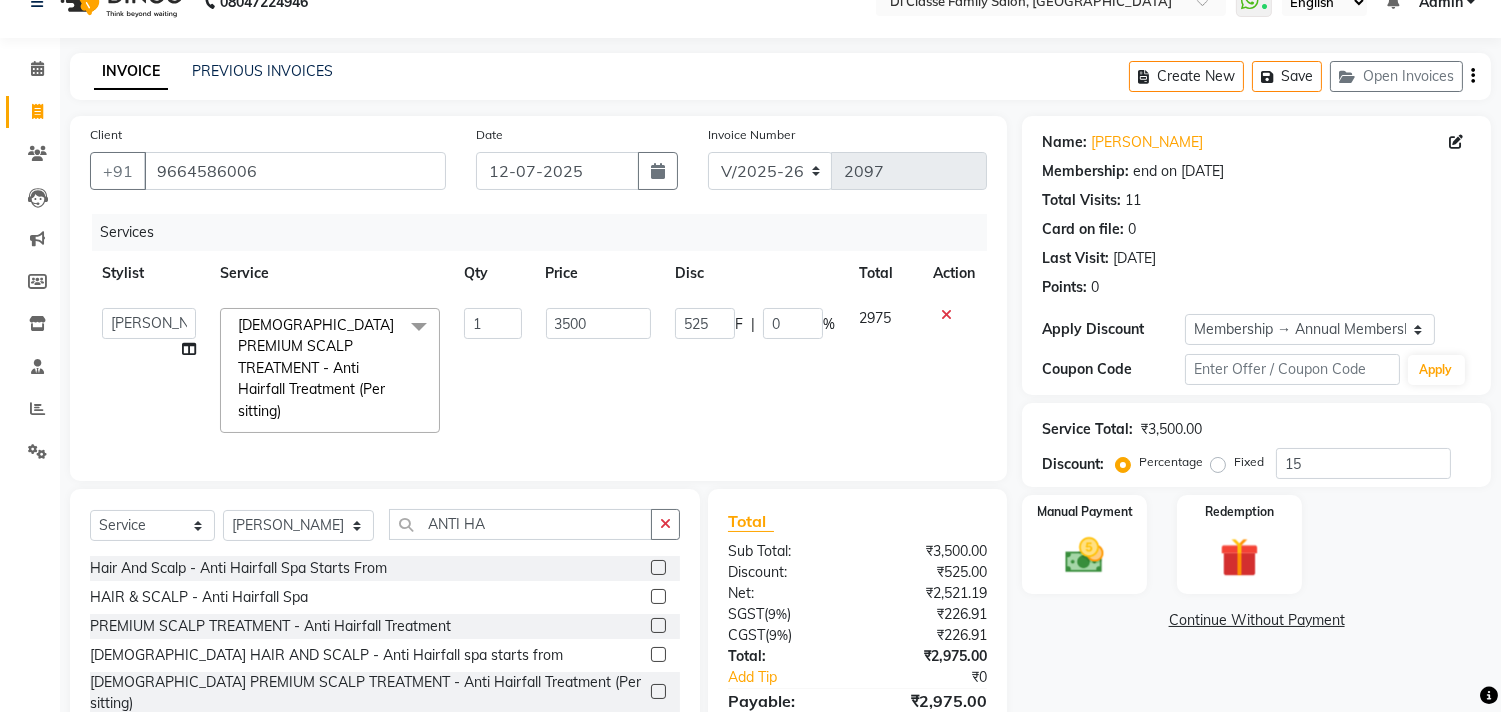 click on "525 F | 0 %" 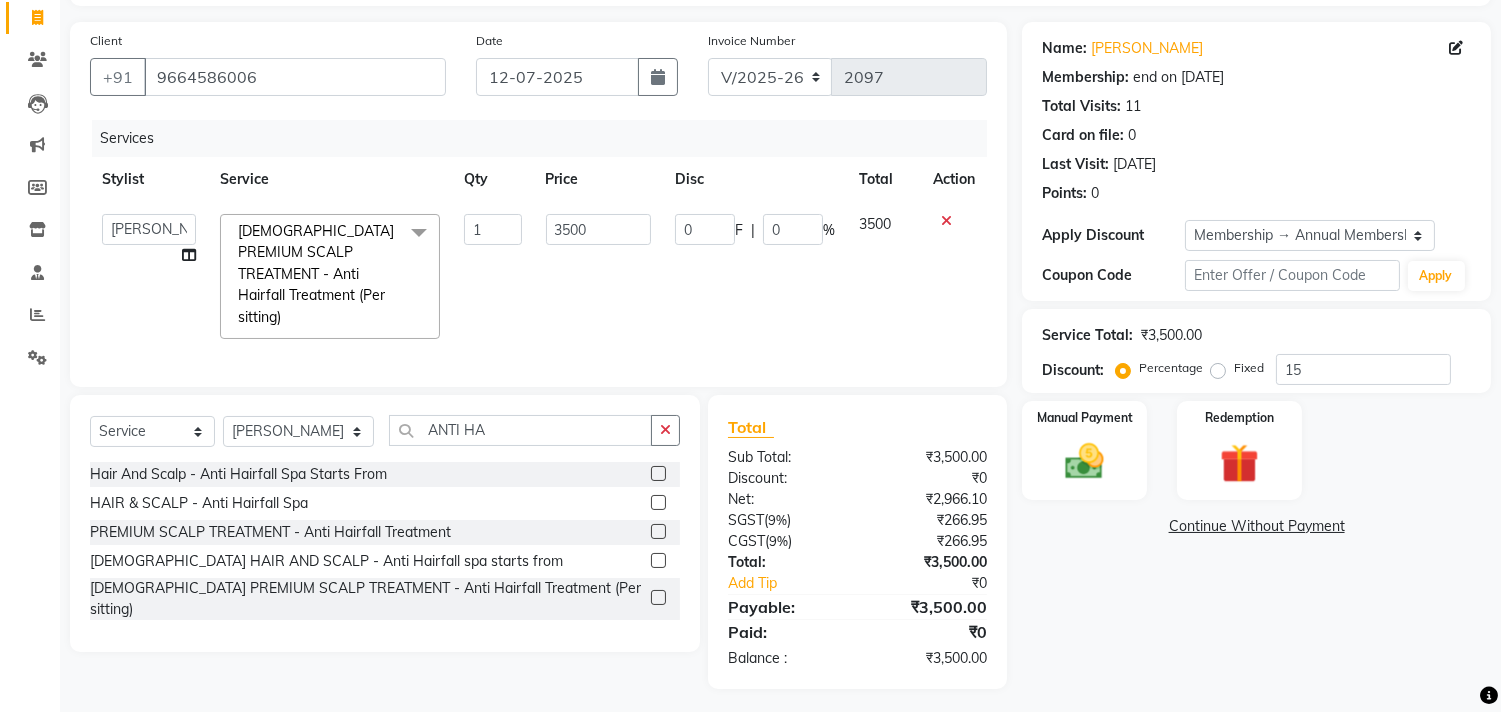 scroll, scrollTop: 130, scrollLeft: 0, axis: vertical 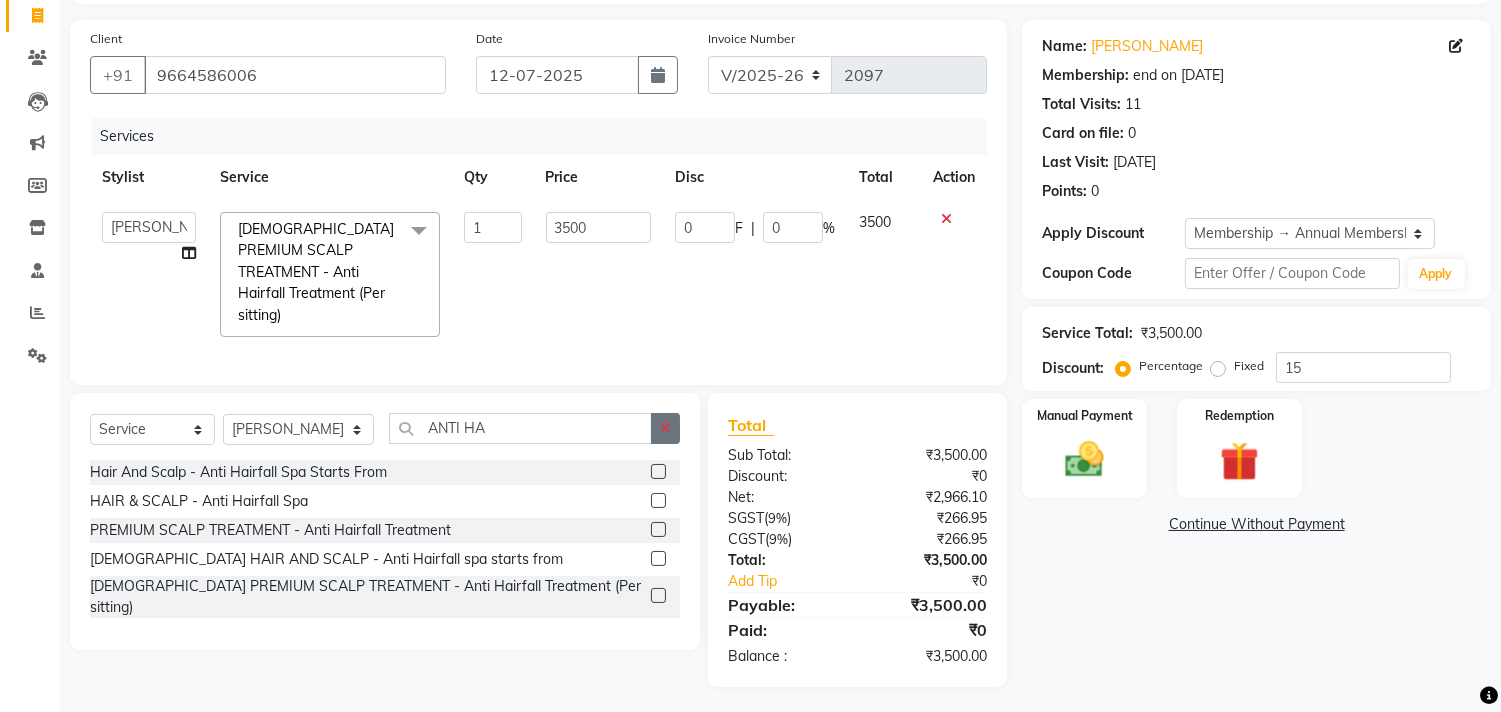click 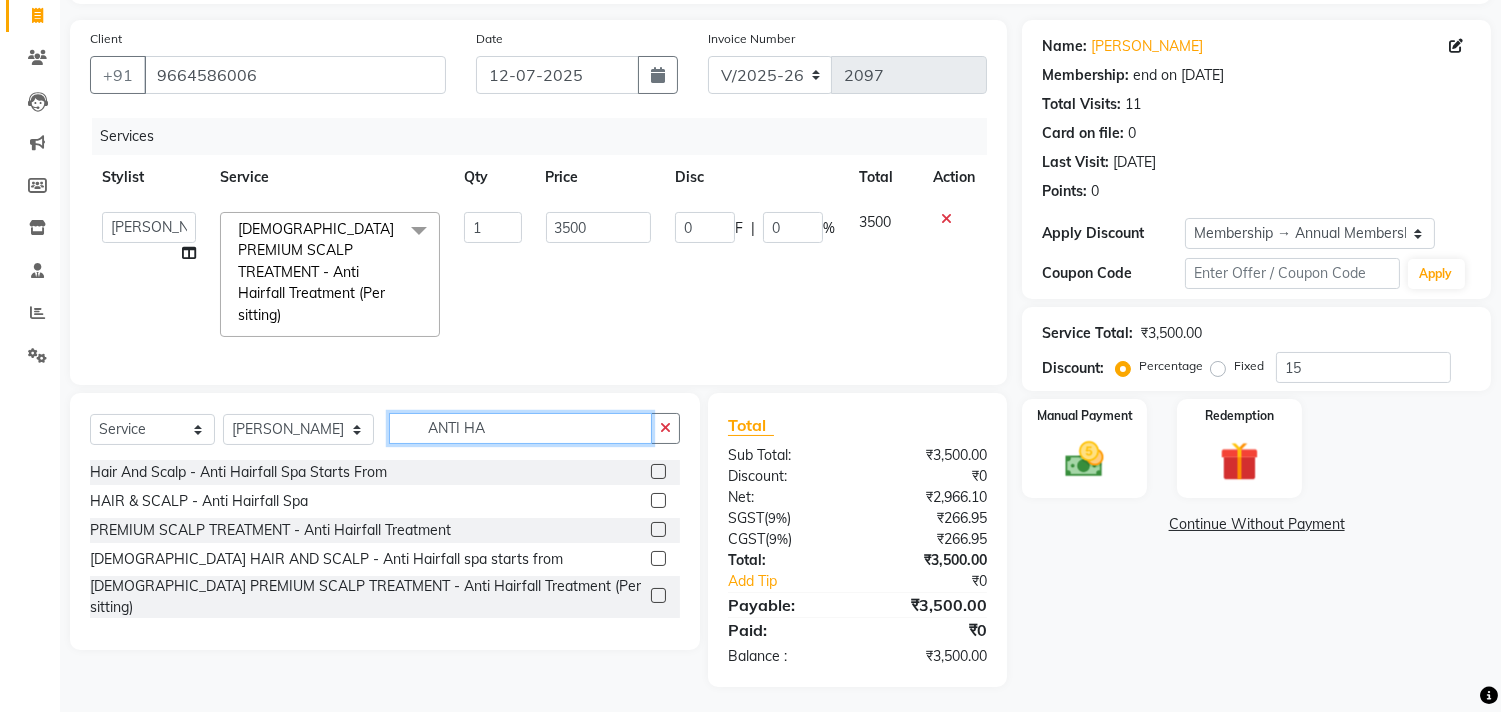 type 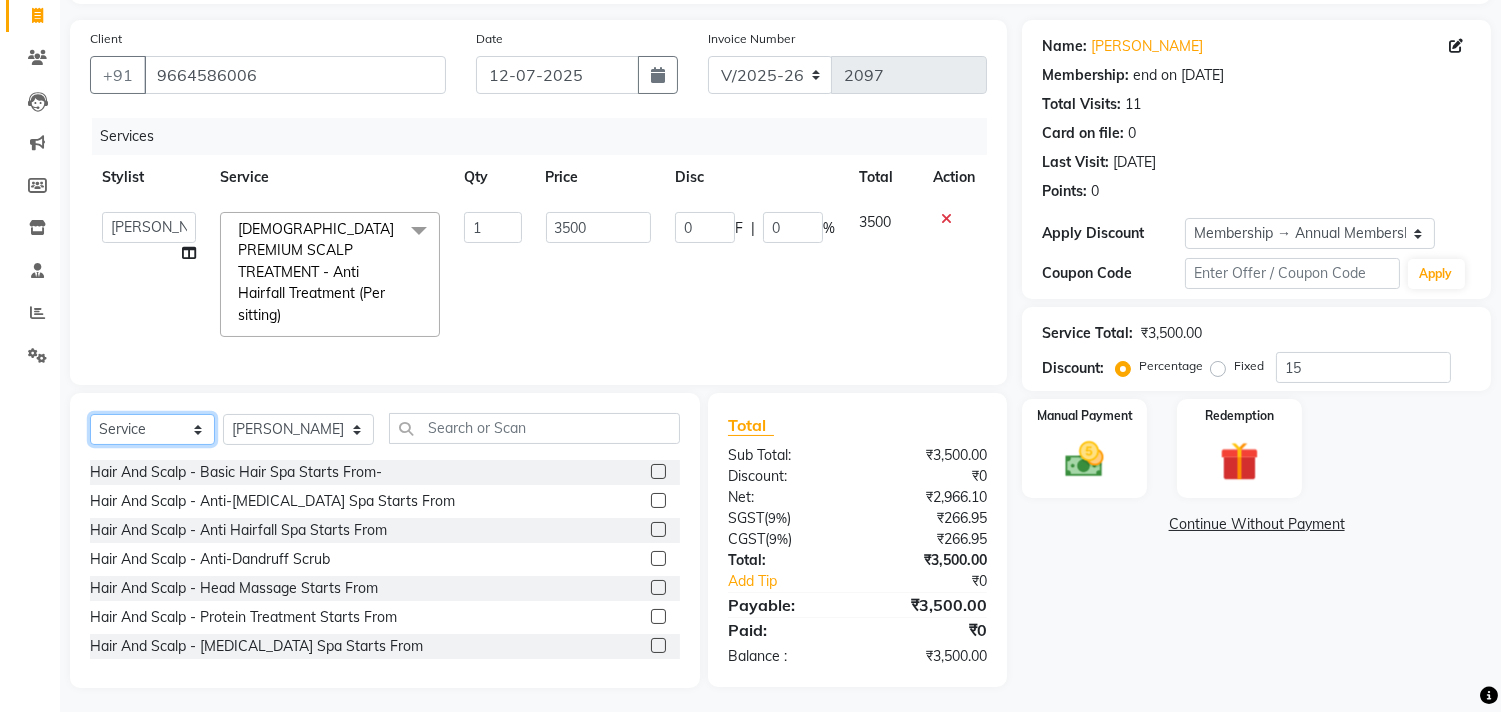 click on "Select  Service  Product  Membership  Package Voucher Prepaid Gift Card" 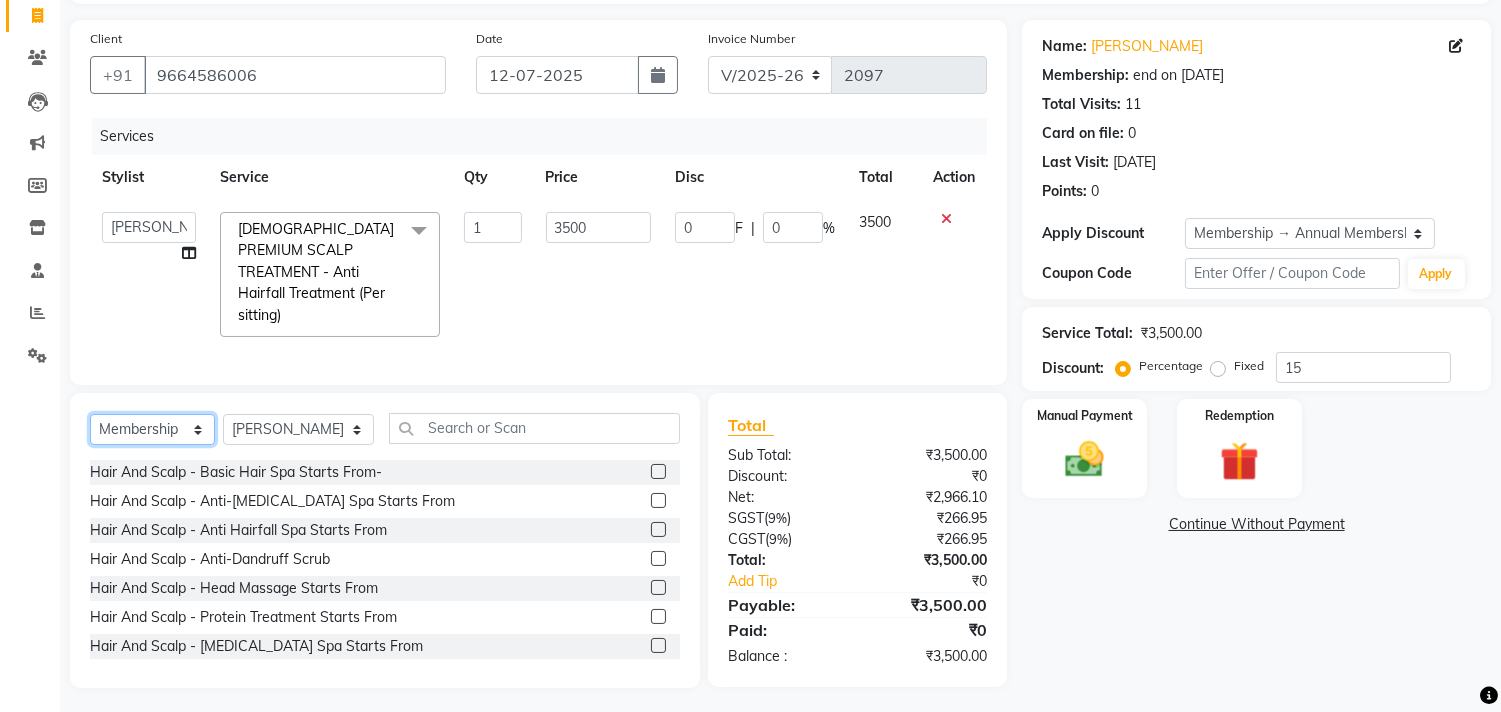 click on "Select  Service  Product  Membership  Package Voucher Prepaid Gift Card" 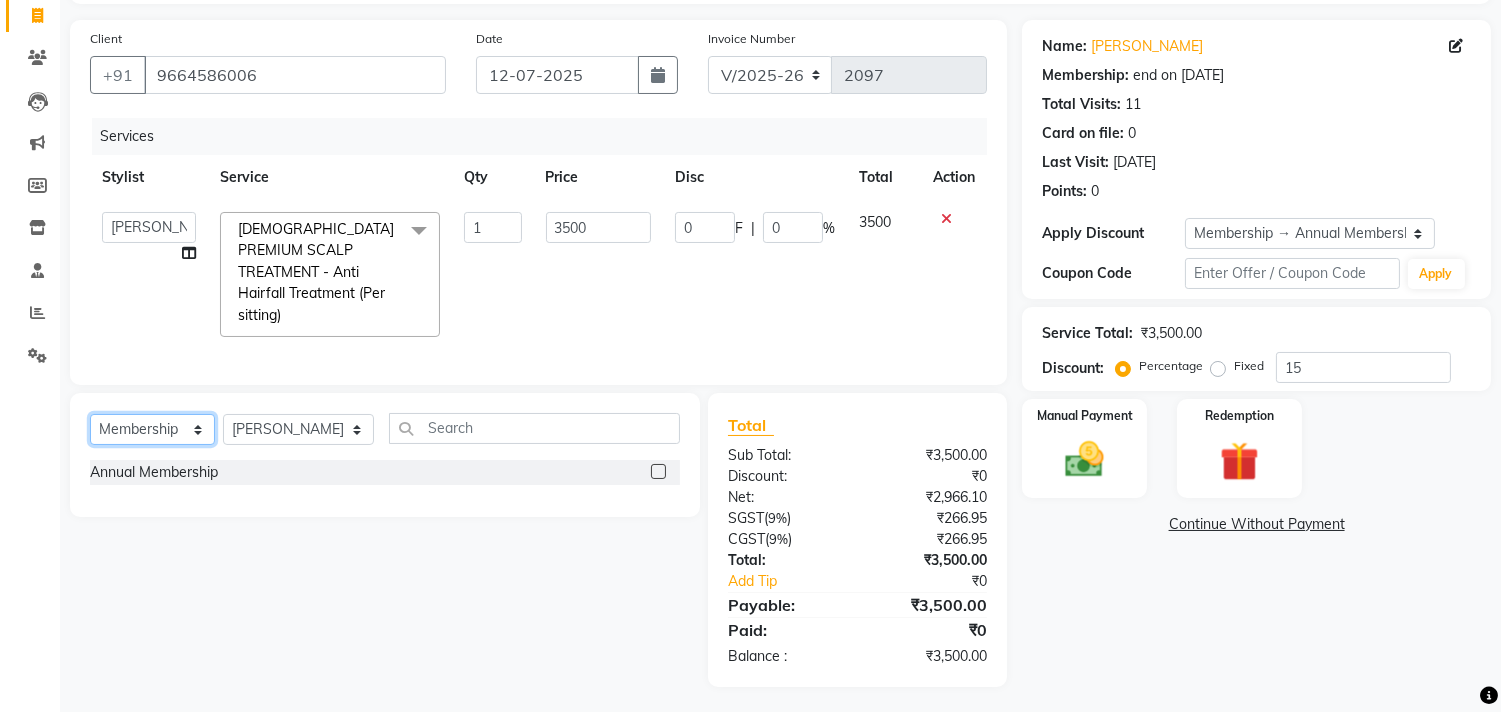 click on "Select  Service  Product  Membership  Package Voucher Prepaid Gift Card" 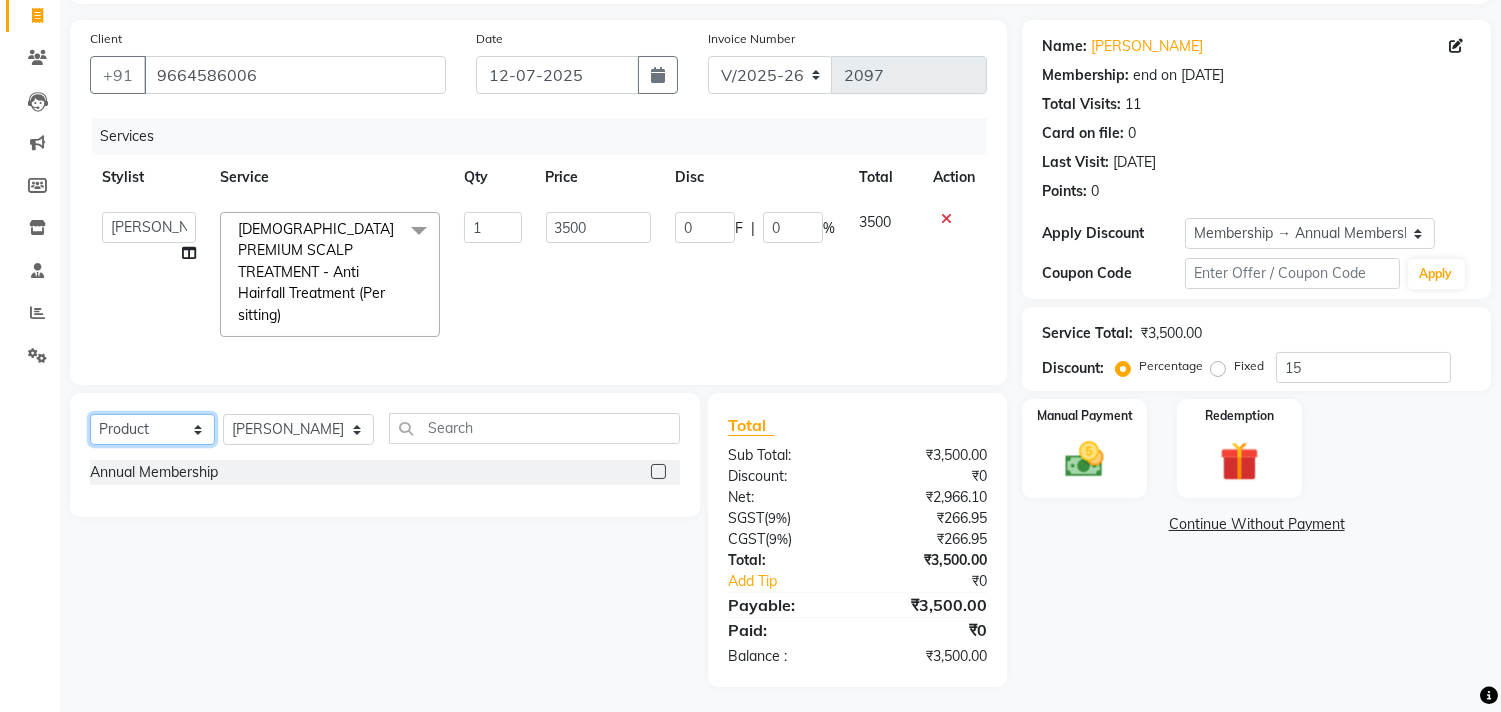 click on "Select  Service  Product  Membership  Package Voucher Prepaid Gift Card" 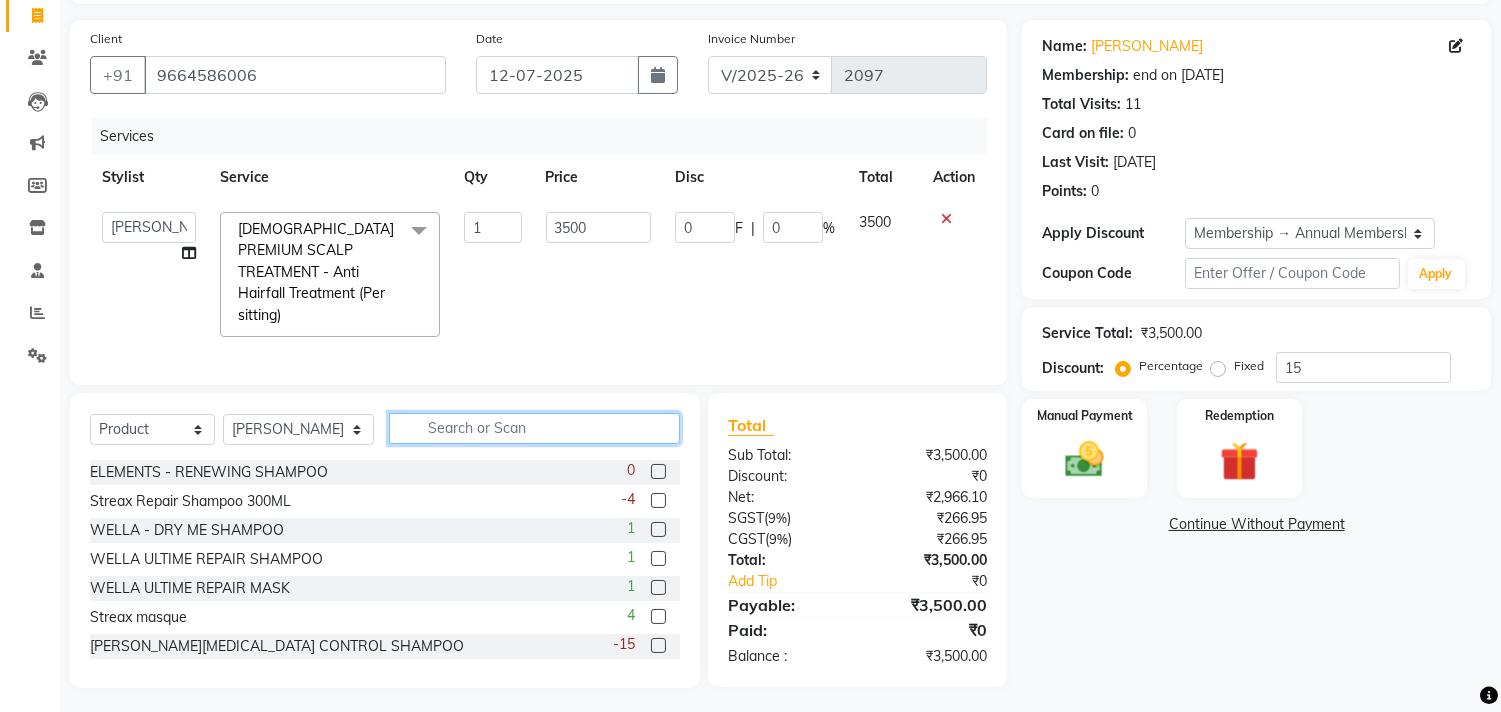 click 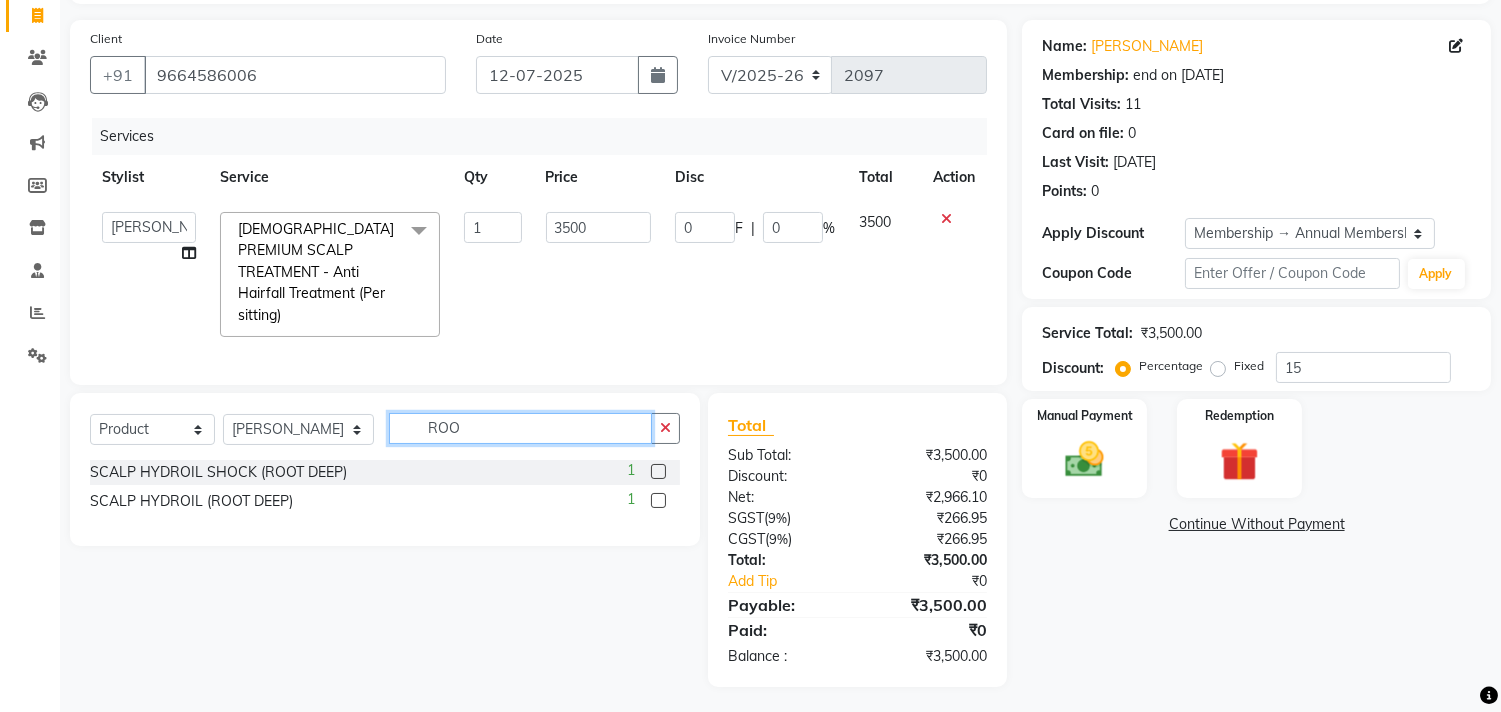 type on "ROO" 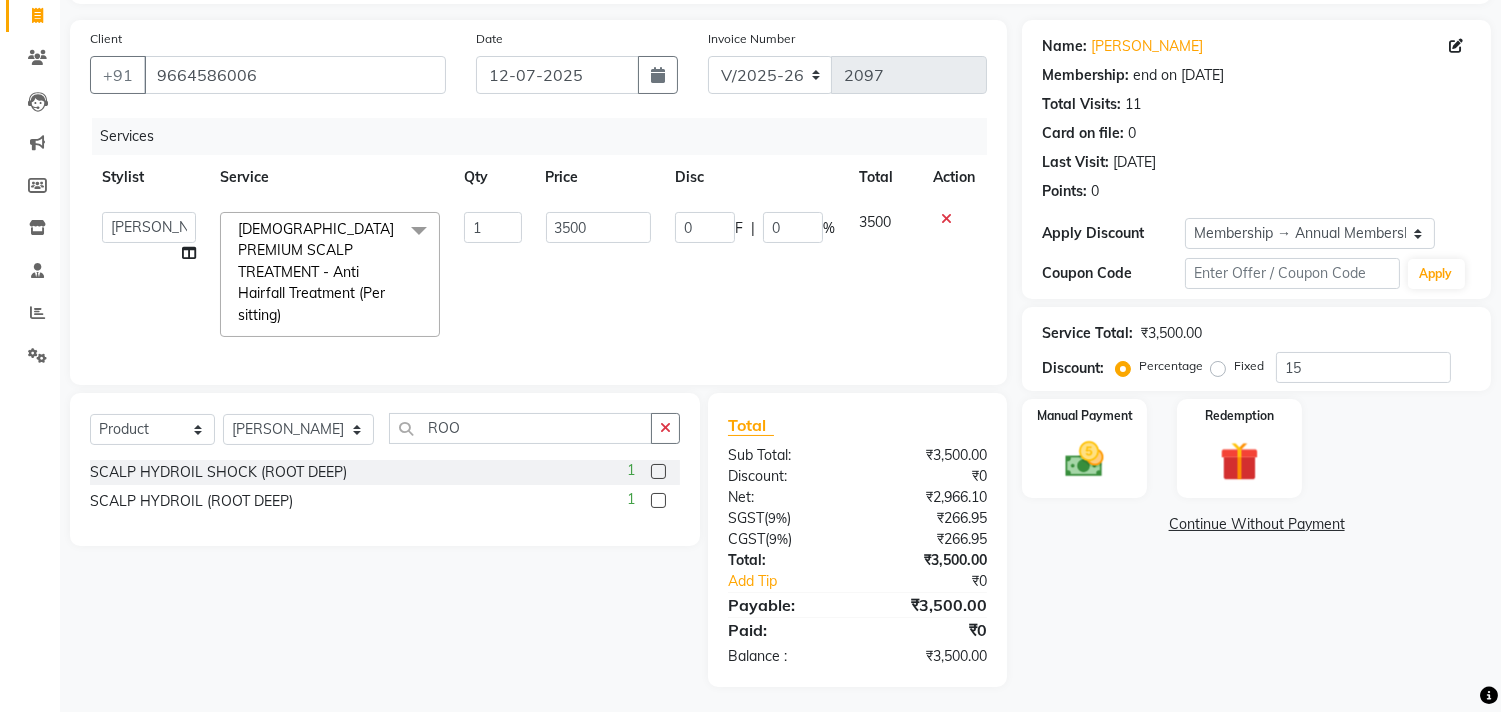 click 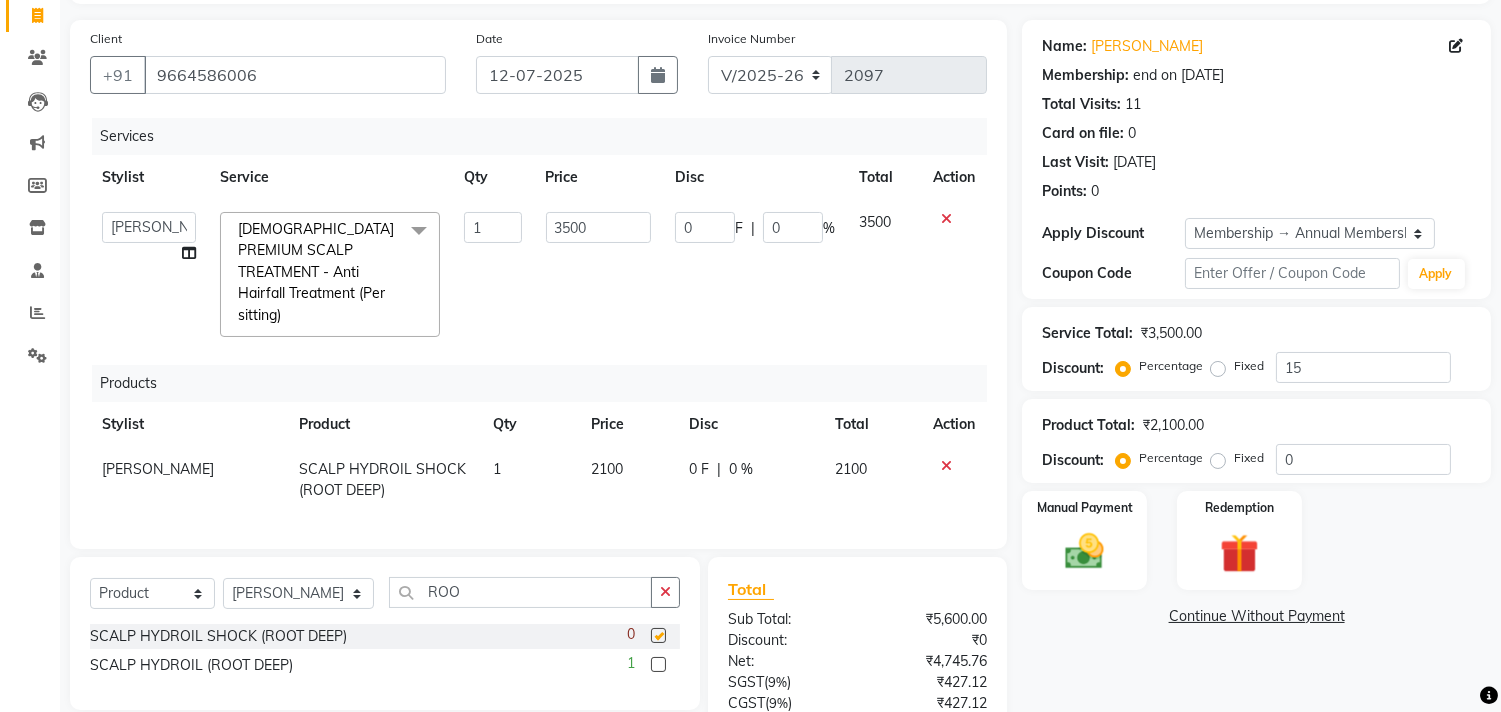 checkbox on "false" 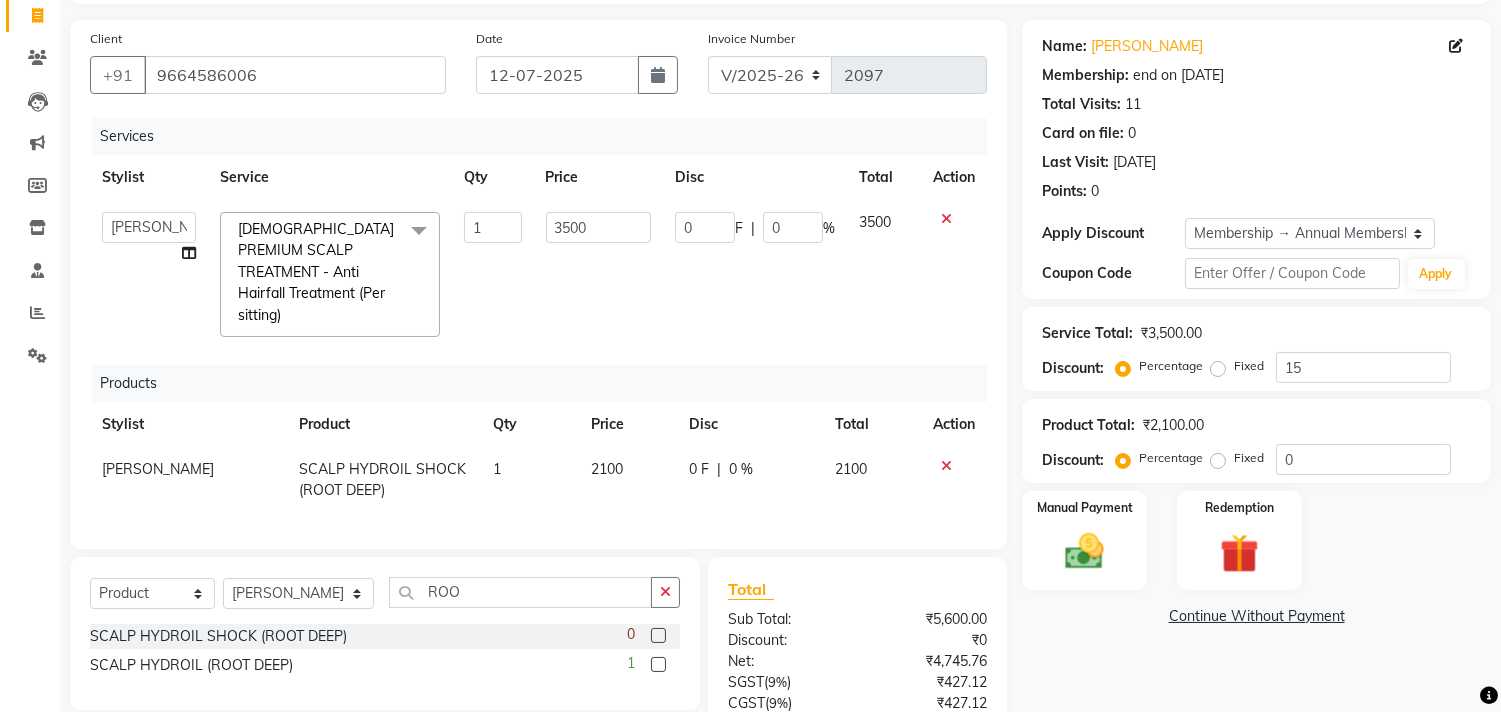 click 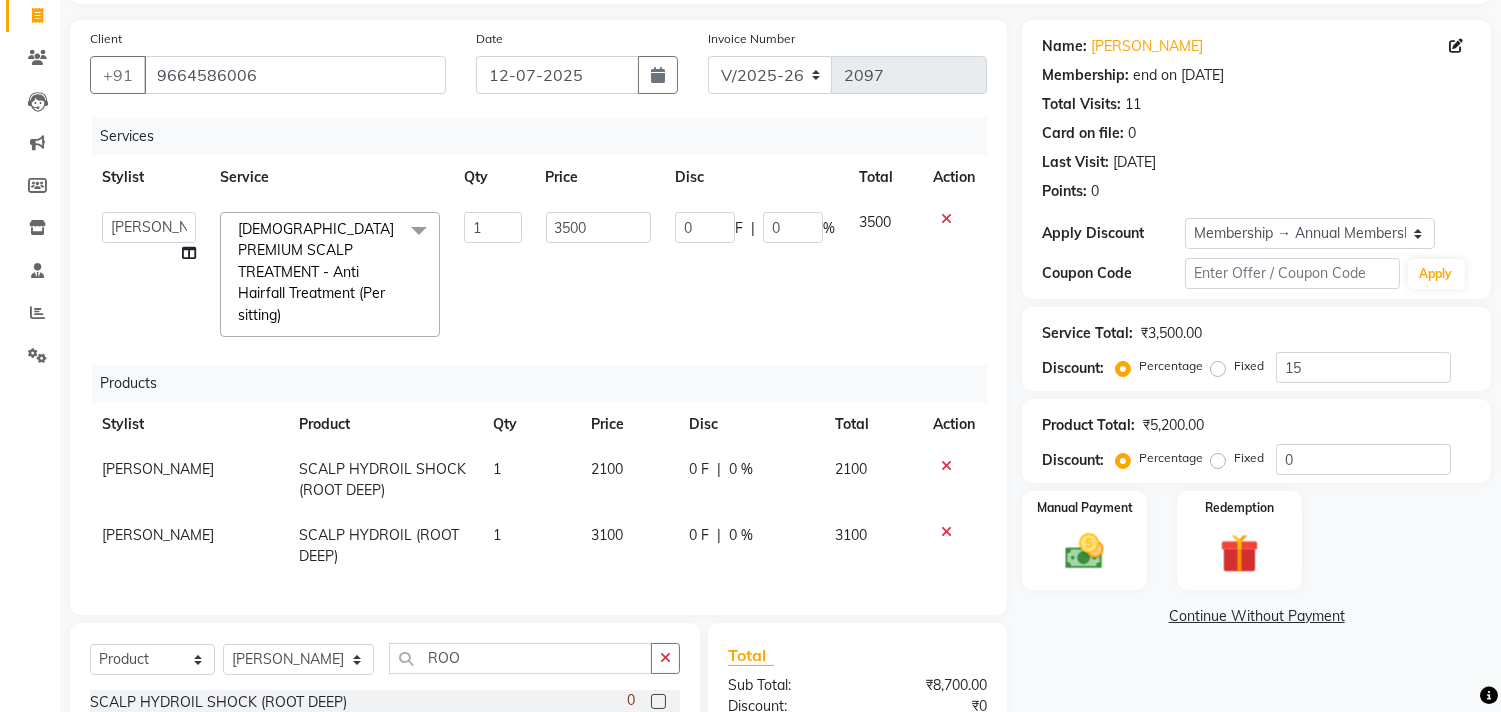 checkbox on "false" 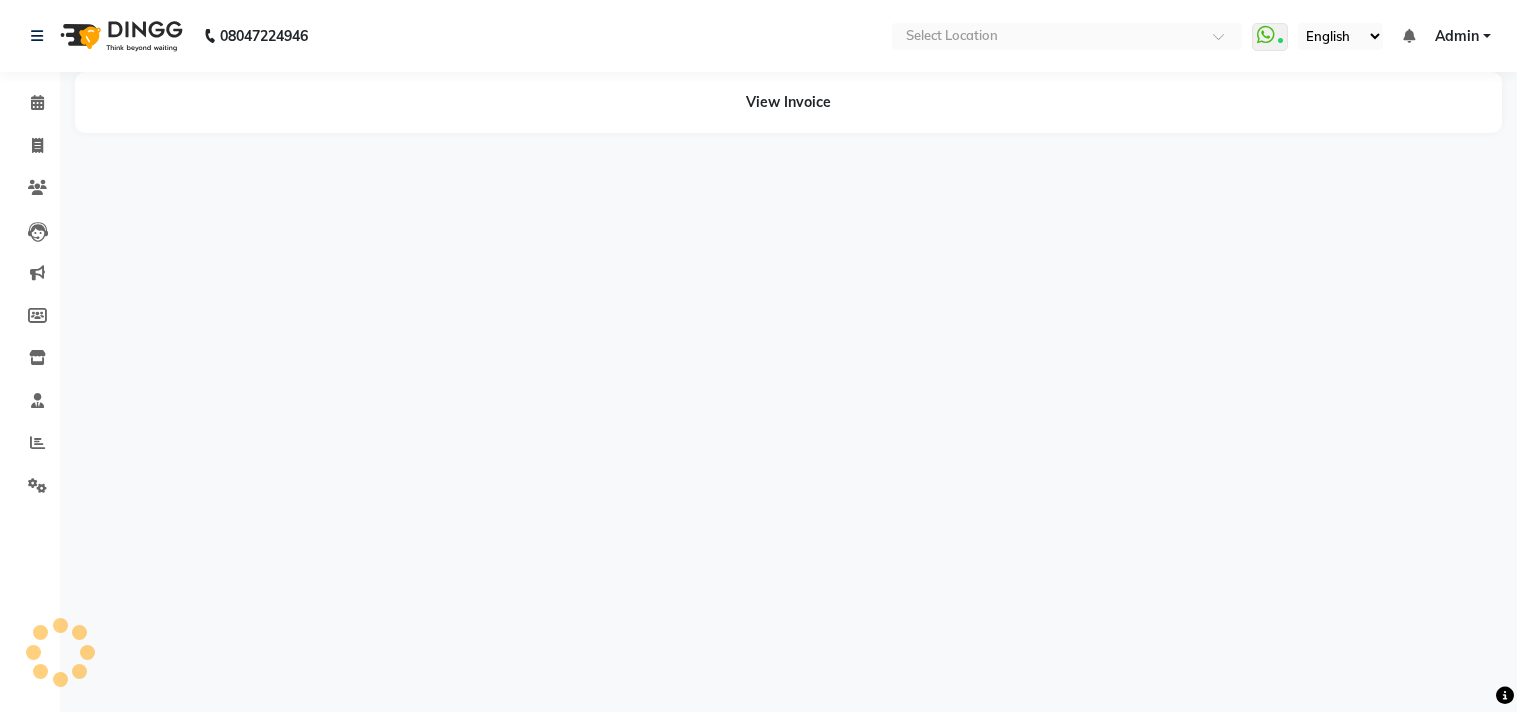 scroll, scrollTop: 0, scrollLeft: 0, axis: both 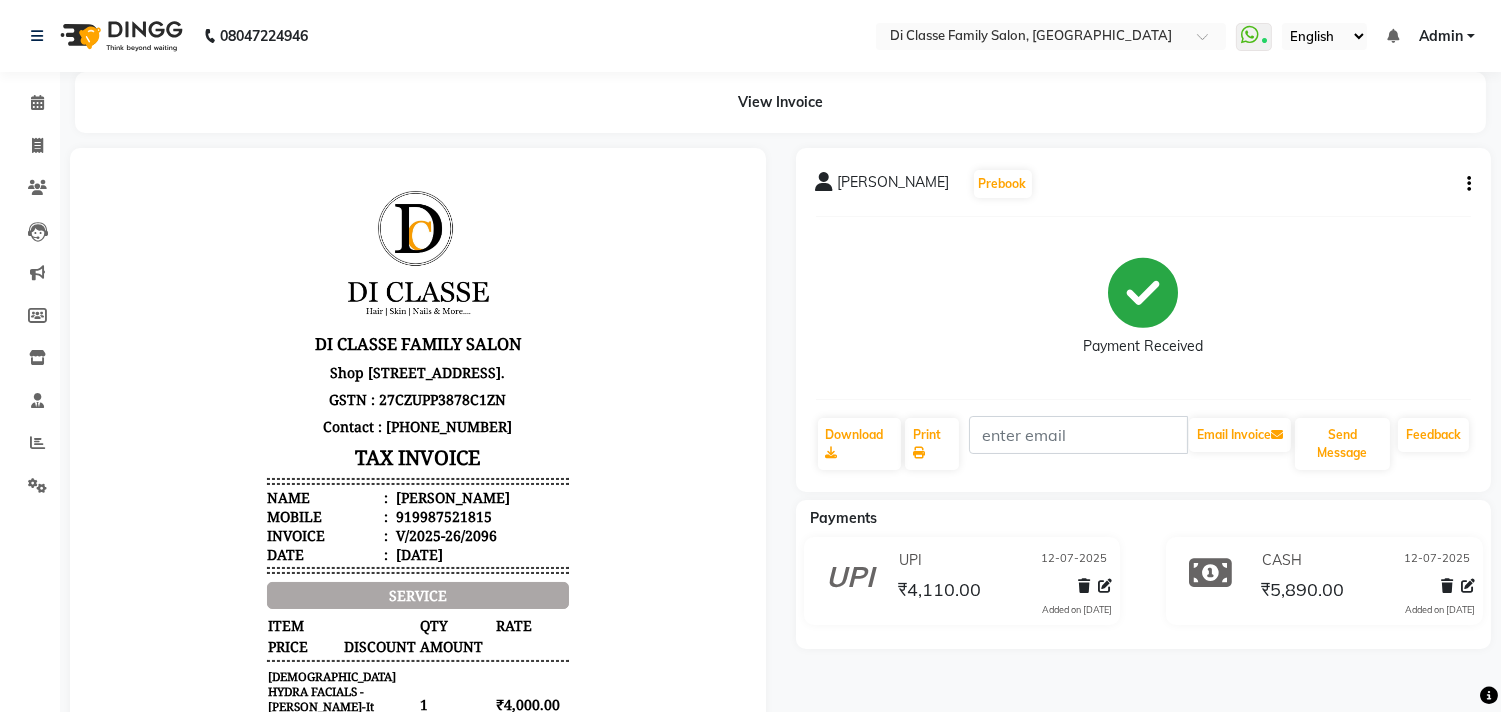 click 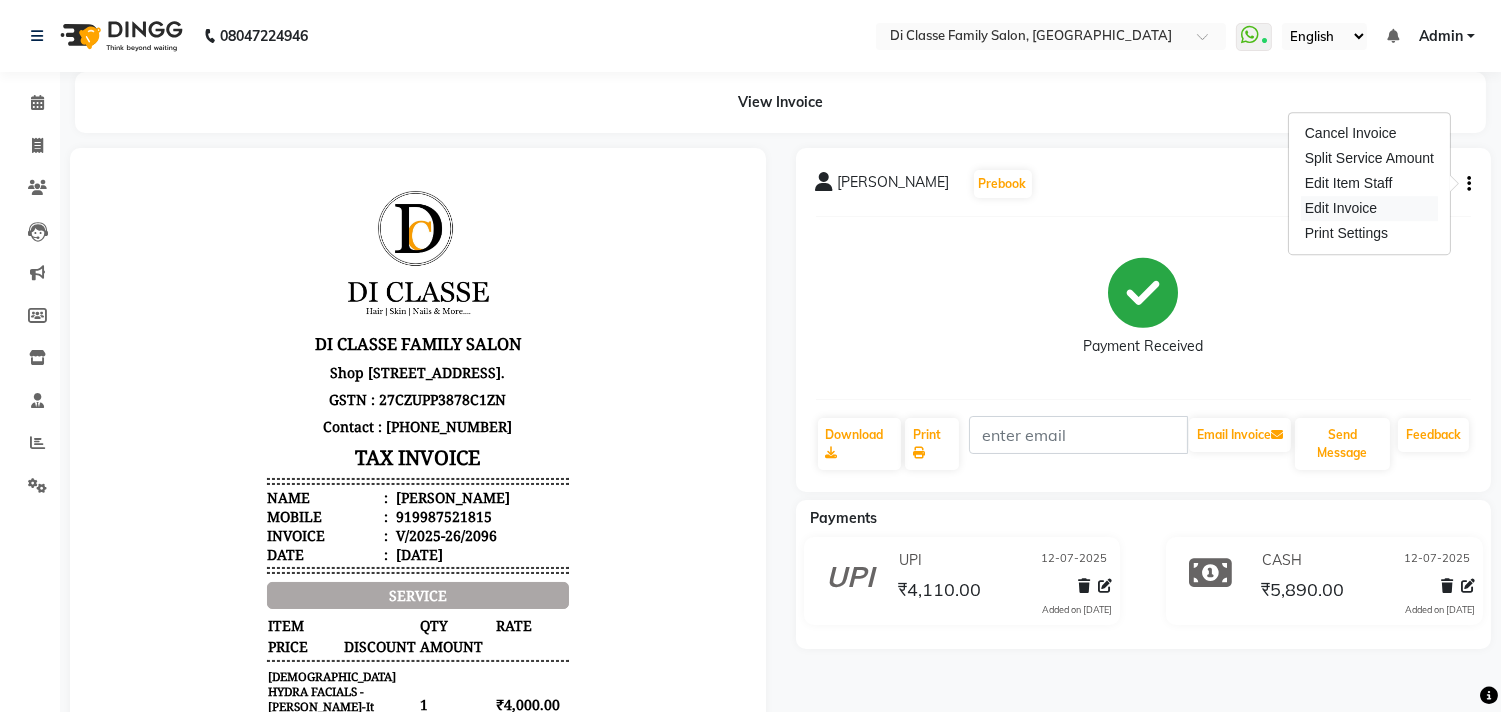 click on "Edit Invoice" at bounding box center (1369, 208) 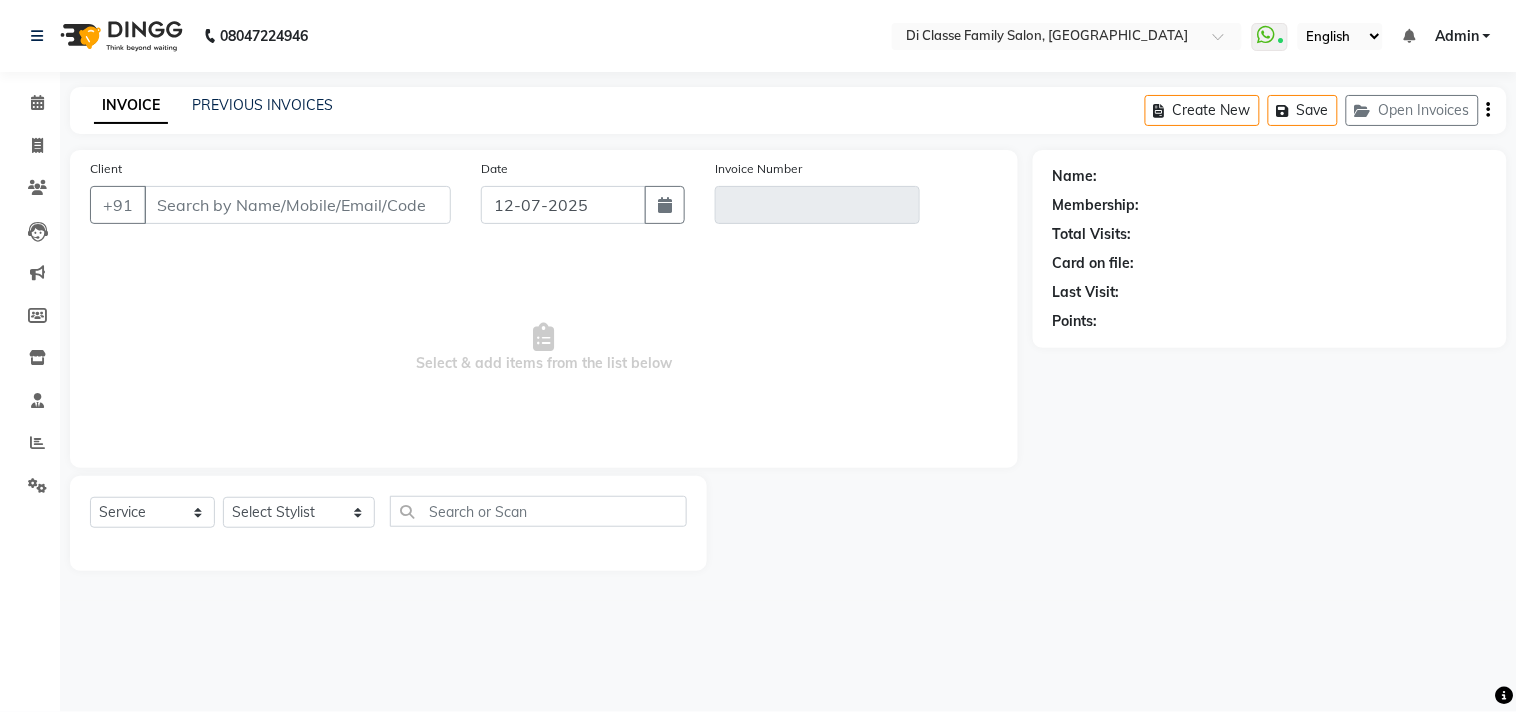 type on "9987521815" 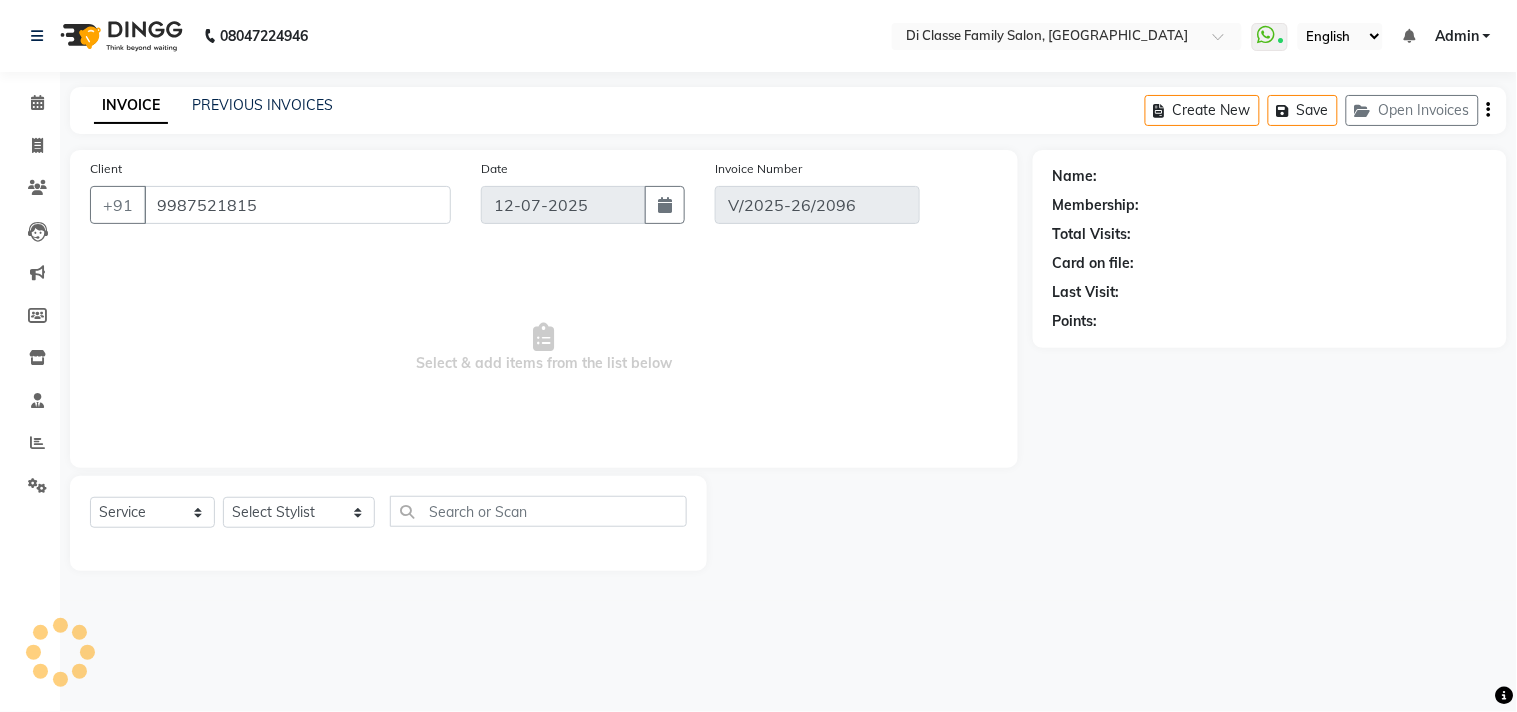 select on "1: Object" 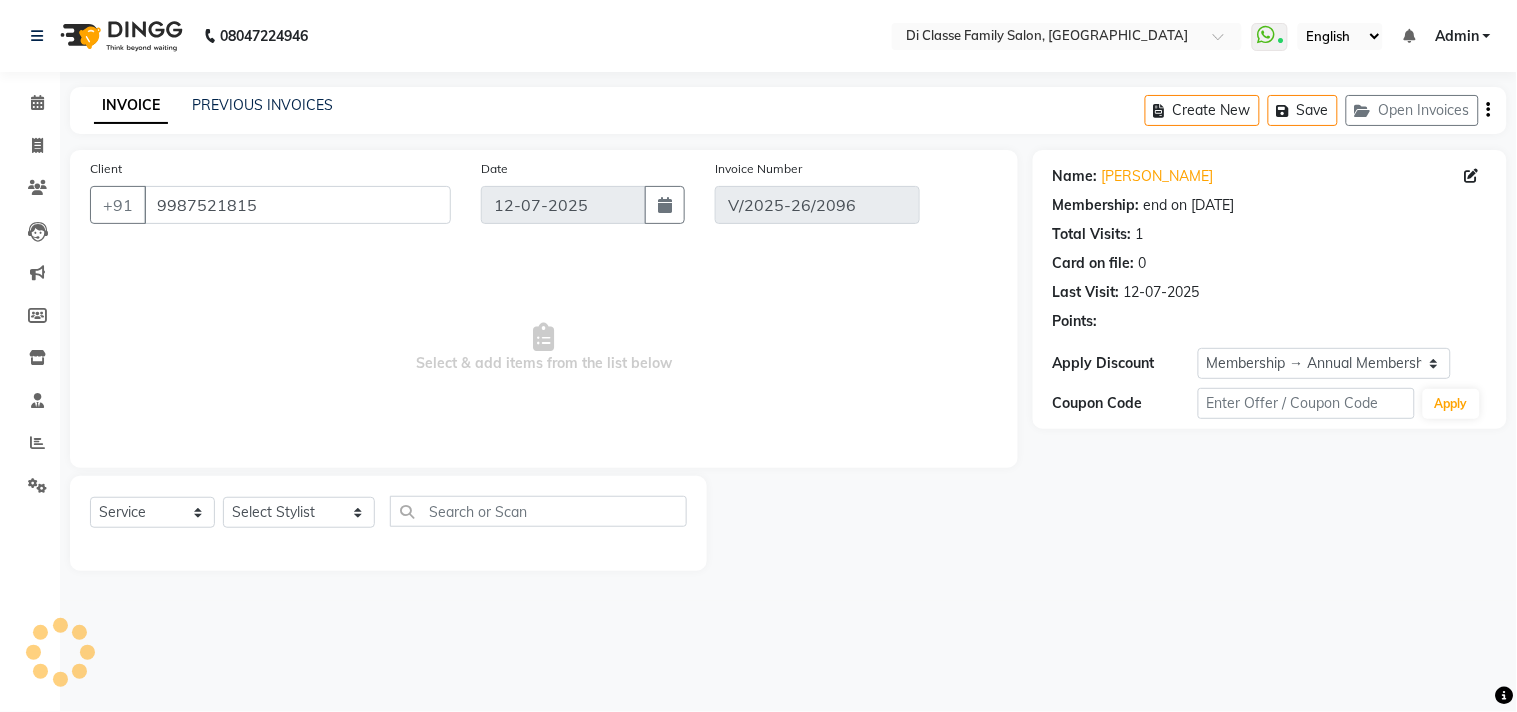 select on "select" 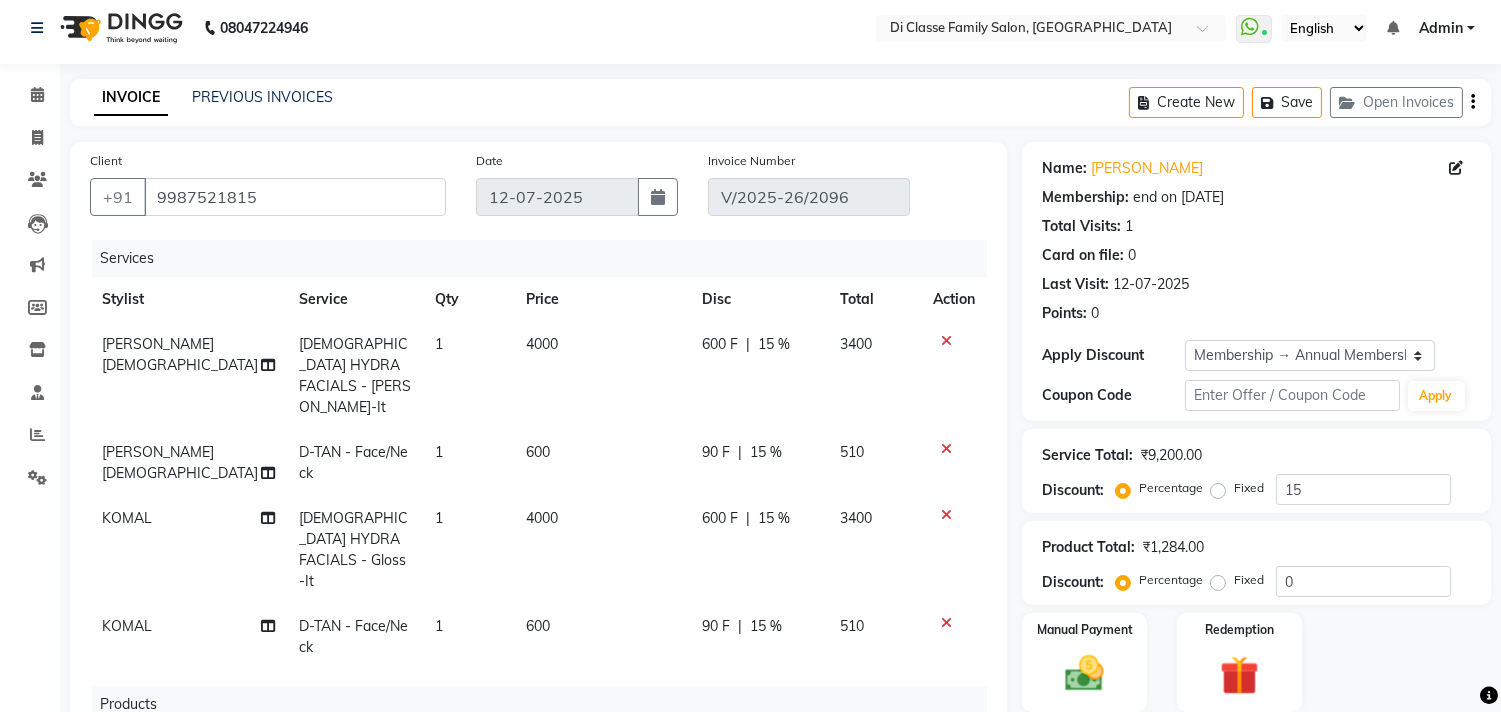 scroll, scrollTop: 496, scrollLeft: 0, axis: vertical 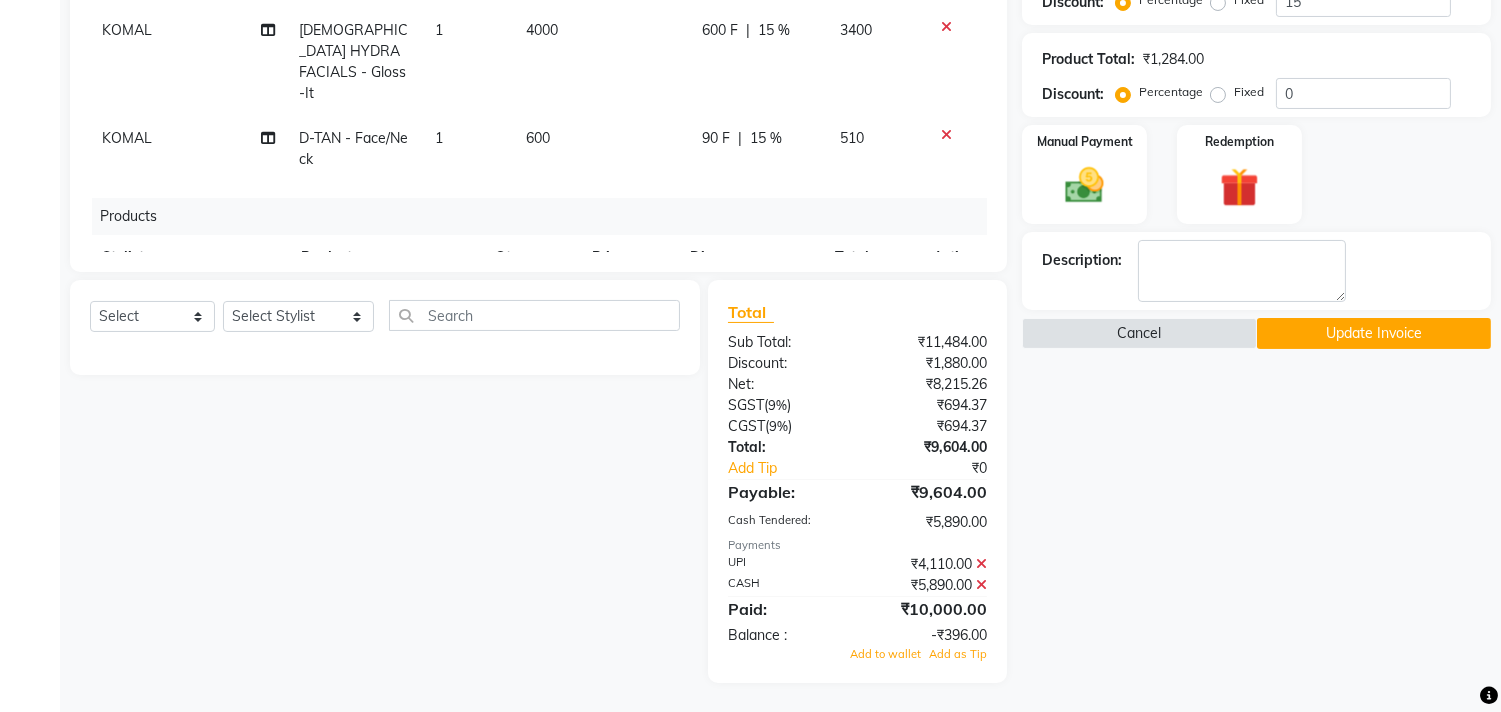 click 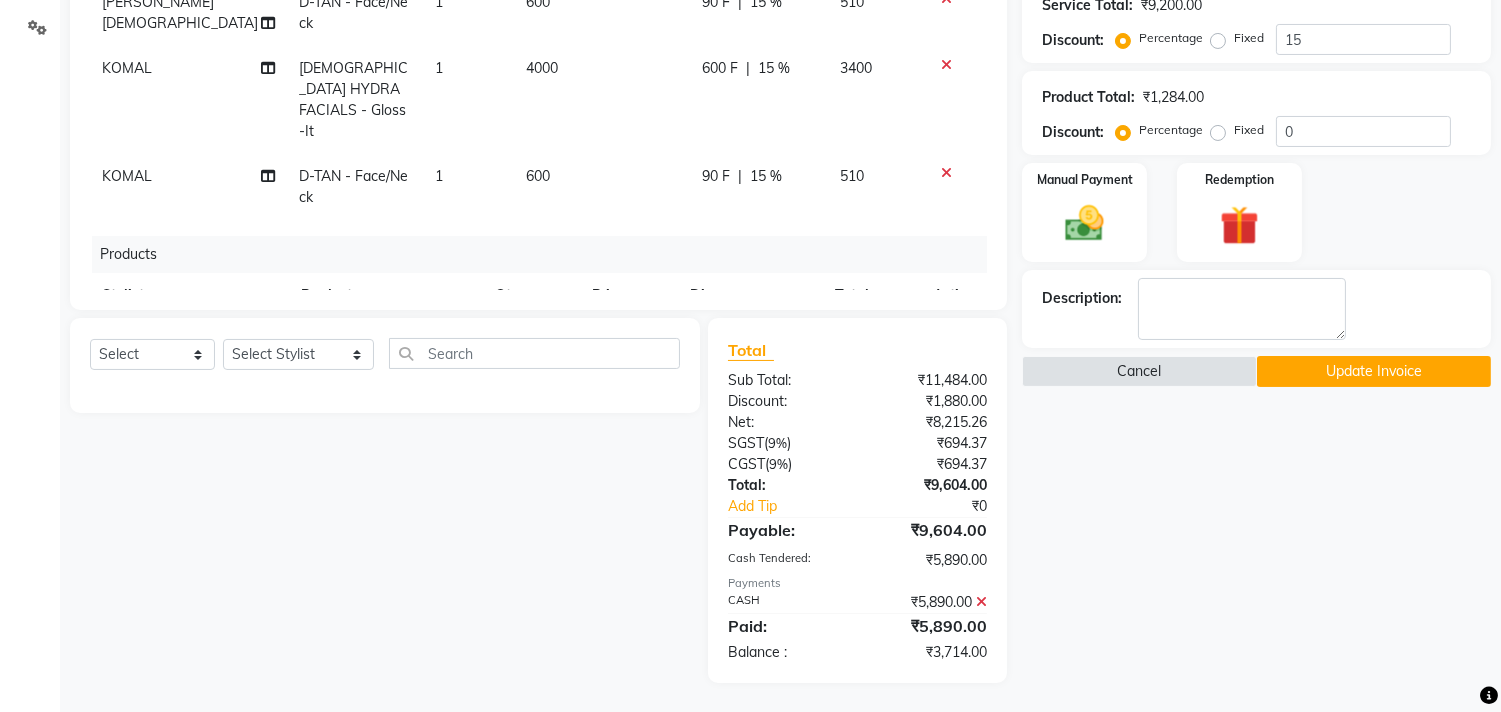 click 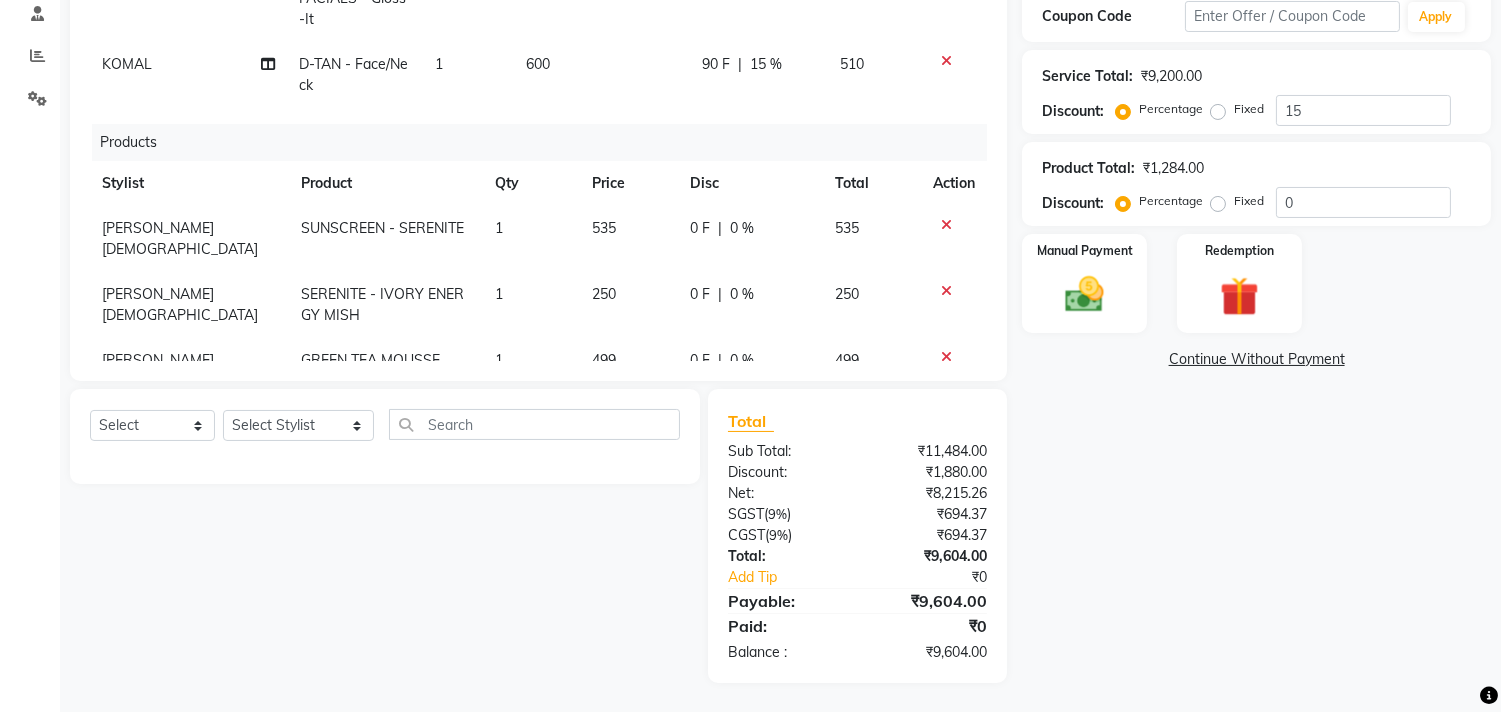 scroll, scrollTop: 0, scrollLeft: 0, axis: both 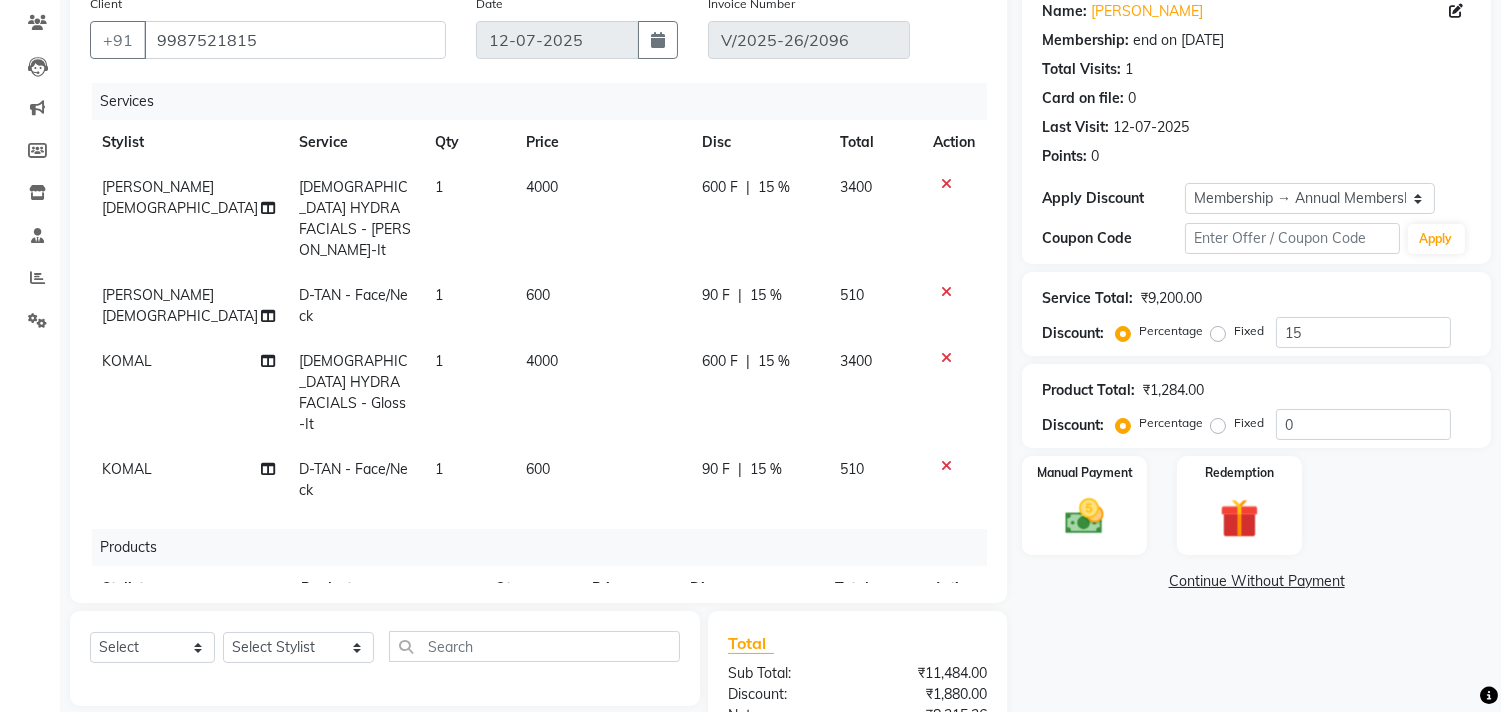 drag, startPoint x: 765, startPoint y: 302, endPoint x: 756, endPoint y: 325, distance: 24.698177 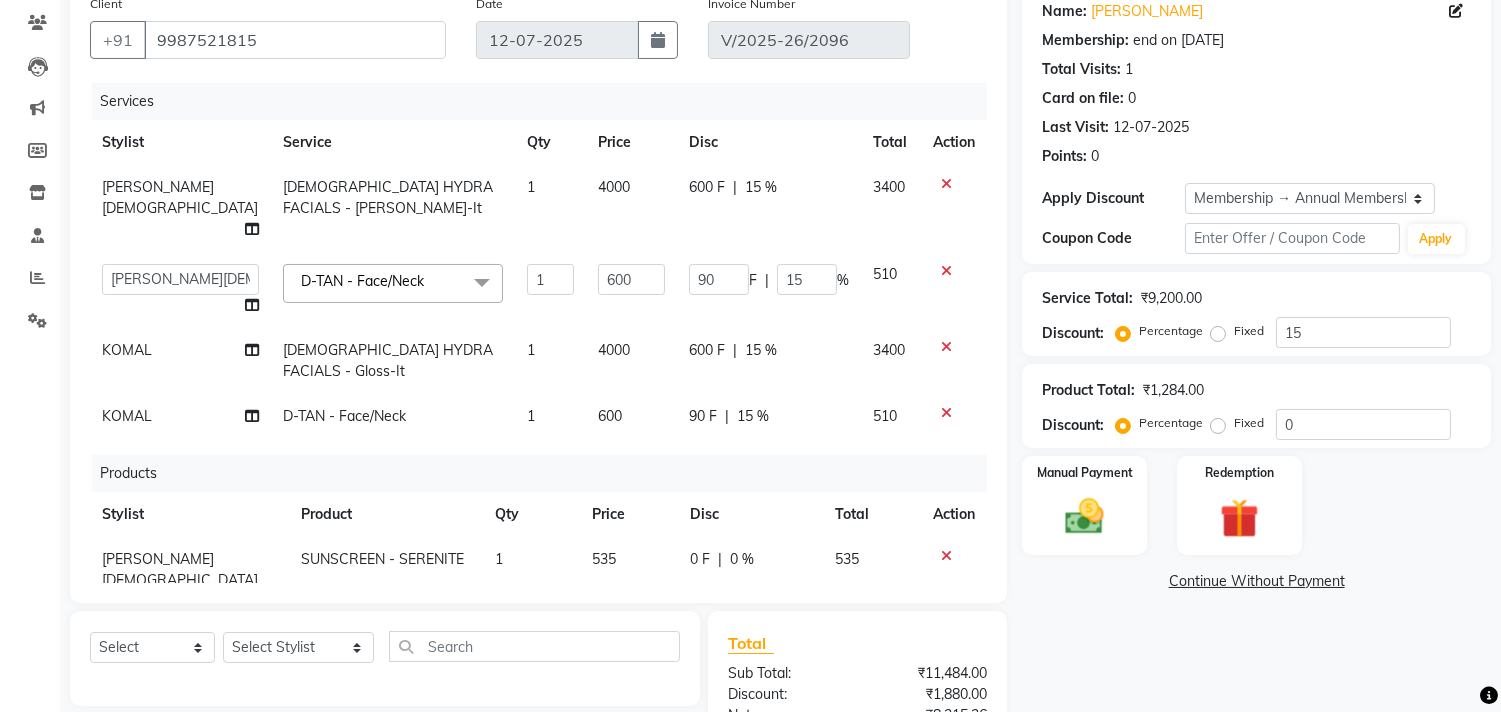 click on "600 F | 15 %" 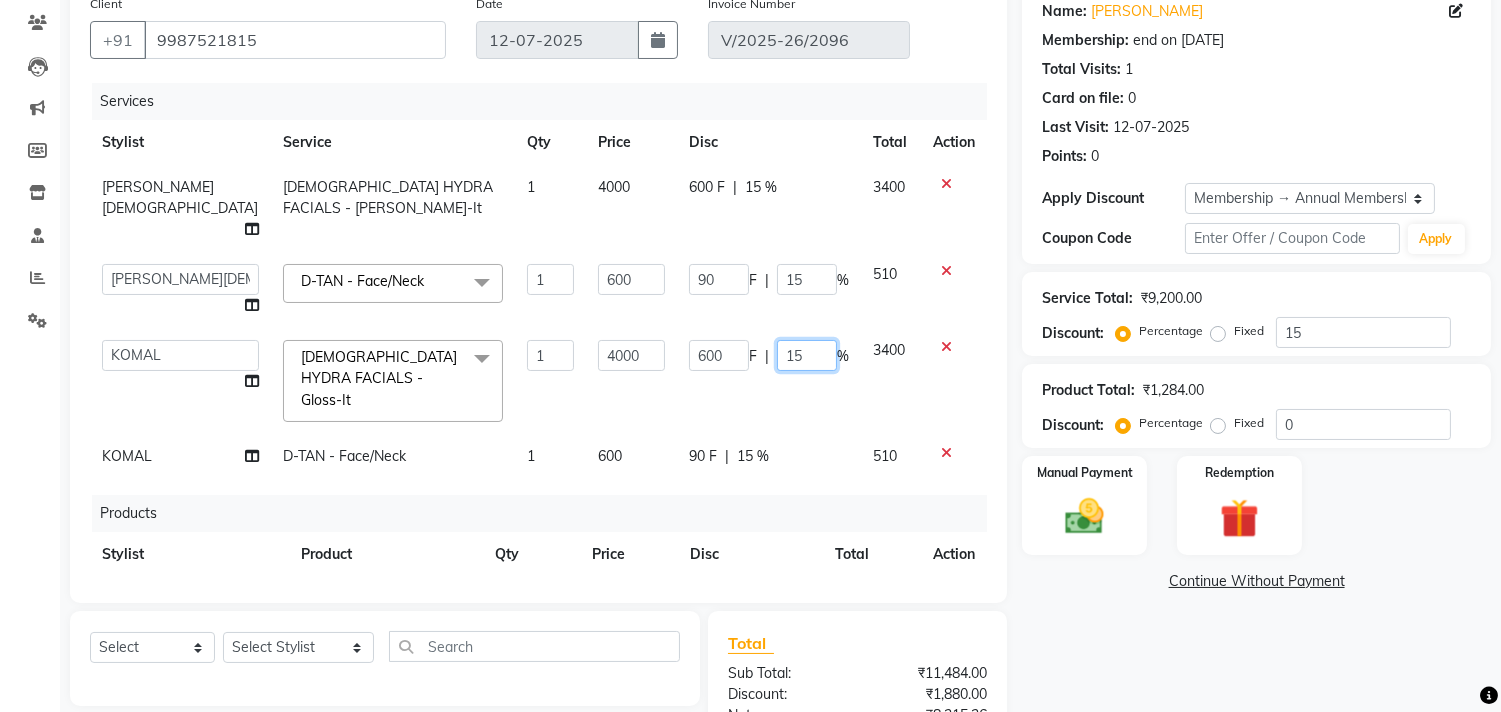 click on "15" 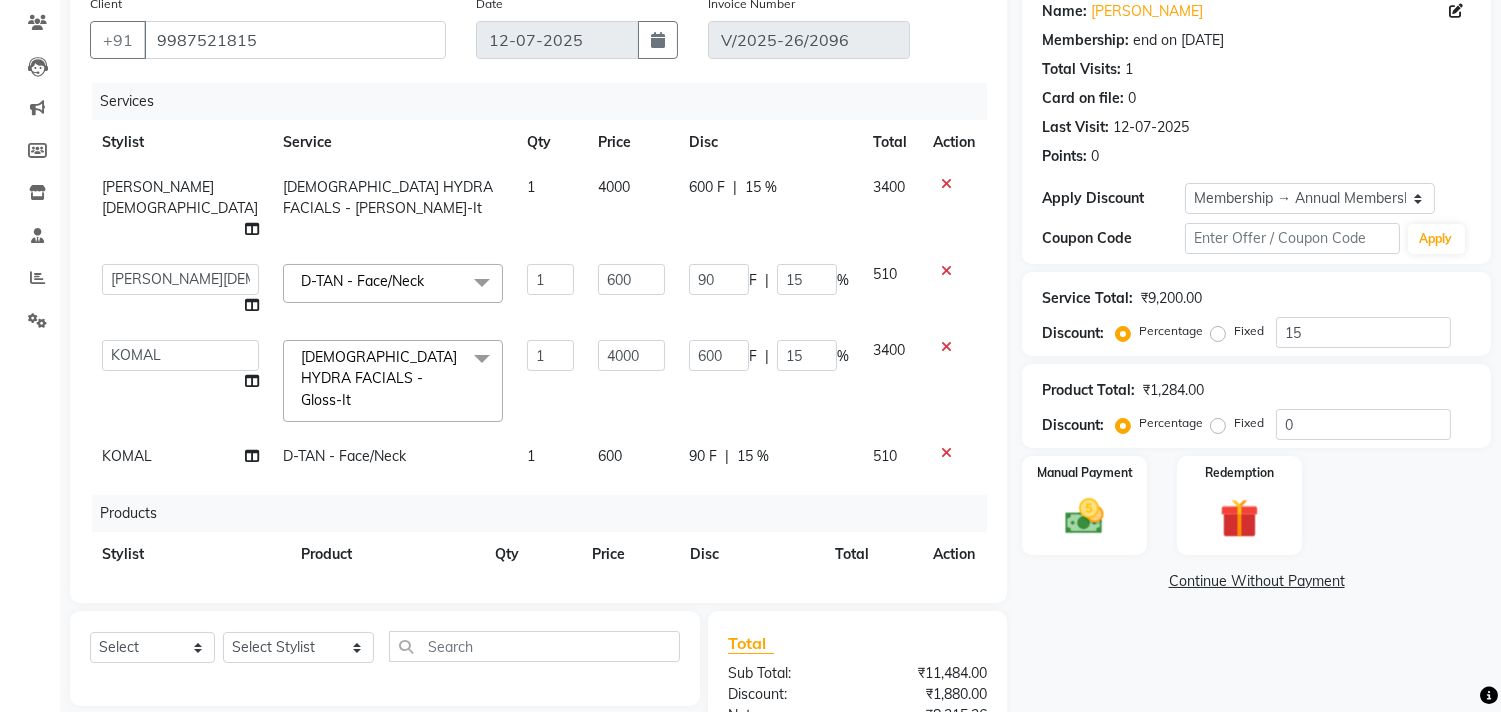 click on "600 F | 15 %" 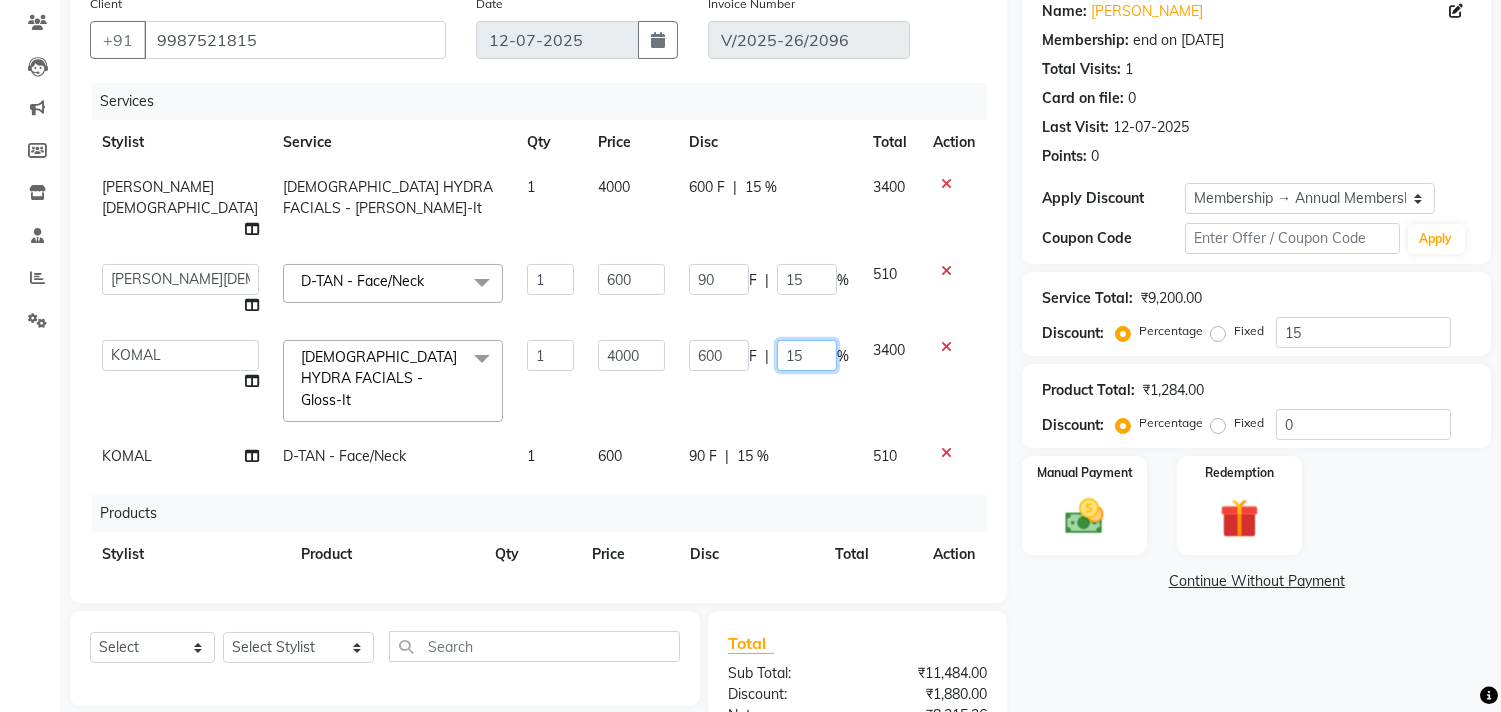 click on "15" 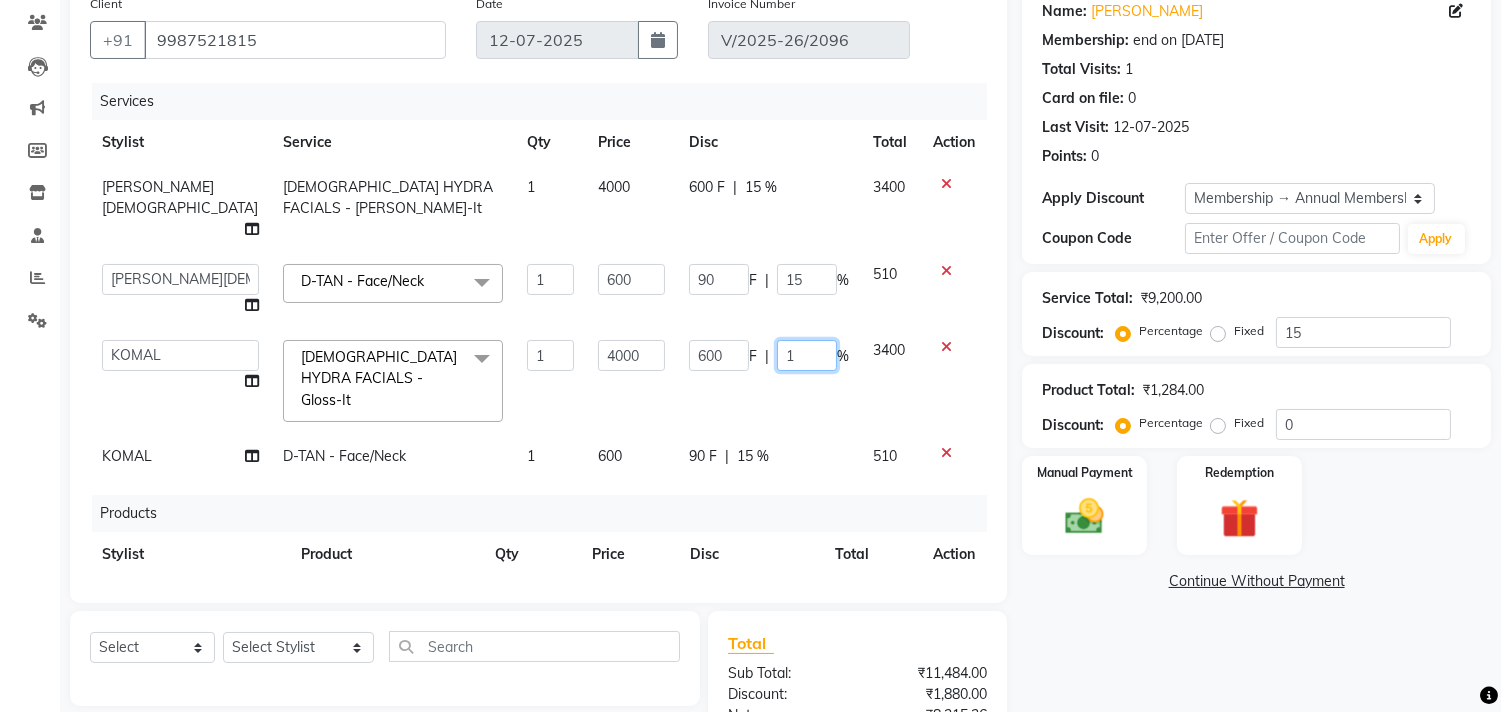 type on "10" 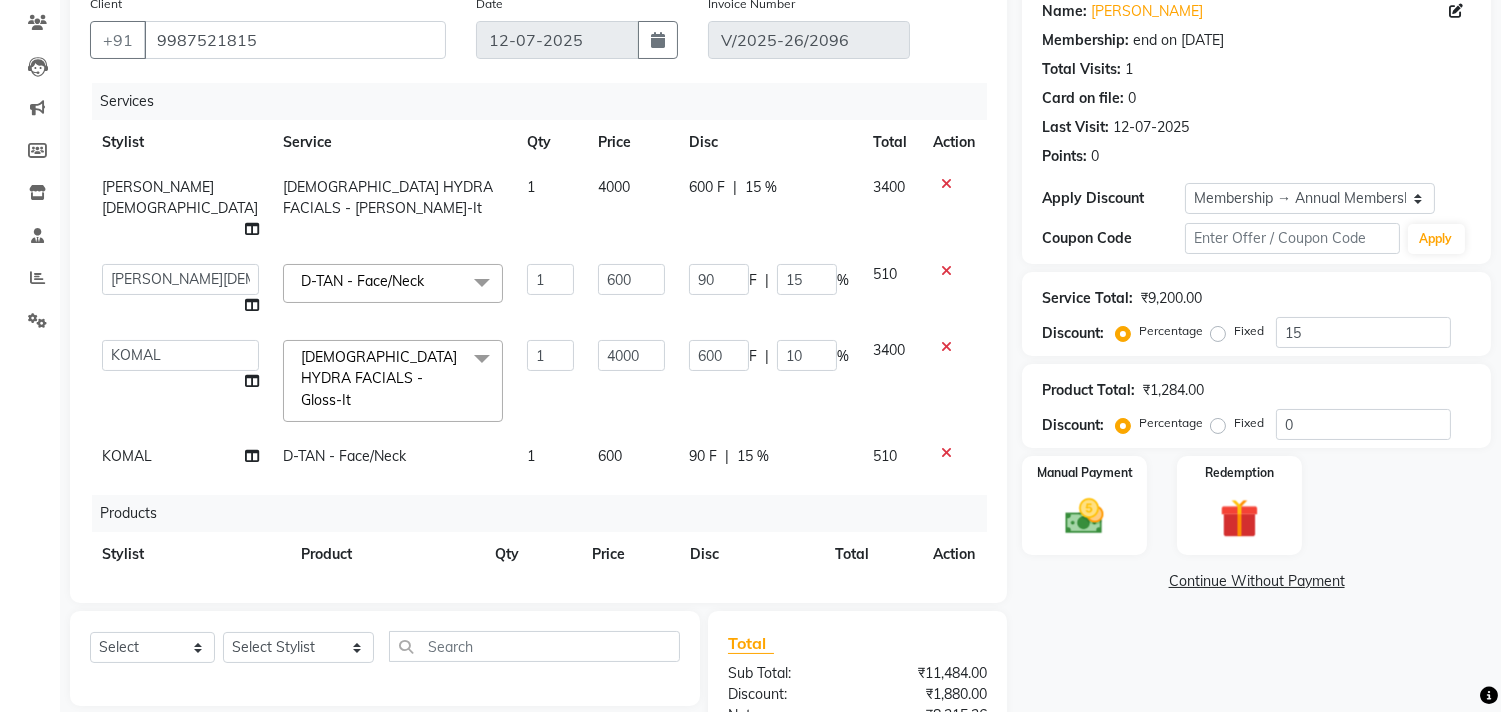 click on "Name: Shreen  Membership: end on 12-07-2026 Total Visits:  1 Card on file:  0 Last Visit:   12-07-2025 Points:   0  Apply Discount Select Membership → Annual Membership Coupon Code Apply Service Total:  ₹9,200.00  Discount:  Percentage   Fixed  15 Product Total:  ₹1,284.00  Discount:  Percentage   Fixed  0 Manual Payment Redemption  Continue Without Payment" 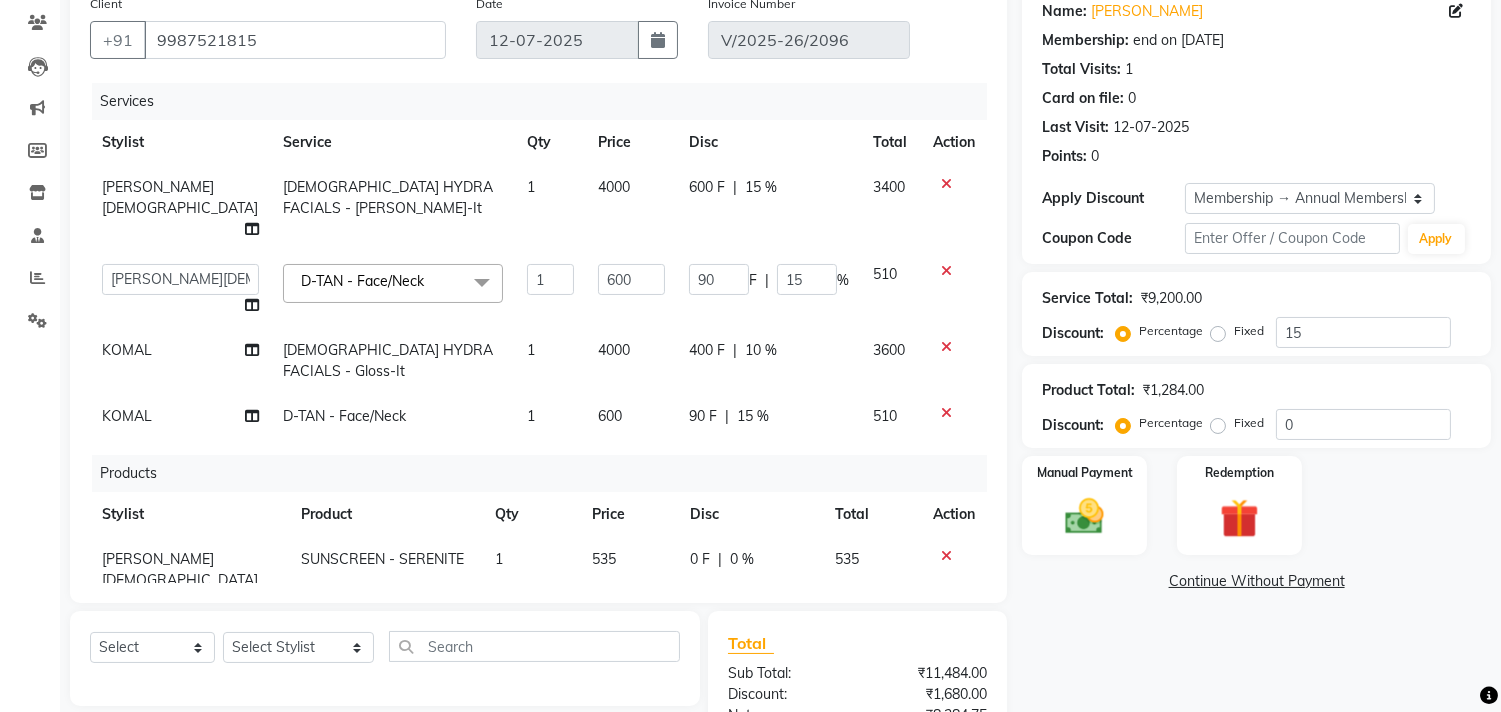 click on "15 %" 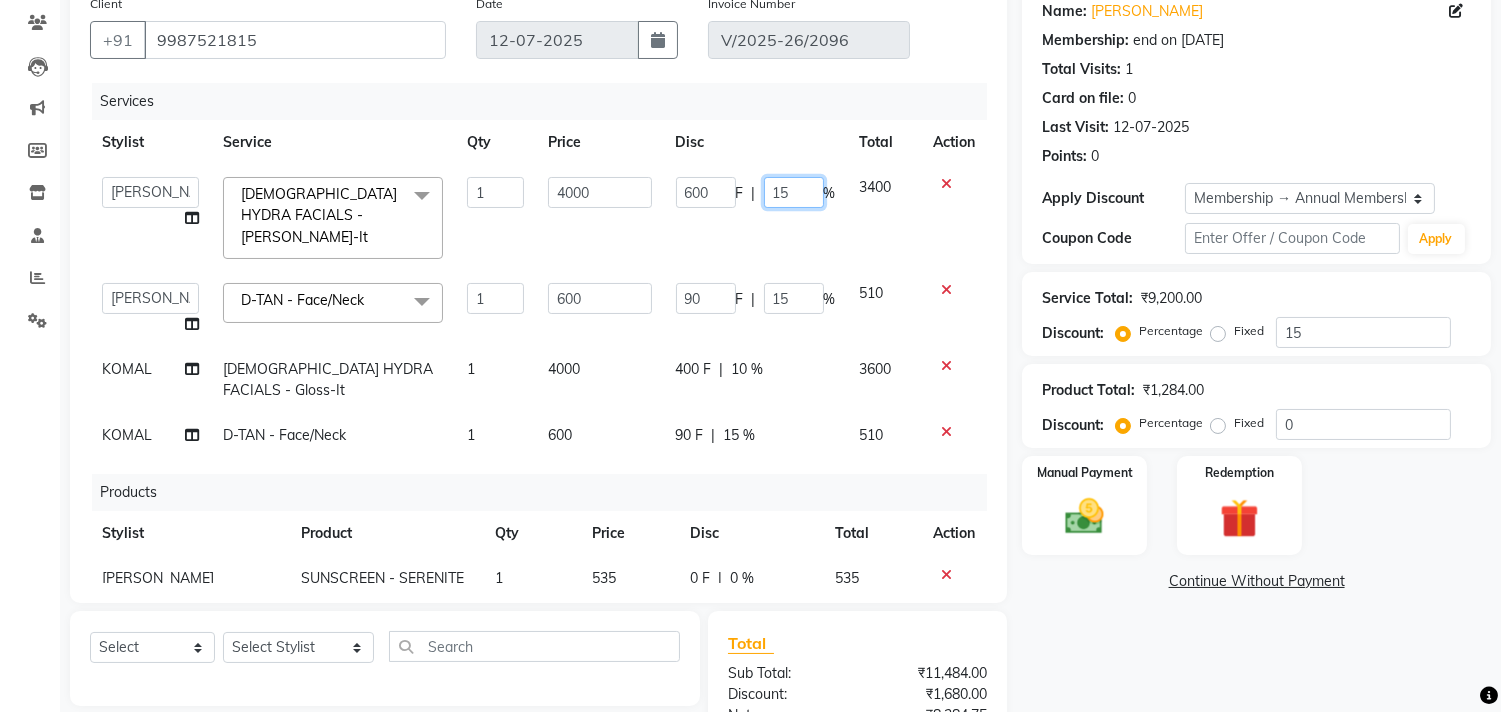 click on "15" 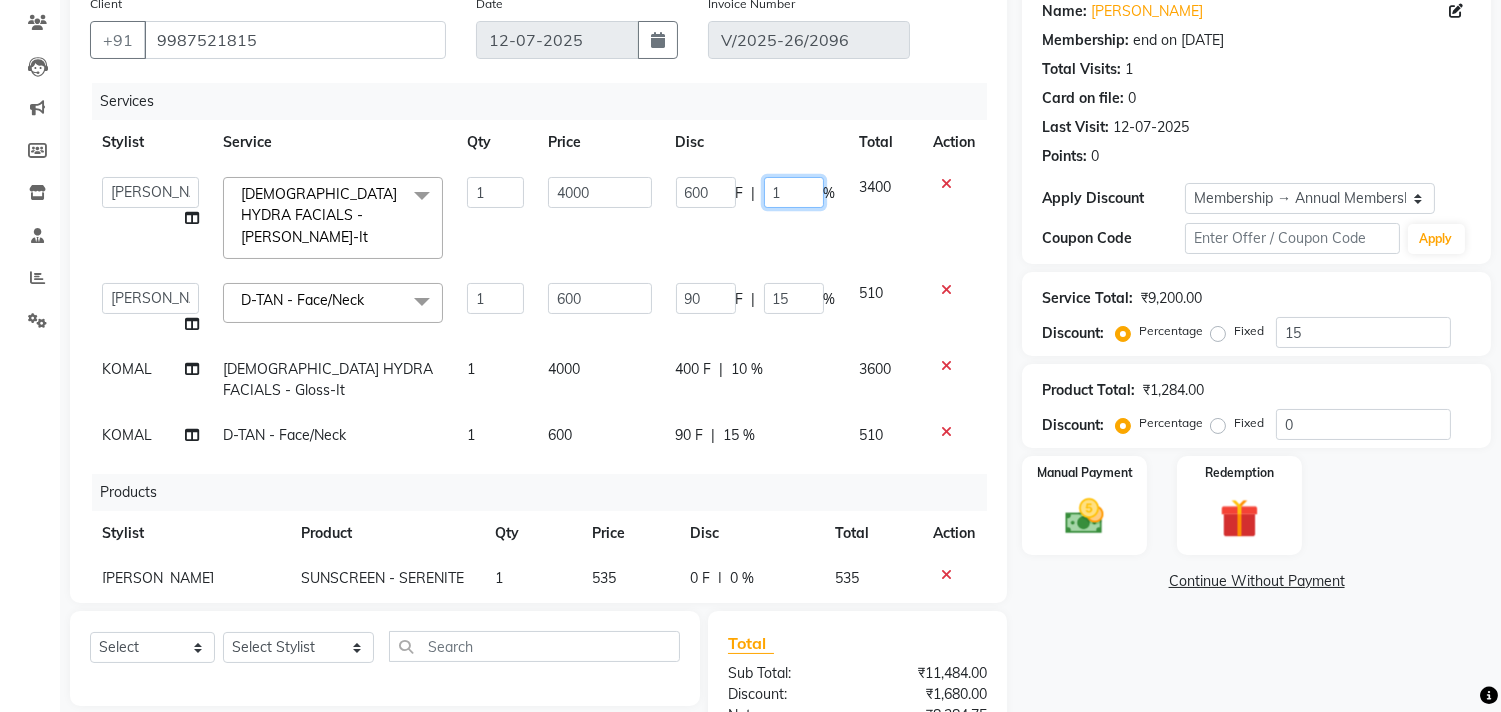 type on "10" 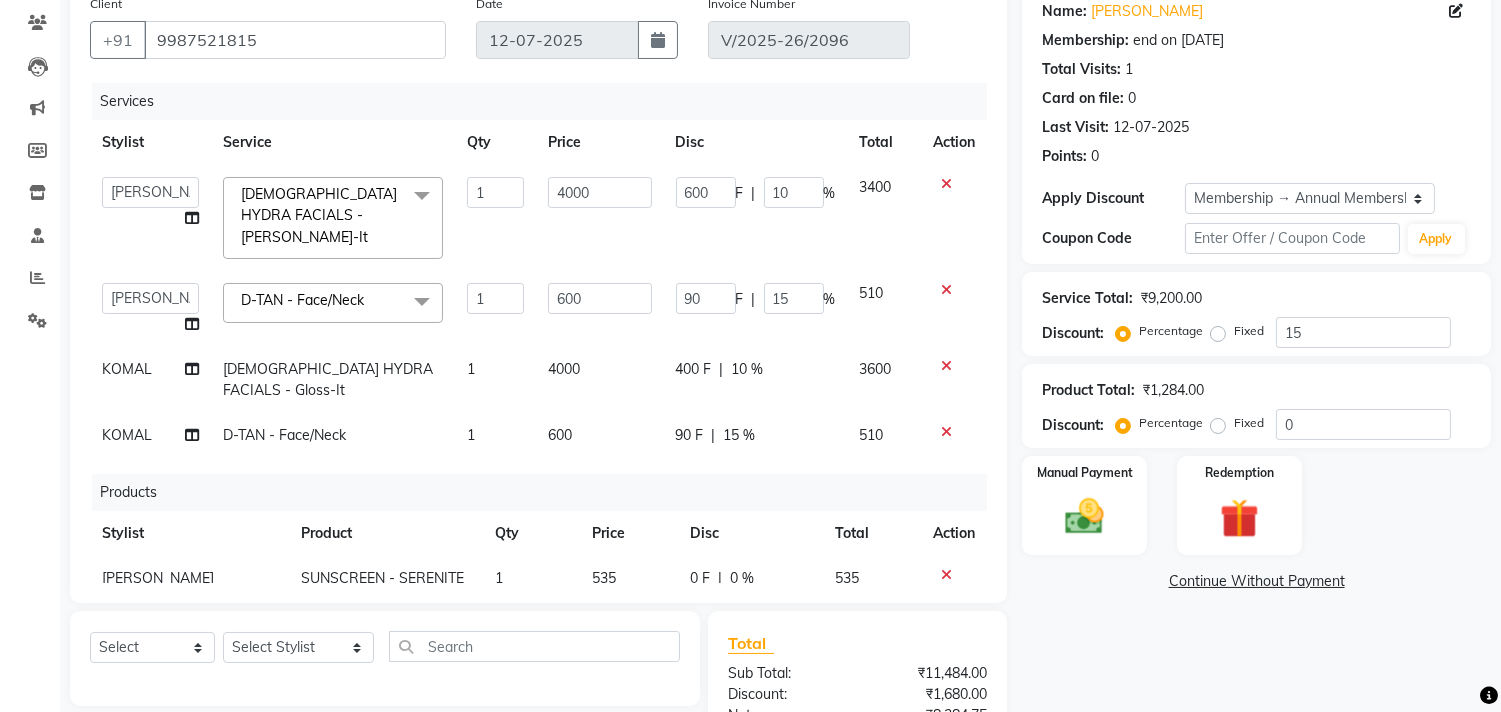 click on "600 F | 10 %" 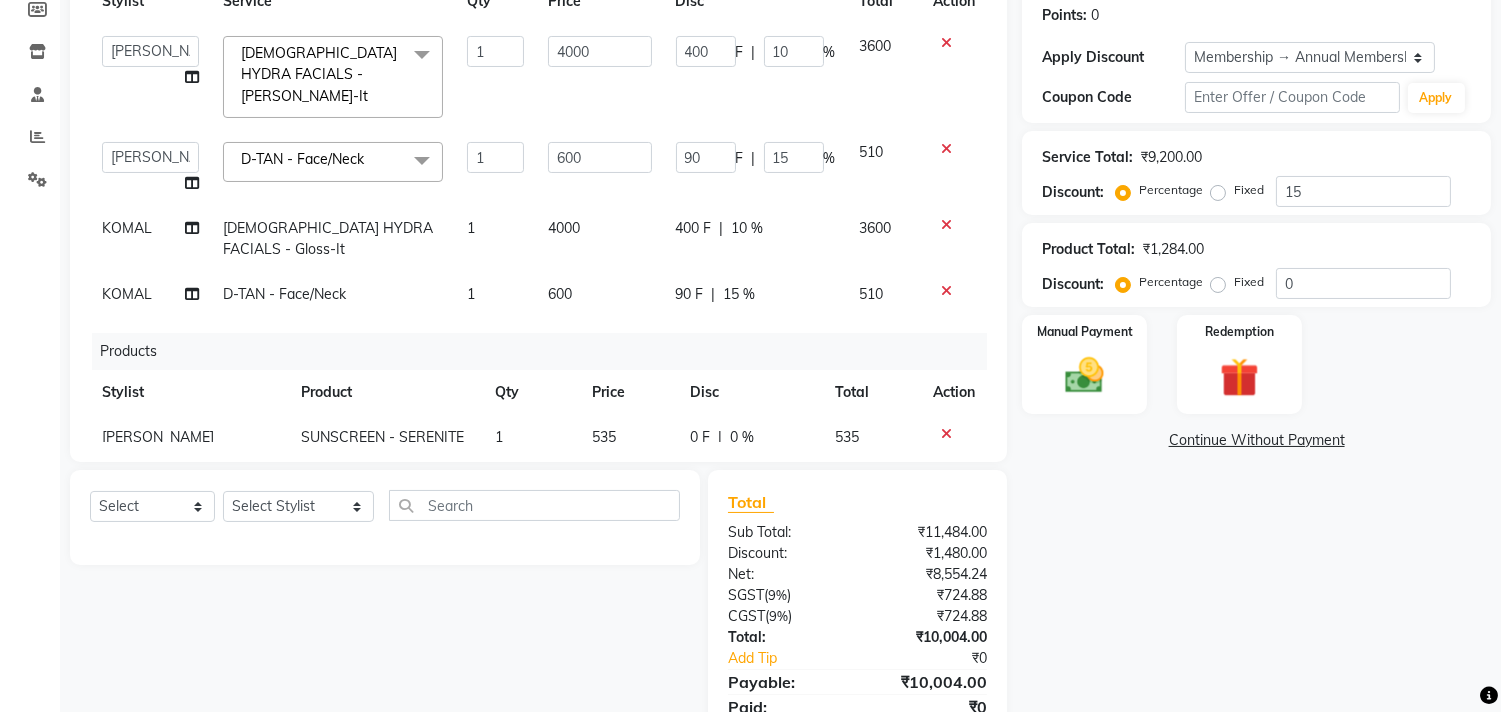 scroll, scrollTop: 387, scrollLeft: 0, axis: vertical 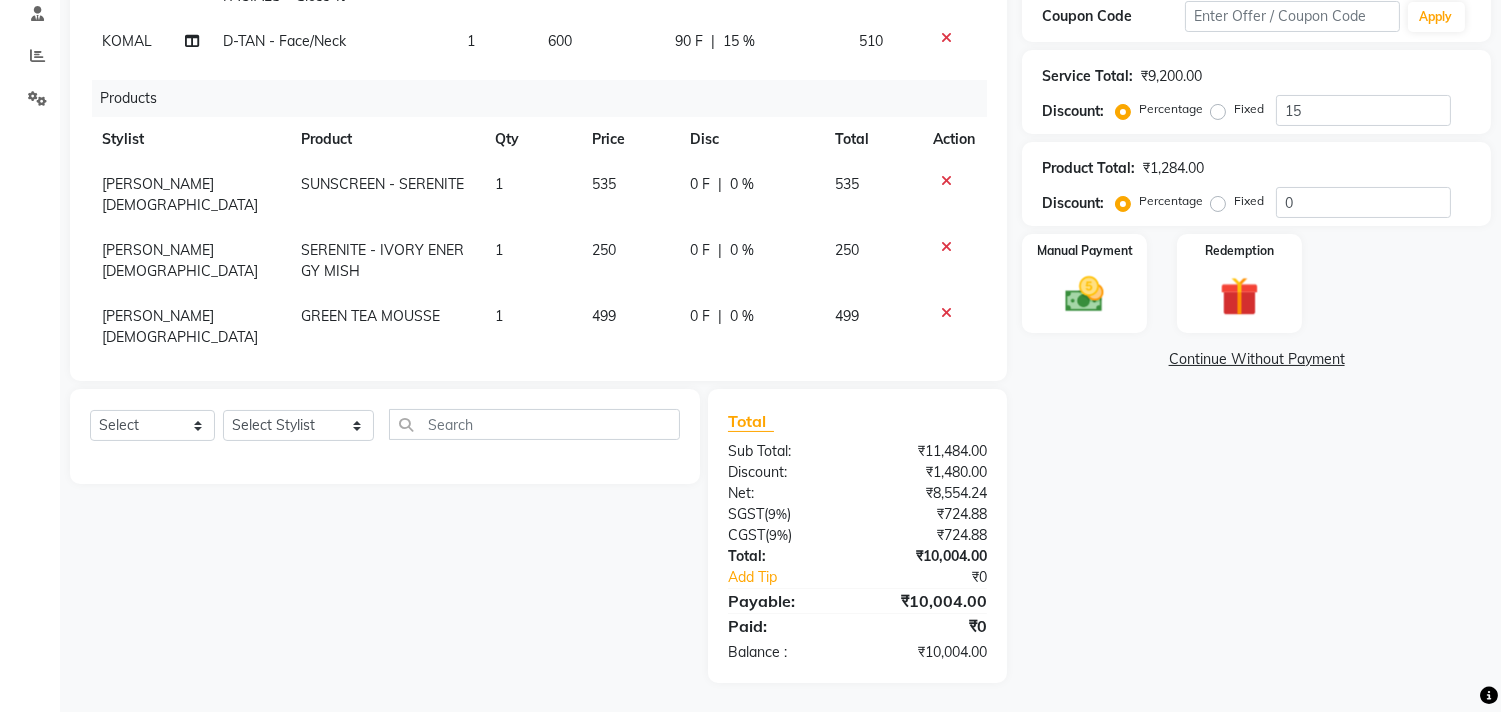 click on "0 F | 0 %" 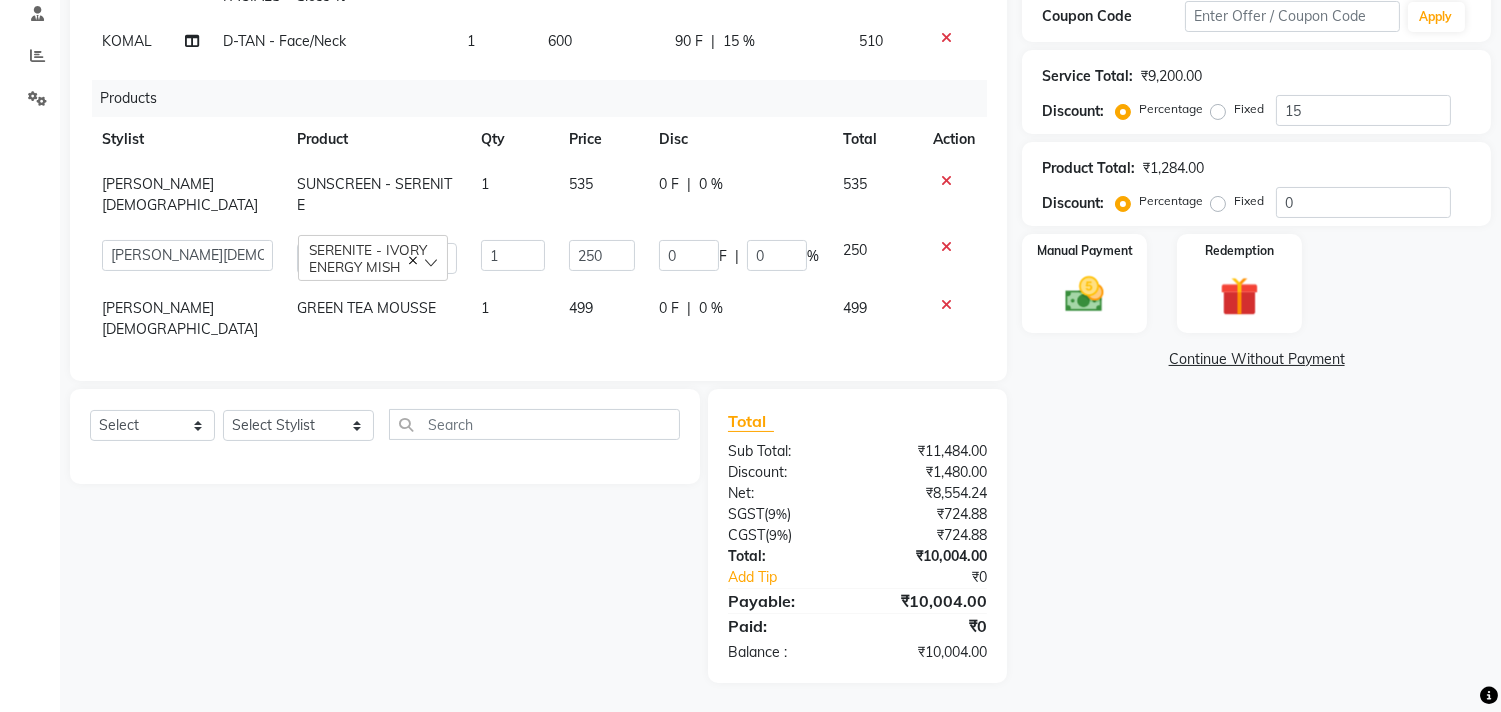 drag, startPoint x: 612, startPoint y: 164, endPoint x: 632, endPoint y: 162, distance: 20.09975 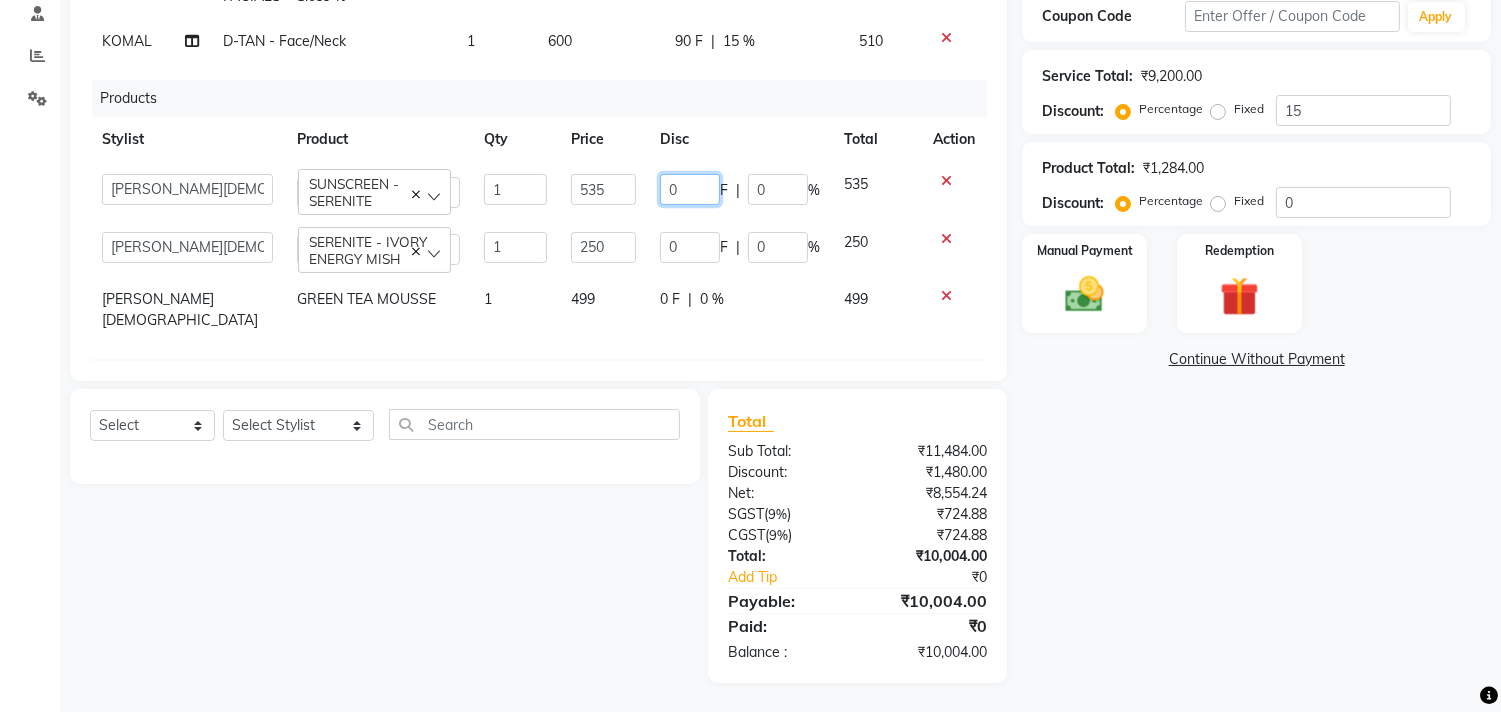 click on "0" 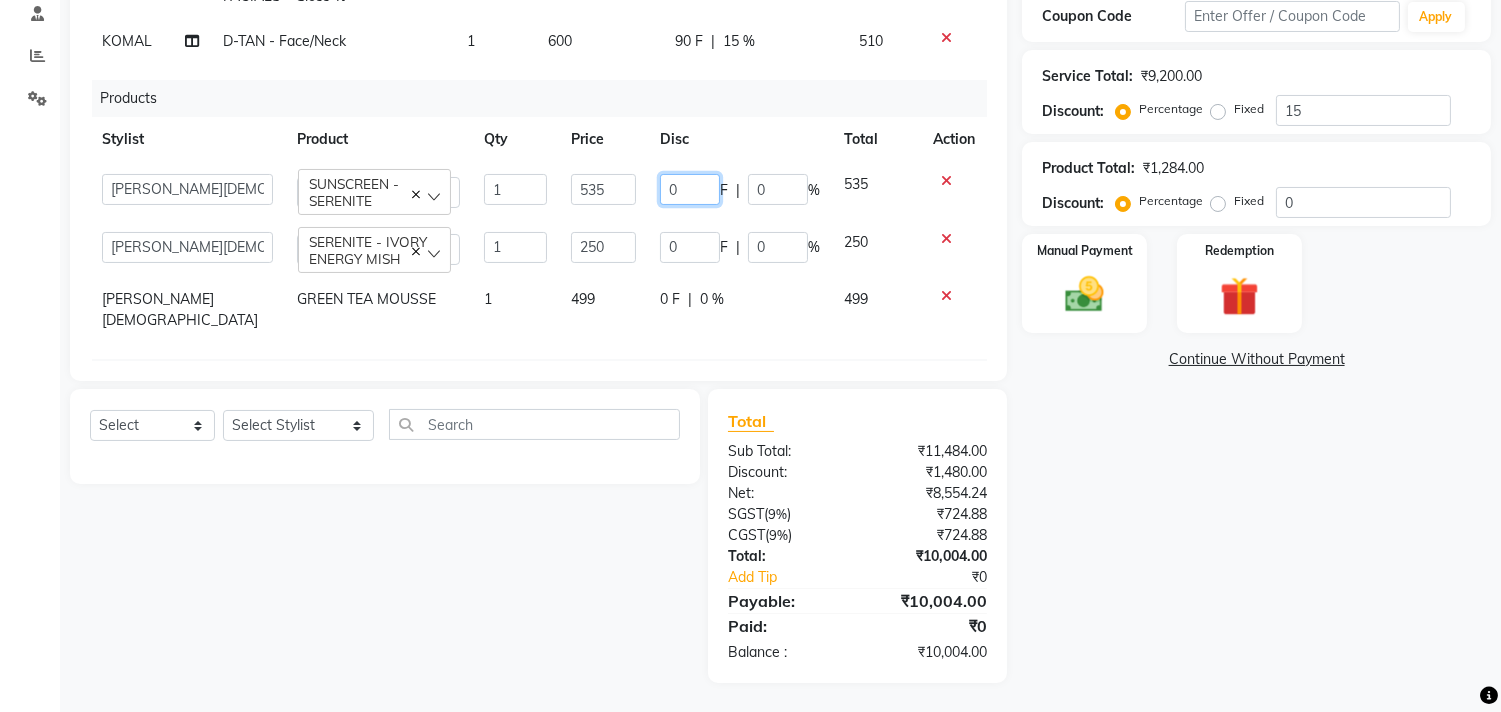 type on "04" 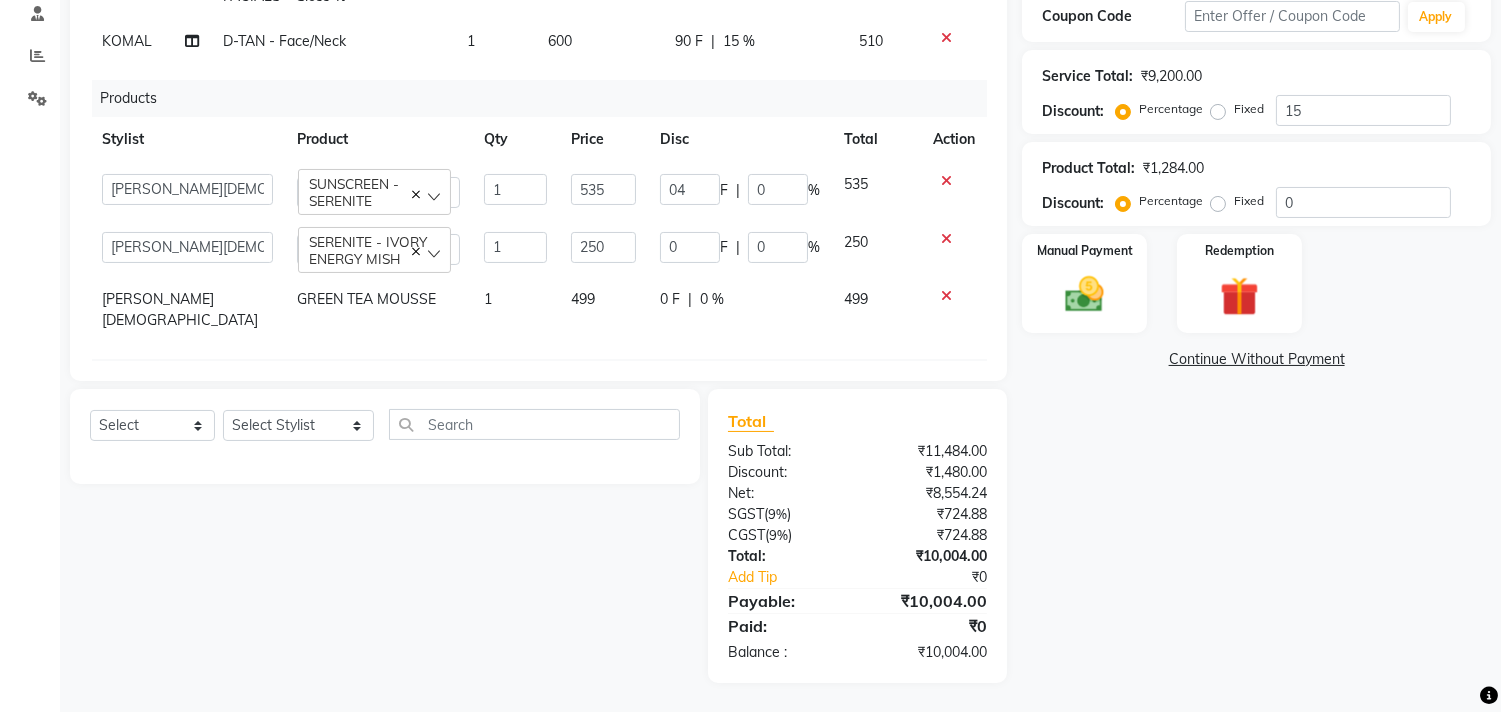 click on "04 F | 0 %" 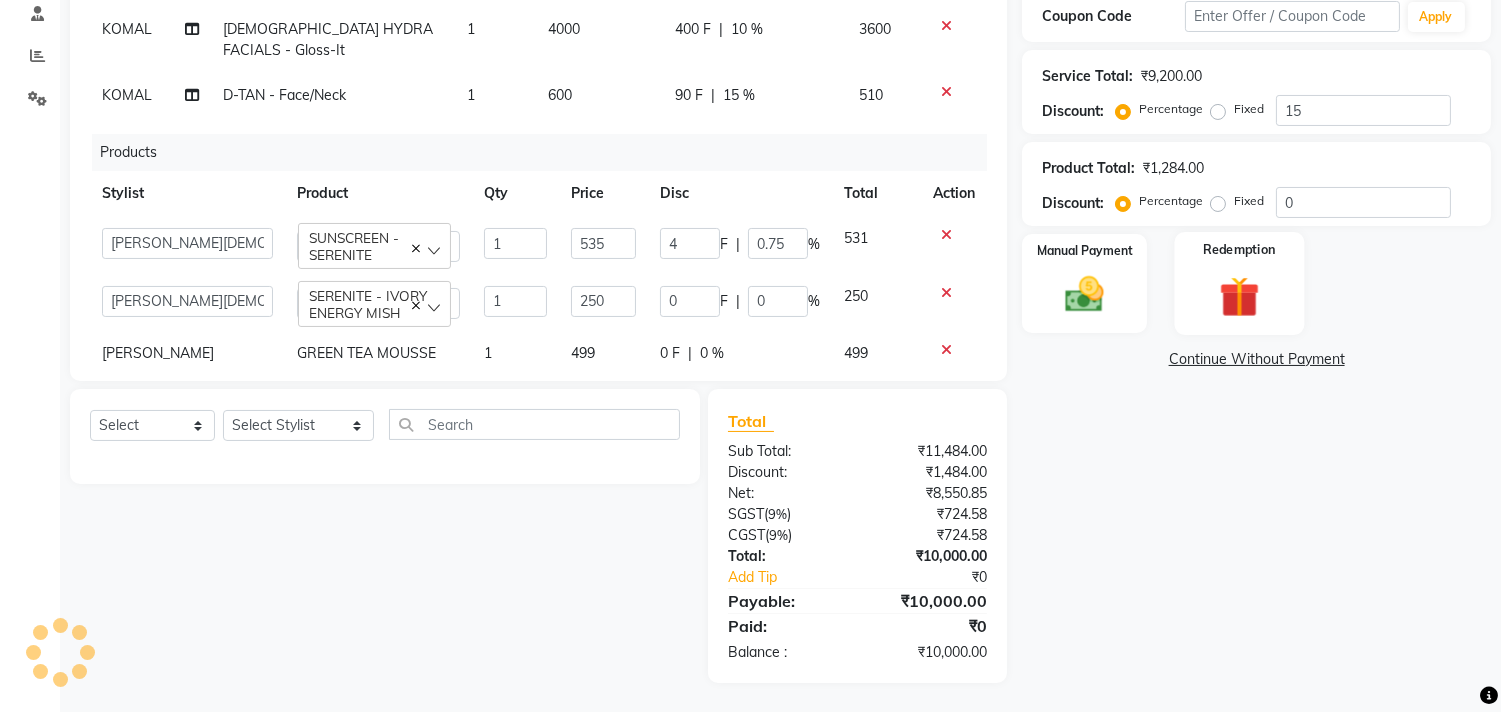 scroll, scrollTop: 0, scrollLeft: 0, axis: both 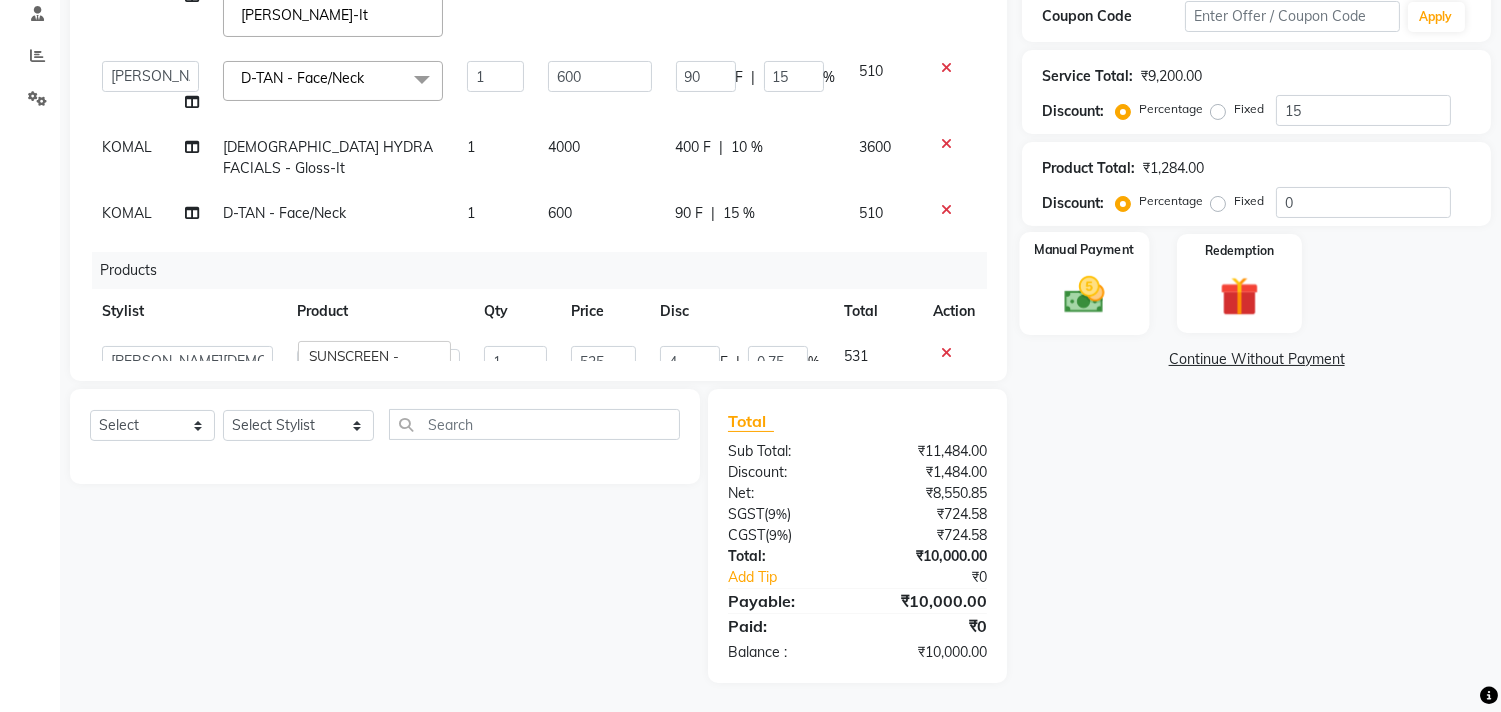 click 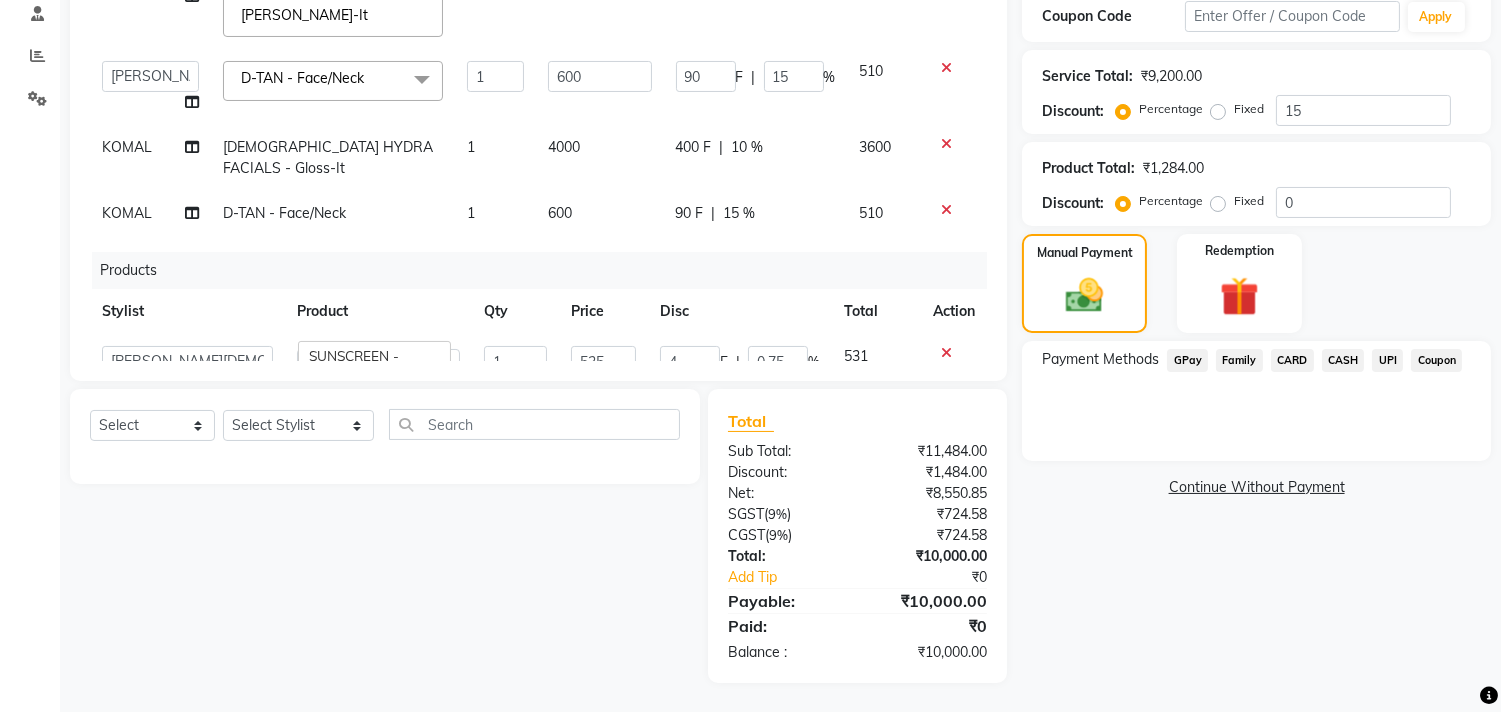 click on "CASH" 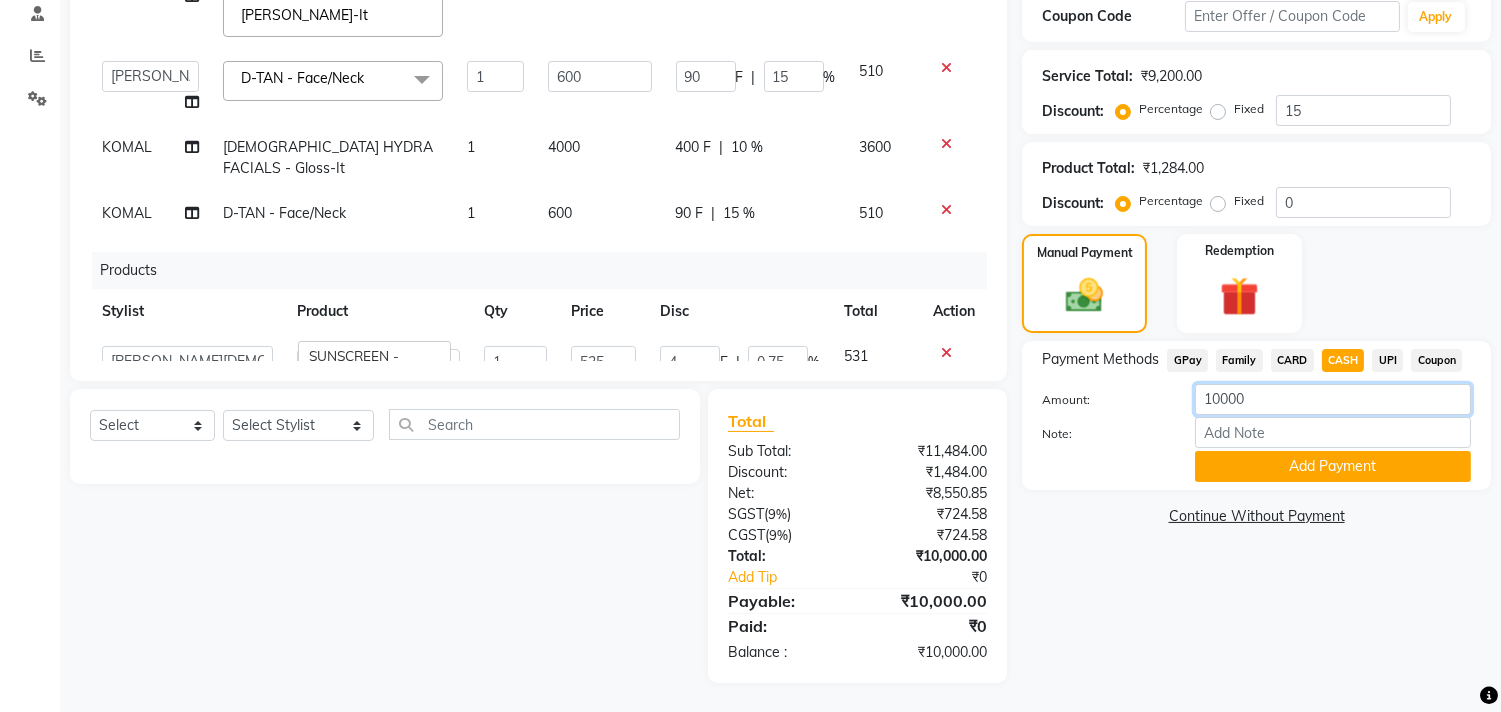click on "10000" 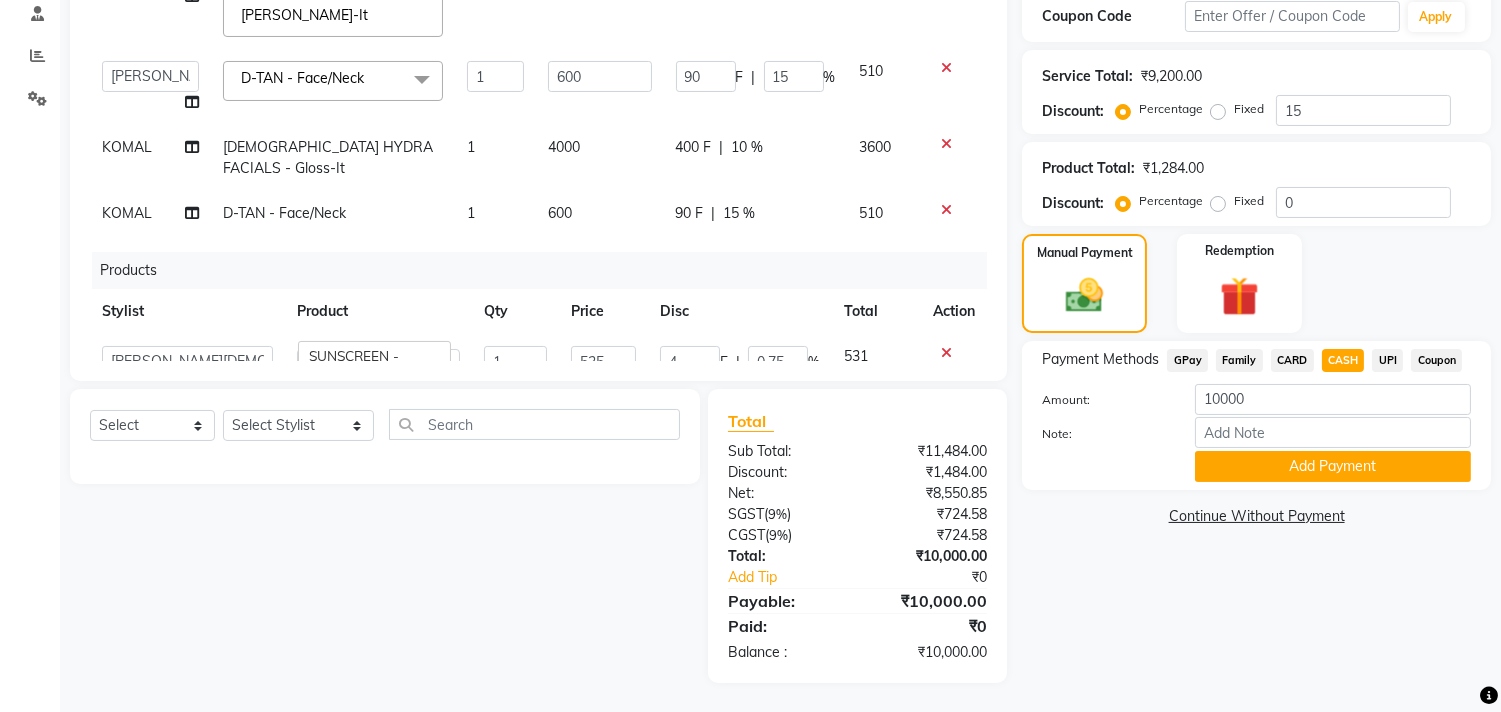click on "UPI" 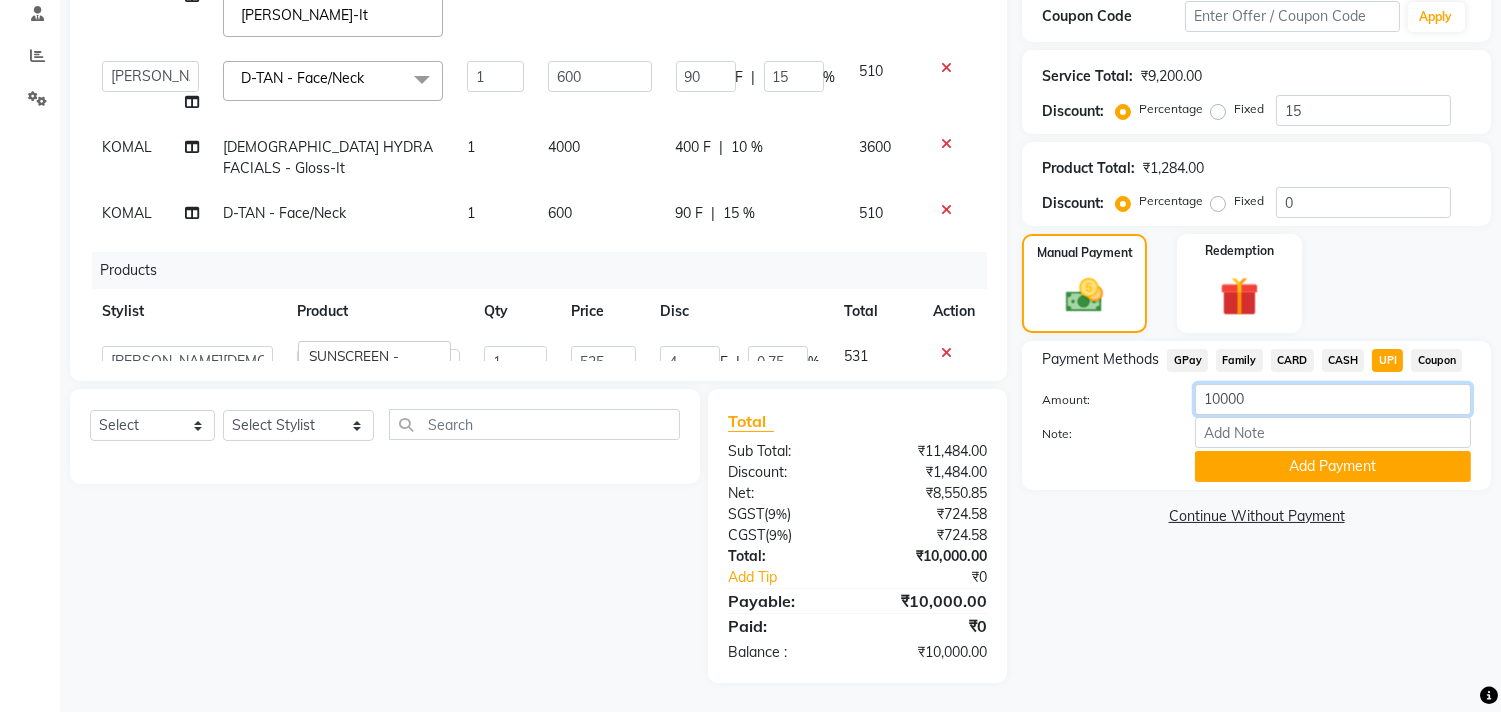 click on "10000" 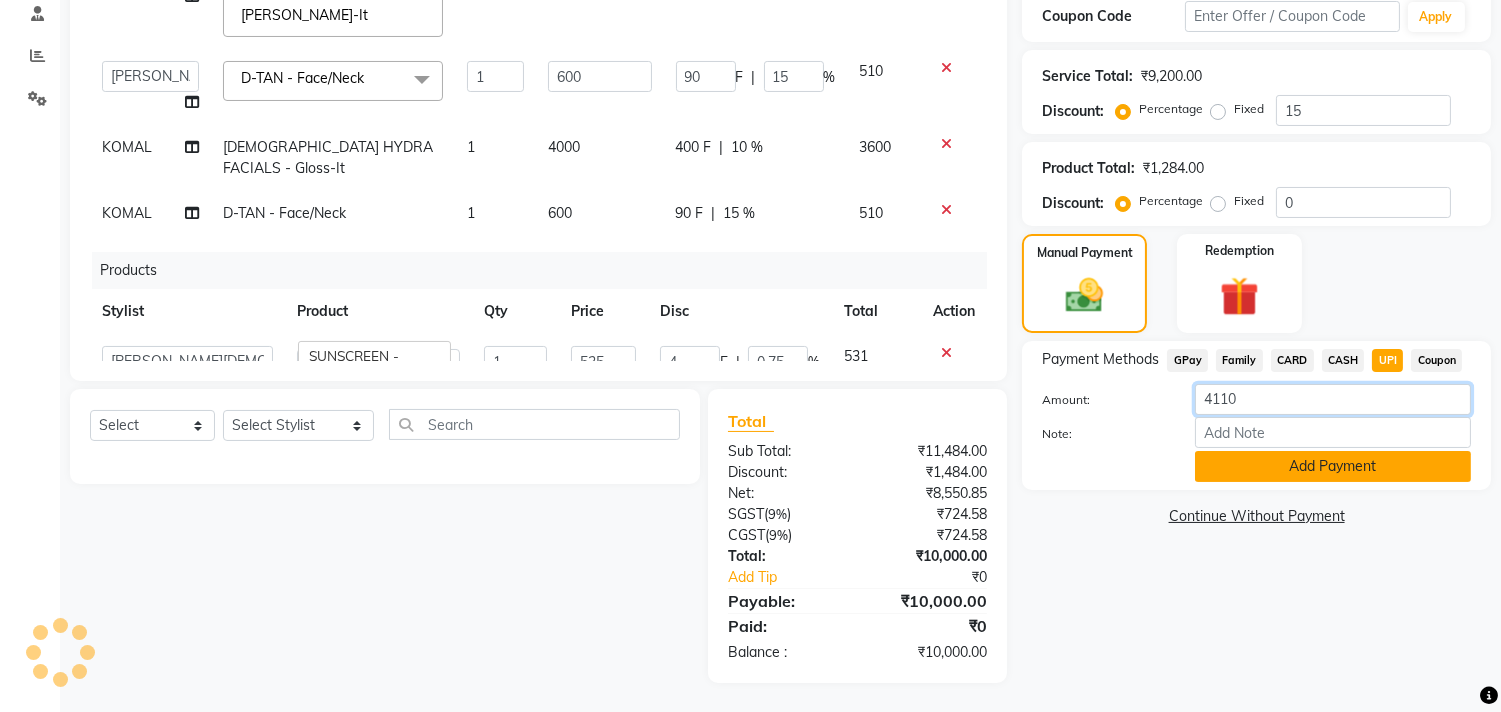 type on "4110" 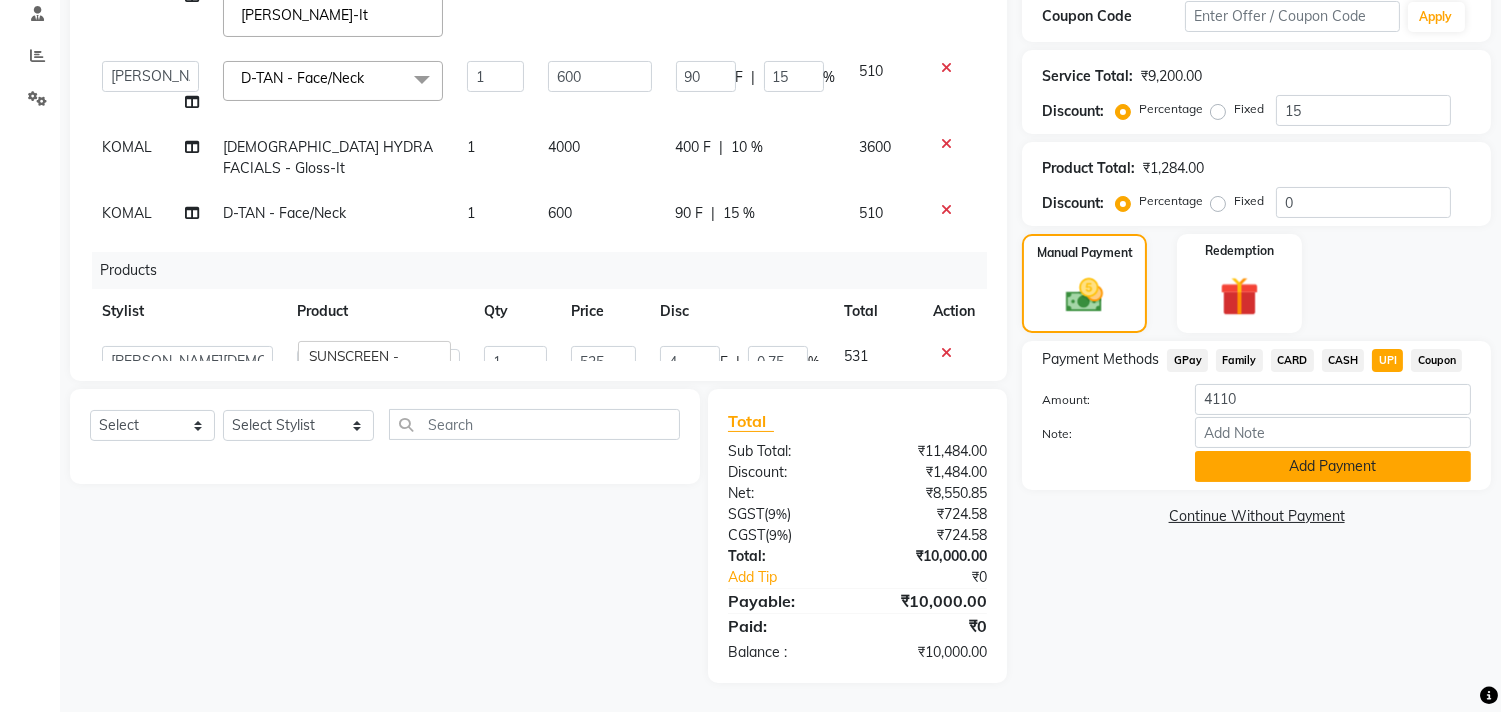 click on "Add Payment" 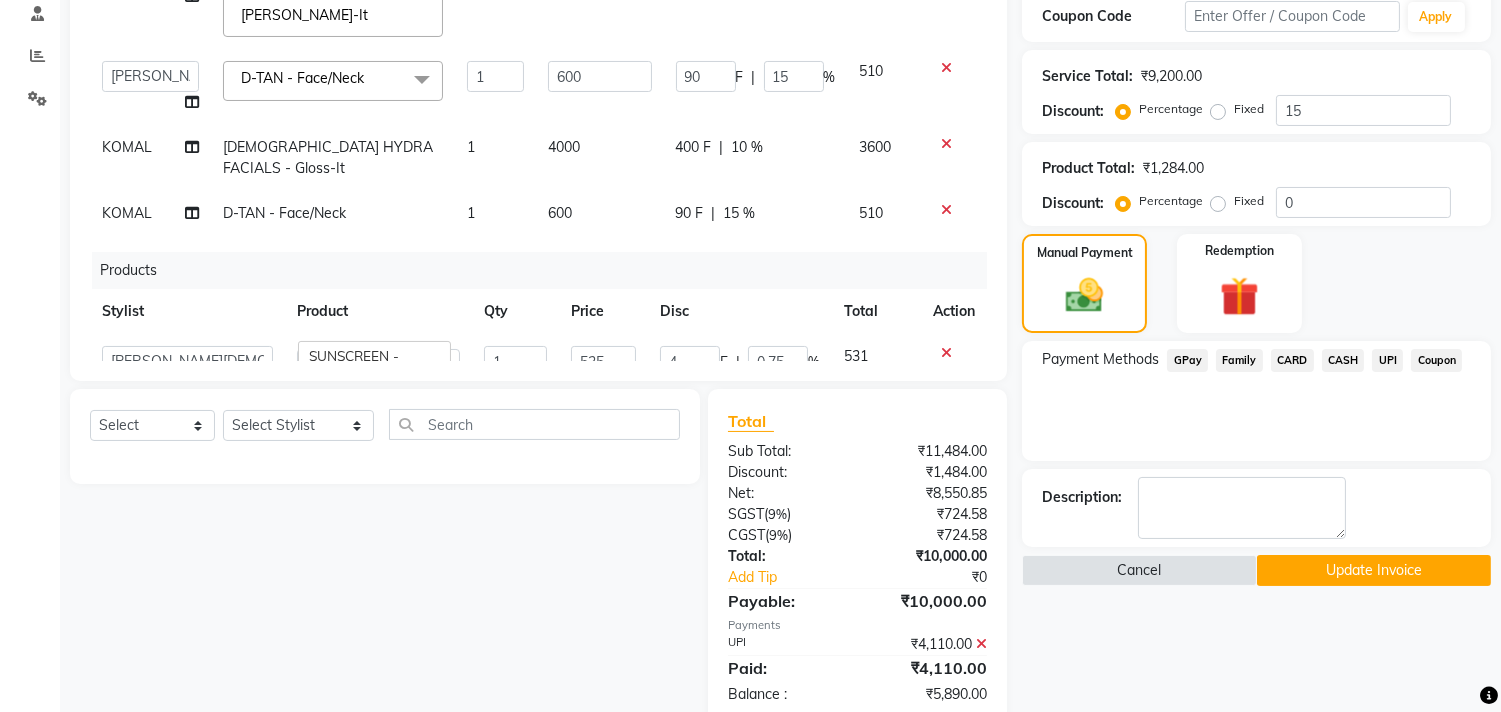click on "CASH" 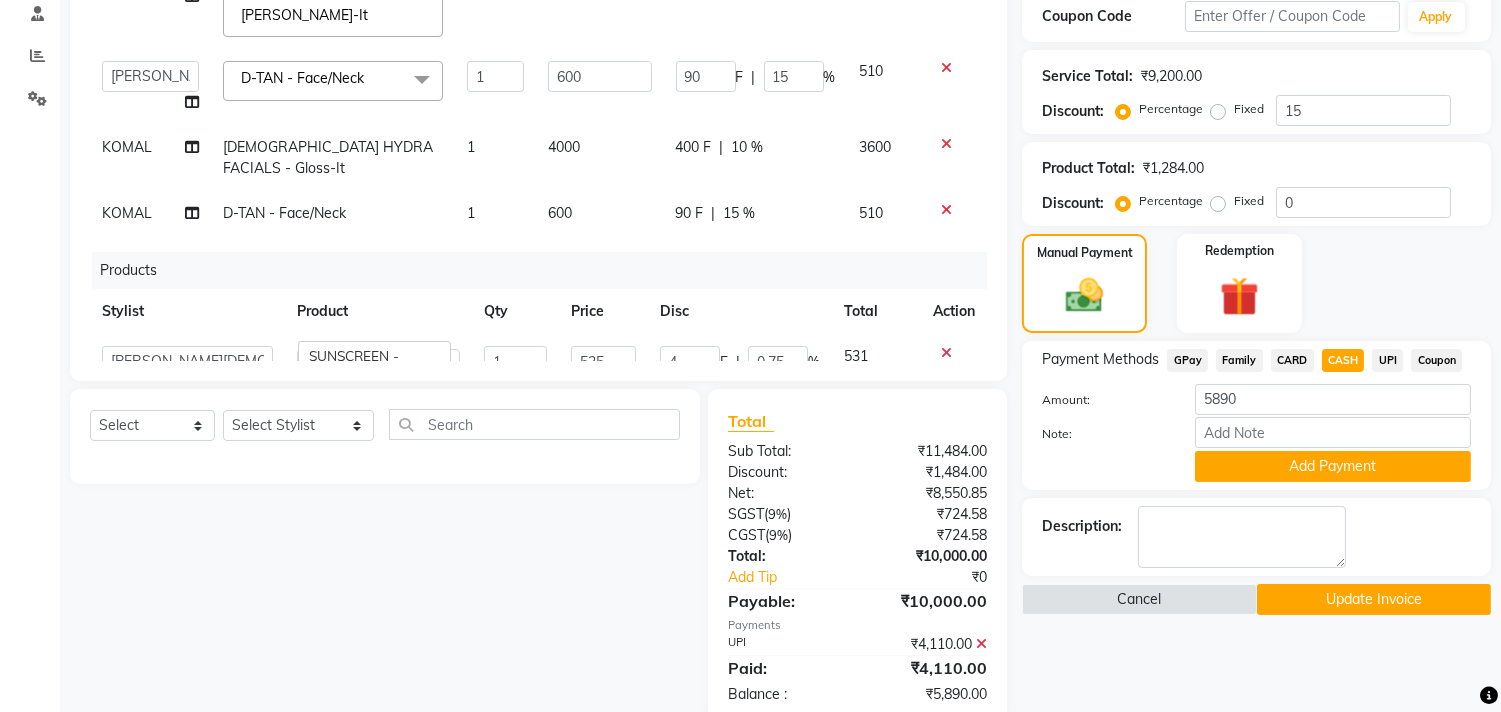 click on "CASH" 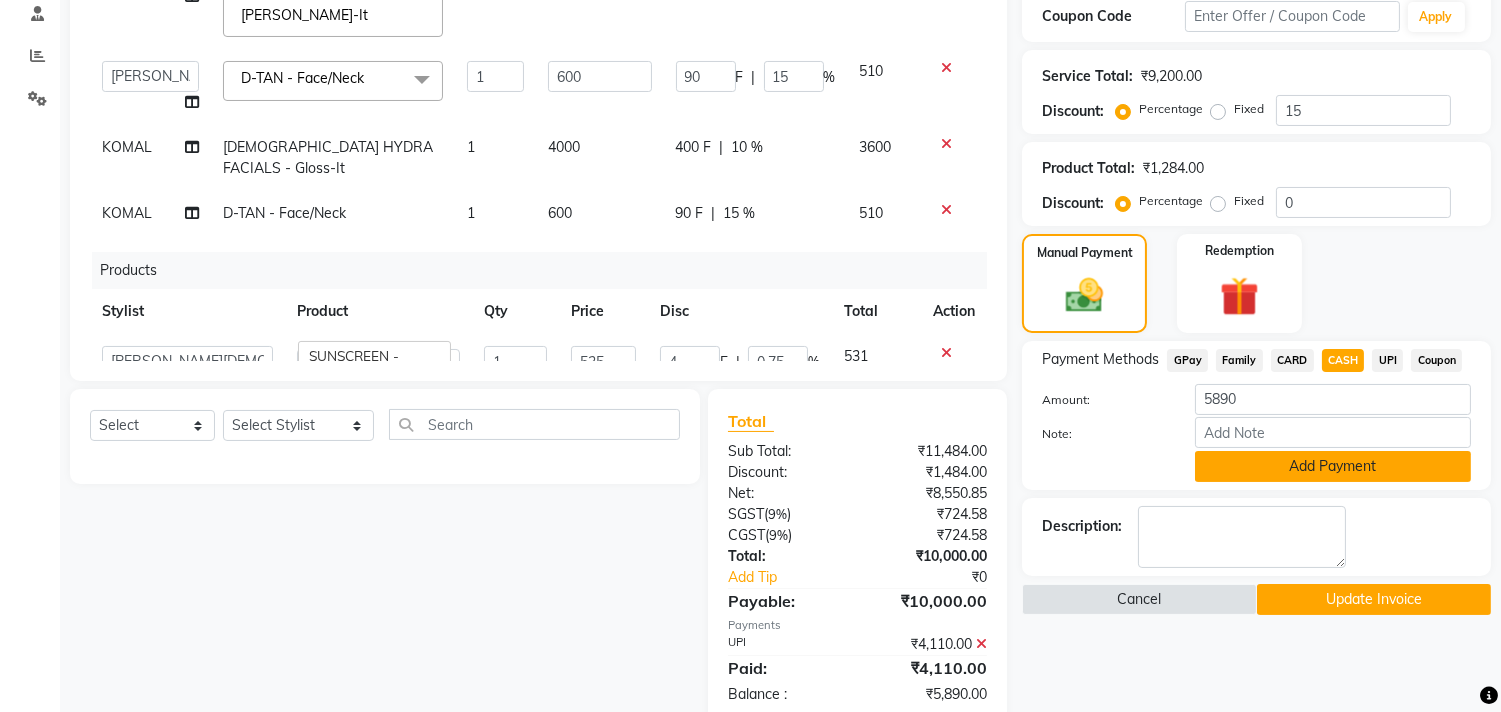 click on "Add Payment" 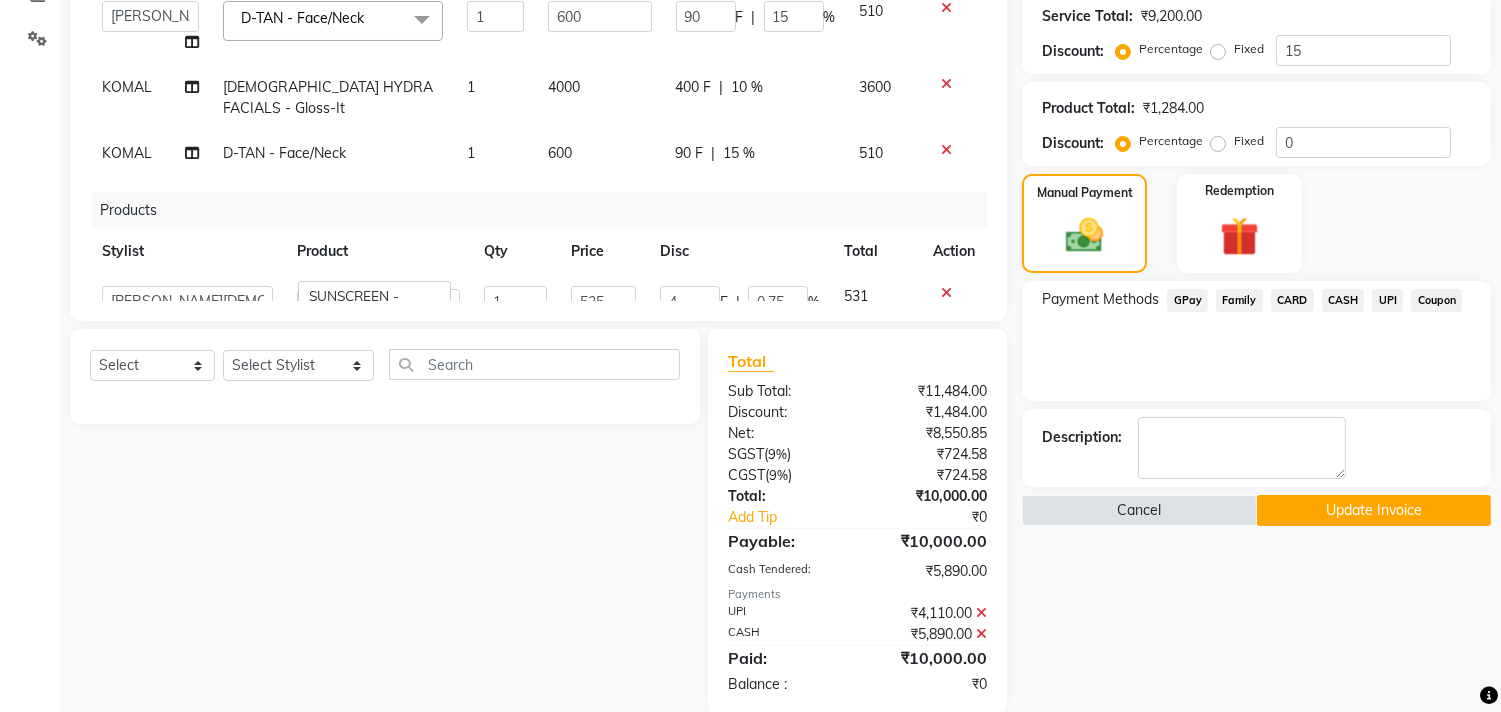 scroll, scrollTop: 480, scrollLeft: 0, axis: vertical 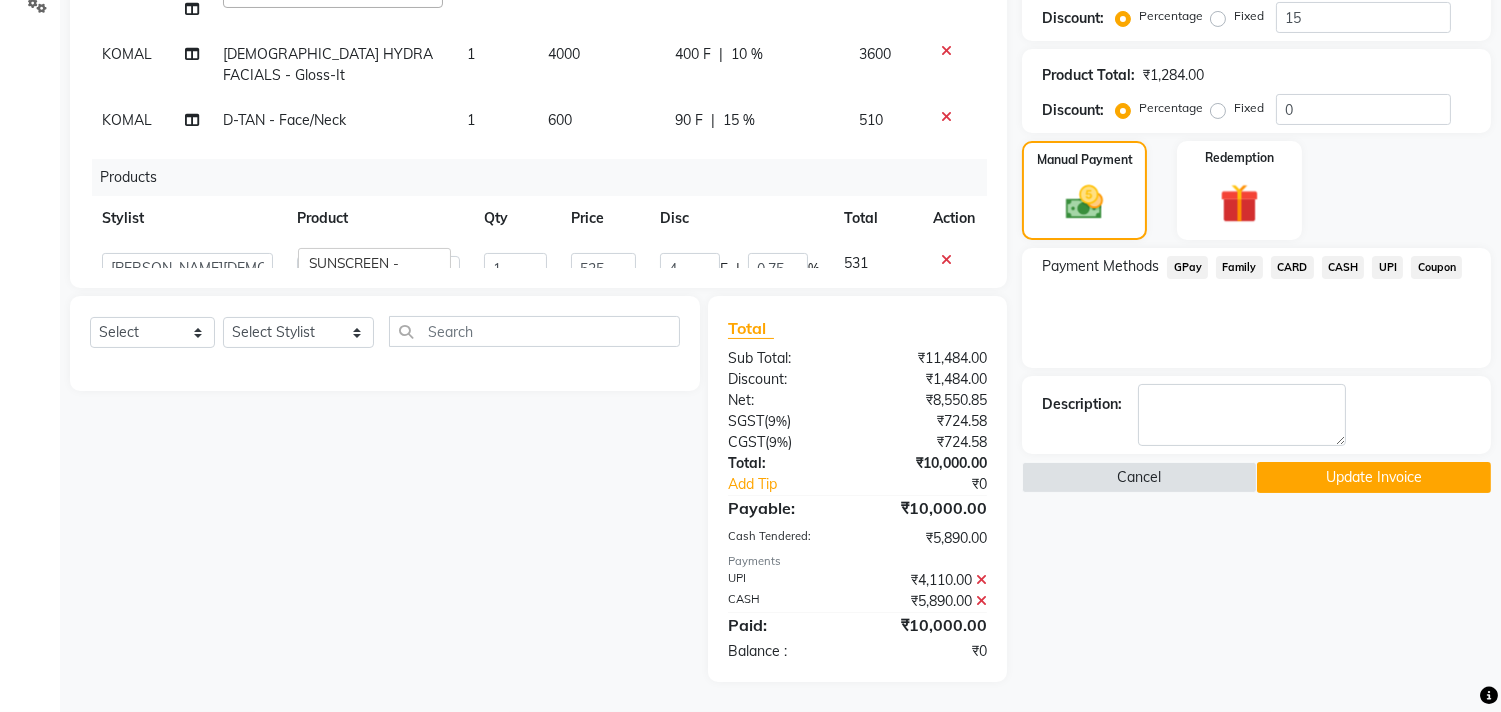 click on "Update Invoice" 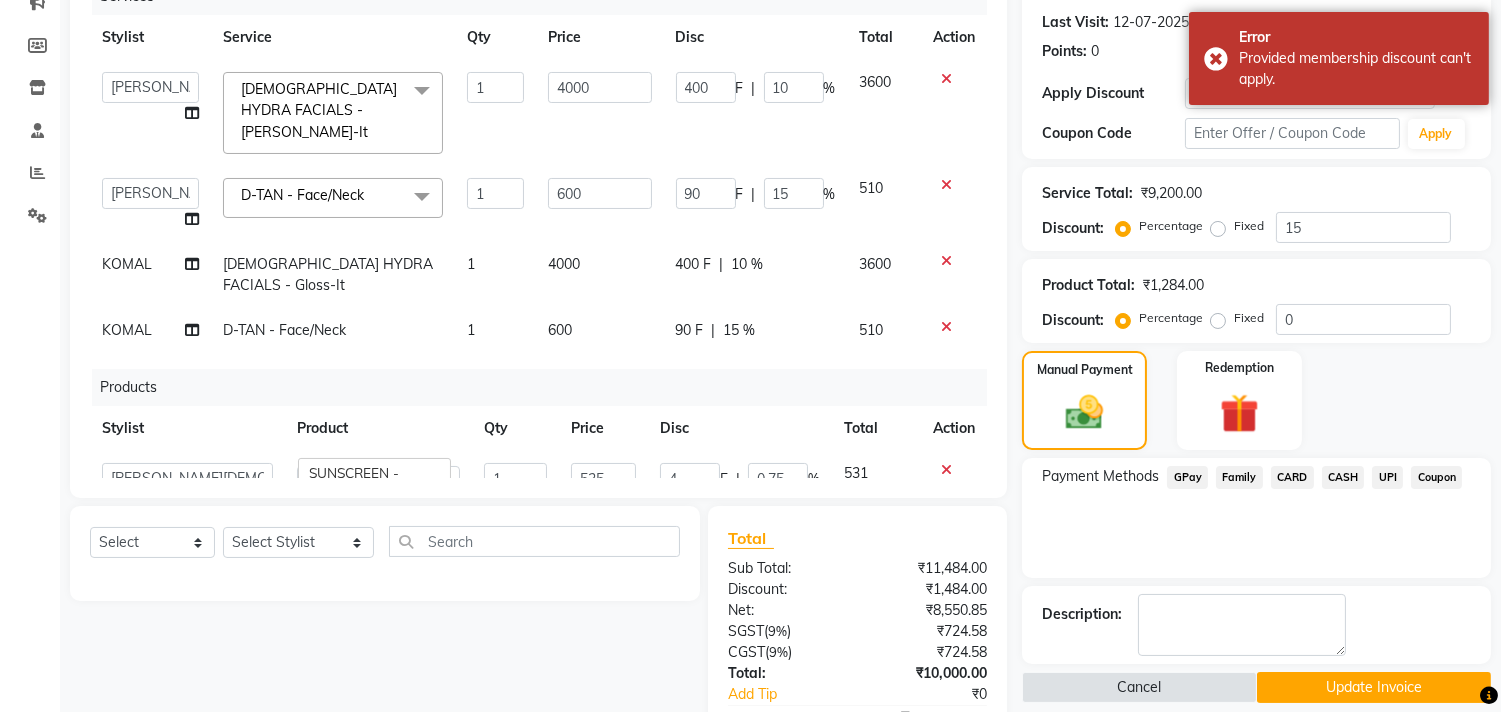 scroll, scrollTop: 35, scrollLeft: 0, axis: vertical 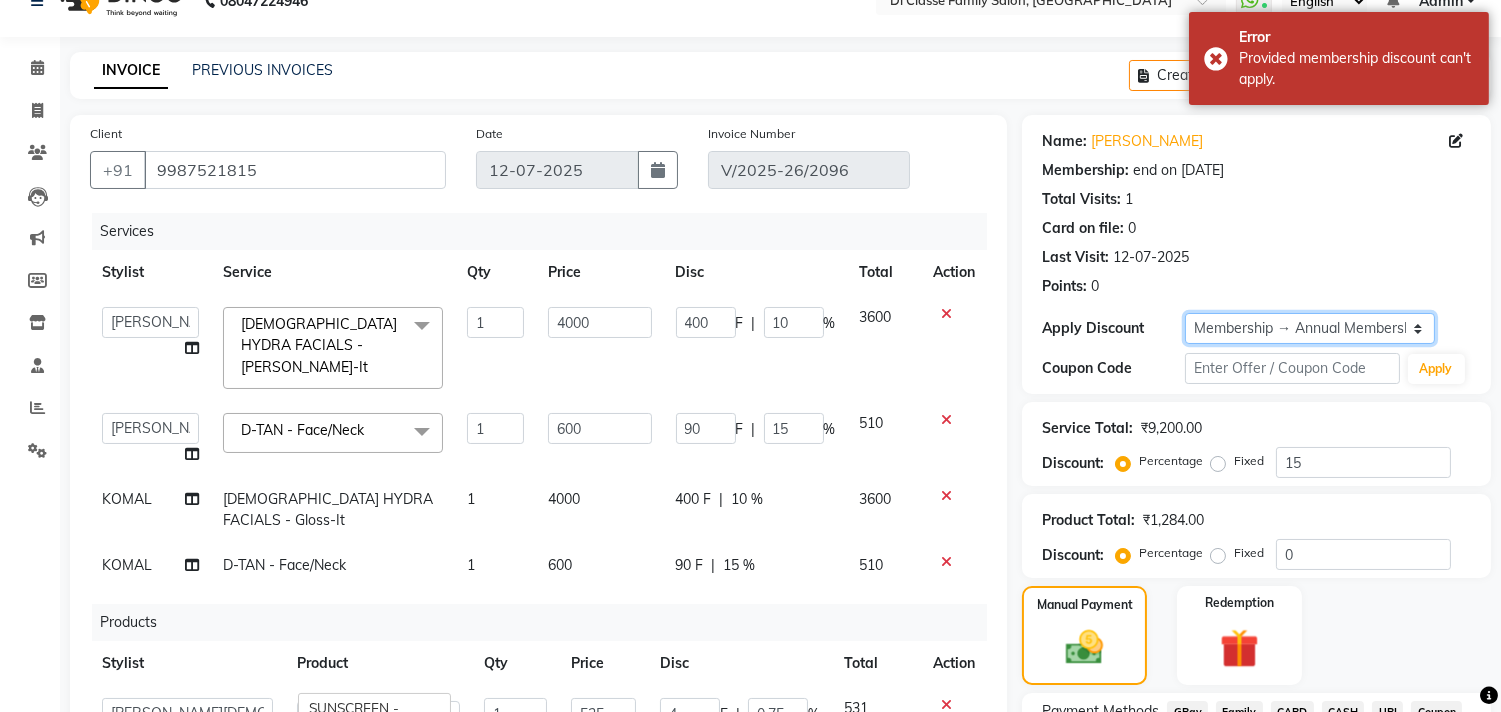 click on "Select Membership → Annual Membership" 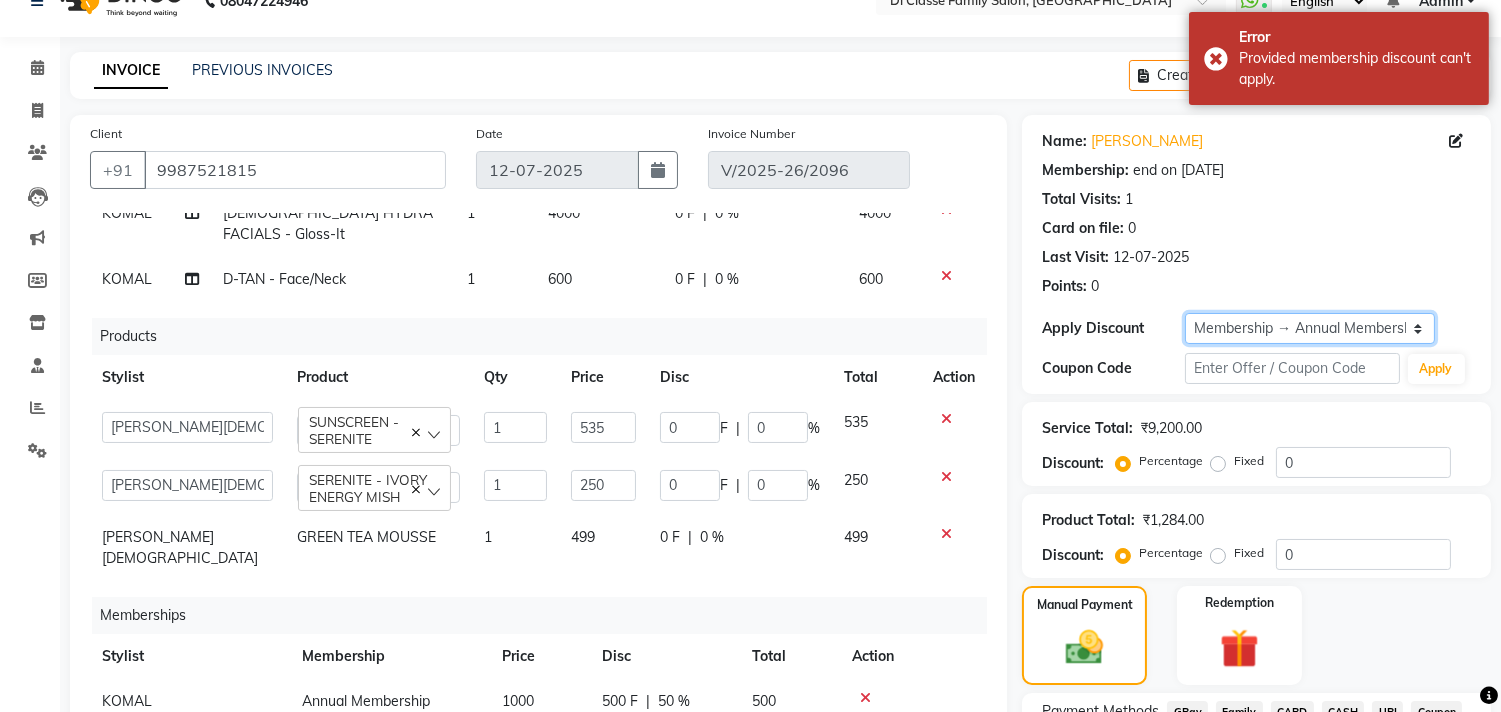 scroll, scrollTop: 290, scrollLeft: 0, axis: vertical 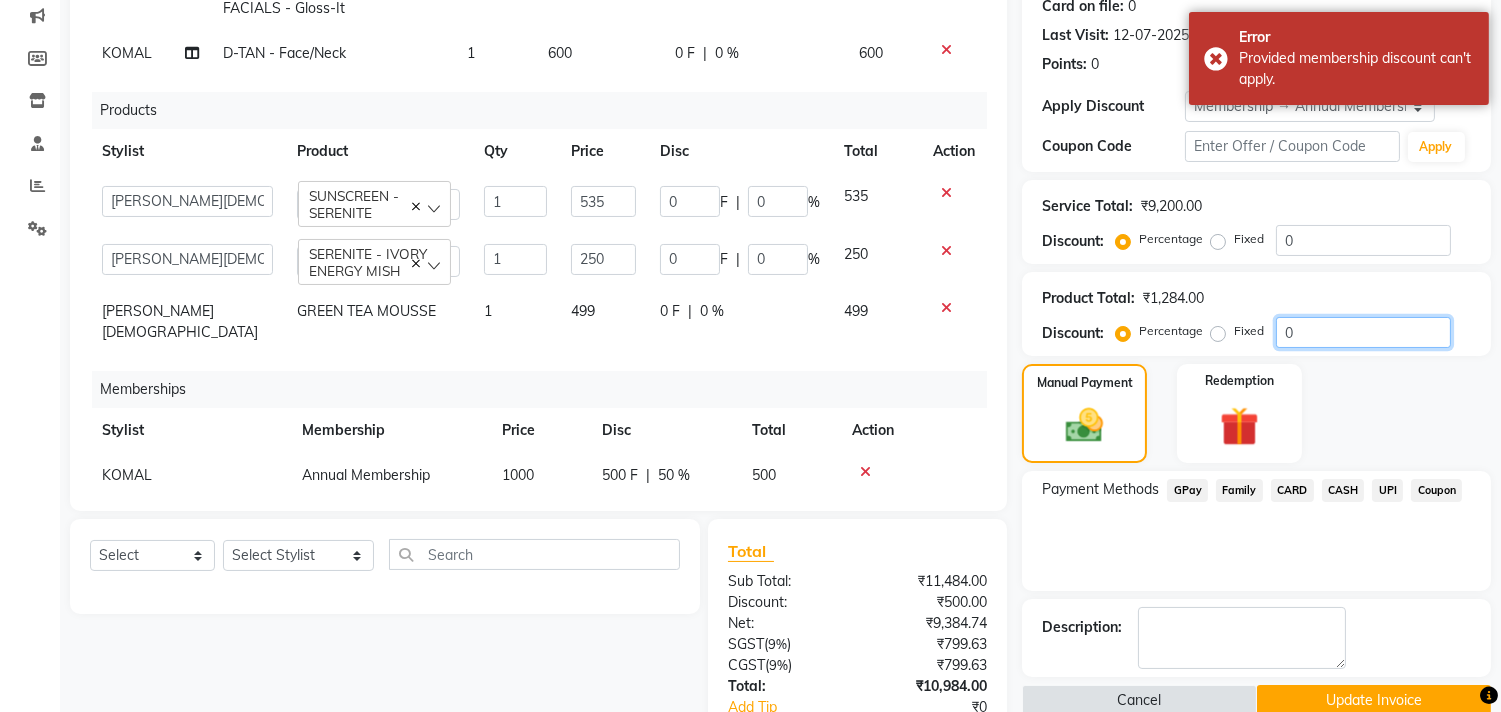 click on "0" 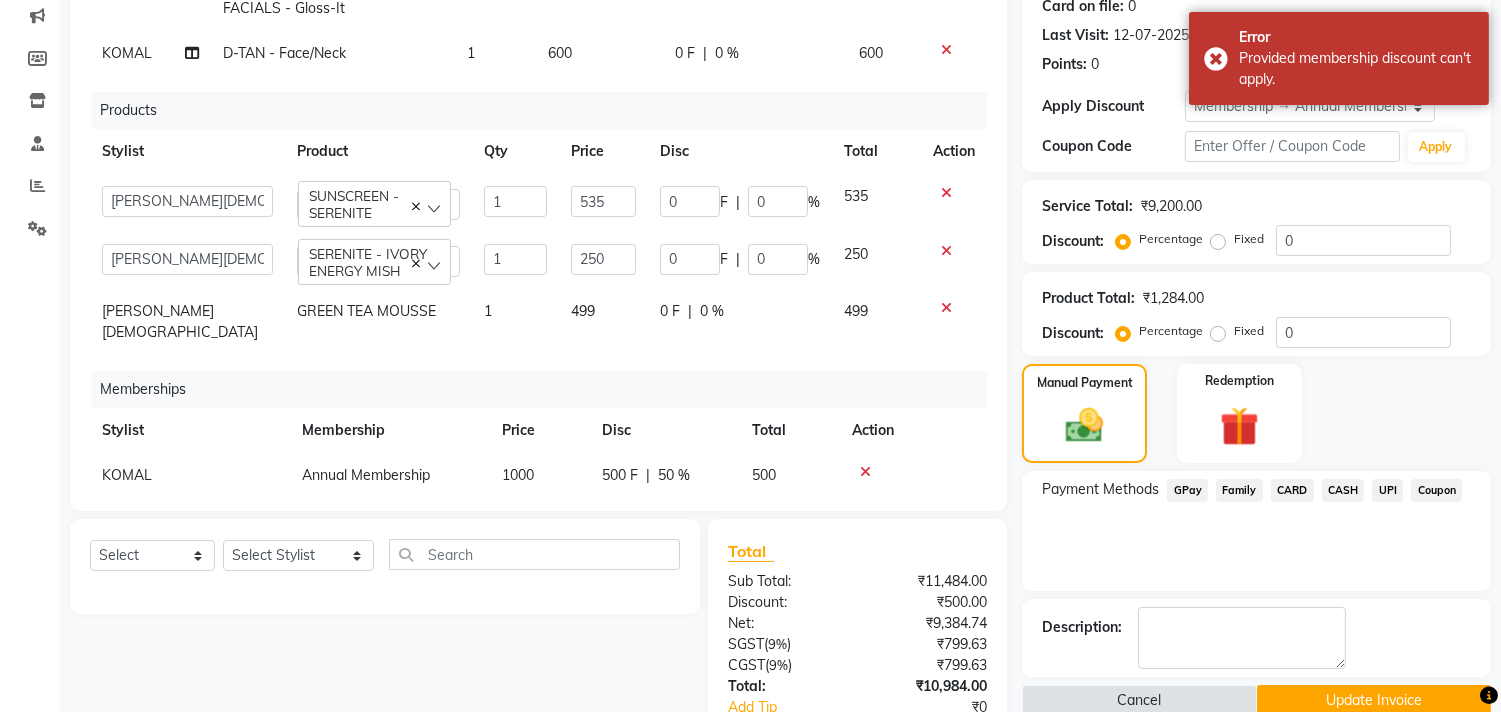 click on "Service Total:  ₹9,200.00" 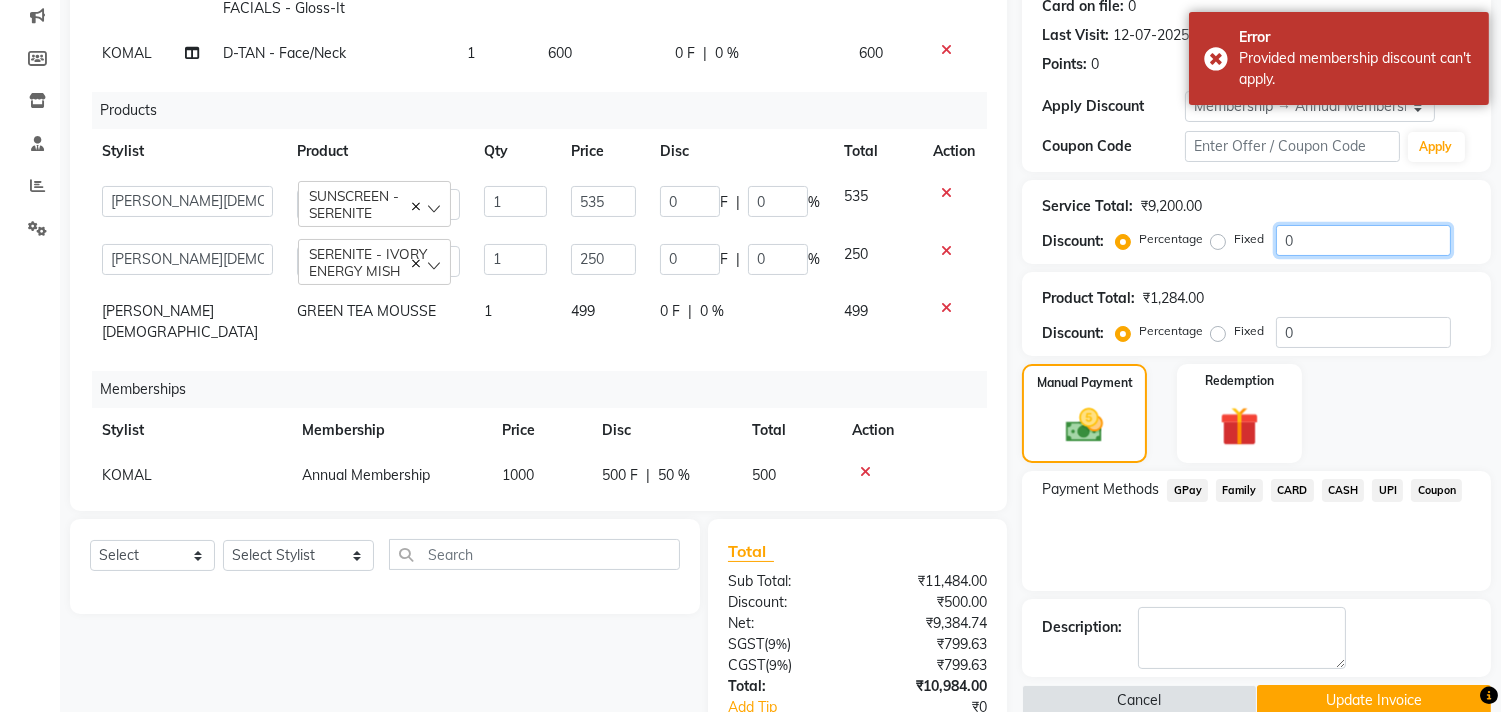 click on "0" 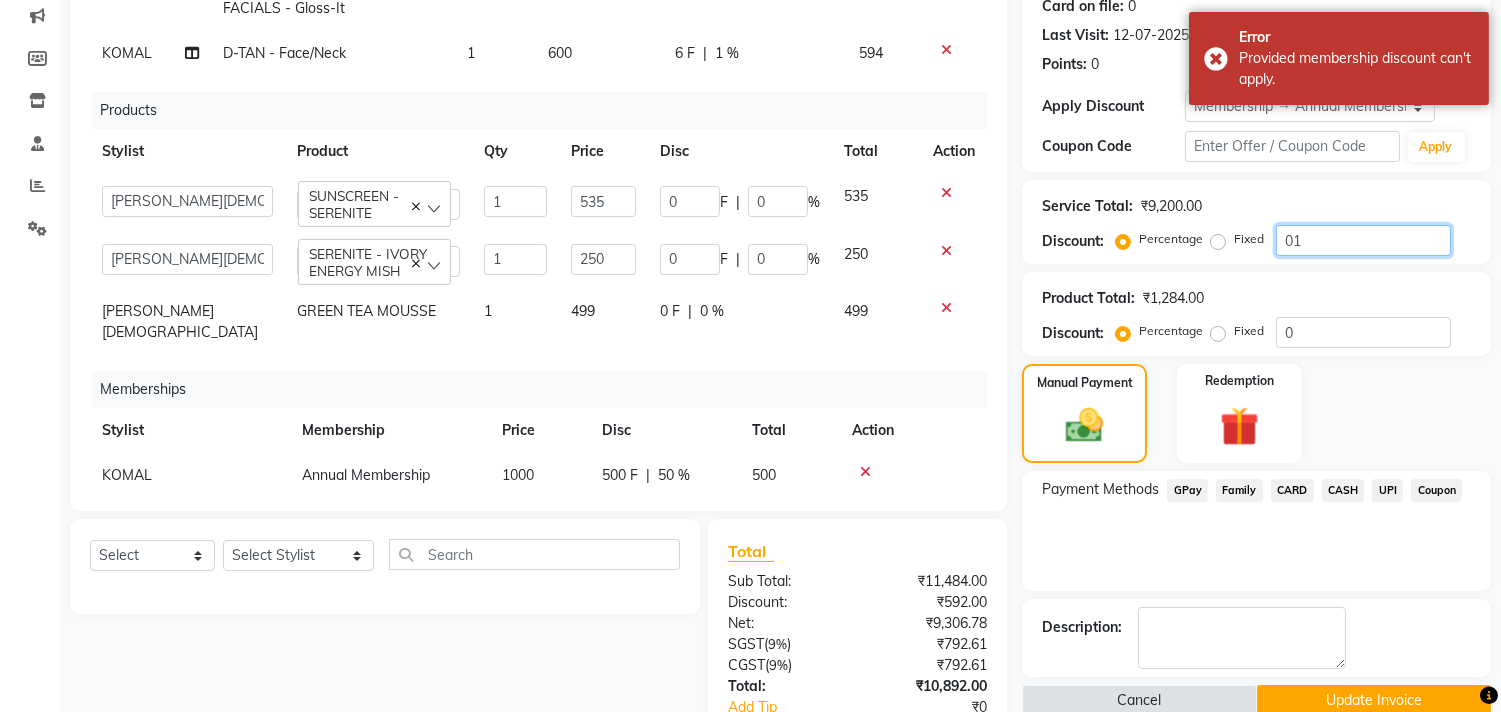 type on "015" 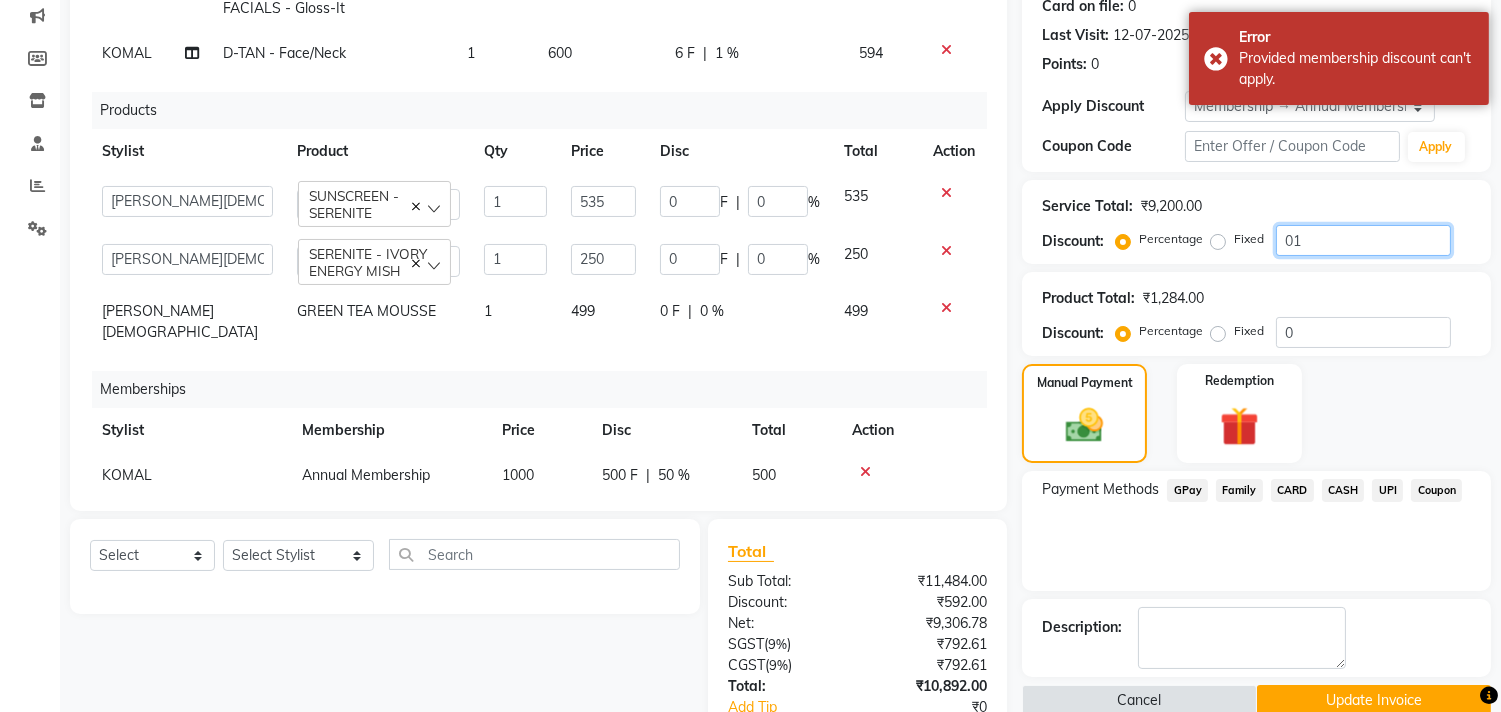 type on "90" 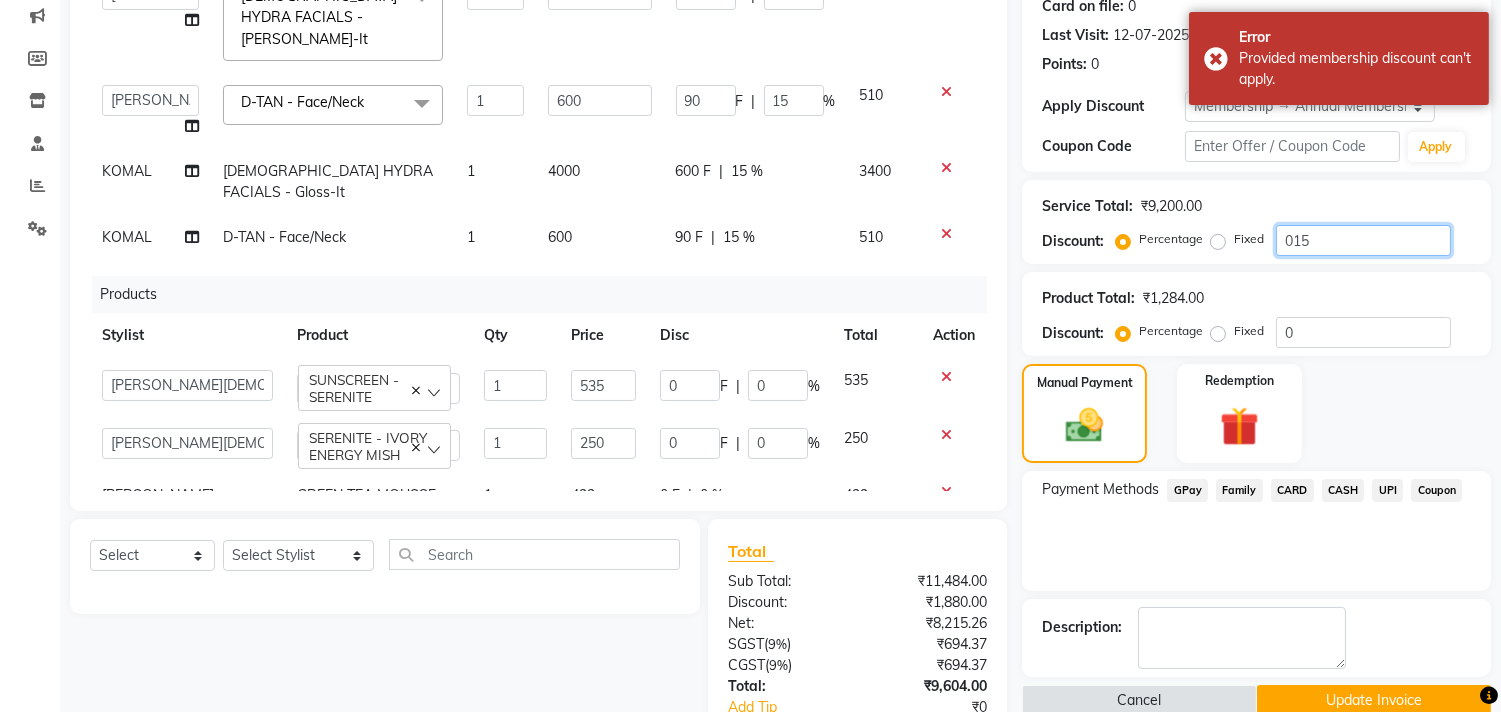 scroll, scrollTop: 67, scrollLeft: 0, axis: vertical 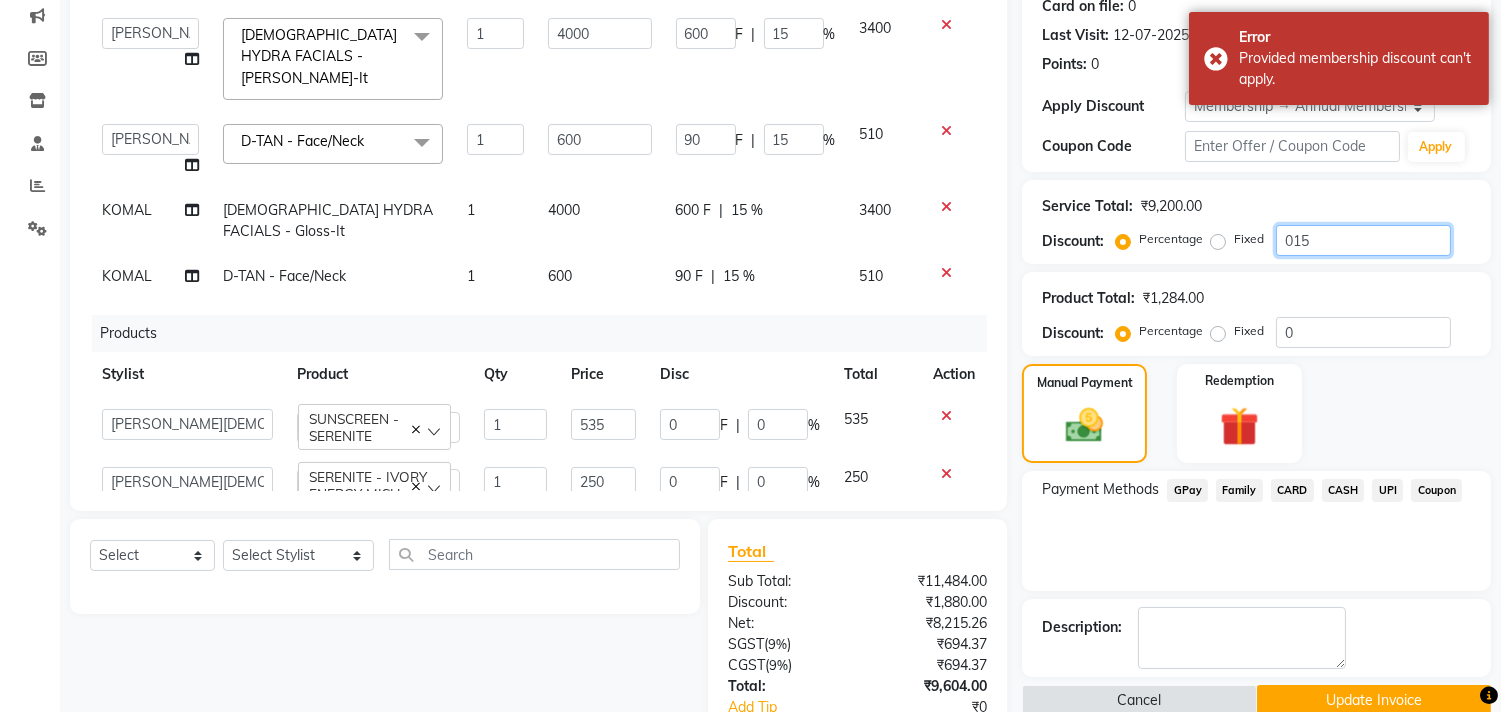 type on "015" 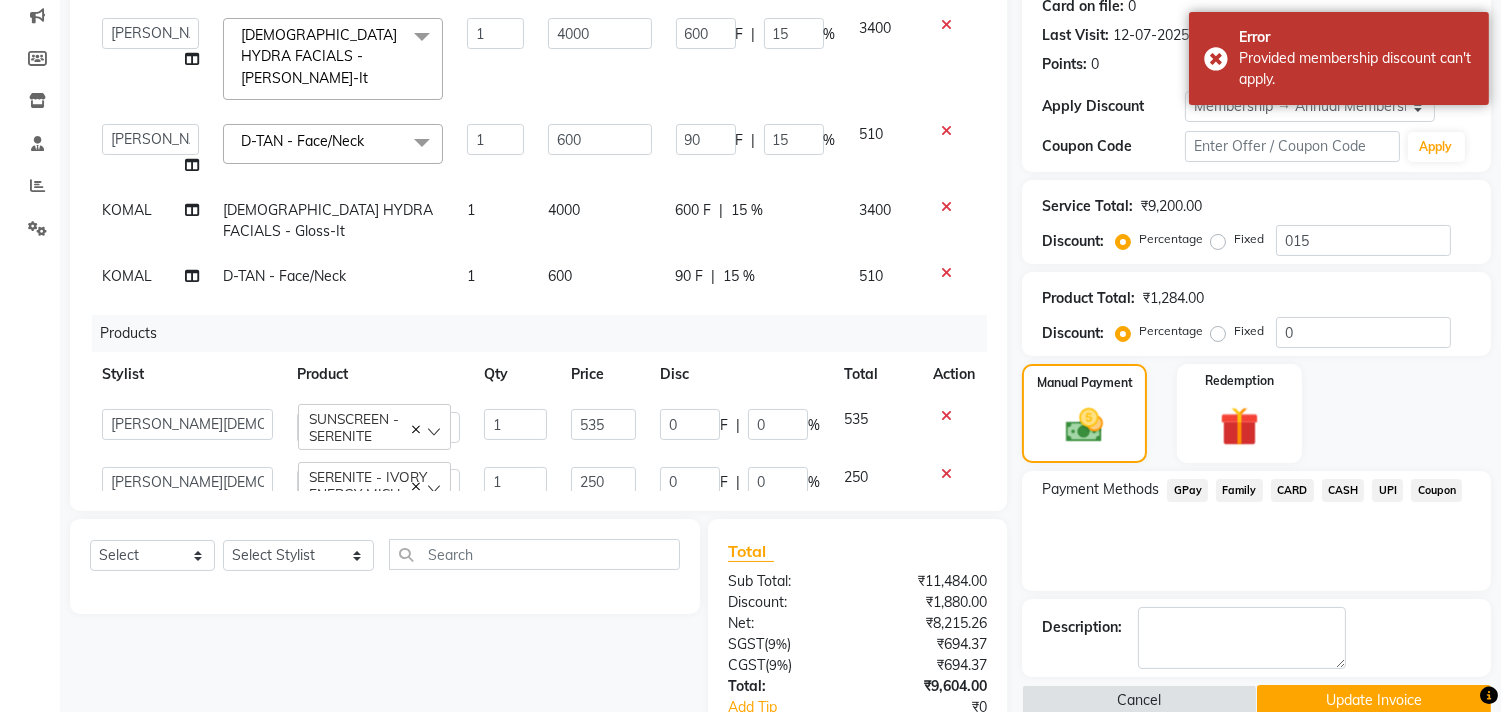 click on "600 F | 15 %" 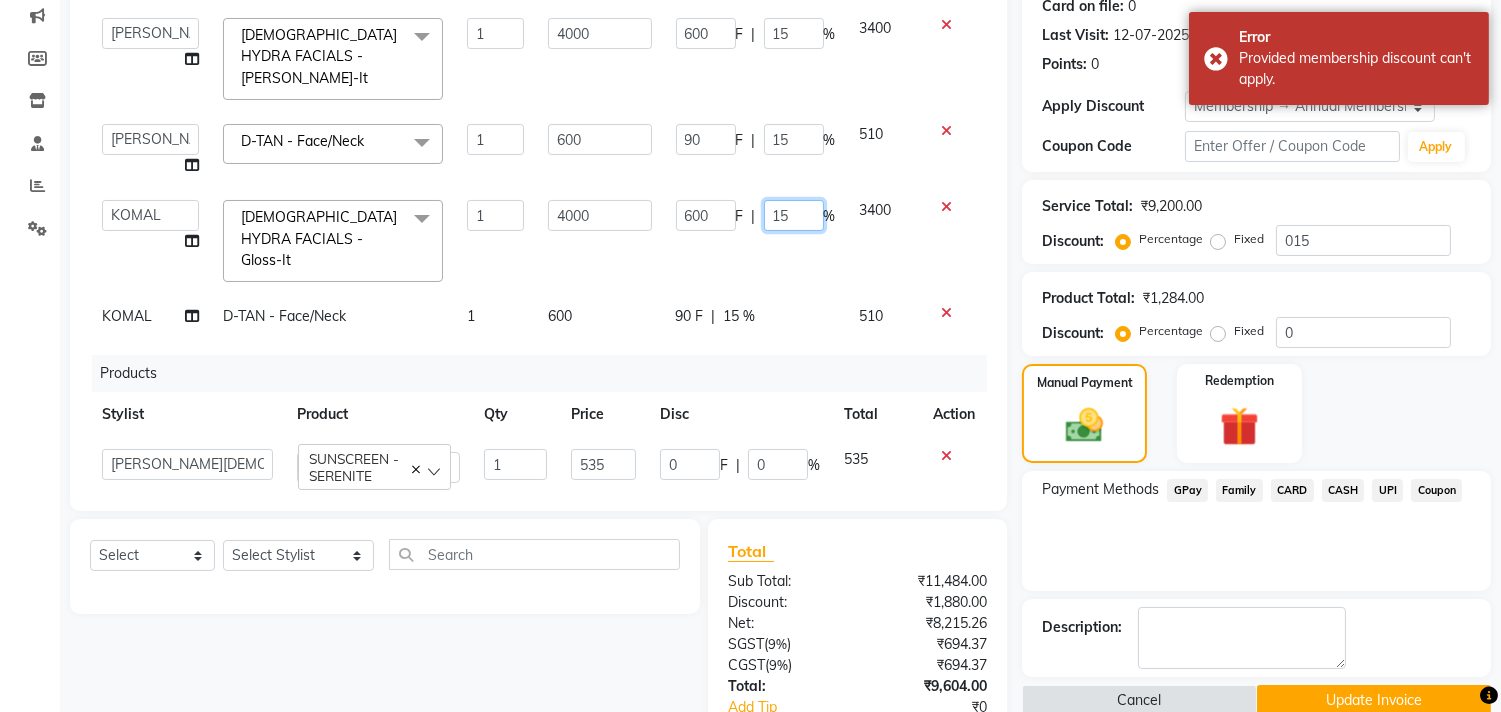 click on "15" 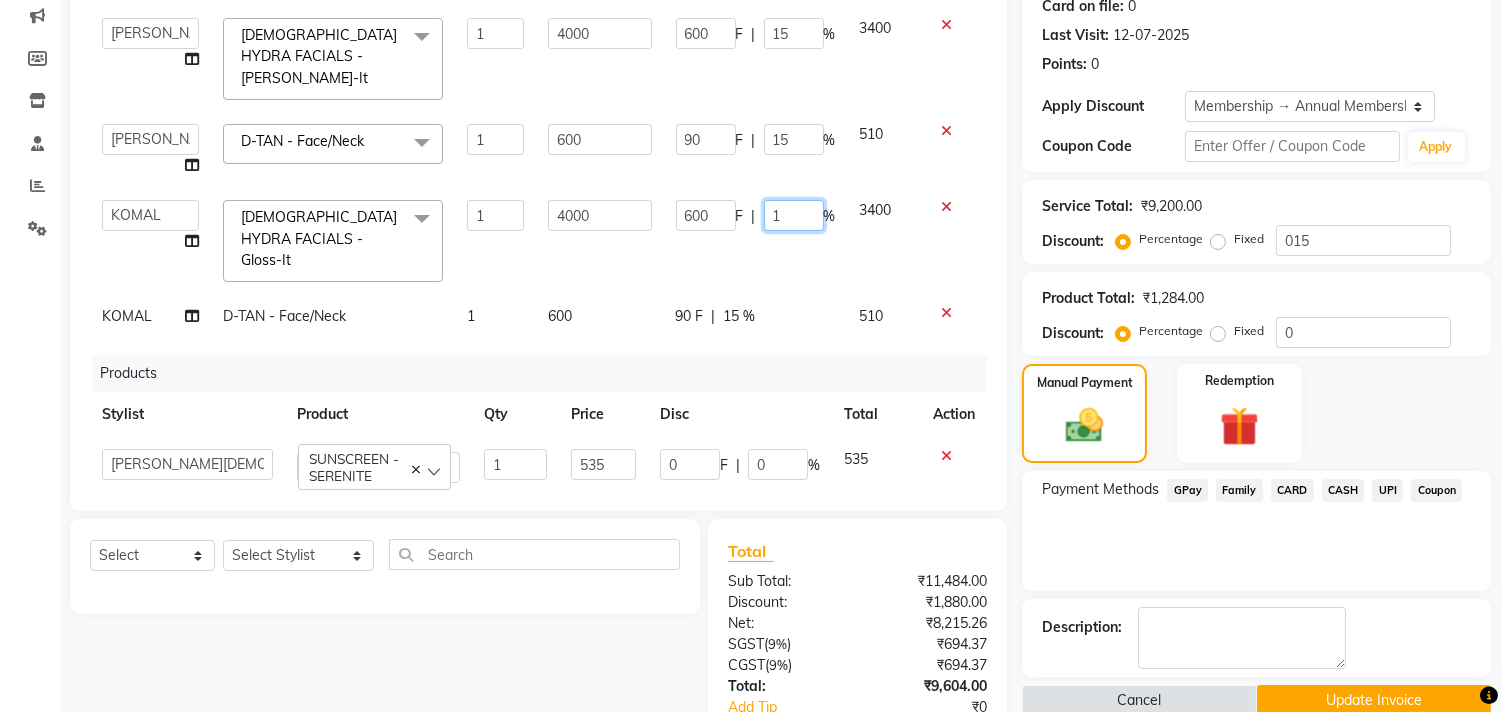 type on "10" 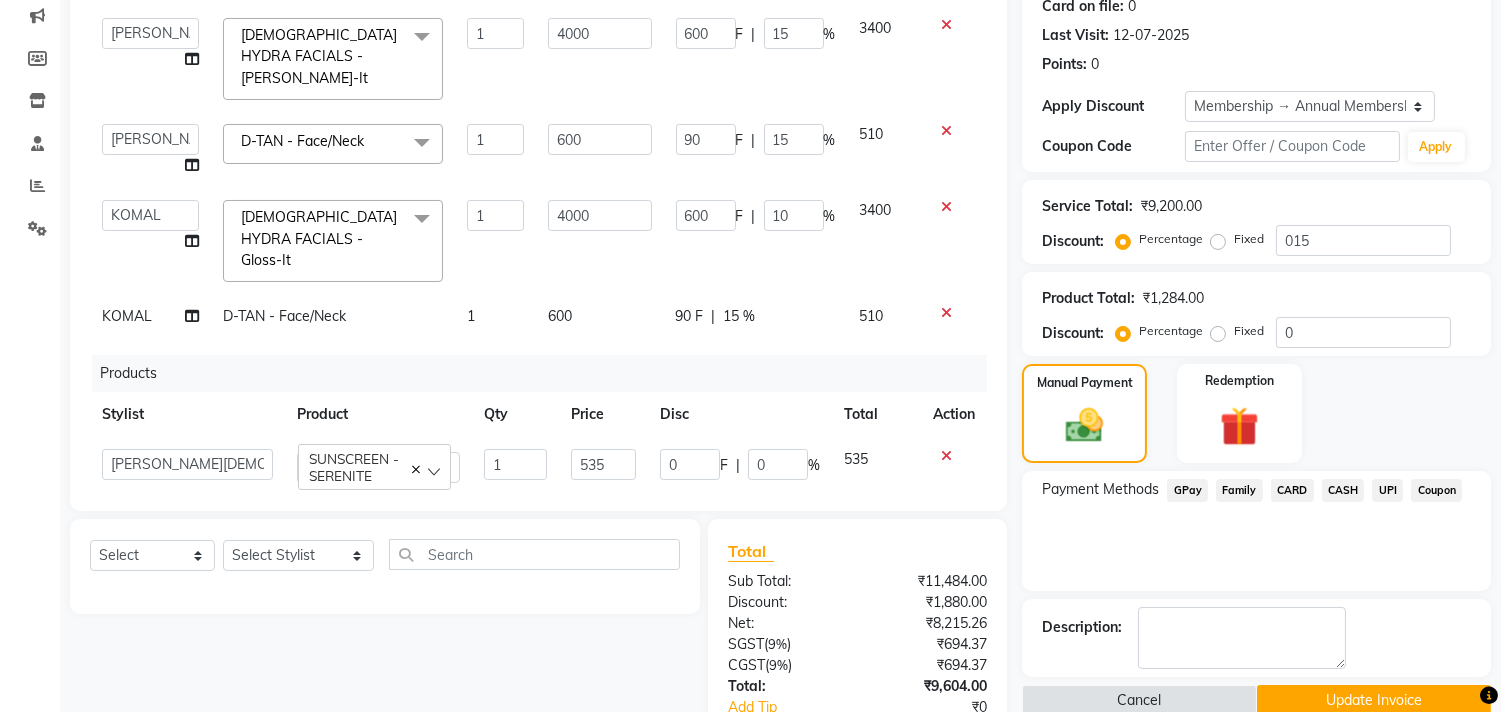 click on "90 F | 15 %" 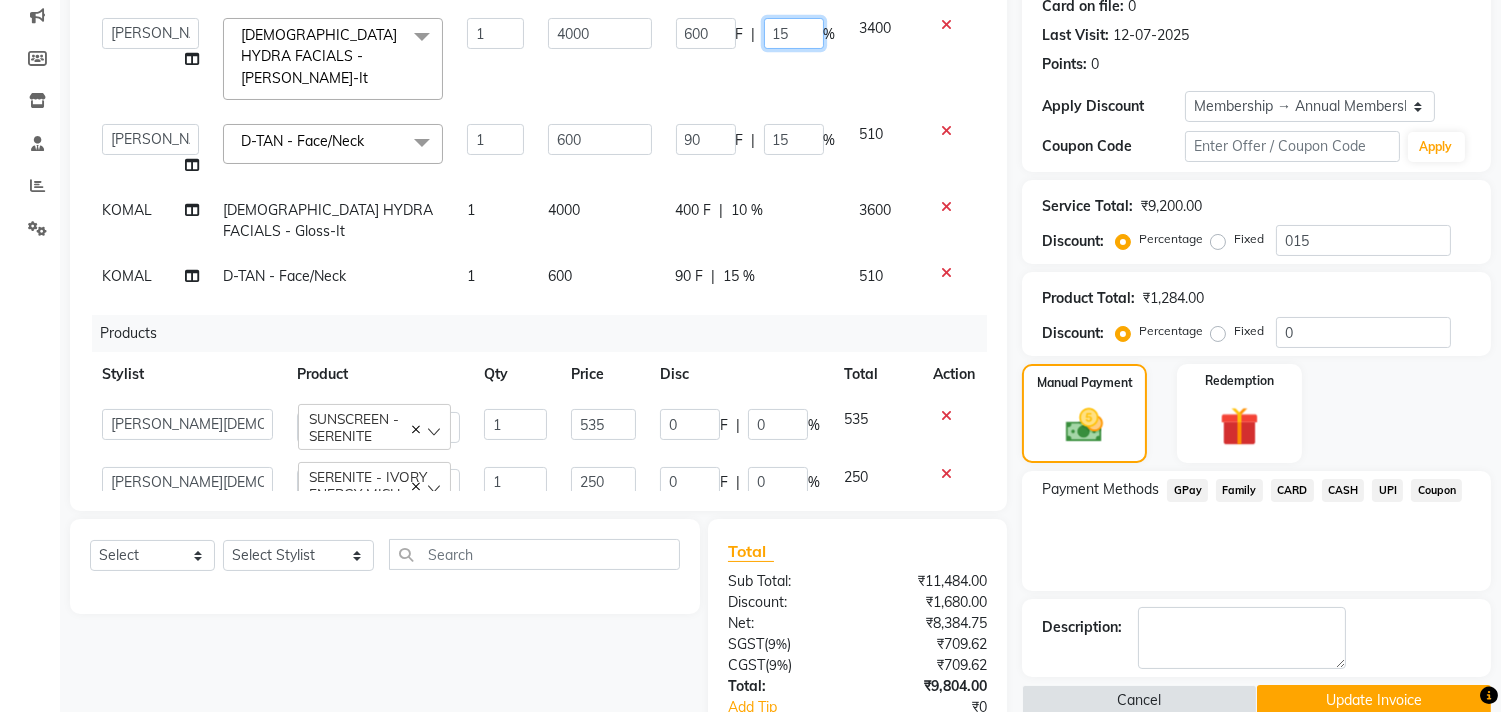 click on "15" 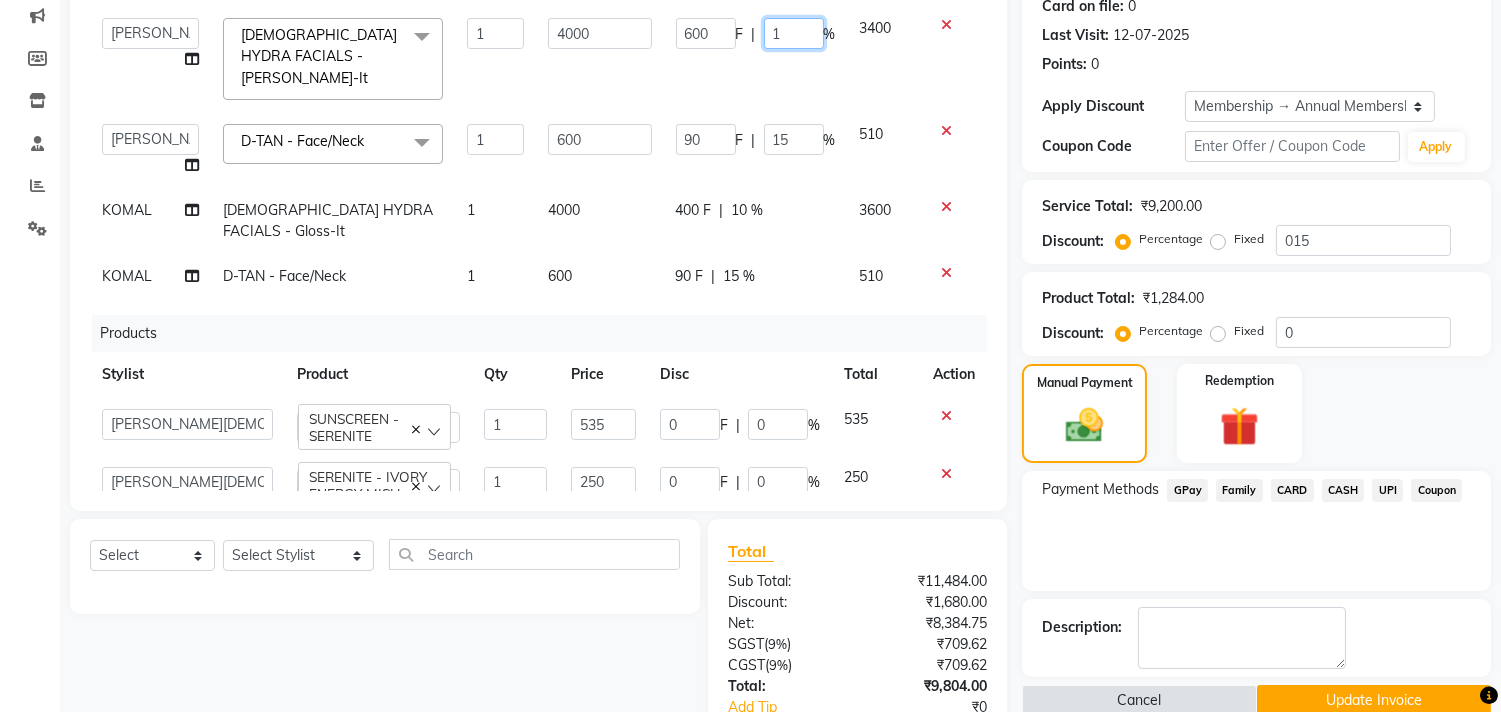 type on "10" 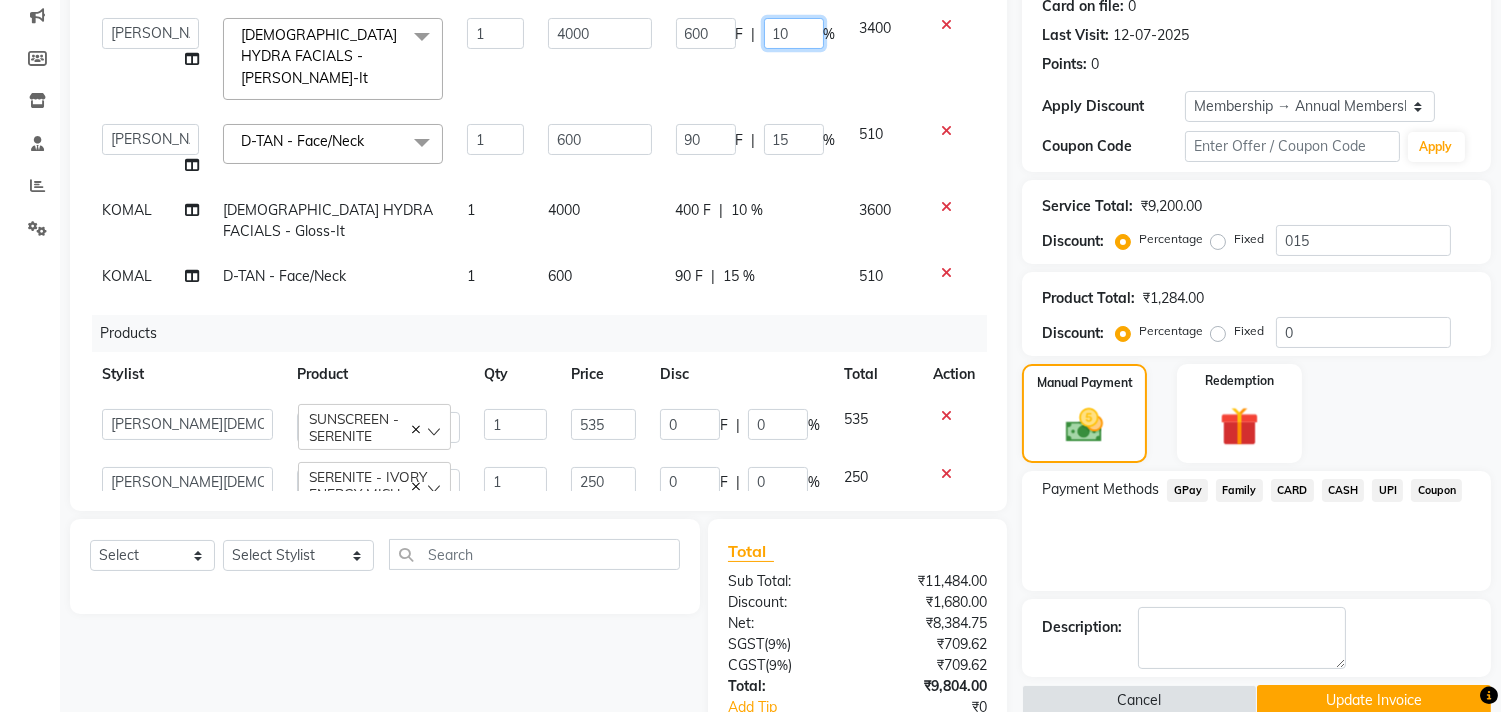 click on "10" 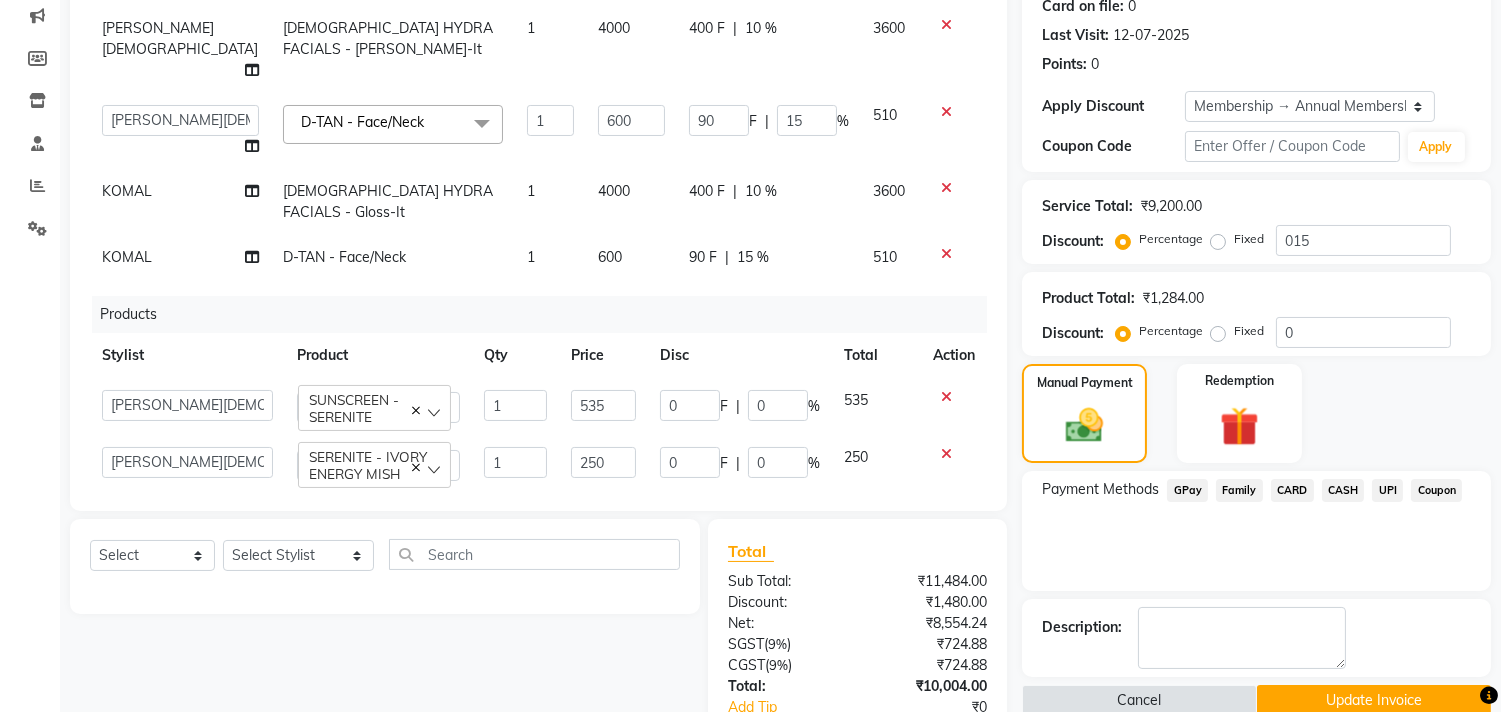 click on "400 F | 10 %" 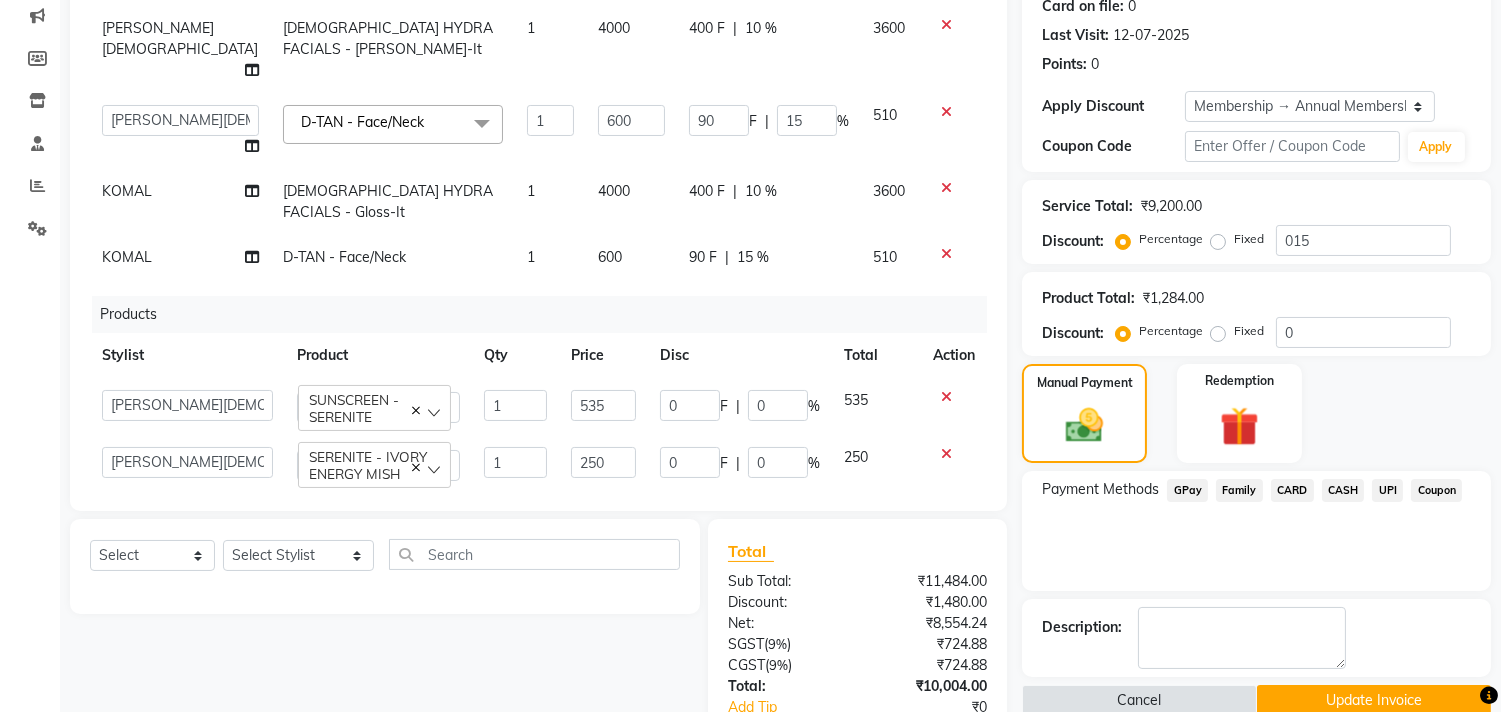 select on "59601" 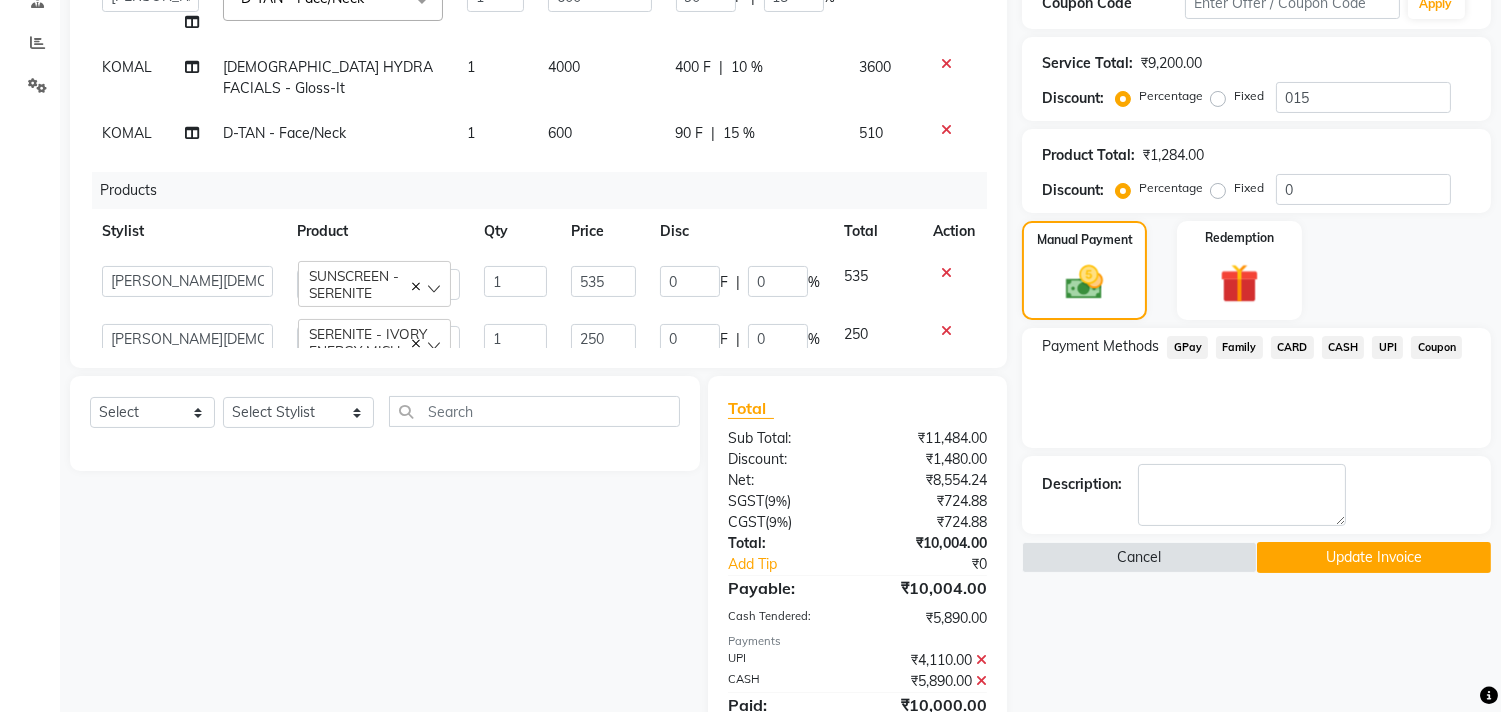 scroll, scrollTop: 480, scrollLeft: 0, axis: vertical 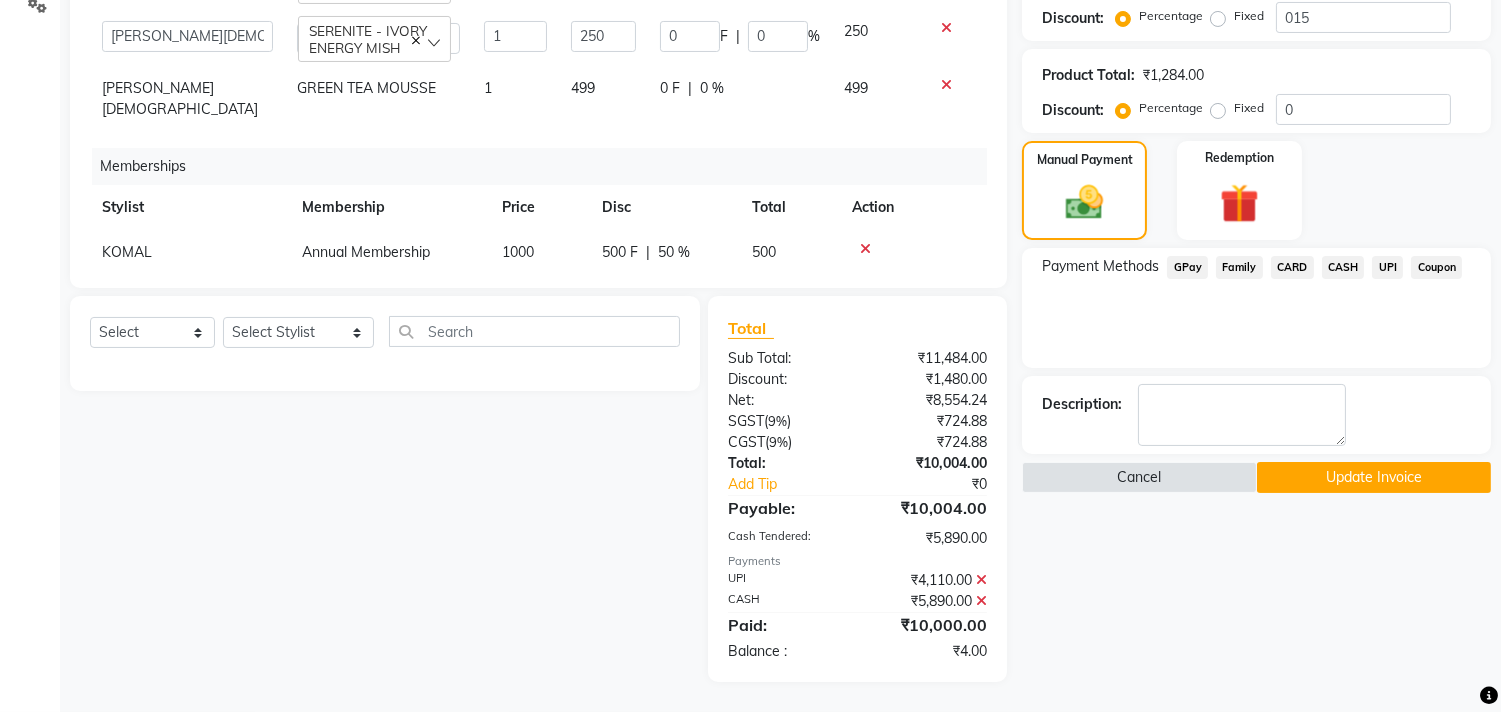 click on "UPI" 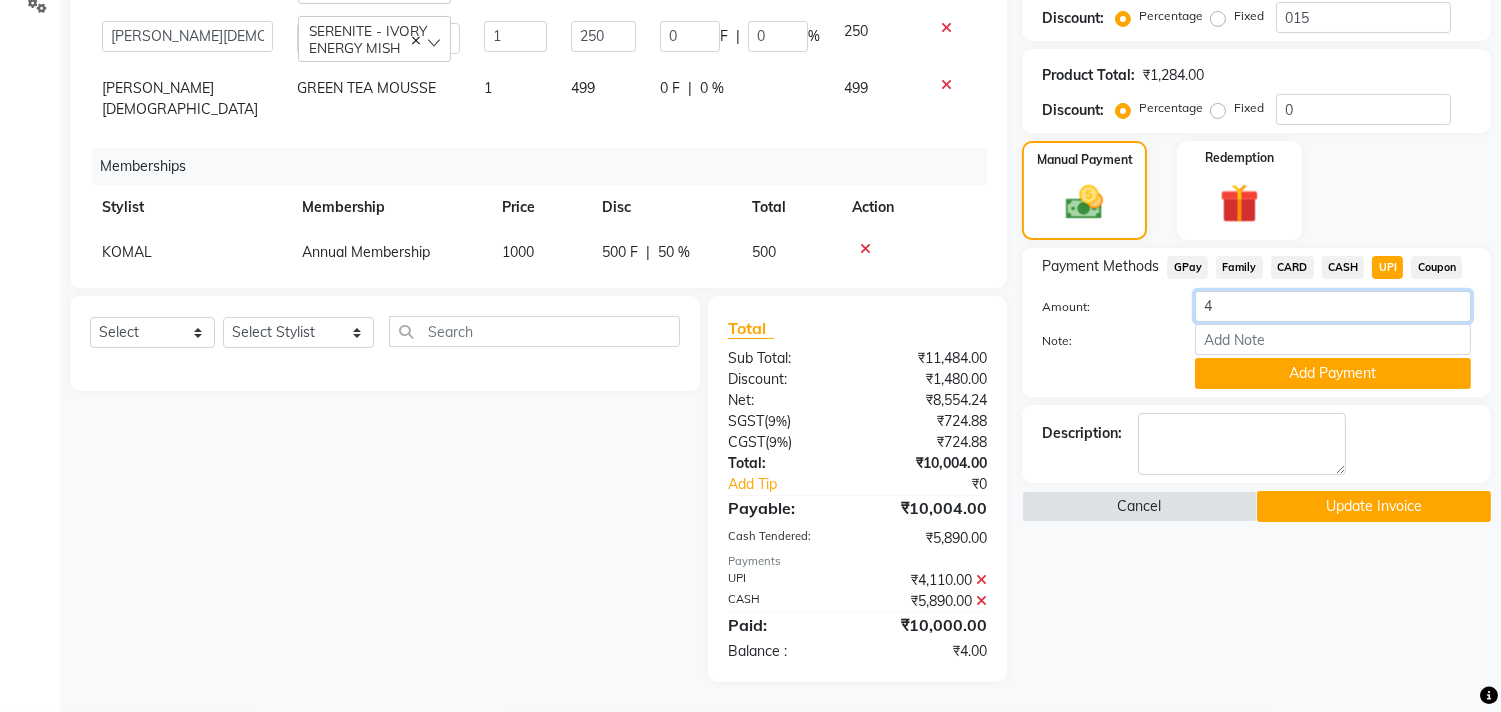 click on "4" 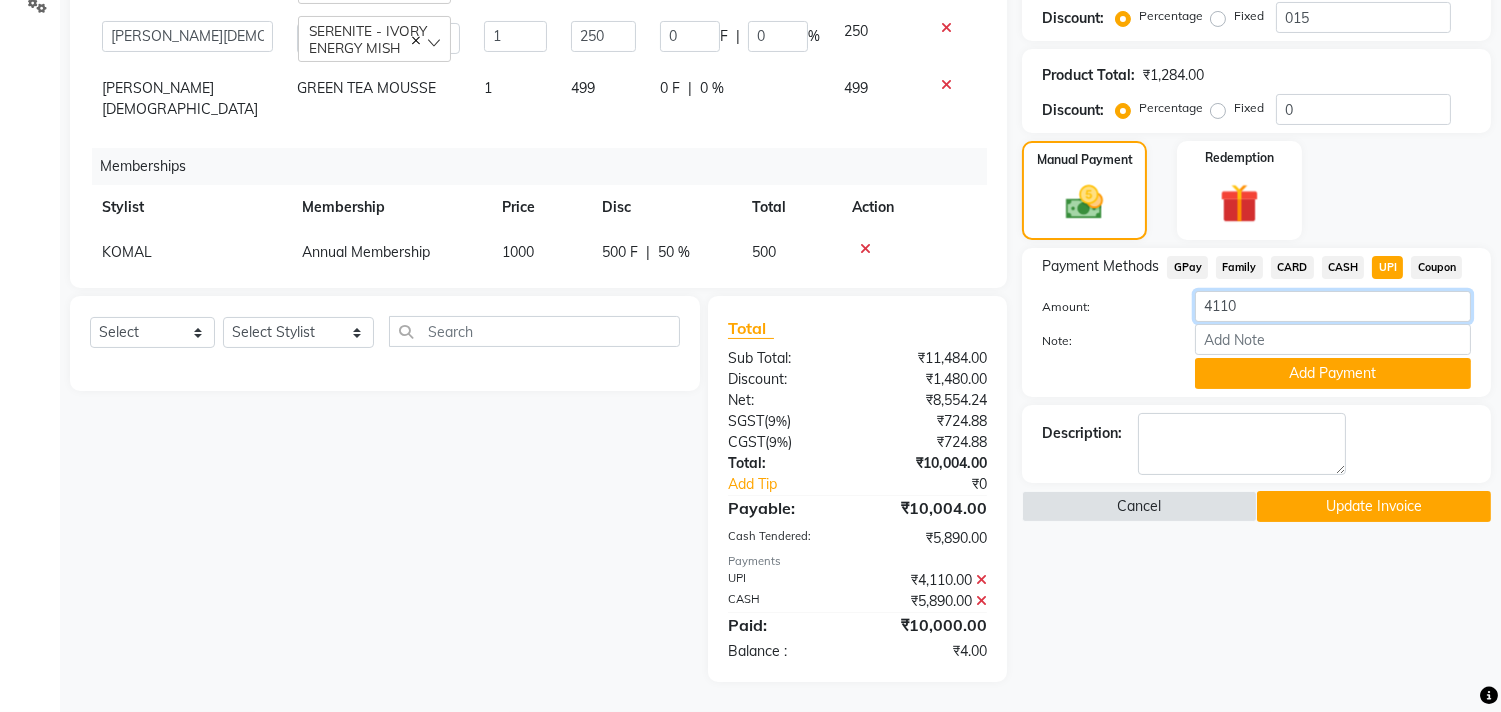 type on "4110" 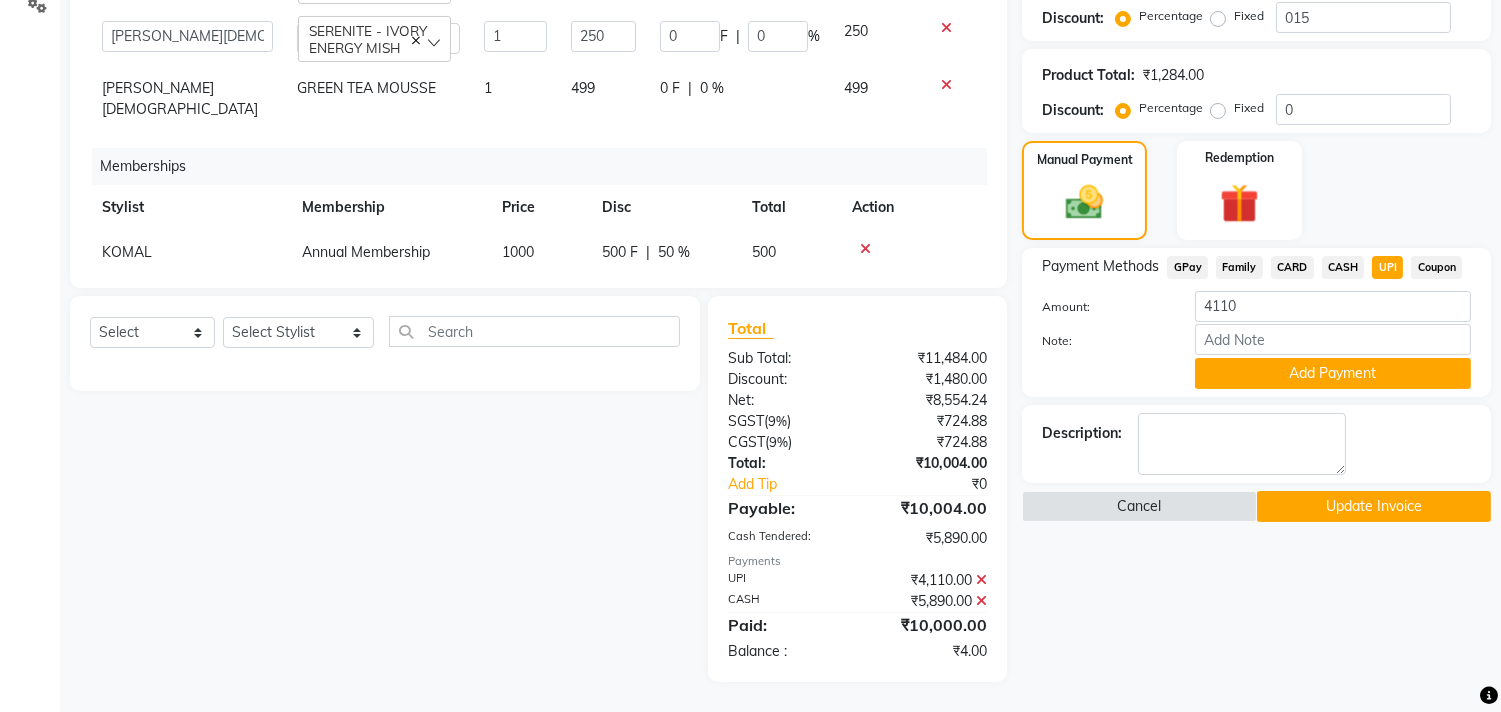 click on "Manual Payment Redemption" 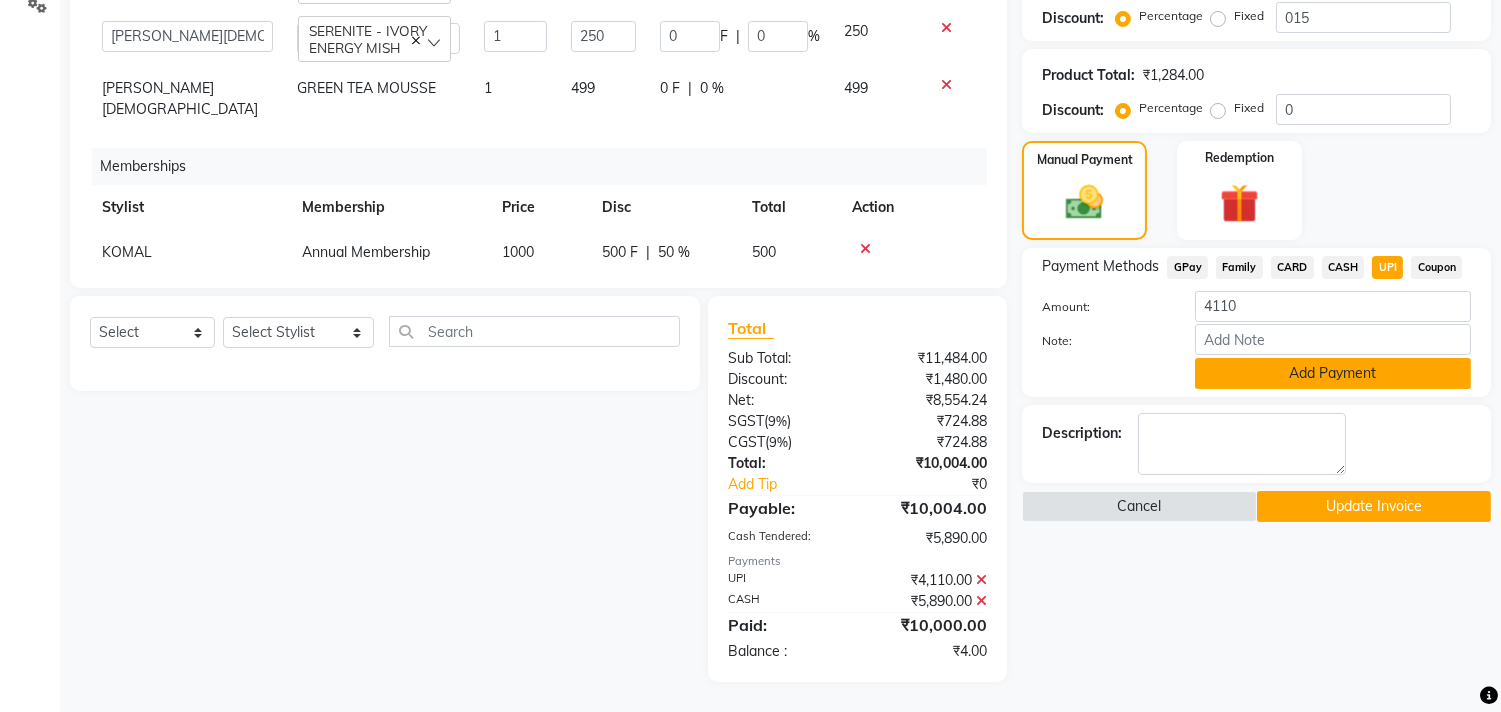 click on "Add Payment" 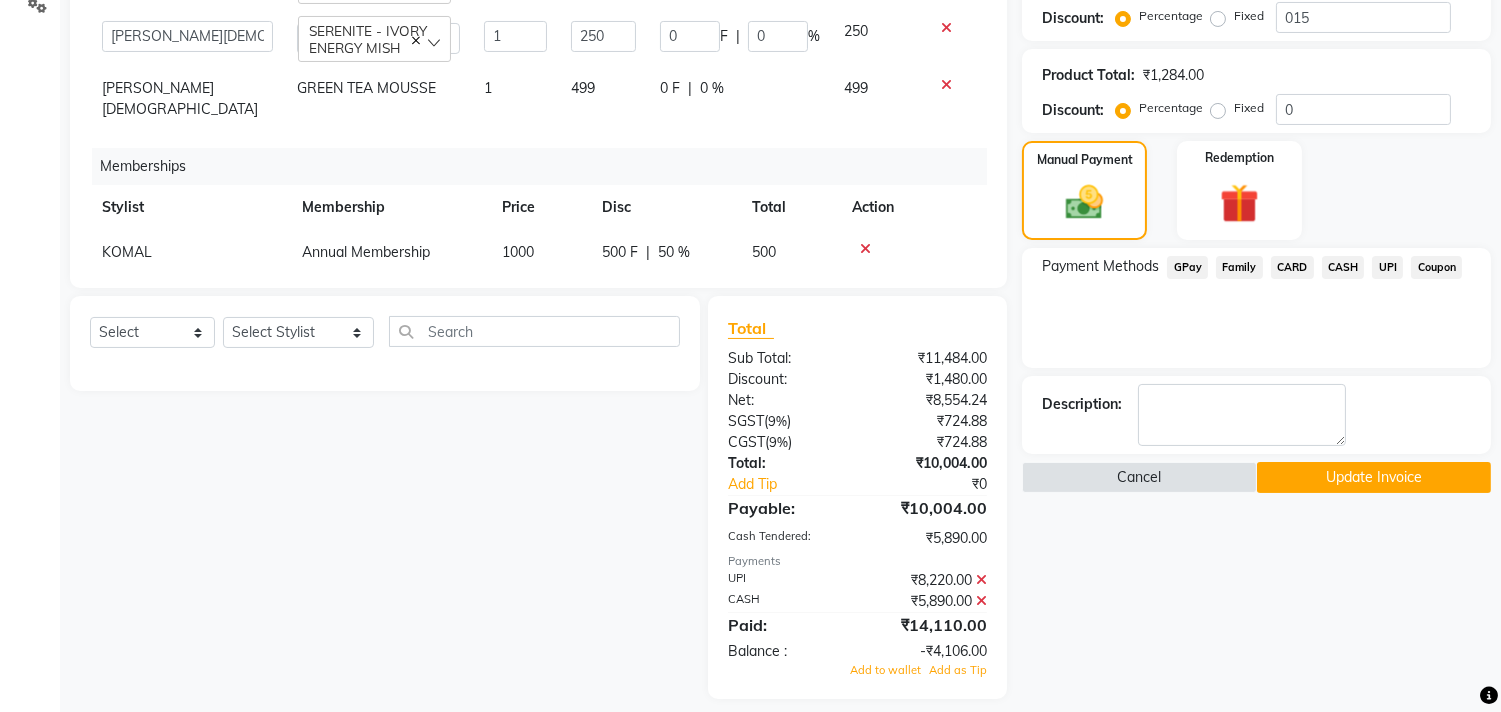 scroll, scrollTop: 496, scrollLeft: 0, axis: vertical 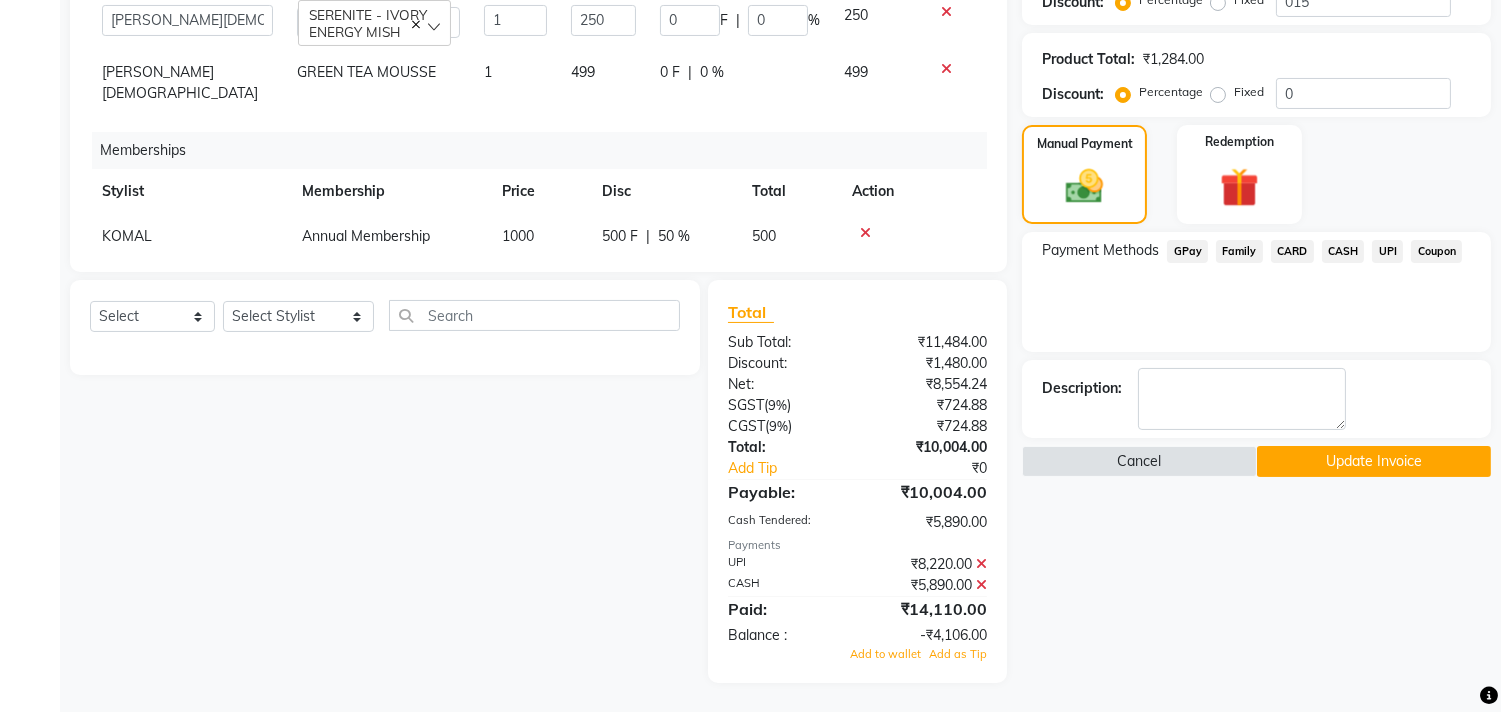 click on "CASH" 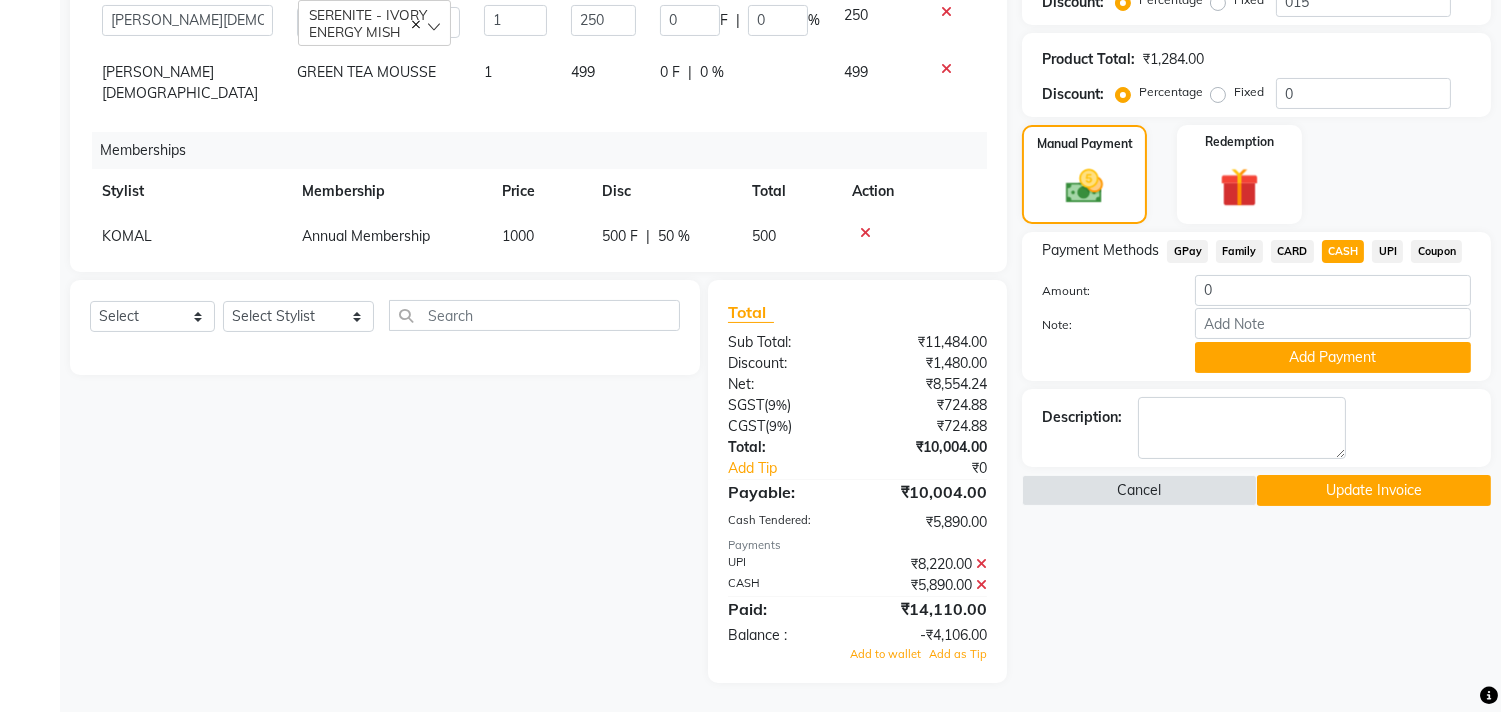 click 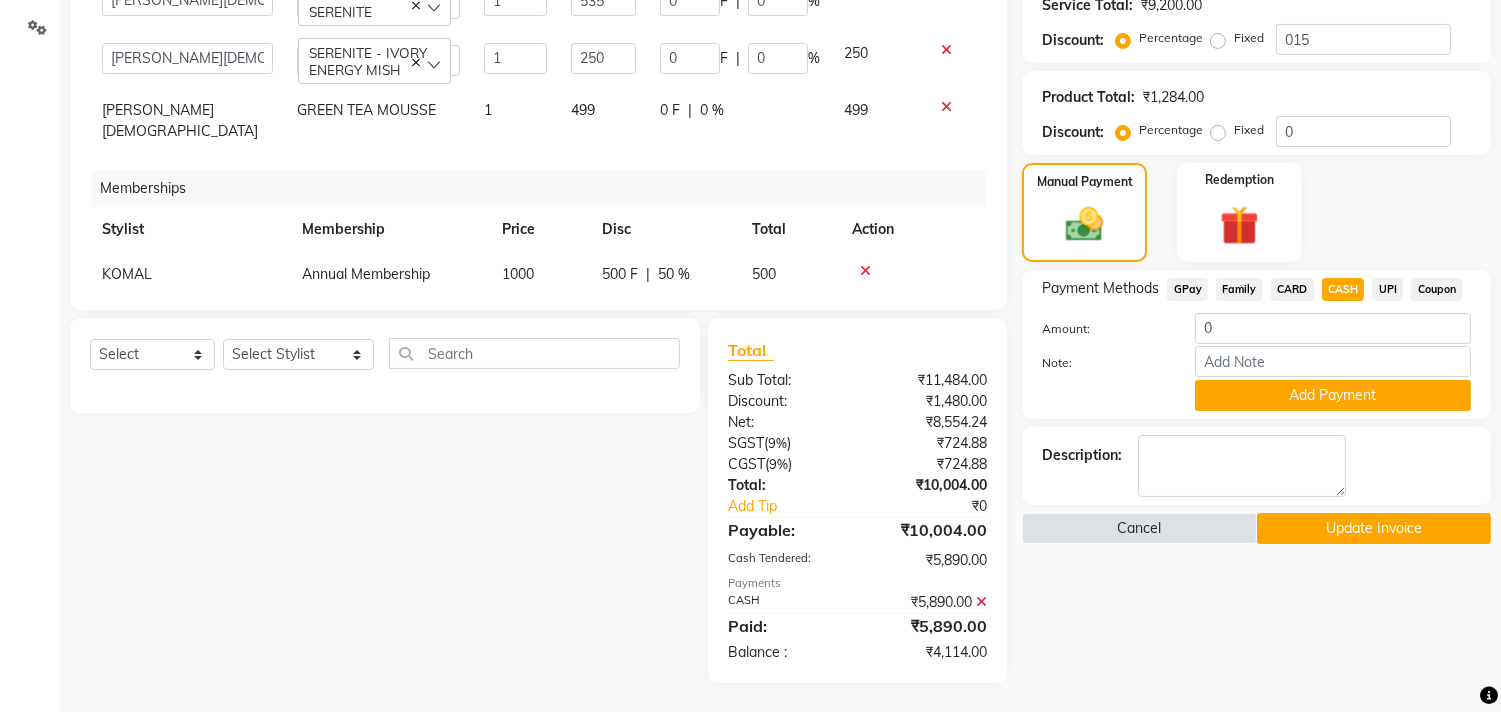 click 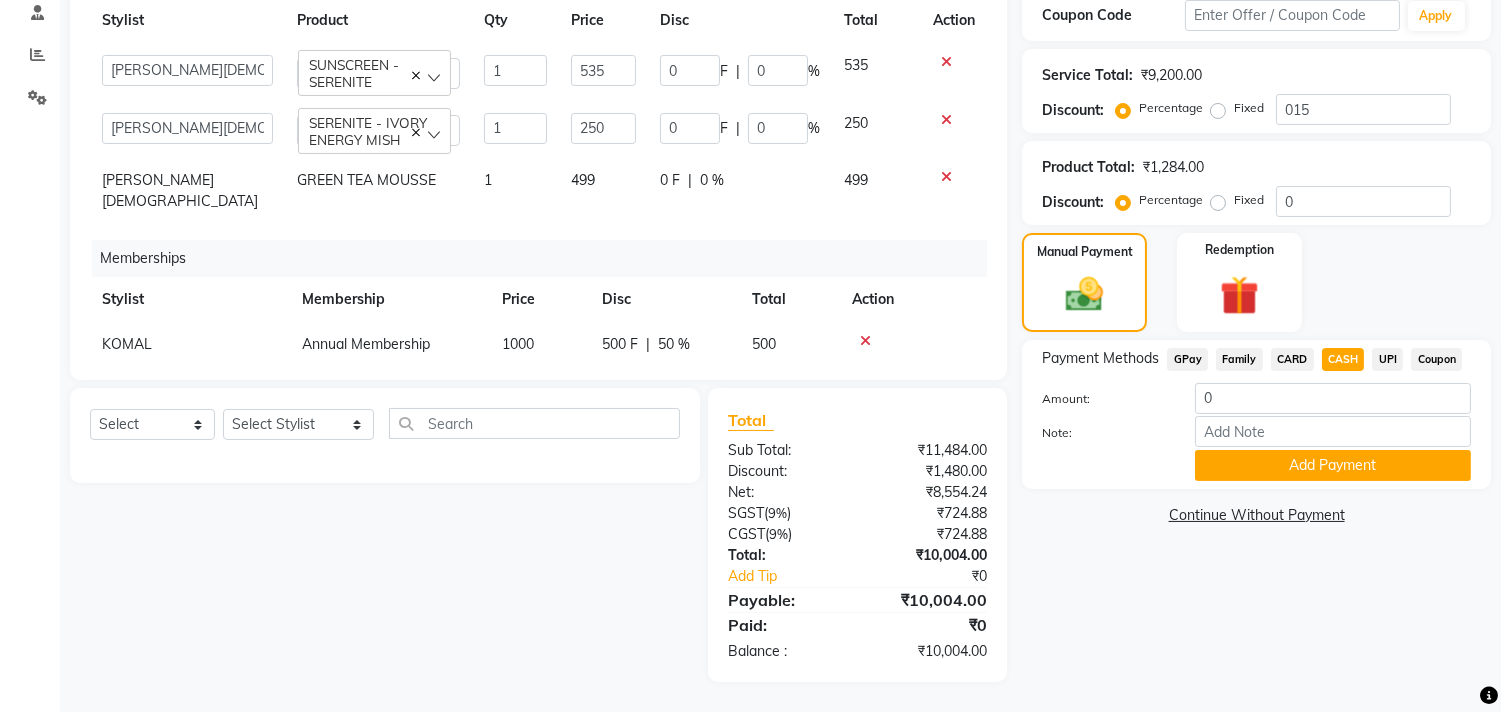 scroll, scrollTop: 387, scrollLeft: 0, axis: vertical 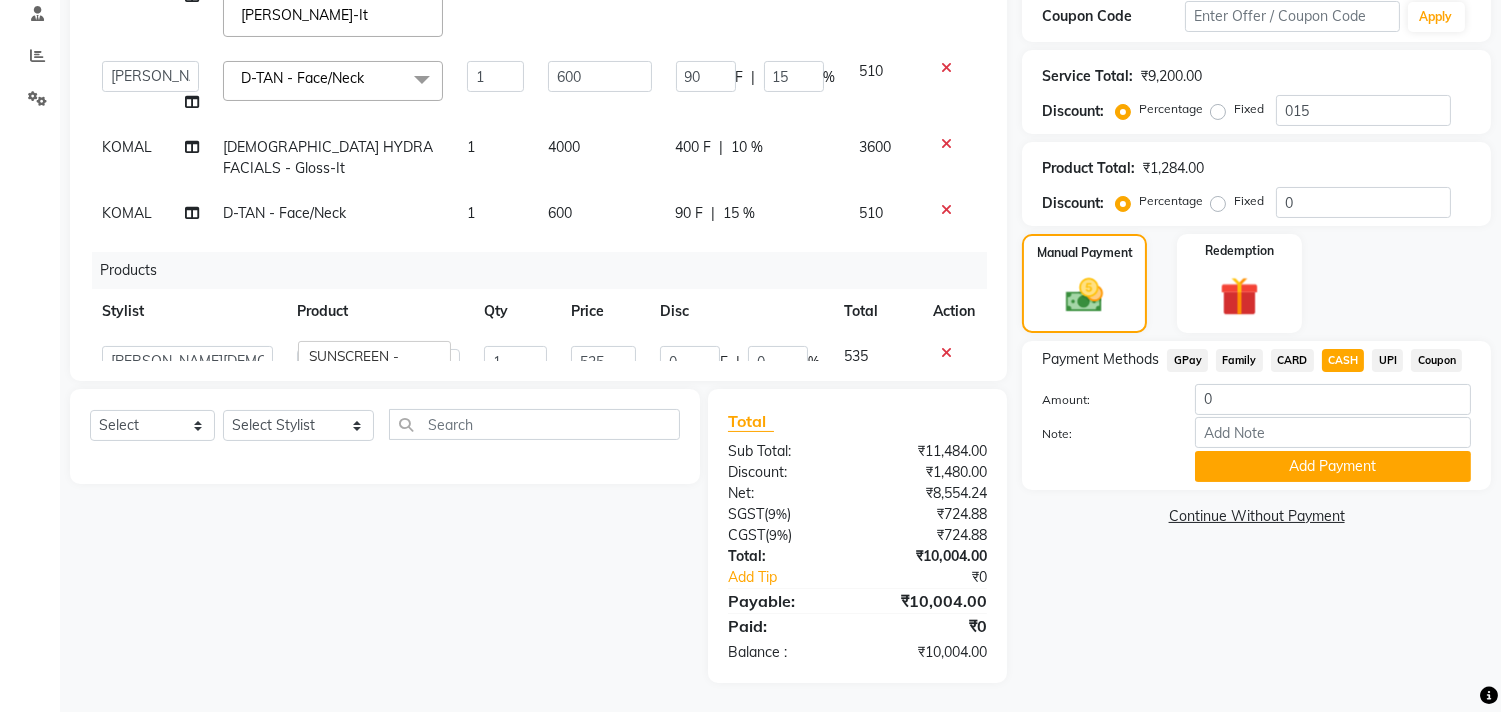 click on "UPI" 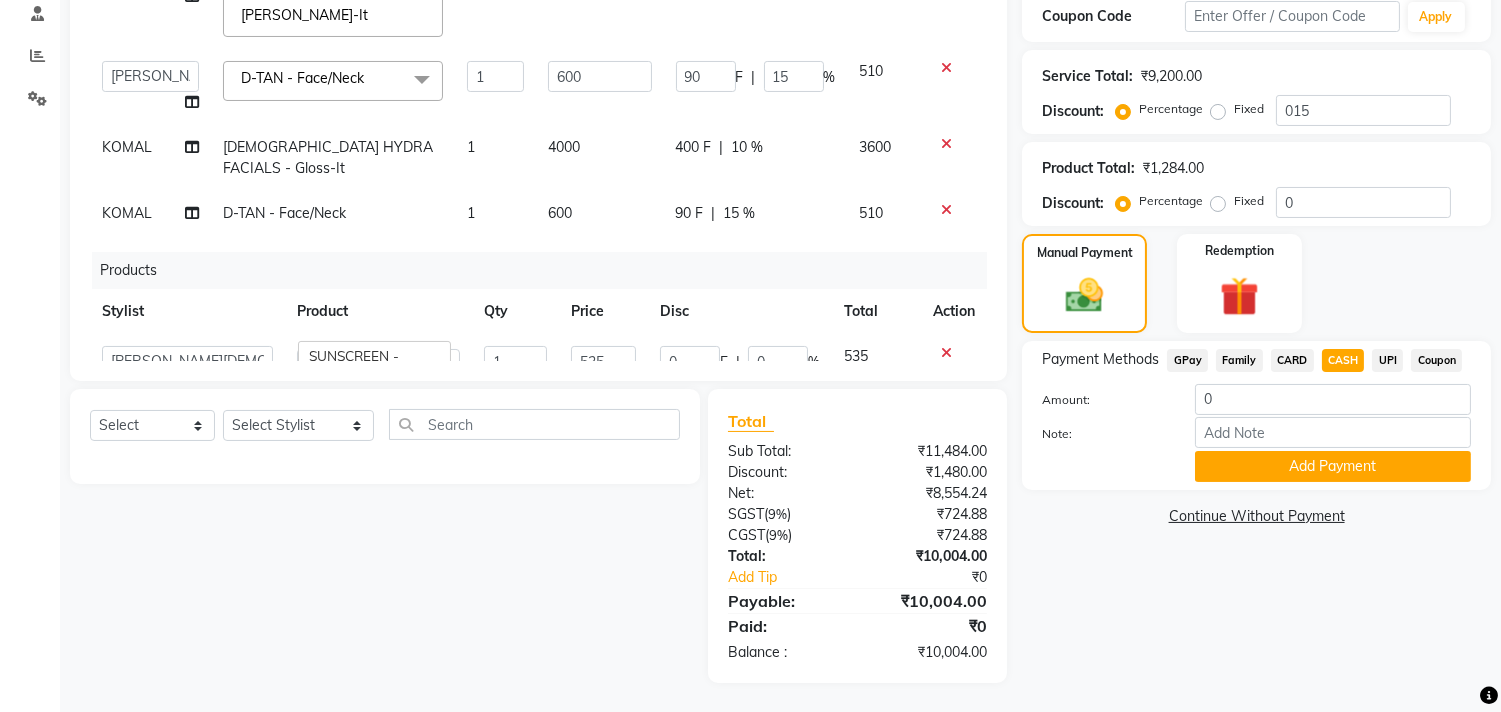type on "10004" 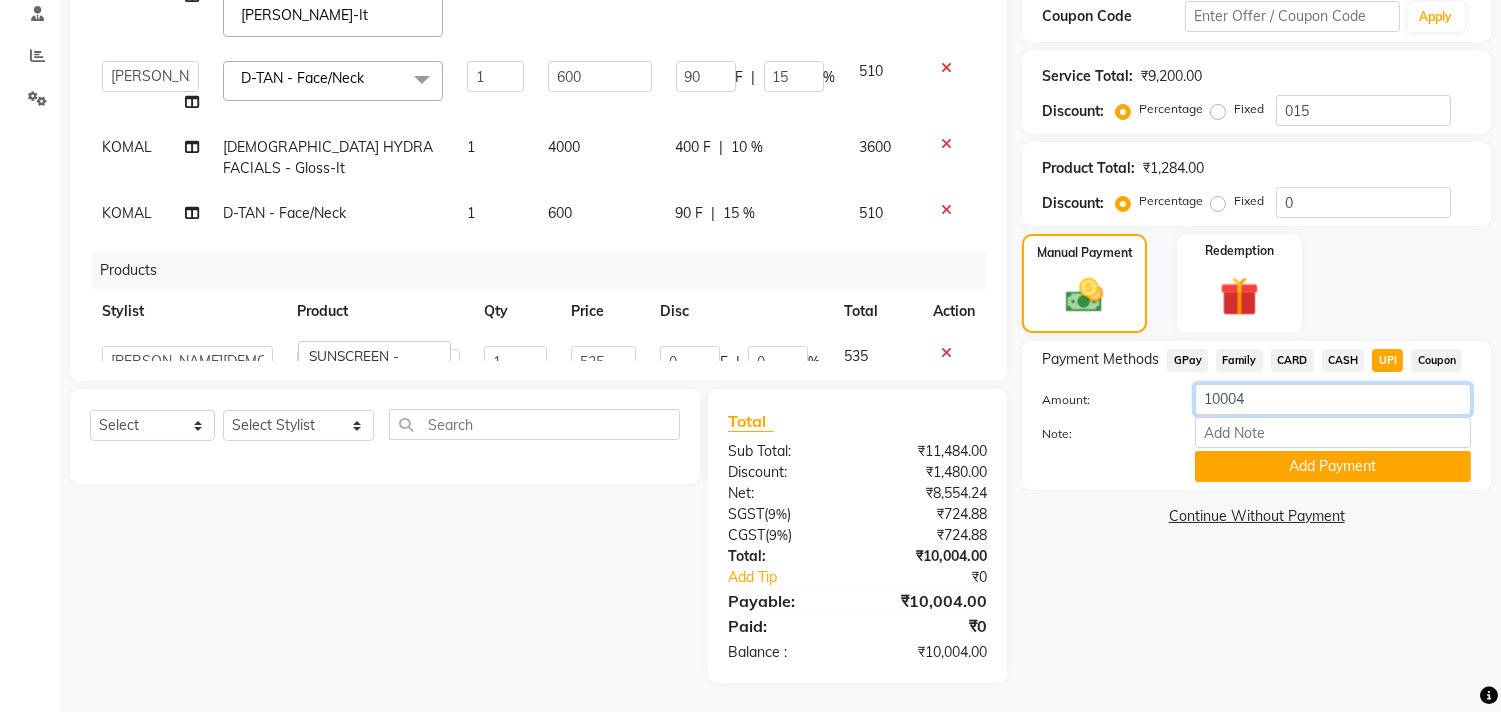 click on "10004" 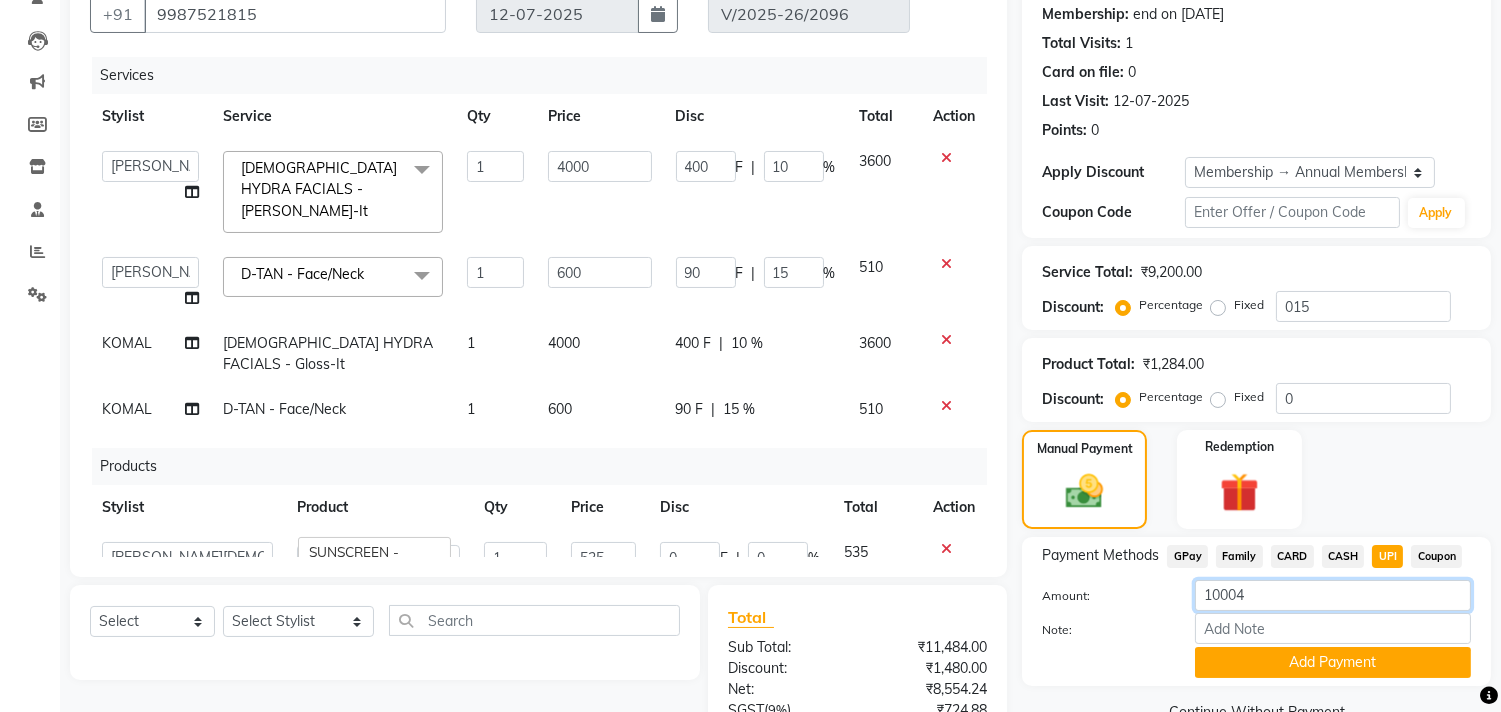 scroll, scrollTop: 0, scrollLeft: 0, axis: both 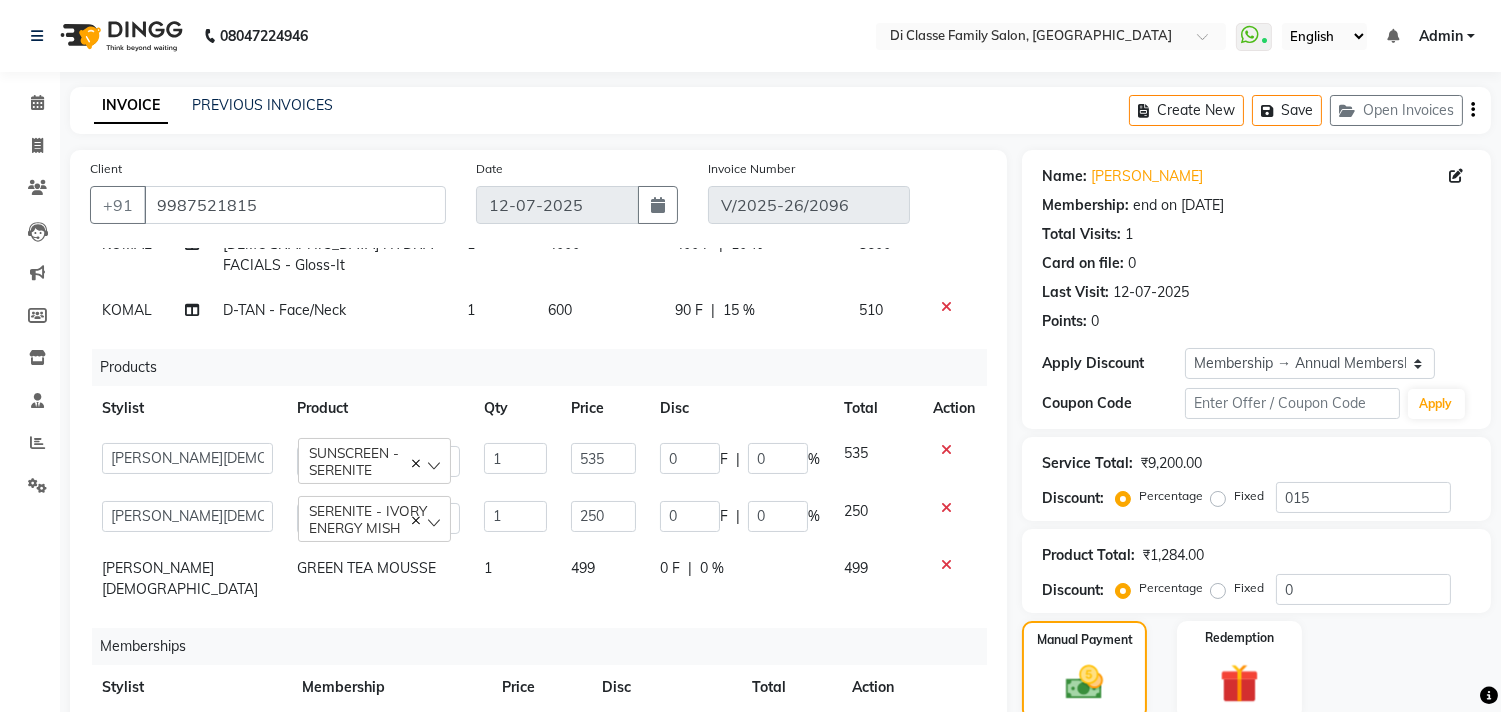 click on "0 F | 0 %" 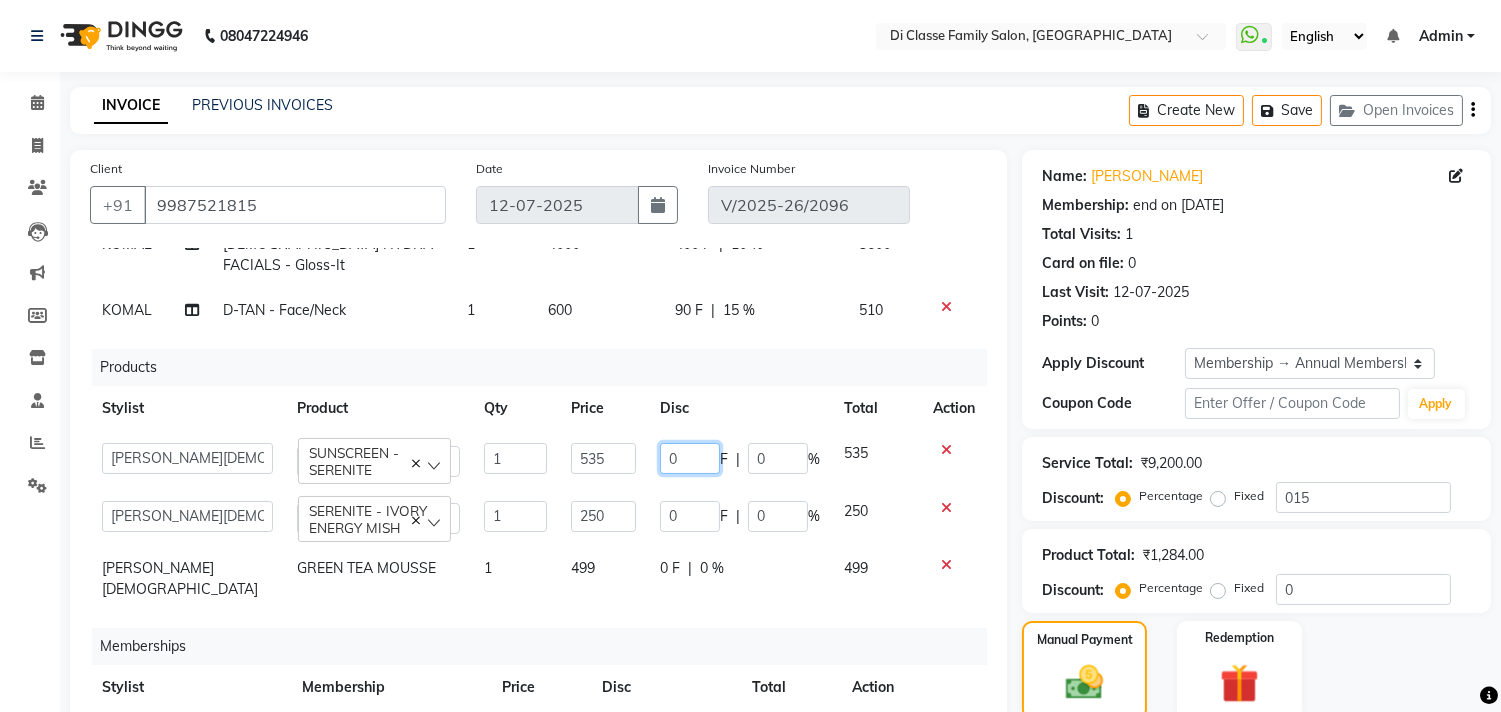 click on "0" 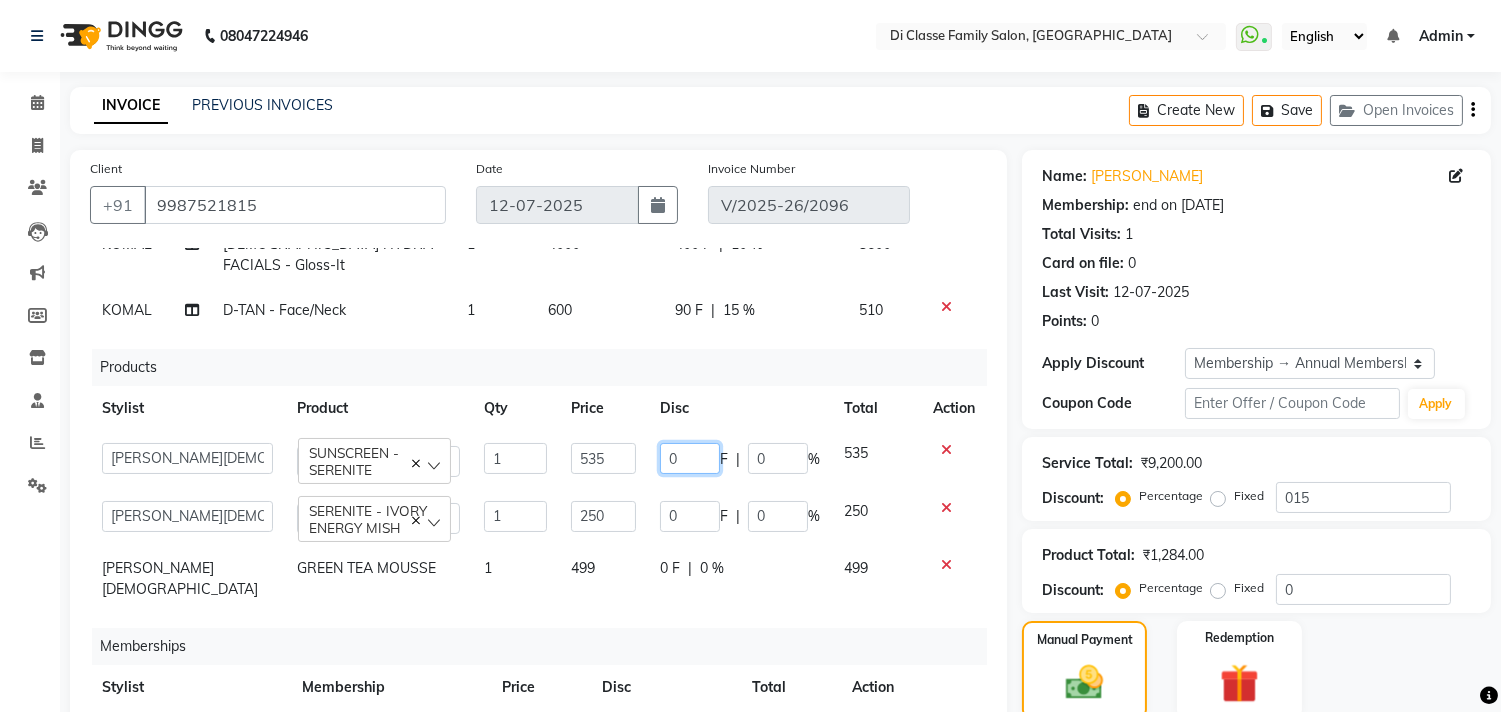 type on "04" 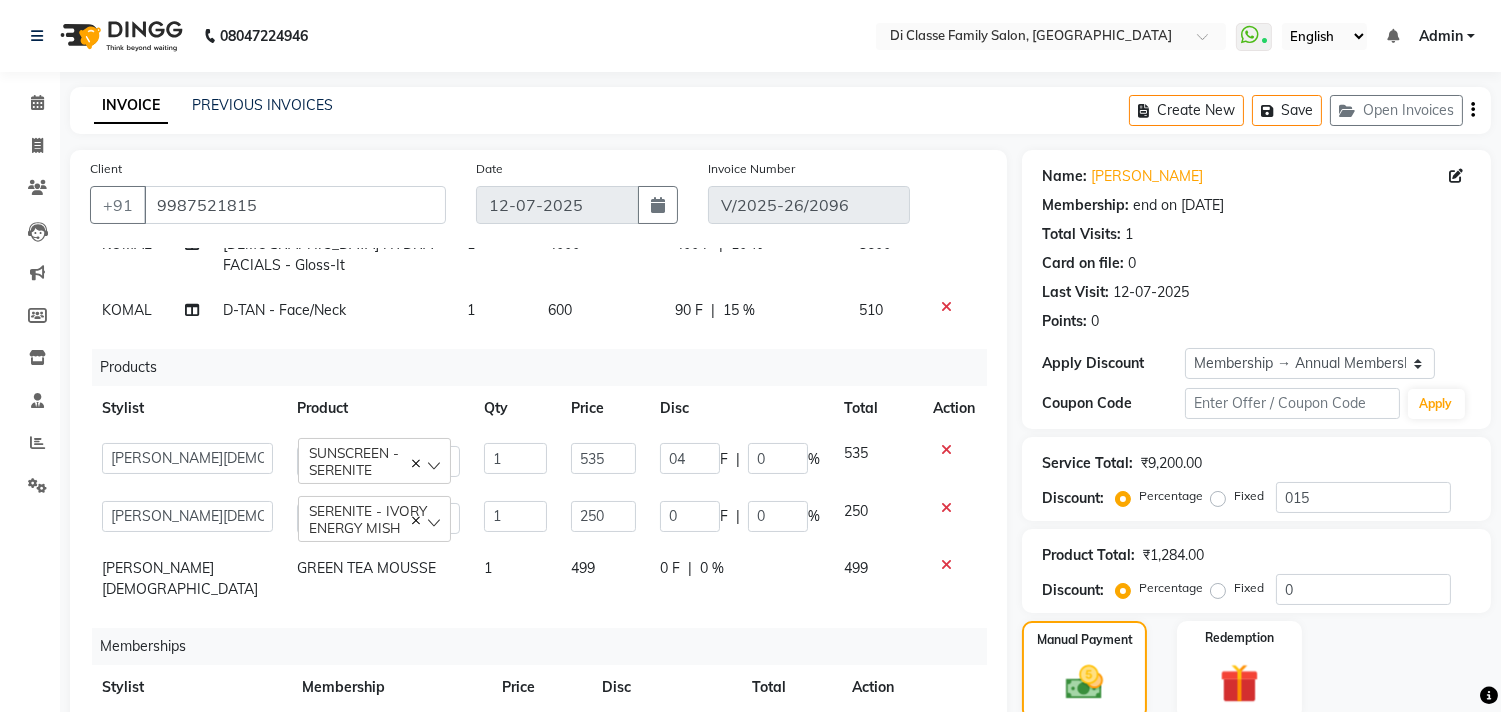 click on "Disc" 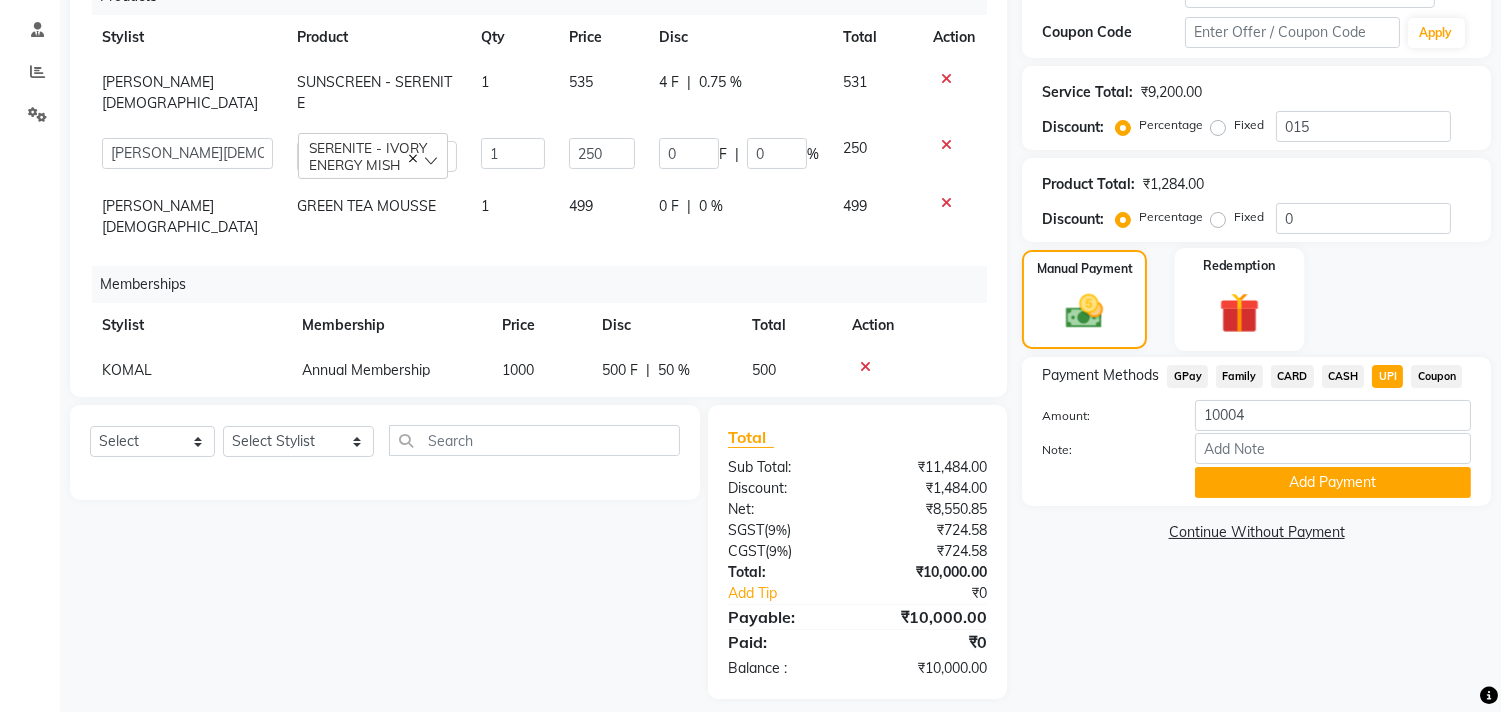scroll, scrollTop: 387, scrollLeft: 0, axis: vertical 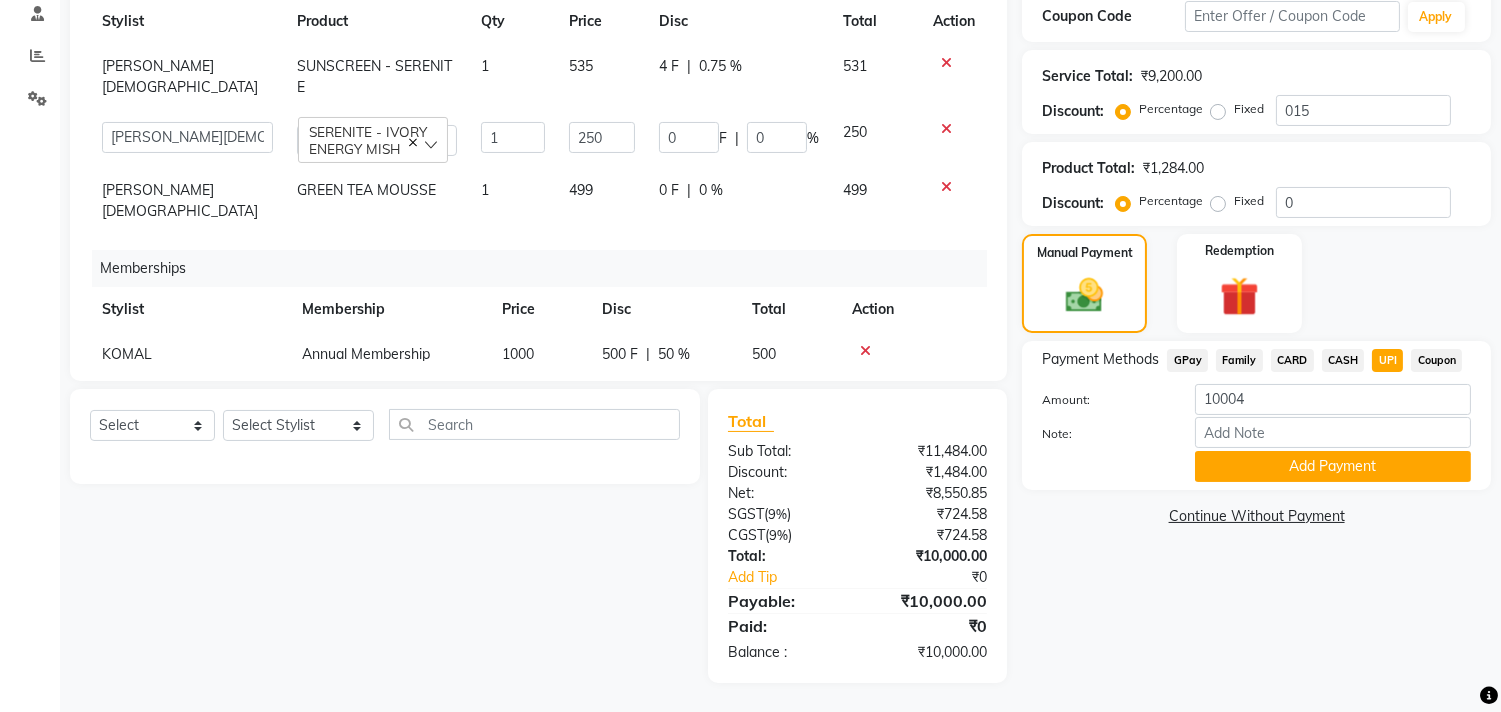 drag, startPoint x: 1375, startPoint y: 353, endPoint x: 1348, endPoint y: 368, distance: 30.88689 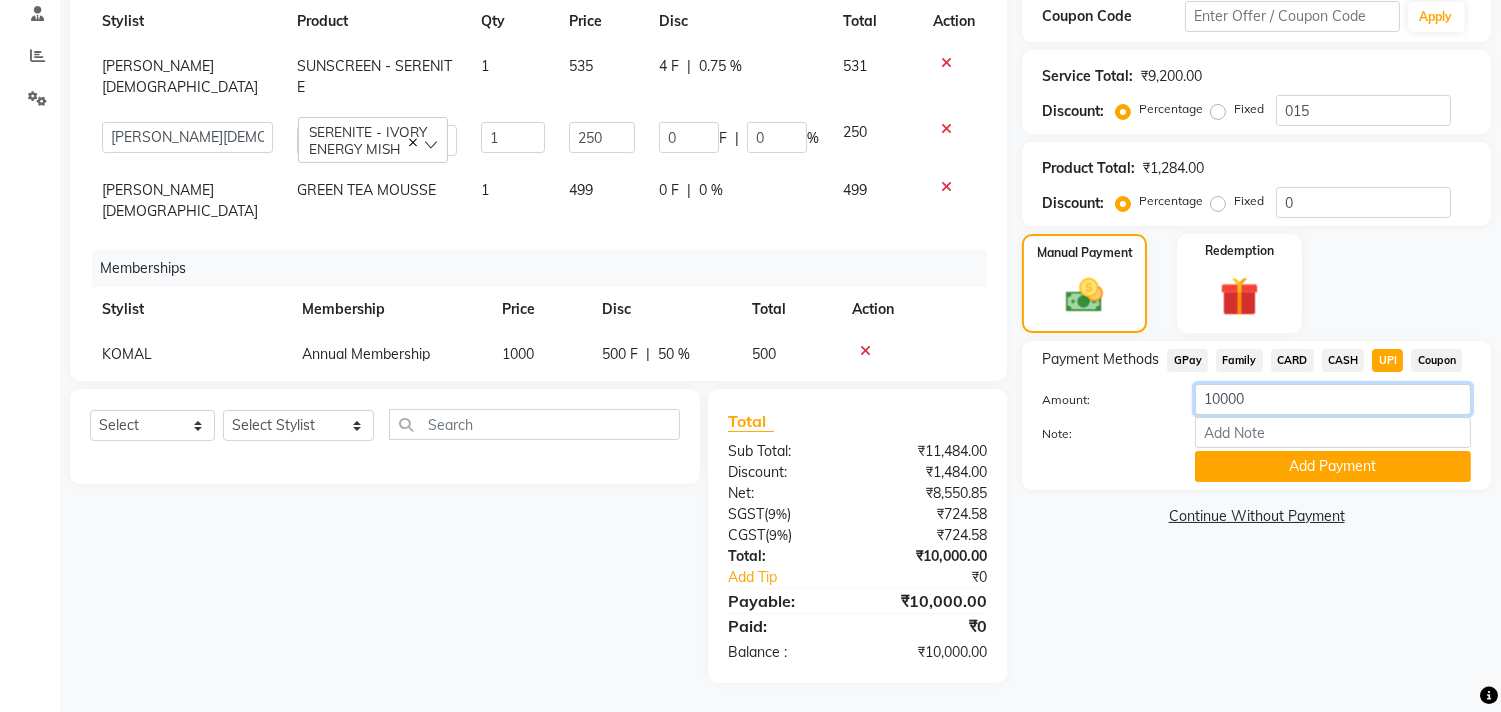 click on "10000" 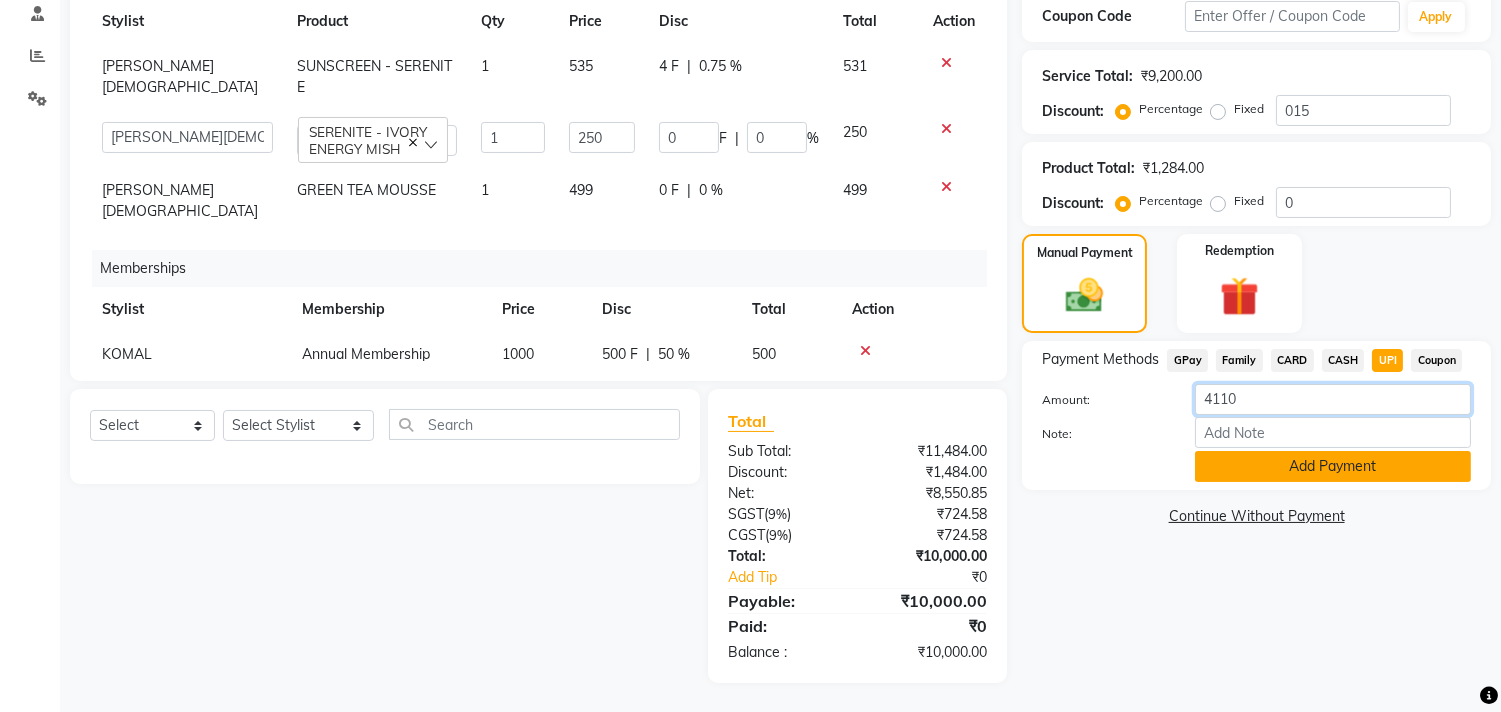 type on "4110" 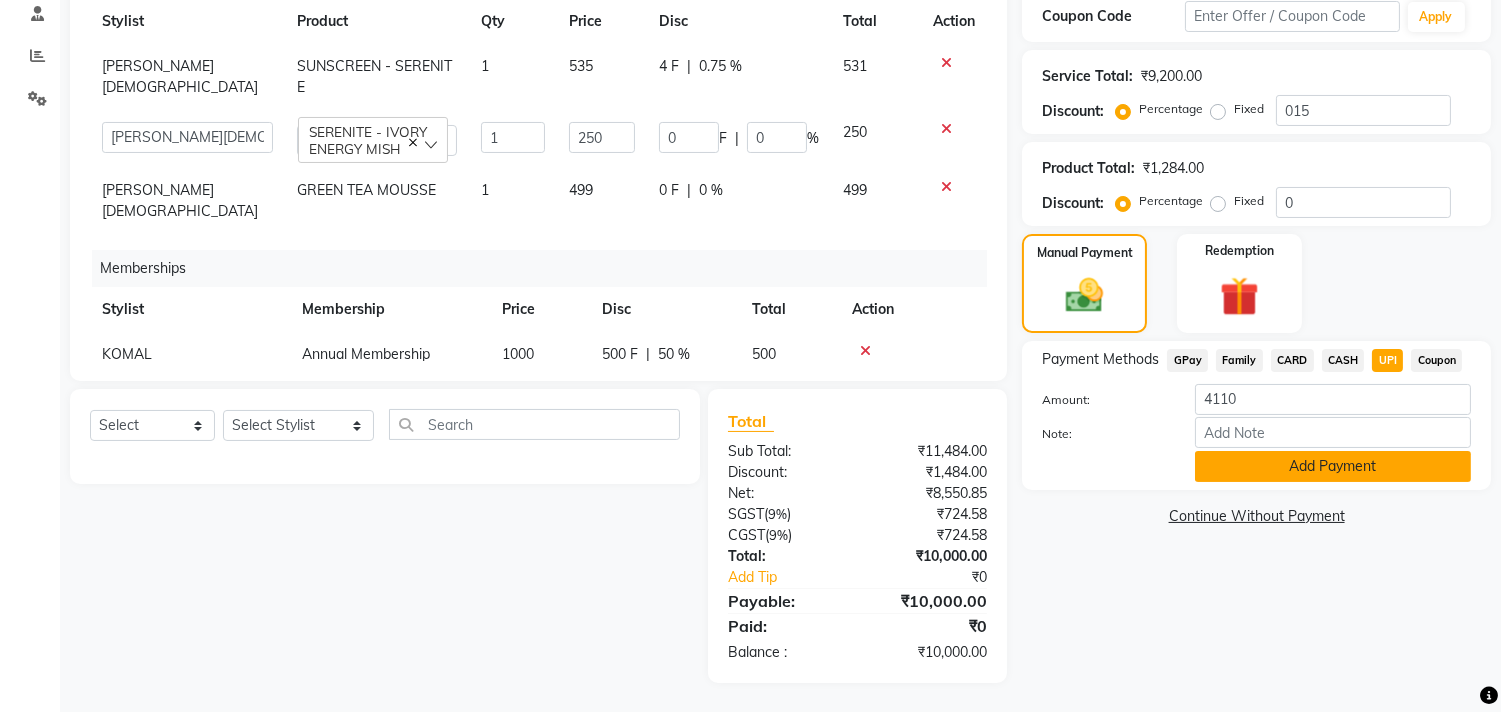 click on "Add Payment" 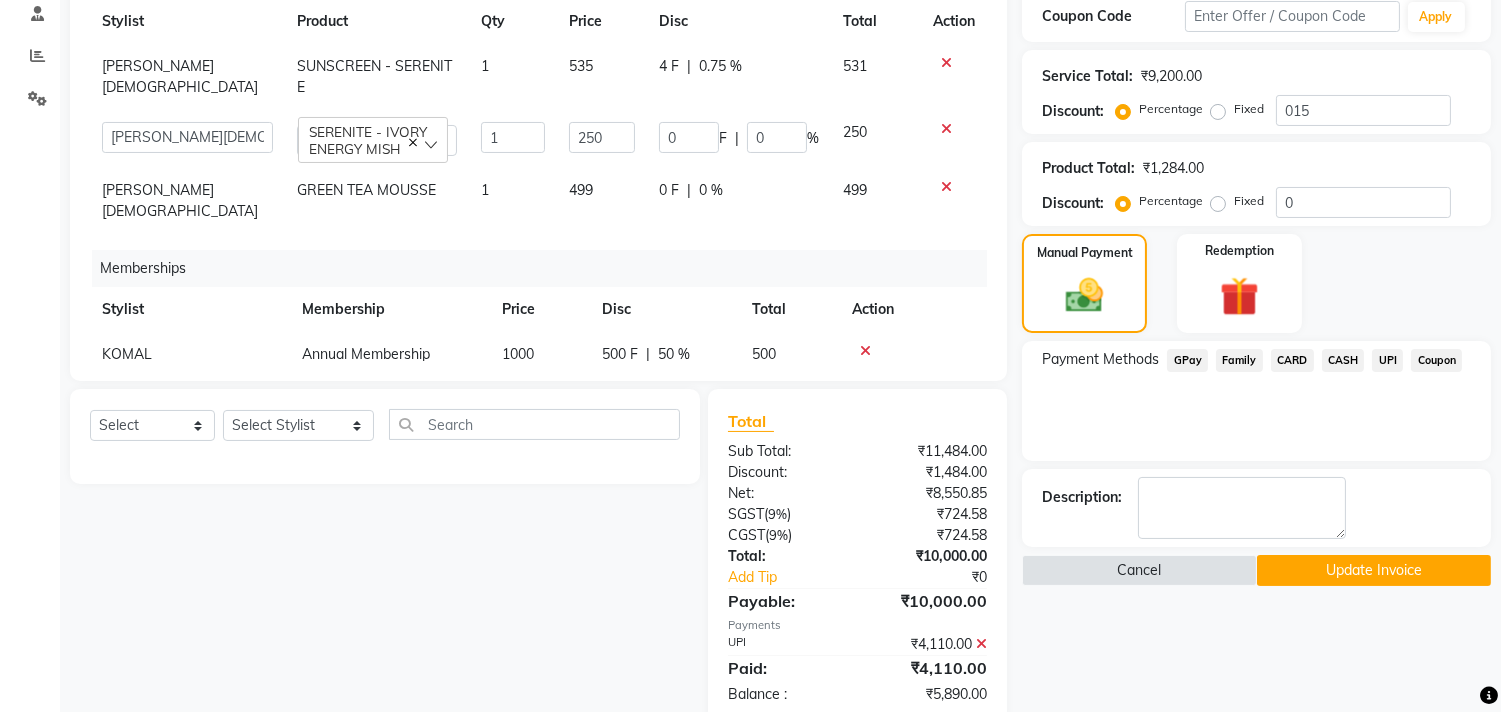 drag, startPoint x: 1344, startPoint y: 362, endPoint x: 1325, endPoint y: 377, distance: 24.207438 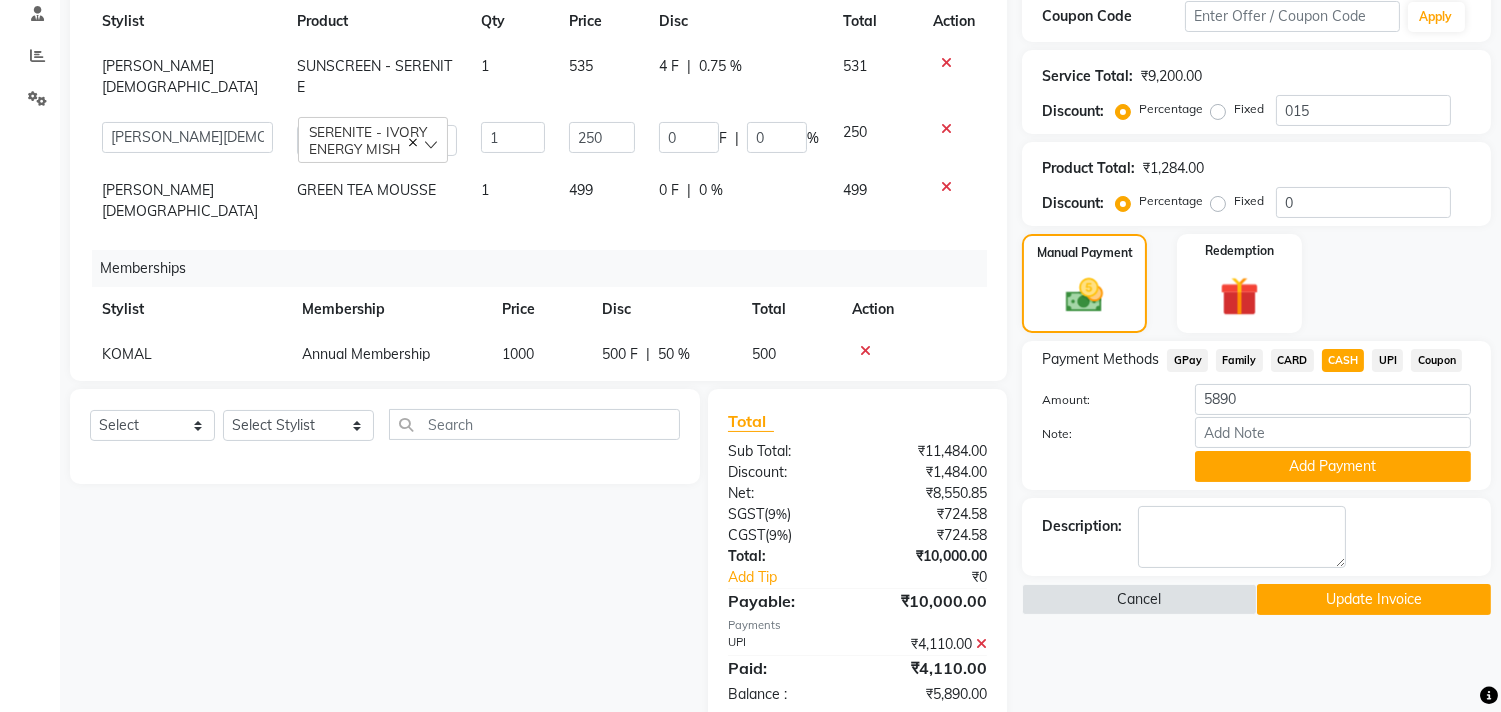 click on "Payment Methods  GPay   Family   CARD   CASH   UPI   Coupon  Amount: 5890 Note: Add Payment" 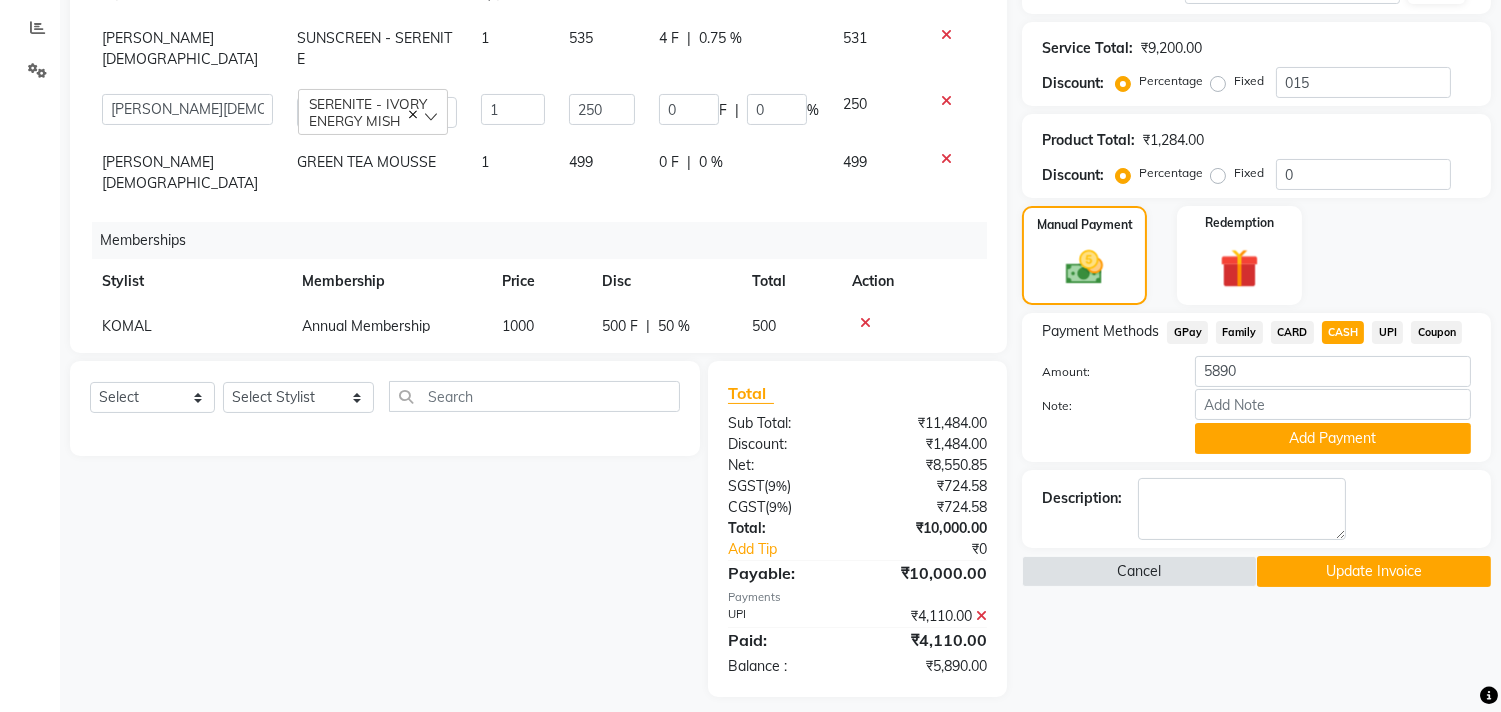 scroll, scrollTop: 430, scrollLeft: 0, axis: vertical 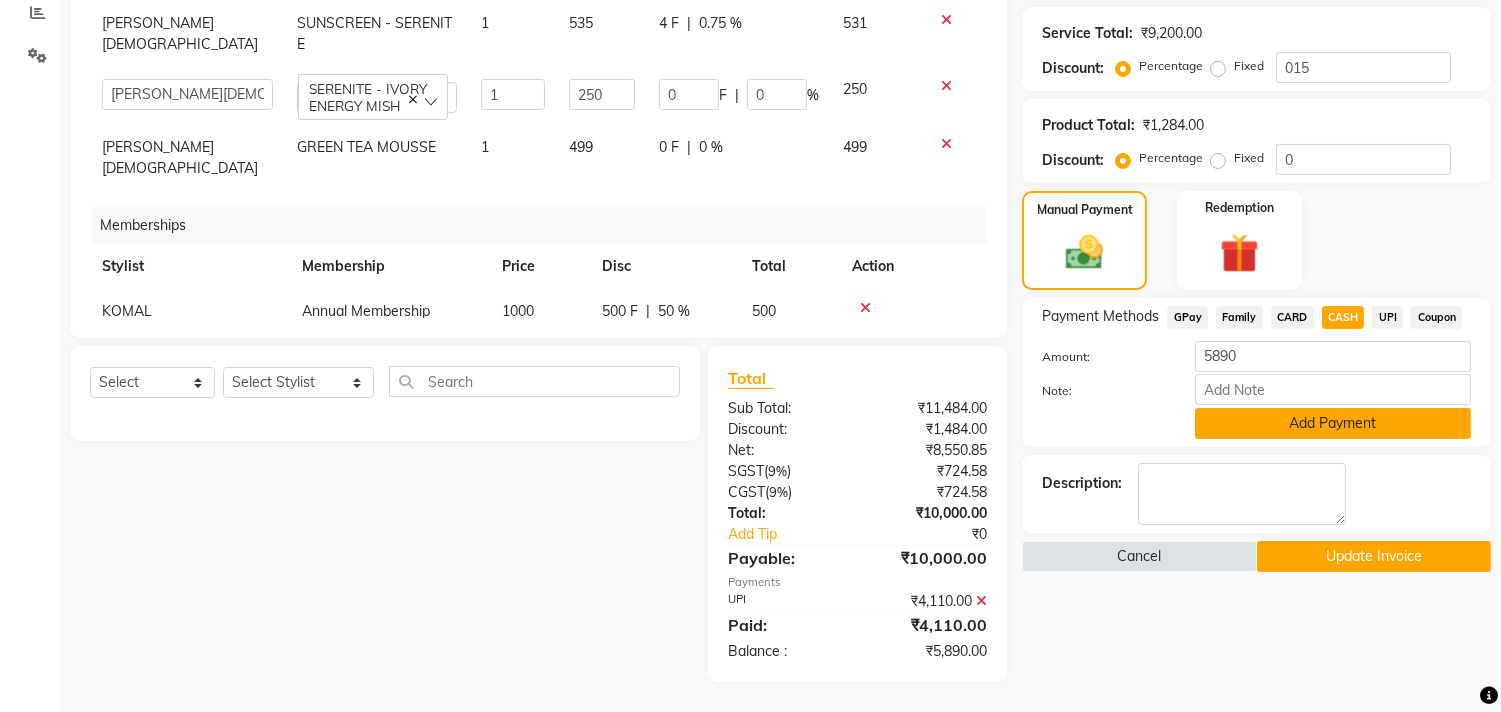 click on "Add Payment" 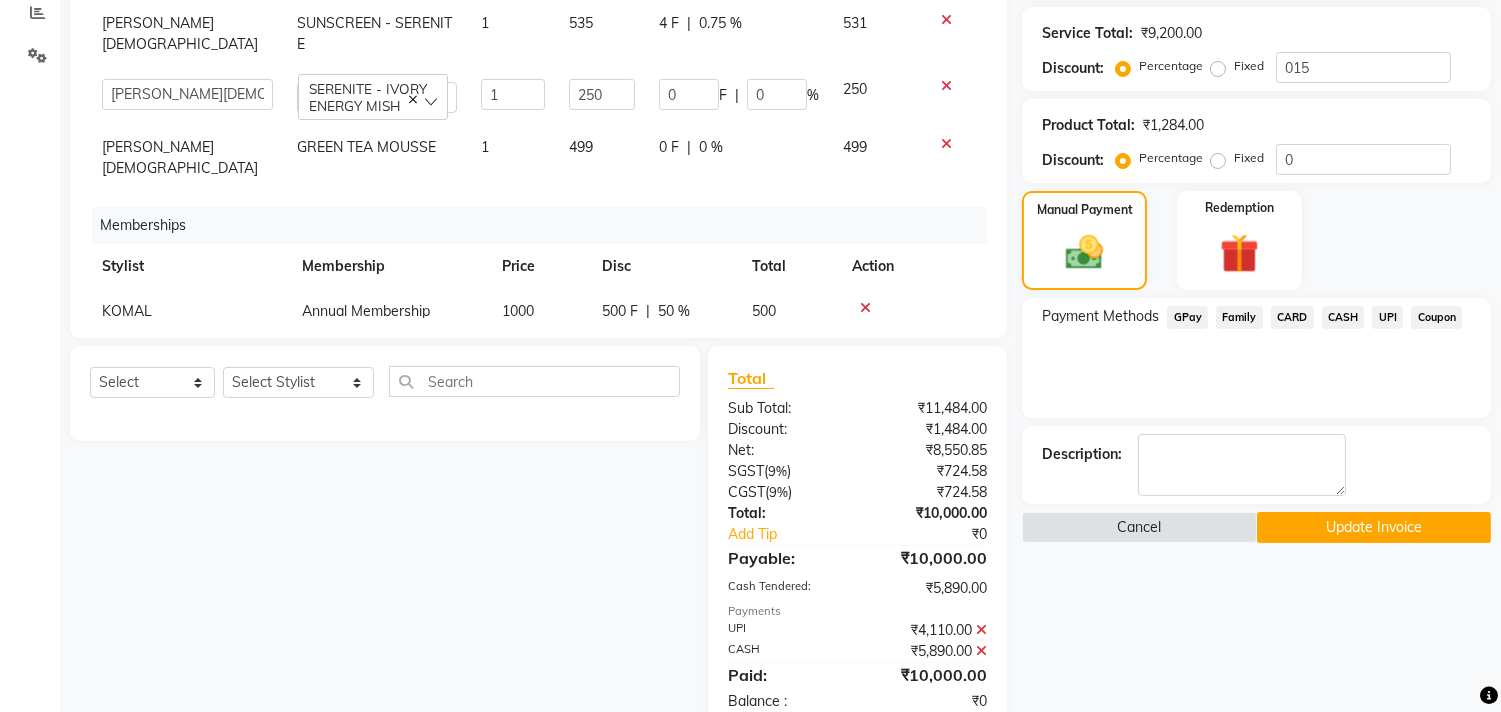 click on "Update Invoice" 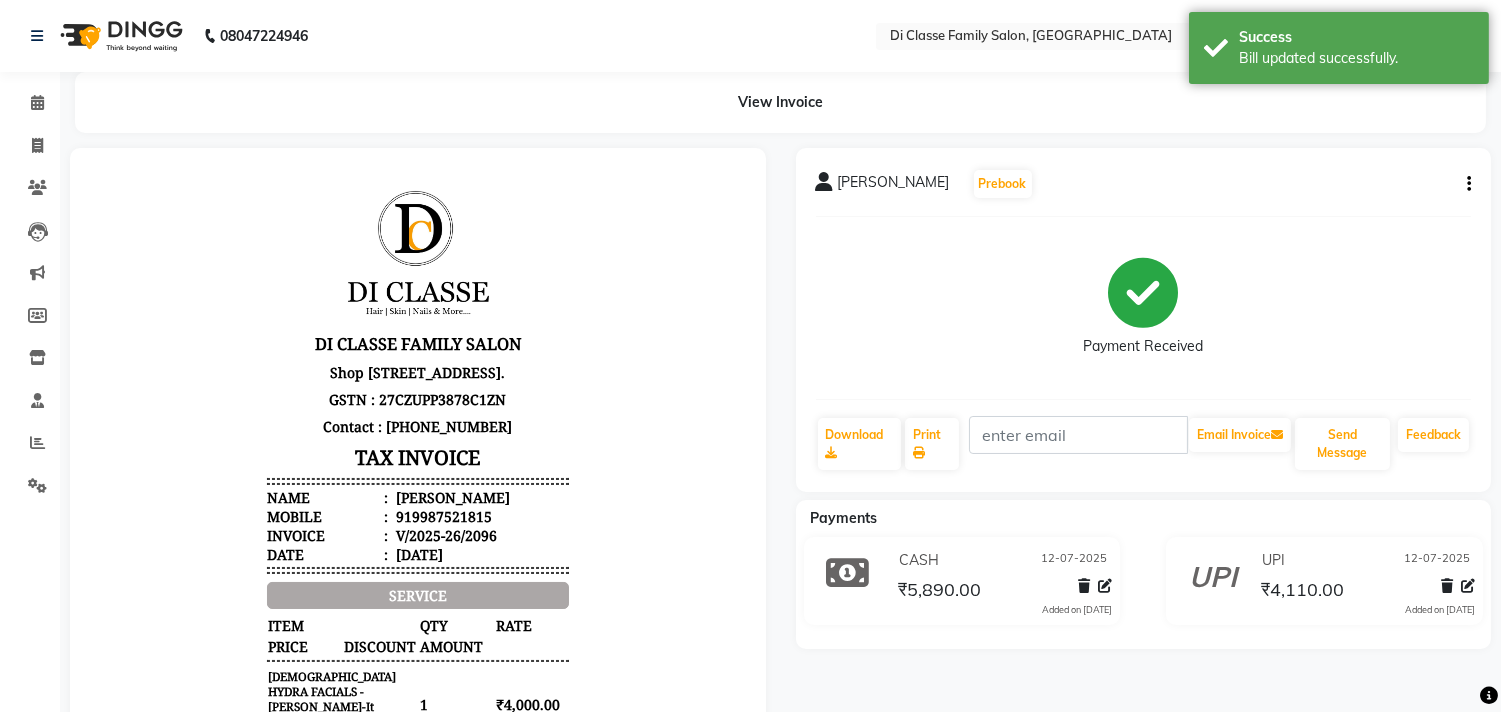 scroll, scrollTop: 0, scrollLeft: 0, axis: both 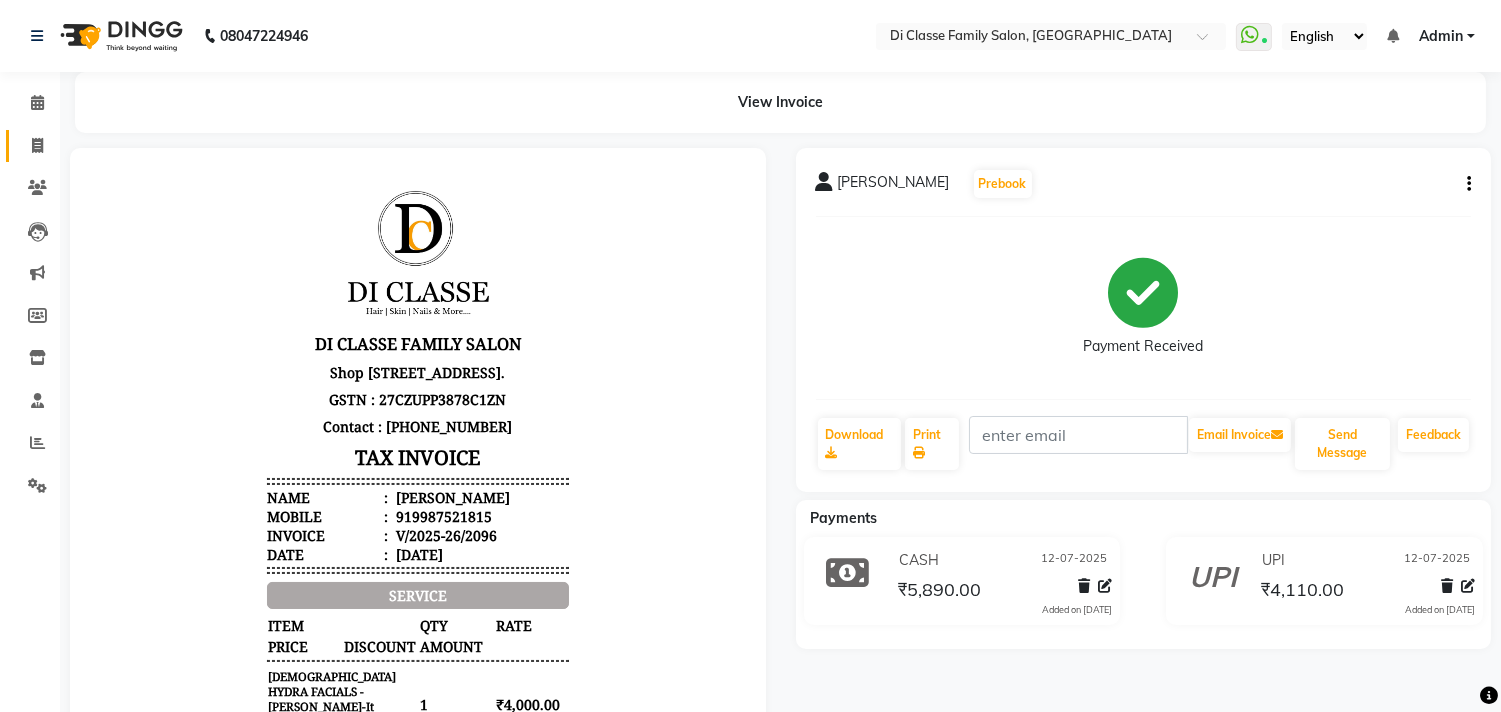 click 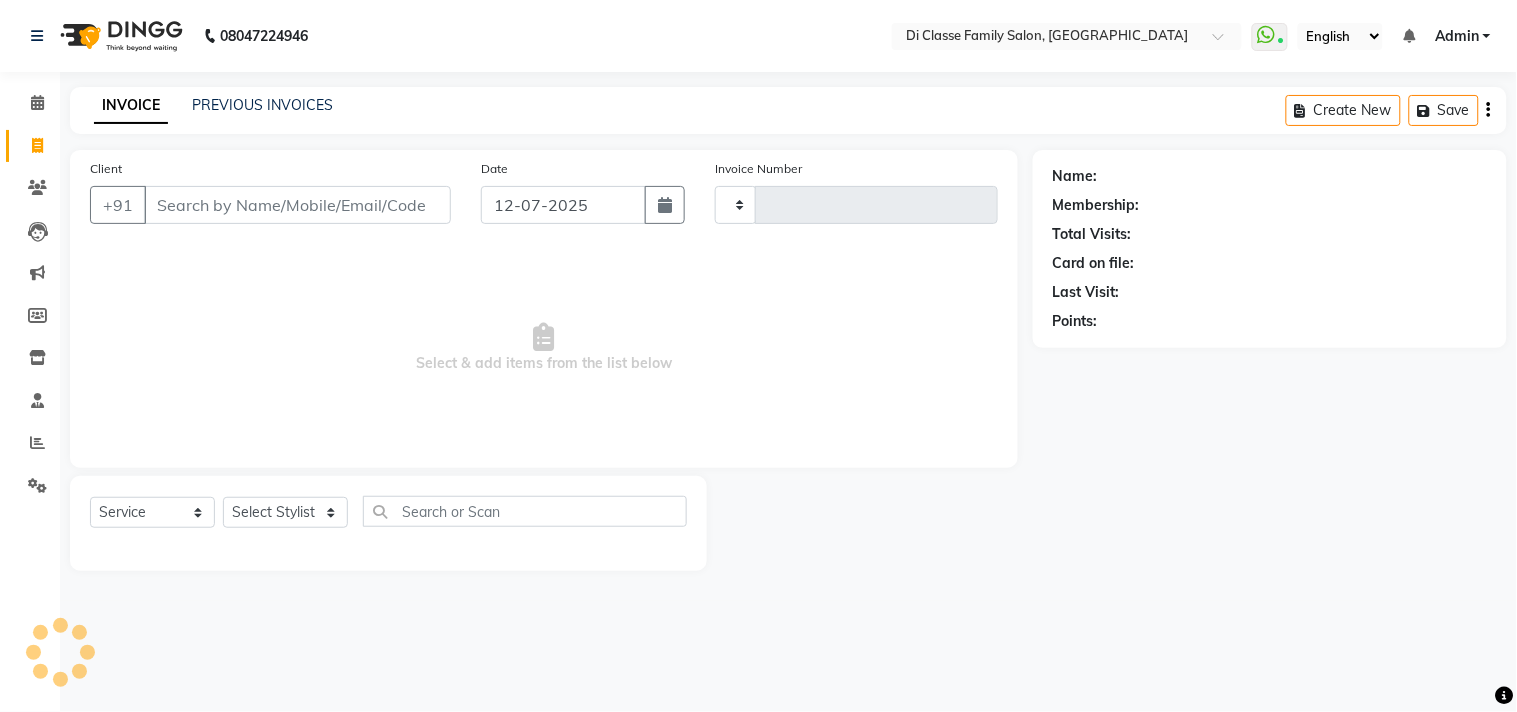 type on "2097" 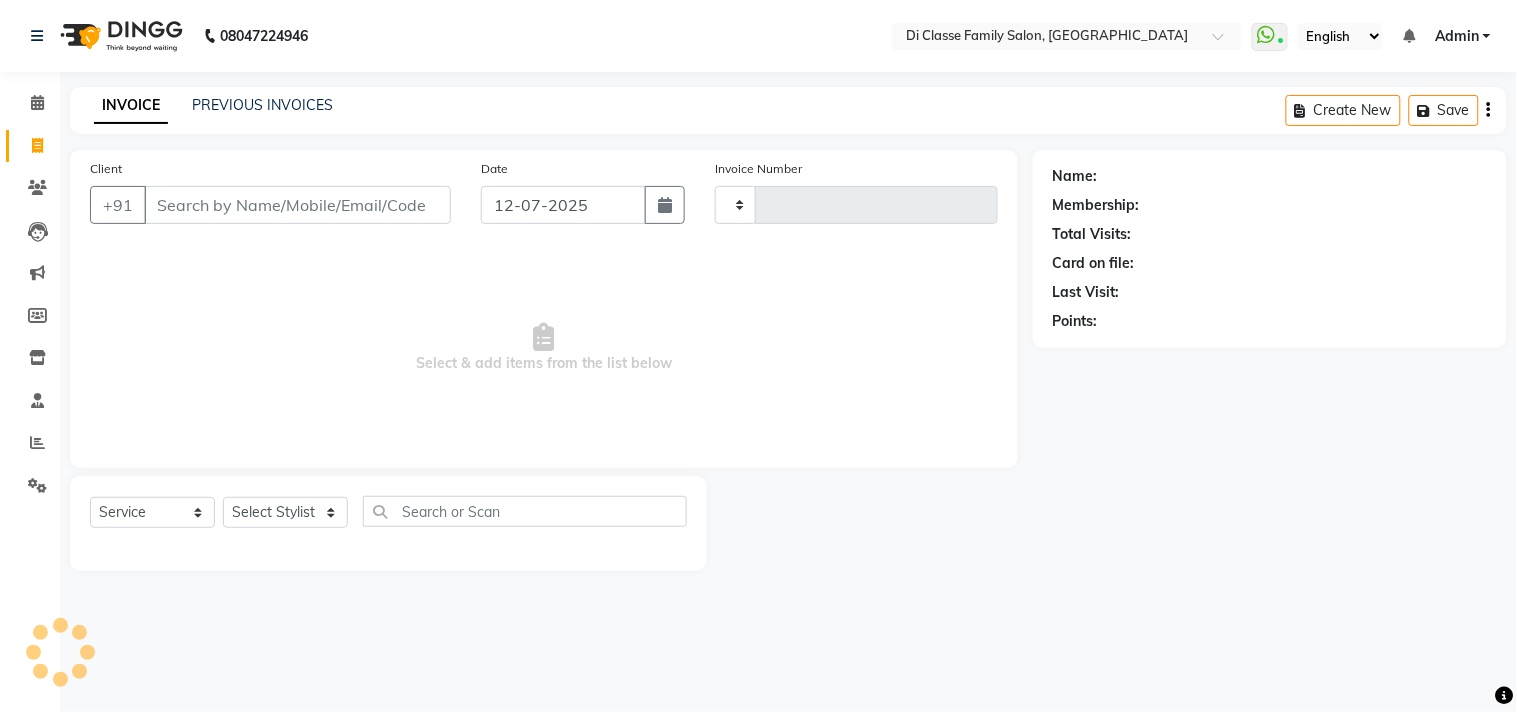 select on "4704" 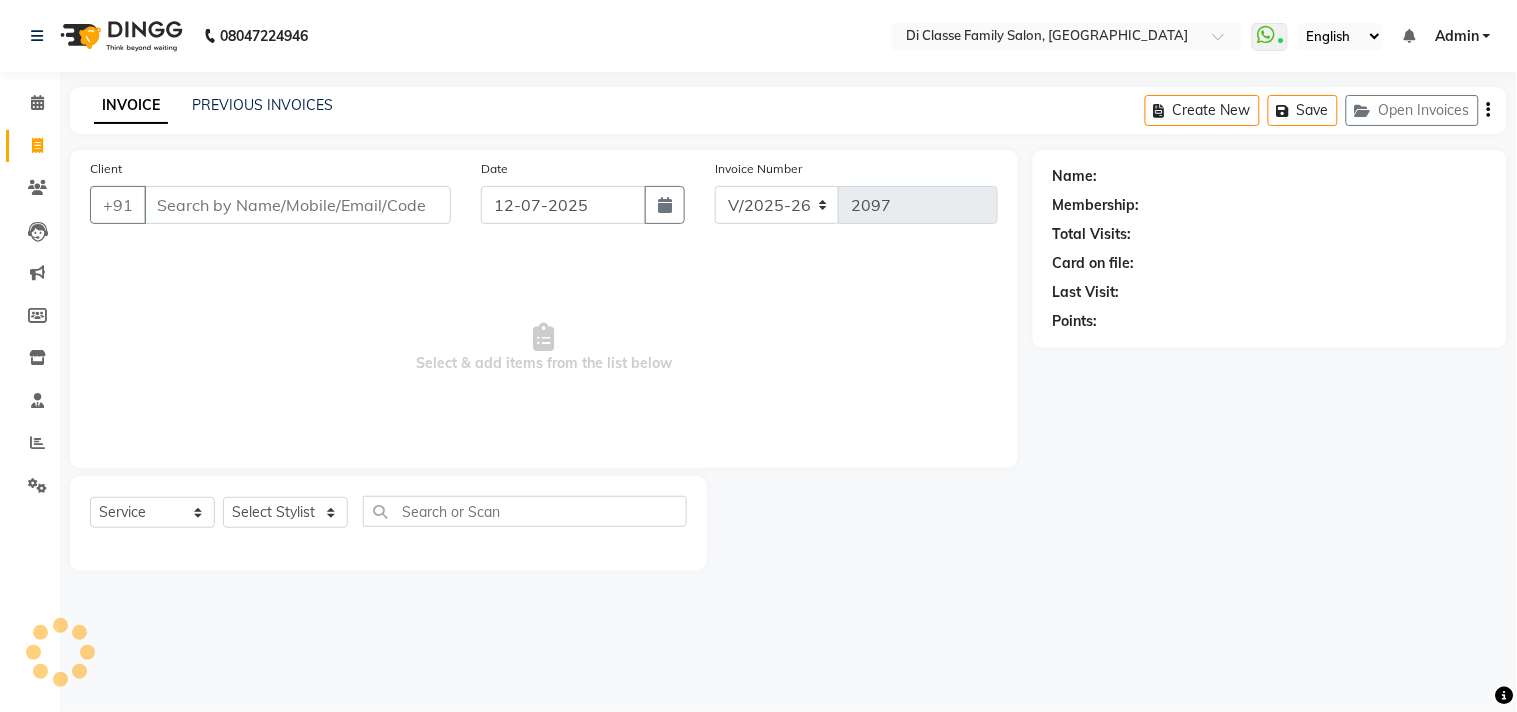 click on "INVOICE PREVIOUS INVOICES Create New   Save   Open Invoices" 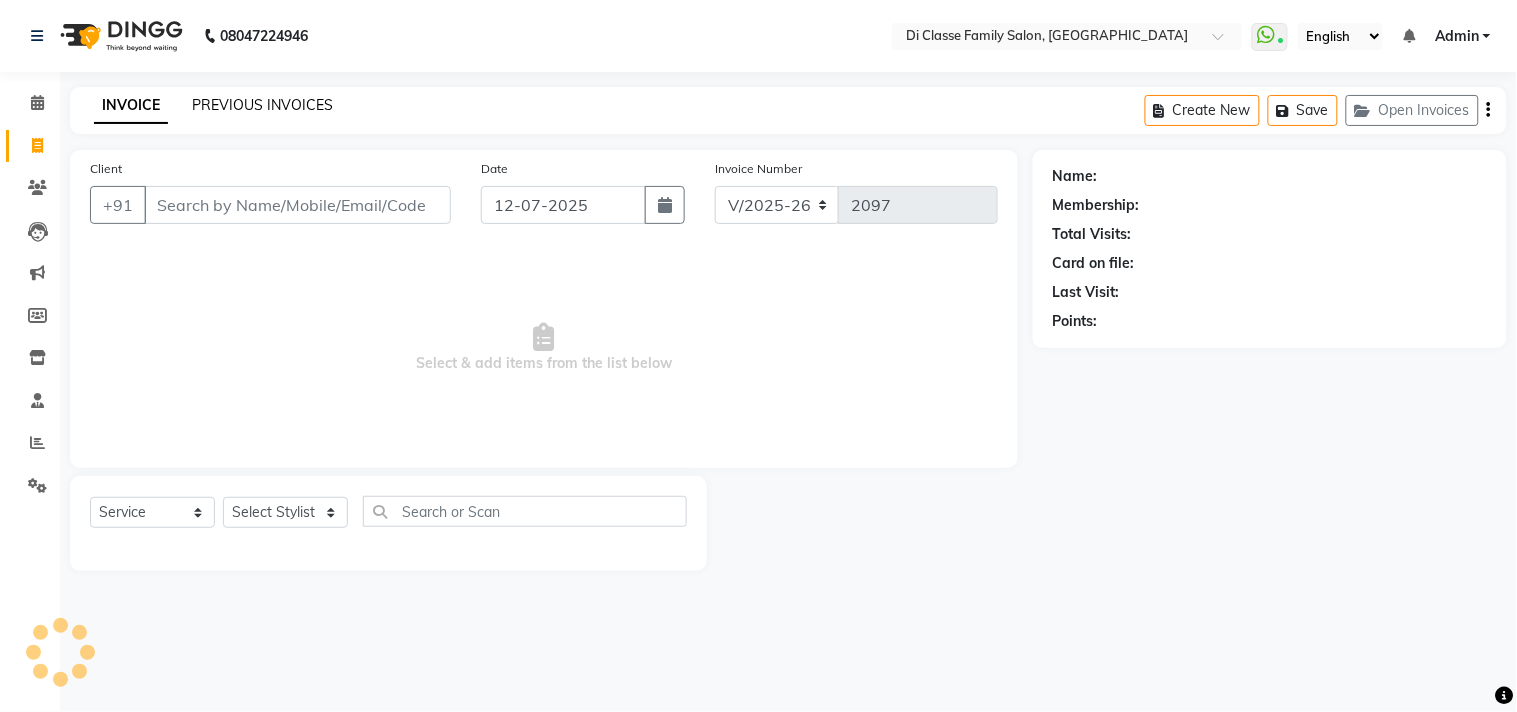 click on "PREVIOUS INVOICES" 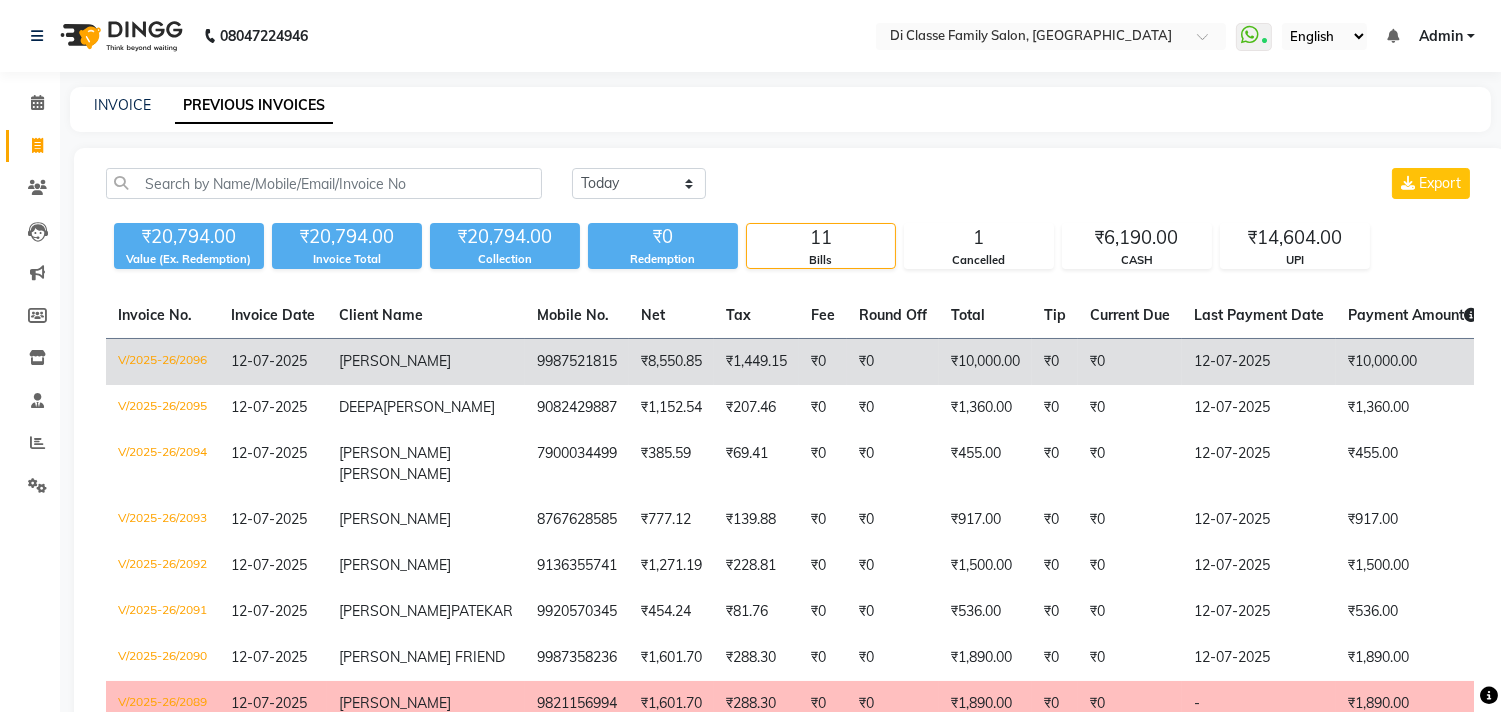 click on "₹0" 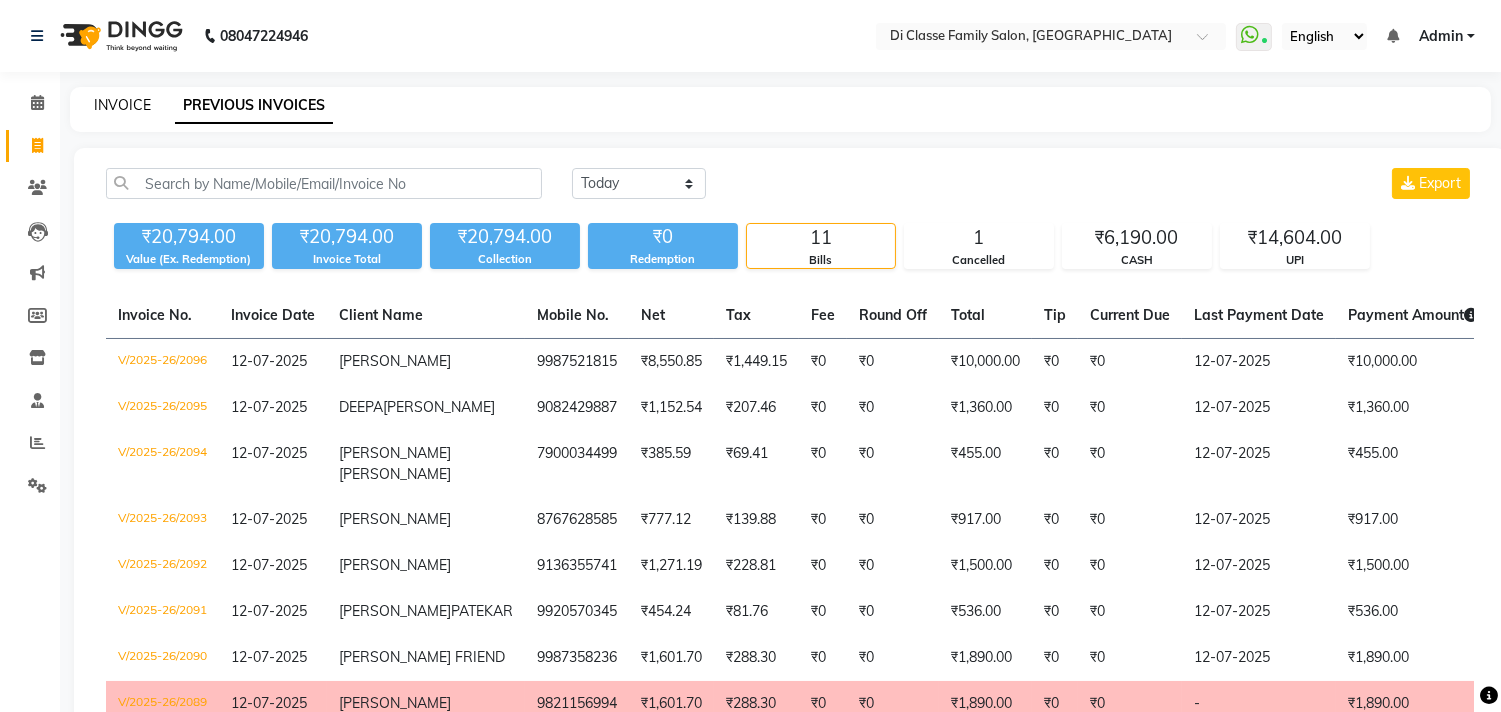 click on "INVOICE" 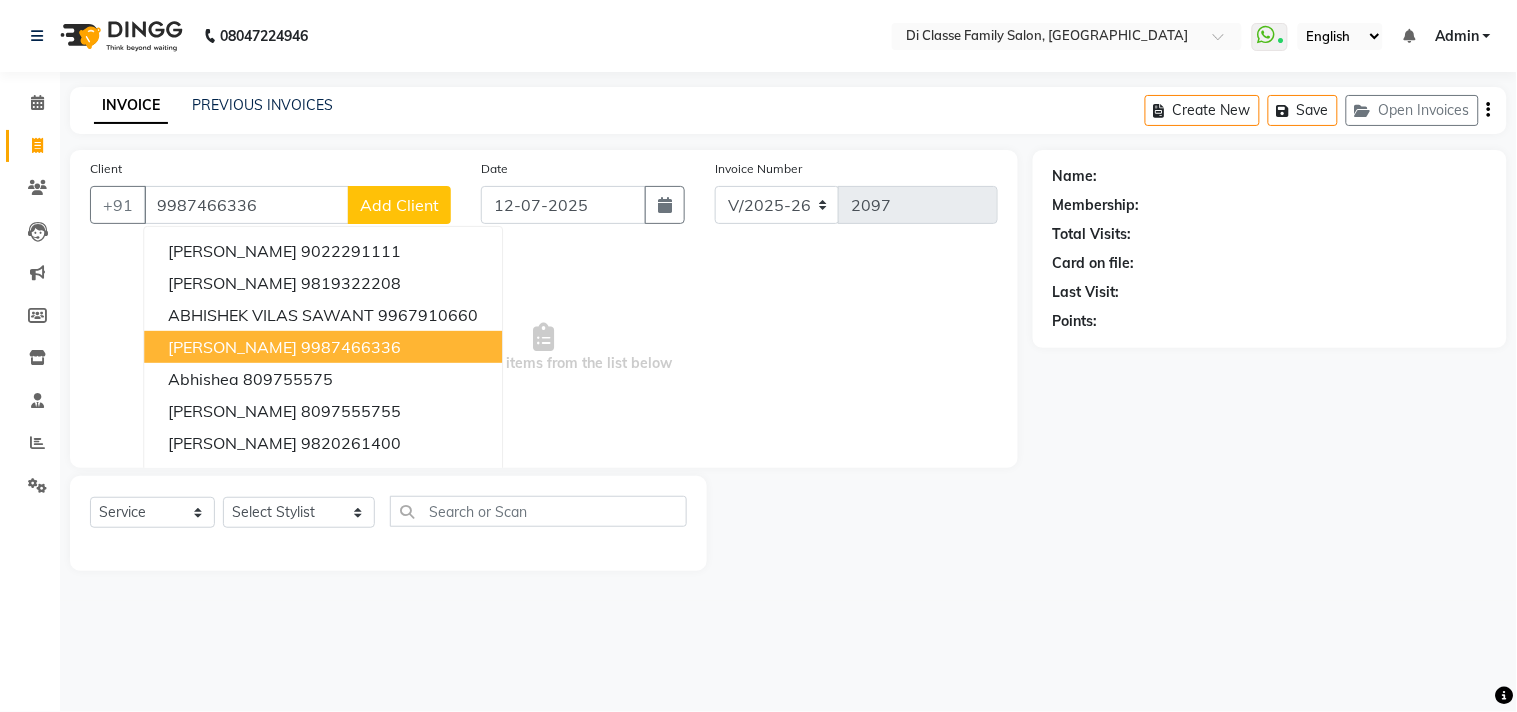 type on "9987466336" 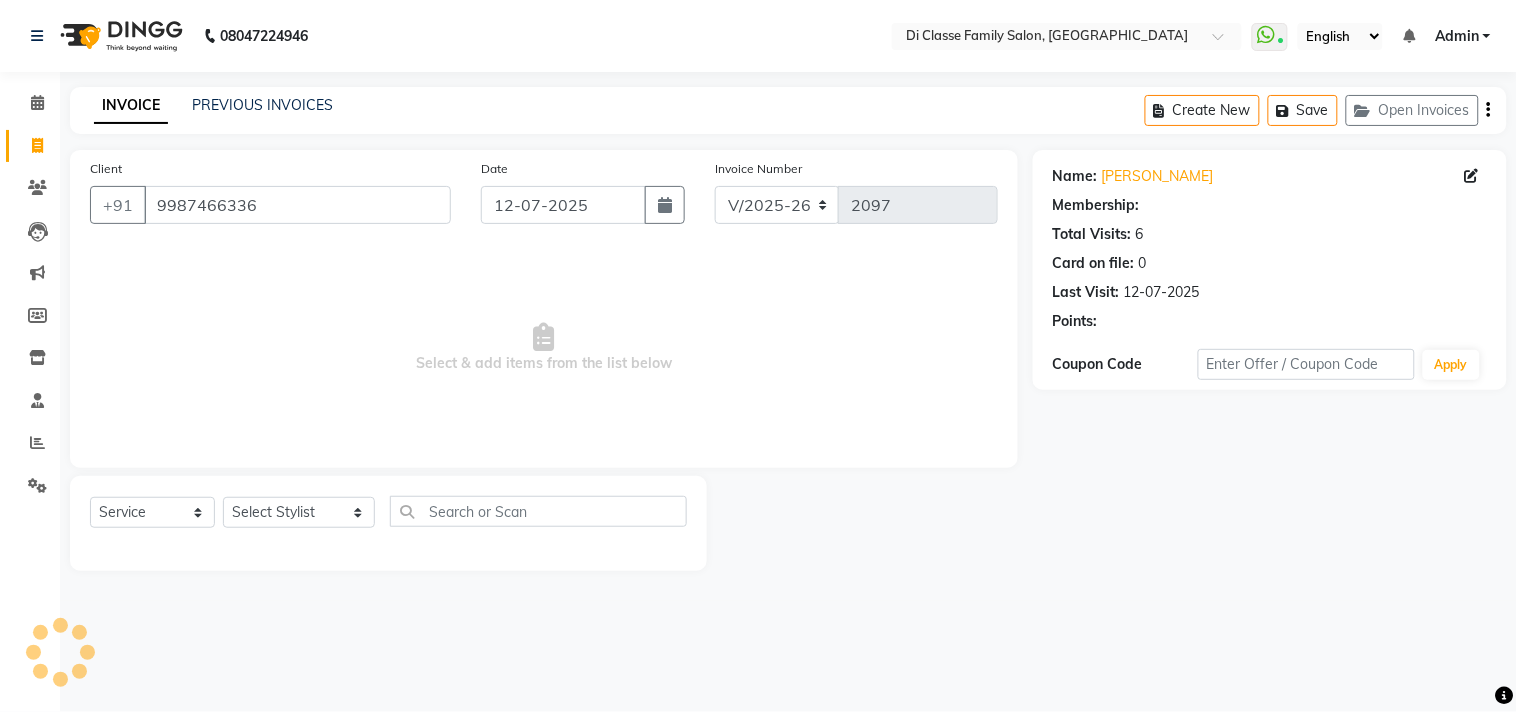 select on "1: Object" 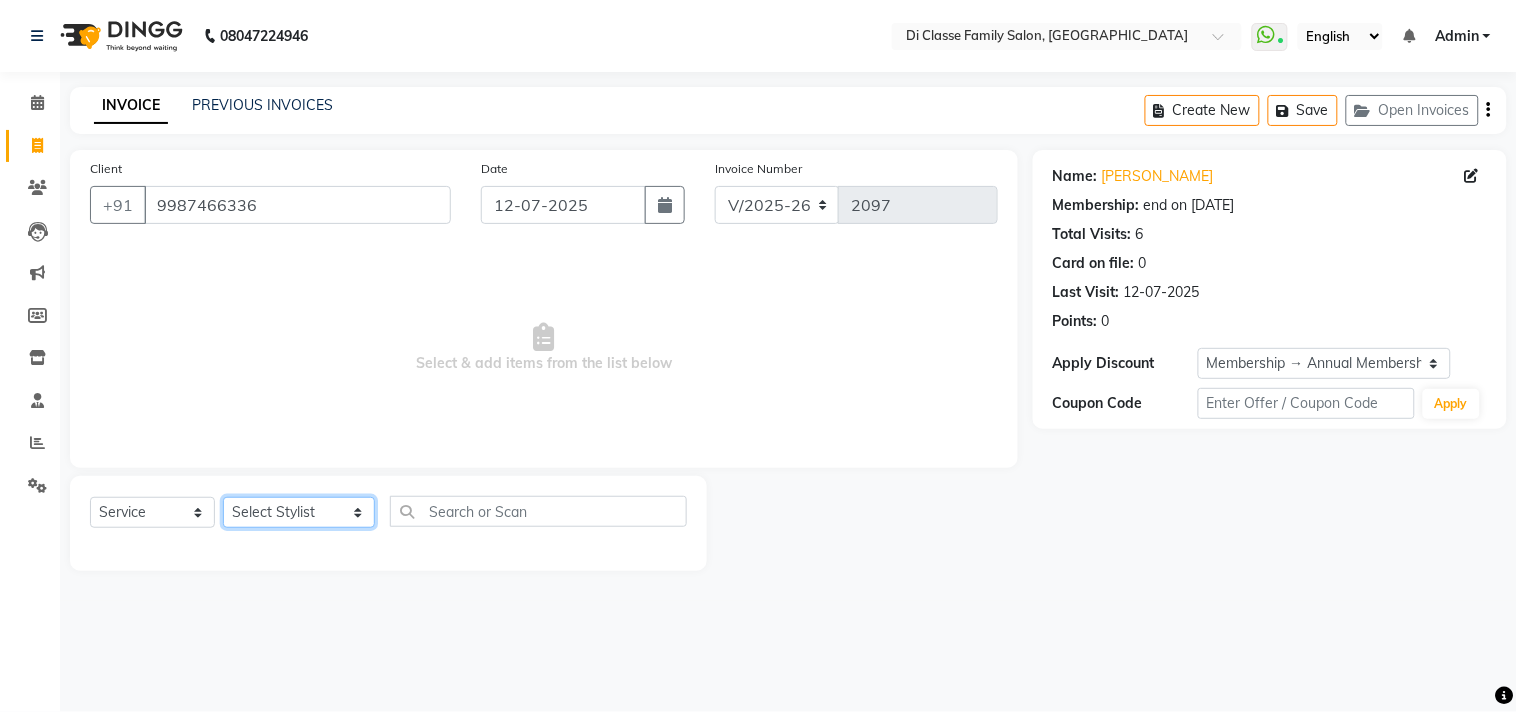 drag, startPoint x: 313, startPoint y: 504, endPoint x: 264, endPoint y: 523, distance: 52.554733 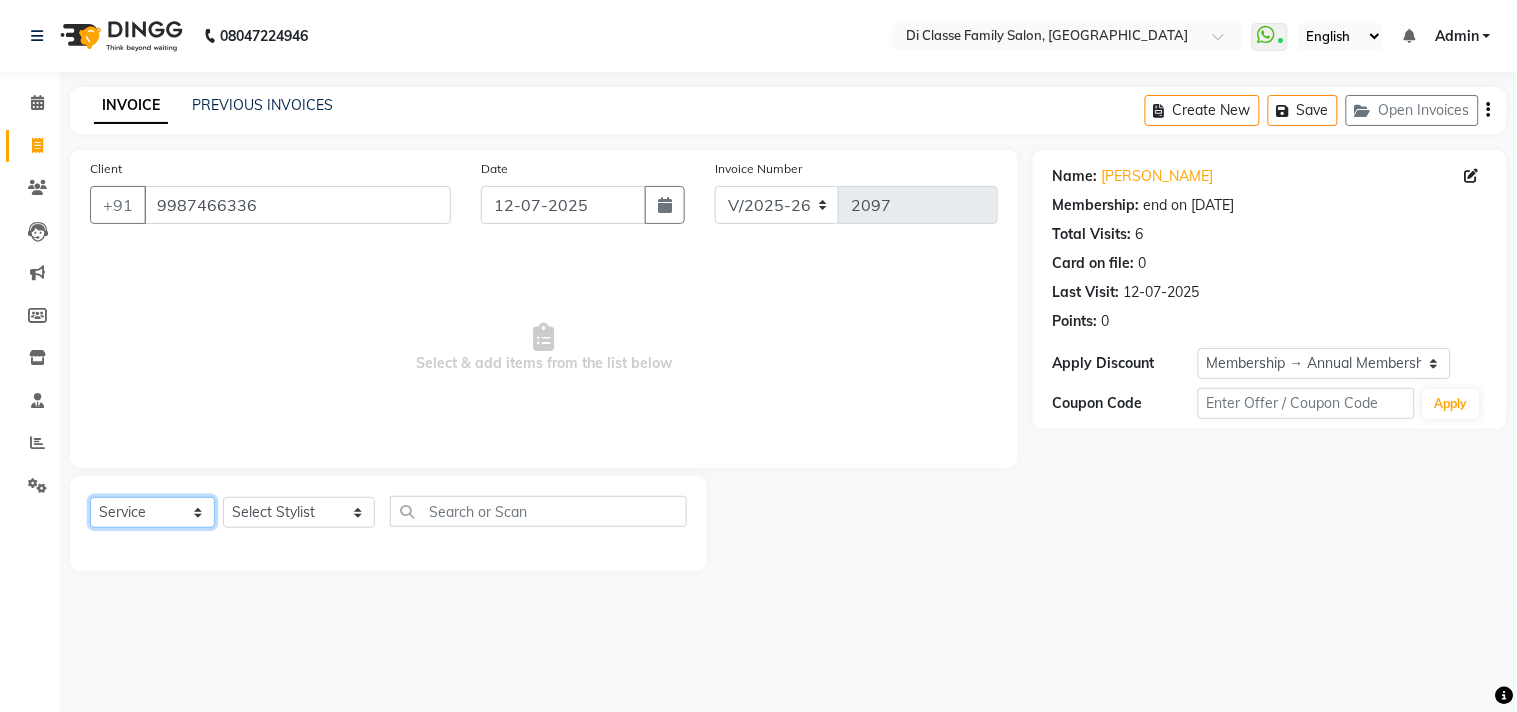 click on "Select  Service  Product  Membership  Package Voucher Prepaid Gift Card" 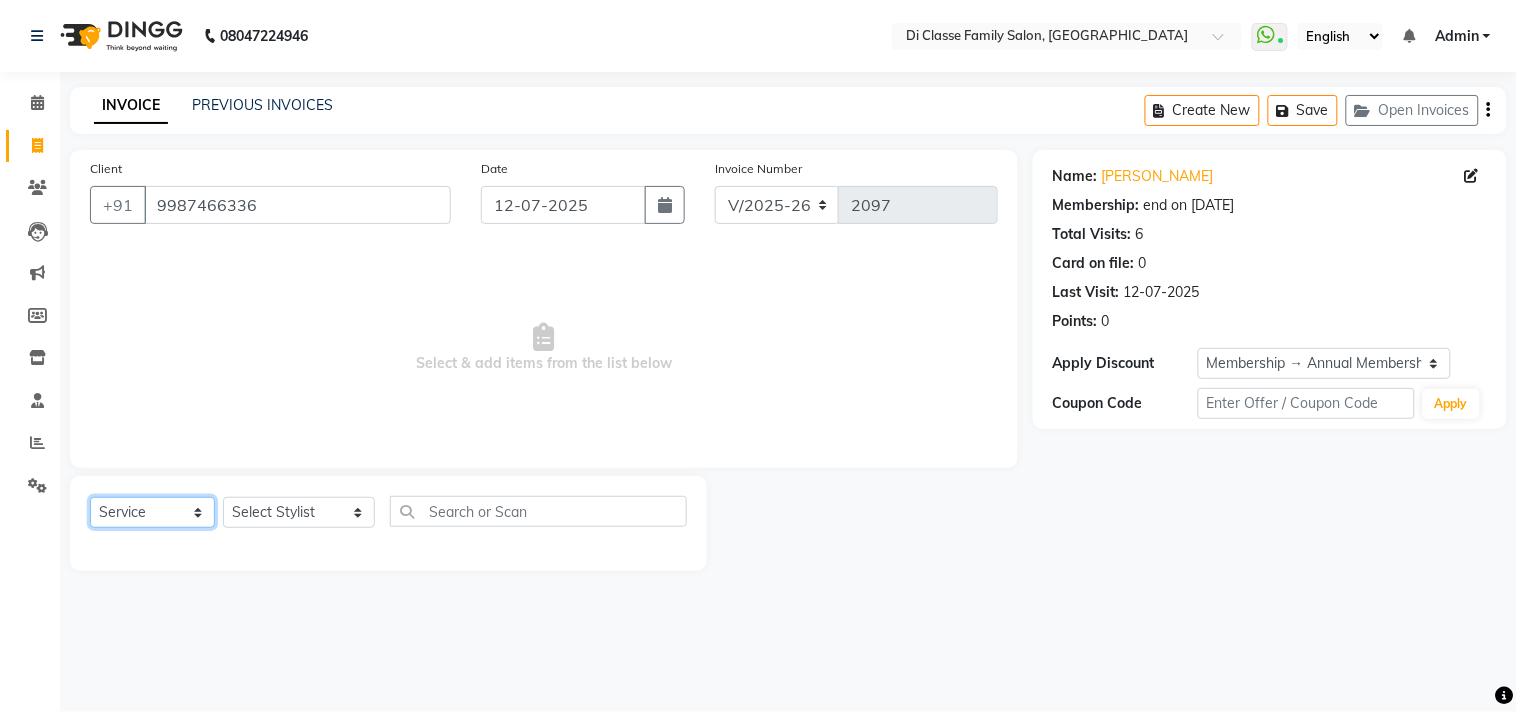 click on "Select  Service  Product  Membership  Package Voucher Prepaid Gift Card" 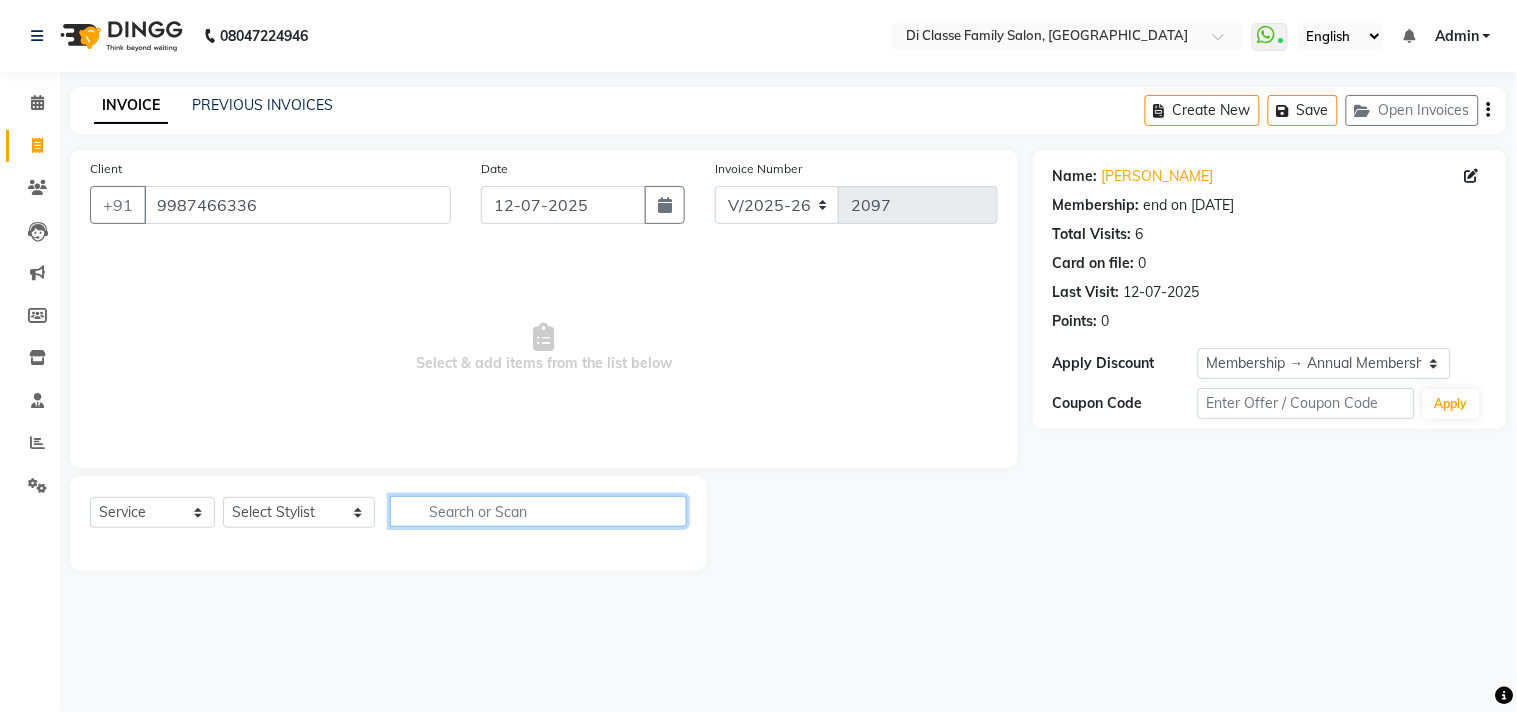 click 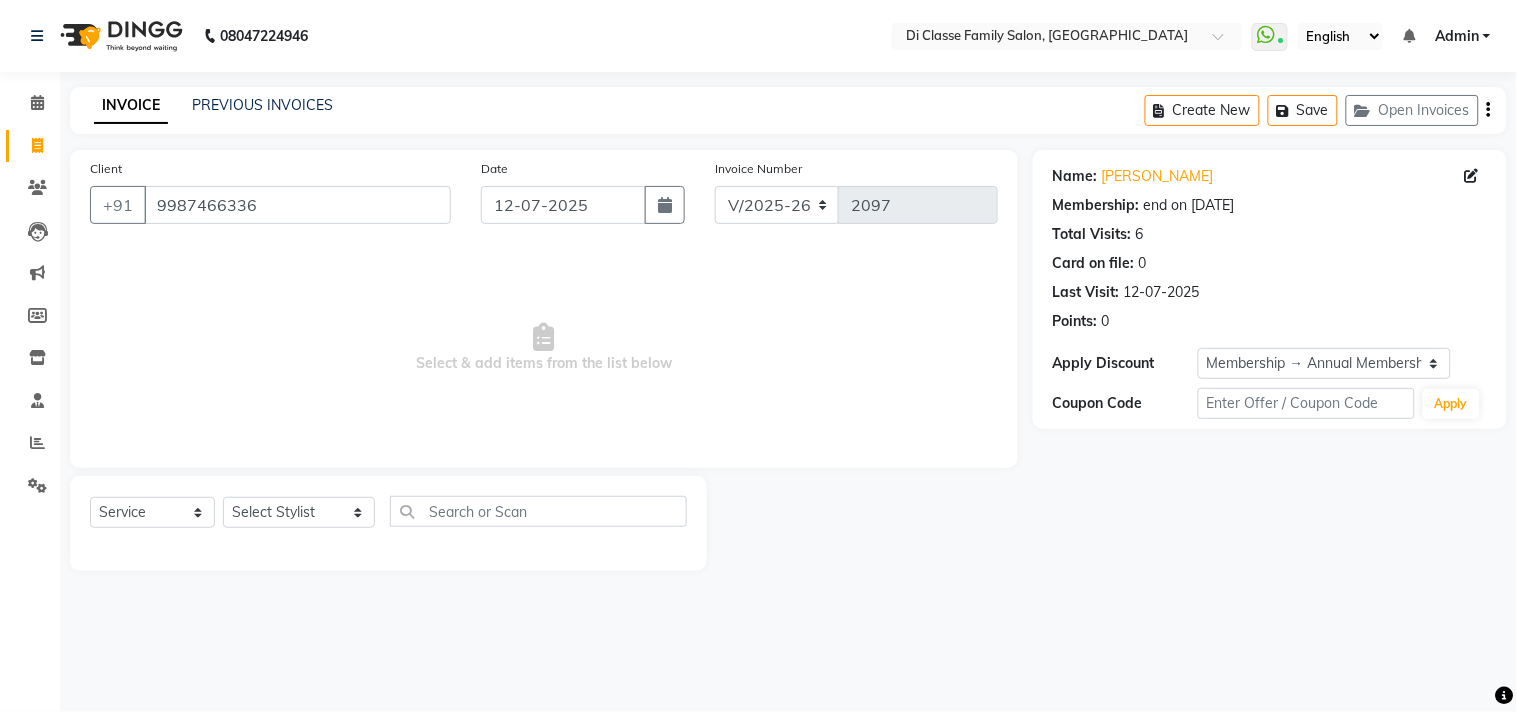 click on "Select  Service  Product  Membership  Package Voucher Prepaid Gift Card  Select Stylist aniket  Anu  AYAZ KADRI  Front Desk Javed kapil KOMAL  Payal  Pooja Jadhav Rahul Datkhile RESHMA SHAIKH rutik shinde SACHIN SAKPAL SADDAM SAHAJAN SAKSHI CHAVAN Sameer  sampada Sanjana  SANU shobha sonawane shobha sonawane SHUBHAM PEDNEKAR Sikandar Ansari ssneha rana" 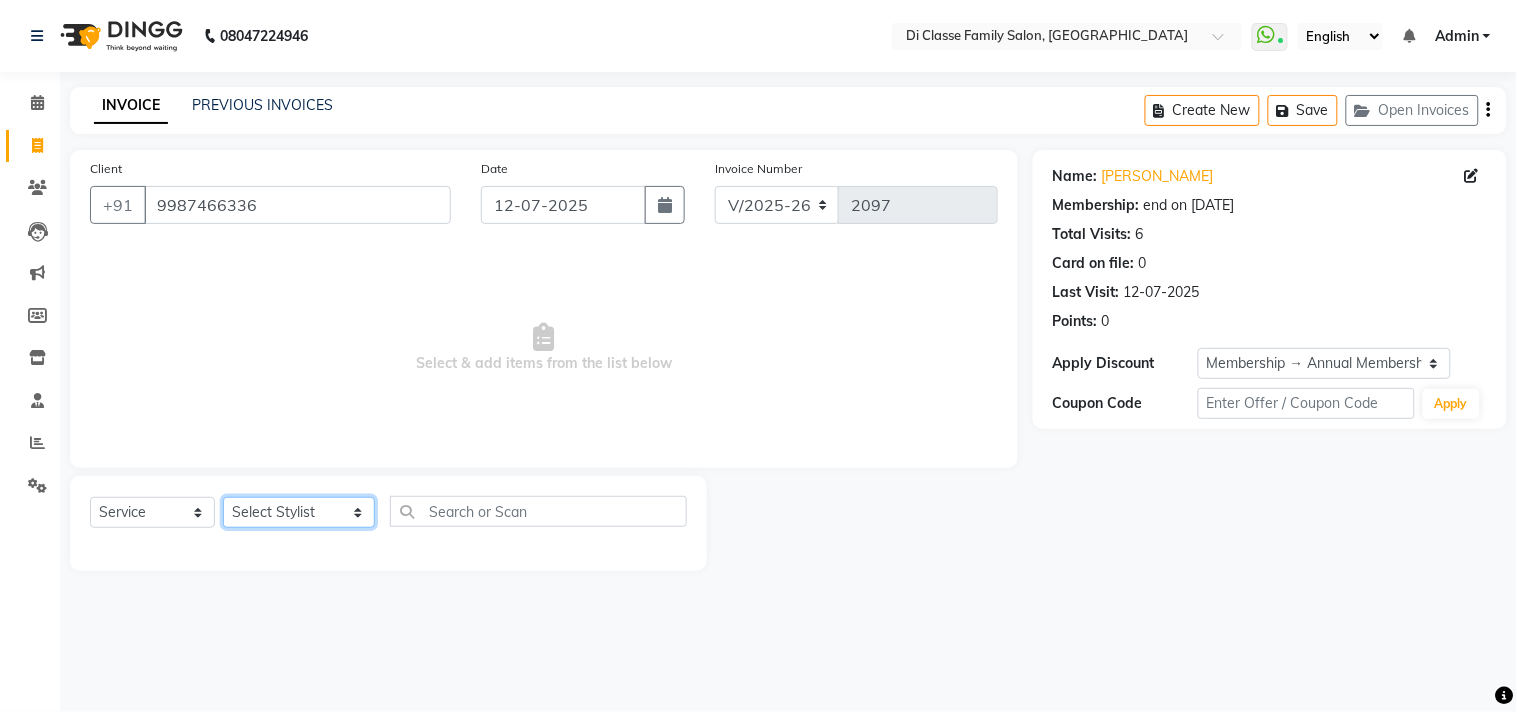 click on "Select Stylist aniket  Anu  AYAZ KADRI  Front Desk Javed kapil KOMAL  Payal  Pooja Jadhav Rahul Datkhile RESHMA SHAIKH rutik shinde SACHIN SAKPAL SADDAM SAHAJAN SAKSHI CHAVAN Sameer  sampada Sanjana  SANU shobha sonawane shobha sonawane SHUBHAM PEDNEKAR Sikandar Ansari ssneha rana" 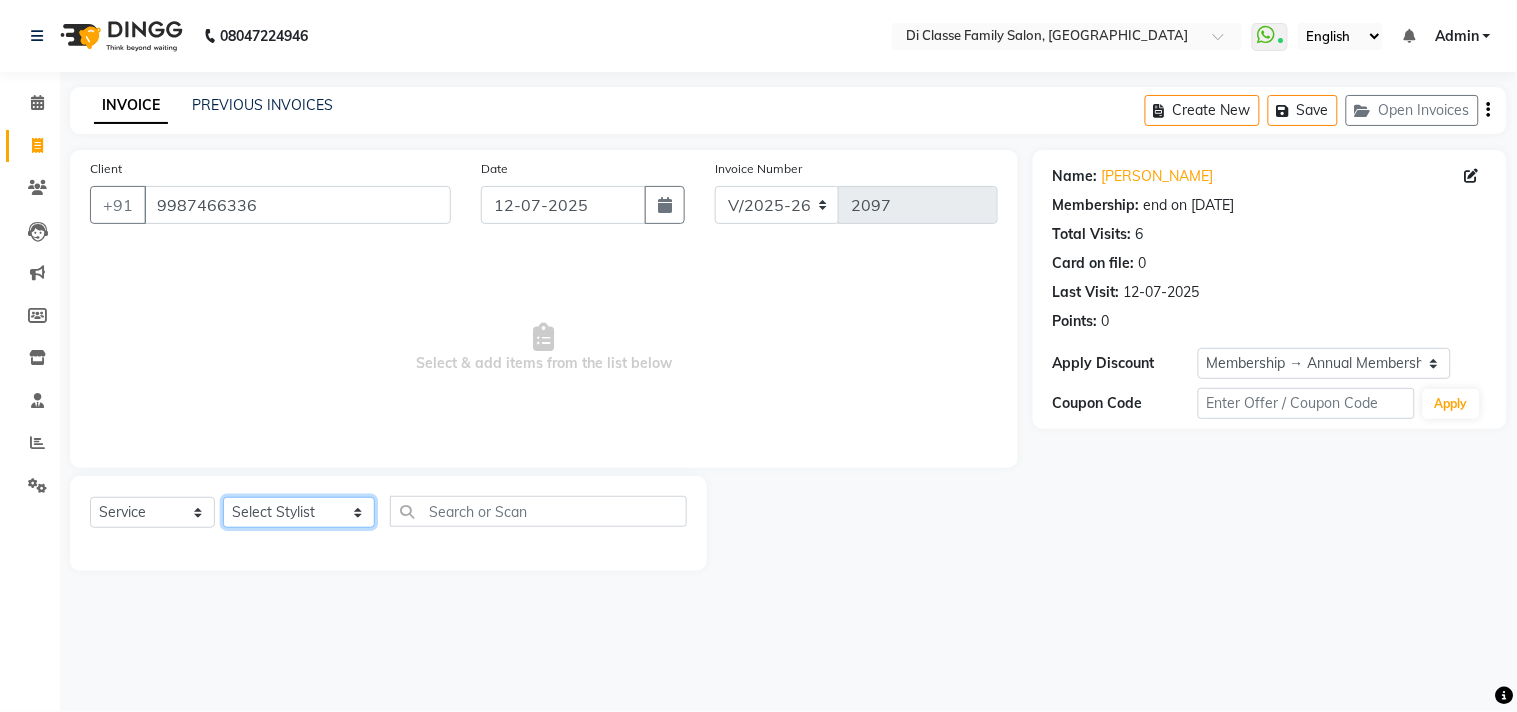 select on "76830" 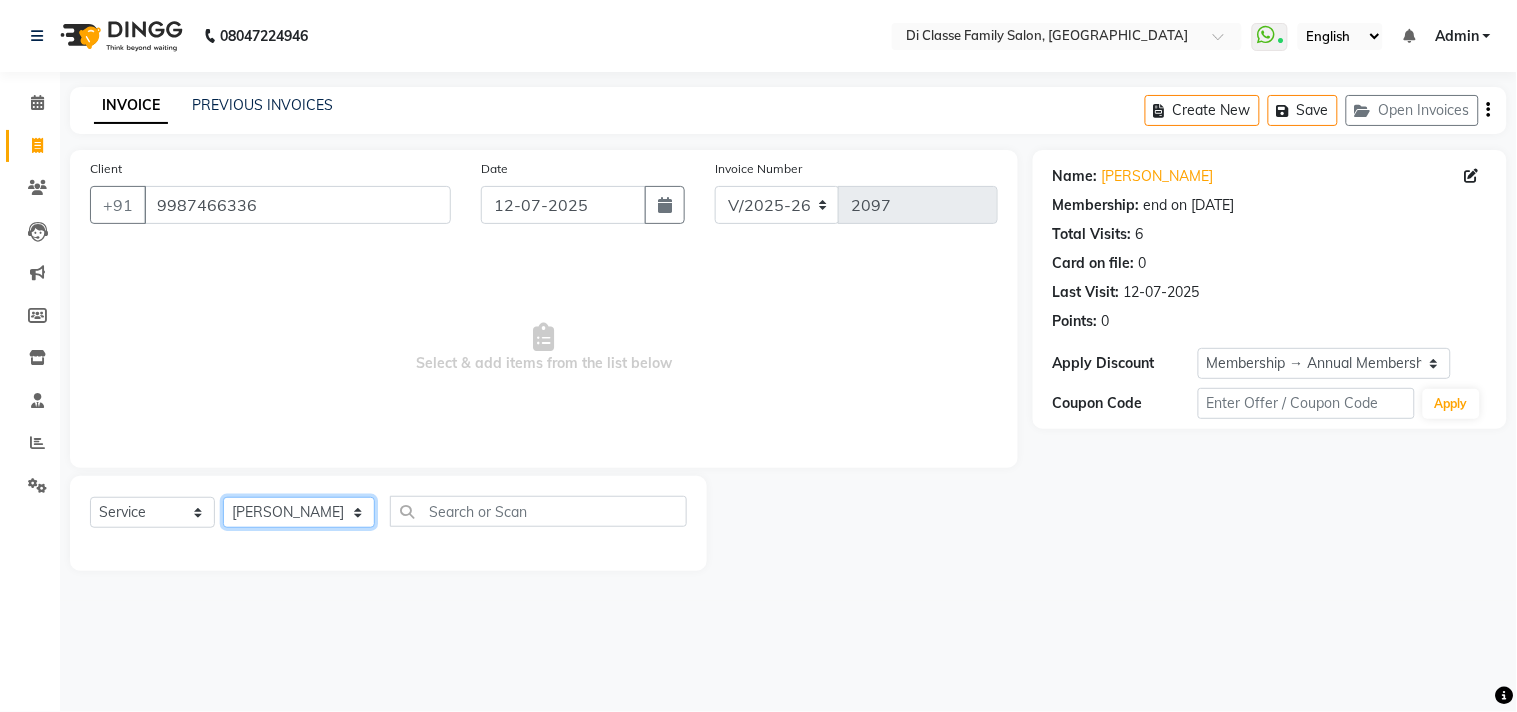 click on "Select Stylist aniket  Anu  AYAZ KADRI  Front Desk Javed kapil KOMAL  Payal  Pooja Jadhav Rahul Datkhile RESHMA SHAIKH rutik shinde SACHIN SAKPAL SADDAM SAHAJAN SAKSHI CHAVAN Sameer  sampada Sanjana  SANU shobha sonawane shobha sonawane SHUBHAM PEDNEKAR Sikandar Ansari ssneha rana" 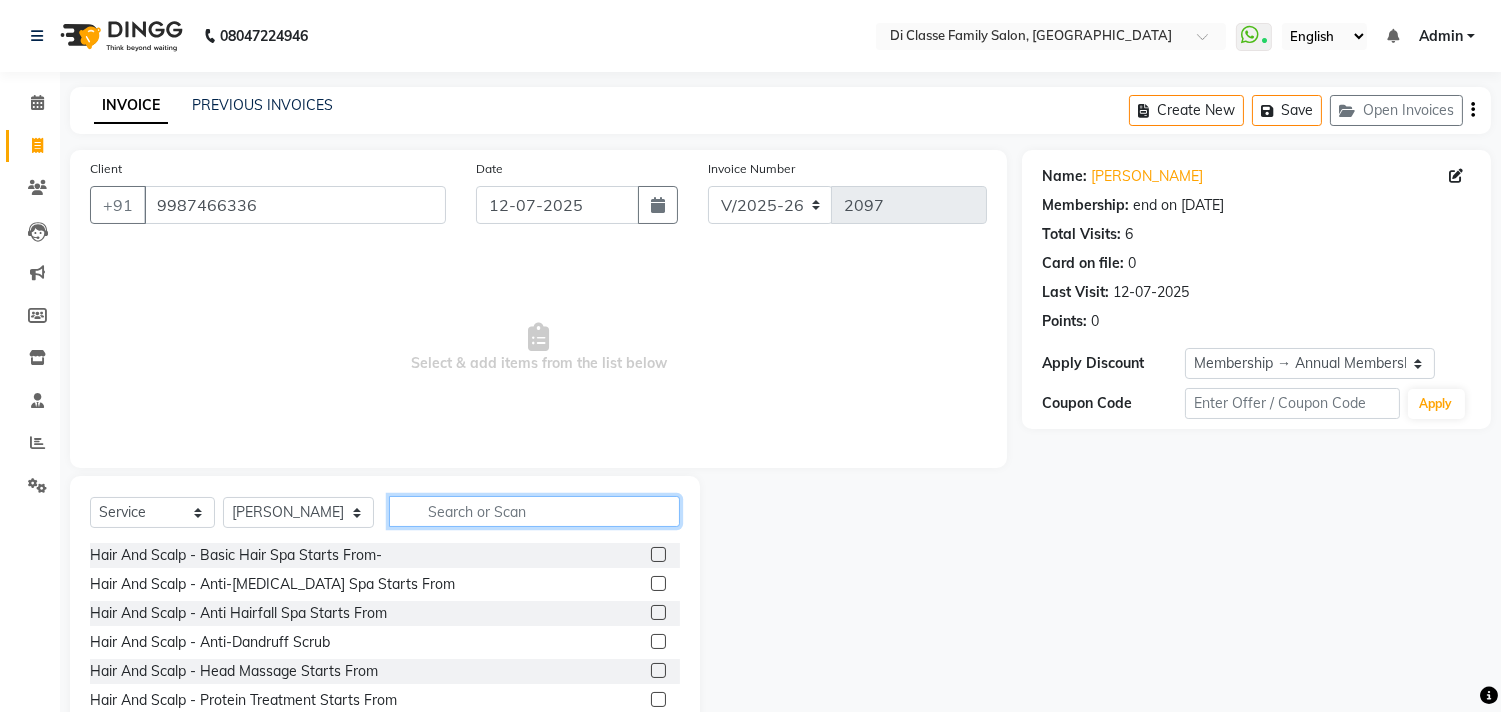 click 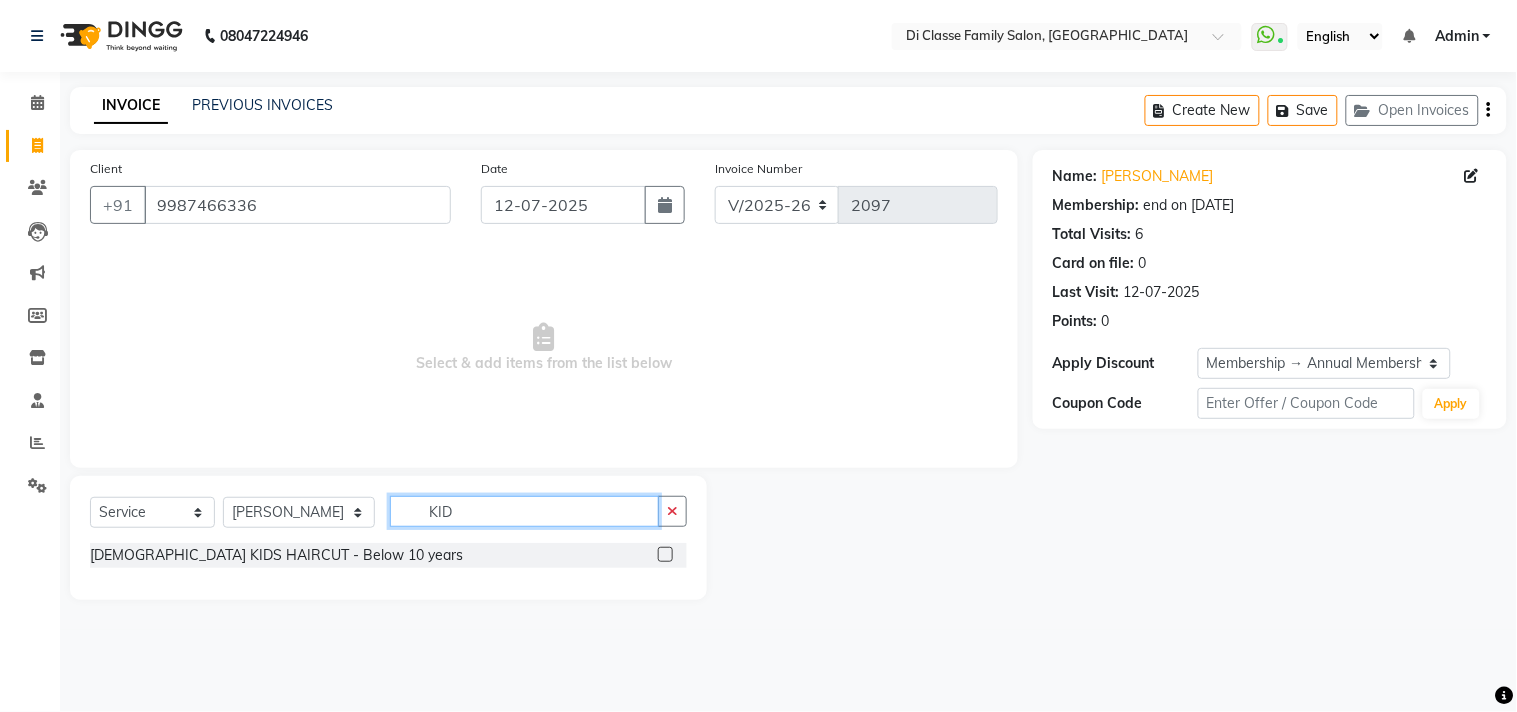 type on "KID" 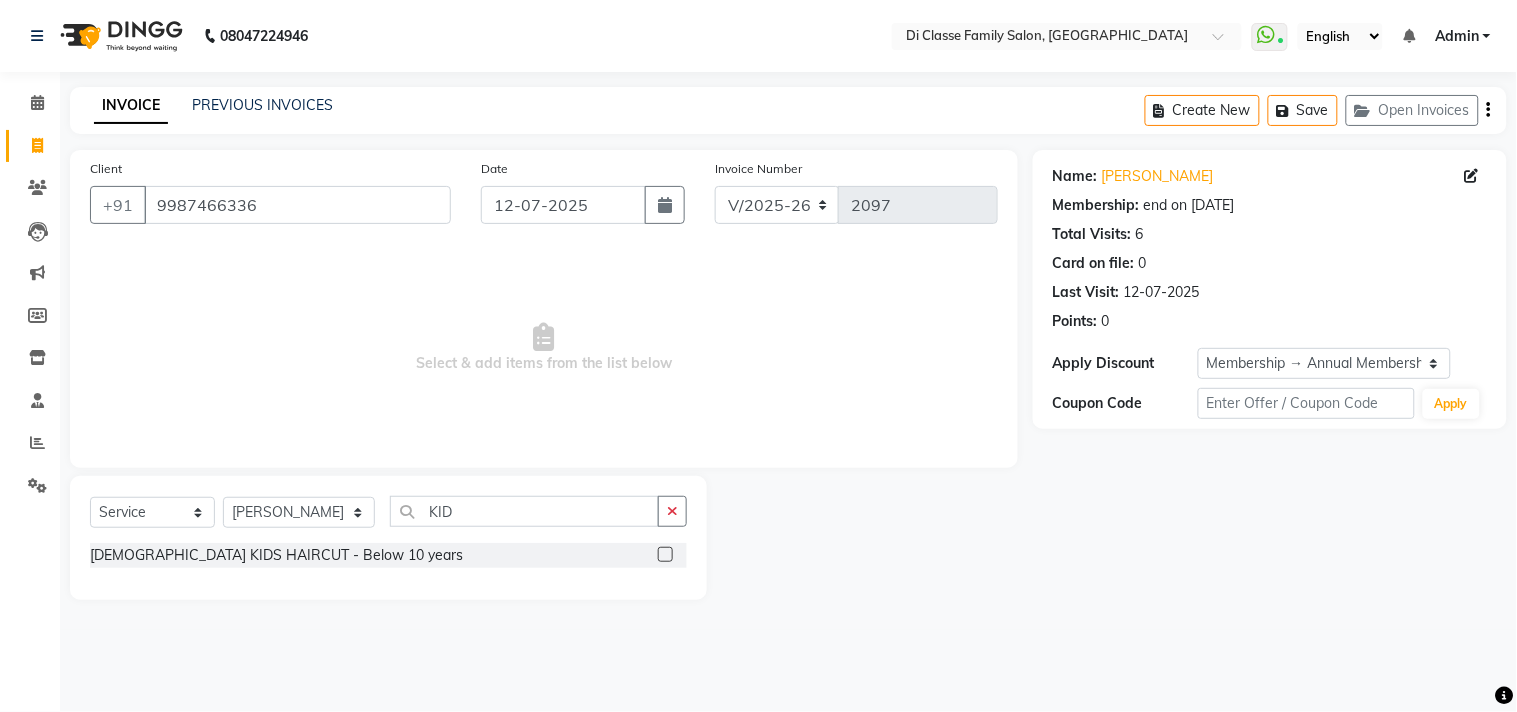 click on "FEMALE KIDS HAIRCUT - Below 10 years" 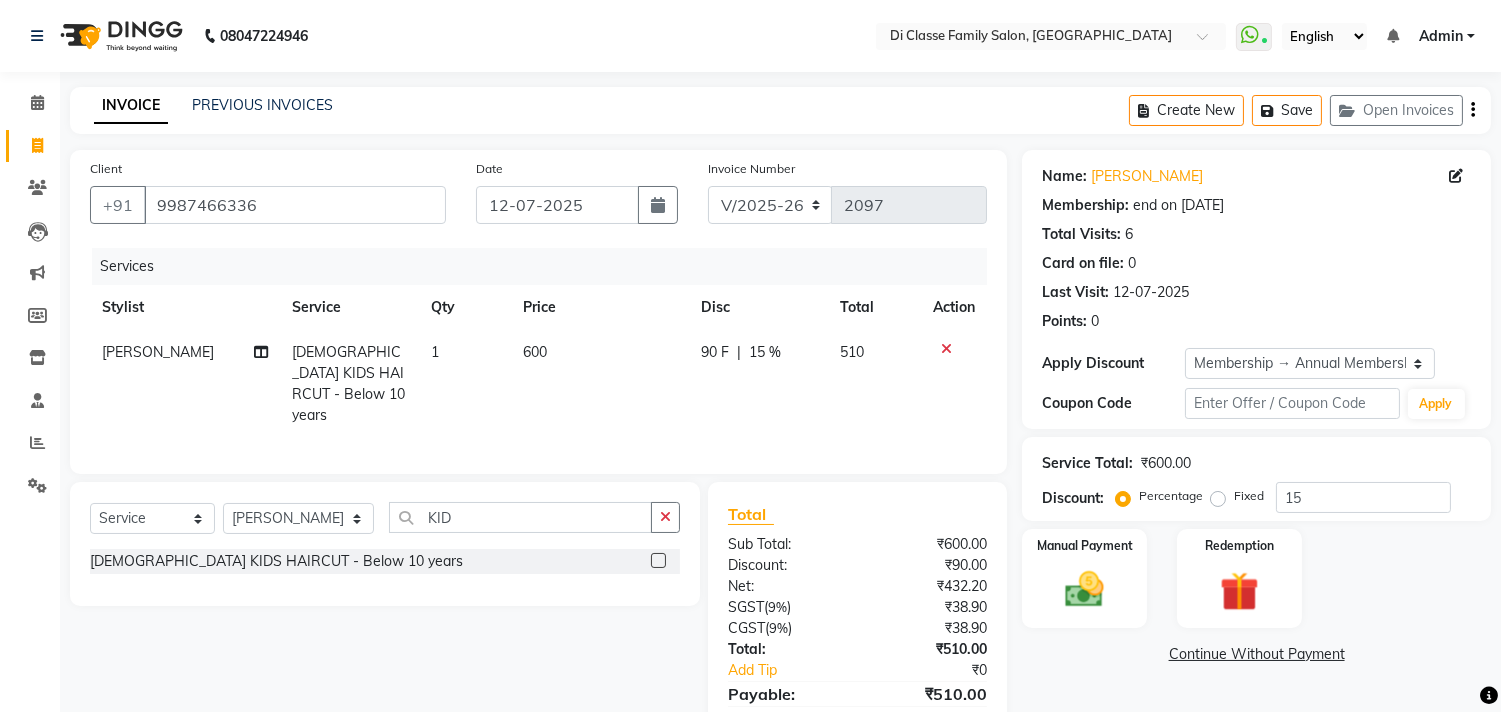 click 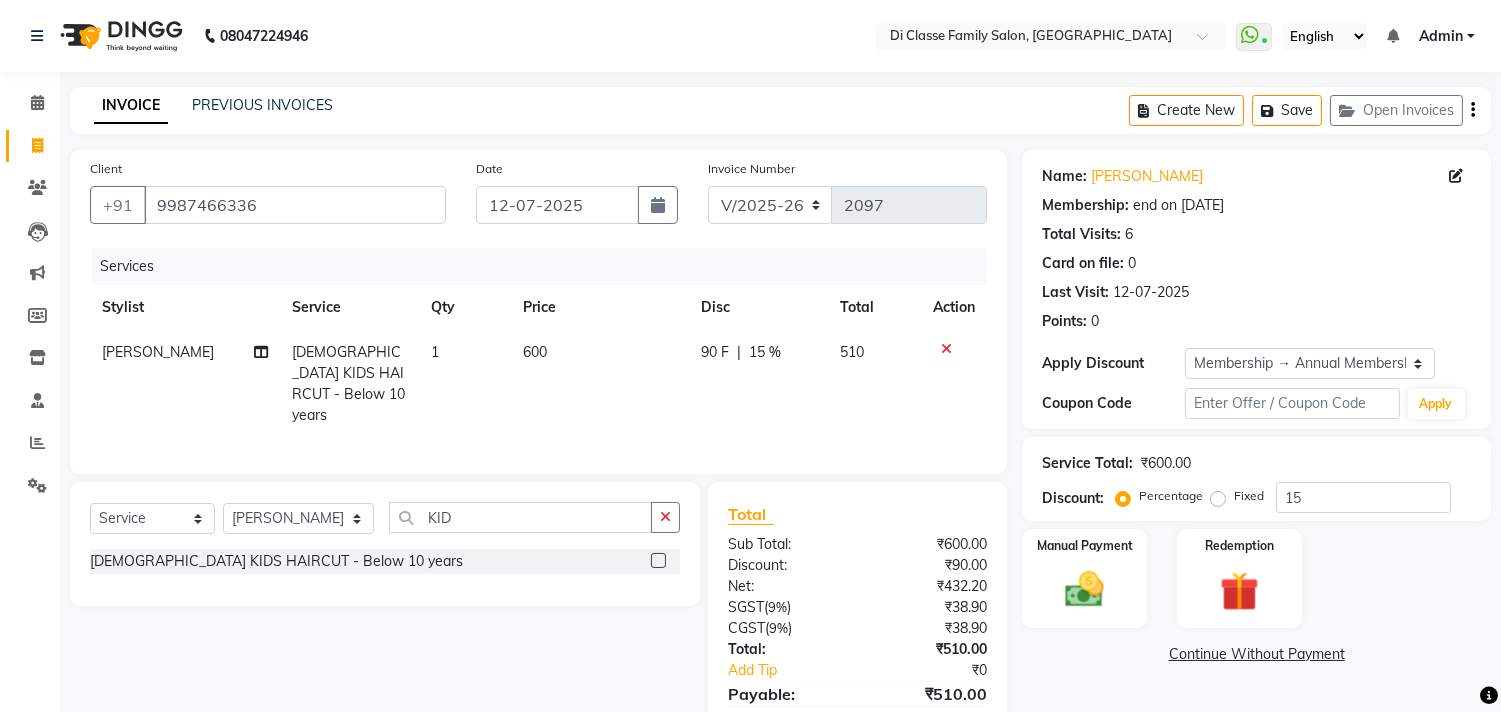 click 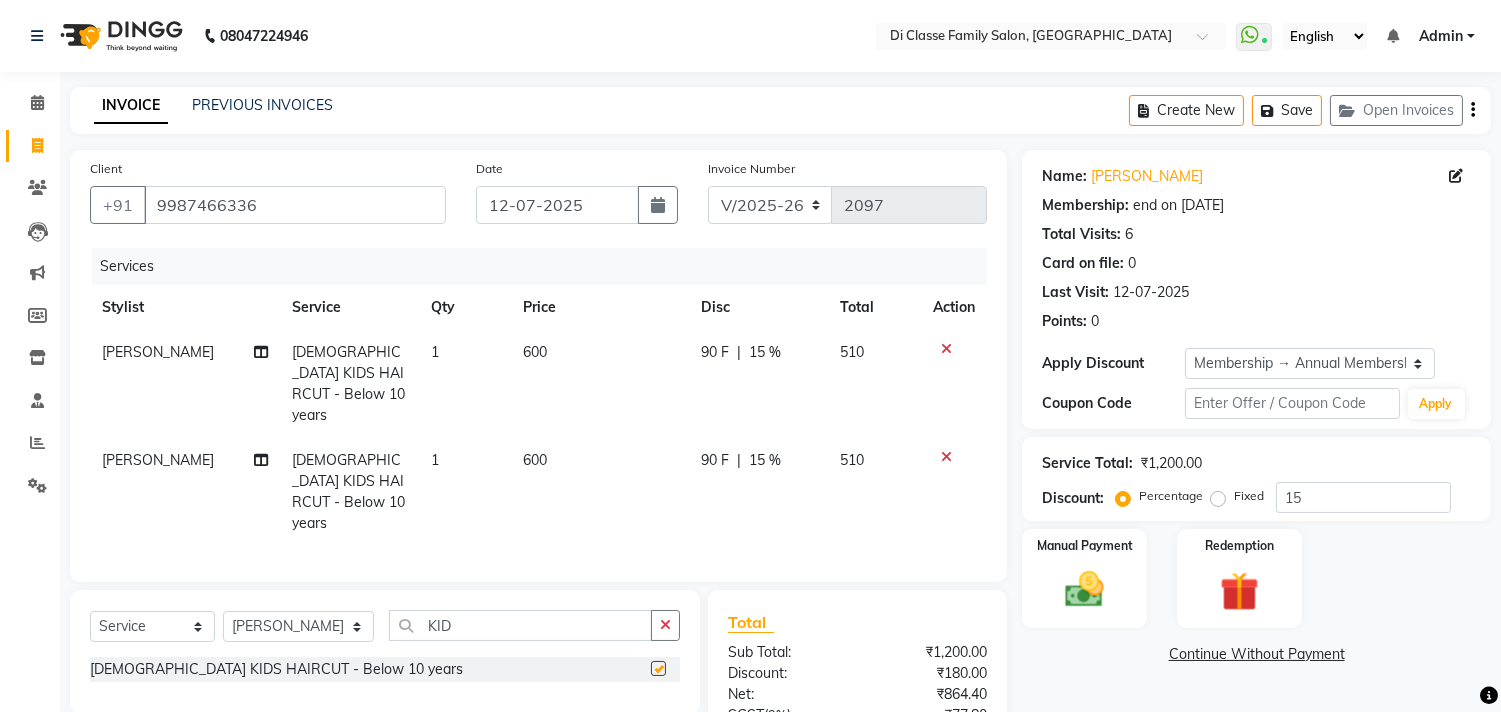 checkbox on "false" 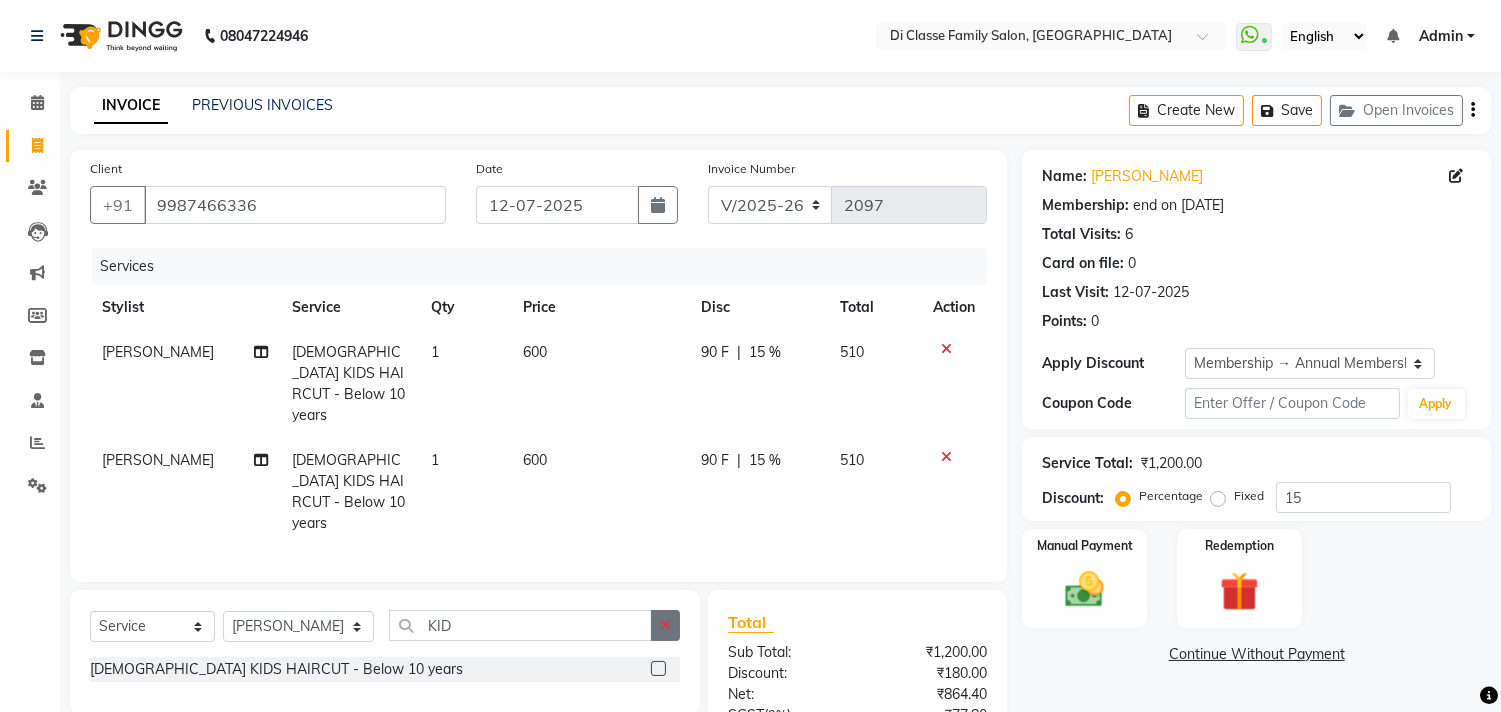 click 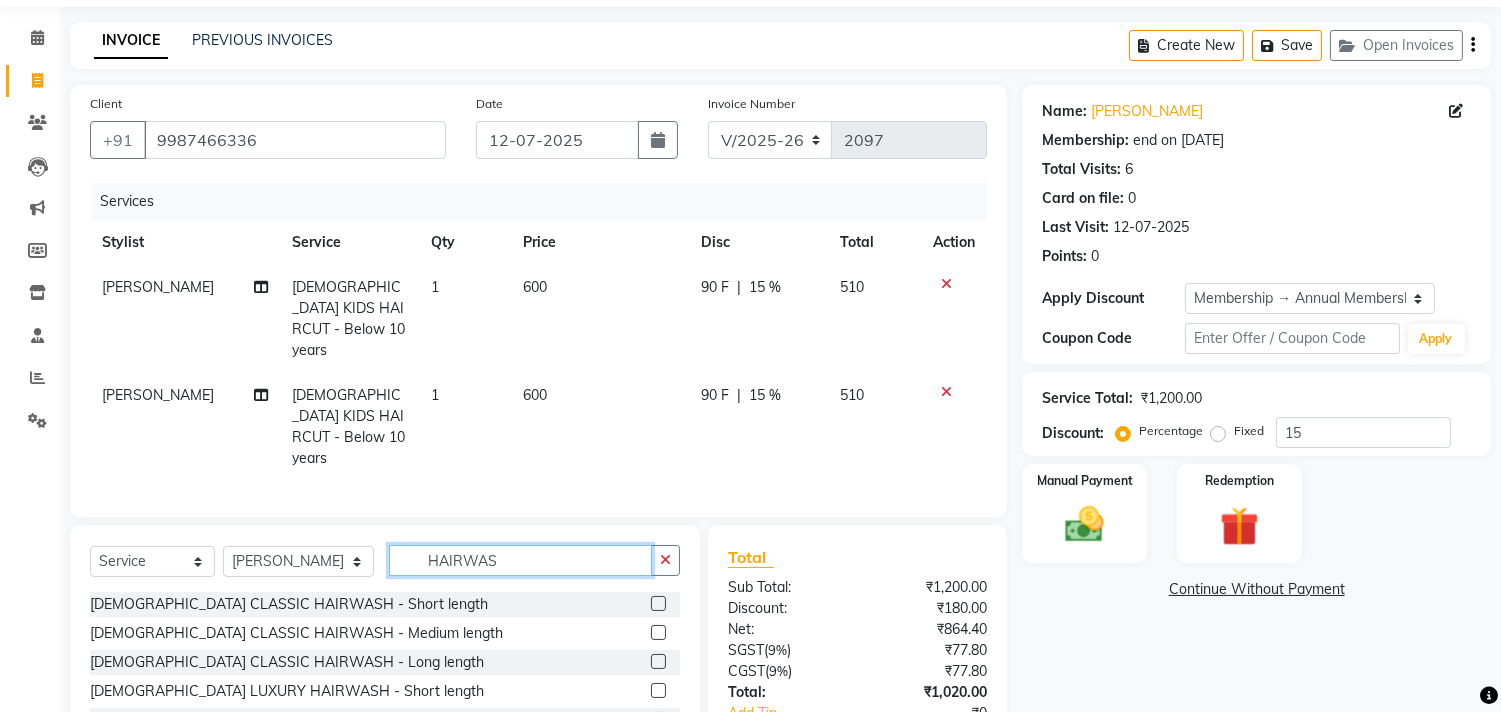 scroll, scrollTop: 177, scrollLeft: 0, axis: vertical 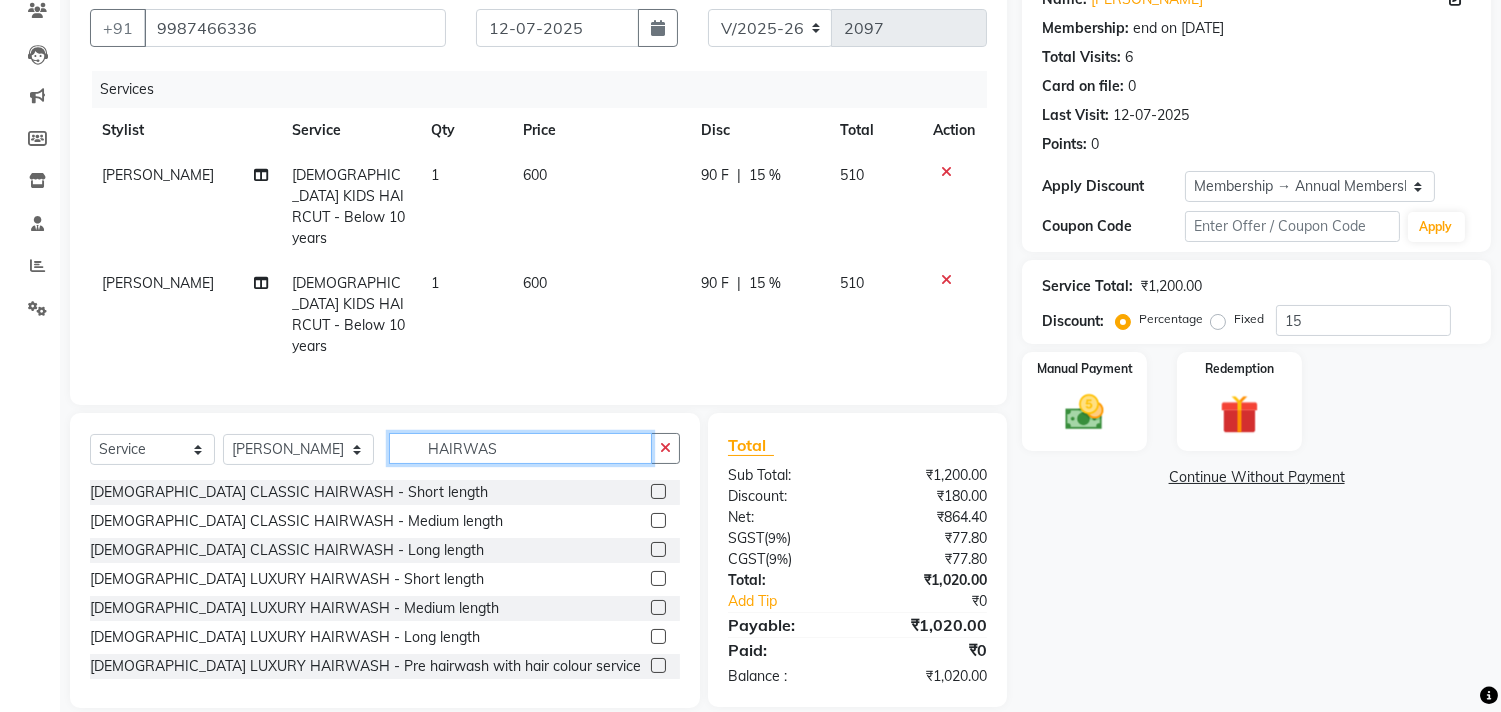 type on "HAIRWAS" 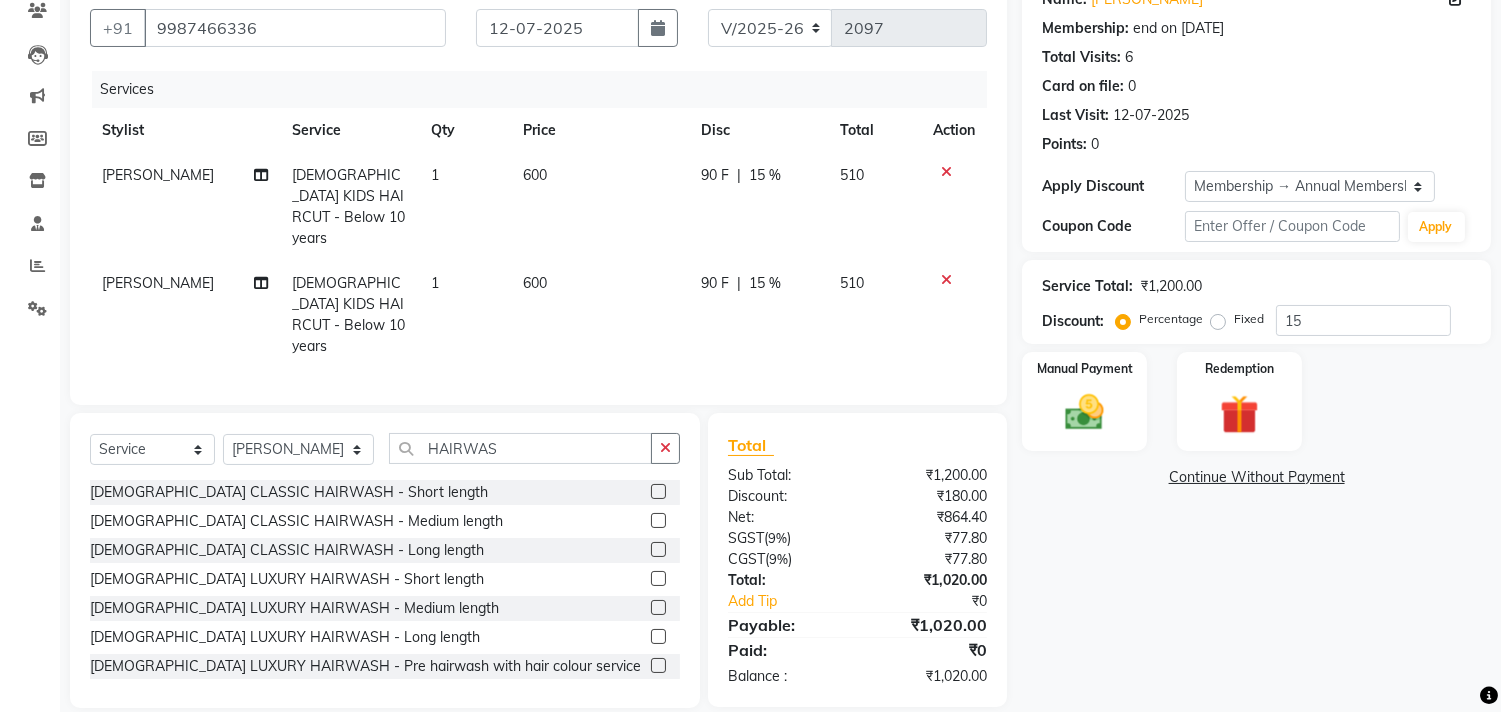 click 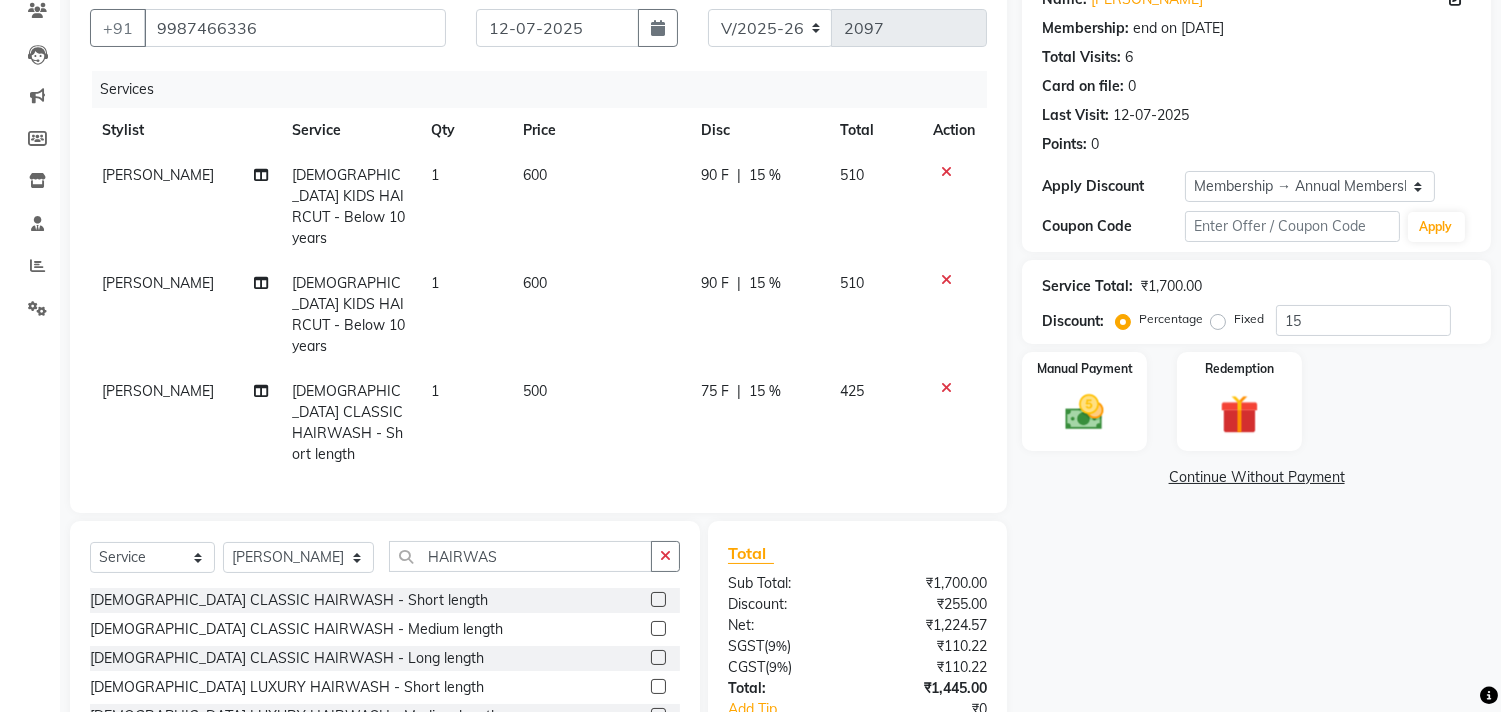 click 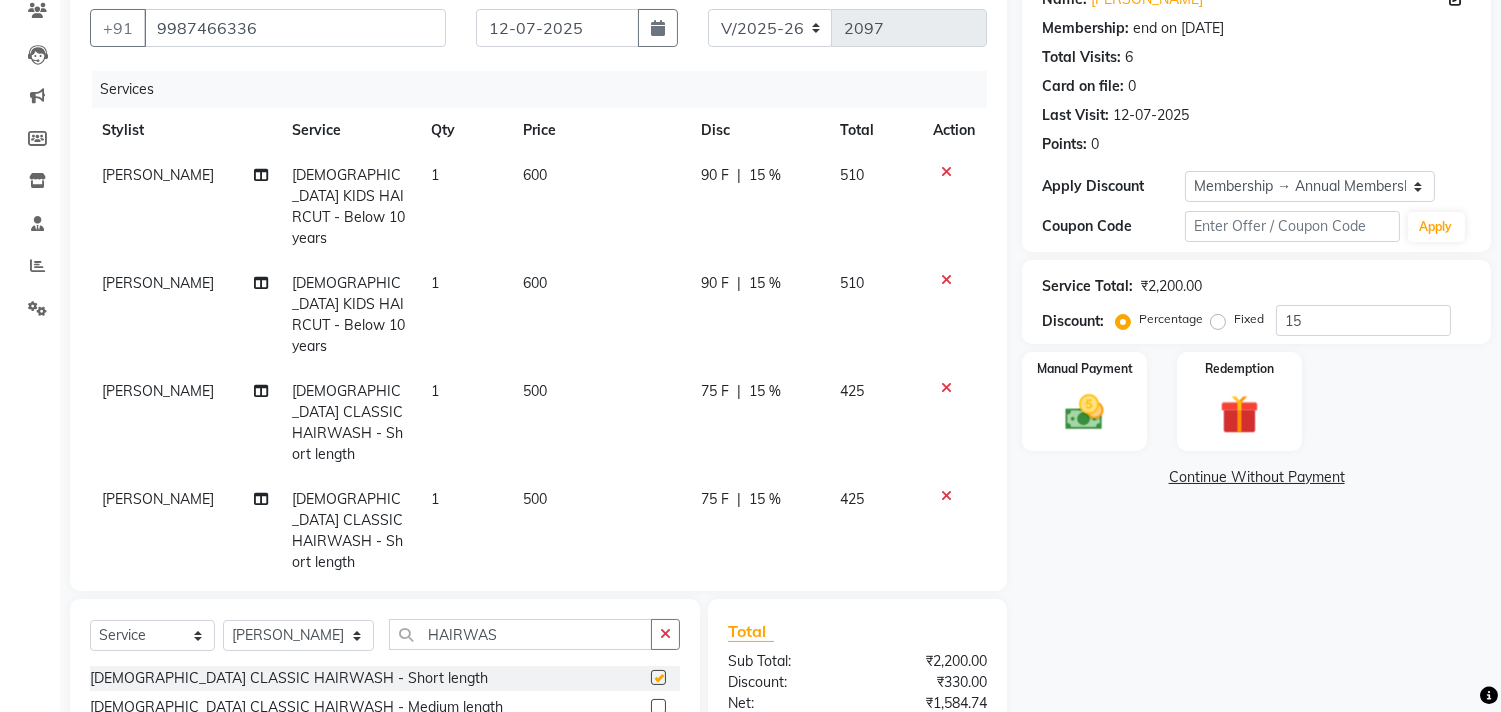 checkbox on "false" 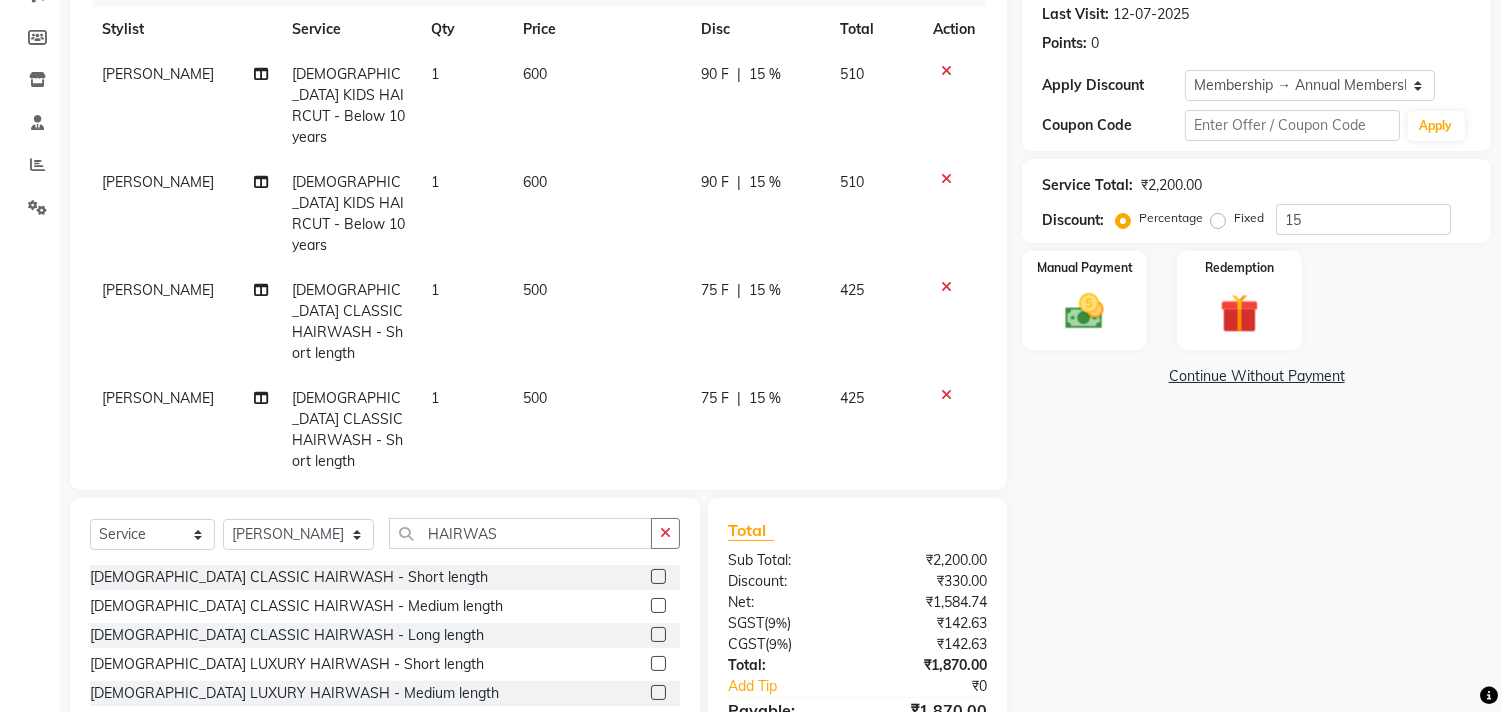 scroll, scrollTop: 240, scrollLeft: 0, axis: vertical 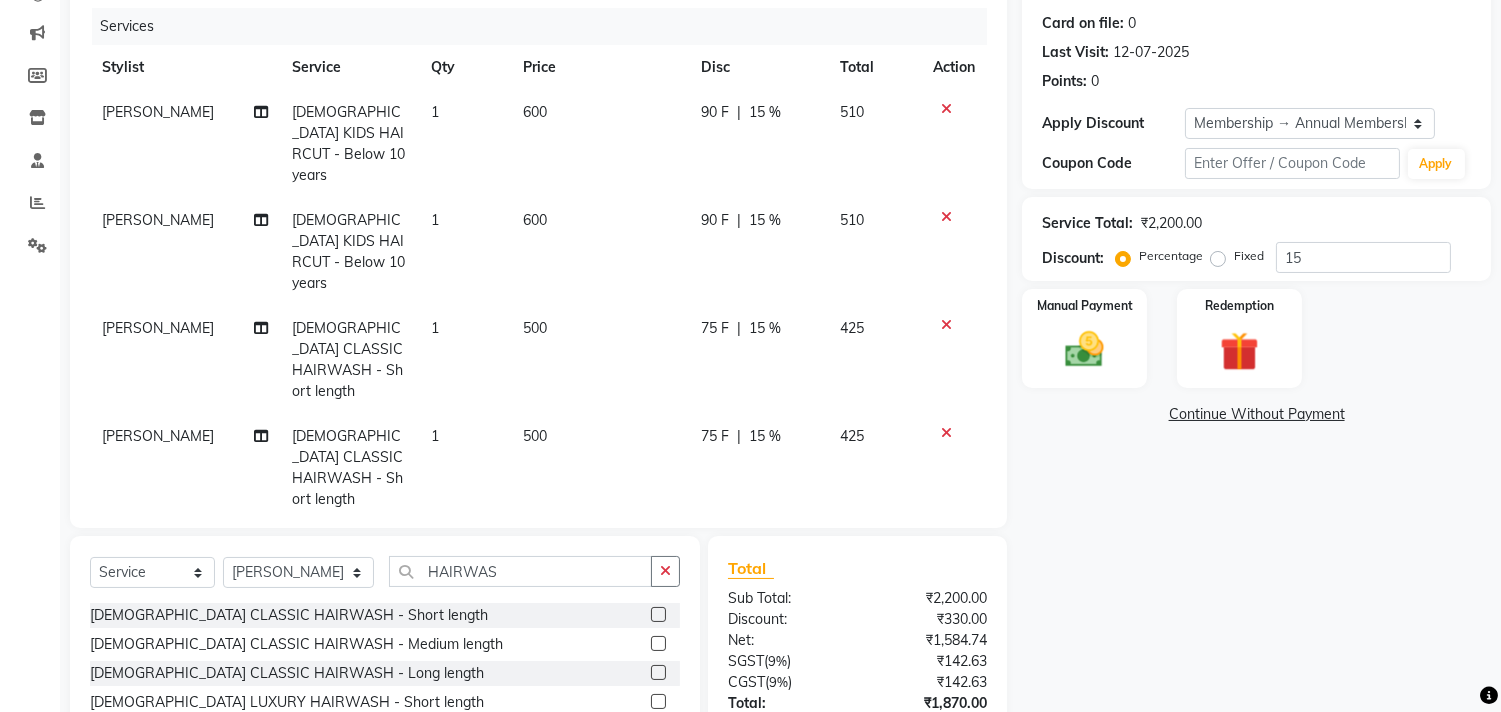 click on "aniket" 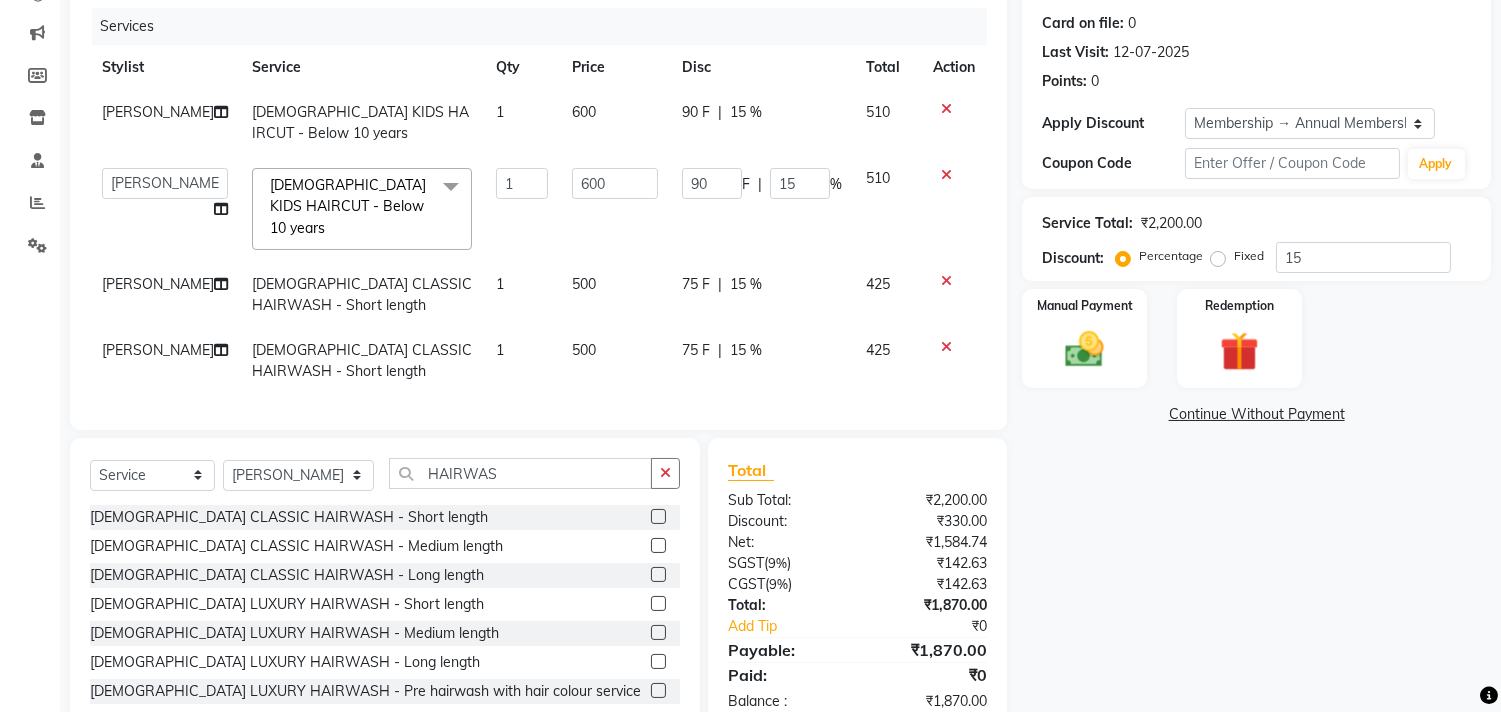 click on "aniket" 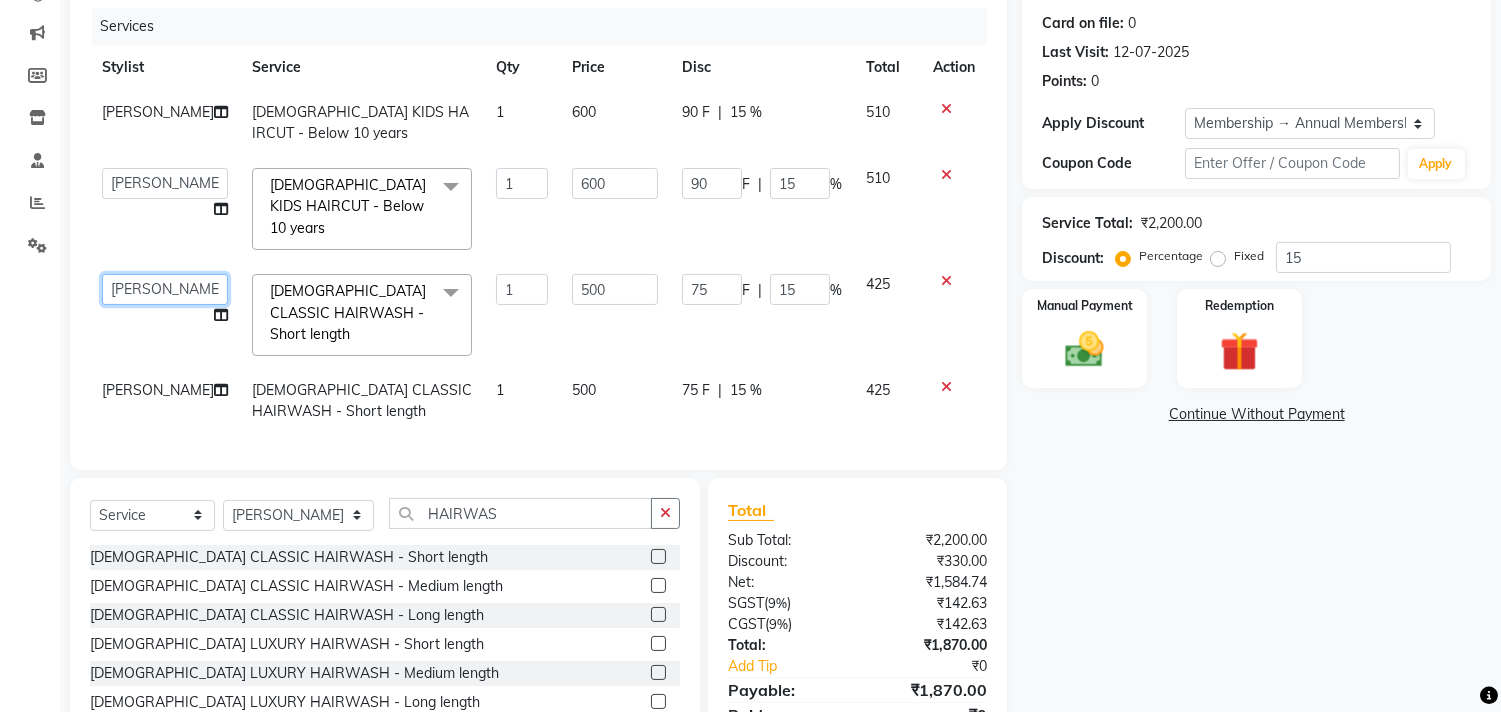 click on "aniket    Anu    AYAZ KADRI    Front Desk   Javed   kapil   KOMAL    Payal    Pooja Jadhav   Rahul Datkhile   RESHMA SHAIKH   rutik shinde   SACHIN SAKPAL   SADDAM   SAHAJAN   SAKSHI CHAVAN   Sameer    sampada   Sanjana    SANU   shobha sonawane   shobha sonawane   SHUBHAM PEDNEKAR   Sikandar Ansari   ssneha rana" 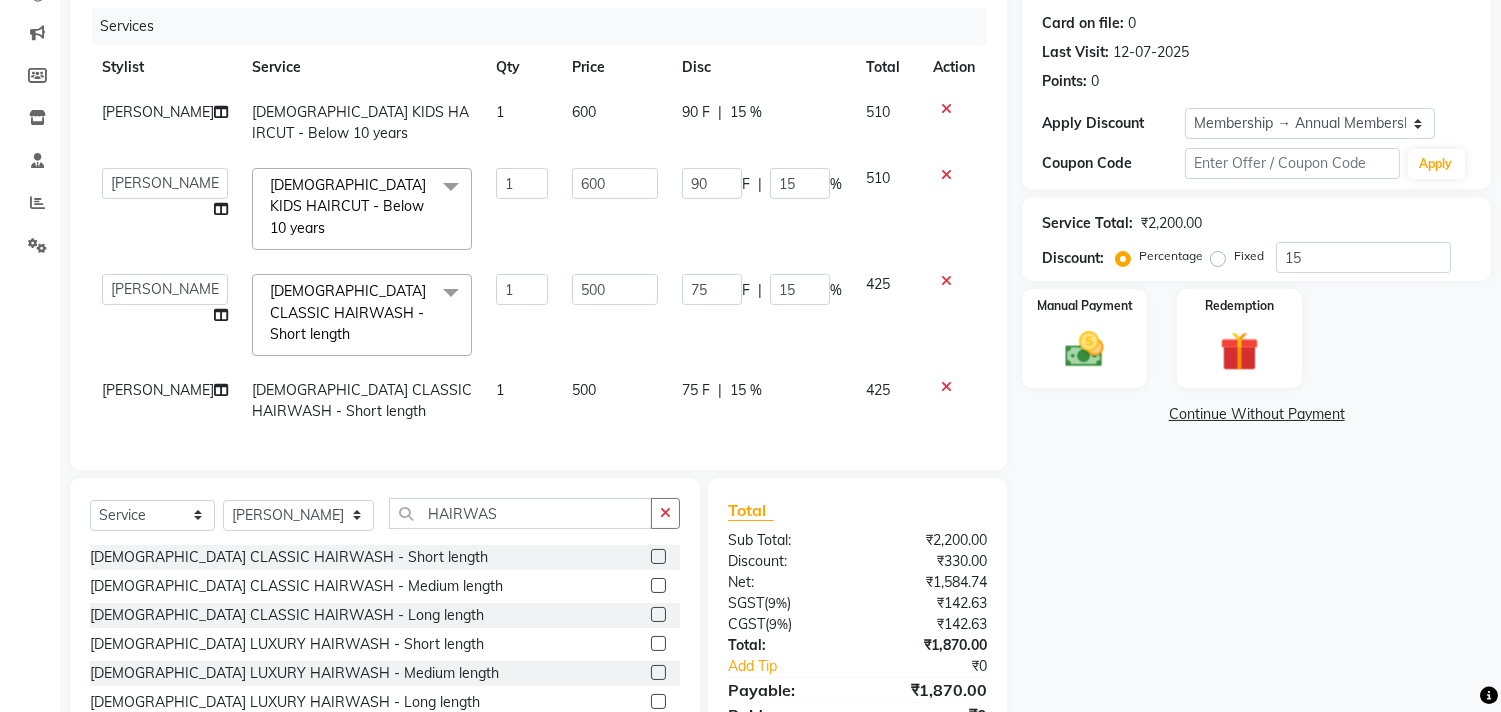 select on "51560" 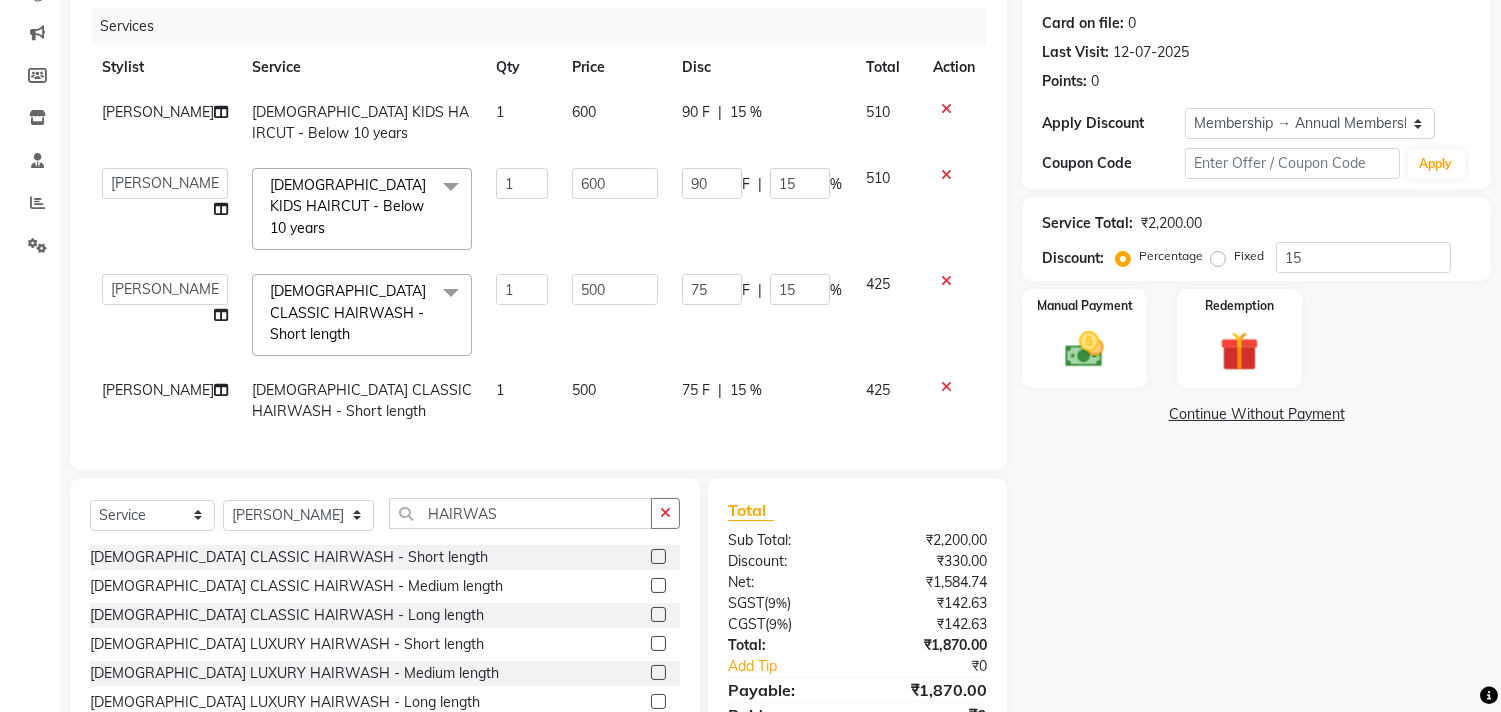 click on "aniket" 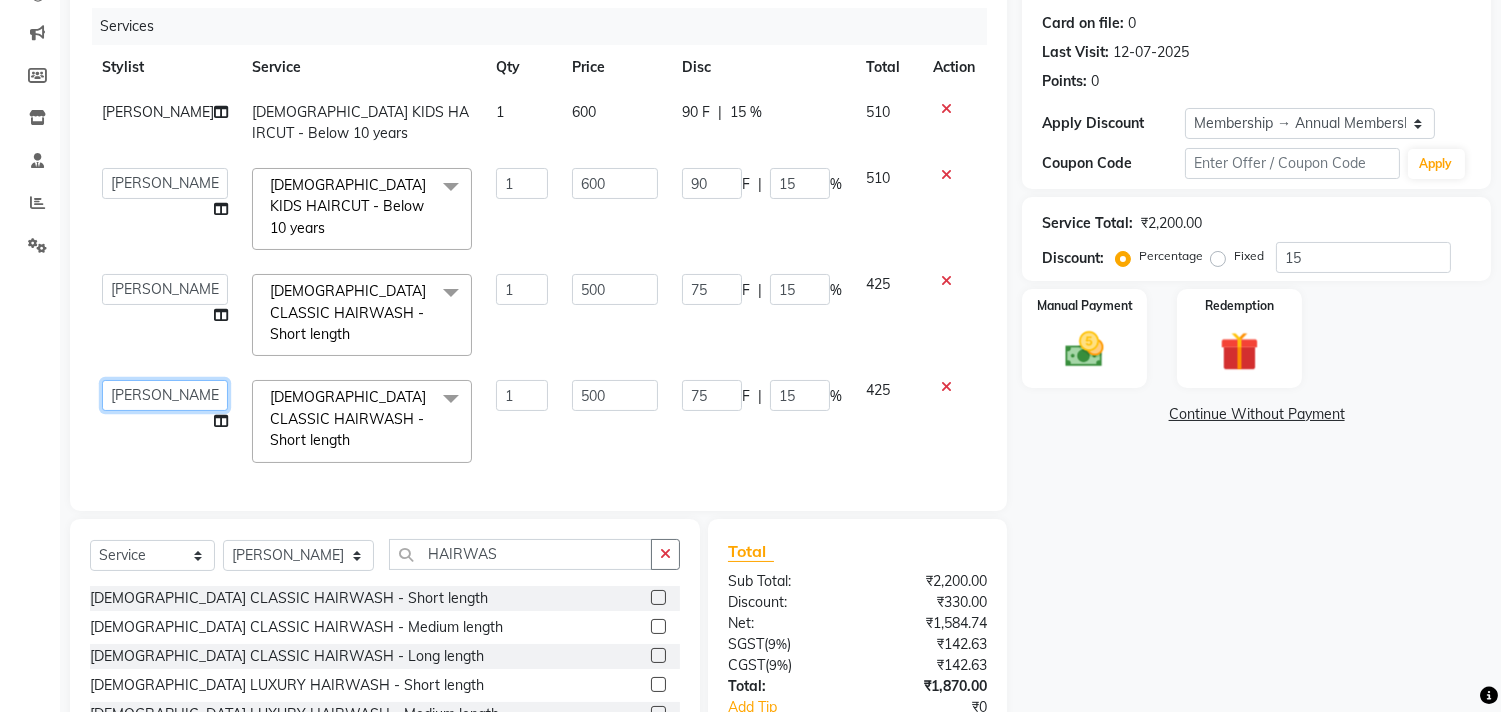 click on "aniket    Anu    AYAZ KADRI    Front Desk   Javed   kapil   KOMAL    Payal    Pooja Jadhav   Rahul Datkhile   RESHMA SHAIKH   rutik shinde   SACHIN SAKPAL   SADDAM   SAHAJAN   SAKSHI CHAVAN   Sameer    sampada   Sanjana    SANU   shobha sonawane   shobha sonawane   SHUBHAM PEDNEKAR   Sikandar Ansari   ssneha rana" 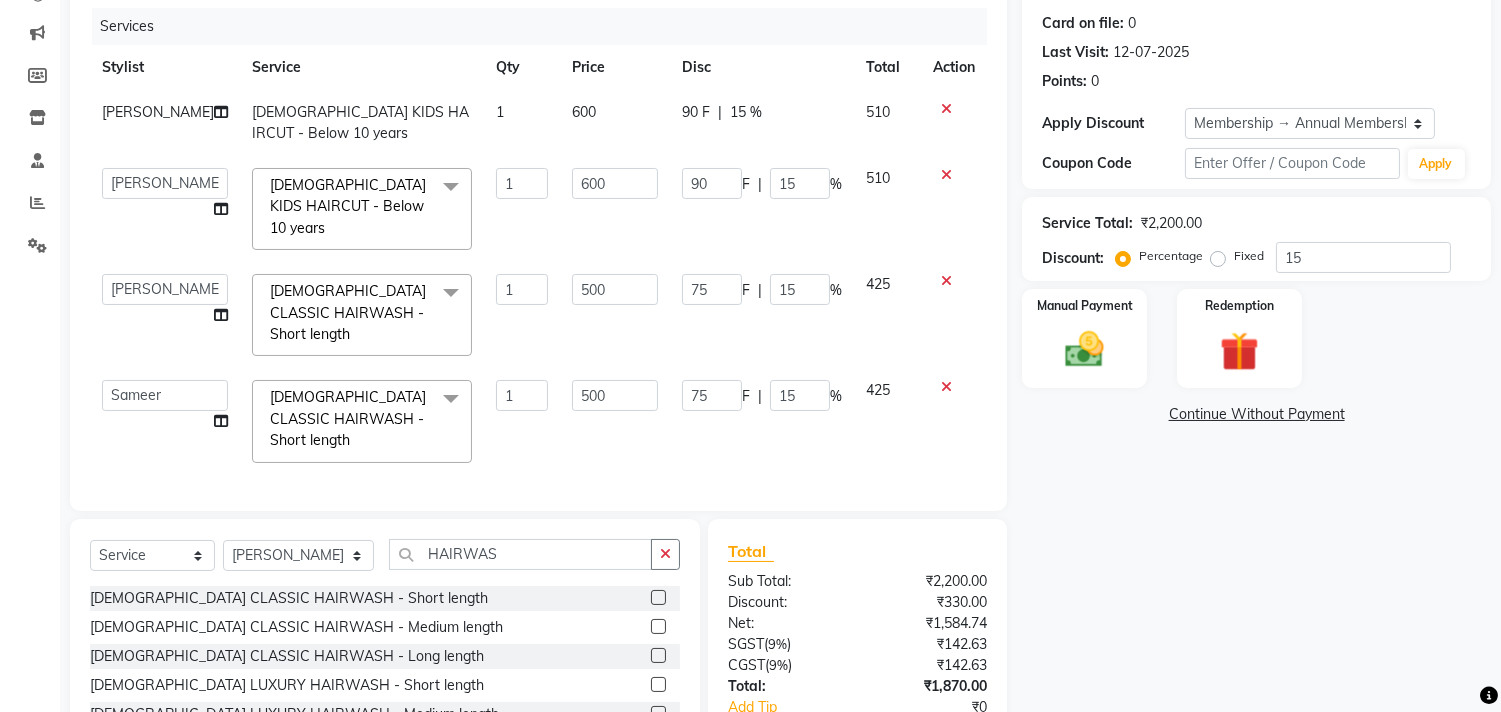 select on "75587" 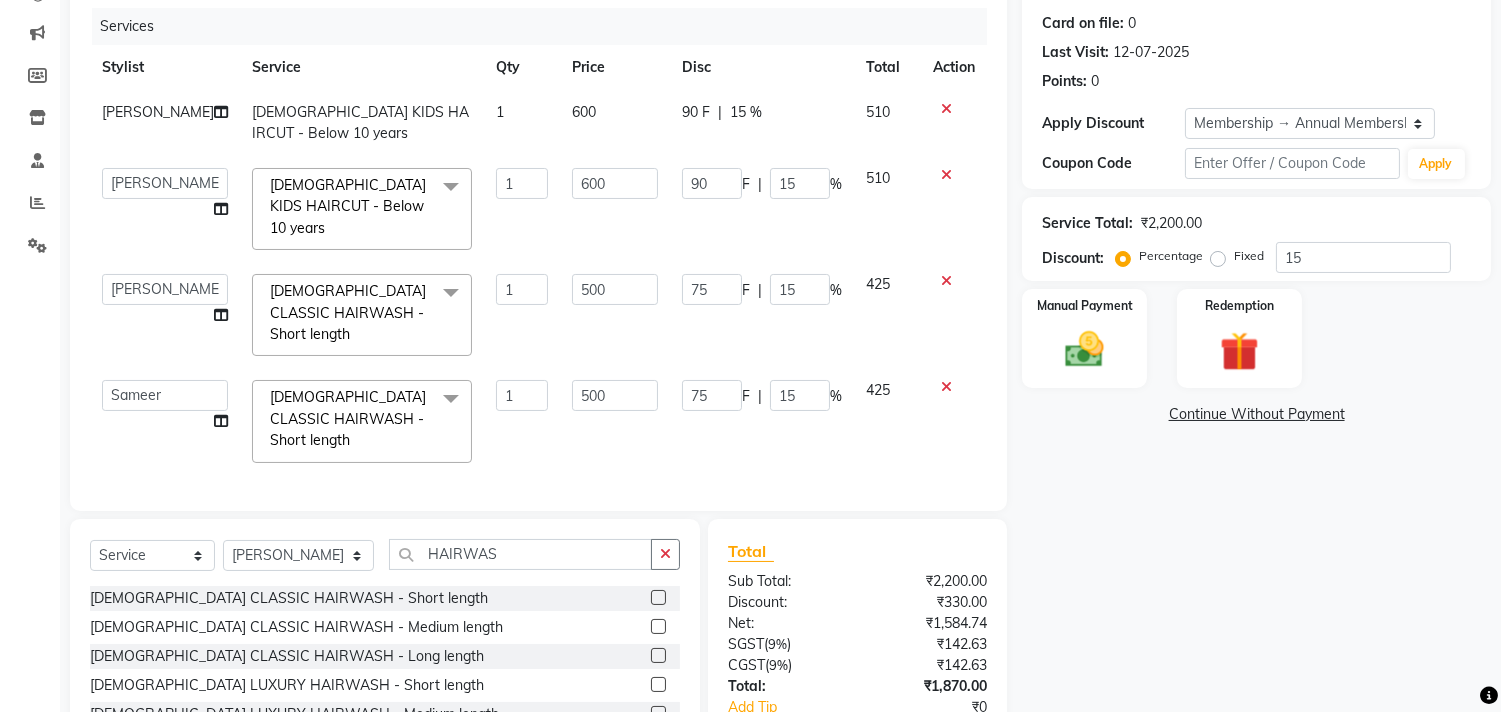 click on "Name: Abhishek Sawant Membership: end on 27-06-2026 Total Visits:  6 Card on file:  0 Last Visit:   12-07-2025 Points:   0  Apply Discount Select Membership → Annual Membership Coupon Code Apply Service Total:  ₹2,200.00  Discount:  Percentage   Fixed  15 Manual Payment Redemption  Continue Without Payment" 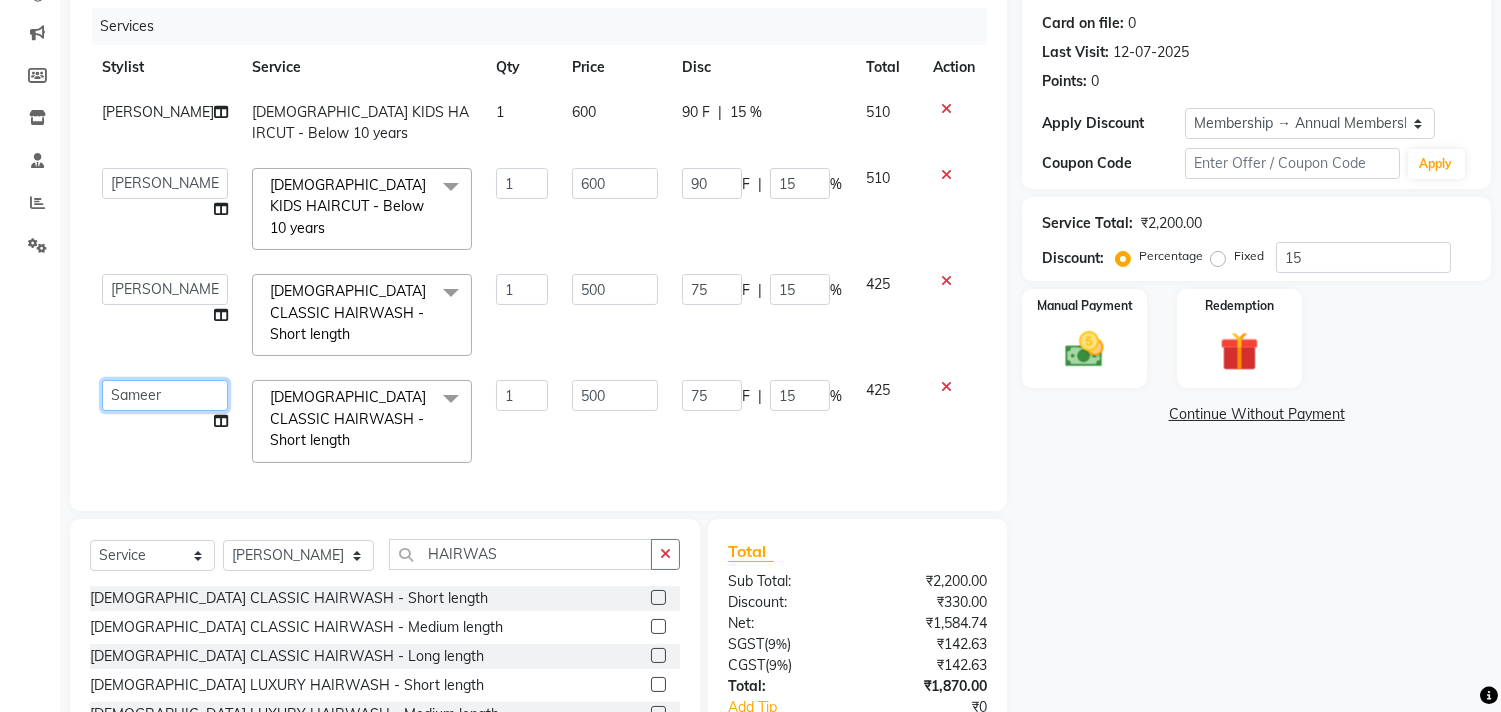 click on "aniket    Anu    AYAZ KADRI    Front Desk   Javed   kapil   KOMAL    Payal    Pooja Jadhav   Rahul Datkhile   RESHMA SHAIKH   rutik shinde   SACHIN SAKPAL   SADDAM   SAHAJAN   SAKSHI CHAVAN   Sameer    sampada   Sanjana    SANU   shobha sonawane   shobha sonawane   SHUBHAM PEDNEKAR   Sikandar Ansari   ssneha rana" 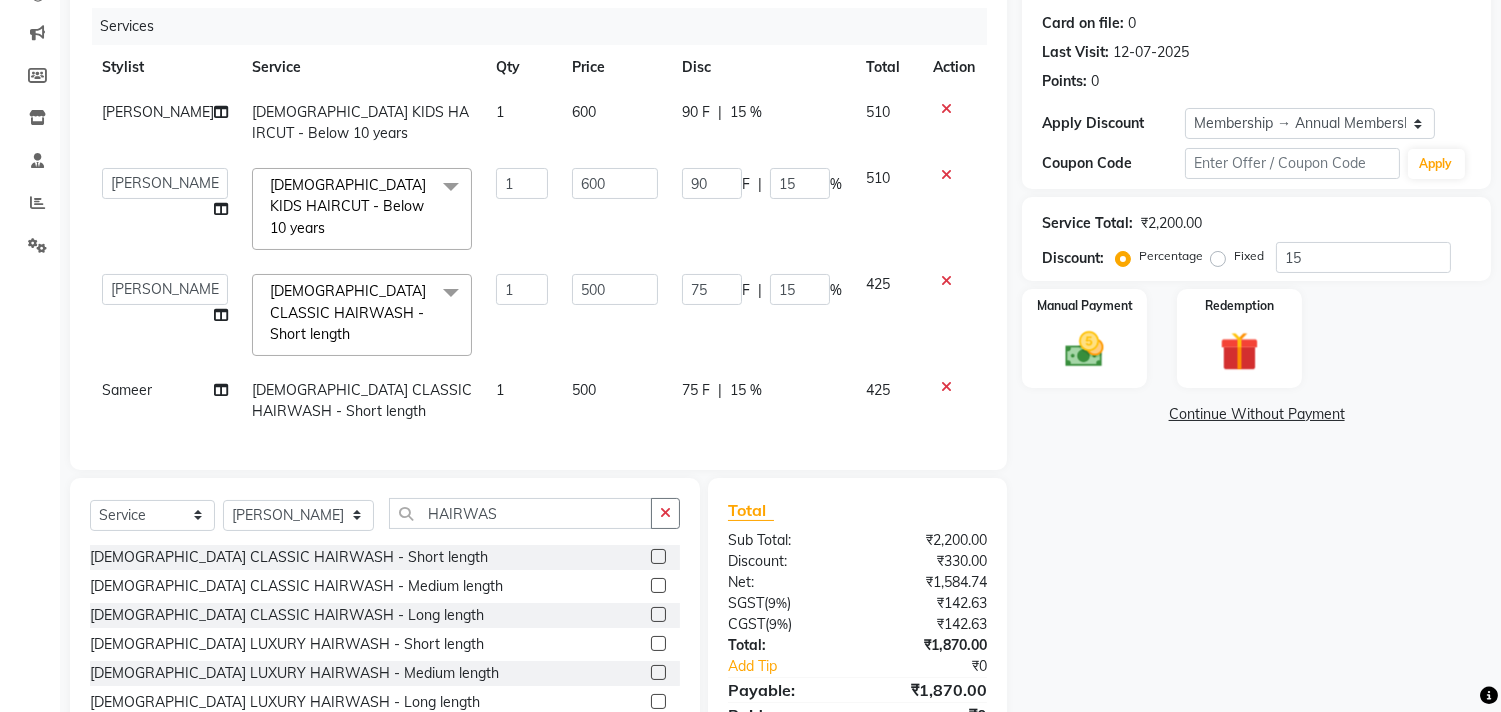 click on "Calendar  Invoice  Clients  Leads   Marketing  Members  Inventory  Staff  Reports  Settings Completed InProgress Upcoming Dropped Tentative Check-In Confirm Bookings Generate Report Segments Page Builder" 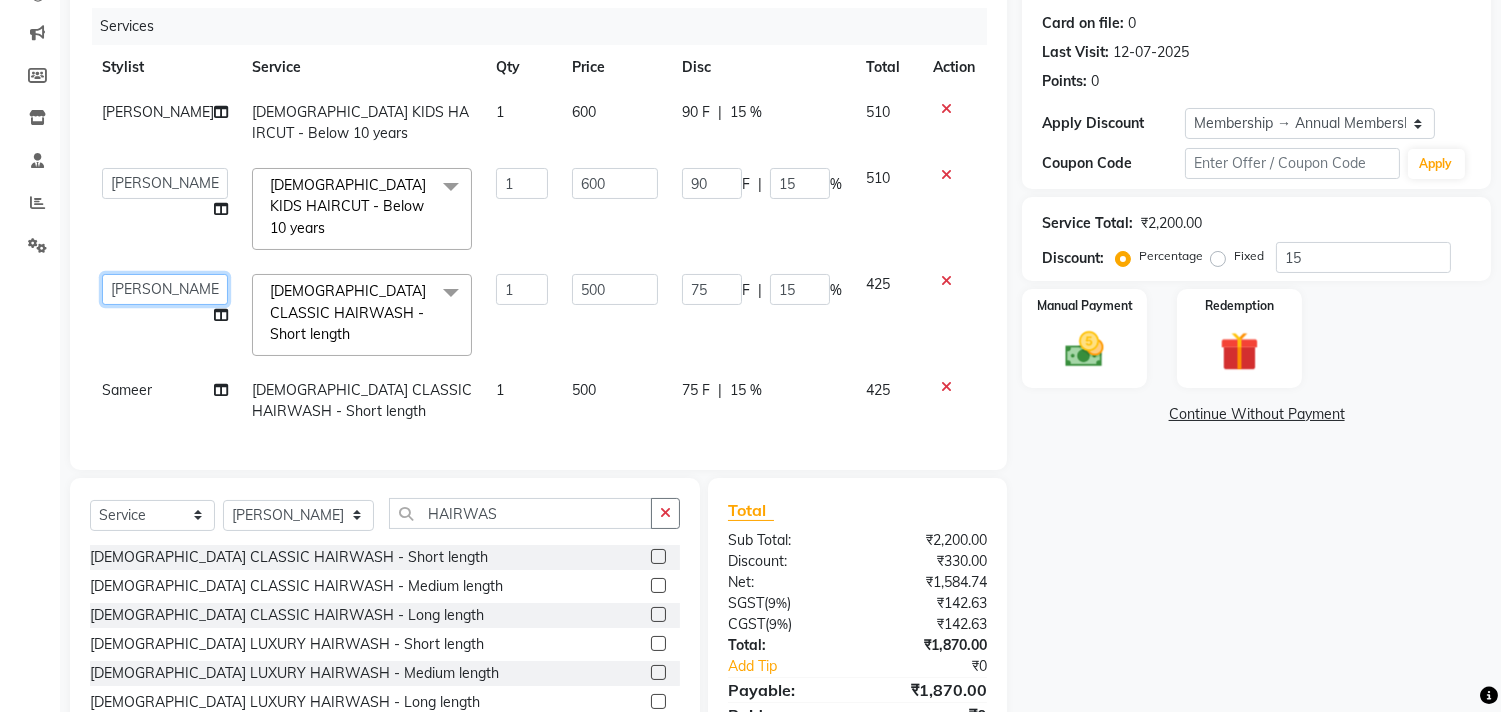 click on "aniket    Anu    AYAZ KADRI    Front Desk   Javed   kapil   KOMAL    Payal    Pooja Jadhav   Rahul Datkhile   RESHMA SHAIKH   rutik shinde   SACHIN SAKPAL   SADDAM   SAHAJAN   SAKSHI CHAVAN   Sameer    sampada   Sanjana    SANU   shobha sonawane   shobha sonawane   SHUBHAM PEDNEKAR   Sikandar Ansari   ssneha rana" 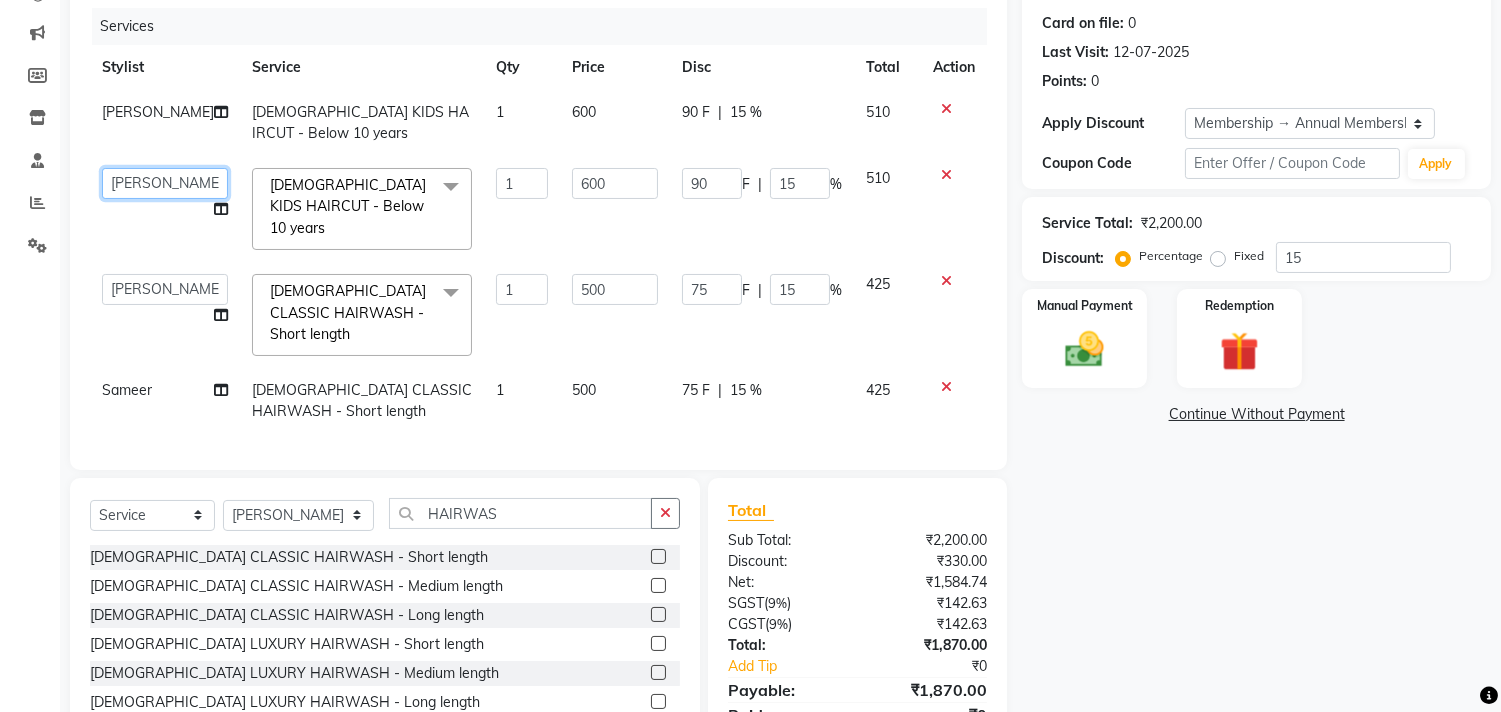 click on "aniket    Anu    AYAZ KADRI    Front Desk   Javed   kapil   KOMAL    Payal    Pooja Jadhav   Rahul Datkhile   RESHMA SHAIKH   rutik shinde   SACHIN SAKPAL   SADDAM   SAHAJAN   SAKSHI CHAVAN   Sameer    sampada   Sanjana    SANU   shobha sonawane   shobha sonawane   SHUBHAM PEDNEKAR   Sikandar Ansari   ssneha rana" 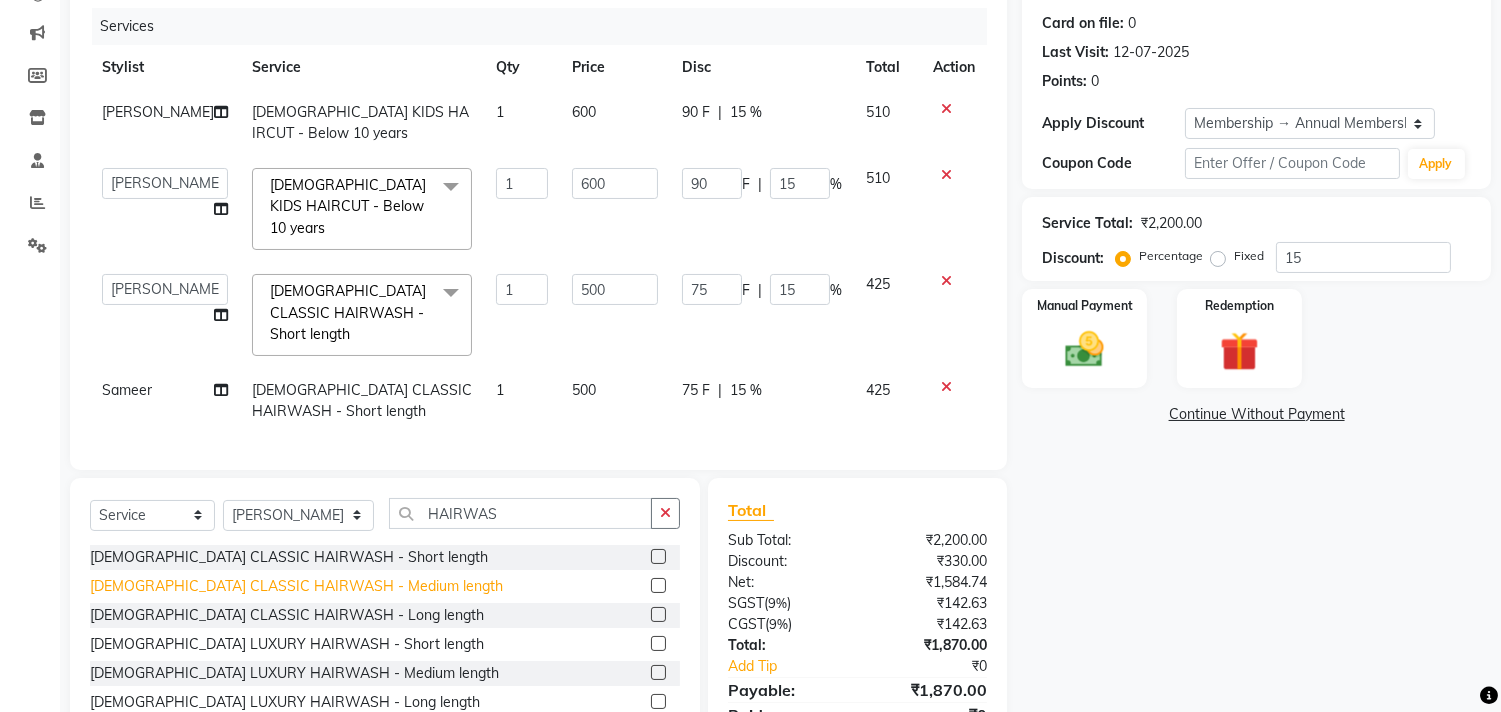 select on "51560" 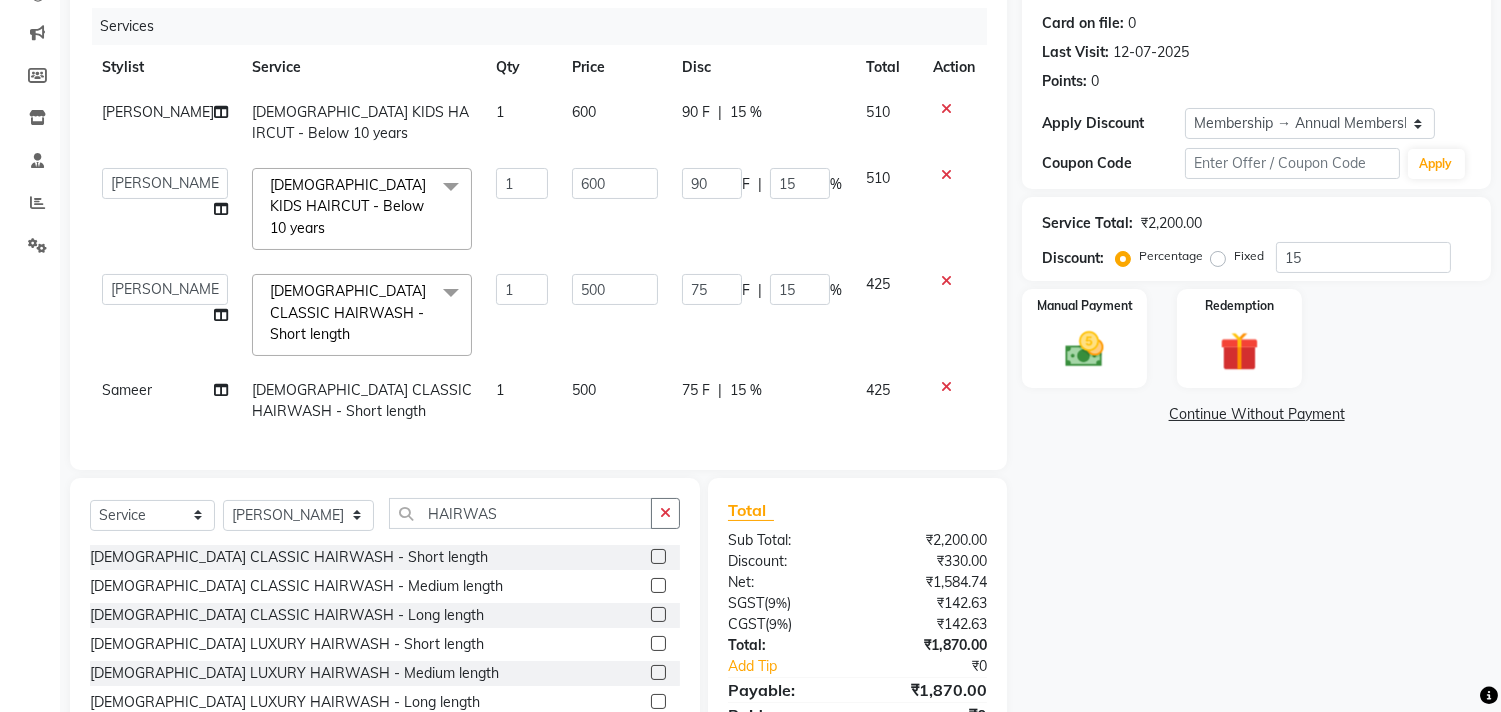click on "Name: Abhishek Sawant Membership: end on 27-06-2026 Total Visits:  6 Card on file:  0 Last Visit:   12-07-2025 Points:   0  Apply Discount Select Membership → Annual Membership Coupon Code Apply Service Total:  ₹2,200.00  Discount:  Percentage   Fixed  15 Manual Payment Redemption  Continue Without Payment" 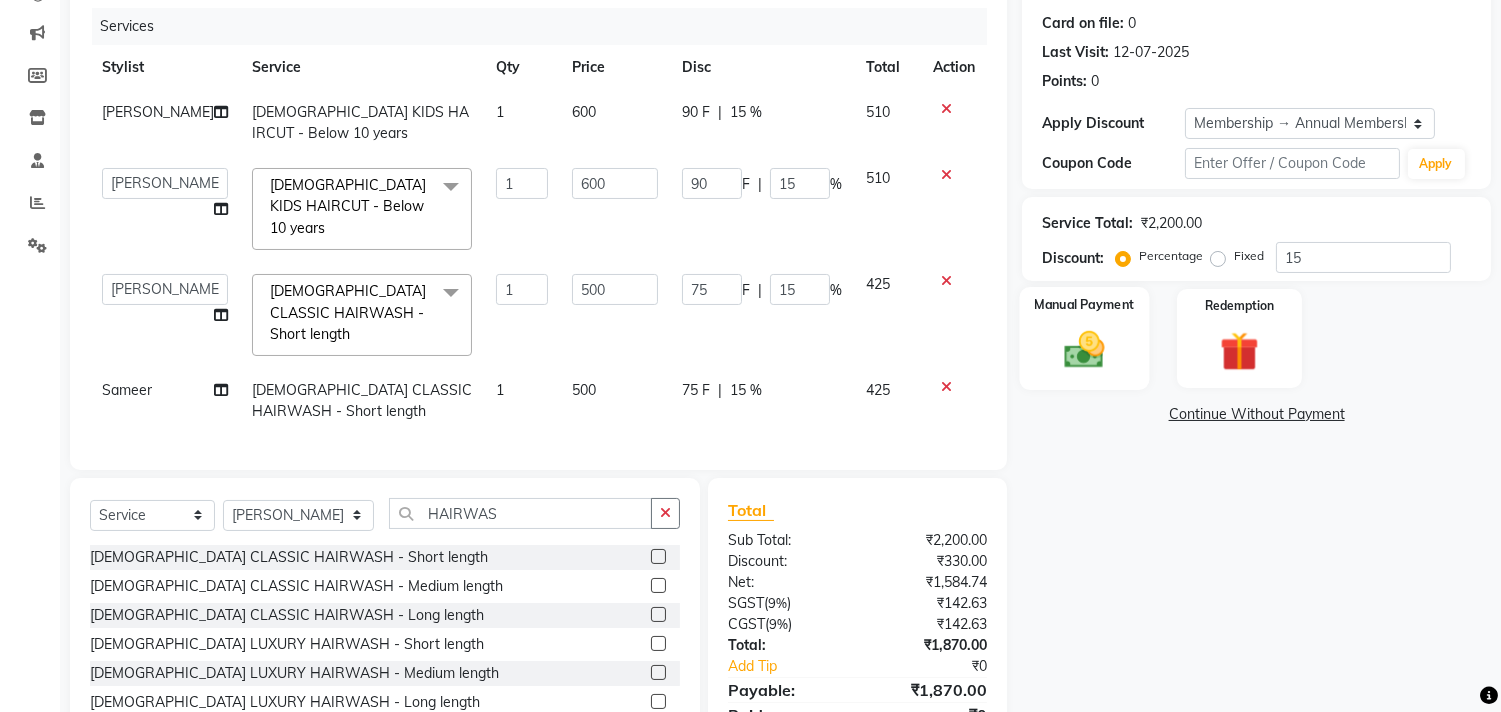 click 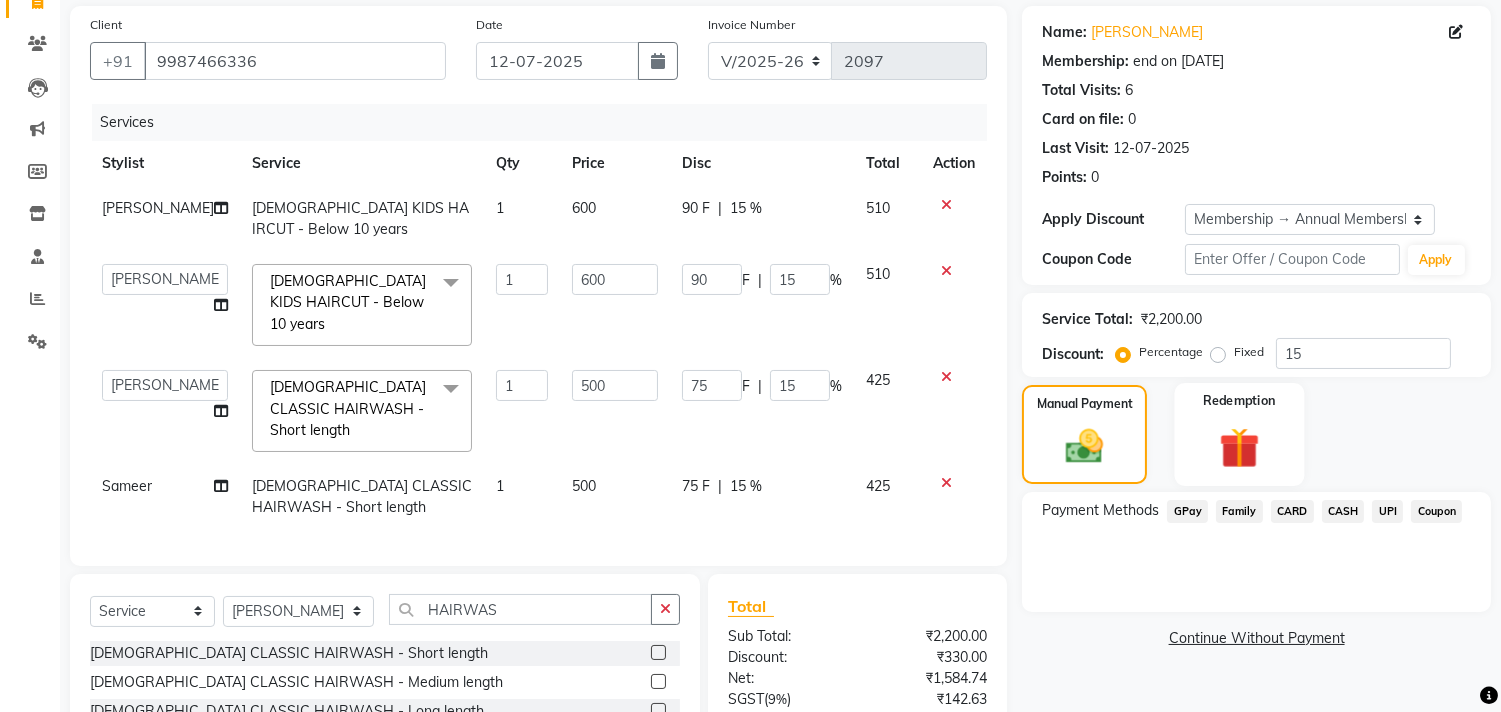 scroll, scrollTop: 310, scrollLeft: 0, axis: vertical 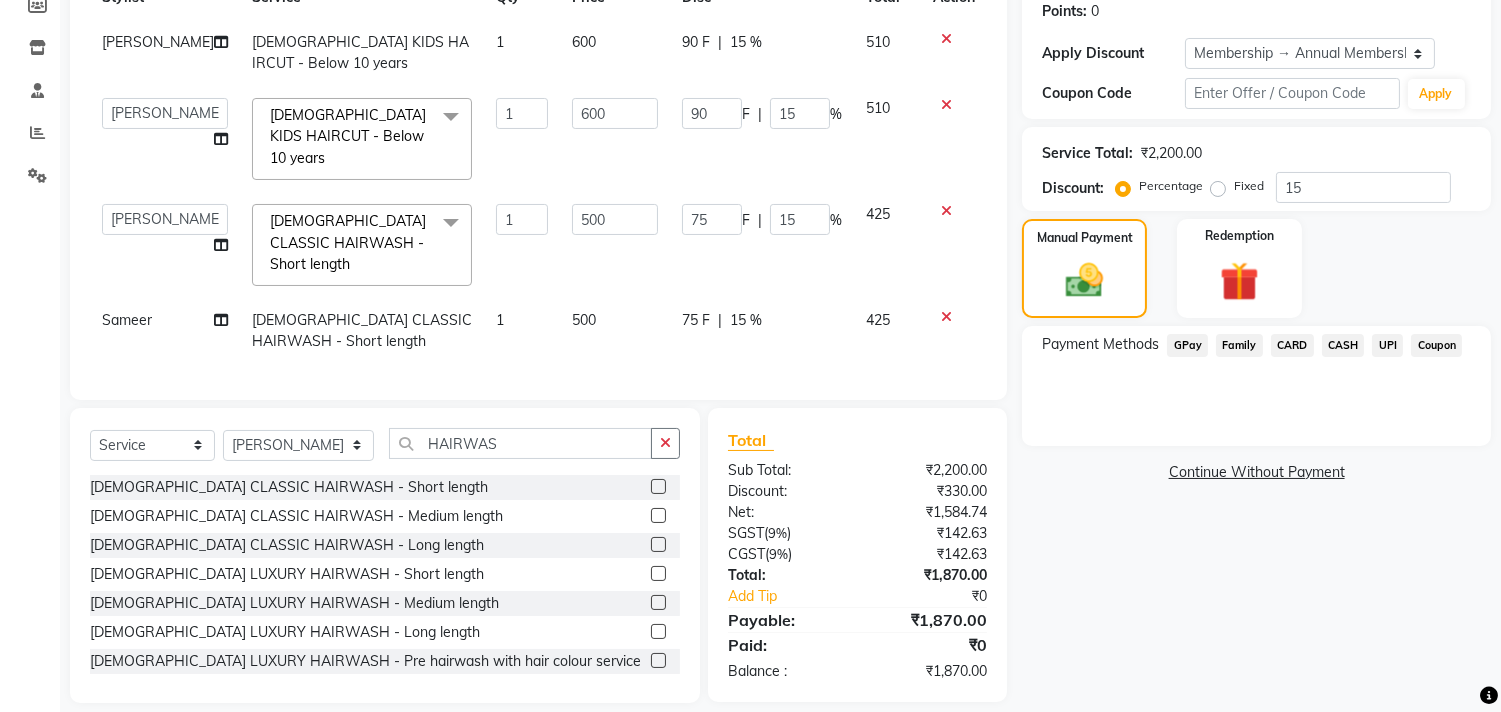 click on "UPI" 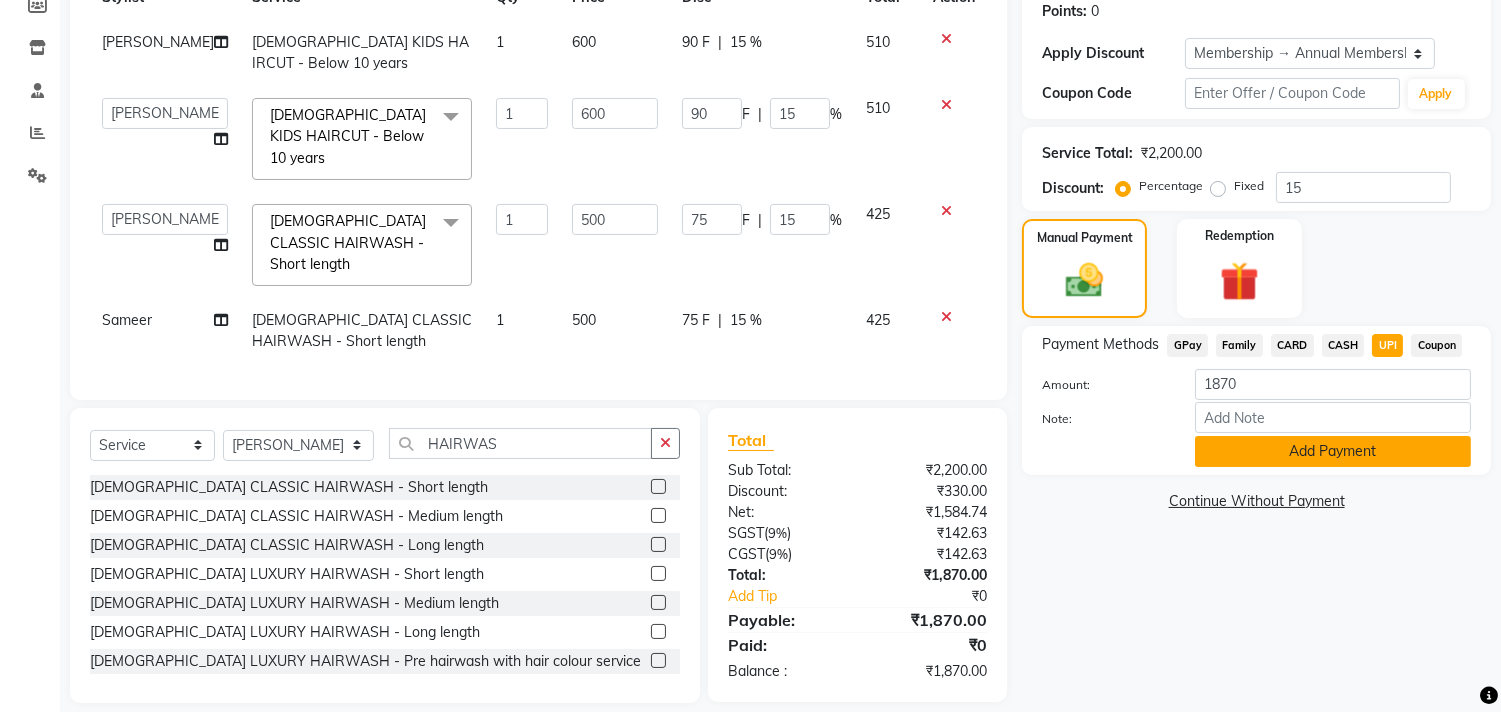 click on "Add Payment" 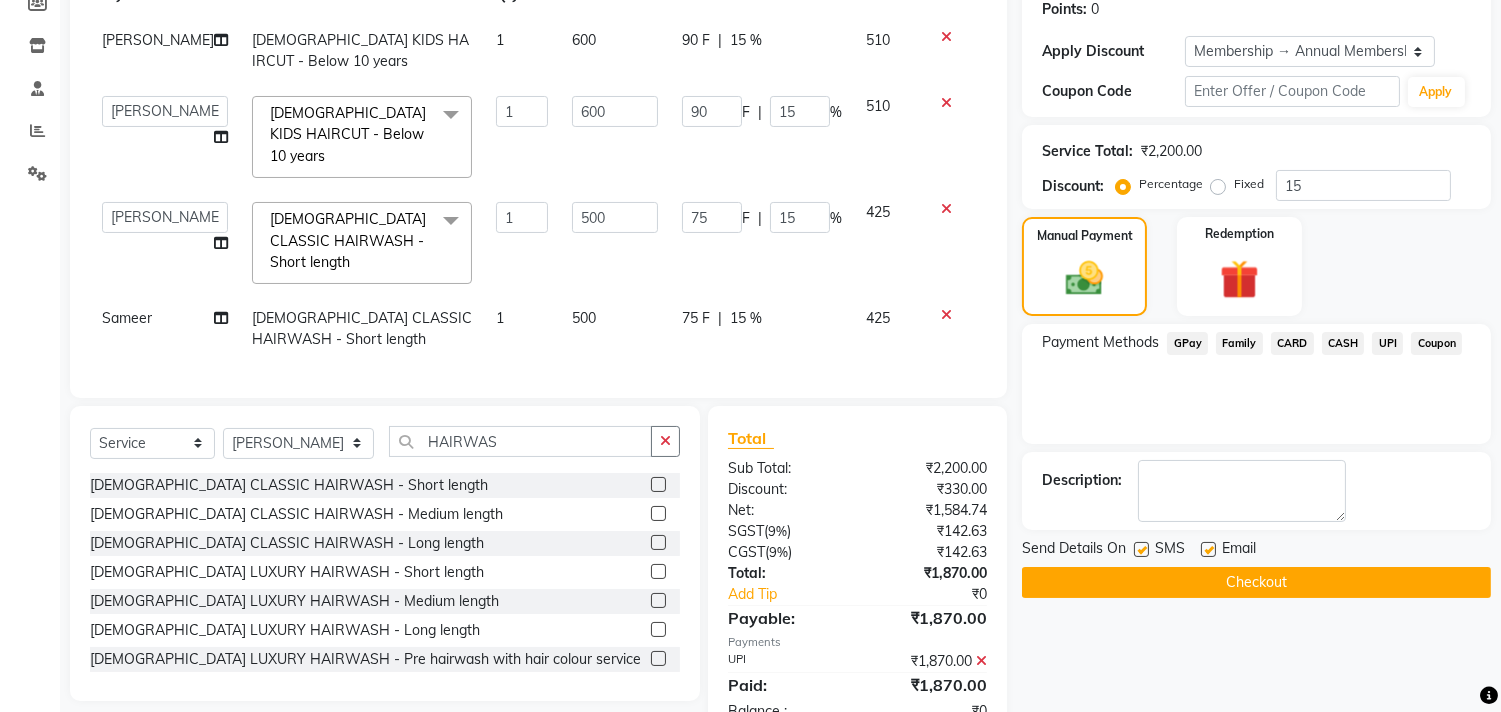 scroll, scrollTop: 351, scrollLeft: 0, axis: vertical 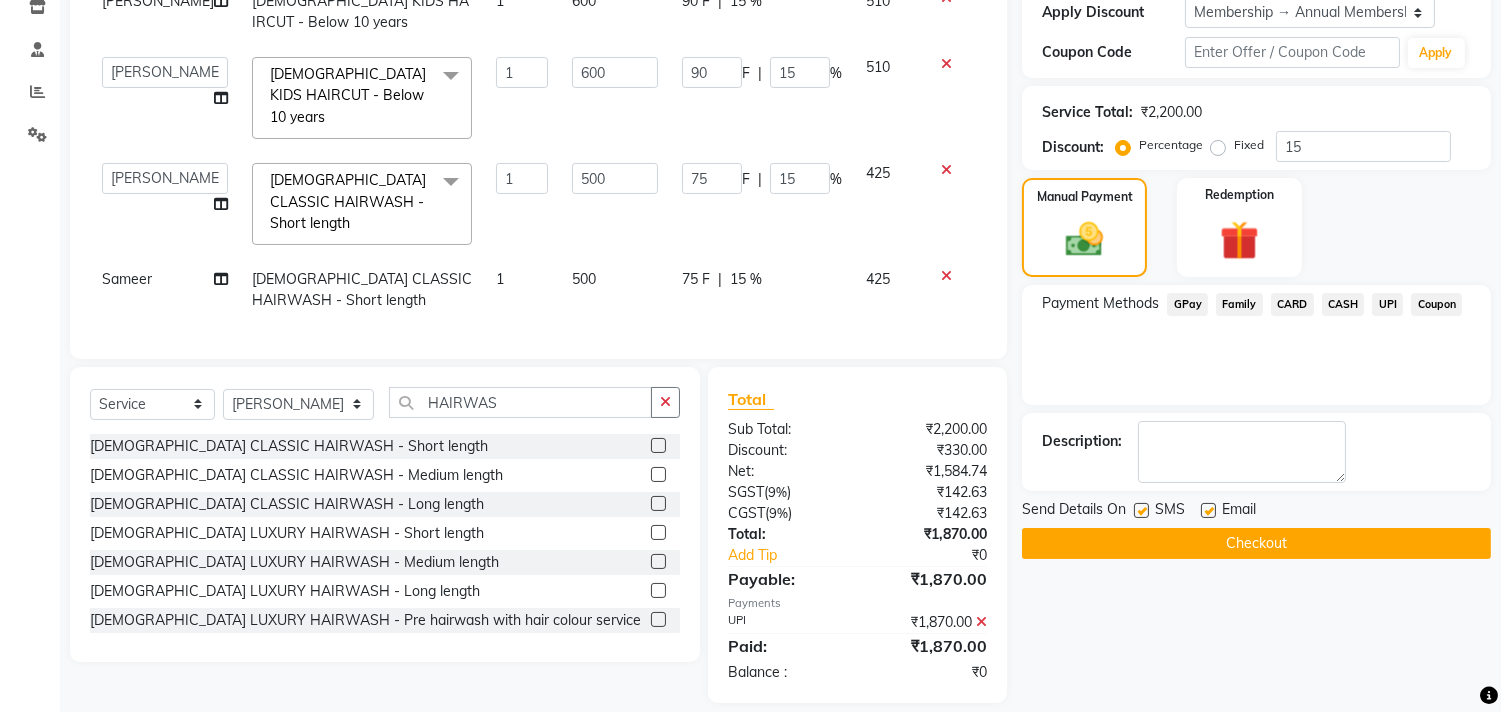 click on "Checkout" 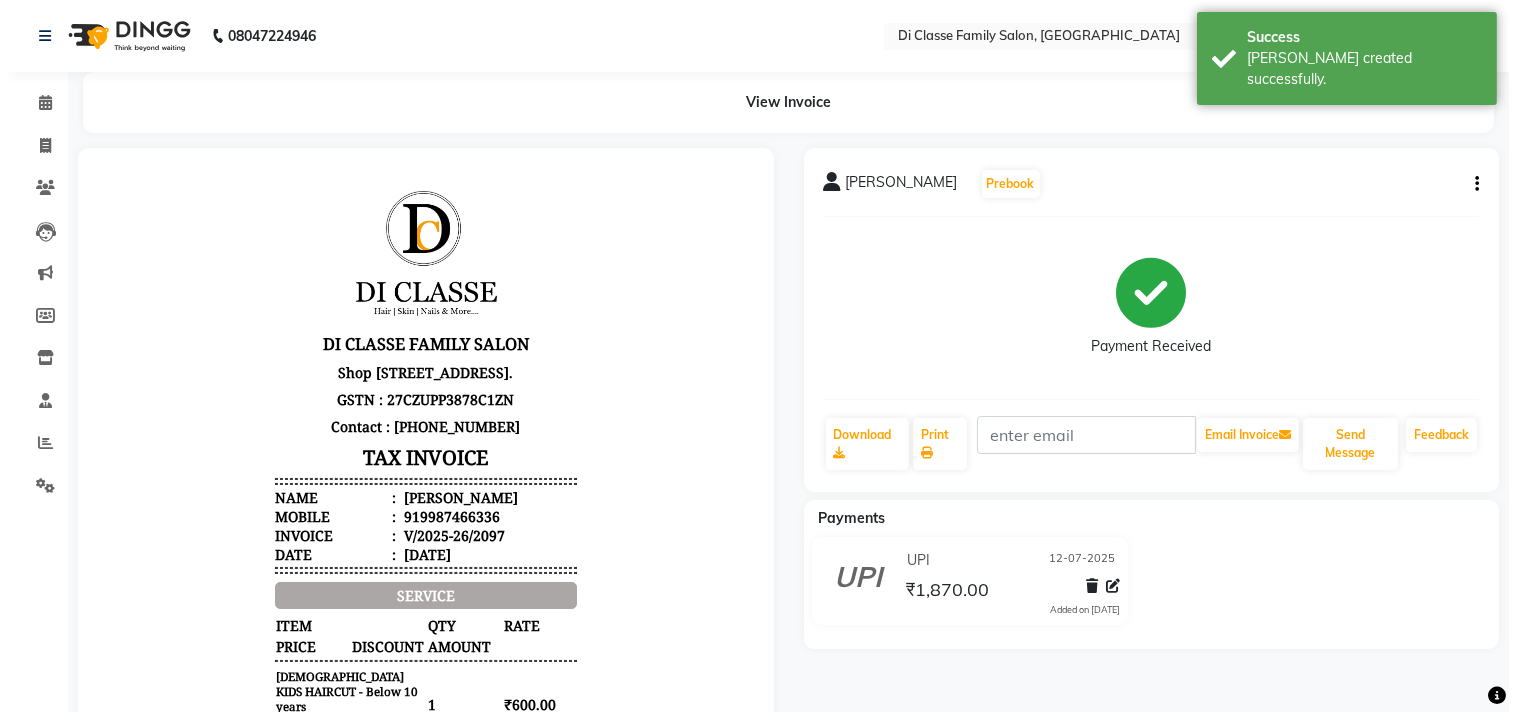 scroll, scrollTop: 0, scrollLeft: 0, axis: both 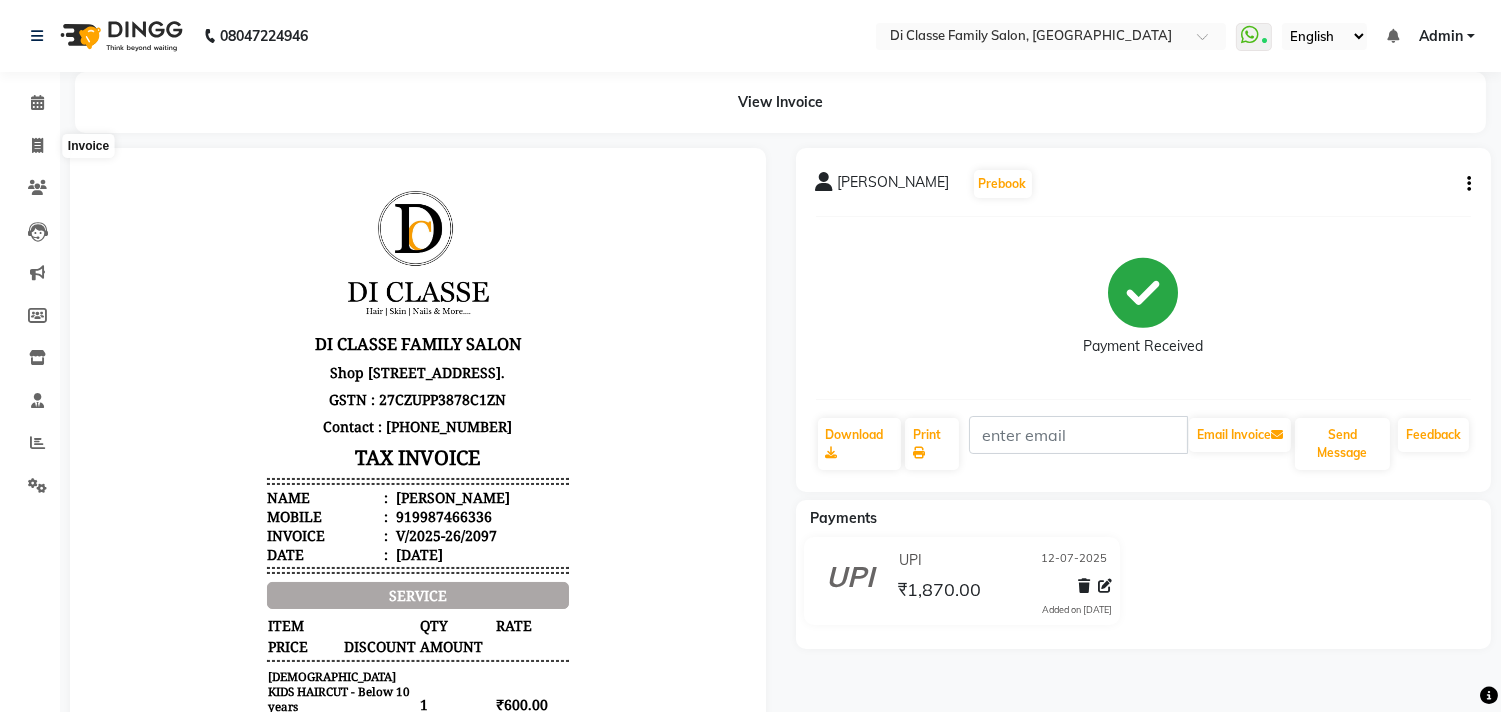 click on "Calendar" 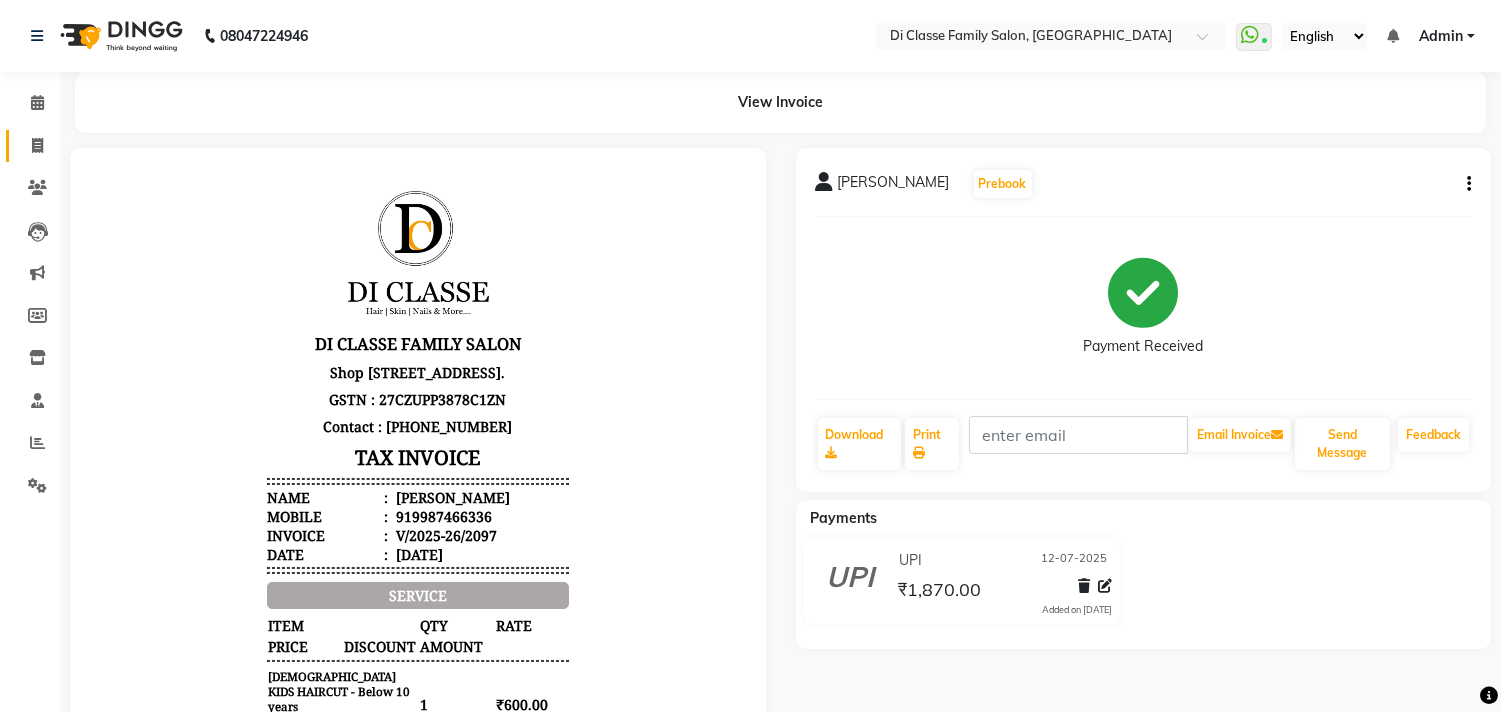 click 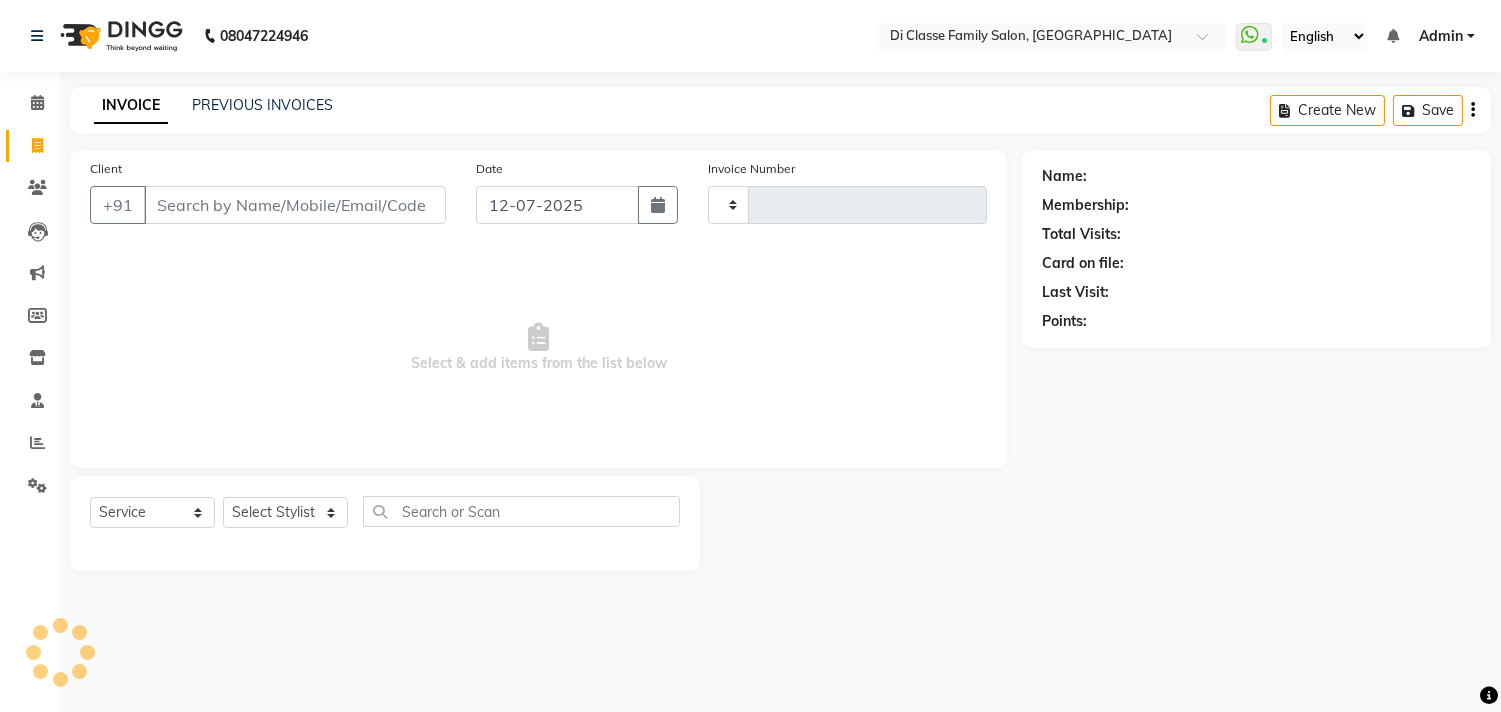type on "2098" 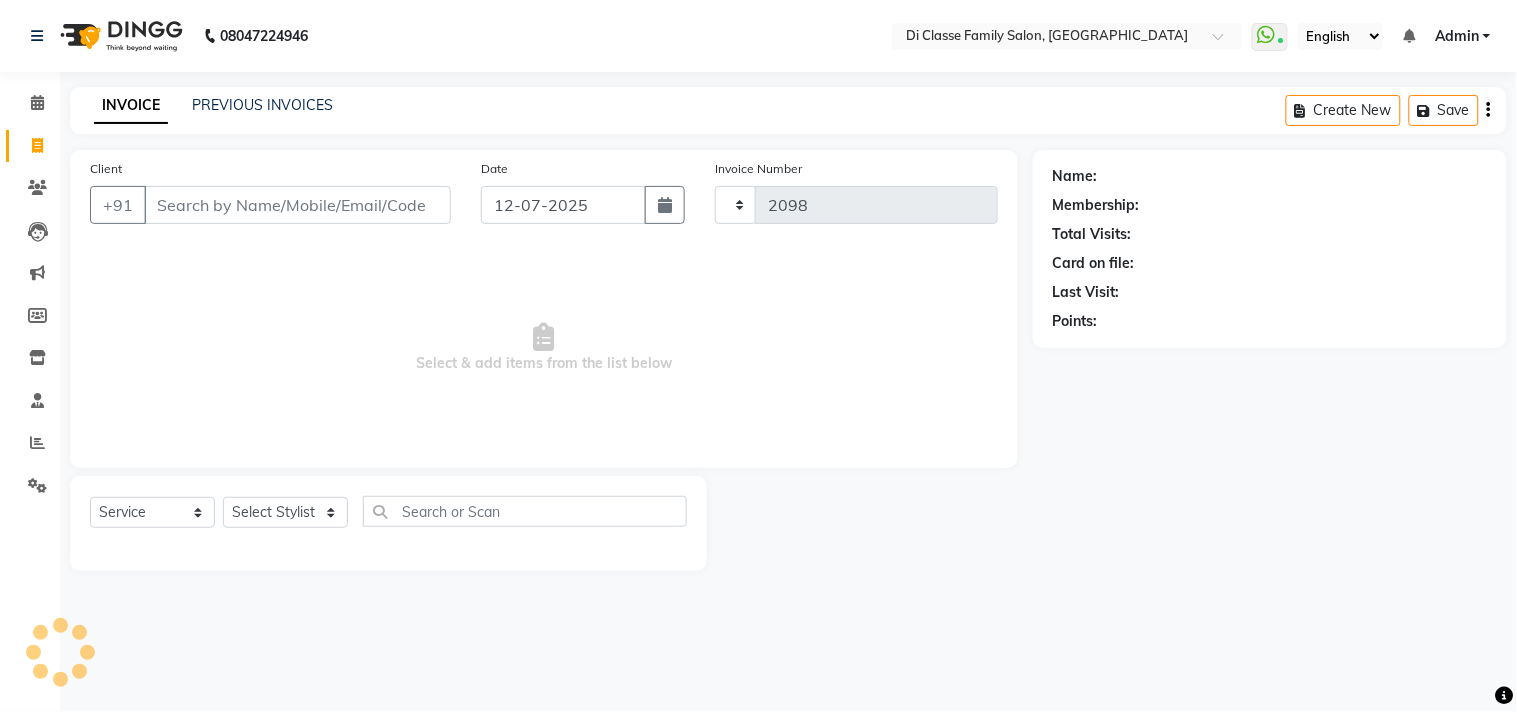 select on "4704" 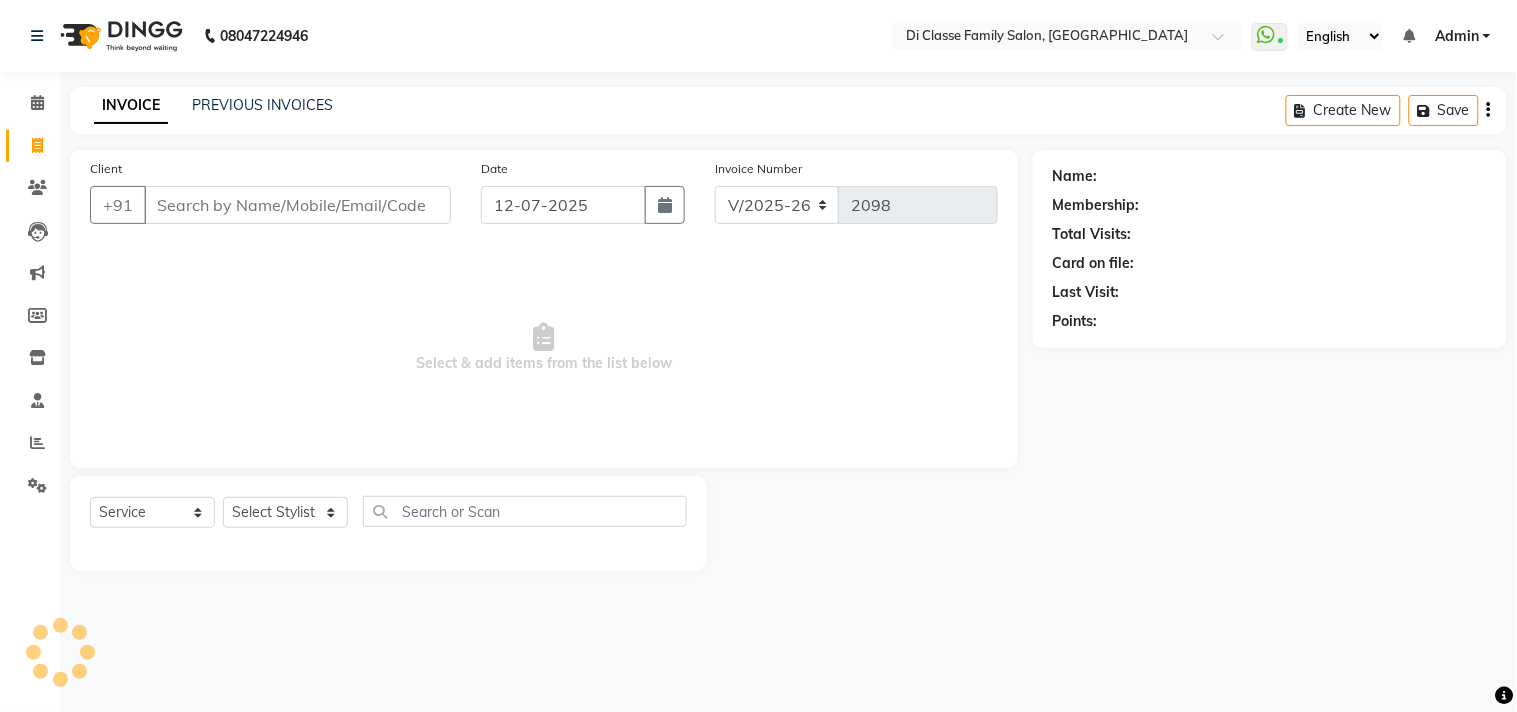 click on "INVOICE PREVIOUS INVOICES" 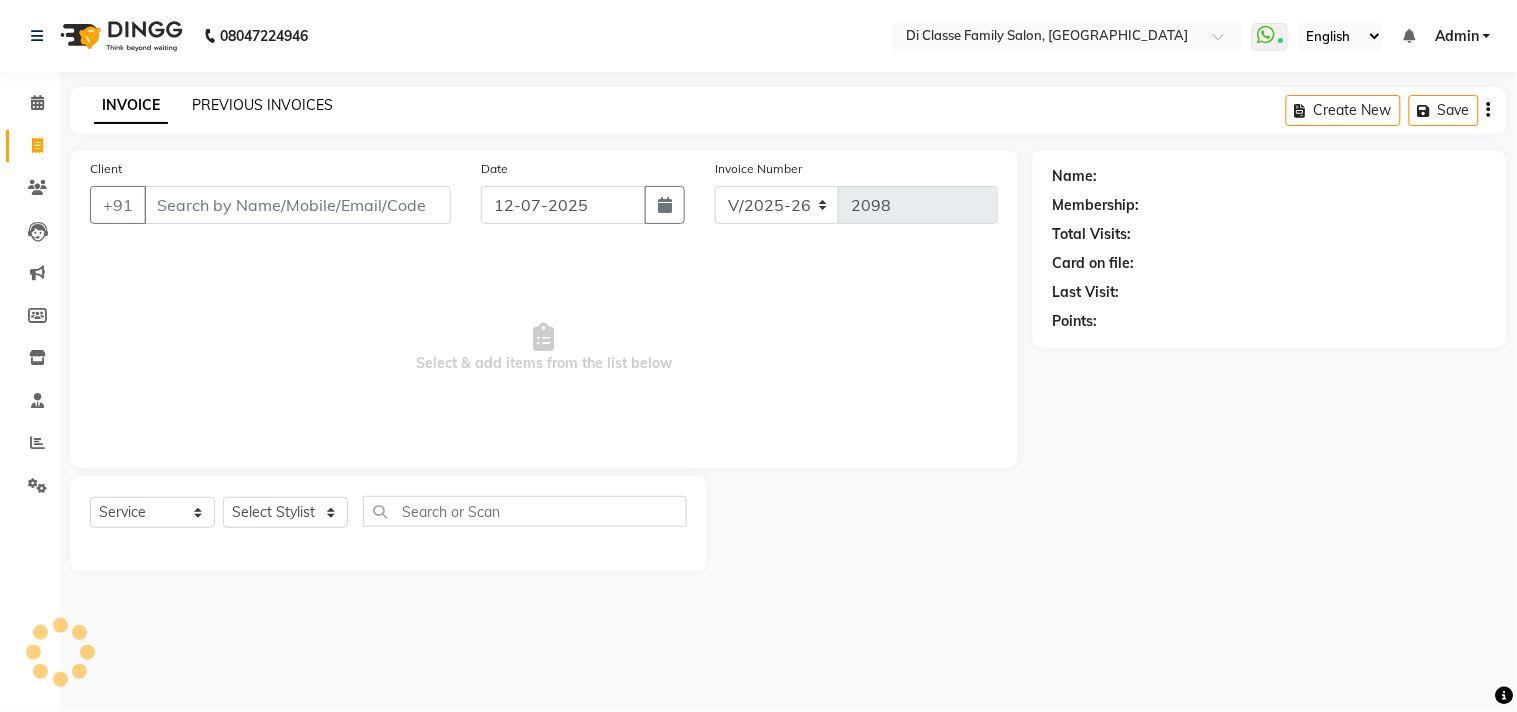 click on "PREVIOUS INVOICES" 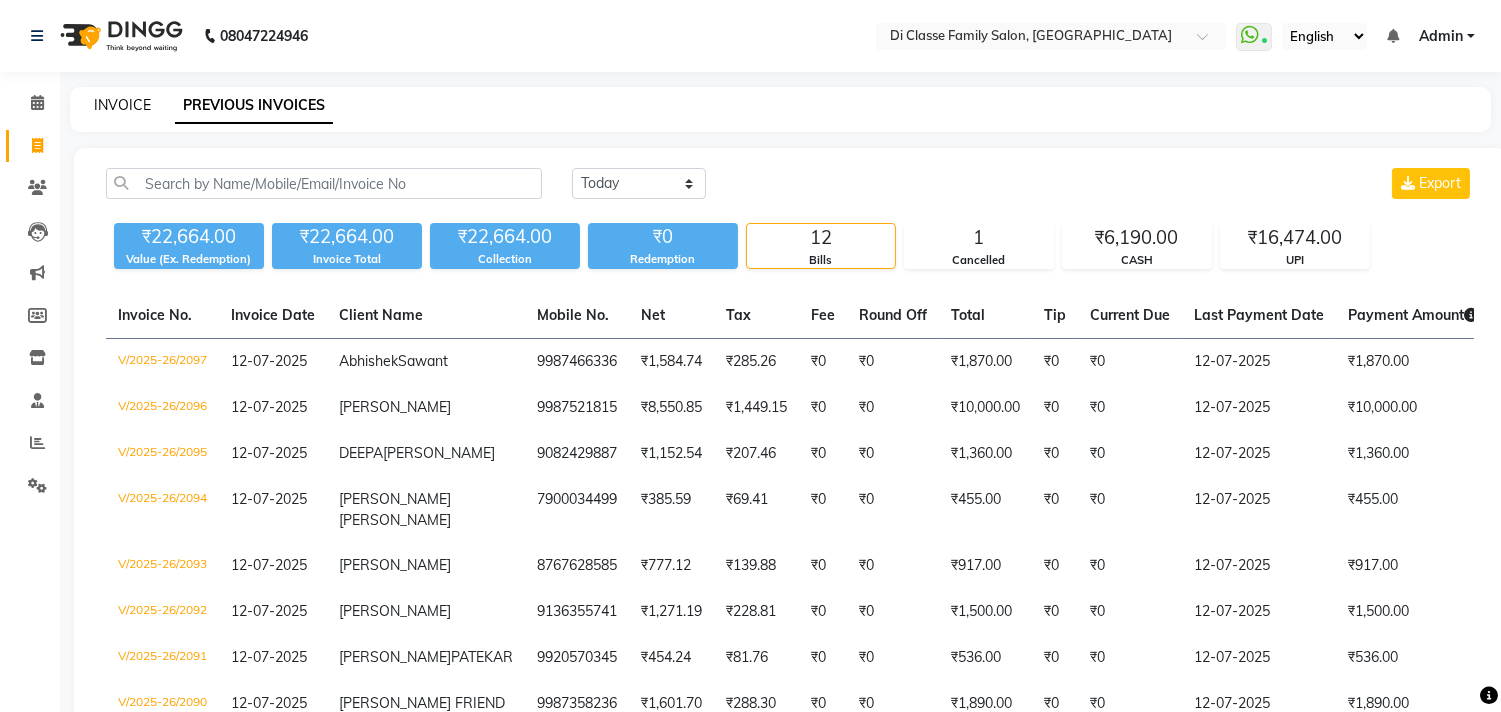 click on "INVOICE" 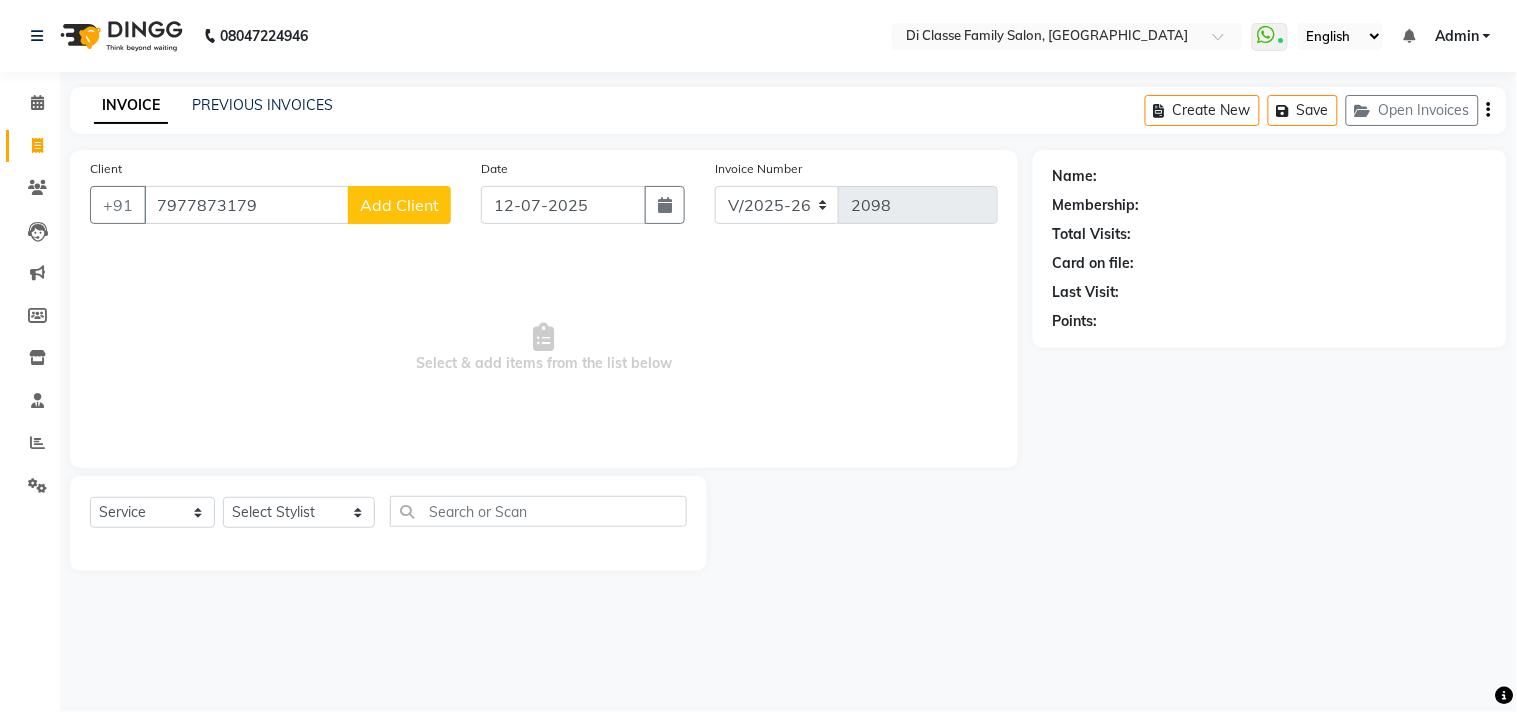 type on "7977873179" 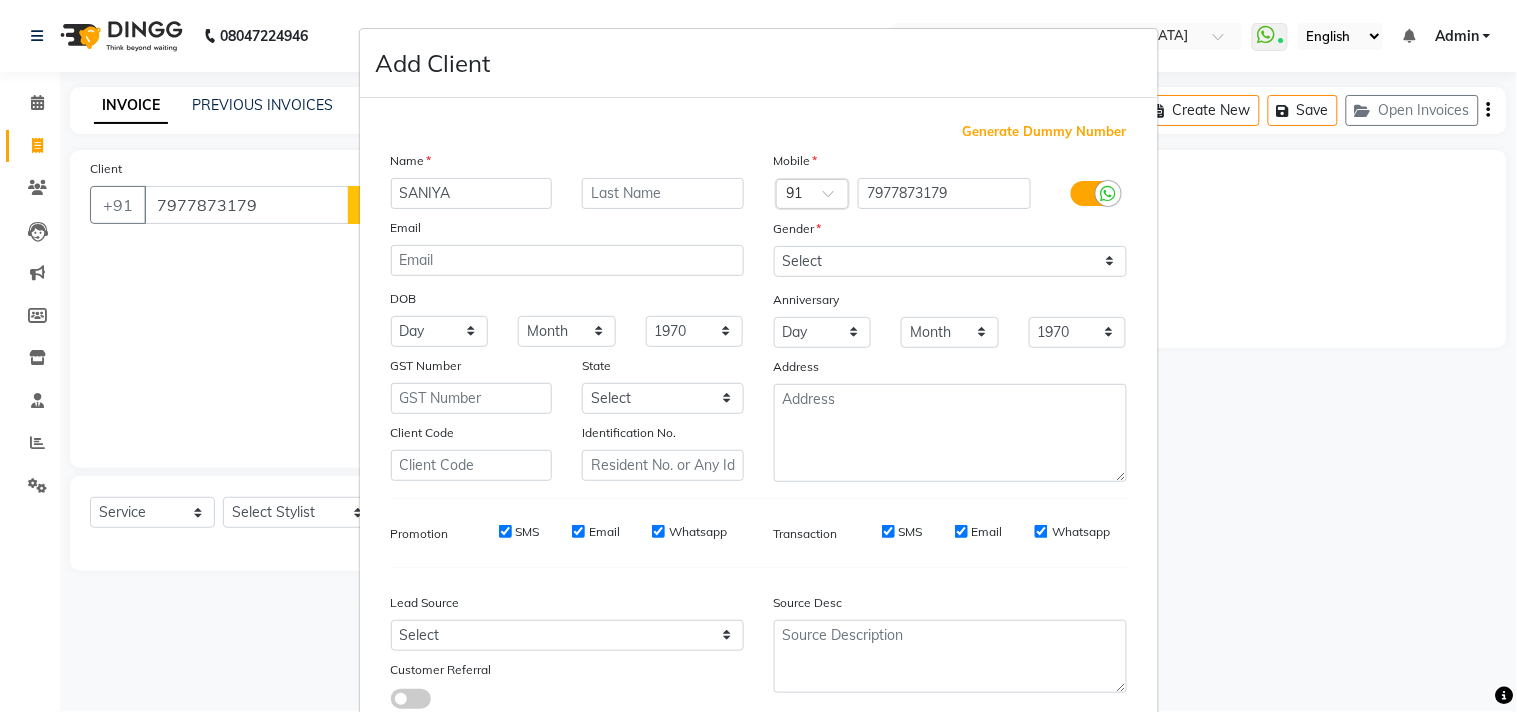 type on "SANIYA" 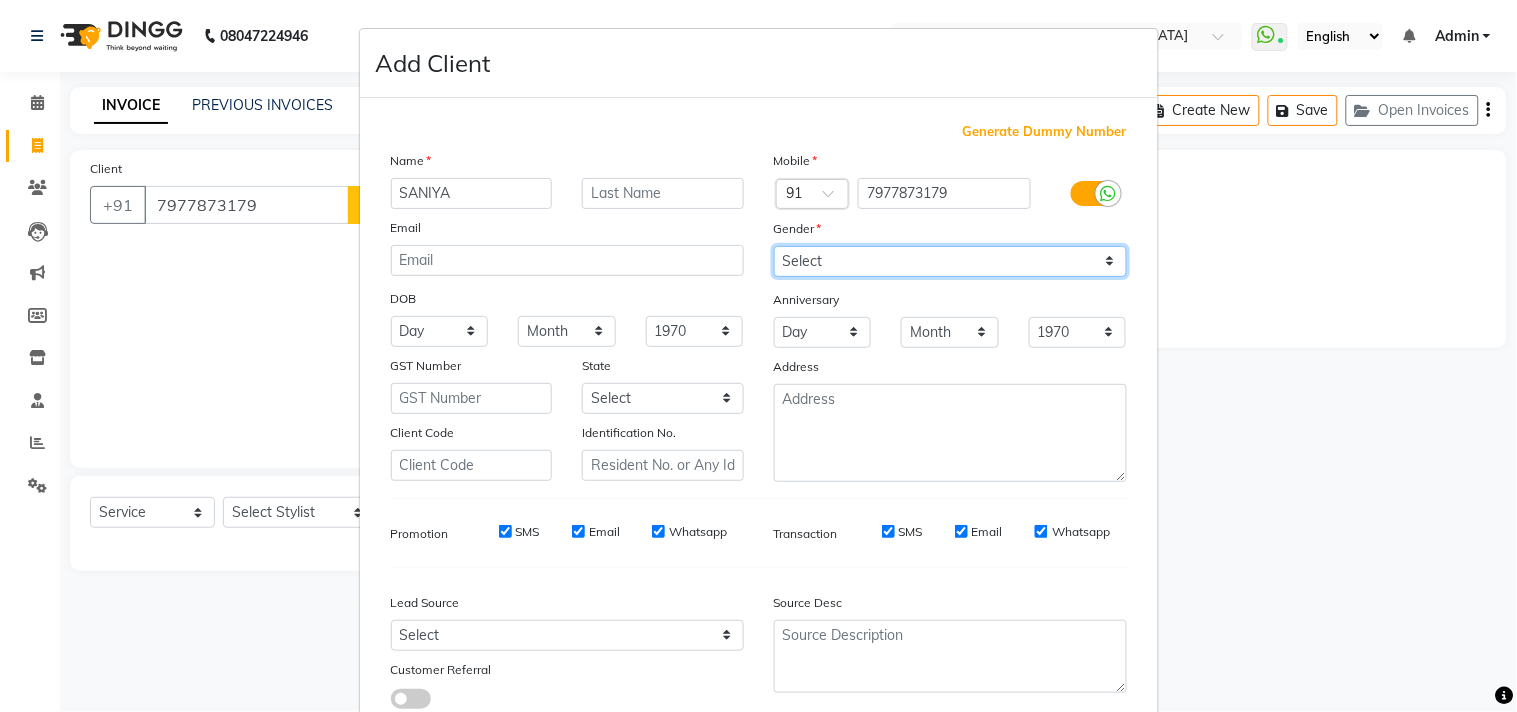 drag, startPoint x: 968, startPoint y: 251, endPoint x: 967, endPoint y: 270, distance: 19.026299 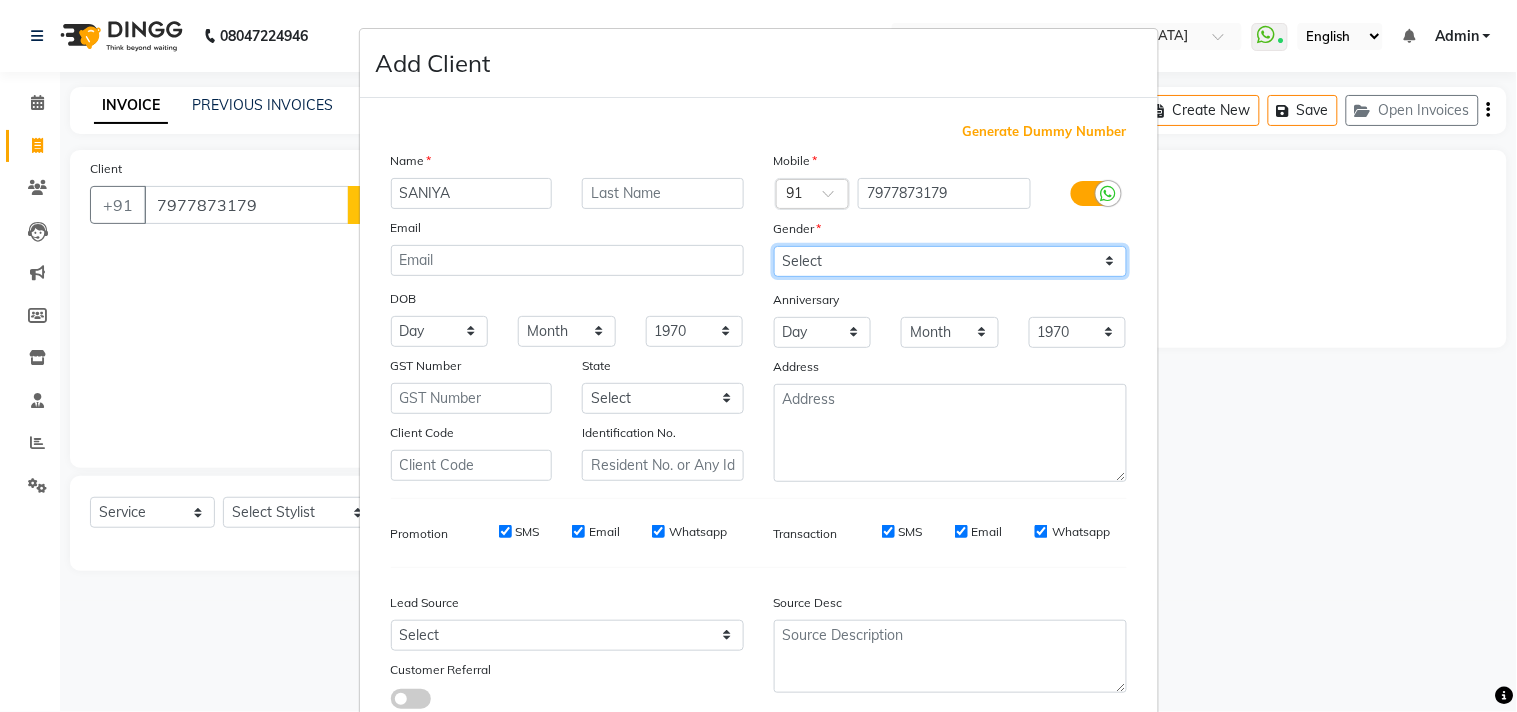 select on "female" 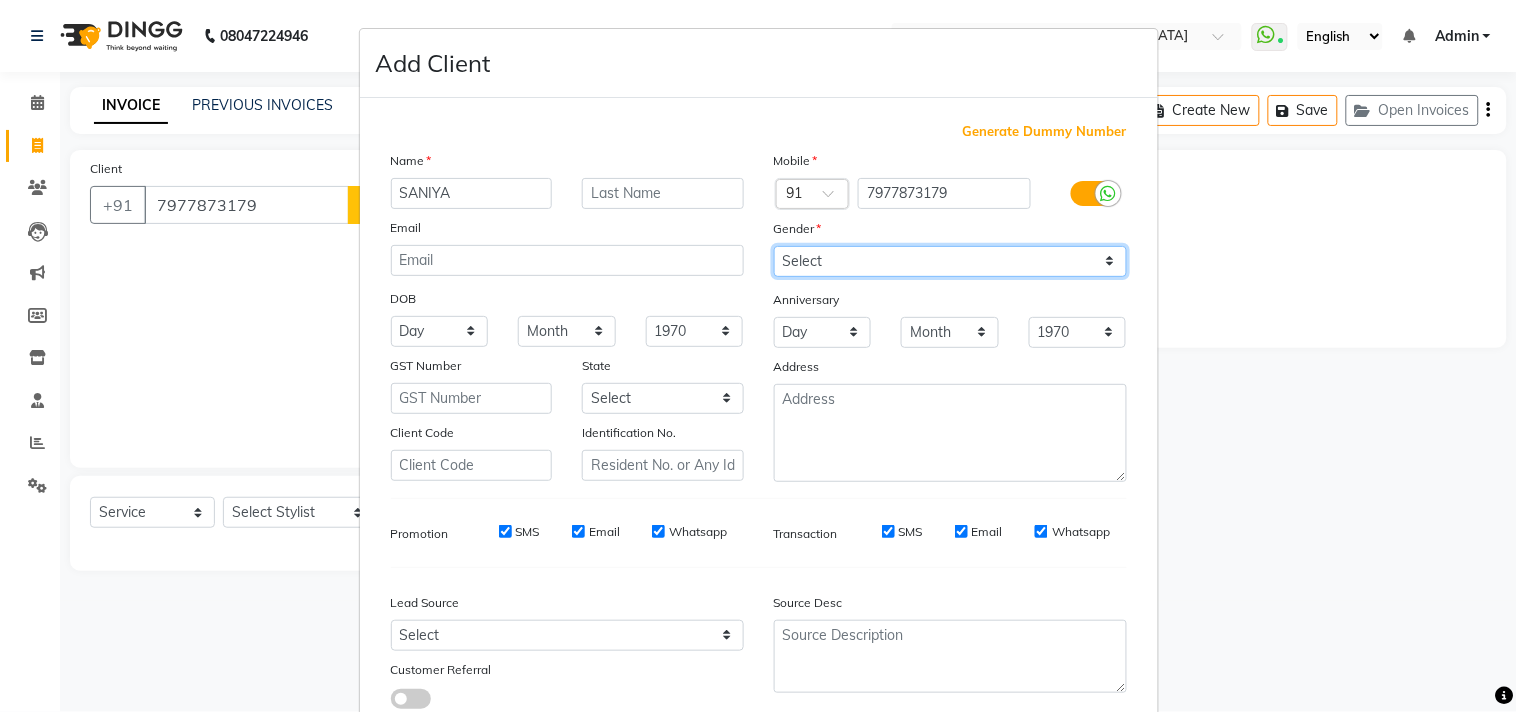 click on "Select Male Female Other Prefer Not To Say" at bounding box center (950, 261) 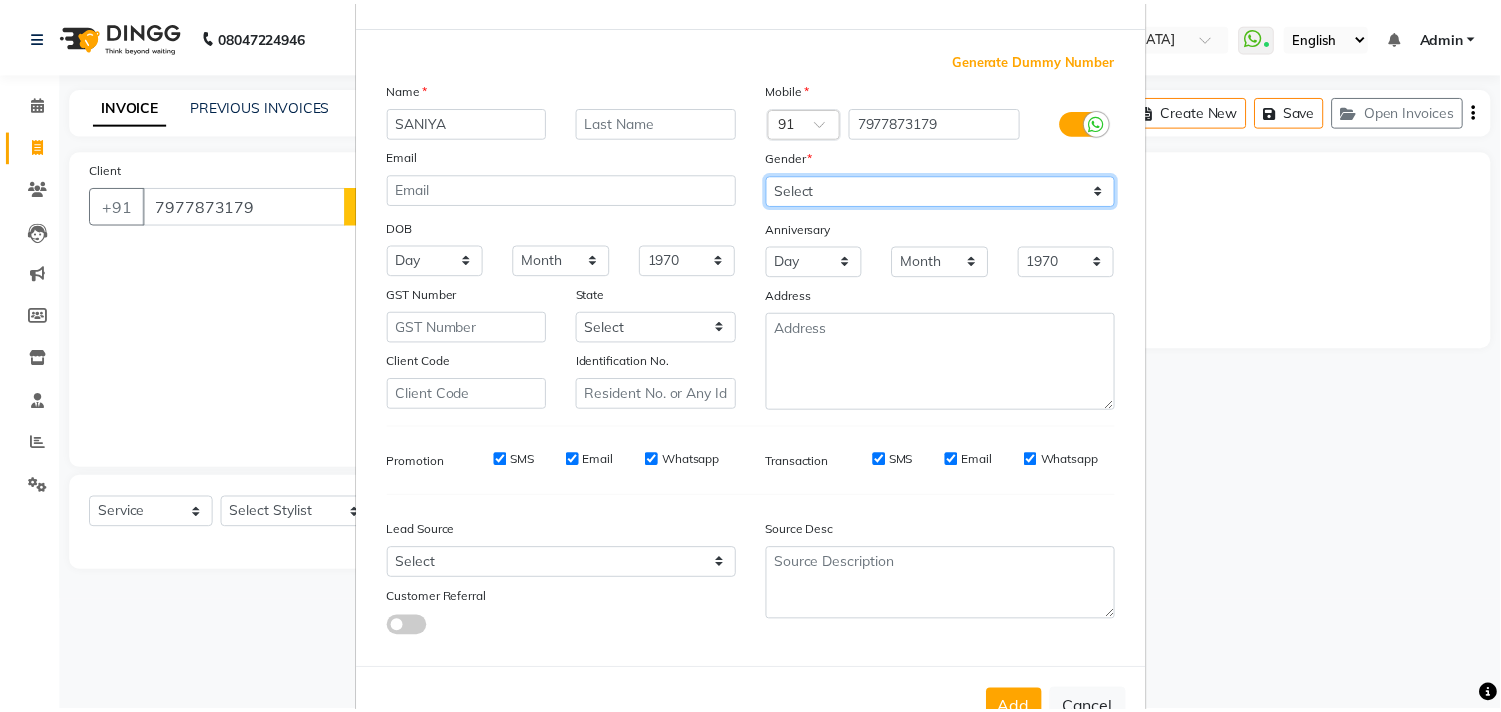 scroll, scrollTop: 138, scrollLeft: 0, axis: vertical 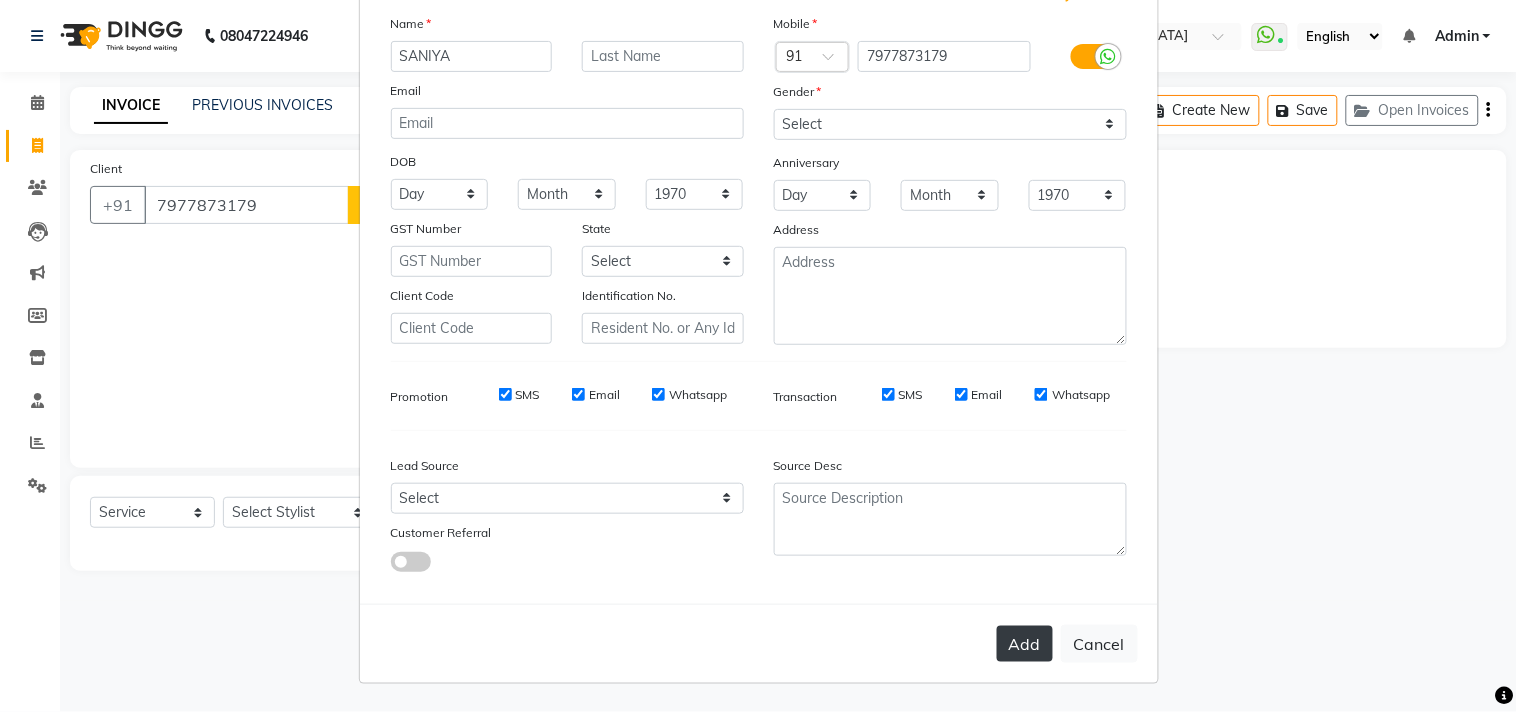 click on "Add" at bounding box center (1025, 644) 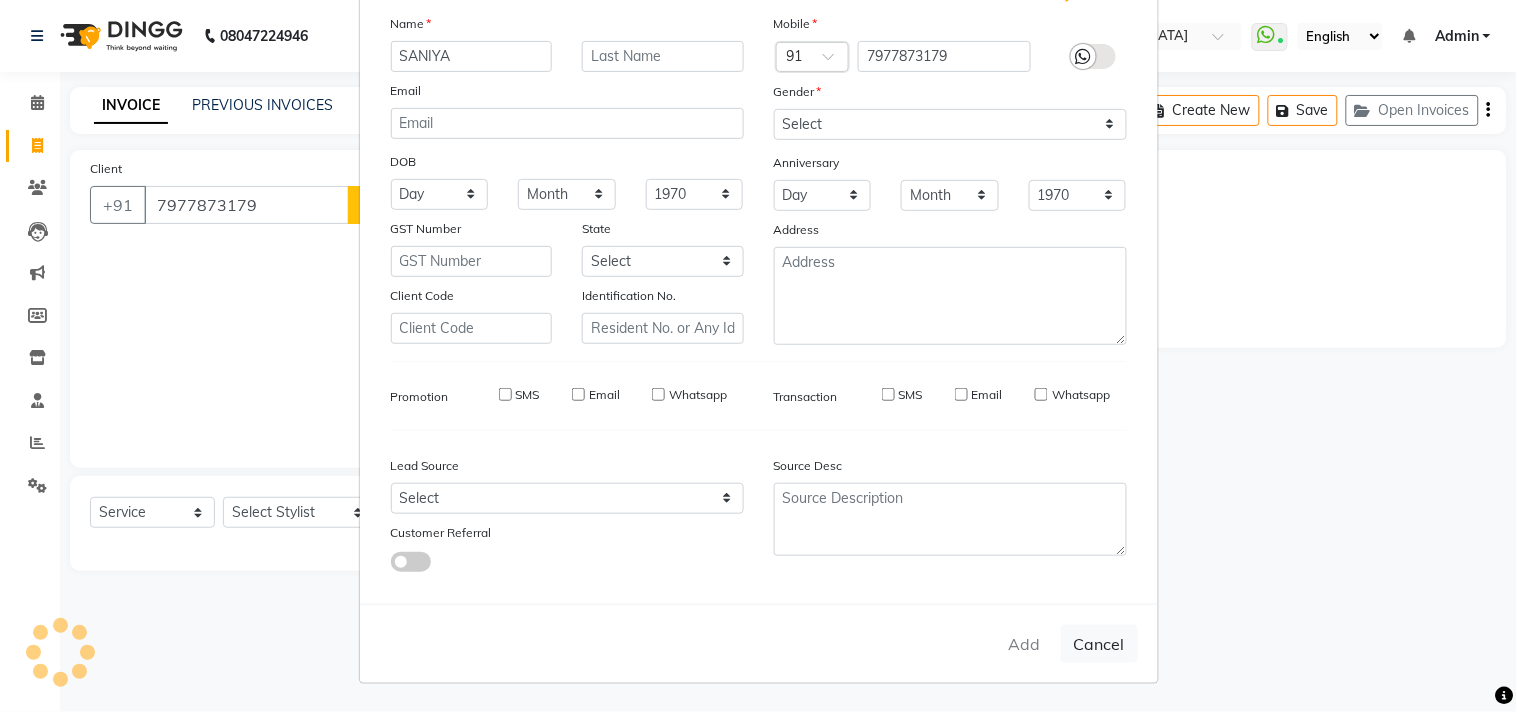 type 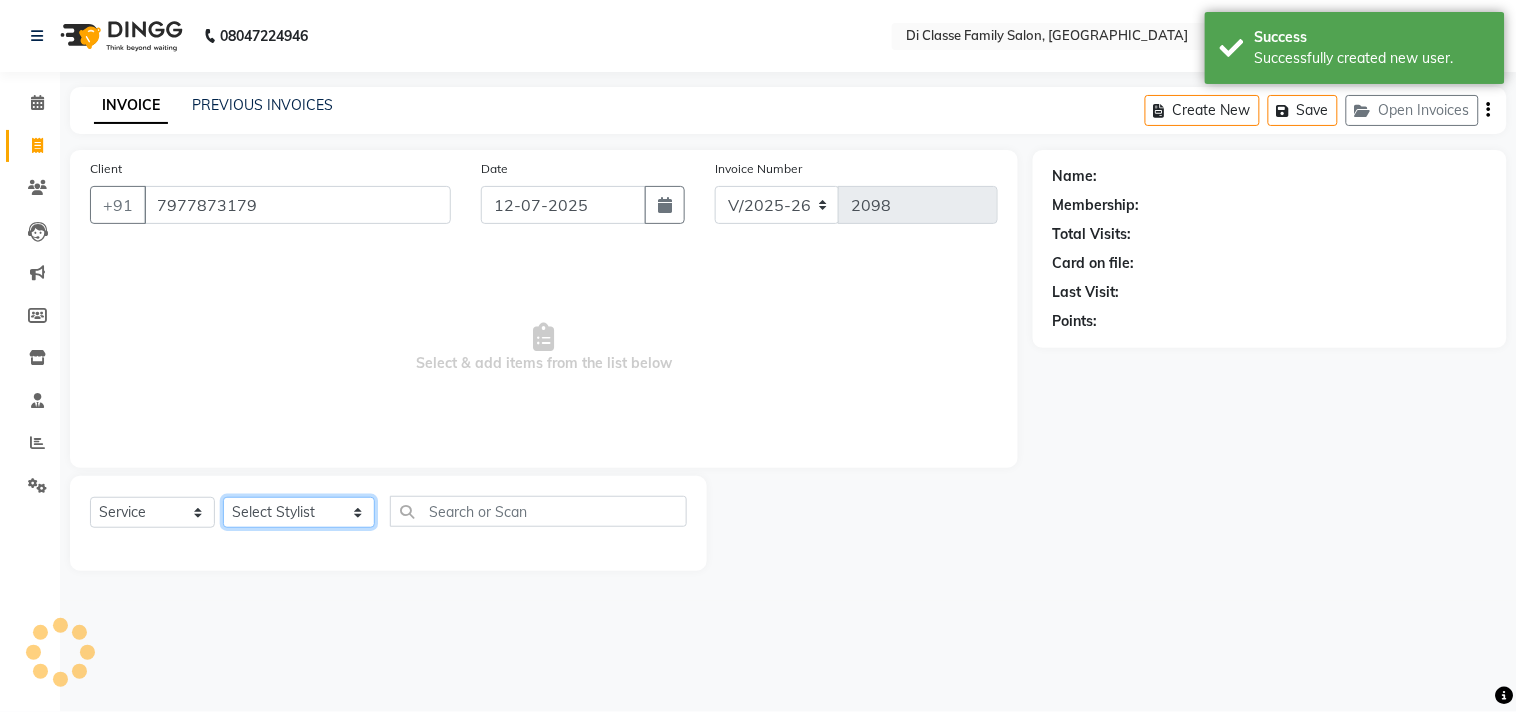click on "Select Stylist aniket  Anu  AYAZ KADRI  Front Desk Javed kapil KOMAL  Payal  Pooja Jadhav Rahul Datkhile RESHMA SHAIKH rutik shinde SACHIN SAKPAL SADDAM SAHAJAN SAKSHI CHAVAN Sameer  sampada Sanjana  SANU shobha sonawane shobha sonawane SHUBHAM PEDNEKAR Sikandar Ansari ssneha rana" 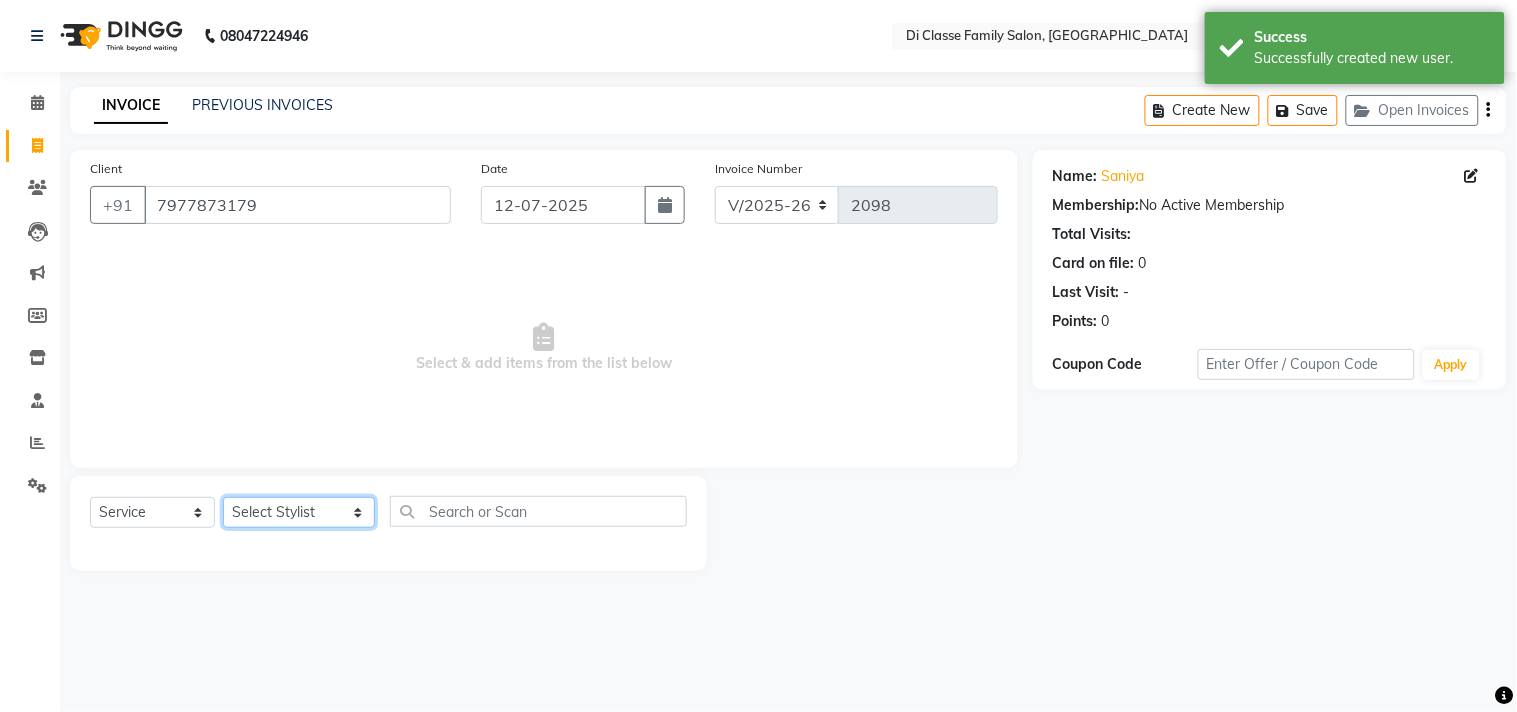 select on "28411" 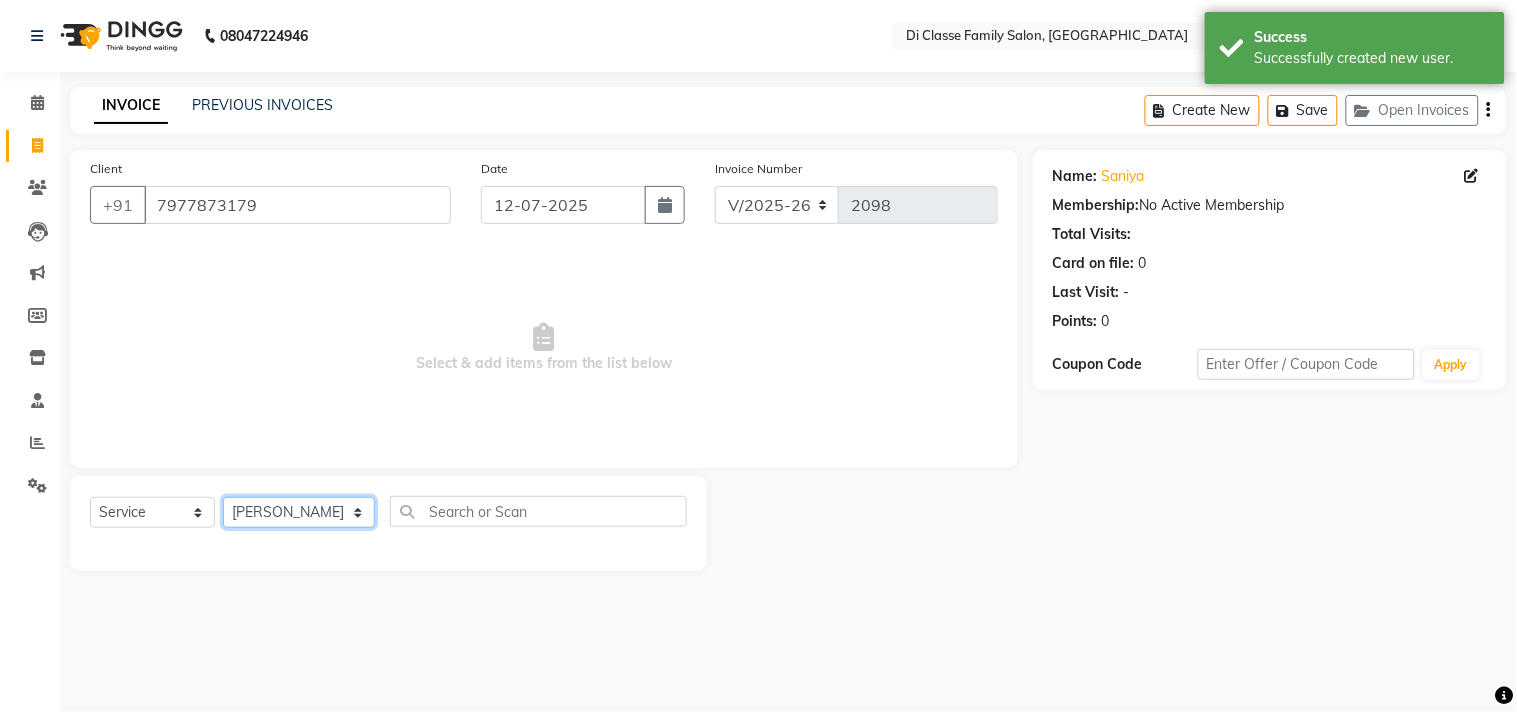 click on "Select Stylist aniket  Anu  AYAZ KADRI  Front Desk Javed kapil KOMAL  Payal  Pooja Jadhav Rahul Datkhile RESHMA SHAIKH rutik shinde SACHIN SAKPAL SADDAM SAHAJAN SAKSHI CHAVAN Sameer  sampada Sanjana  SANU shobha sonawane shobha sonawane SHUBHAM PEDNEKAR Sikandar Ansari ssneha rana" 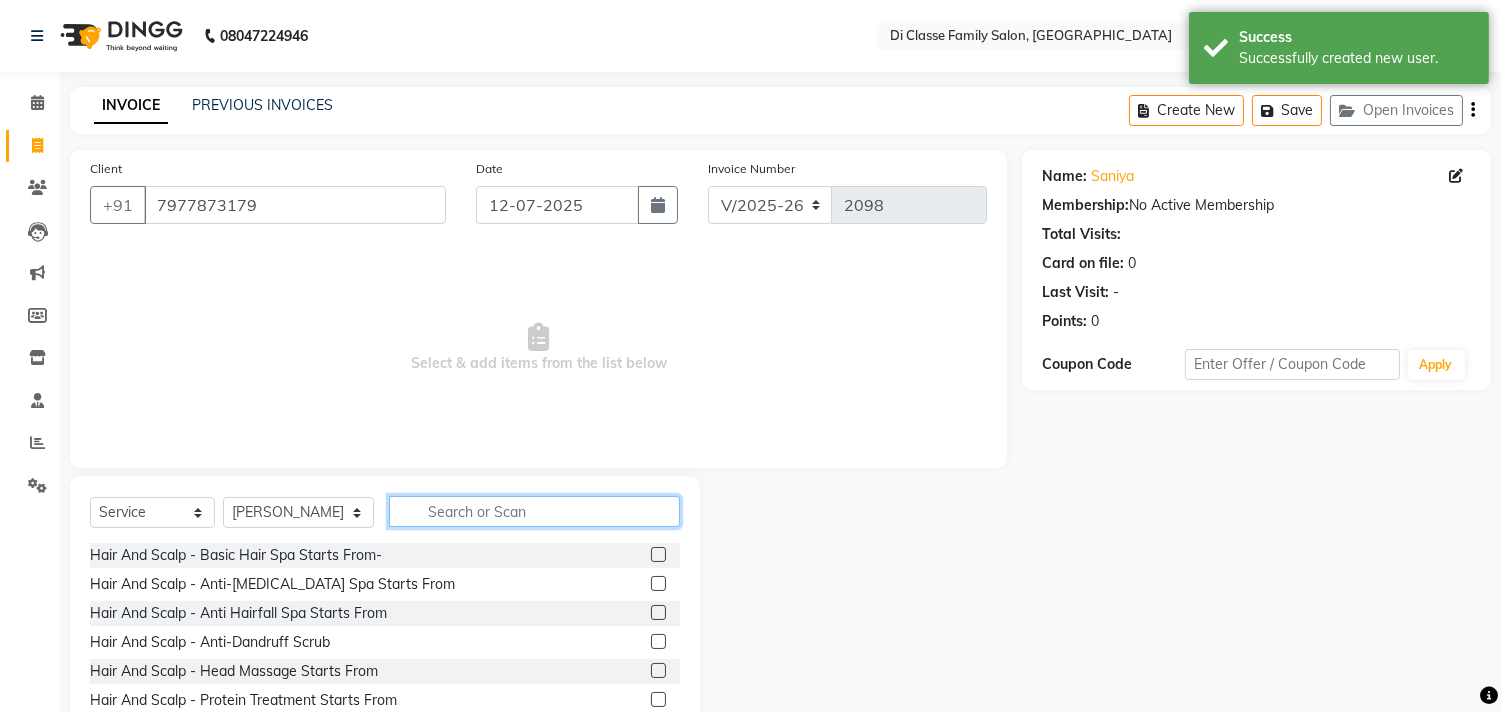 click 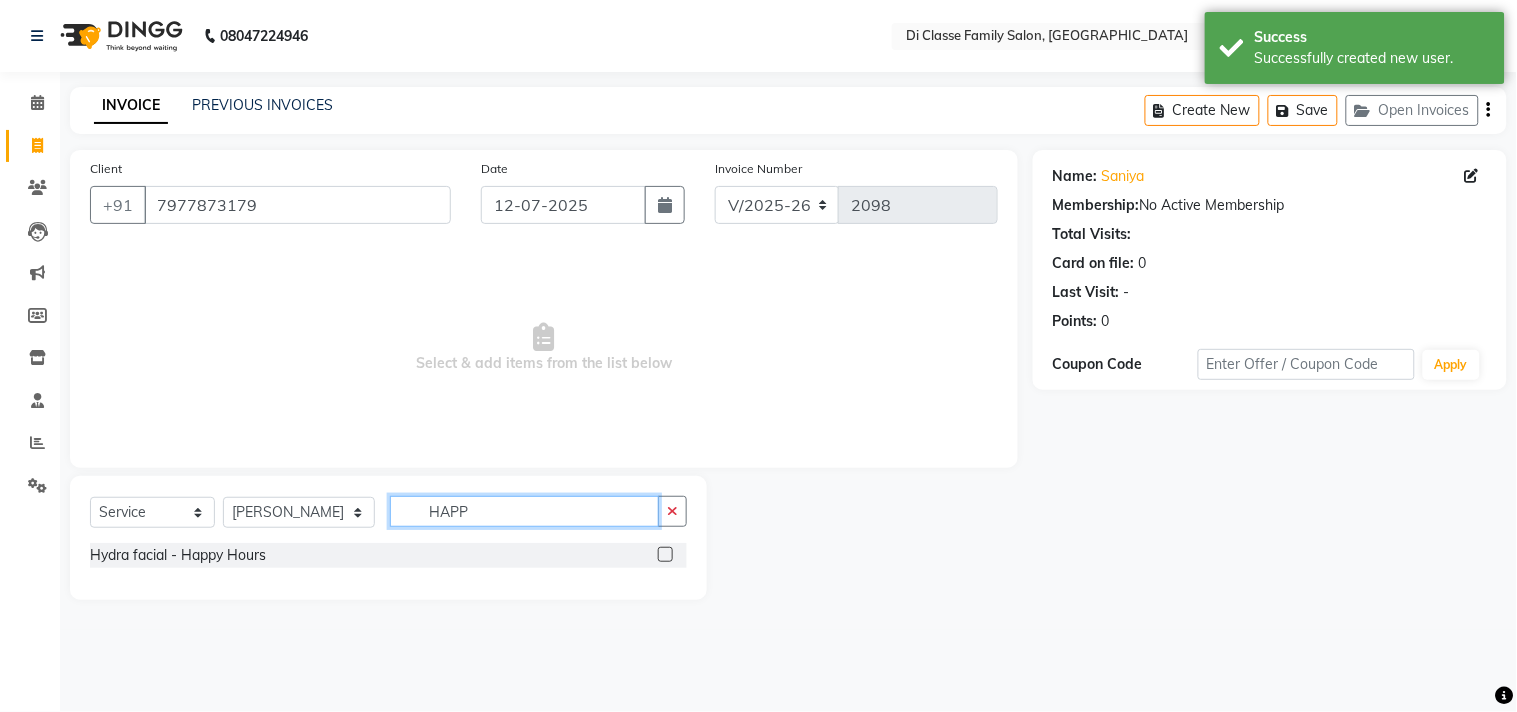 type on "HAPP" 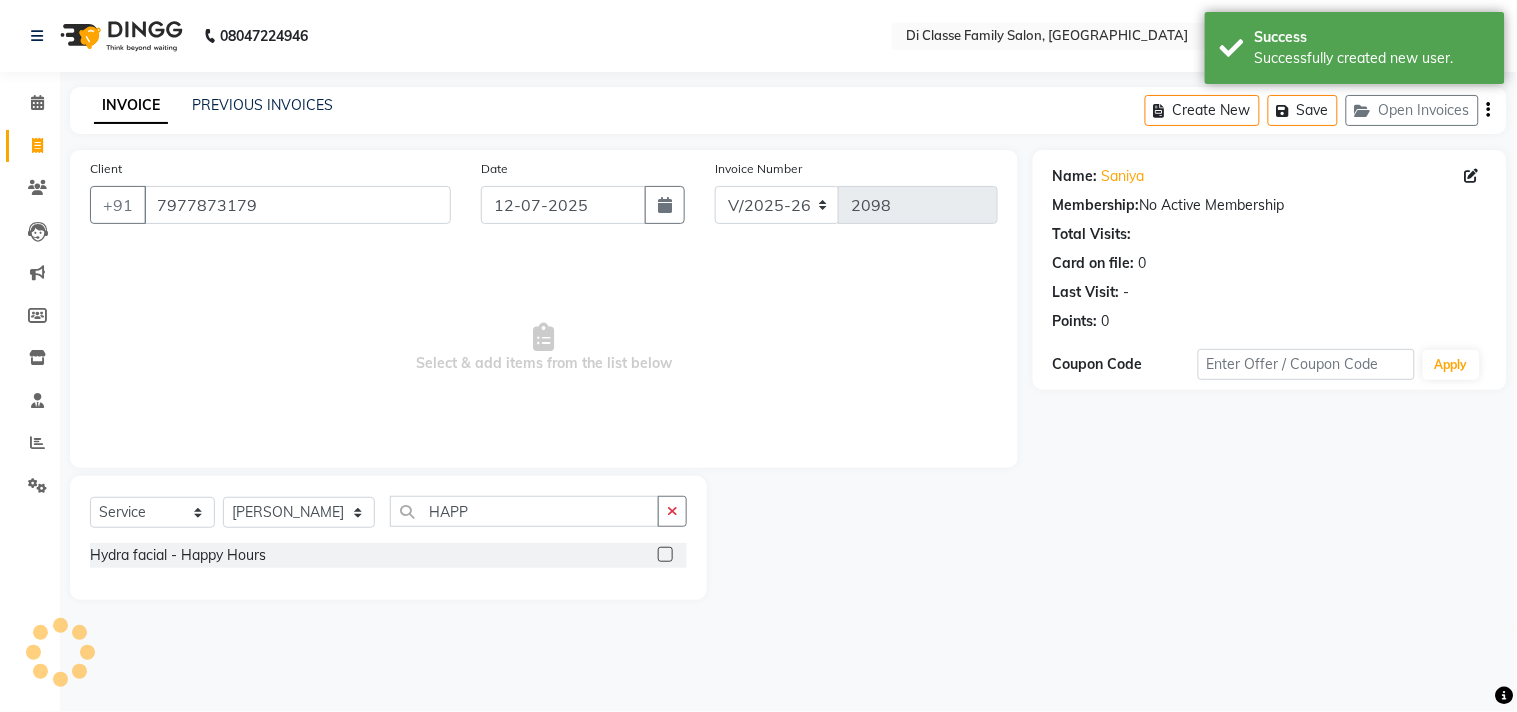 click 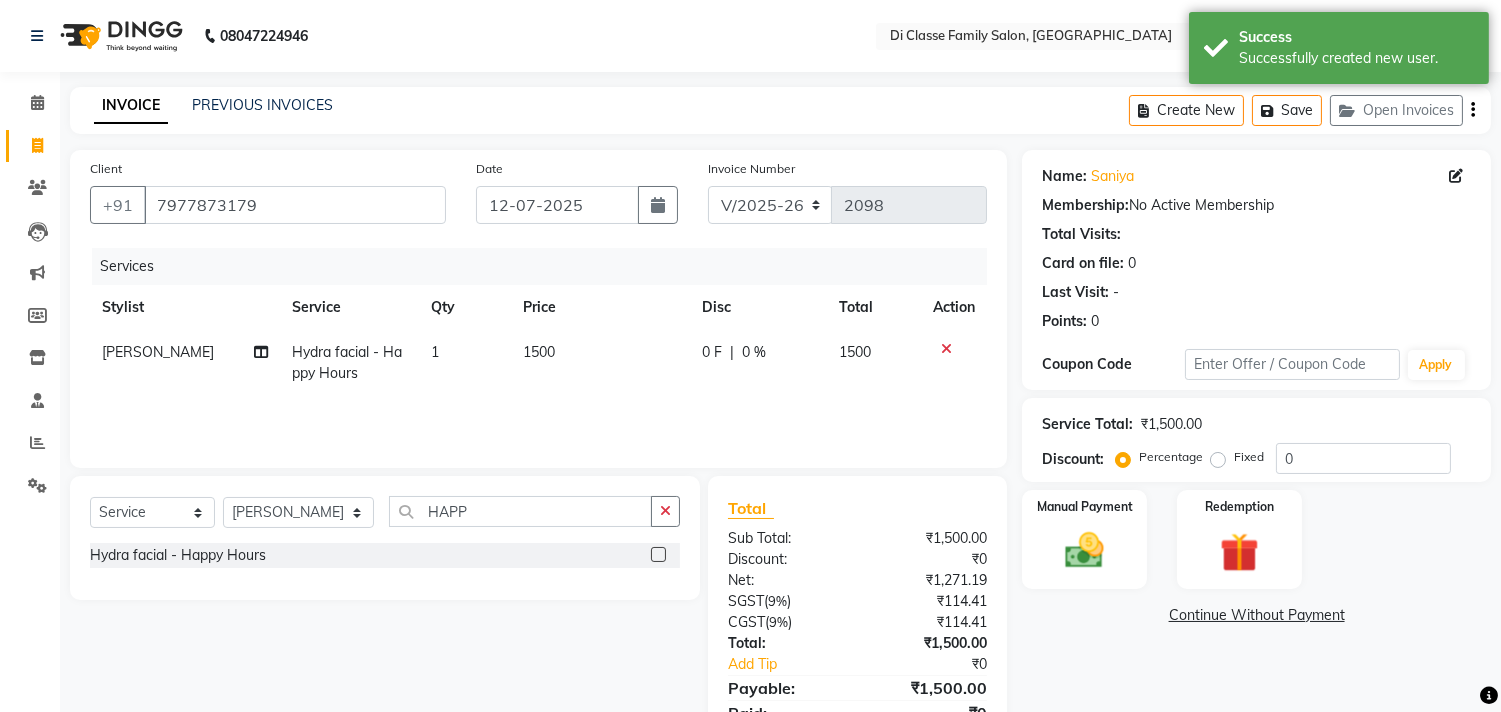 click 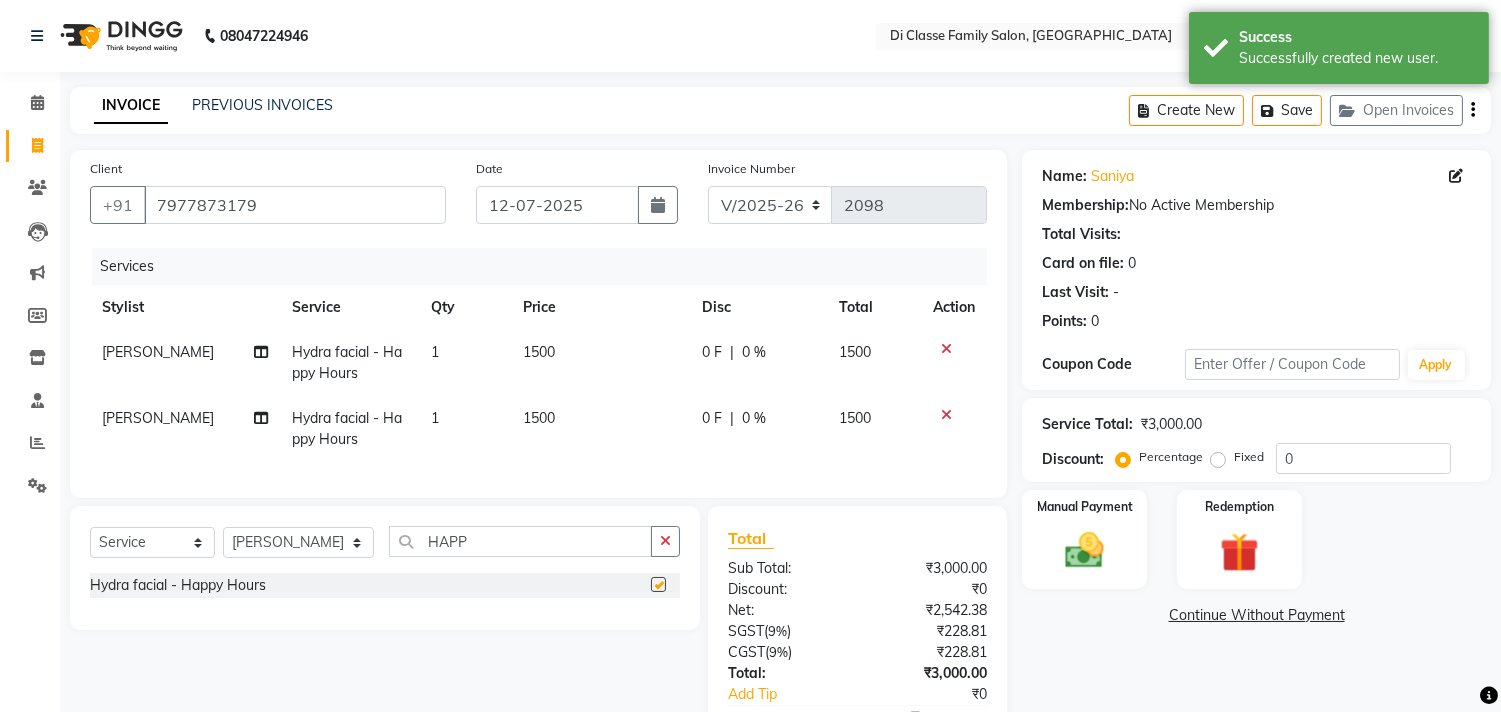 checkbox on "false" 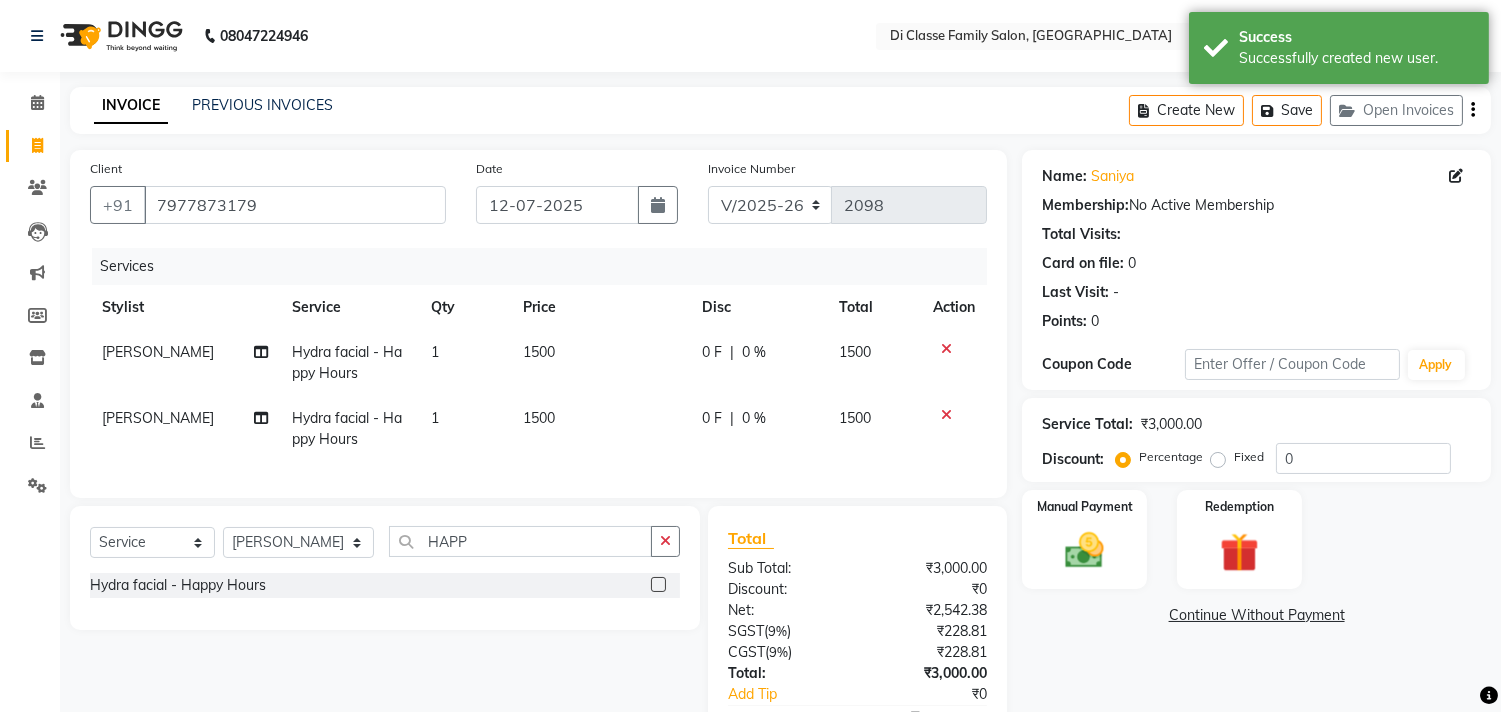 click on "SAKSHI CHAVAN" 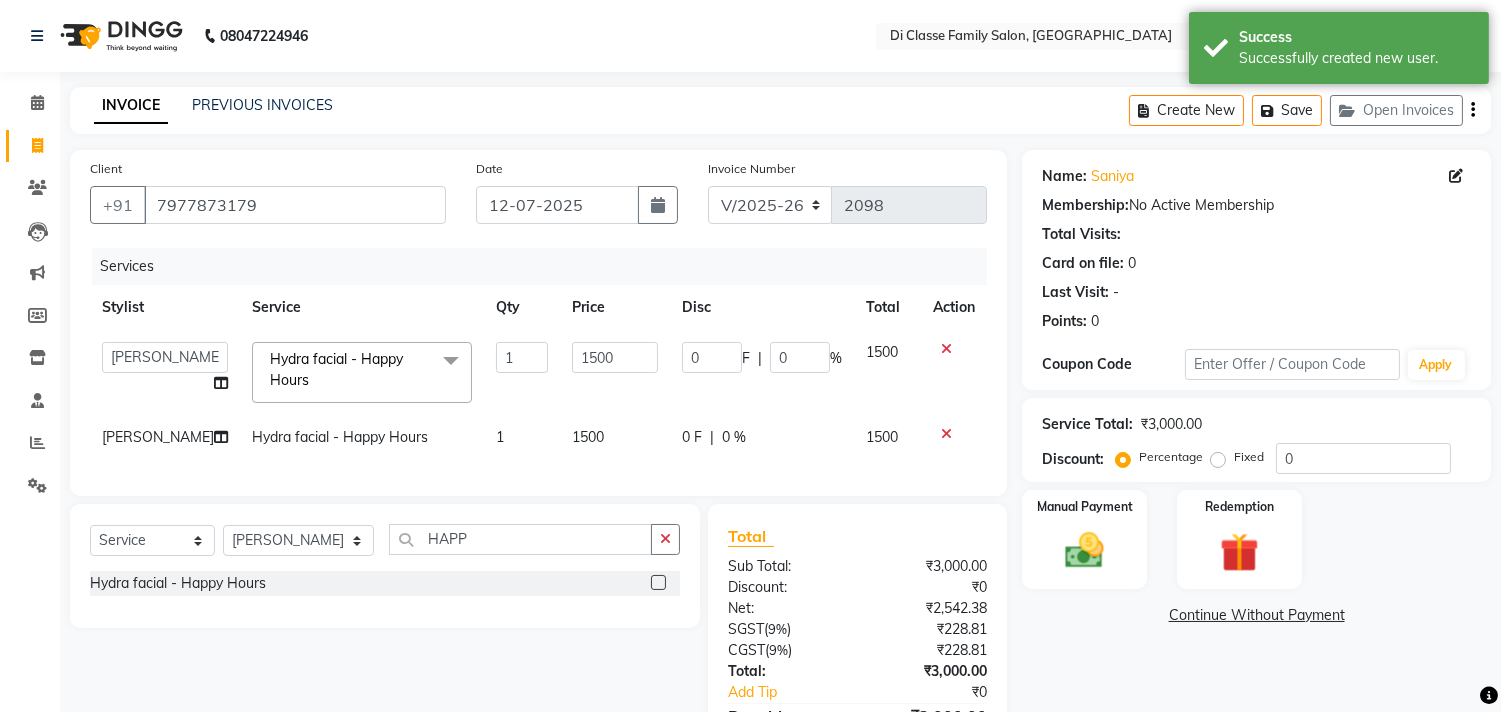 click on "SAKSHI CHAVAN" 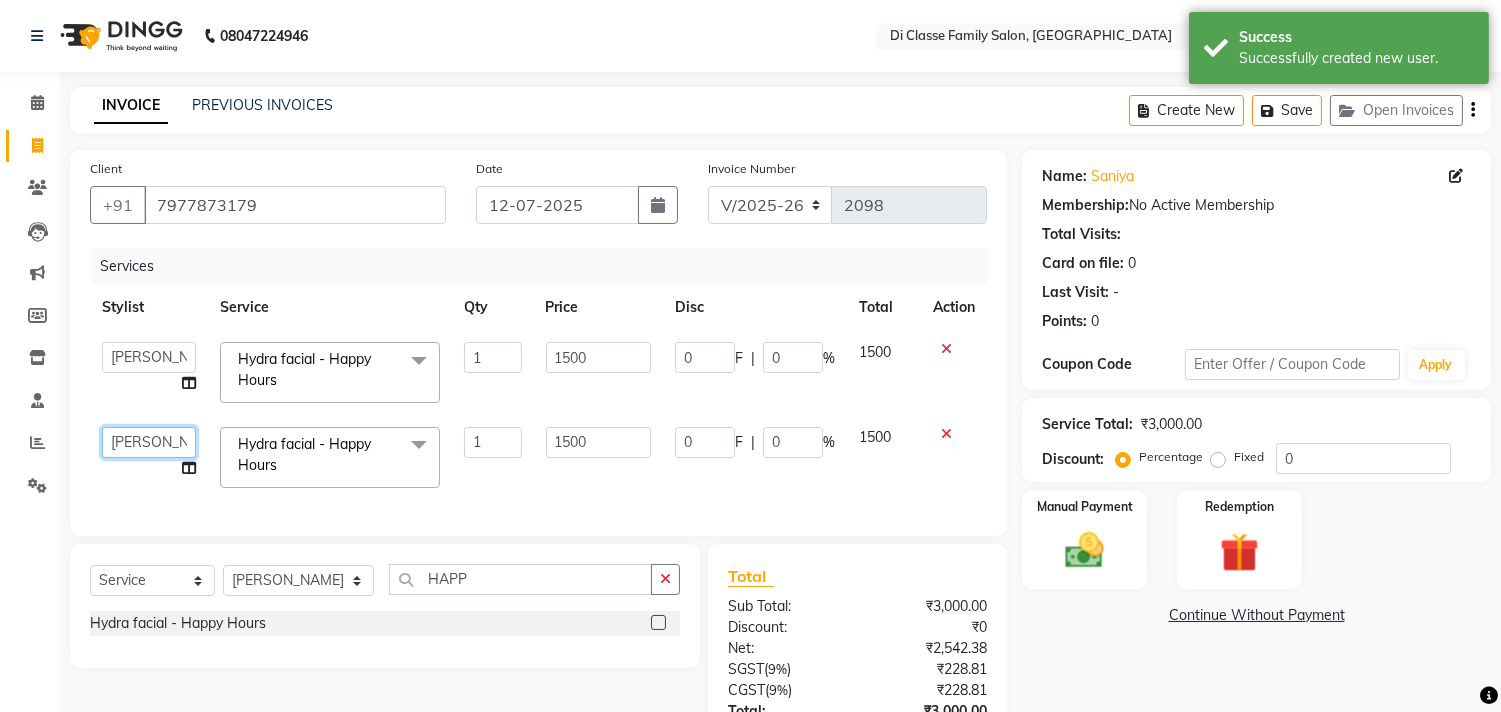click on "aniket    Anu    AYAZ KADRI    Front Desk   Javed   kapil   KOMAL    Payal    Pooja Jadhav   Rahul Datkhile   RESHMA SHAIKH   rutik shinde   SACHIN SAKPAL   SADDAM   SAHAJAN   SAKSHI CHAVAN   Sameer    sampada   Sanjana    SANU   shobha sonawane   shobha sonawane   SHUBHAM PEDNEKAR   Sikandar Ansari   ssneha rana" 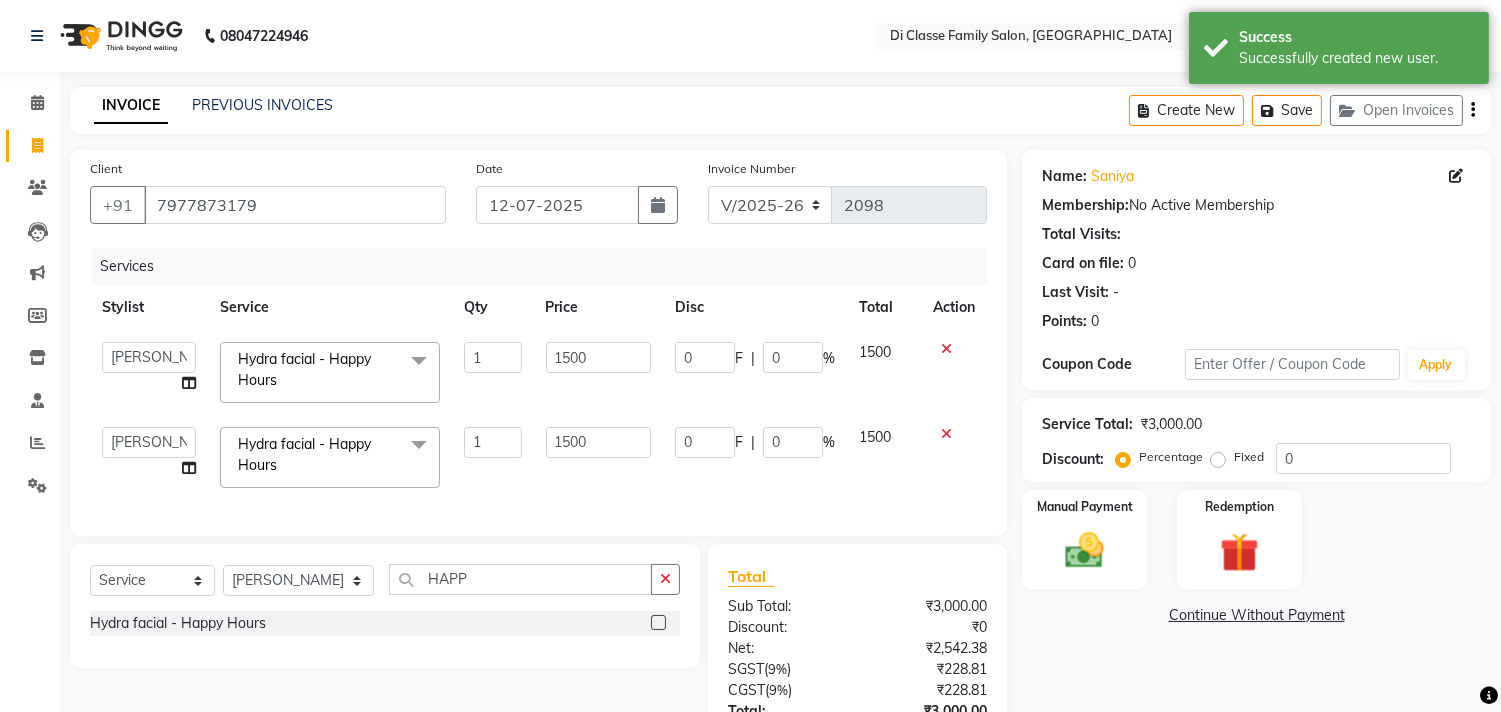 select on "59601" 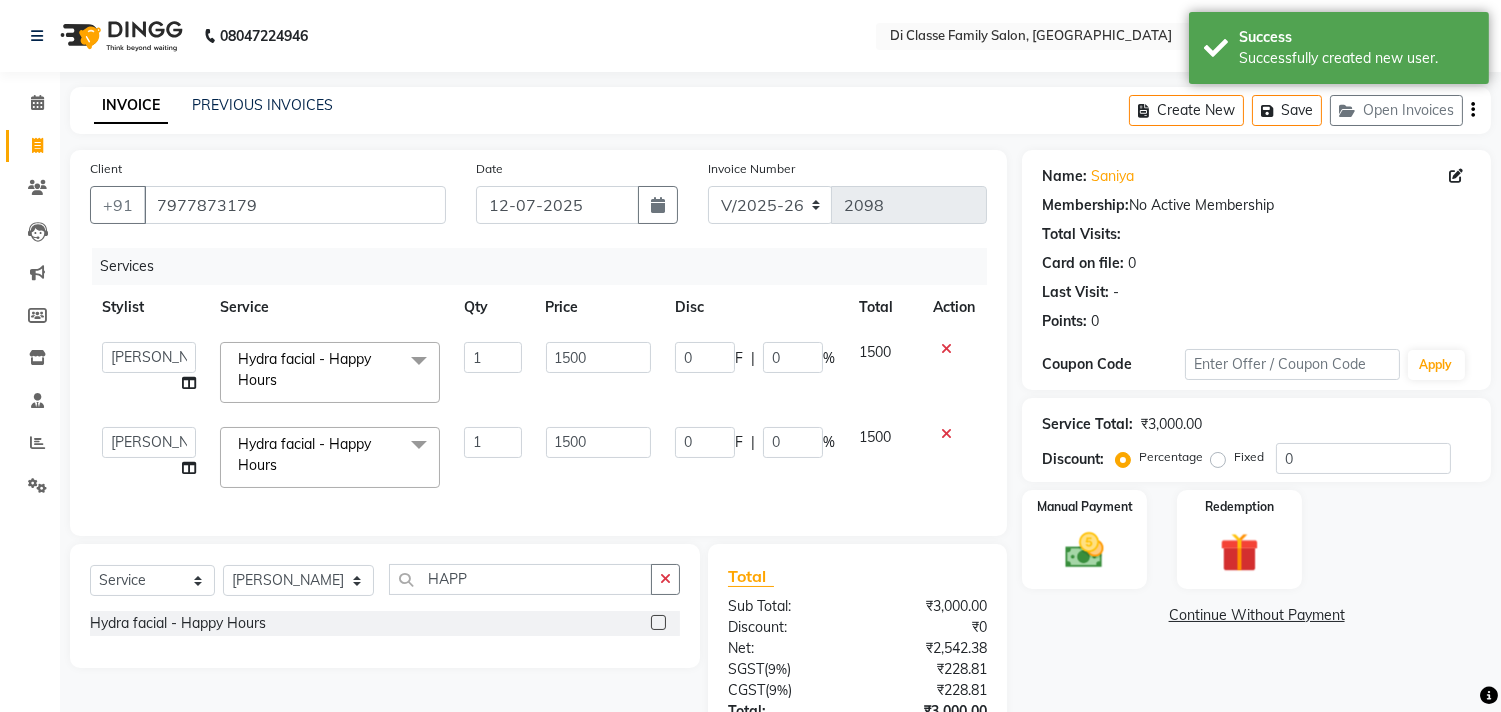 scroll, scrollTop: 172, scrollLeft: 0, axis: vertical 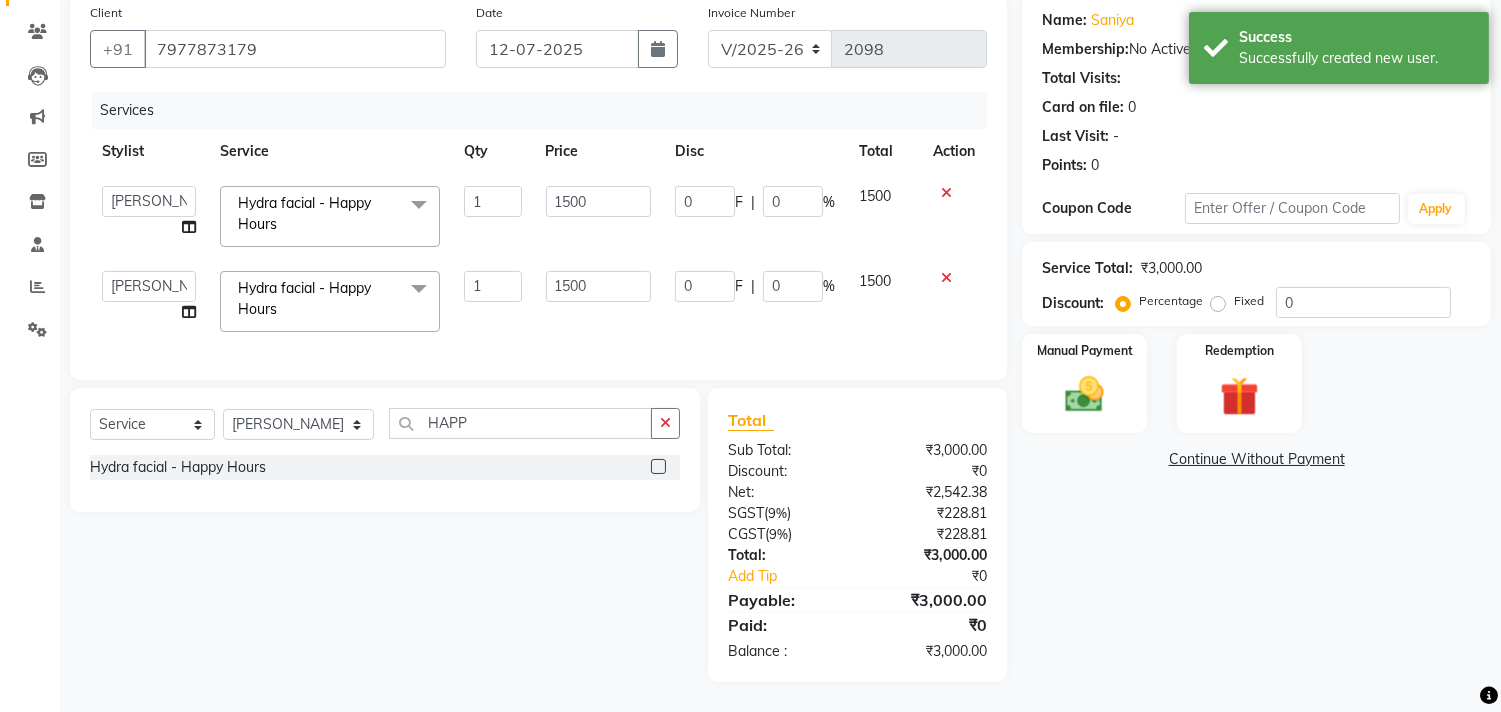 click on "Services Stylist Service Qty Price Disc Total Action  aniket    Anu    AYAZ KADRI    Front Desk   Javed   kapil   KOMAL    Payal    Pooja Jadhav   Rahul Datkhile   RESHMA SHAIKH   rutik shinde   SACHIN SAKPAL   SADDAM   SAHAJAN   SAKSHI CHAVAN   Sameer    sampada   Sanjana    SANU   shobha sonawane   shobha sonawane   SHUBHAM PEDNEKAR   Sikandar Ansari   ssneha rana   Hydra facial - Happy Hours  x Hair And Scalp - Basic Hair Spa Starts From- Hair And Scalp - Anti-Dandruff Spa Starts From Hair And Scalp - Anti Hairfall Spa Starts From Hair And Scalp - Anti-Dandruff Scrub Hair And Scalp - Head Massage Starts From Hair And Scalp - Protein Treatment Starts From Hair And Scalp - Botox Spa Starts From Hair and Scalp - Golden spa starts from  Hair and scalp - Ultime repair  HAIRCUT - Men's Advanced haircut HAIRCUT - Senior Stylist HAIRCUT - Hair-wash HAIRCUT - Hair-styling BEARD - Clean shave BEARD - Beard shape / styling BEARD - Moustache HAIR COLOUR - Highlights (per streak) HAIR COLOUR - Beard colour 1 1500 0 F" 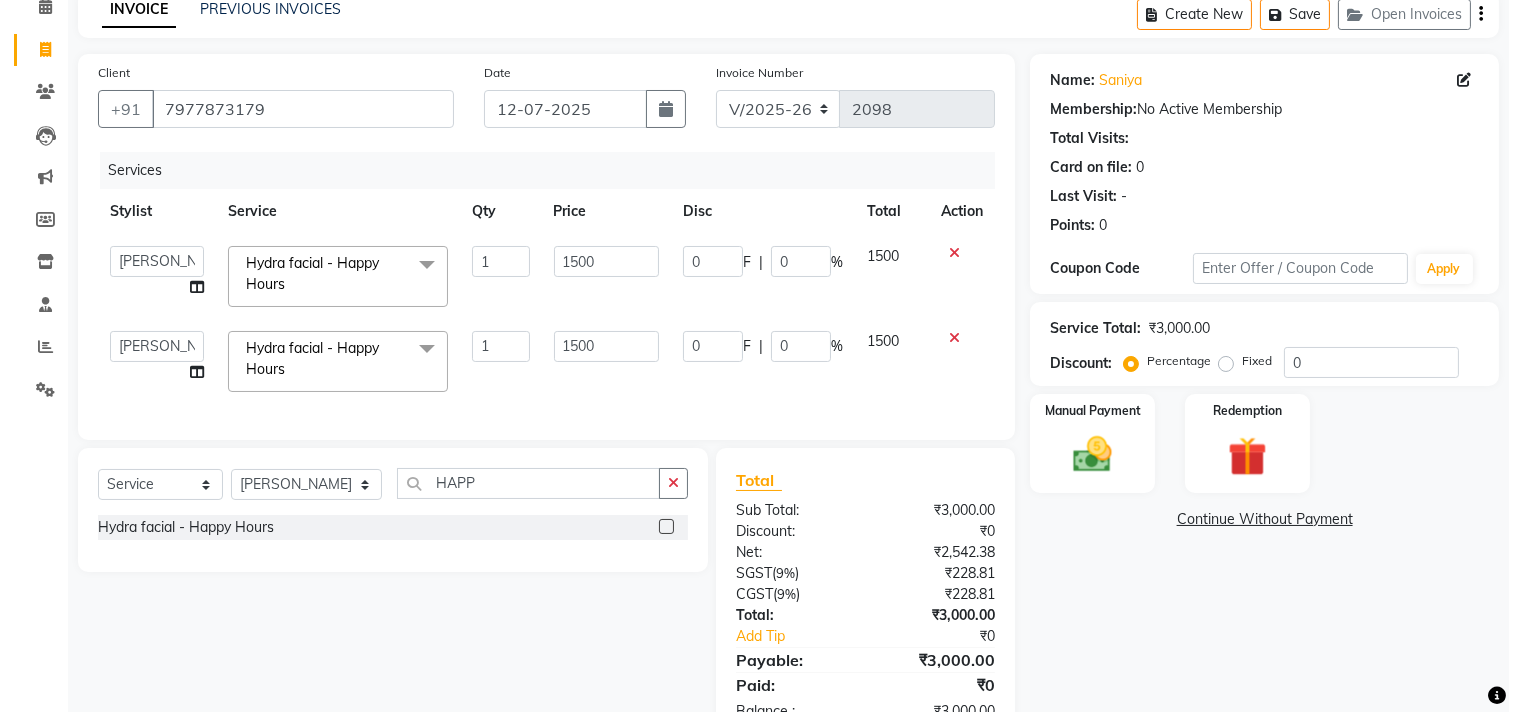 scroll, scrollTop: 0, scrollLeft: 0, axis: both 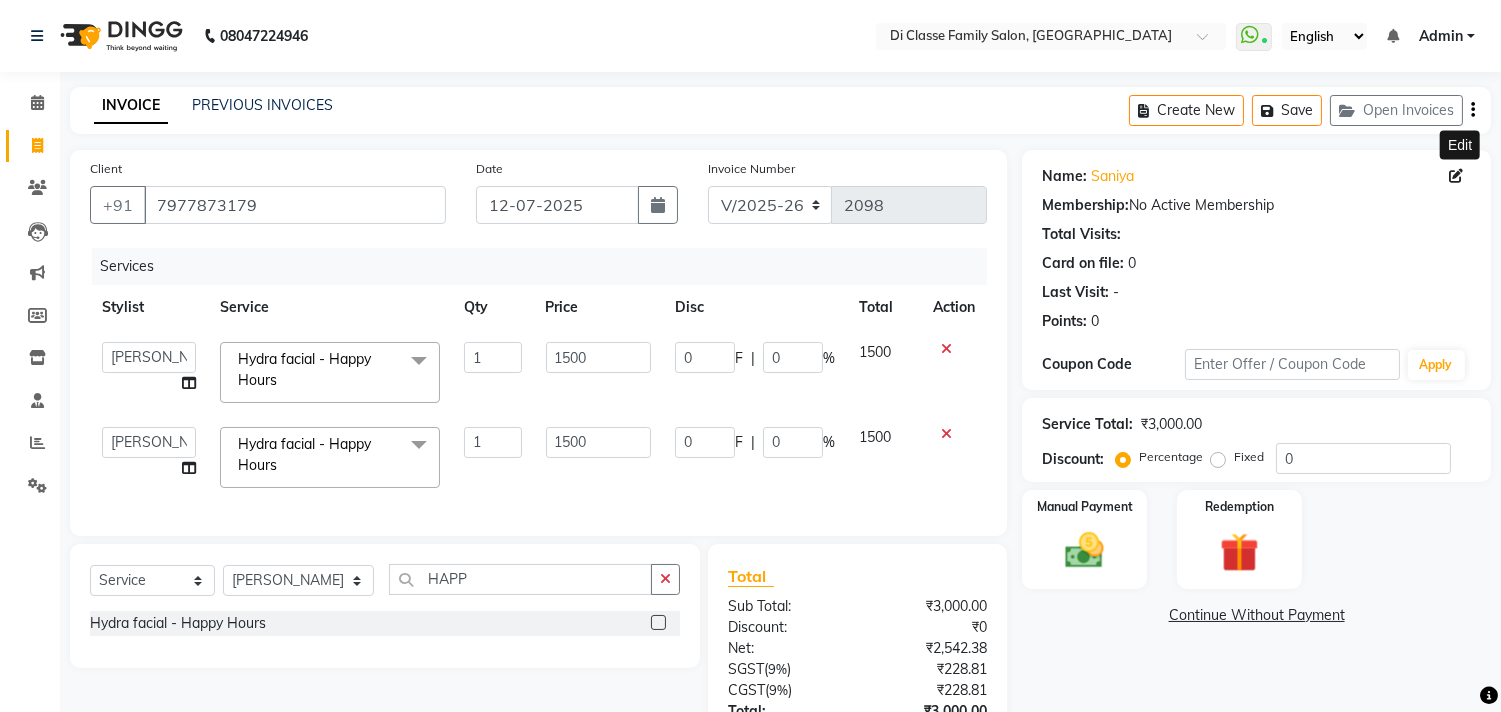click 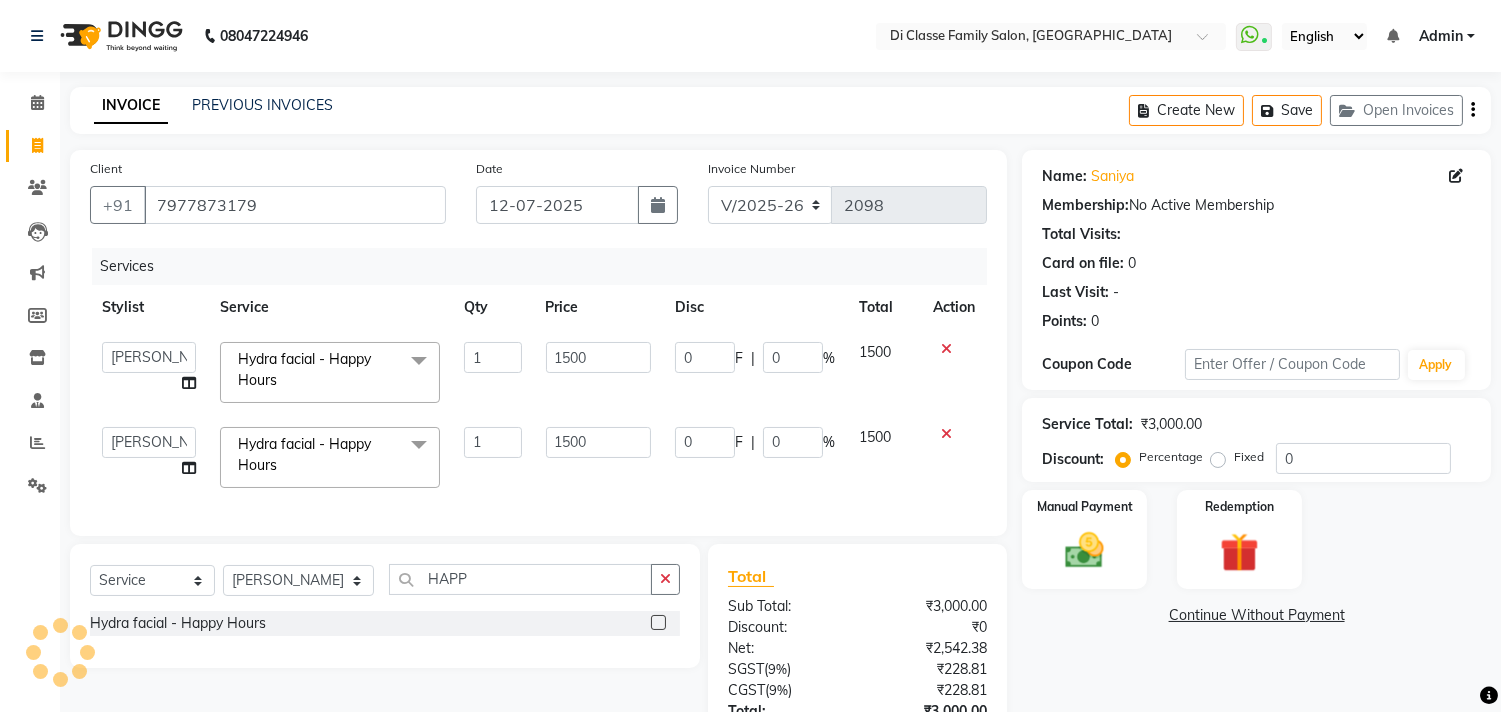 select on "female" 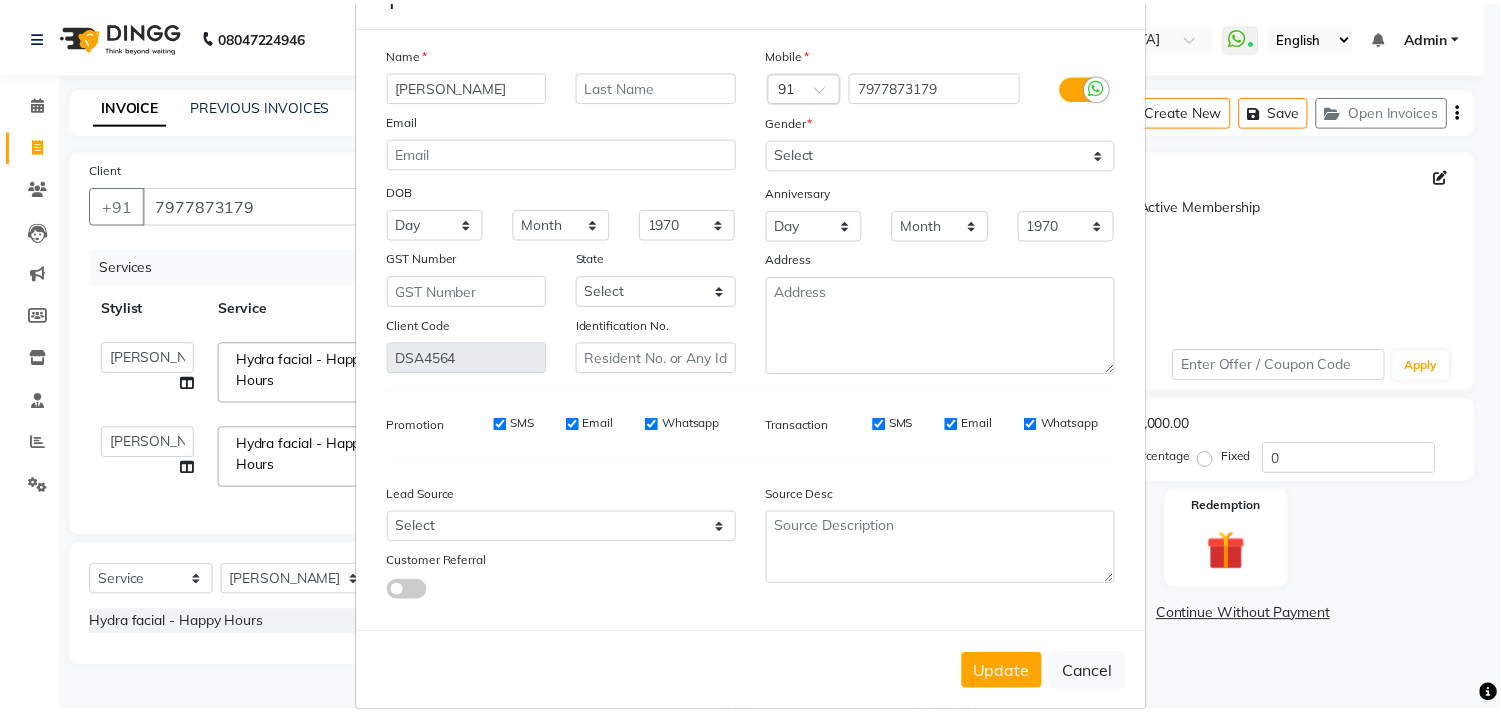 scroll, scrollTop: 103, scrollLeft: 0, axis: vertical 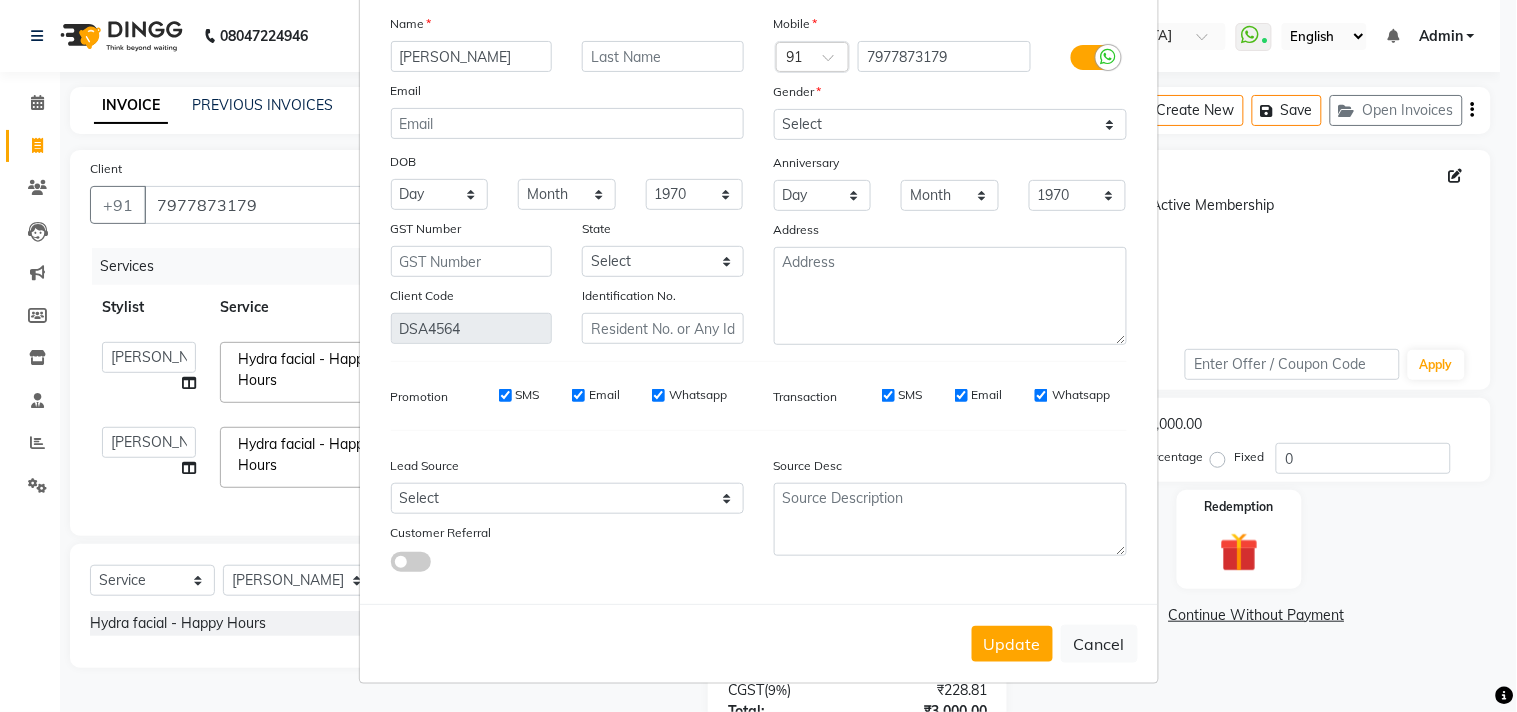 type on "SANIYA BALBALE" 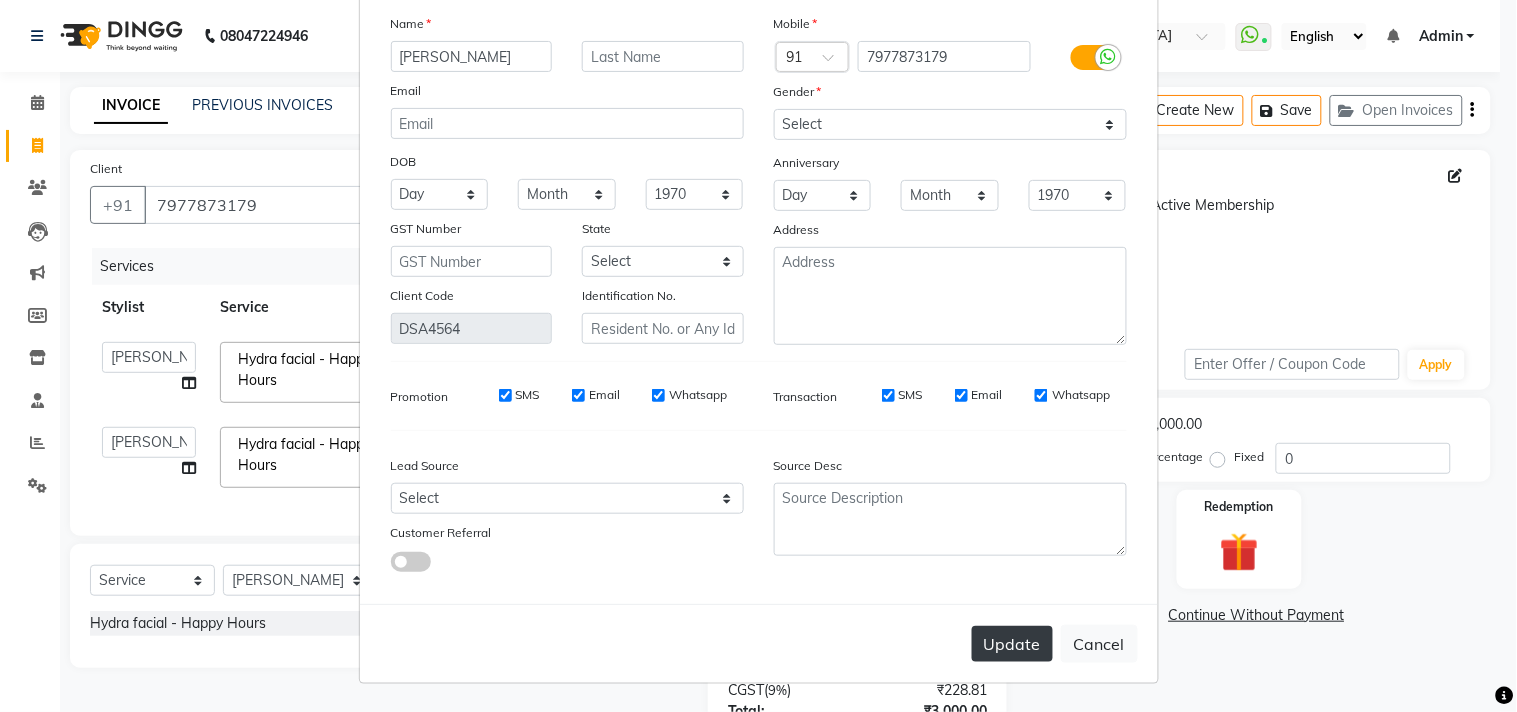 click on "Update" at bounding box center [1012, 644] 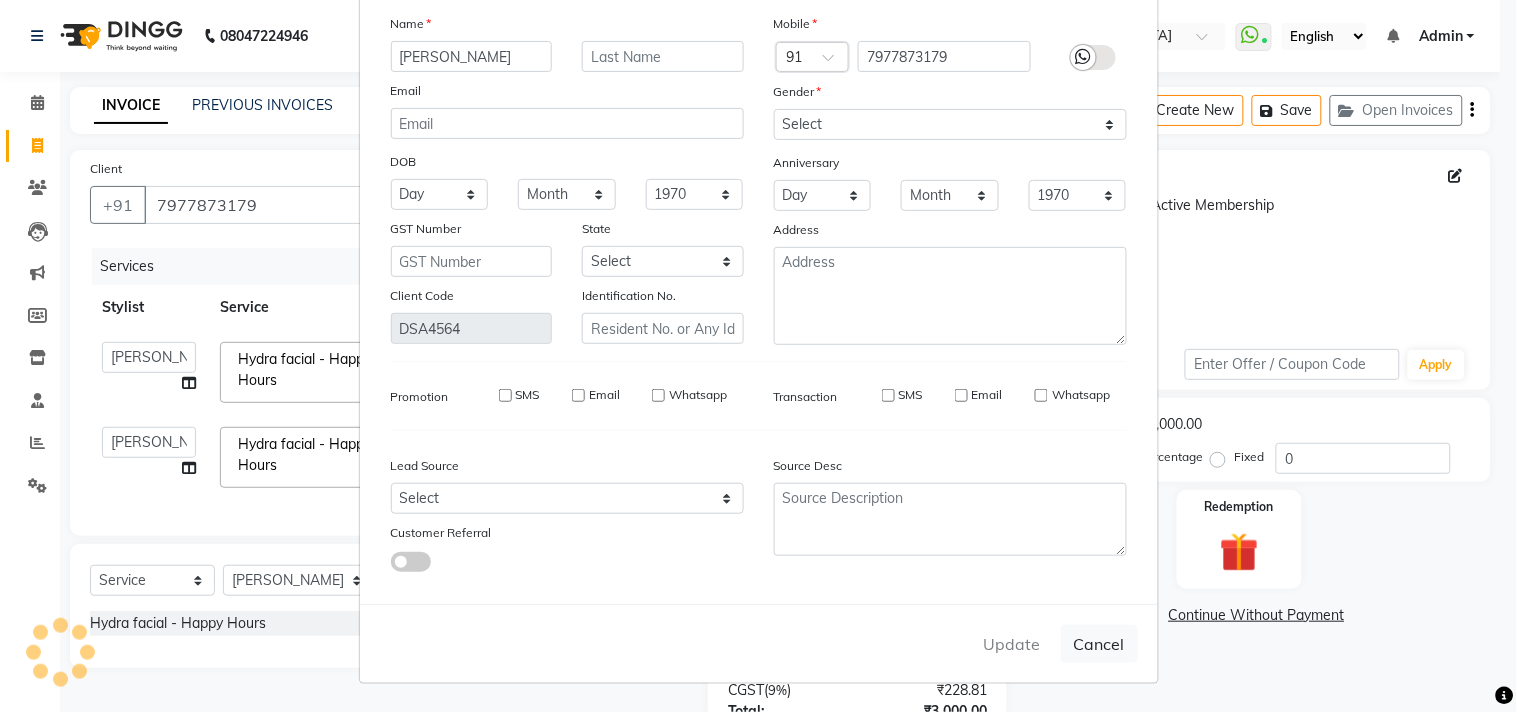 type 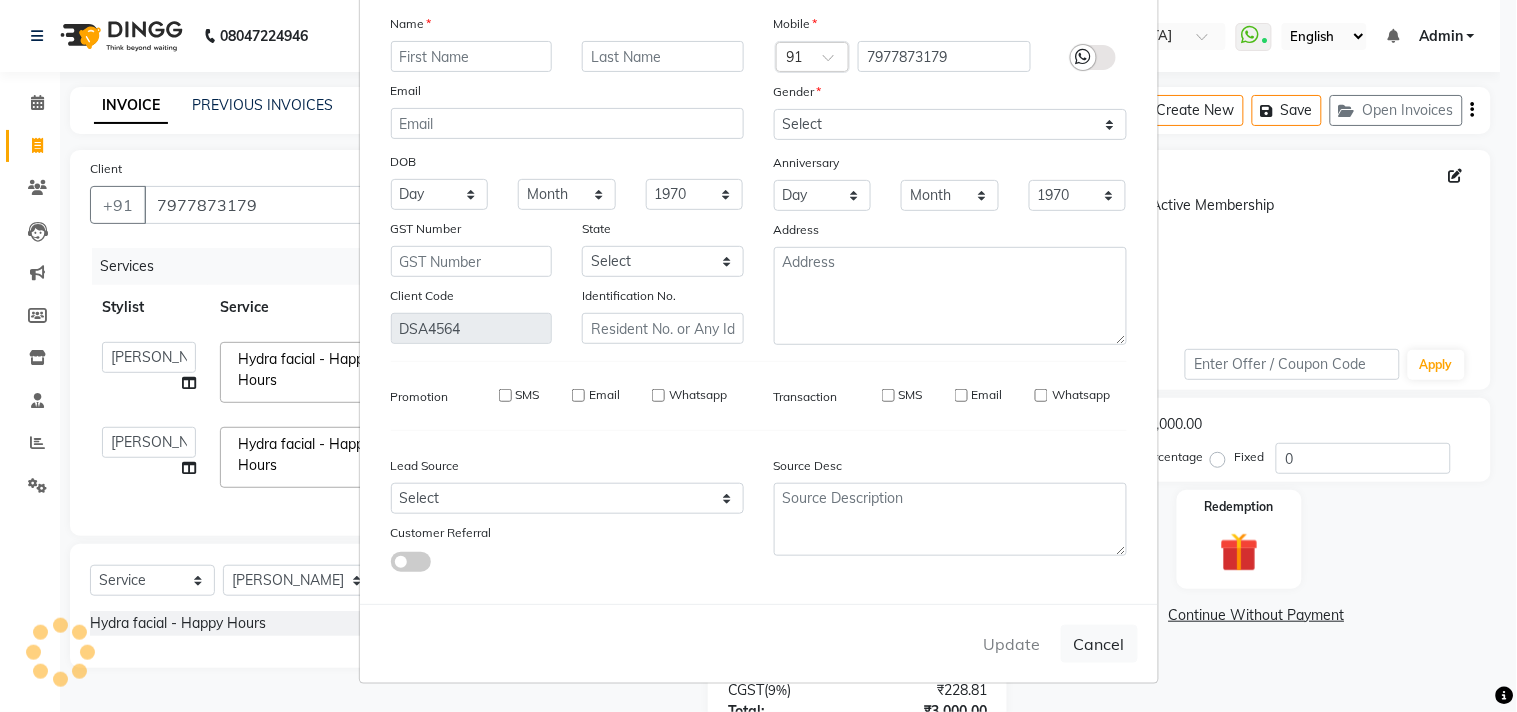 select 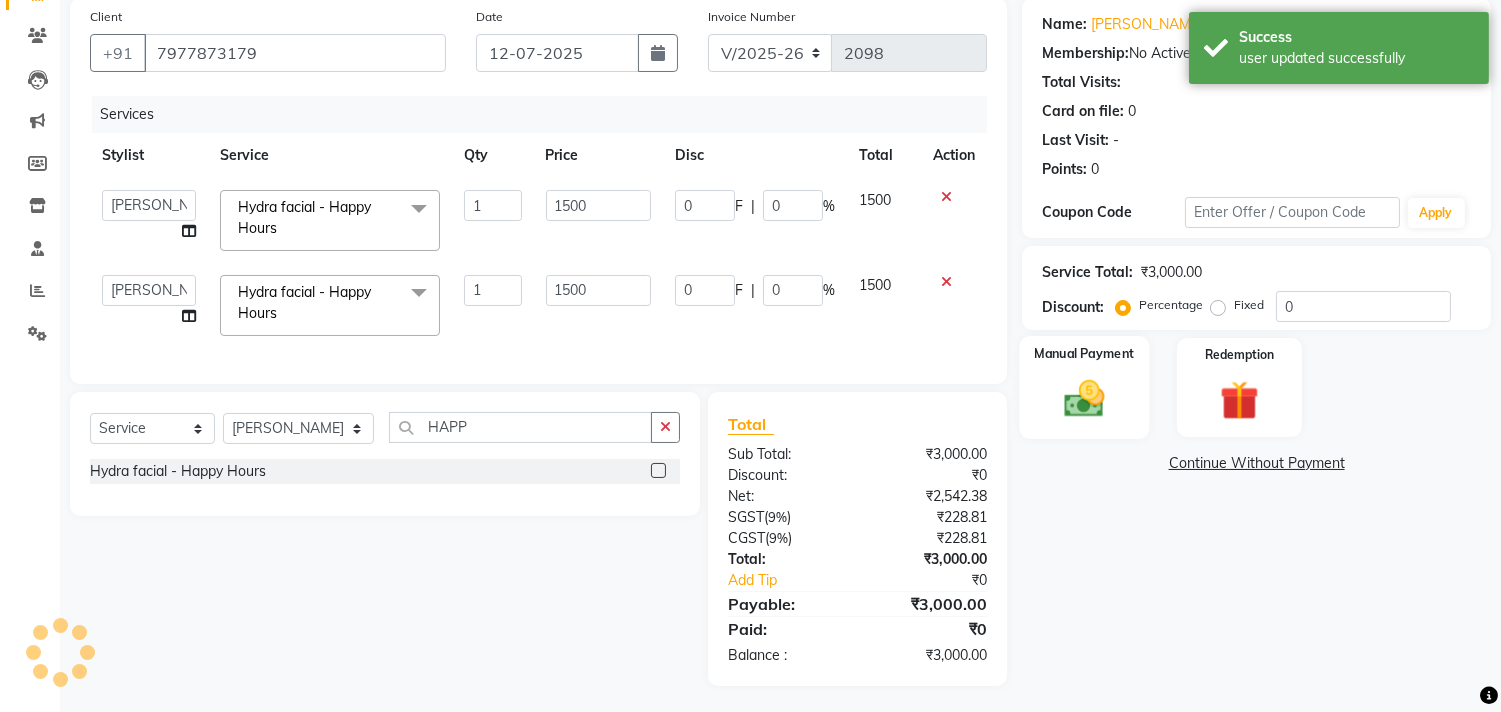 scroll, scrollTop: 172, scrollLeft: 0, axis: vertical 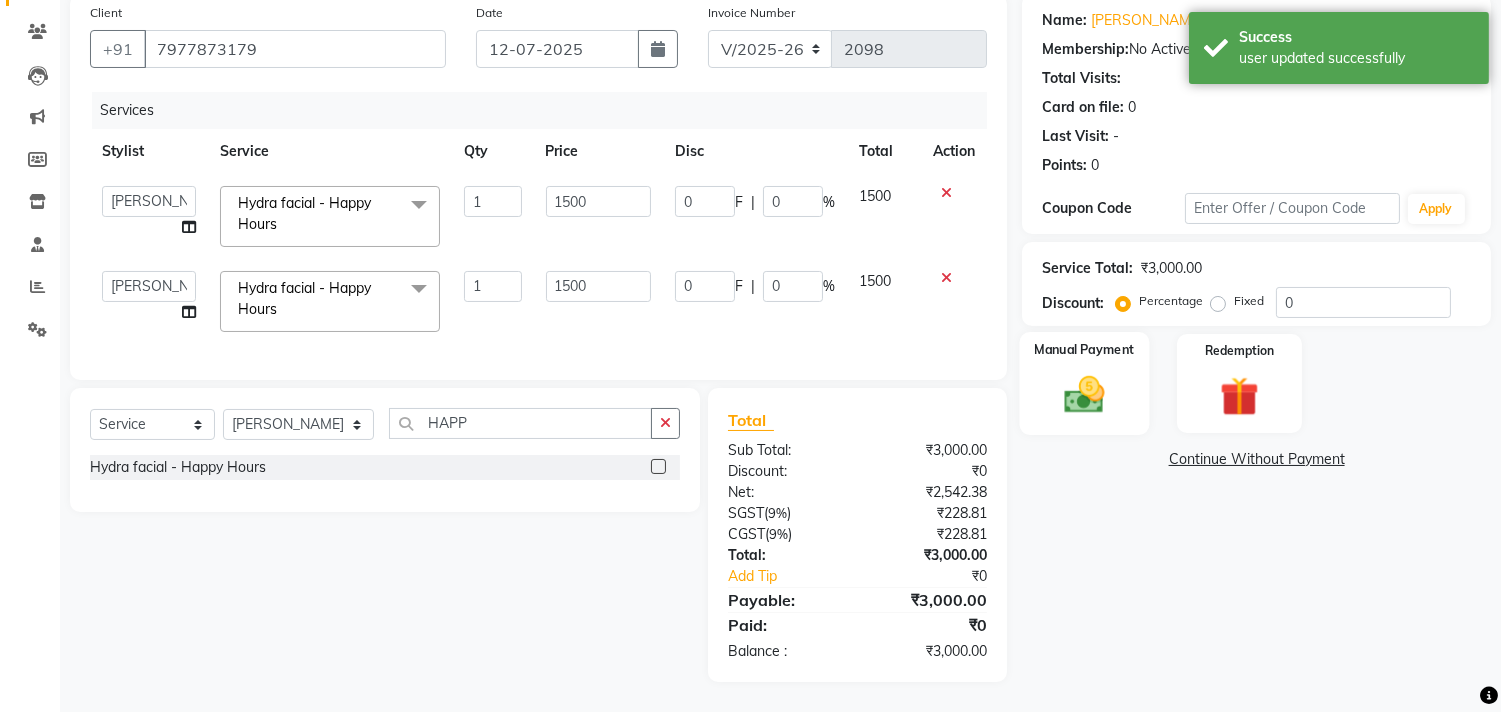 click on "Manual Payment" 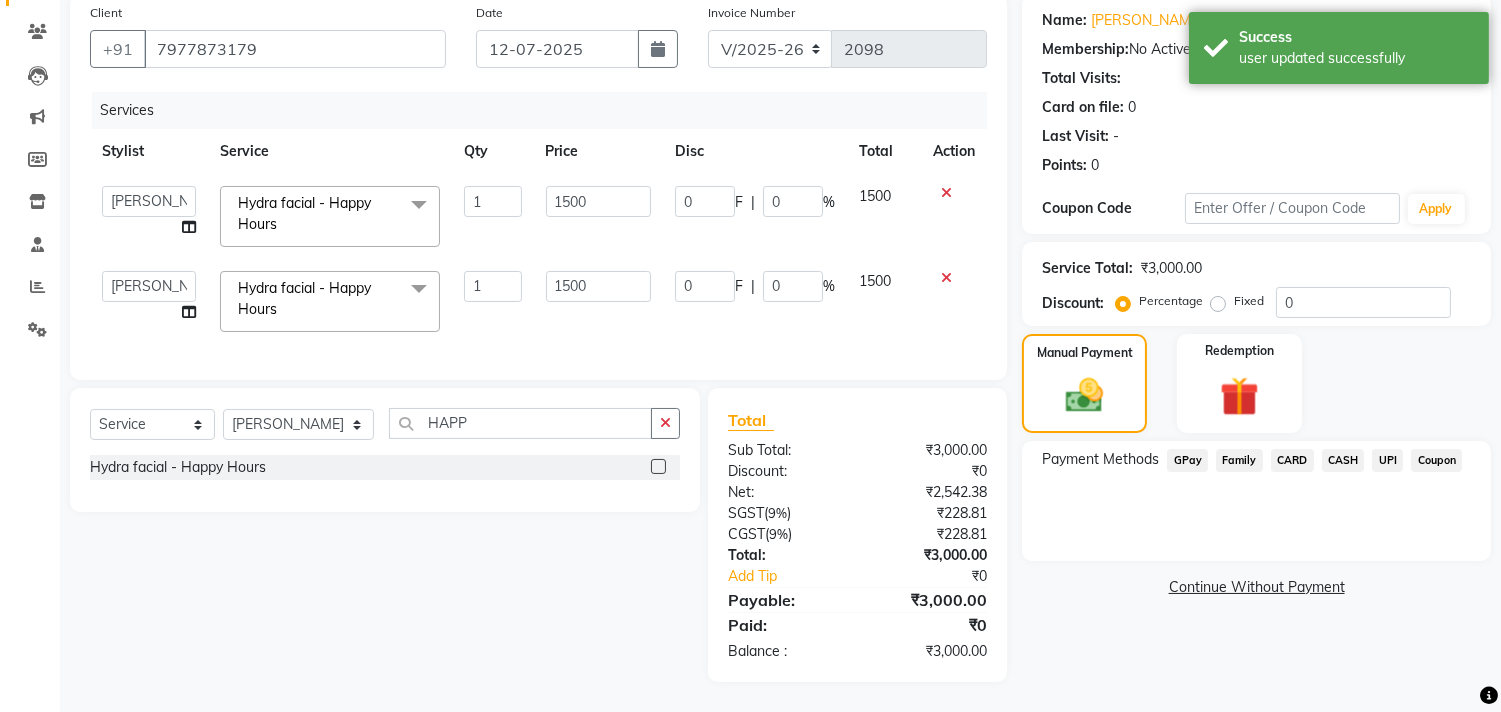 click on "UPI" 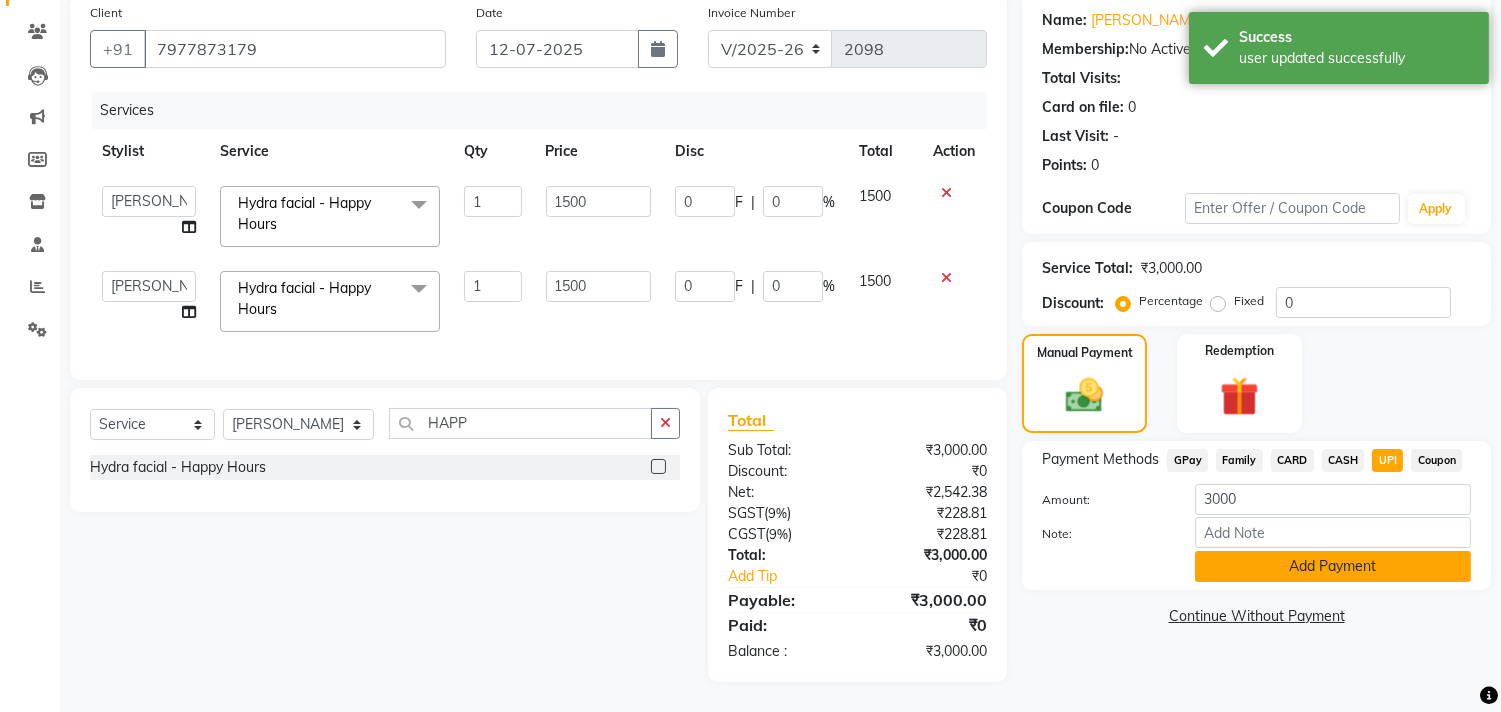 click on "Add Payment" 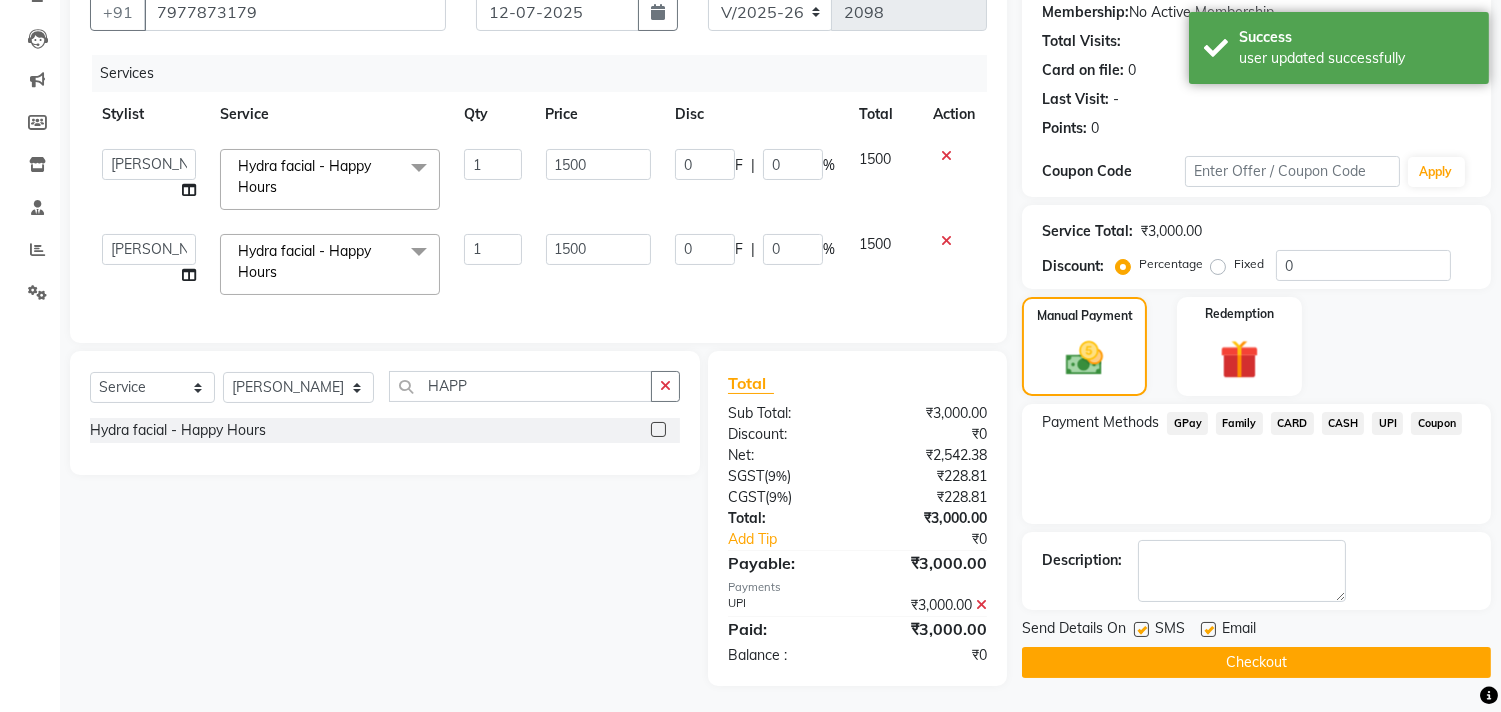 scroll, scrollTop: 214, scrollLeft: 0, axis: vertical 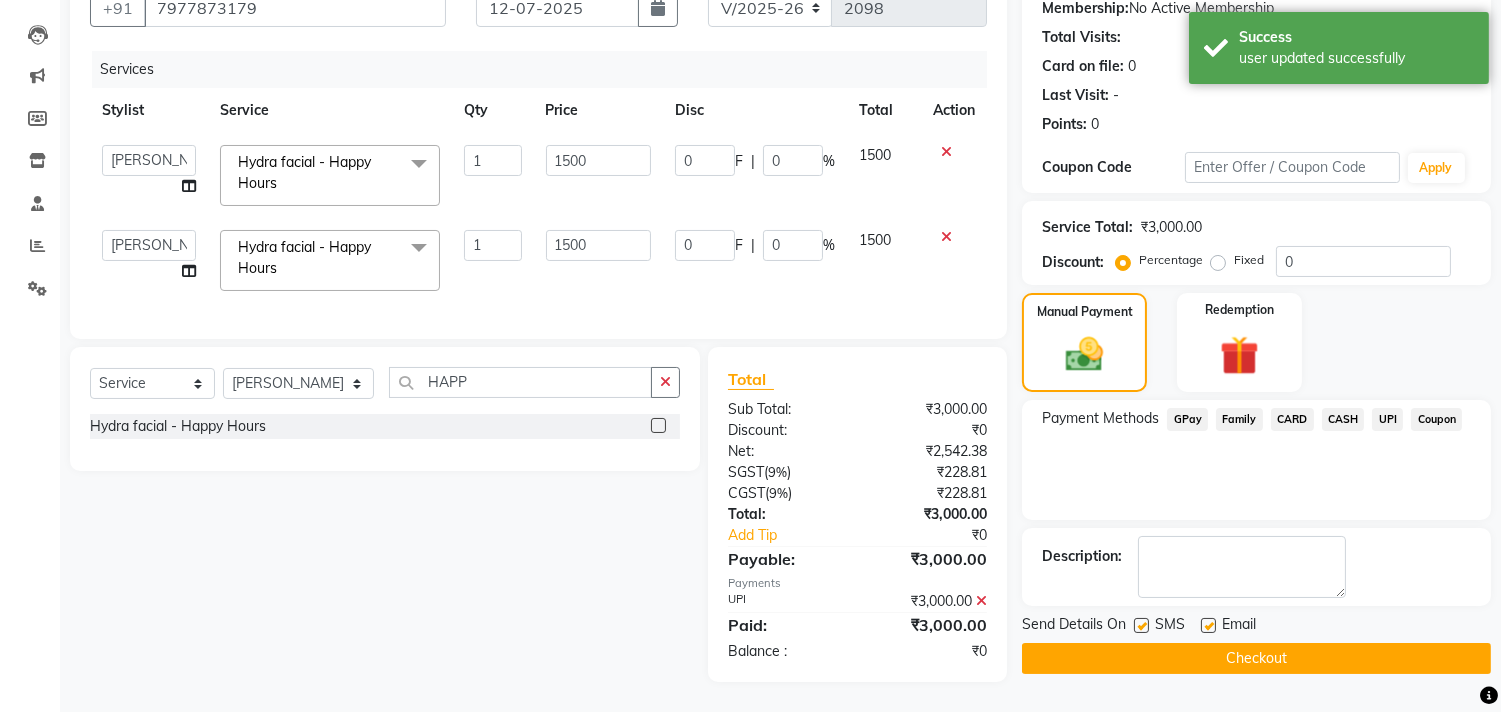 click on "Checkout" 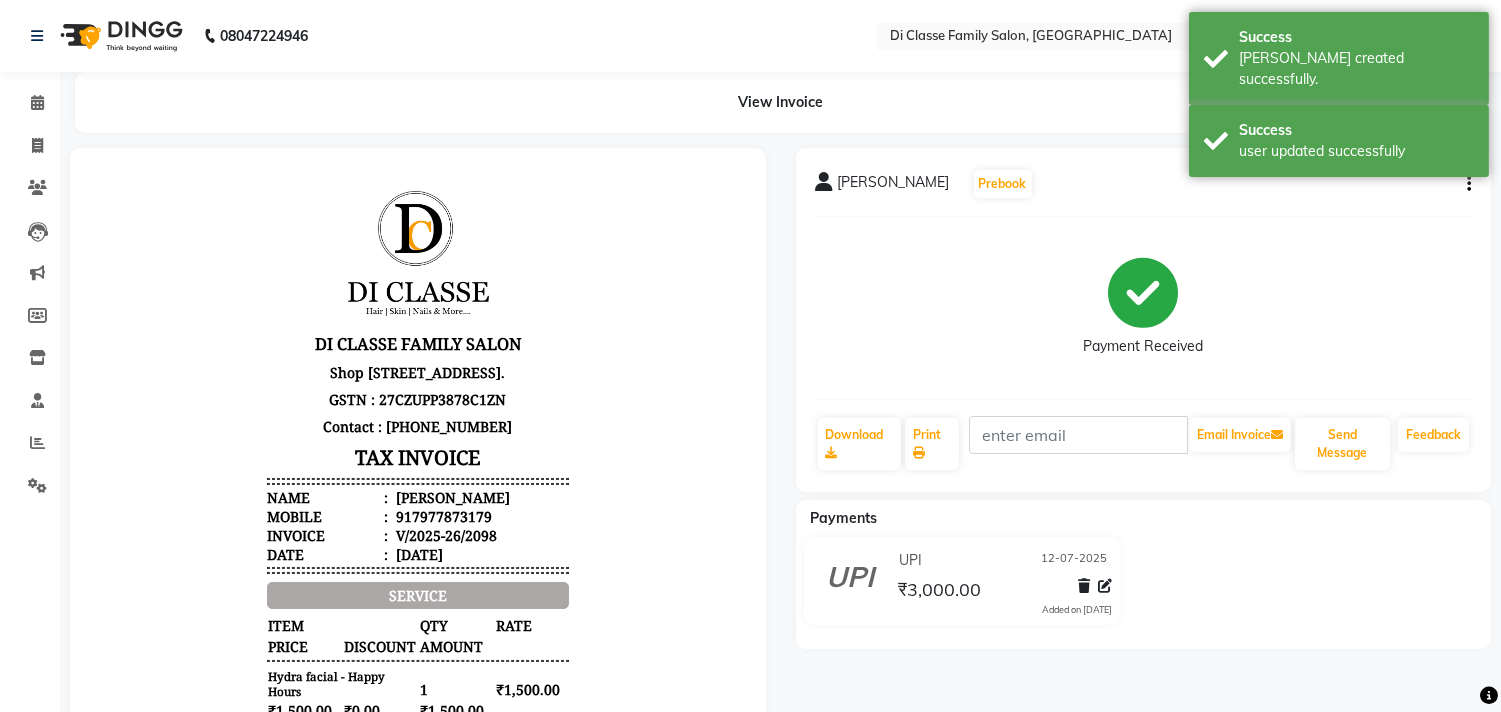 scroll, scrollTop: 0, scrollLeft: 0, axis: both 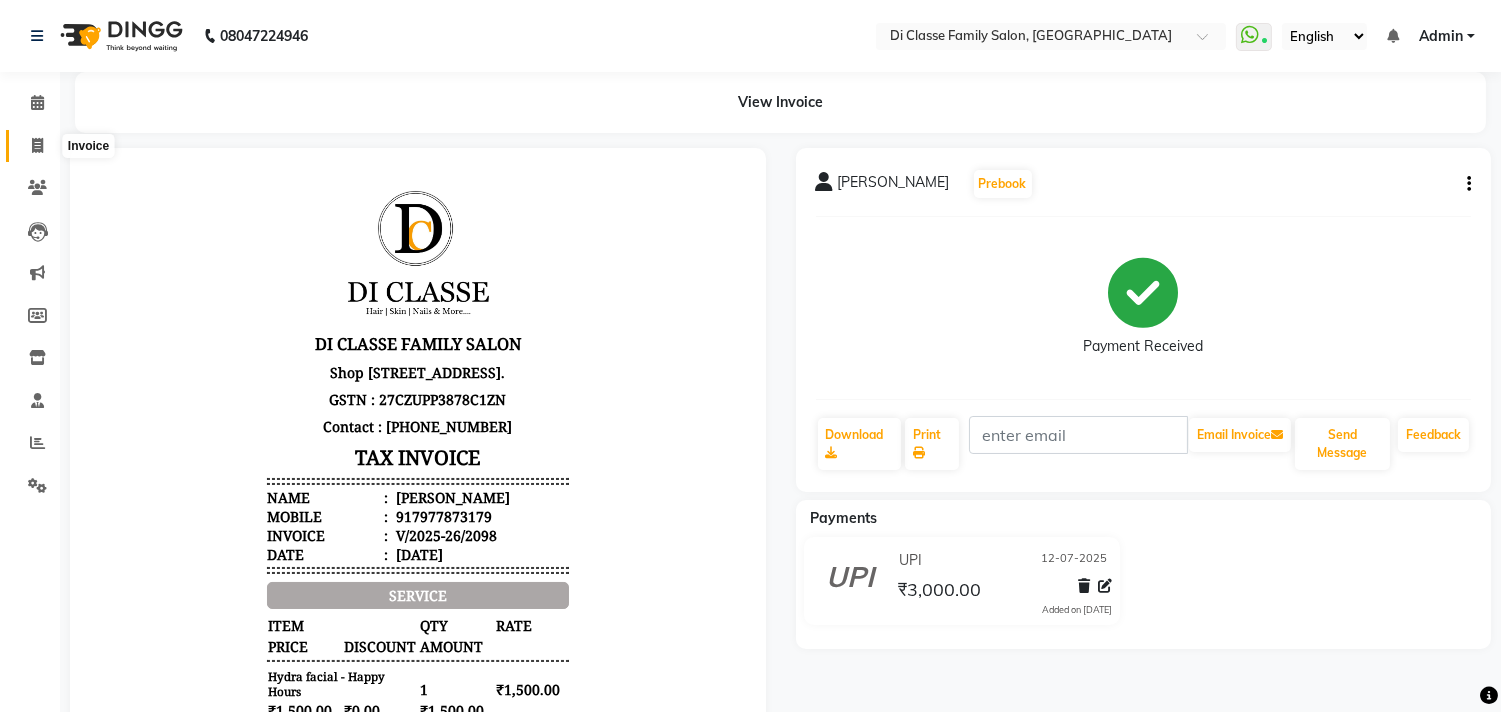 click 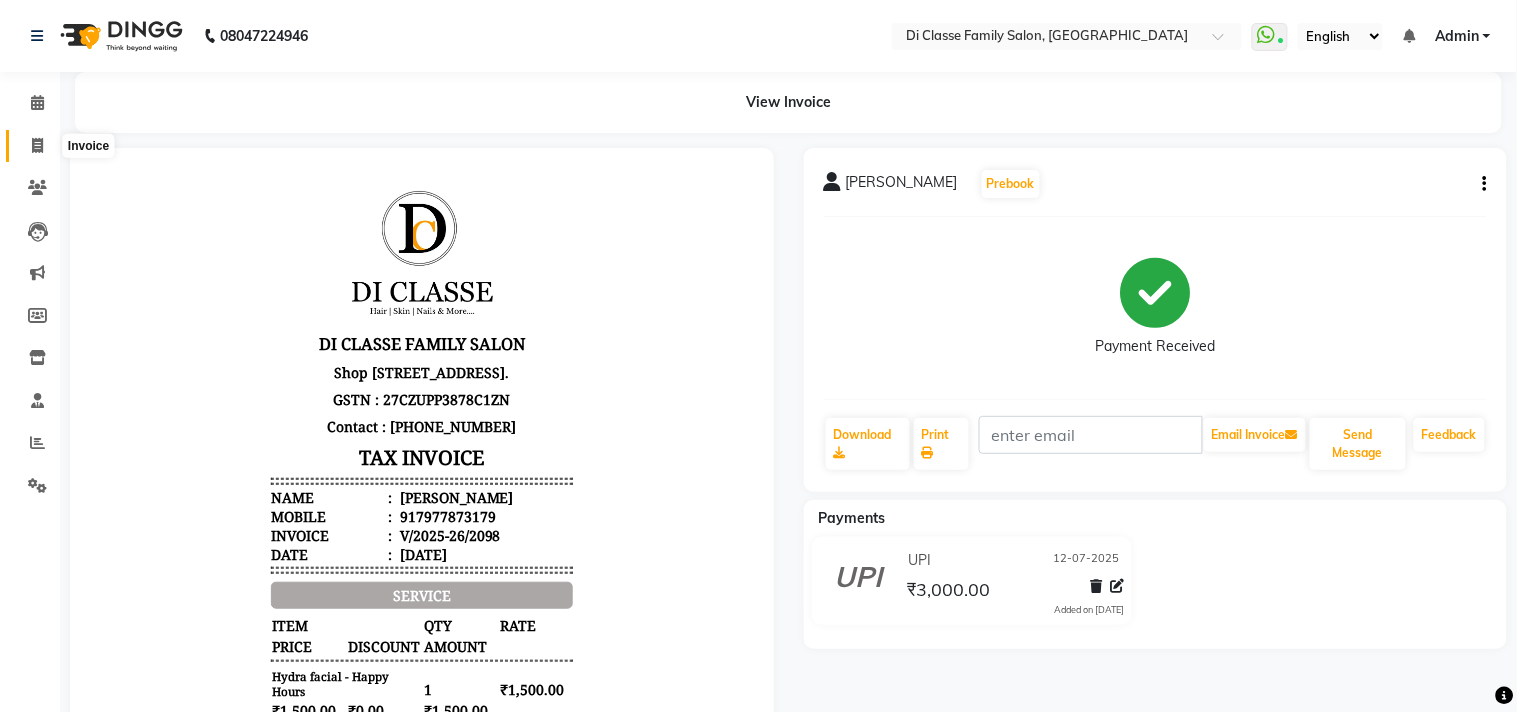 select on "service" 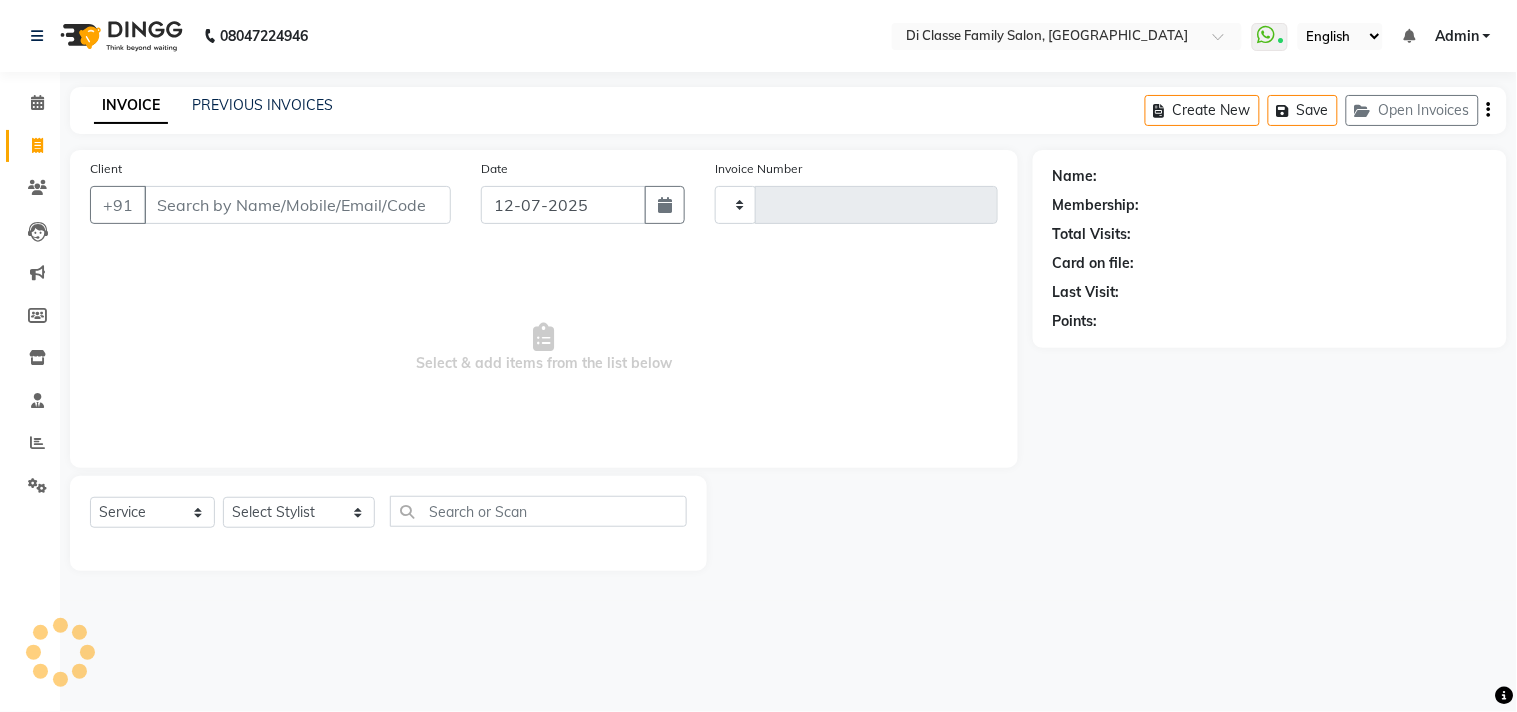 type on "2099" 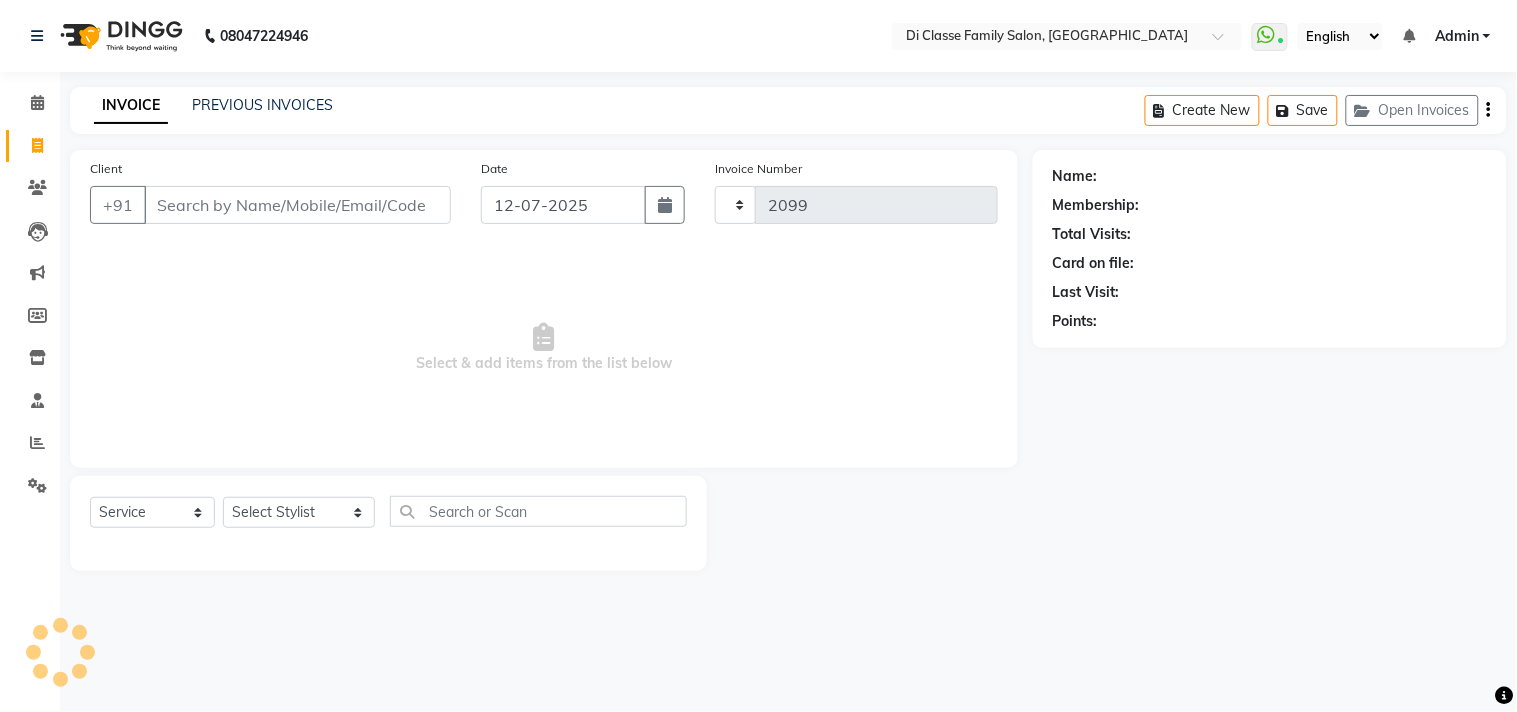 select on "4704" 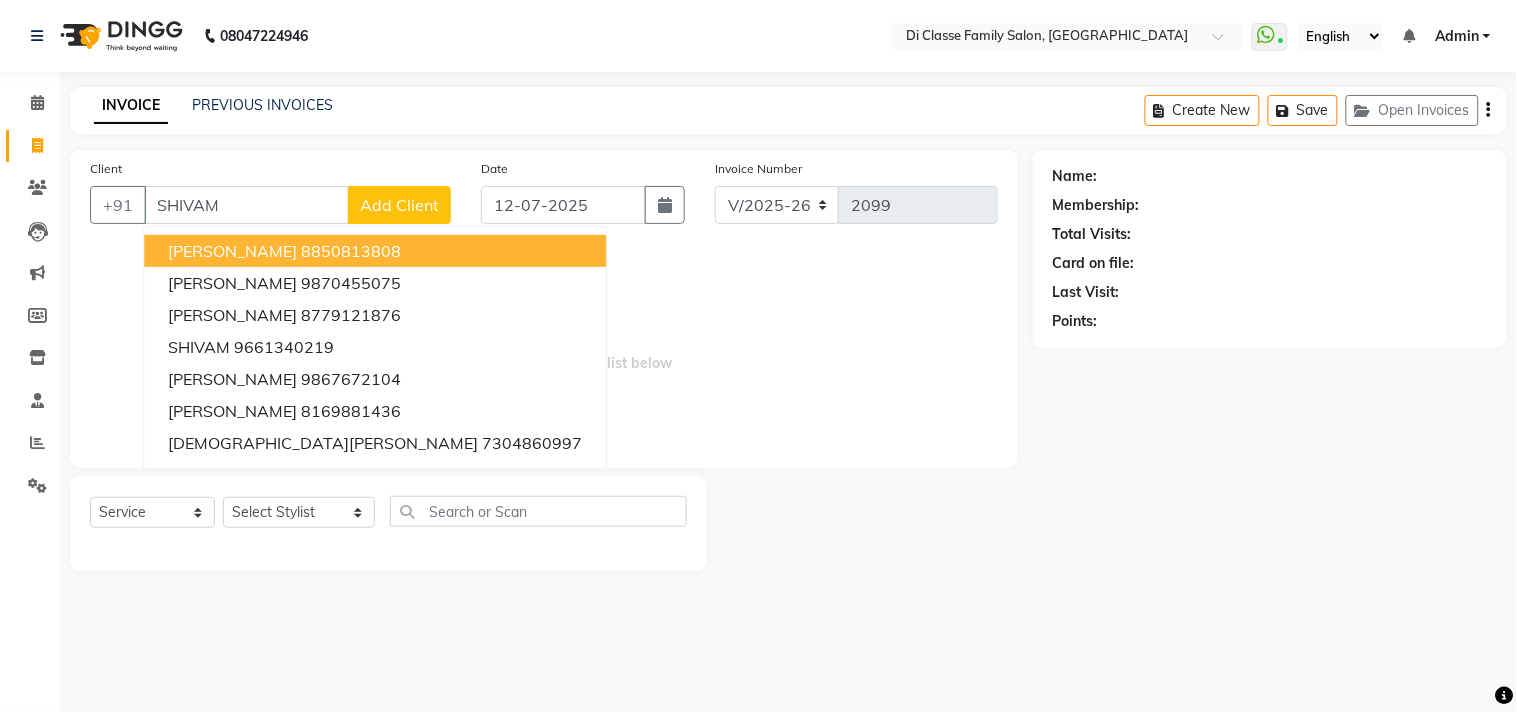 click on "8850813808" at bounding box center (351, 251) 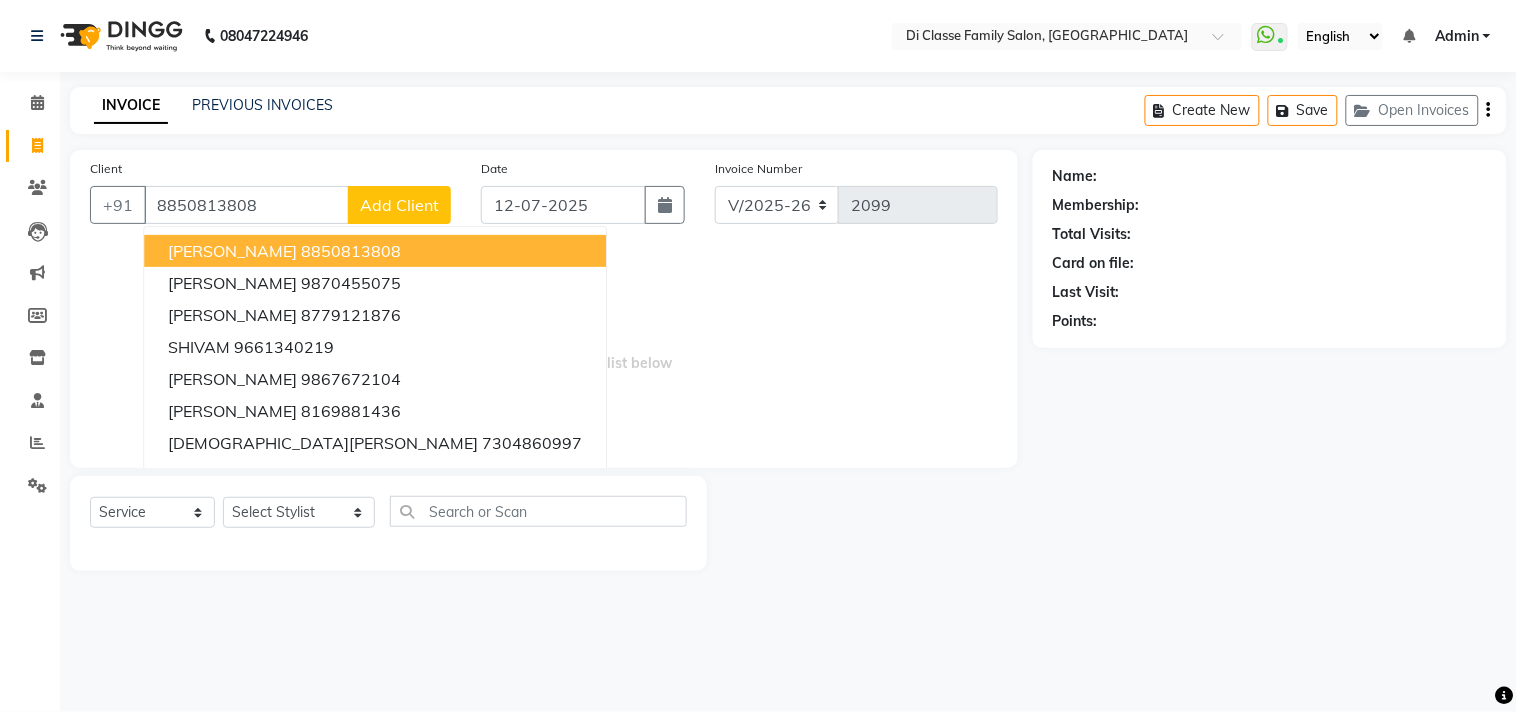 type on "8850813808" 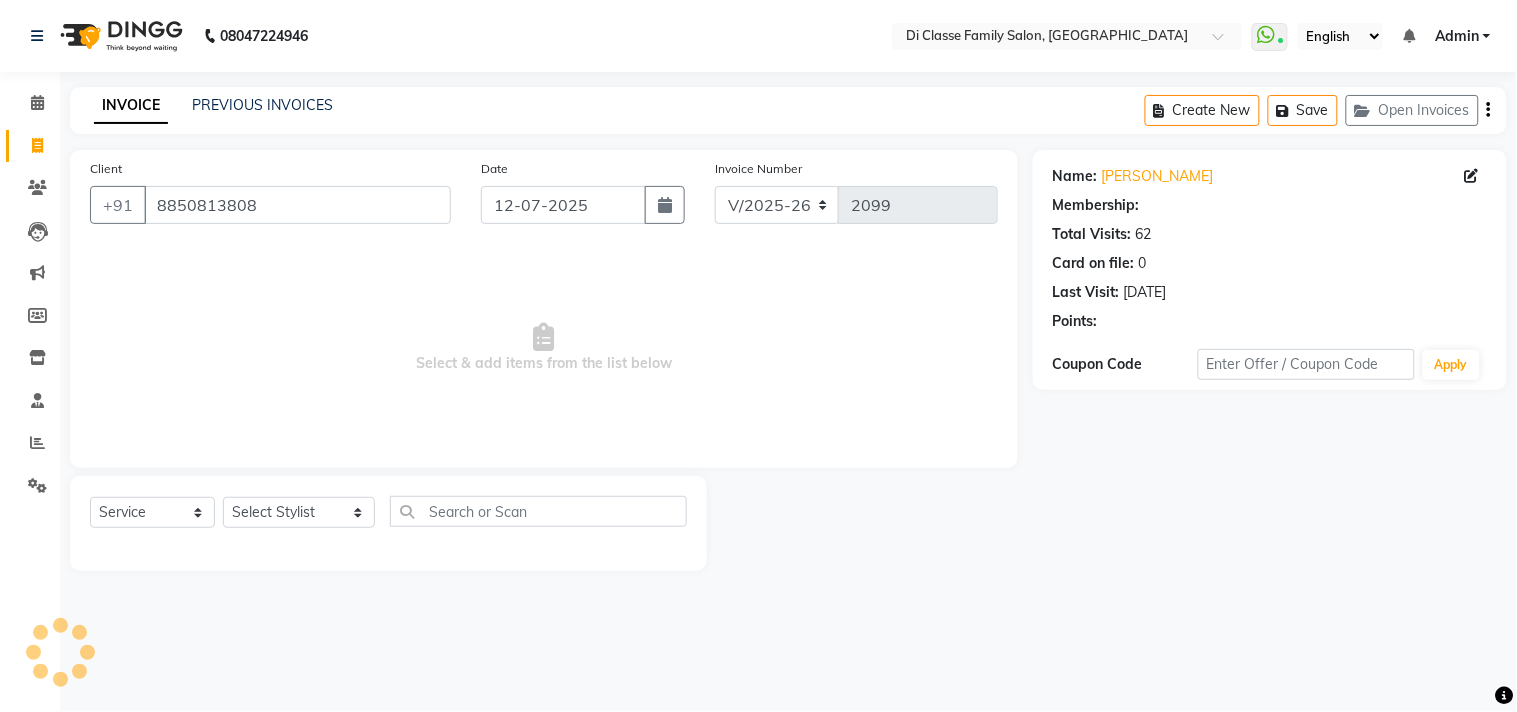select on "1: Object" 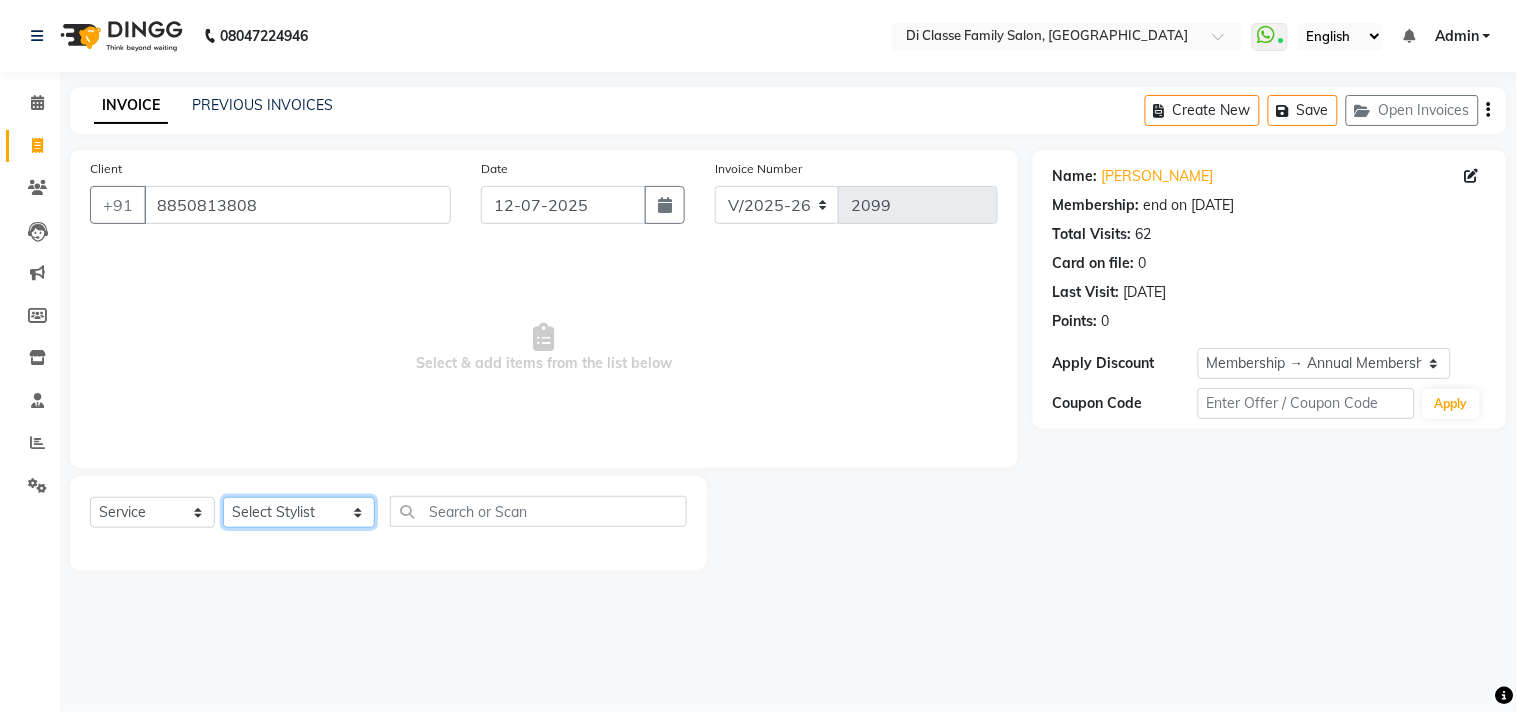 click on "Select Stylist aniket  Anu  AYAZ KADRI  Front Desk Javed kapil KOMAL  Payal  Pooja Jadhav Rahul Datkhile RESHMA SHAIKH rutik shinde SACHIN SAKPAL SADDAM SAHAJAN SAKSHI CHAVAN Sameer  sampada Sanjana  SANU shobha sonawane shobha sonawane SHUBHAM PEDNEKAR Sikandar Ansari ssneha rana" 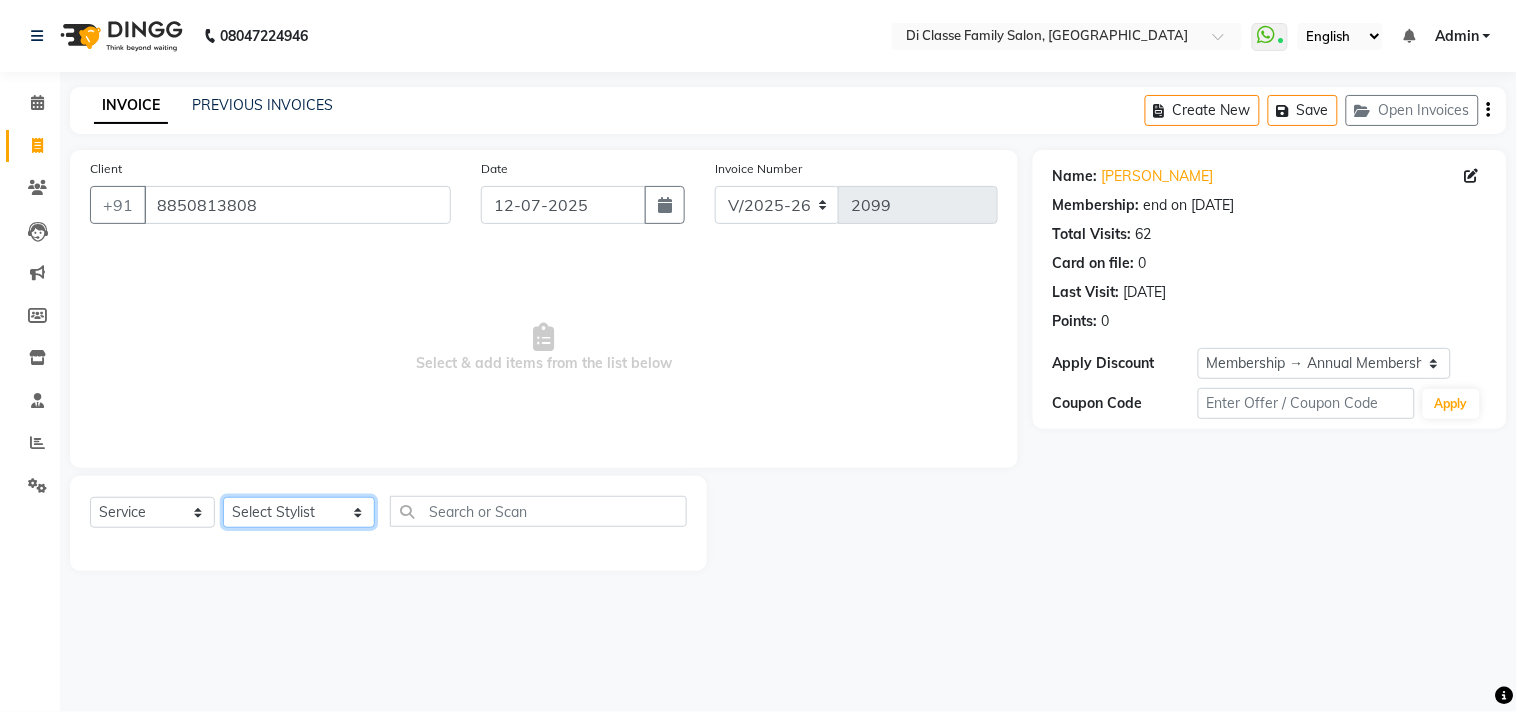 select on "79582" 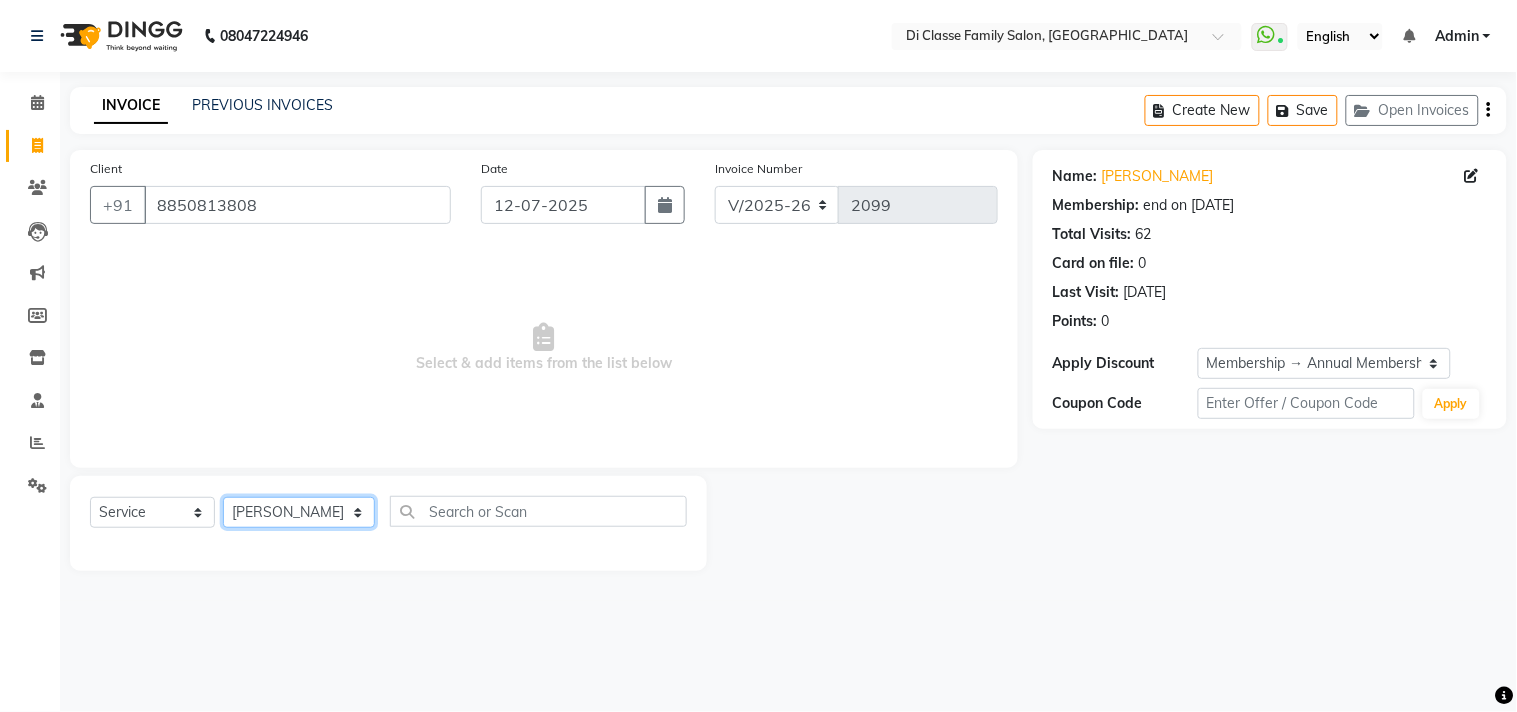 click on "Select Stylist aniket  Anu  AYAZ KADRI  Front Desk Javed kapil KOMAL  Payal  Pooja Jadhav Rahul Datkhile RESHMA SHAIKH rutik shinde SACHIN SAKPAL SADDAM SAHAJAN SAKSHI CHAVAN Sameer  sampada Sanjana  SANU shobha sonawane shobha sonawane SHUBHAM PEDNEKAR Sikandar Ansari ssneha rana" 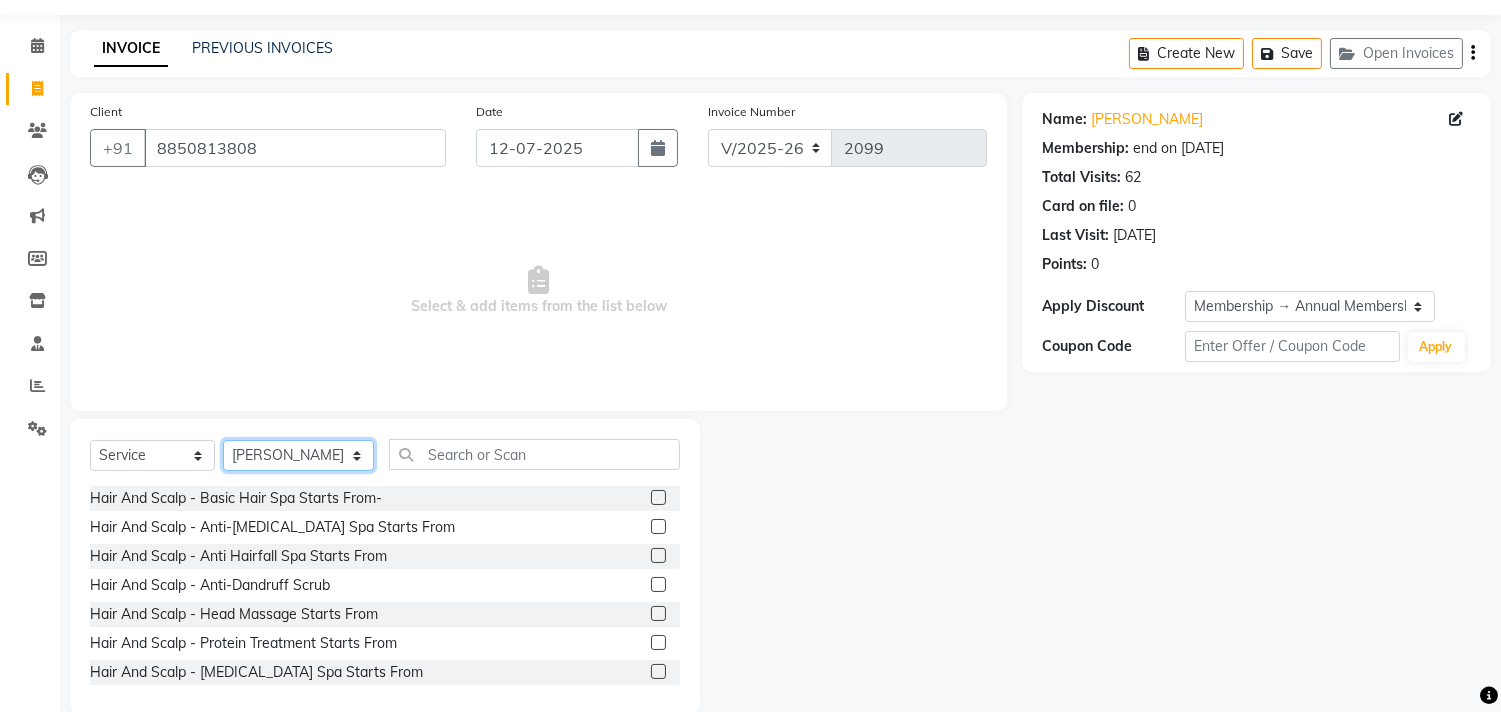 scroll, scrollTop: 88, scrollLeft: 0, axis: vertical 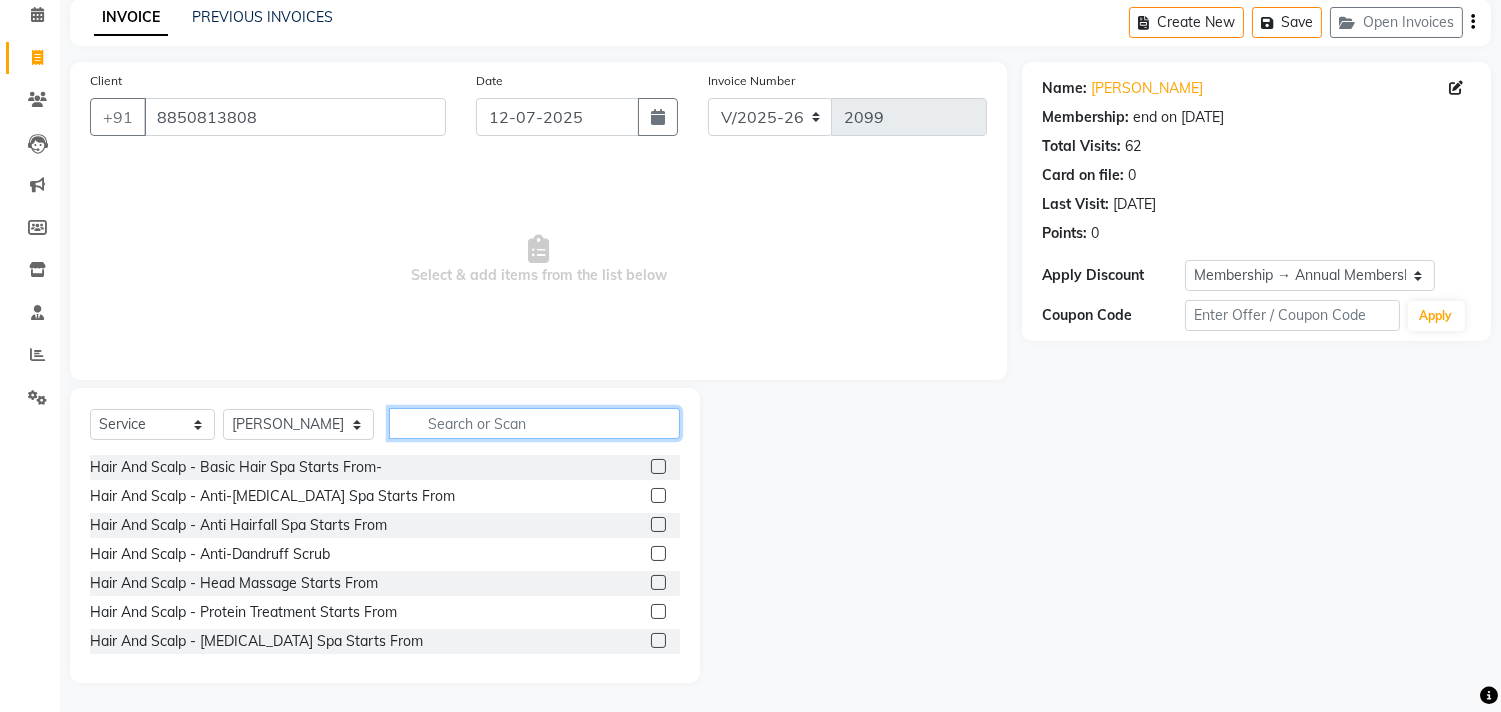click 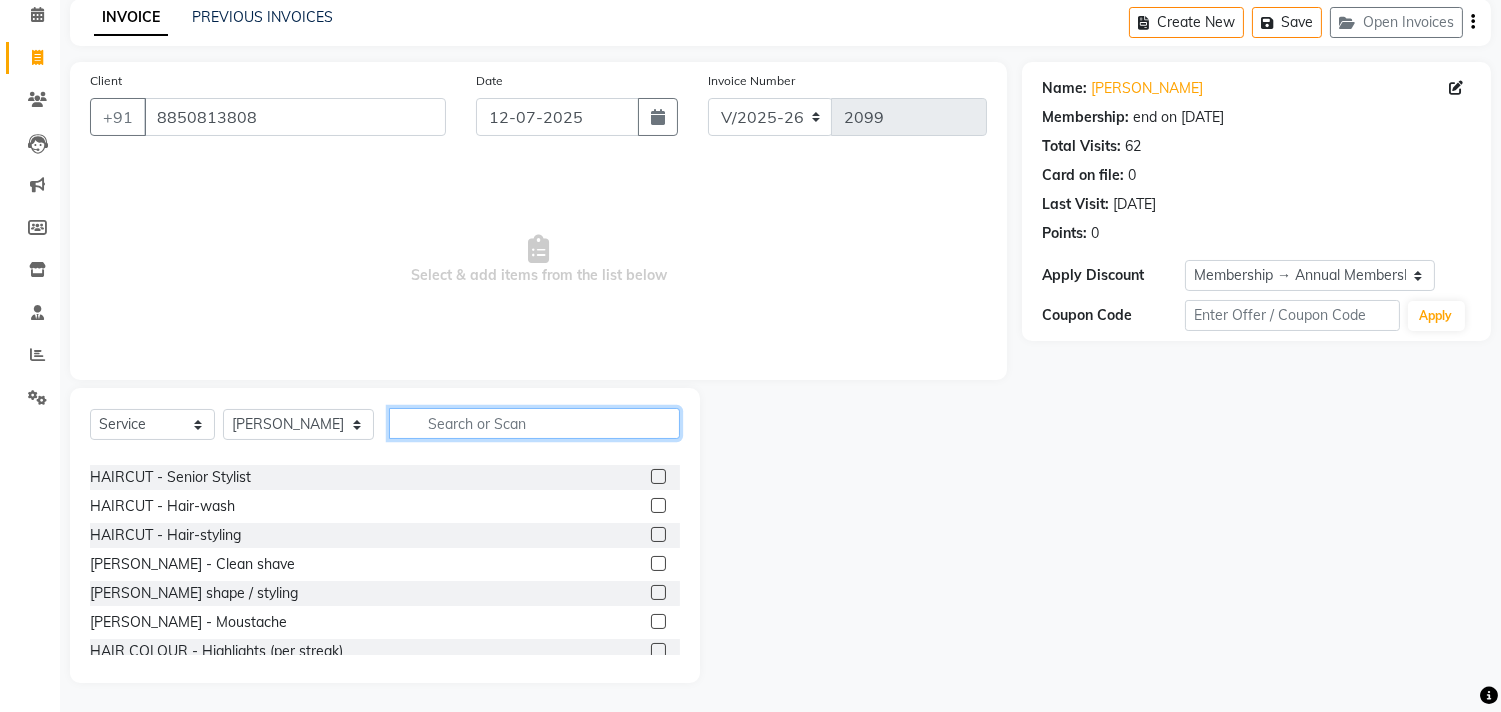 scroll, scrollTop: 333, scrollLeft: 0, axis: vertical 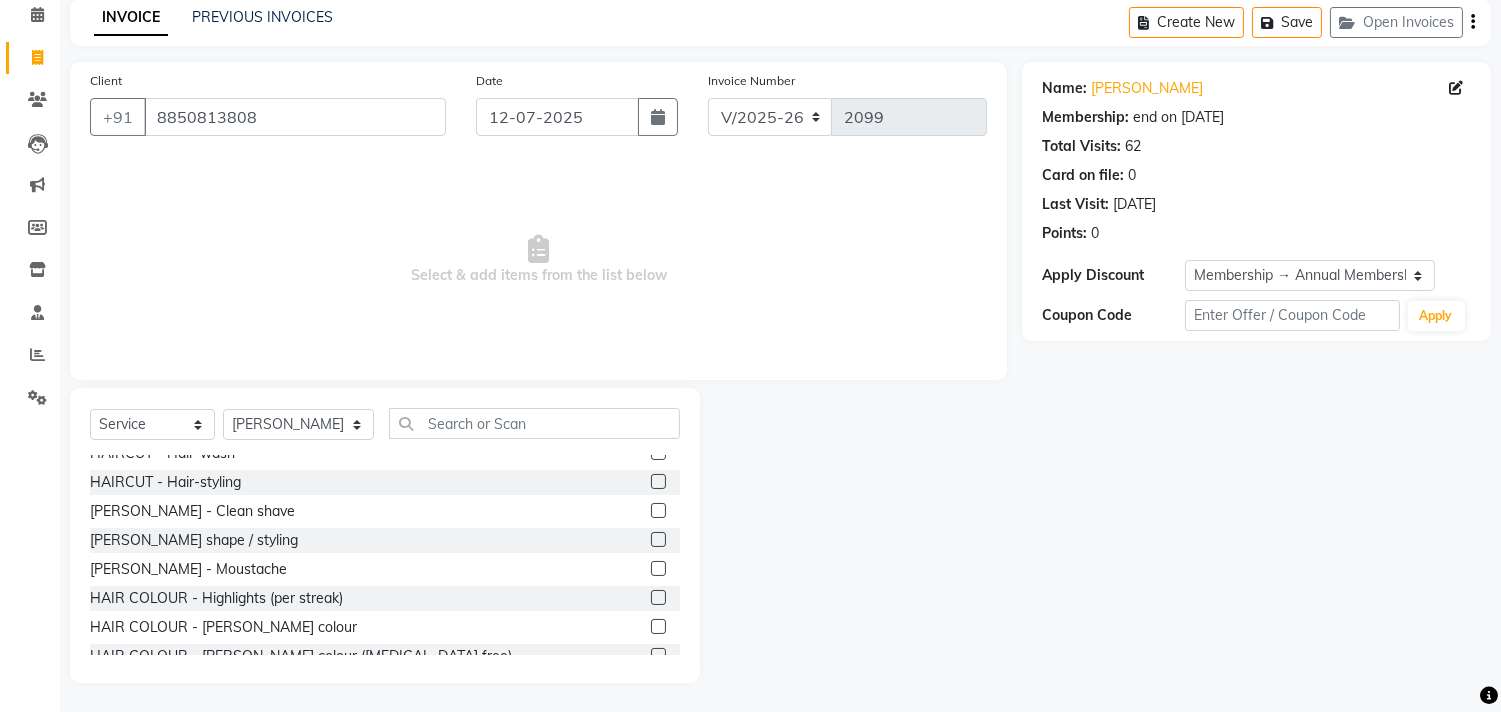 click 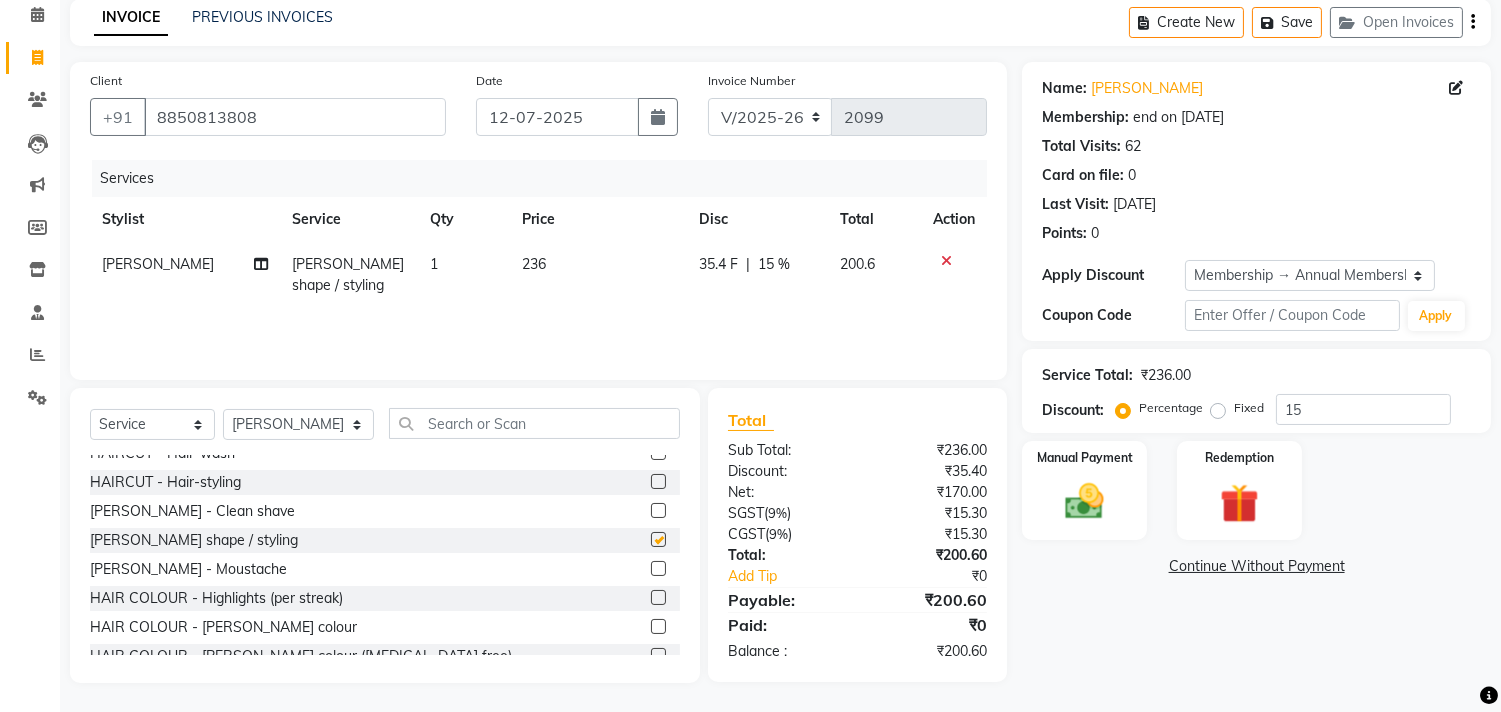checkbox on "false" 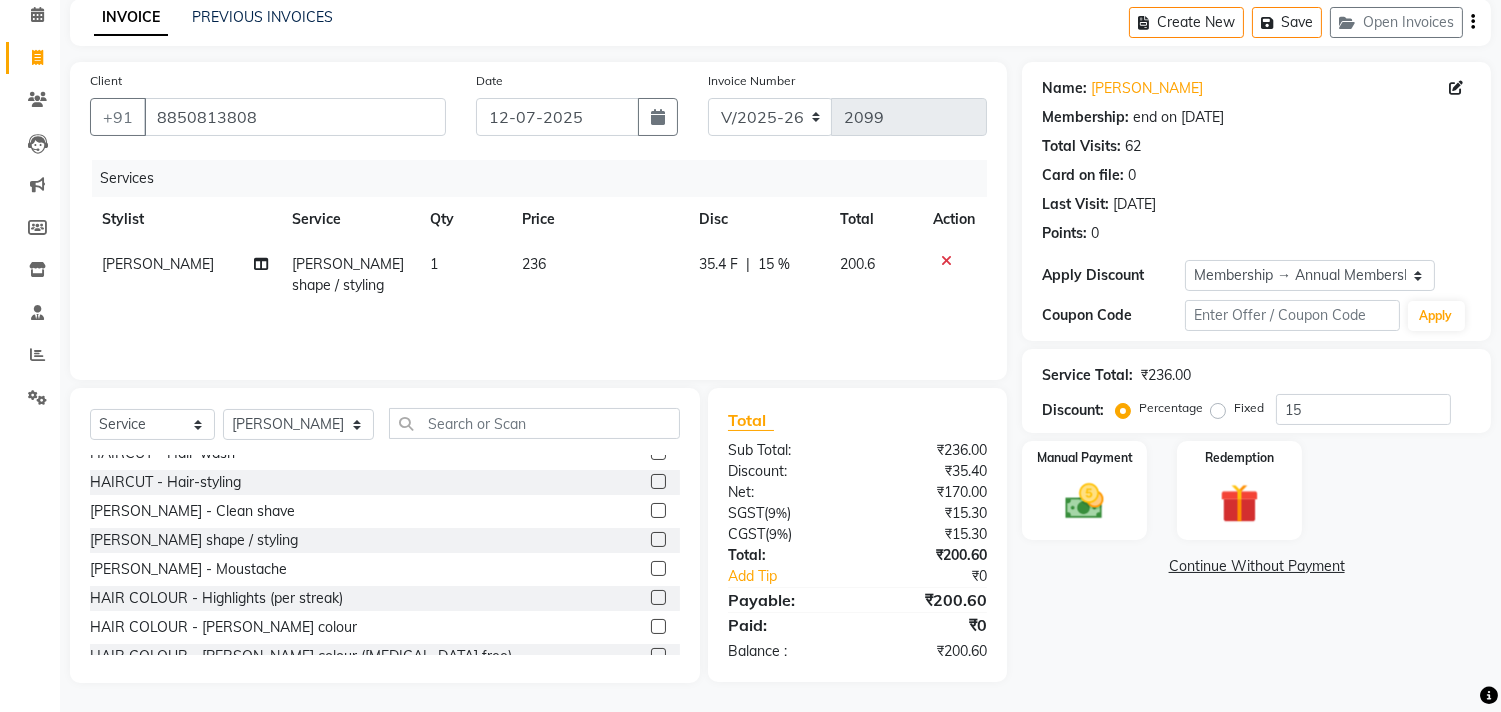 click on "236" 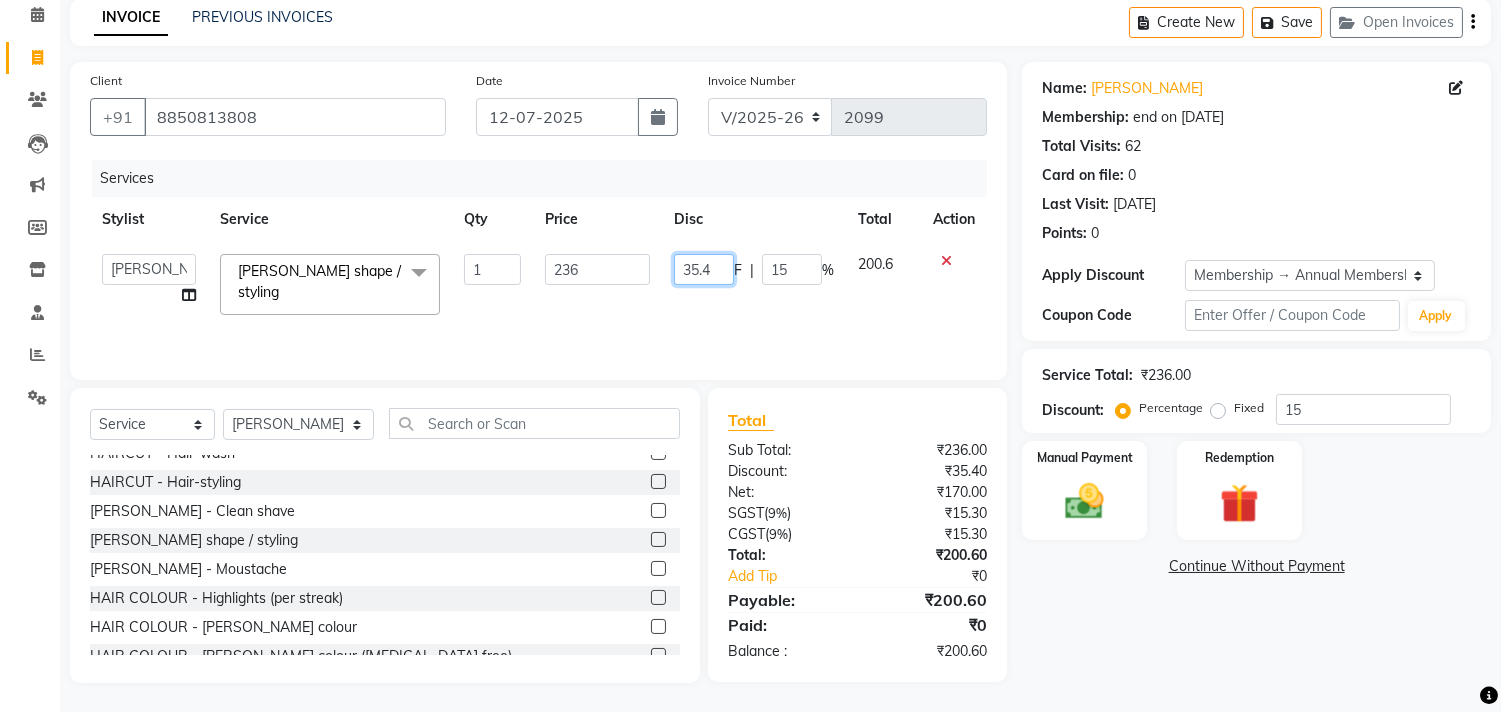 click on "35.4" 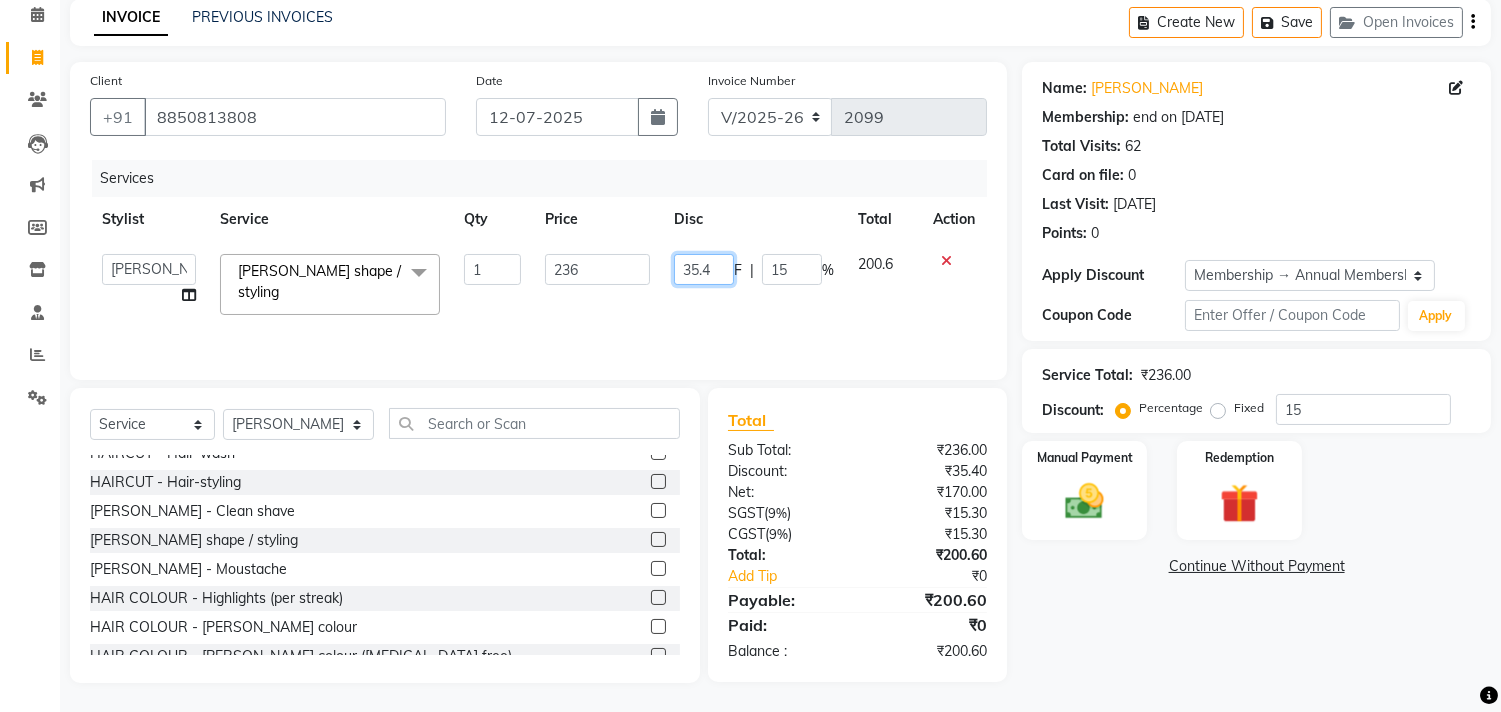 click on "35.4" 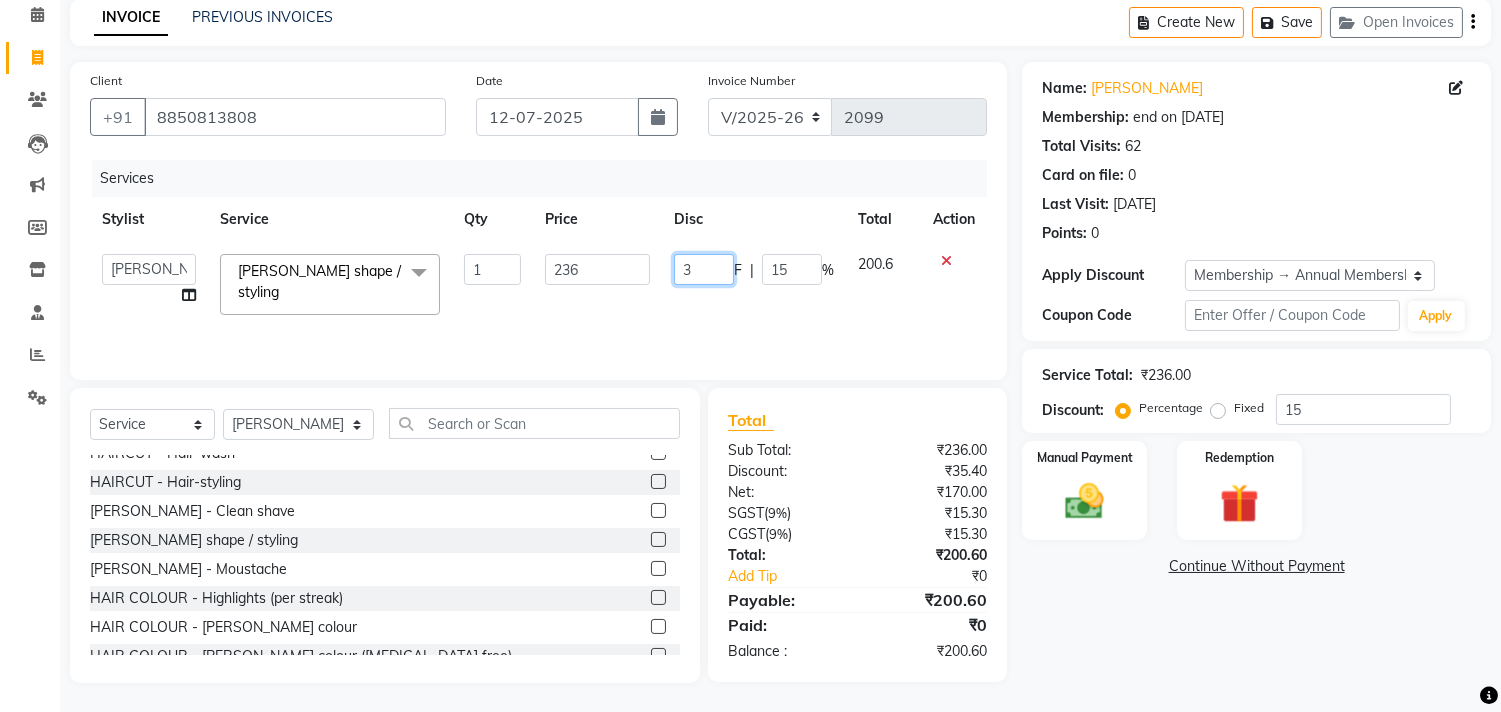 type on "36" 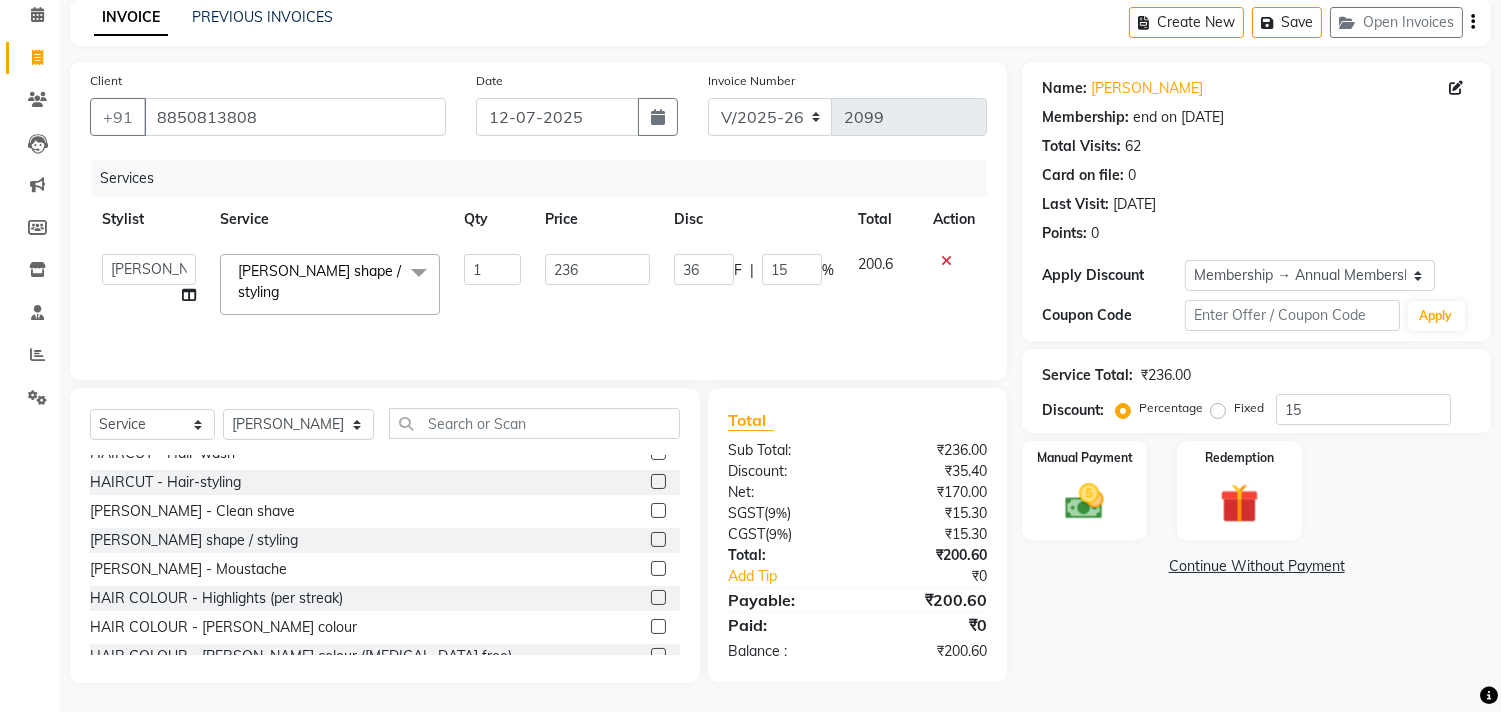 click on "Services" 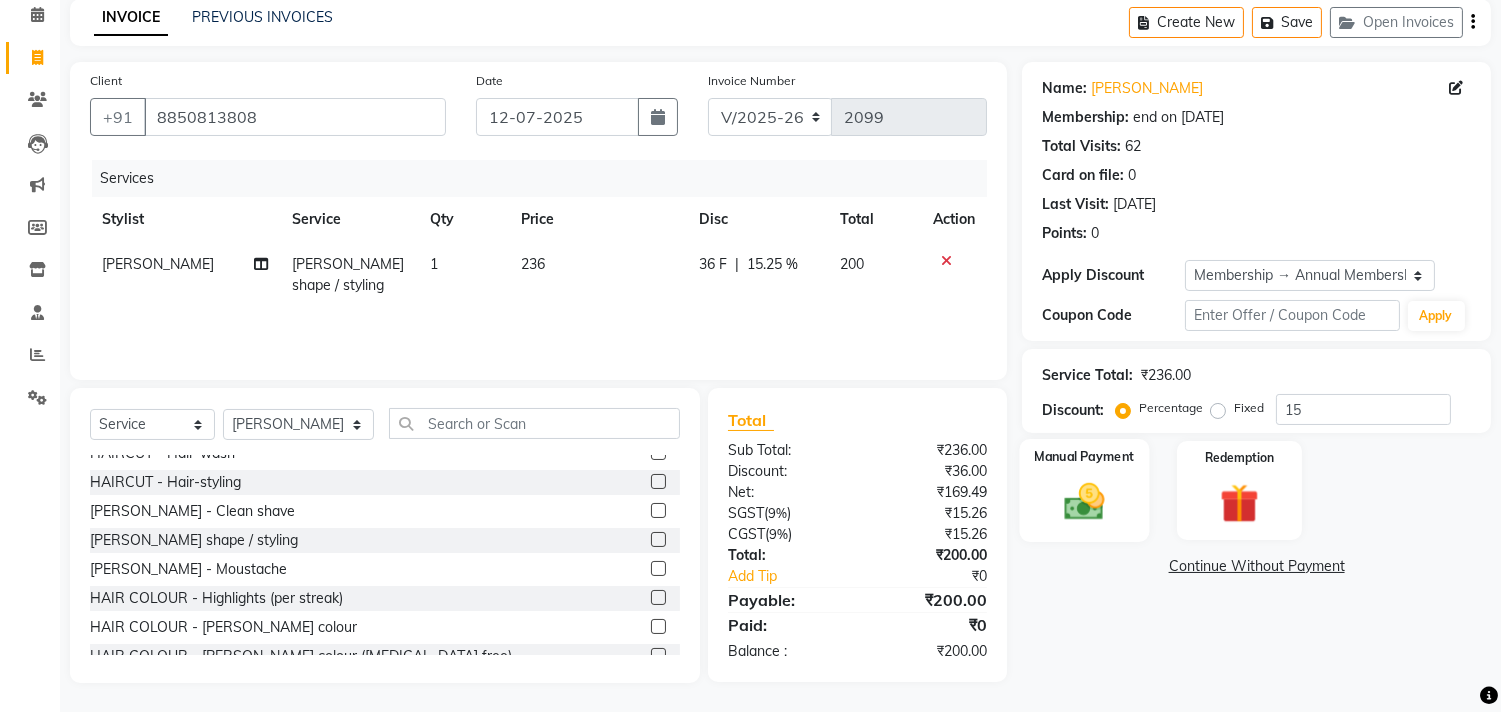 click on "Manual Payment" 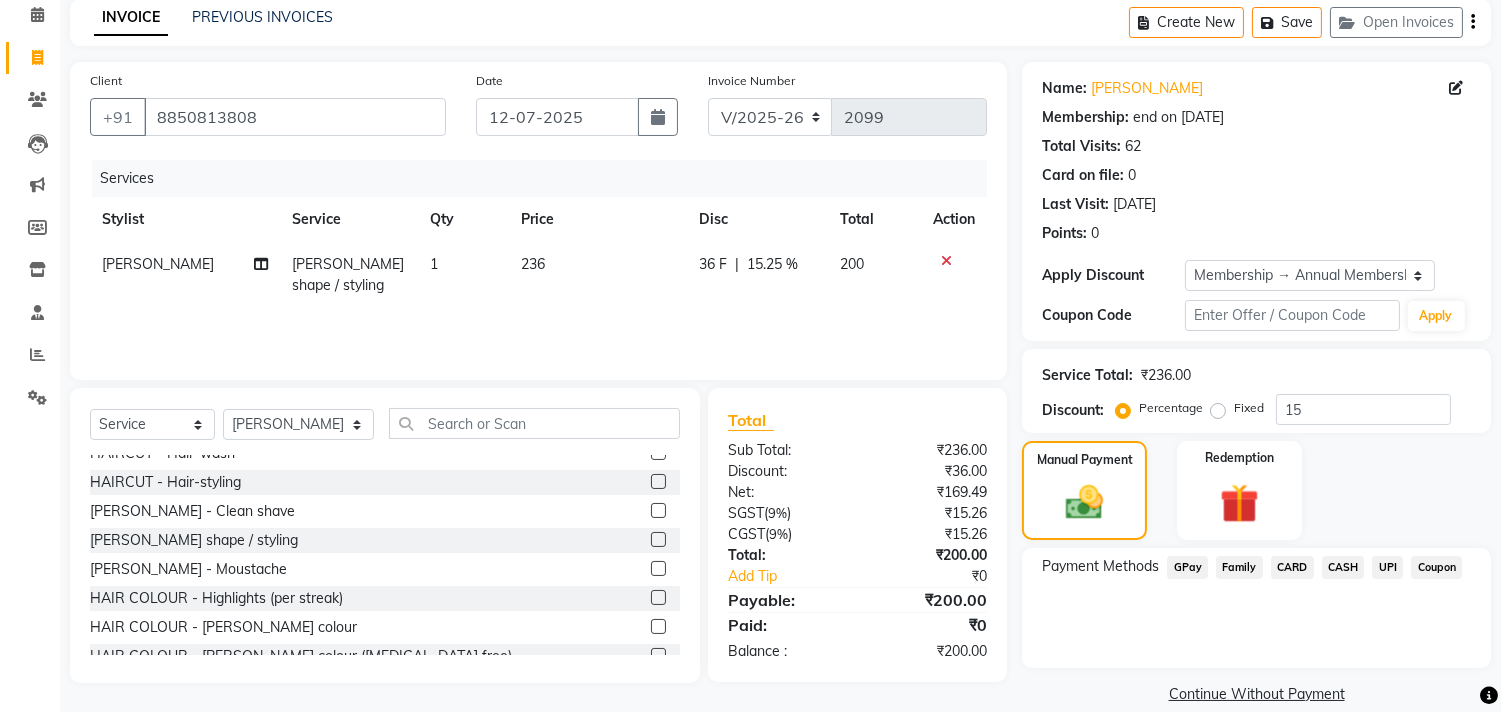 click on "CASH" 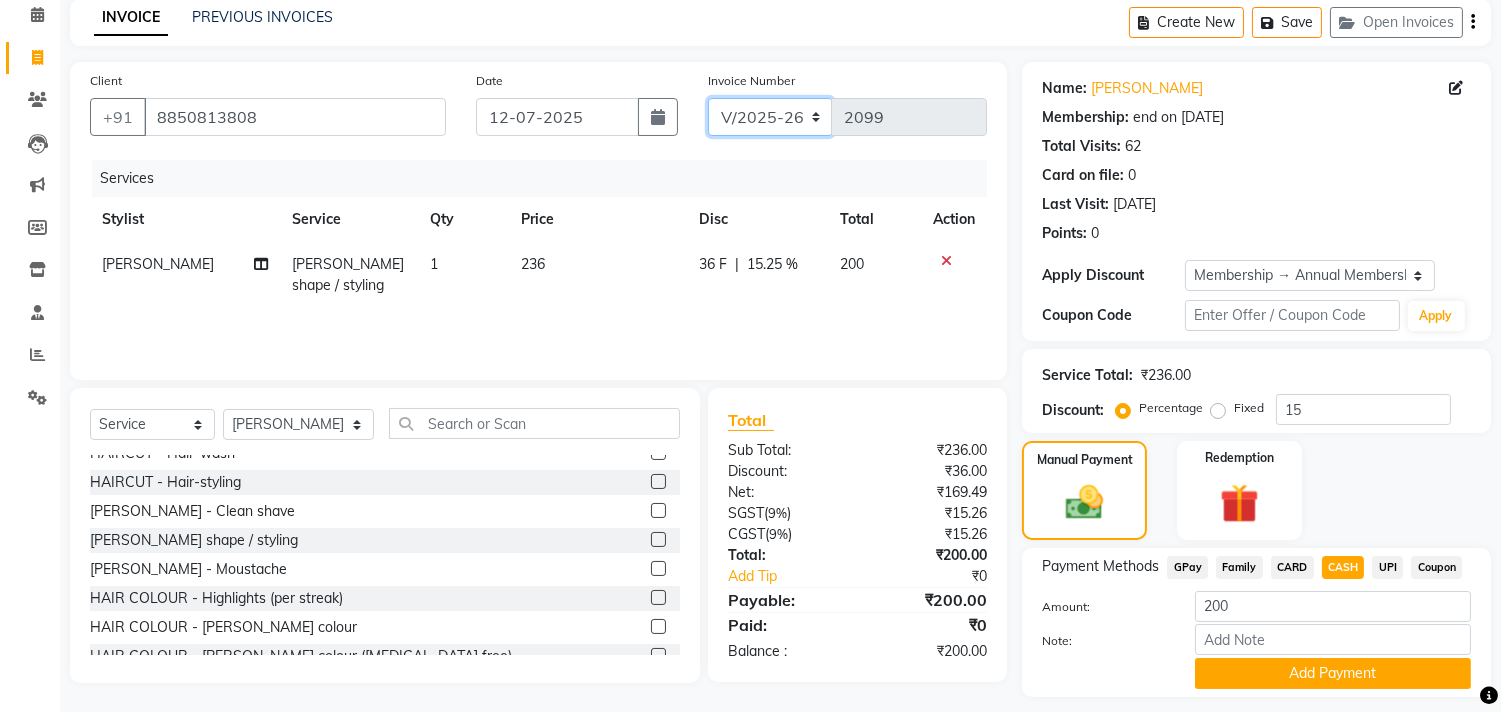 drag, startPoint x: 724, startPoint y: 105, endPoint x: 763, endPoint y: 113, distance: 39.812057 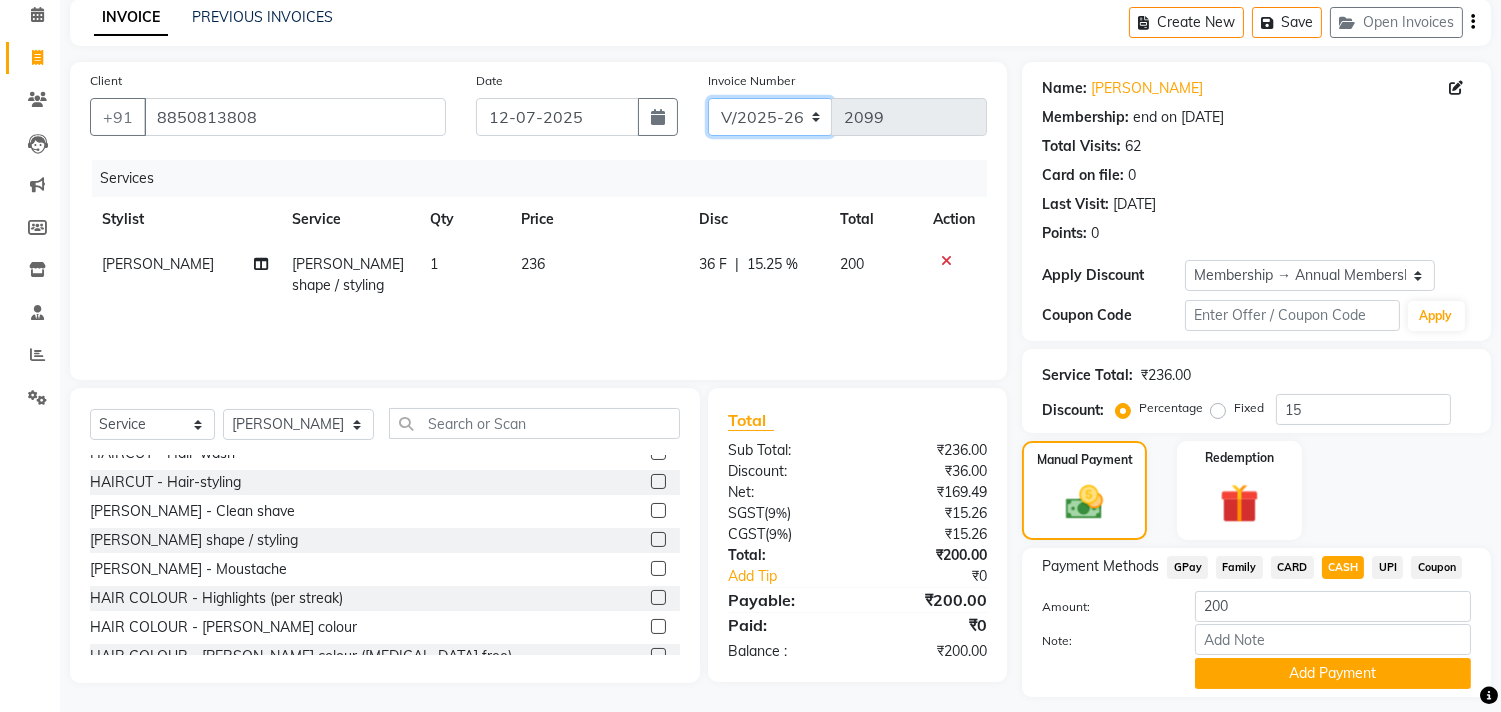 select on "8539" 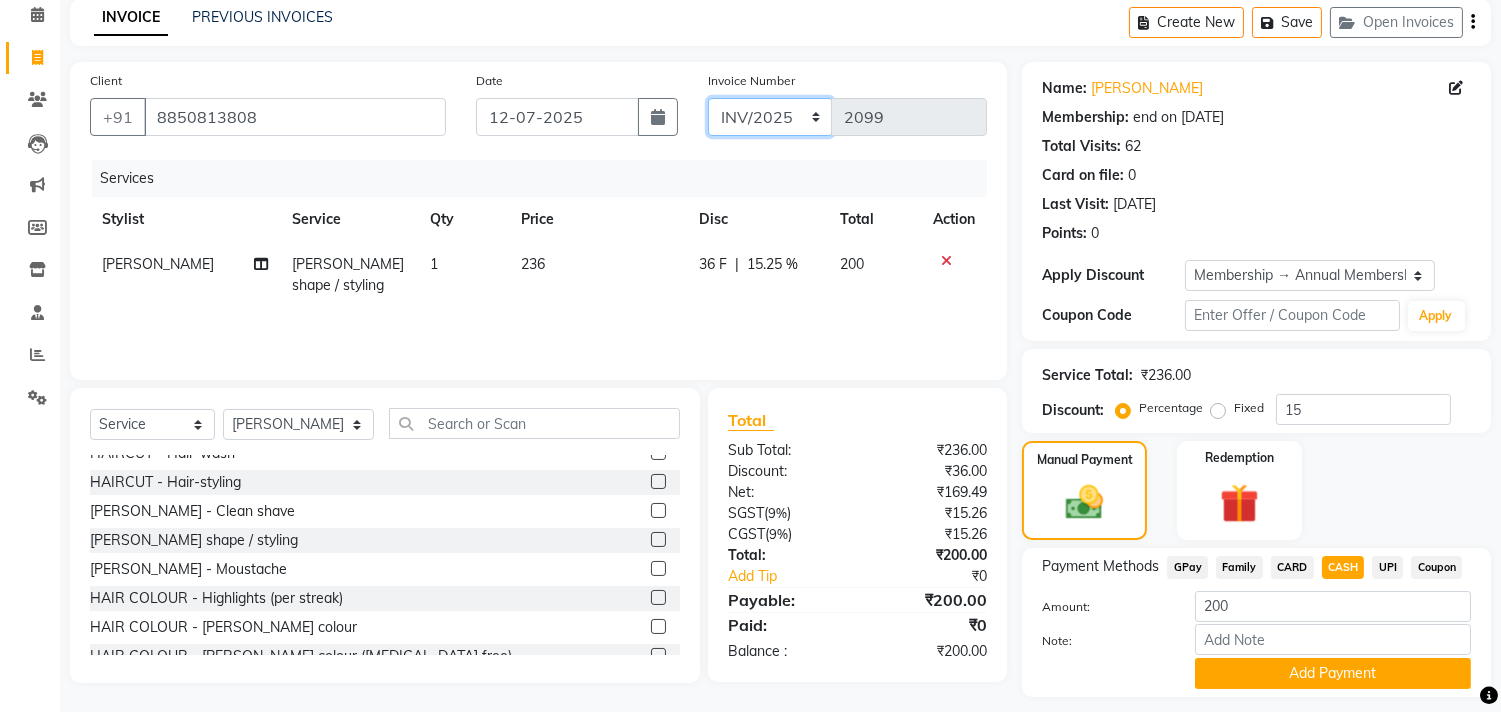 click on "INV/2025 V/2025-26" 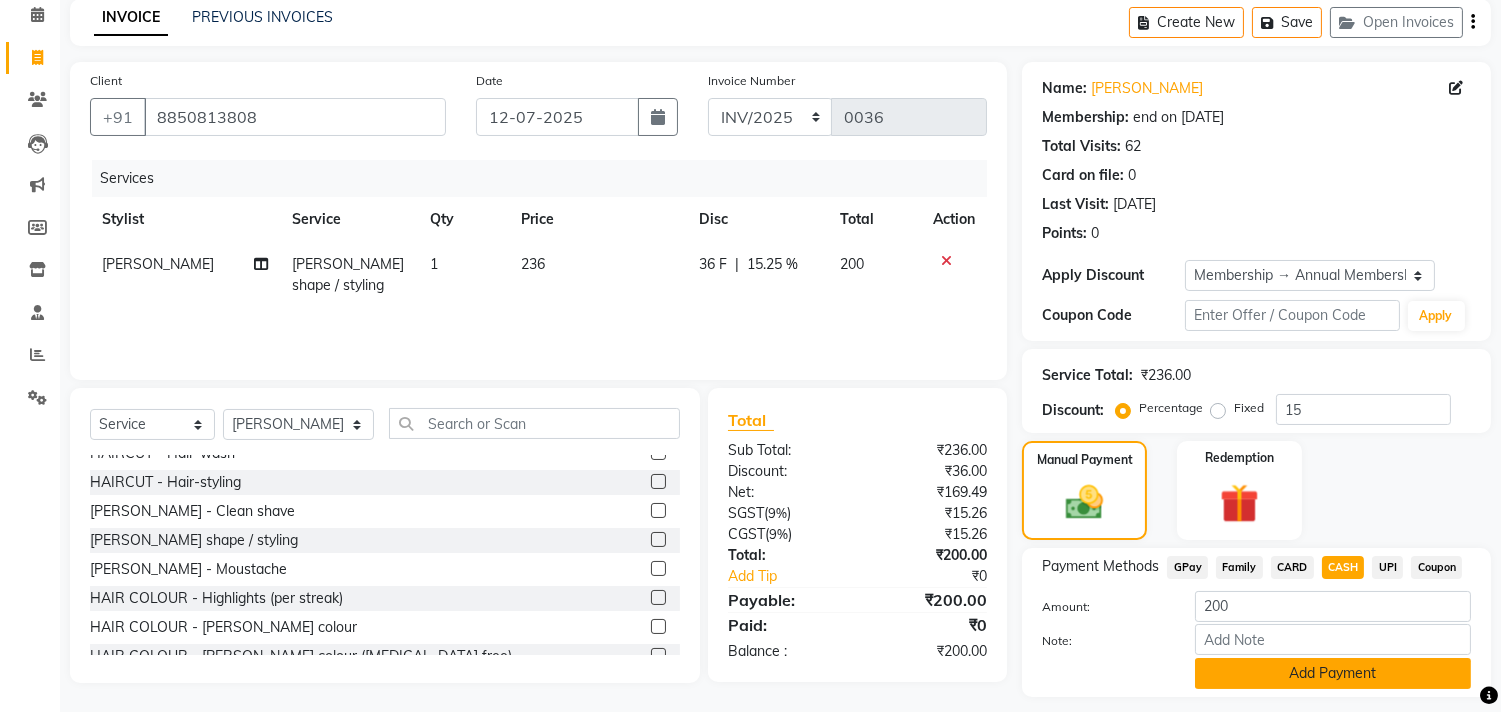 click on "Add Payment" 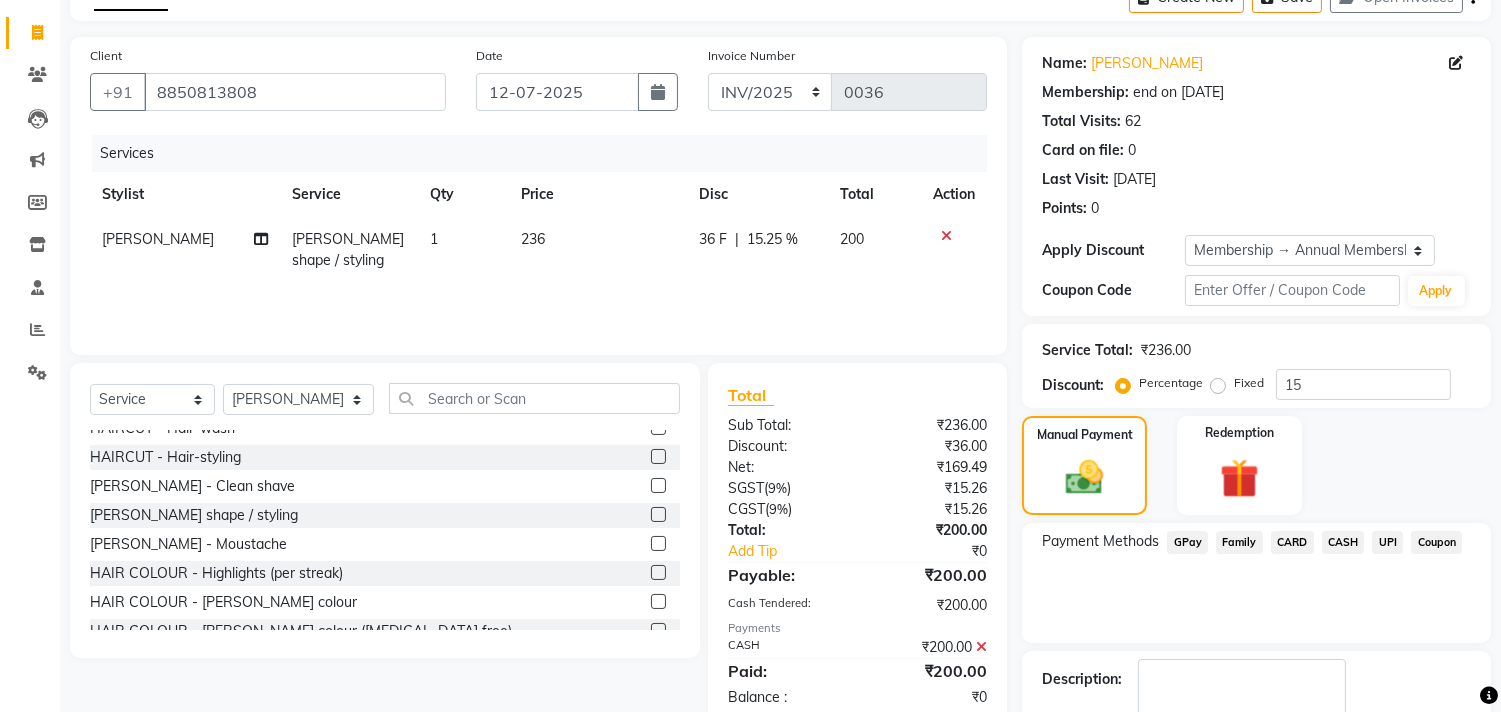 scroll, scrollTop: 227, scrollLeft: 0, axis: vertical 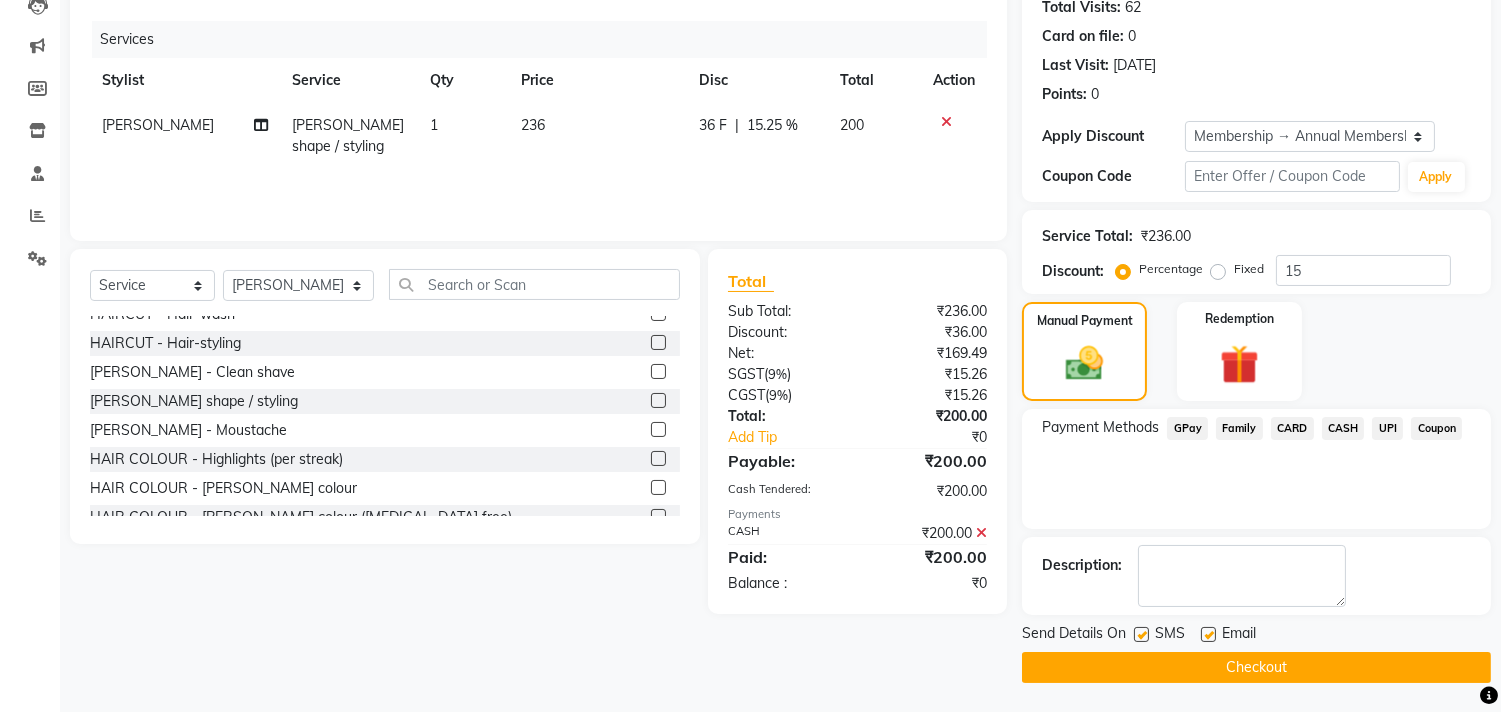 click on "Checkout" 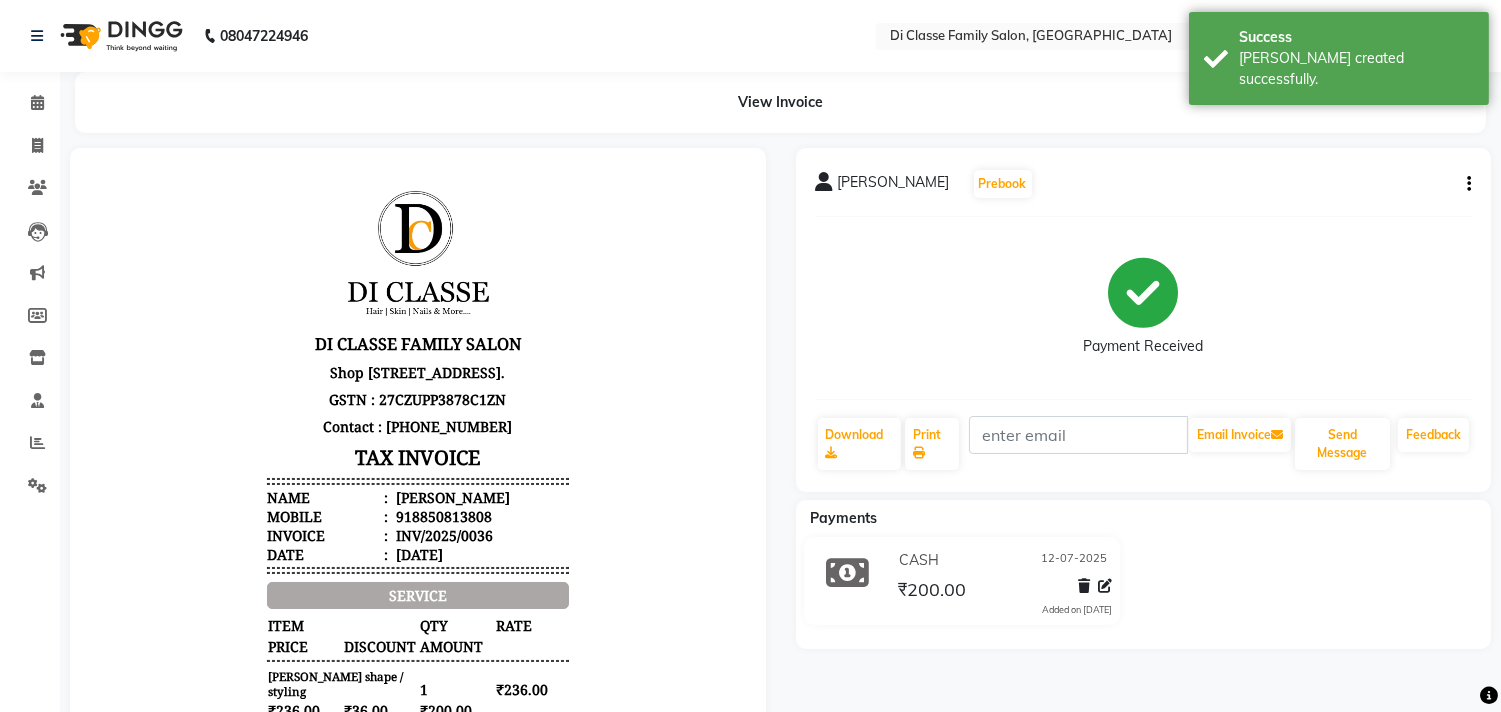 scroll, scrollTop: 0, scrollLeft: 0, axis: both 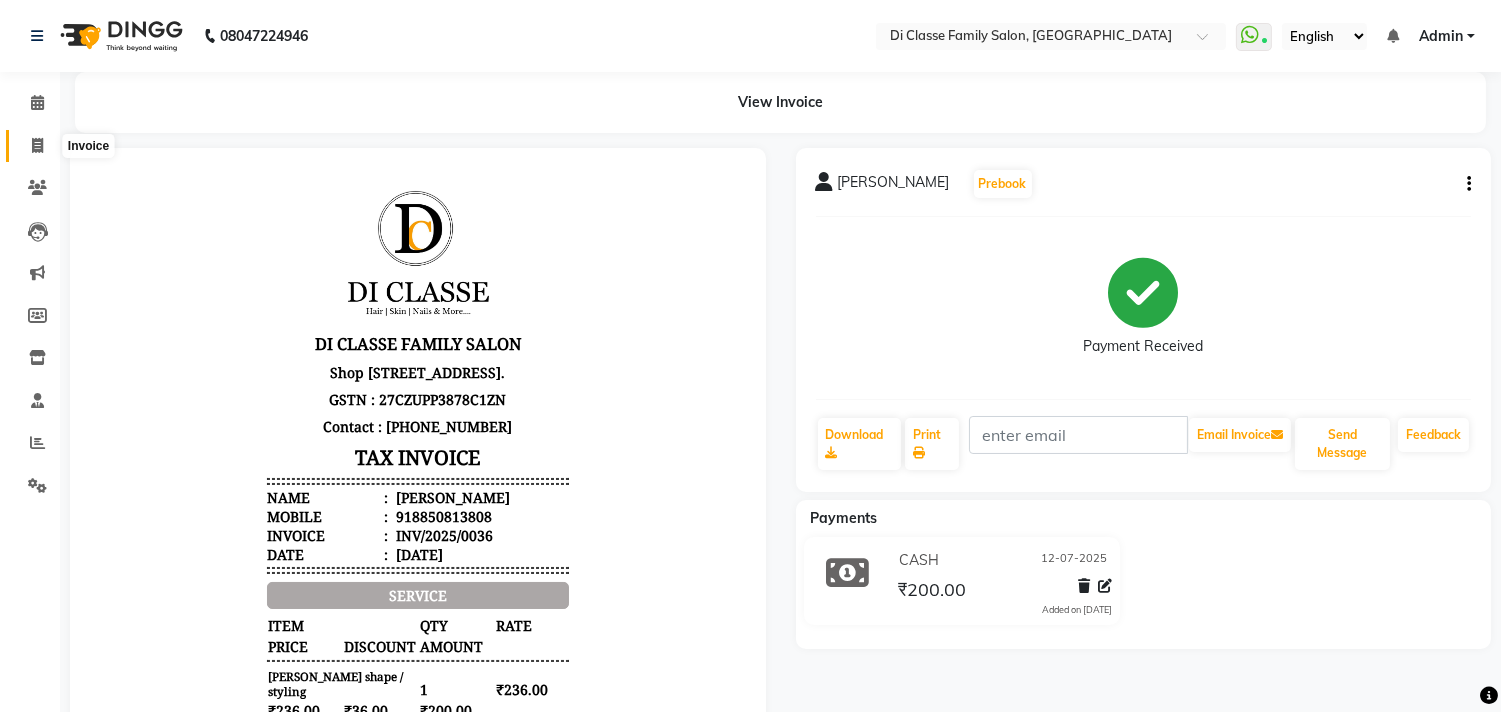 click 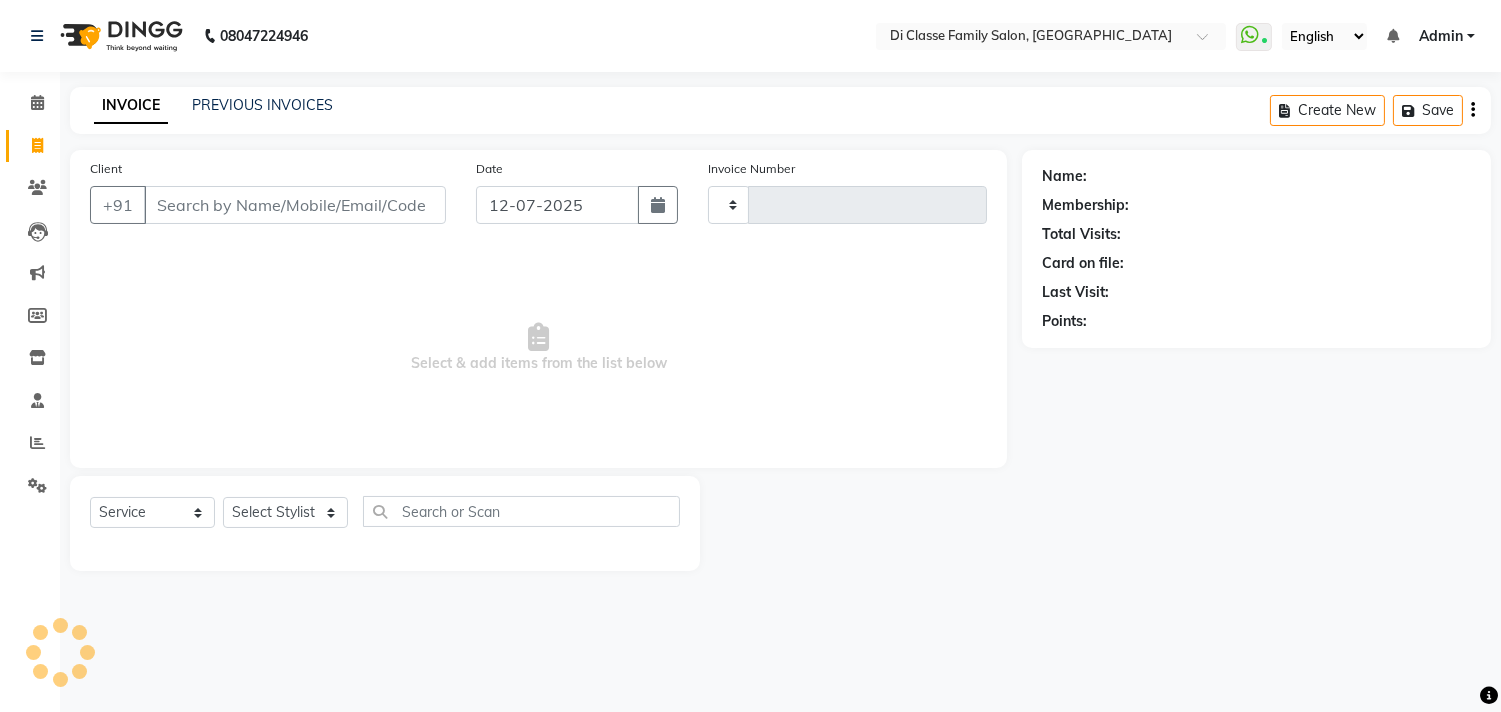 type on "2099" 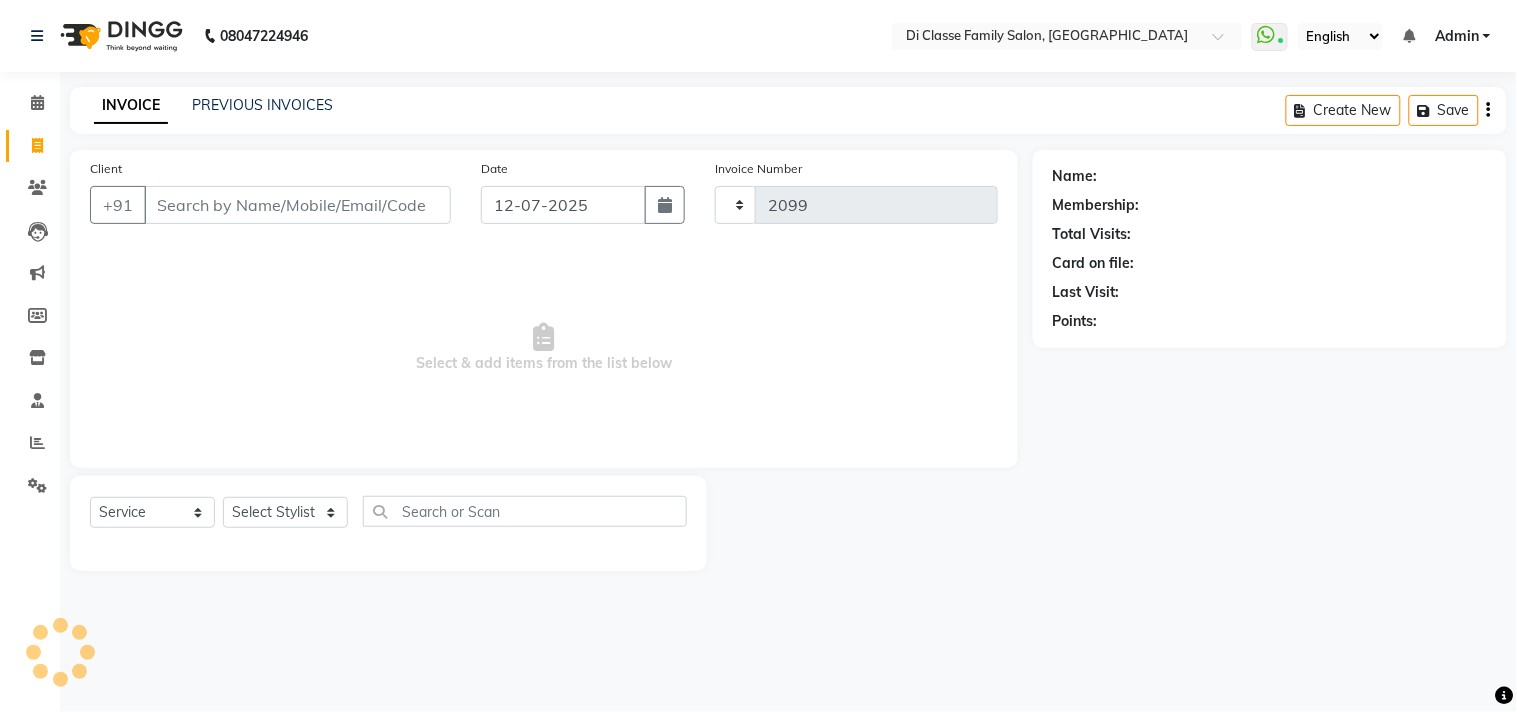 select on "4704" 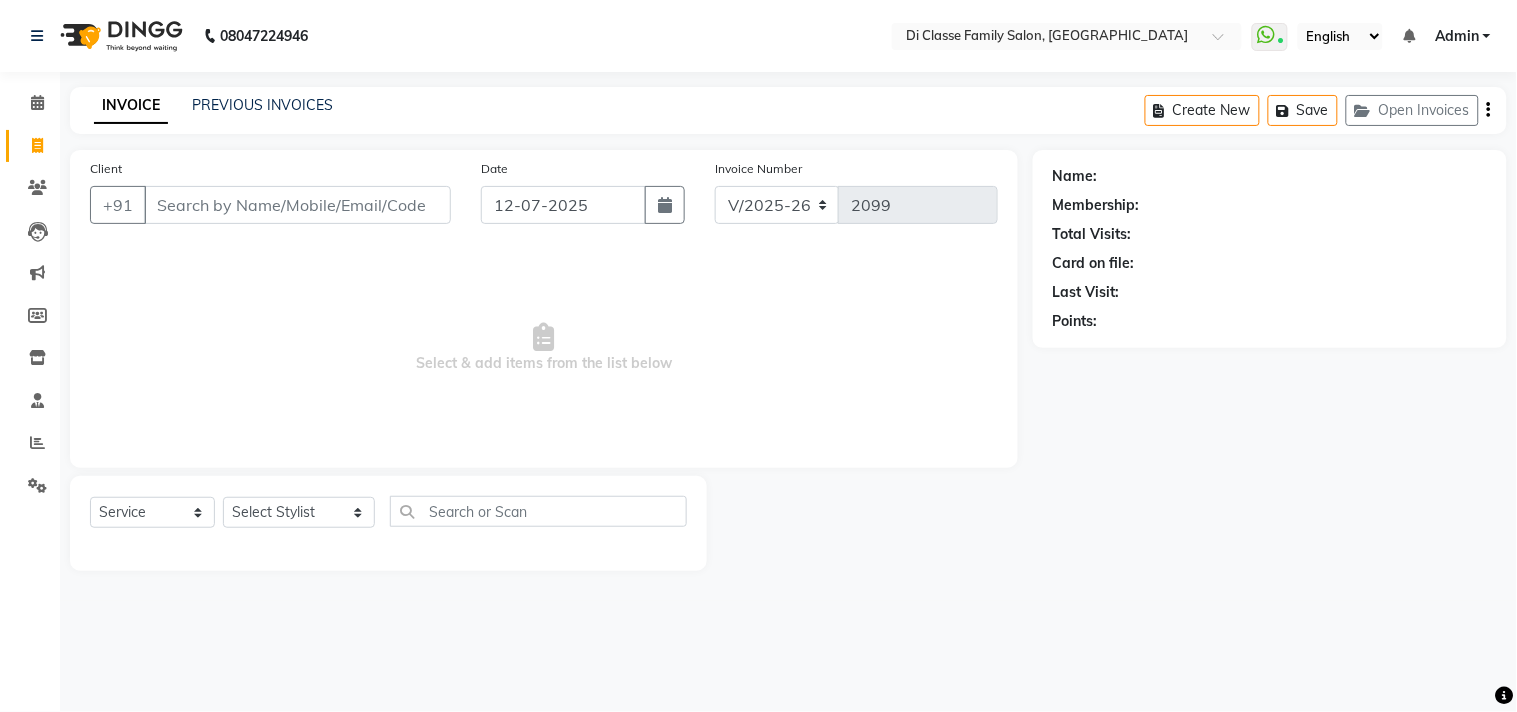 drag, startPoint x: 290, startPoint y: 280, endPoint x: 240, endPoint y: 291, distance: 51.1957 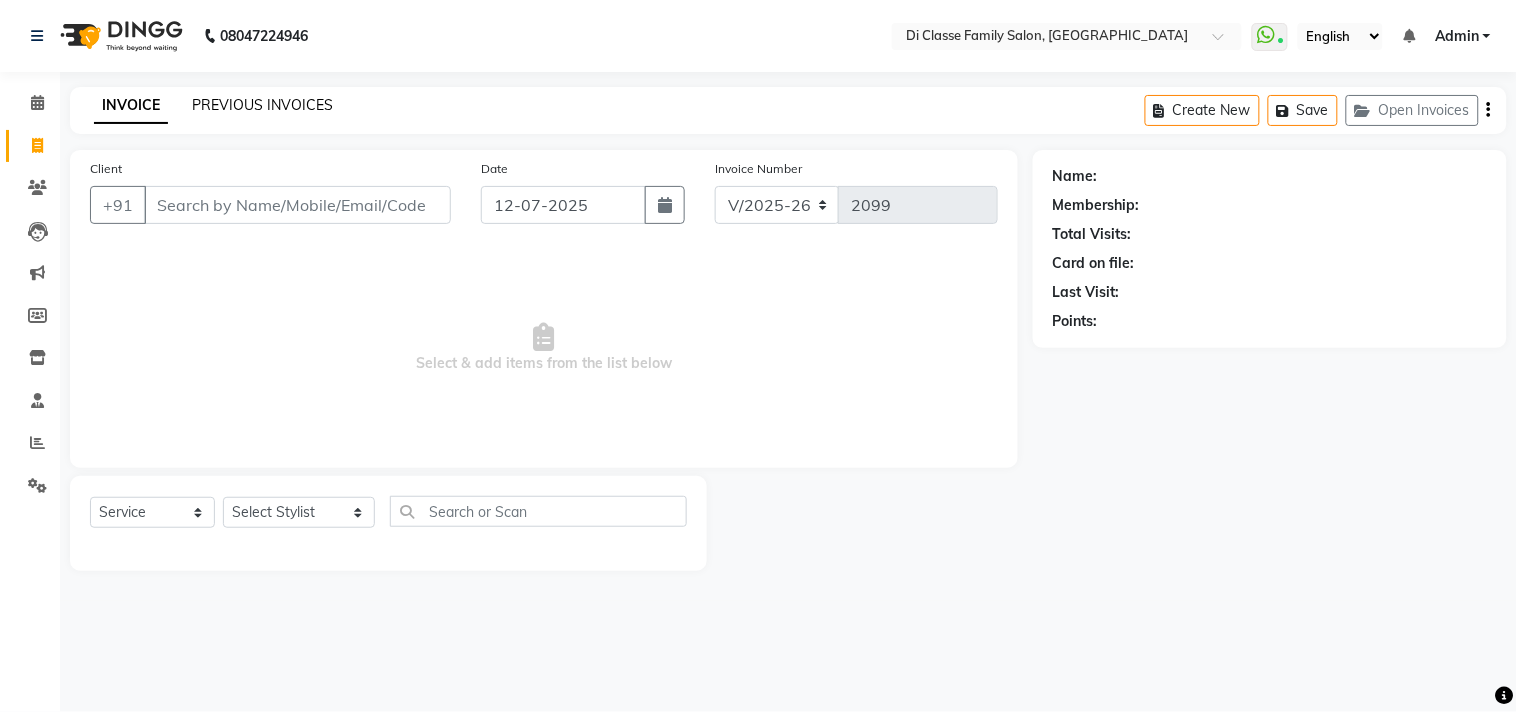 click on "PREVIOUS INVOICES" 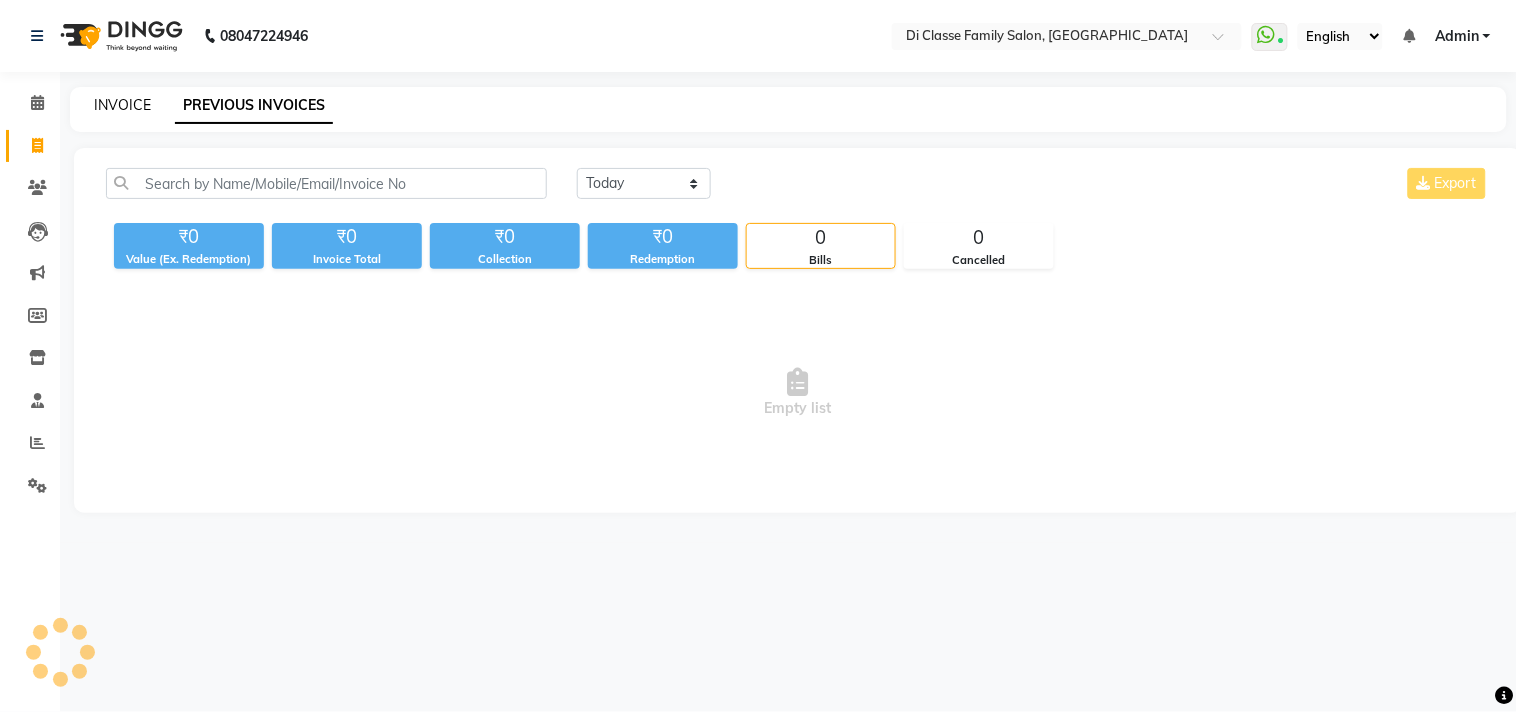 click on "INVOICE" 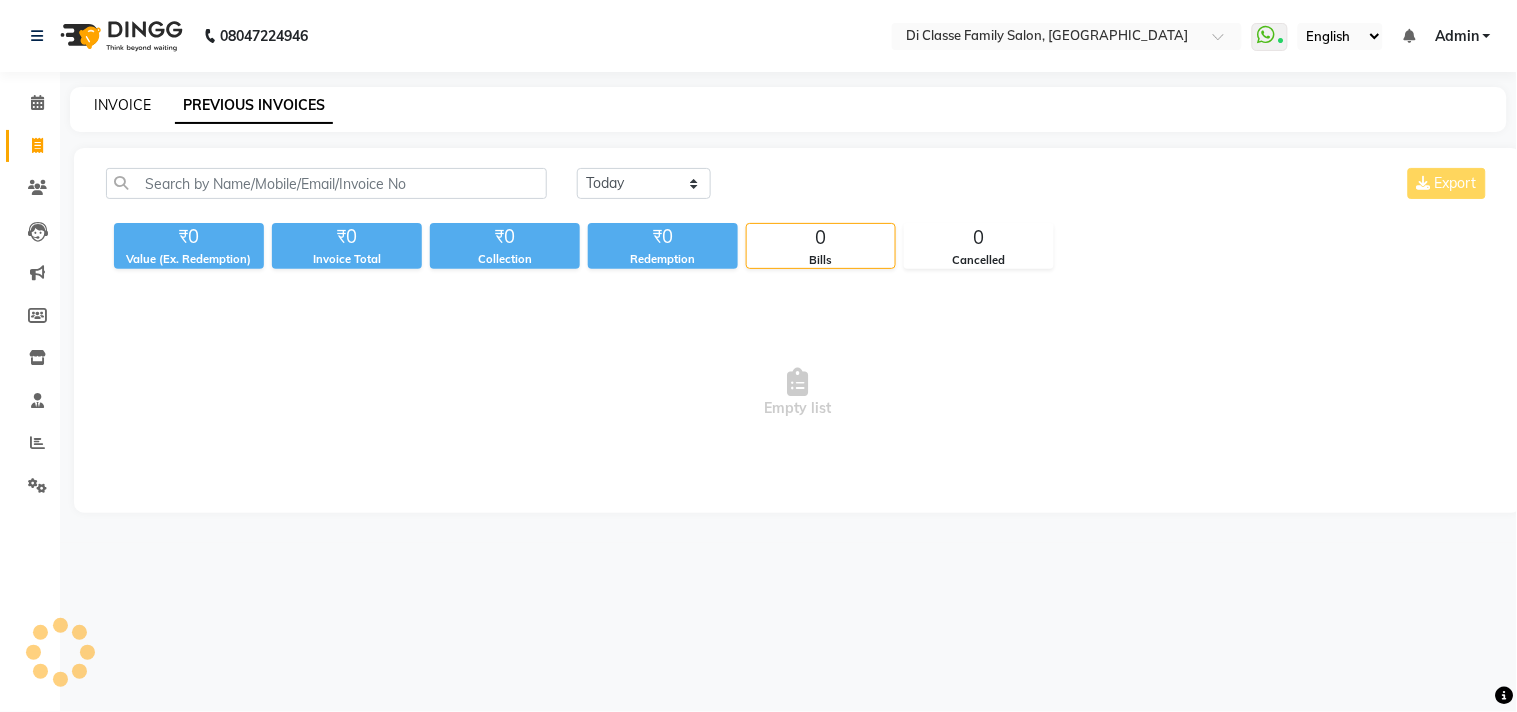 select on "service" 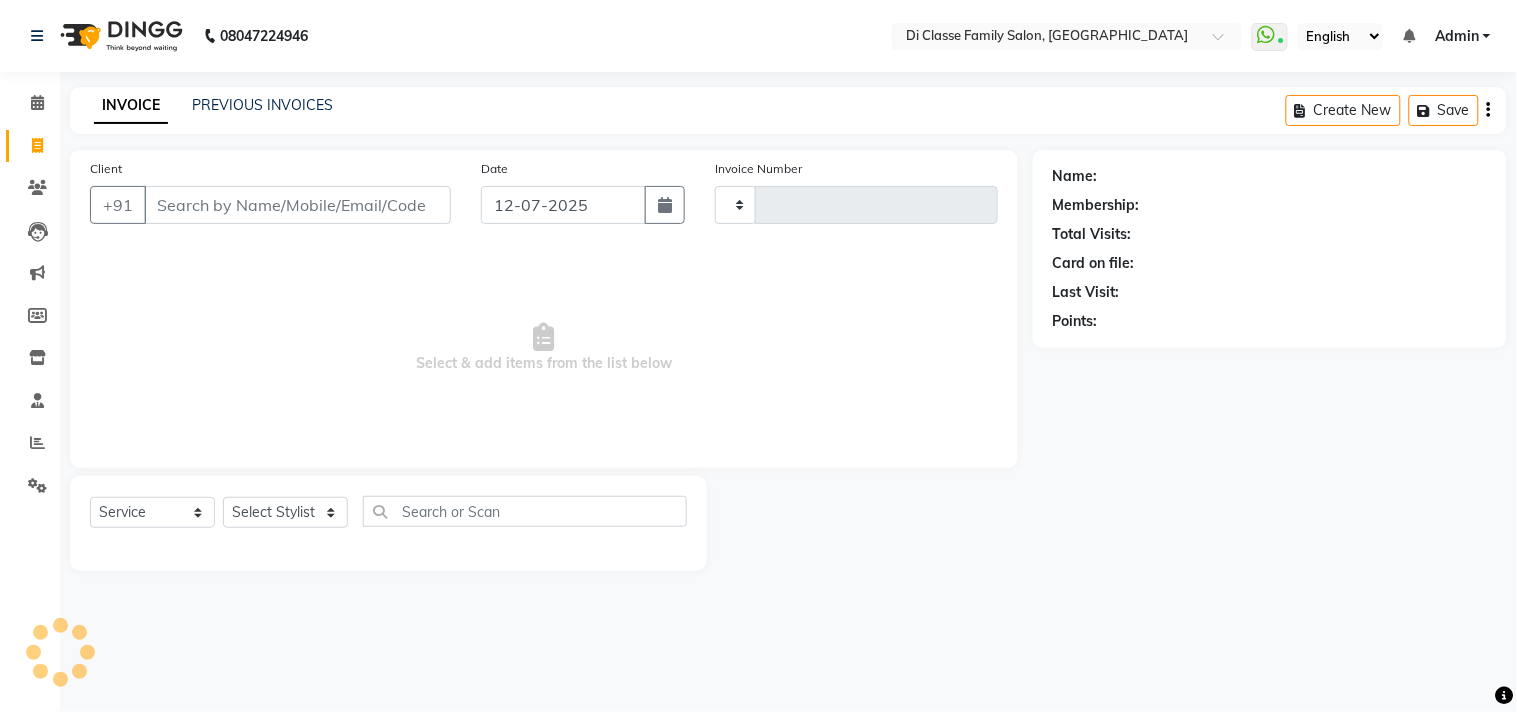 type on "2099" 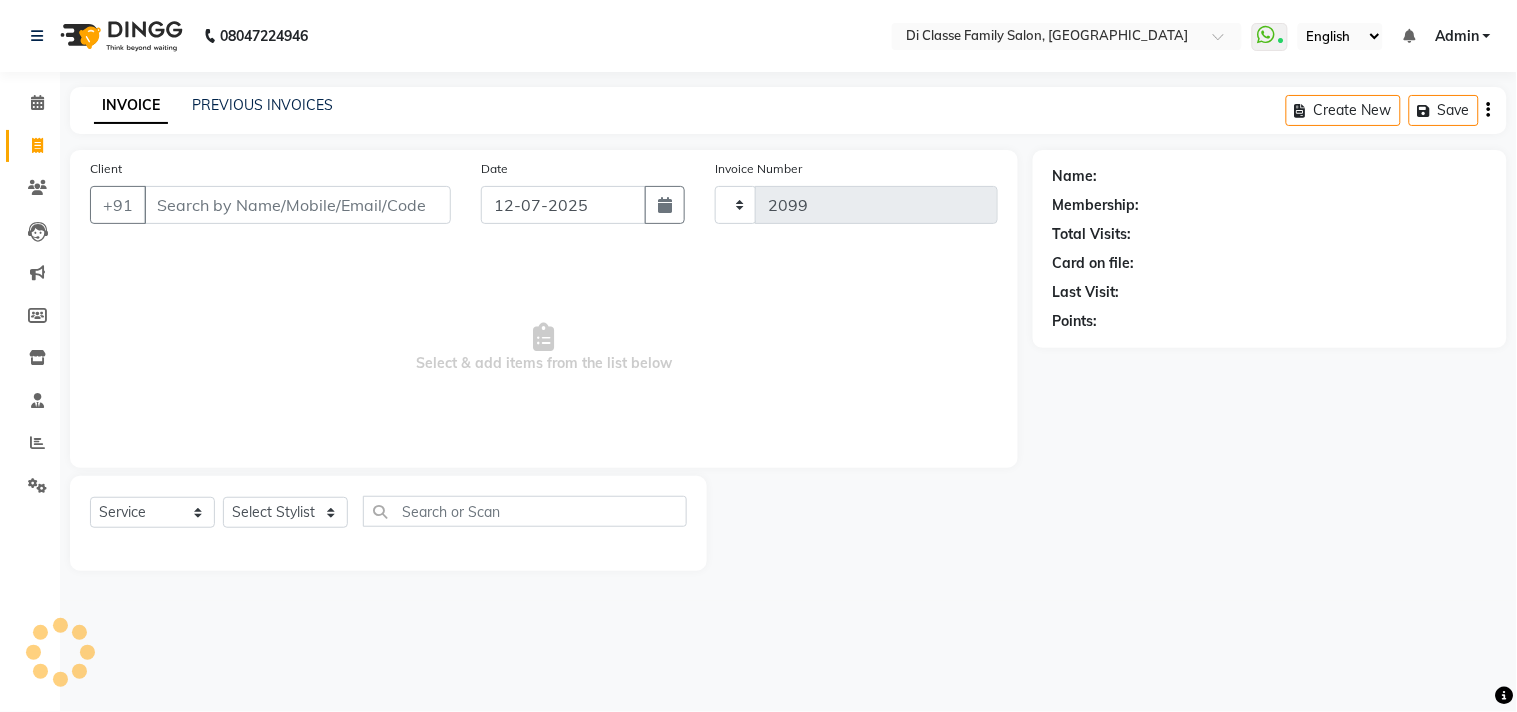 select on "4704" 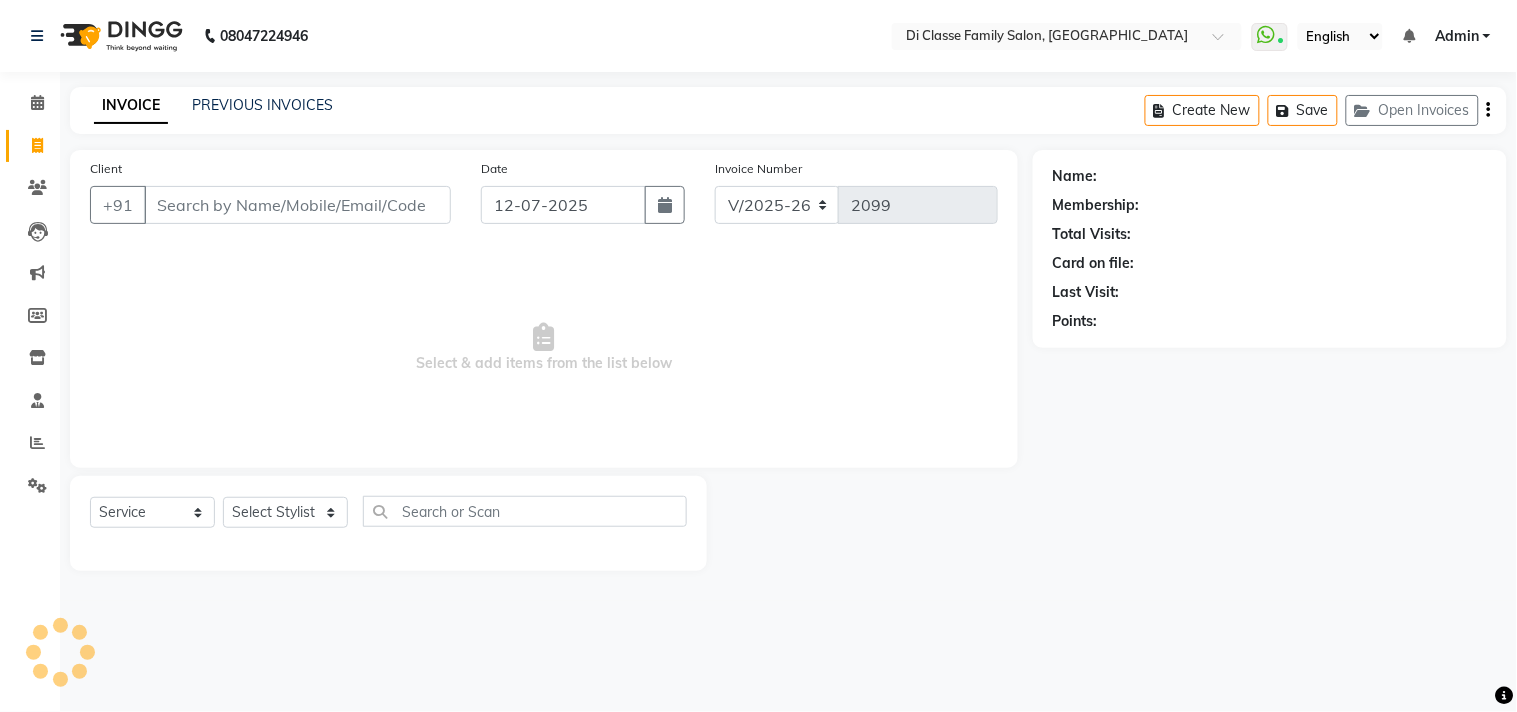 click on "PREVIOUS INVOICES" 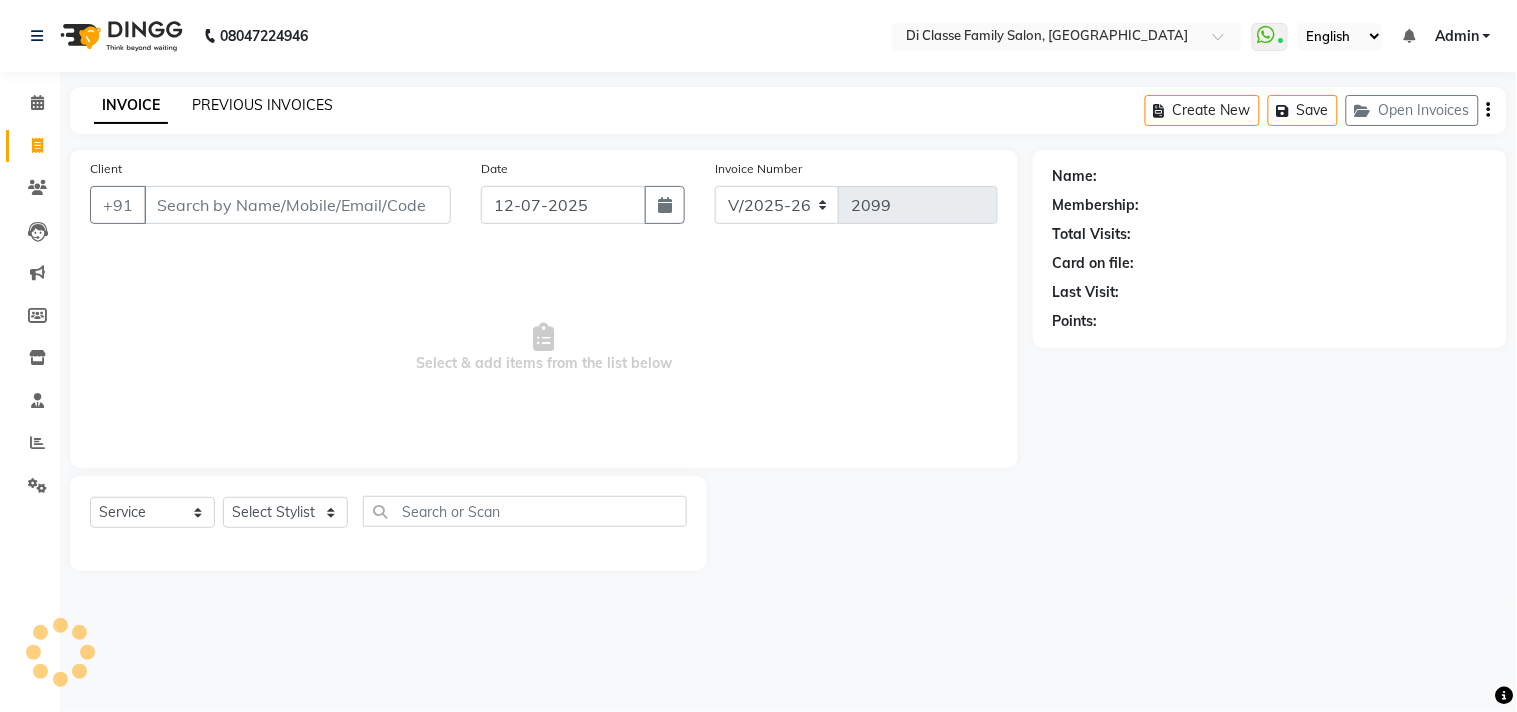 click on "PREVIOUS INVOICES" 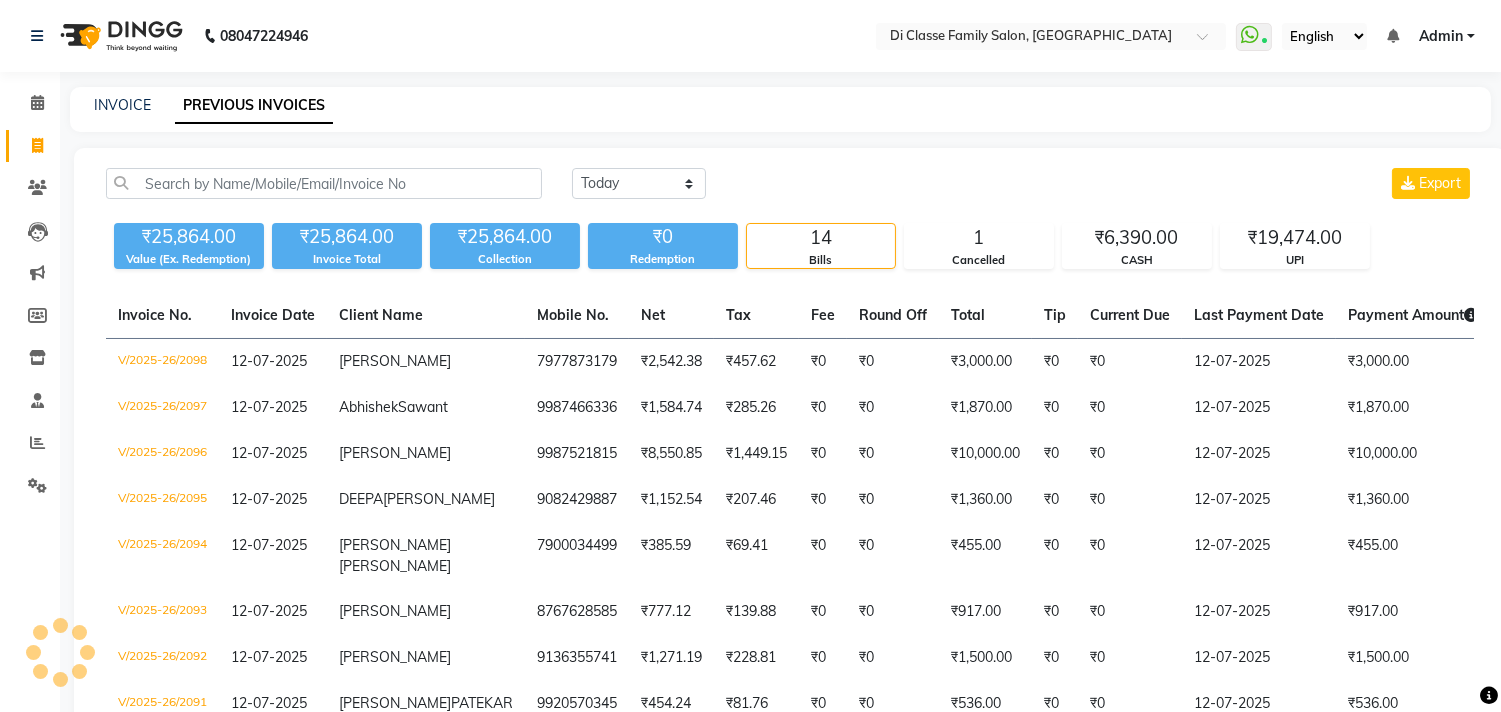click on "INVOICE PREVIOUS INVOICES" 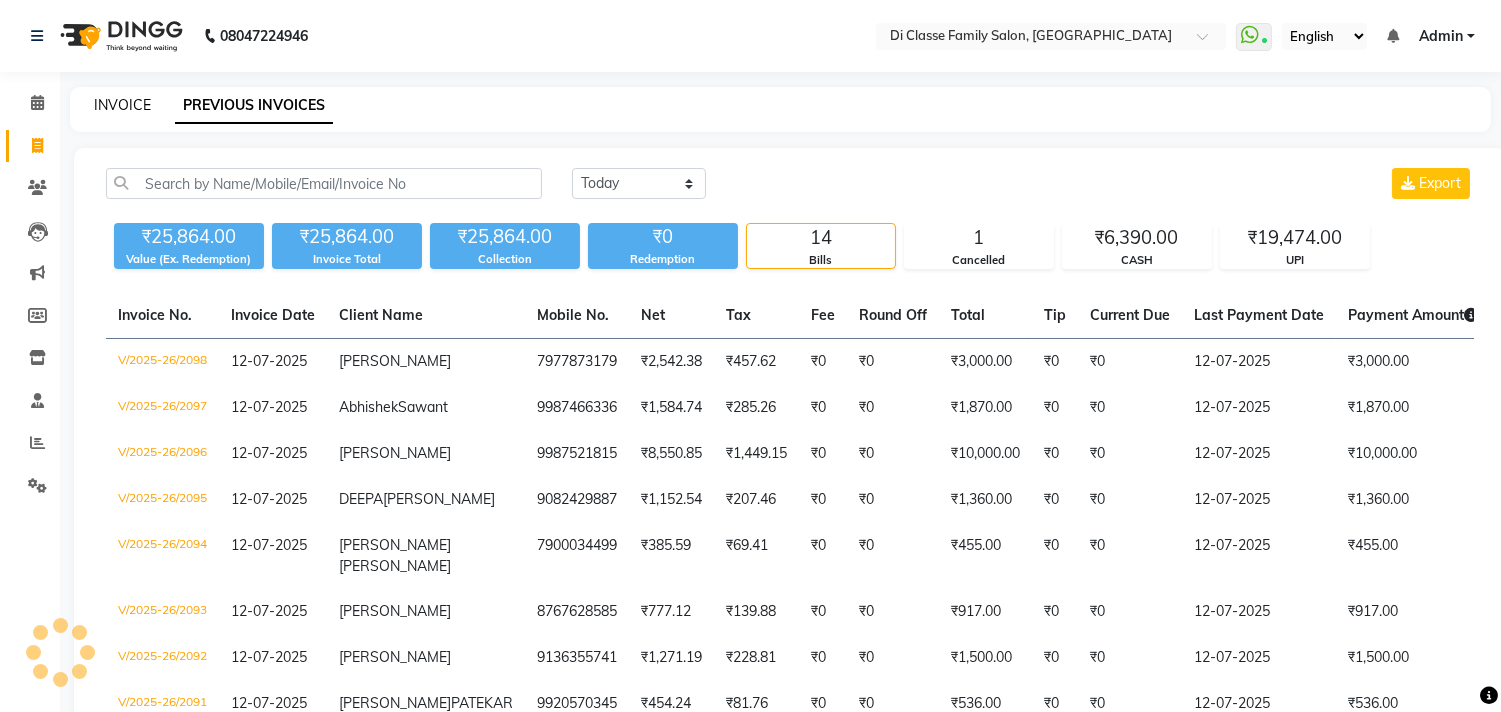 click on "INVOICE" 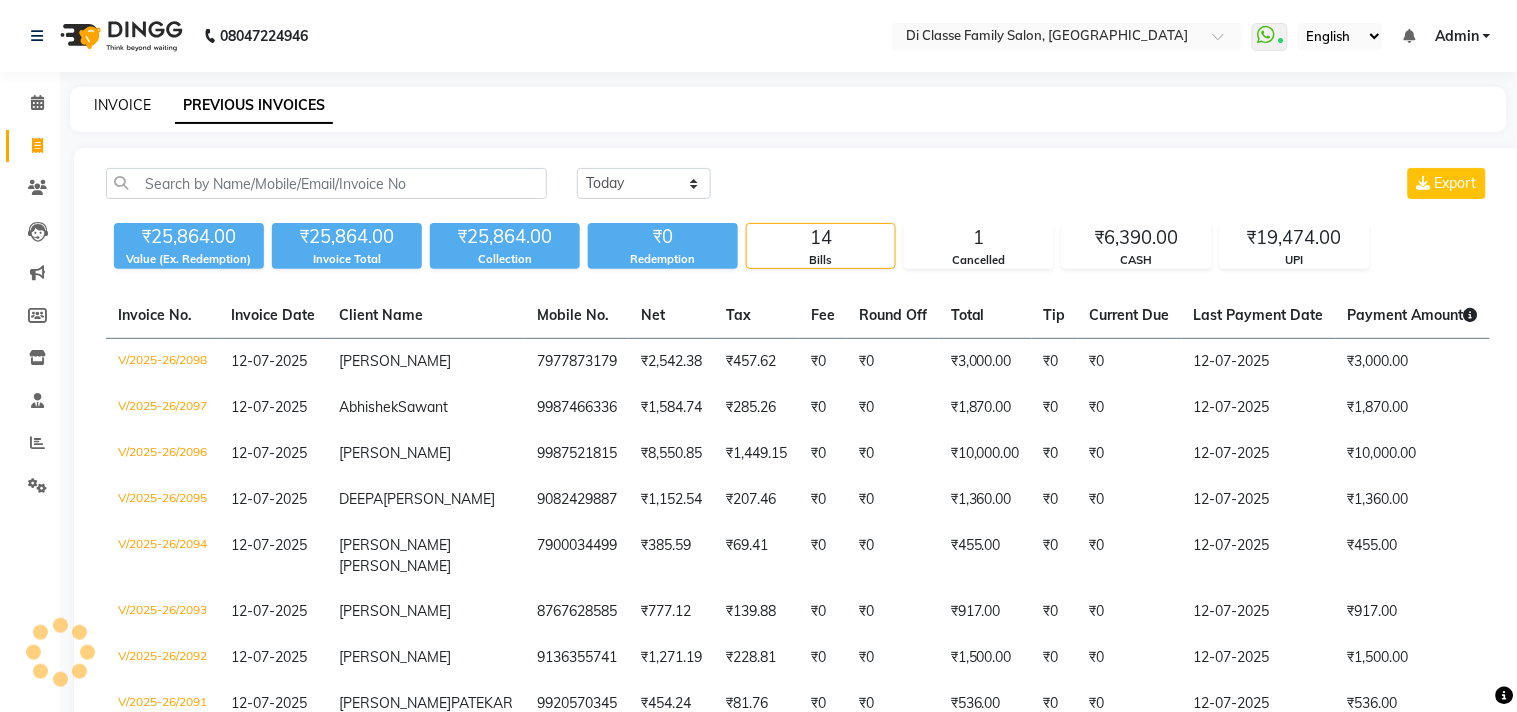 select on "4704" 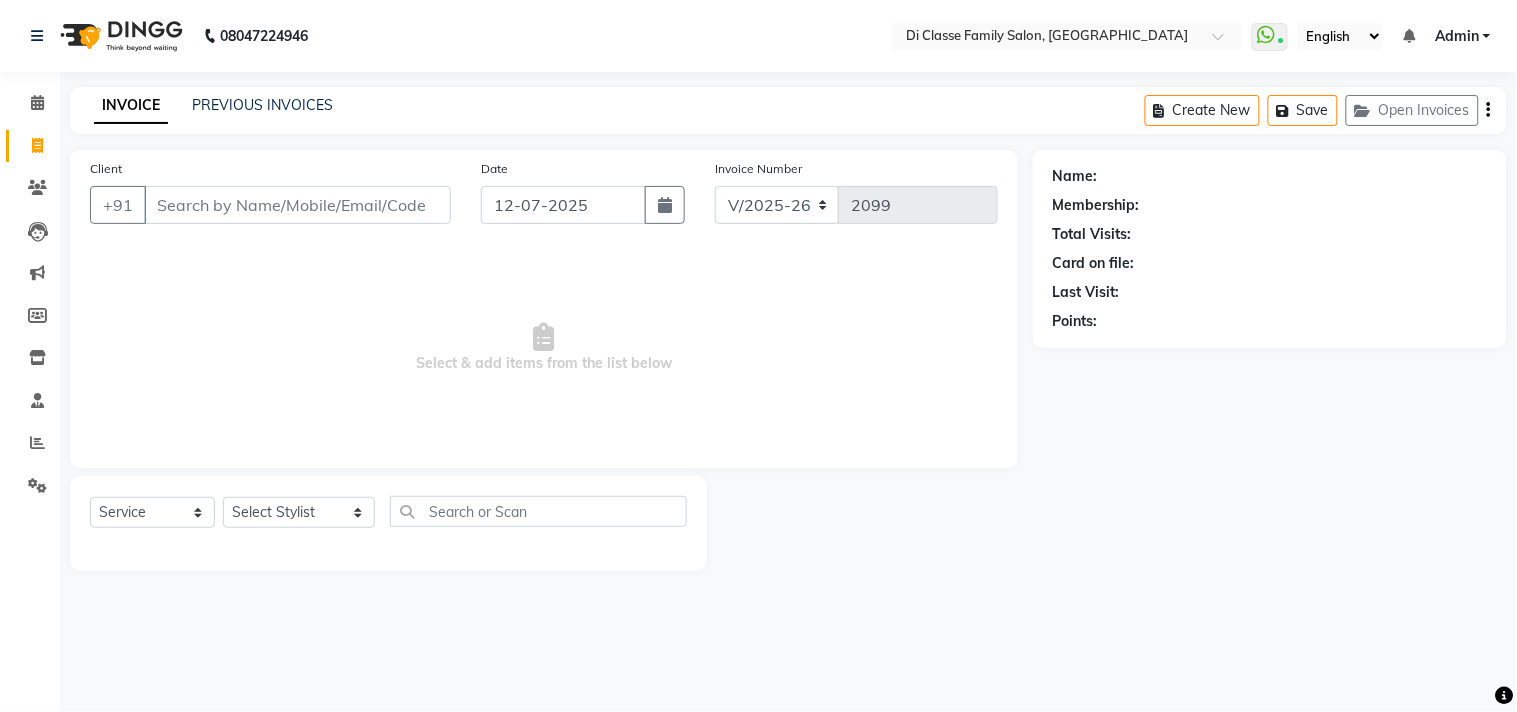 click on "Select  Service  Product  Membership  Package Voucher Prepaid Gift Card  Select Stylist aniket  Anu  AYAZ KADRI  Front Desk Javed kapil KOMAL  Payal  Pooja Jadhav Rahul Datkhile RESHMA SHAIKH rutik shinde SACHIN SAKPAL SADDAM SAHAJAN SAKSHI CHAVAN Sameer  sampada Sanjana  SANU shobha sonawane shobha sonawane SHUBHAM PEDNEKAR Sikandar Ansari ssneha rana" 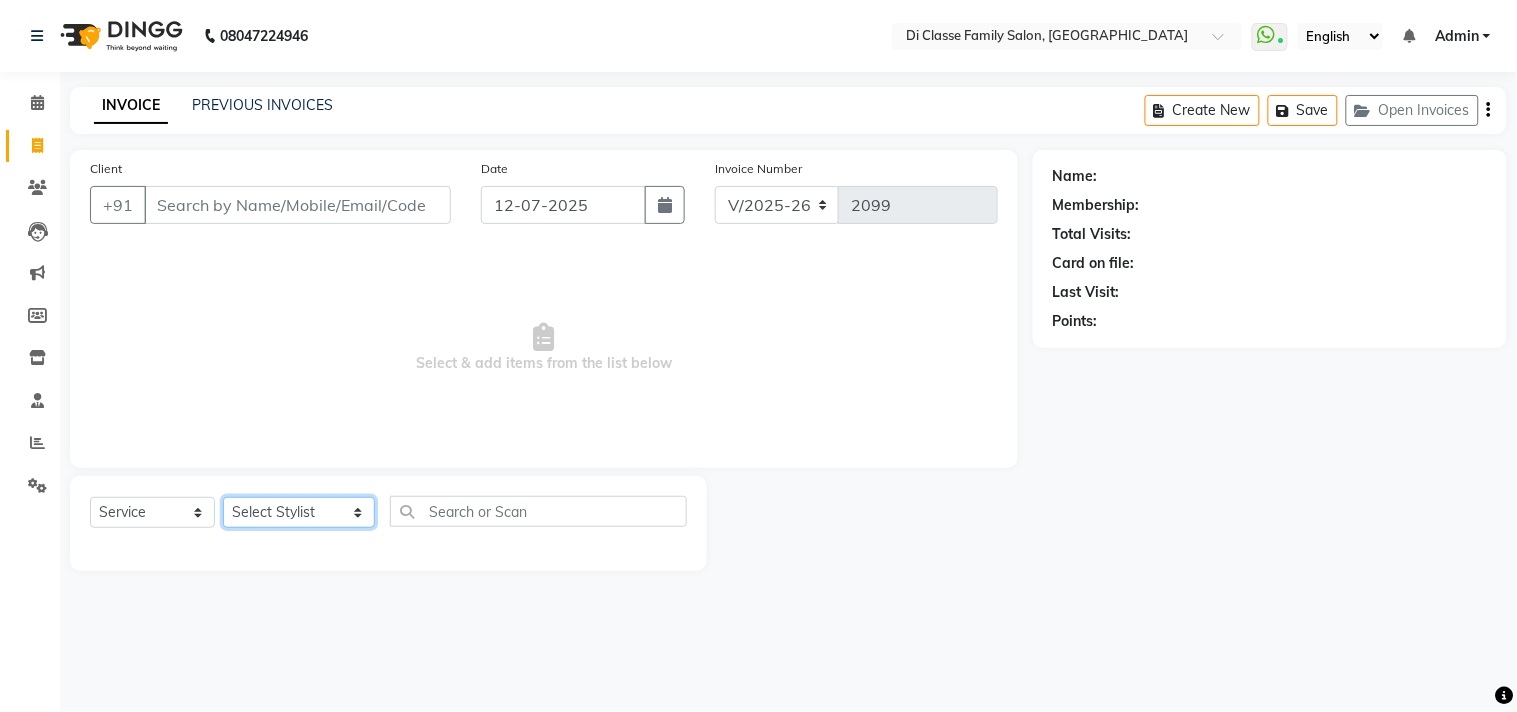 drag, startPoint x: 274, startPoint y: 515, endPoint x: 264, endPoint y: 497, distance: 20.59126 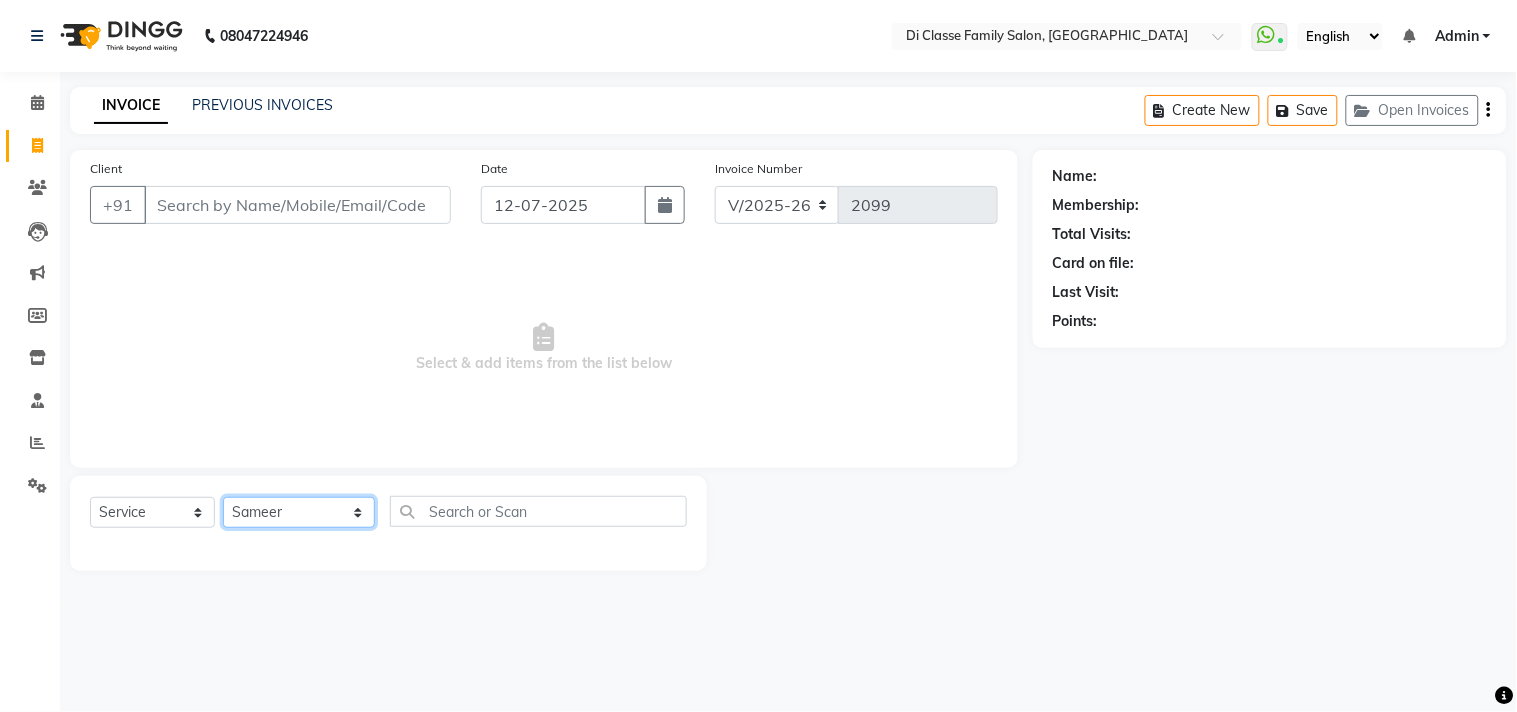 click on "Select Stylist aniket  Anu  AYAZ KADRI  Front Desk Javed kapil KOMAL  Payal  Pooja Jadhav Rahul Datkhile RESHMA SHAIKH rutik shinde SACHIN SAKPAL SADDAM SAHAJAN SAKSHI CHAVAN Sameer  sampada Sanjana  SANU shobha sonawane shobha sonawane SHUBHAM PEDNEKAR Sikandar Ansari ssneha rana" 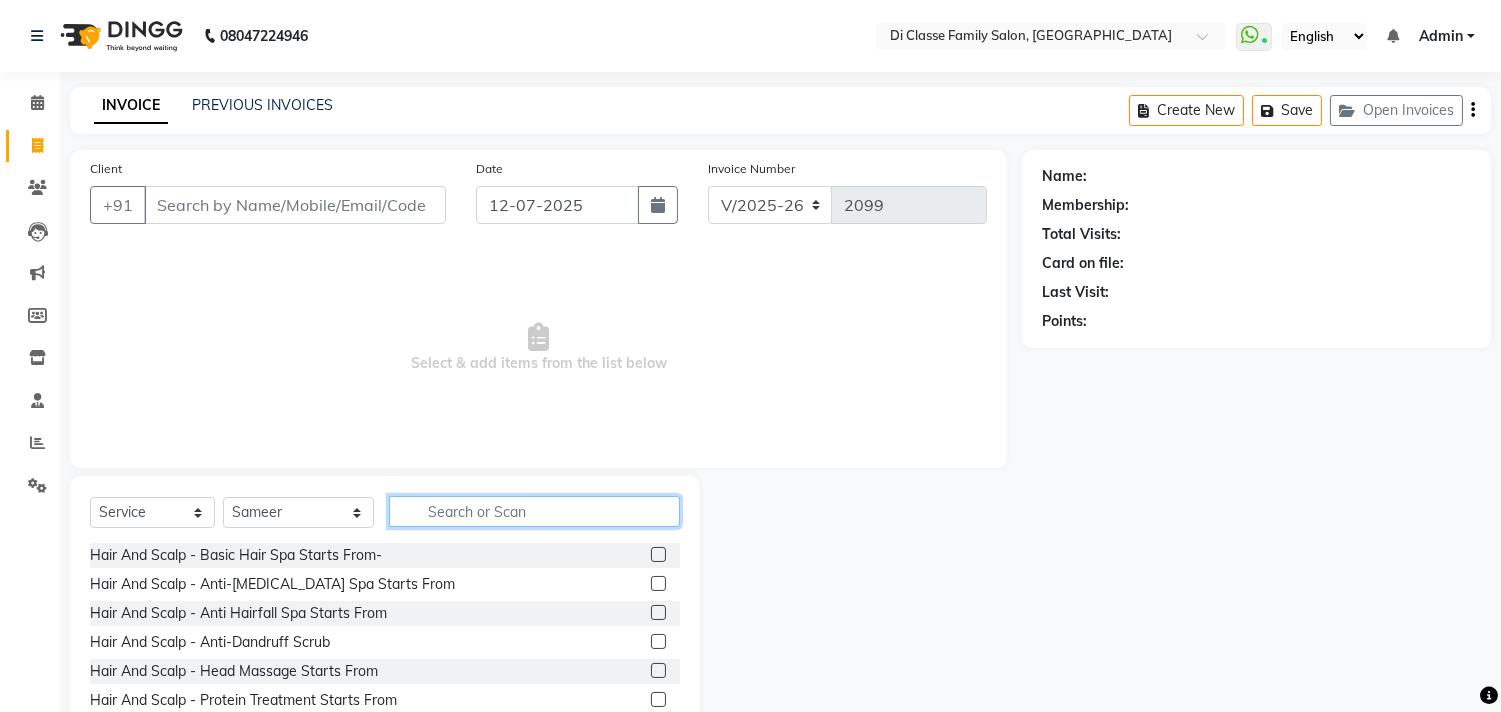click 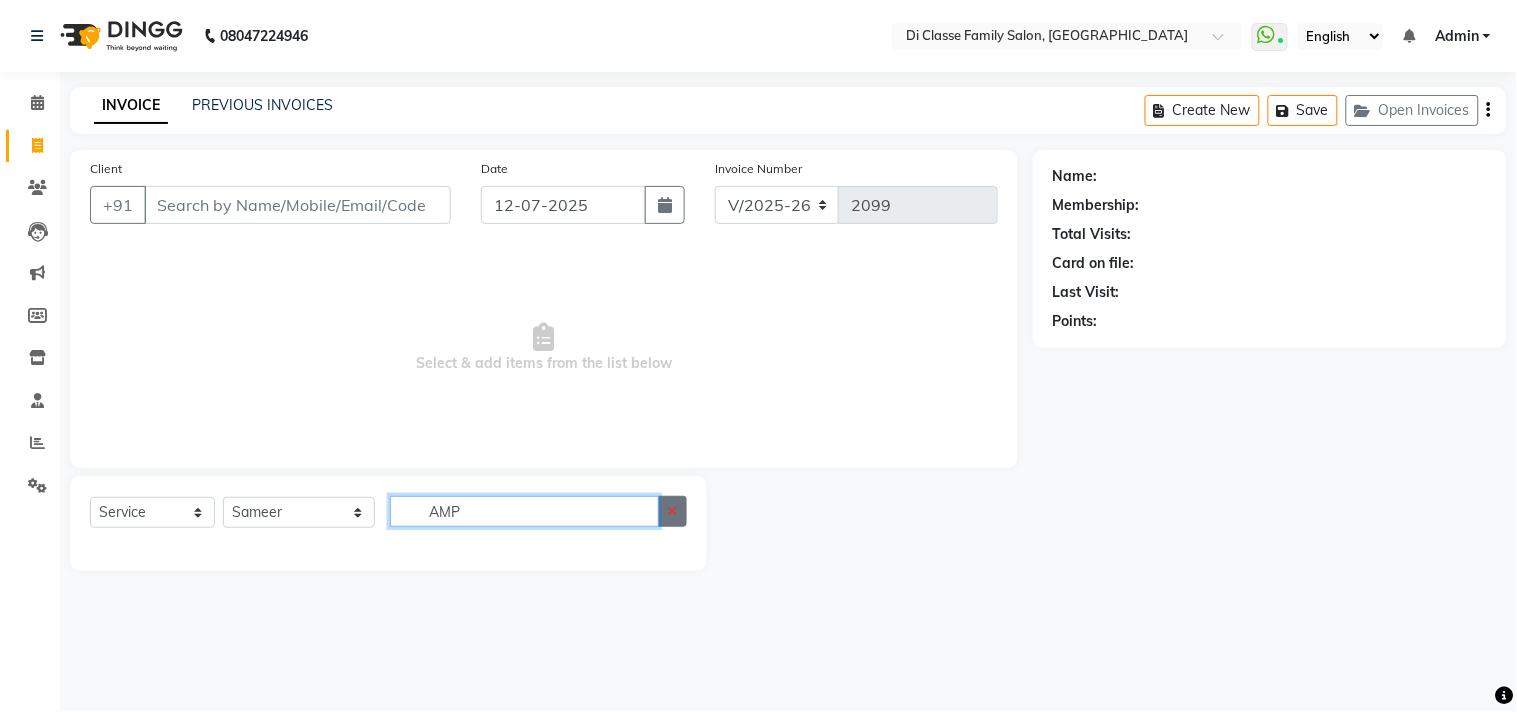 type on "AMP" 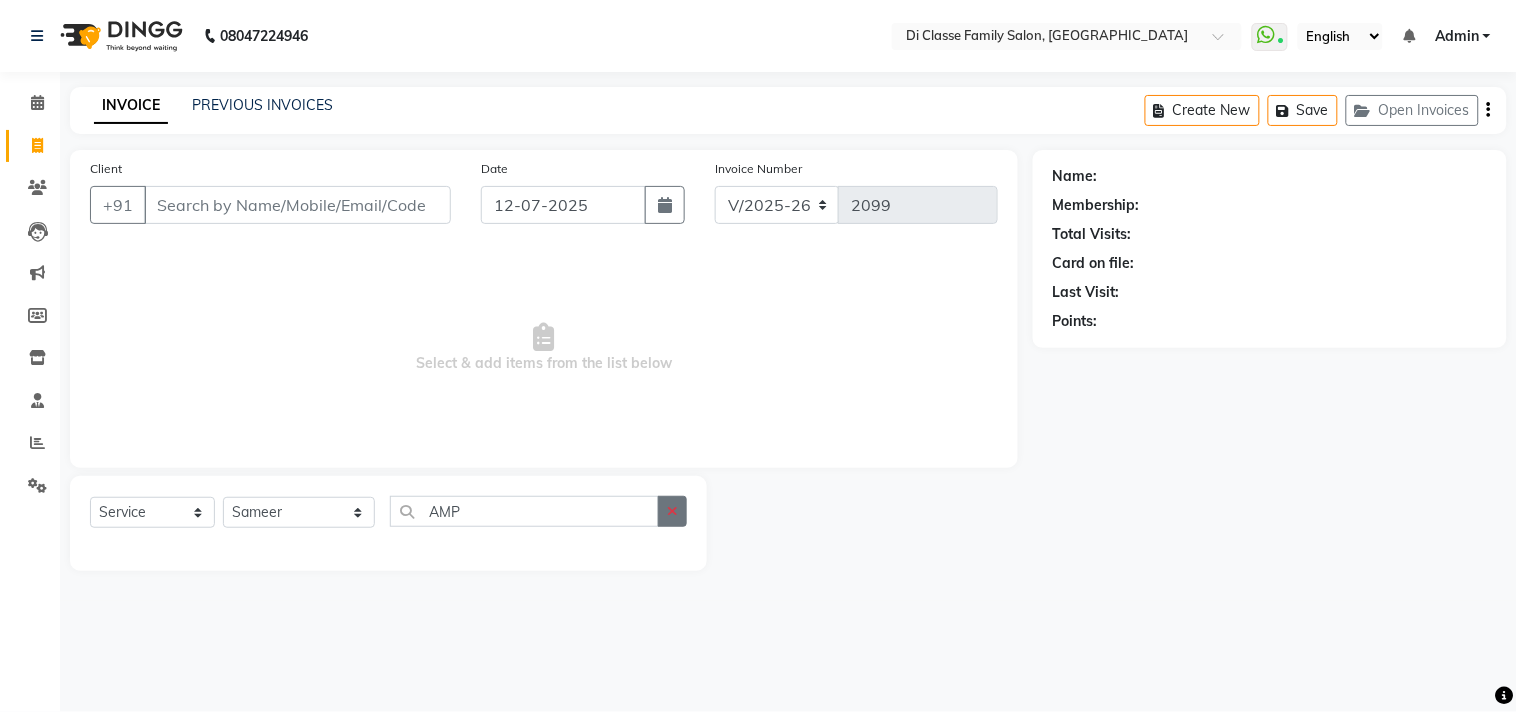 click 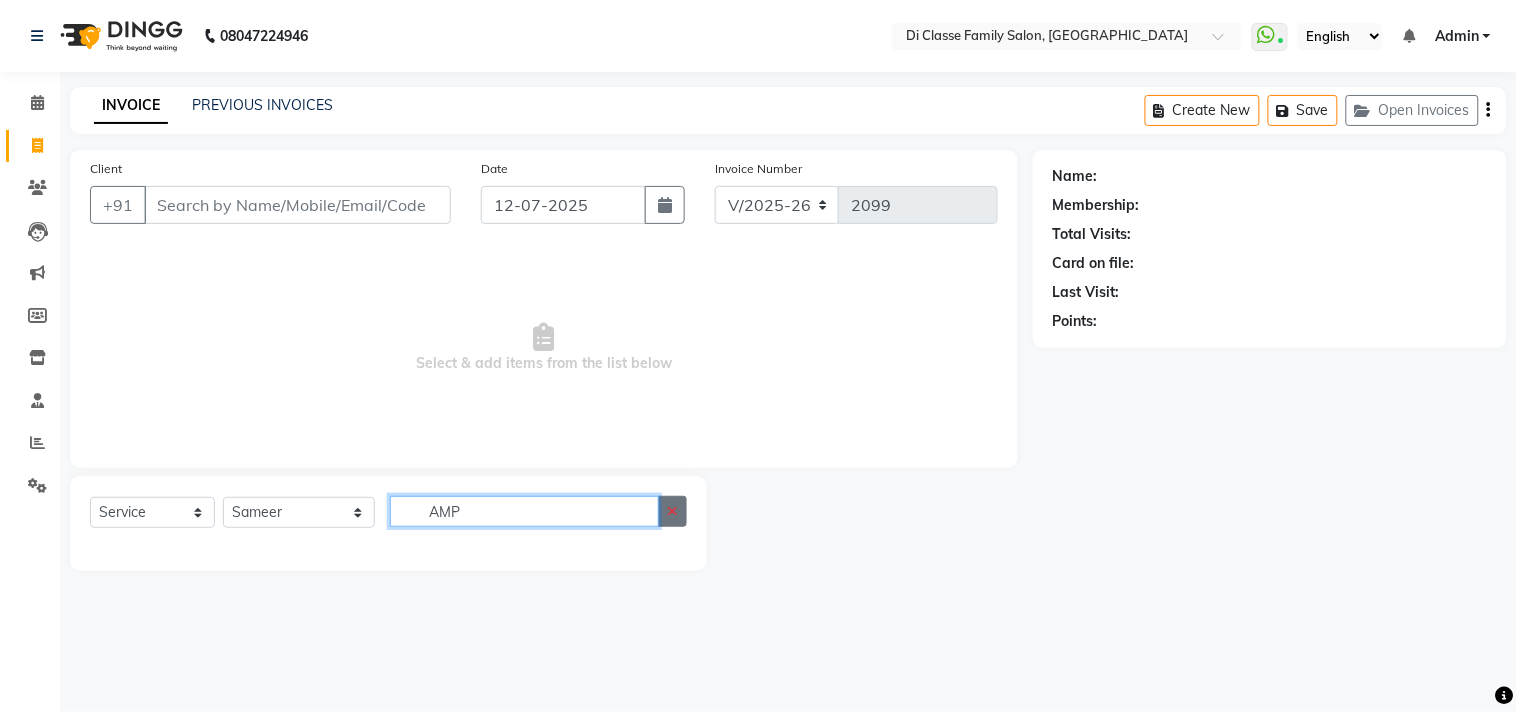 type 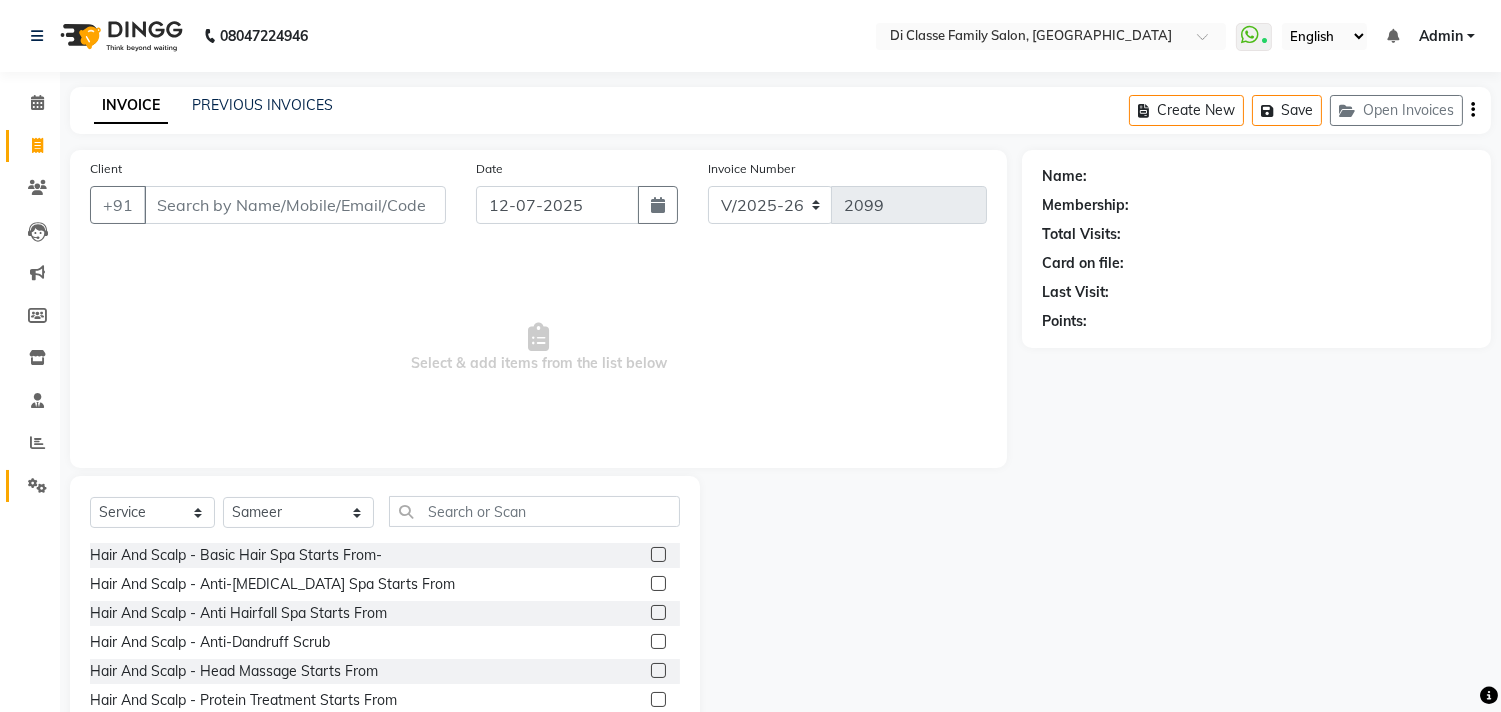 click on "Settings" 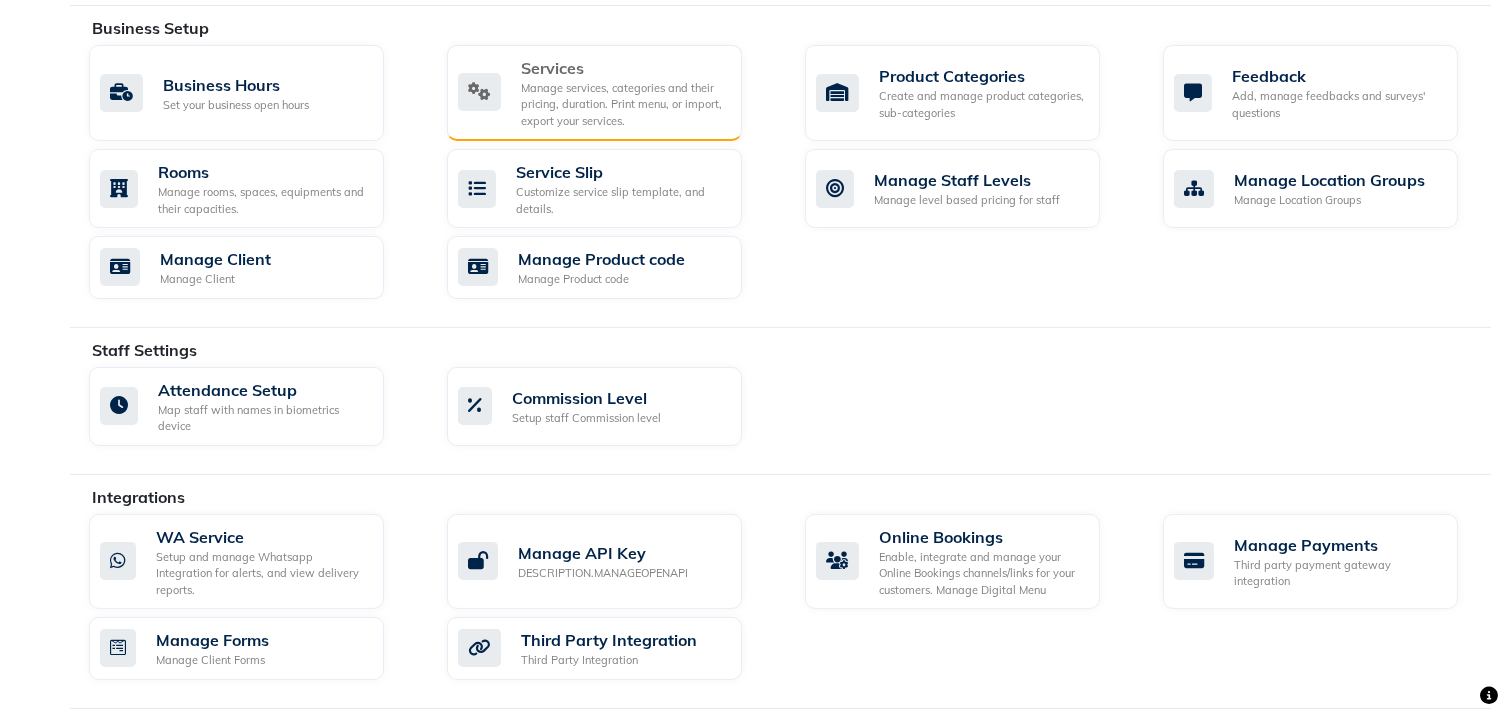 scroll, scrollTop: 555, scrollLeft: 0, axis: vertical 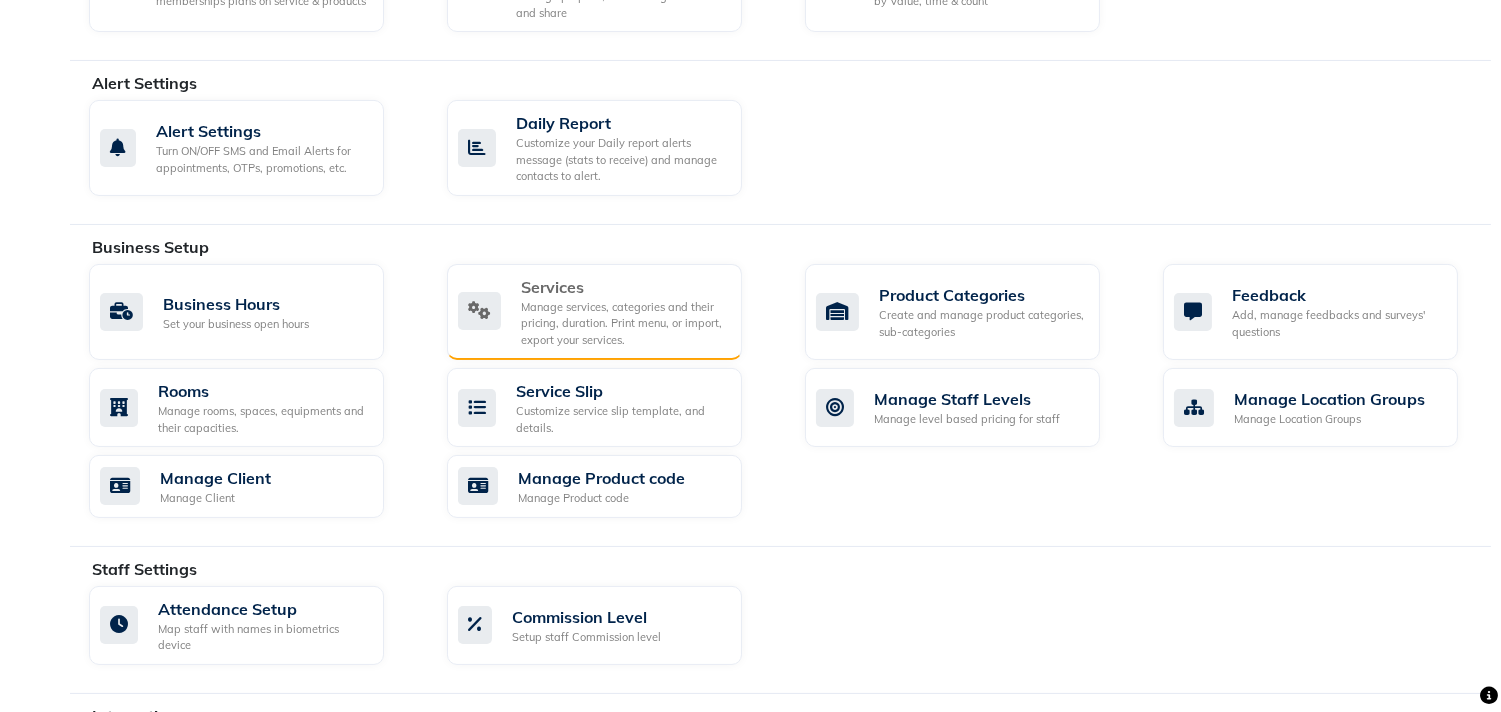 click on "Manage services, categories and their pricing, duration. Print menu, or import, export your services." 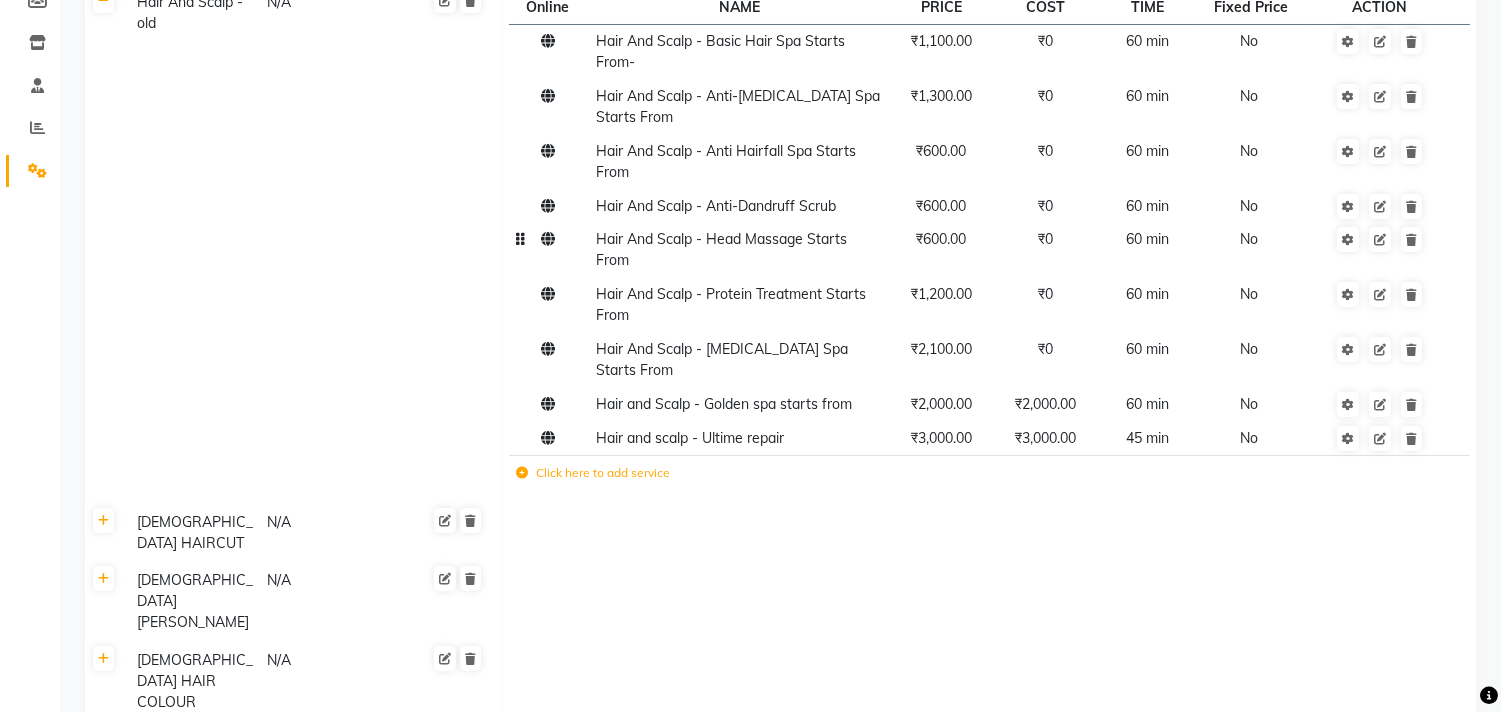 scroll, scrollTop: 444, scrollLeft: 0, axis: vertical 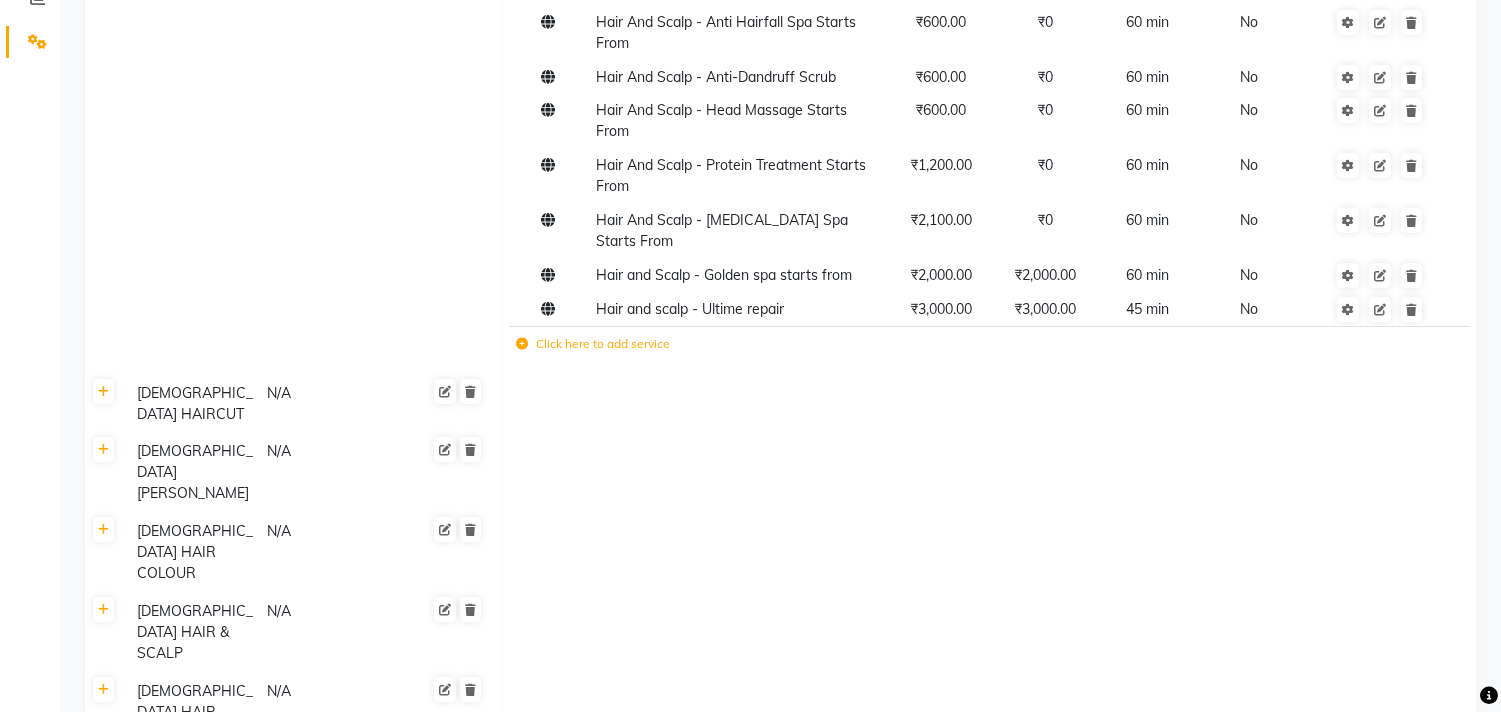 click on "Click here to add service" 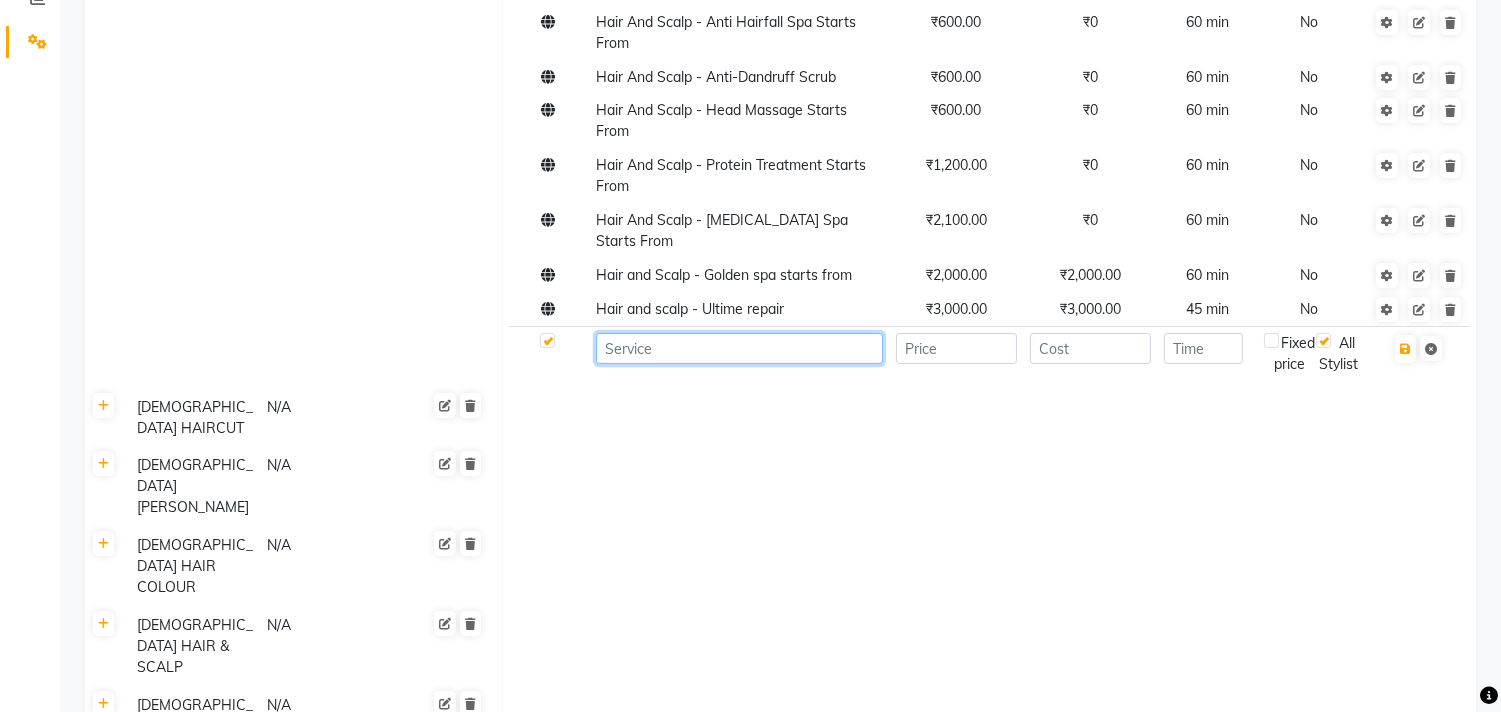 click 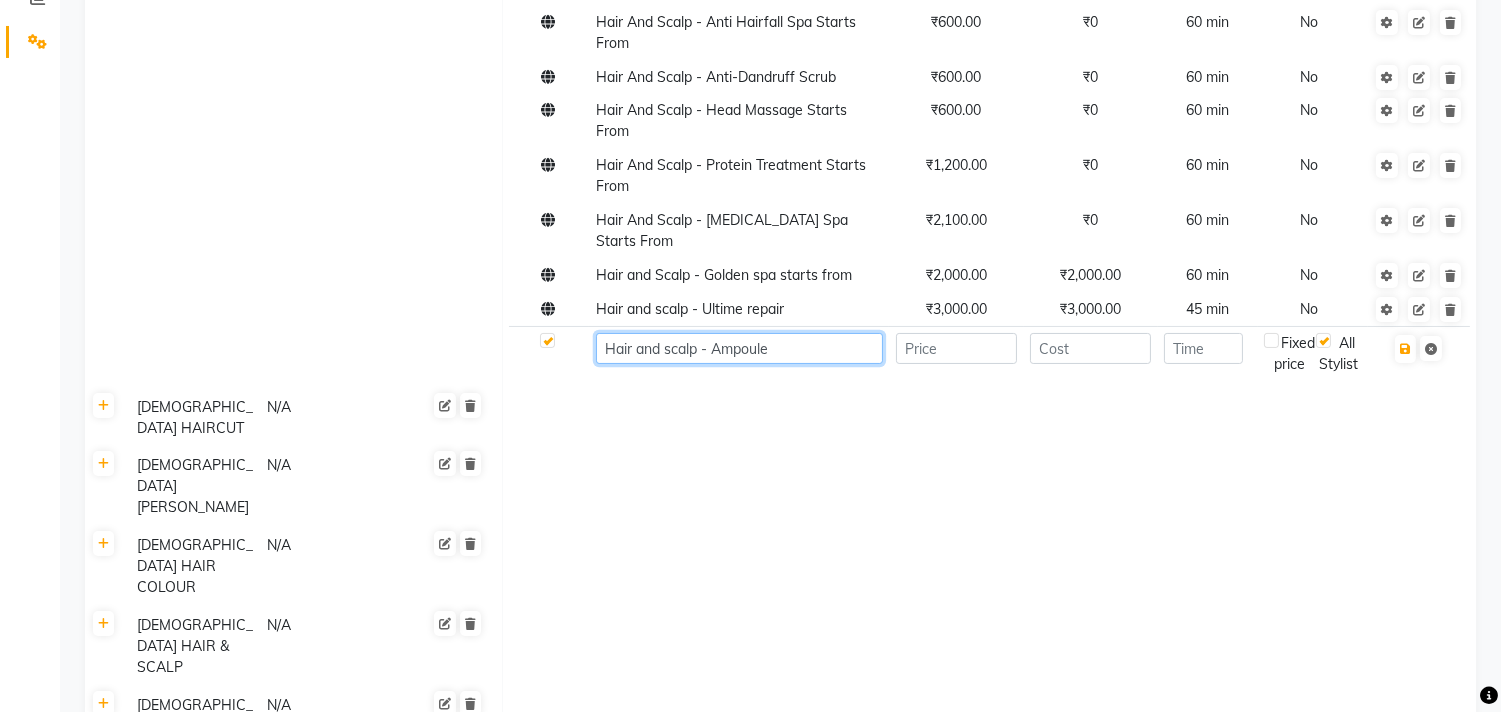 type on "Hair and scalp - Ampoule" 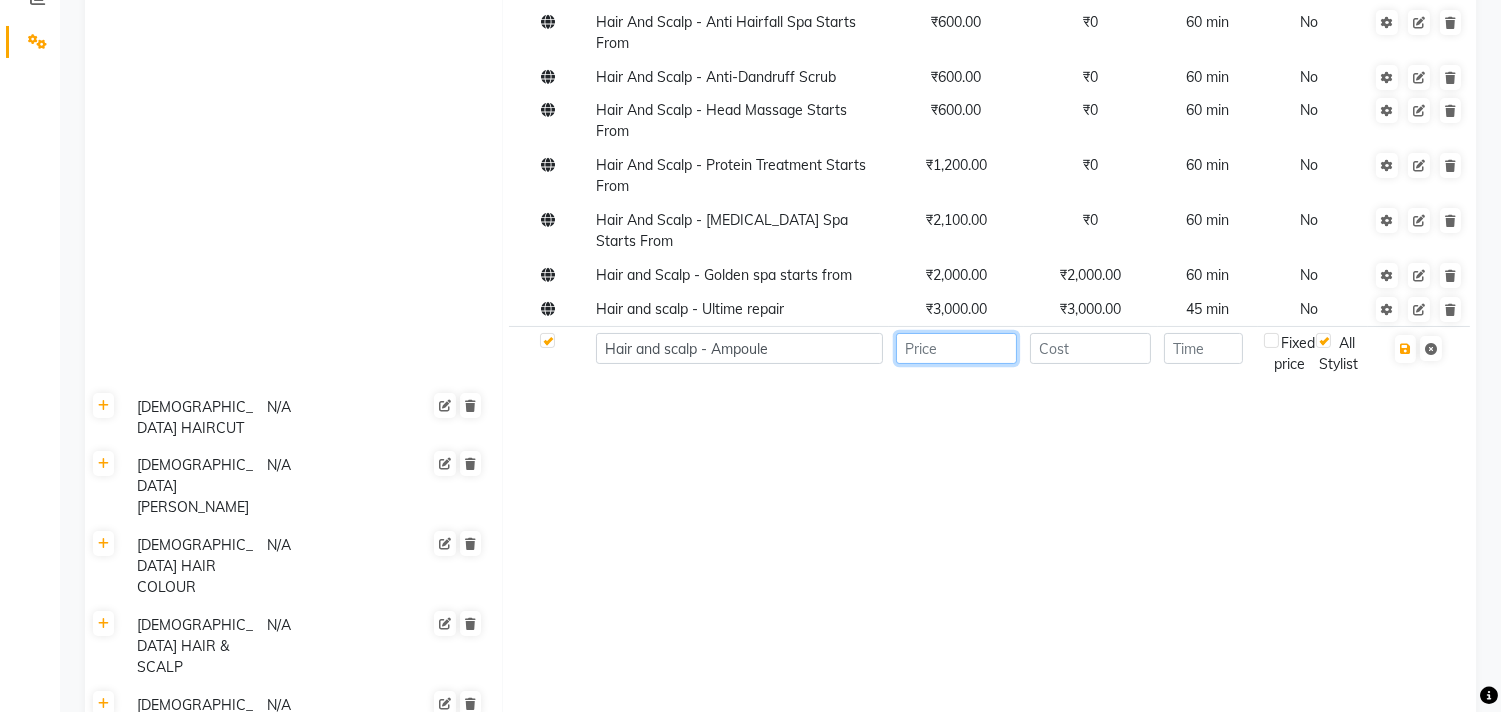 click 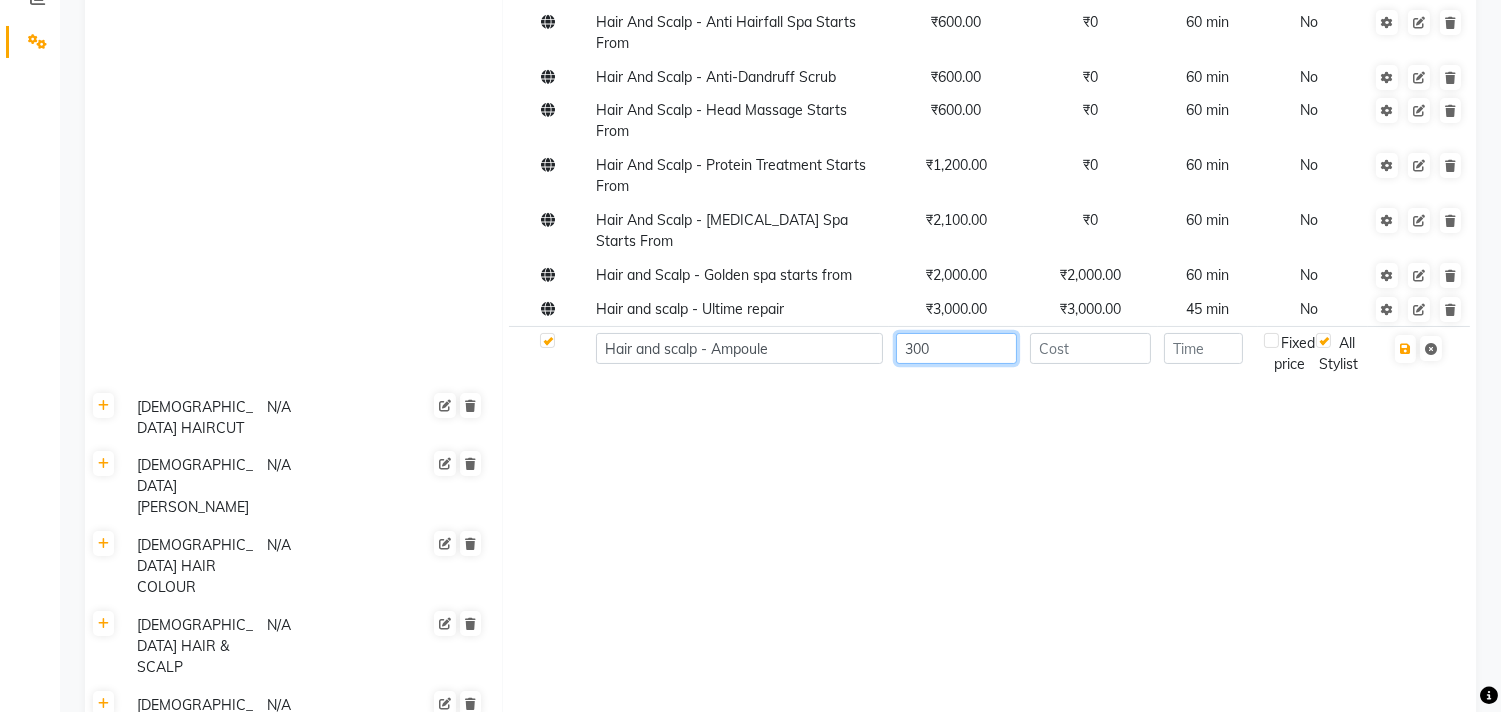 type on "300" 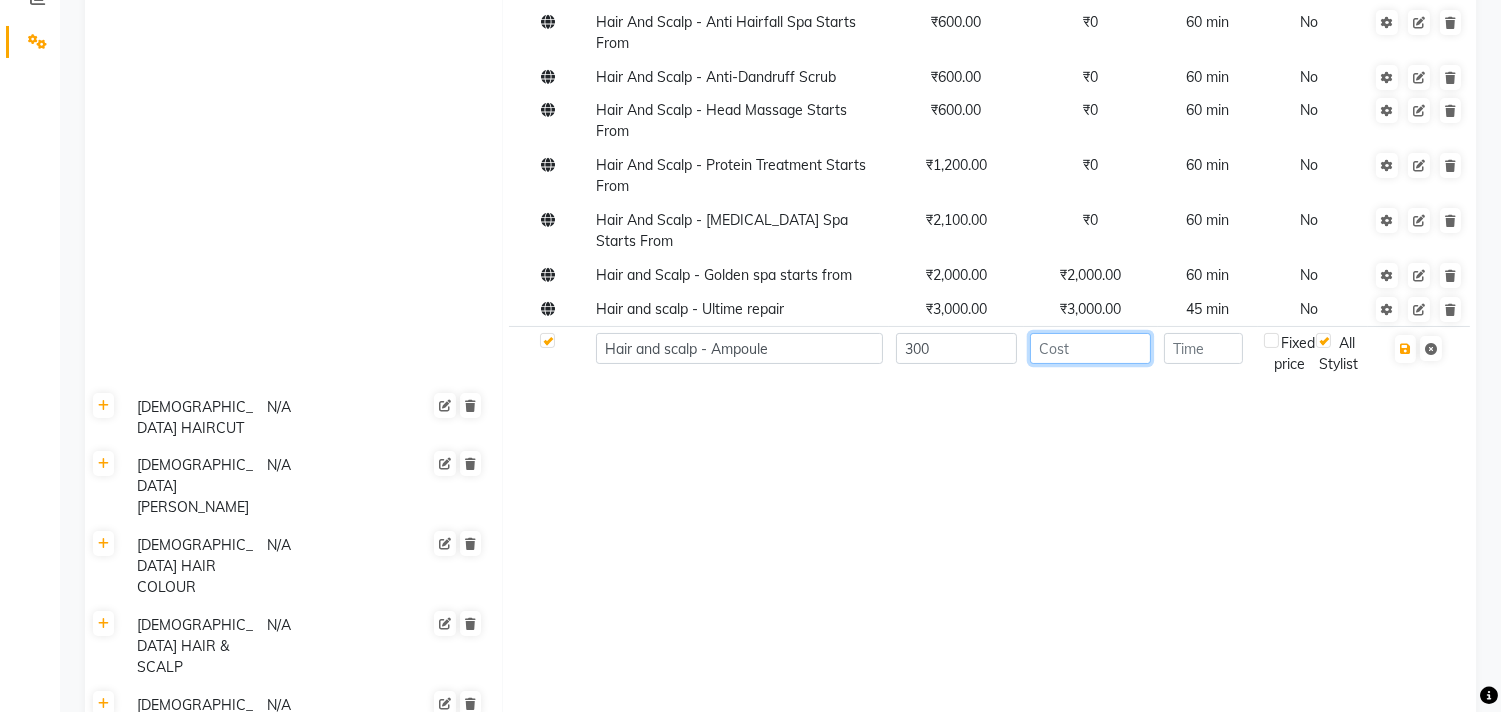 click 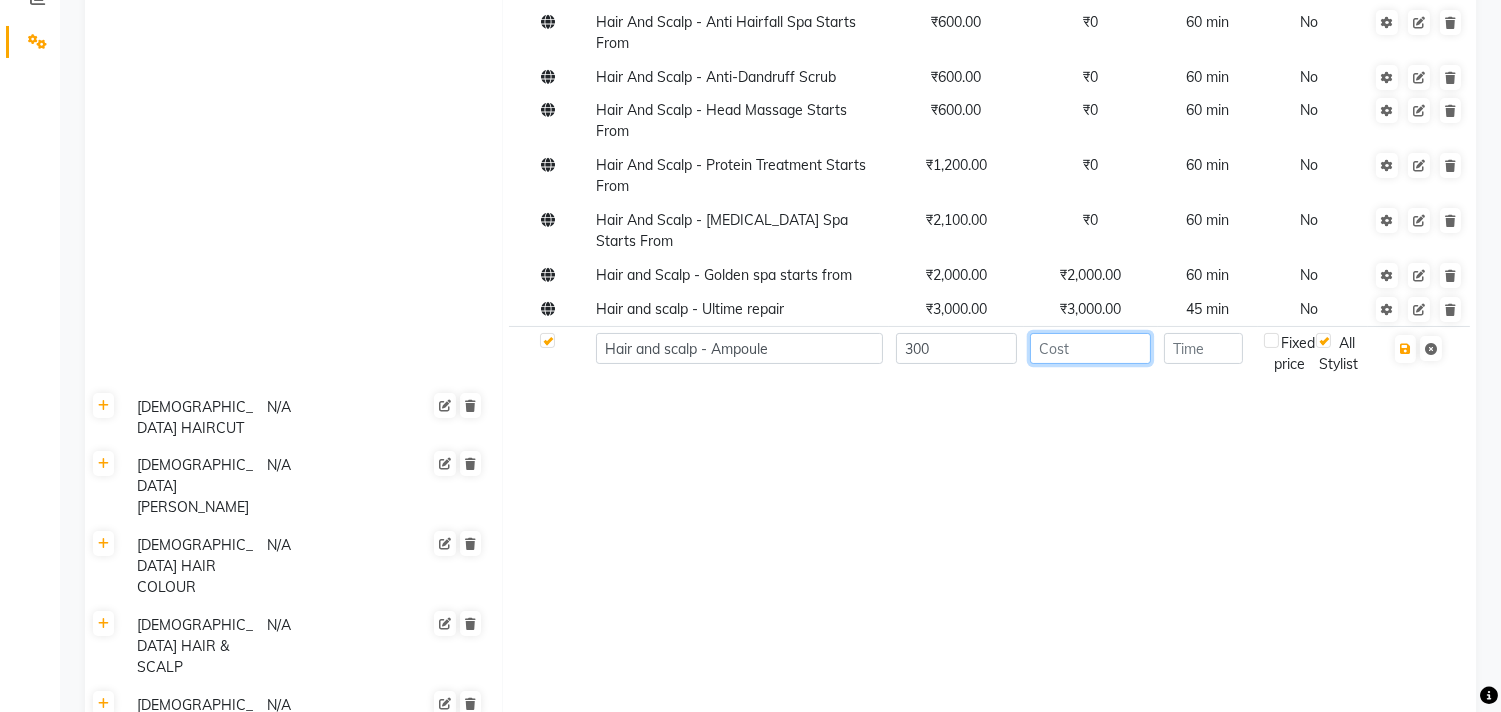 type on "2" 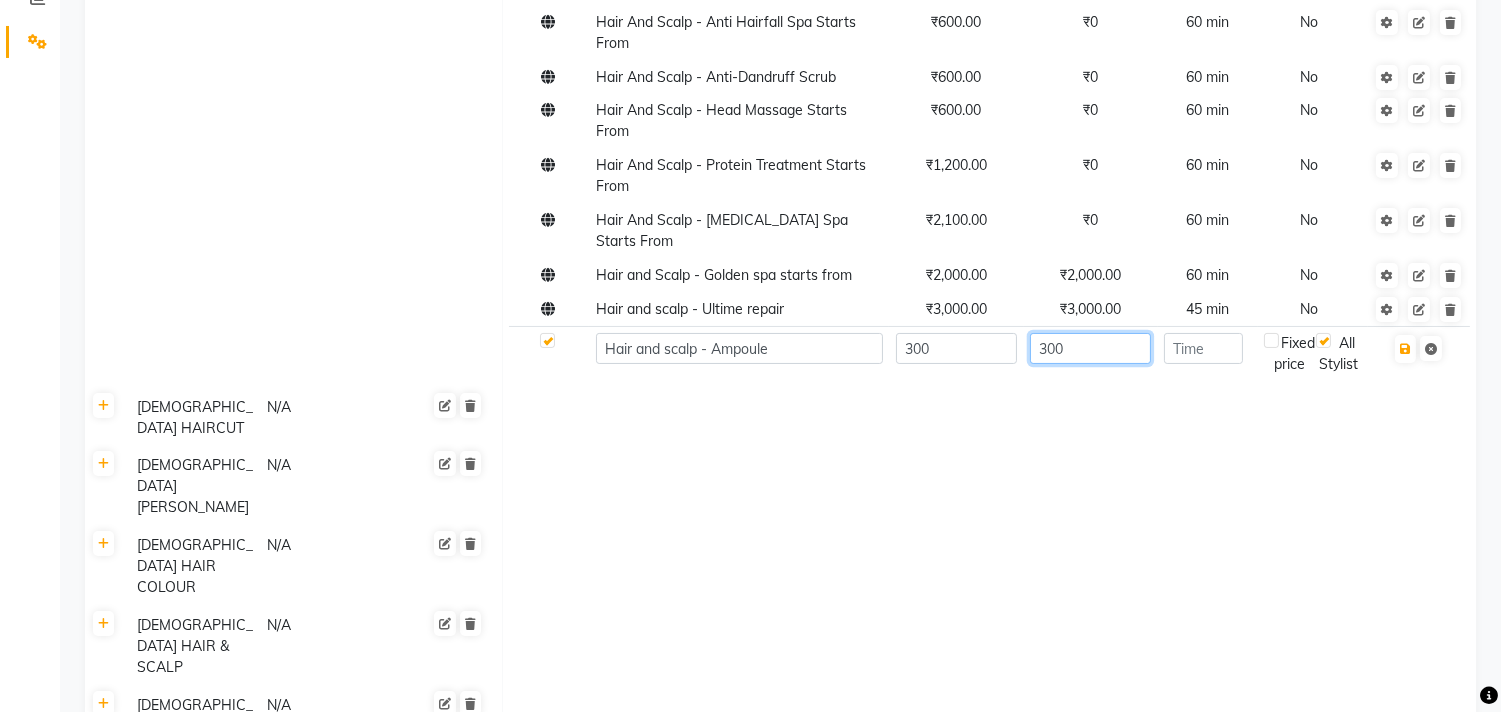type on "300" 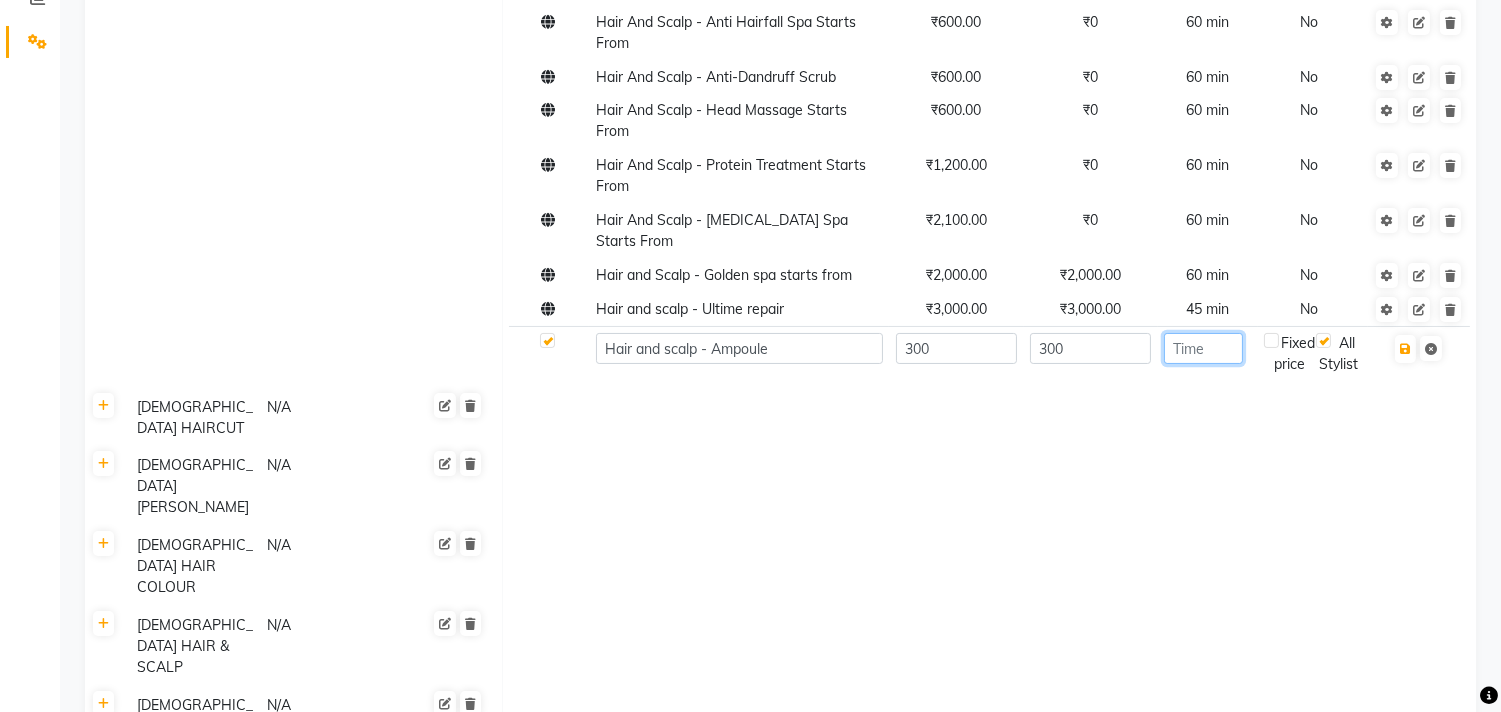 click 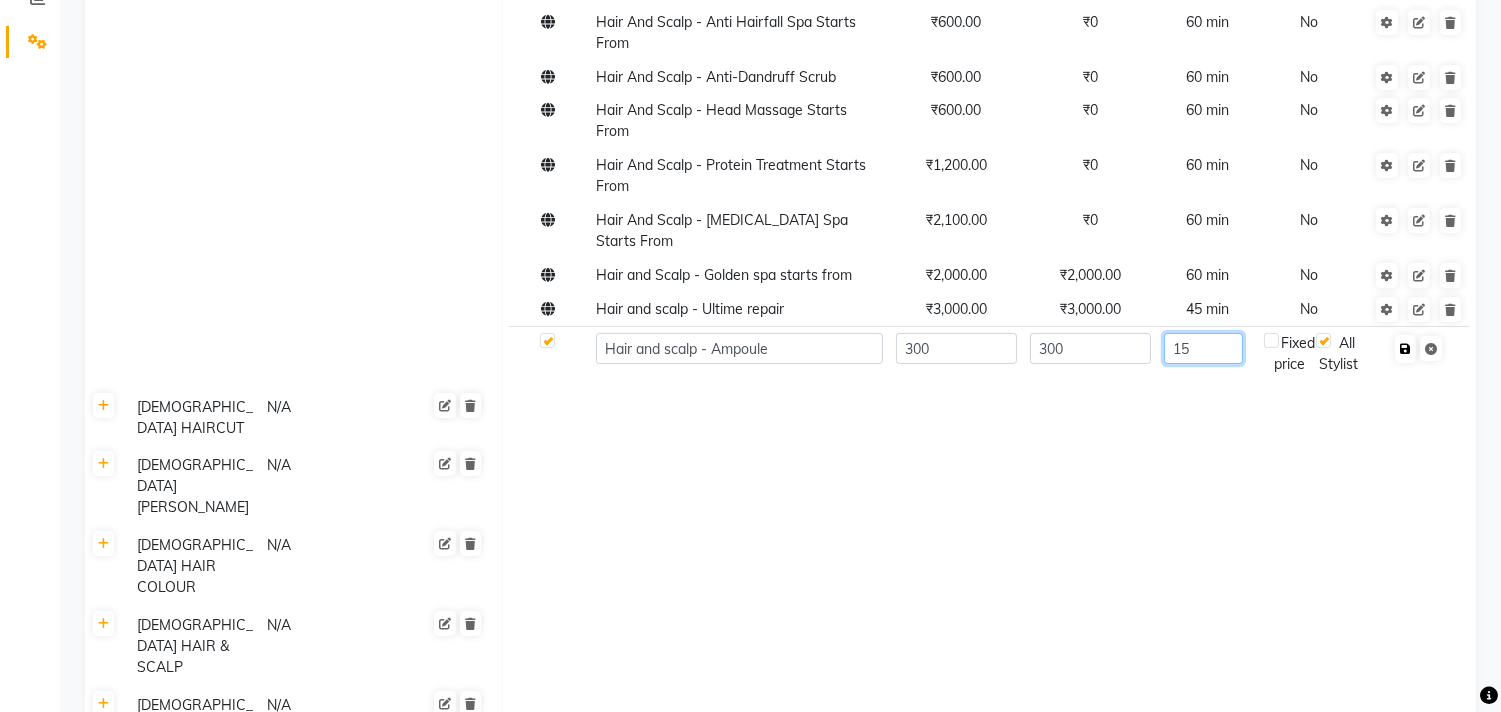 type on "15" 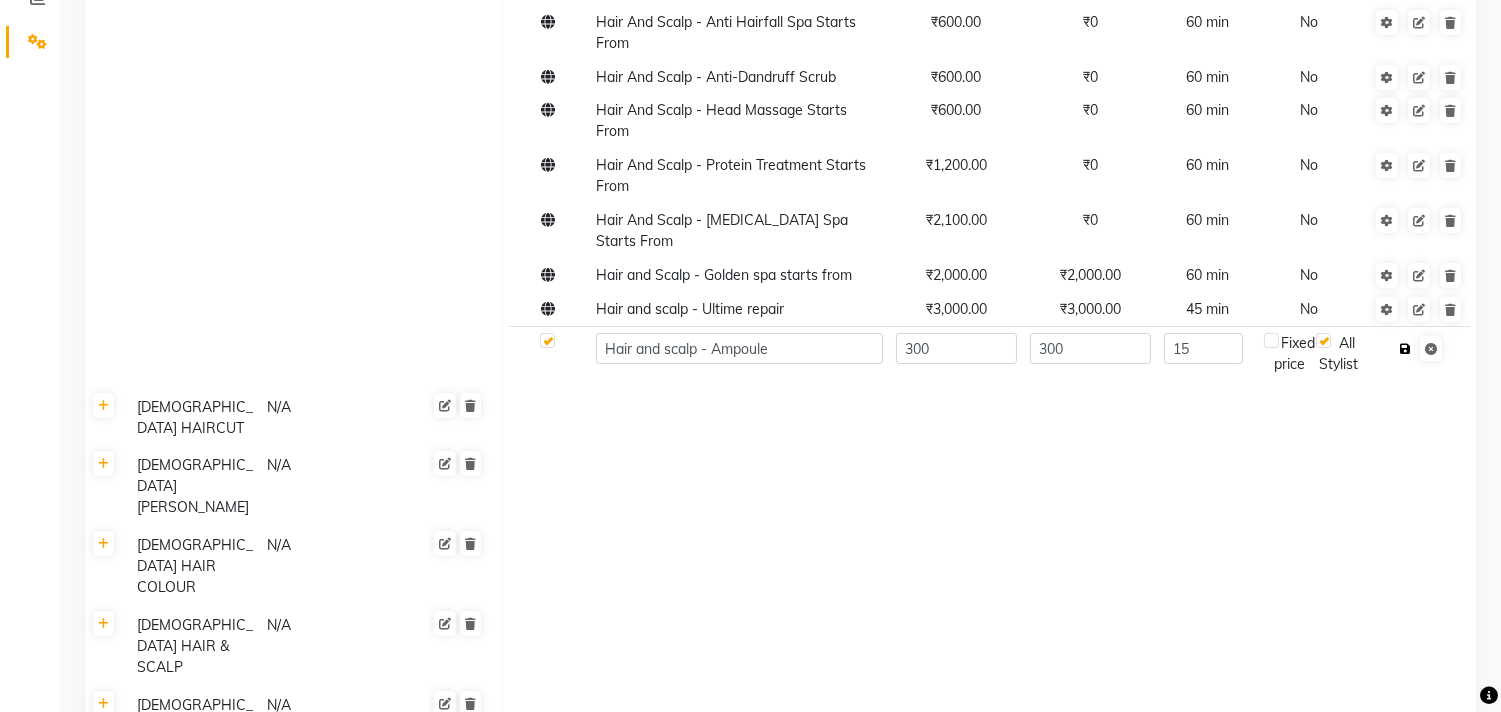 click at bounding box center [1405, 349] 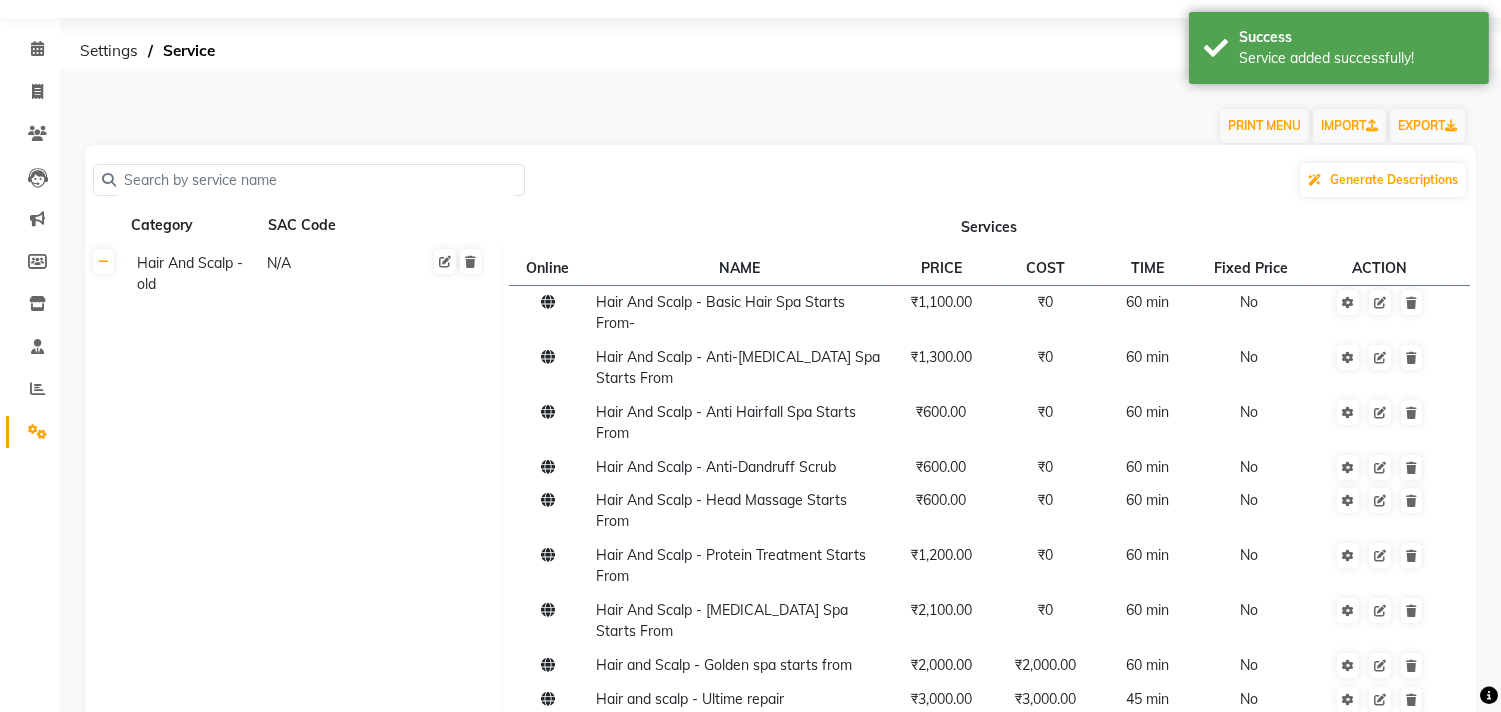 scroll, scrollTop: 0, scrollLeft: 0, axis: both 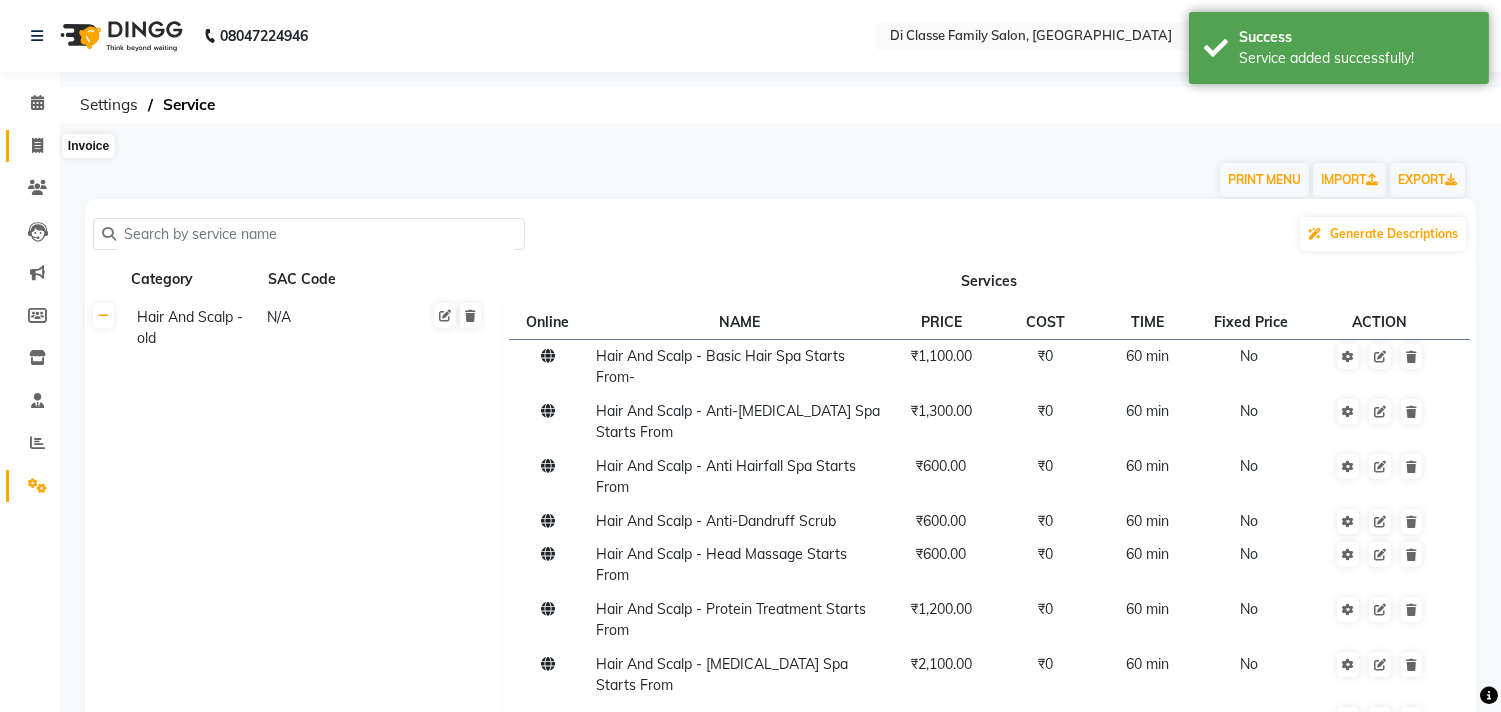 click 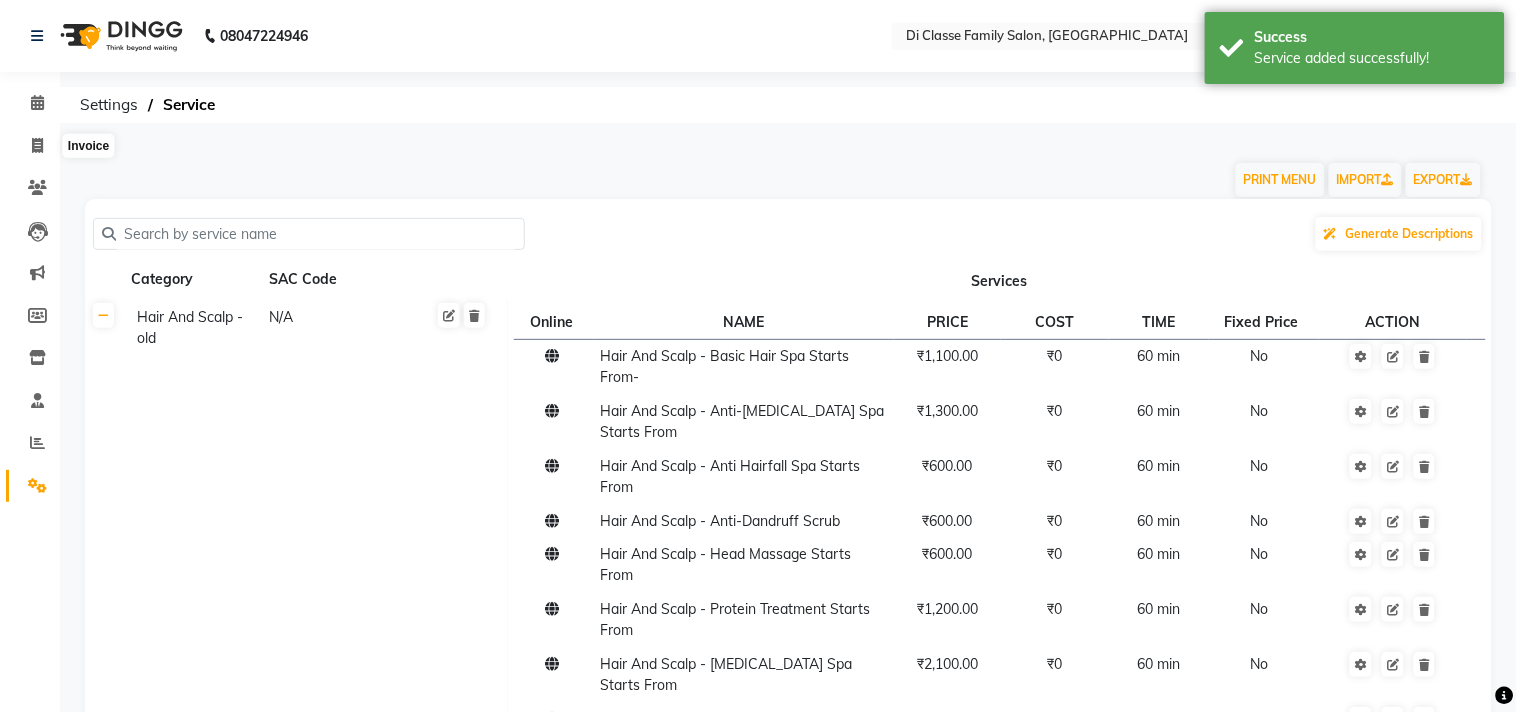 select on "4704" 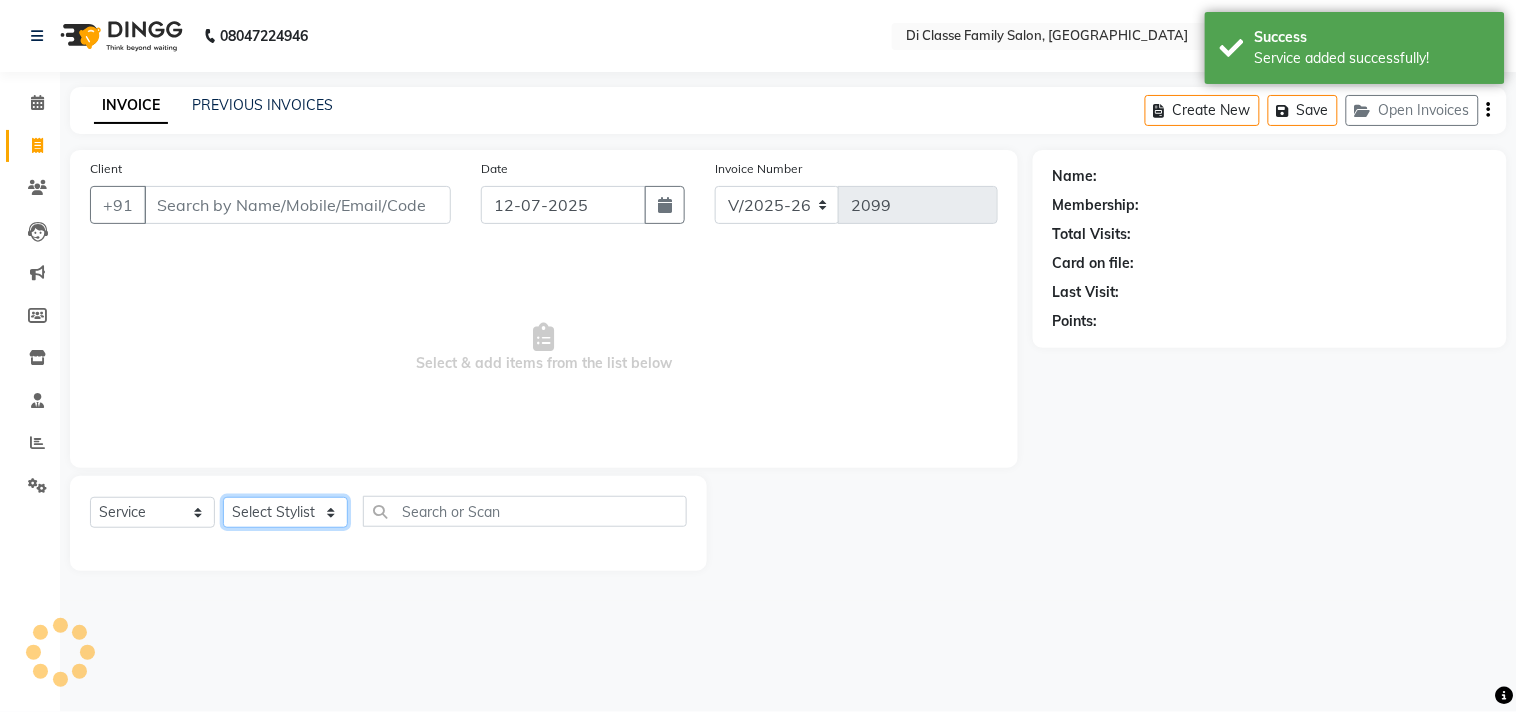 click on "Select Stylist" 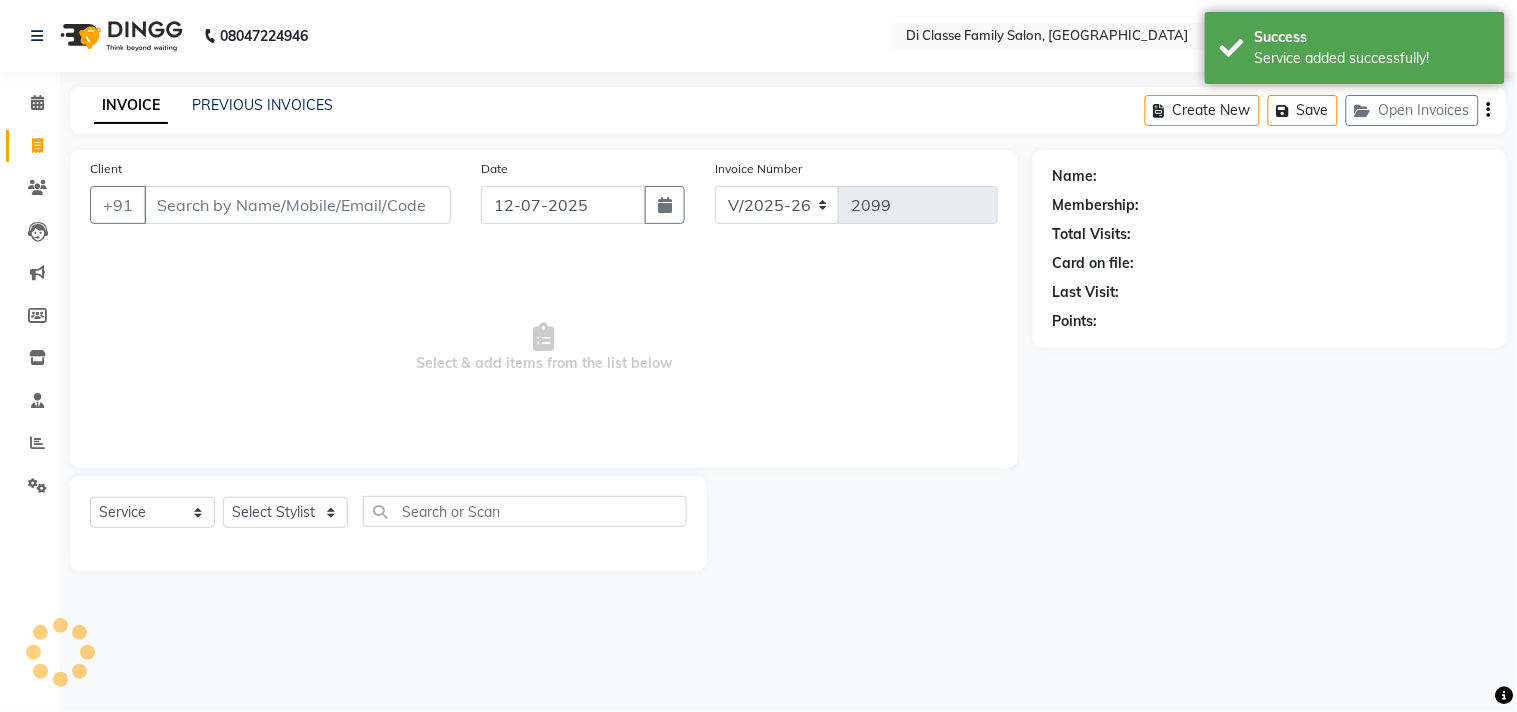 click on "Client +91 Date 12-07-2025 Invoice Number INV/2025 V/2025-26 2099  Select & add items from the list below  Select  Service  Product  Membership  Package Voucher Prepaid Gift Card  Select Stylist" 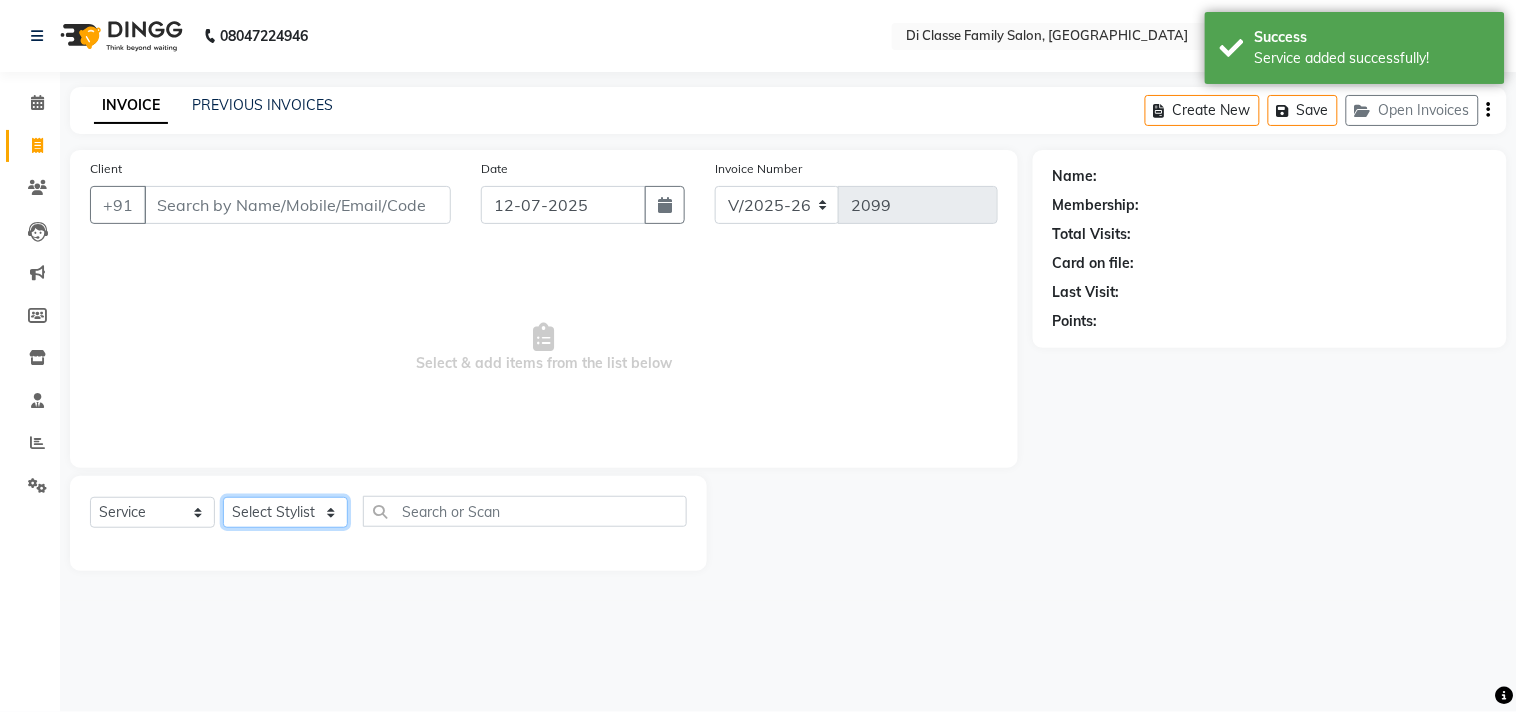 click on "Select Stylist" 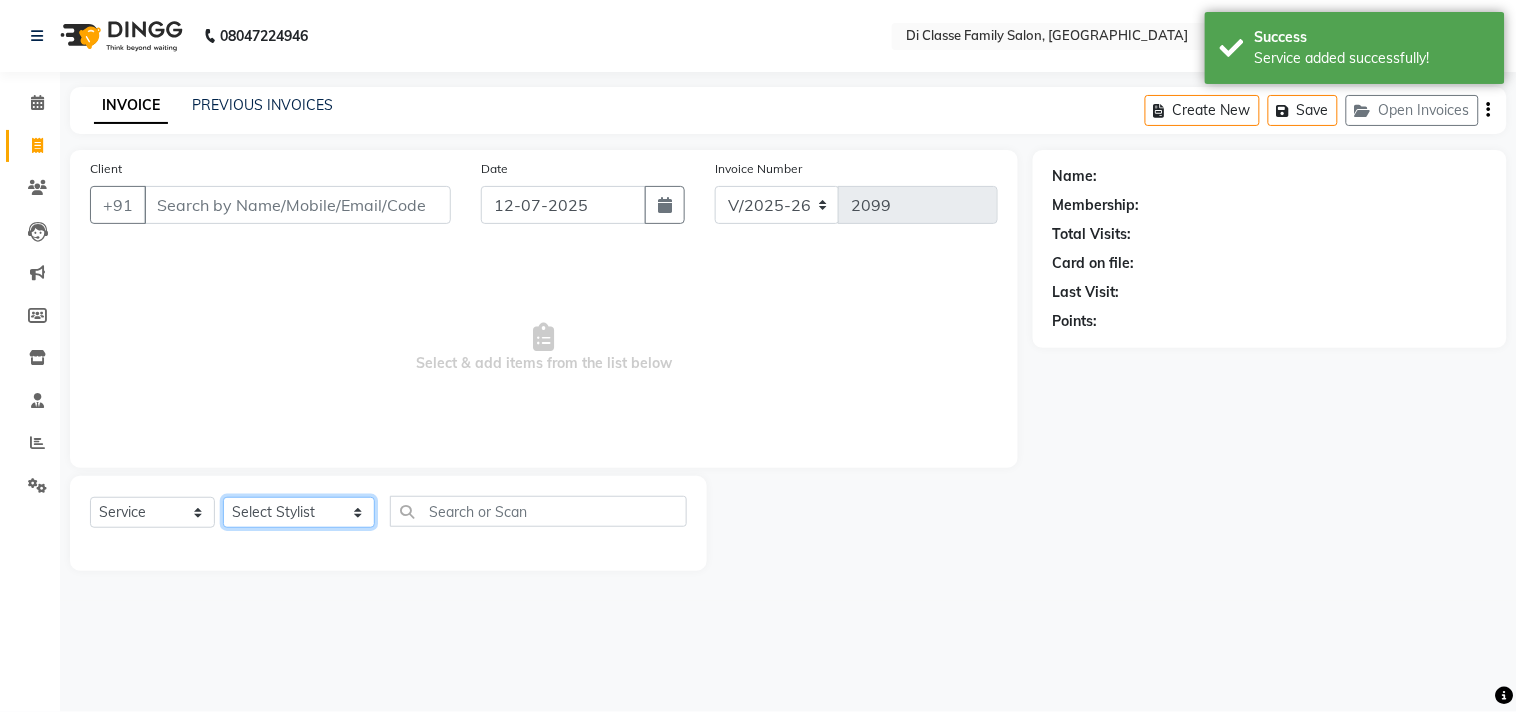 drag, startPoint x: 256, startPoint y: 506, endPoint x: 197, endPoint y: 505, distance: 59.008472 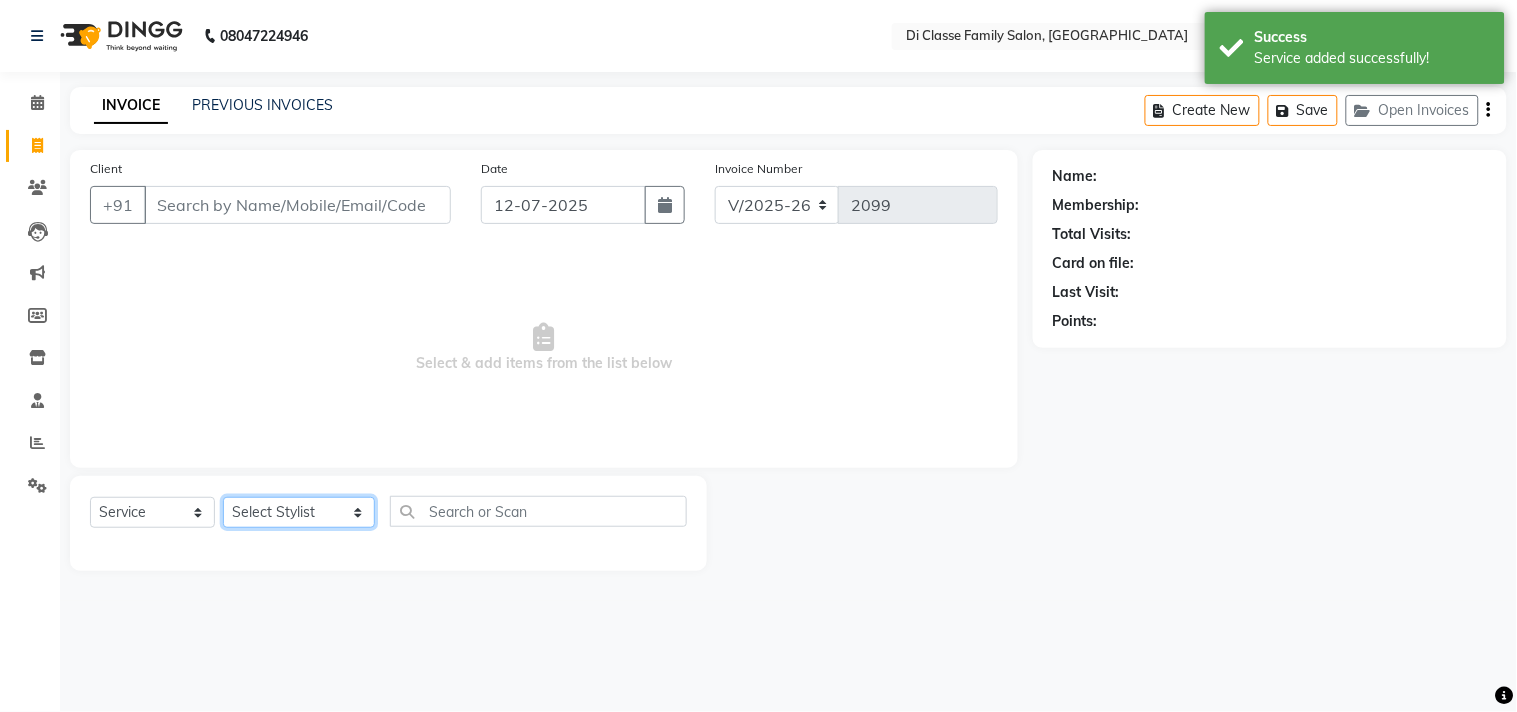 select on "64366" 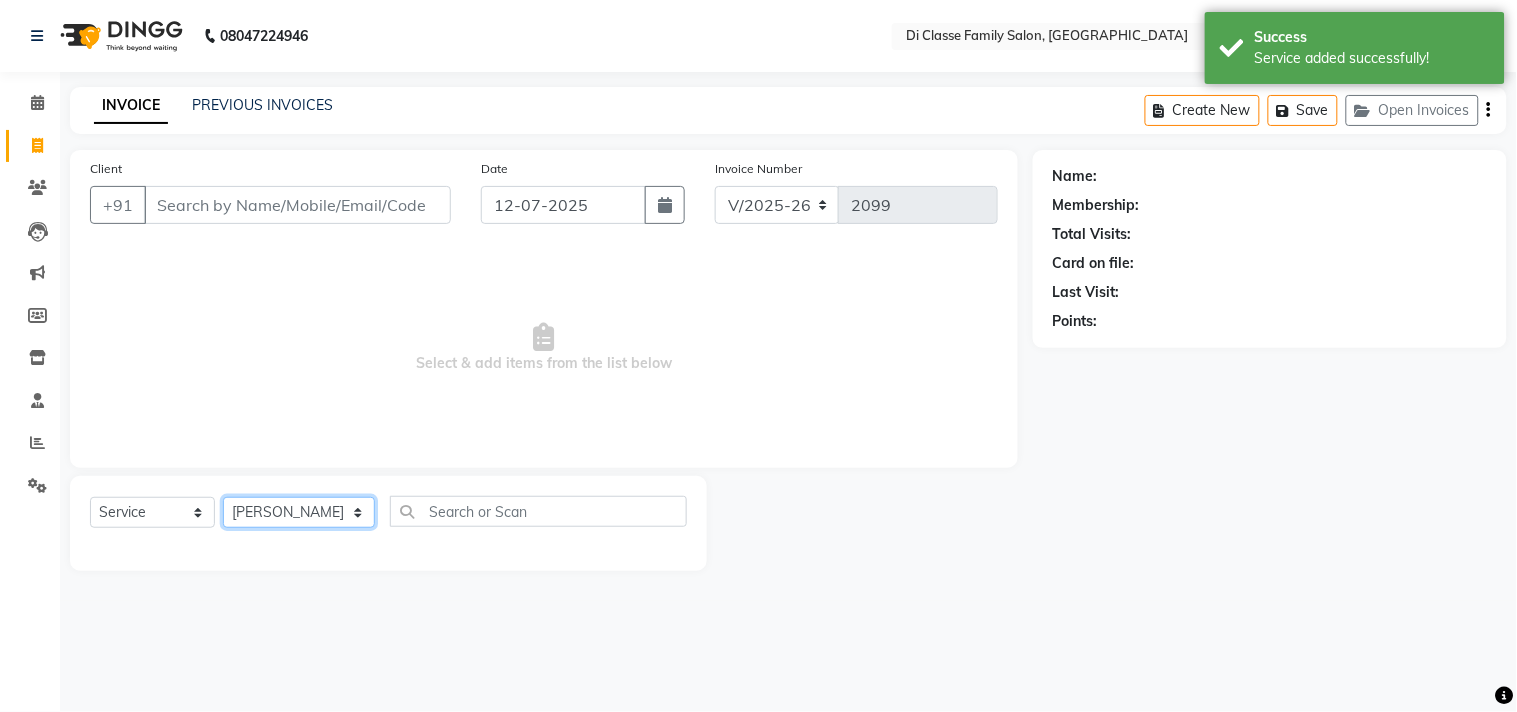 click on "Select Stylist aniket  Anu  AYAZ KADRI  Front Desk Javed kapil KOMAL  Payal  Pooja Jadhav Rahul Datkhile RESHMA SHAIKH rutik shinde SACHIN SAKPAL SADDAM SAHAJAN SAKSHI CHAVAN Sameer  sampada Sanjana  SANU shobha sonawane shobha sonawane SHUBHAM PEDNEKAR Sikandar Ansari ssneha rana" 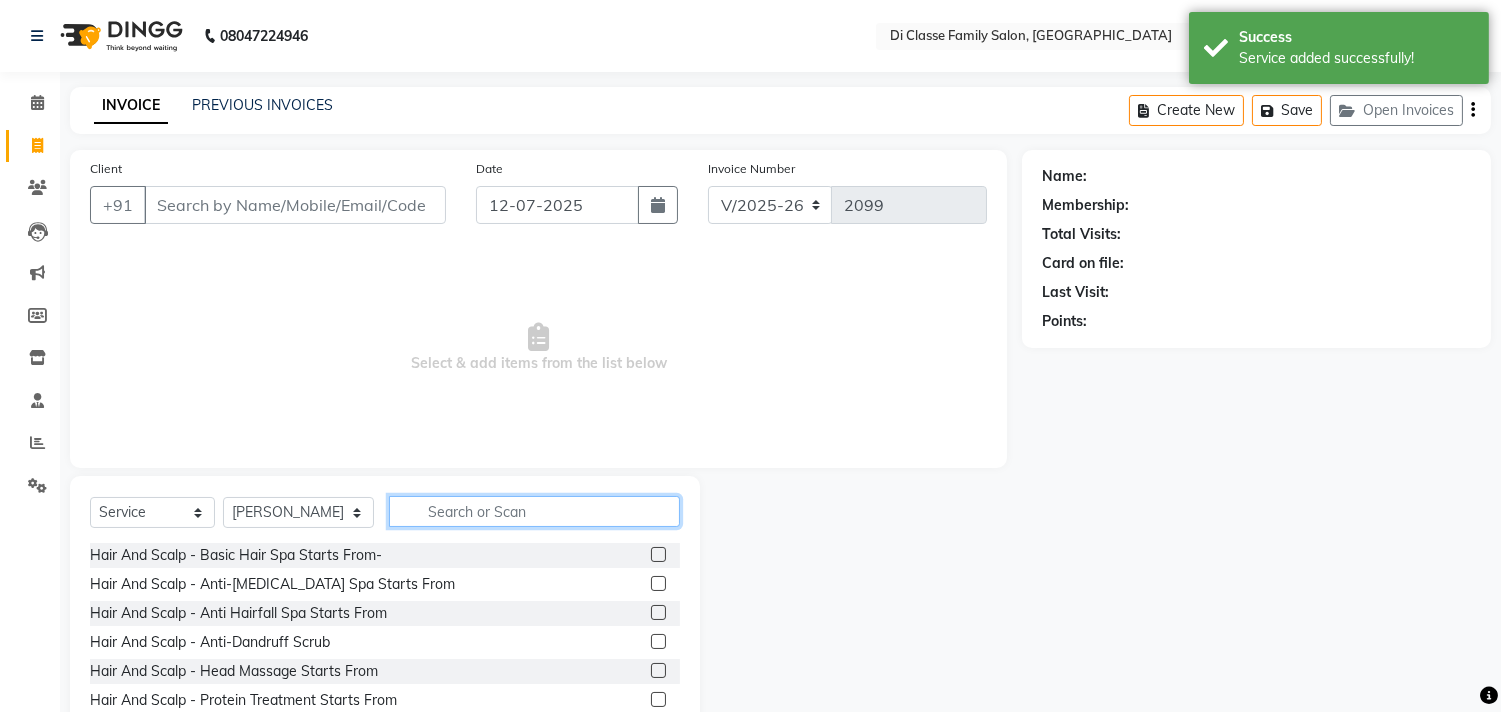 click 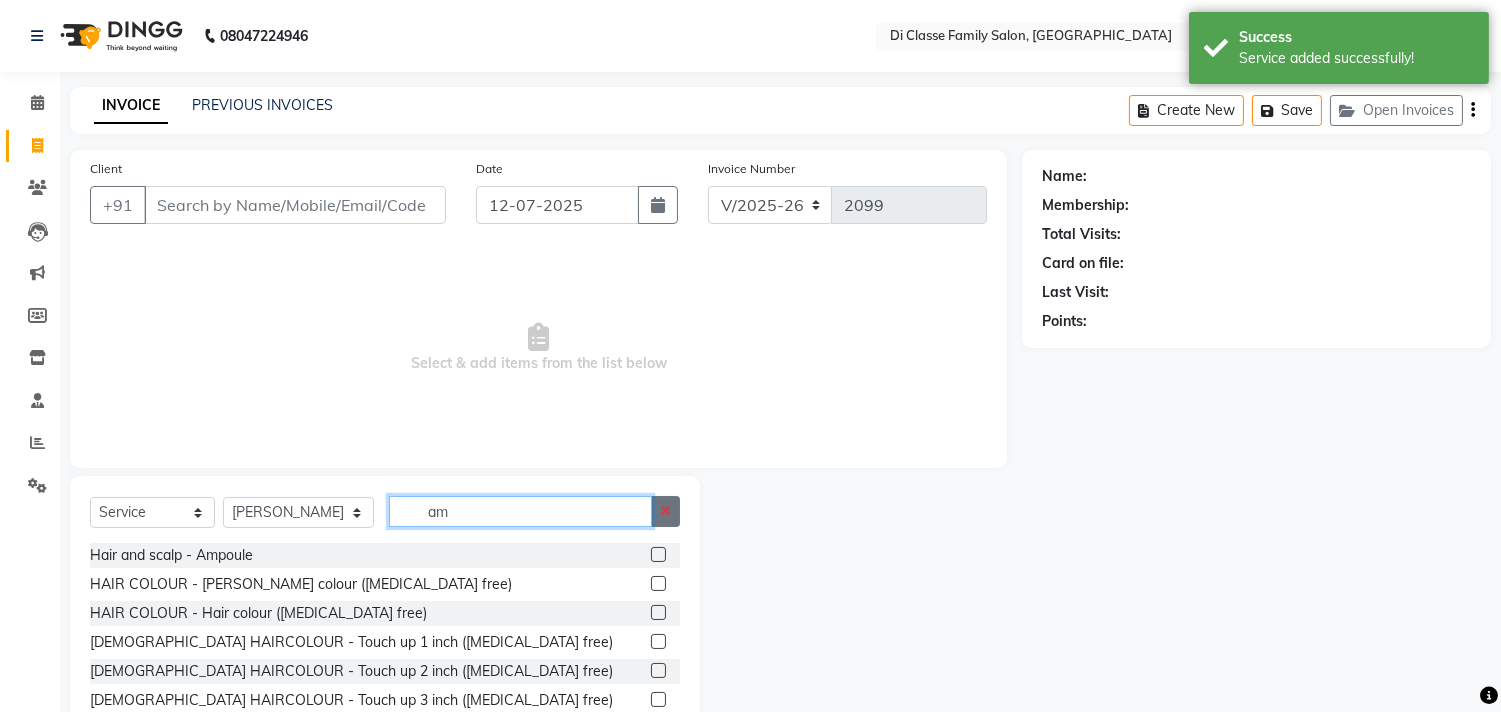 type on "am" 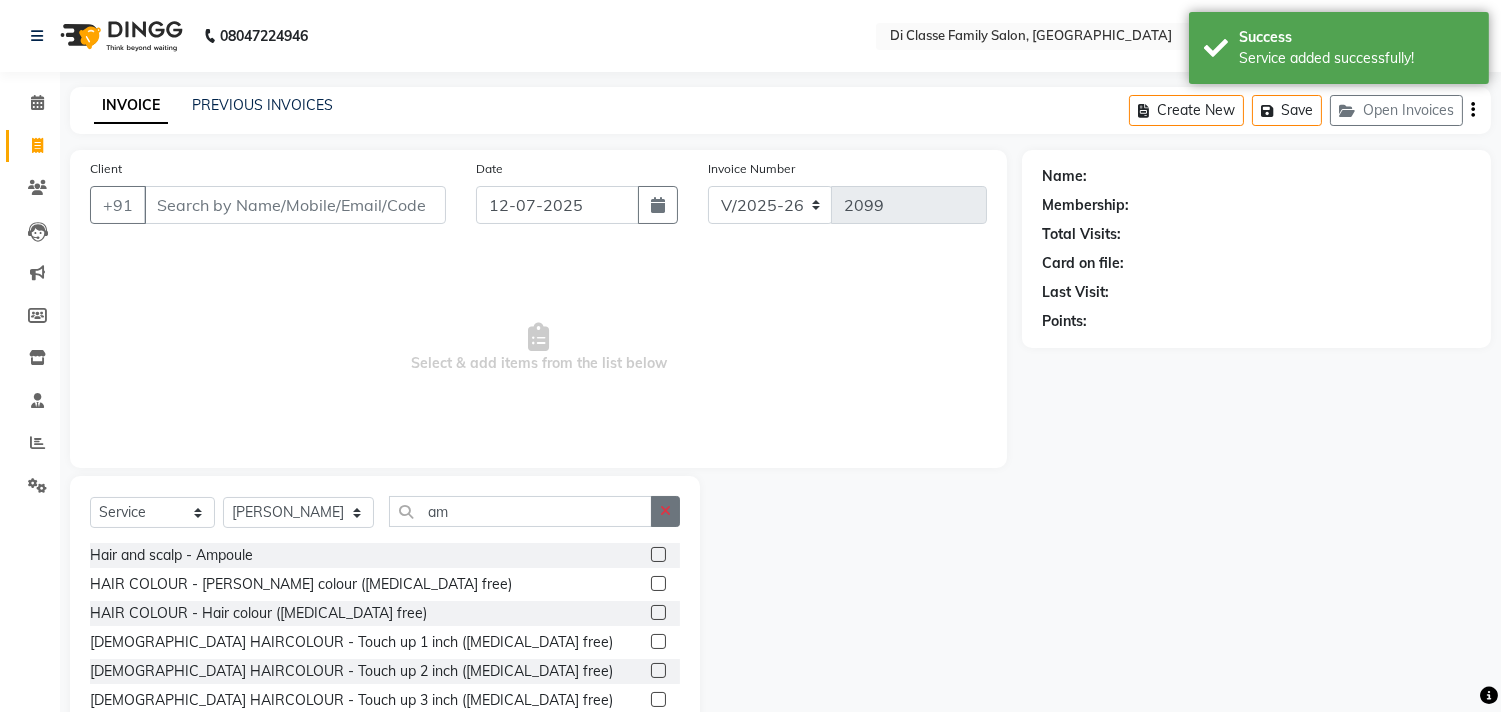 click 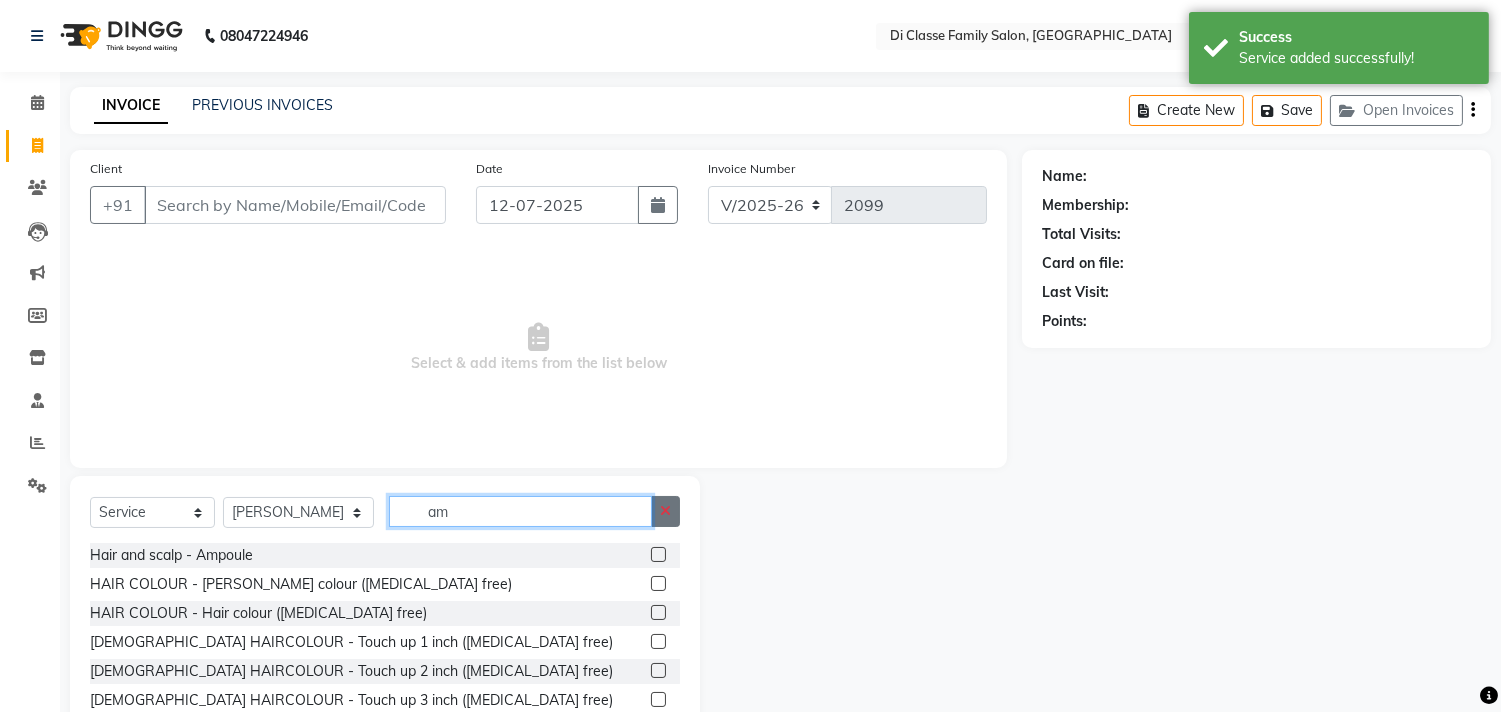 type 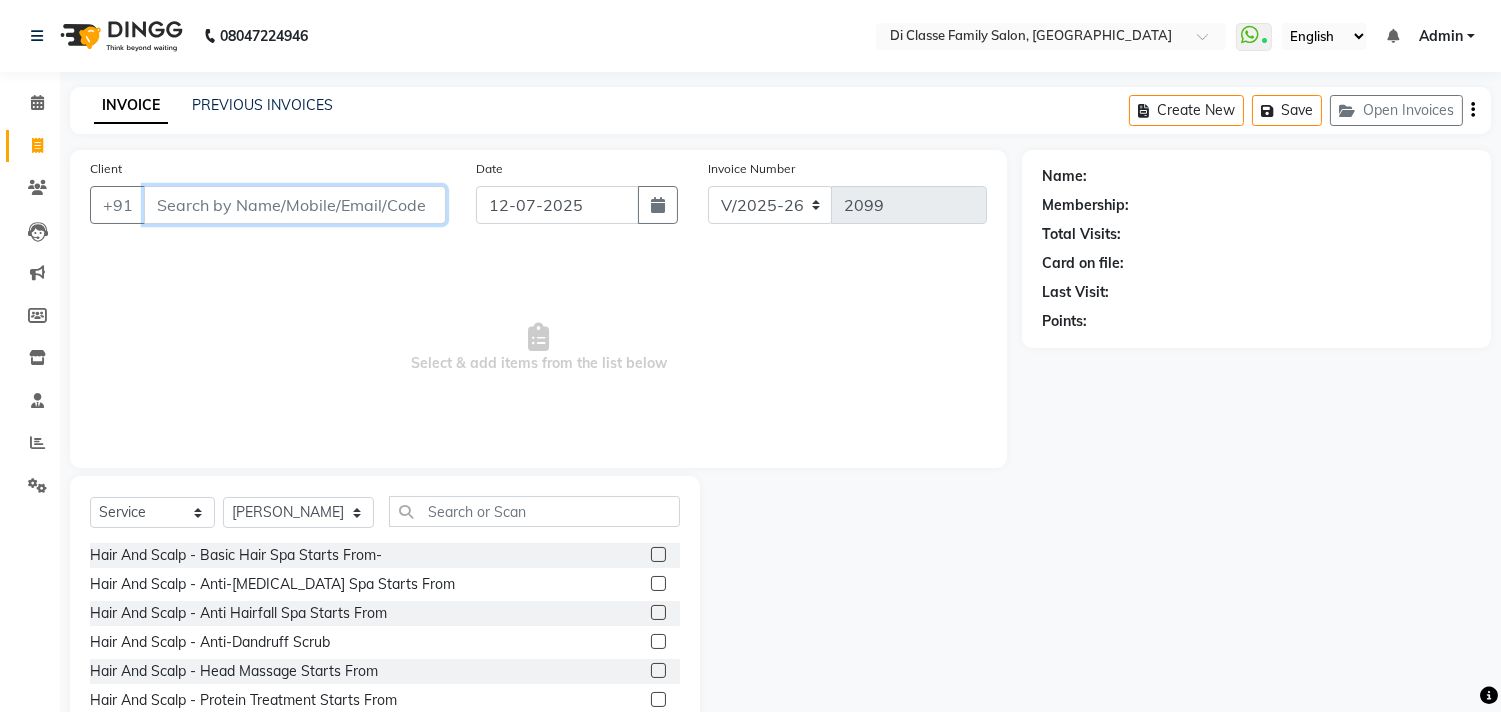 click on "Client" at bounding box center [295, 205] 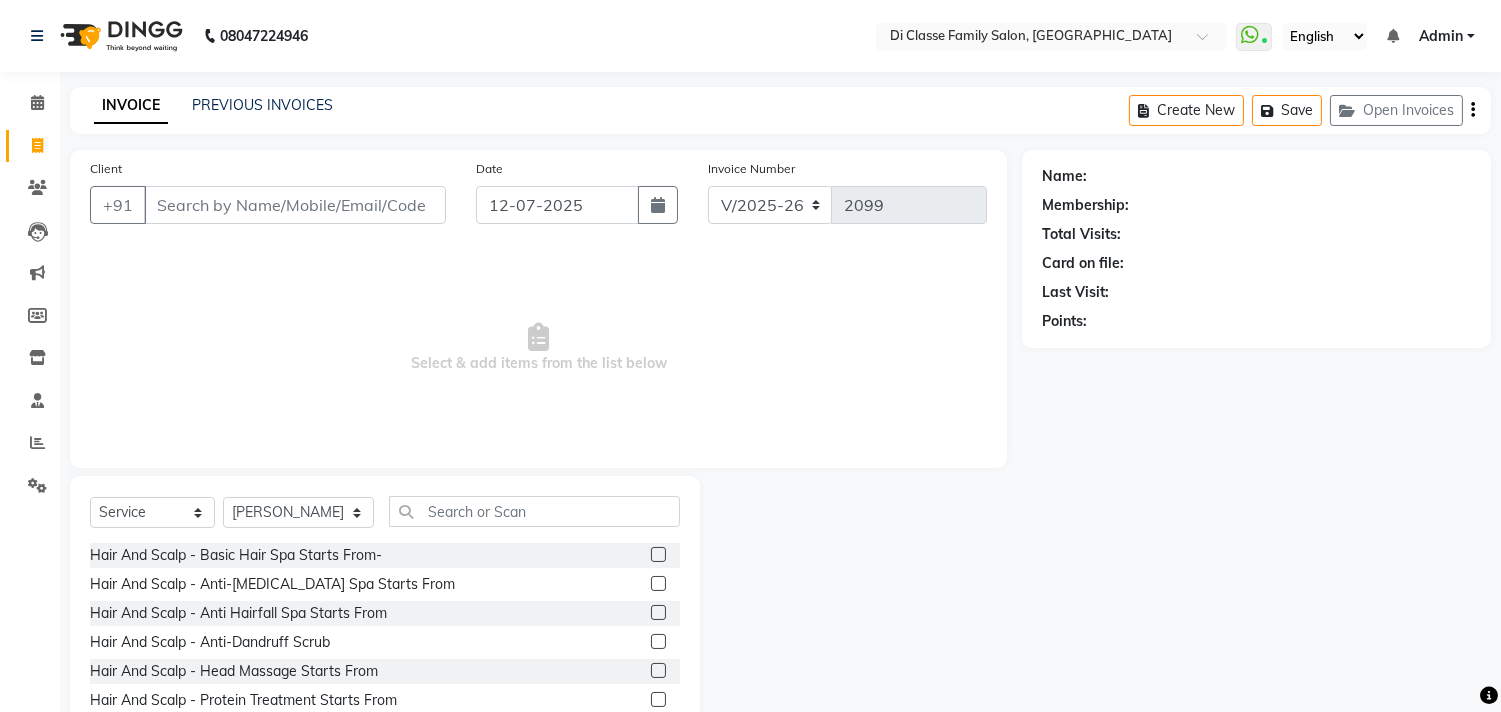 click on "Select  Service  Product  Membership  Package Voucher Prepaid Gift Card  Select Stylist aniket  Anu  AYAZ KADRI  Front Desk Javed kapil KOMAL  Payal  Pooja Jadhav Rahul Datkhile RESHMA SHAIKH rutik shinde SACHIN SAKPAL SADDAM SAHAJAN SAKSHI CHAVAN Sameer  sampada Sanjana  SANU shobha sonawane shobha sonawane SHUBHAM PEDNEKAR Sikandar Ansari ssneha rana  Hair And Scalp - Basic Hair Spa Starts From-  Hair And Scalp - Anti-Dandruff Spa Starts From  Hair And Scalp - Anti Hairfall Spa Starts From  Hair And Scalp - Anti-Dandruff Scrub  Hair And Scalp - Head Massage Starts From  Hair And Scalp - Protein Treatment Starts From  Hair And Scalp - Botox Spa Starts From  Hair and Scalp - Golden spa starts from   Hair and scalp - Ultime repair   Hair and scalp - Ampoule  HAIRCUT - Men's Advanced haircut  HAIRCUT - Senior Stylist  HAIRCUT - Hair-wash  HAIRCUT - Hair-styling  BEARD - Clean shave  BEARD - Beard shape / styling  BEARD - Moustache  HAIR COLOUR - Highlights (per streak)  HAIR COLOUR - Beard colour" 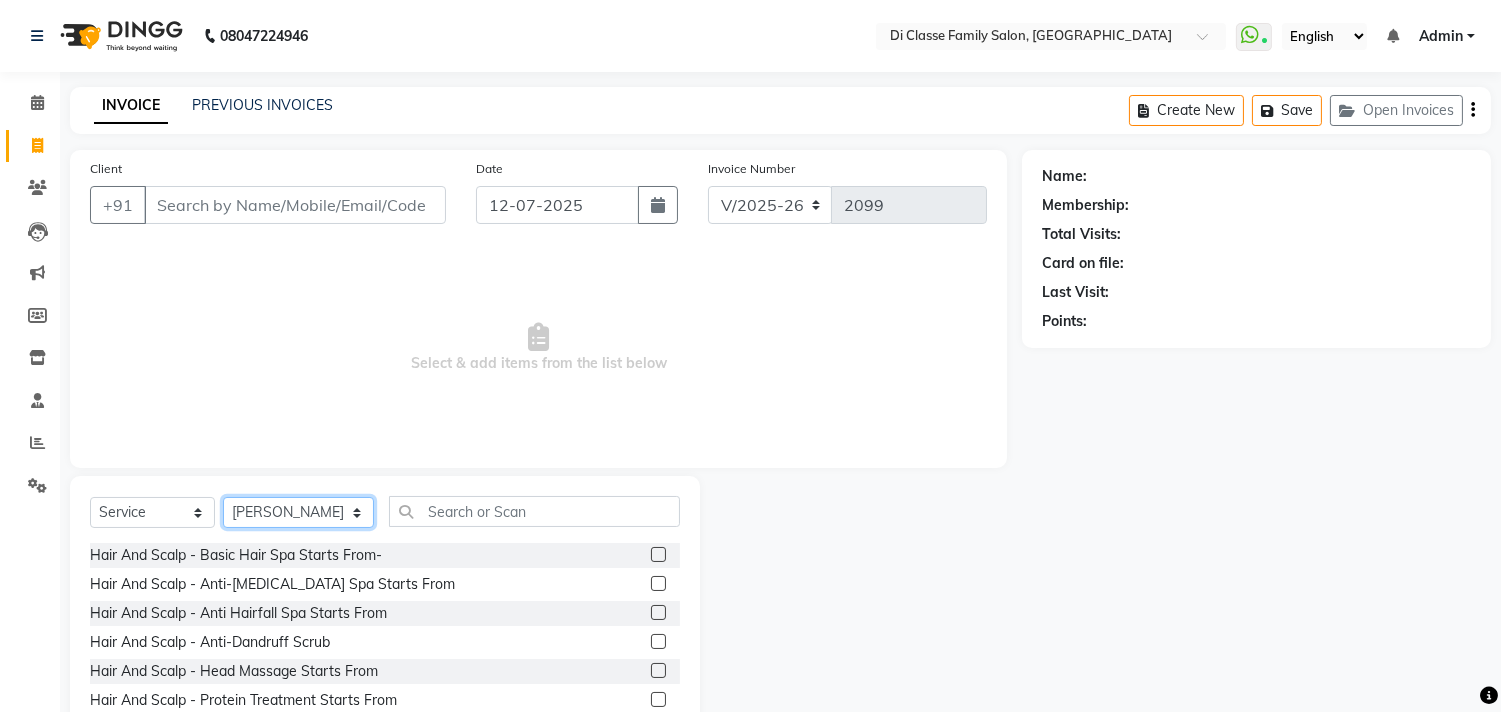 click on "Select Stylist aniket  Anu  AYAZ KADRI  Front Desk Javed kapil KOMAL  Payal  Pooja Jadhav Rahul Datkhile RESHMA SHAIKH rutik shinde SACHIN SAKPAL SADDAM SAHAJAN SAKSHI CHAVAN Sameer  sampada Sanjana  SANU shobha sonawane shobha sonawane SHUBHAM PEDNEKAR Sikandar Ansari ssneha rana" 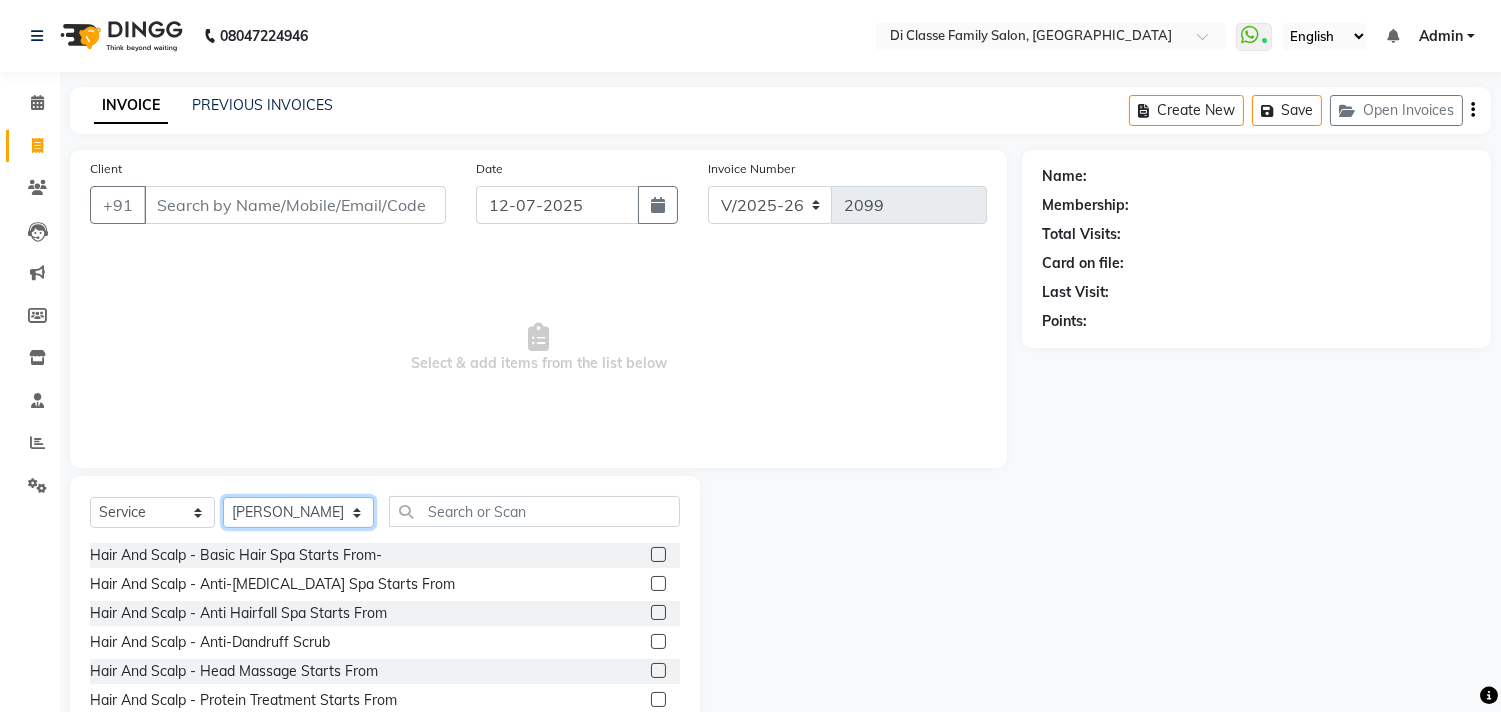 select on "49348" 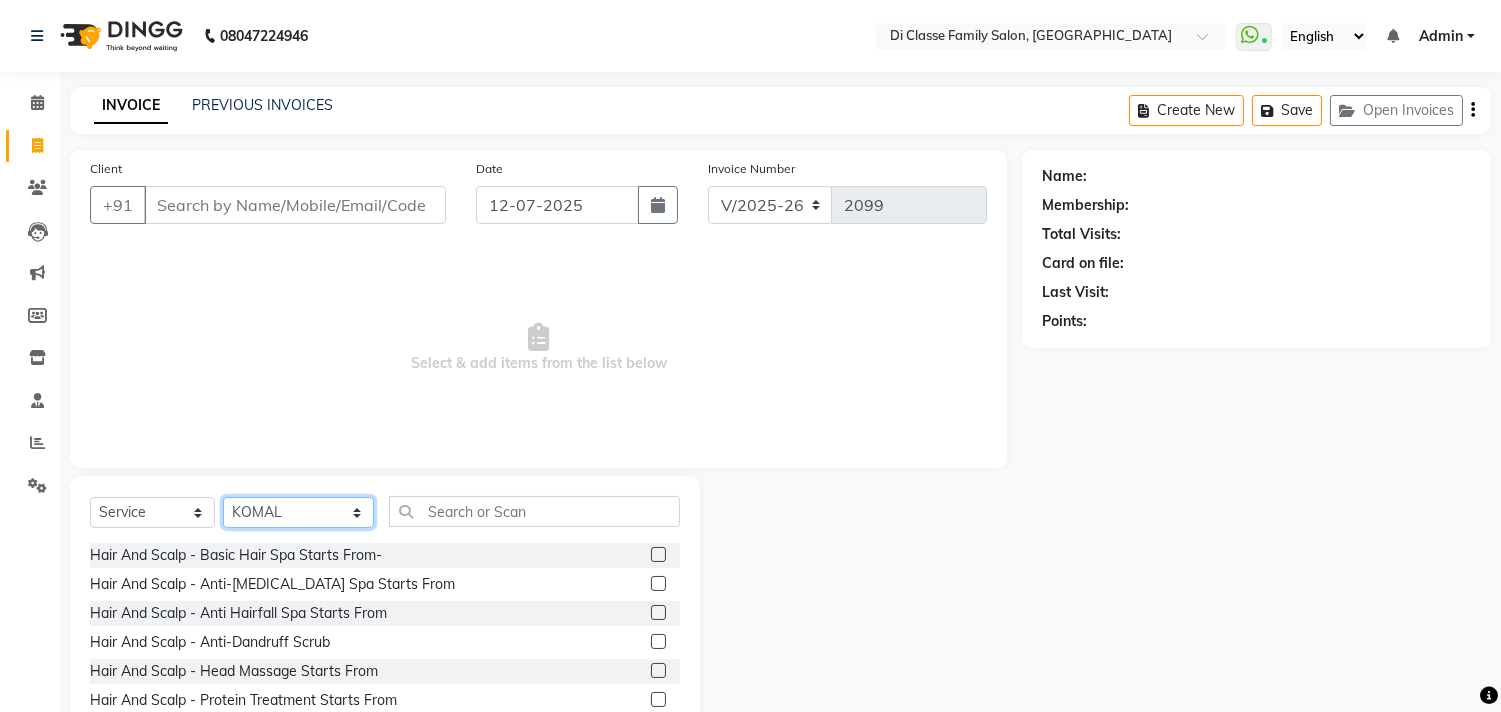 click on "Select Stylist aniket  Anu  AYAZ KADRI  Front Desk Javed kapil KOMAL  Payal  Pooja Jadhav Rahul Datkhile RESHMA SHAIKH rutik shinde SACHIN SAKPAL SADDAM SAHAJAN SAKSHI CHAVAN Sameer  sampada Sanjana  SANU shobha sonawane shobha sonawane SHUBHAM PEDNEKAR Sikandar Ansari ssneha rana" 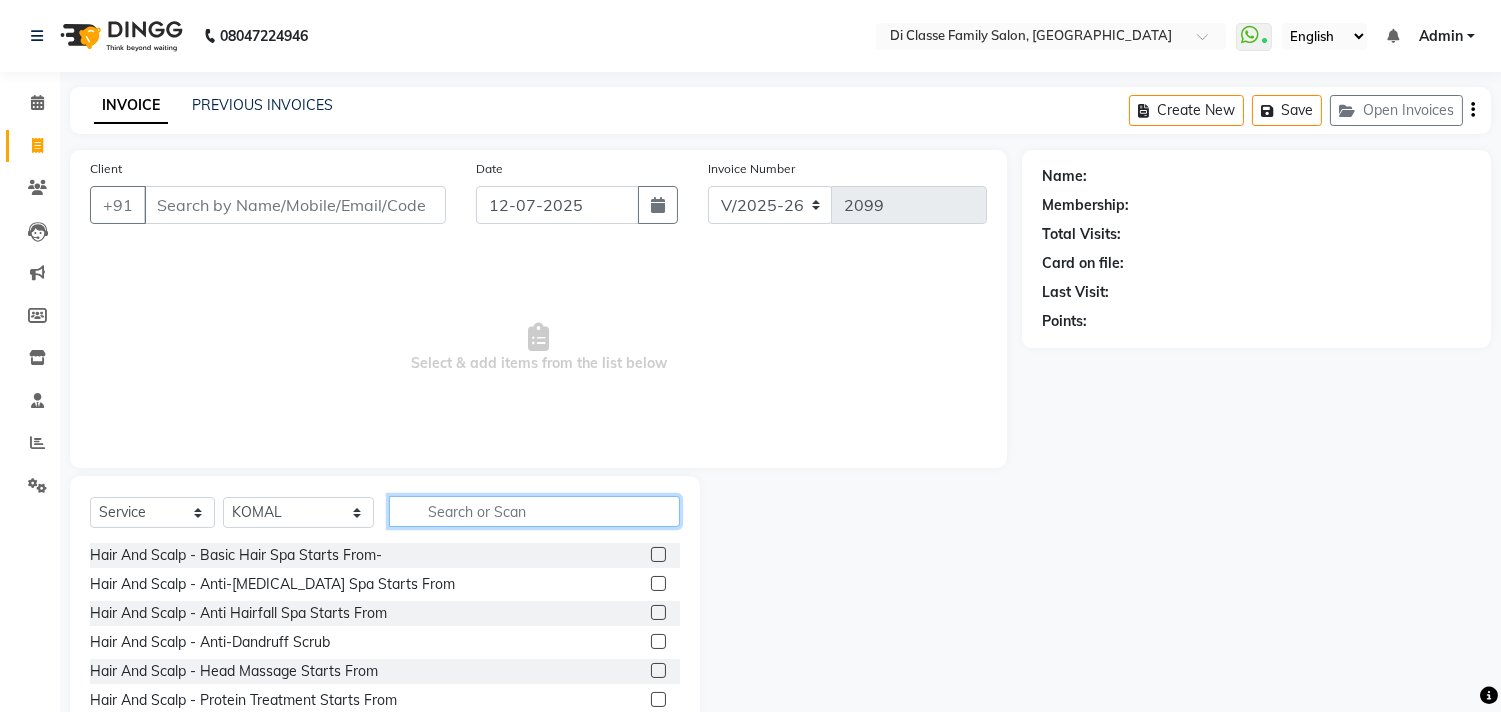 click 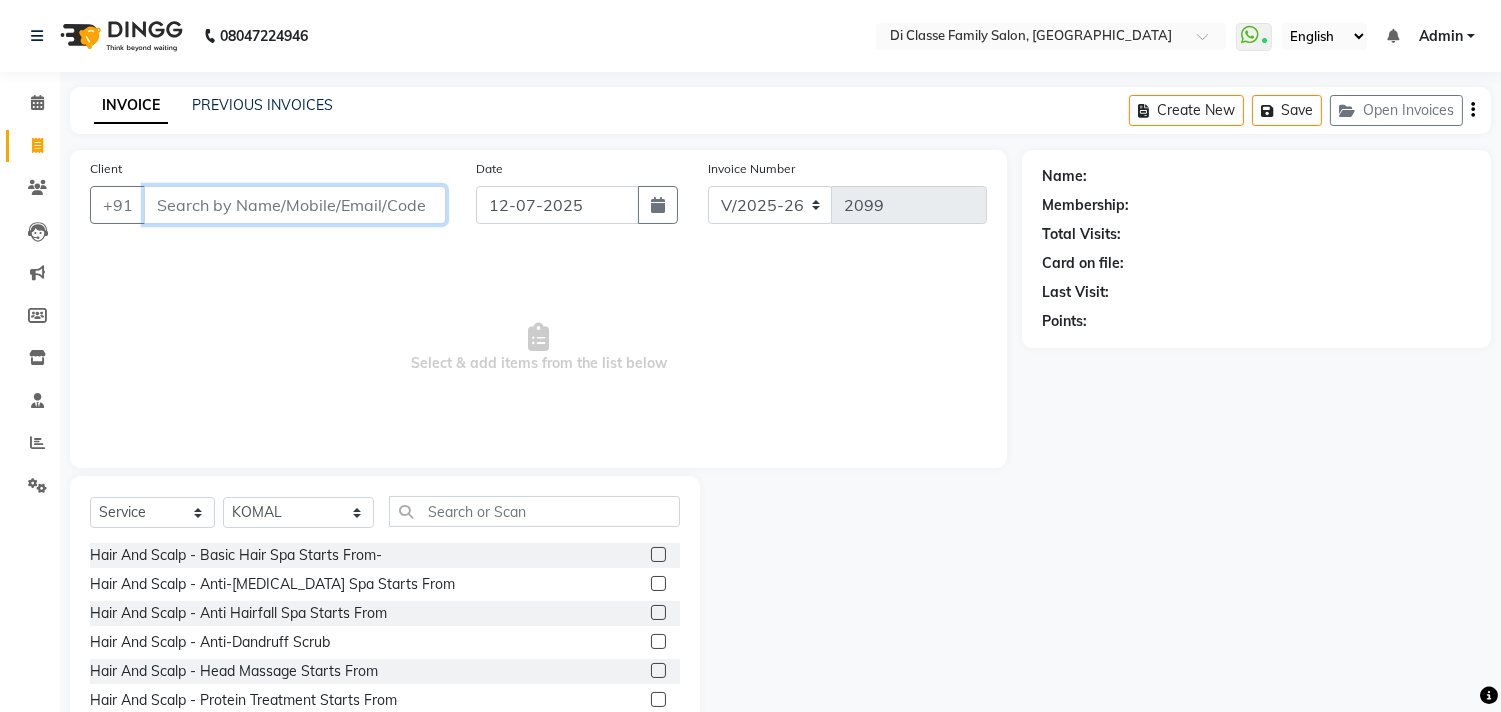click on "Client" at bounding box center (295, 205) 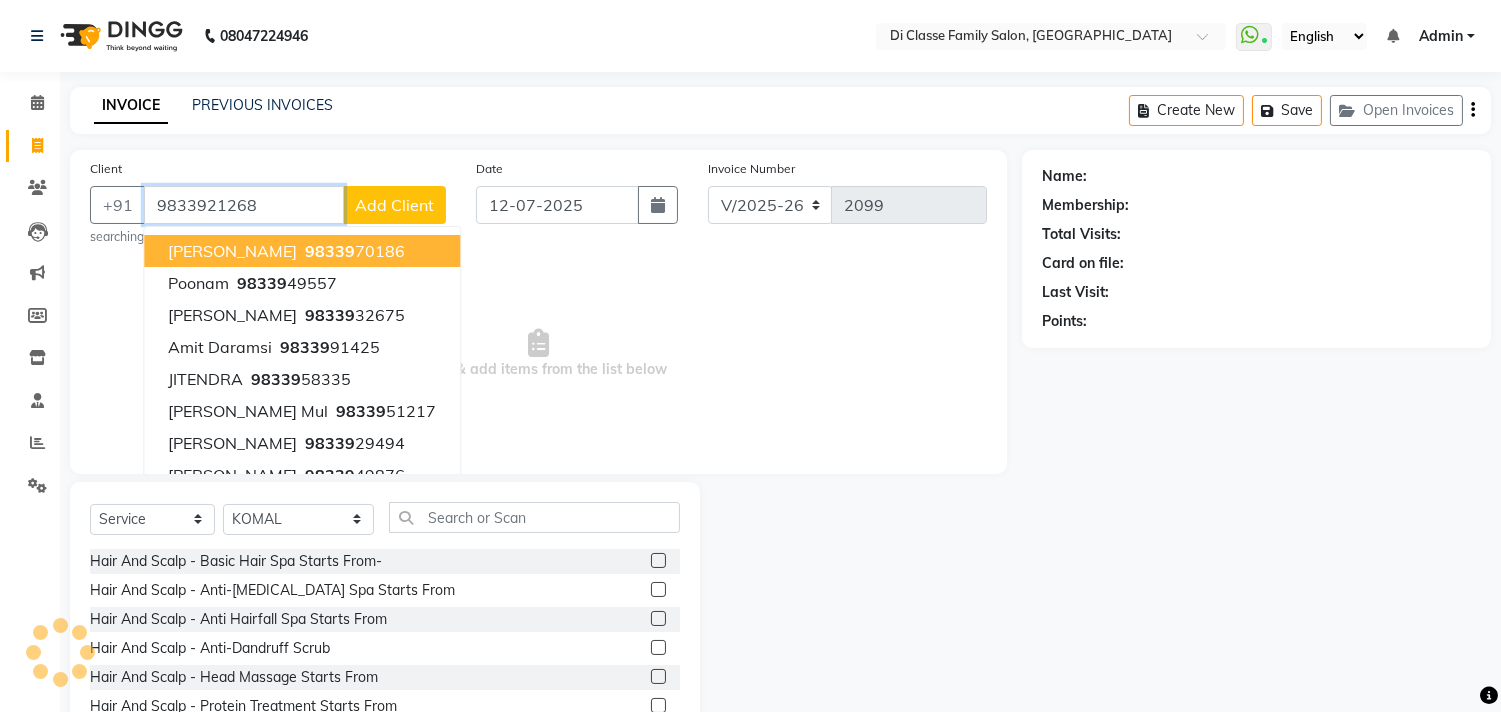 type on "9833921268" 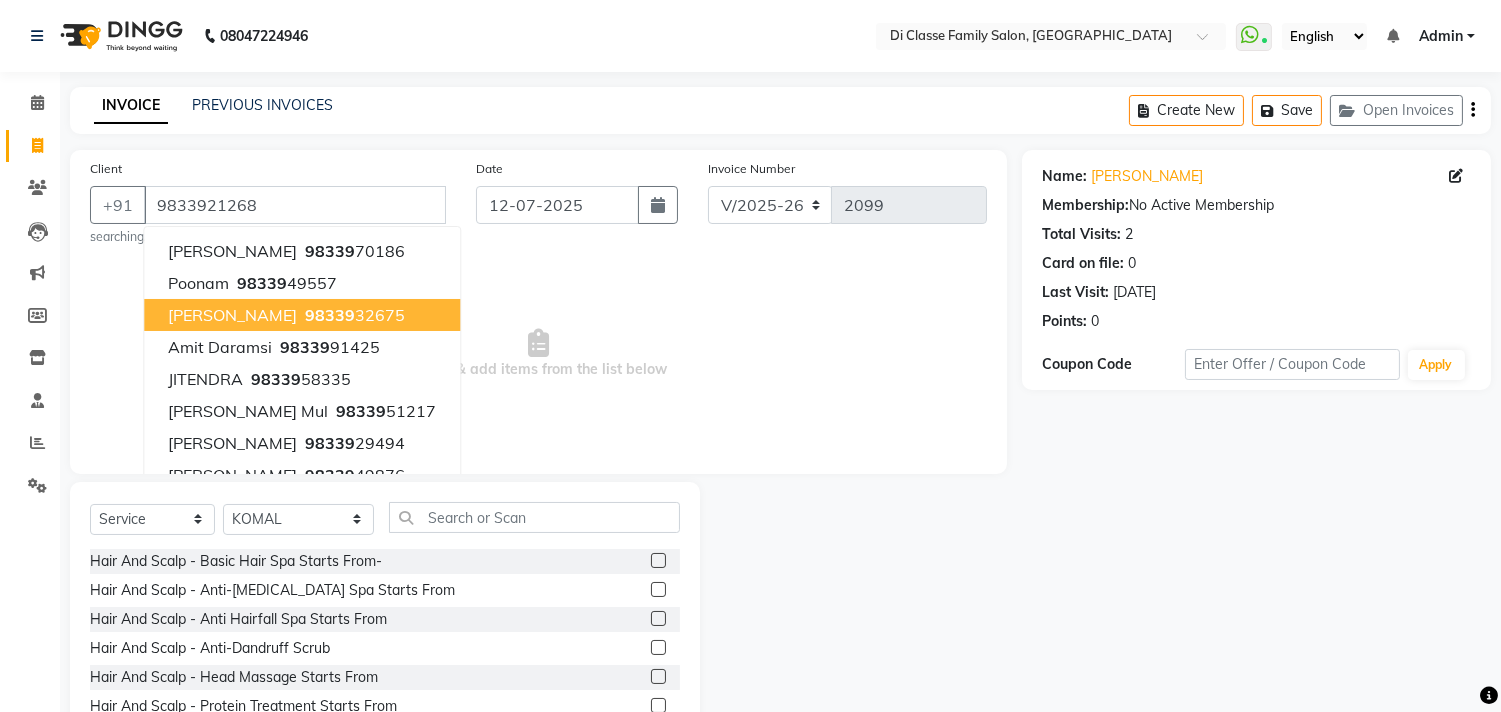 click on "Select & add items from the list below" at bounding box center (538, 354) 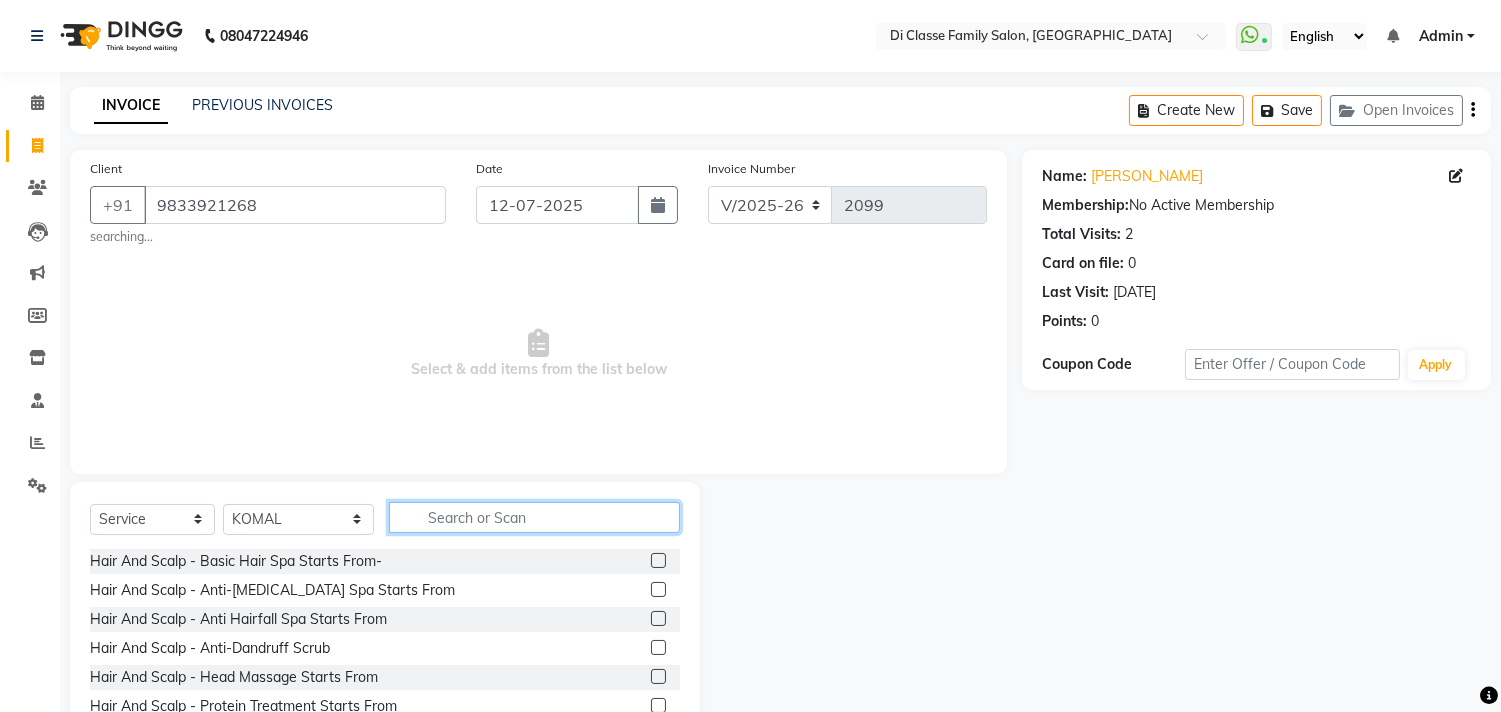 click 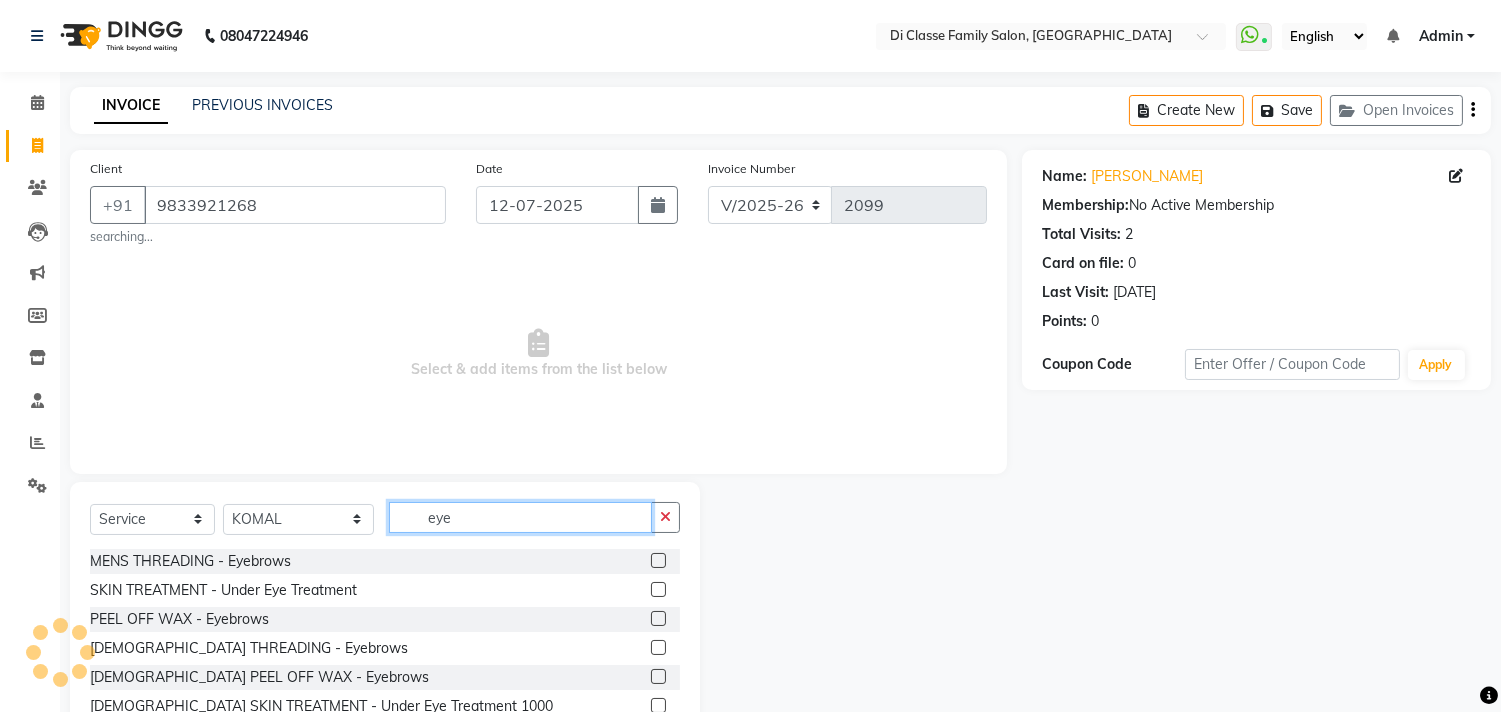 type on "eye" 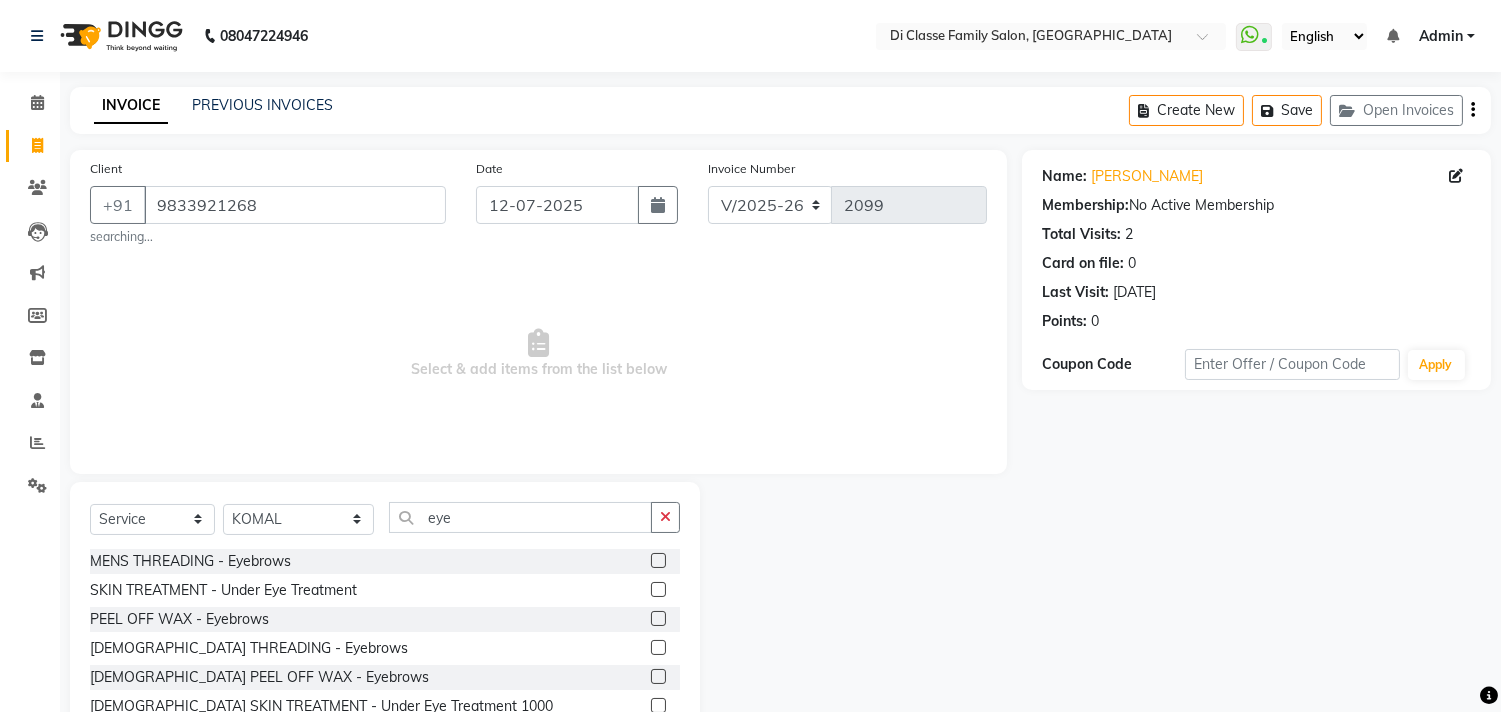 click 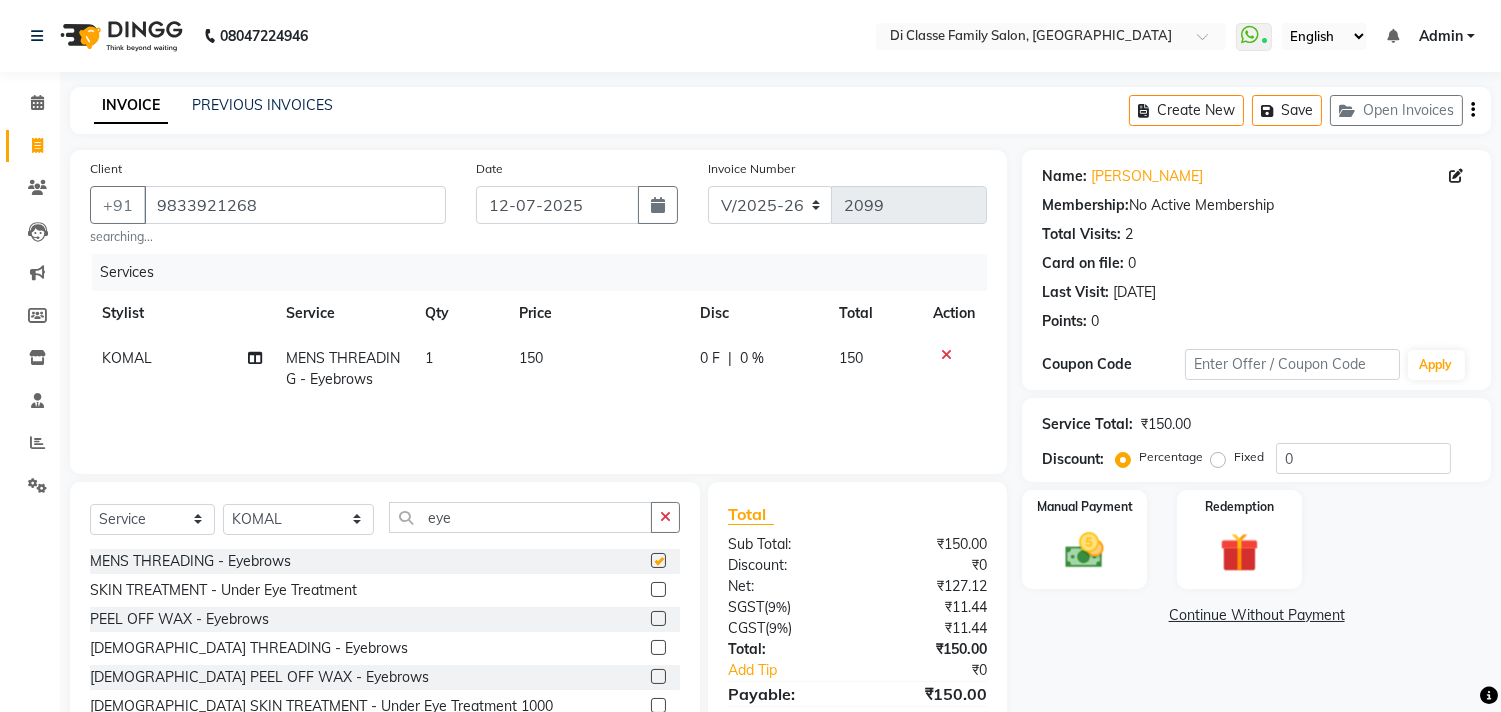 checkbox on "false" 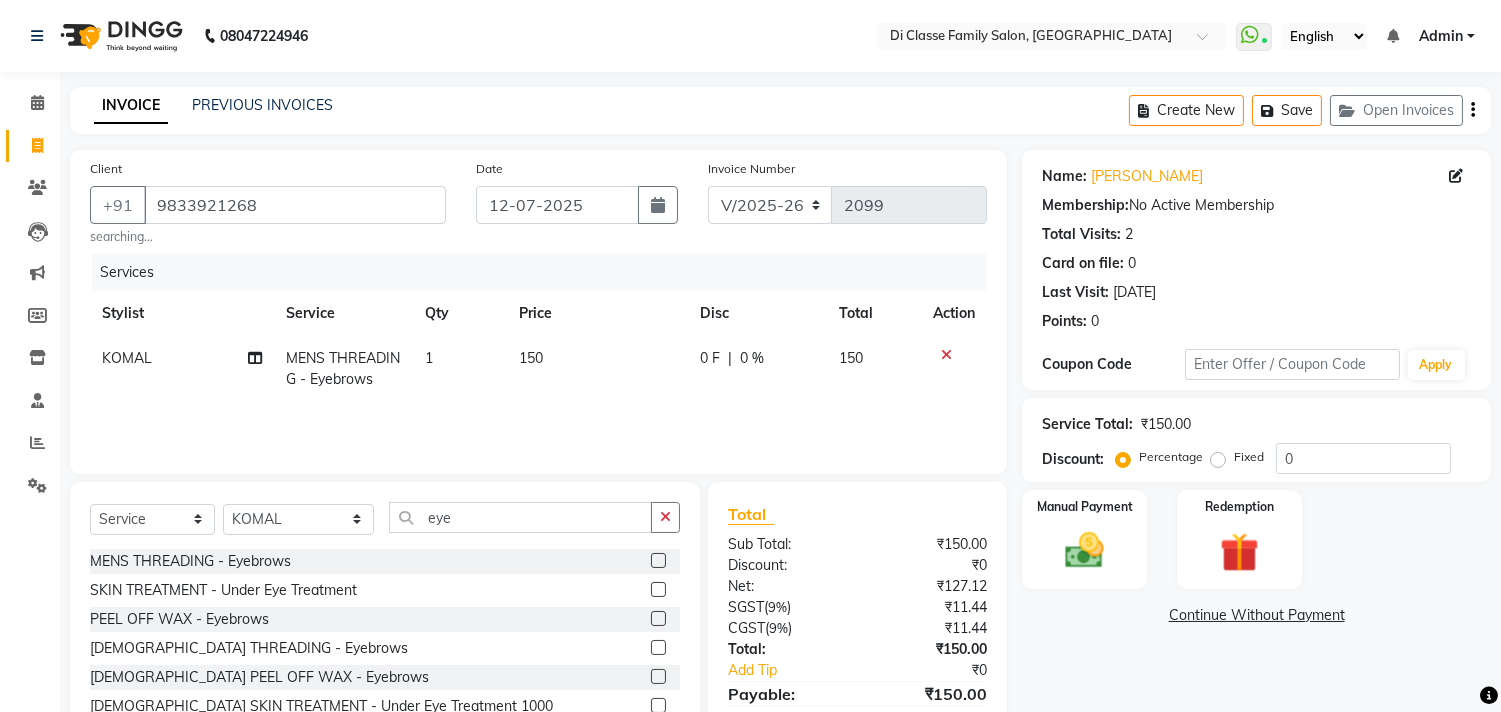 click 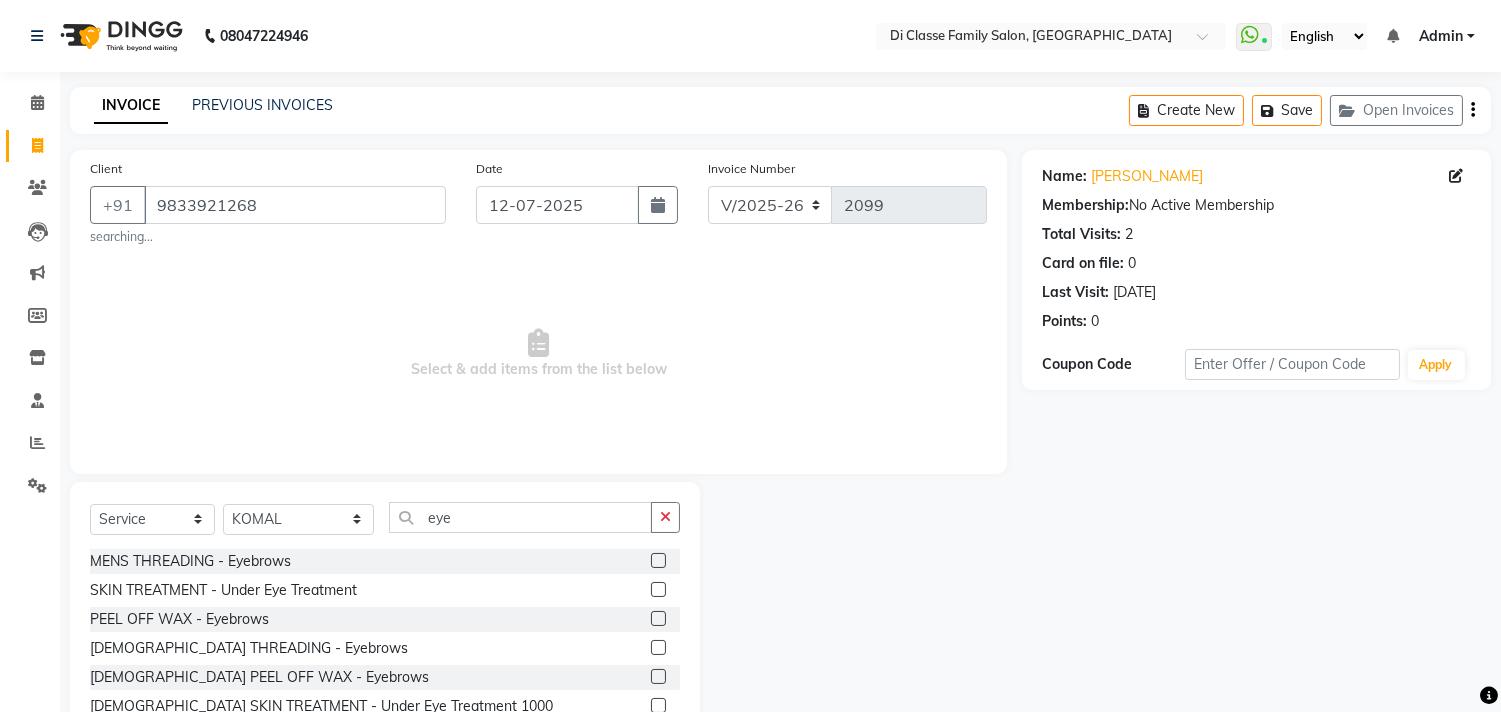 scroll, scrollTop: 3, scrollLeft: 0, axis: vertical 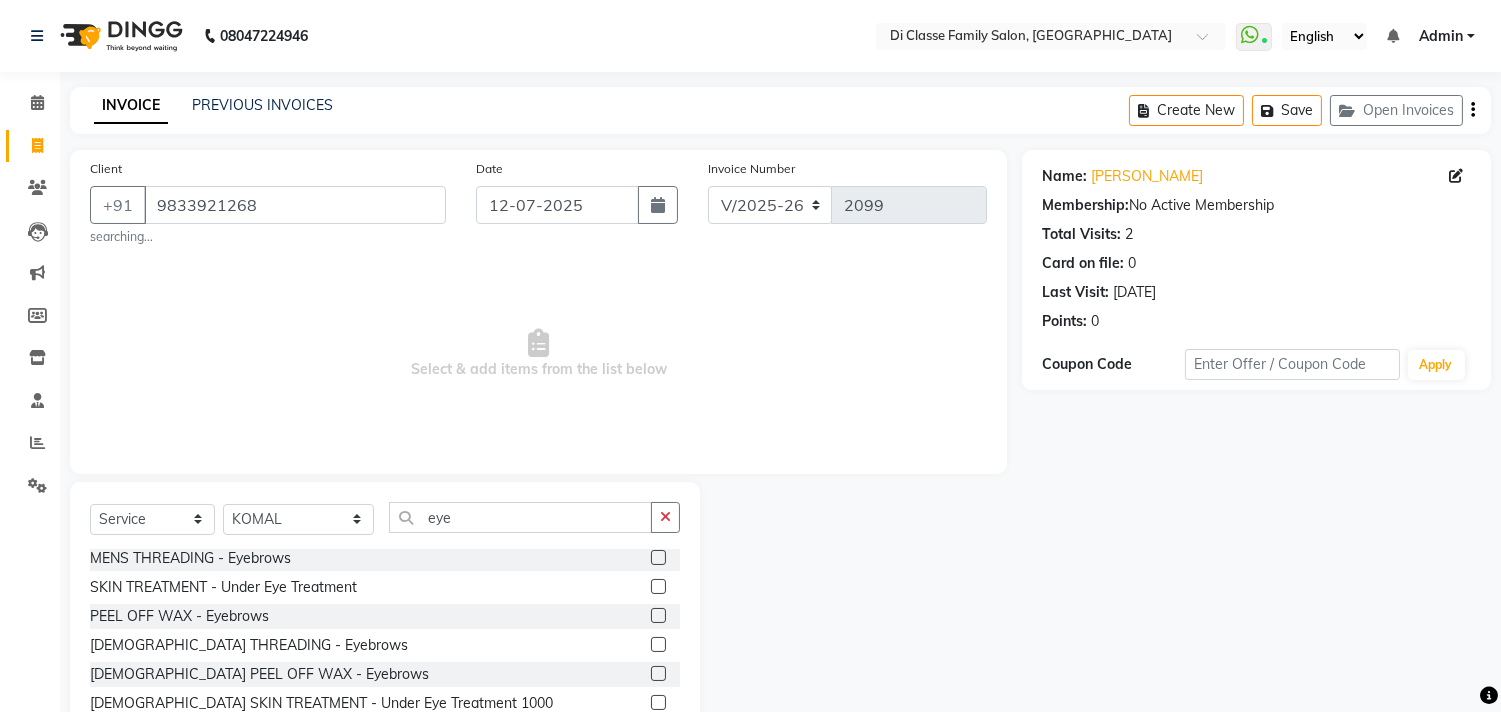 click 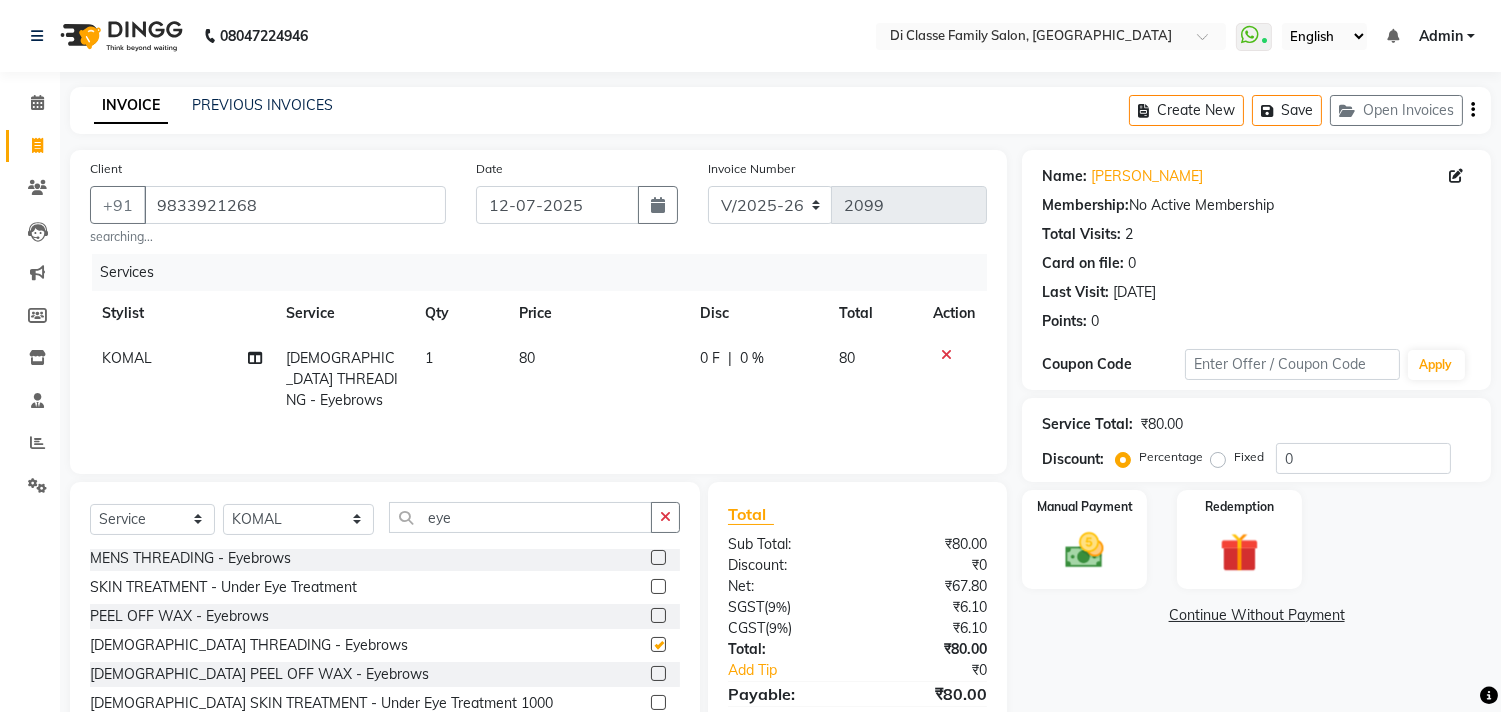 checkbox on "false" 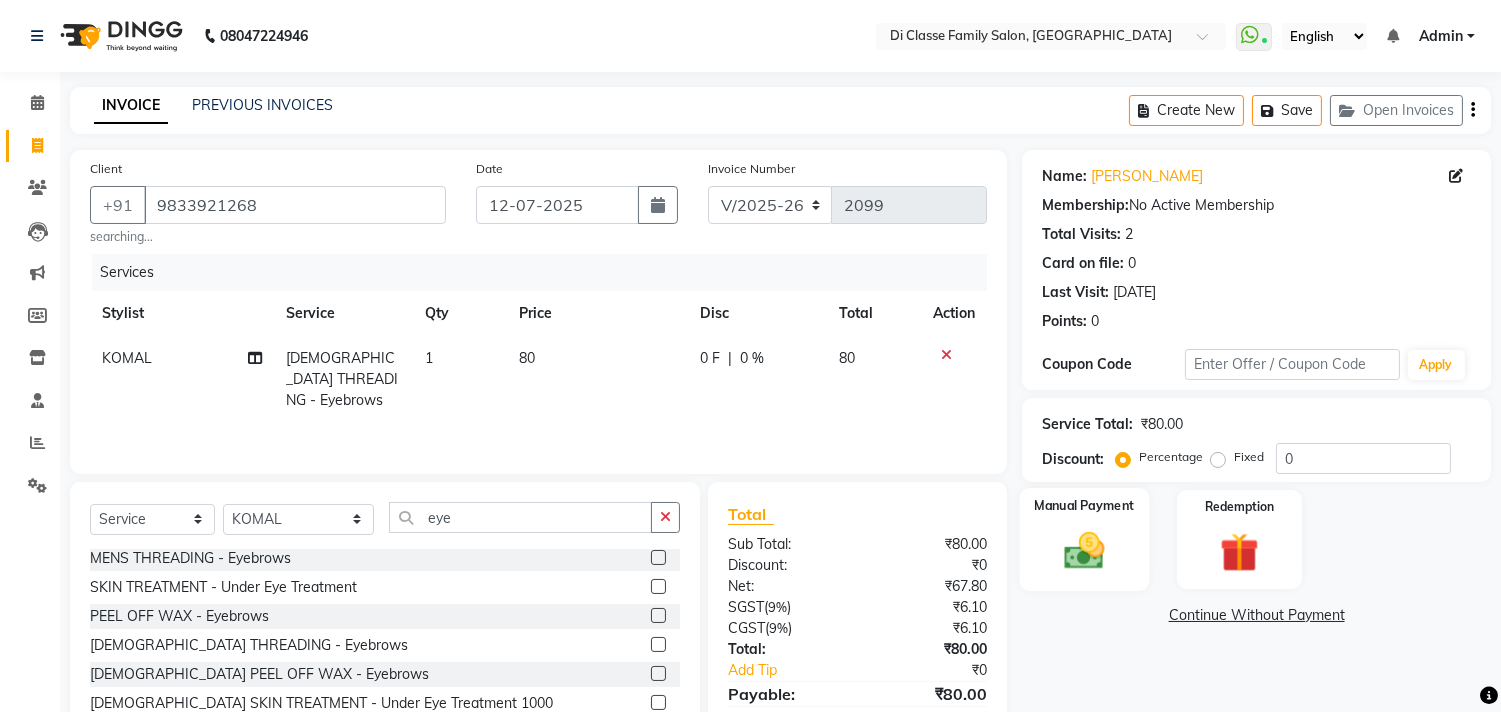 click on "Manual Payment" 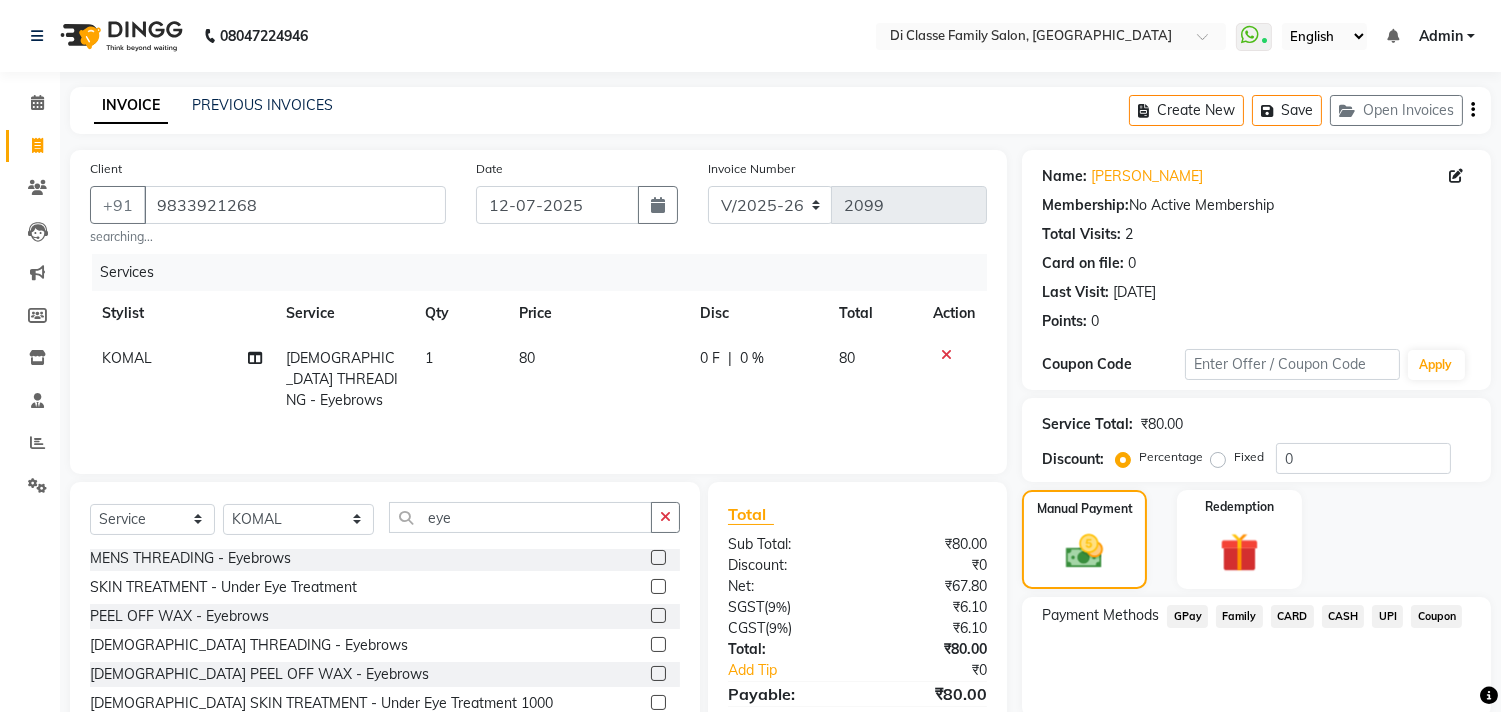 scroll, scrollTop: 95, scrollLeft: 0, axis: vertical 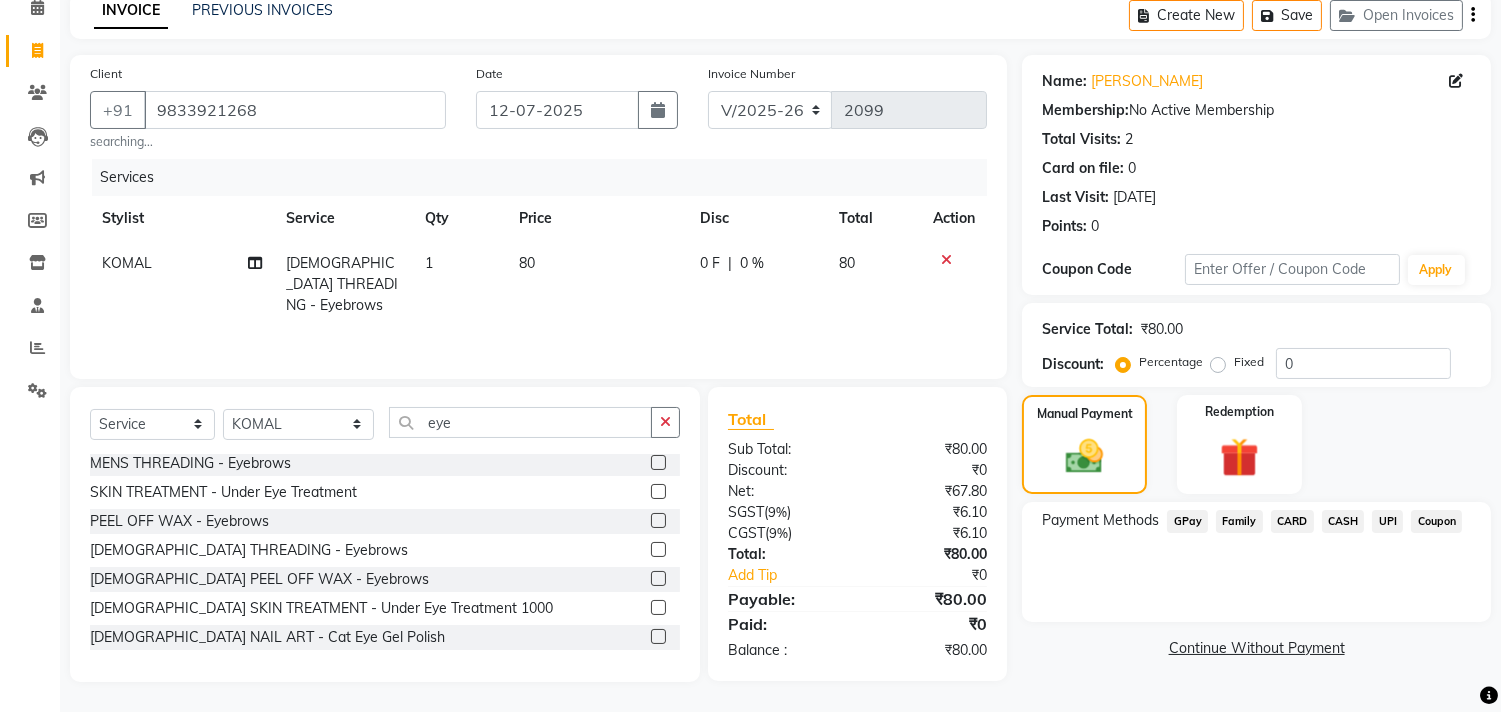drag, startPoint x: 1390, startPoint y: 523, endPoint x: 1390, endPoint y: 535, distance: 12 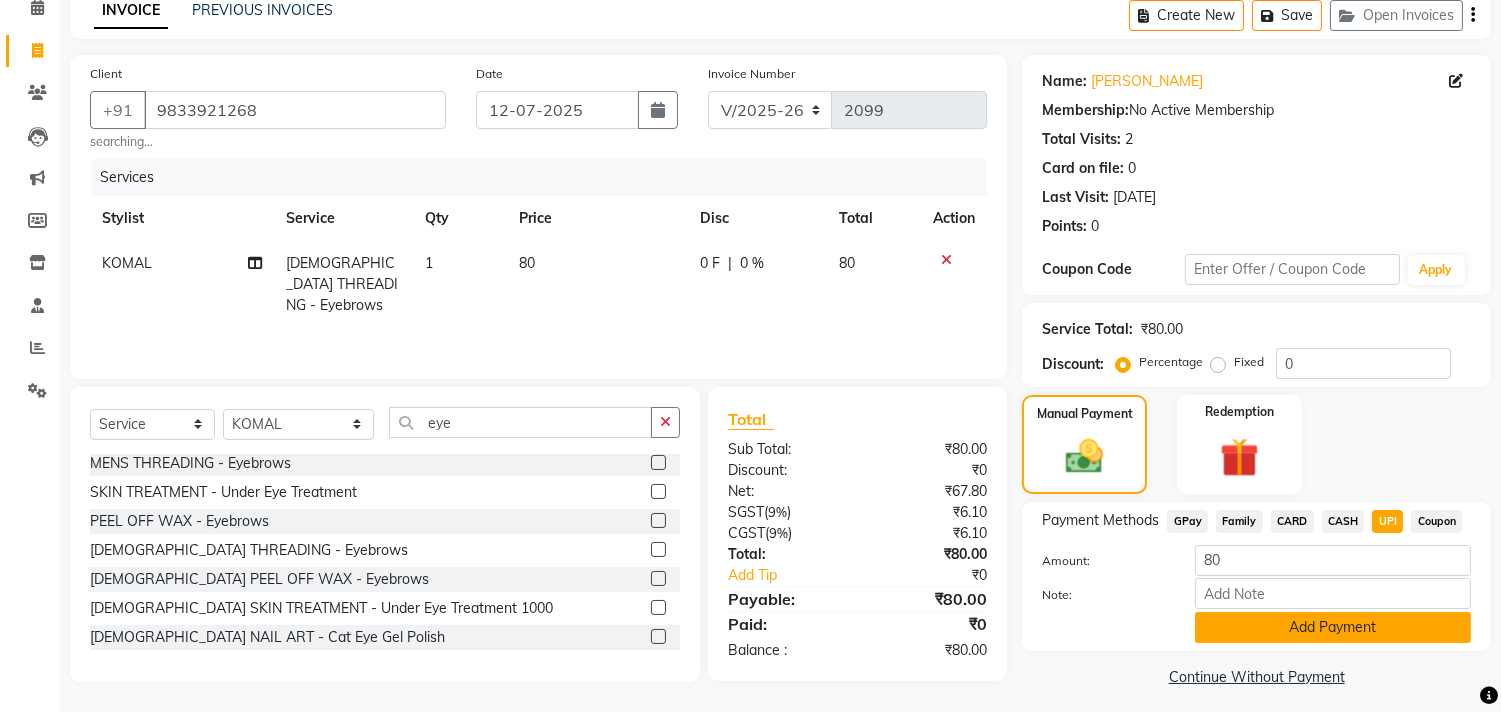 click on "Add Payment" 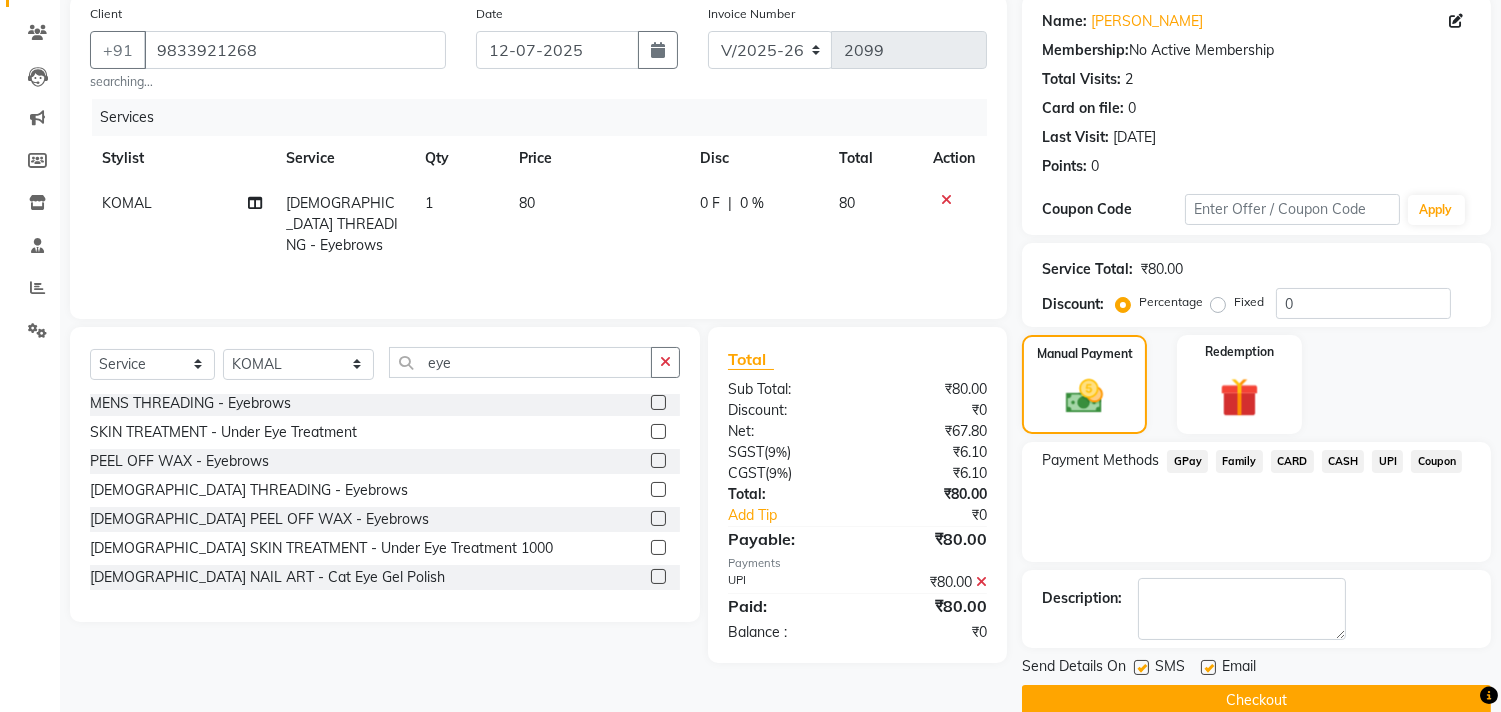 scroll, scrollTop: 187, scrollLeft: 0, axis: vertical 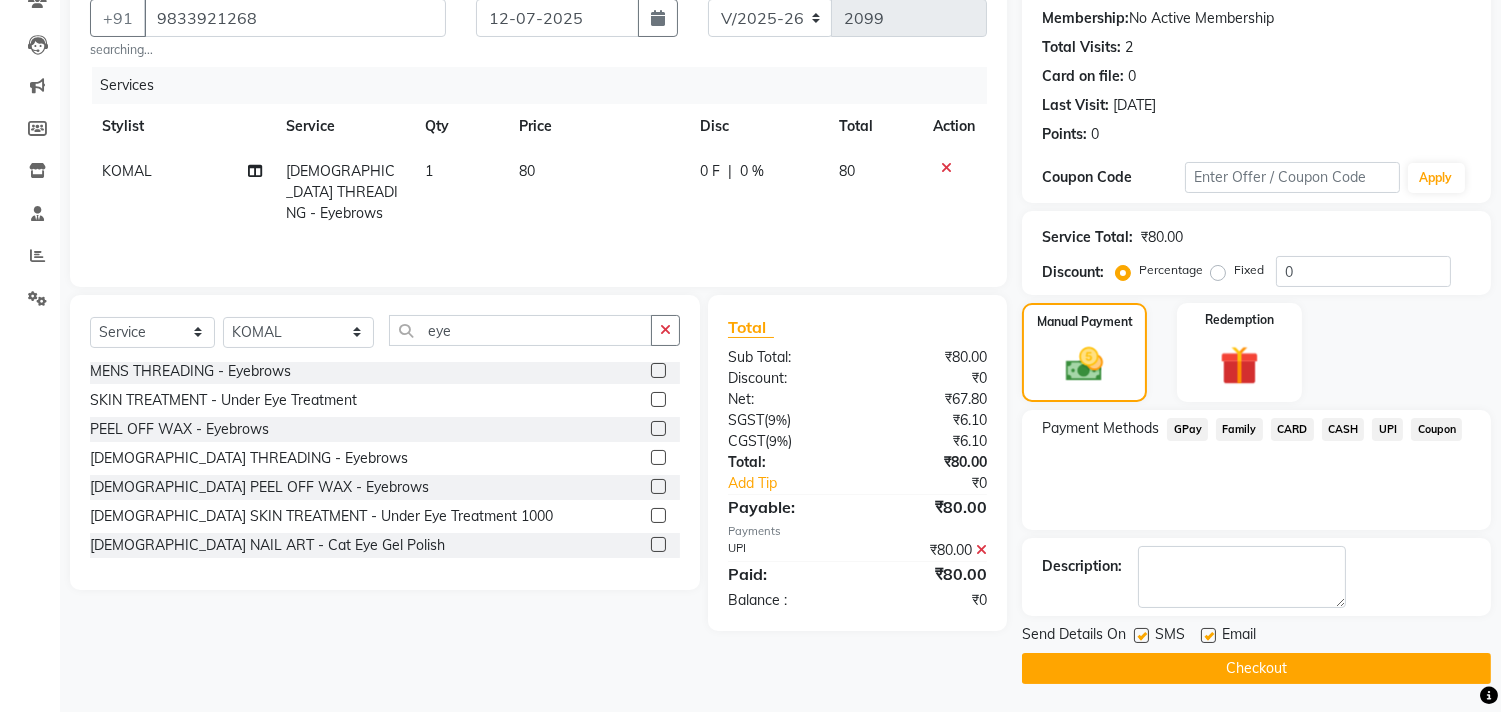 click on "Checkout" 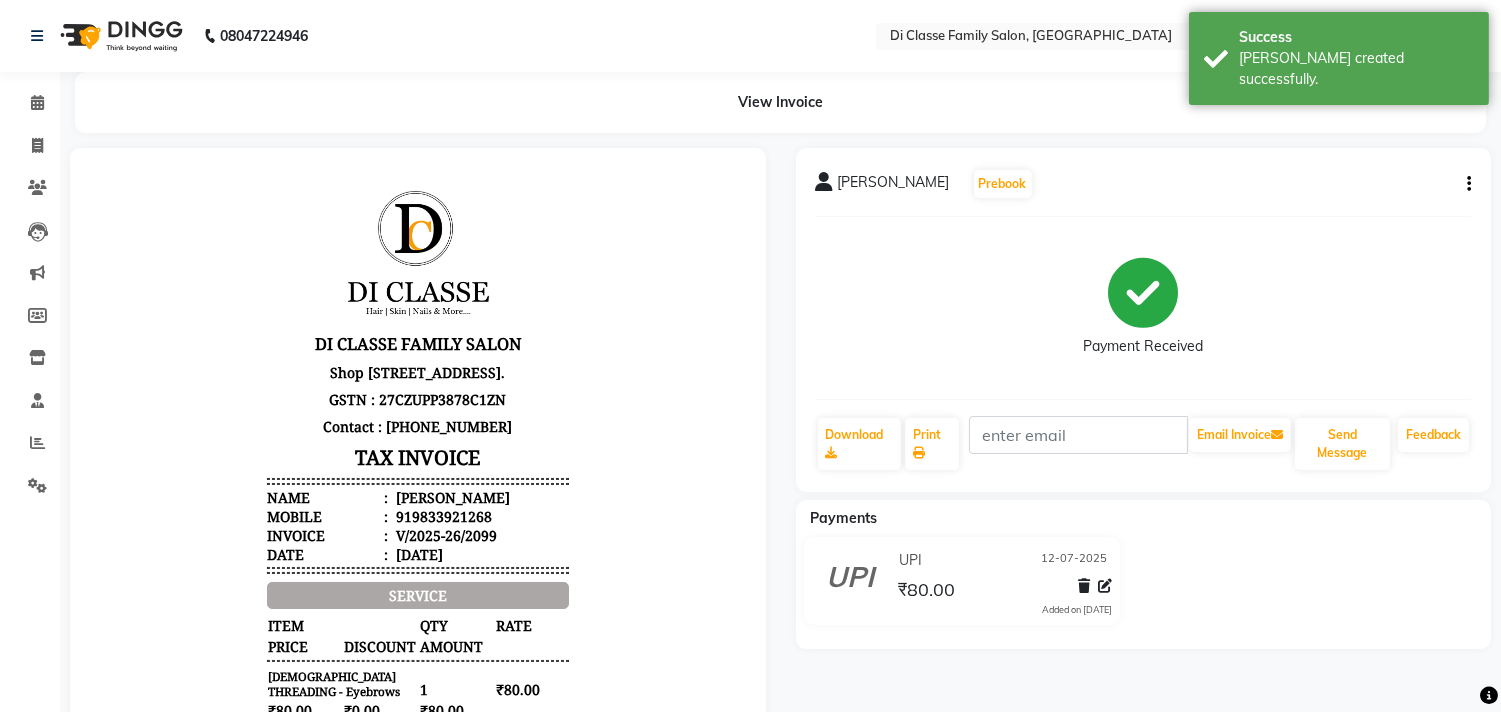 scroll, scrollTop: 0, scrollLeft: 0, axis: both 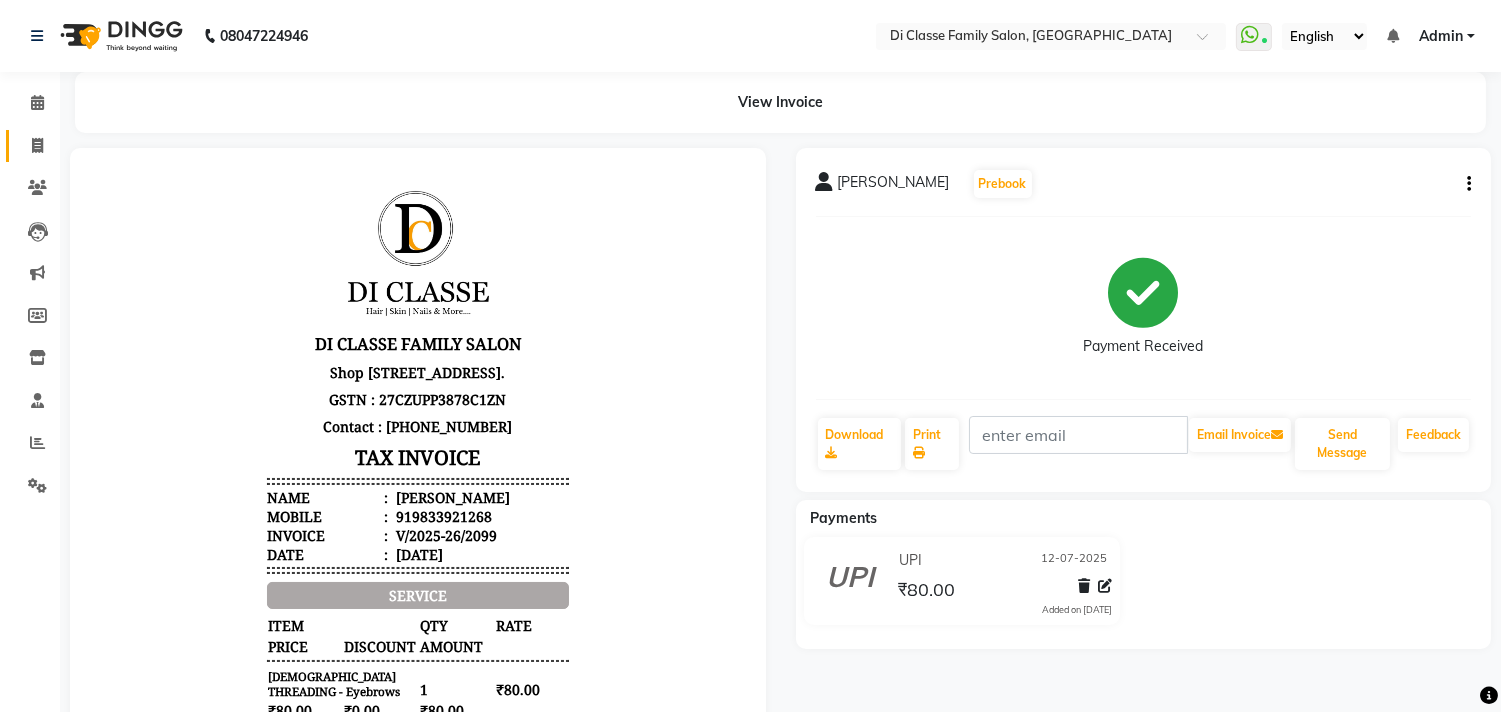click on "Invoice" 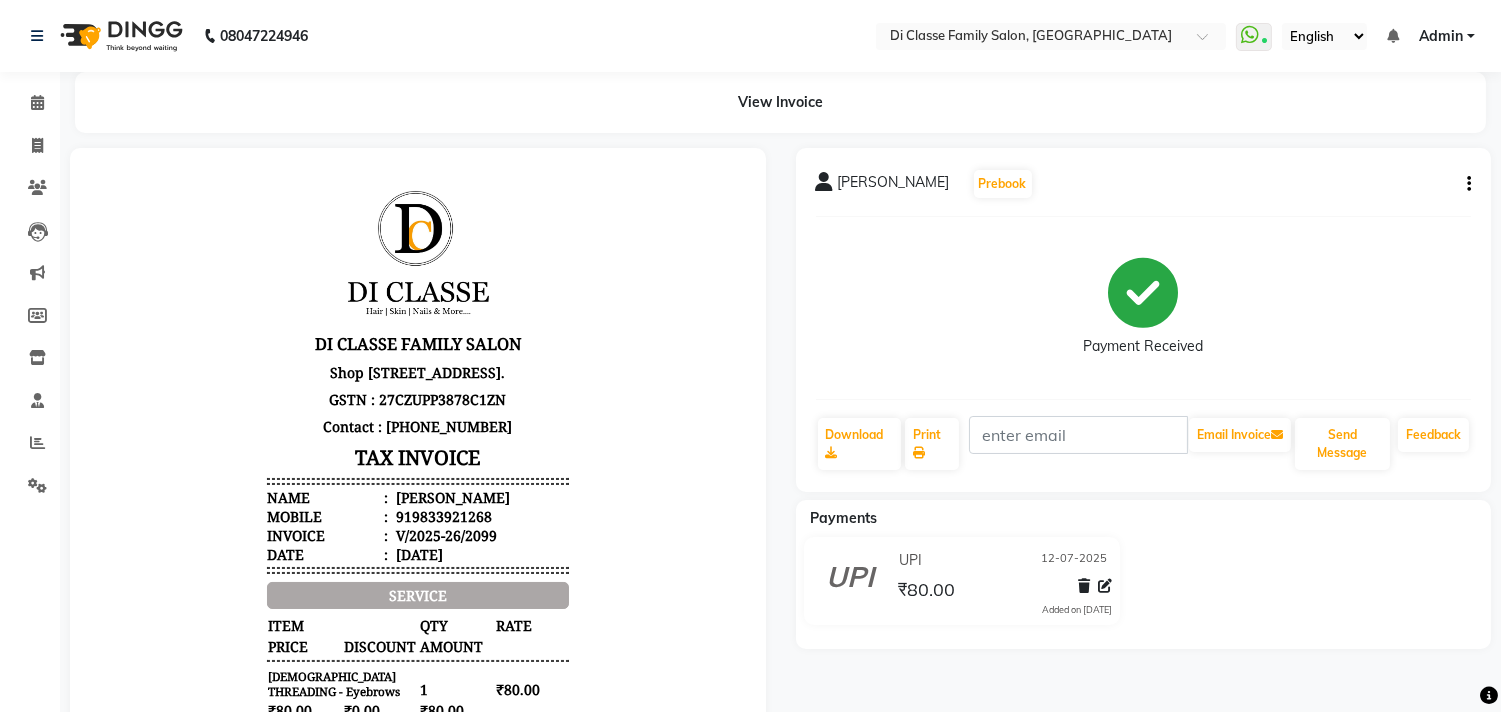 select on "service" 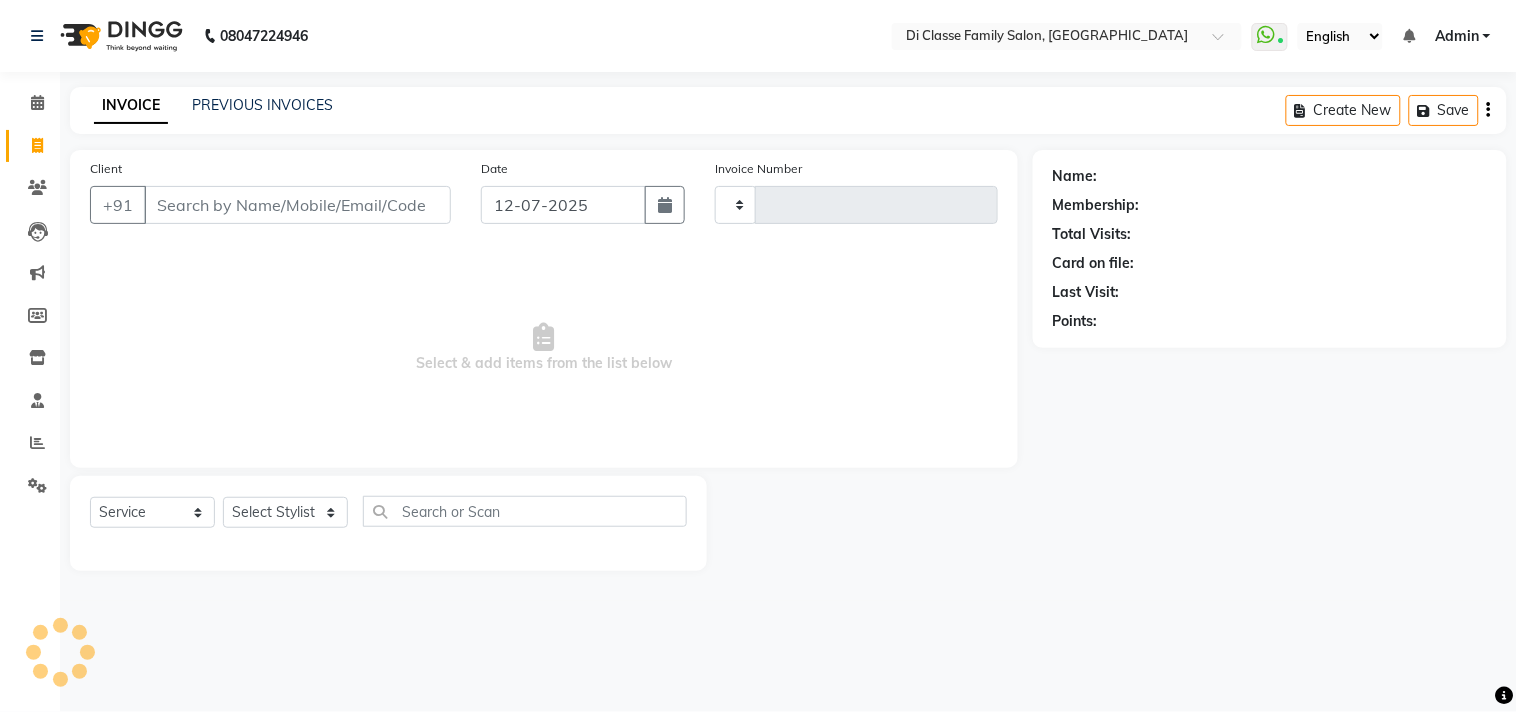 type on "2100" 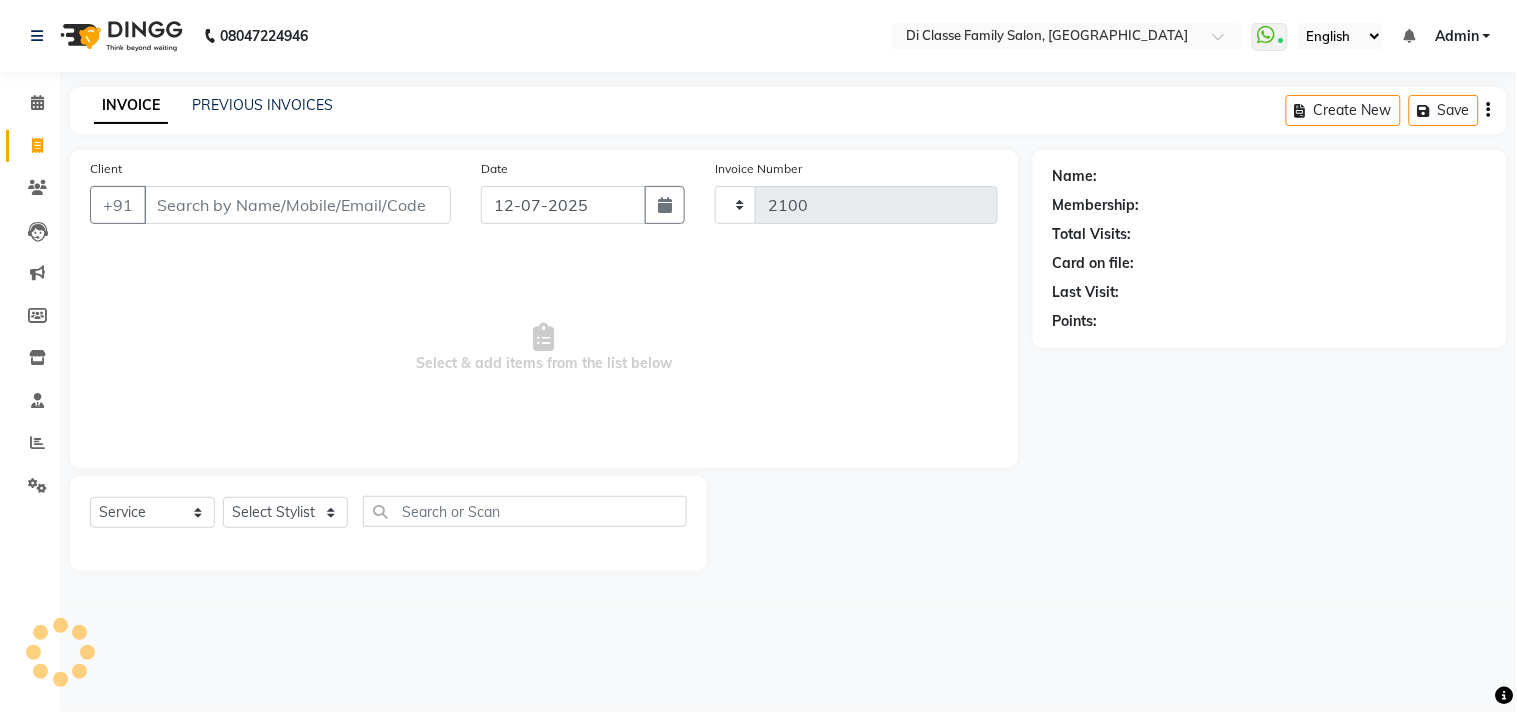 select on "4704" 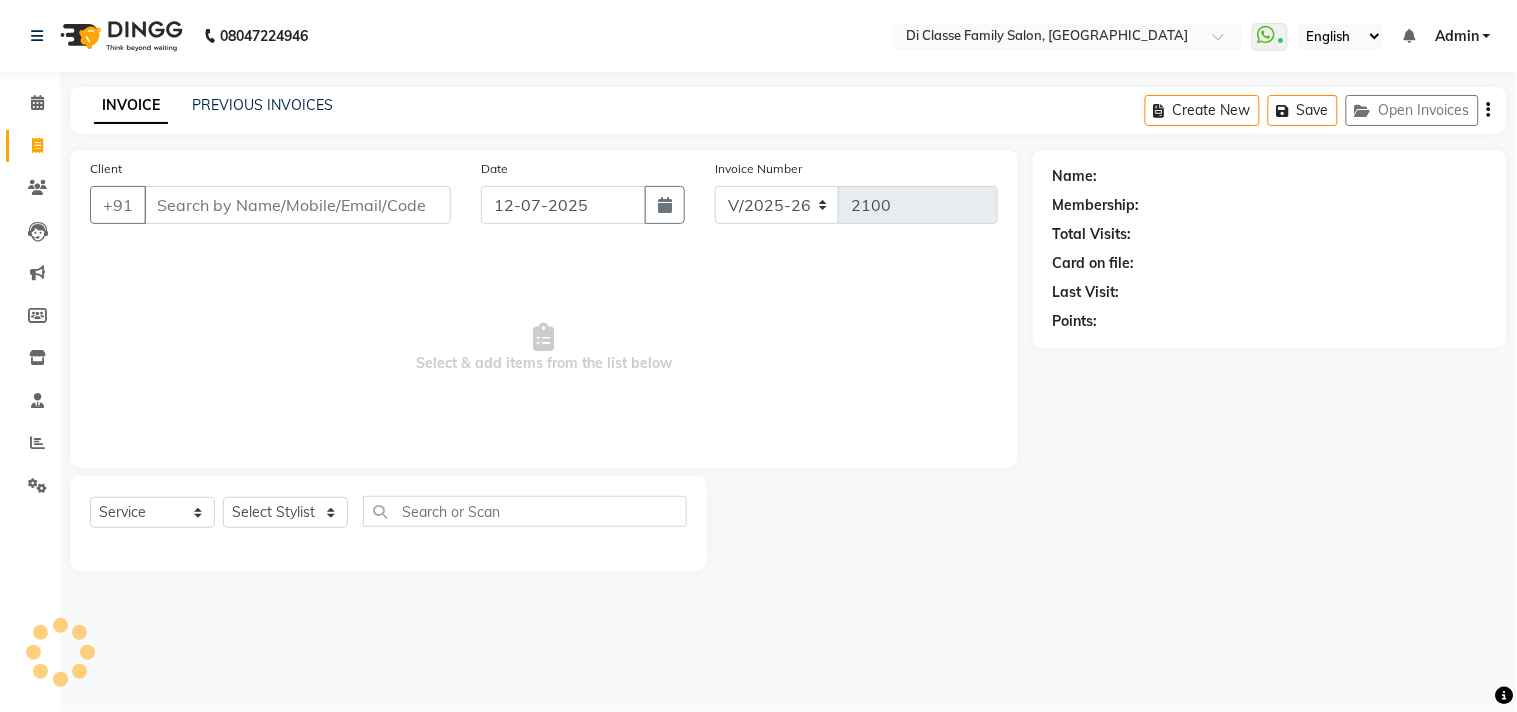 click on "INVOICE PREVIOUS INVOICES" 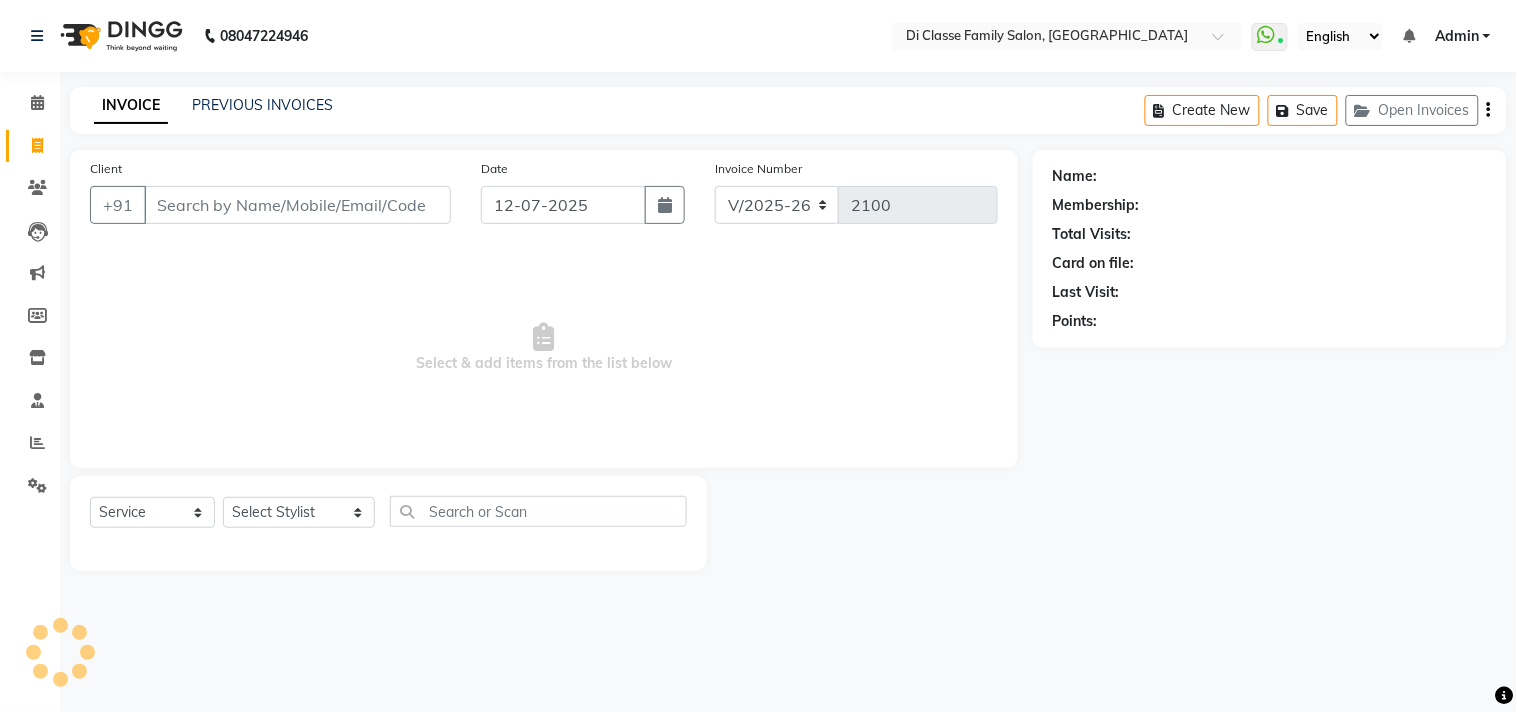 click on "INVOICE PREVIOUS INVOICES" 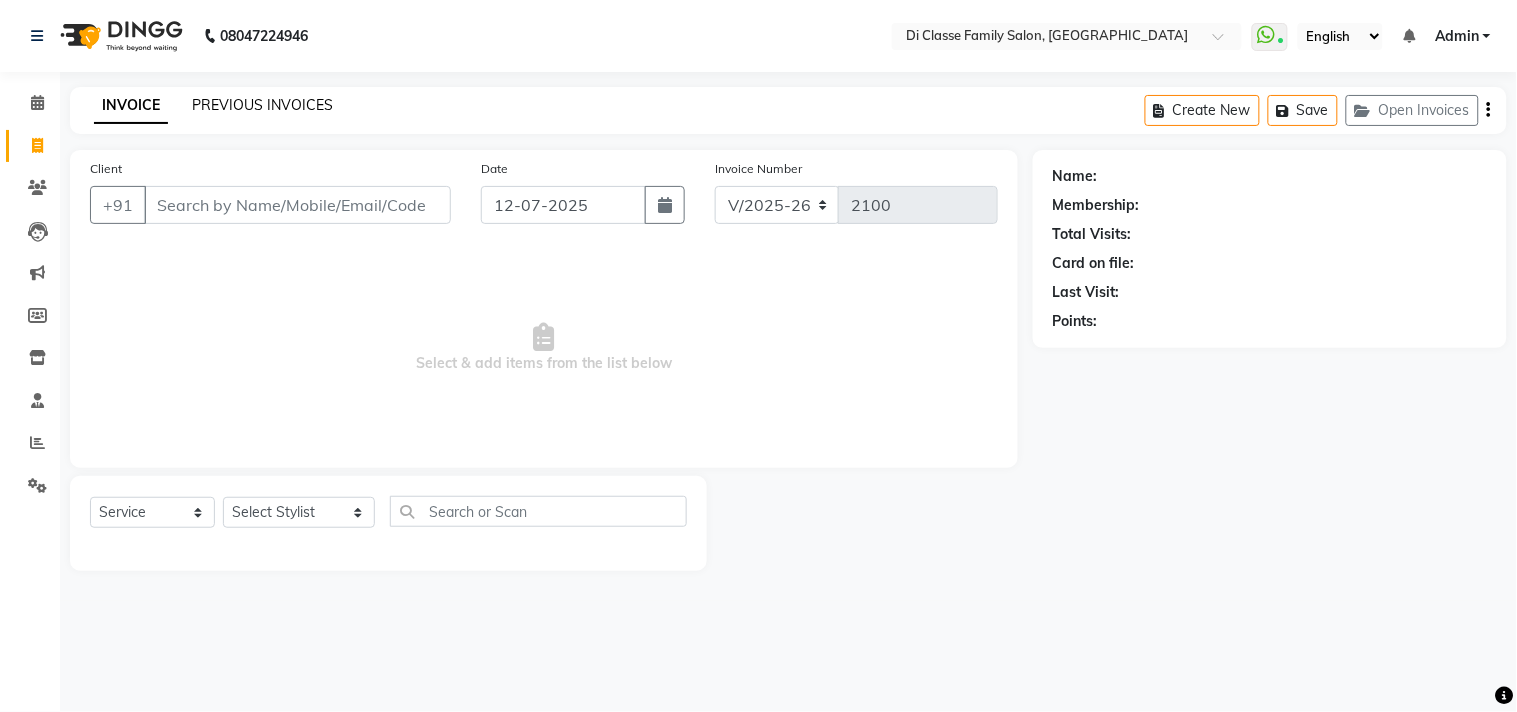 click on "PREVIOUS INVOICES" 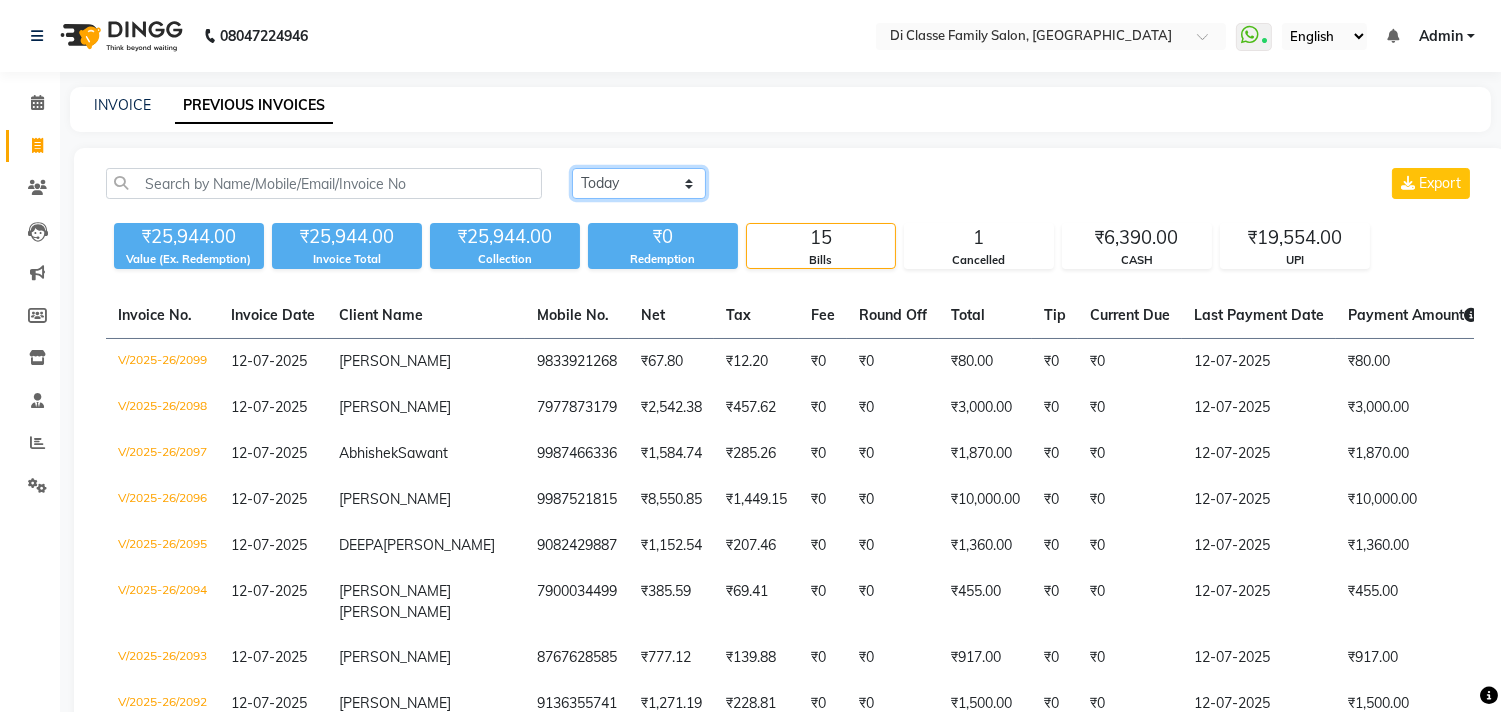 click on "Today Yesterday Custom Range" 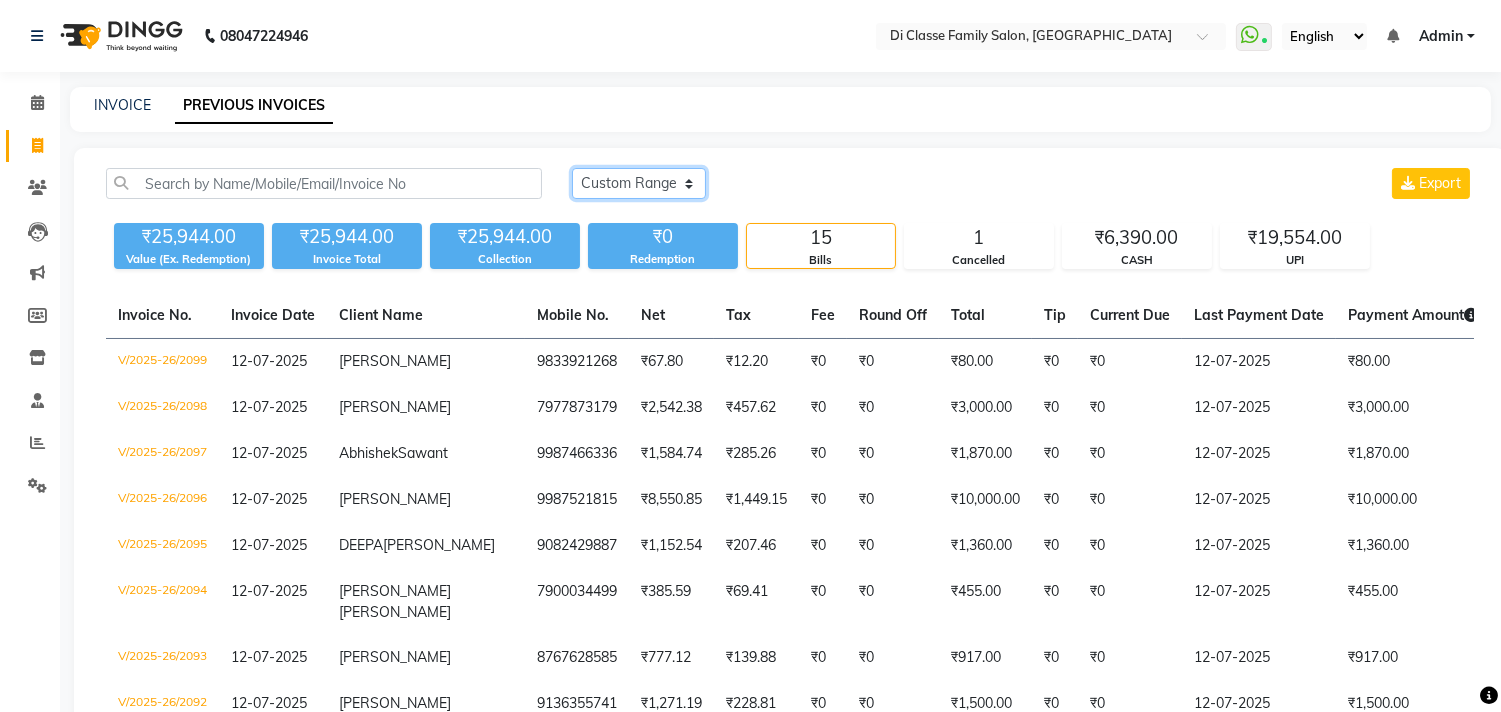 click on "Today Yesterday Custom Range" 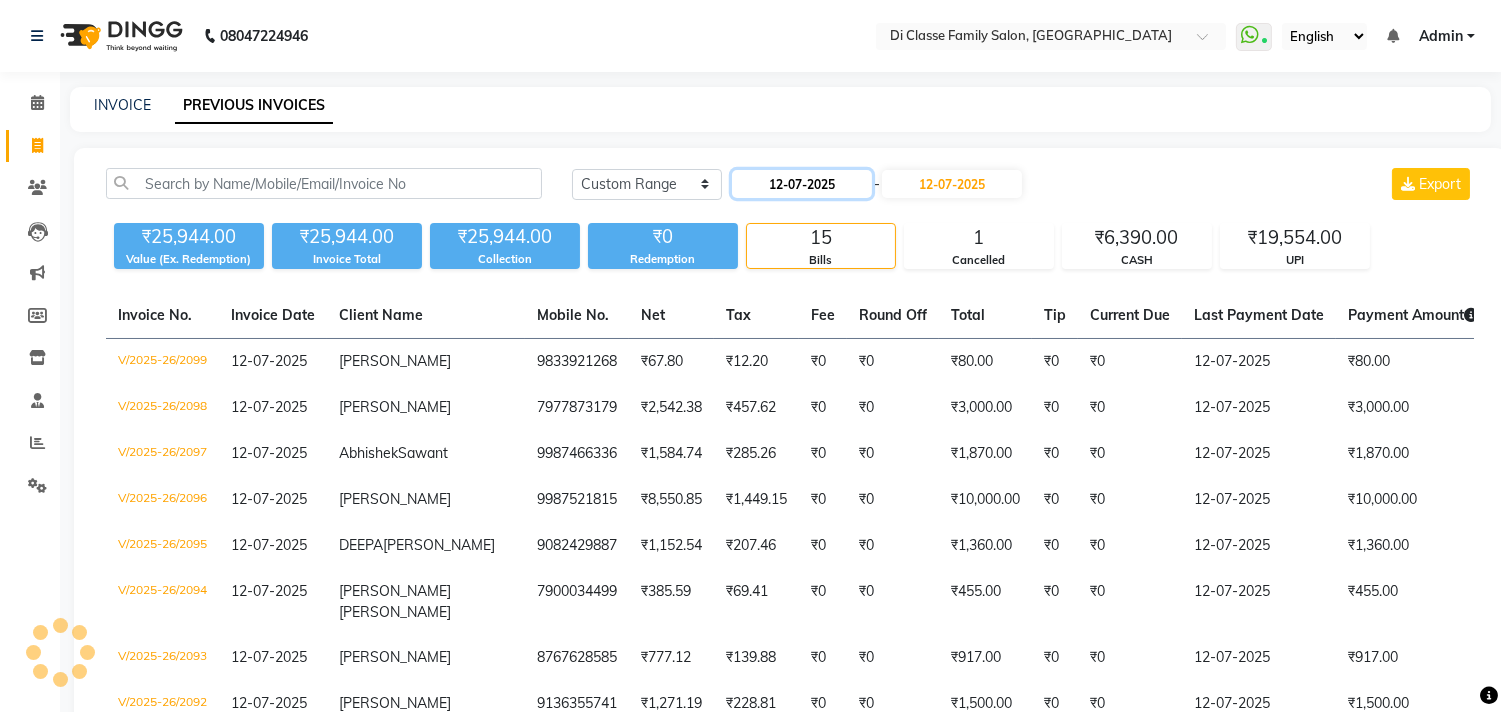 click on "12-07-2025" 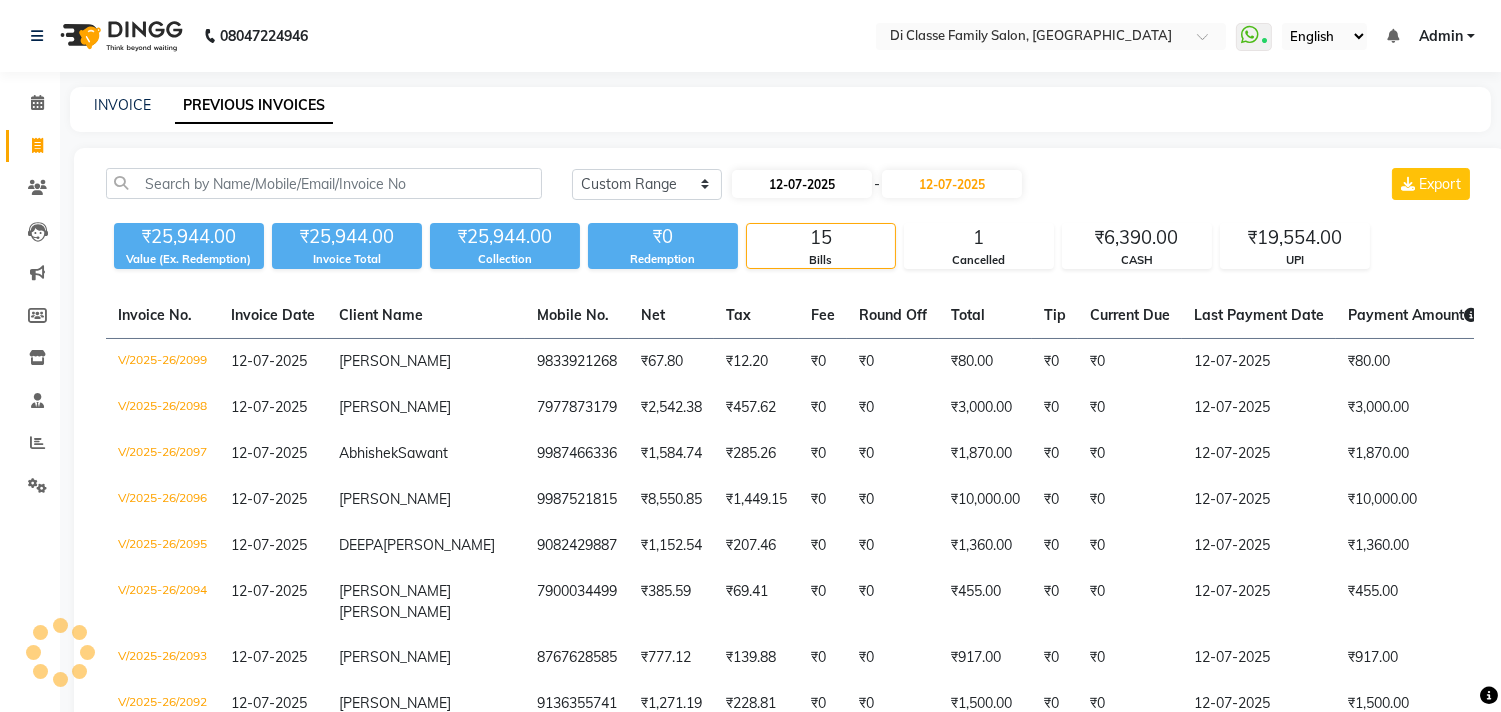 select on "7" 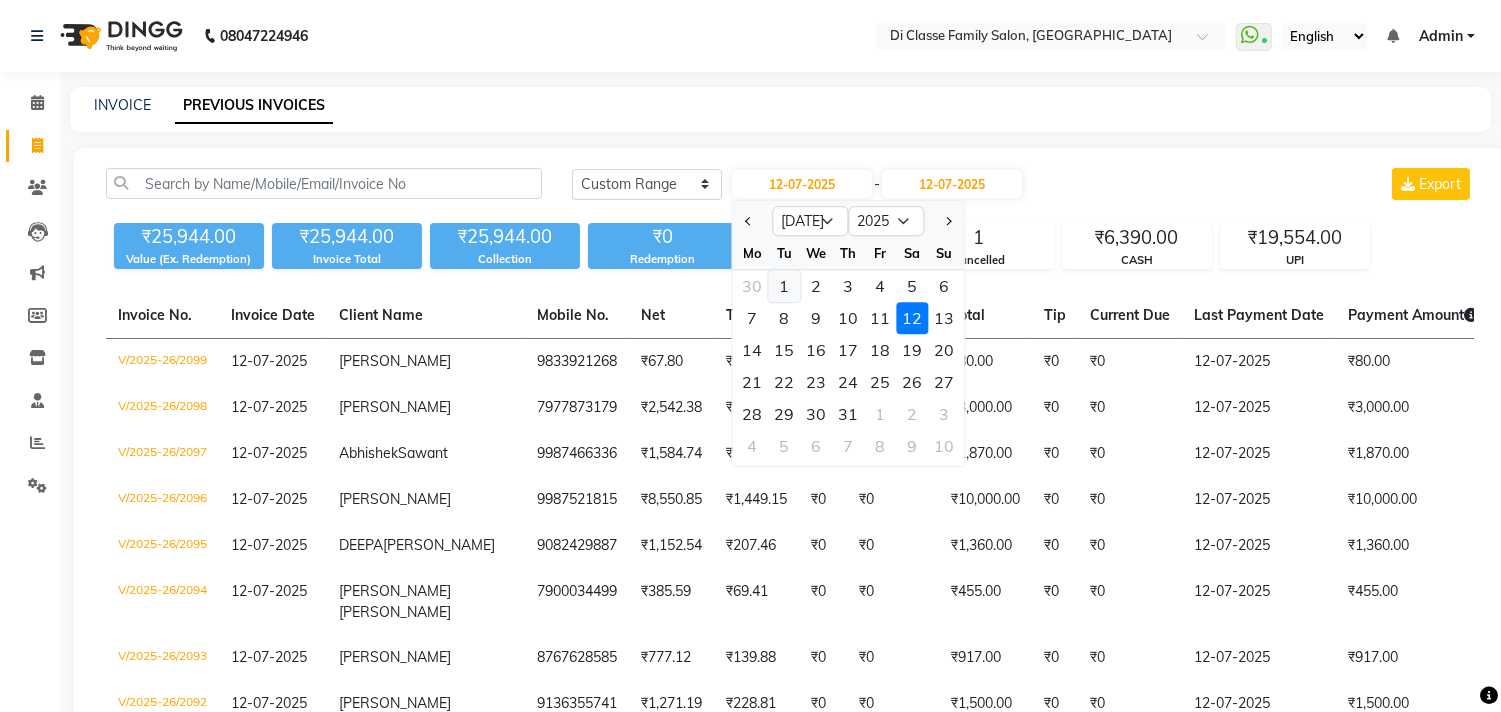 click on "1" 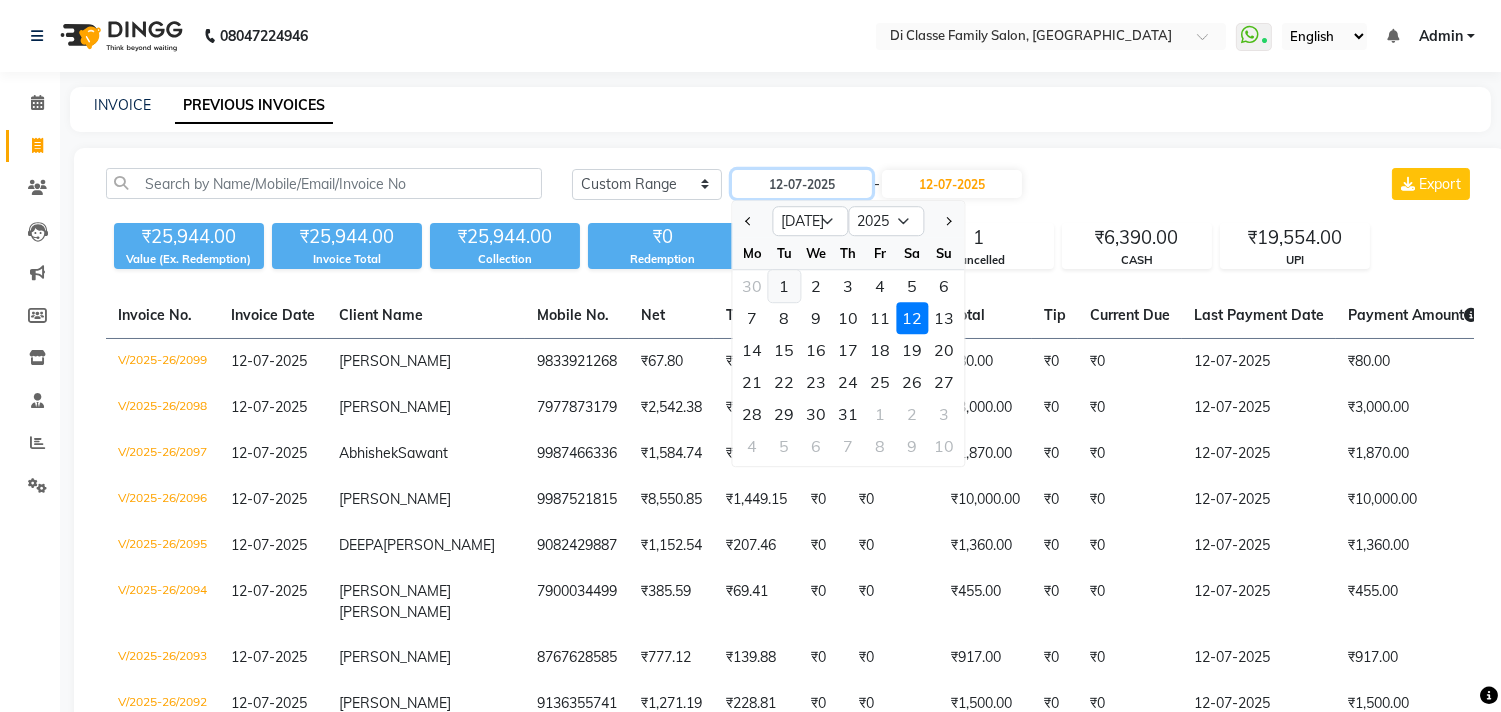 type on "01-07-2025" 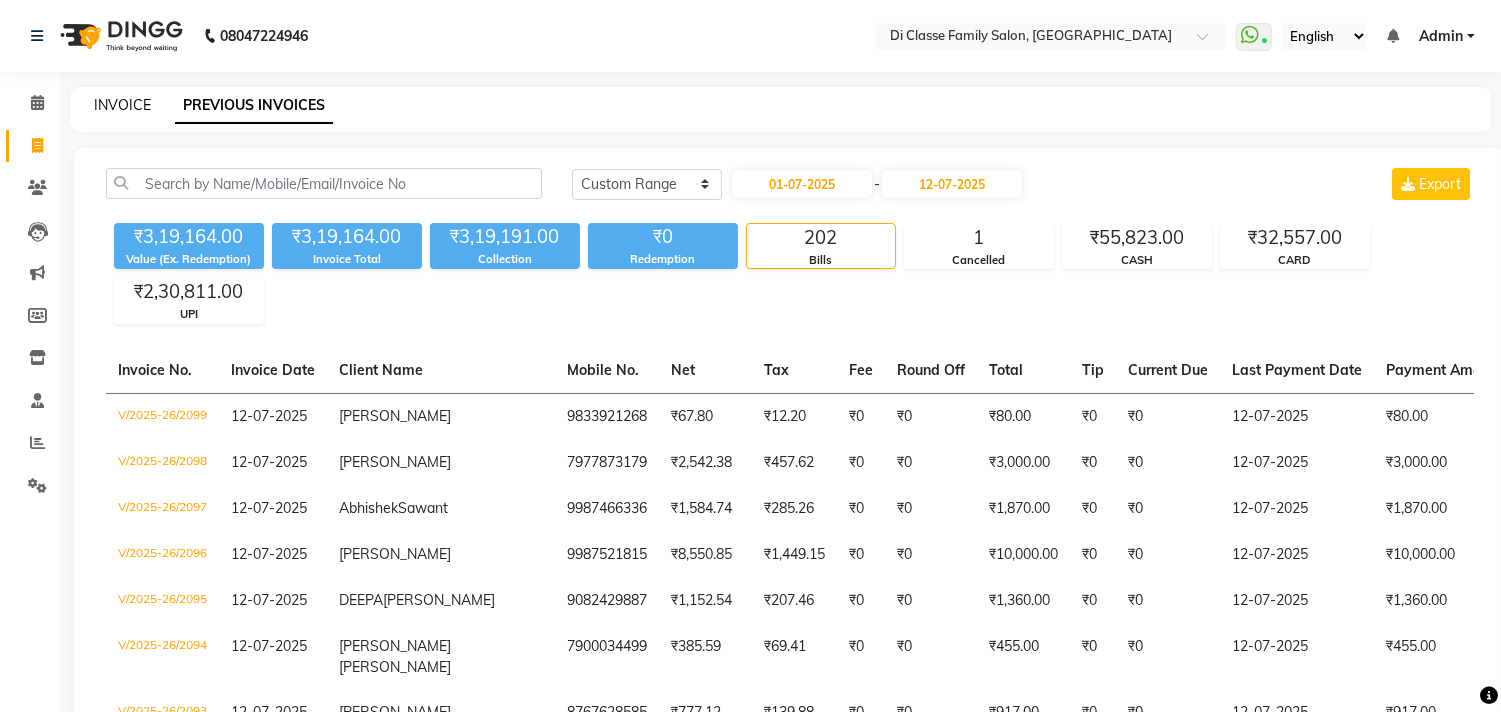 click on "INVOICE" 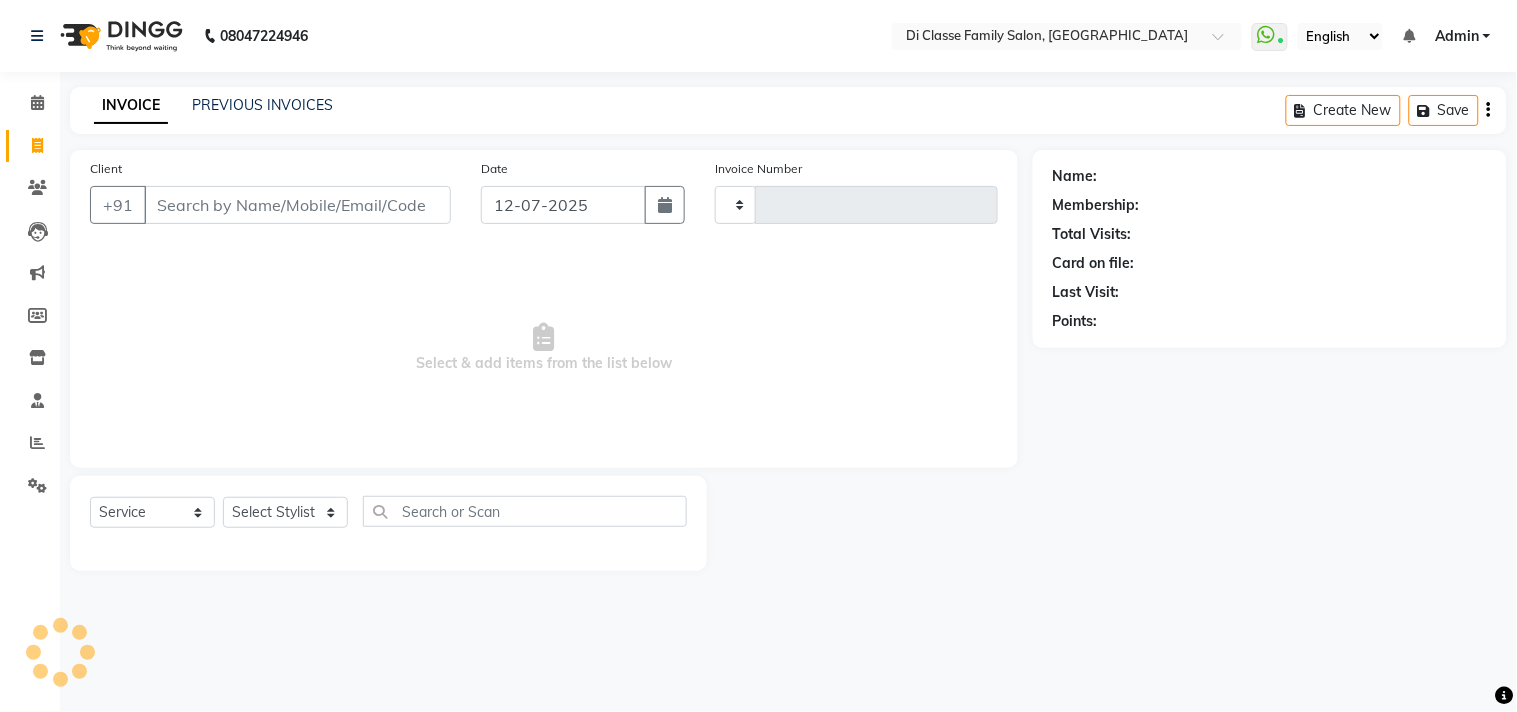 type on "2100" 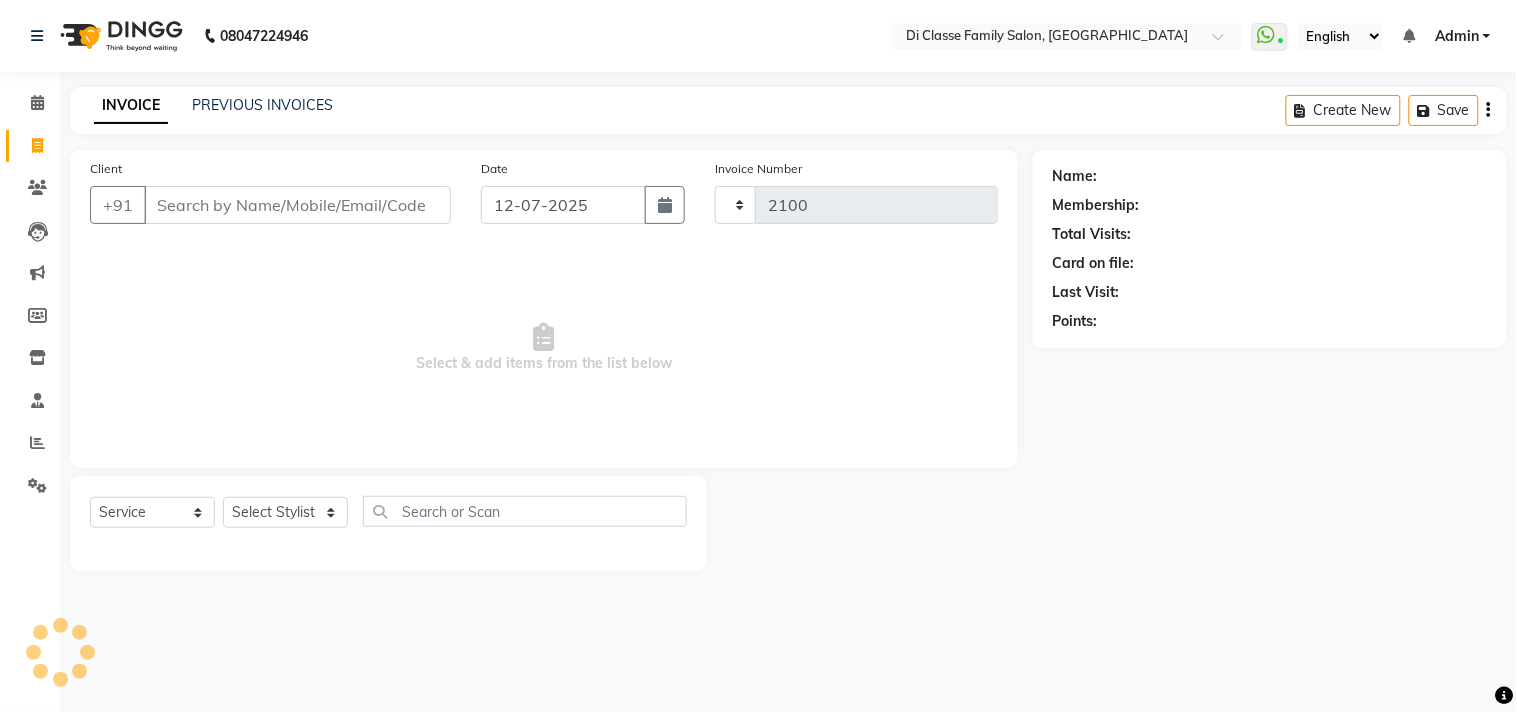 select on "4704" 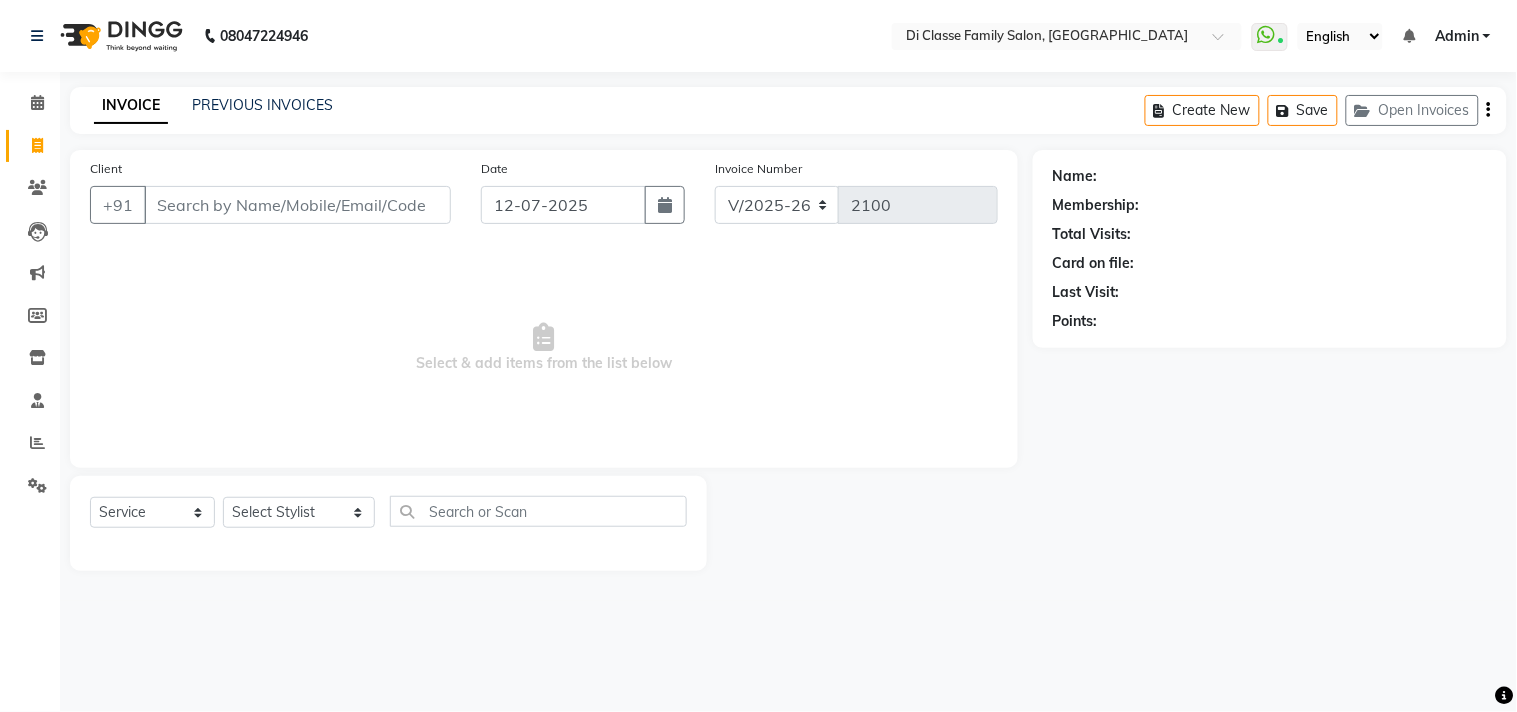 click on "Client +91" 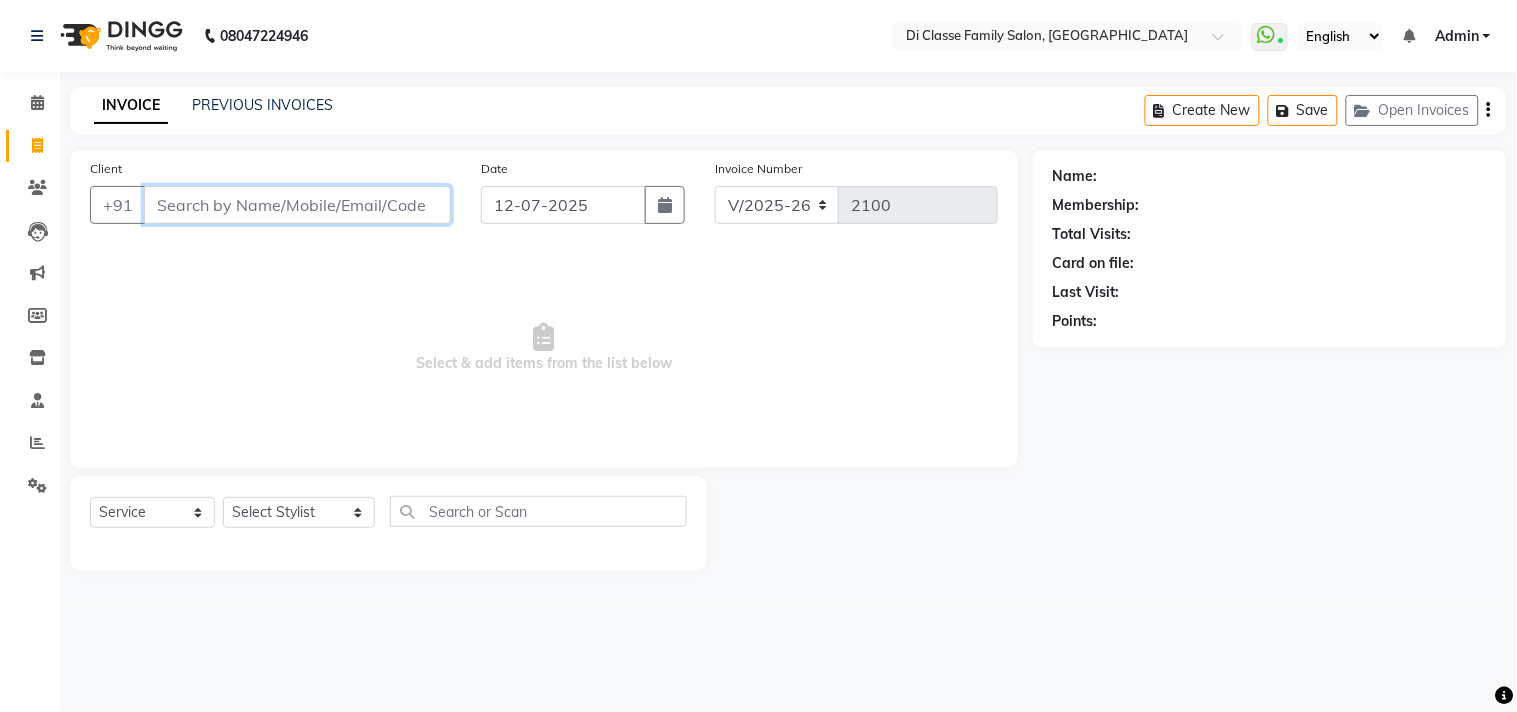 click on "Client" at bounding box center (297, 205) 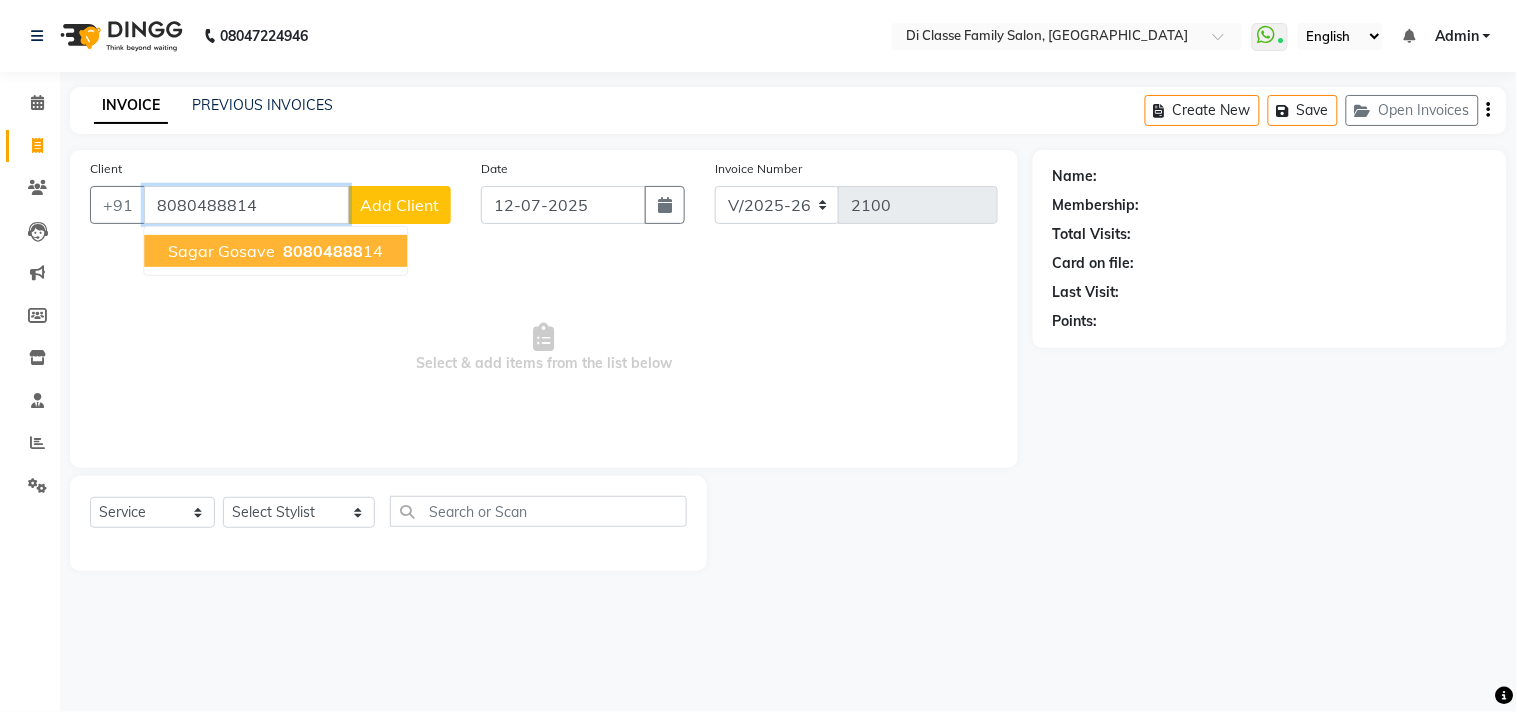 type on "8080488814" 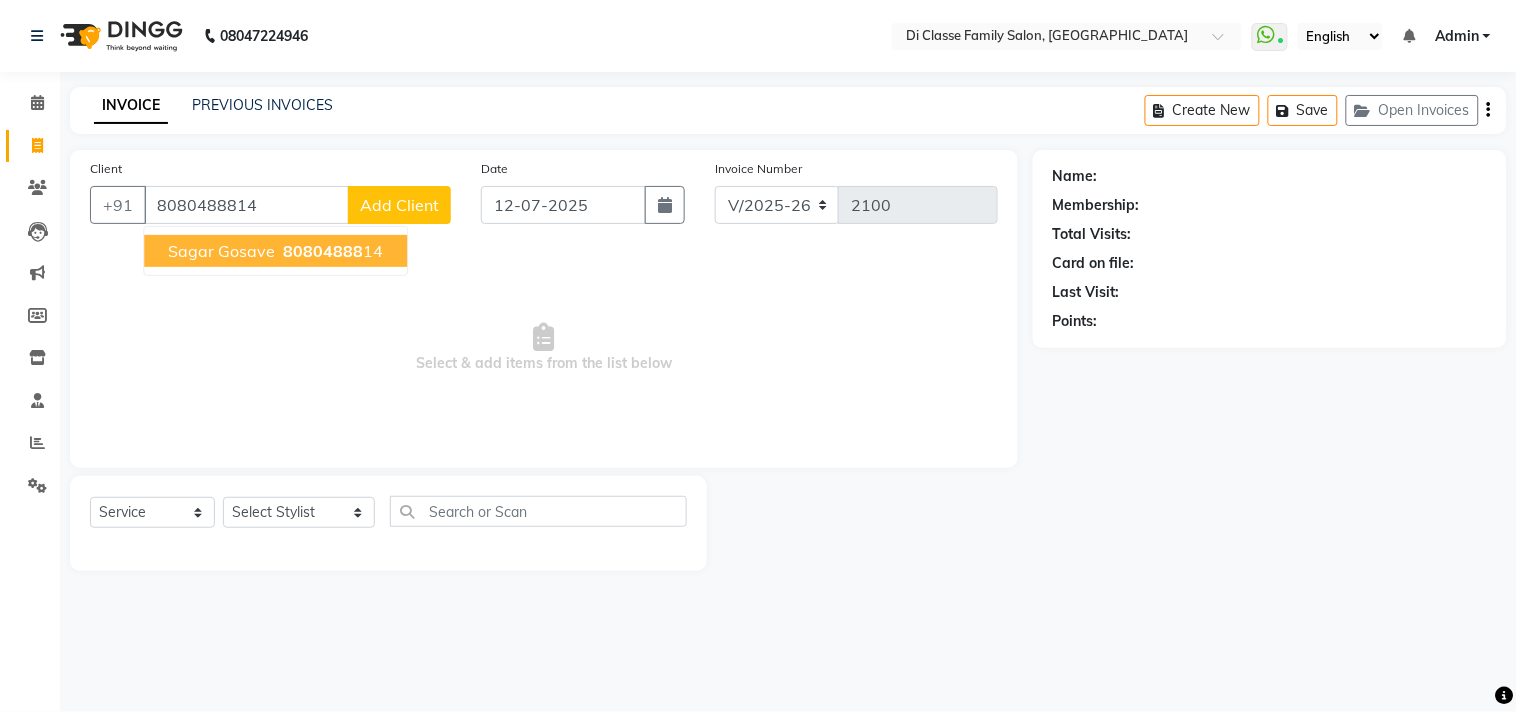 select on "1: Object" 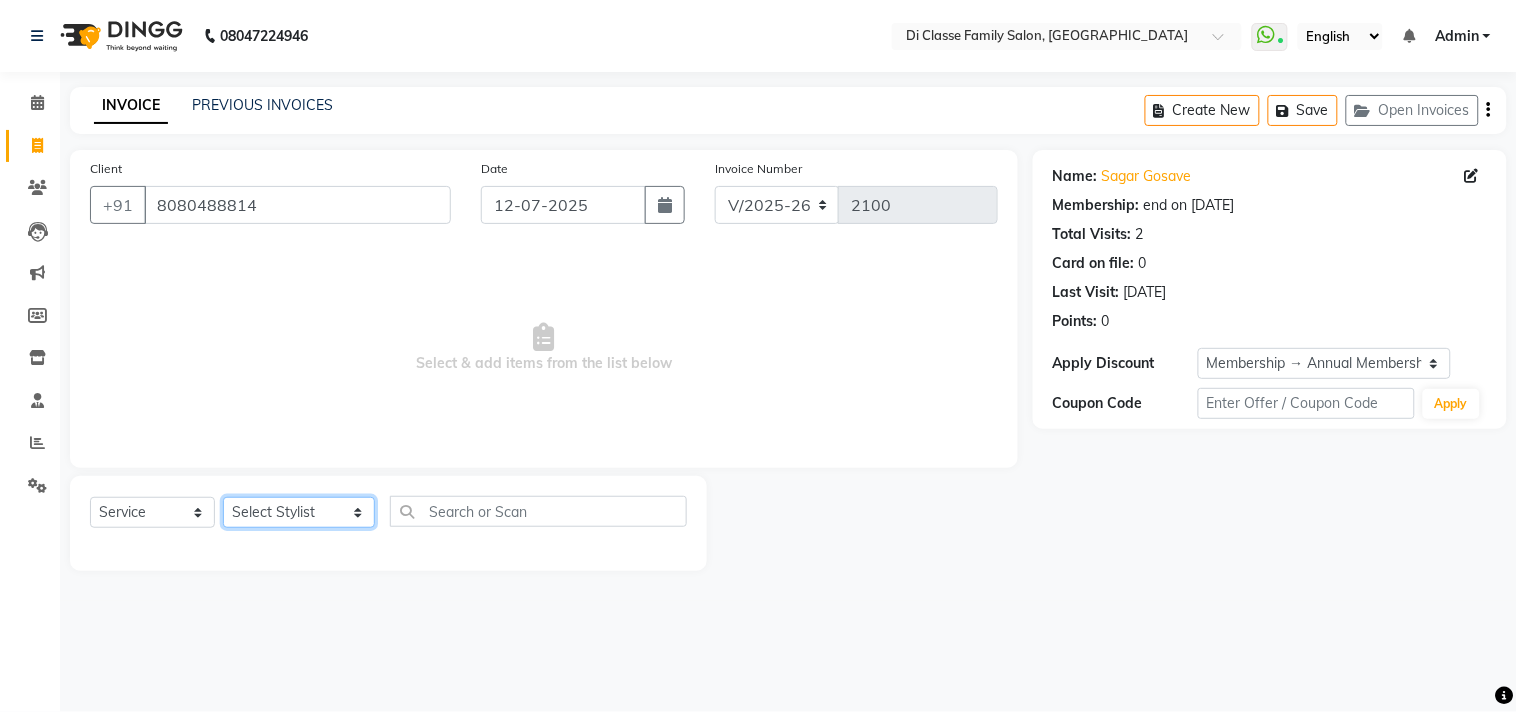 click on "Select Stylist aniket  Anu  AYAZ KADRI  Front Desk Javed kapil KOMAL  Payal  Pooja Jadhav Rahul Datkhile RESHMA SHAIKH rutik shinde SACHIN SAKPAL SADDAM SAHAJAN SAKSHI CHAVAN Sameer  sampada Sanjana  SANU shobha sonawane shobha sonawane SHUBHAM PEDNEKAR Sikandar Ansari ssneha rana" 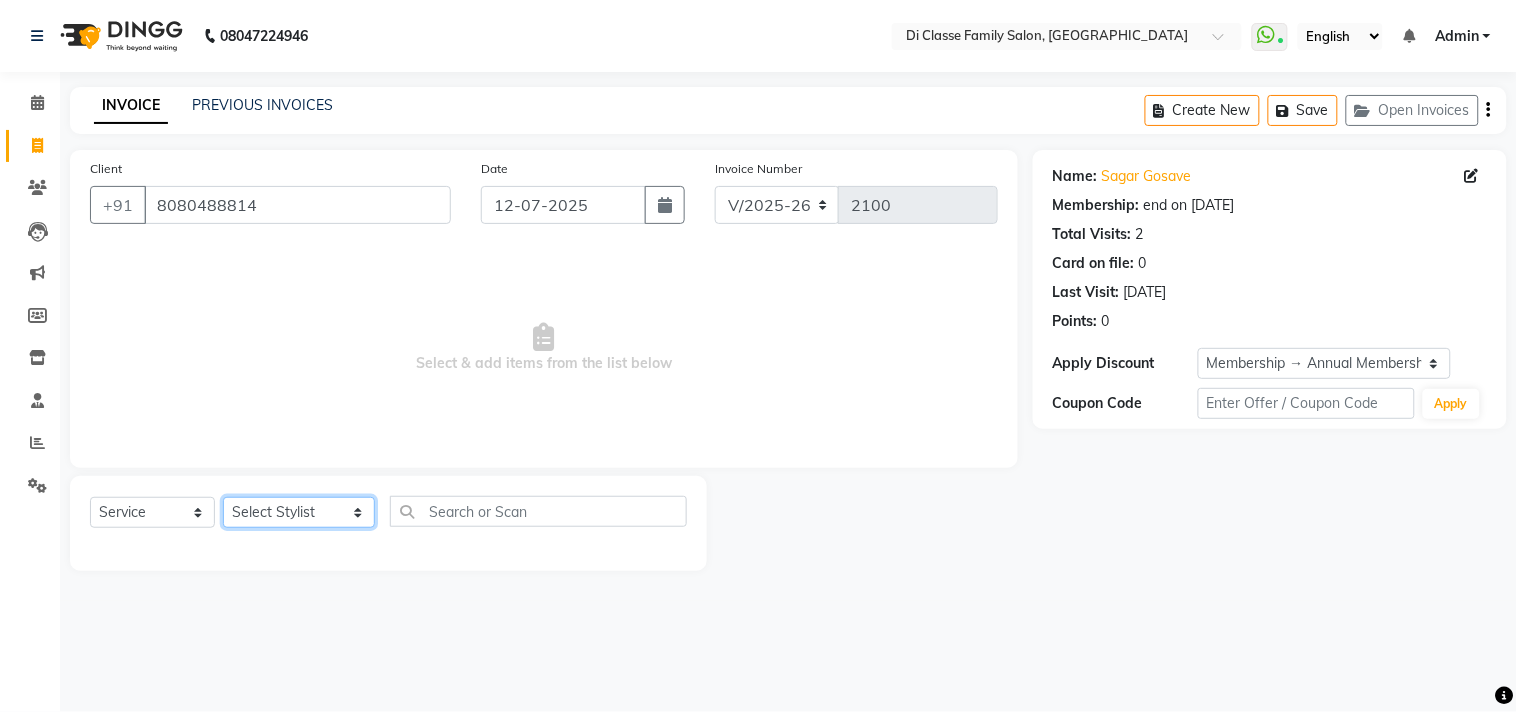 select on "79582" 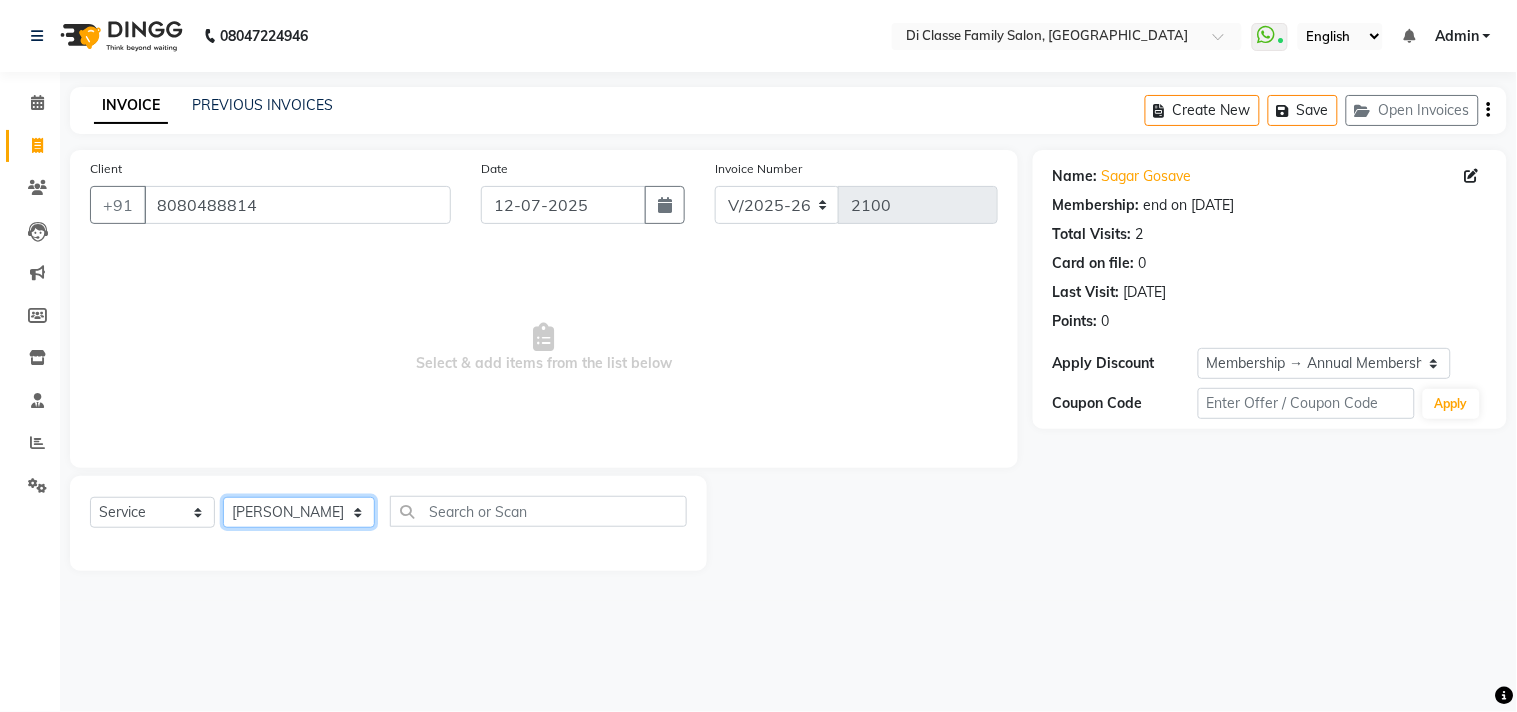 click on "Select Stylist aniket  Anu  AYAZ KADRI  Front Desk Javed kapil KOMAL  Payal  Pooja Jadhav Rahul Datkhile RESHMA SHAIKH rutik shinde SACHIN SAKPAL SADDAM SAHAJAN SAKSHI CHAVAN Sameer  sampada Sanjana  SANU shobha sonawane shobha sonawane SHUBHAM PEDNEKAR Sikandar Ansari ssneha rana" 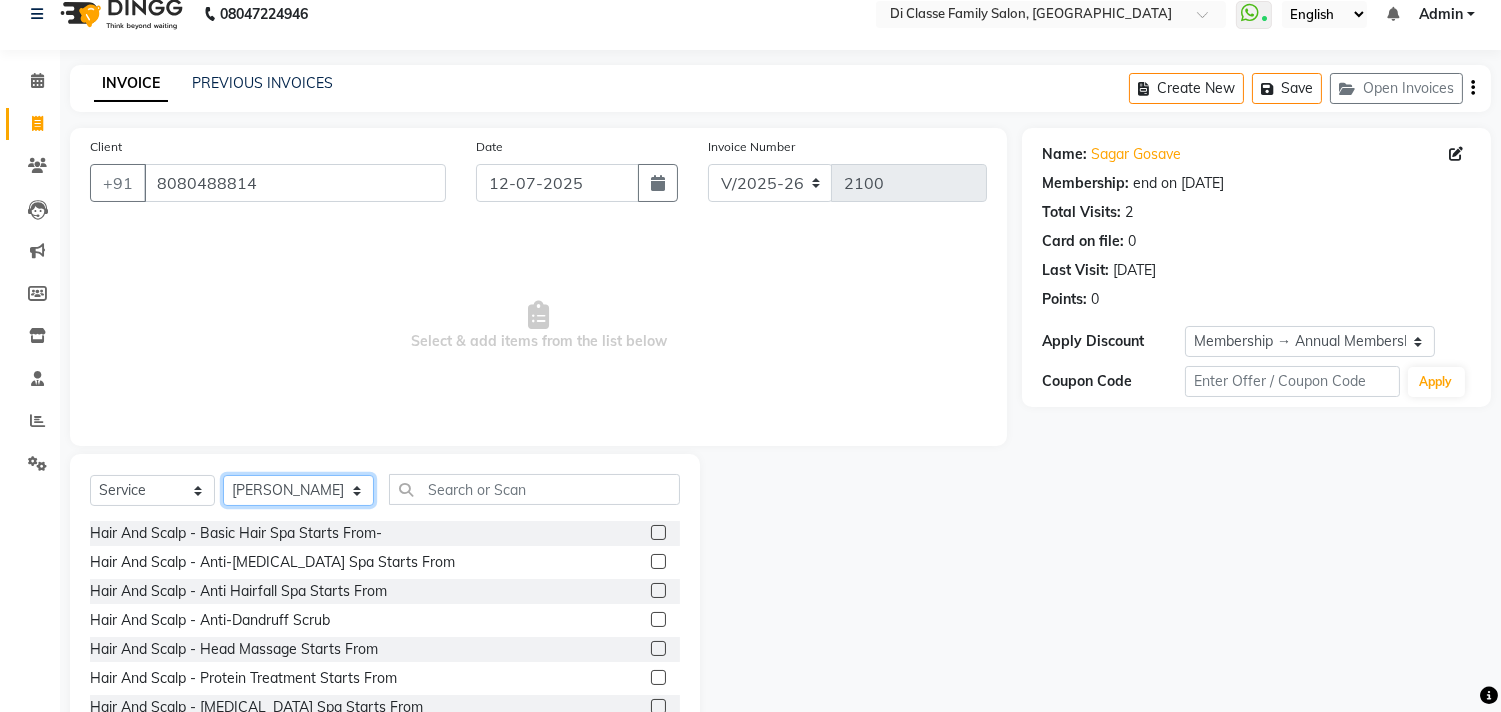 scroll, scrollTop: 88, scrollLeft: 0, axis: vertical 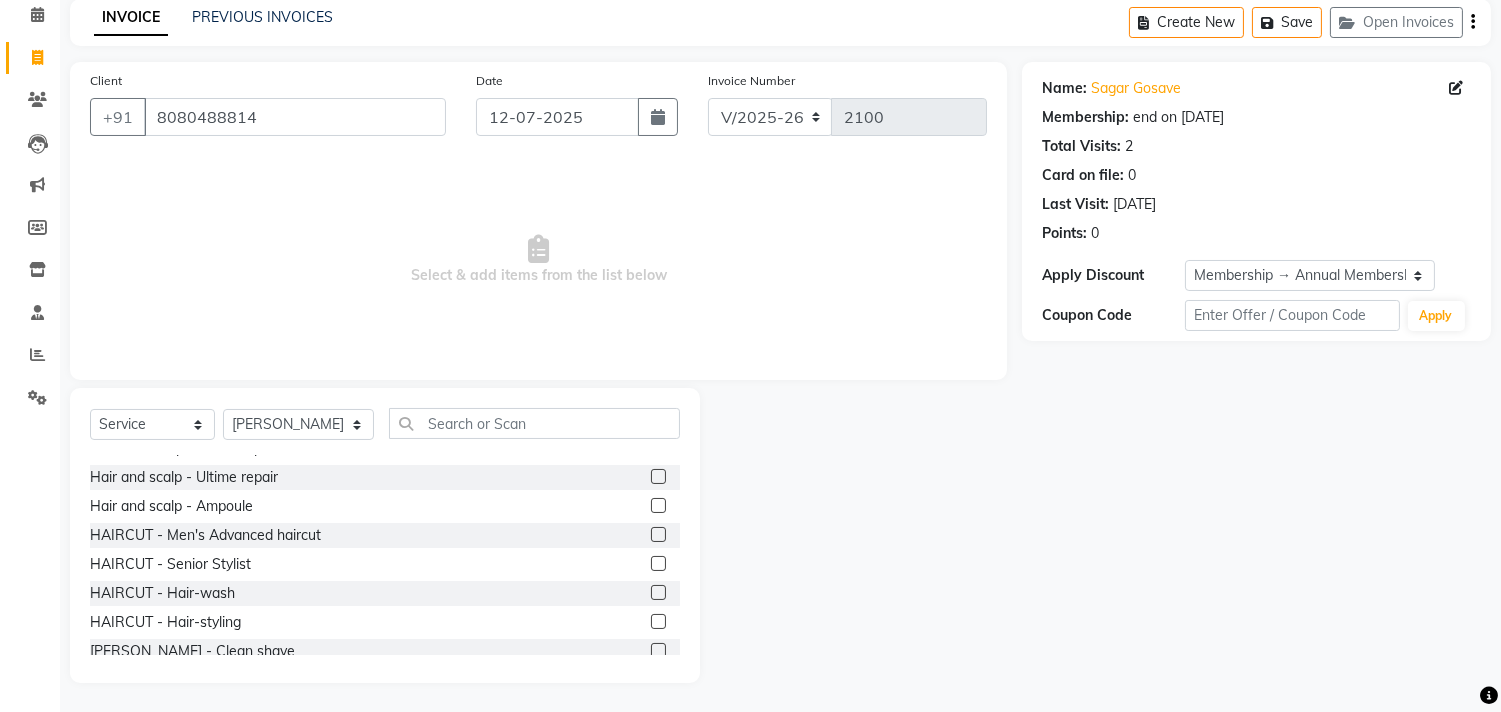 click 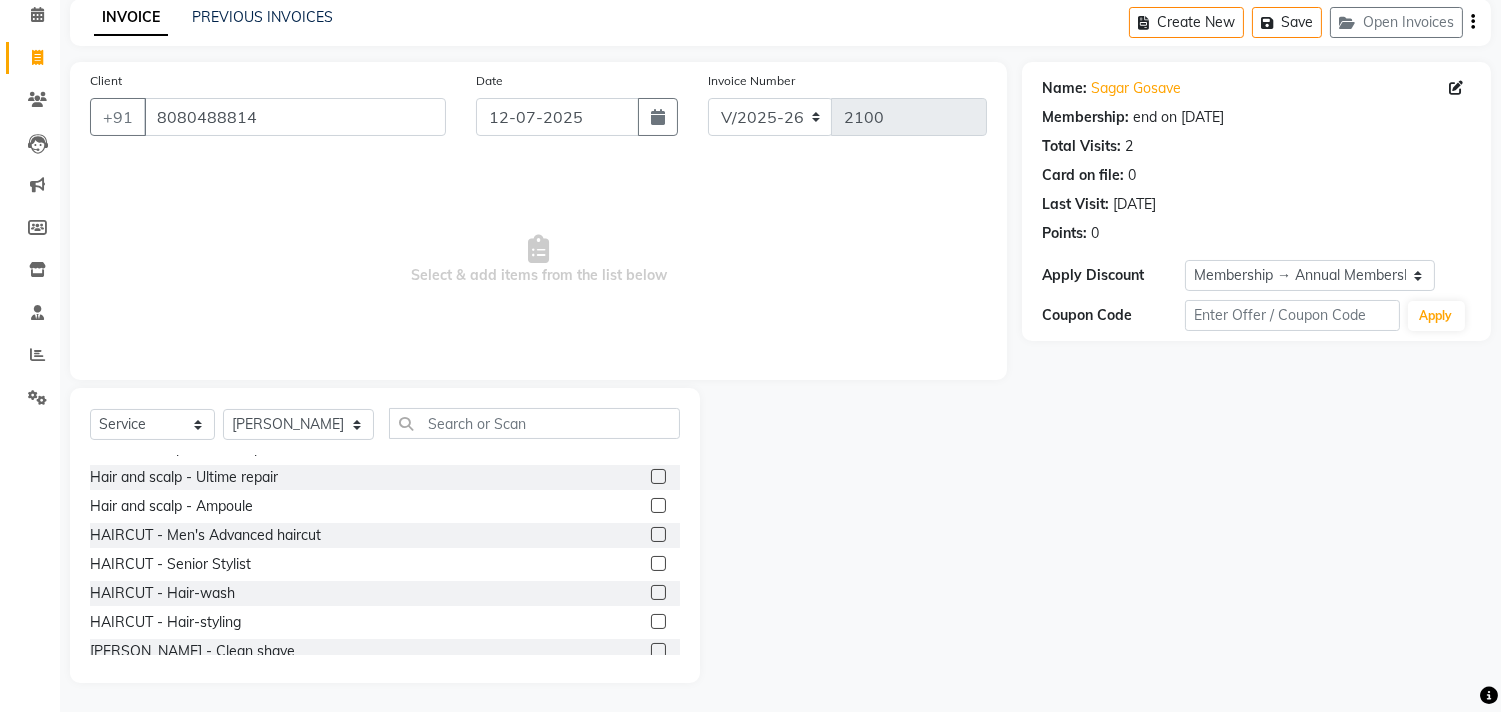 click 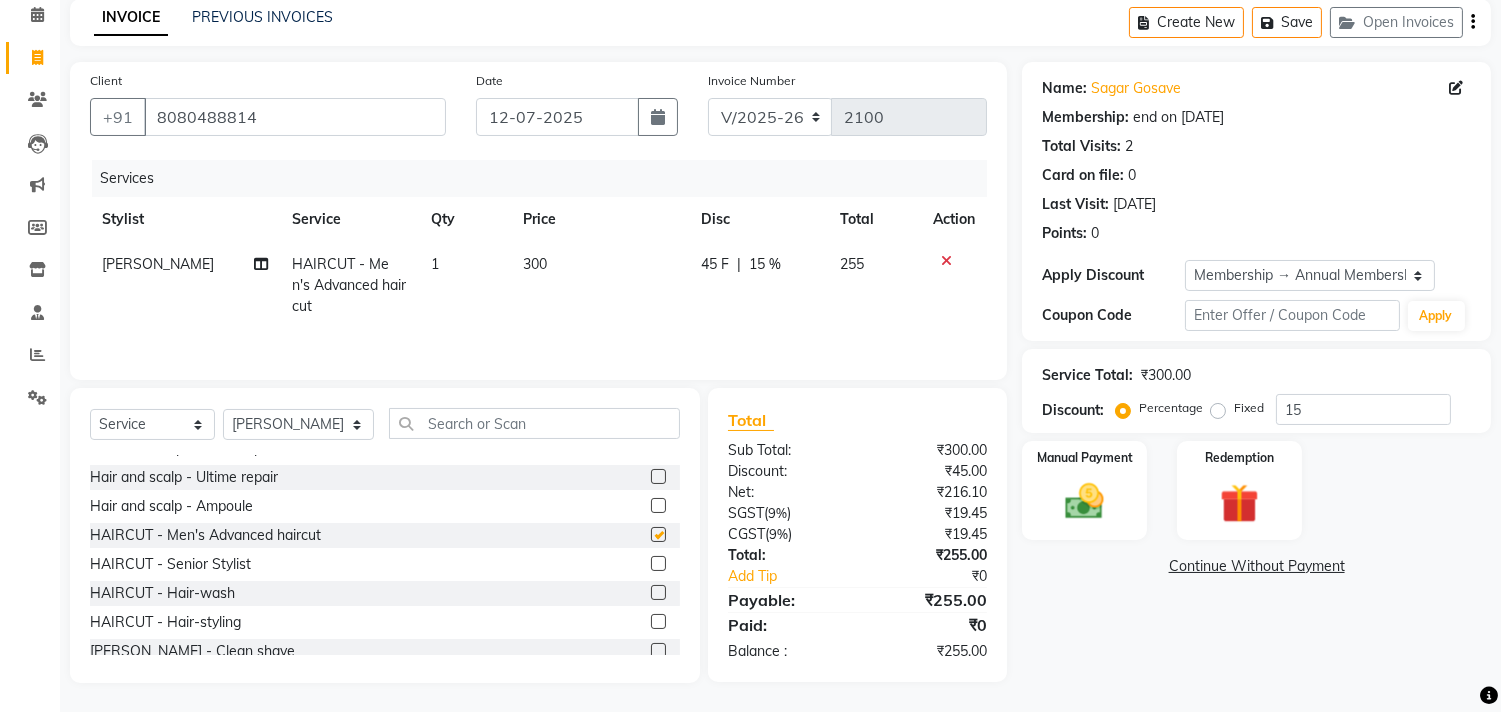 checkbox on "false" 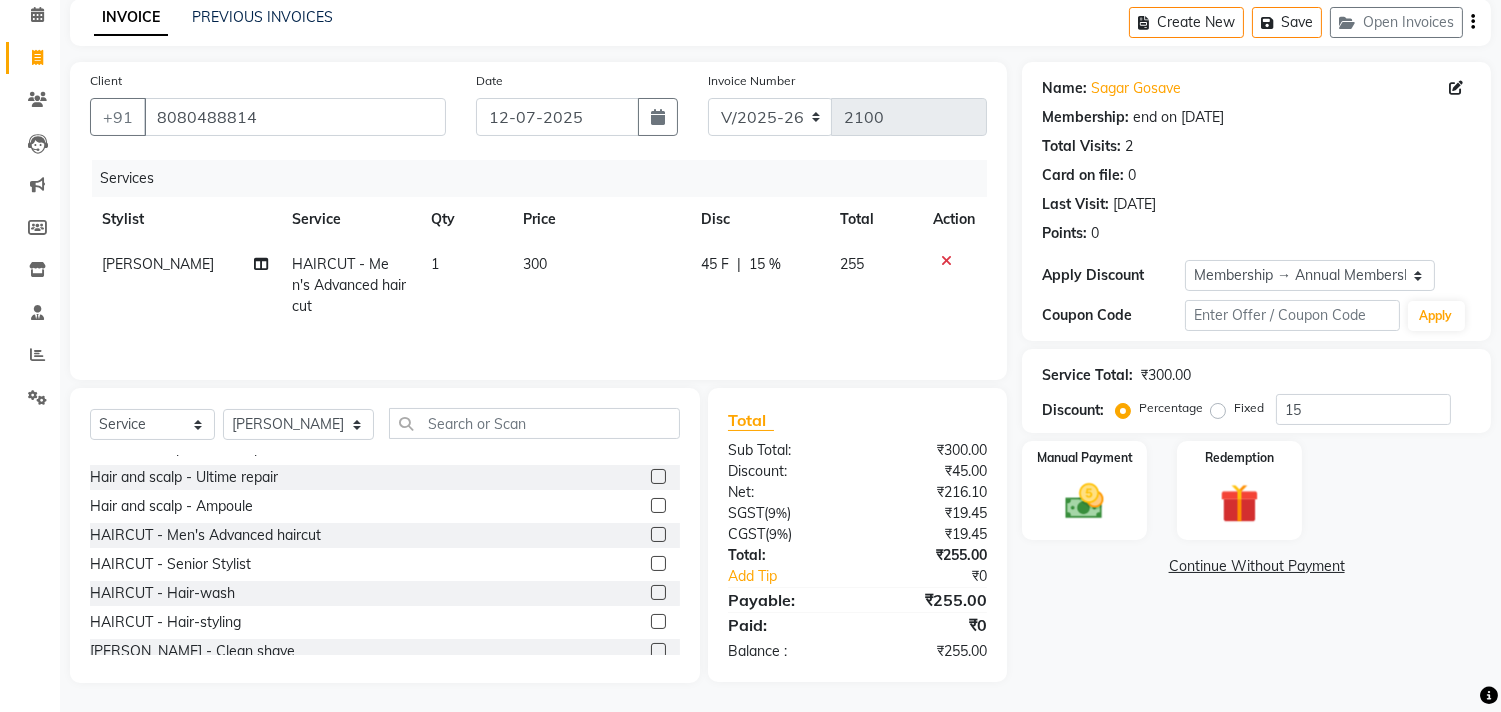 click on "Continue Without Payment" 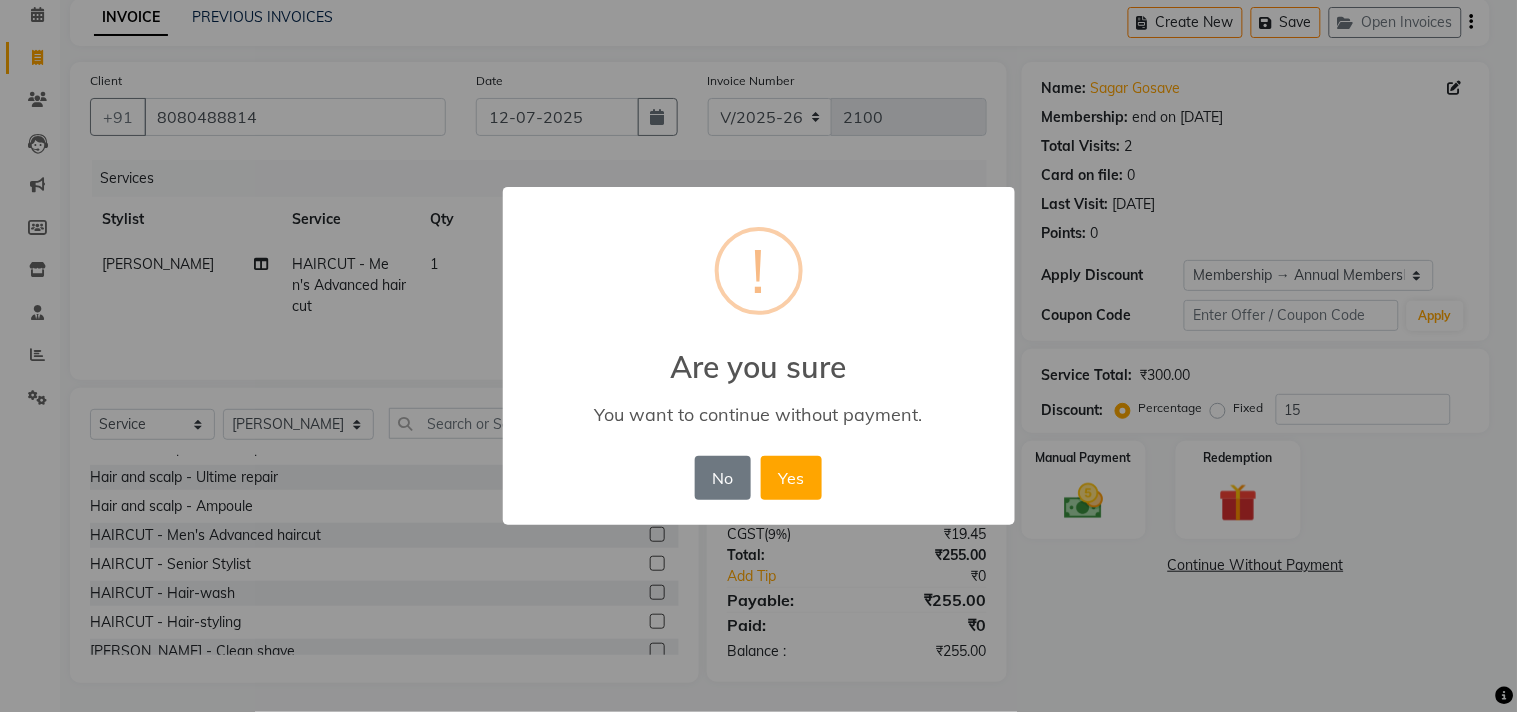 click on "× ! Are you sure You want to continue without payment. No No Yes" at bounding box center [758, 356] 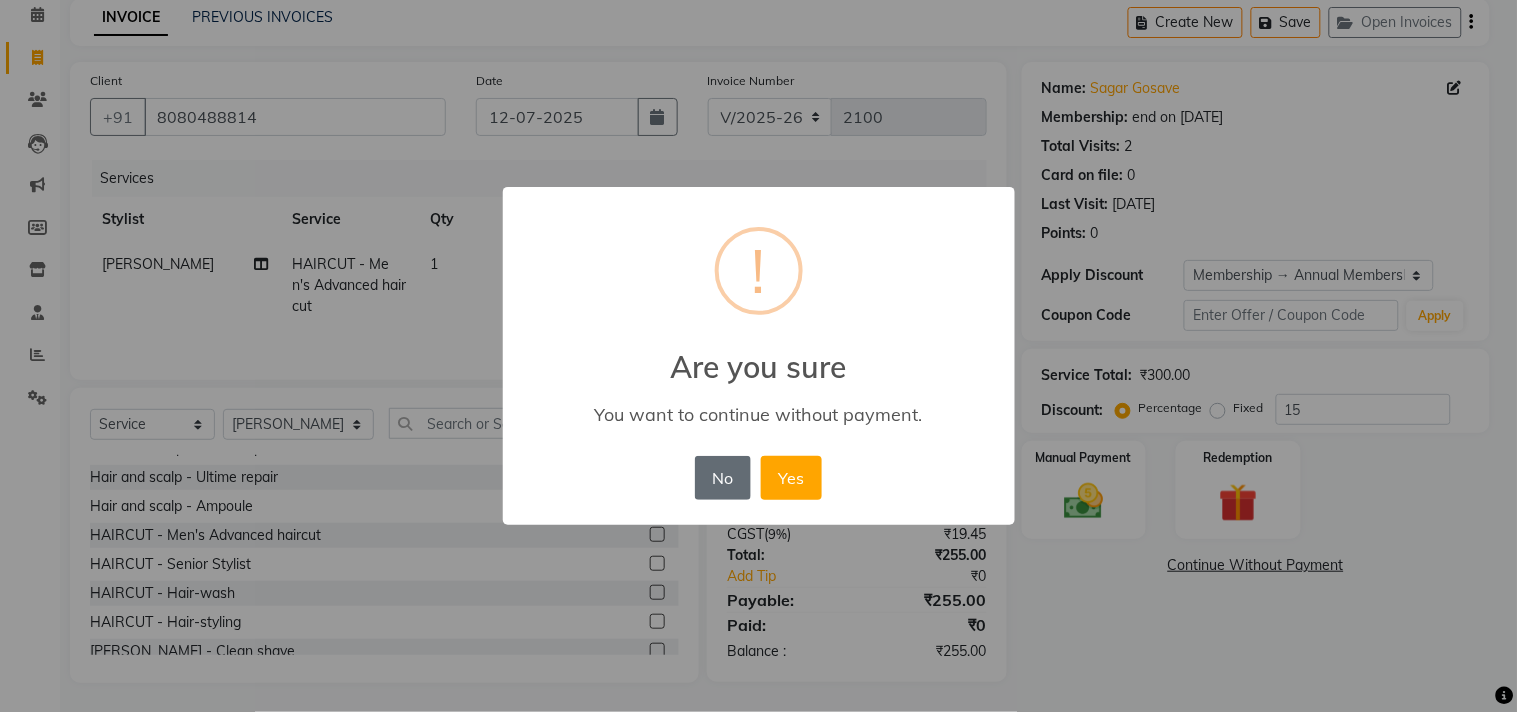 click on "No" at bounding box center (723, 478) 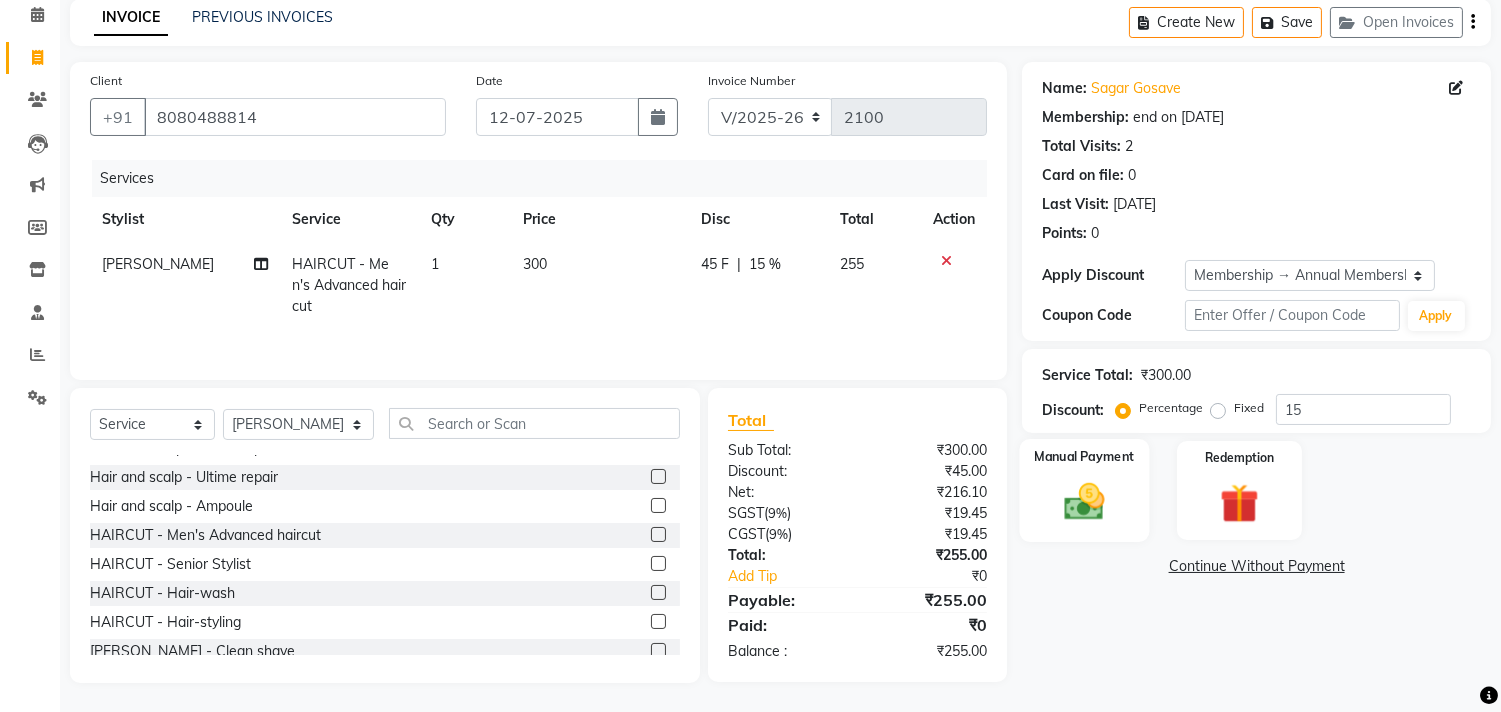 click on "Manual Payment" 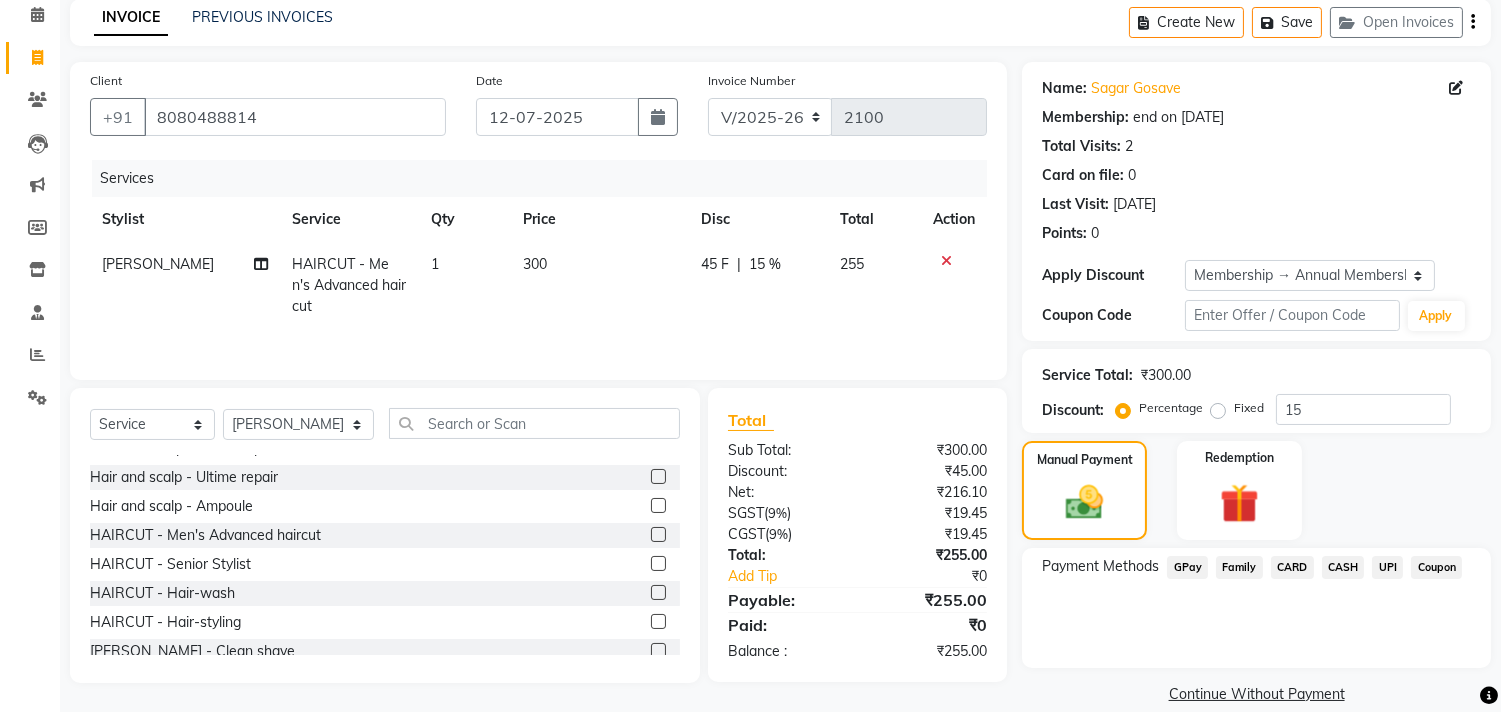 click on "UPI" 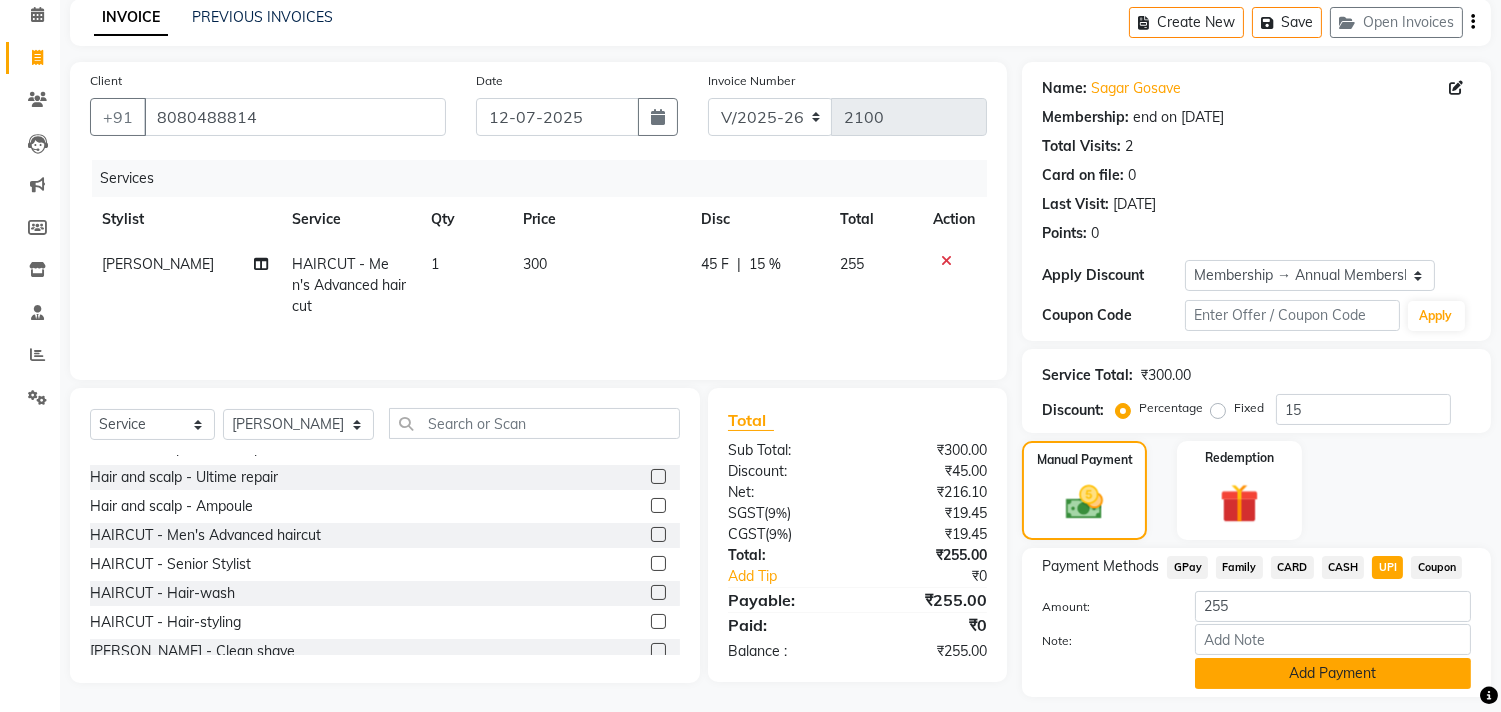 click on "Add Payment" 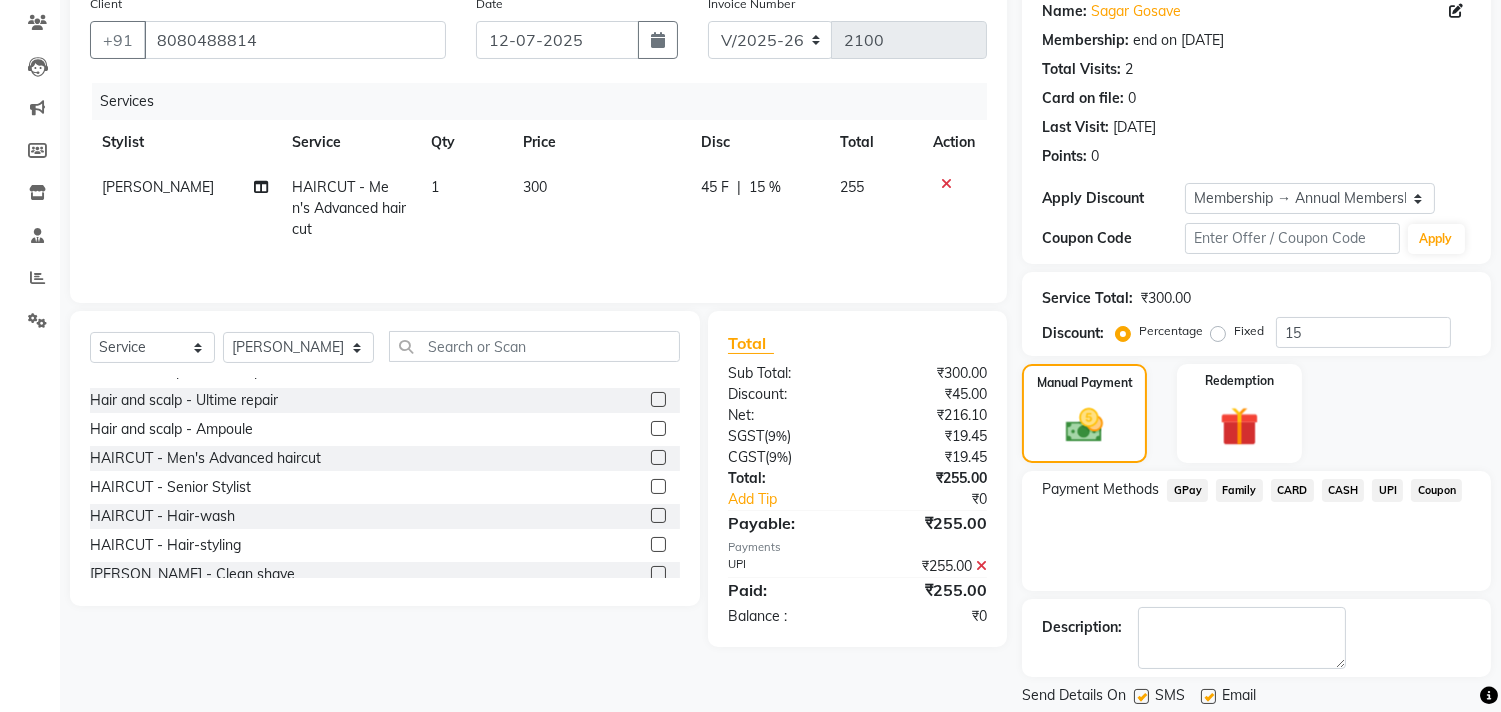 scroll, scrollTop: 227, scrollLeft: 0, axis: vertical 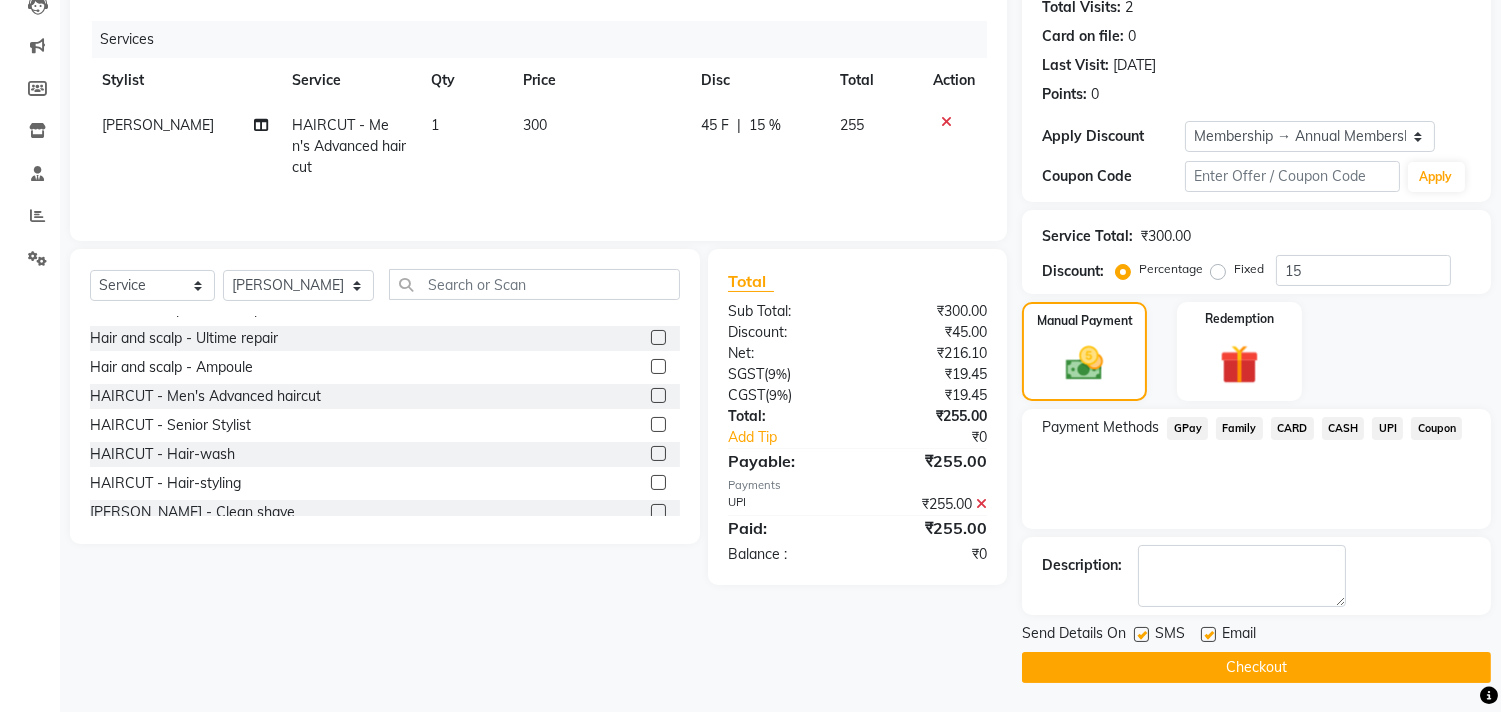 click on "Checkout" 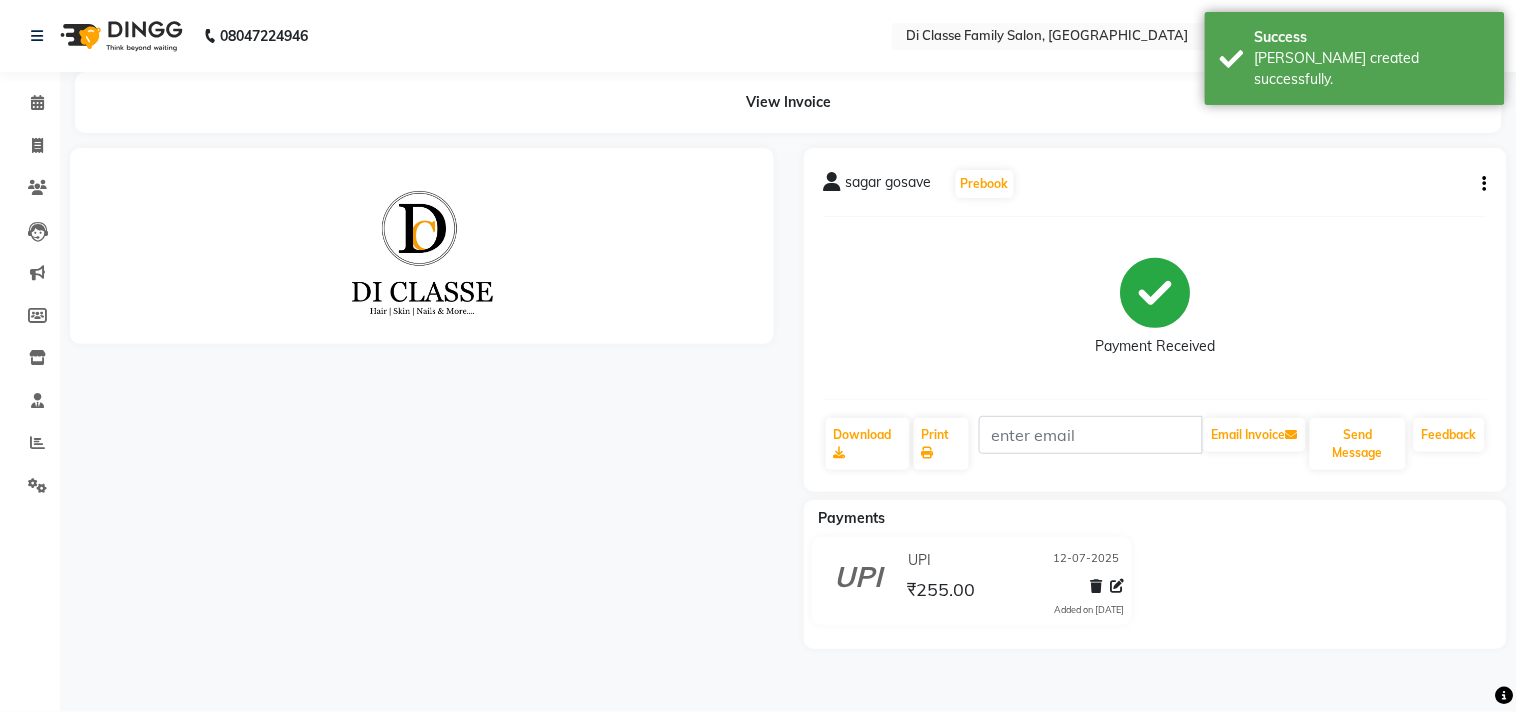 scroll, scrollTop: 0, scrollLeft: 0, axis: both 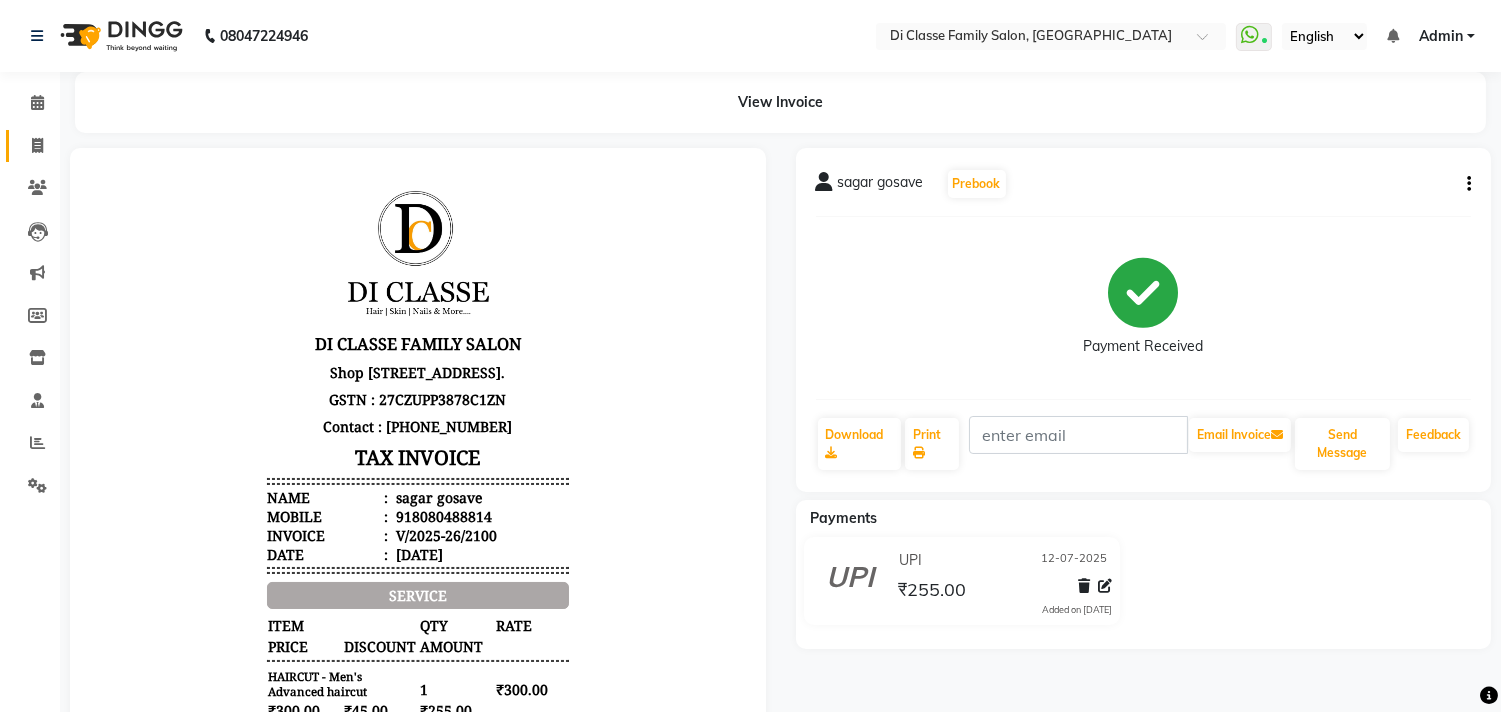 click 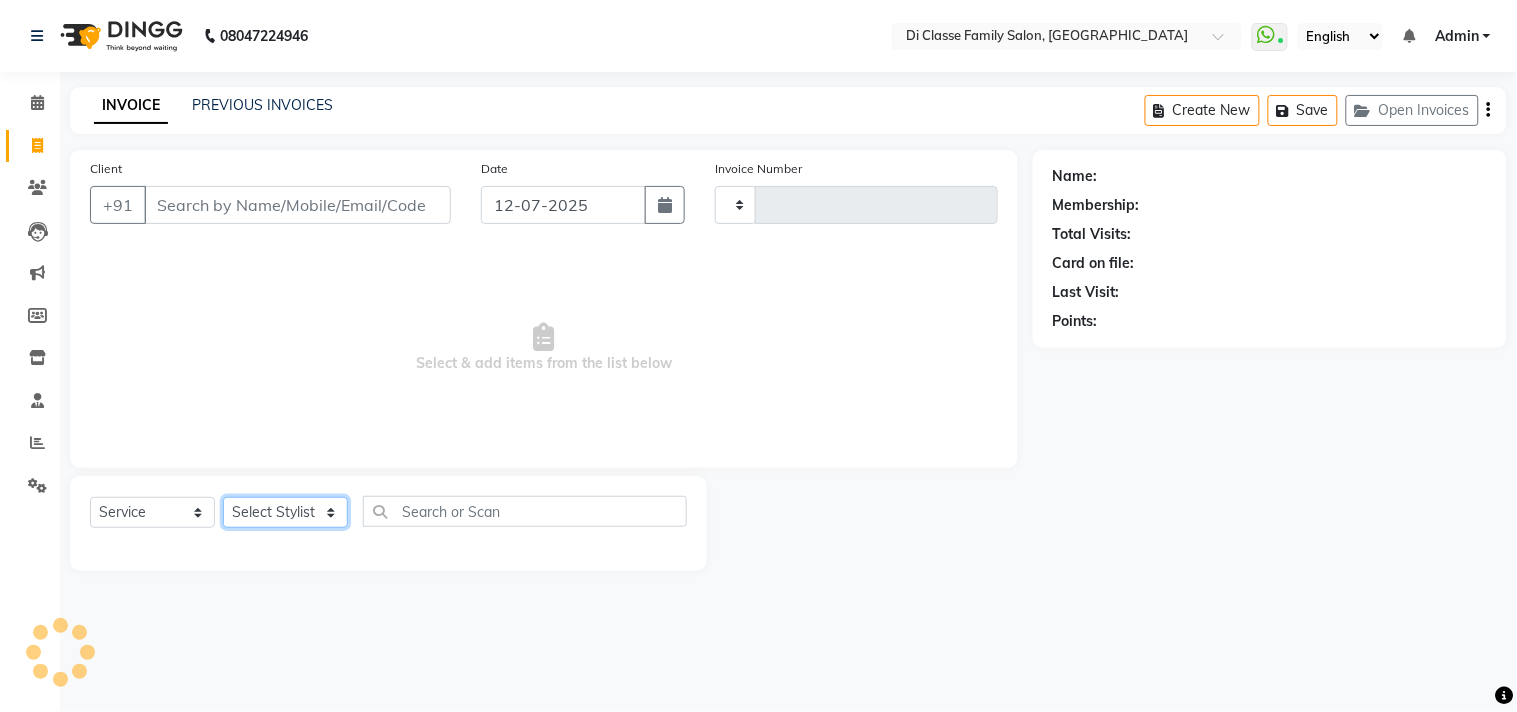 click on "Select Stylist" 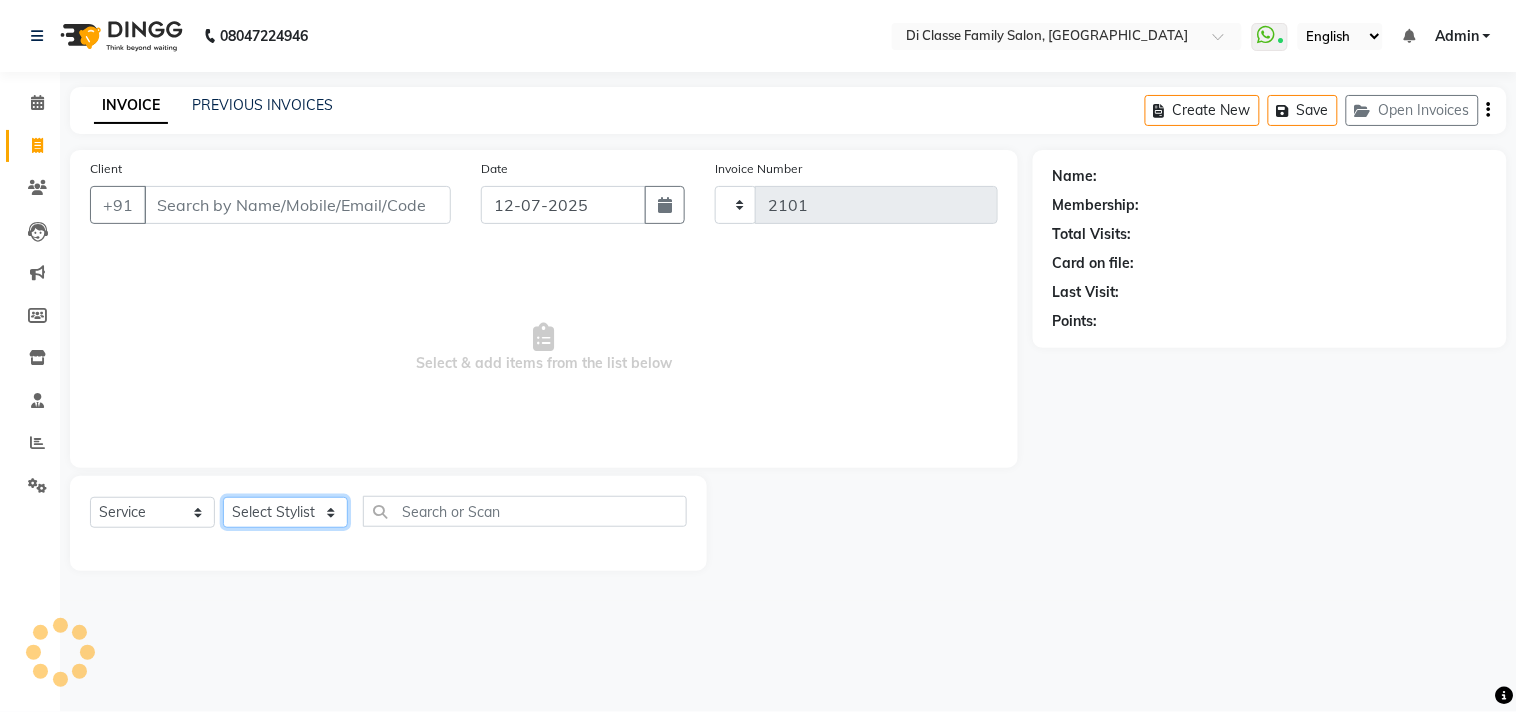 select on "4704" 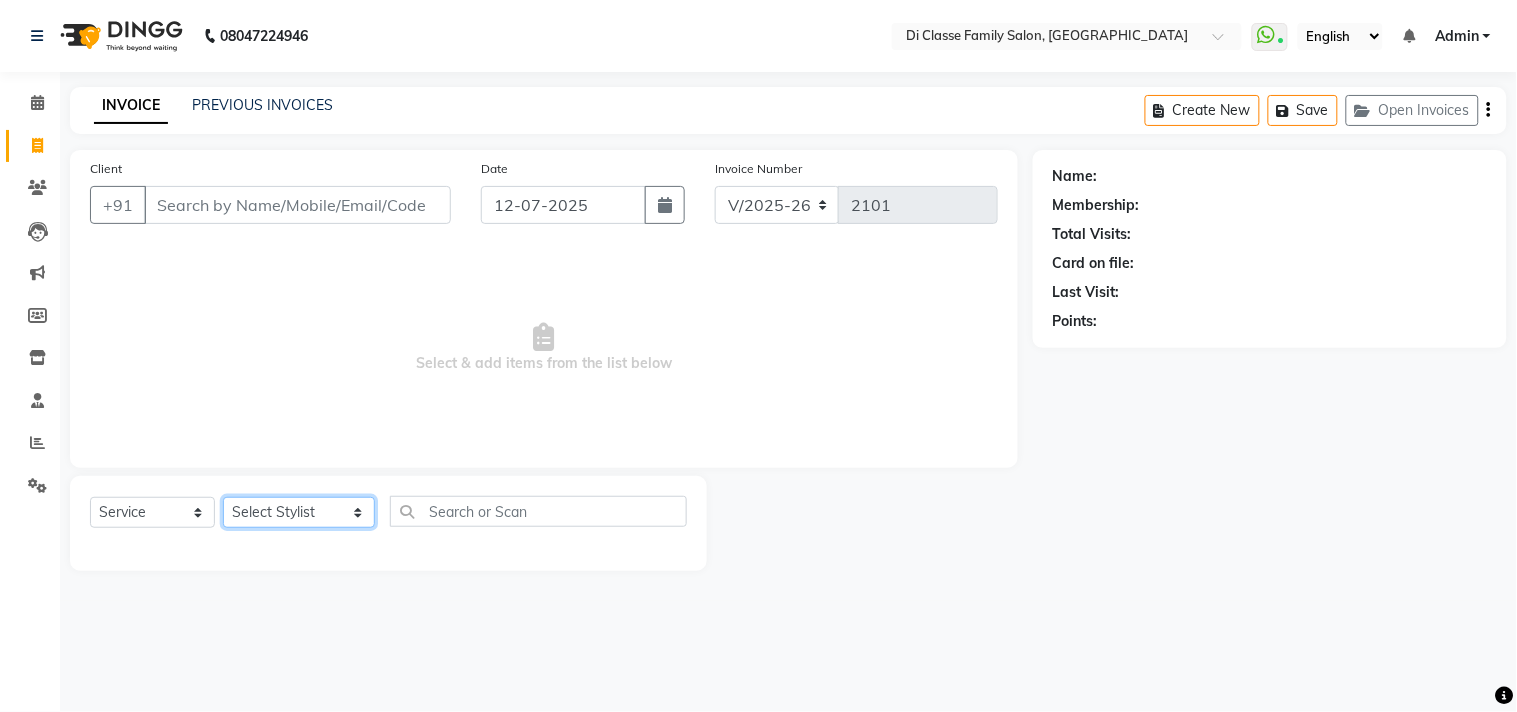 click on "Select Stylist aniket  Anu  AYAZ KADRI  Front Desk Javed kapil KOMAL  Payal  Pooja Jadhav Rahul Datkhile RESHMA SHAIKH rutik shinde SACHIN SAKPAL SADDAM SAHAJAN SAKSHI CHAVAN Sameer  sampada Sanjana  SANU shobha sonawane shobha sonawane SHUBHAM PEDNEKAR Sikandar Ansari ssneha rana" 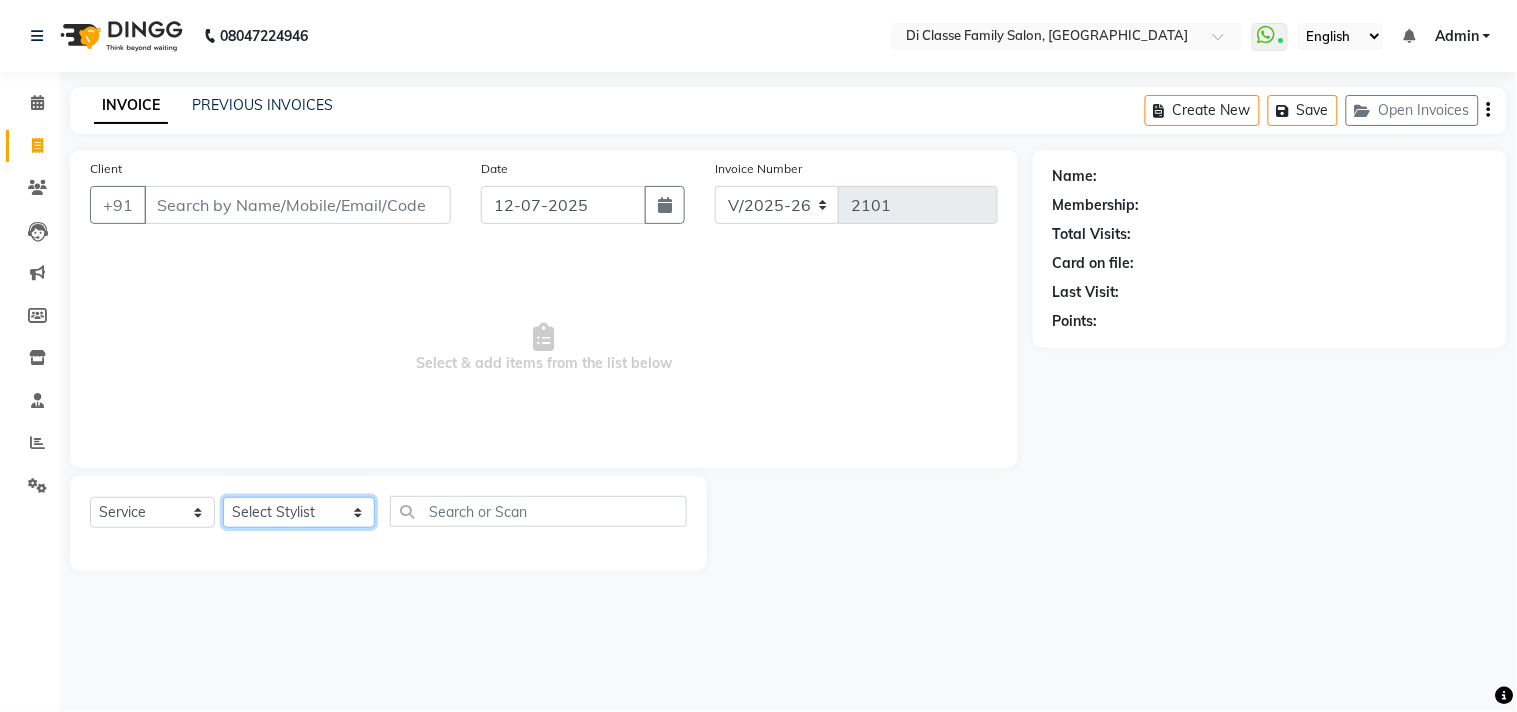 select on "75587" 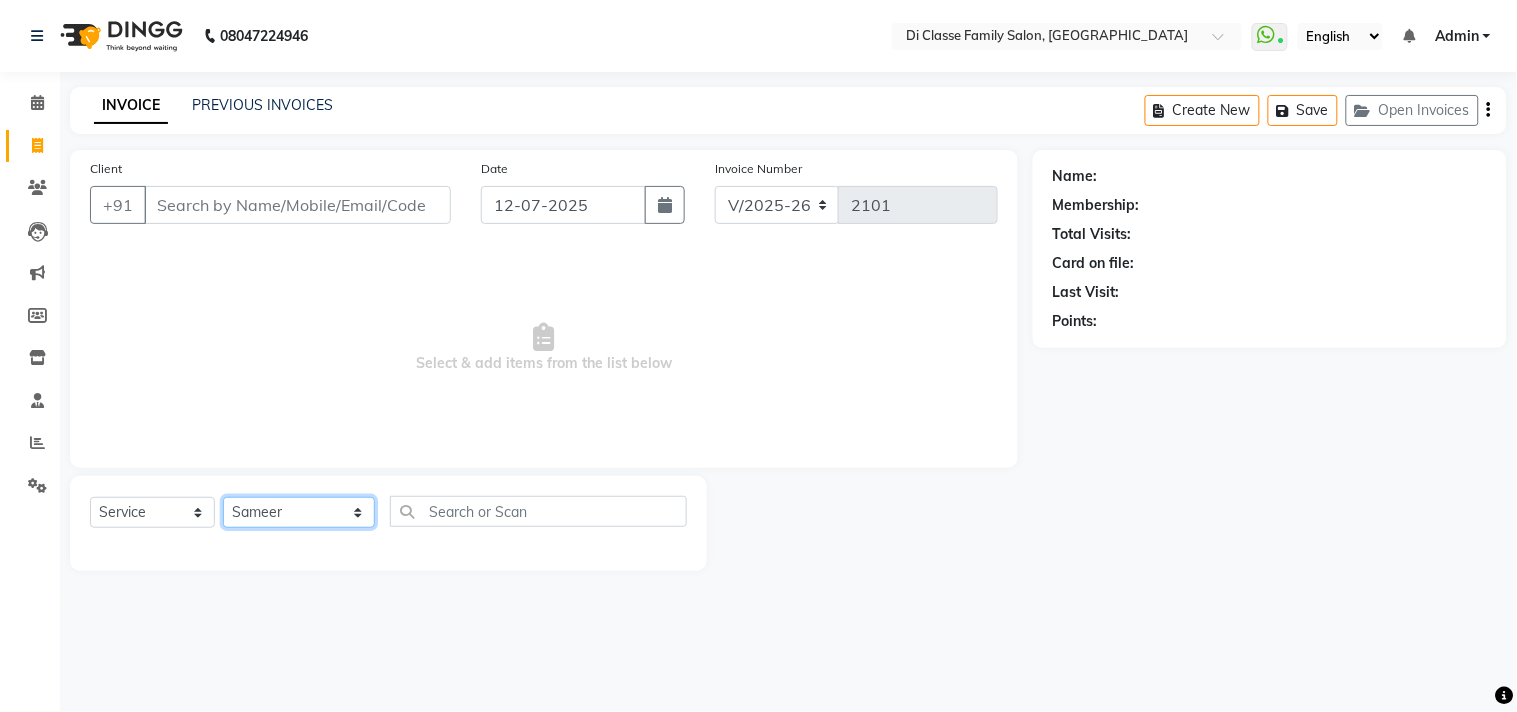 click on "Select Stylist aniket  Anu  AYAZ KADRI  Front Desk Javed kapil KOMAL  Payal  Pooja Jadhav Rahul Datkhile RESHMA SHAIKH rutik shinde SACHIN SAKPAL SADDAM SAHAJAN SAKSHI CHAVAN Sameer  sampada Sanjana  SANU shobha sonawane shobha sonawane SHUBHAM PEDNEKAR Sikandar Ansari ssneha rana" 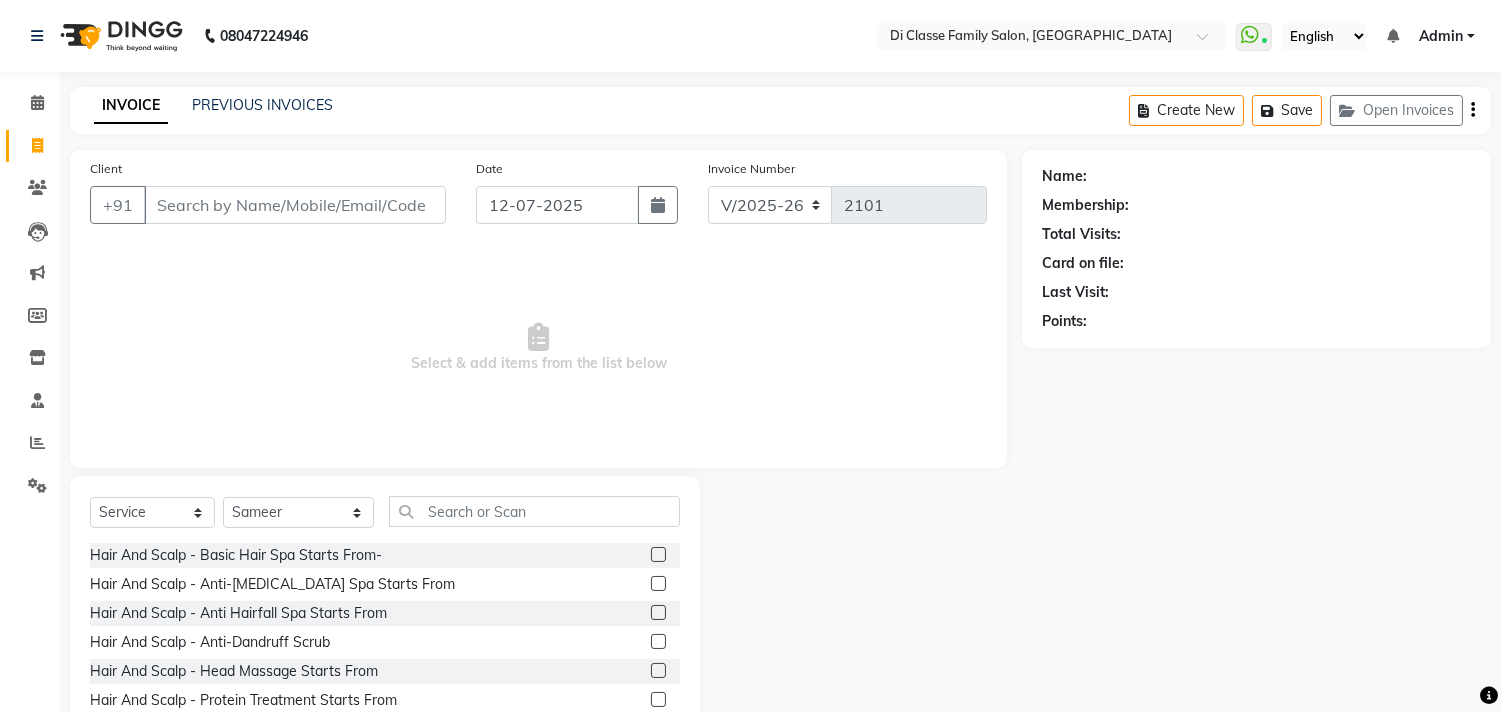 click on "Select  Service  Product  Membership  Package Voucher Prepaid Gift Card  Select Stylist aniket  Anu  AYAZ KADRI  Front Desk Javed kapil KOMAL  Payal  Pooja Jadhav Rahul Datkhile RESHMA SHAIKH rutik shinde SACHIN SAKPAL SADDAM SAHAJAN SAKSHI CHAVAN Sameer  sampada Sanjana  SANU shobha sonawane shobha sonawane SHUBHAM PEDNEKAR Sikandar Ansari ssneha rana" 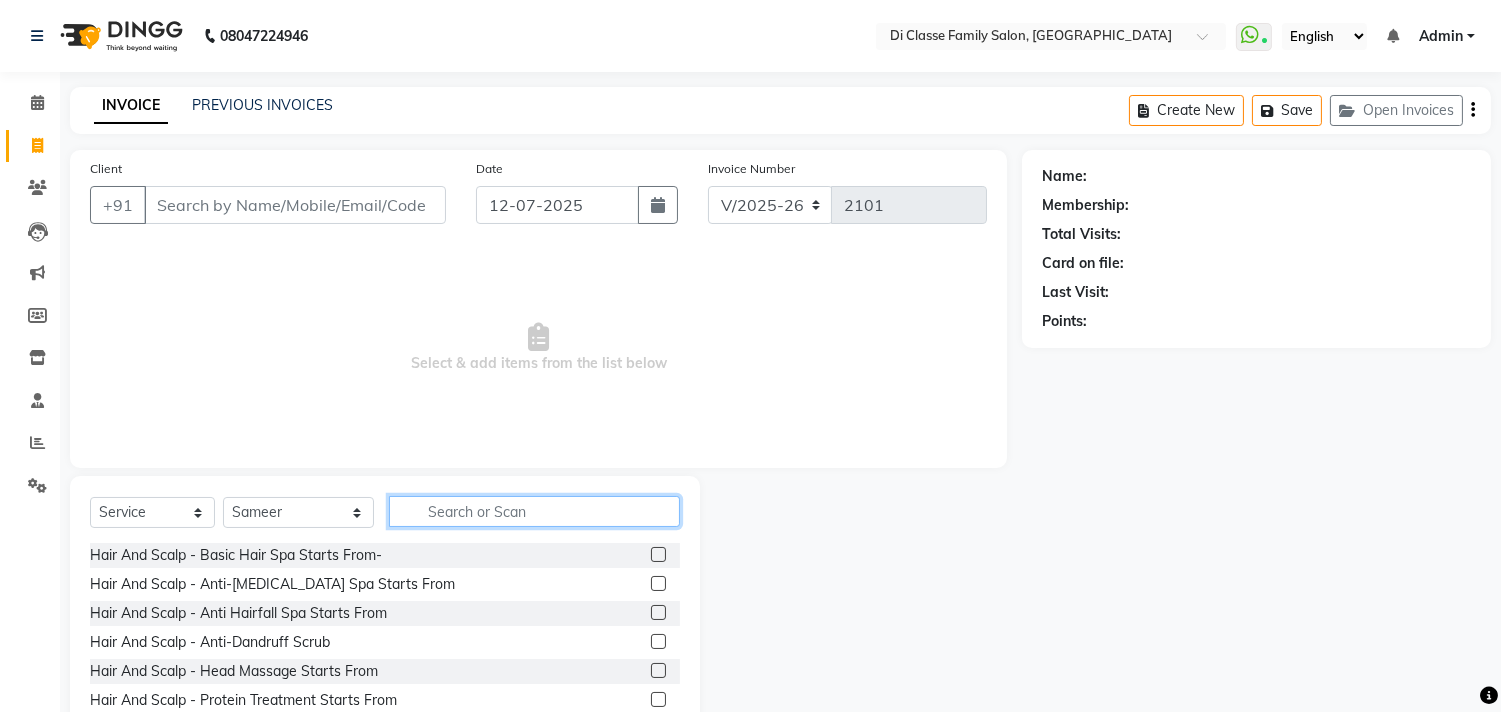 drag, startPoint x: 496, startPoint y: 514, endPoint x: 527, endPoint y: 508, distance: 31.575306 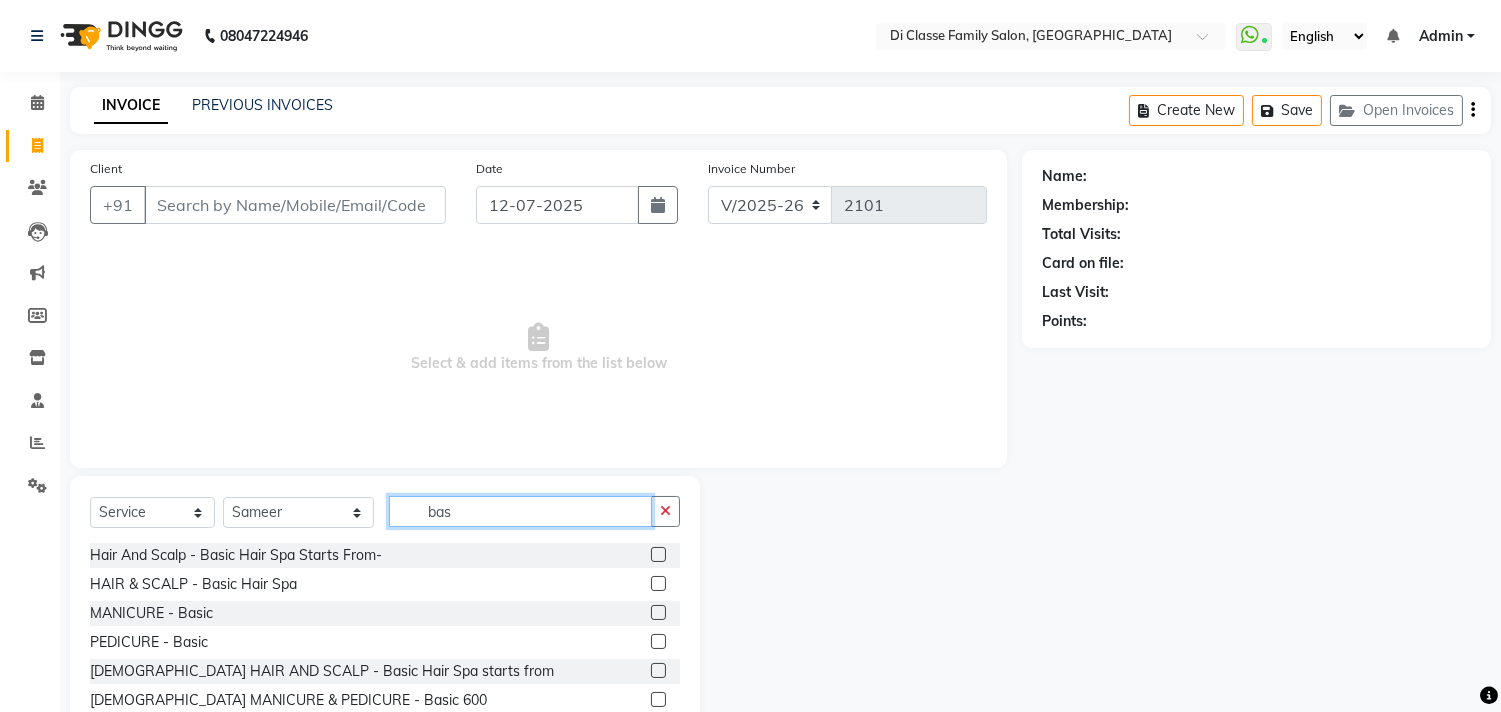 type on "bas" 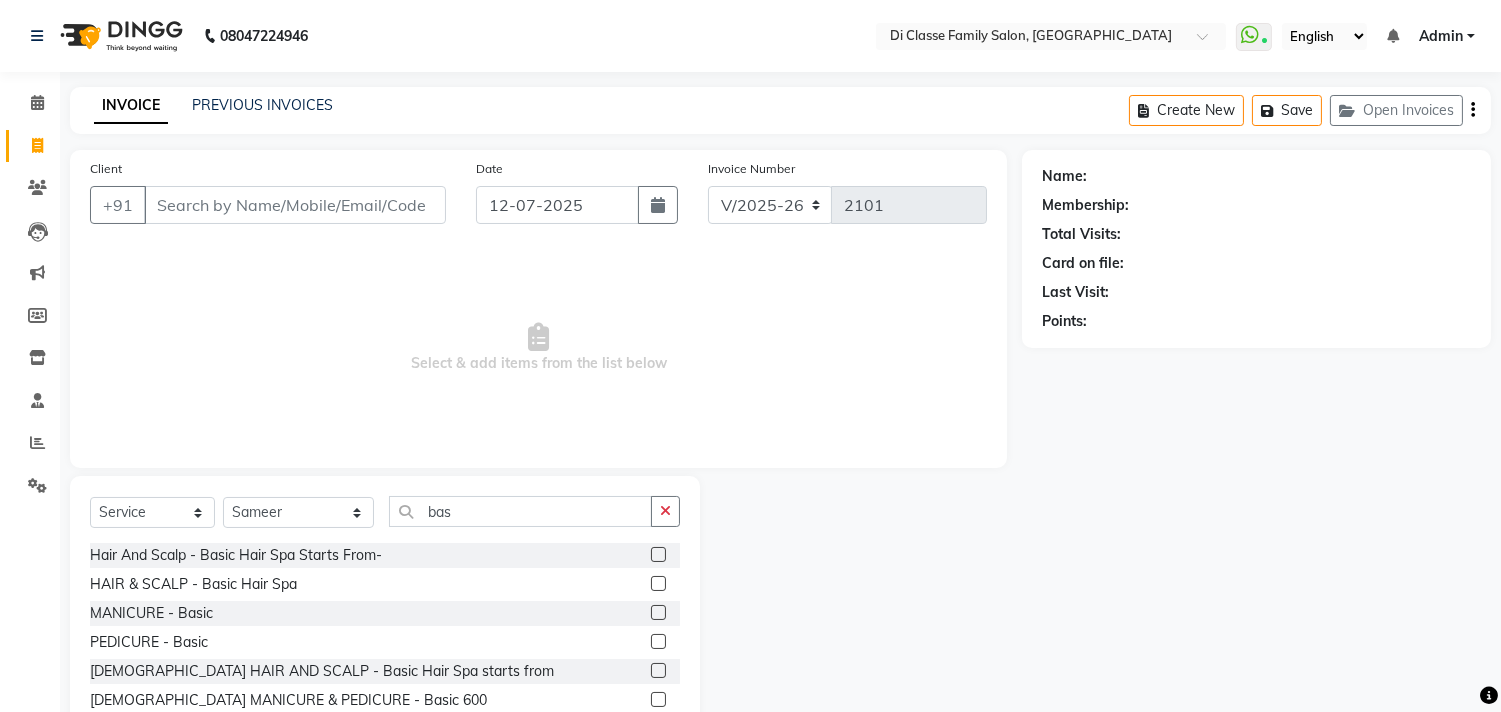 click 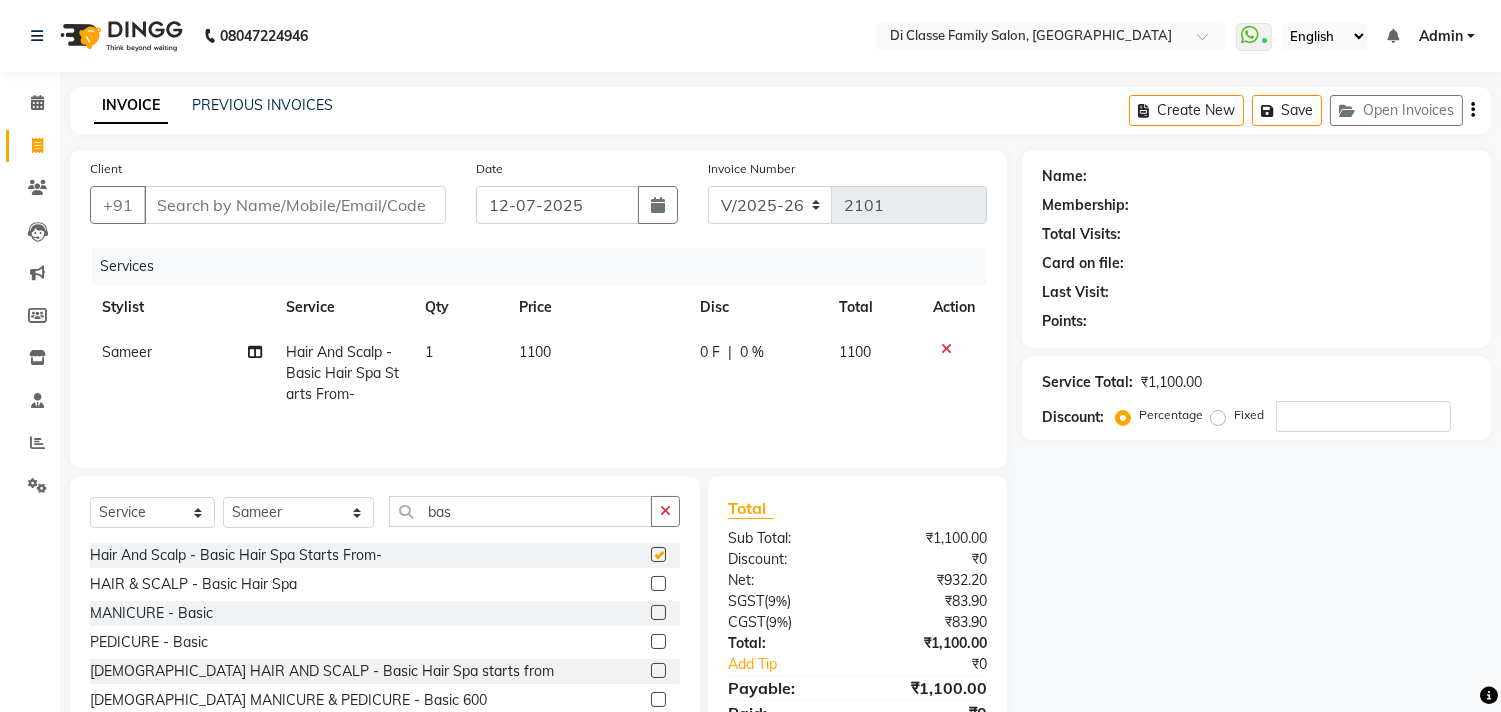 click on "1100" 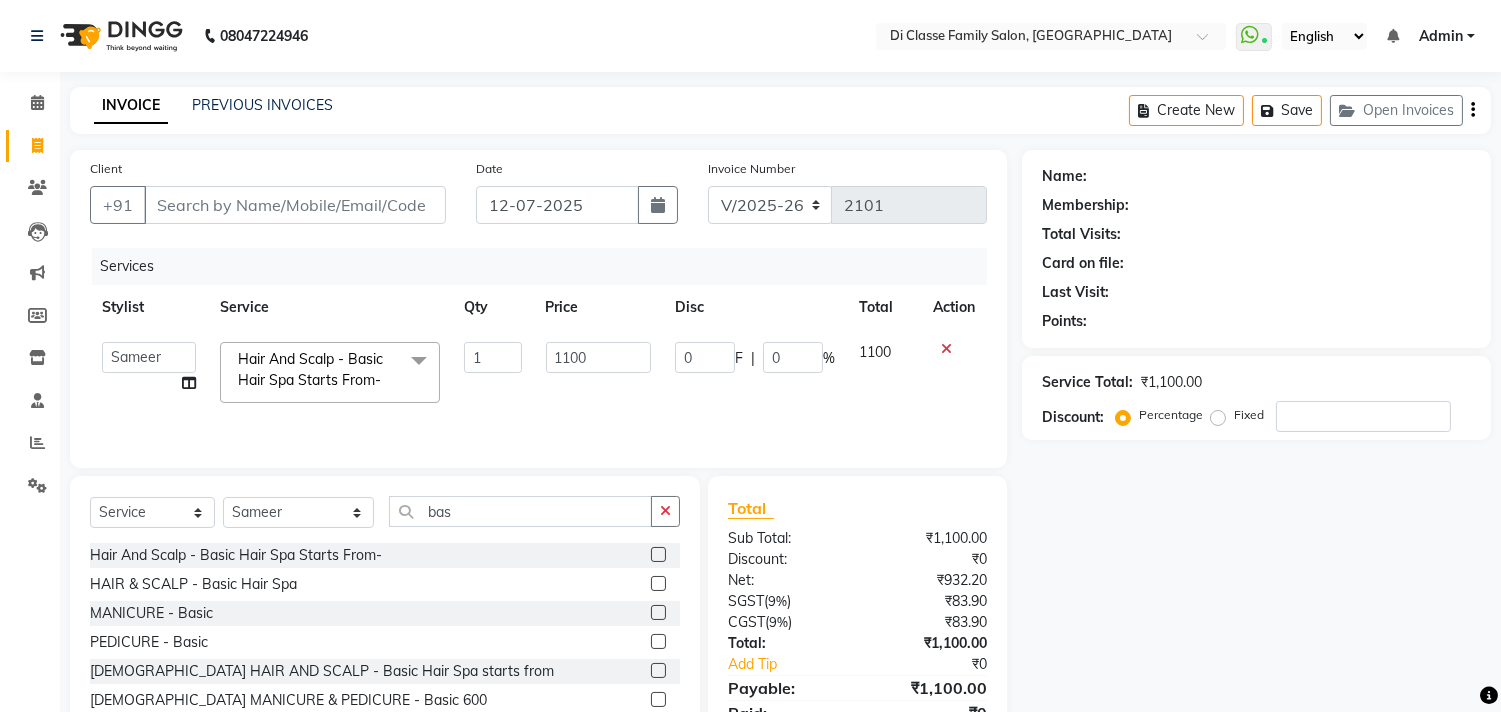 checkbox on "false" 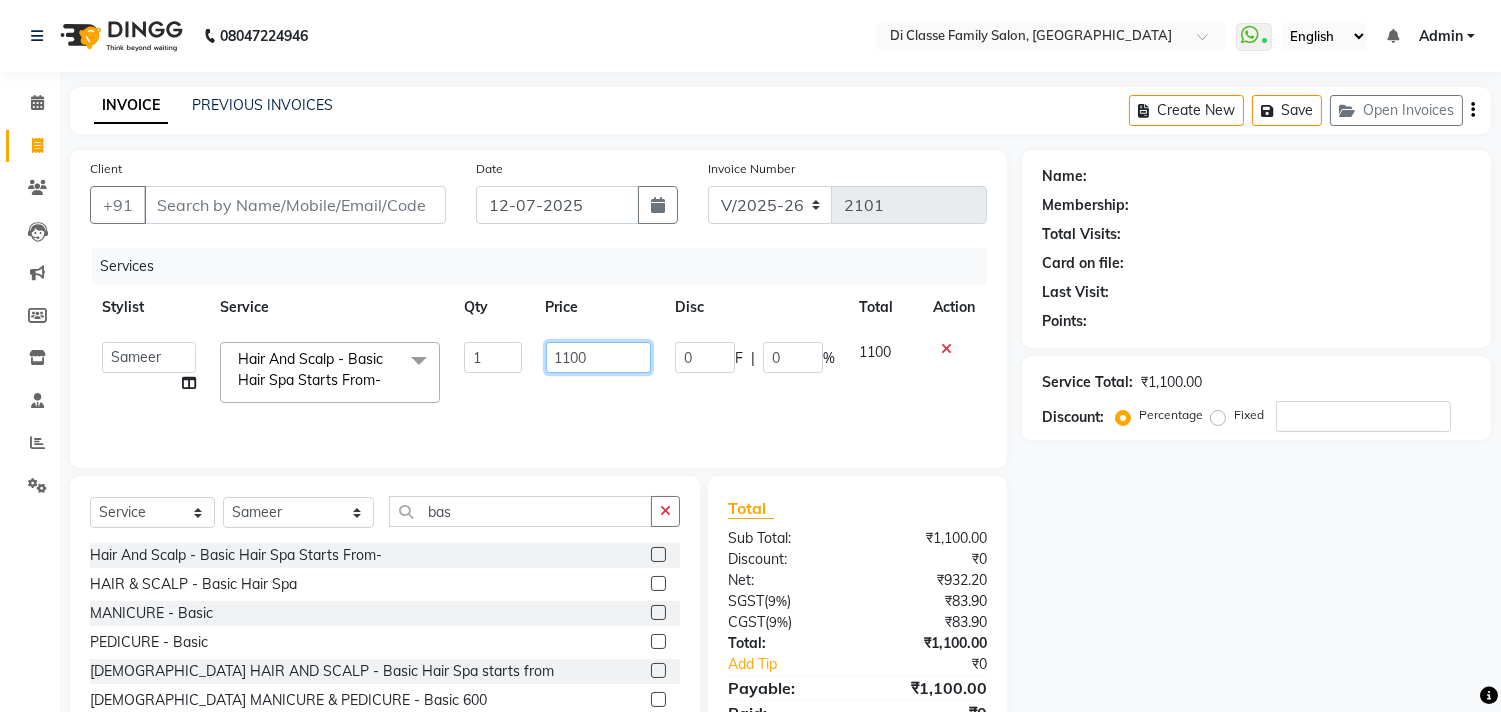 click on "1100" 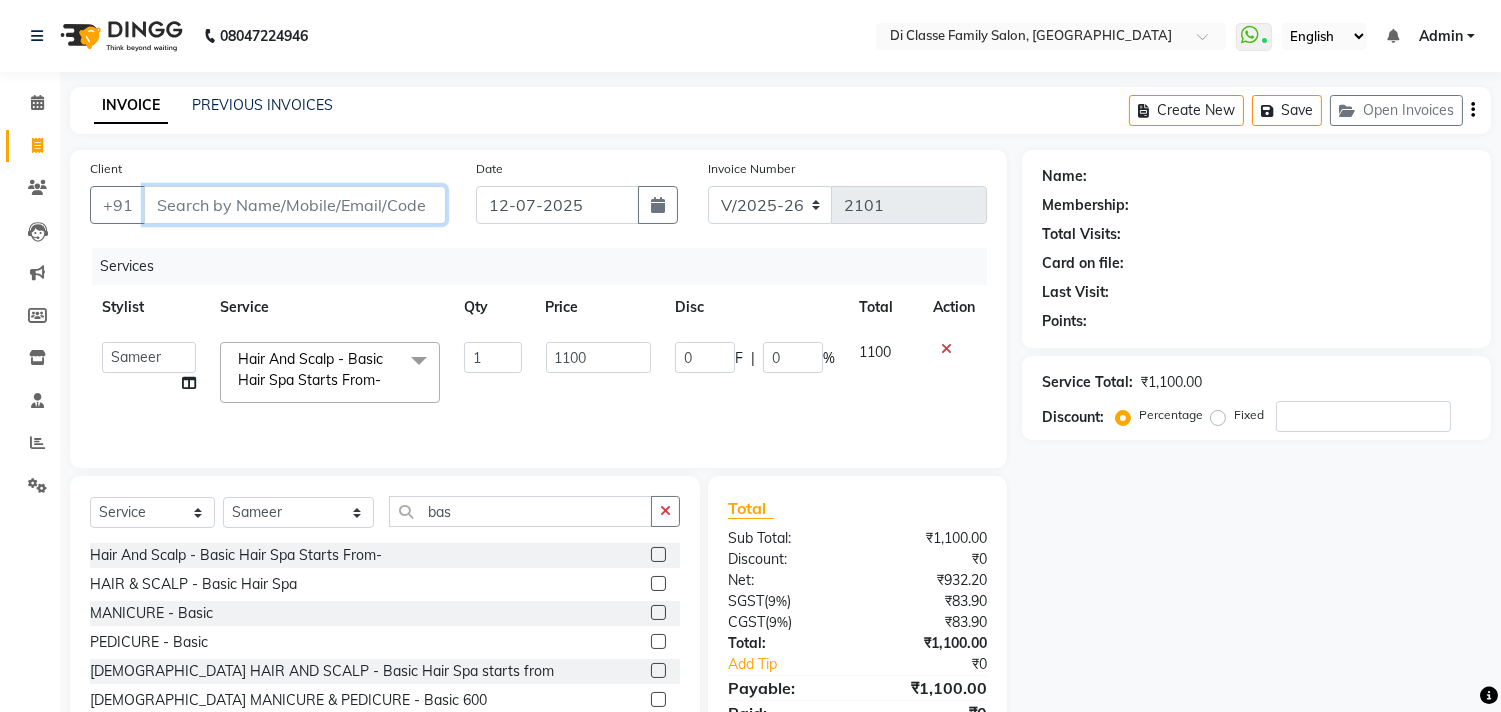 click on "Client" at bounding box center [295, 205] 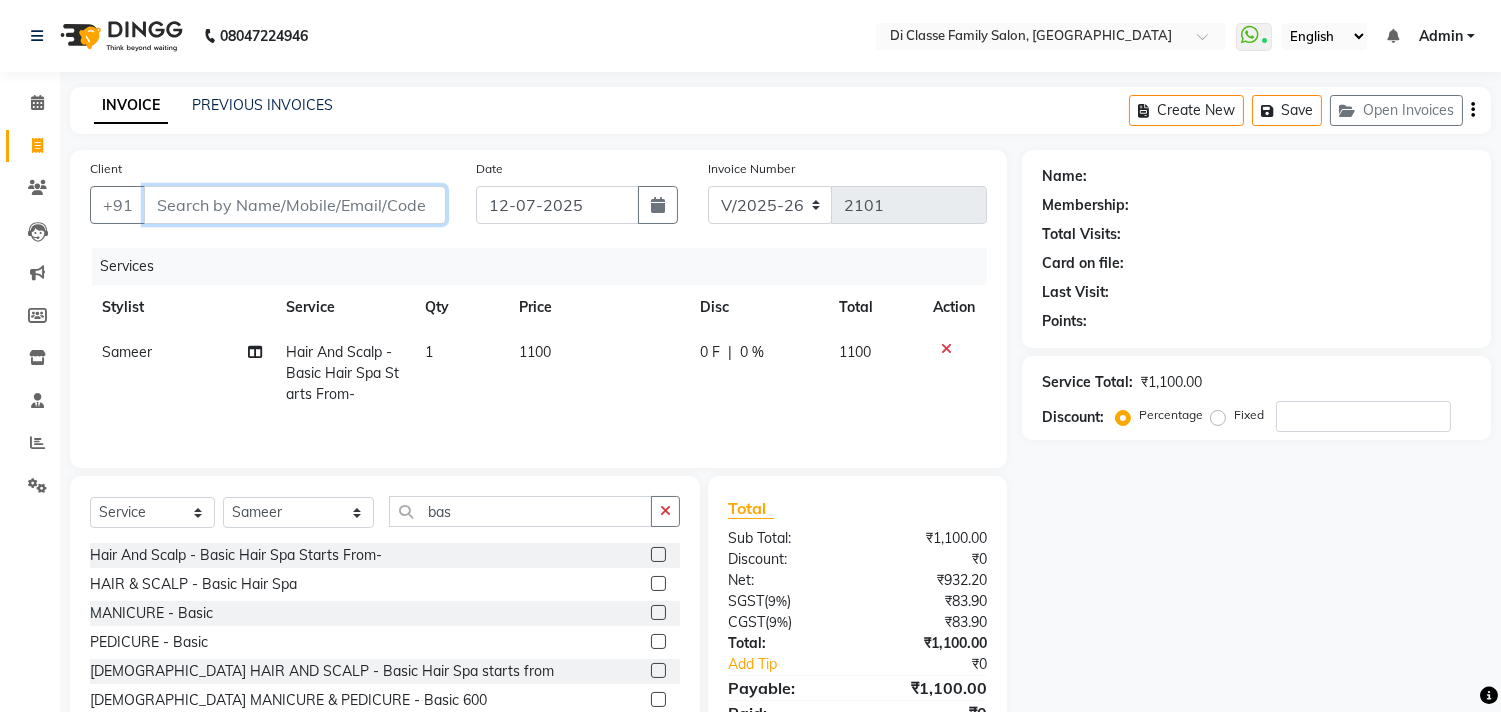 type on "9" 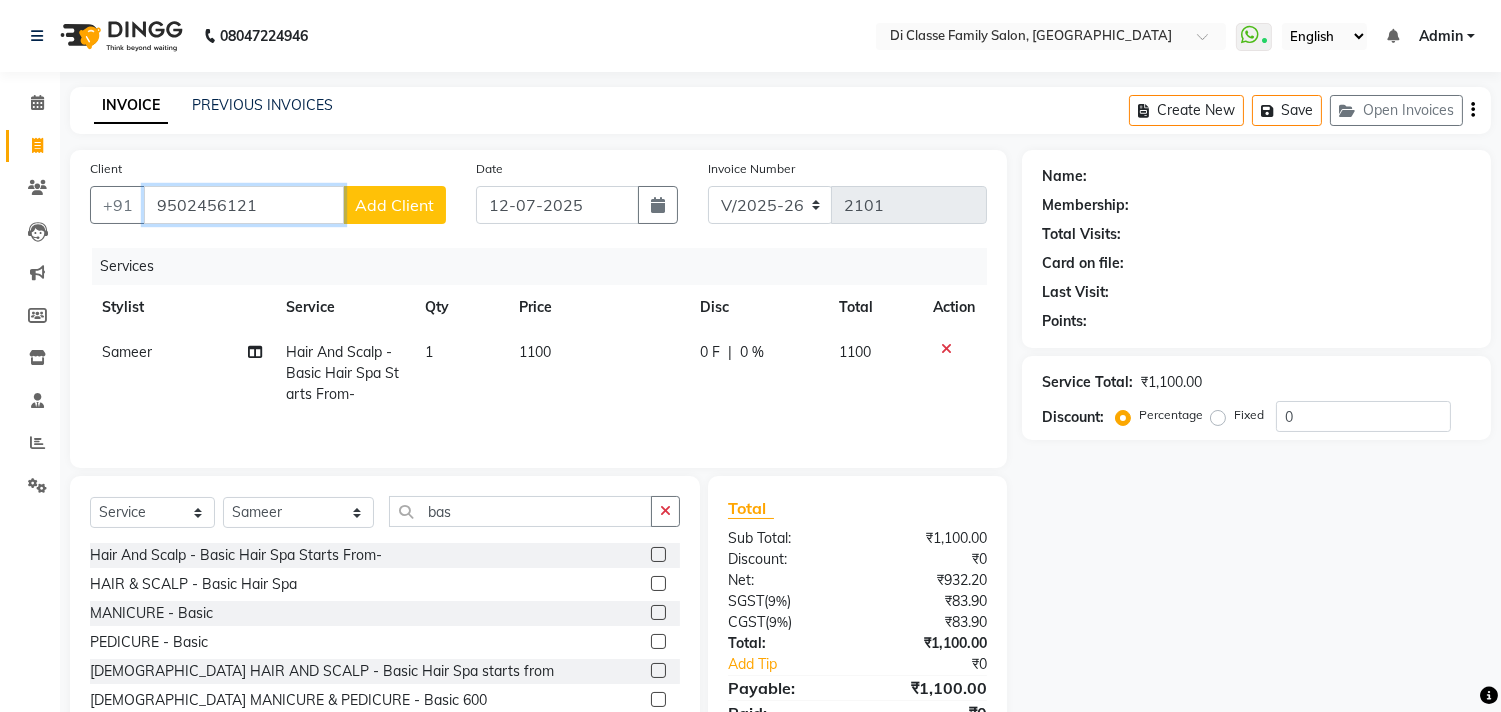 type on "9502456121" 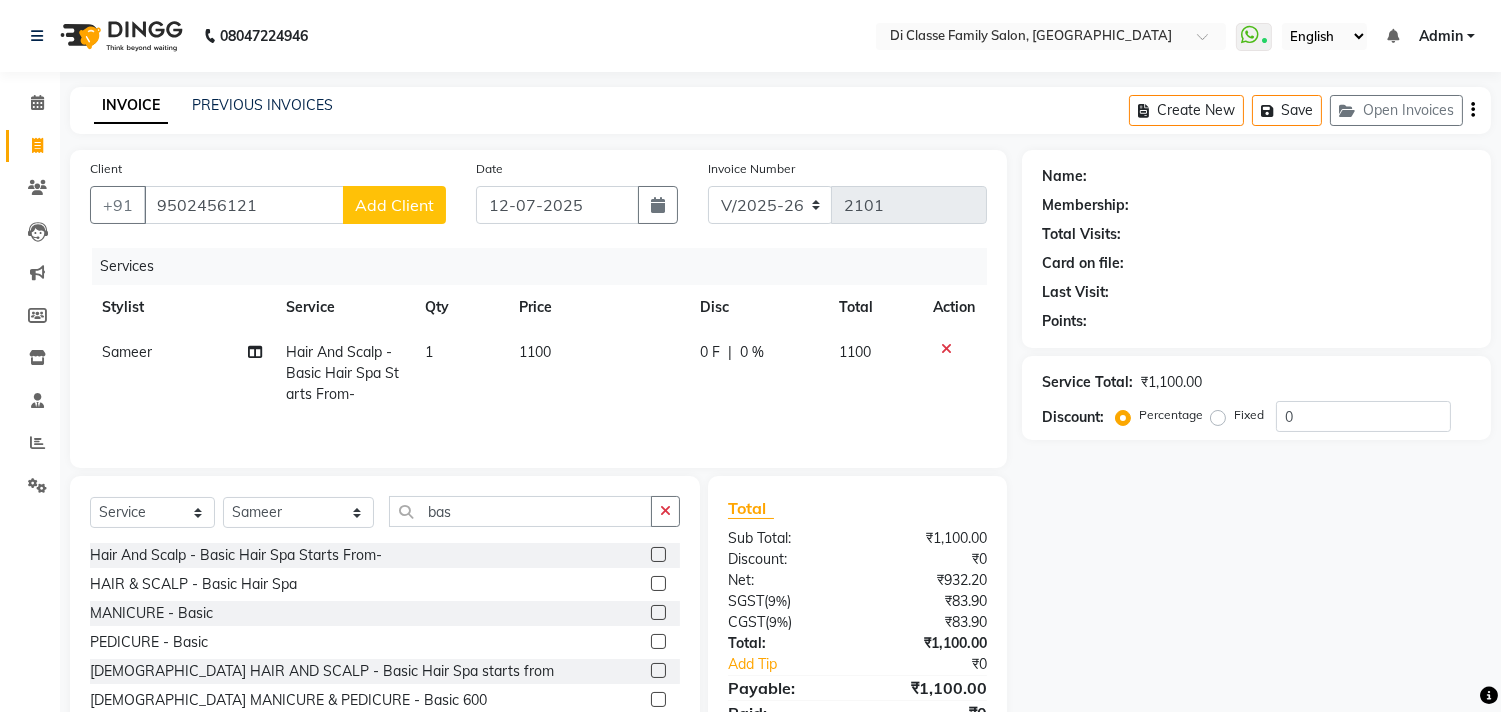 click on "Add Client" 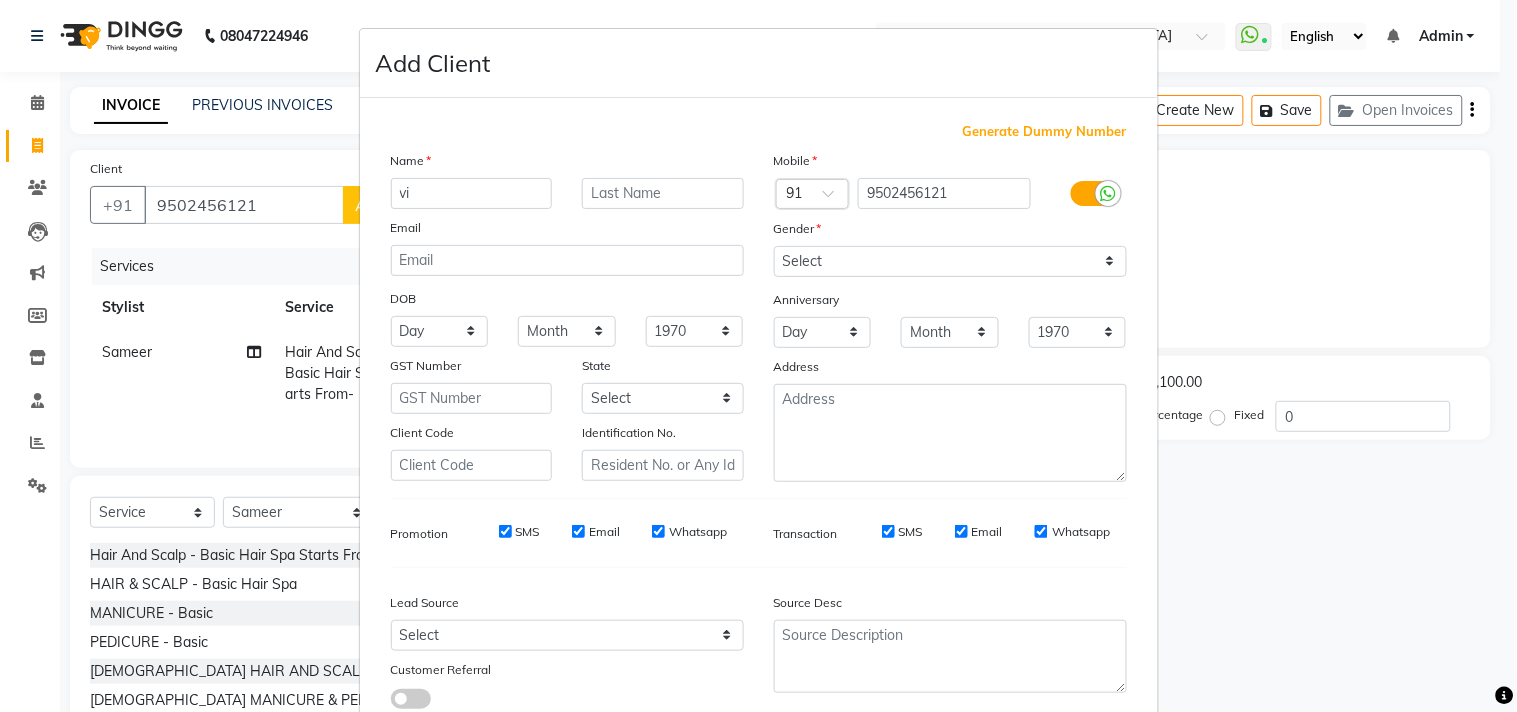 type on "v" 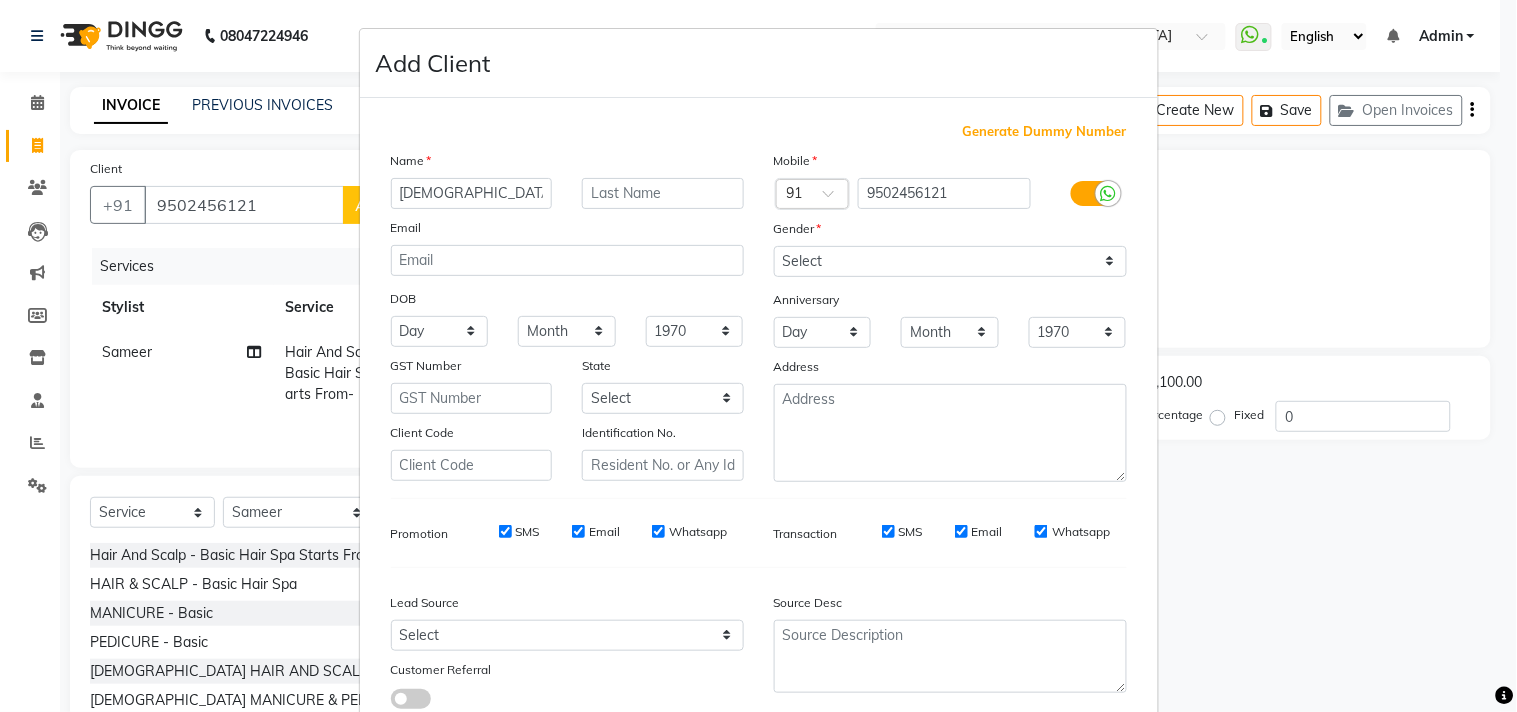 type on "VAISHNAVI P" 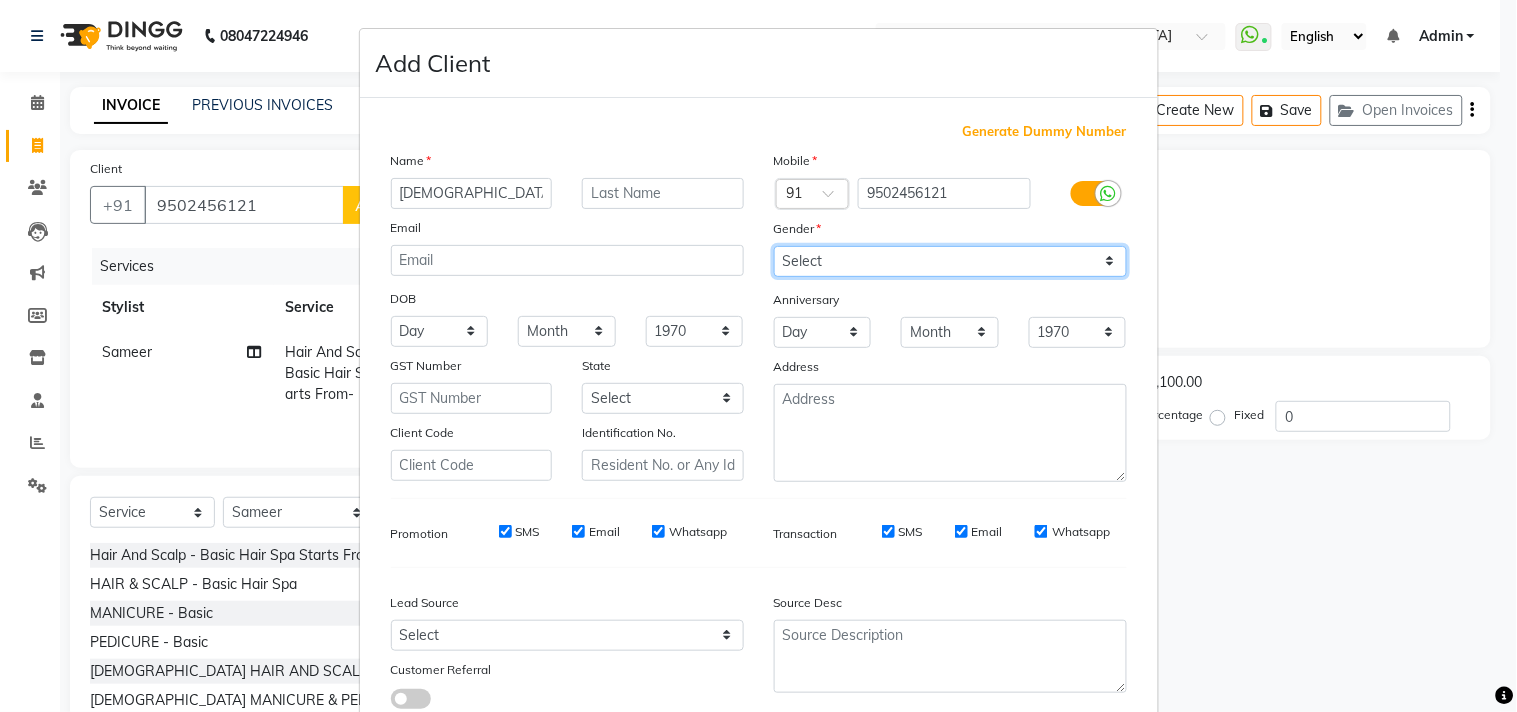 click on "Select Male Female Other Prefer Not To Say" at bounding box center (950, 261) 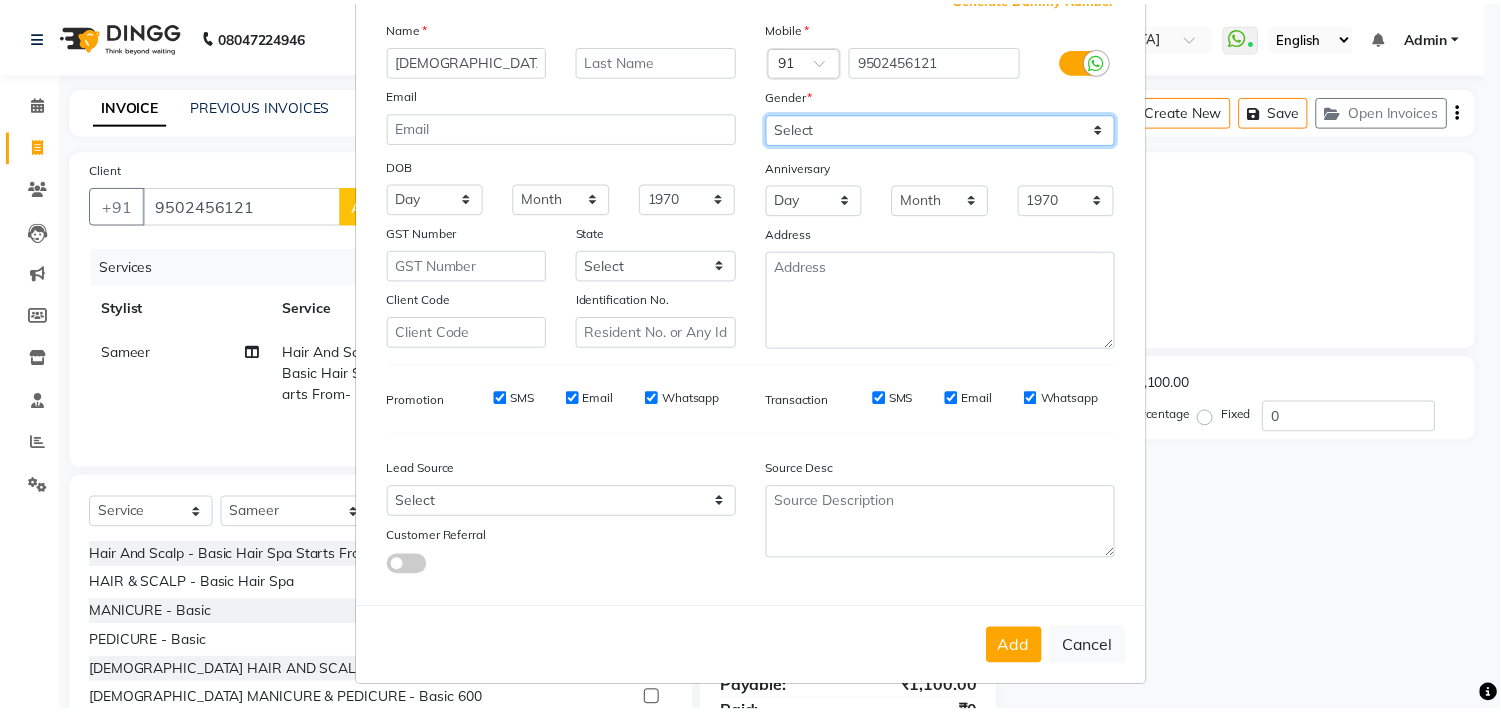 scroll, scrollTop: 138, scrollLeft: 0, axis: vertical 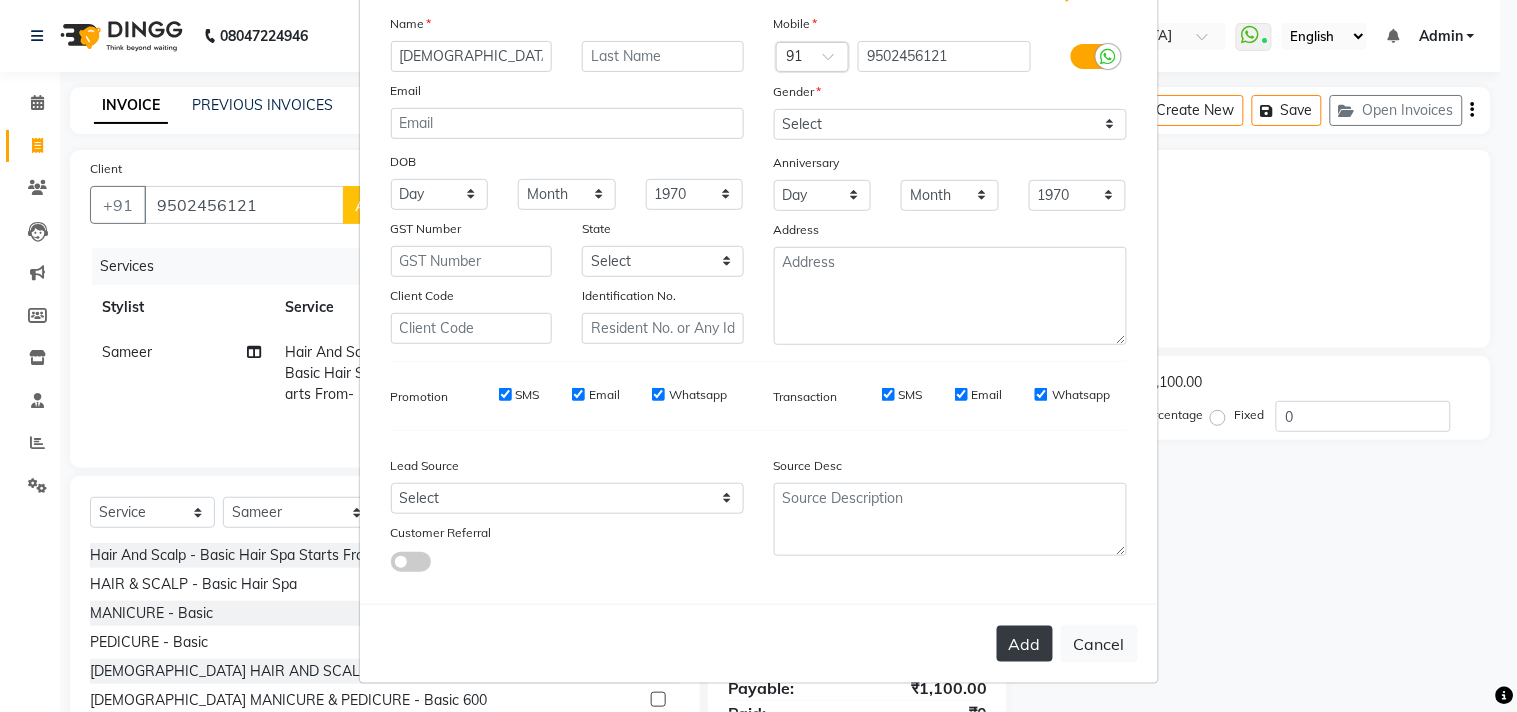 click on "Add   Cancel" at bounding box center (759, 643) 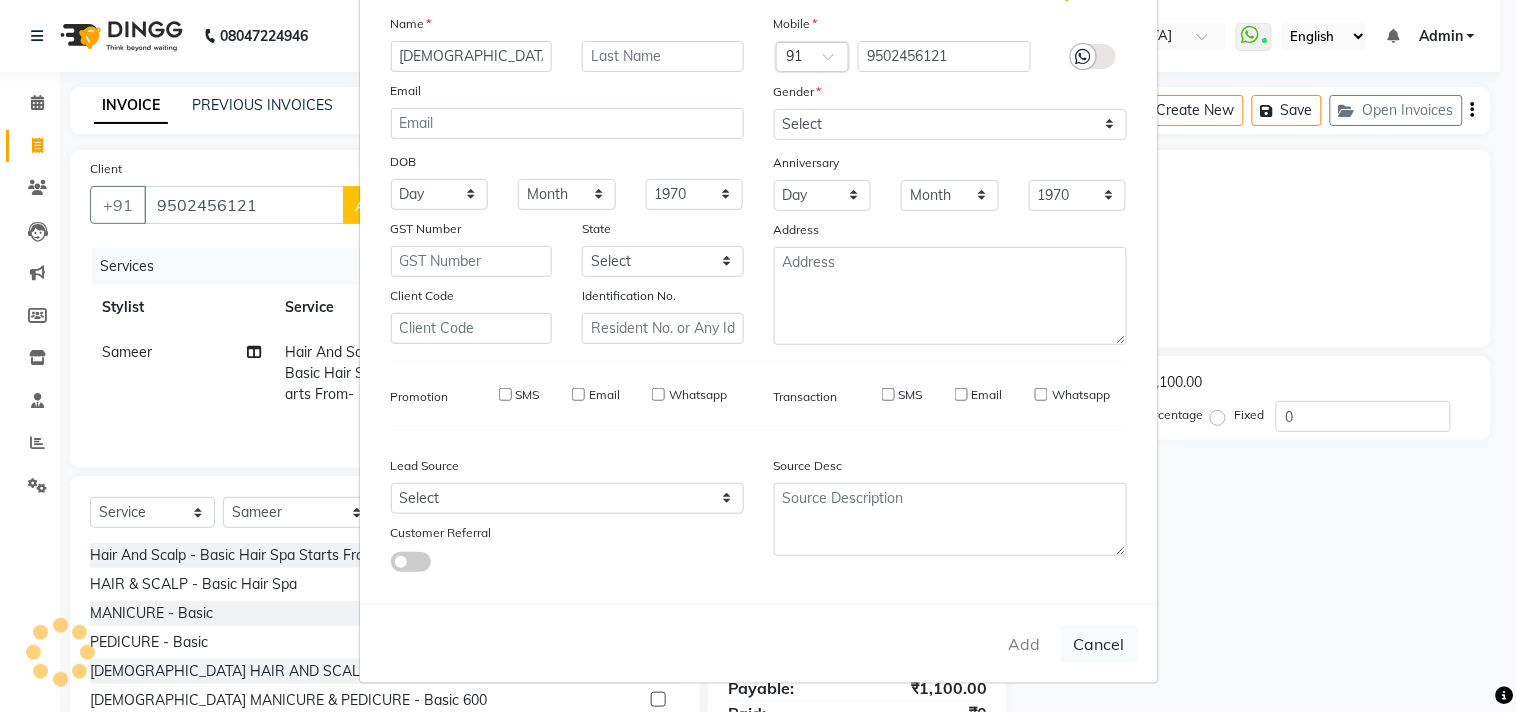 type 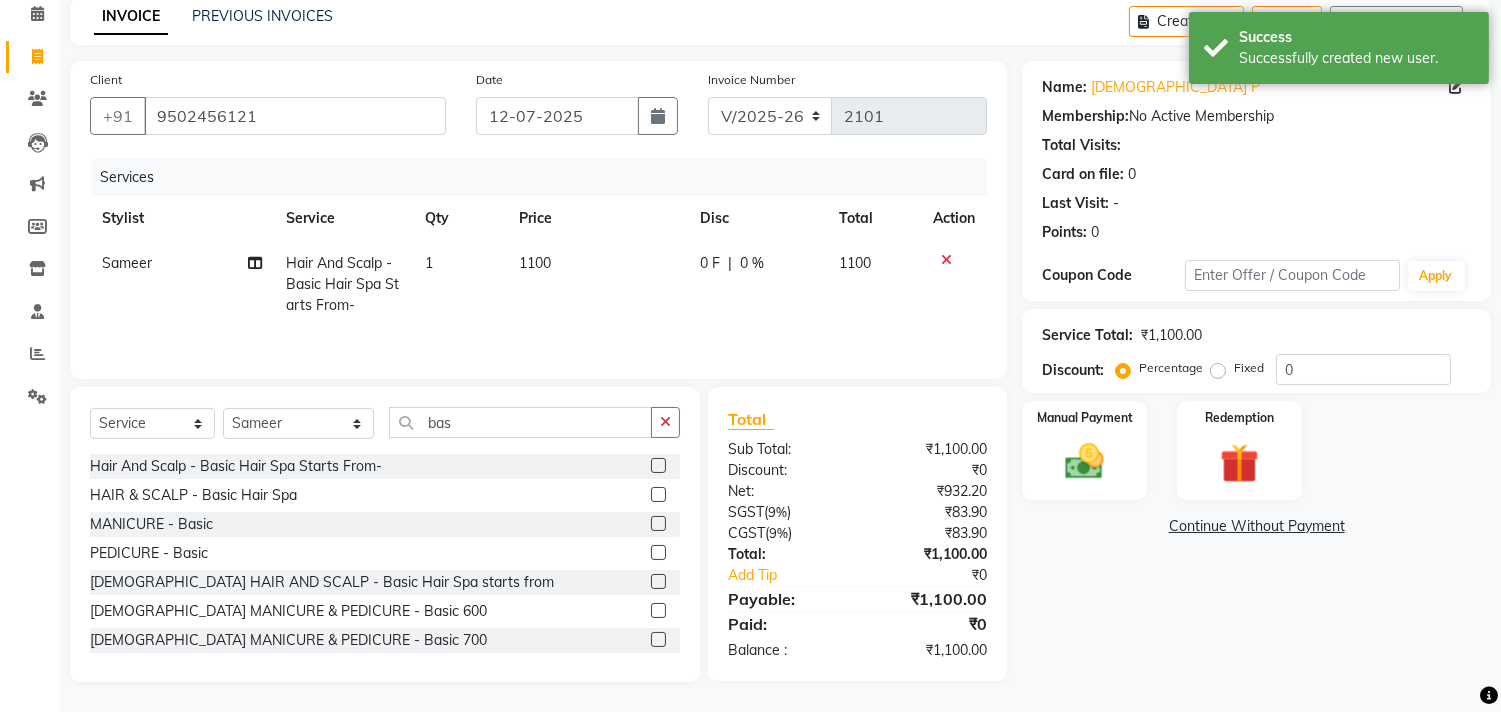 click on "1100" 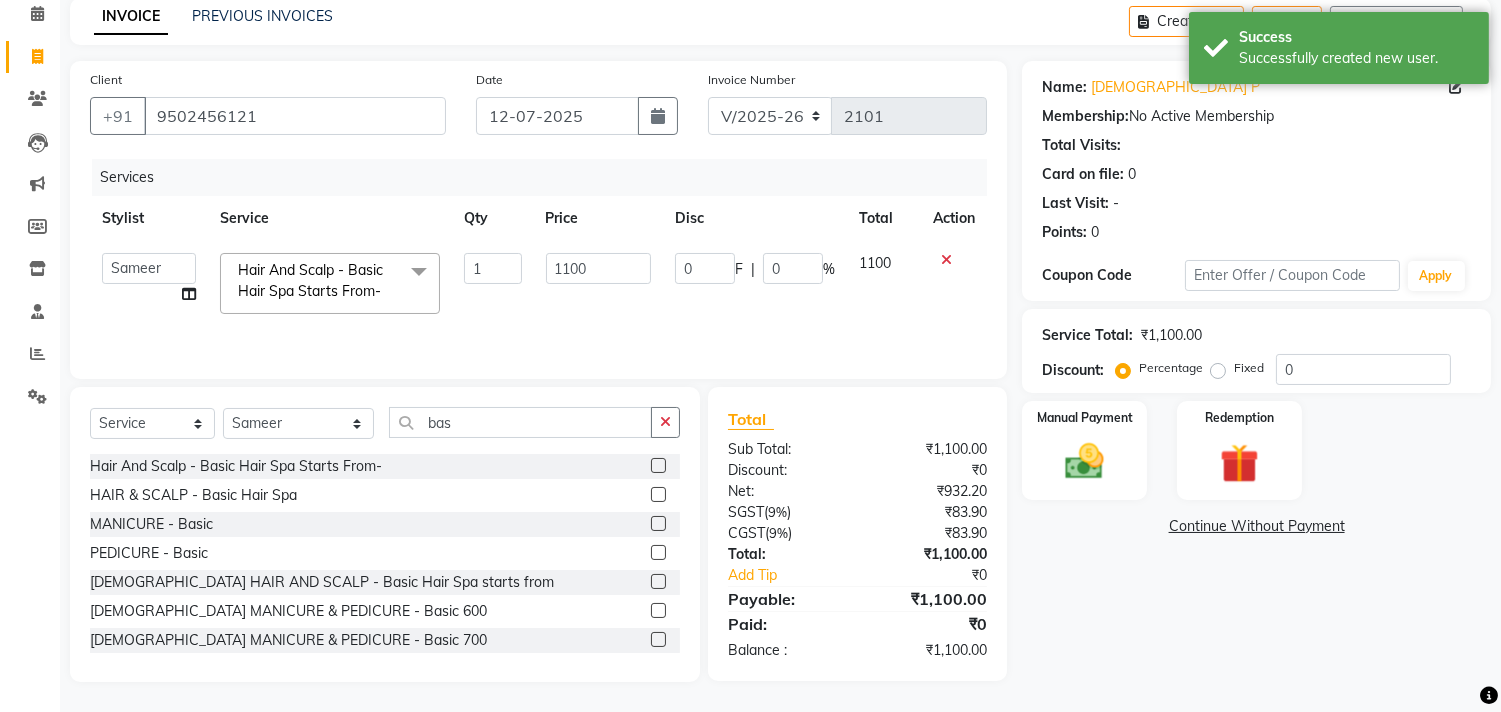 scroll, scrollTop: 88, scrollLeft: 0, axis: vertical 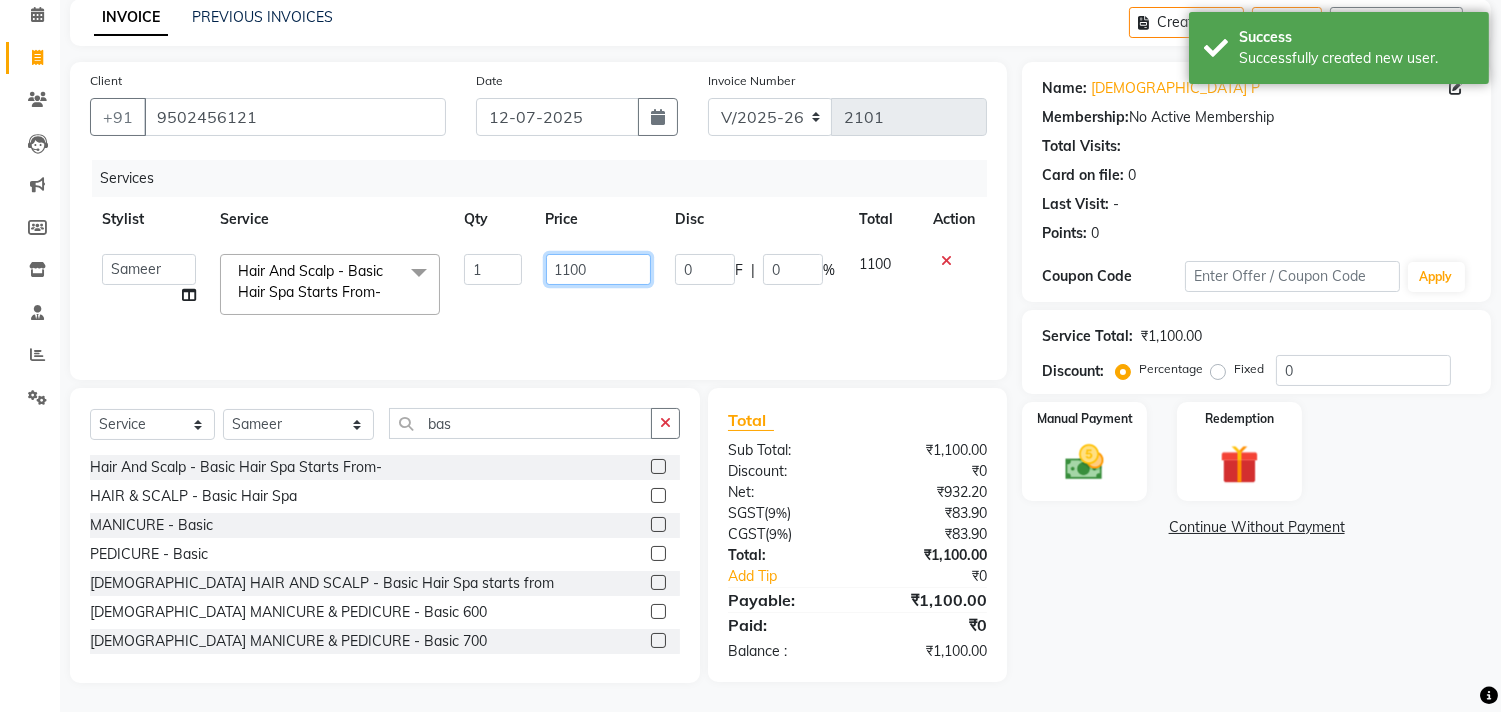 click on "1100" 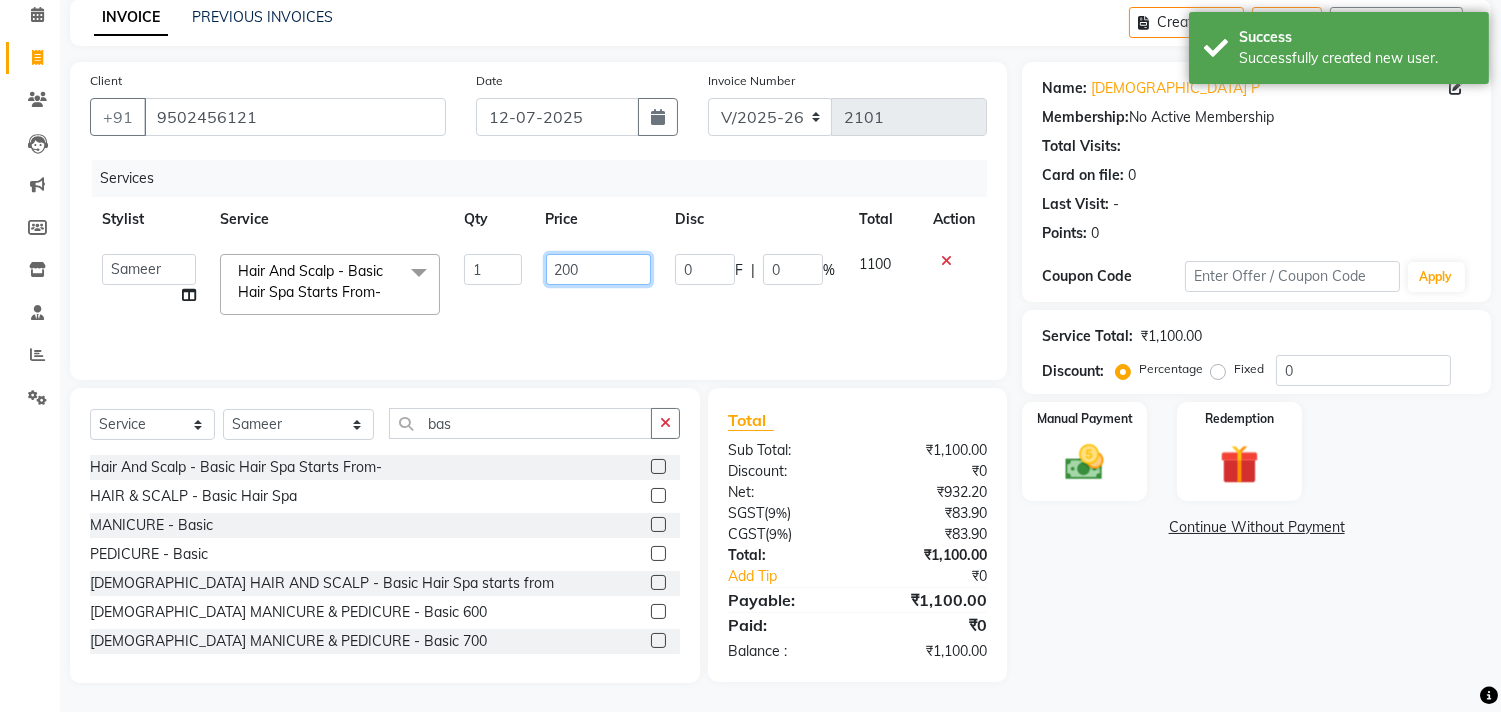 type on "2000" 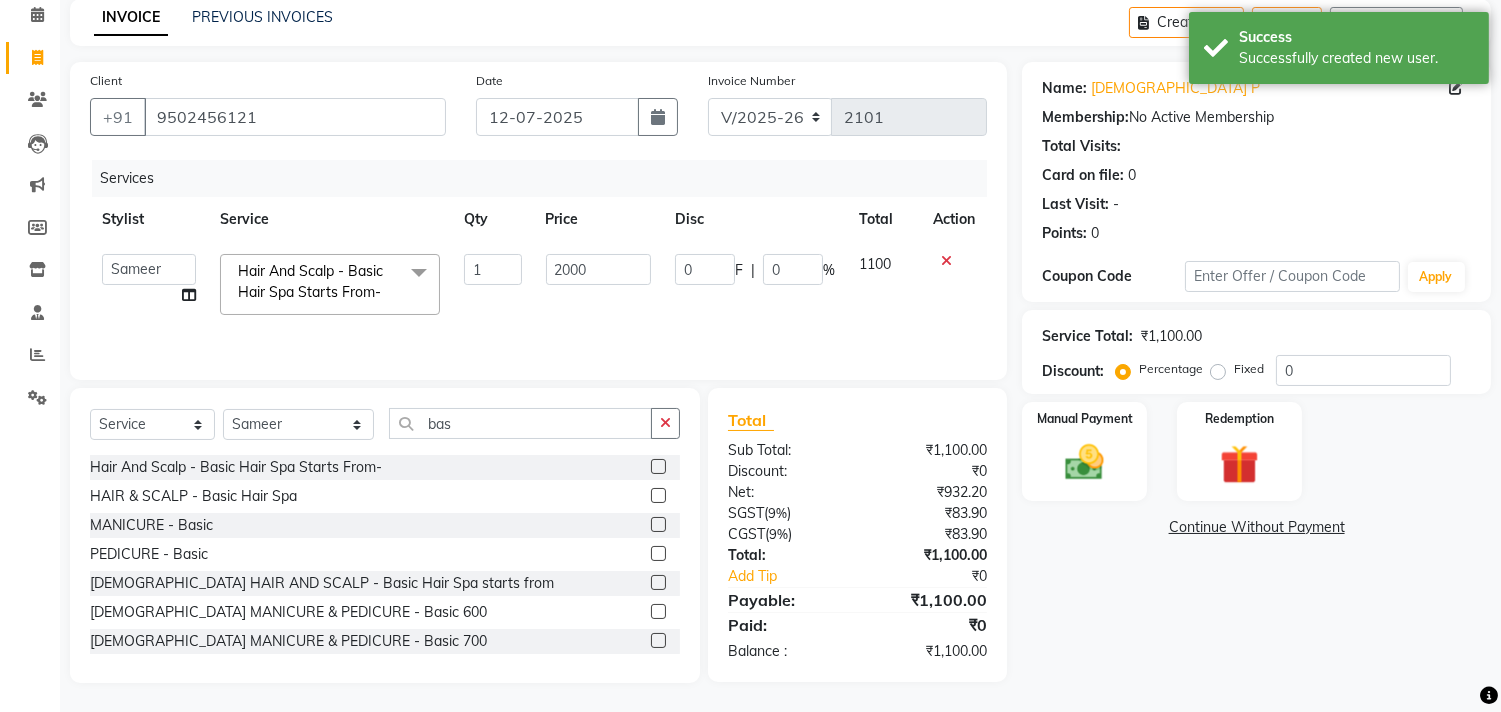 click on "0 F | 0 %" 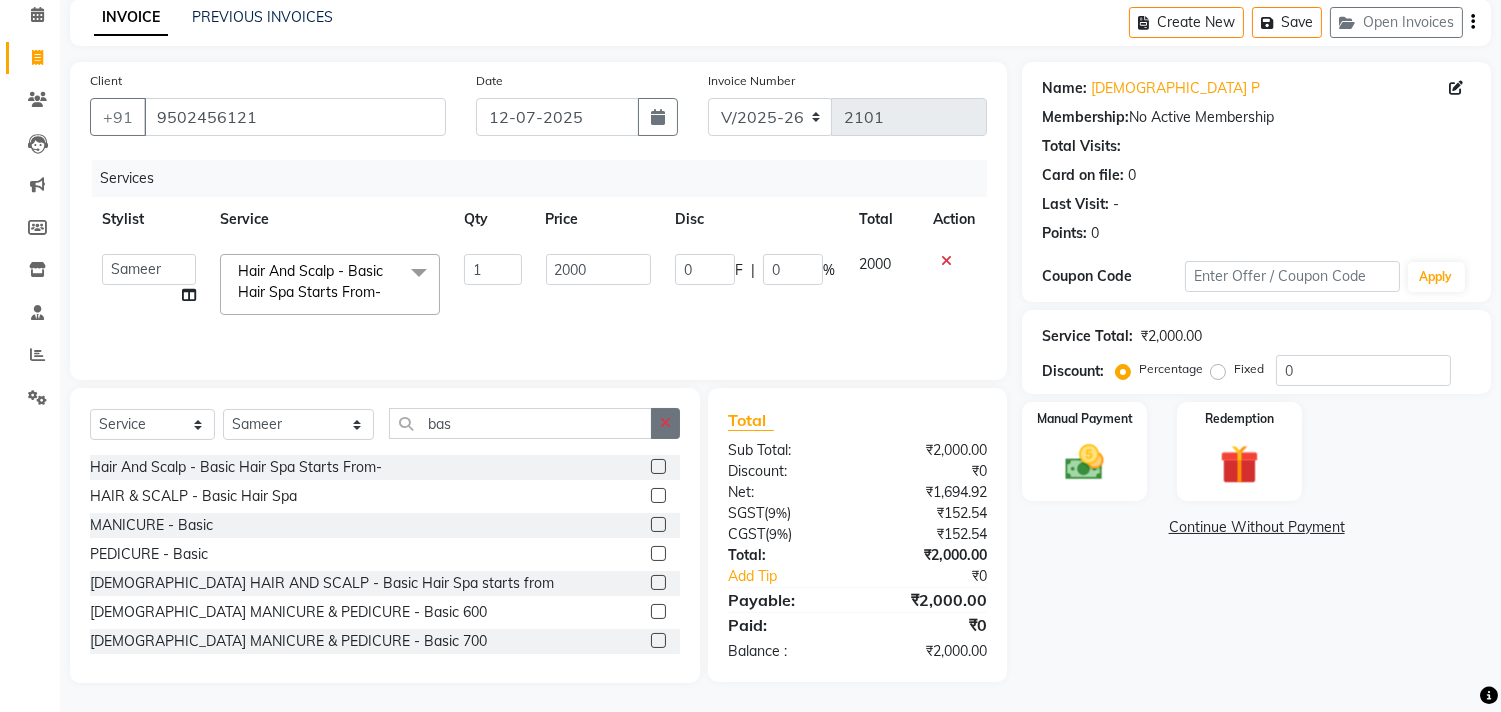 click 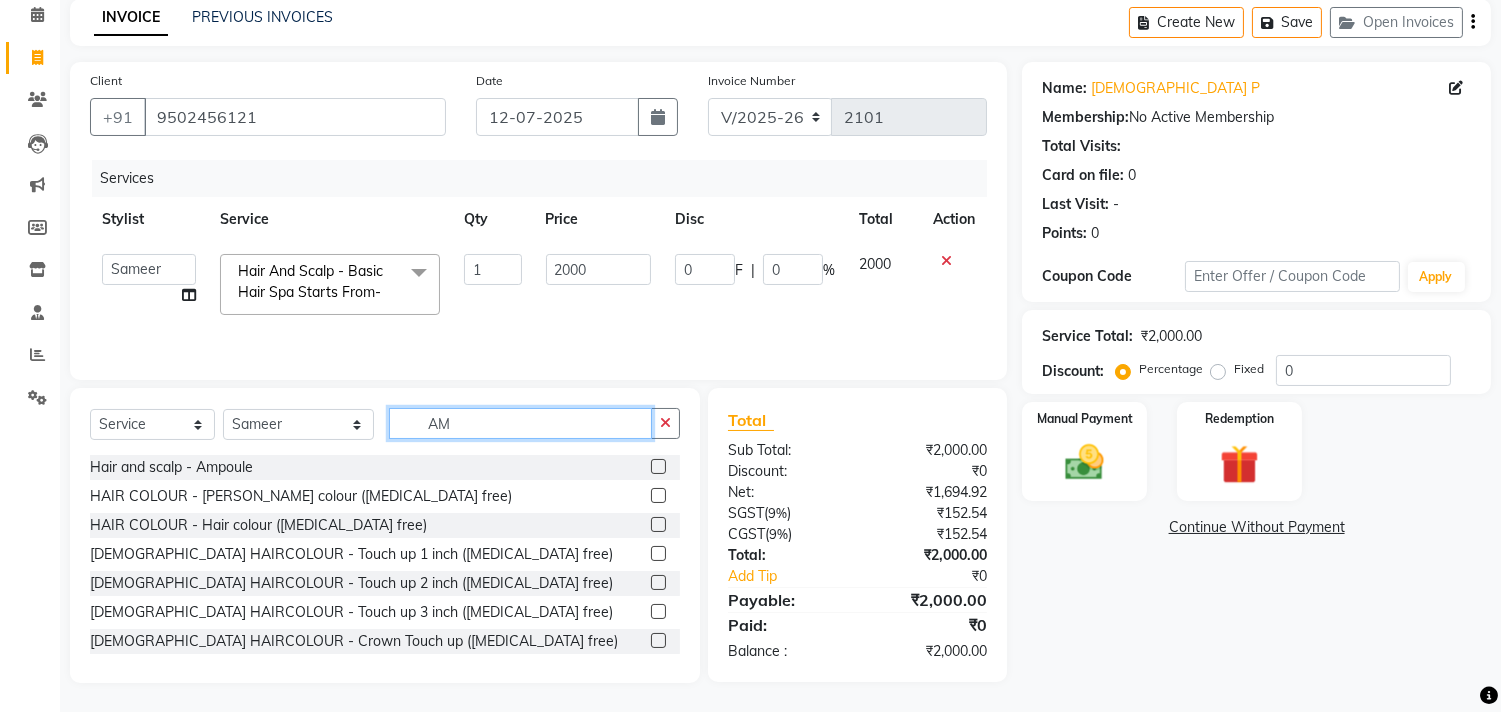 type on "AM" 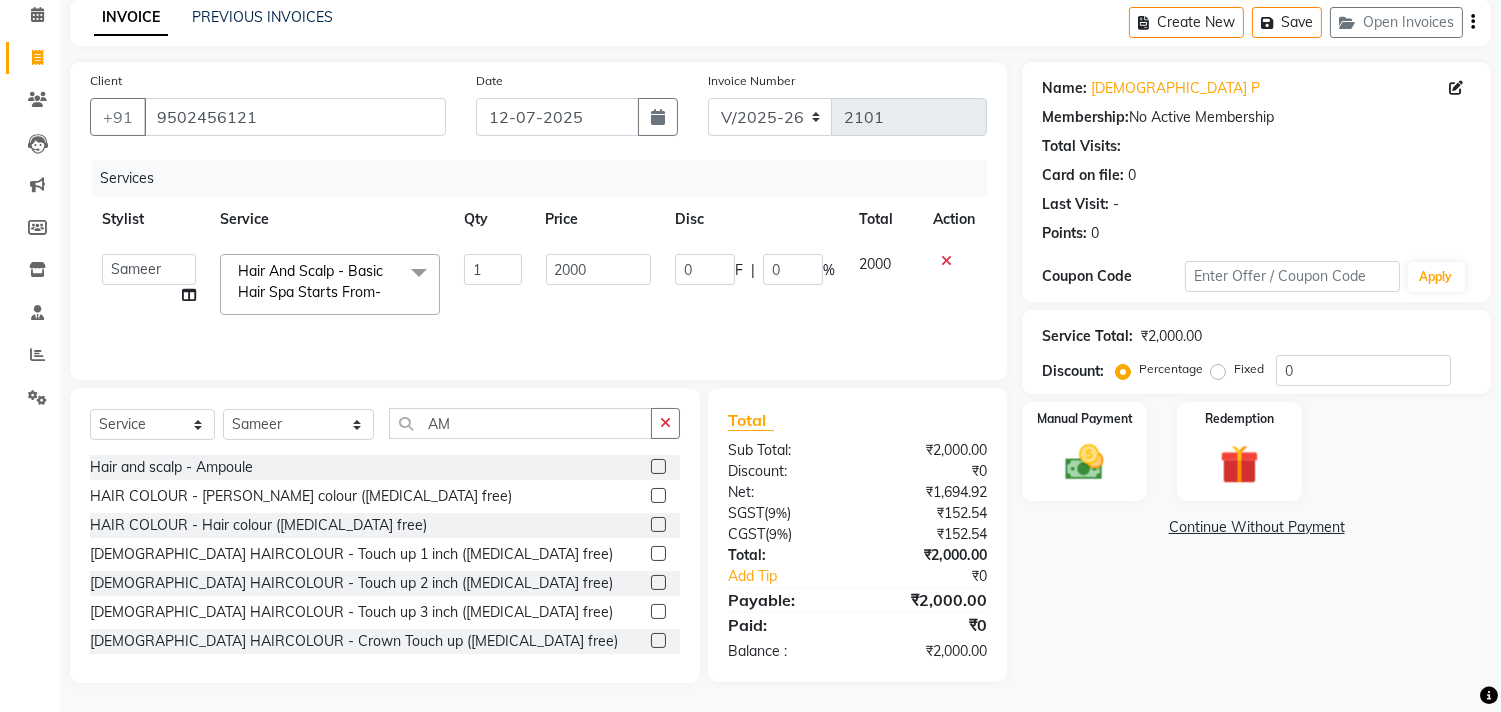 click 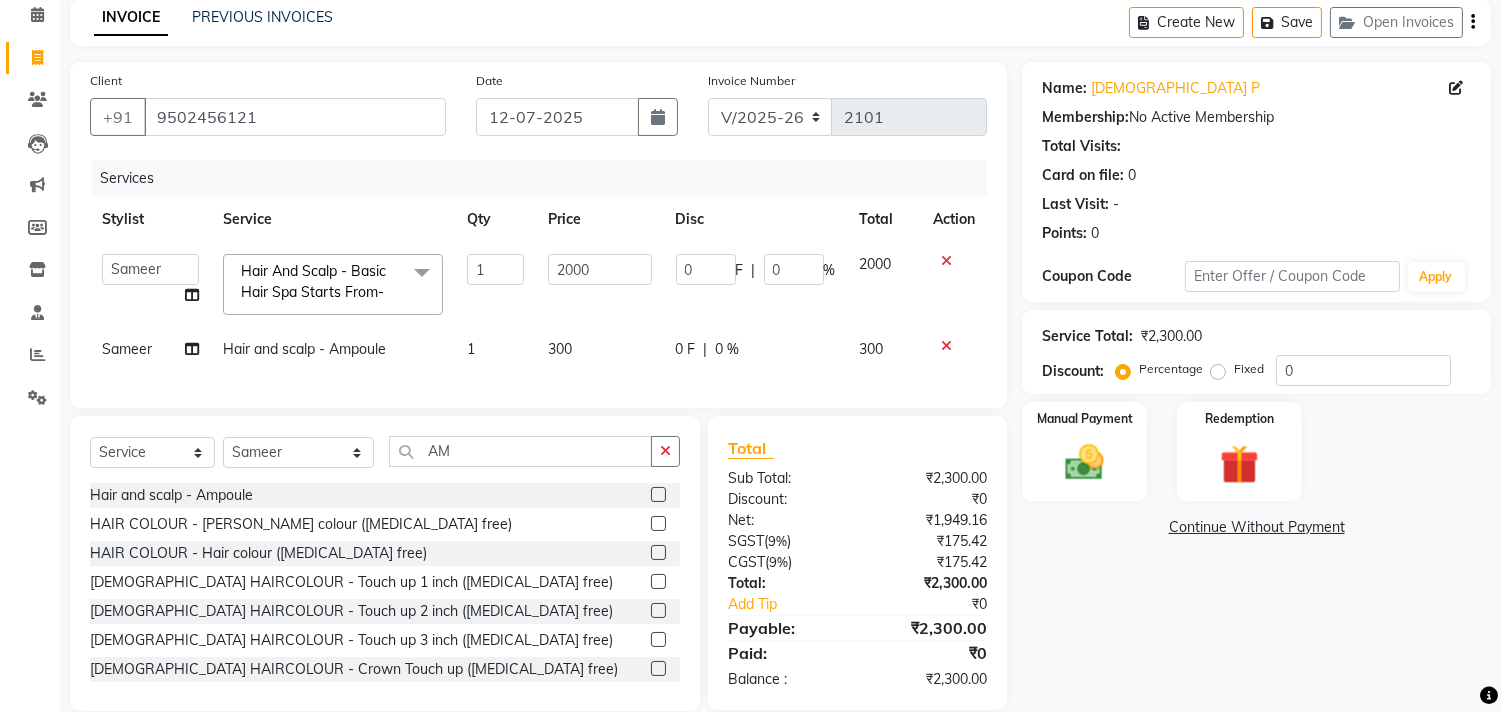 click 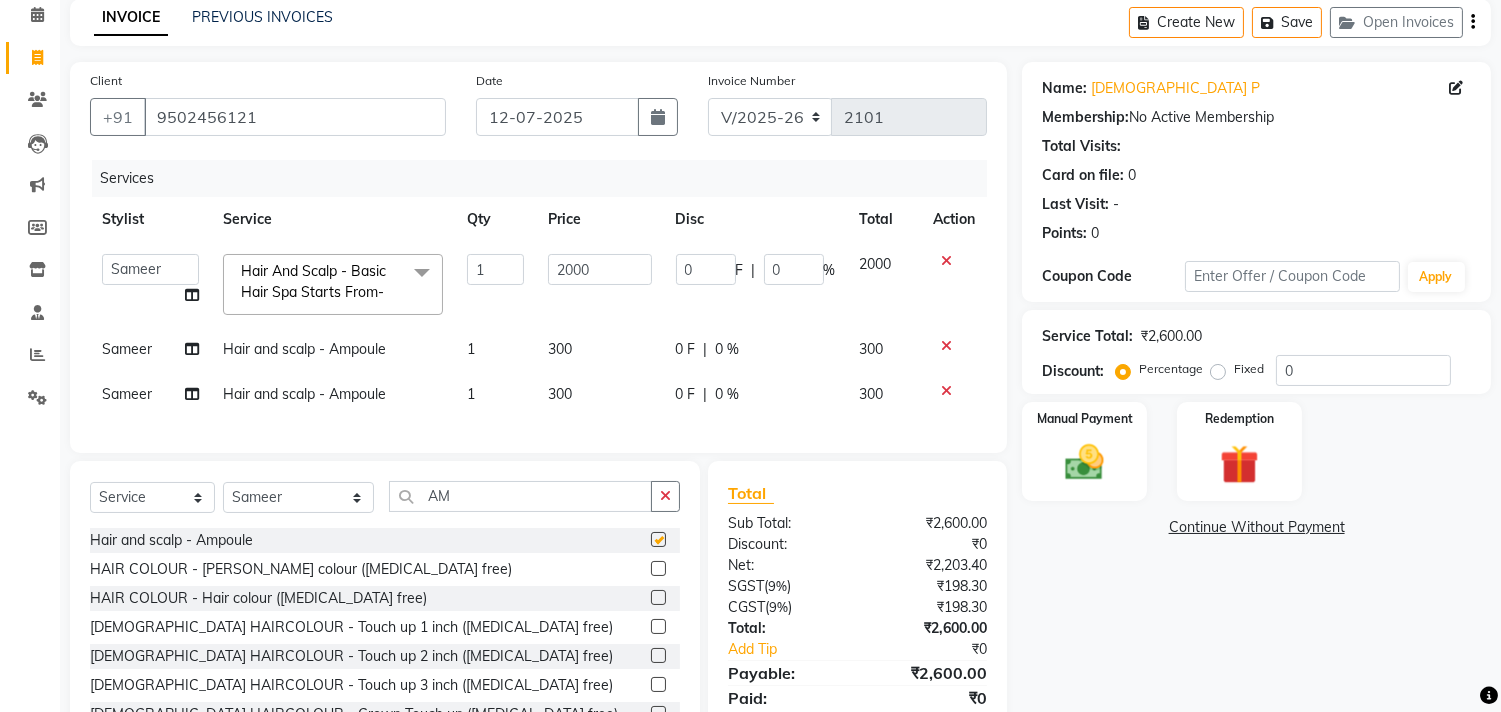 checkbox on "false" 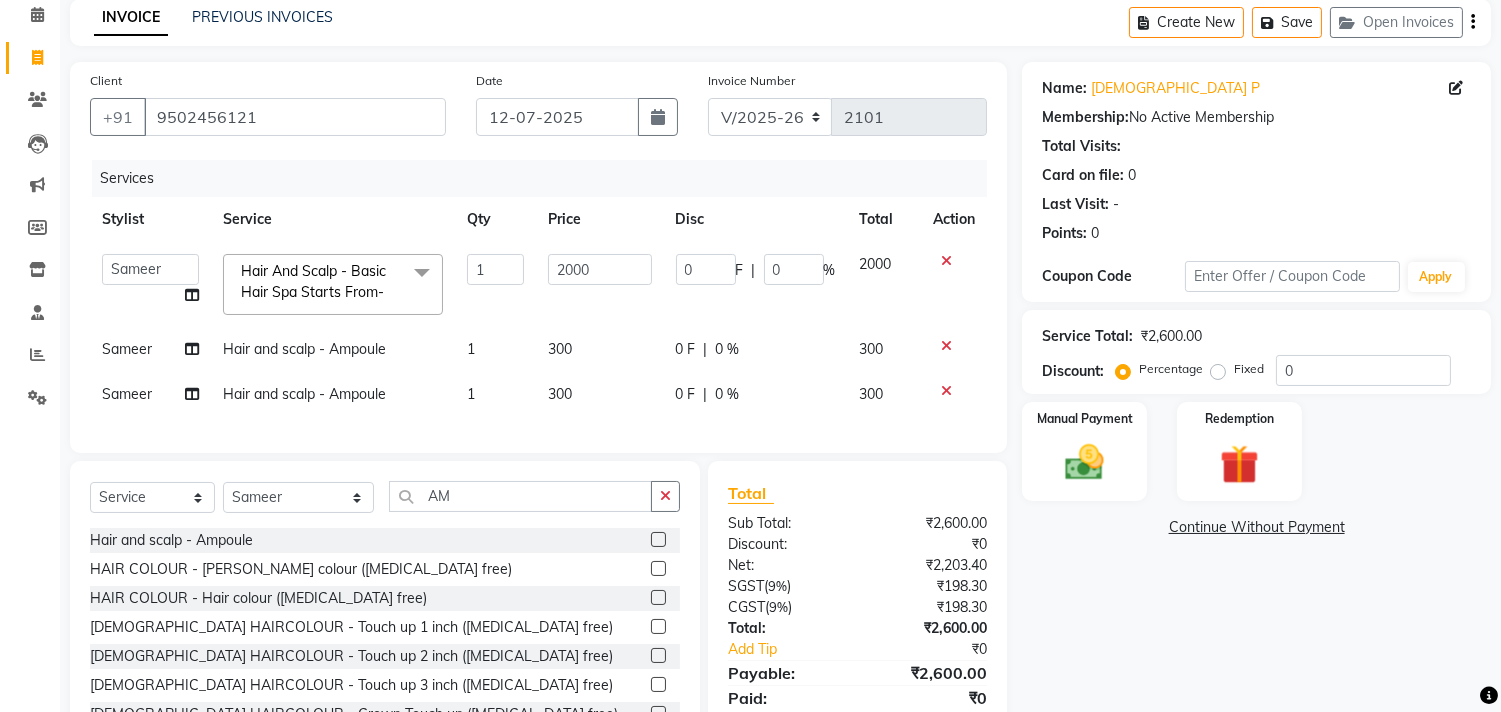 click on "300" 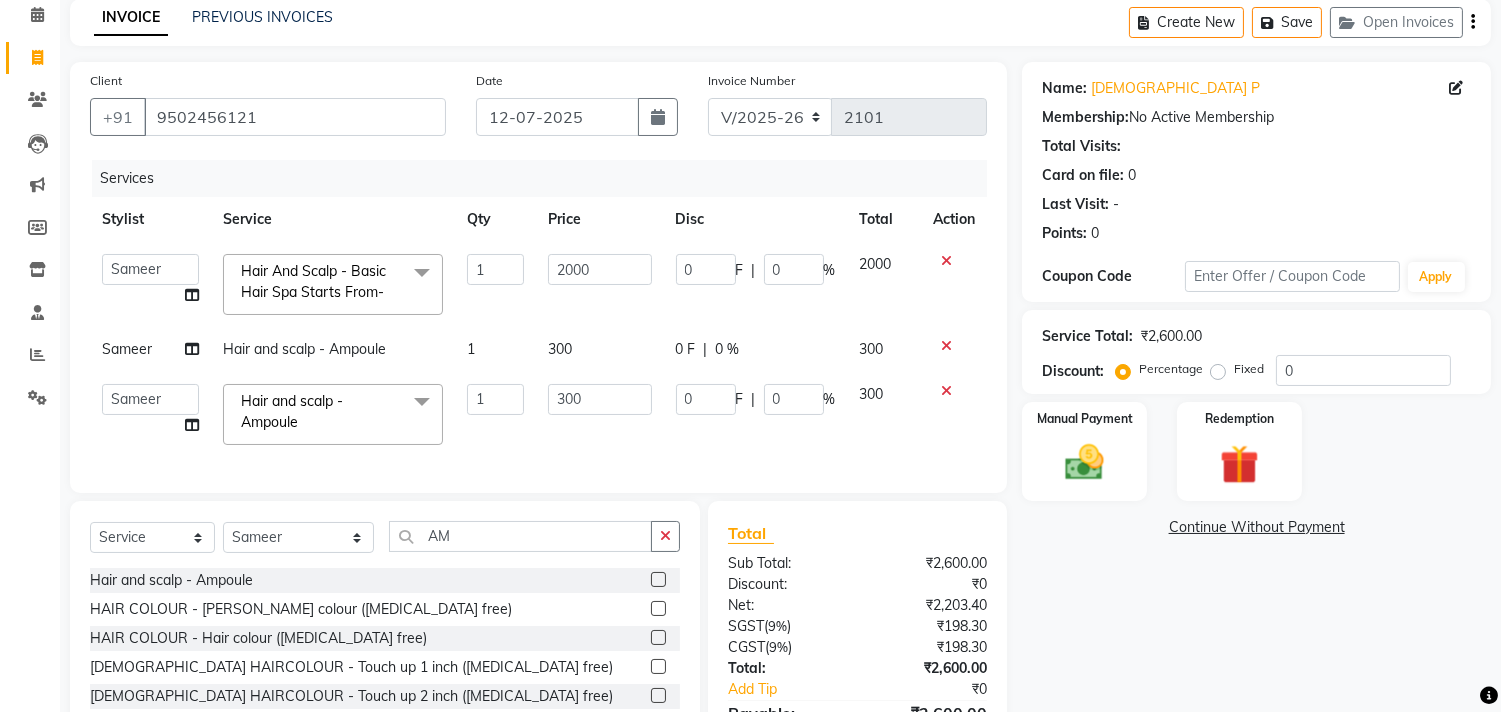 click on "0 F | 0 %" 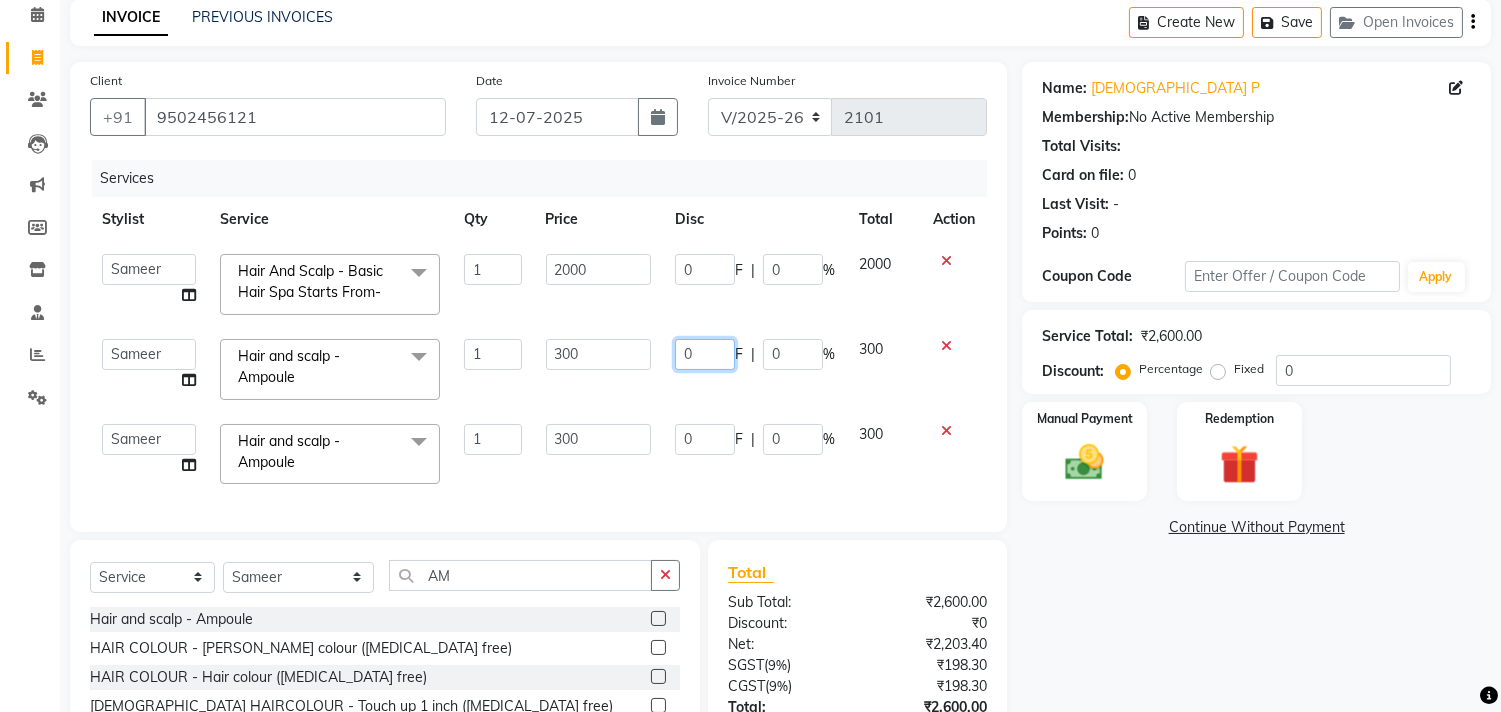 click on "0" 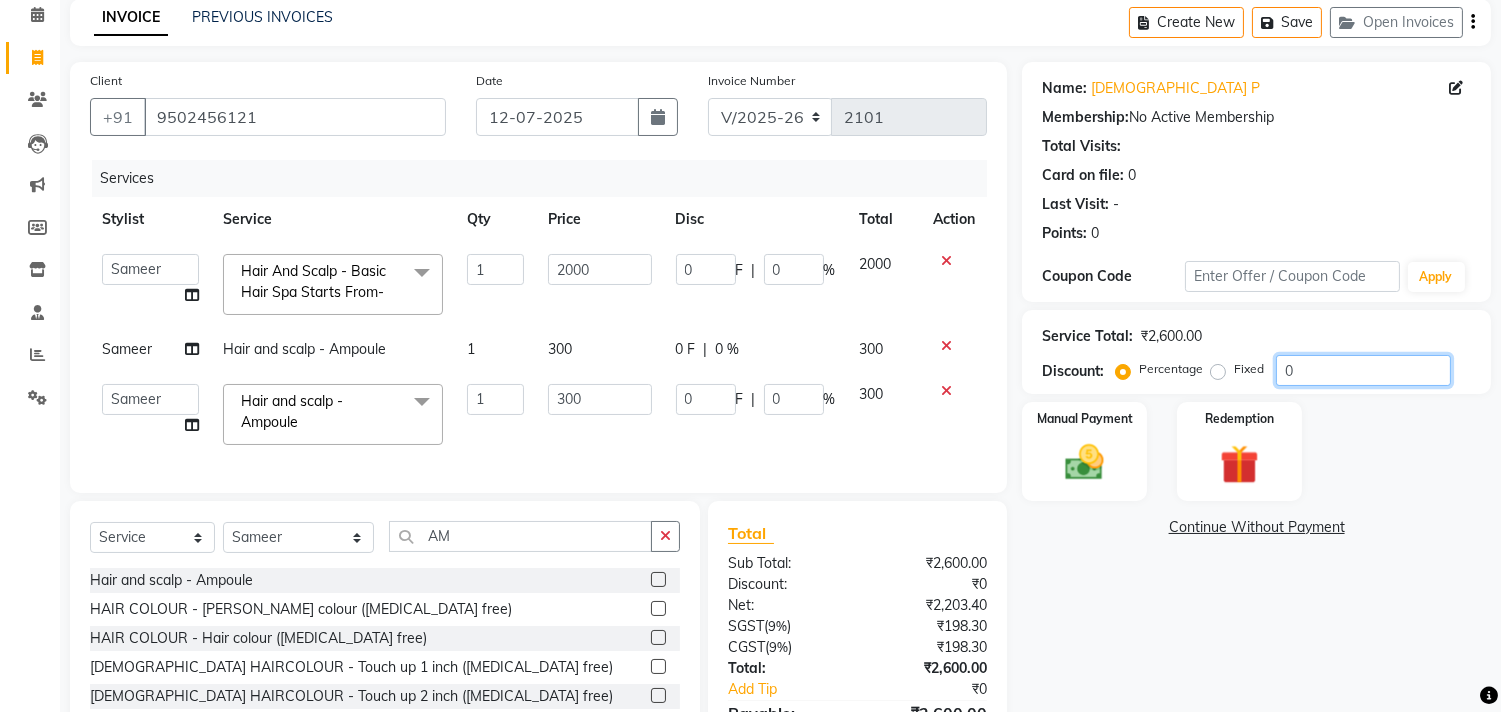 click on "0" 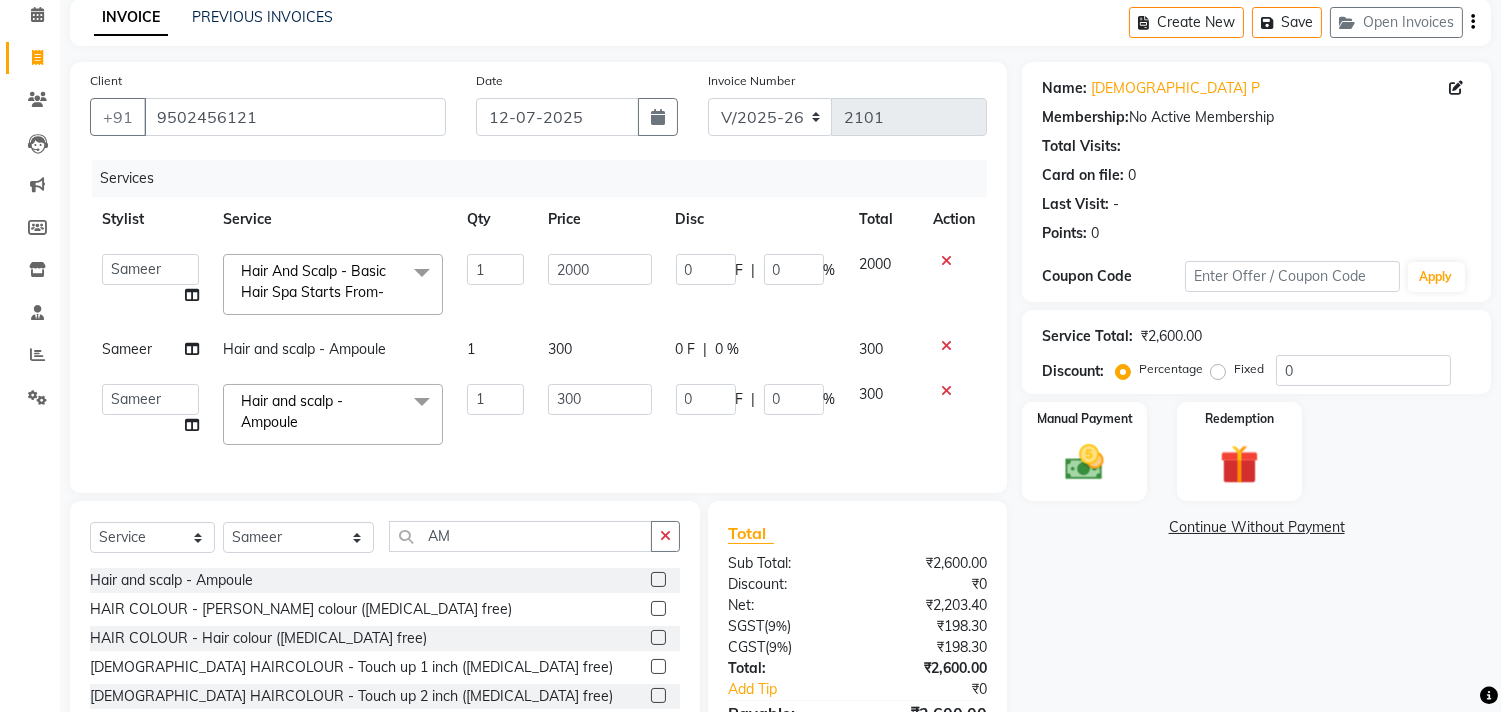 click on "0 F | 0 %" 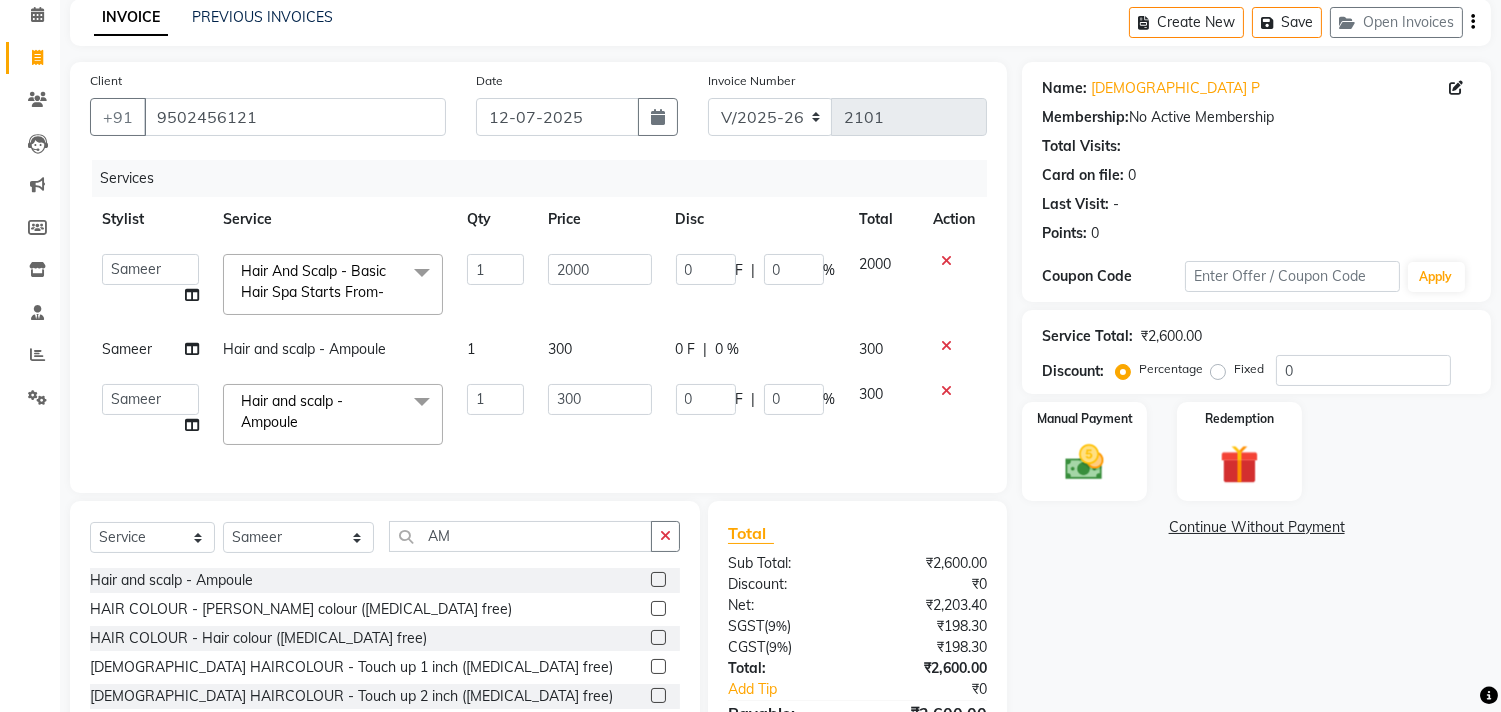 click on "0 F | 0 %" 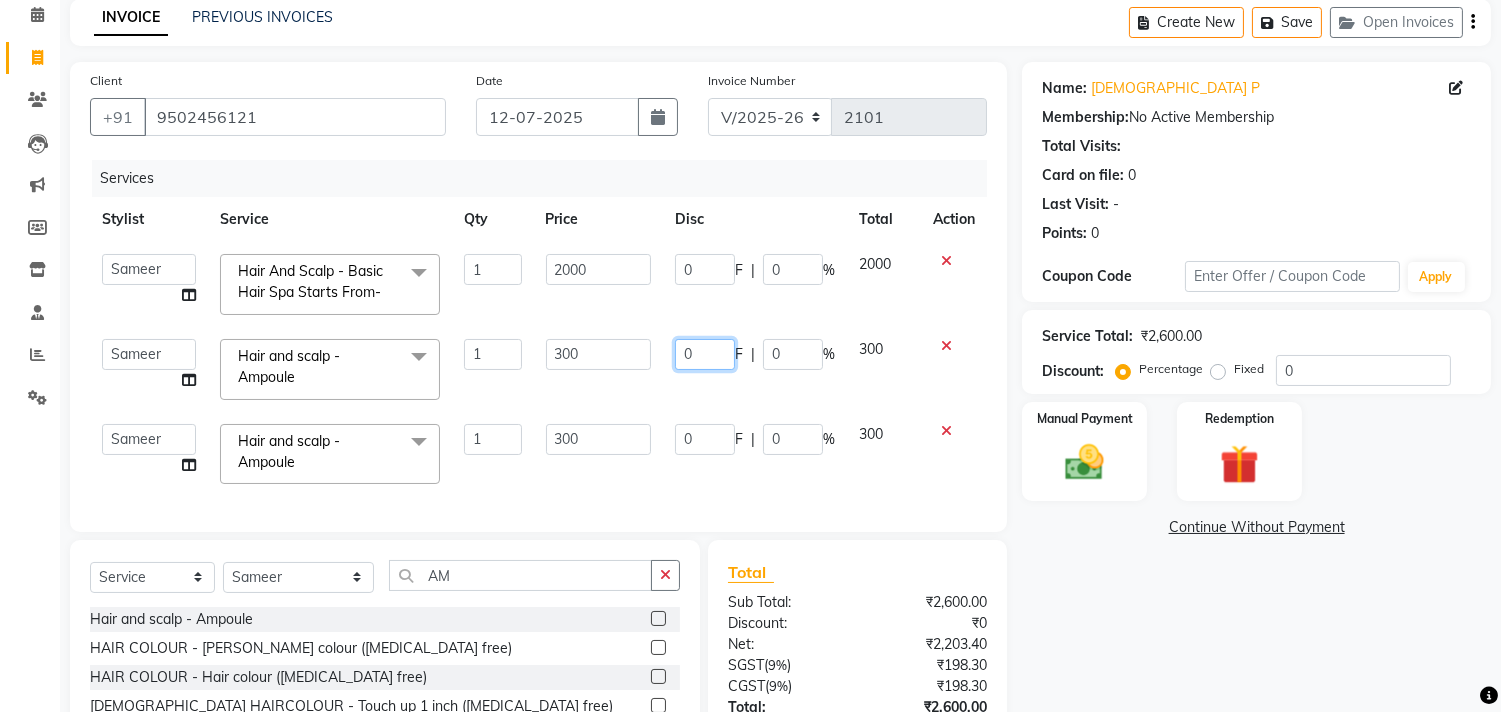 click on "0" 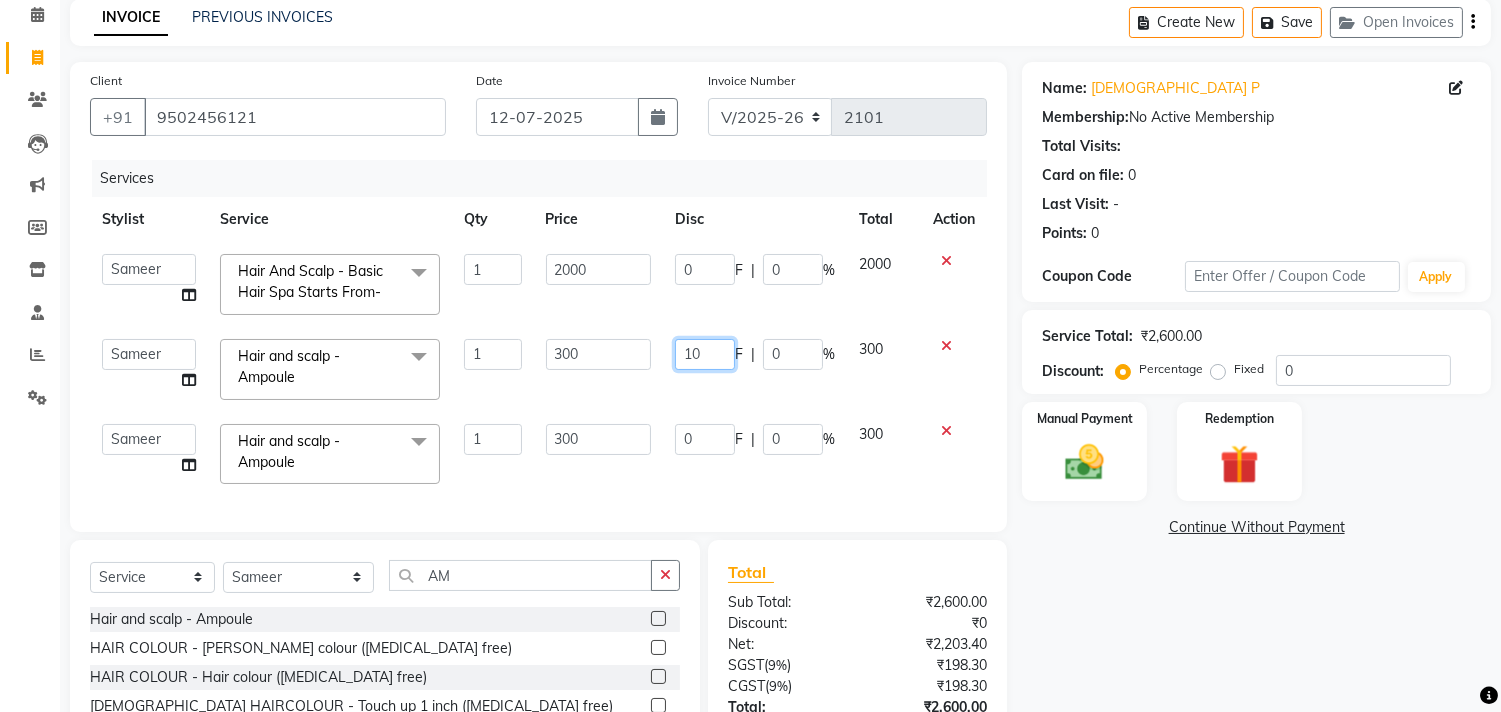 type on "100" 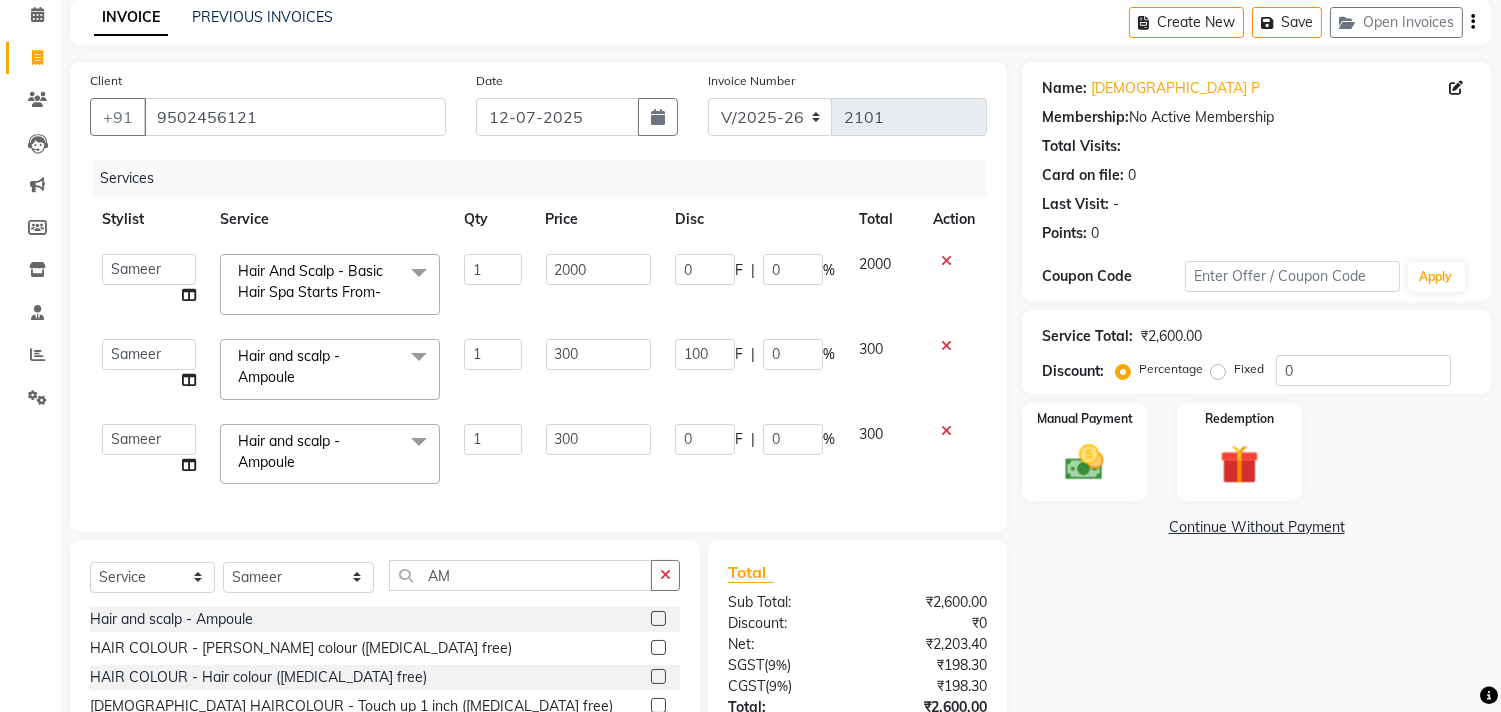 click on "aniket    Anu    AYAZ KADRI    Front Desk   Javed   kapil   KOMAL    Payal    Pooja Jadhav   Rahul Datkhile   RESHMA SHAIKH   rutik shinde   SACHIN SAKPAL   SADDAM   SAHAJAN   SAKSHI CHAVAN   Sameer    sampada   Sanjana    SANU   shobha sonawane   shobha sonawane   SHUBHAM PEDNEKAR   Sikandar Ansari   ssneha rana   Hair And Scalp - Basic Hair Spa Starts From-  x Hair And Scalp - Basic Hair Spa Starts From- Hair And Scalp - Anti-Dandruff Spa Starts From Hair And Scalp - Anti Hairfall Spa Starts From Hair And Scalp - Anti-Dandruff Scrub Hair And Scalp - Head Massage Starts From Hair And Scalp - Protein Treatment Starts From Hair And Scalp - Botox Spa Starts From Hair and Scalp - Golden spa starts from  Hair and scalp - Ultime repair  Hair and scalp - Ampoule HAIRCUT - Men's Advanced haircut HAIRCUT - Senior Stylist HAIRCUT - Hair-wash HAIRCUT - Hair-styling BEARD - Clean shave BEARD - Beard shape / styling BEARD - Moustache HAIR COLOUR - Highlights (per streak) HAIR COLOUR - Beard colour HYDRA FACIALS - HIM!" 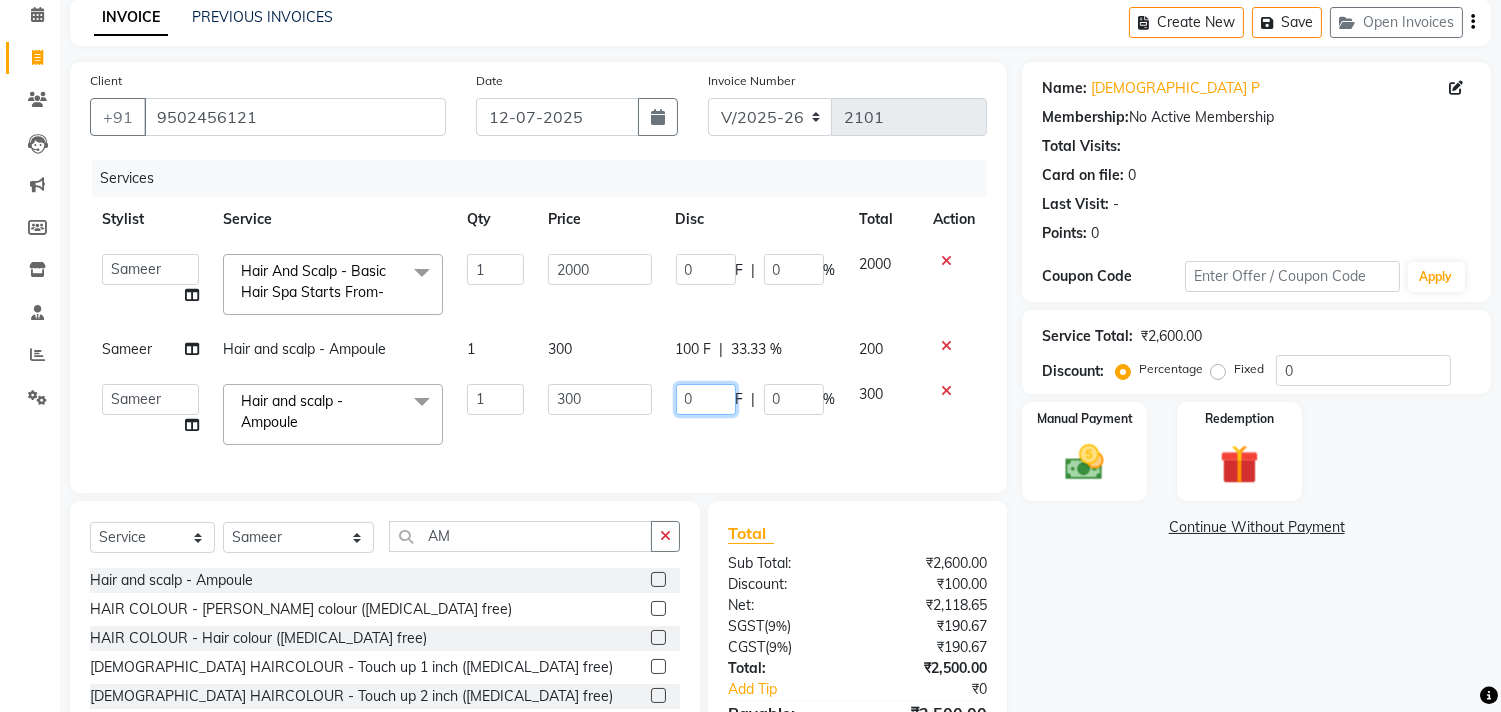 click on "0" 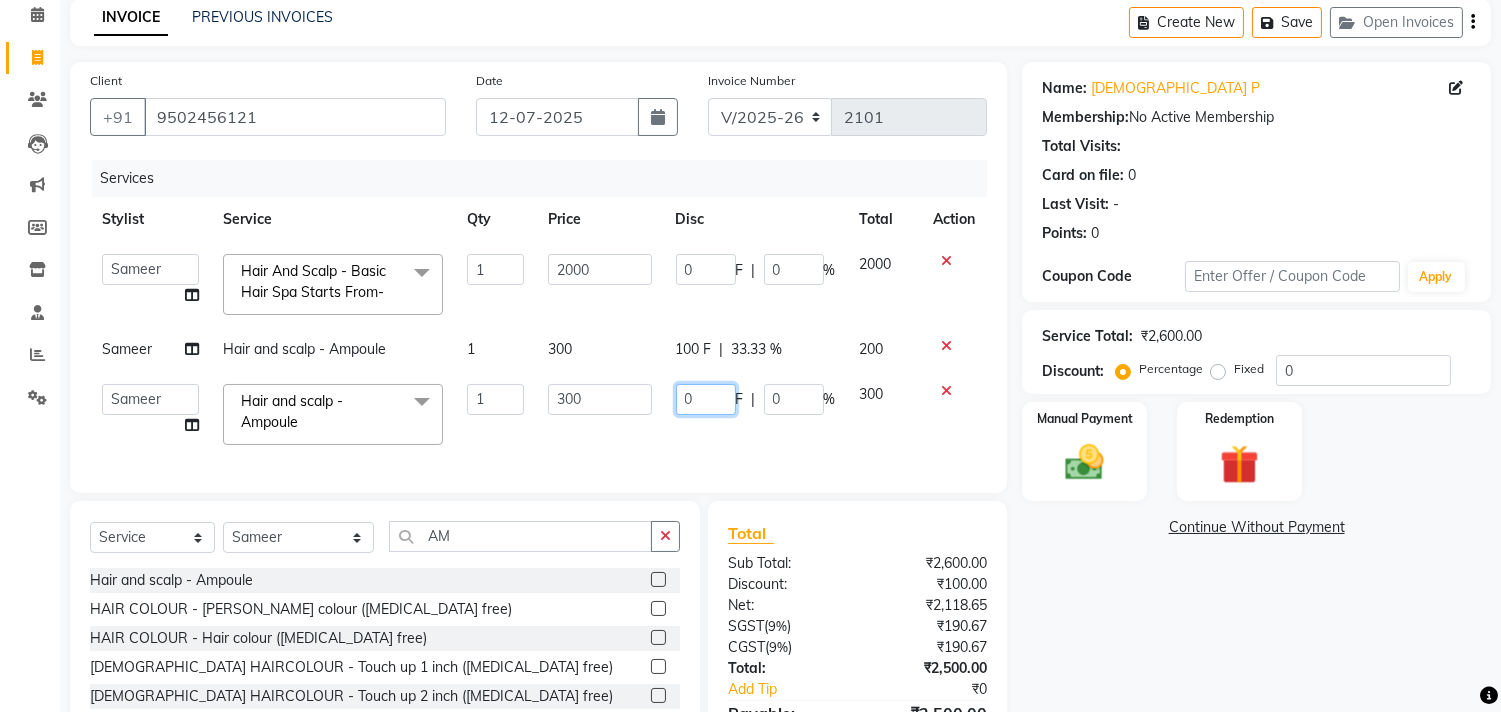 click on "0" 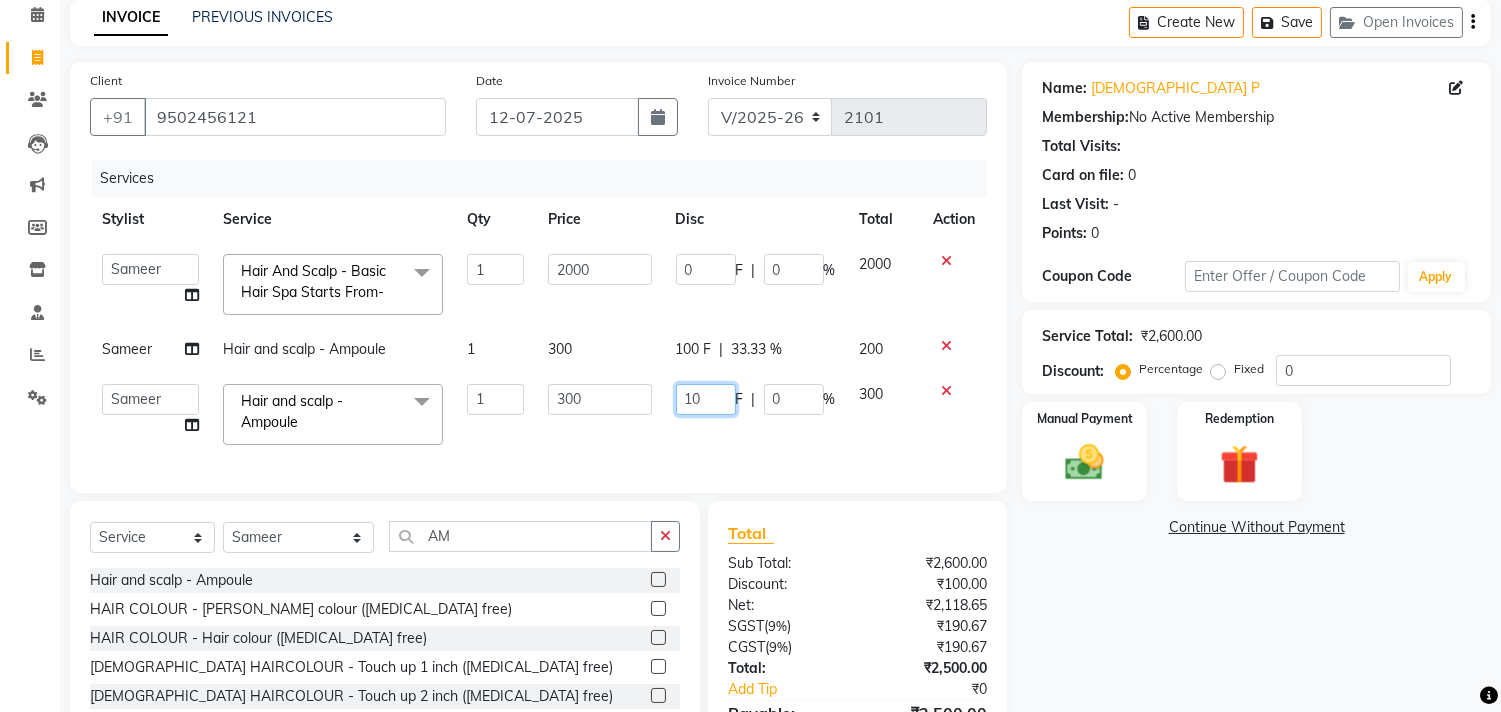 type on "100" 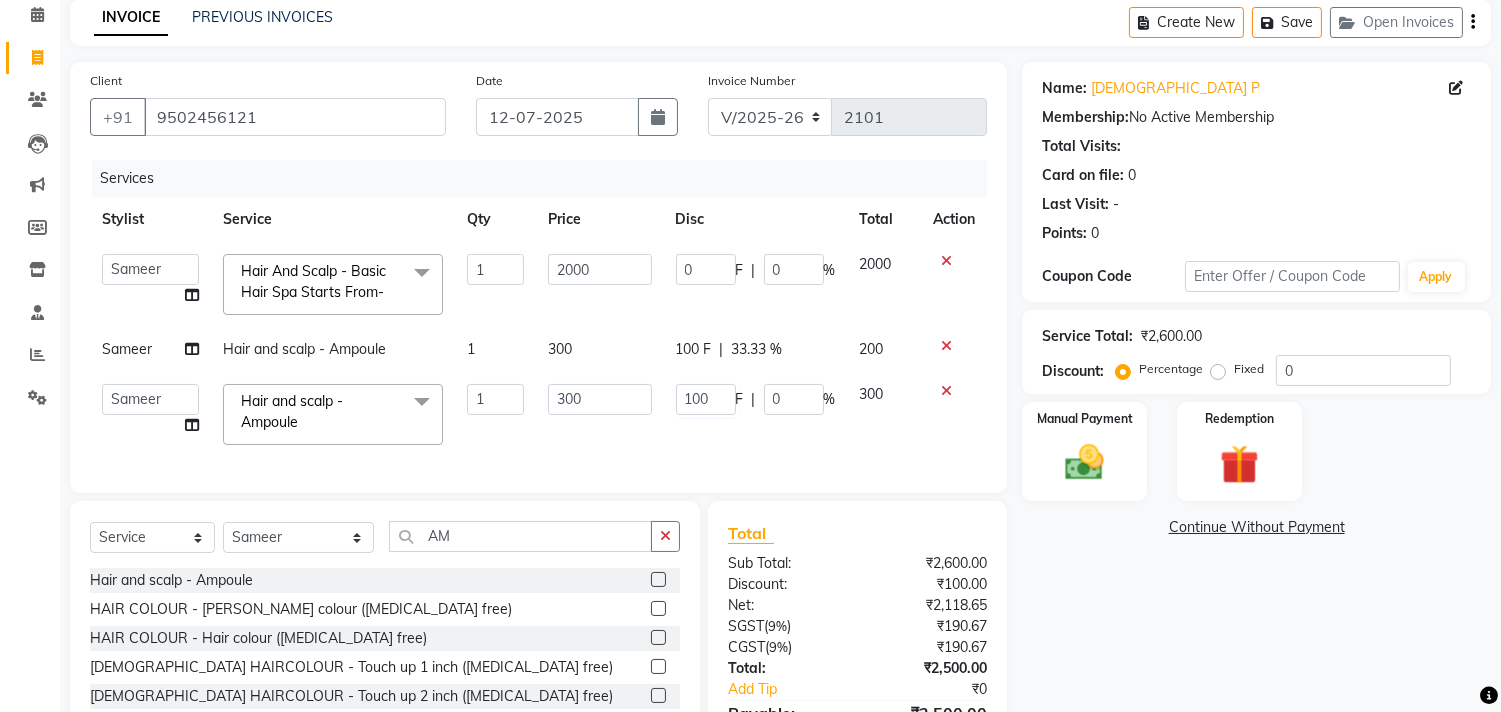 click on "Services Stylist Service Qty Price Disc Total Action  aniket    Anu    AYAZ KADRI    Front Desk   Javed   kapil   KOMAL    Payal    Pooja Jadhav   Rahul Datkhile   RESHMA SHAIKH   rutik shinde   SACHIN SAKPAL   SADDAM   SAHAJAN   SAKSHI CHAVAN   Sameer    sampada   Sanjana    SANU   shobha sonawane   shobha sonawane   SHUBHAM PEDNEKAR   Sikandar Ansari   ssneha rana   Hair And Scalp - Basic Hair Spa Starts From-  x Hair And Scalp - Basic Hair Spa Starts From- Hair And Scalp - Anti-Dandruff Spa Starts From Hair And Scalp - Anti Hairfall Spa Starts From Hair And Scalp - Anti-Dandruff Scrub Hair And Scalp - Head Massage Starts From Hair And Scalp - Protein Treatment Starts From Hair And Scalp - Botox Spa Starts From Hair and Scalp - Golden spa starts from  Hair and scalp - Ultime repair  Hair and scalp - Ampoule HAIRCUT - Men's Advanced haircut HAIRCUT - Senior Stylist HAIRCUT - Hair-wash HAIRCUT - Hair-styling BEARD - Clean shave BEARD - Beard shape / styling BEARD - Moustache HAIR COLOUR - Beard colour 1 2000" 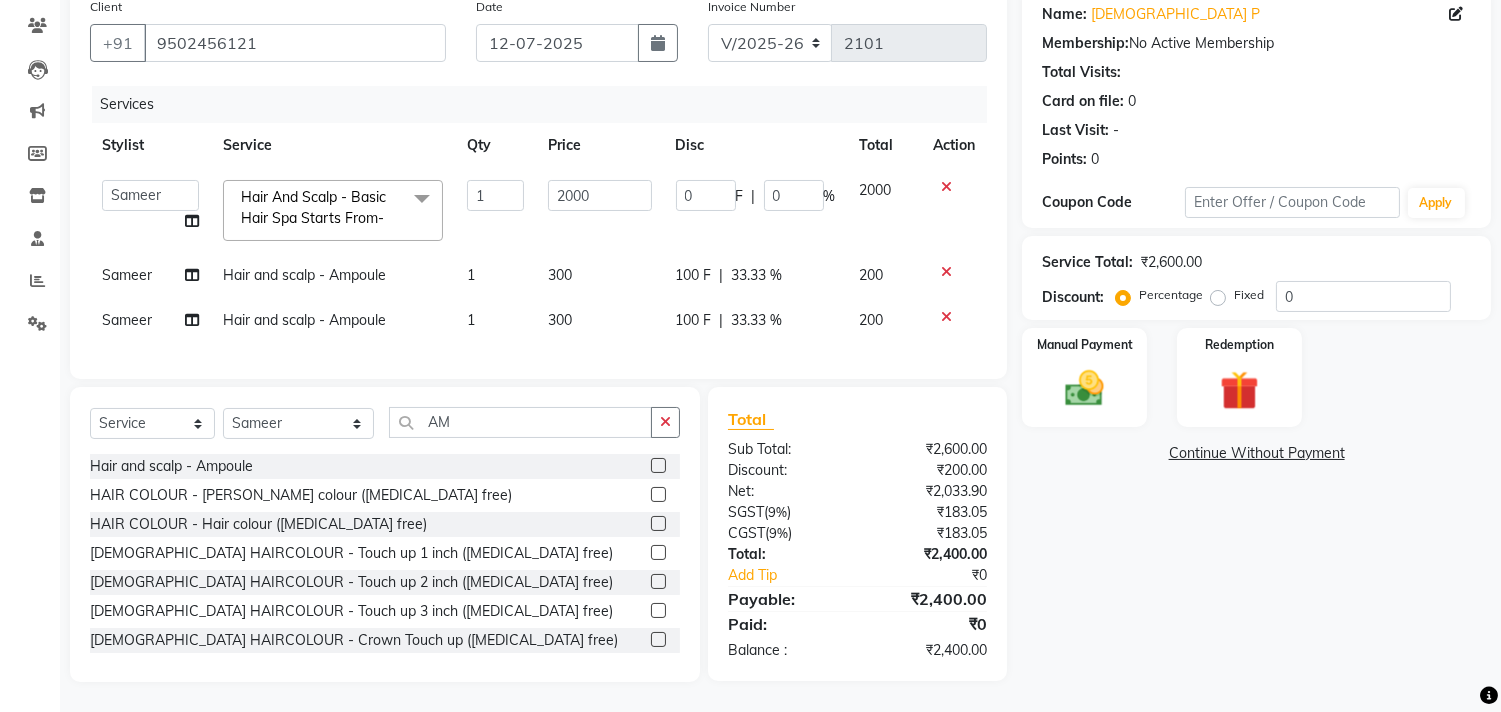 scroll, scrollTop: 178, scrollLeft: 0, axis: vertical 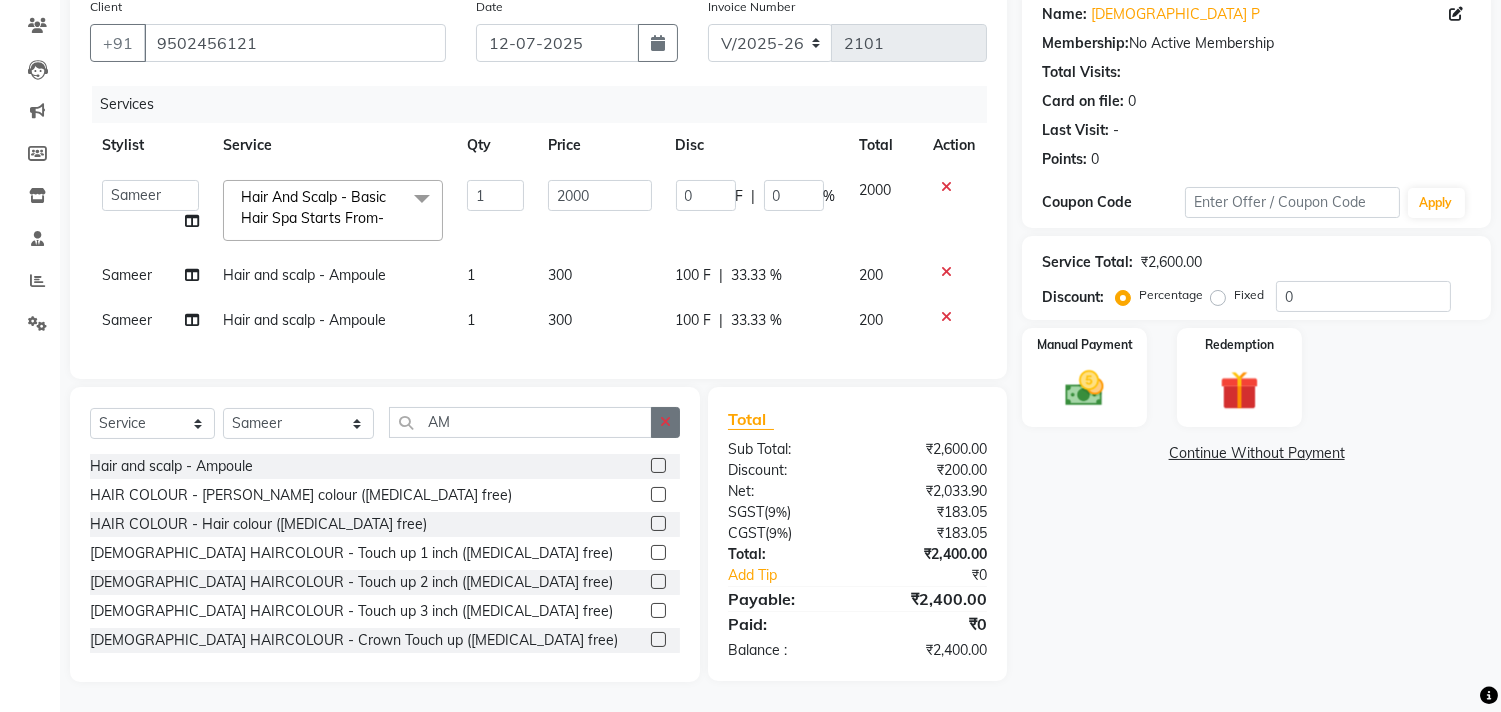 click 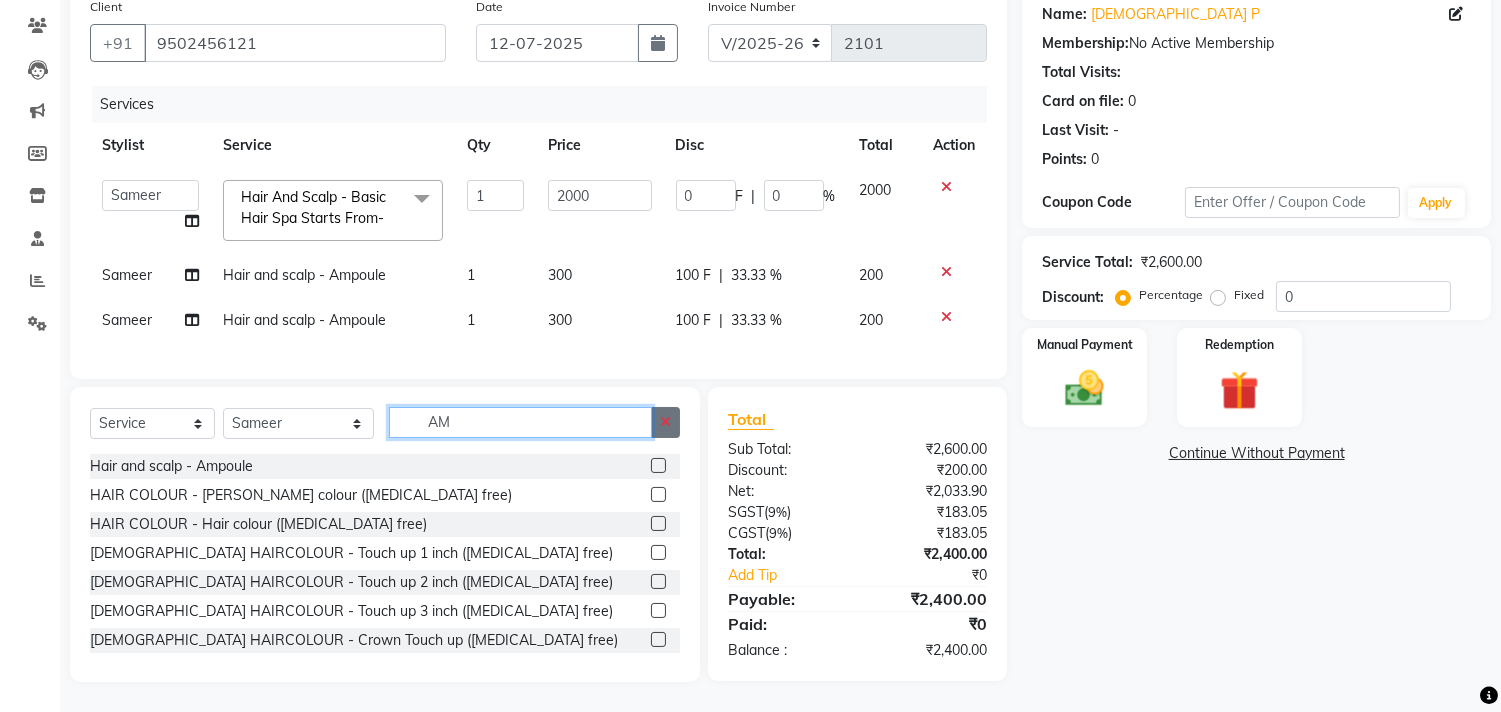 type 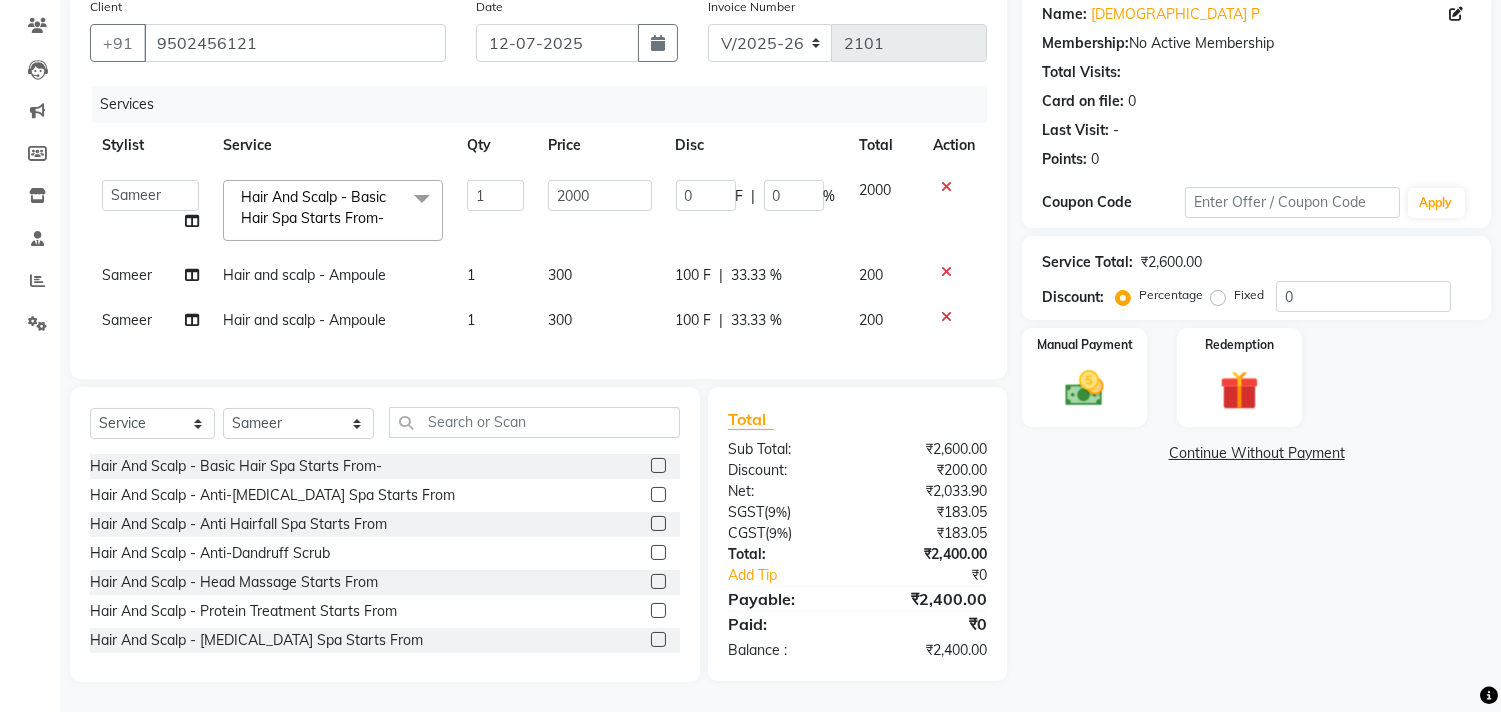 click on "Sameer" 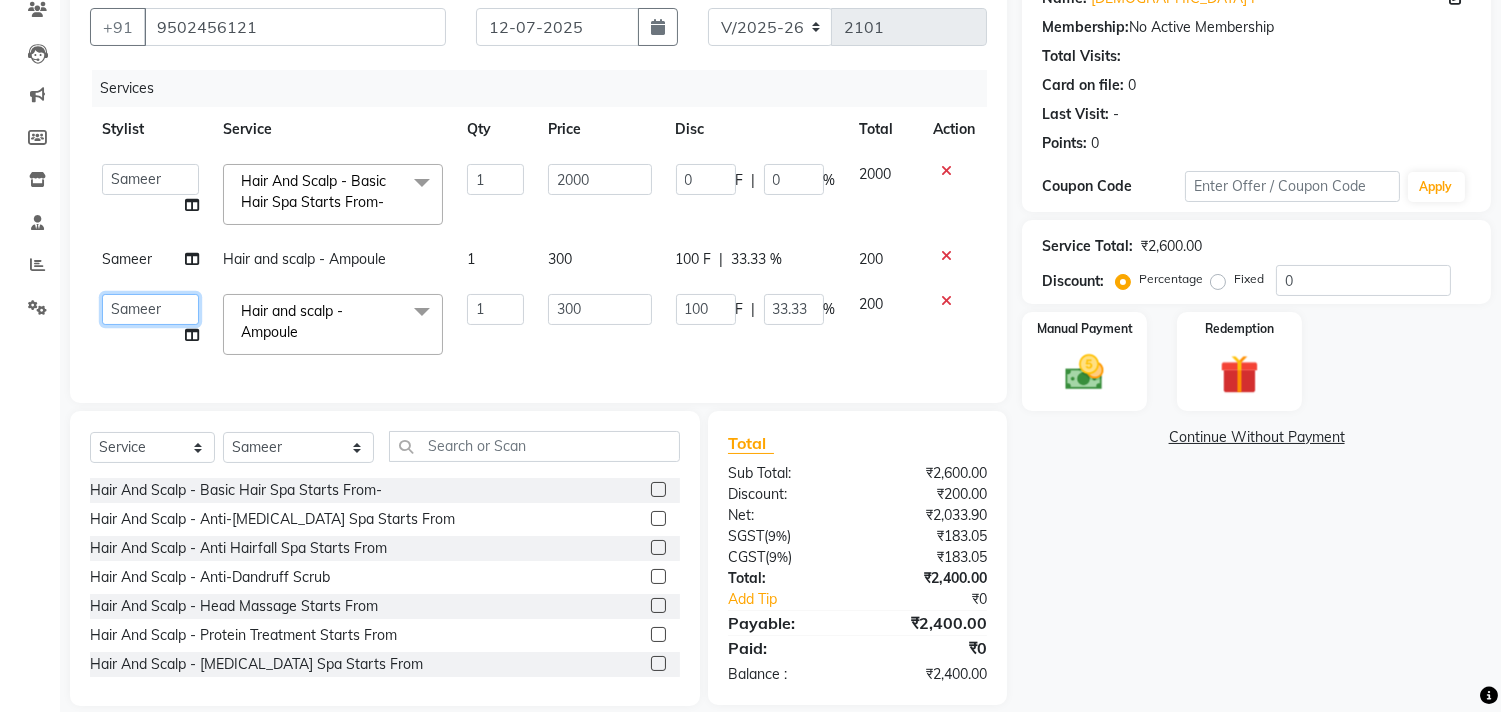 click on "aniket    Anu    AYAZ KADRI    Front Desk   Javed   kapil   KOMAL    Payal    Pooja Jadhav   Rahul Datkhile   RESHMA SHAIKH   rutik shinde   SACHIN SAKPAL   SADDAM   SAHAJAN   SAKSHI CHAVAN   Sameer    sampada   Sanjana    SANU   shobha sonawane   shobha sonawane   SHUBHAM PEDNEKAR   Sikandar Ansari   ssneha rana" 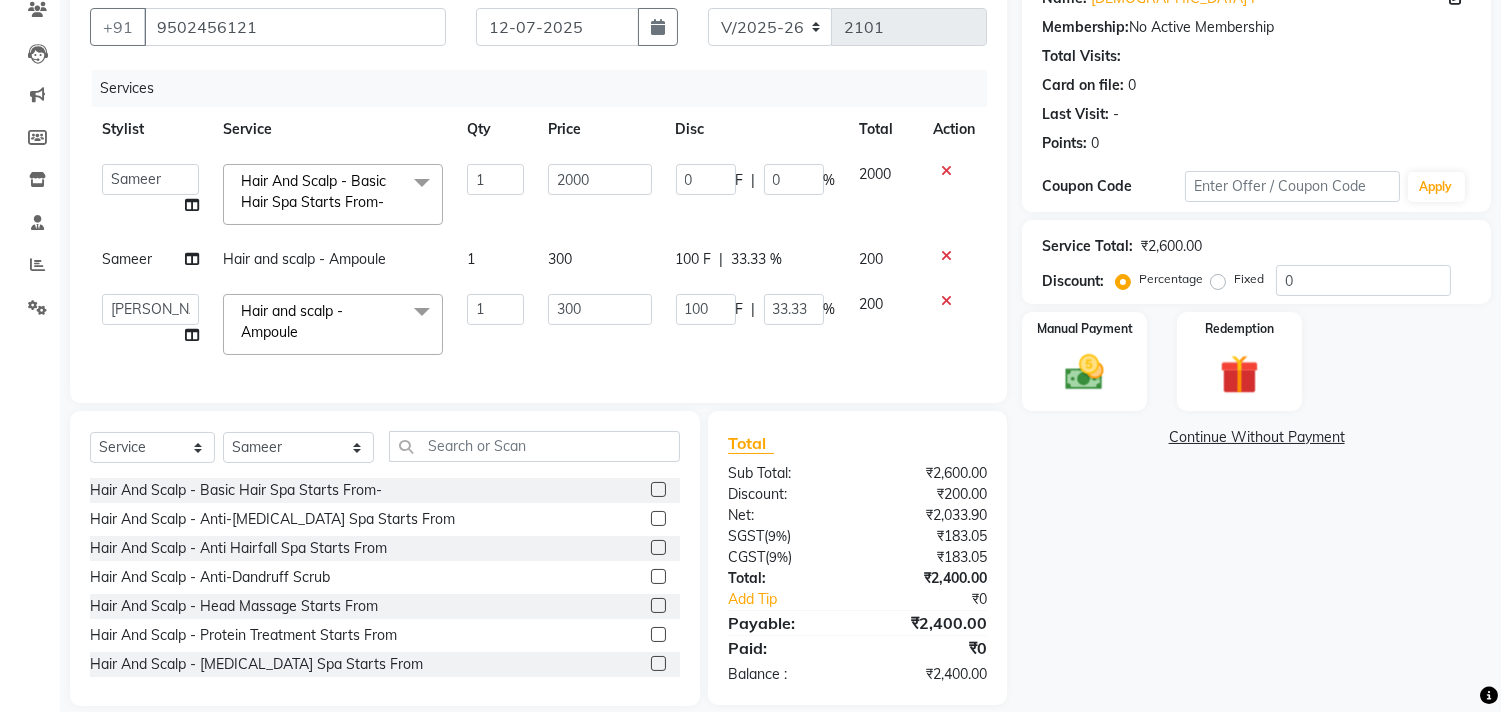 click on "Select  Service  Product  Membership  Package Voucher Prepaid Gift Card  Select Stylist aniket  Anu  AYAZ KADRI  Front Desk Javed kapil KOMAL  Payal  Pooja Jadhav Rahul Datkhile RESHMA SHAIKH rutik shinde SACHIN SAKPAL SADDAM SAHAJAN SAKSHI CHAVAN Sameer  sampada Sanjana  SANU shobha sonawane shobha sonawane SHUBHAM PEDNEKAR Sikandar Ansari ssneha rana" 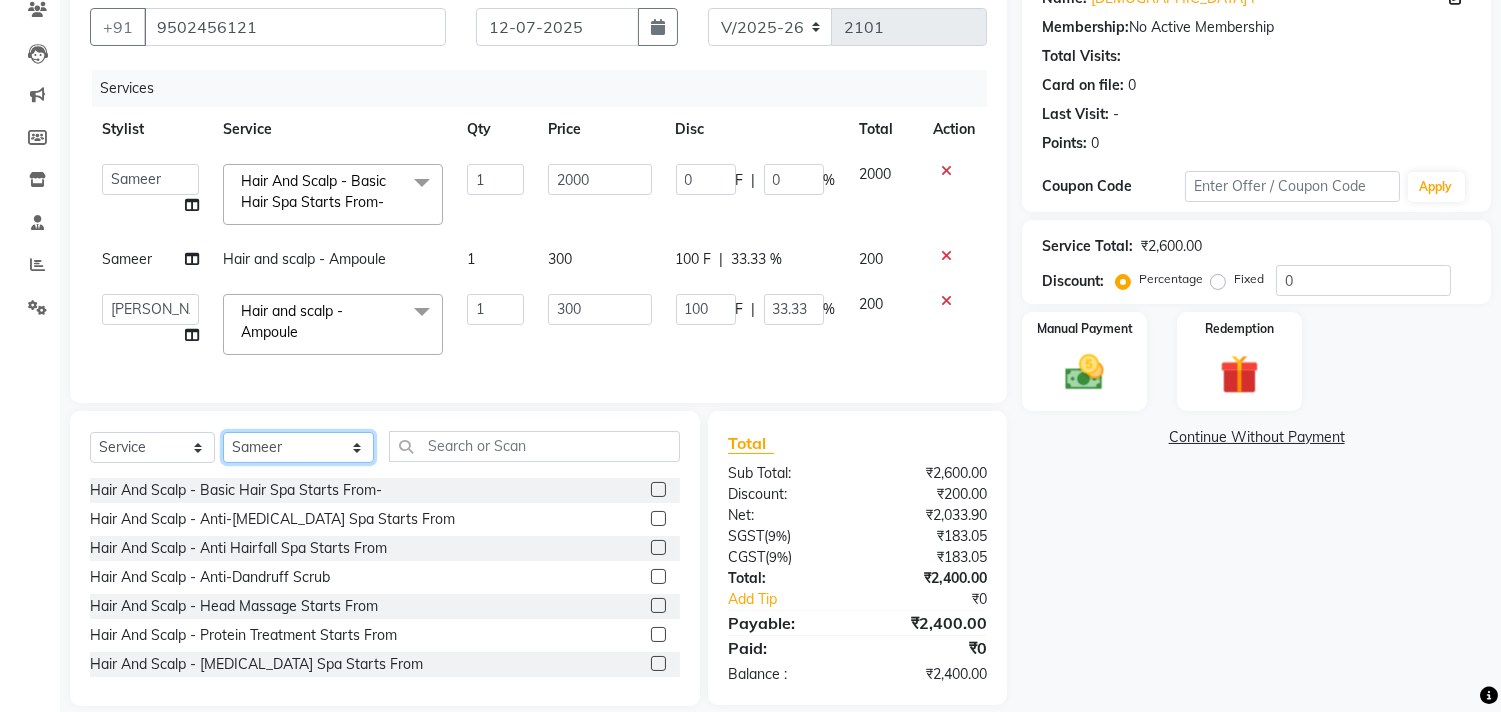 click on "Select Stylist aniket  Anu  AYAZ KADRI  Front Desk Javed kapil KOMAL  Payal  Pooja Jadhav Rahul Datkhile RESHMA SHAIKH rutik shinde SACHIN SAKPAL SADDAM SAHAJAN SAKSHI CHAVAN Sameer  sampada Sanjana  SANU shobha sonawane shobha sonawane SHUBHAM PEDNEKAR Sikandar Ansari ssneha rana" 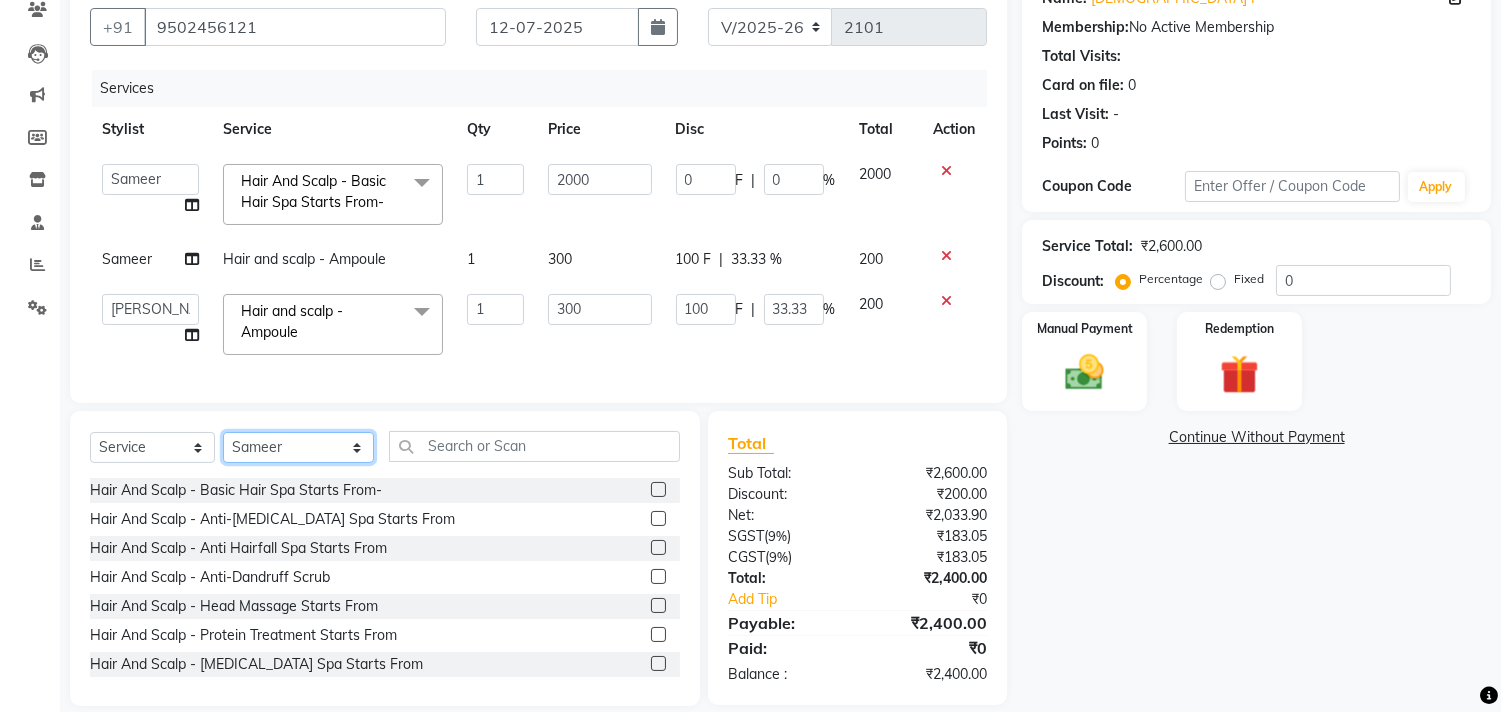 select on "59601" 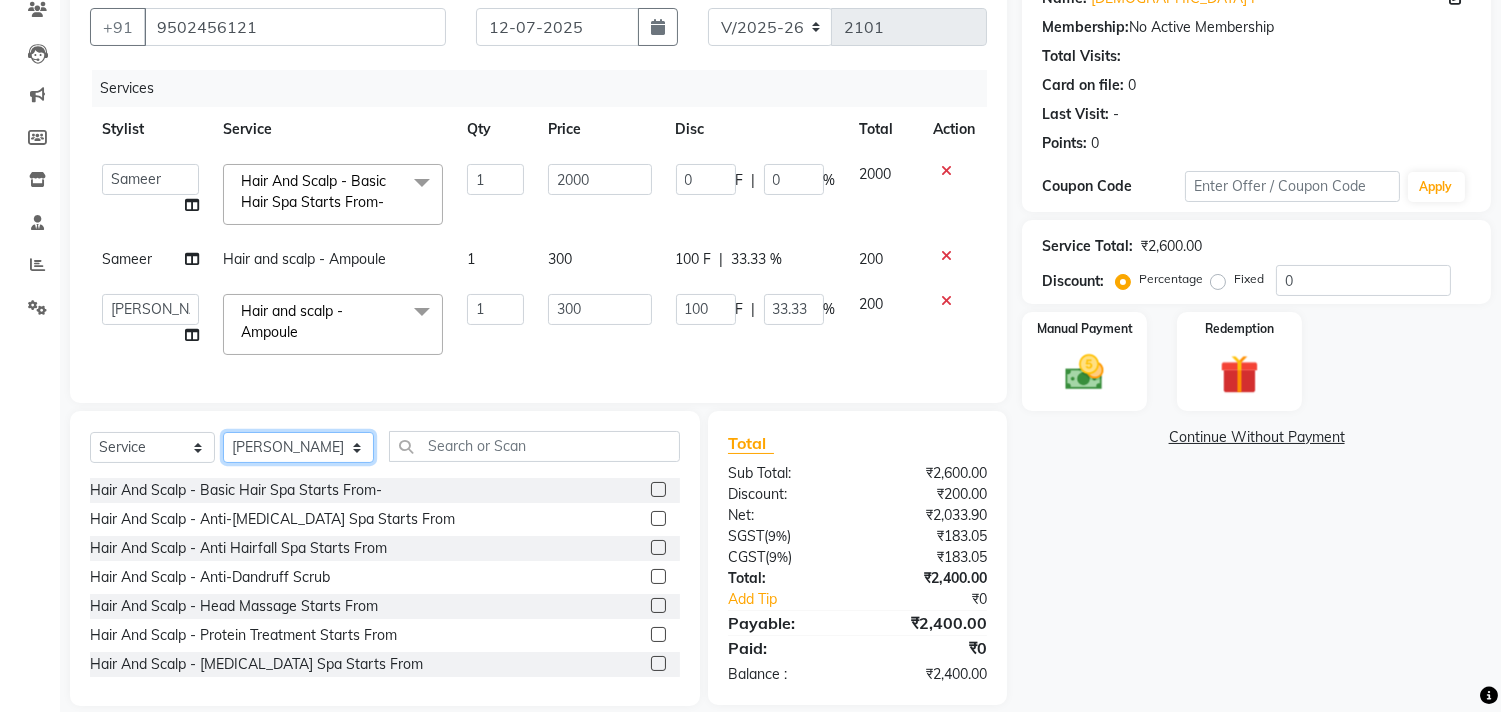 click on "Select Stylist aniket  Anu  AYAZ KADRI  Front Desk Javed kapil KOMAL  Payal  Pooja Jadhav Rahul Datkhile RESHMA SHAIKH rutik shinde SACHIN SAKPAL SADDAM SAHAJAN SAKSHI CHAVAN Sameer  sampada Sanjana  SANU shobha sonawane shobha sonawane SHUBHAM PEDNEKAR Sikandar Ansari ssneha rana" 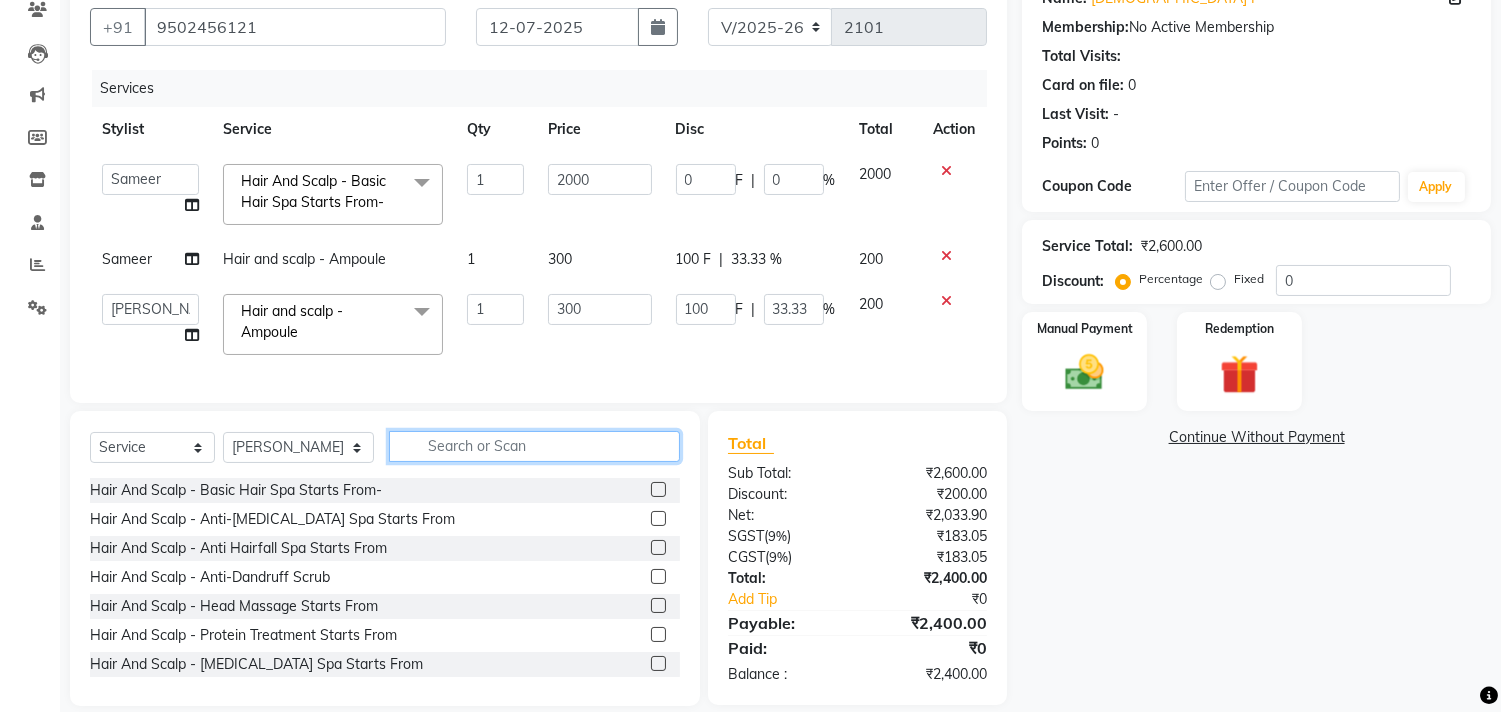 click 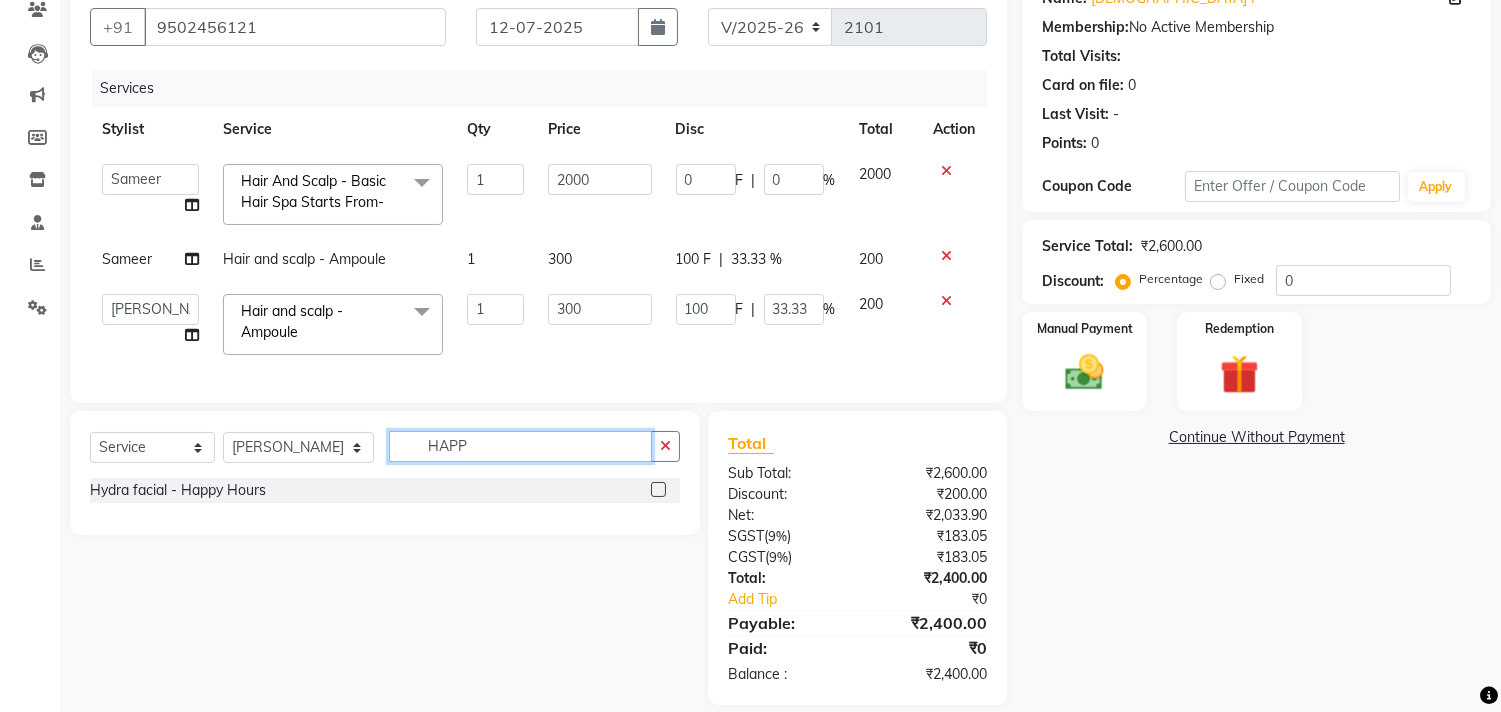 type on "HAPP" 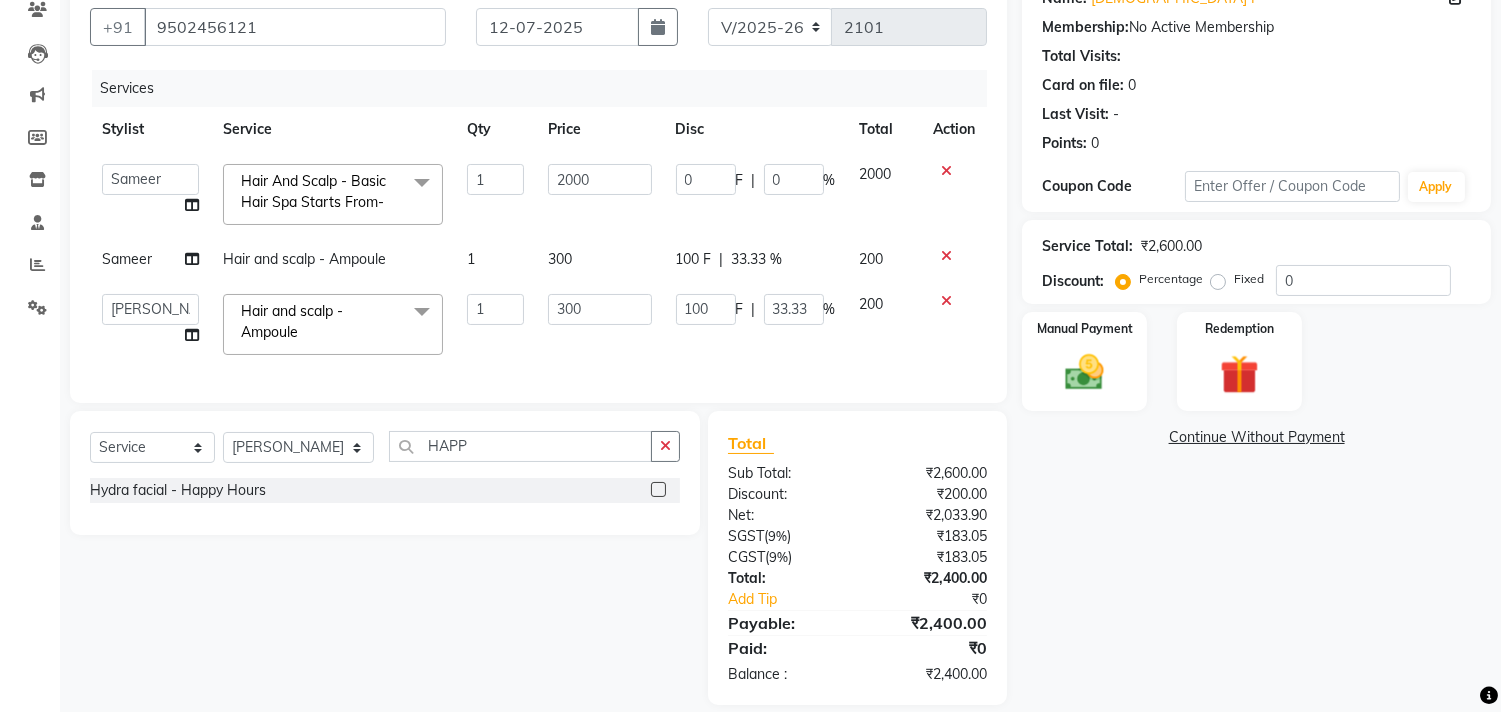 click 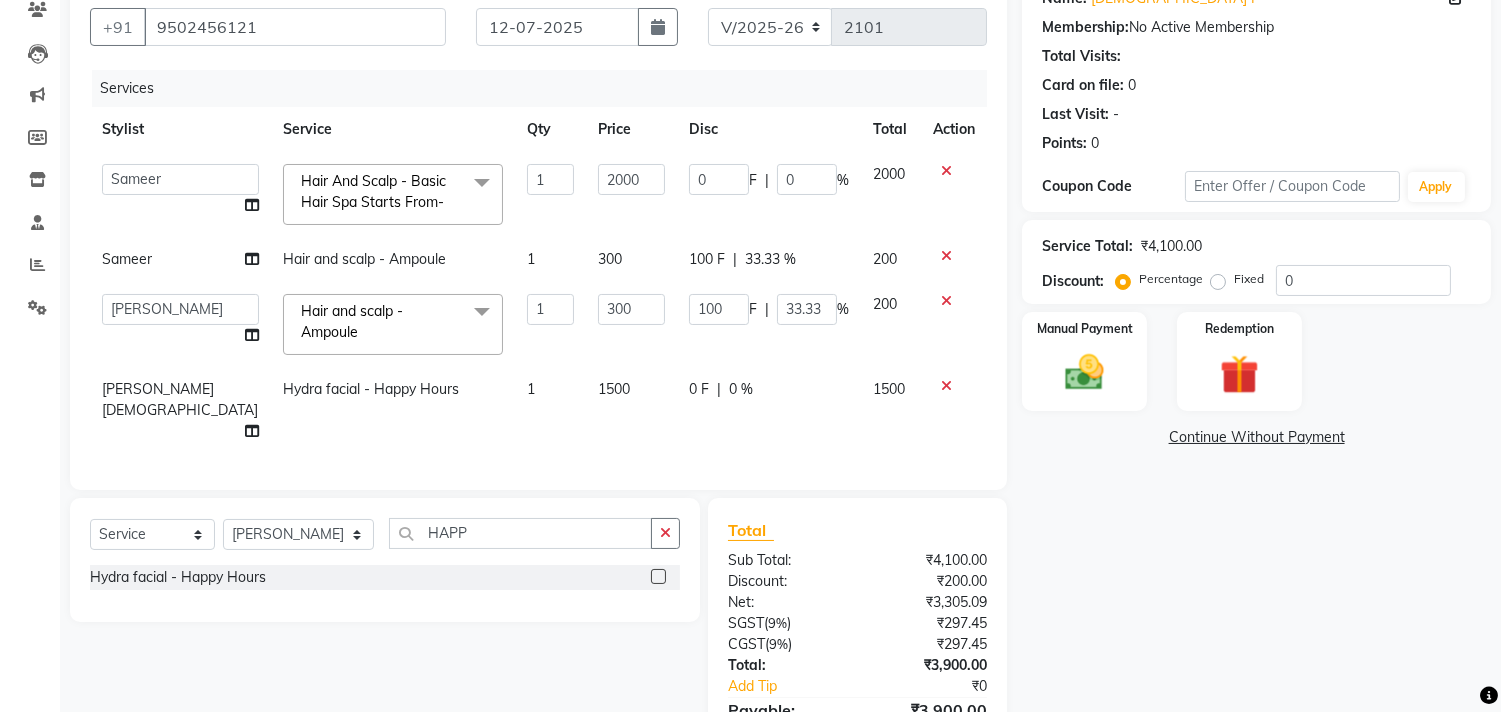 click 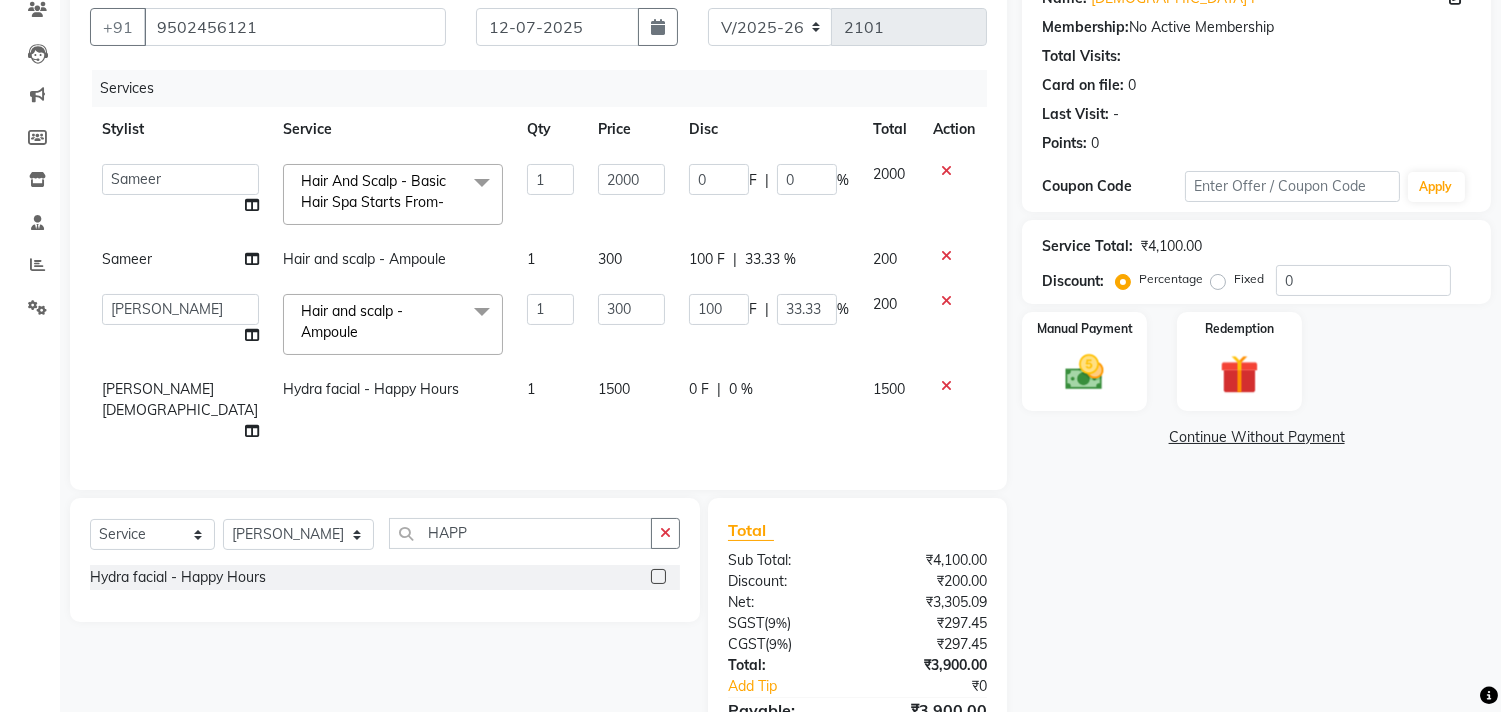 click at bounding box center (657, 577) 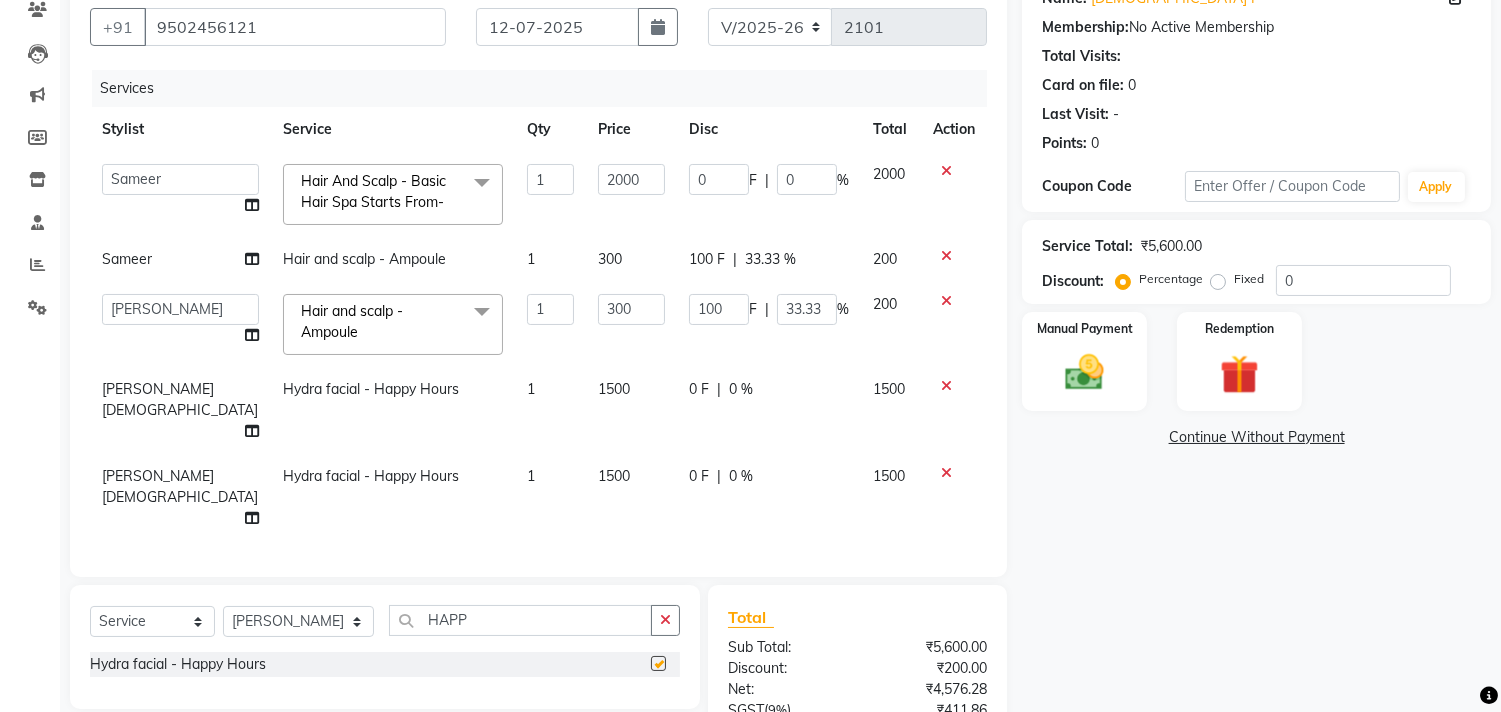 checkbox on "false" 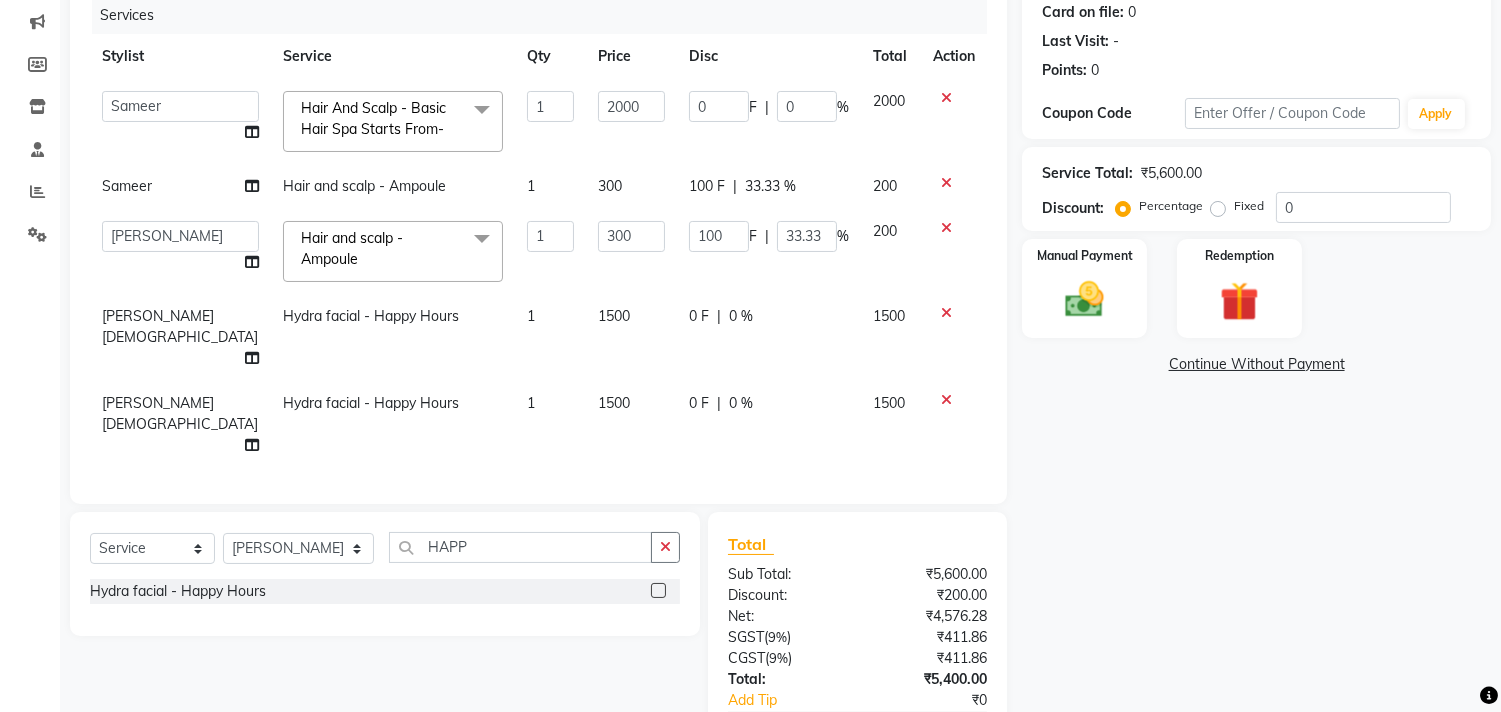 scroll, scrollTop: 290, scrollLeft: 0, axis: vertical 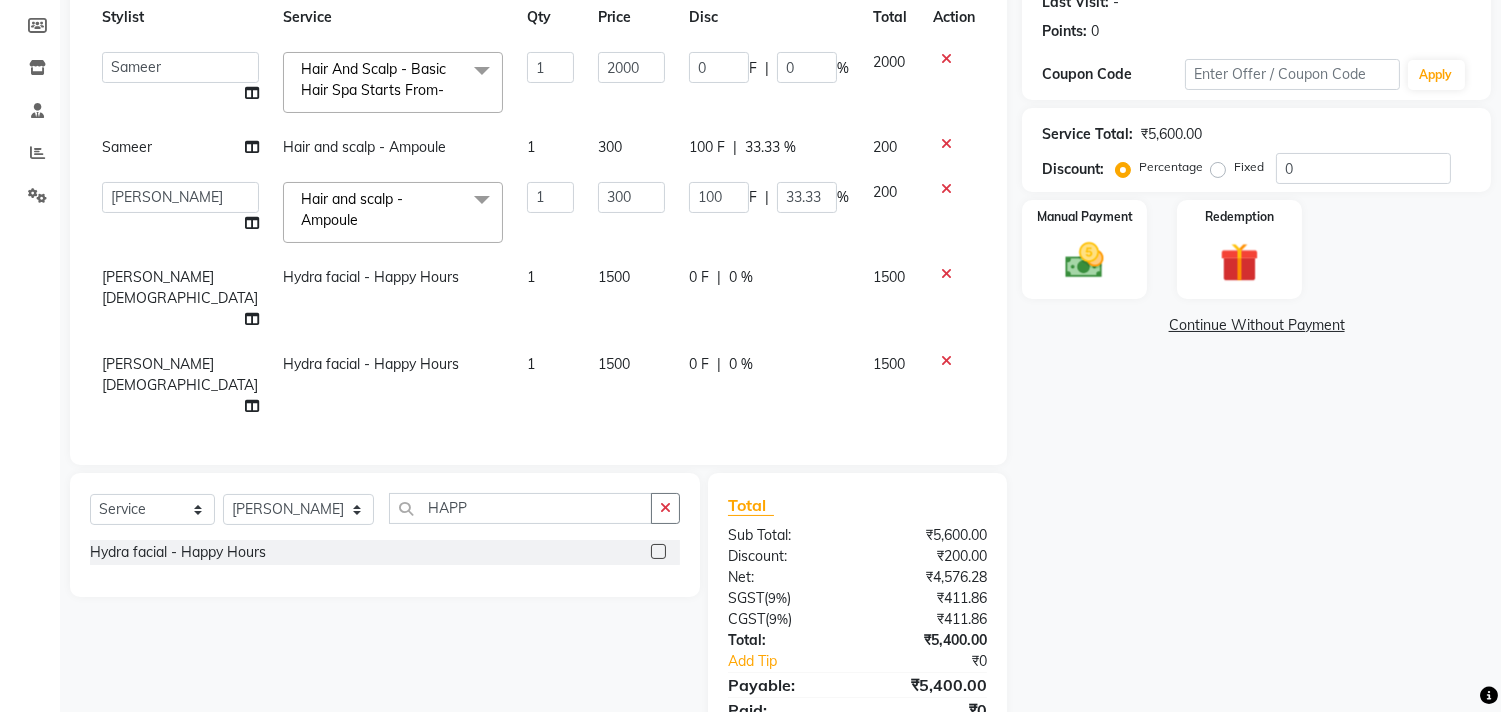 click on "RESHMA SHAIKH" 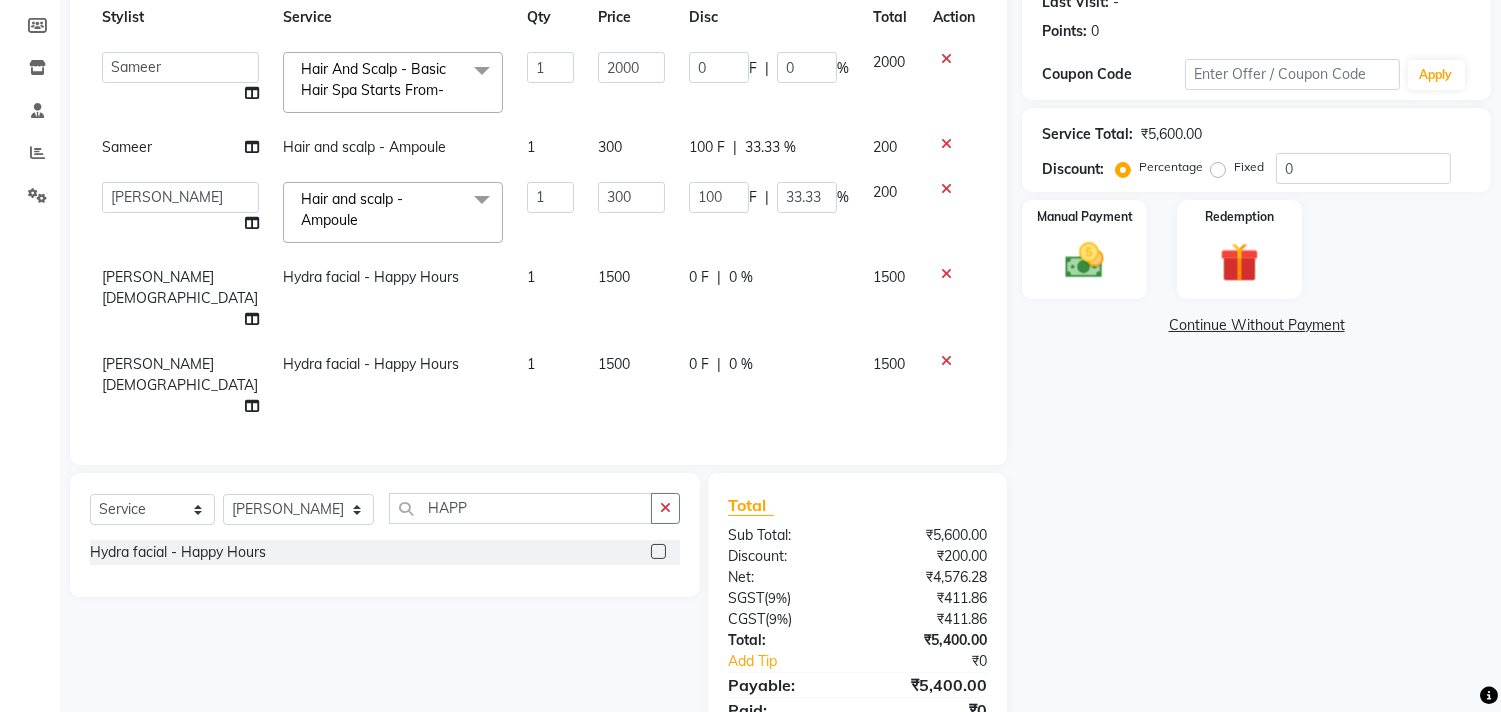 select on "59601" 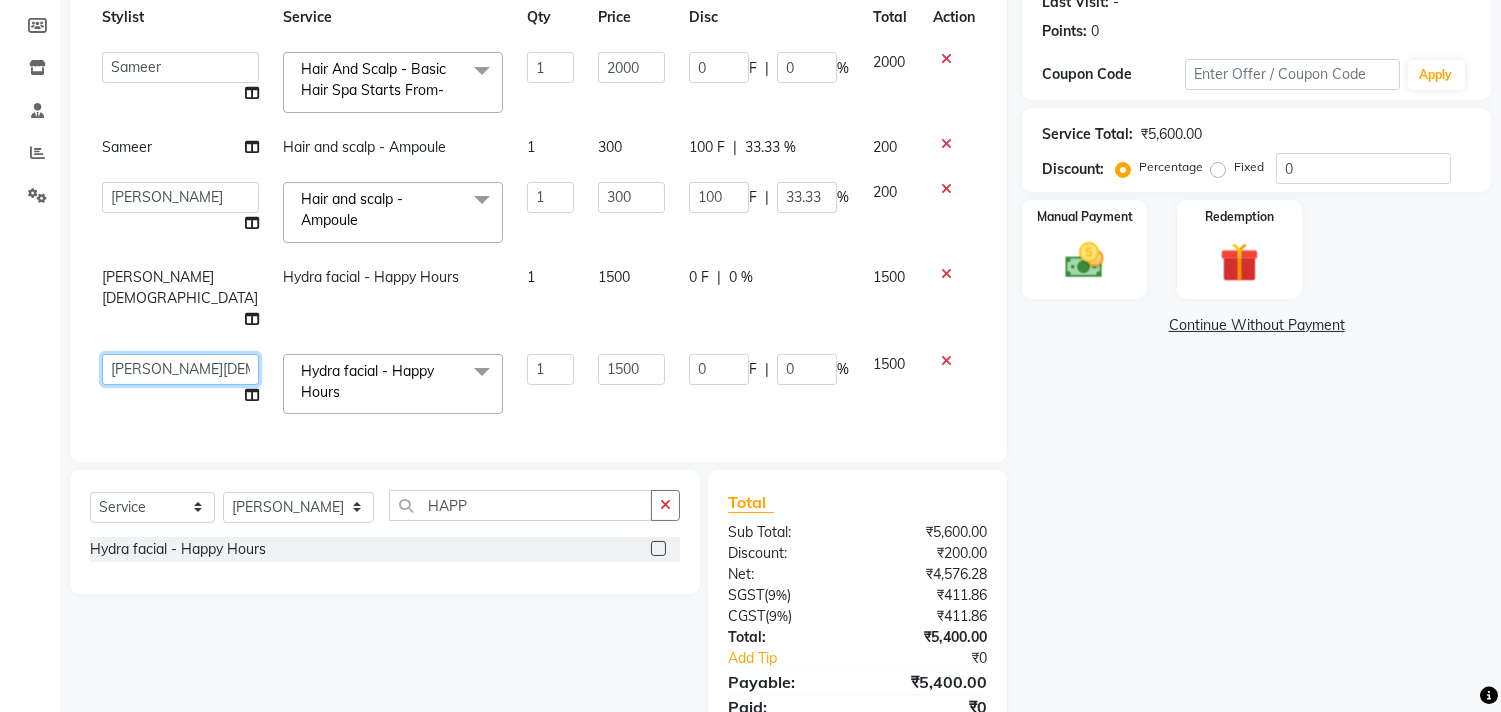 click on "aniket    Anu    AYAZ KADRI    Front Desk   Javed   kapil   KOMAL    Payal    Pooja Jadhav   Rahul Datkhile   RESHMA SHAIKH   rutik shinde   SACHIN SAKPAL   SADDAM   SAHAJAN   SAKSHI CHAVAN   Sameer    sampada   Sanjana    SANU   shobha sonawane   shobha sonawane   SHUBHAM PEDNEKAR   Sikandar Ansari   ssneha rana" 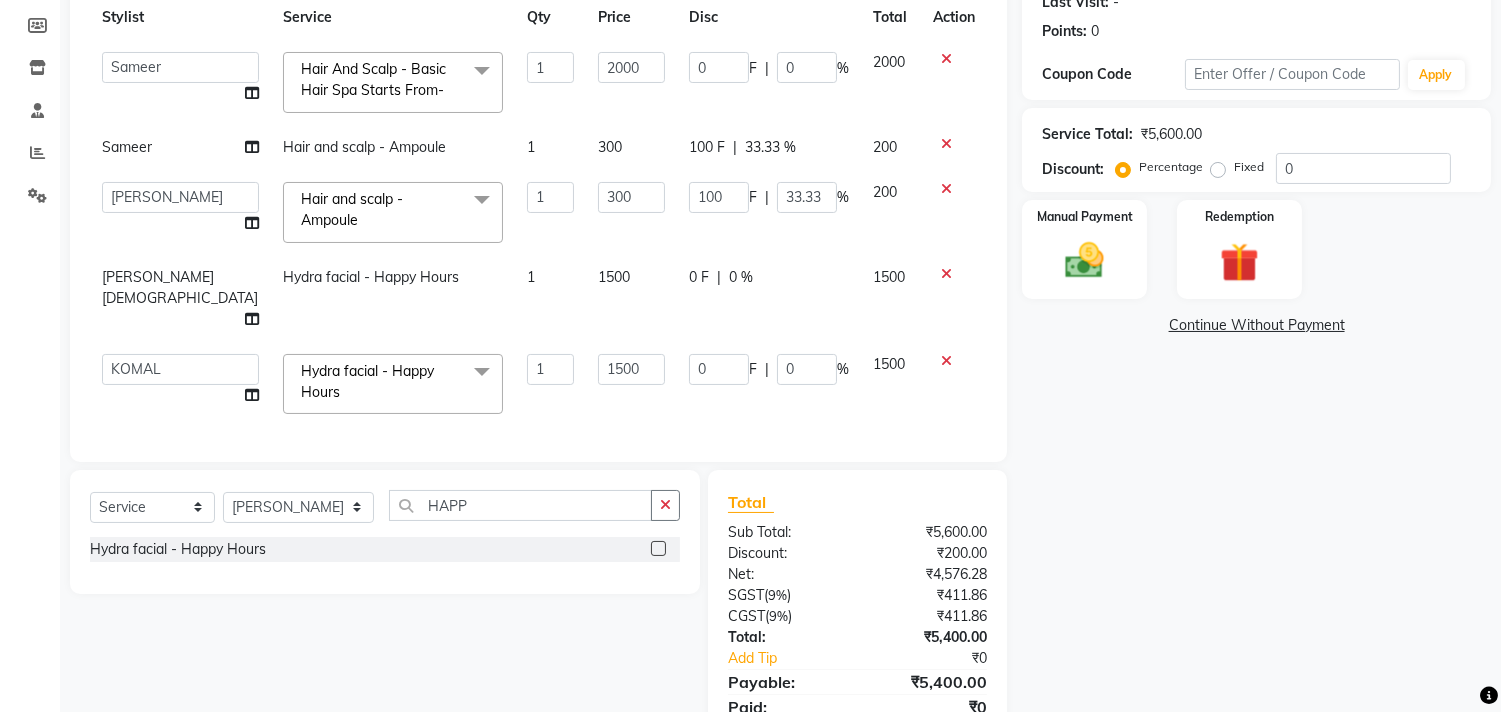 select on "49348" 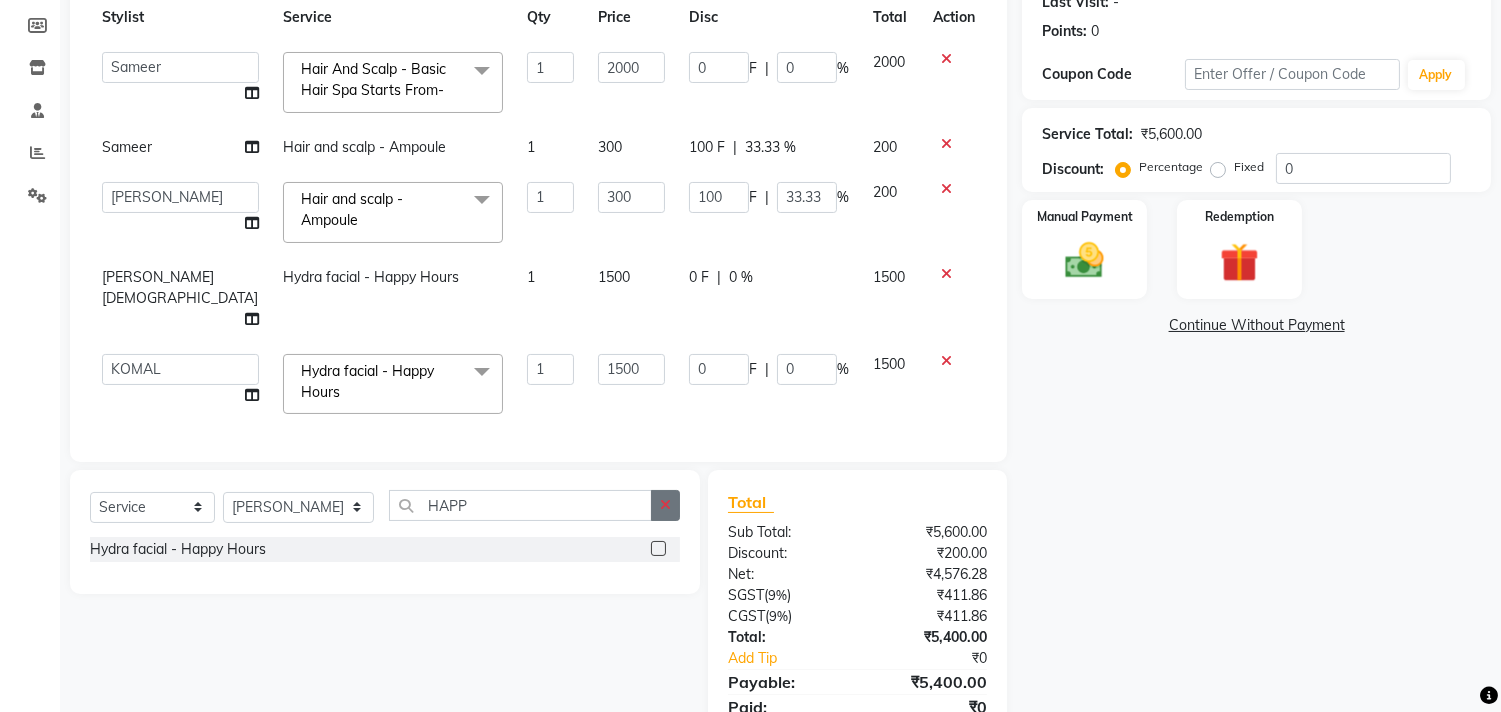 click 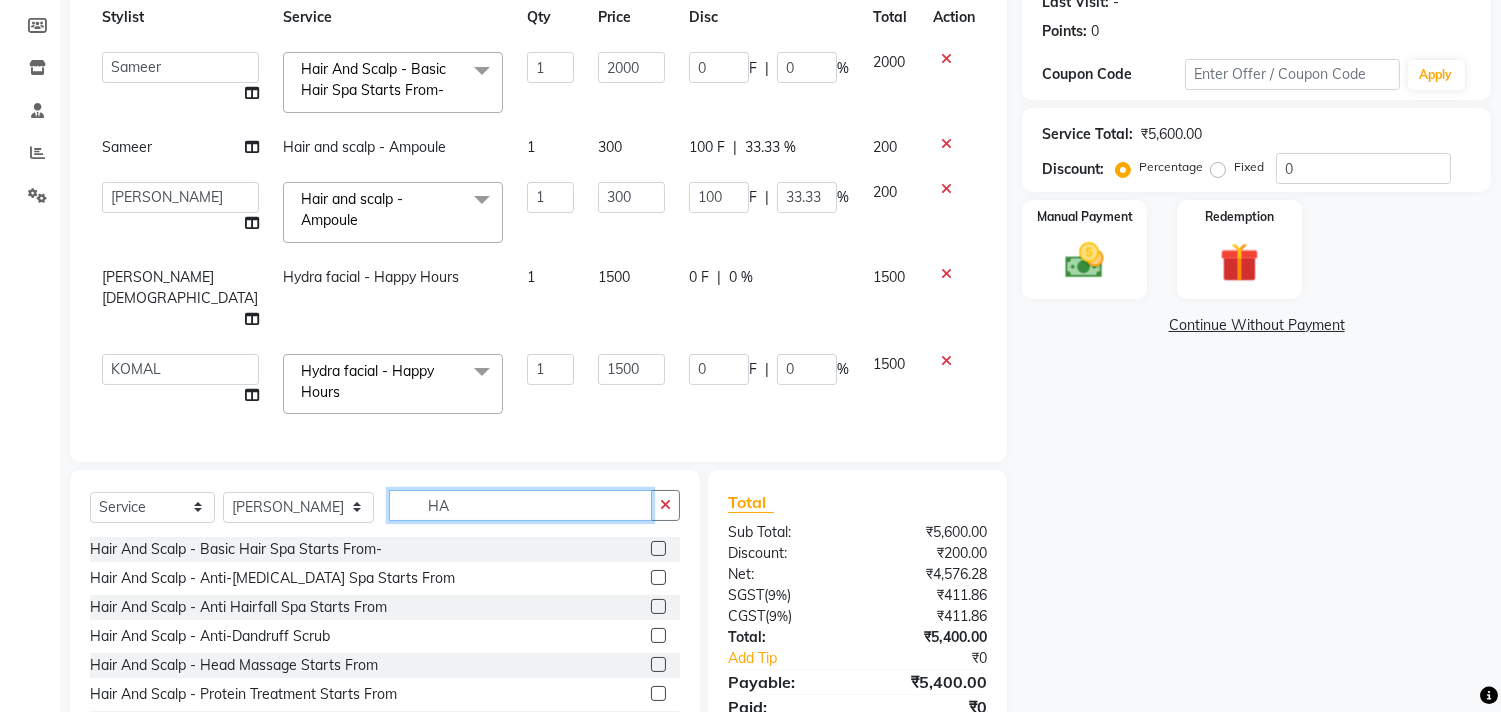 type on "H" 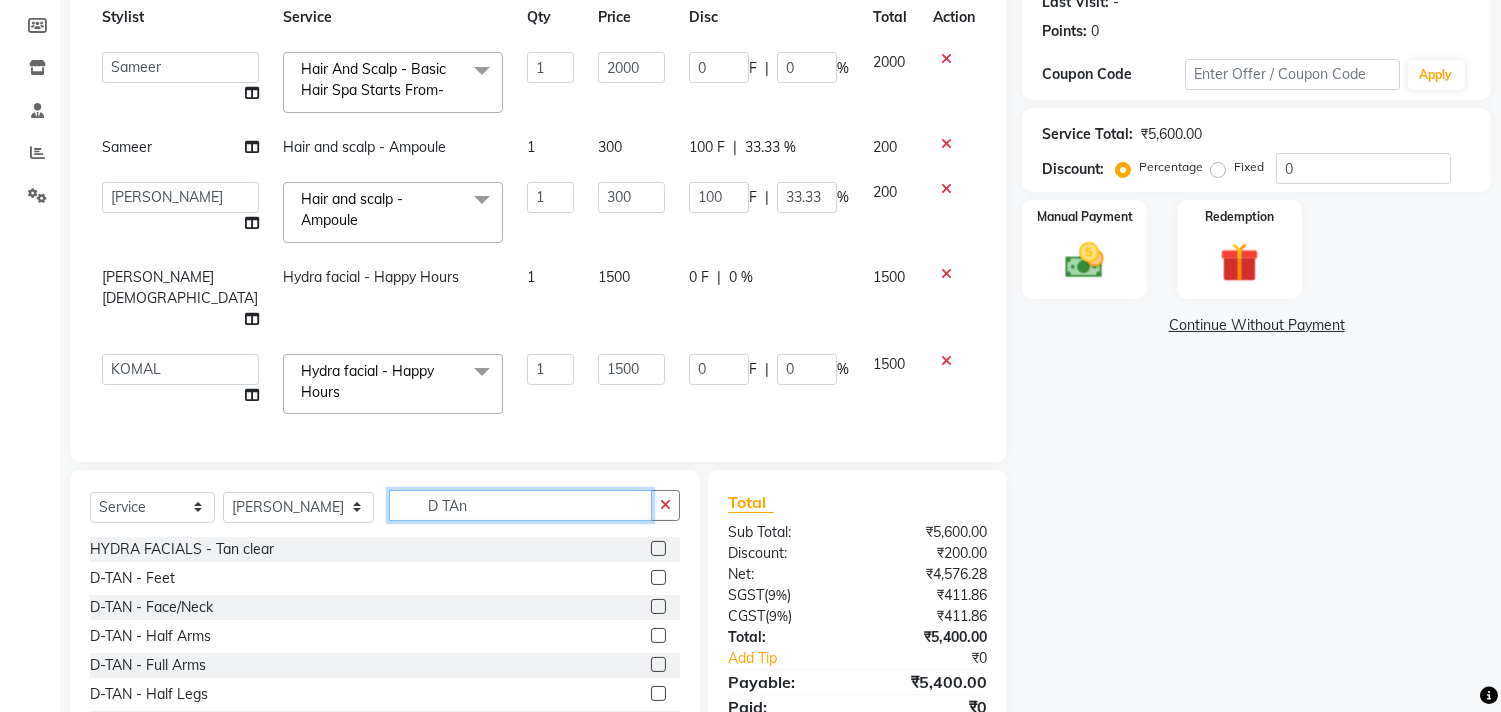 type on "D TAn" 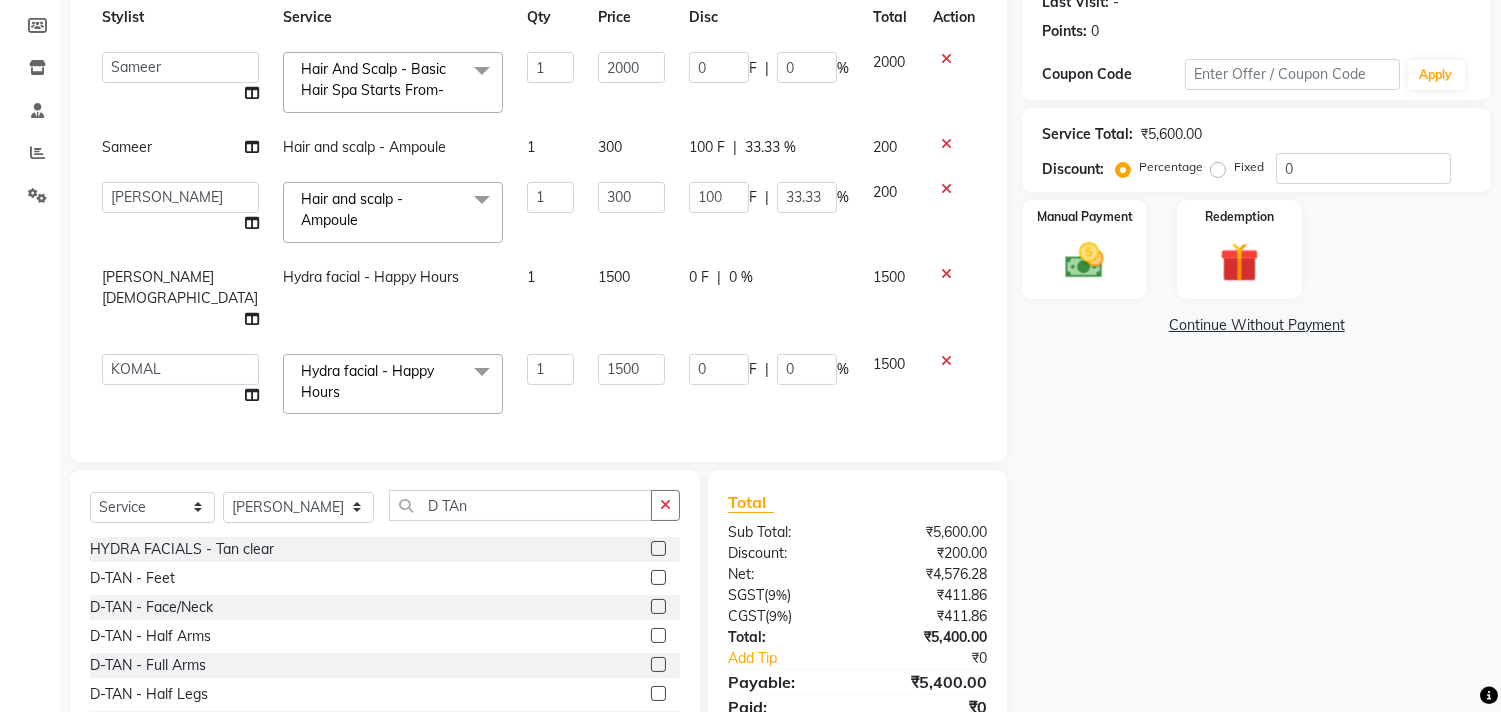 click 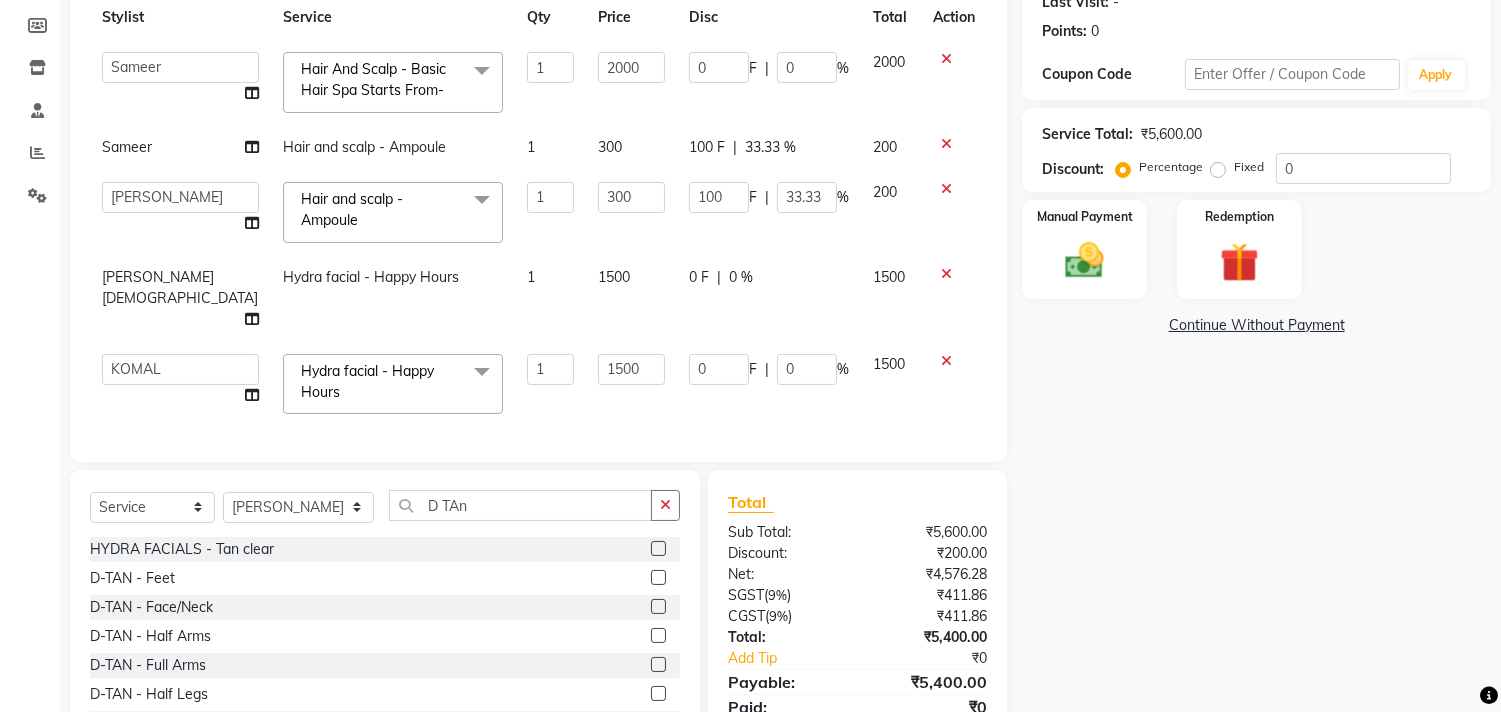 click at bounding box center (657, 607) 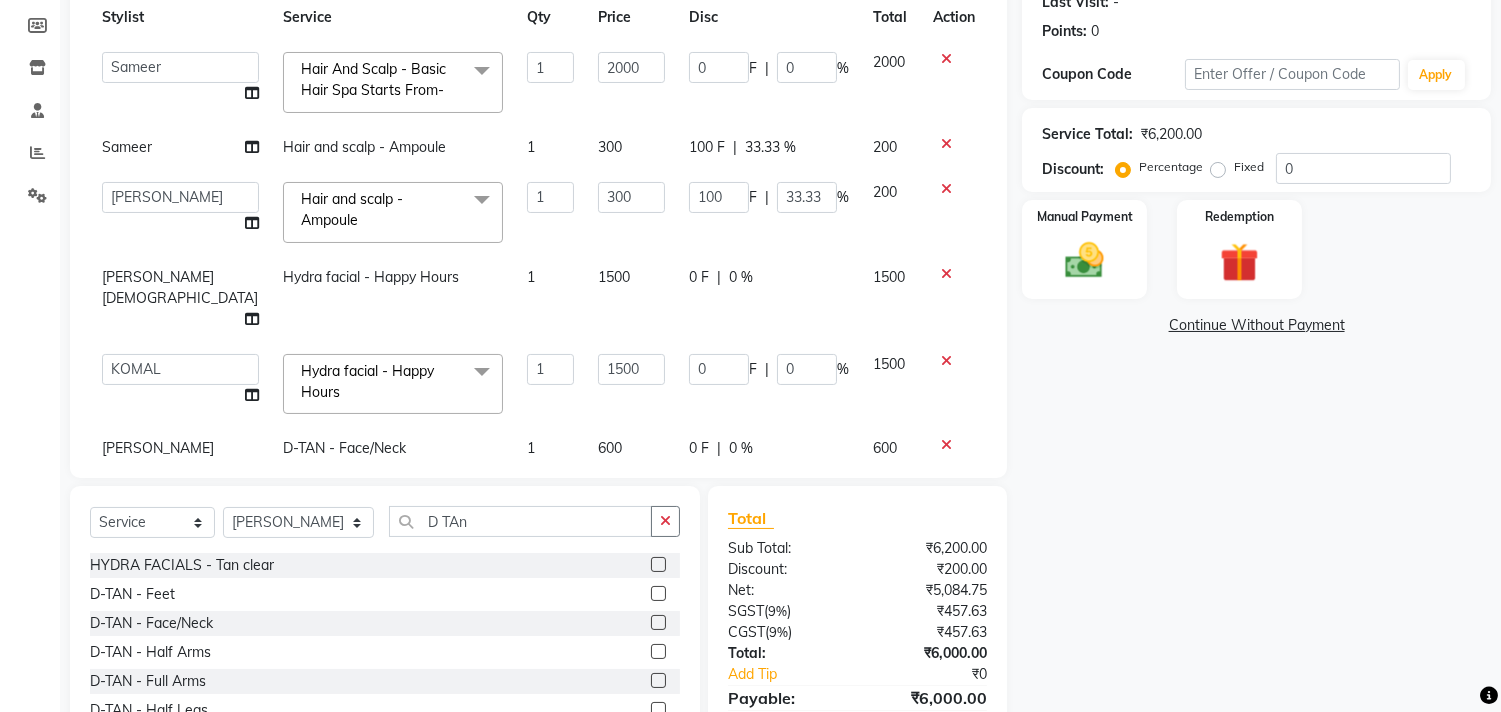 click 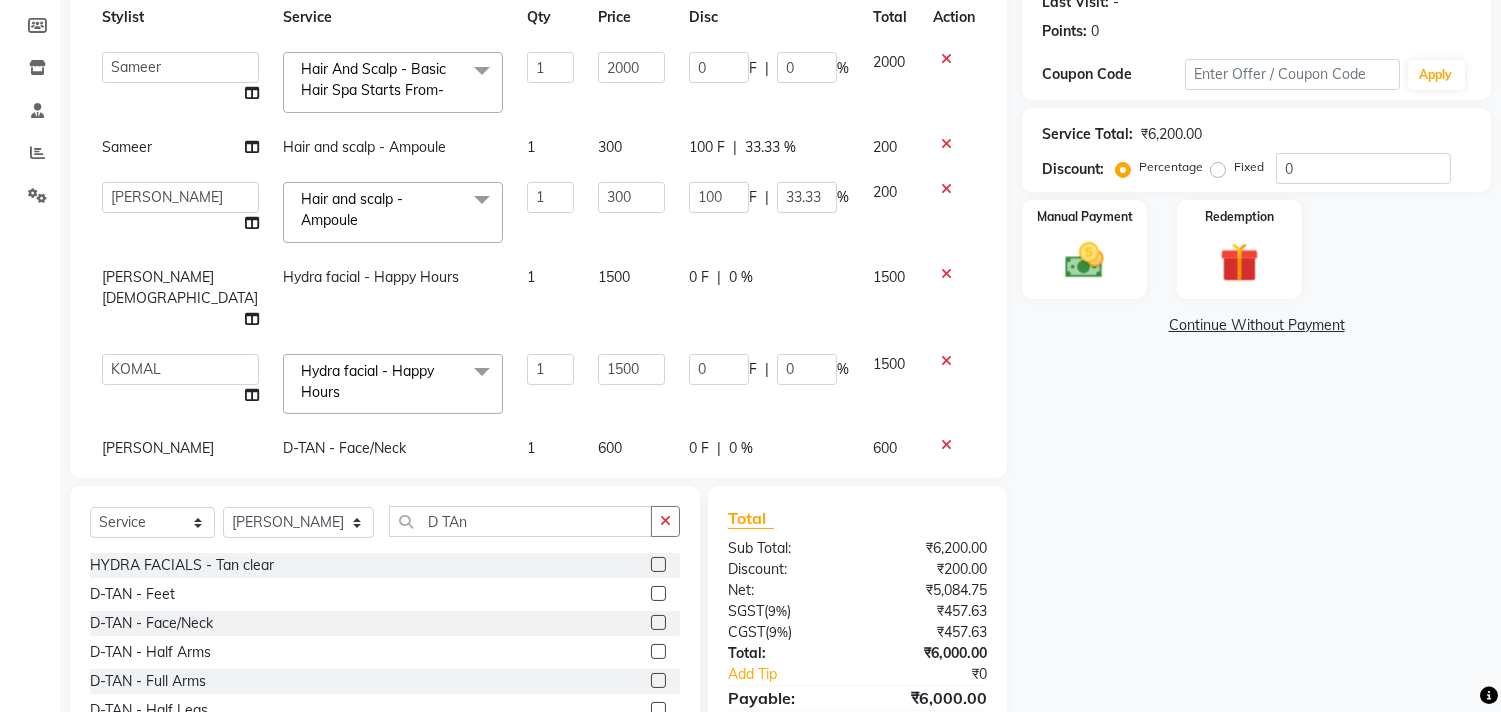 click at bounding box center (657, 623) 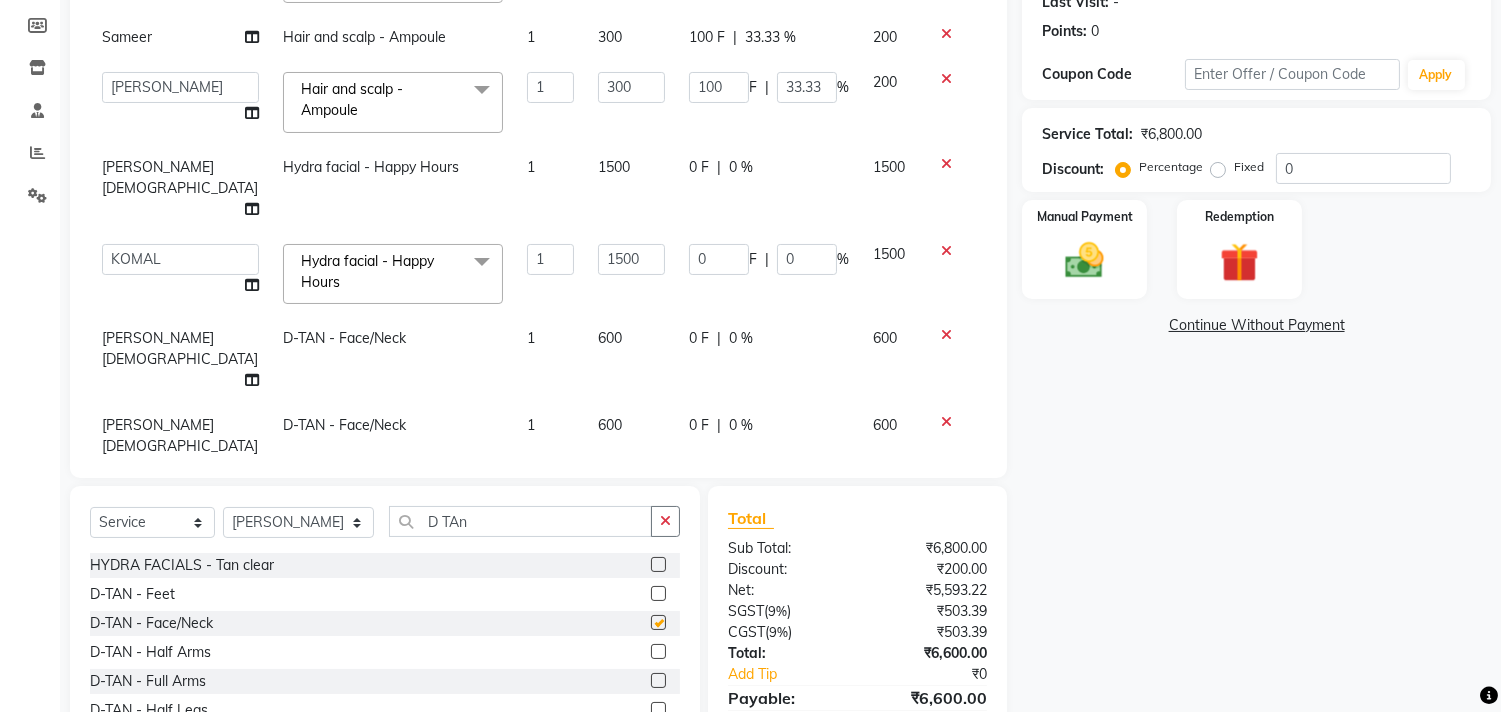 checkbox on "false" 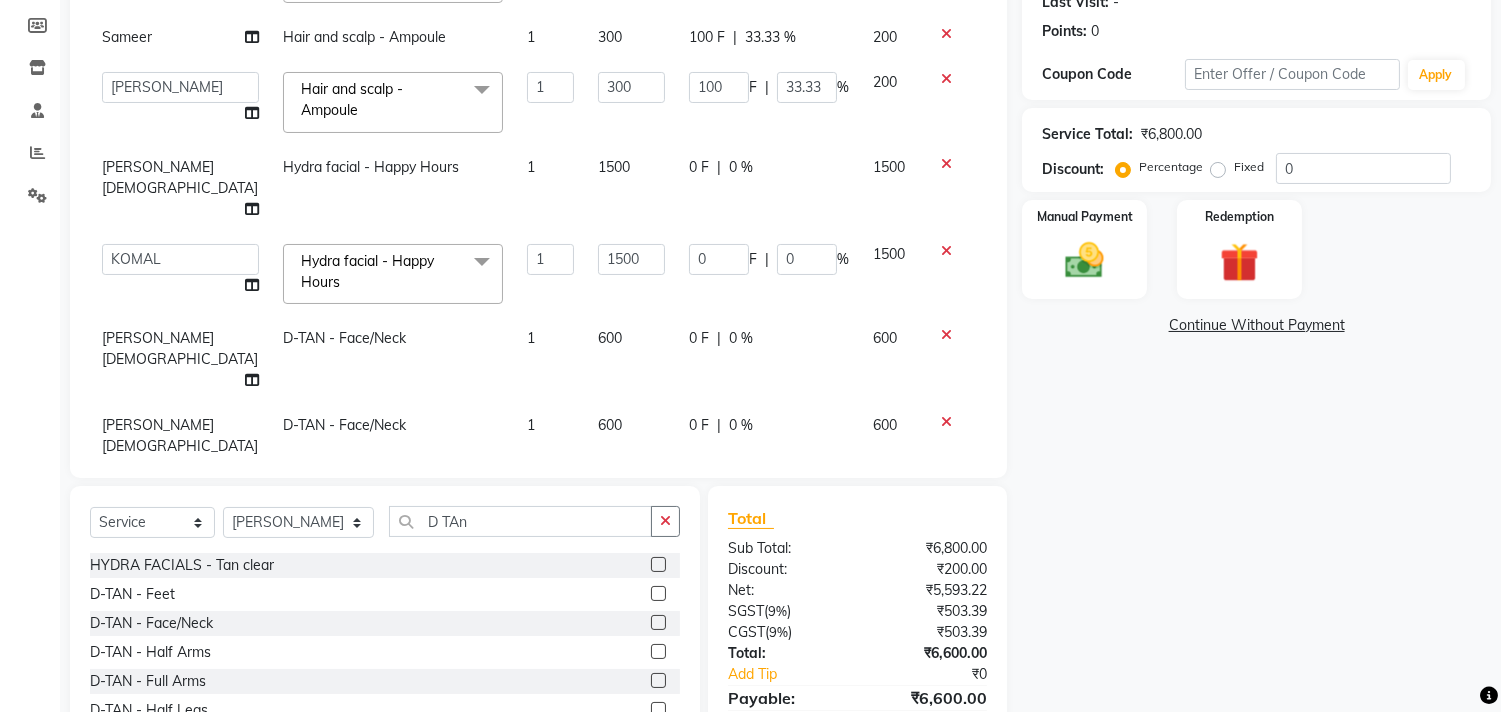 scroll, scrollTop: 112, scrollLeft: 0, axis: vertical 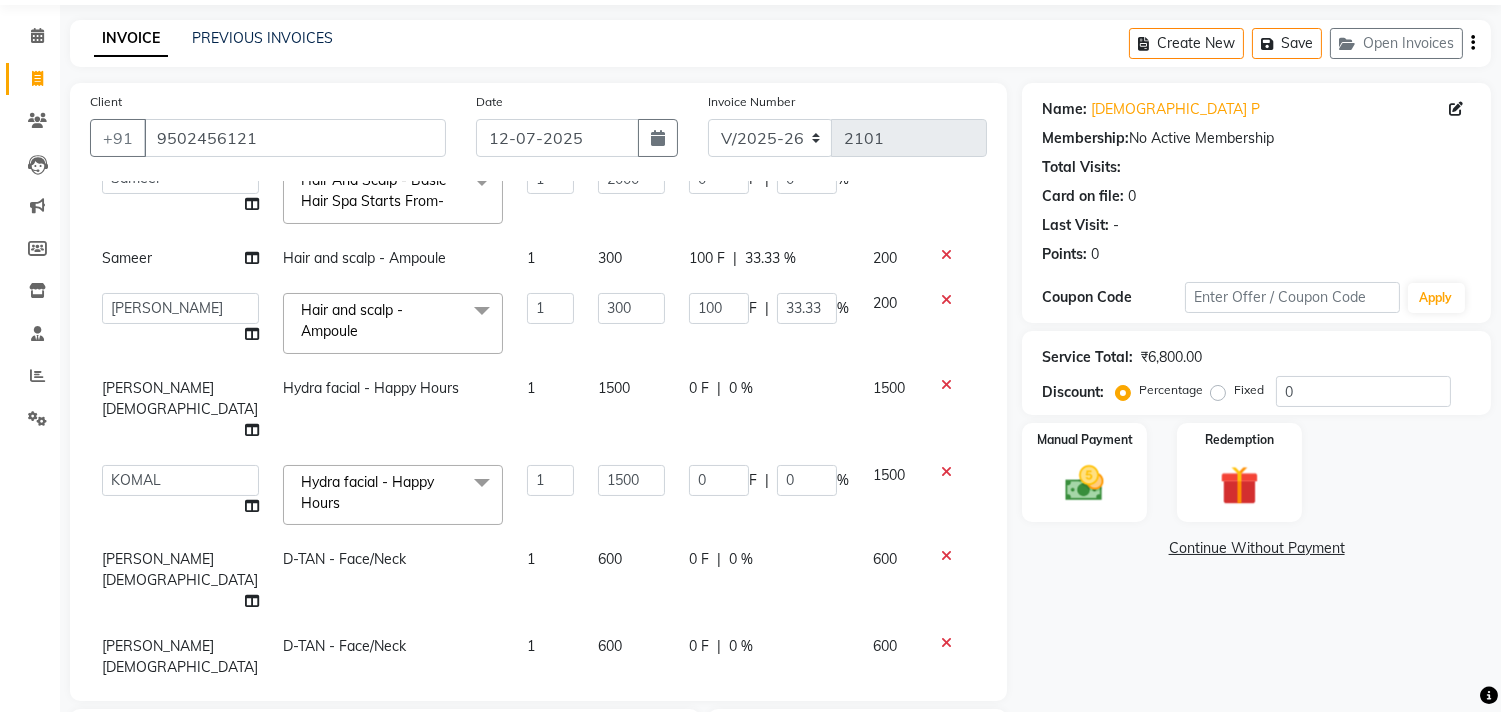 click on "0 F | 0 %" 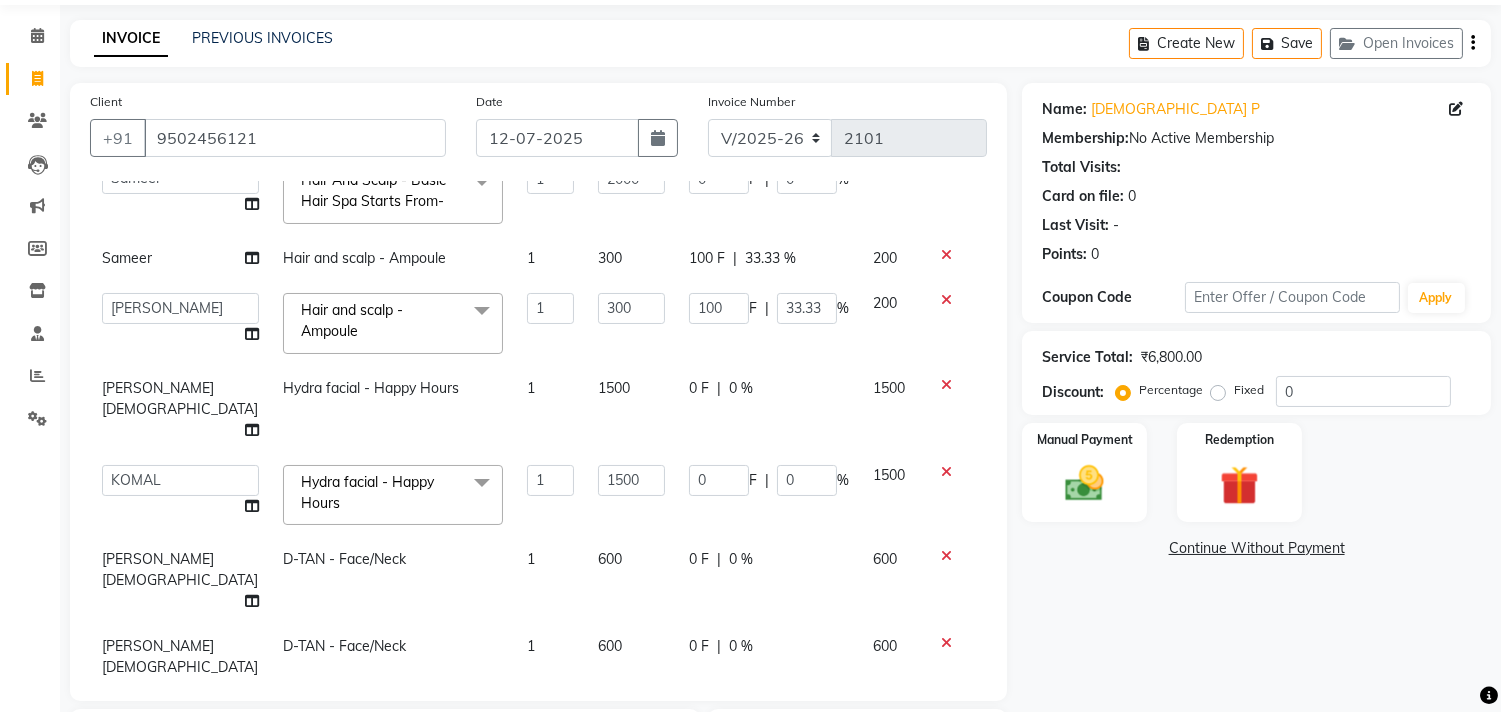 type 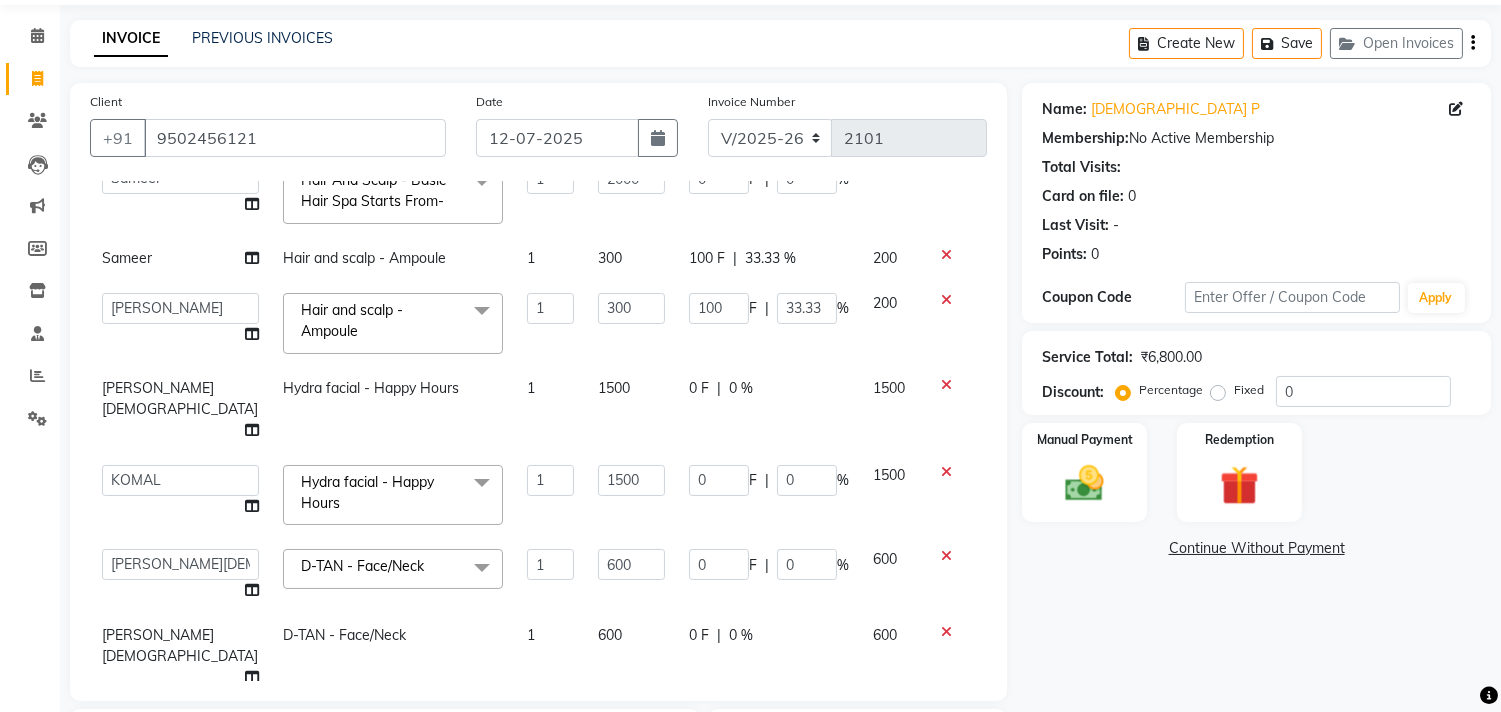 scroll, scrollTop: 122, scrollLeft: 0, axis: vertical 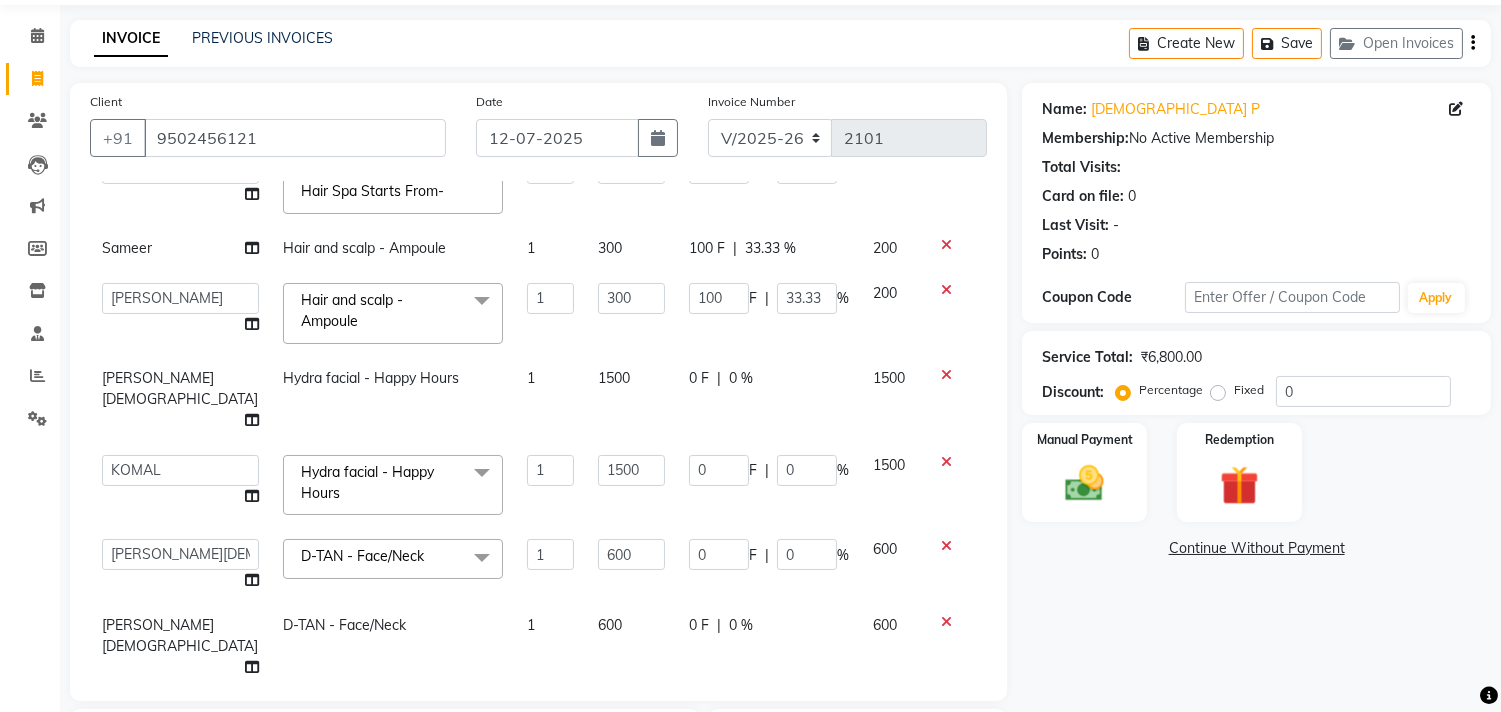 click on "0 F | 0 %" 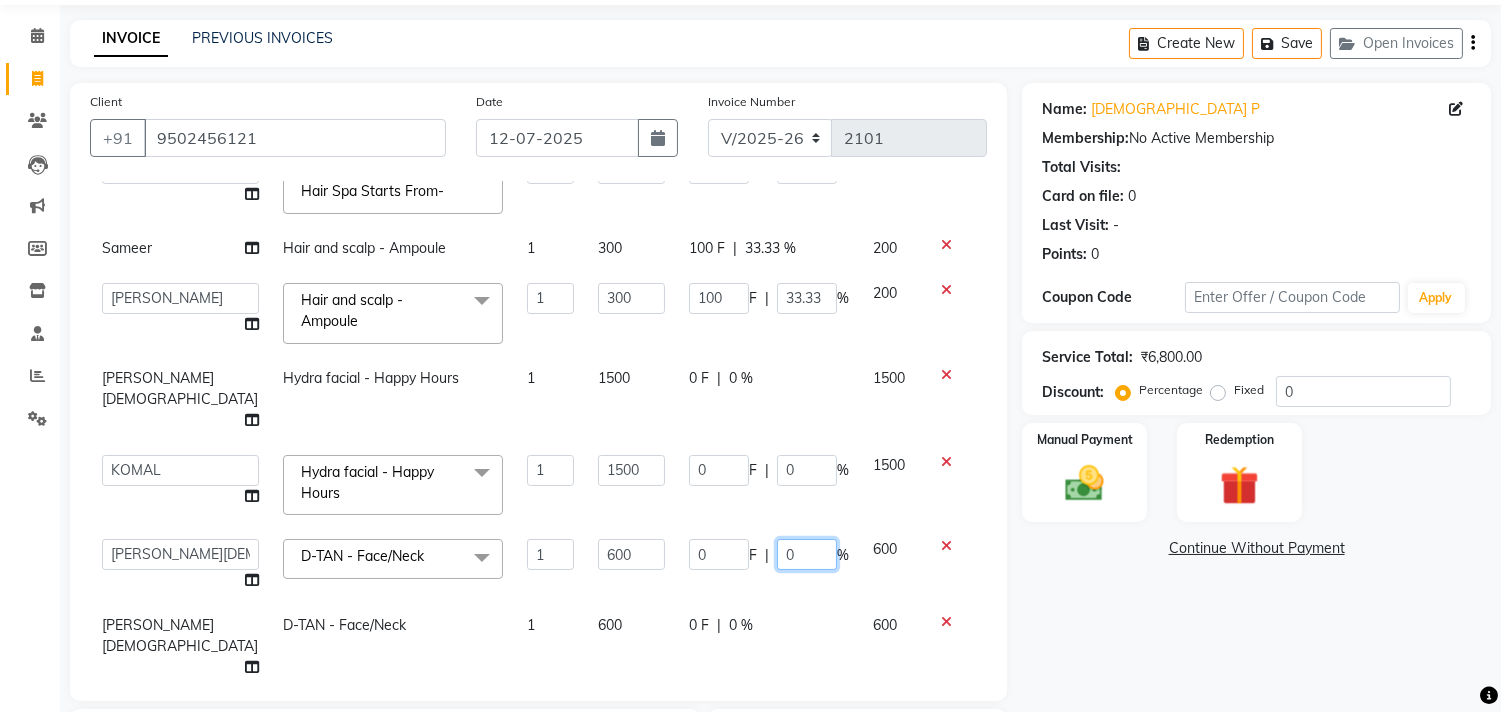 click on "0" 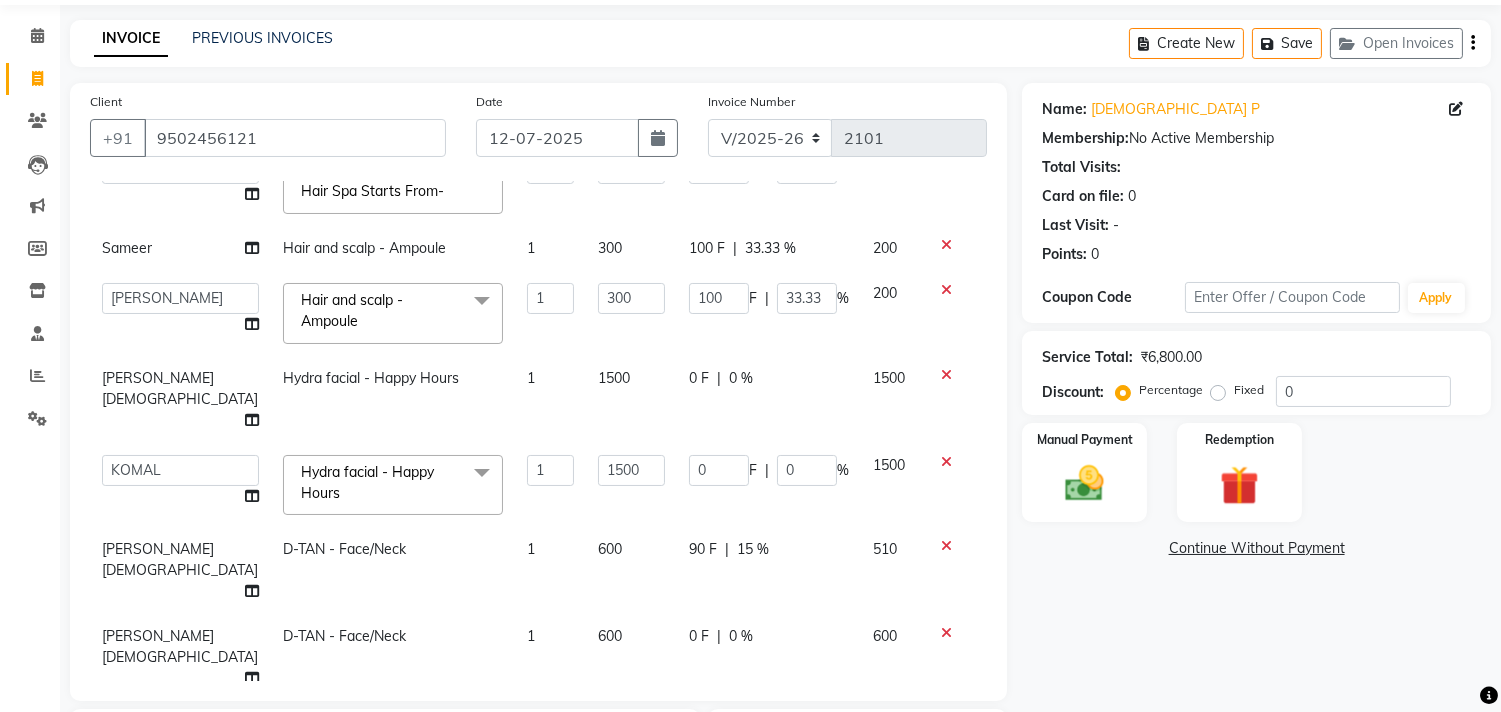 click on "90 F | 15 %" 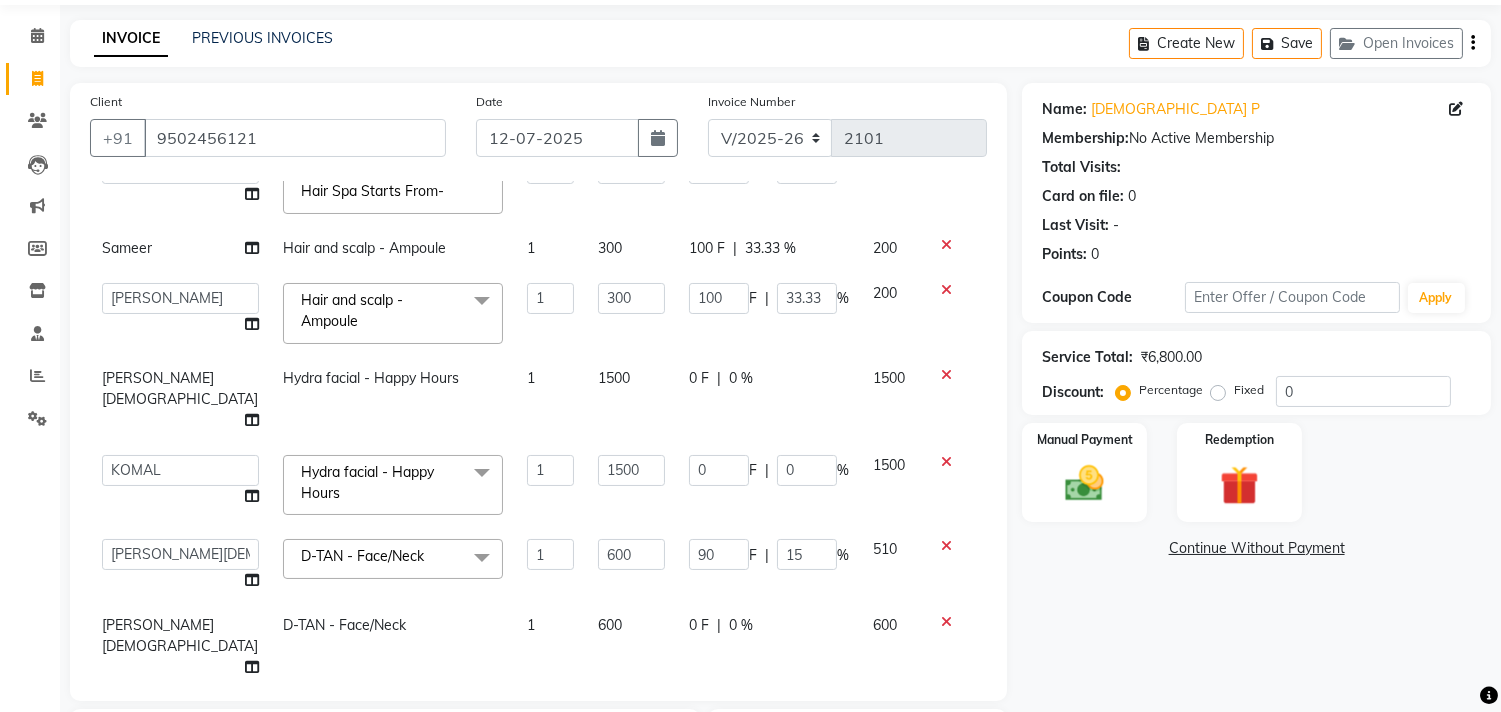 click on "0 F | 0 %" 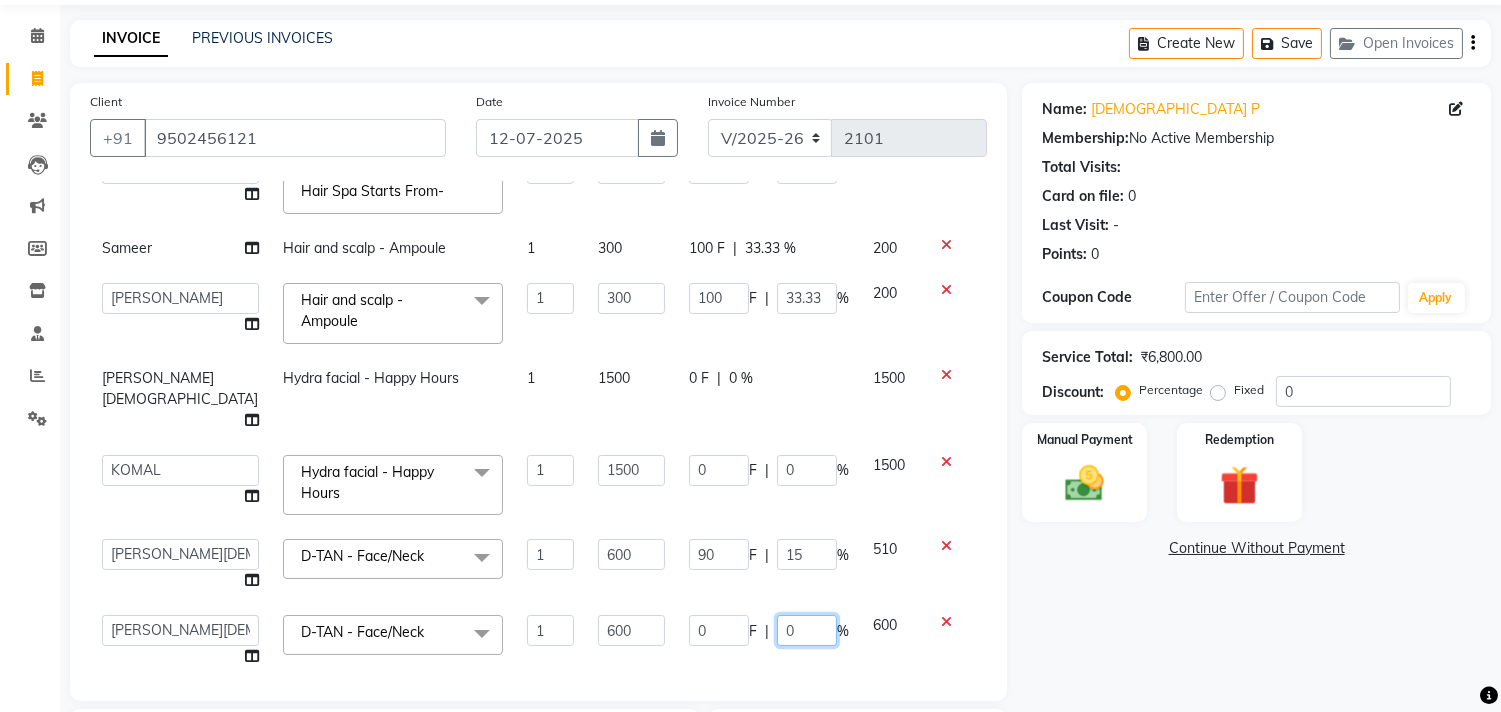 click on "0" 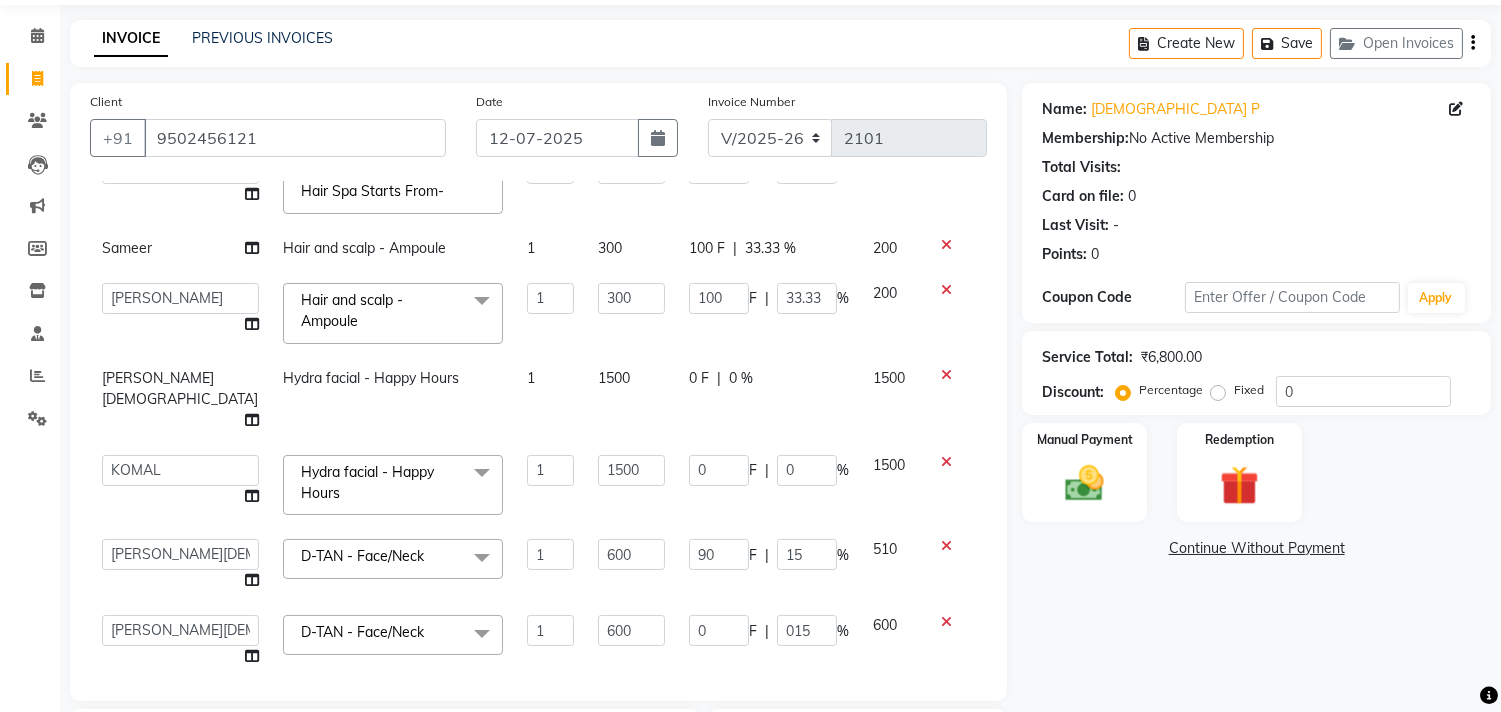 click on "90 F | 15 %" 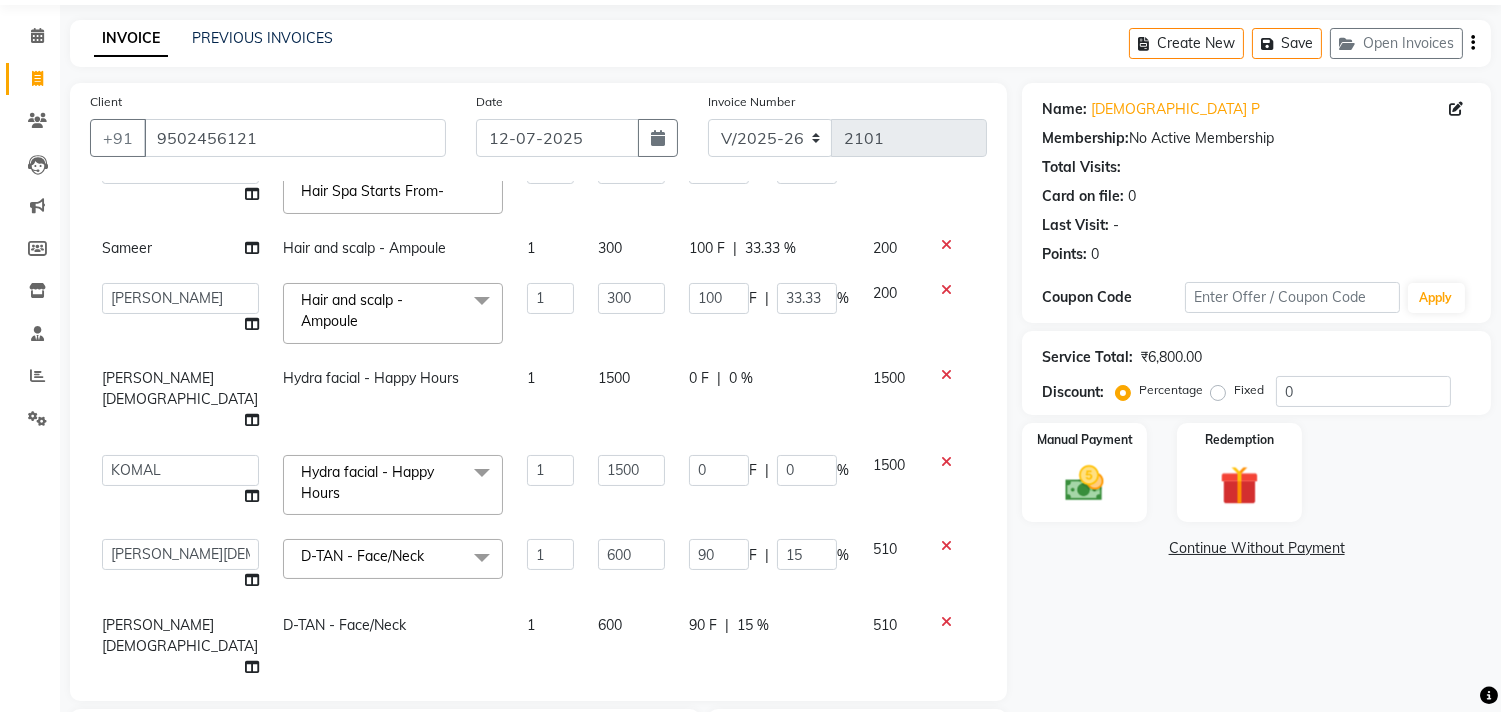 scroll, scrollTop: 388, scrollLeft: 0, axis: vertical 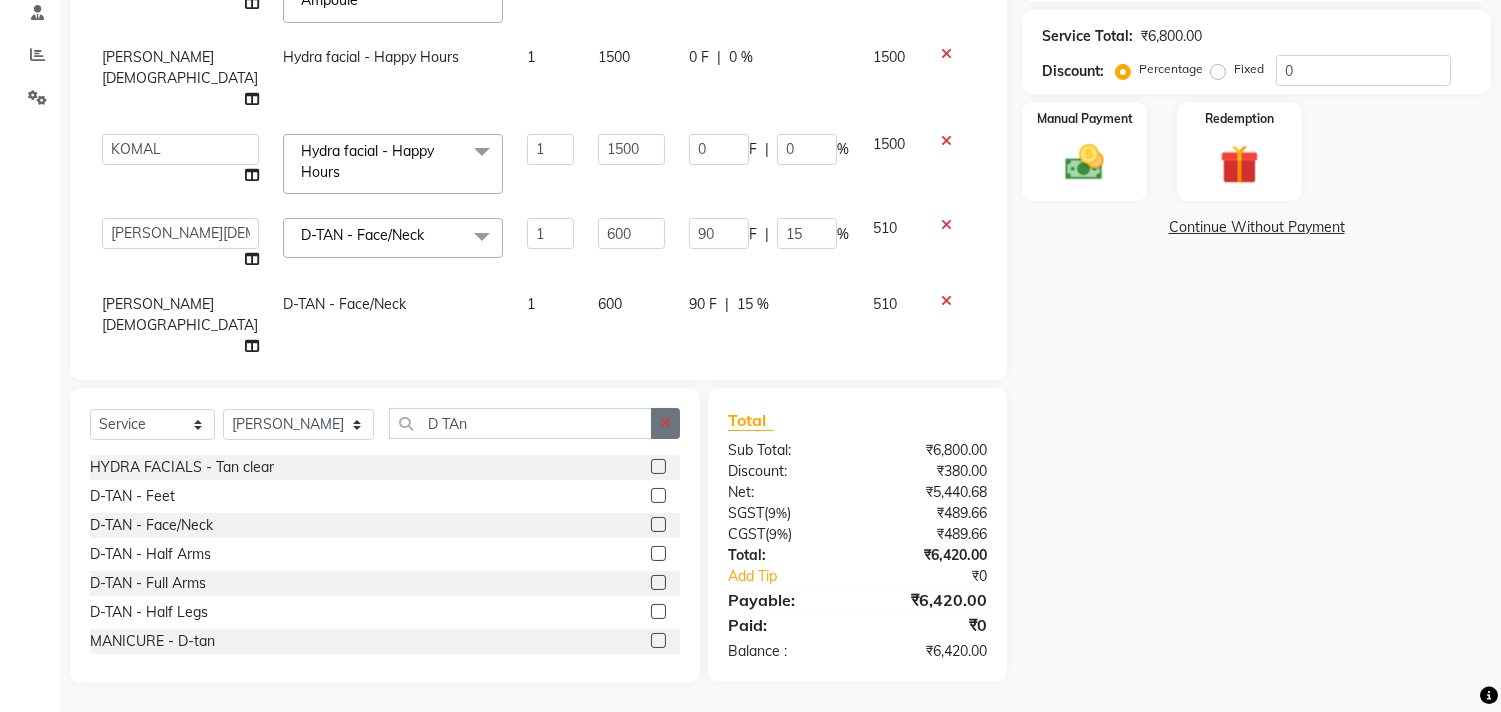 click 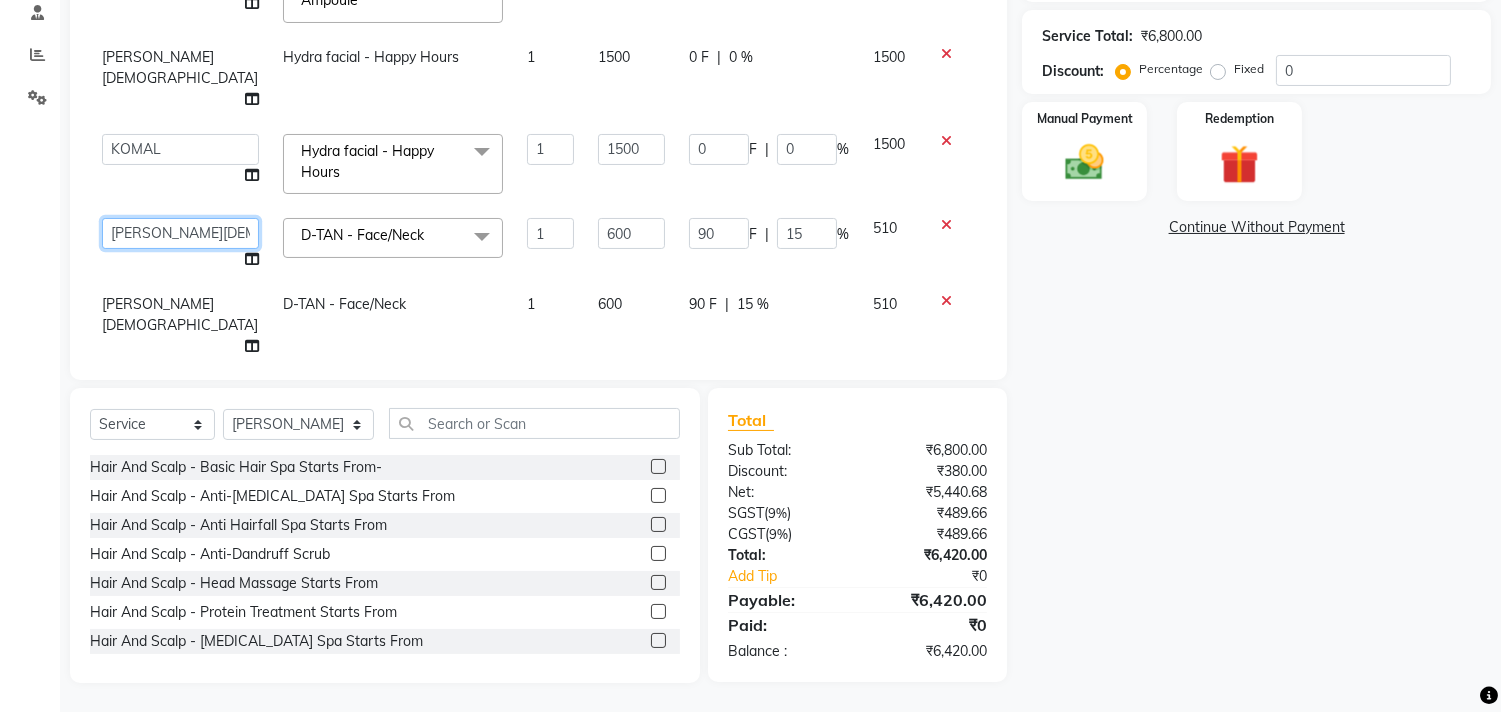 click on "aniket    Anu    AYAZ KADRI    Front Desk   Javed   kapil   KOMAL    Payal    Pooja Jadhav   Rahul Datkhile   RESHMA SHAIKH   rutik shinde   SACHIN SAKPAL   SADDAM   SAHAJAN   SAKSHI CHAVAN   Sameer    sampada   Sanjana    SANU   shobha sonawane   shobha sonawane   SHUBHAM PEDNEKAR   Sikandar Ansari   ssneha rana" 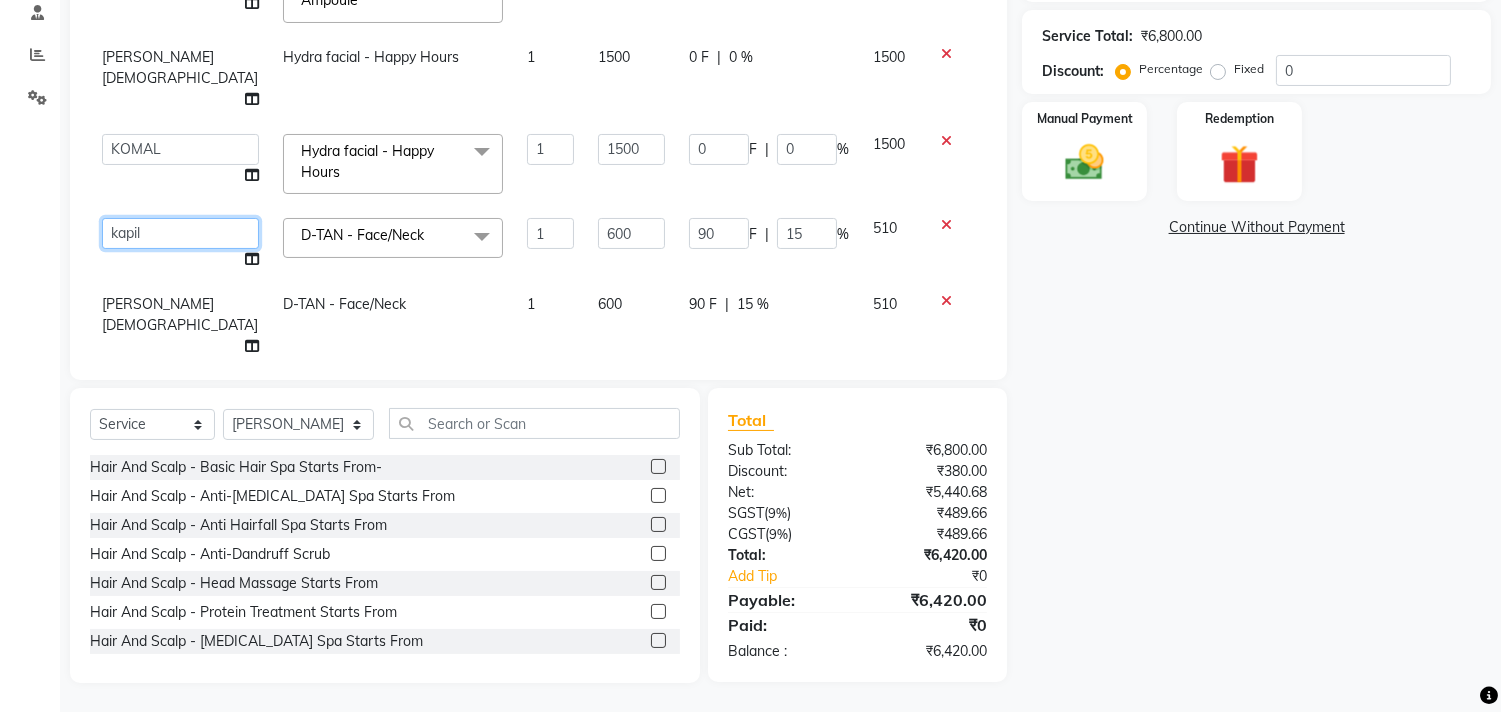 click on "aniket    Anu    AYAZ KADRI    Front Desk   Javed   kapil   KOMAL    Payal    Pooja Jadhav   Rahul Datkhile   RESHMA SHAIKH   rutik shinde   SACHIN SAKPAL   SADDAM   SAHAJAN   SAKSHI CHAVAN   Sameer    sampada   Sanjana    SANU   shobha sonawane   shobha sonawane   SHUBHAM PEDNEKAR   Sikandar Ansari   ssneha rana" 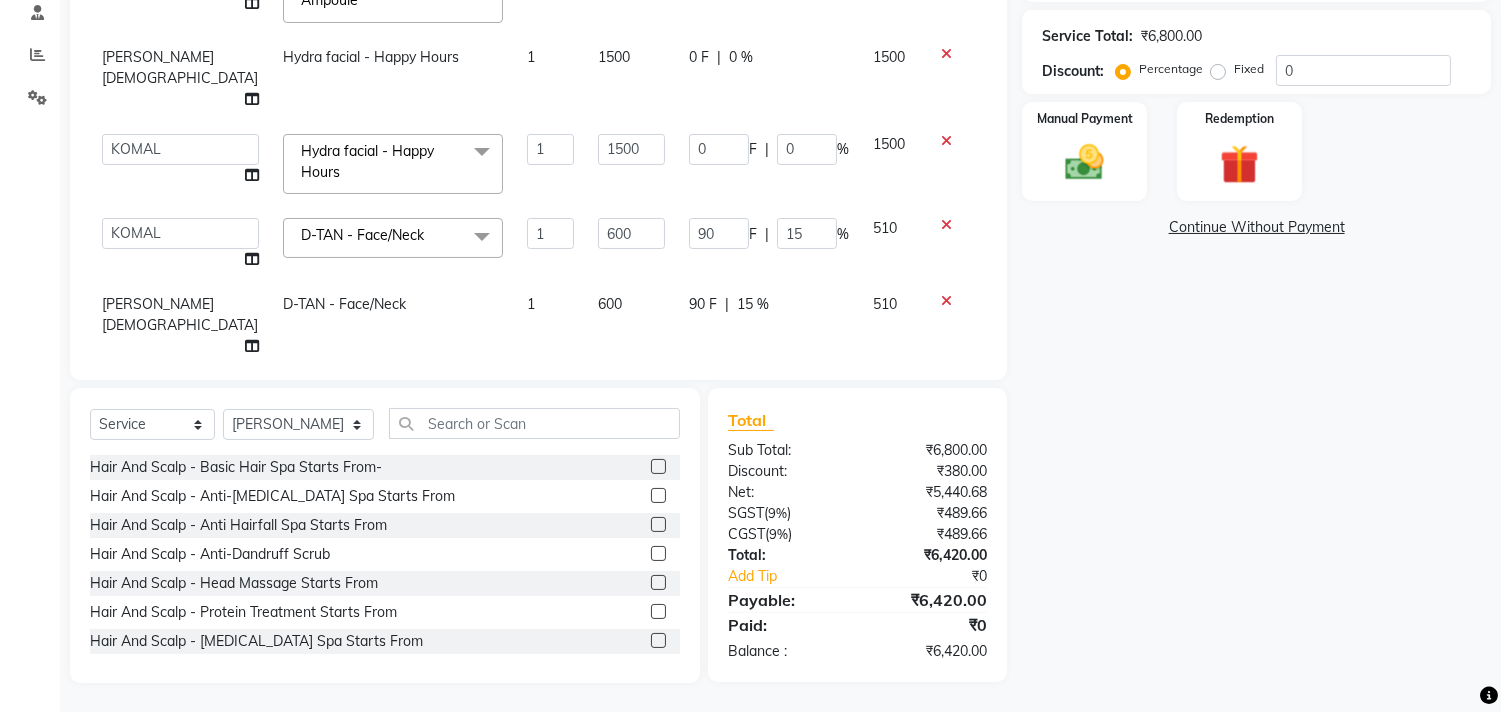 click on "Services Stylist Service Qty Price Disc Total Action  aniket    Anu    AYAZ KADRI    Front Desk   Javed   kapil   KOMAL    Payal    Pooja Jadhav   Rahul Datkhile   RESHMA SHAIKH   rutik shinde   SACHIN SAKPAL   SADDAM   SAHAJAN   SAKSHI CHAVAN   Sameer    sampada   Sanjana    SANU   shobha sonawane   shobha sonawane   SHUBHAM PEDNEKAR   Sikandar Ansari   ssneha rana   Hair And Scalp - Basic Hair Spa Starts From-  x Hair And Scalp - Basic Hair Spa Starts From- Hair And Scalp - Anti-Dandruff Spa Starts From Hair And Scalp - Anti Hairfall Spa Starts From Hair And Scalp - Anti-Dandruff Scrub Hair And Scalp - Head Massage Starts From Hair And Scalp - Protein Treatment Starts From Hair And Scalp - Botox Spa Starts From Hair and Scalp - Golden spa starts from  Hair and scalp - Ultime repair  Hair and scalp - Ampoule HAIRCUT - Men's Advanced haircut HAIRCUT - Senior Stylist HAIRCUT - Hair-wash HAIRCUT - Hair-styling BEARD - Clean shave BEARD - Beard shape / styling BEARD - Moustache HAIR COLOUR - Beard colour 1 2000" 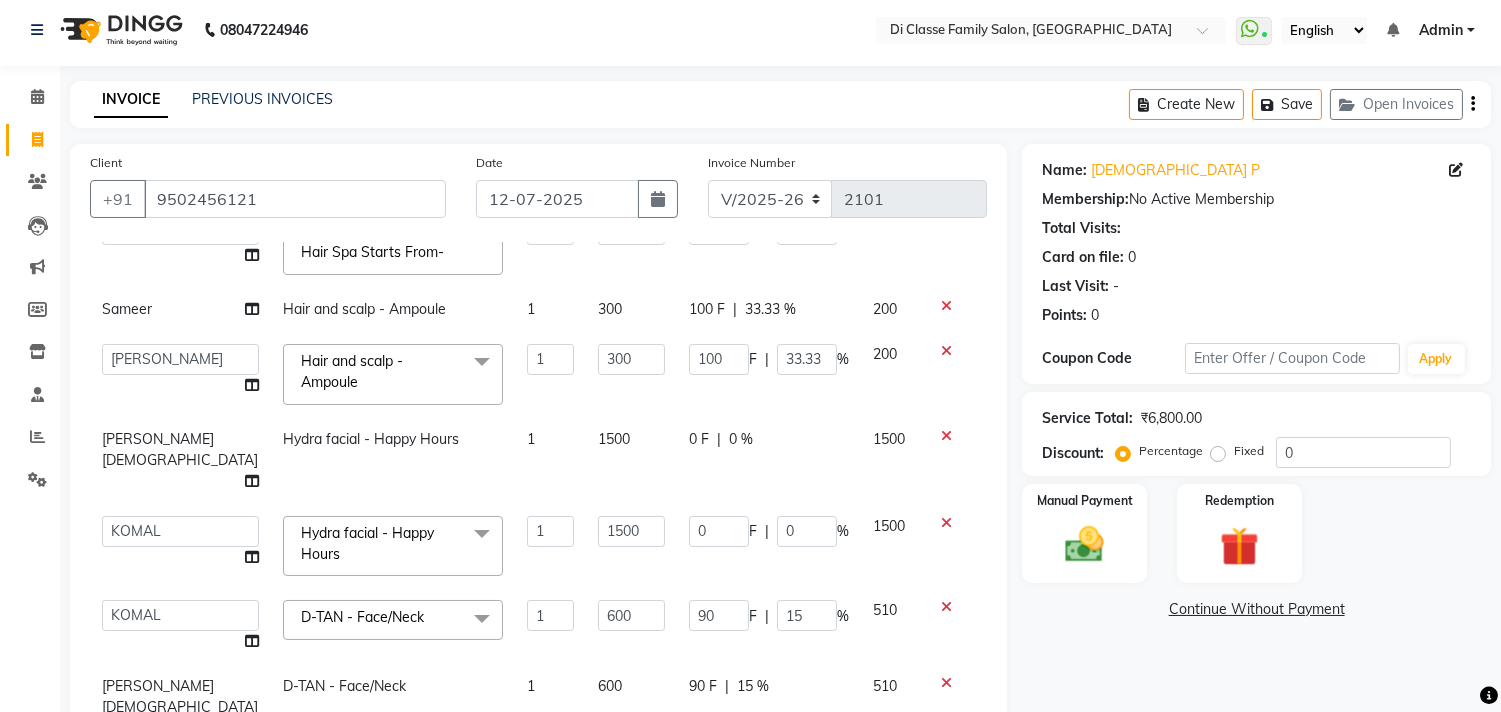 scroll, scrollTop: 222, scrollLeft: 0, axis: vertical 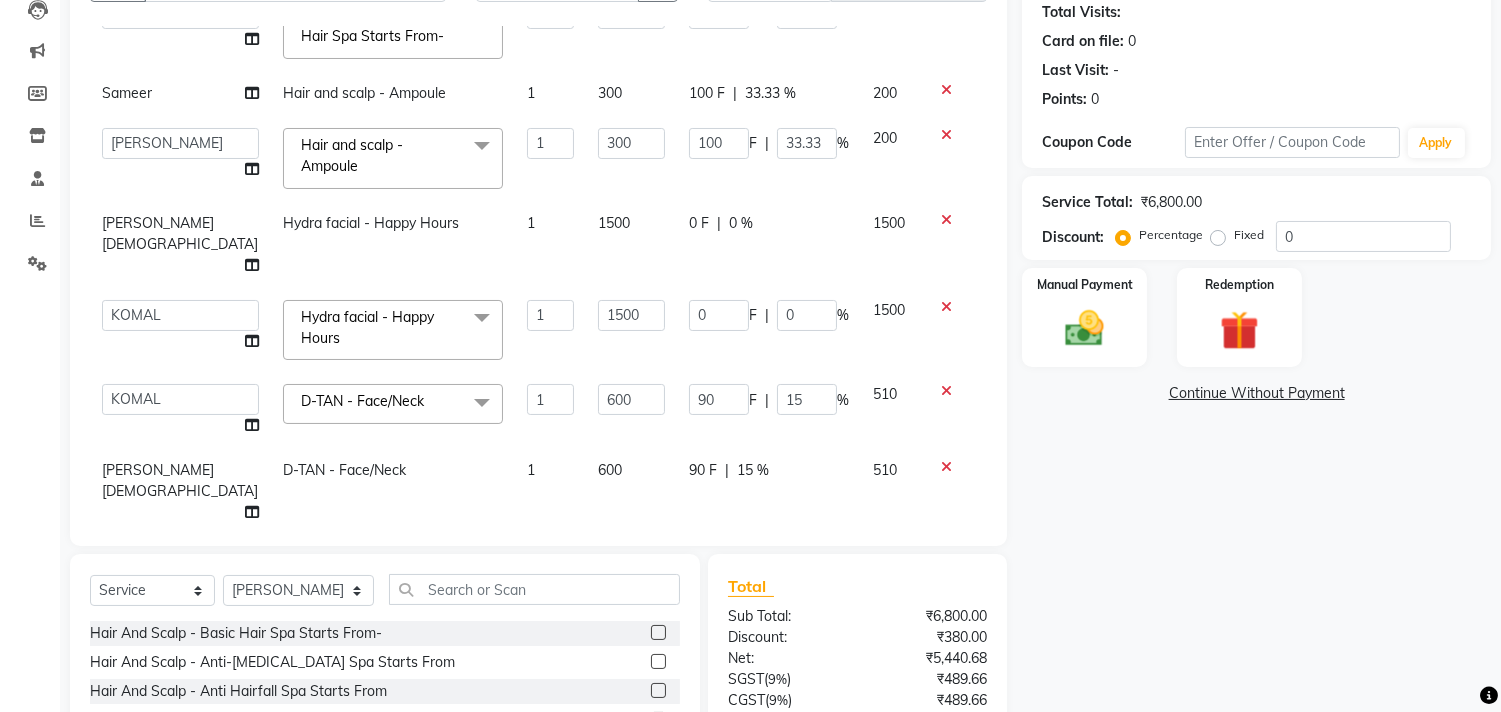 click 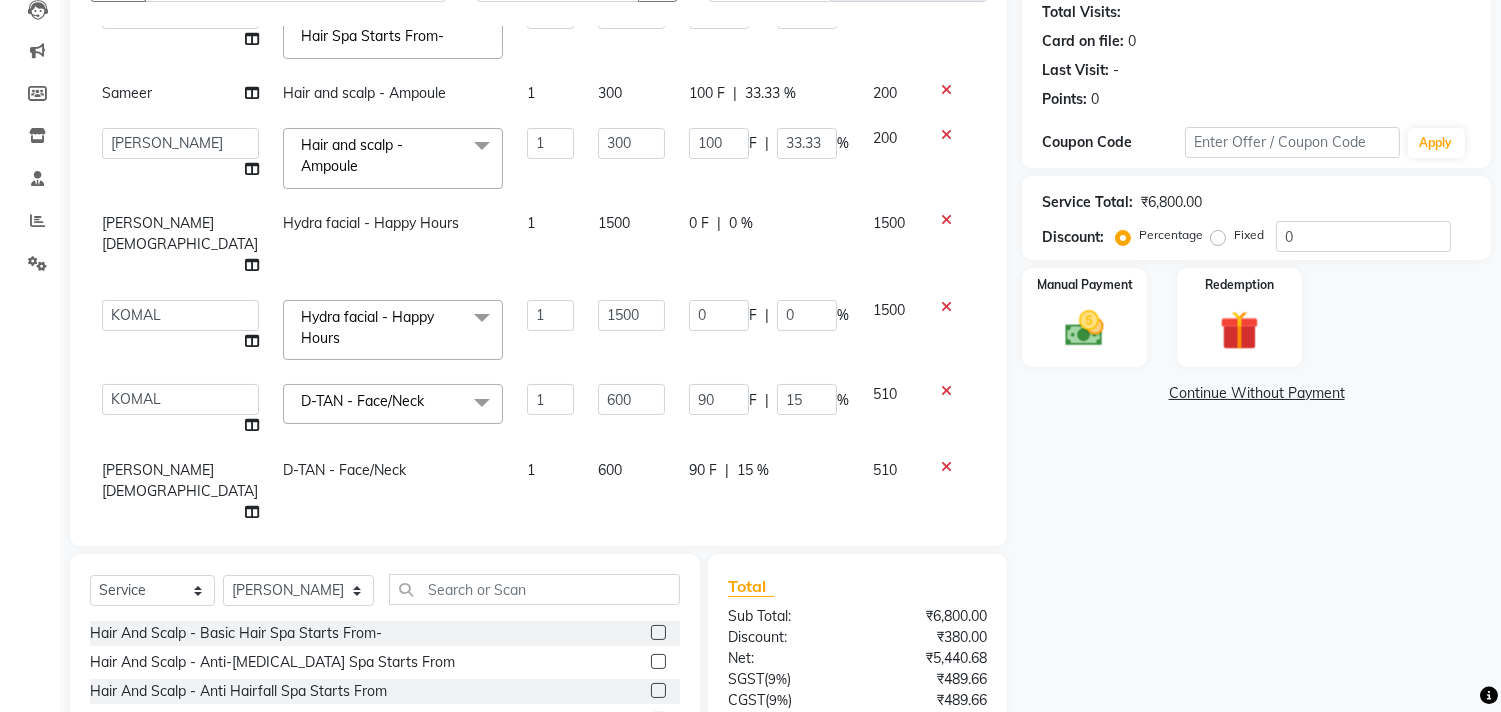 scroll, scrollTop: 56, scrollLeft: 0, axis: vertical 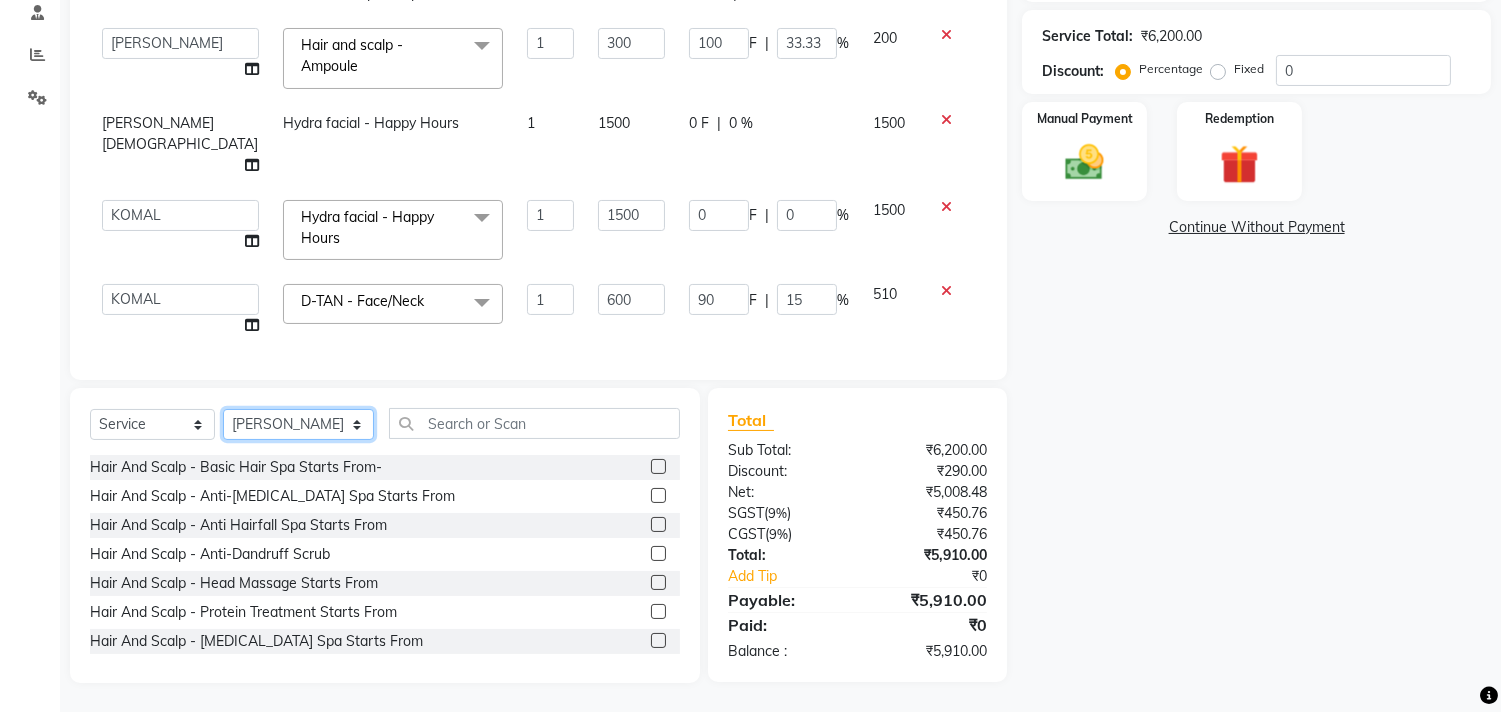 click on "Select Stylist aniket  Anu  AYAZ KADRI  Front Desk Javed kapil KOMAL  Payal  Pooja Jadhav Rahul Datkhile RESHMA SHAIKH rutik shinde SACHIN SAKPAL SADDAM SAHAJAN SAKSHI CHAVAN Sameer  sampada Sanjana  SANU shobha sonawane shobha sonawane SHUBHAM PEDNEKAR Sikandar Ansari ssneha rana" 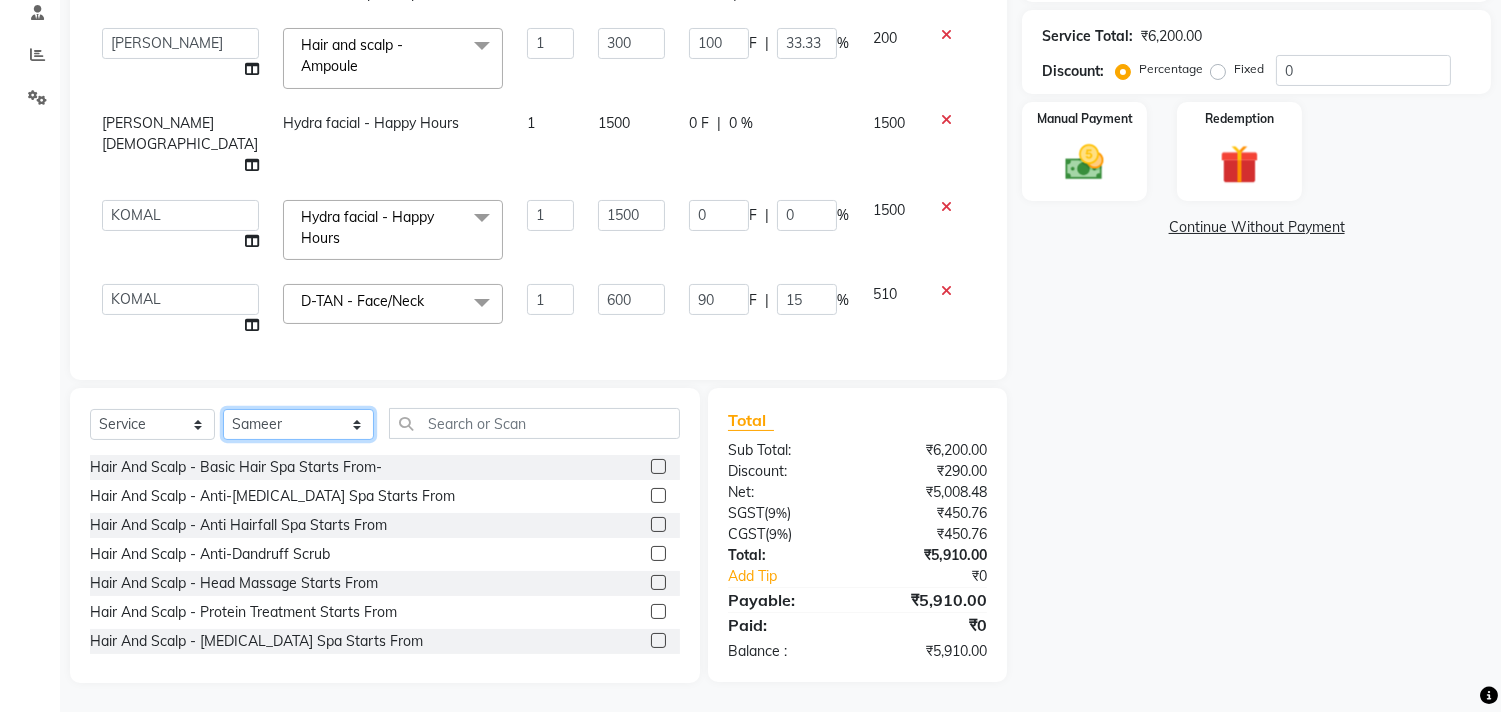 click on "Select Stylist aniket  Anu  AYAZ KADRI  Front Desk Javed kapil KOMAL  Payal  Pooja Jadhav Rahul Datkhile RESHMA SHAIKH rutik shinde SACHIN SAKPAL SADDAM SAHAJAN SAKSHI CHAVAN Sameer  sampada Sanjana  SANU shobha sonawane shobha sonawane SHUBHAM PEDNEKAR Sikandar Ansari ssneha rana" 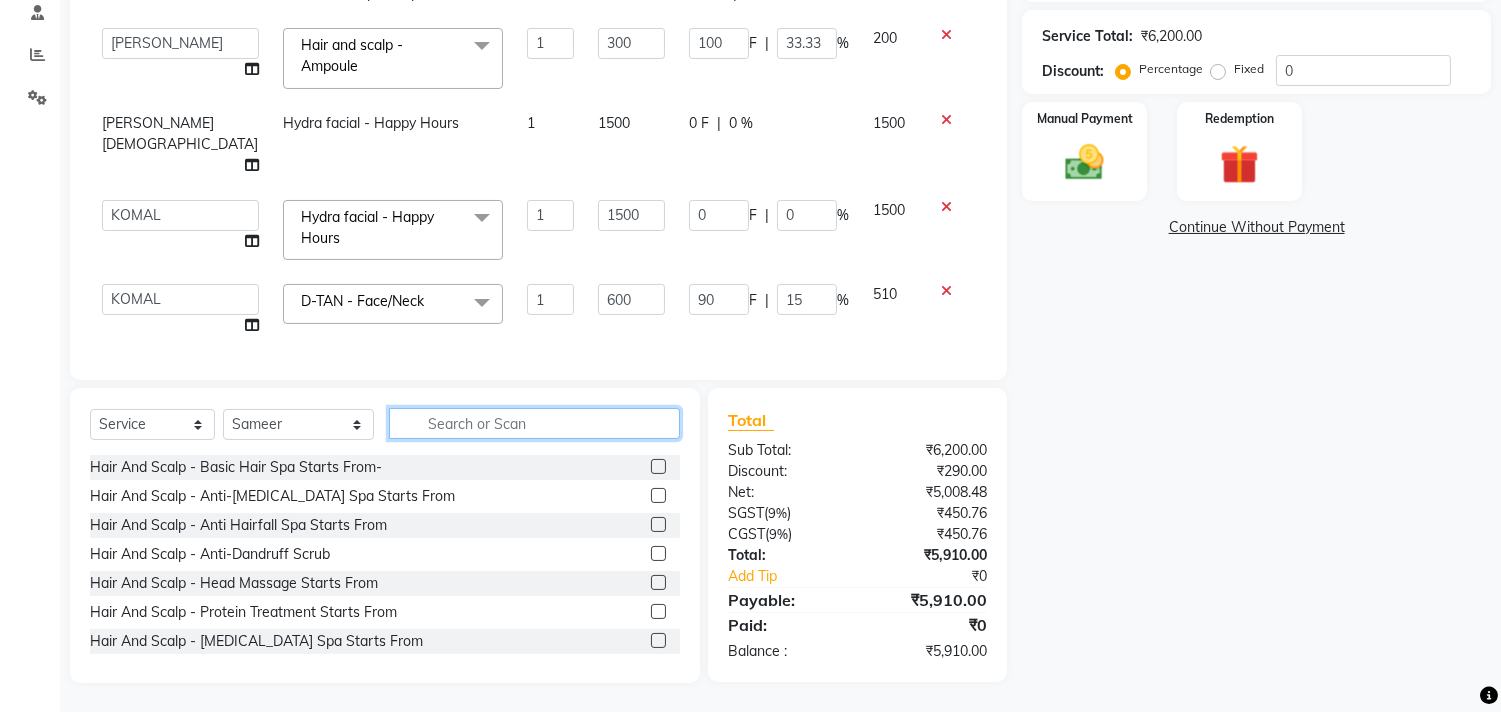 click 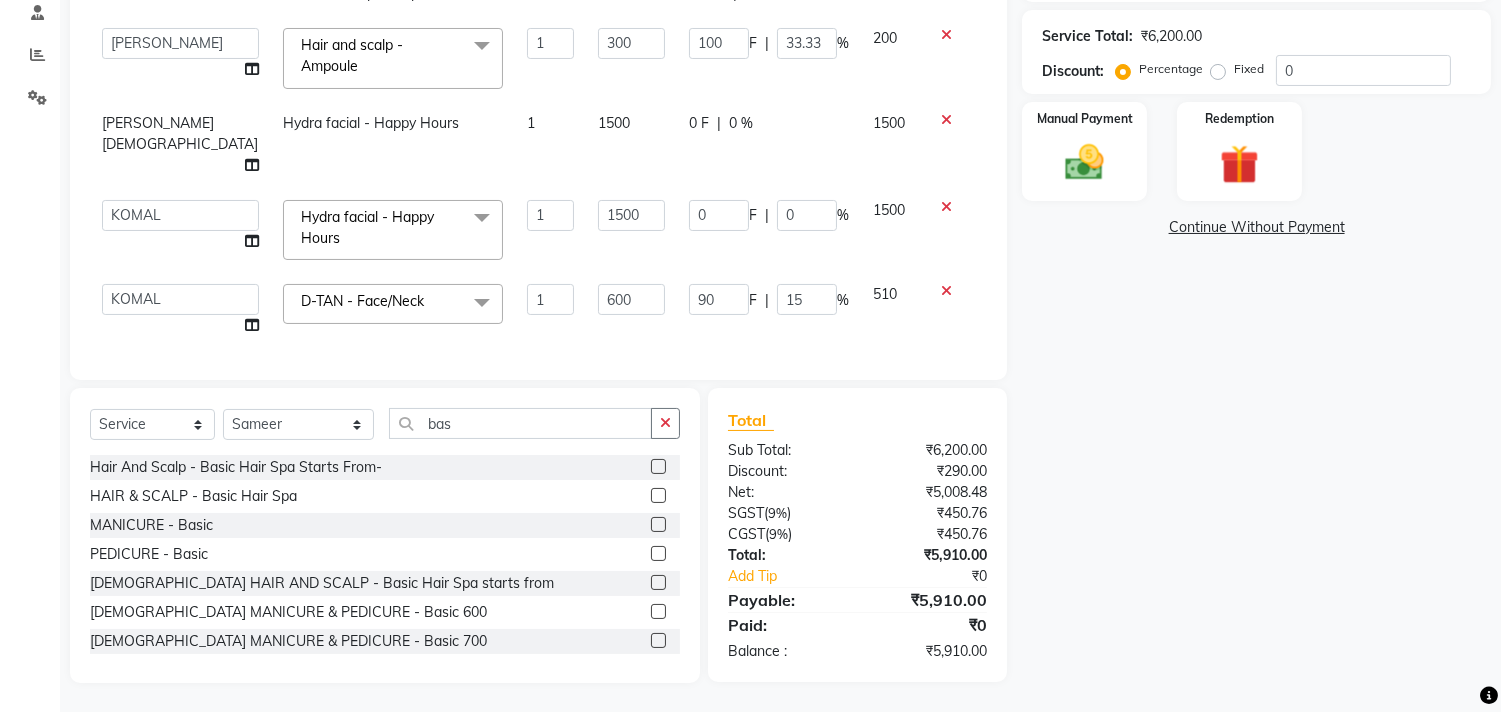 click 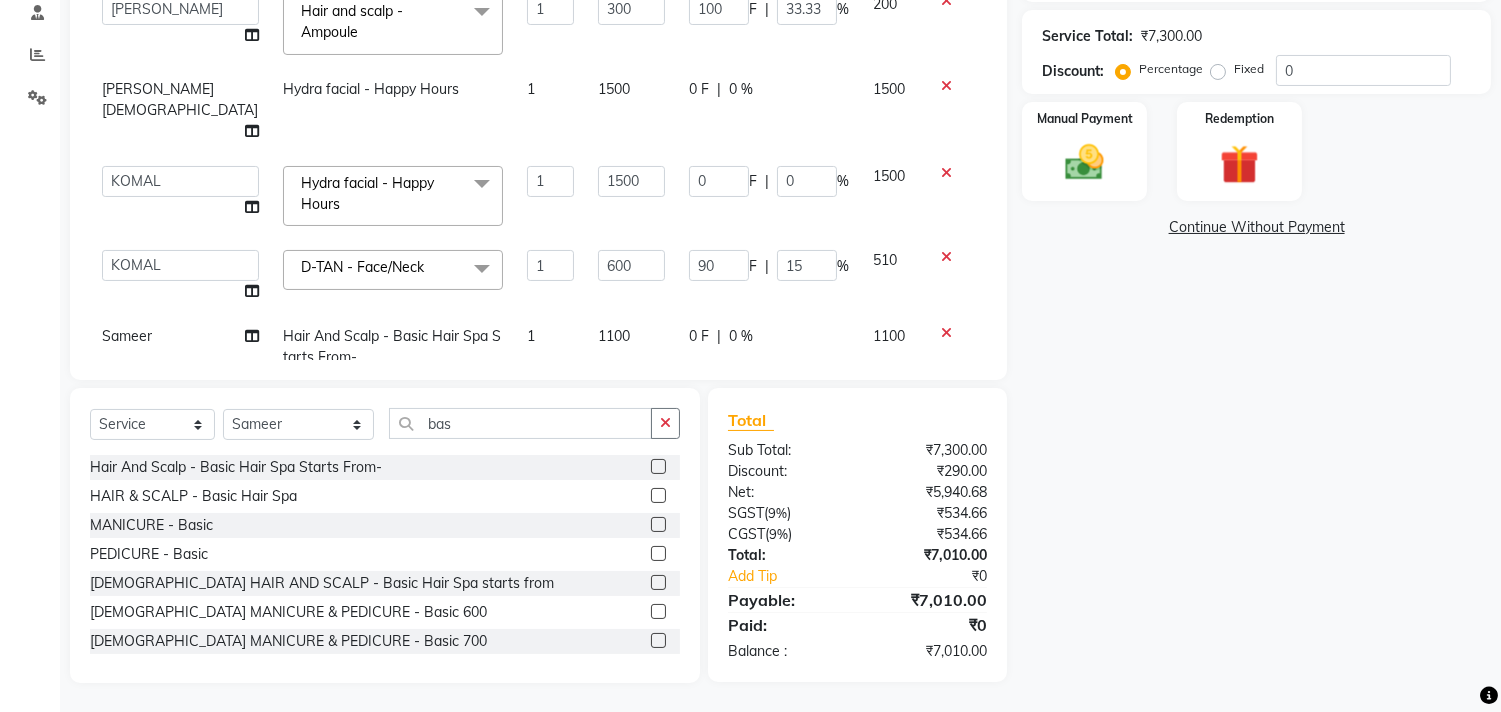 scroll, scrollTop: 122, scrollLeft: 0, axis: vertical 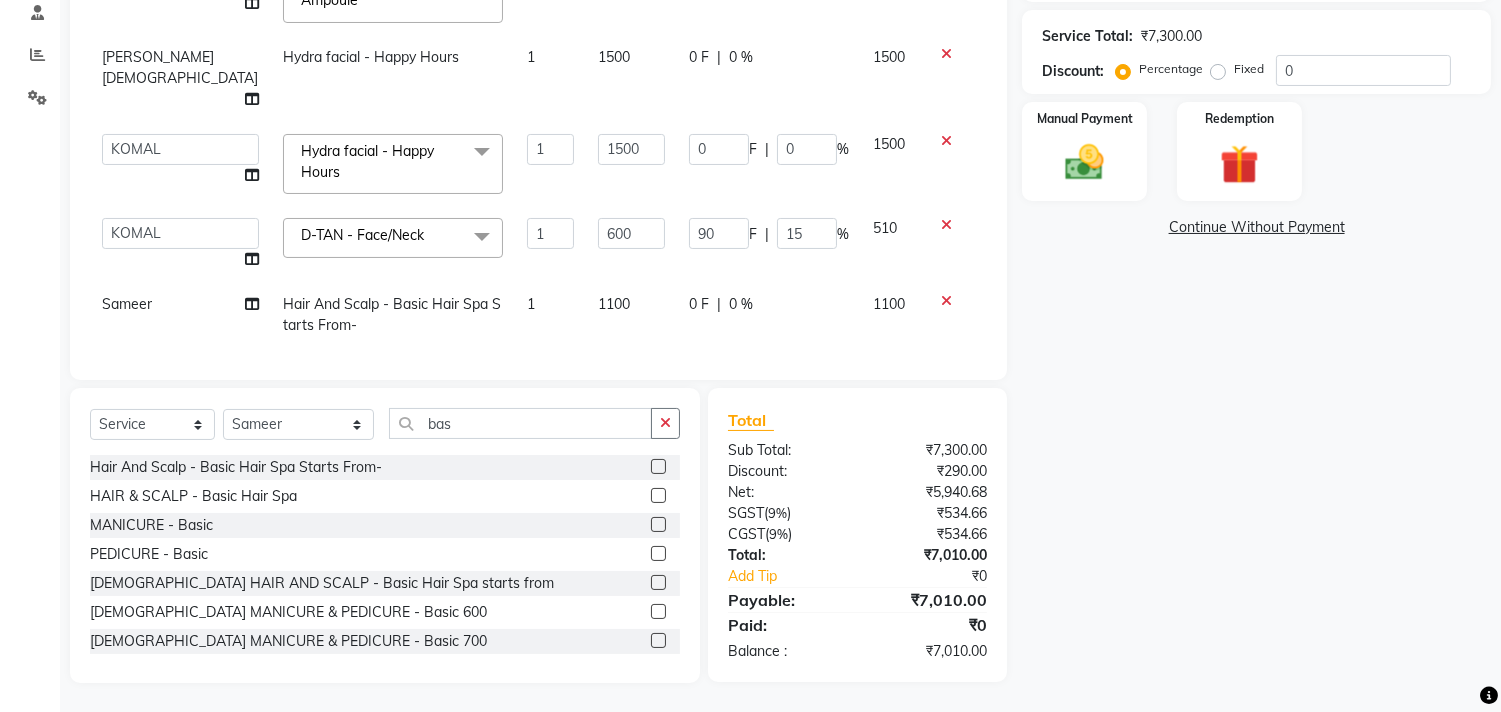 click on "1100" 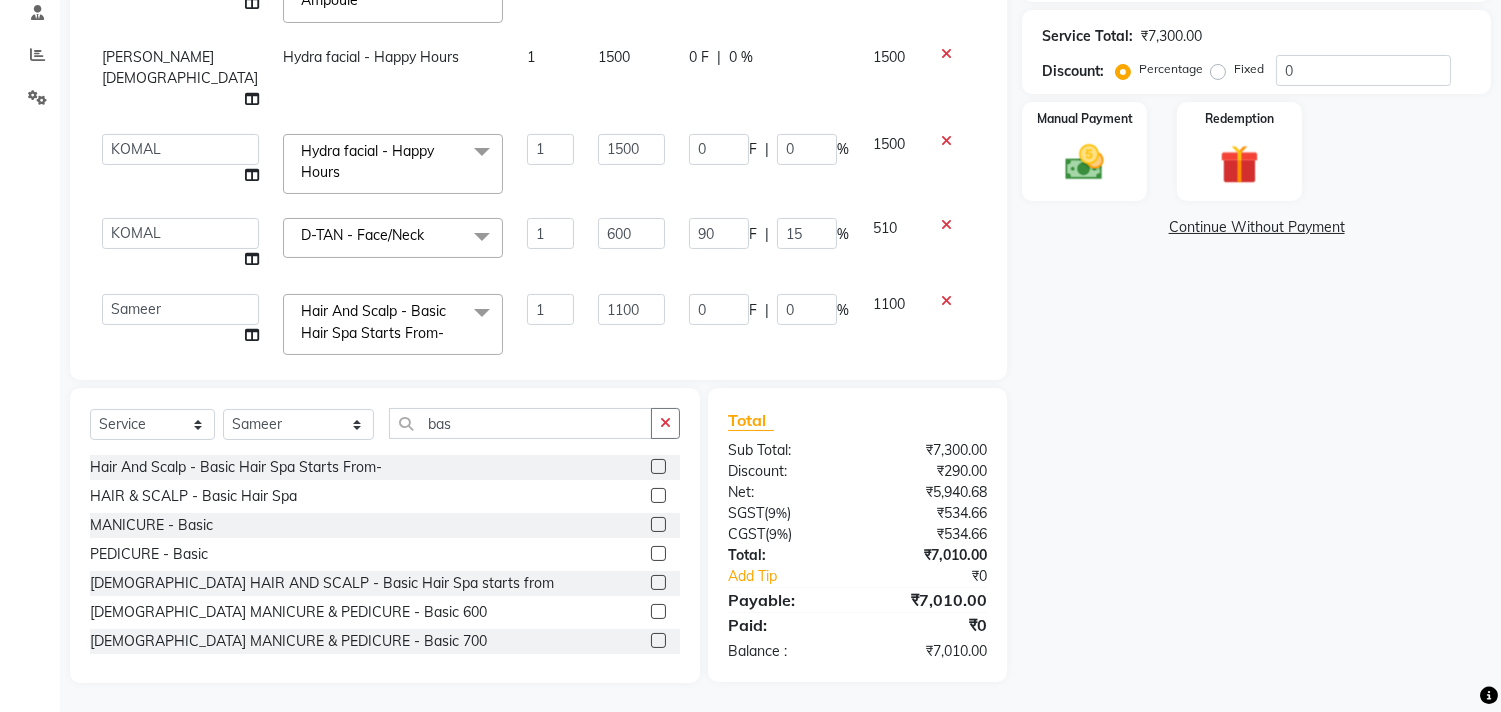 click on "0 F | 0 %" 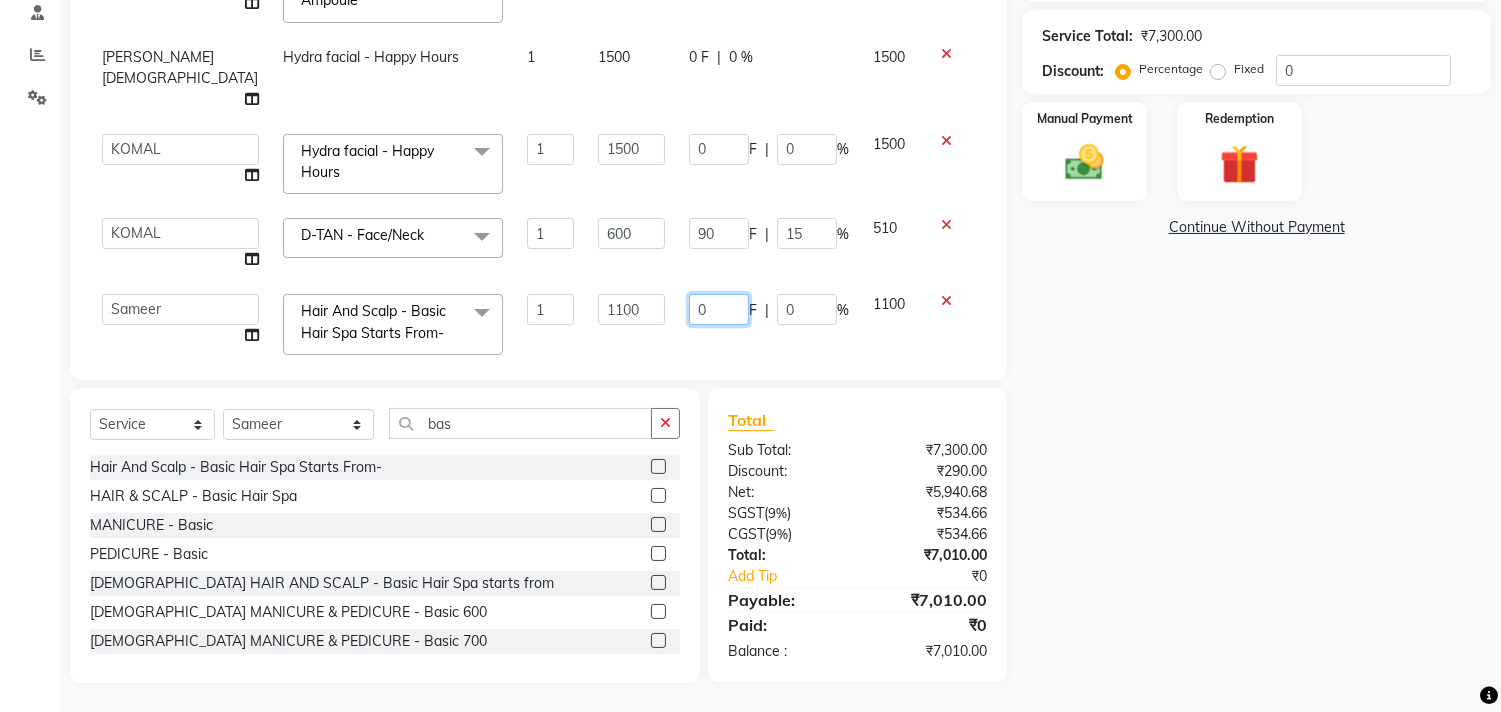 click on "0" 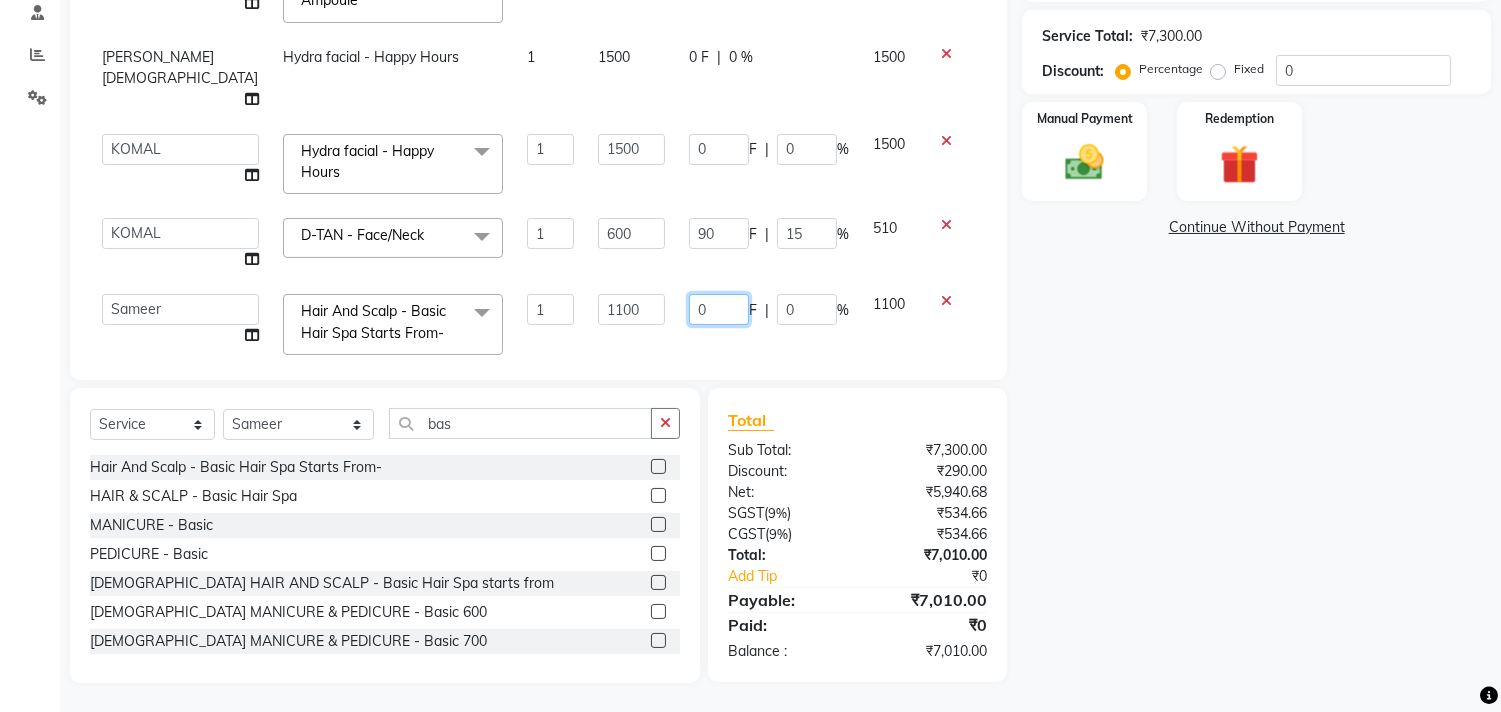 click on "0" 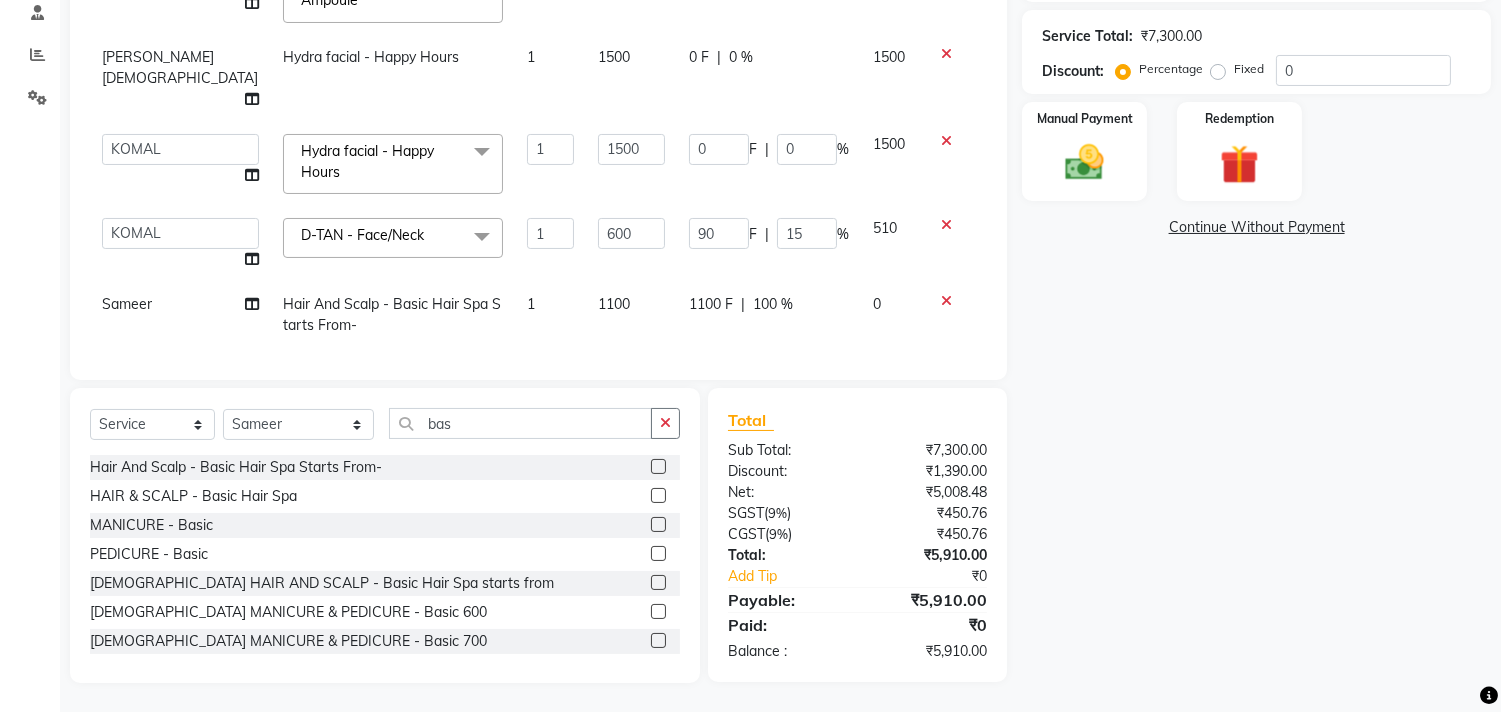 click on "1100 F | 100 %" 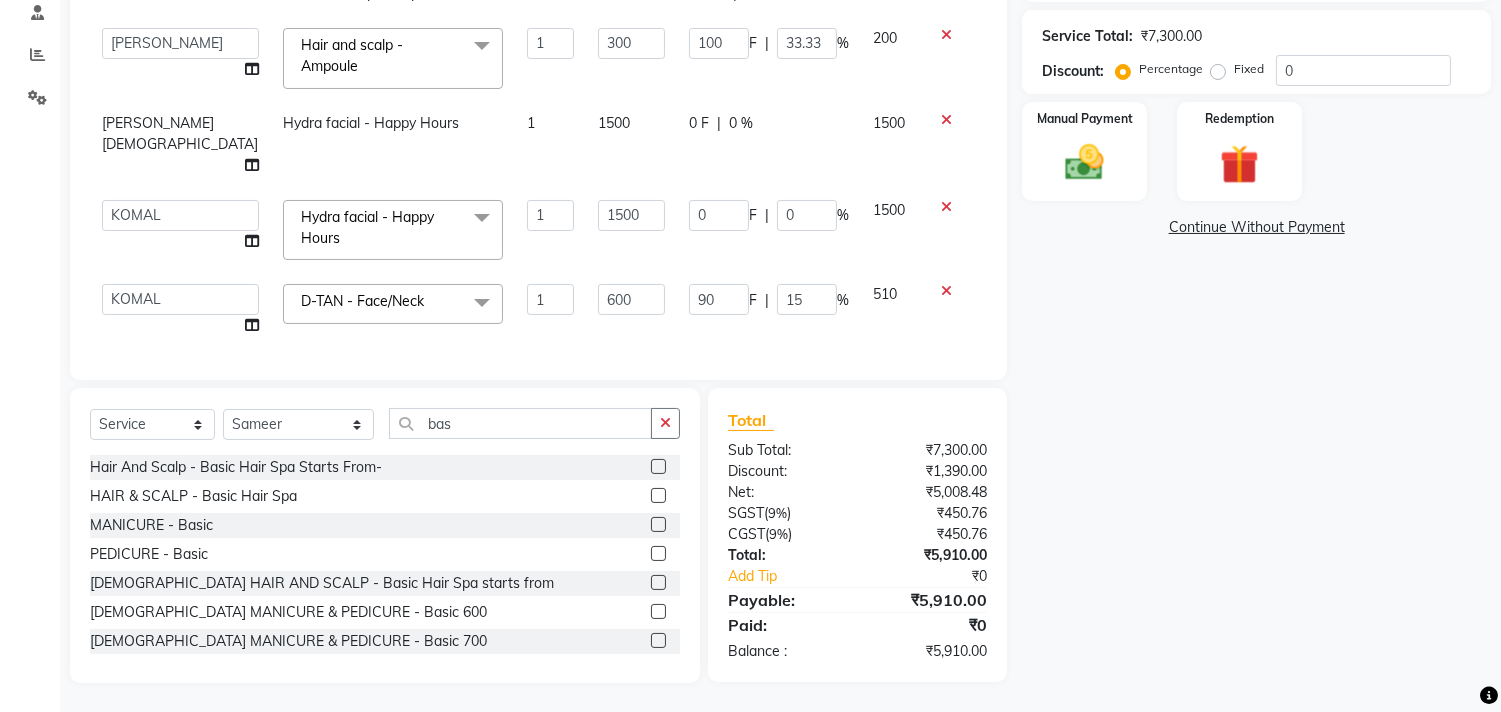 scroll, scrollTop: 0, scrollLeft: 0, axis: both 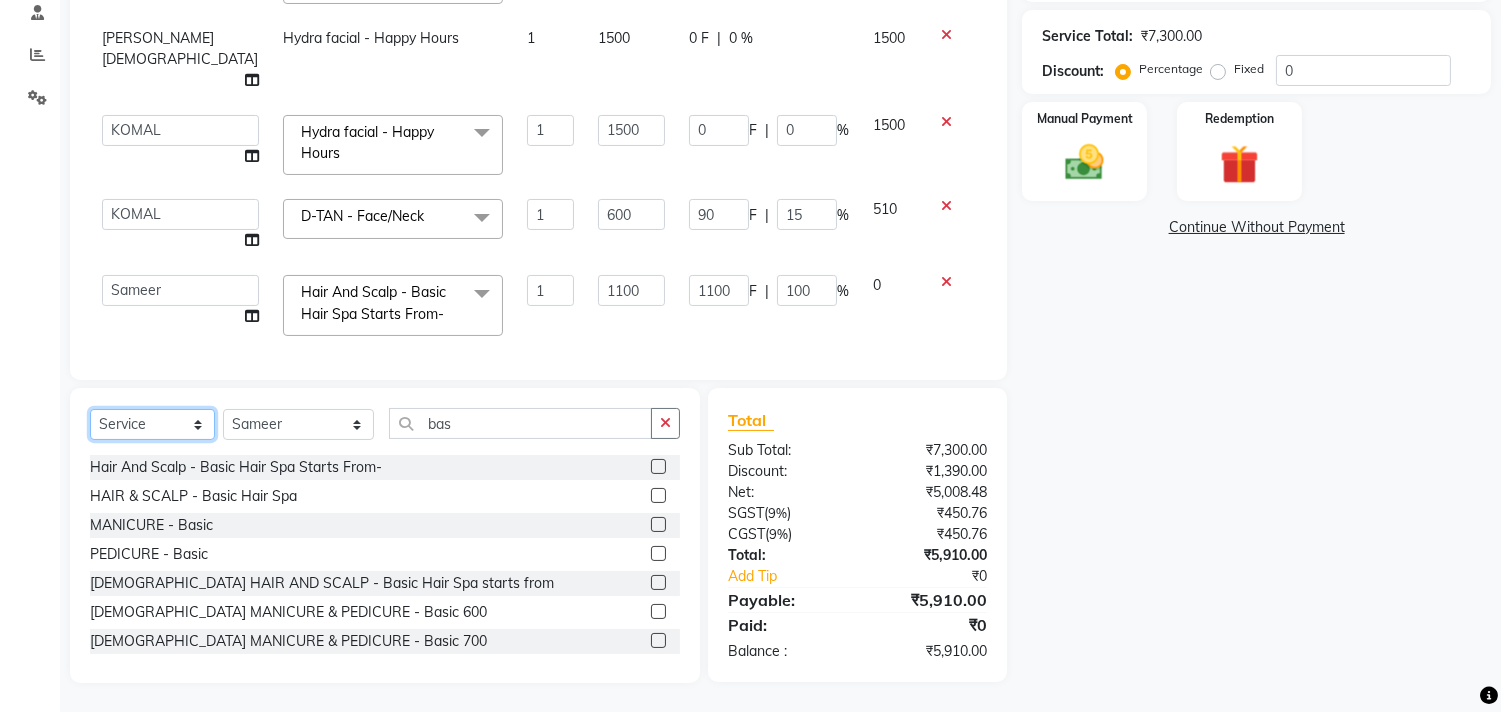 click on "Select  Service  Product  Membership  Package Voucher Prepaid Gift Card" 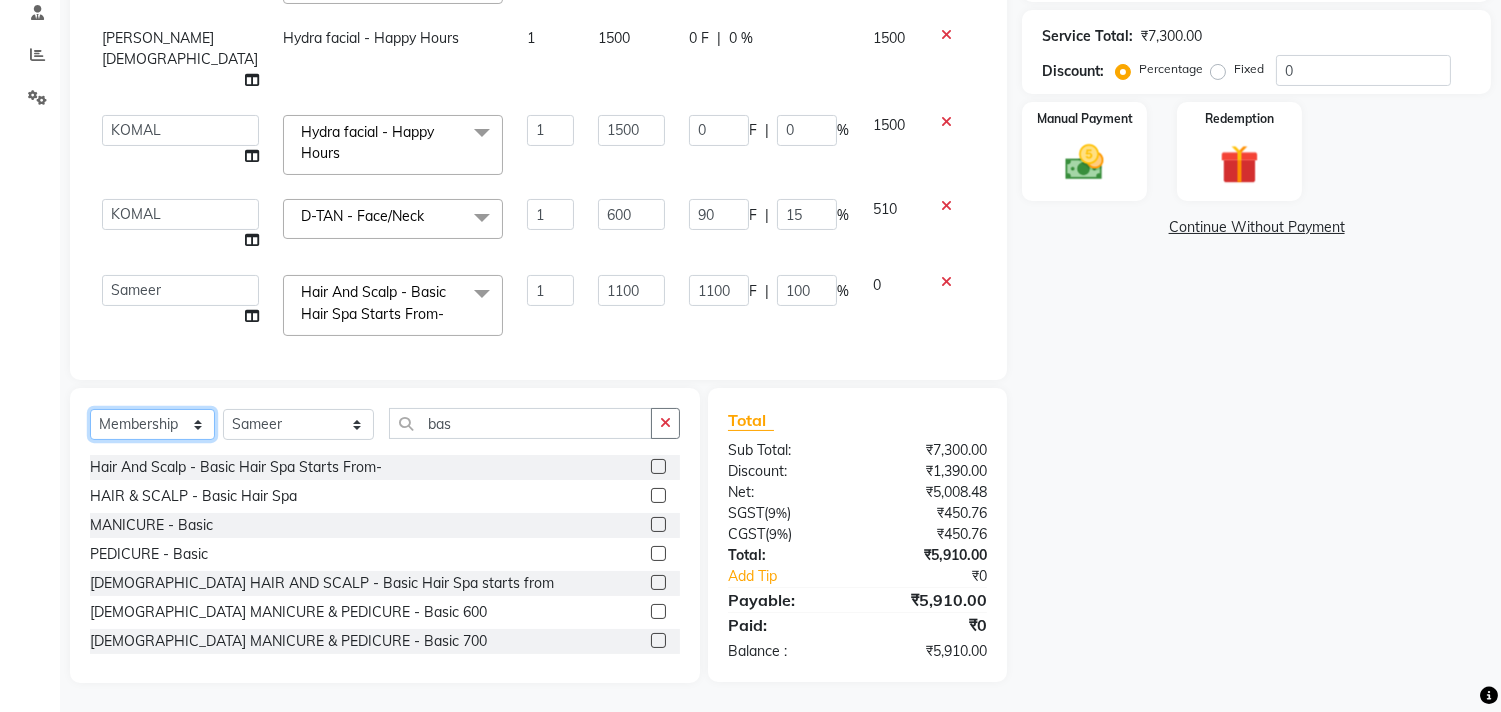 click on "Select  Service  Product  Membership  Package Voucher Prepaid Gift Card" 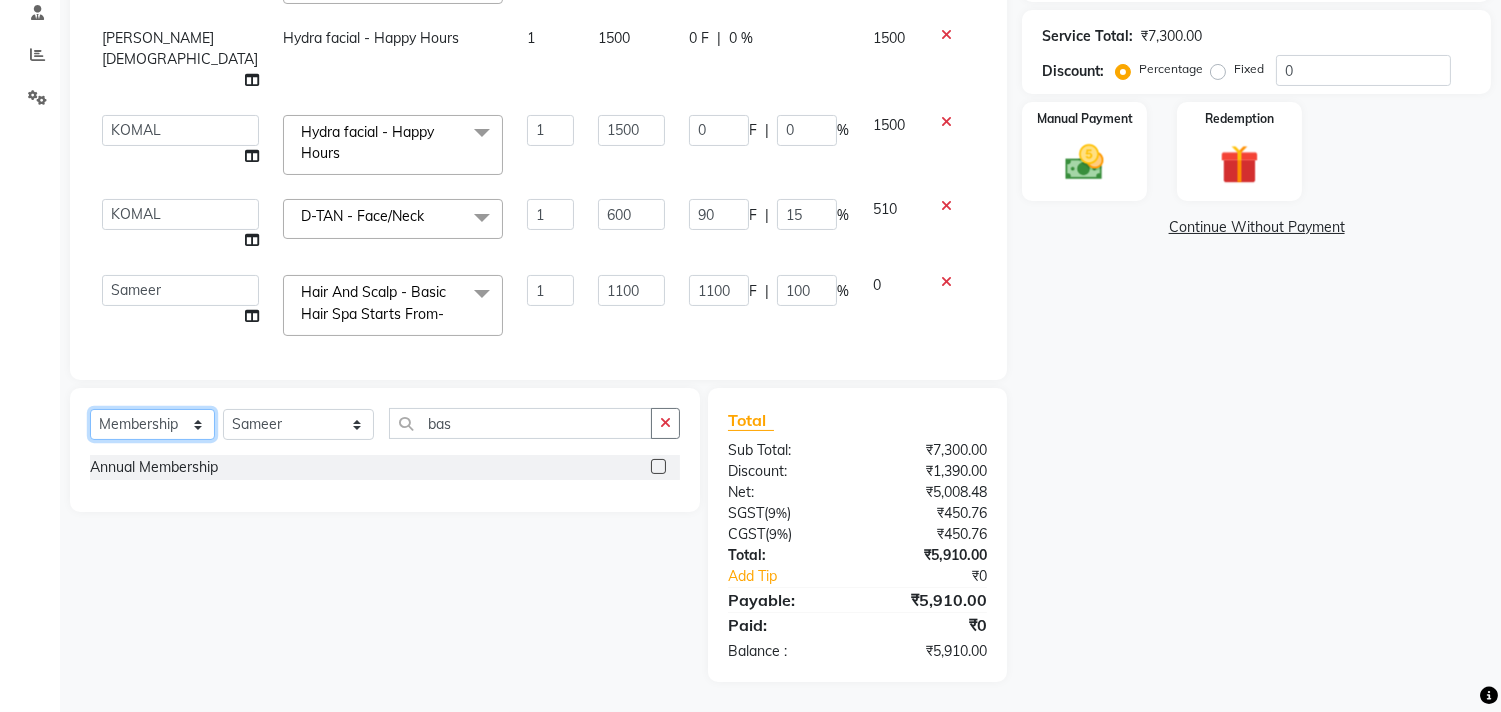 scroll, scrollTop: 387, scrollLeft: 0, axis: vertical 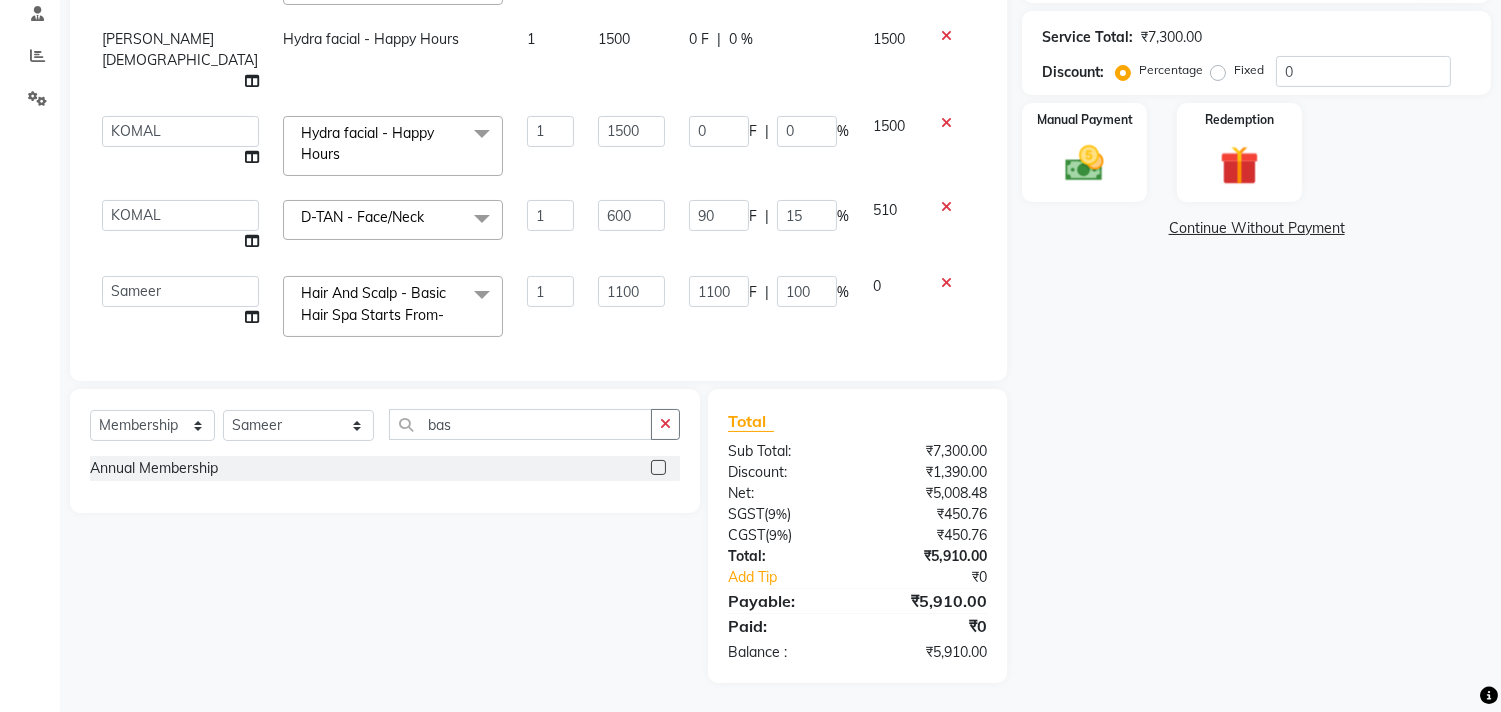 click on "Annual Membership" 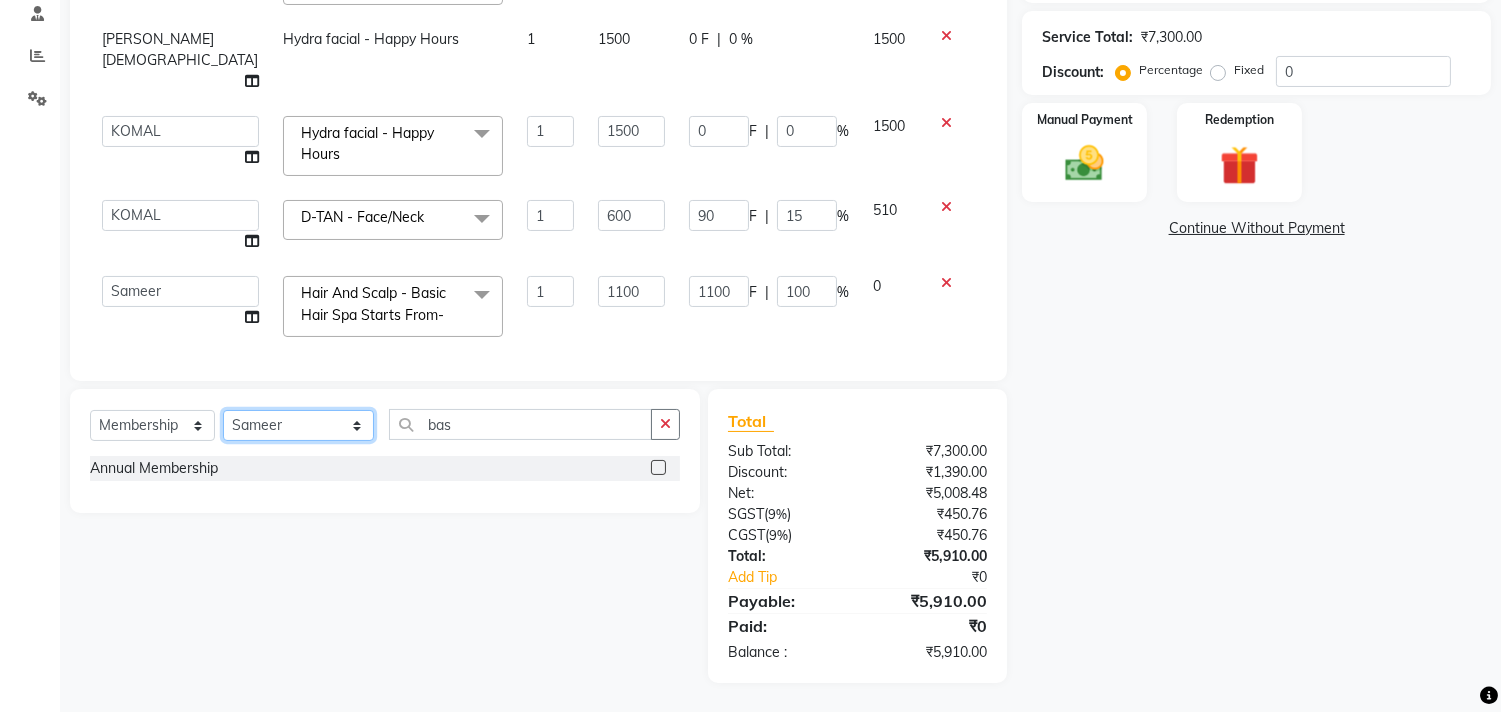 click on "Select Stylist aniket  Anu  AYAZ KADRI  Front Desk Javed kapil KOMAL  Payal  Pooja Jadhav Rahul Datkhile RESHMA SHAIKH rutik shinde SACHIN SAKPAL SADDAM SAHAJAN SAKSHI CHAVAN Sameer  sampada Sanjana  SANU shobha sonawane shobha sonawane SHUBHAM PEDNEKAR Sikandar Ansari ssneha rana" 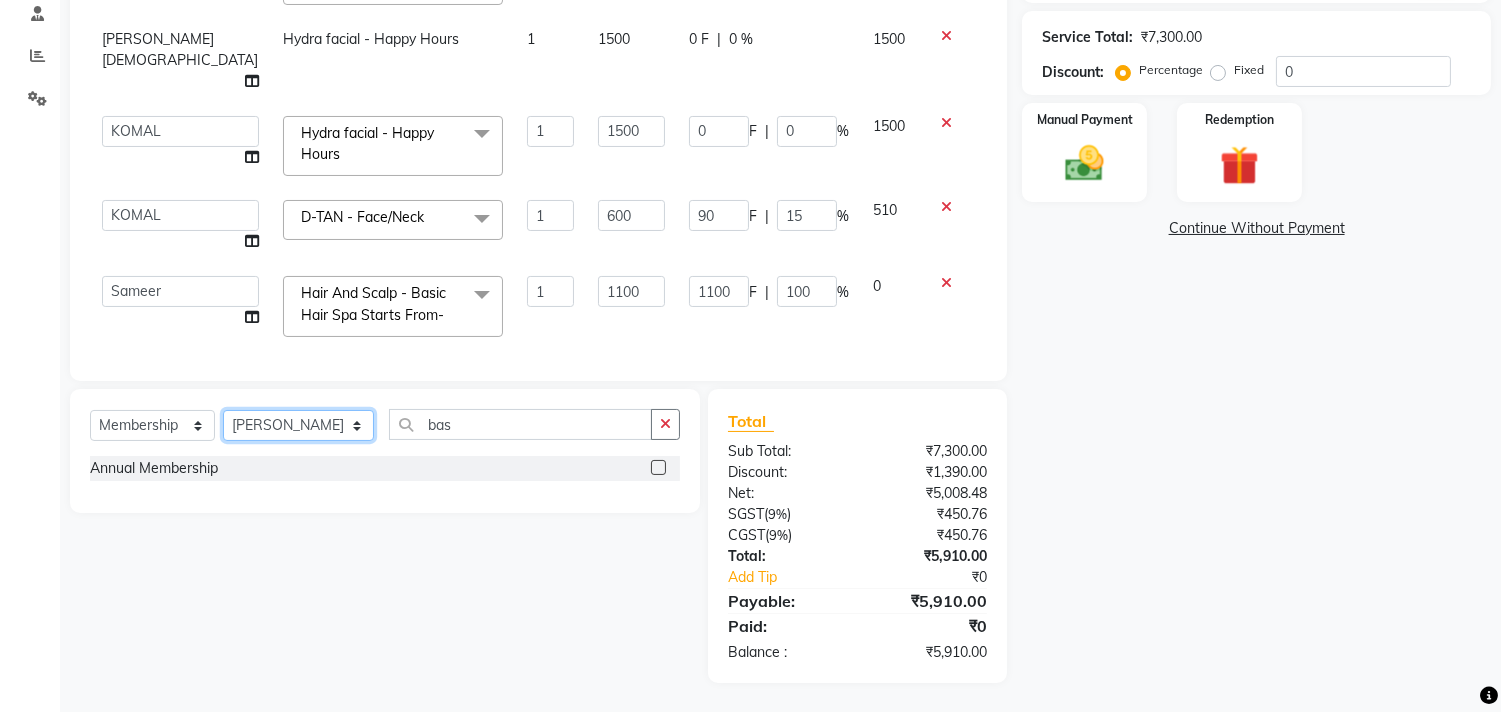 click on "Select Stylist aniket  Anu  AYAZ KADRI  Front Desk Javed kapil KOMAL  Payal  Pooja Jadhav Rahul Datkhile RESHMA SHAIKH rutik shinde SACHIN SAKPAL SADDAM SAHAJAN SAKSHI CHAVAN Sameer  sampada Sanjana  SANU shobha sonawane shobha sonawane SHUBHAM PEDNEKAR Sikandar Ansari ssneha rana" 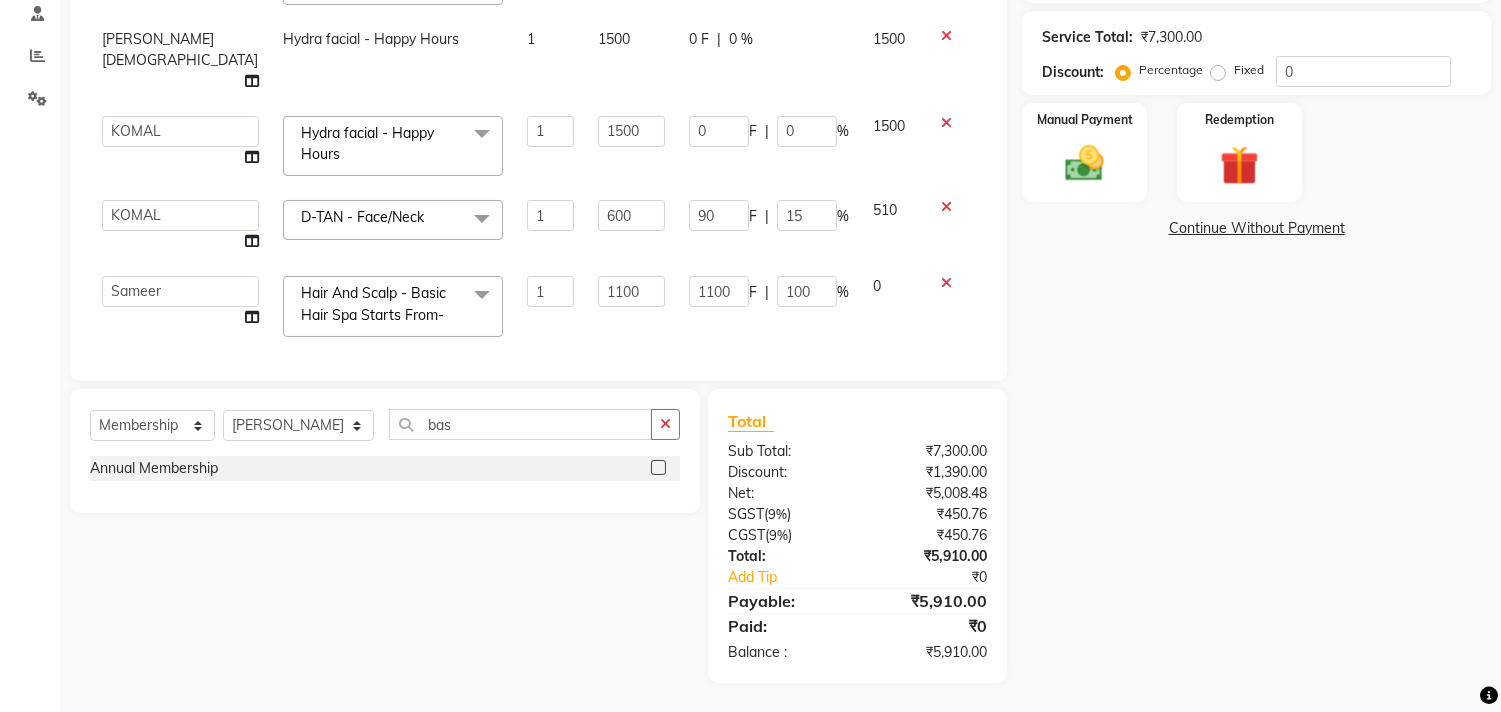 click 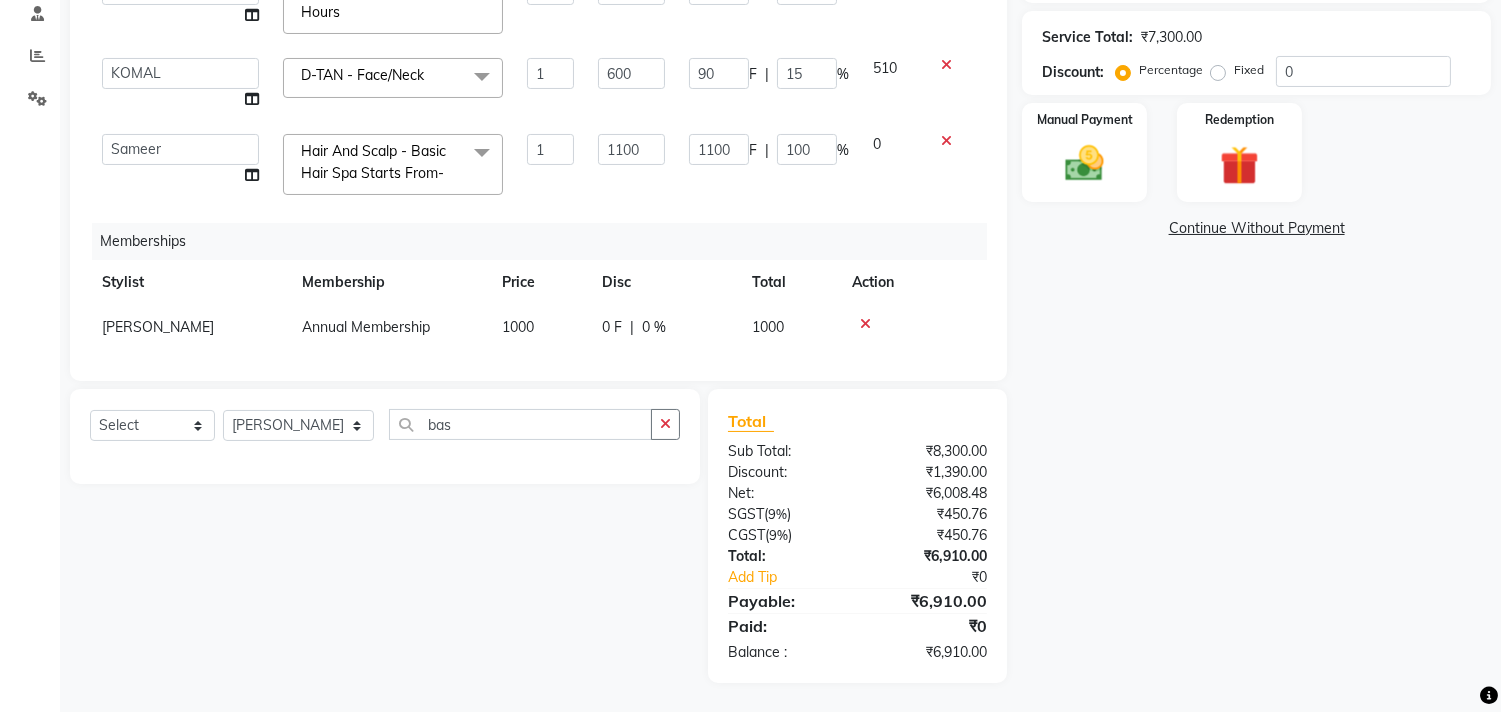 scroll, scrollTop: 284, scrollLeft: 0, axis: vertical 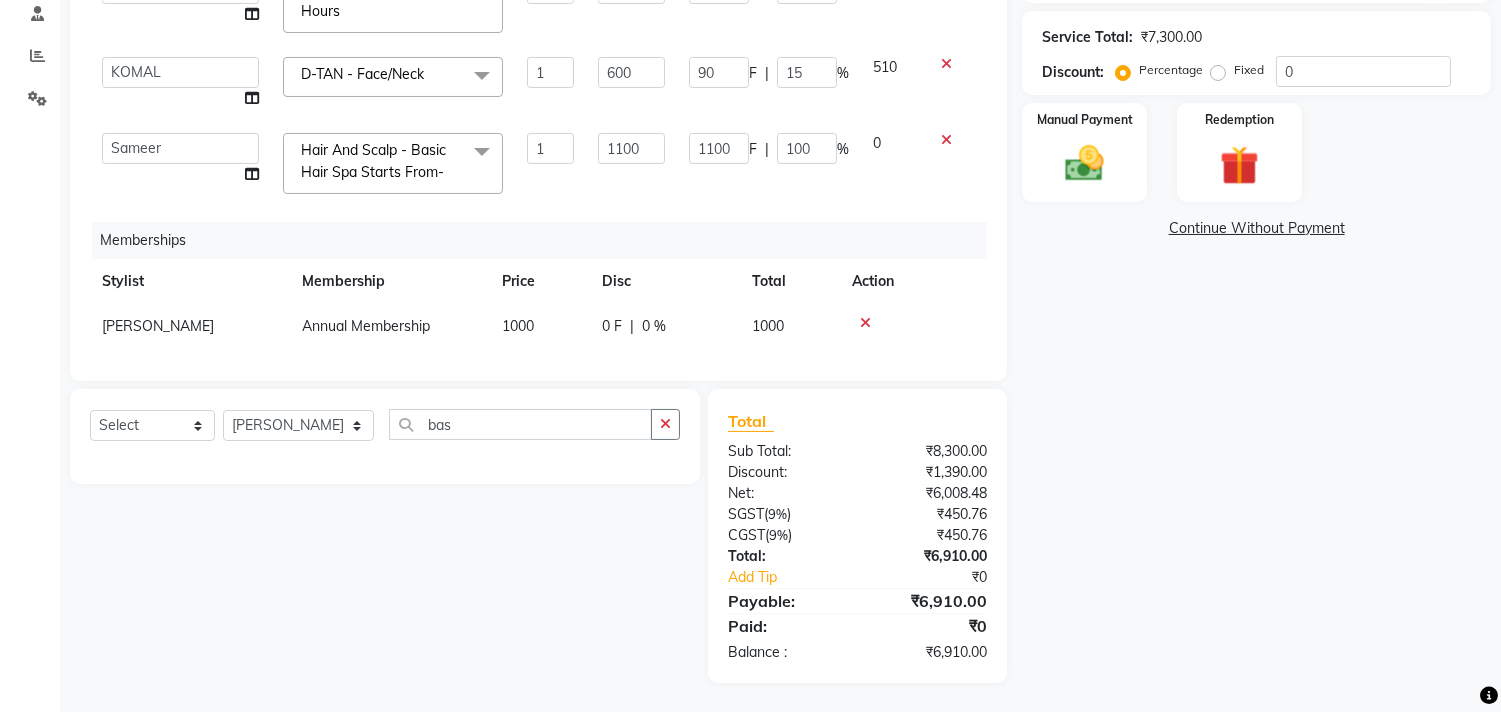 click on "0 %" 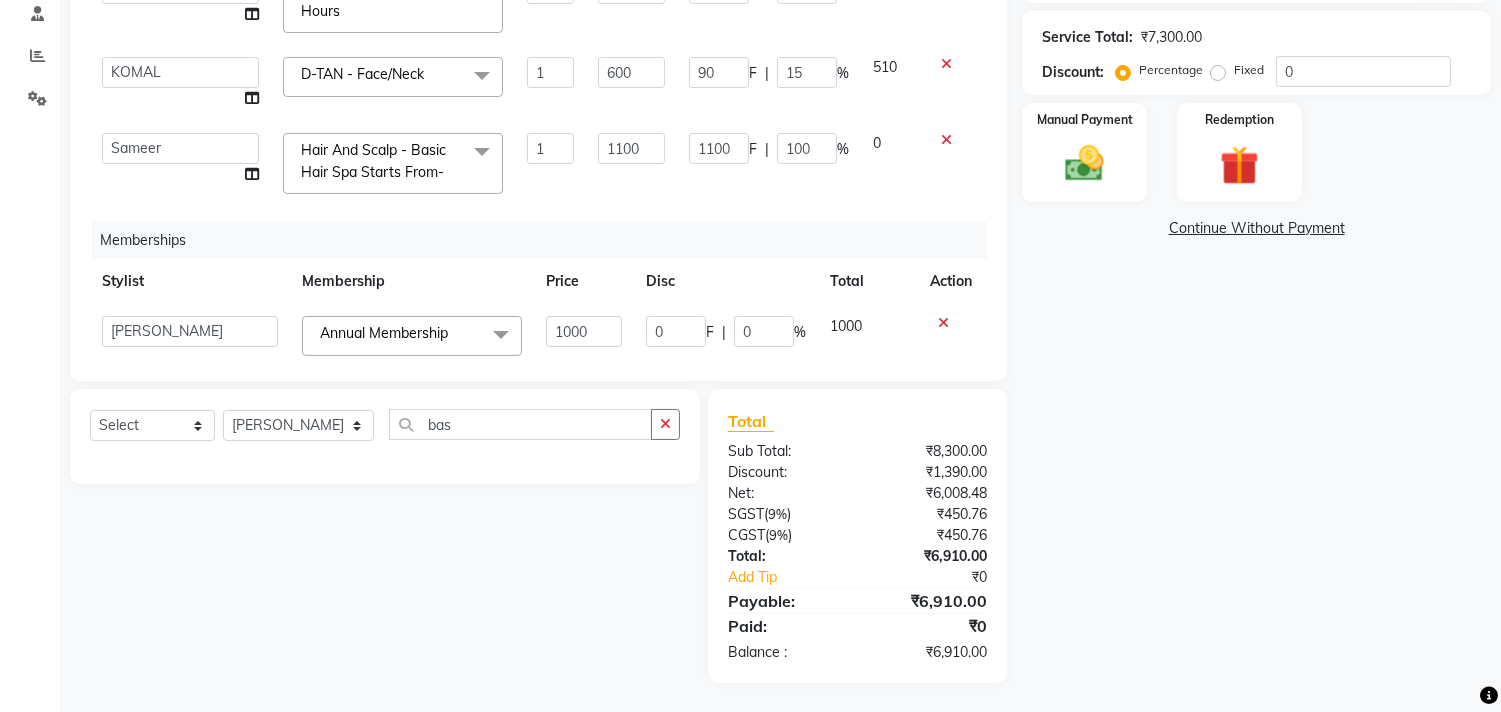 click on "0 F | 0 %" 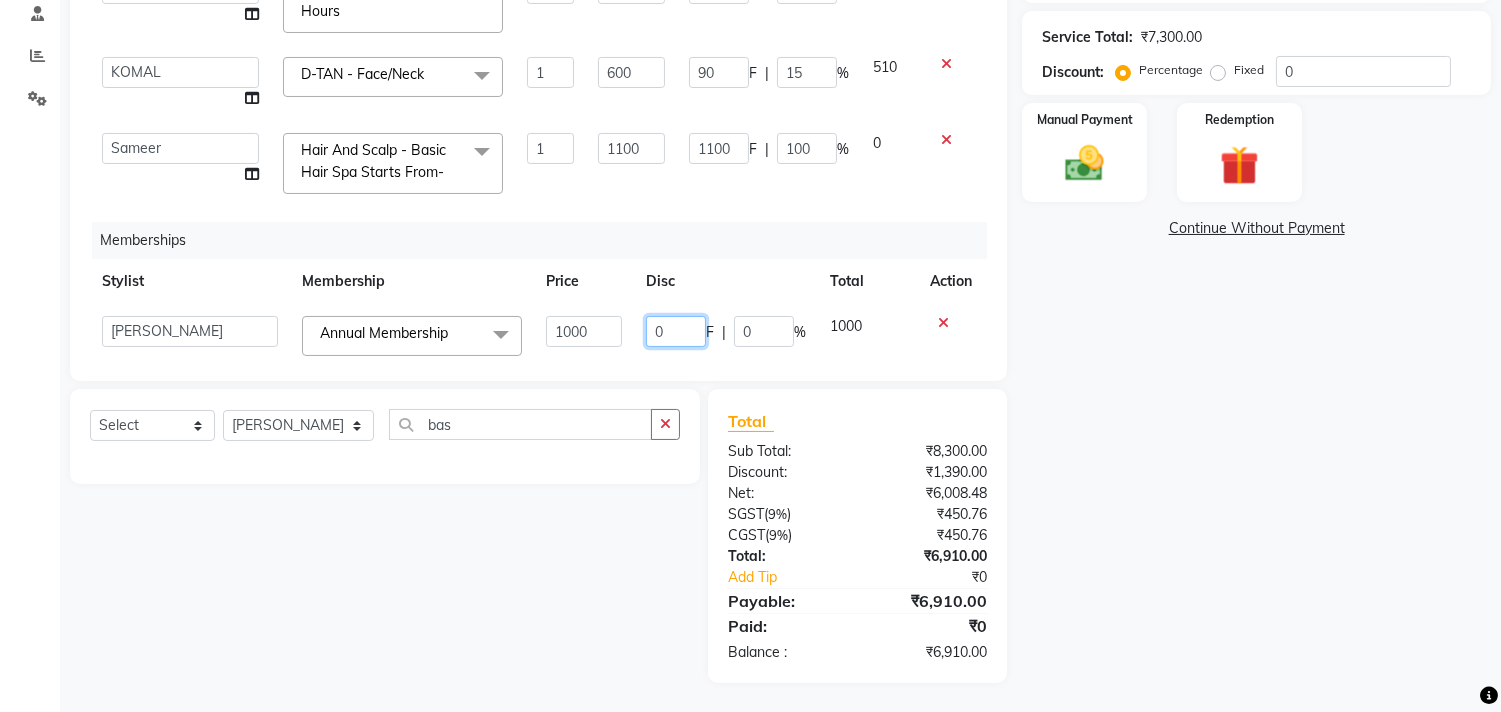 click on "0" 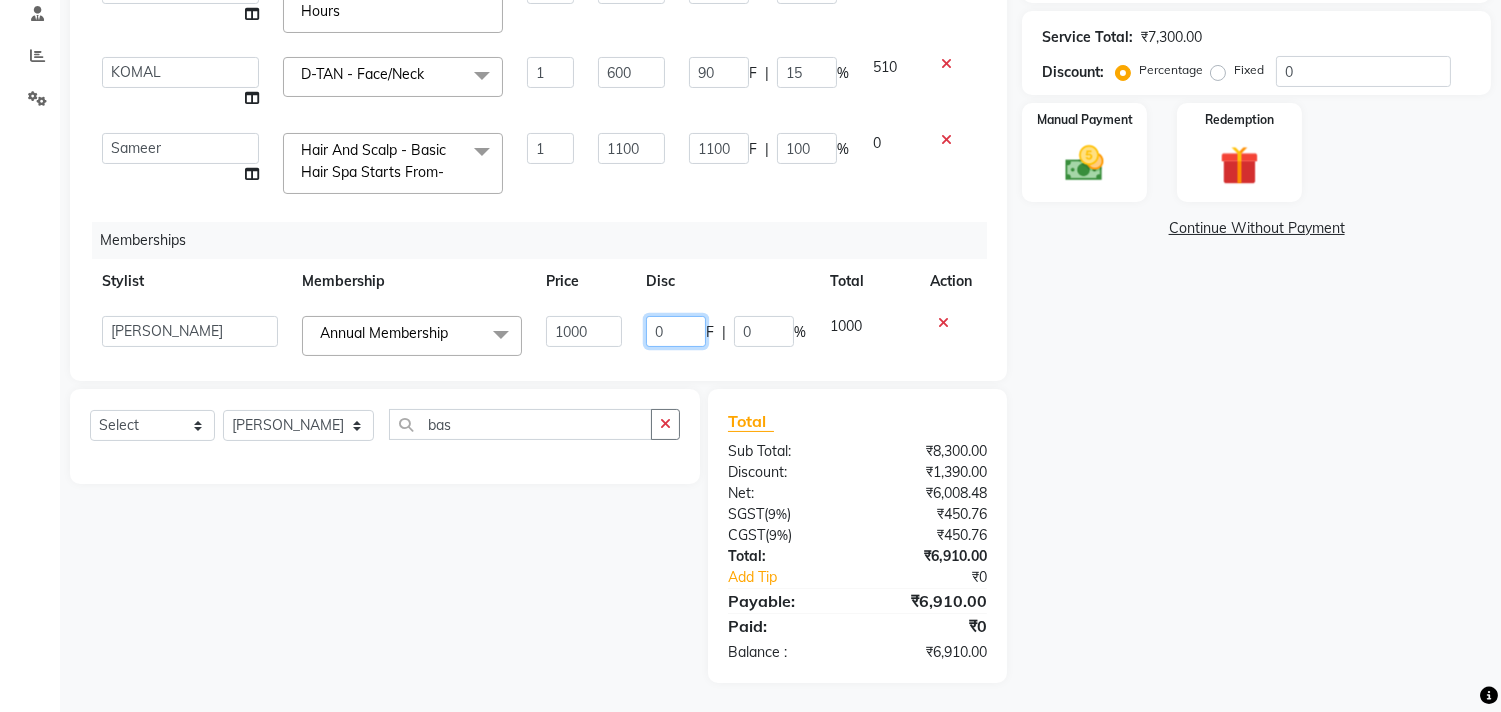 click on "0" 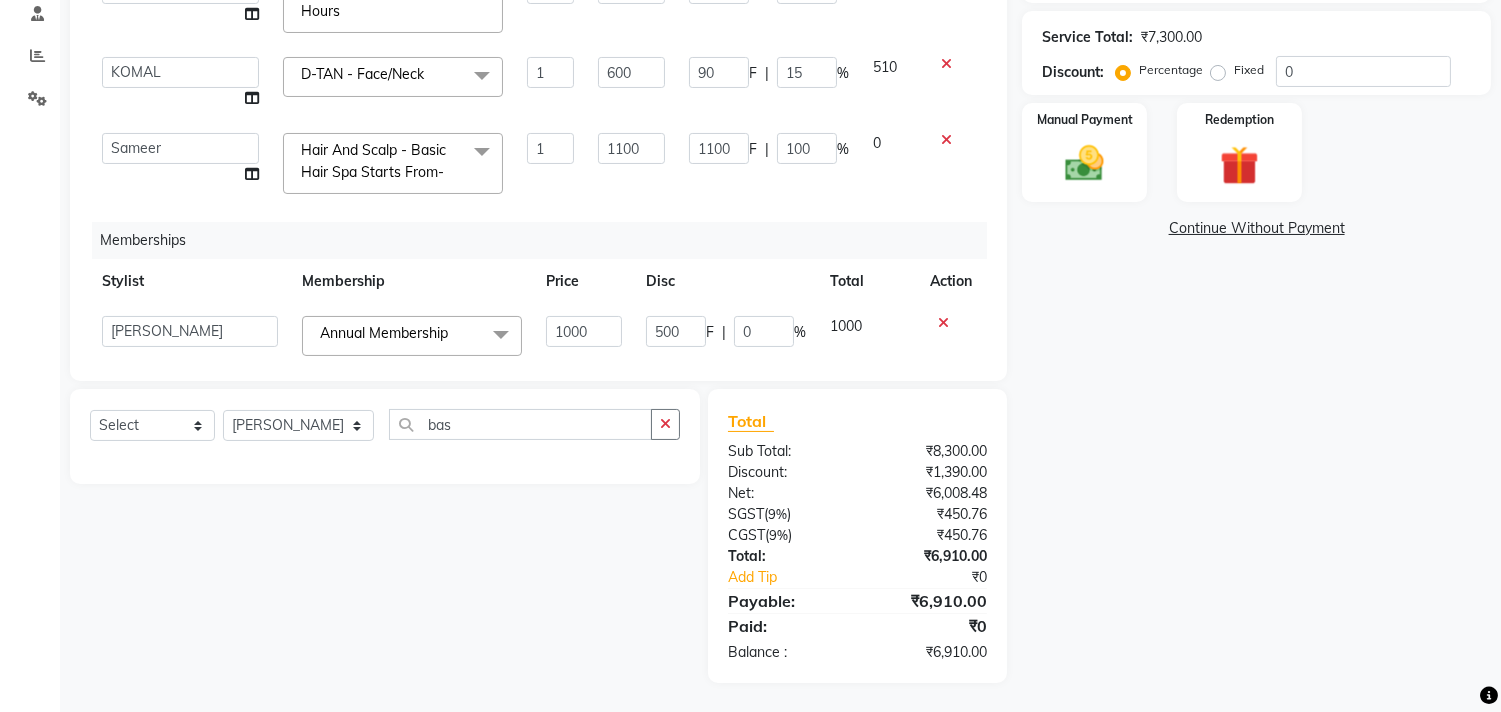 click on "Memberships" 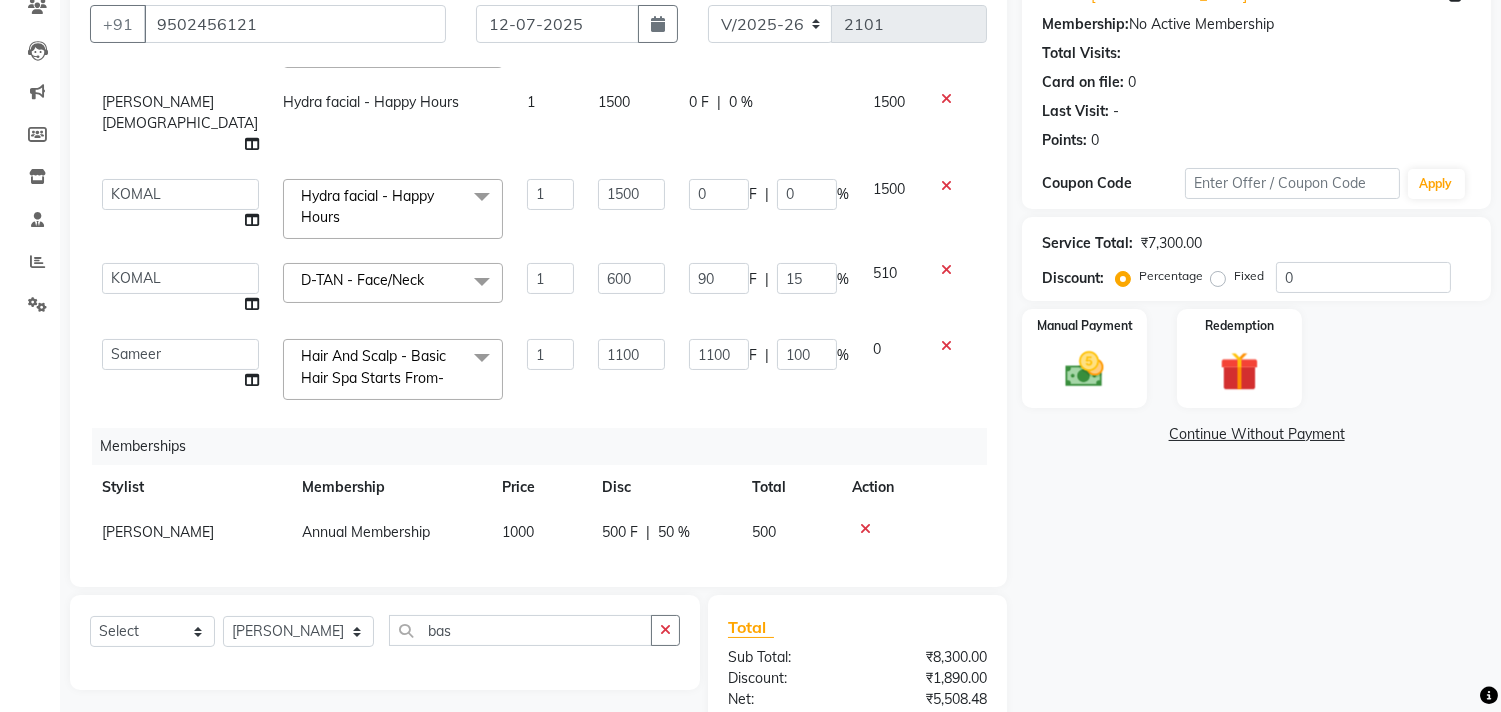 scroll, scrollTop: 165, scrollLeft: 0, axis: vertical 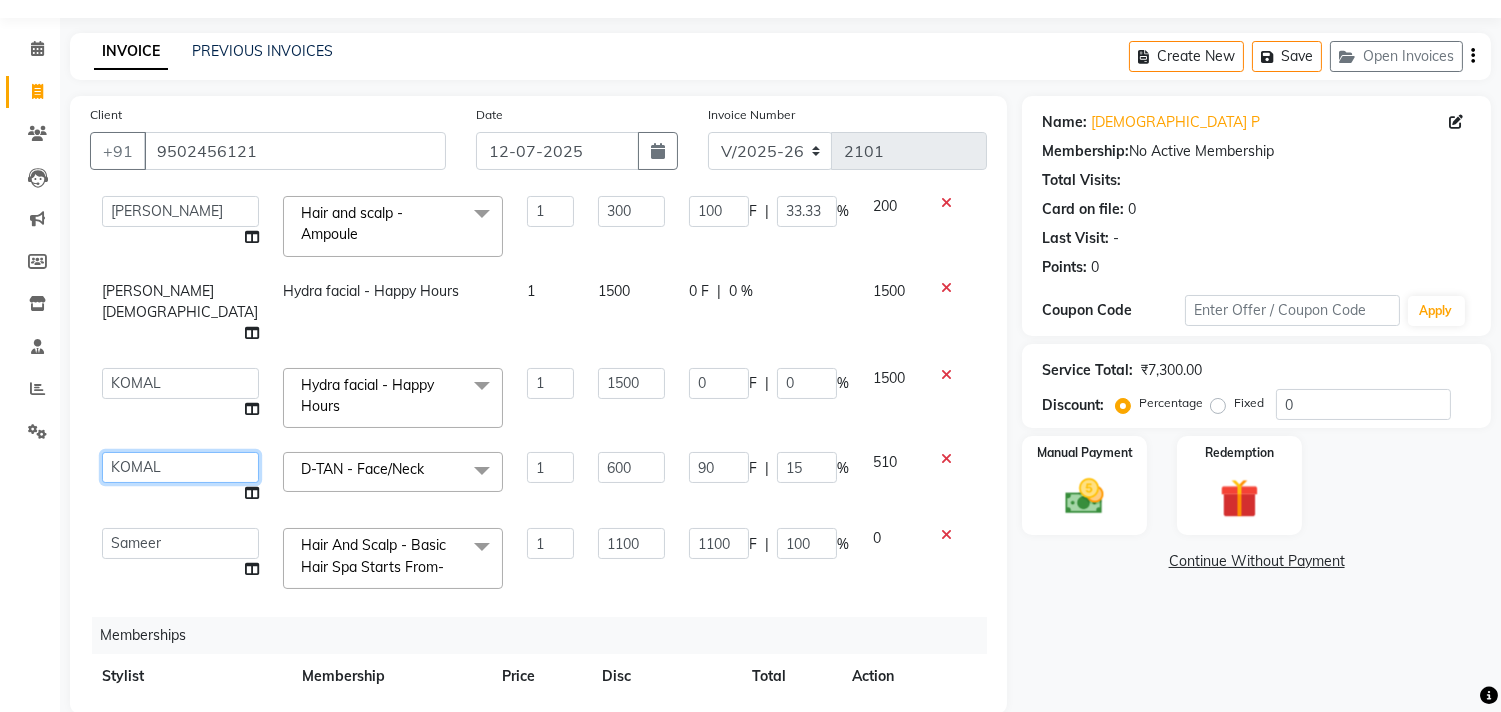 click on "aniket    Anu    AYAZ KADRI    Front Desk   Javed   kapil   KOMAL    Payal    Pooja Jadhav   Rahul Datkhile   RESHMA SHAIKH   rutik shinde   SACHIN SAKPAL   SADDAM   SAHAJAN   SAKSHI CHAVAN   Sameer    sampada   Sanjana    SANU   shobha sonawane   shobha sonawane   SHUBHAM PEDNEKAR   Sikandar Ansari   ssneha rana" 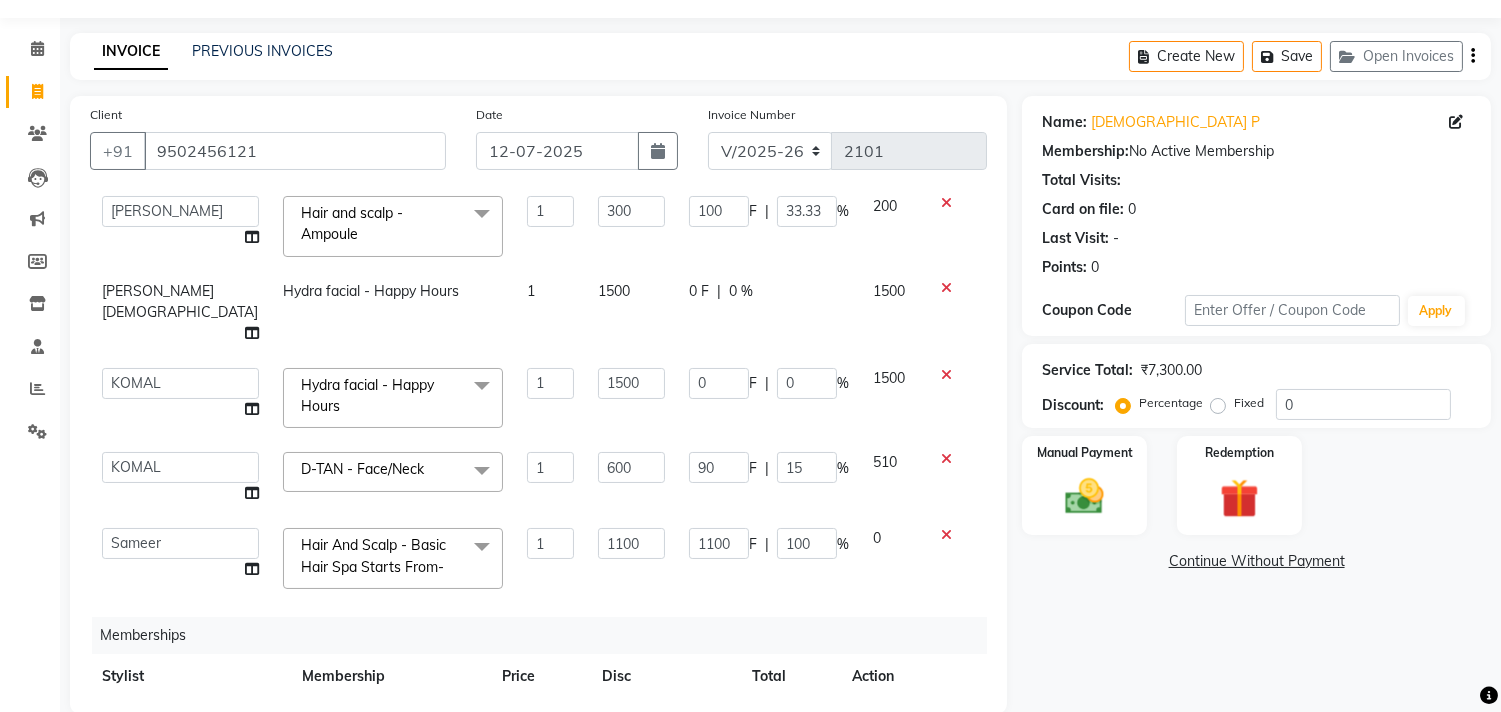 click on "Client +91 9502456121 Date 12-07-2025 Invoice Number INV/2025 V/2025-26 2101 Services Stylist Service Qty Price Disc Total Action  aniket    Anu    AYAZ KADRI    Front Desk   Javed   kapil   KOMAL    Payal    Pooja Jadhav   Rahul Datkhile   RESHMA SHAIKH   rutik shinde   SACHIN SAKPAL   SADDAM   SAHAJAN   SAKSHI CHAVAN   Sameer    sampada   Sanjana    SANU   shobha sonawane   shobha sonawane   SHUBHAM PEDNEKAR   Sikandar Ansari   ssneha rana   Hair And Scalp - Basic Hair Spa Starts From-  x Hair And Scalp - Basic Hair Spa Starts From- Hair And Scalp - Anti-Dandruff Spa Starts From Hair And Scalp - Anti Hairfall Spa Starts From Hair And Scalp - Anti-Dandruff Scrub Hair And Scalp - Head Massage Starts From Hair And Scalp - Protein Treatment Starts From Hair And Scalp - Botox Spa Starts From Hair and Scalp - Golden spa starts from  Hair and scalp - Ultime repair  Hair and scalp - Ampoule HAIRCUT - Men's Advanced haircut HAIRCUT - Senior Stylist HAIRCUT - Hair-wash HAIRCUT - Hair-styling BEARD - Clean shave 1 0" 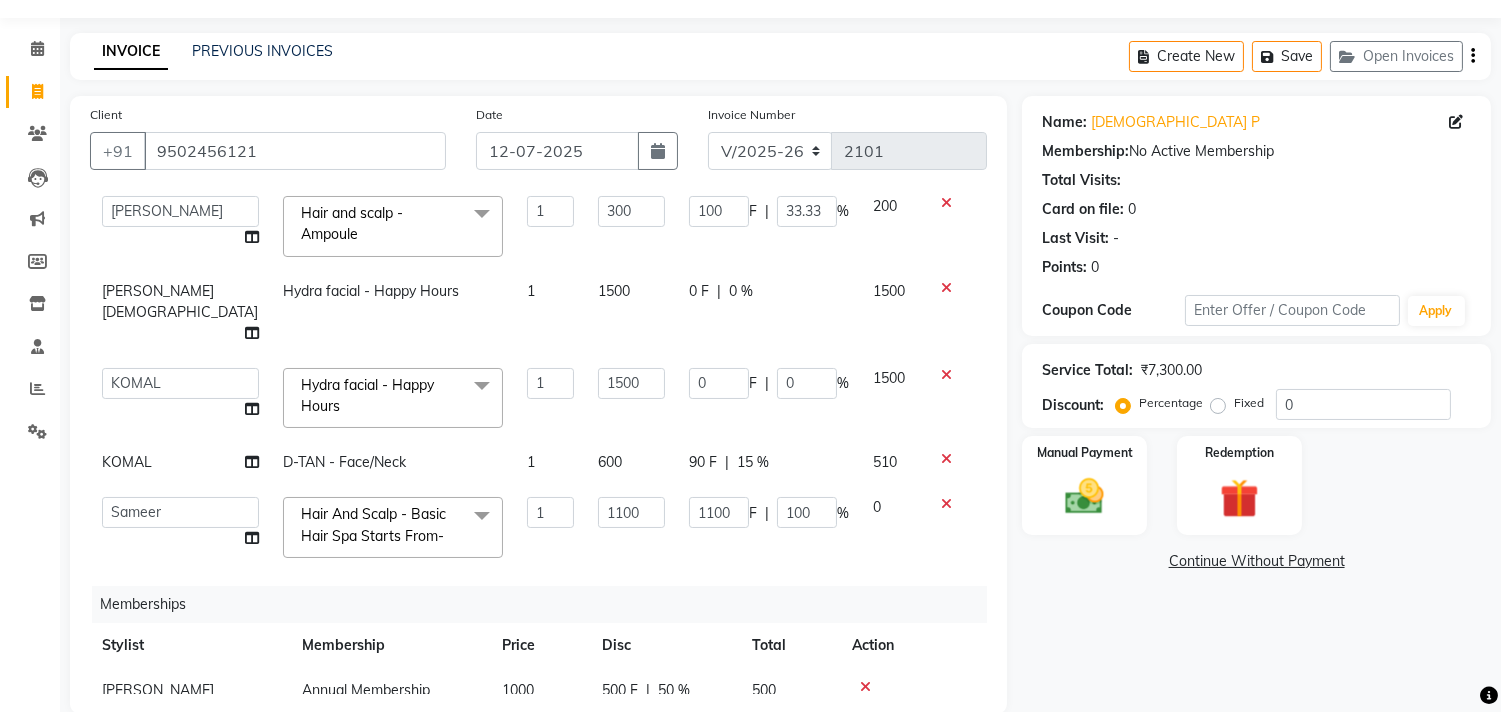 click on "RESHMA SHAIKH" 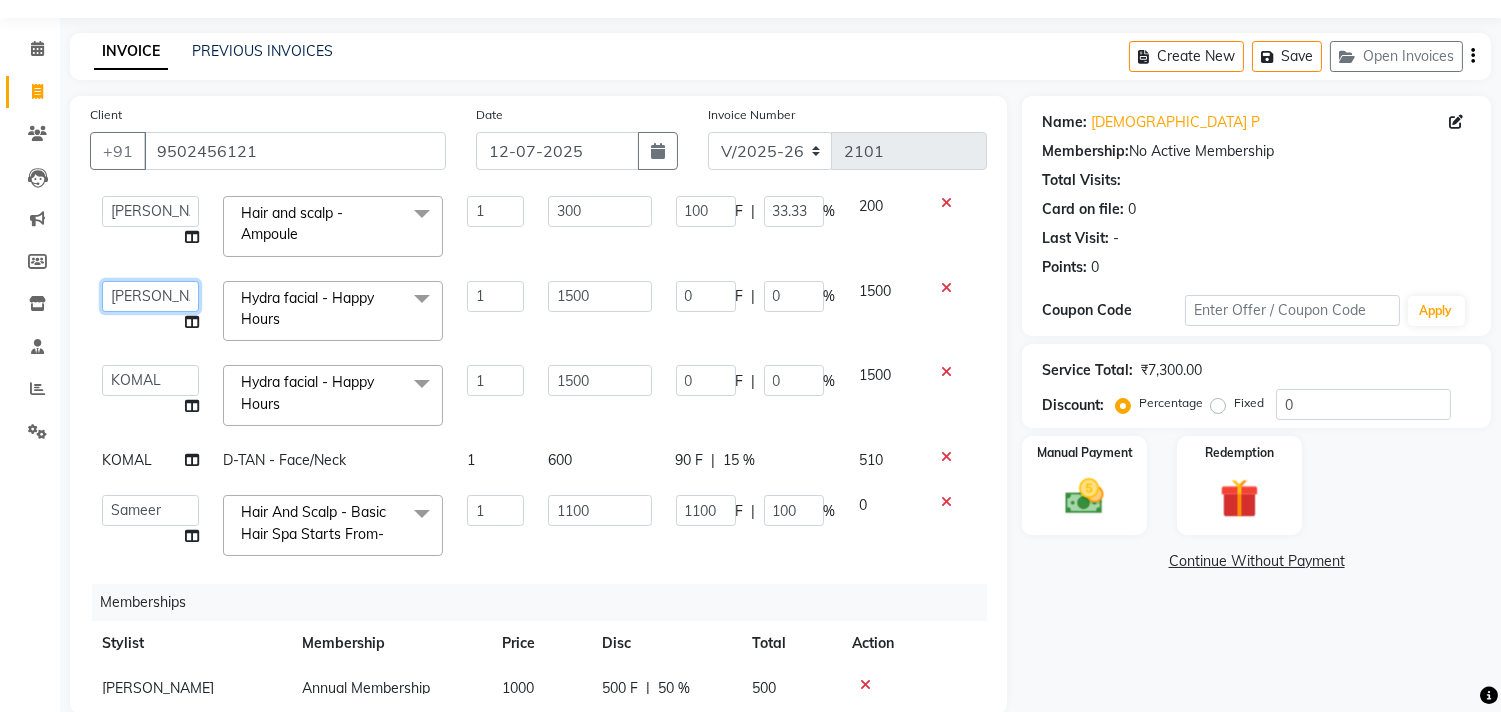 click on "aniket    Anu    AYAZ KADRI    Front Desk   Javed   kapil   KOMAL    Payal    Pooja Jadhav   Rahul Datkhile   RESHMA SHAIKH   rutik shinde   SACHIN SAKPAL   SADDAM   SAHAJAN   SAKSHI CHAVAN   Sameer    sampada   Sanjana    SANU   shobha sonawane   shobha sonawane   SHUBHAM PEDNEKAR   Sikandar Ansari   ssneha rana" 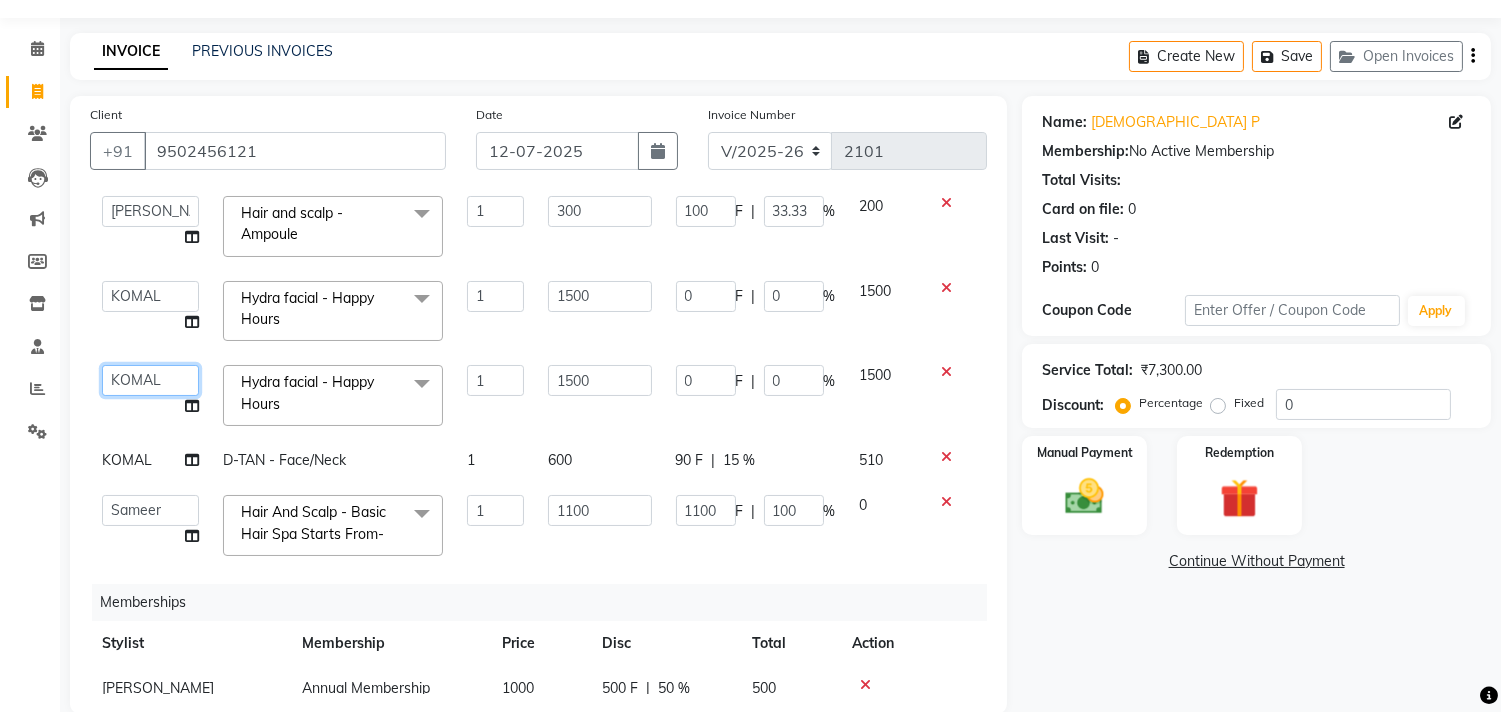 click on "aniket    Anu    AYAZ KADRI    Front Desk   Javed   kapil   KOMAL    Payal    Pooja Jadhav   Rahul Datkhile   RESHMA SHAIKH   rutik shinde   SACHIN SAKPAL   SADDAM   SAHAJAN   SAKSHI CHAVAN   Sameer    sampada   Sanjana    SANU   shobha sonawane   shobha sonawane   SHUBHAM PEDNEKAR   Sikandar Ansari   ssneha rana" 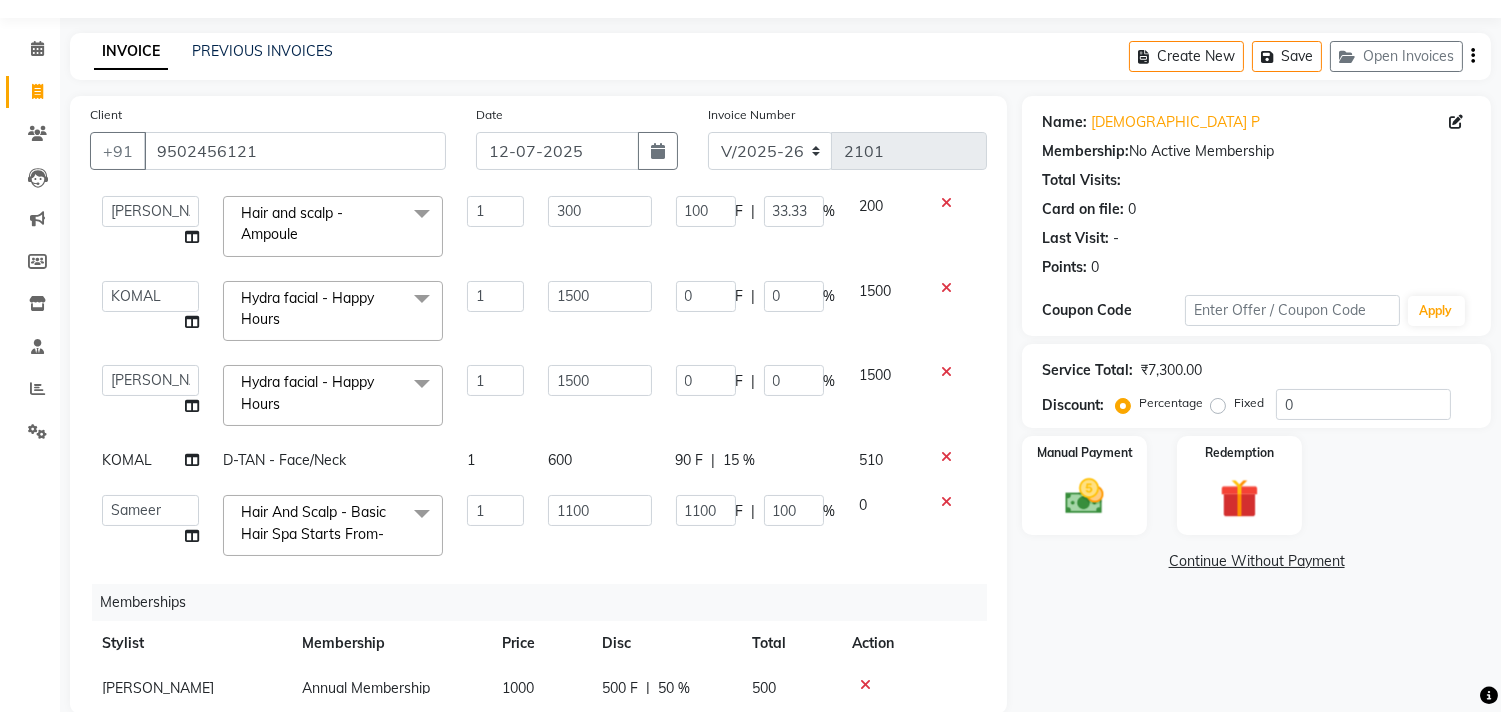 click on "KOMAL" 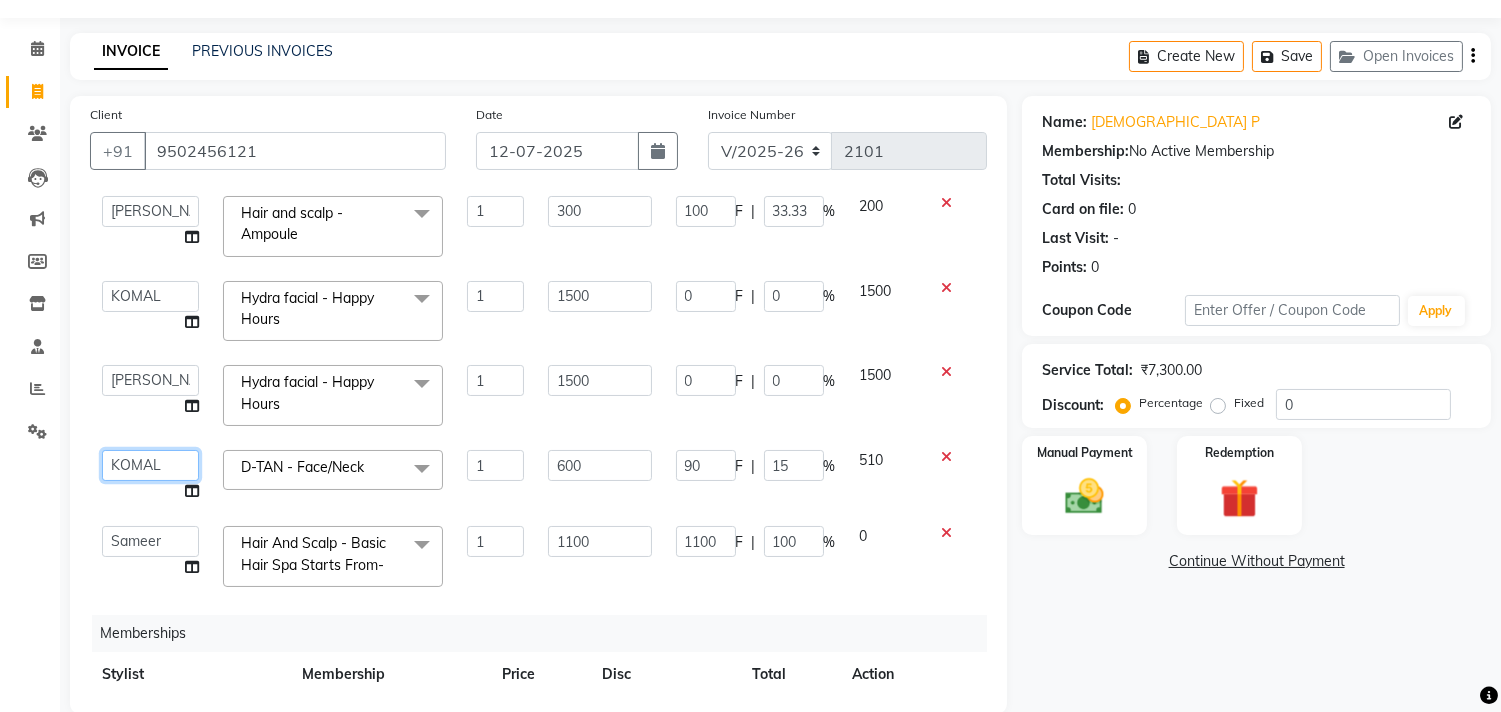click on "aniket    Anu    AYAZ KADRI    Front Desk   Javed   kapil   KOMAL    Payal    Pooja Jadhav   Rahul Datkhile   RESHMA SHAIKH   rutik shinde   SACHIN SAKPAL   SADDAM   SAHAJAN   SAKSHI CHAVAN   Sameer    sampada   Sanjana    SANU   shobha sonawane   shobha sonawane   SHUBHAM PEDNEKAR   Sikandar Ansari   ssneha rana" 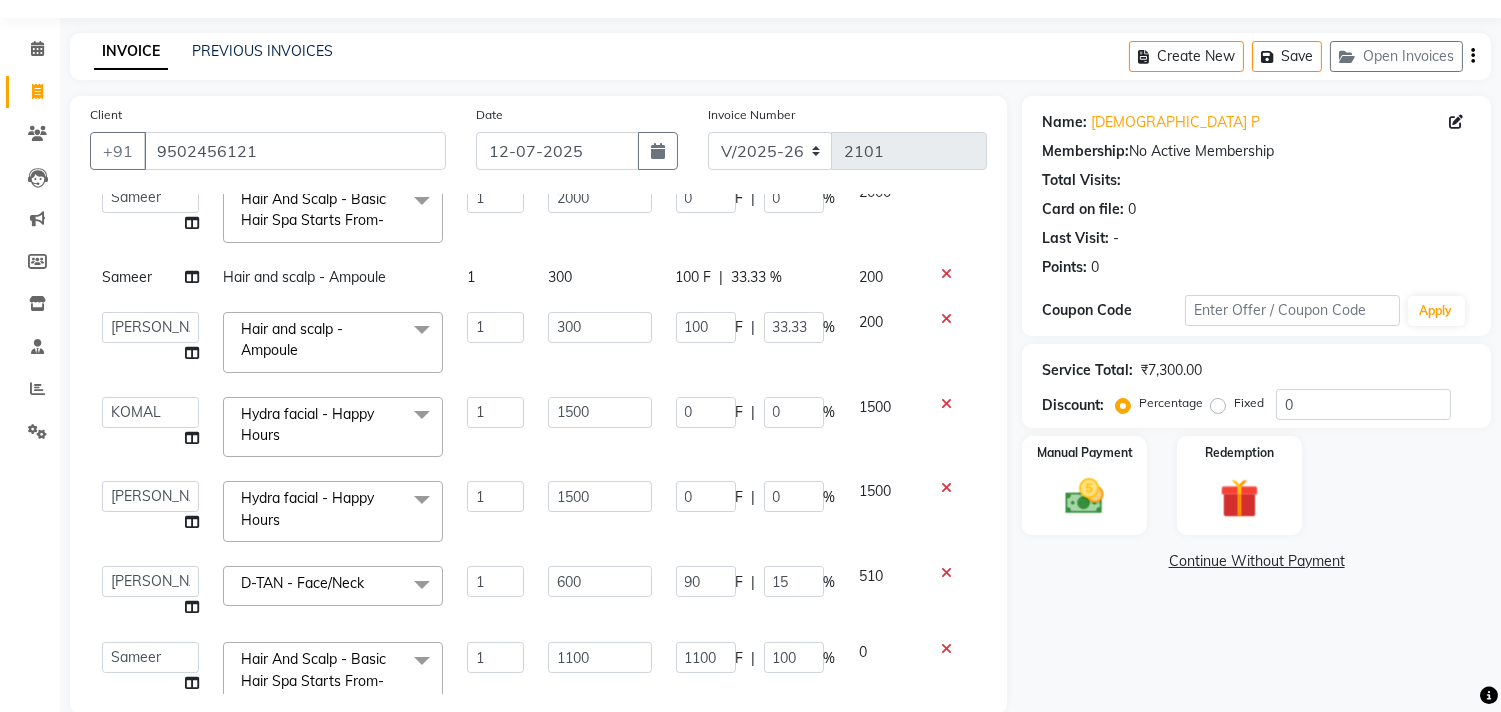 scroll, scrollTop: 0, scrollLeft: 0, axis: both 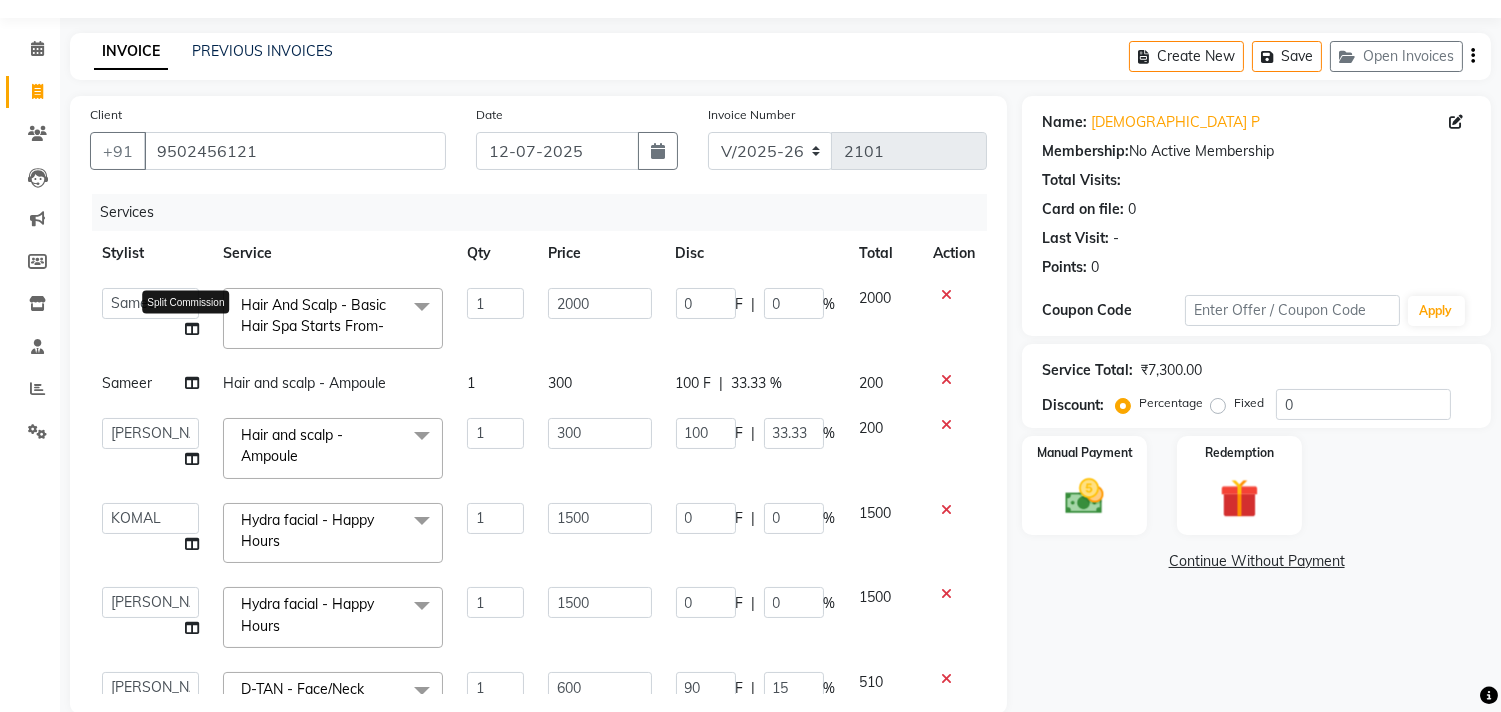 click 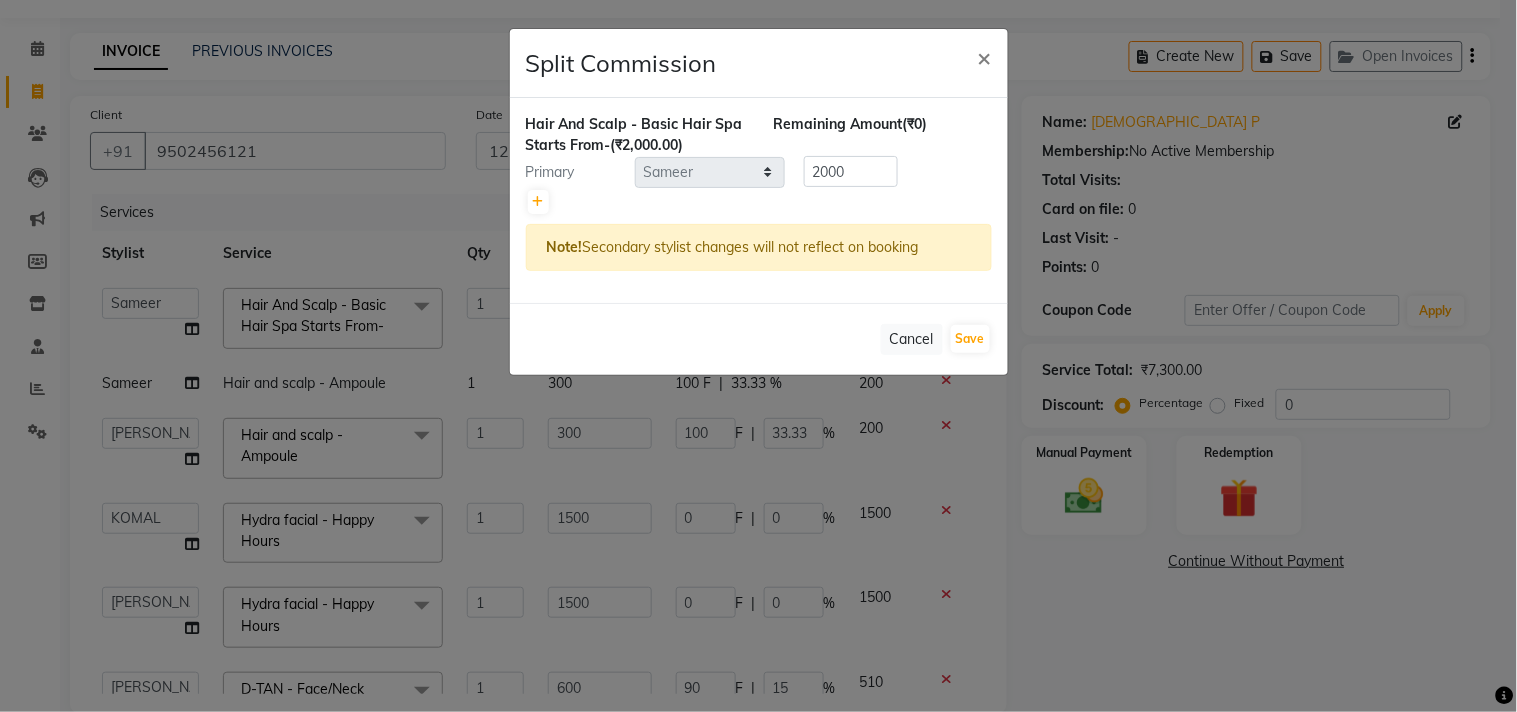 click 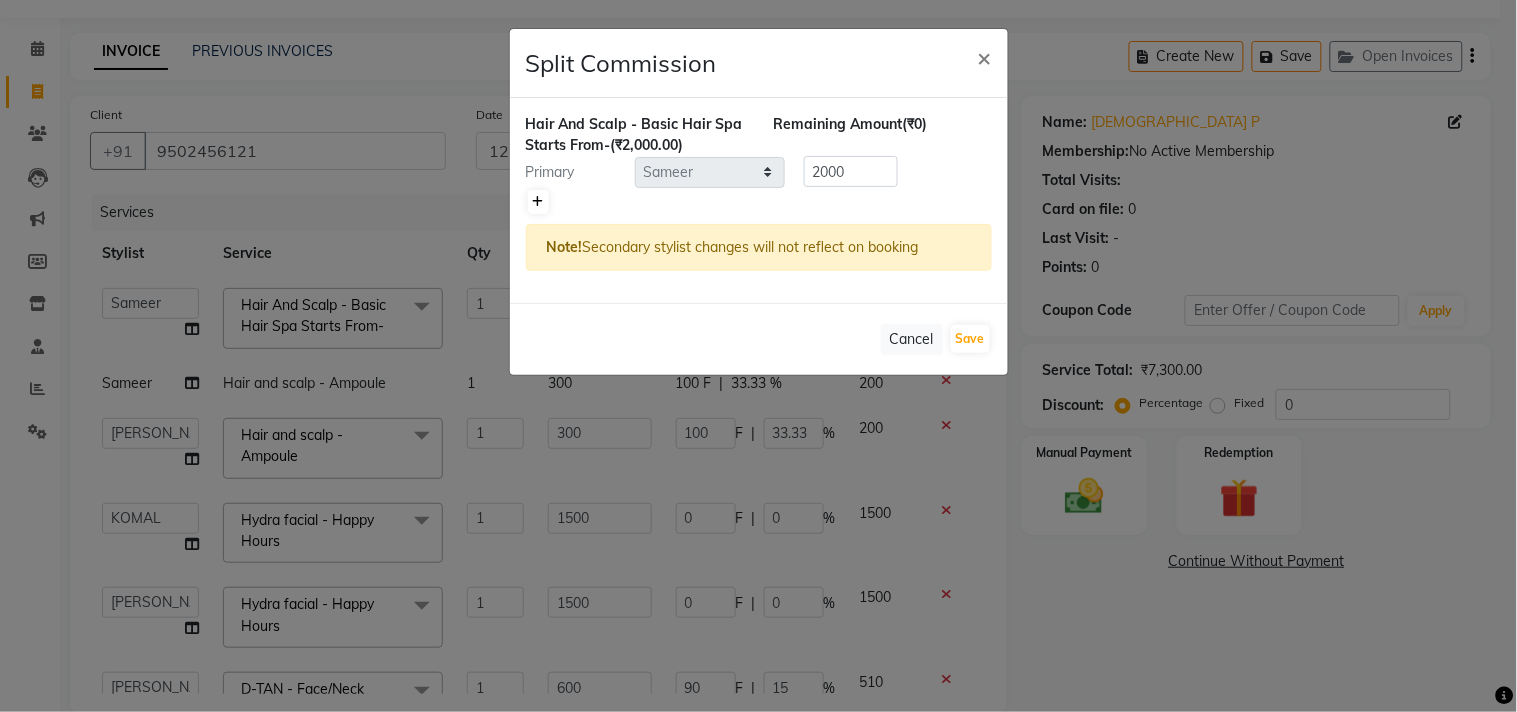 click 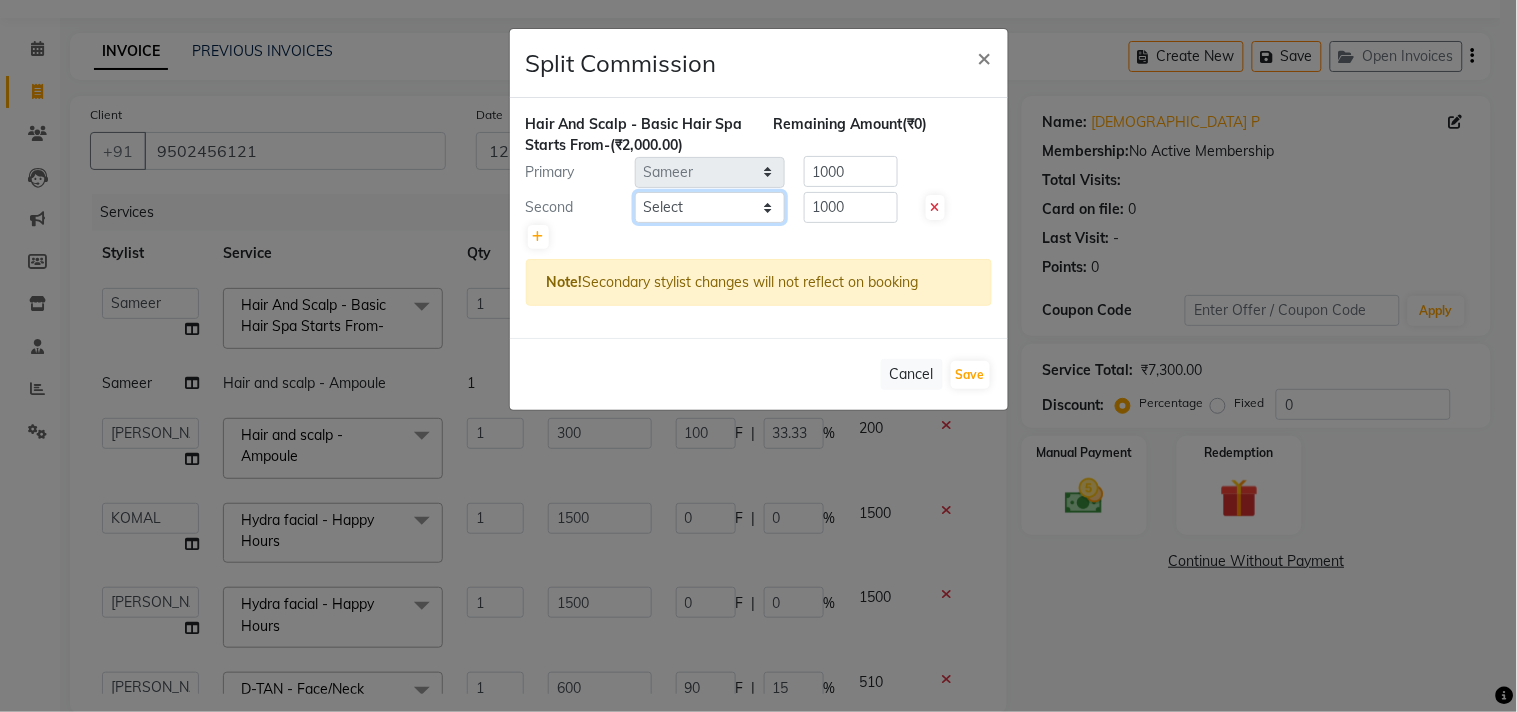 drag, startPoint x: 703, startPoint y: 202, endPoint x: 701, endPoint y: 220, distance: 18.110771 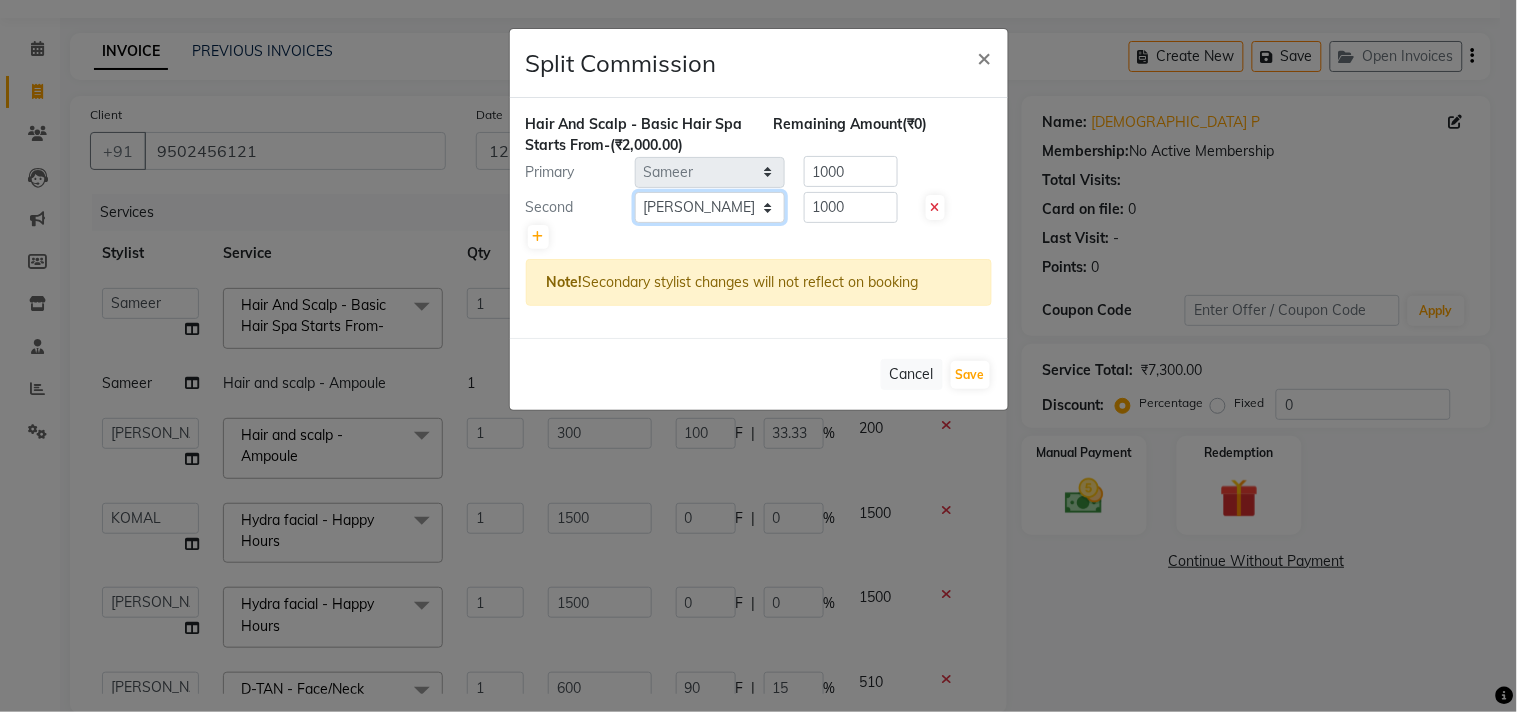 click on "Select  aniket    Anu    AYAZ KADRI    Front Desk   Javed   kapil   KOMAL    Payal    Pooja Jadhav   Rahul Datkhile   RESHMA SHAIKH   rutik shinde   SACHIN SAKPAL   SADDAM   SAHAJAN   SAKSHI CHAVAN   Sameer    sampada   Sanjana    SANU   shobha sonawane   shobha sonawane   SHUBHAM PEDNEKAR   Sikandar Ansari   ssneha rana" 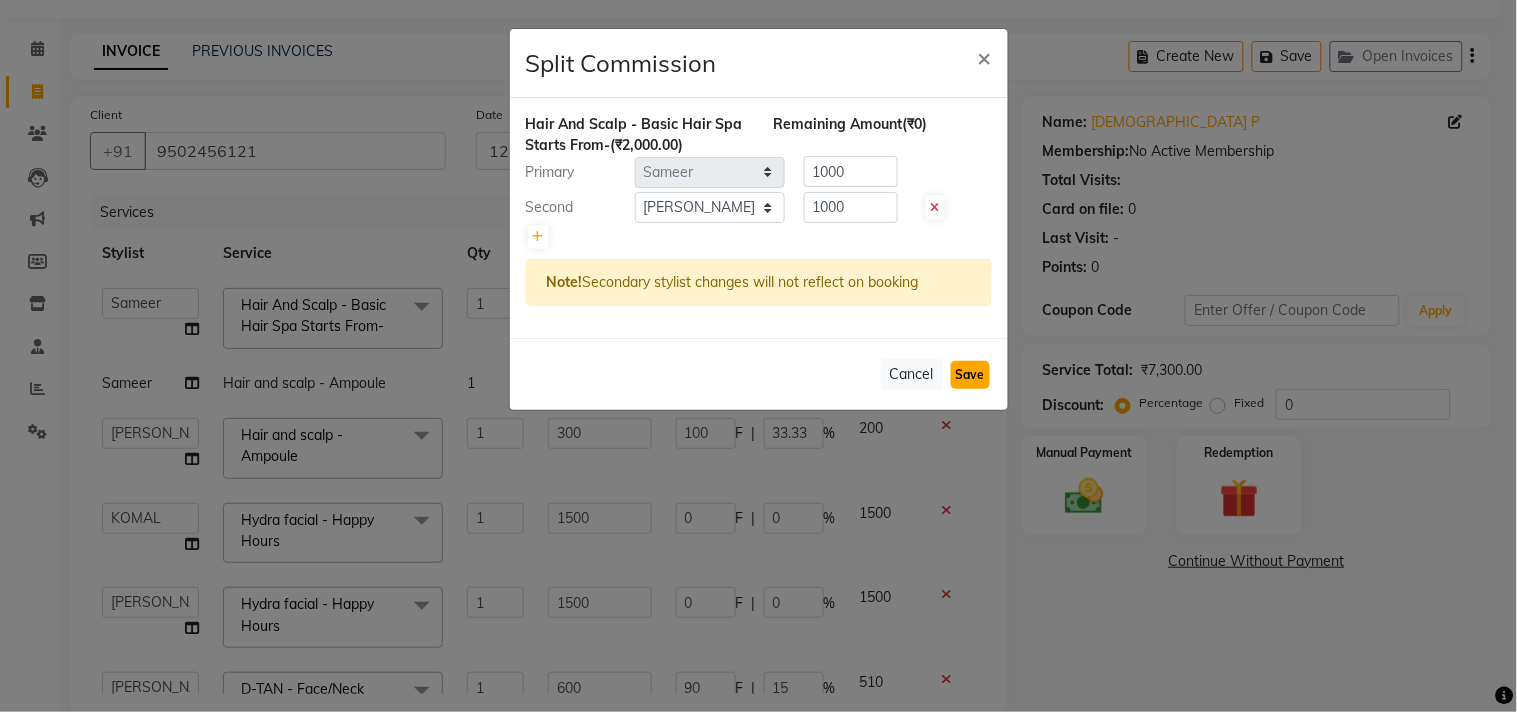 click on "Save" 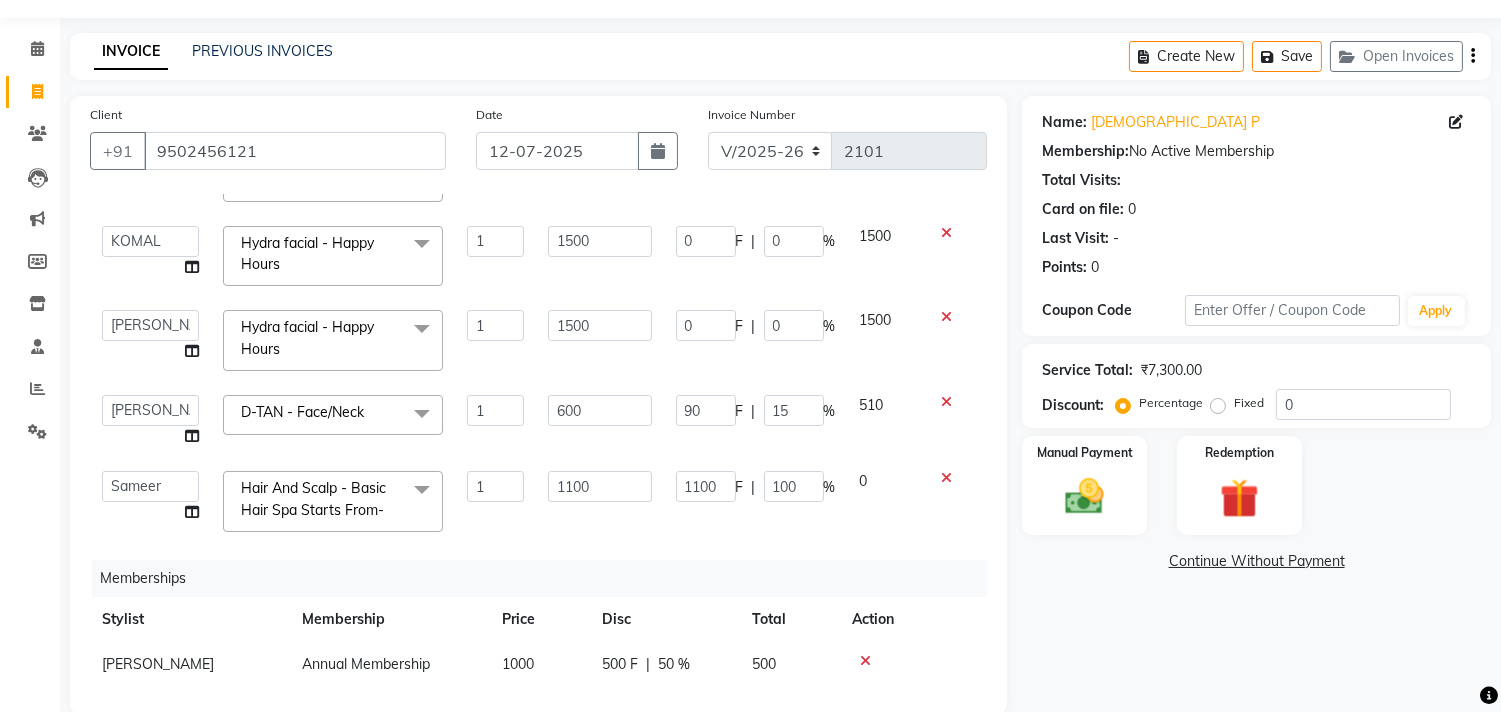 scroll, scrollTop: 303, scrollLeft: 0, axis: vertical 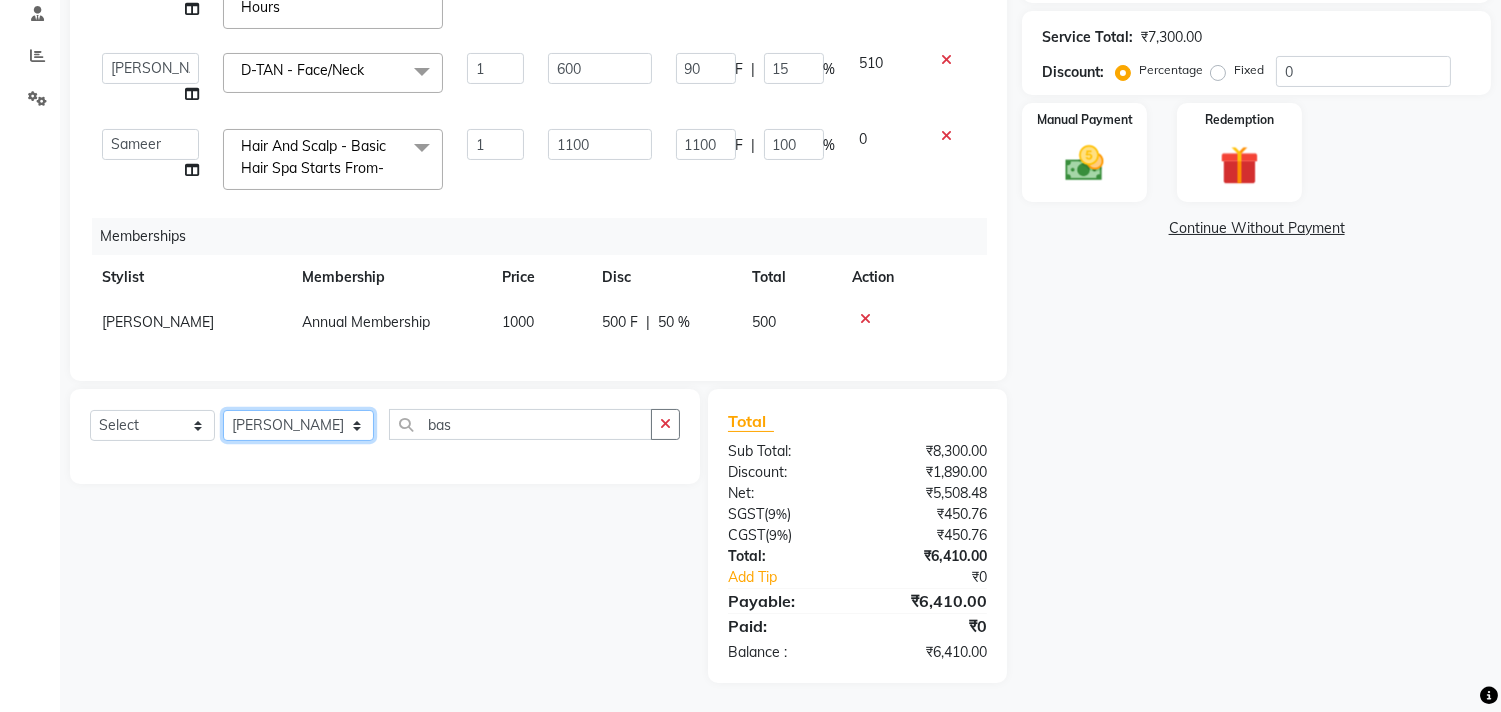 drag, startPoint x: 293, startPoint y: 425, endPoint x: 303, endPoint y: 427, distance: 10.198039 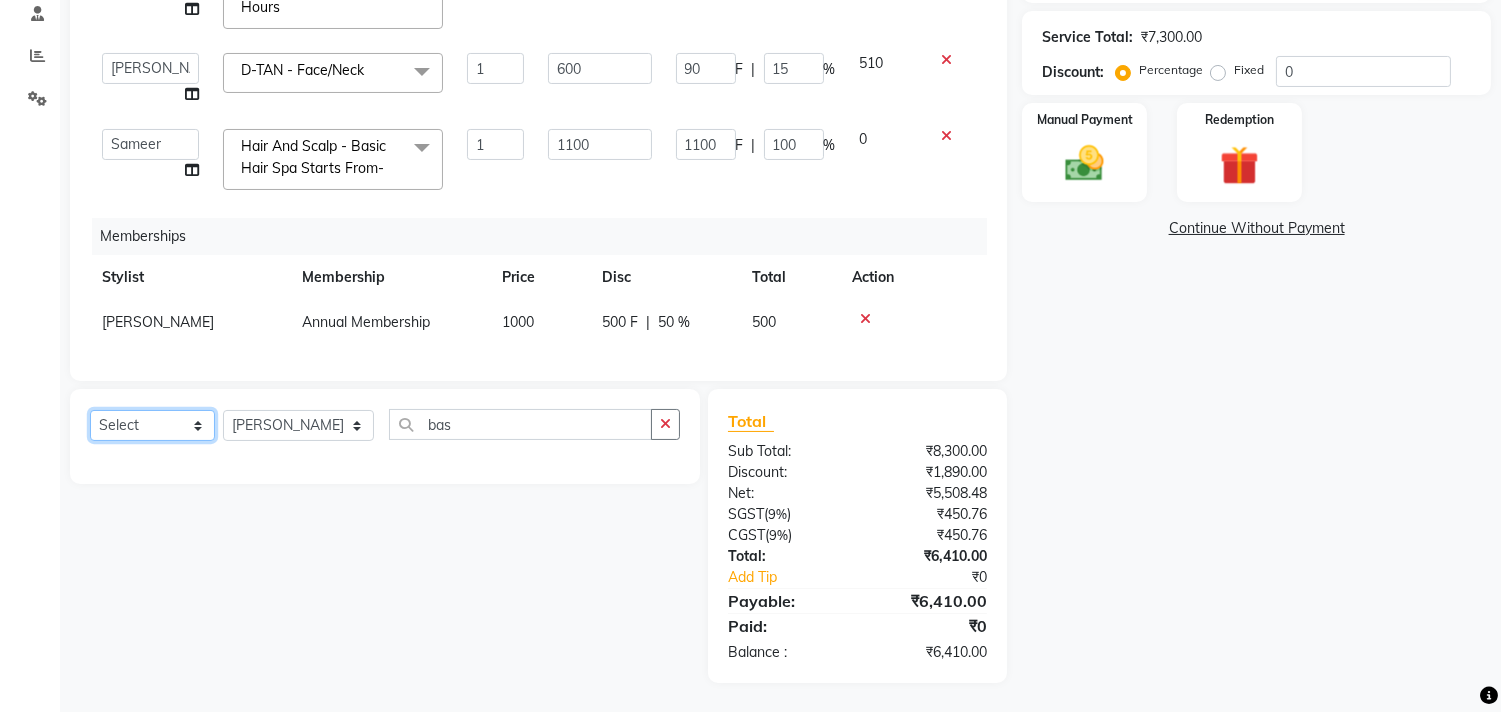 click on "Select  Service  Product  Package Voucher Prepaid Gift Card" 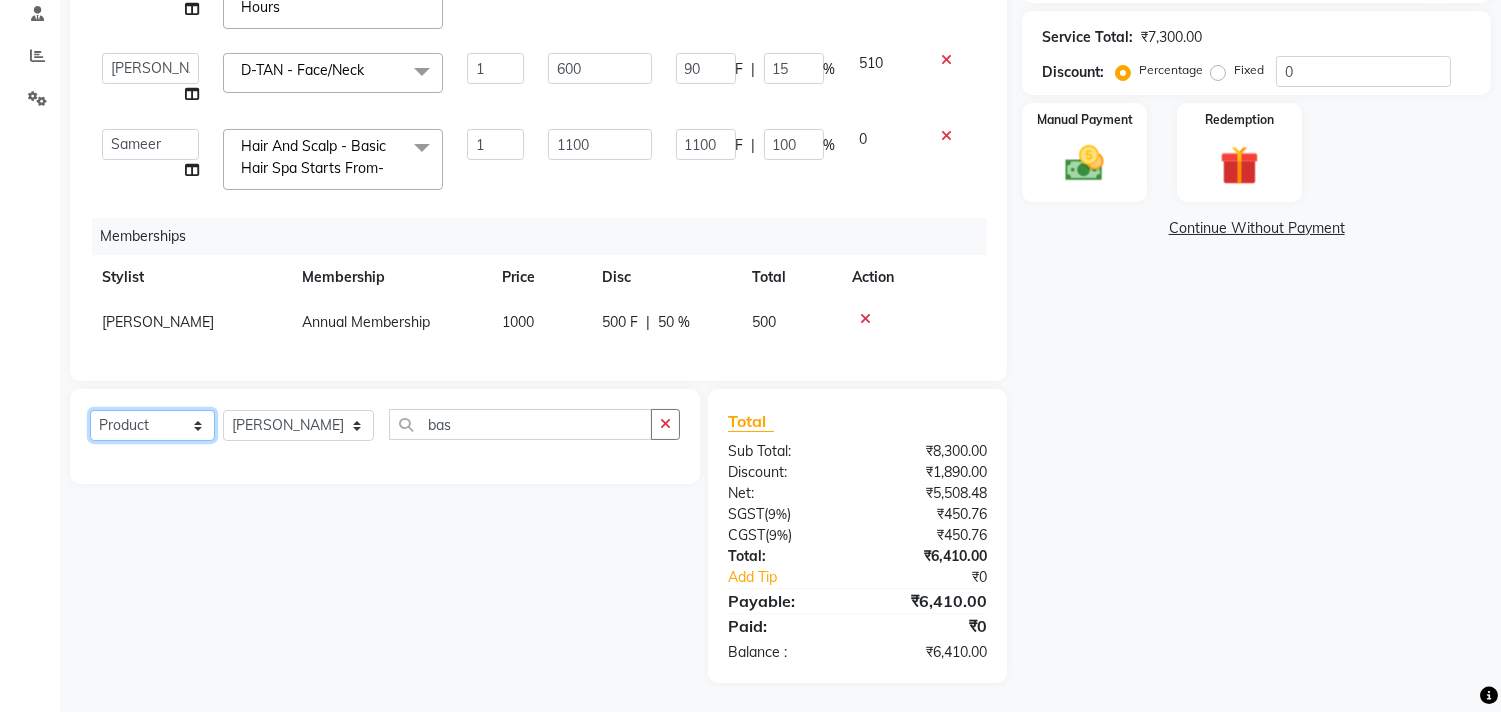 click on "Select  Service  Product  Package Voucher Prepaid Gift Card" 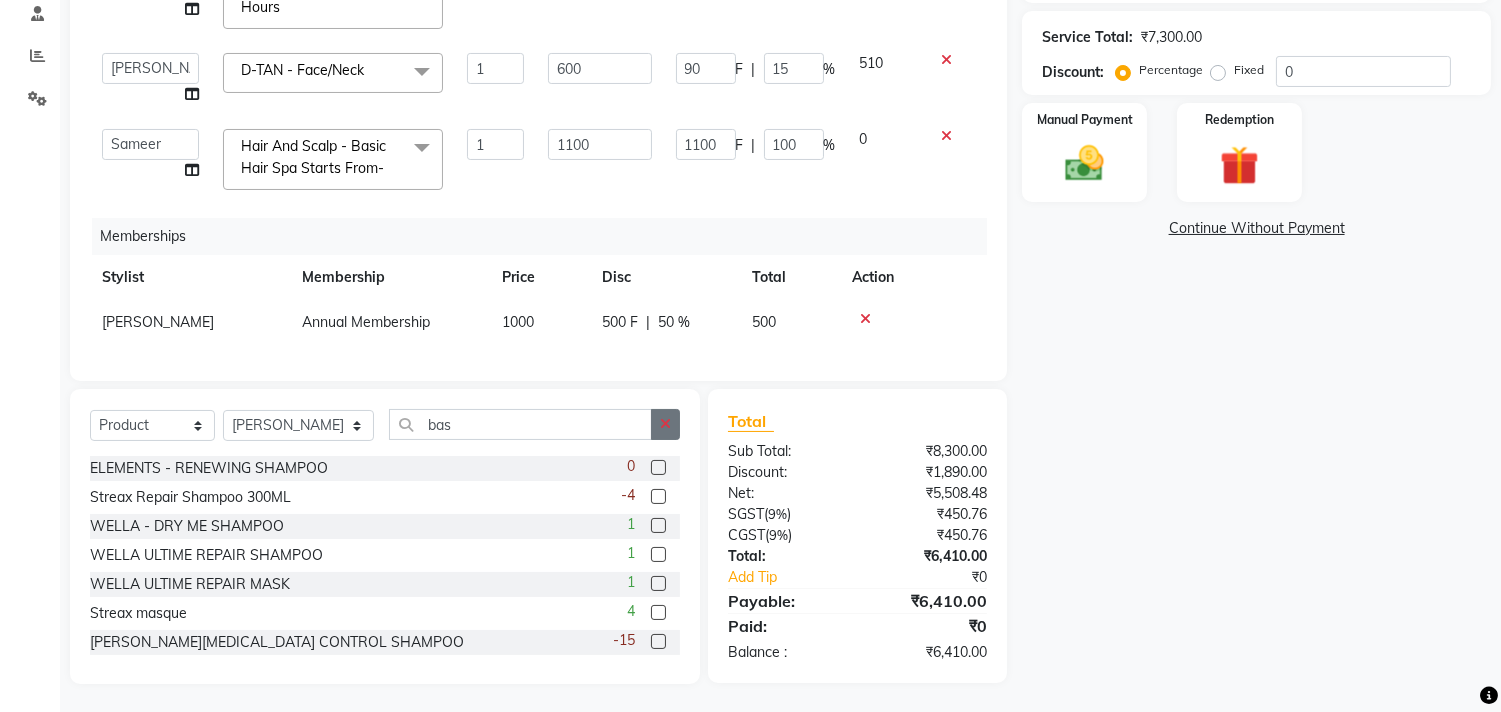 click 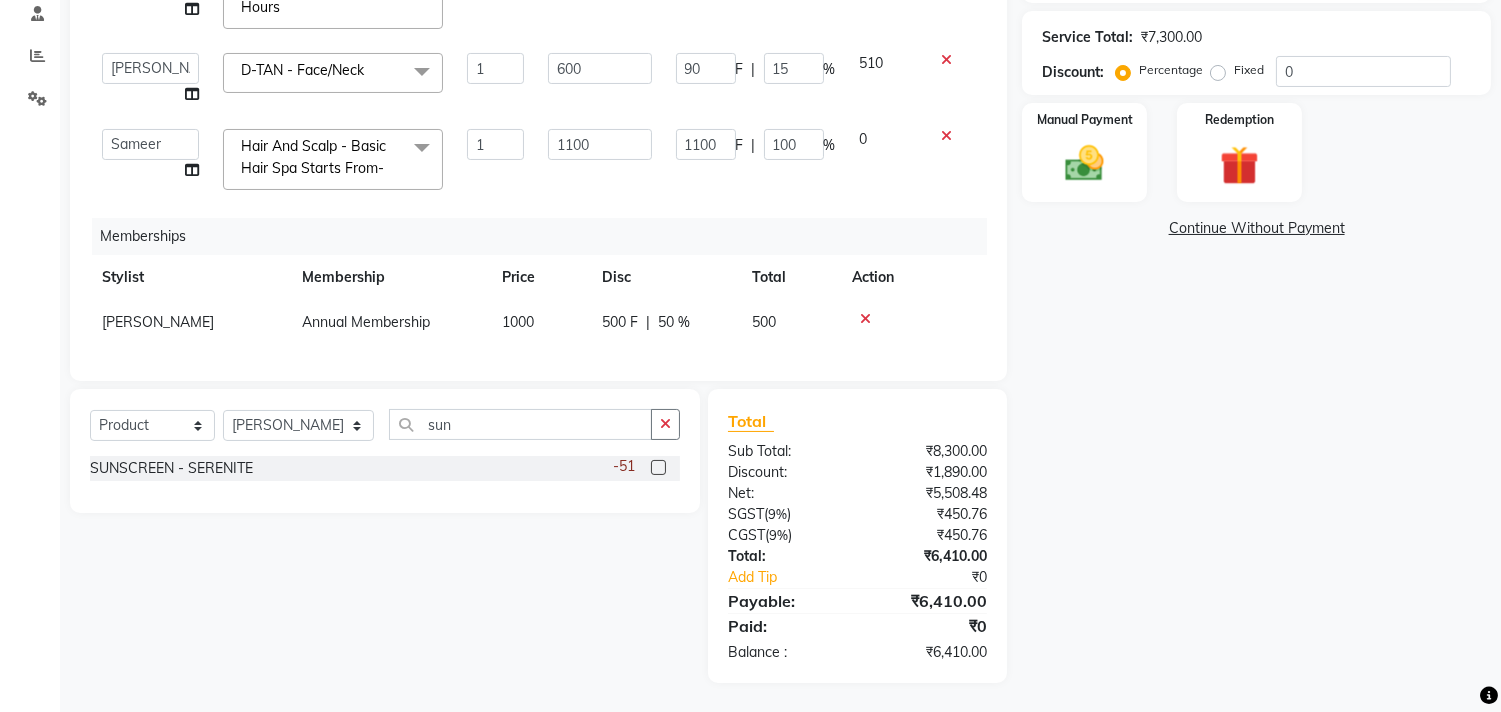 click 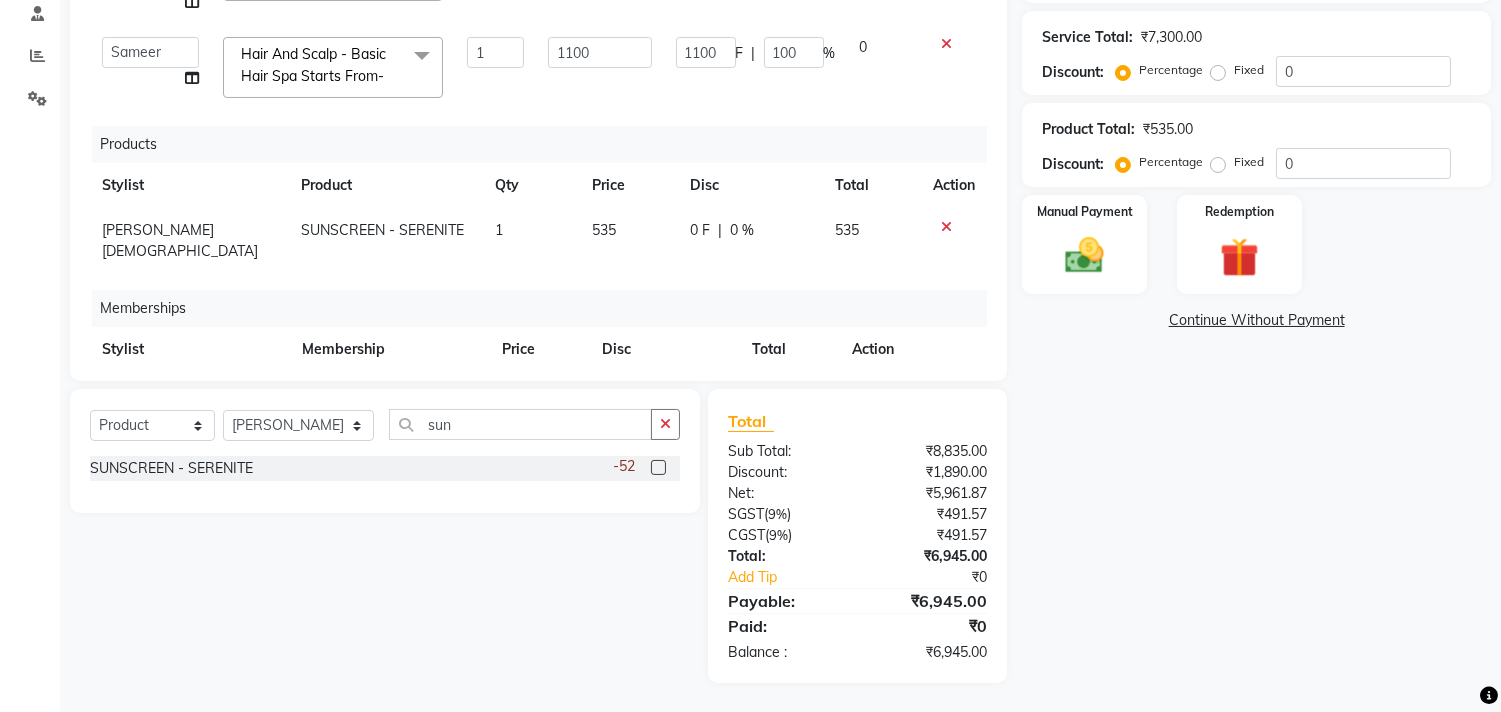 scroll, scrollTop: 446, scrollLeft: 0, axis: vertical 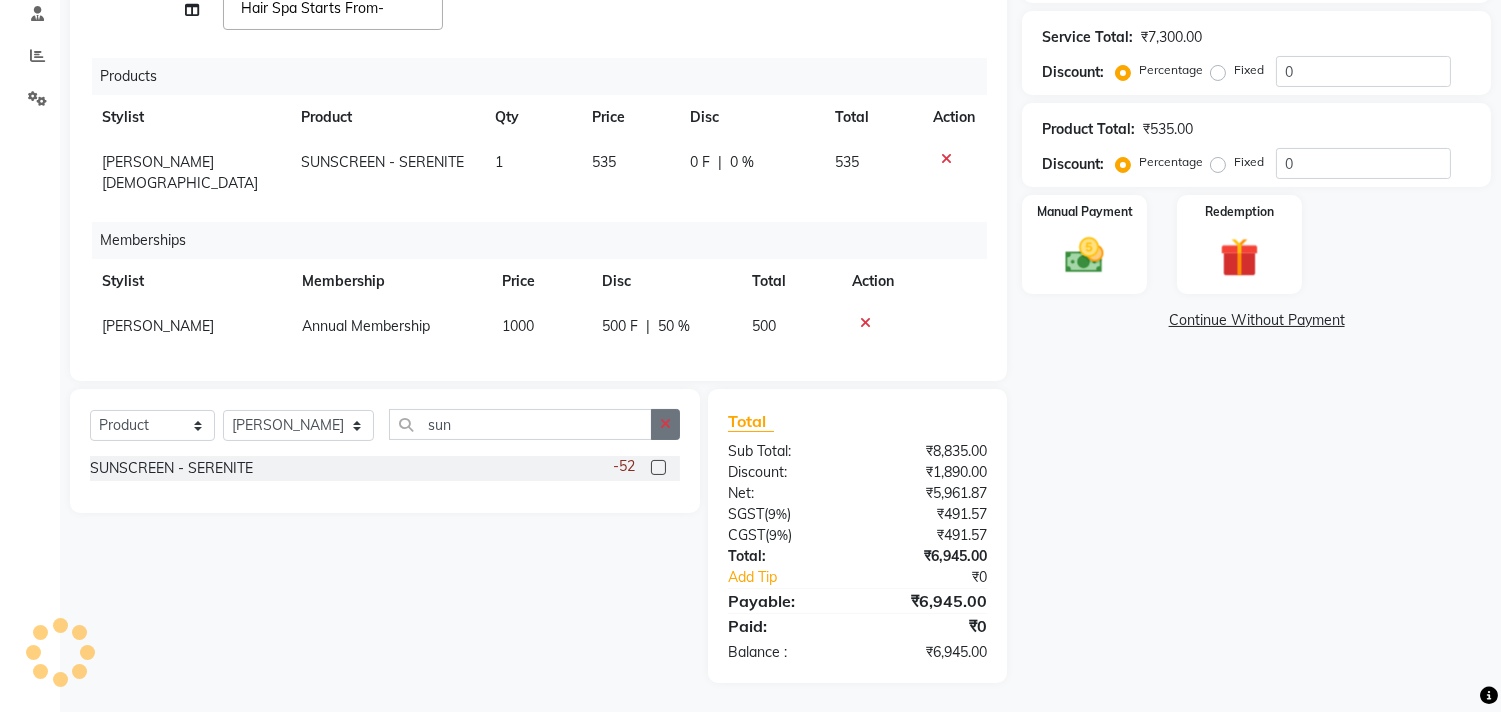 click 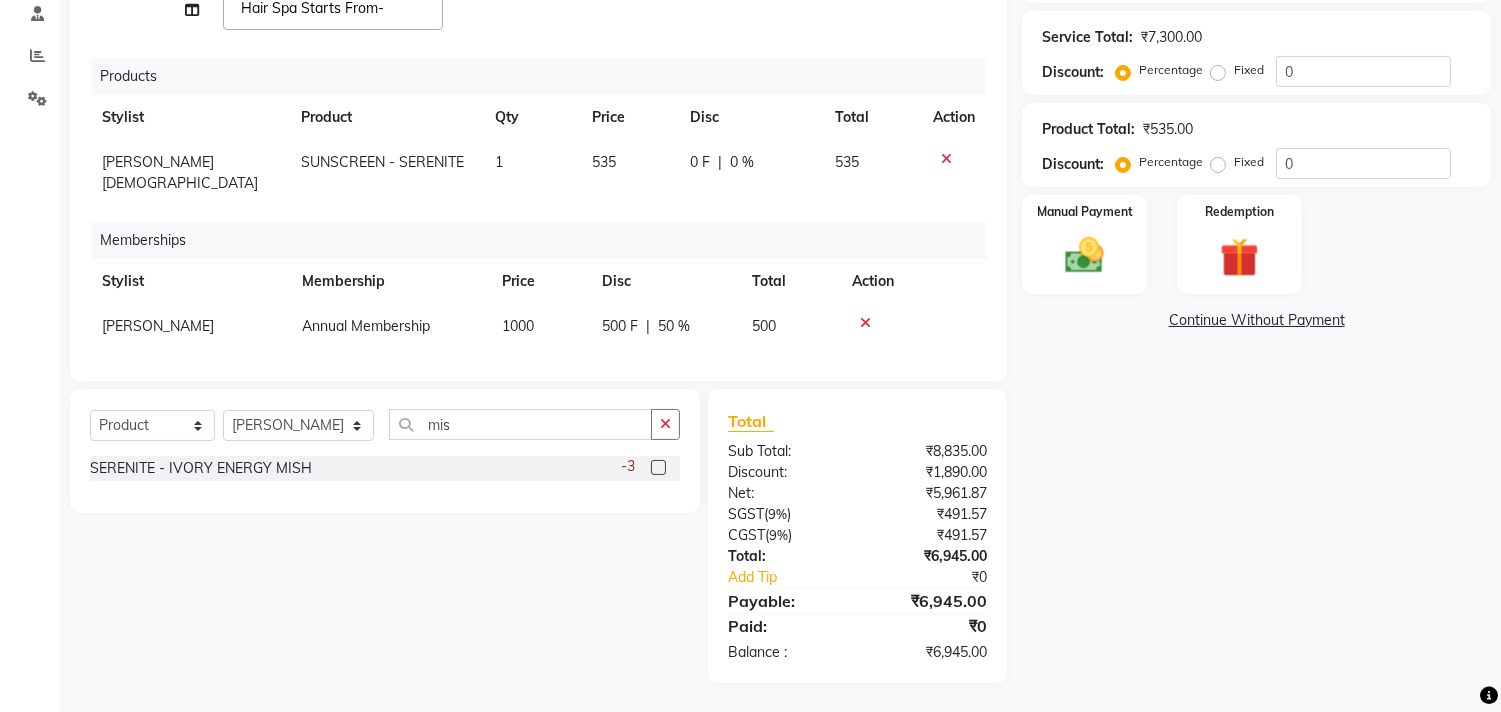 click 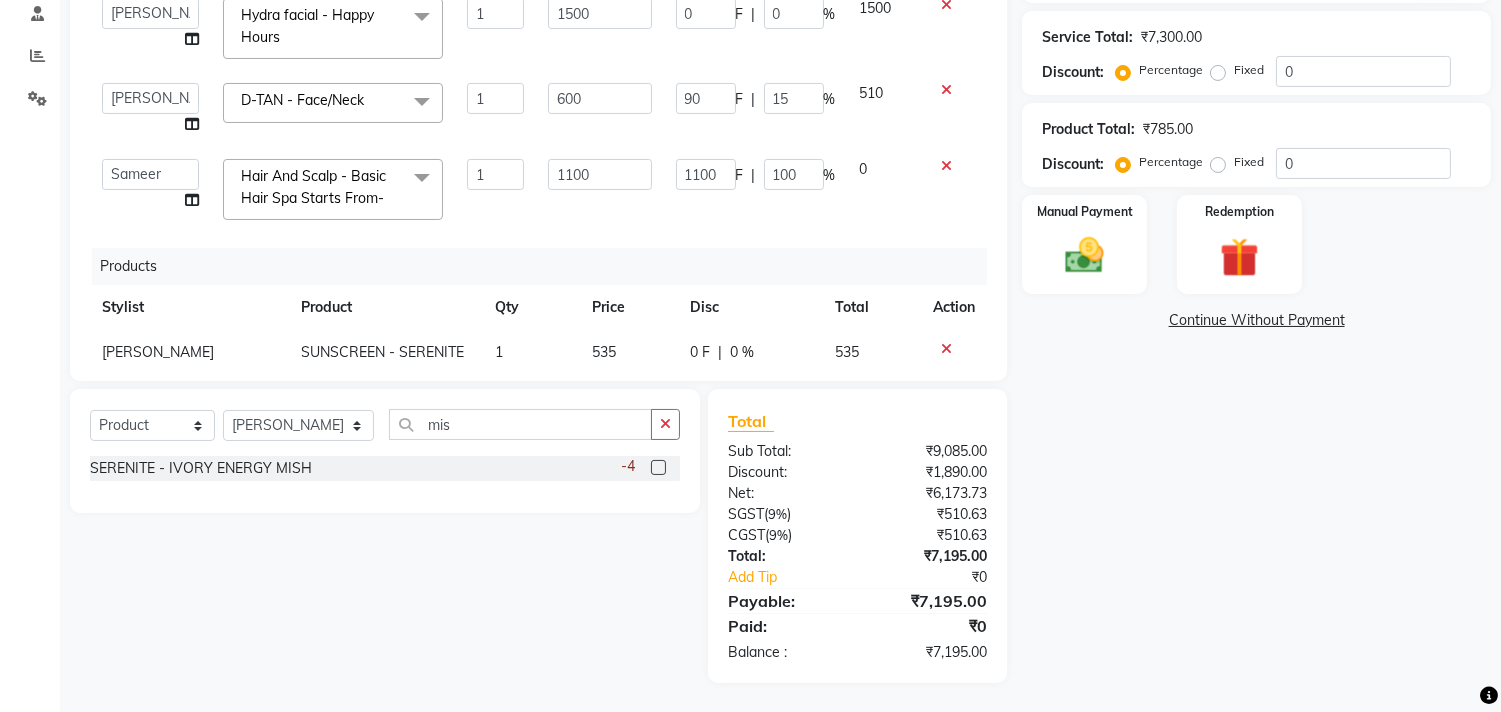 scroll, scrollTop: 0, scrollLeft: 0, axis: both 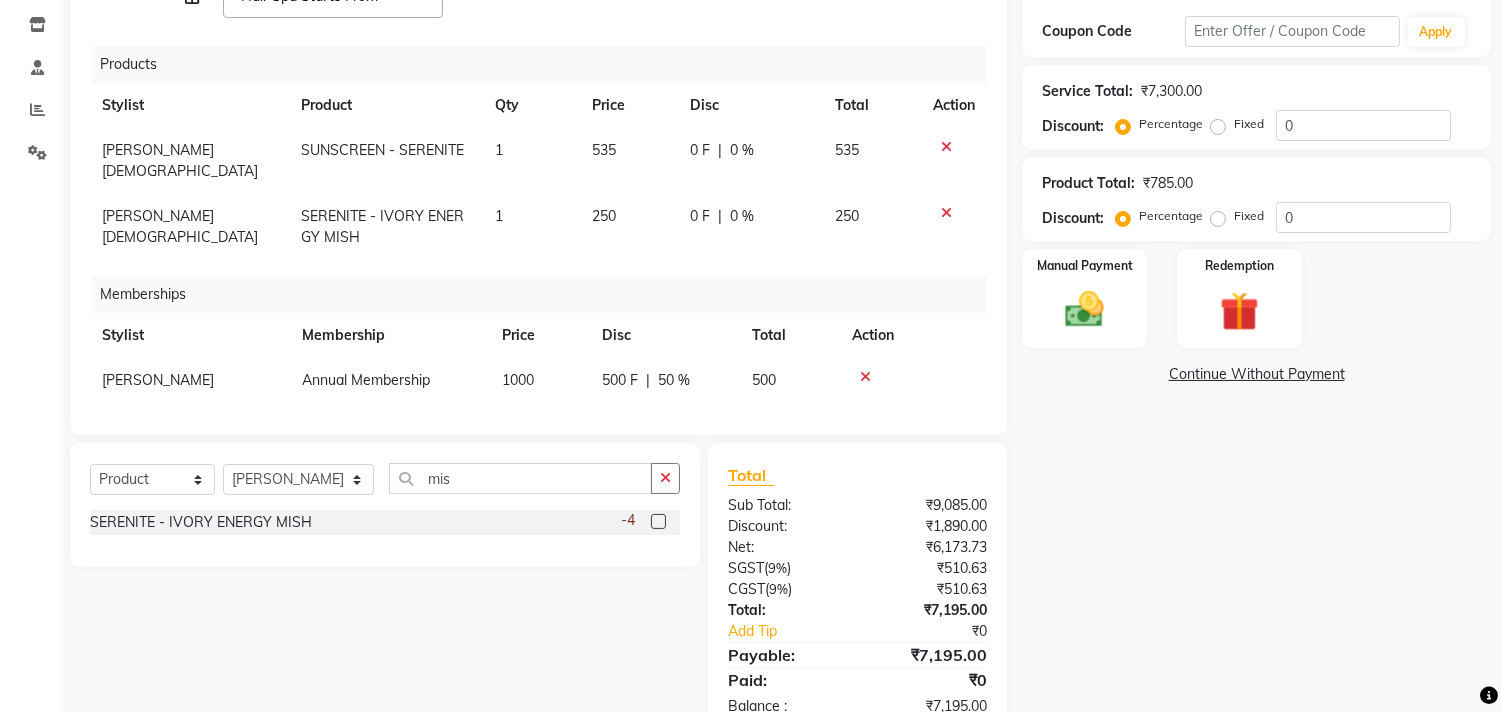 click on "0 F | 0 %" 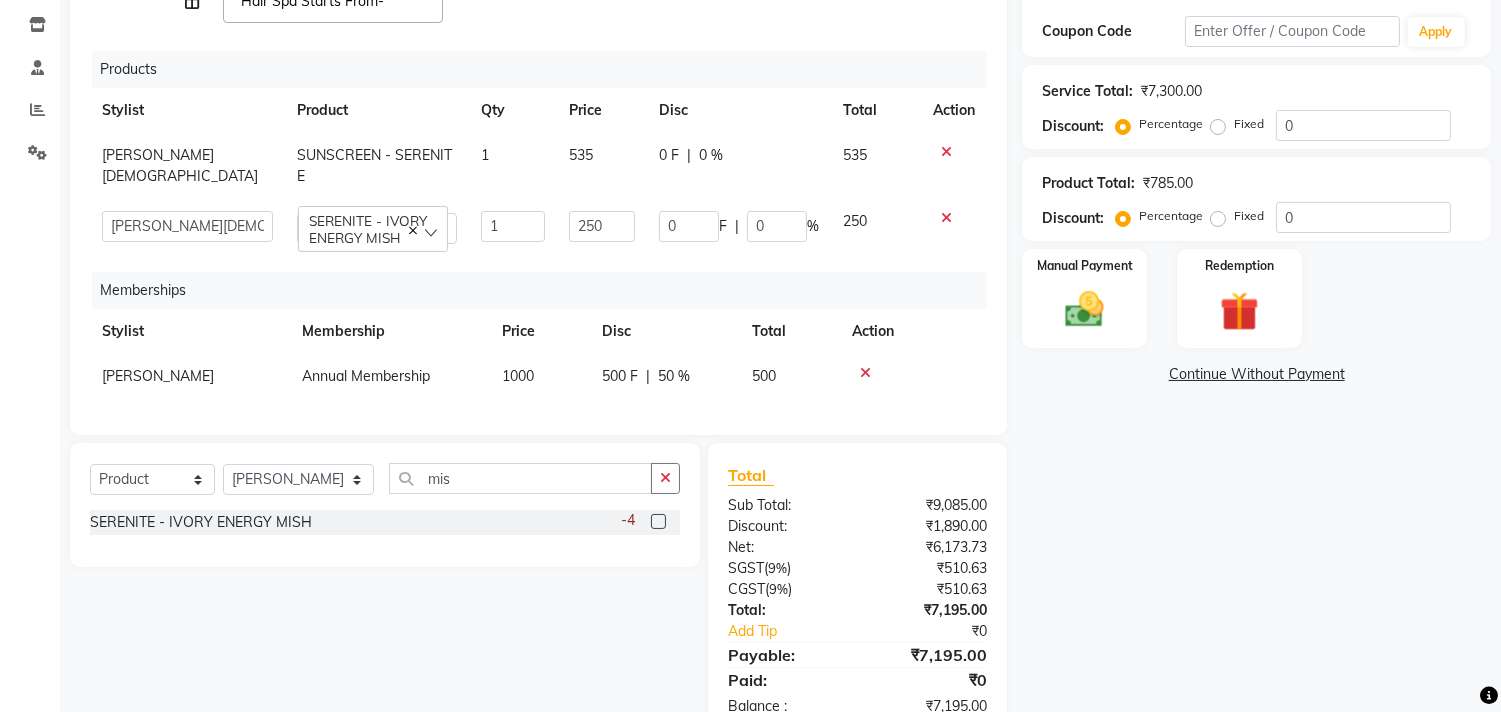 click on "Services Stylist Service Qty Price Disc Total Action  aniket    Anu    AYAZ KADRI    Front Desk   Javed   kapil   KOMAL    Payal    Pooja Jadhav   Rahul Datkhile   RESHMA SHAIKH   rutik shinde   SACHIN SAKPAL   SADDAM   SAHAJAN   SAKSHI CHAVAN   Sameer    sampada   Sanjana    SANU   shobha sonawane   shobha sonawane   SHUBHAM PEDNEKAR   Sikandar Ansari   ssneha rana   Hair And Scalp - Basic Hair Spa Starts From-  x Hair And Scalp - Basic Hair Spa Starts From- Hair And Scalp - Anti-Dandruff Spa Starts From Hair And Scalp - Anti Hairfall Spa Starts From Hair And Scalp - Anti-Dandruff Scrub Hair And Scalp - Head Massage Starts From Hair And Scalp - Protein Treatment Starts From Hair And Scalp - Botox Spa Starts From Hair and Scalp - Golden spa starts from  Hair and scalp - Ultime repair  Hair and scalp - Ampoule HAIRCUT - Men's Advanced haircut HAIRCUT - Senior Stylist HAIRCUT - Hair-wash HAIRCUT - Hair-styling BEARD - Clean shave BEARD - Beard shape / styling BEARD - Moustache HAIR COLOUR - Beard colour 1 2000" 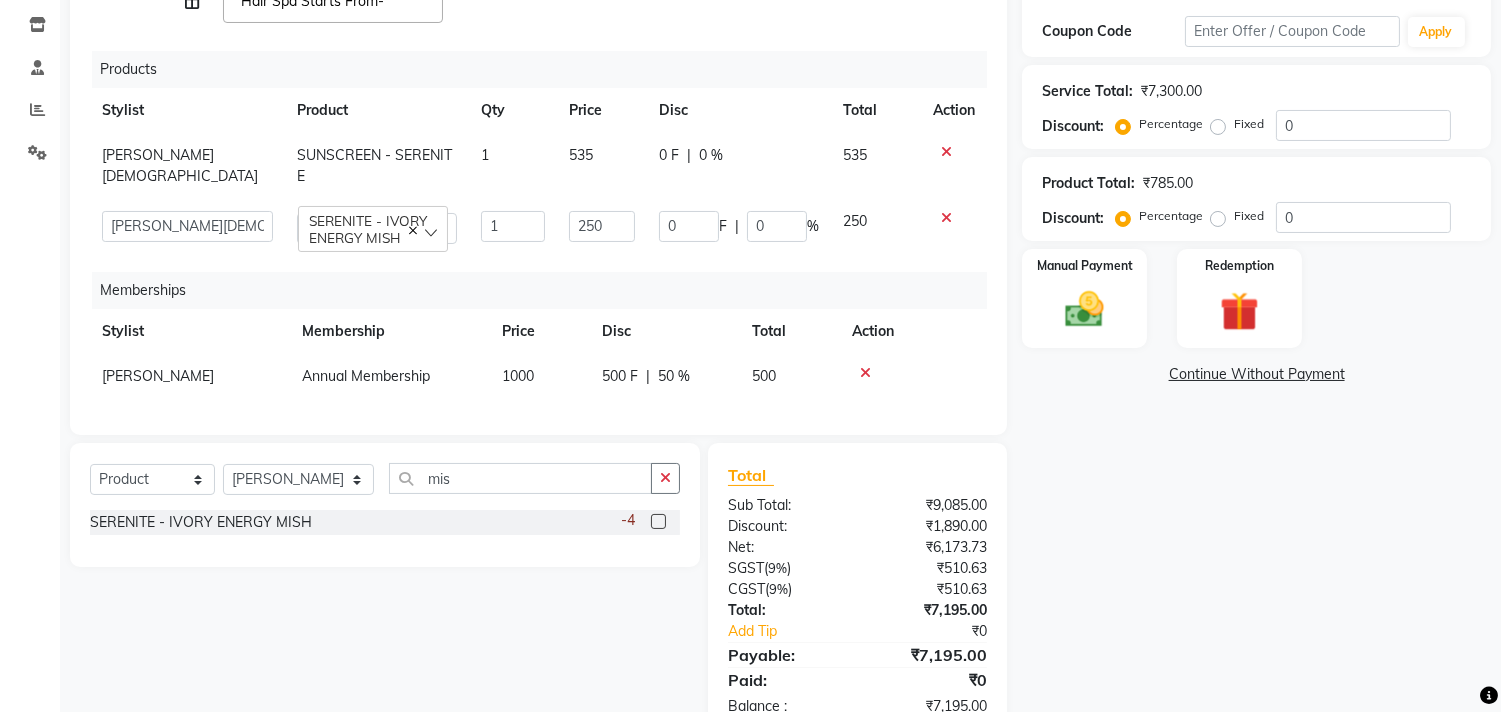 click on "0 F | 0 %" 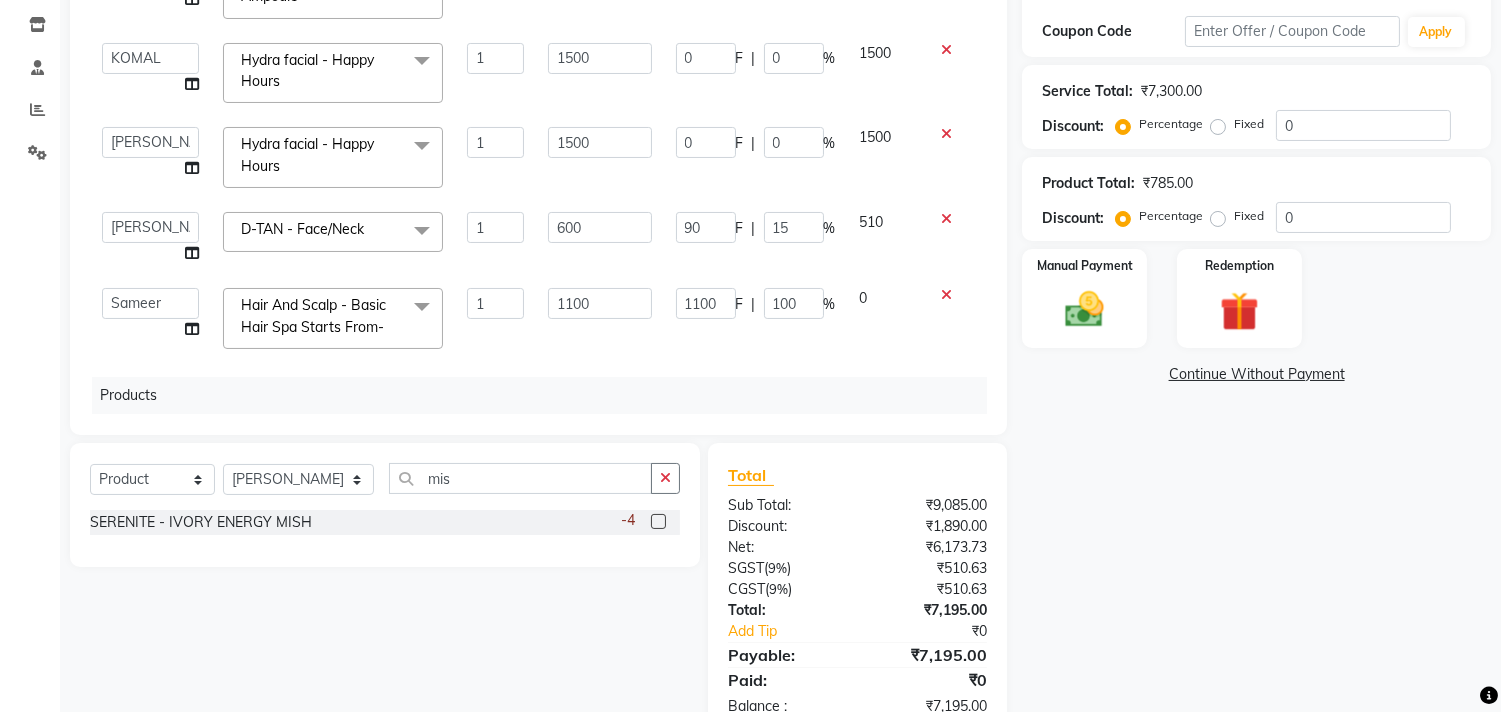 scroll, scrollTop: 178, scrollLeft: 0, axis: vertical 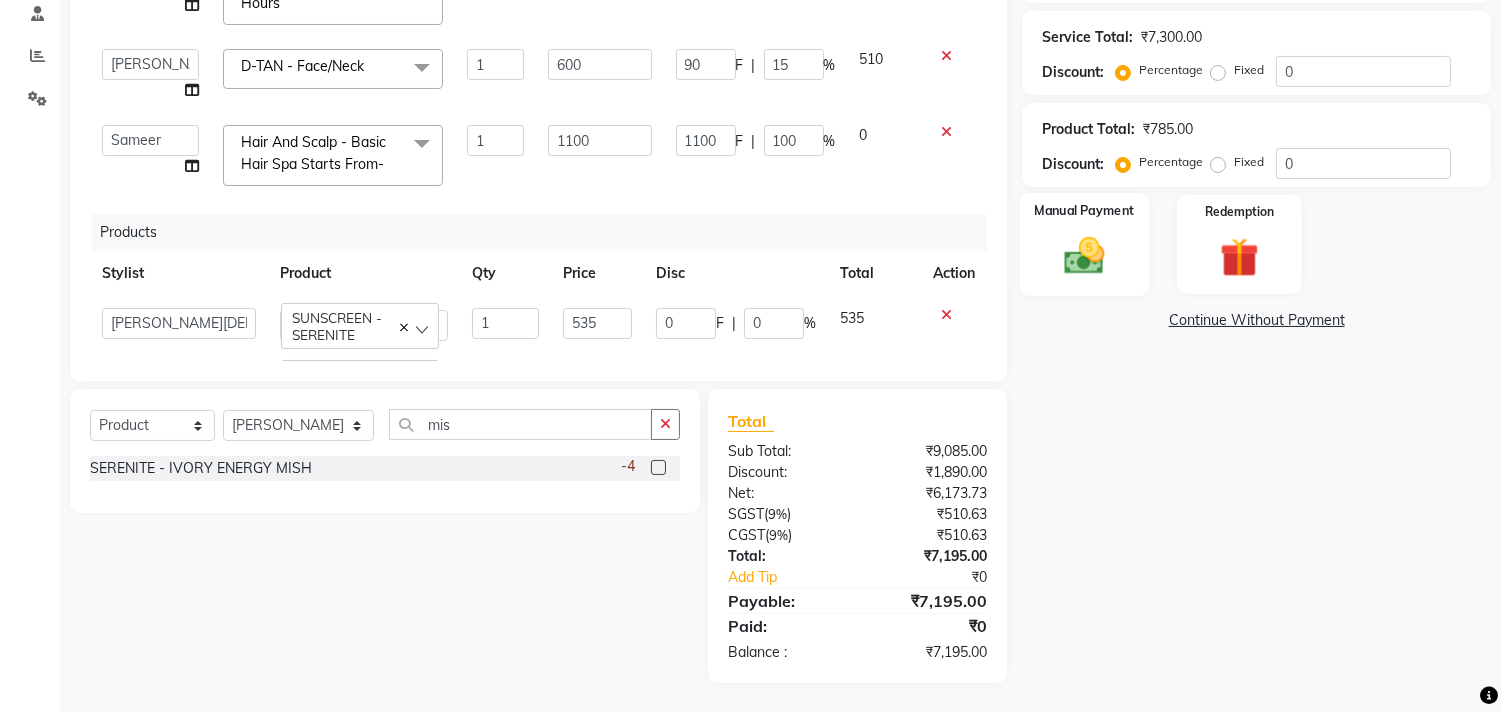 click 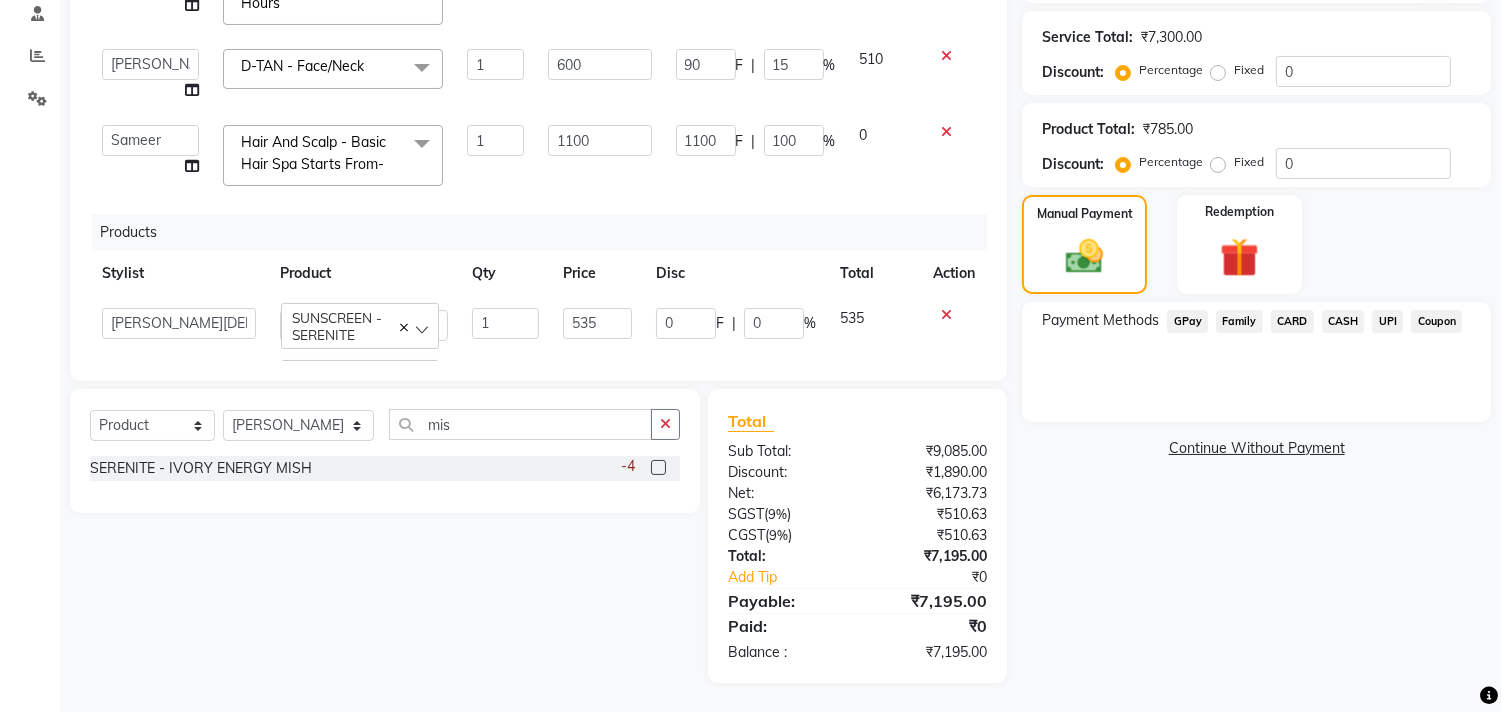 click on "UPI" 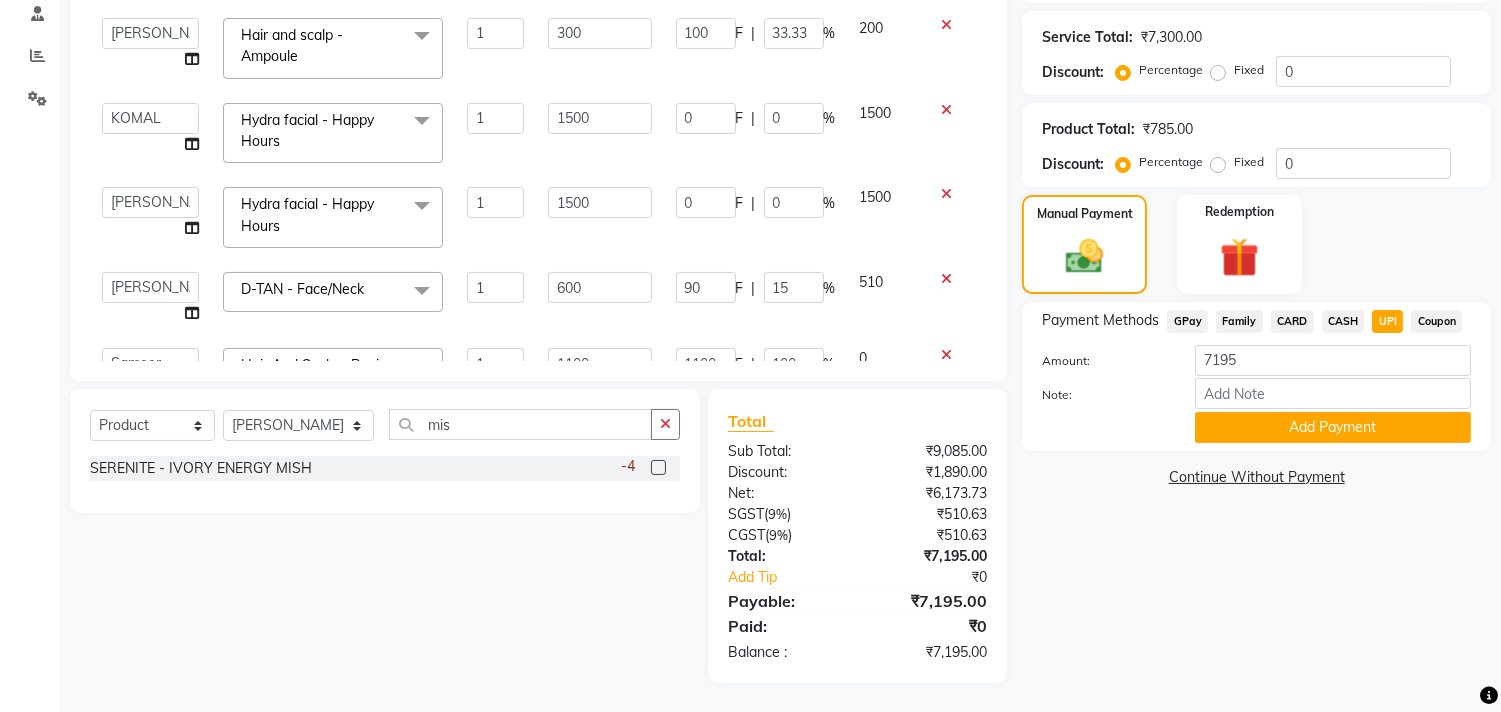 scroll, scrollTop: 178, scrollLeft: 0, axis: vertical 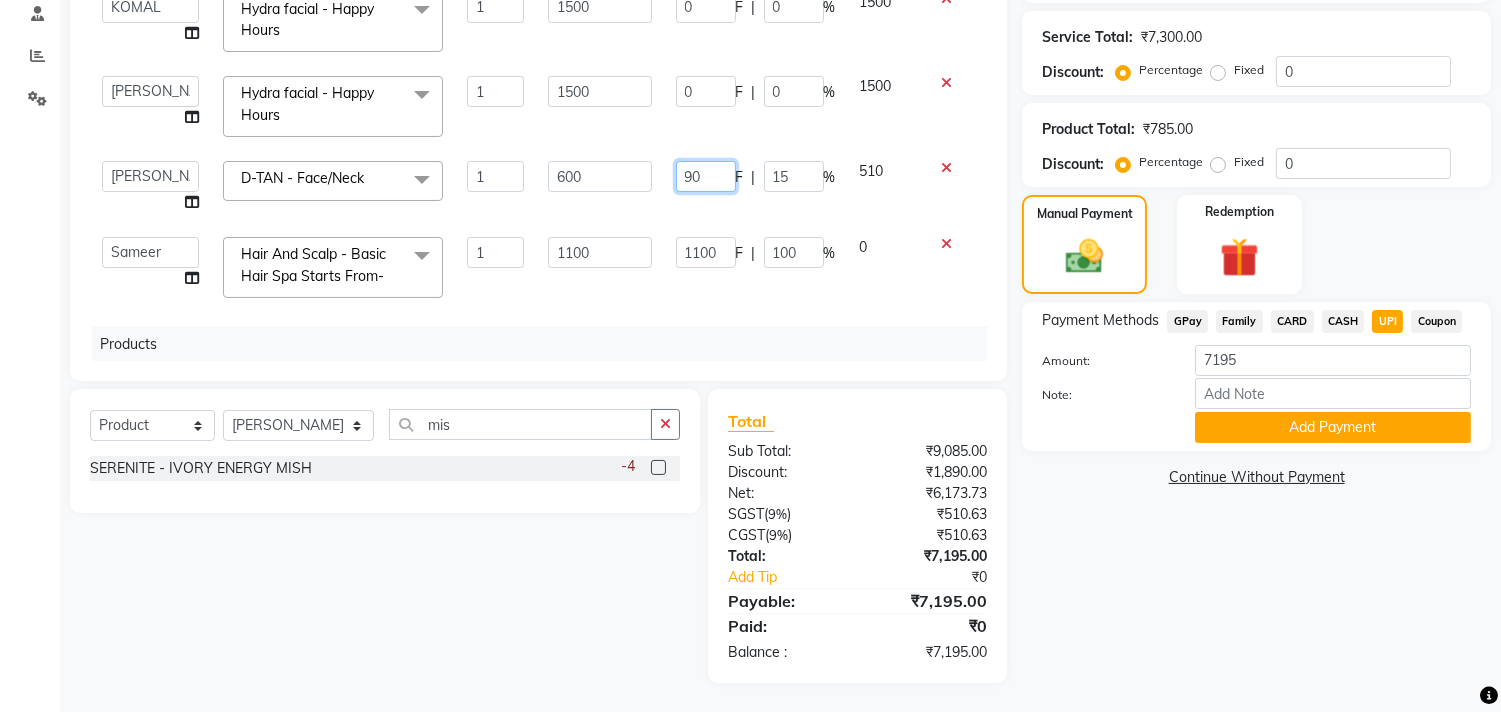 click on "90" 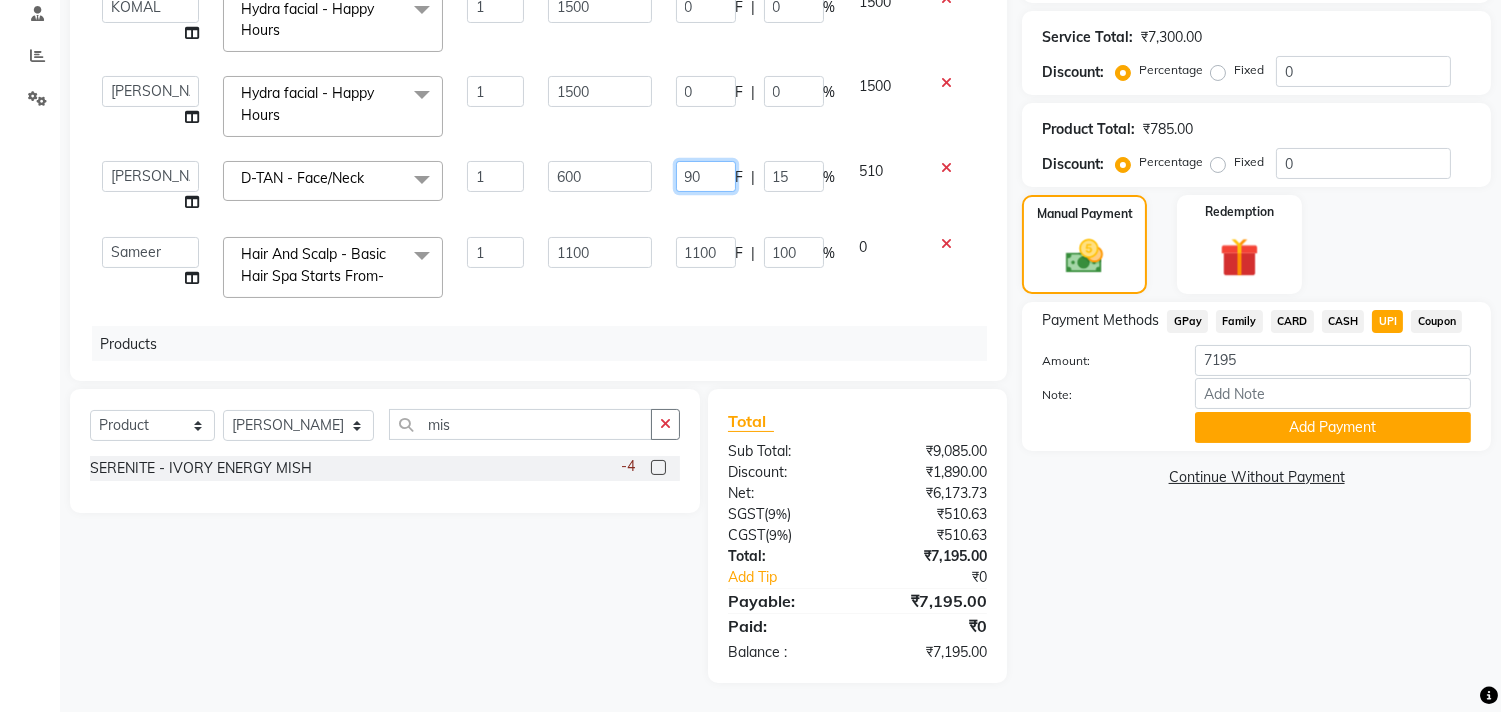 click on "90" 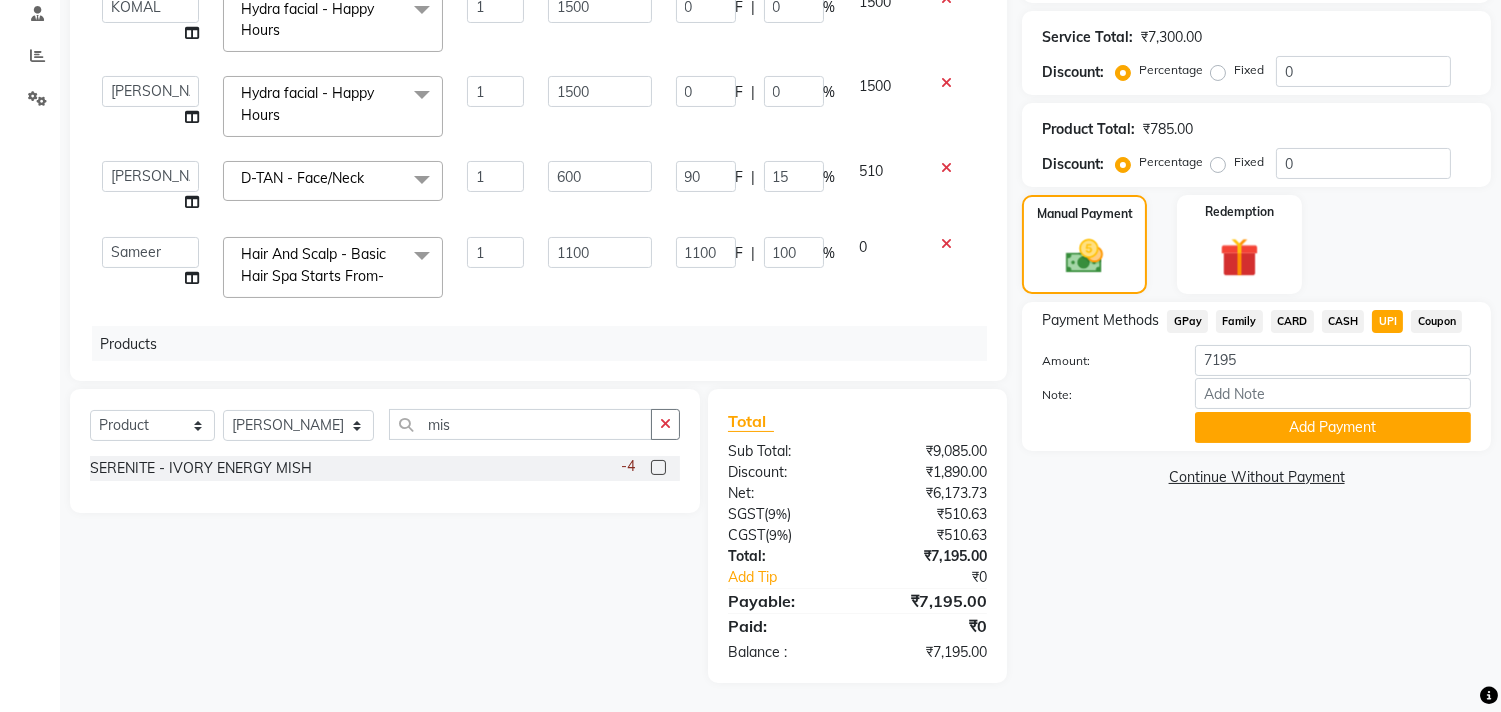 click on "90 F | 15 %" 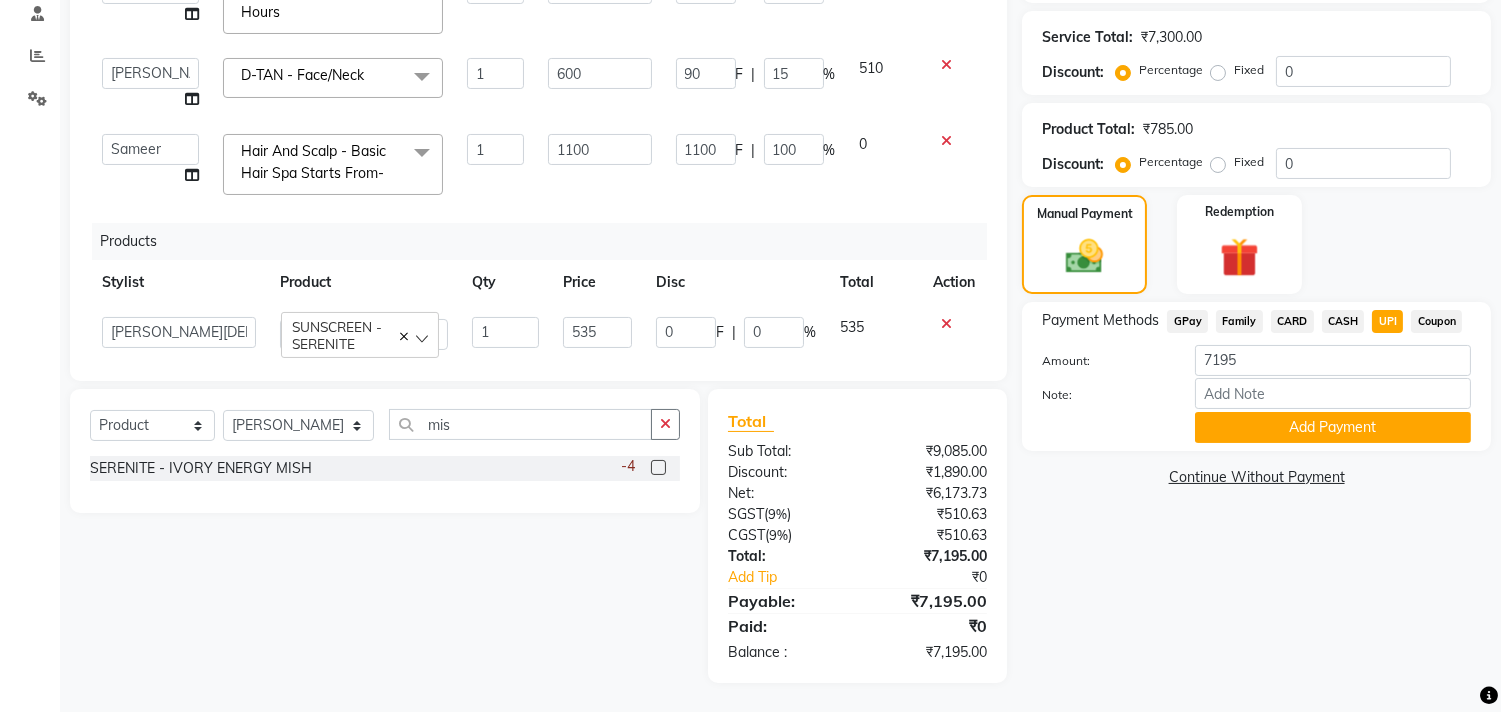 scroll, scrollTop: 518, scrollLeft: 0, axis: vertical 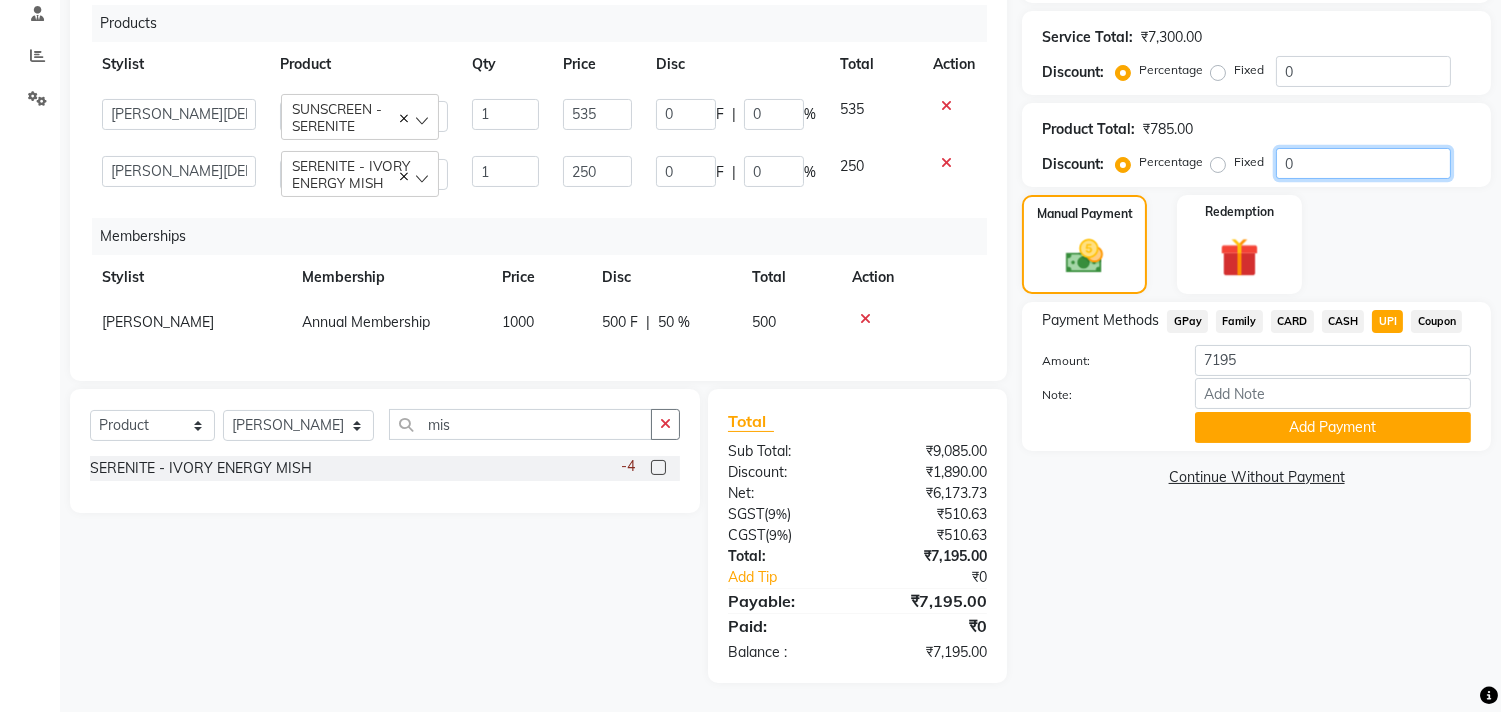 click on "0" 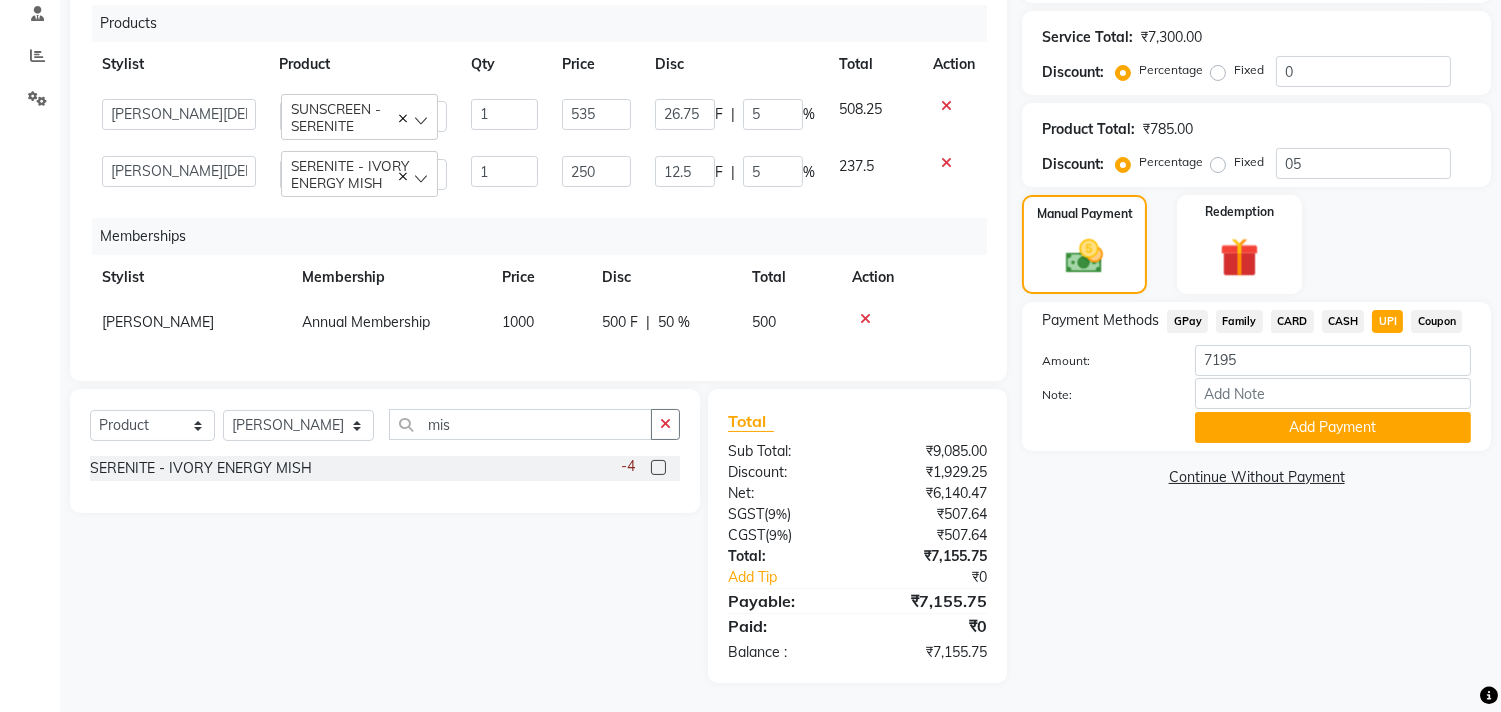 click on "Services Stylist Service Qty Price Disc Total Action  aniket    Anu    AYAZ KADRI    Front Desk   Javed   kapil   KOMAL    Payal    Pooja Jadhav   Rahul Datkhile   RESHMA SHAIKH   rutik shinde   SACHIN SAKPAL   SADDAM   SAHAJAN   SAKSHI CHAVAN   Sameer    sampada   Sanjana    SANU   shobha sonawane   shobha sonawane   SHUBHAM PEDNEKAR   Sikandar Ansari   ssneha rana   Hair And Scalp - Basic Hair Spa Starts From-  x Hair And Scalp - Basic Hair Spa Starts From- Hair And Scalp - Anti-Dandruff Spa Starts From Hair And Scalp - Anti Hairfall Spa Starts From Hair And Scalp - Anti-Dandruff Scrub Hair And Scalp - Head Massage Starts From Hair And Scalp - Protein Treatment Starts From Hair And Scalp - Botox Spa Starts From Hair and Scalp - Golden spa starts from  Hair and scalp - Ultime repair  Hair and scalp - Ampoule HAIRCUT - Men's Advanced haircut HAIRCUT - Senior Stylist HAIRCUT - Hair-wash HAIRCUT - Hair-styling BEARD - Clean shave BEARD - Beard shape / styling BEARD - Moustache HAIR COLOUR - Beard colour 1 2000" 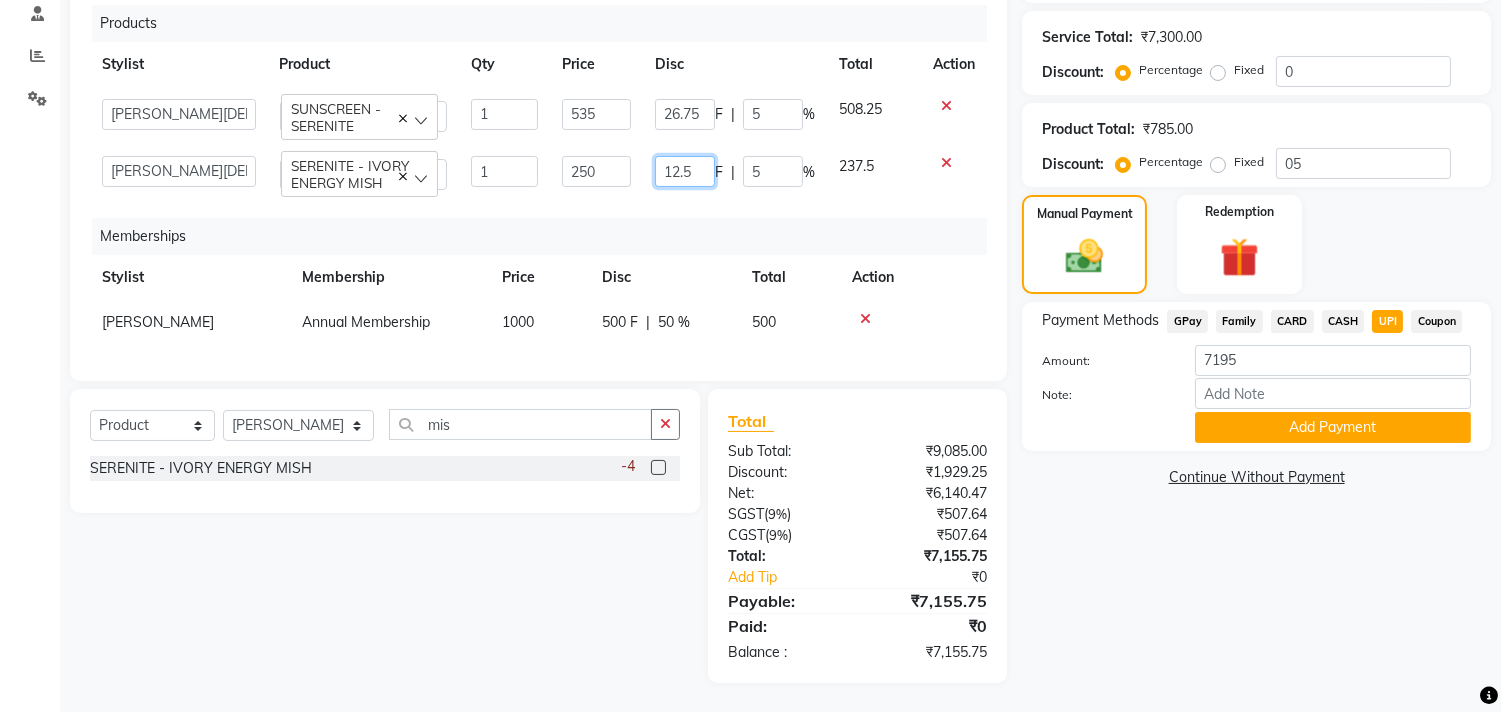 click on "12.5" 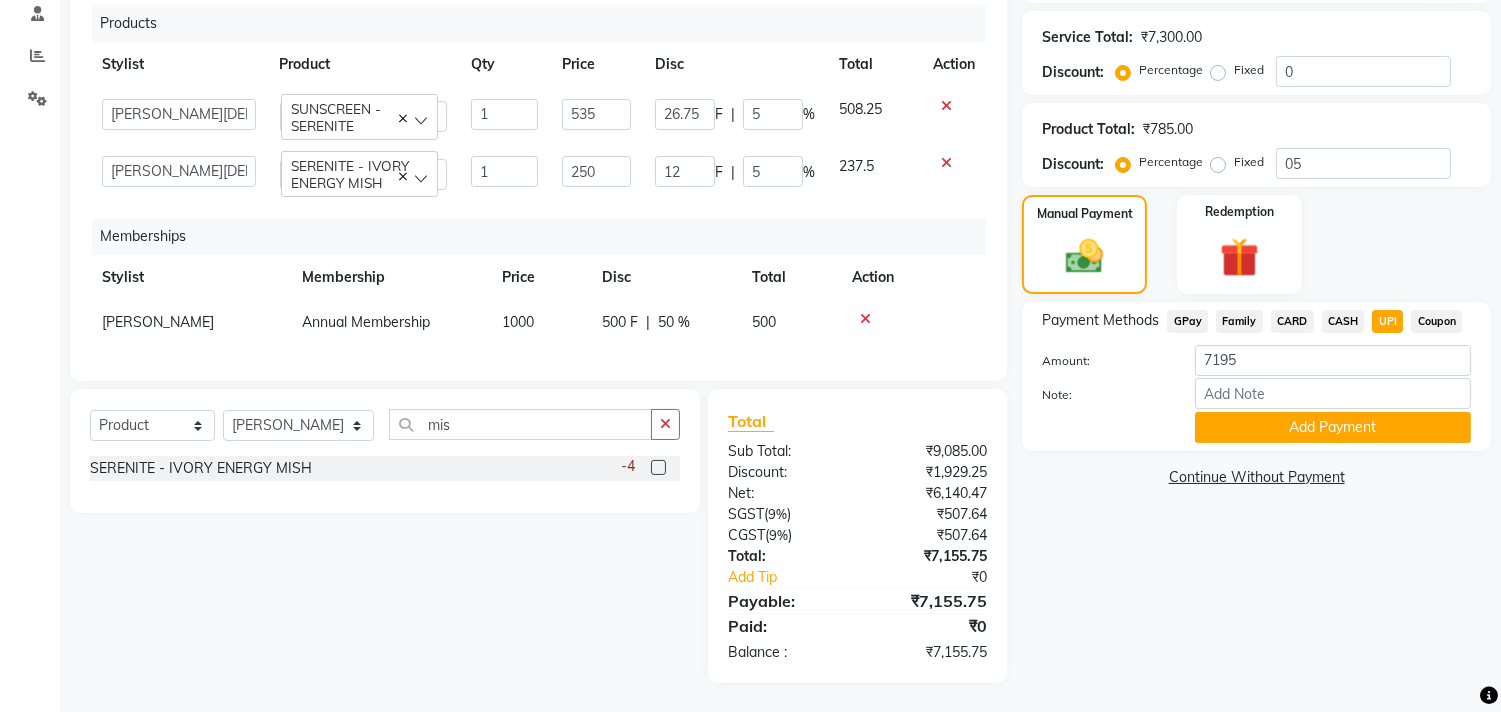 click on "Services Stylist Service Qty Price Disc Total Action  aniket    Anu    AYAZ KADRI    Front Desk   Javed   kapil   KOMAL    Payal    Pooja Jadhav   Rahul Datkhile   RESHMA SHAIKH   rutik shinde   SACHIN SAKPAL   SADDAM   SAHAJAN   SAKSHI CHAVAN   Sameer    sampada   Sanjana    SANU   shobha sonawane   shobha sonawane   SHUBHAM PEDNEKAR   Sikandar Ansari   ssneha rana   Hair And Scalp - Basic Hair Spa Starts From-  x Hair And Scalp - Basic Hair Spa Starts From- Hair And Scalp - Anti-Dandruff Spa Starts From Hair And Scalp - Anti Hairfall Spa Starts From Hair And Scalp - Anti-Dandruff Scrub Hair And Scalp - Head Massage Starts From Hair And Scalp - Protein Treatment Starts From Hair And Scalp - Botox Spa Starts From Hair and Scalp - Golden spa starts from  Hair and scalp - Ultime repair  Hair and scalp - Ampoule HAIRCUT - Men's Advanced haircut HAIRCUT - Senior Stylist HAIRCUT - Hair-wash HAIRCUT - Hair-styling BEARD - Clean shave BEARD - Beard shape / styling BEARD - Moustache HAIR COLOUR - Beard colour 1 2000" 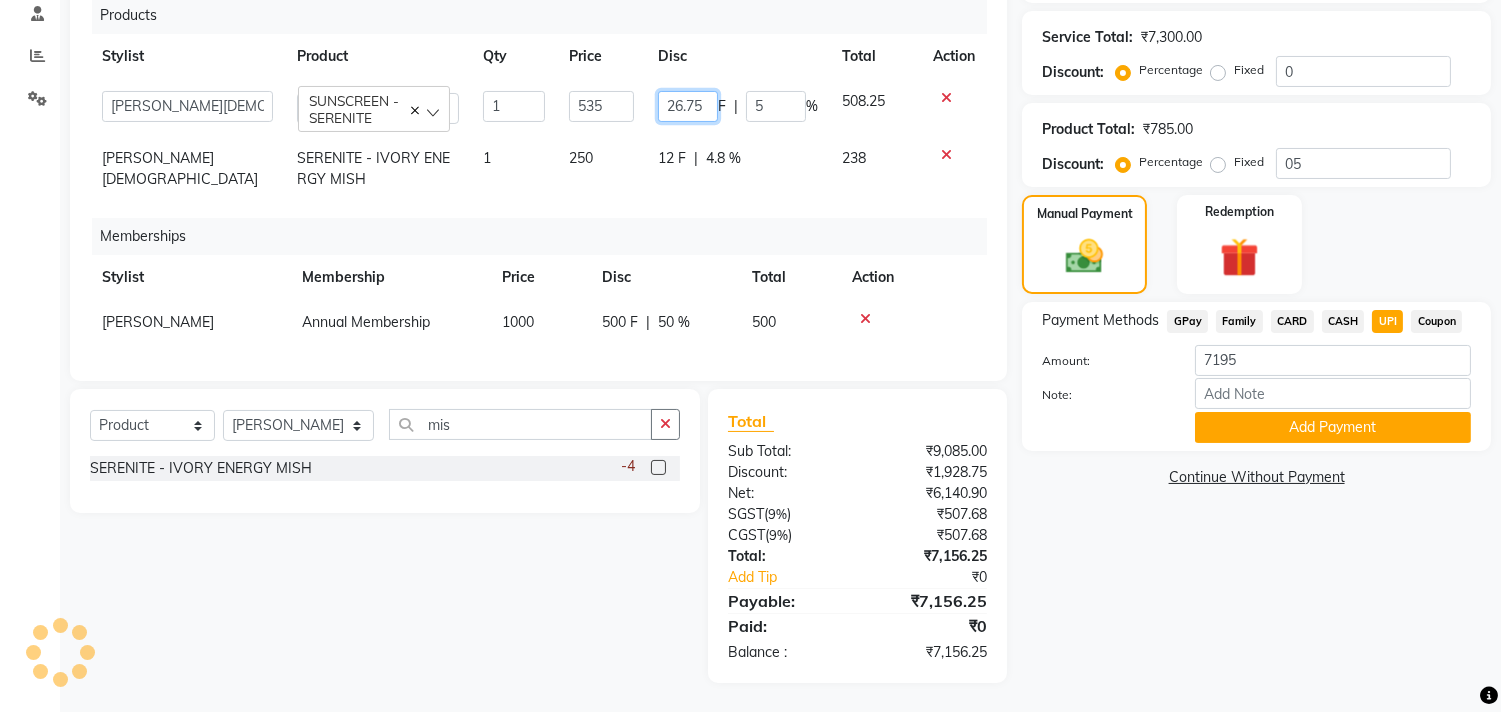 click on "26.75" 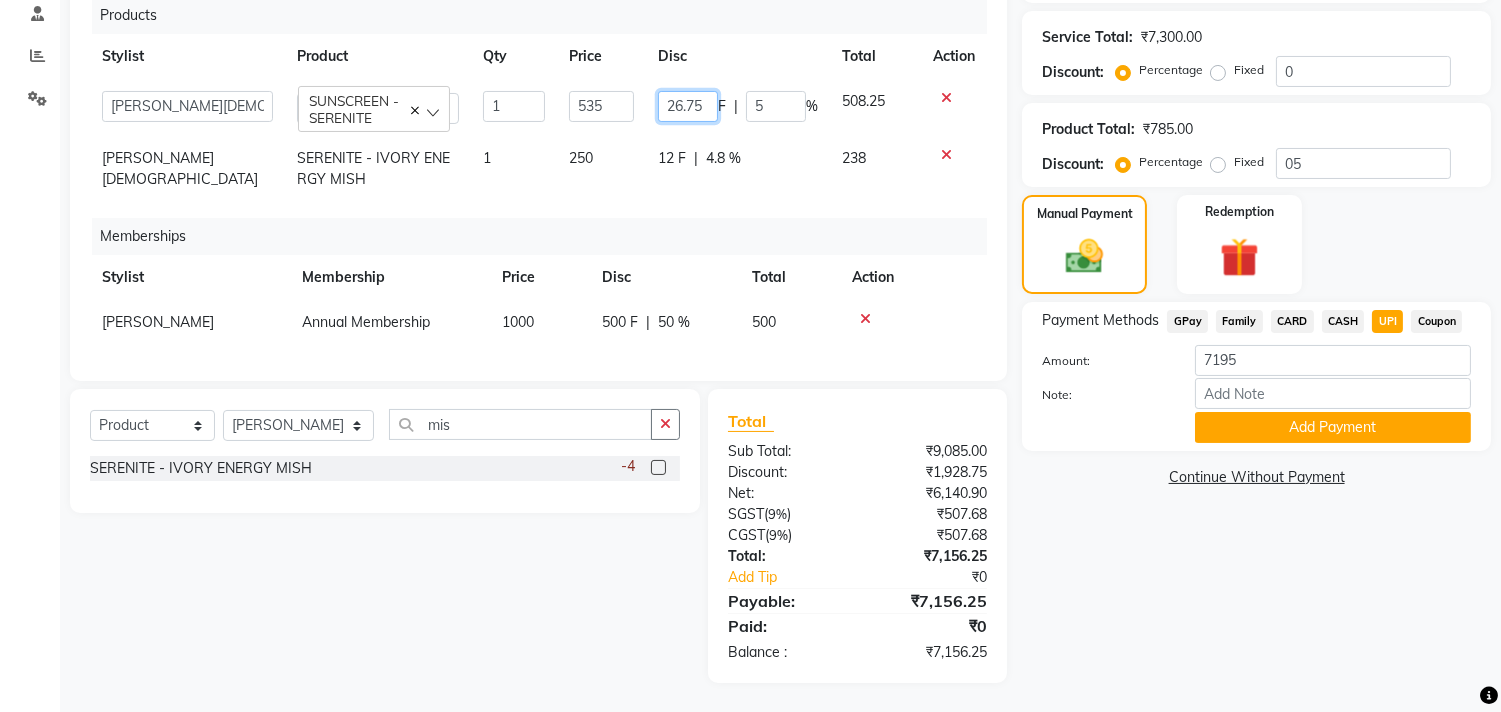 click on "26.75" 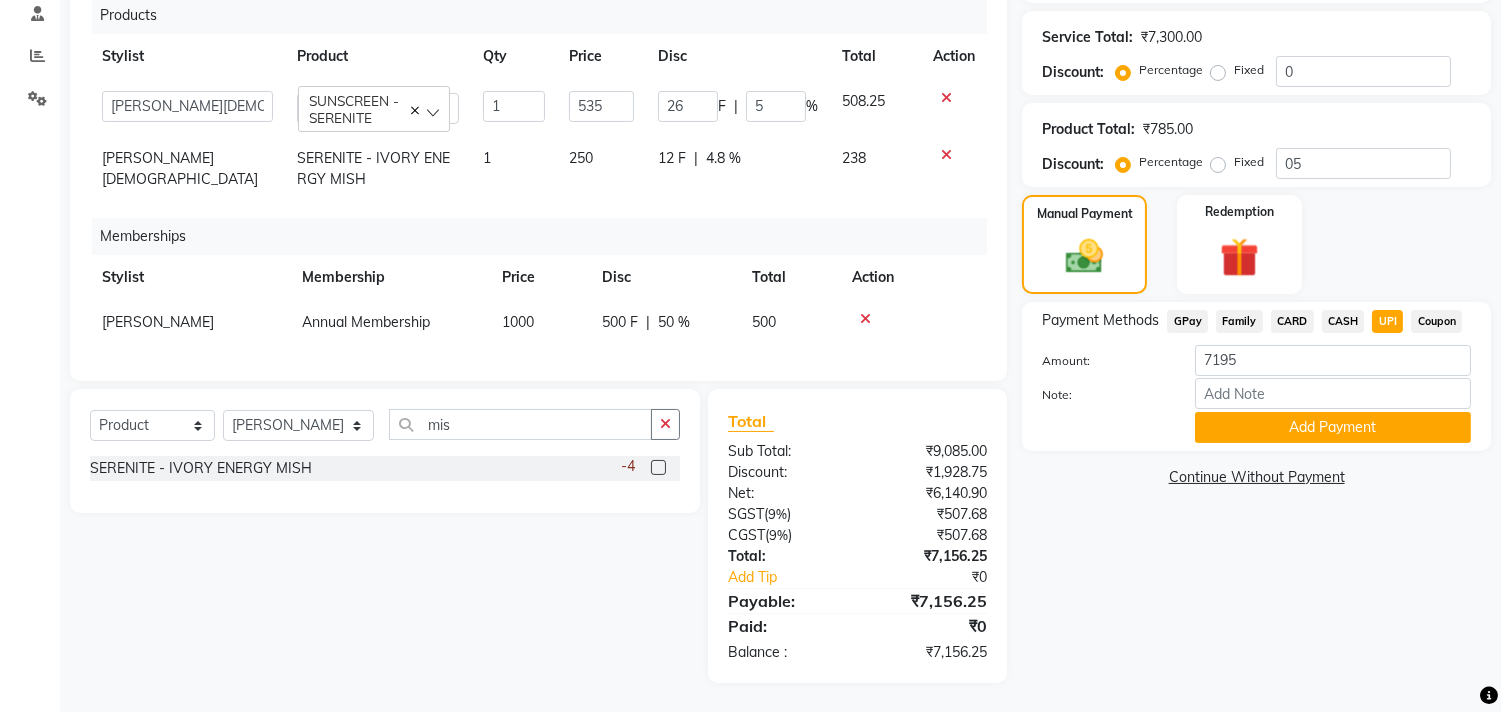 click on "aniket    Anu    AYAZ KADRI    Front Desk   Javed   kapil   KOMAL    Payal    Pooja Jadhav   Rahul Datkhile   RESHMA SHAIKH   rutik shinde   SACHIN SAKPAL   SADDAM   SAHAJAN   SAKSHI CHAVAN   Sameer    sampada   Sanjana    SANU   shobha sonawane   shobha sonawane   SHUBHAM PEDNEKAR   Sikandar Ansari   ssneha rana    SUNSCREEN - SERENITE  1 535 26 F | 5 % 508.25 RESHMA SHAIKH SERENITE - IVORY ENERGY MISH 1 250 12 F | 4.8 % 238" 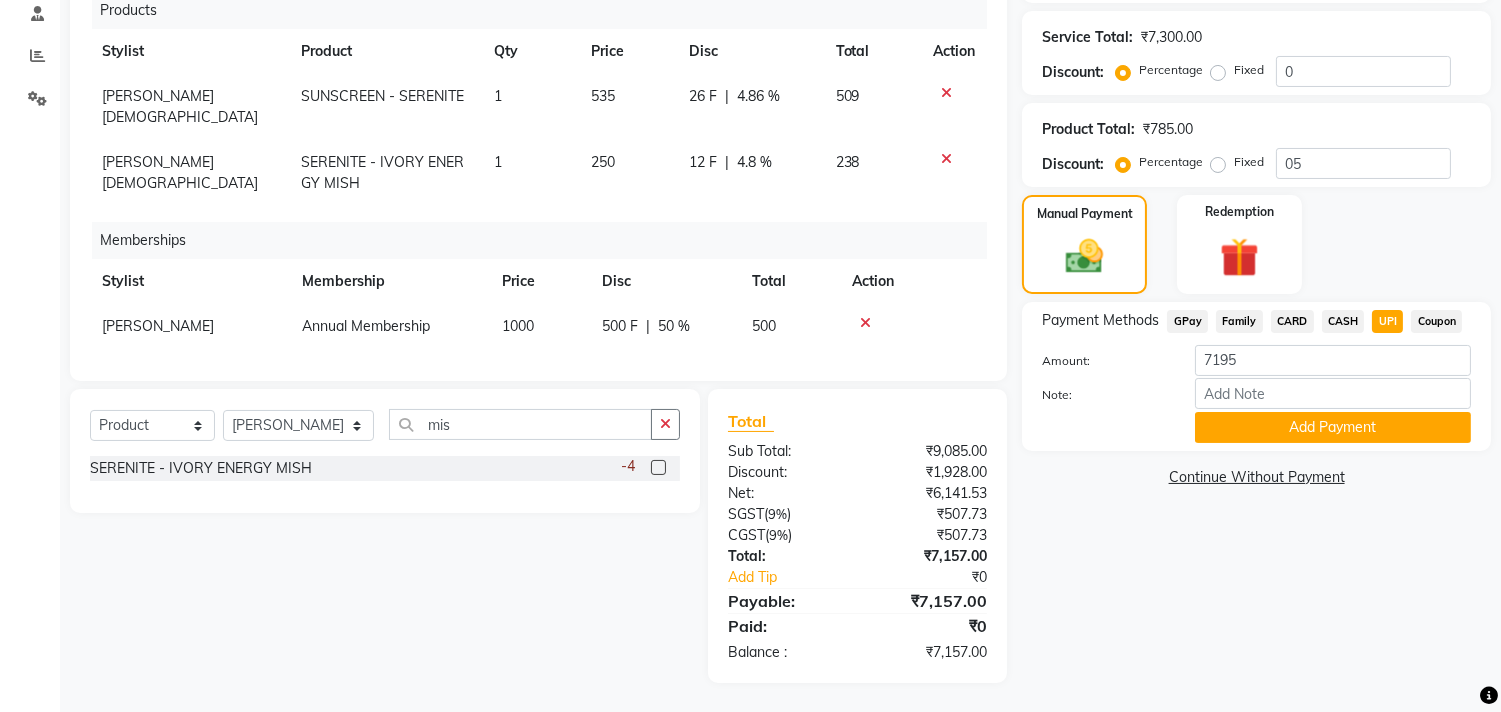click on "26 F" 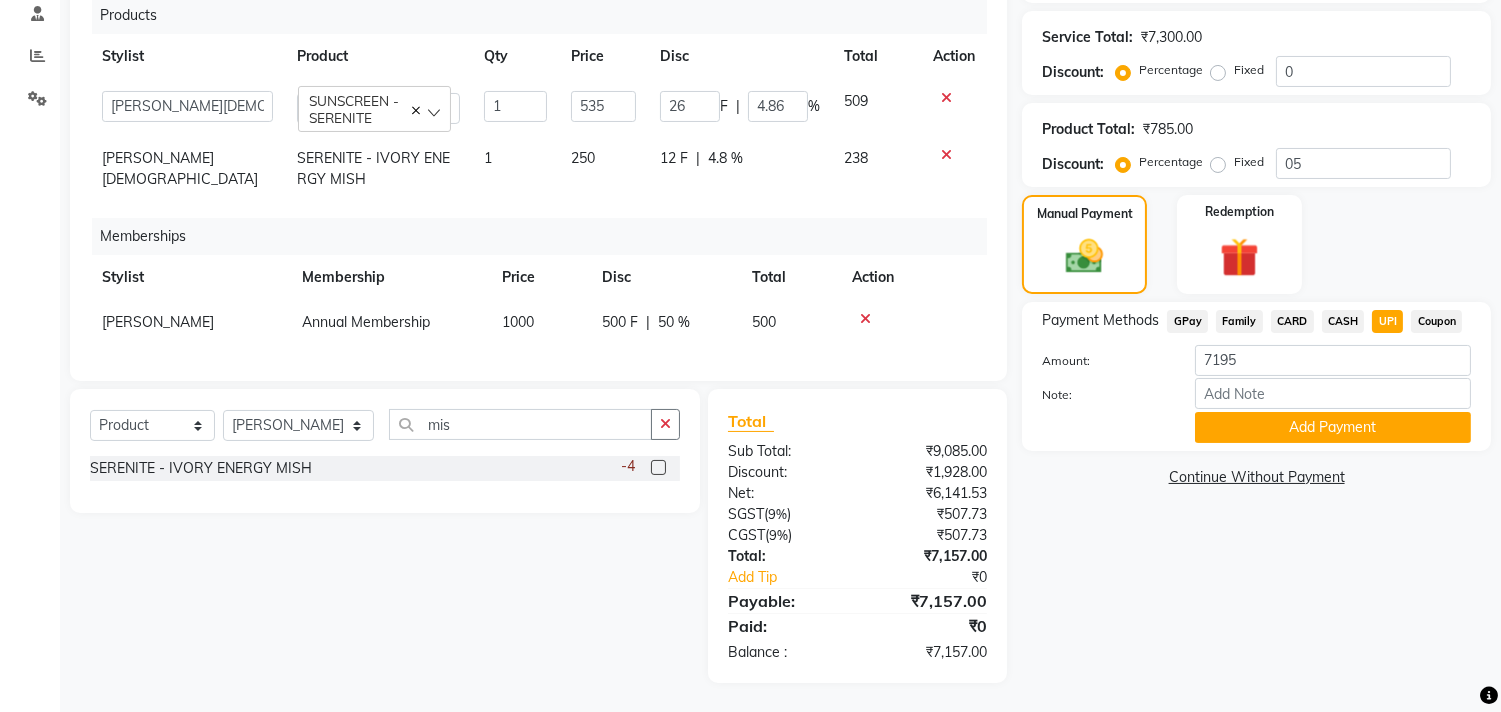 scroll, scrollTop: 518, scrollLeft: 0, axis: vertical 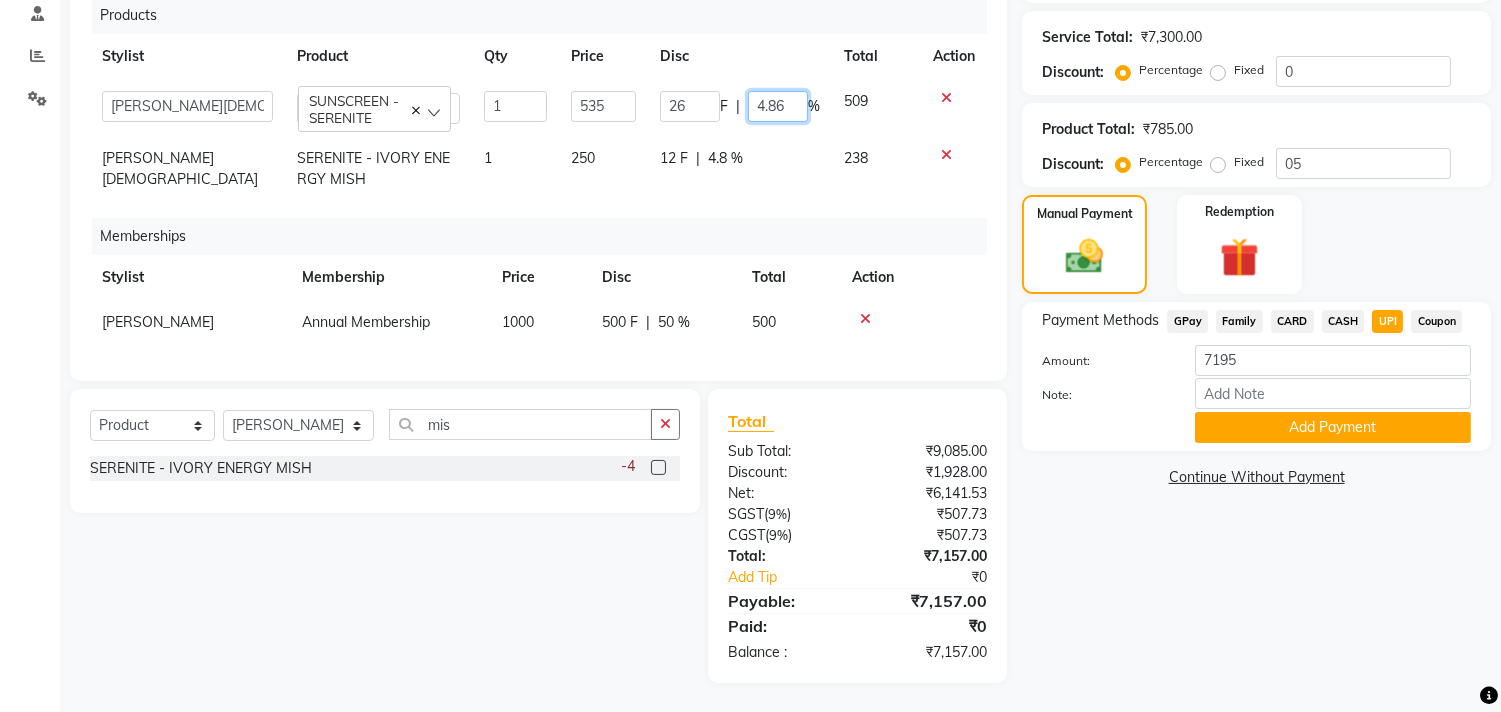 click on "4.86" 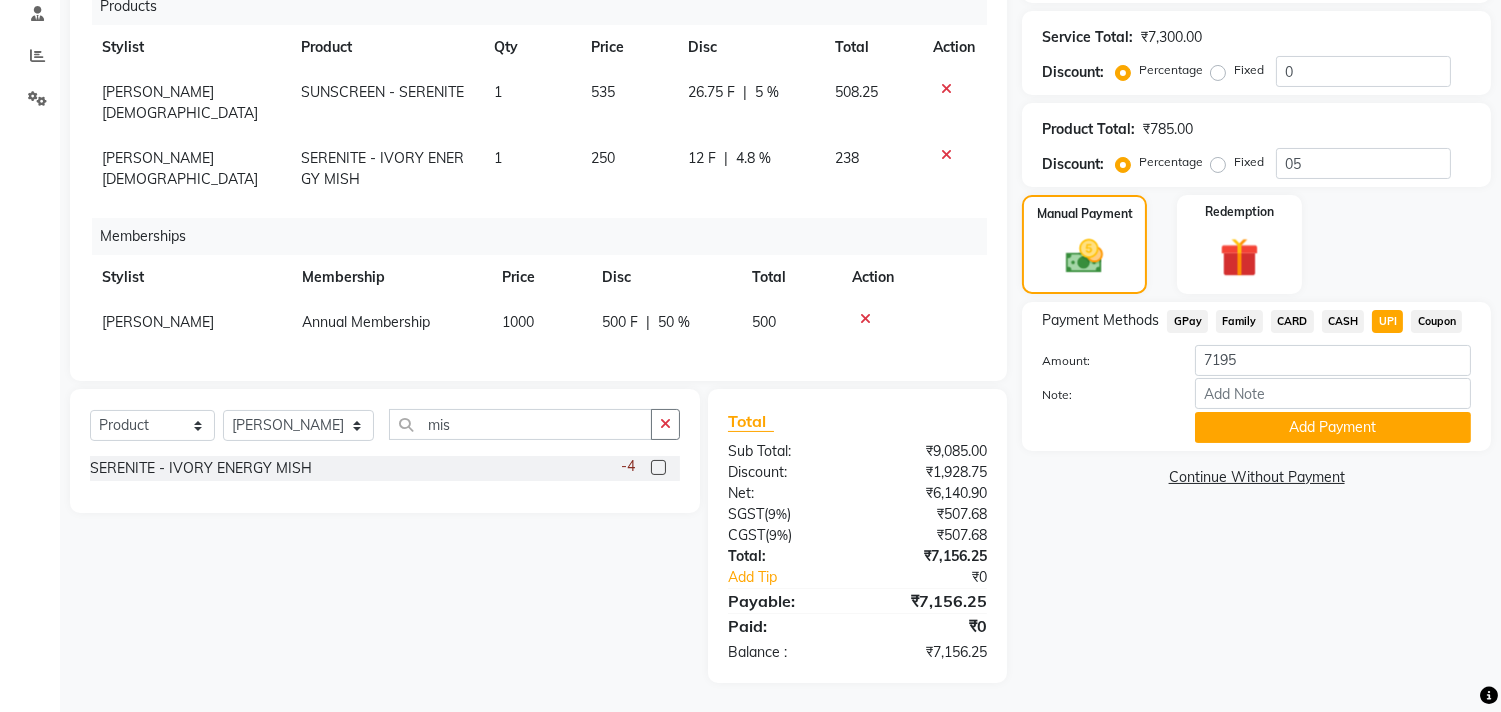 click on "12 F | 4.8 %" 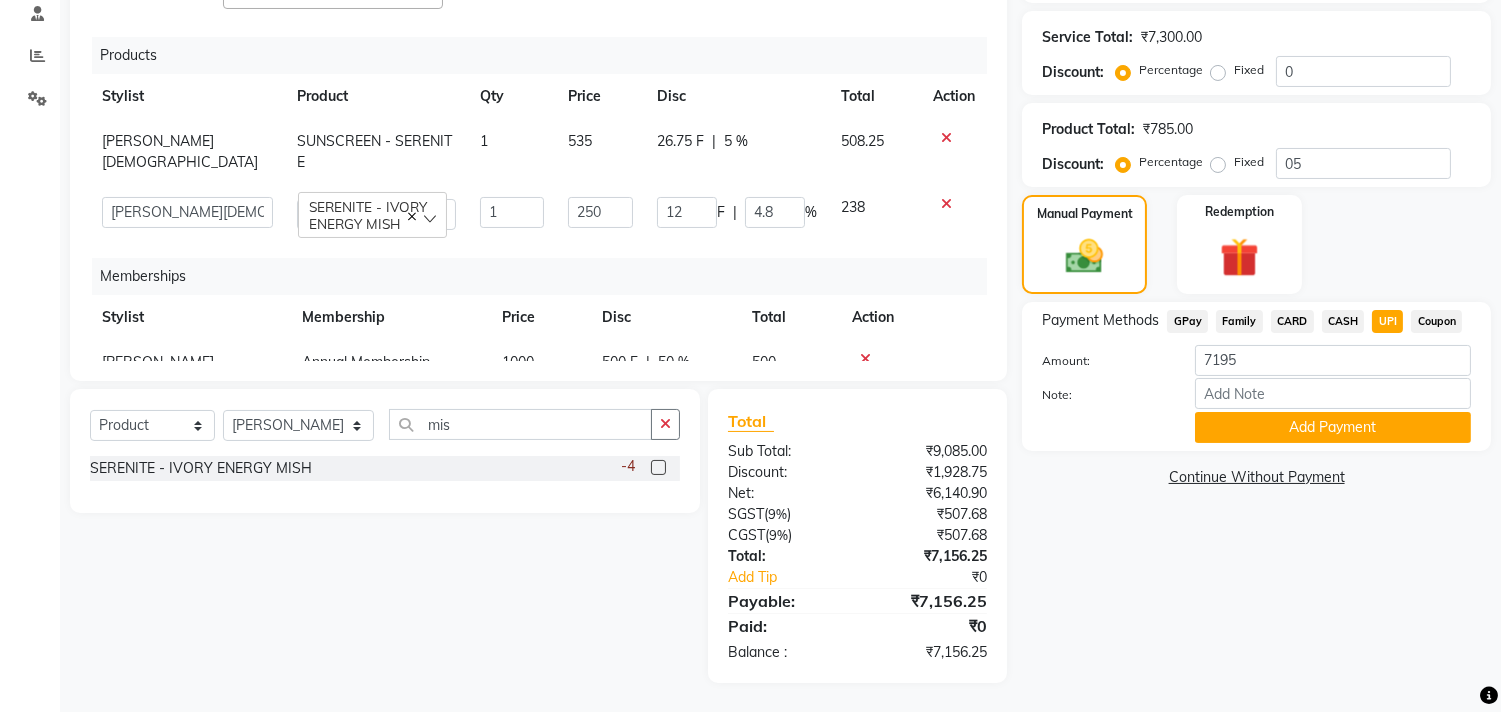scroll, scrollTop: 518, scrollLeft: 0, axis: vertical 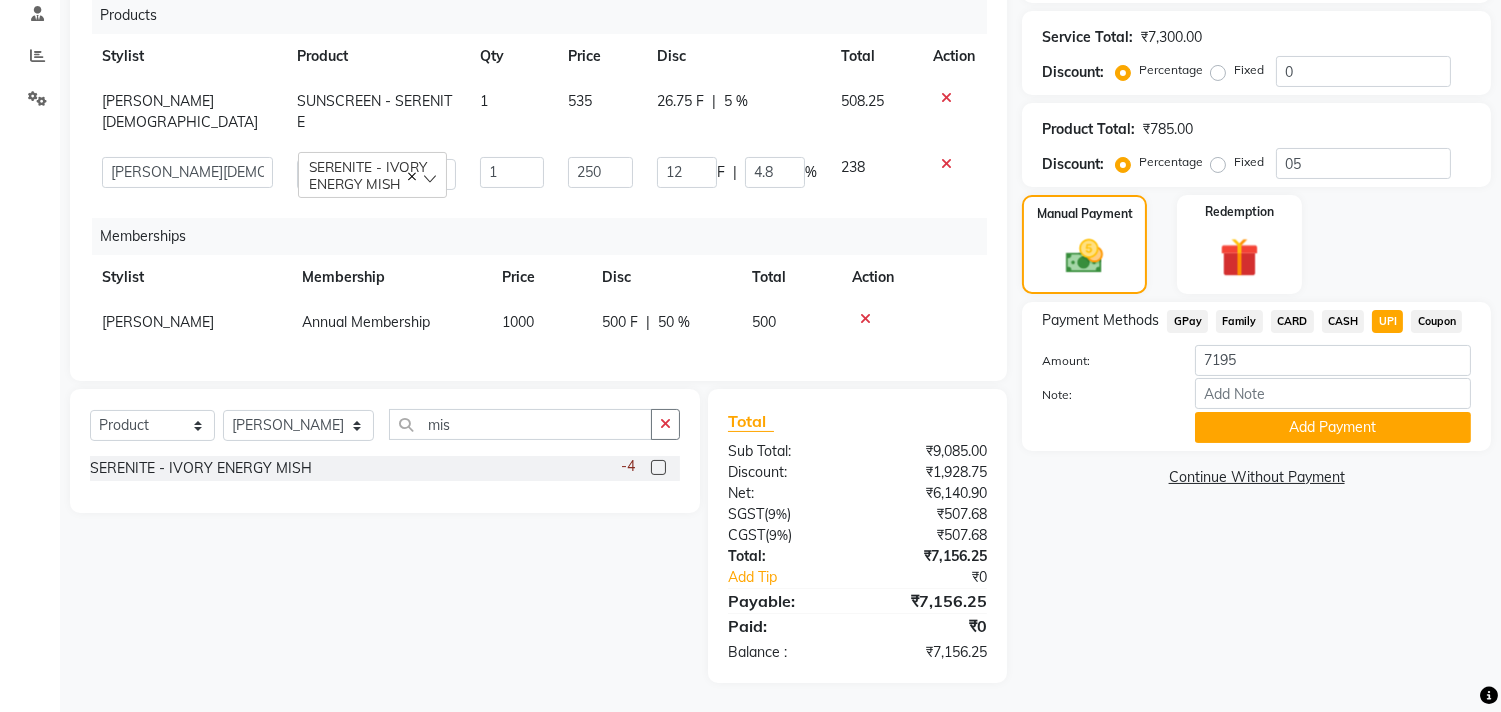click on "26.75 F | 5 %" 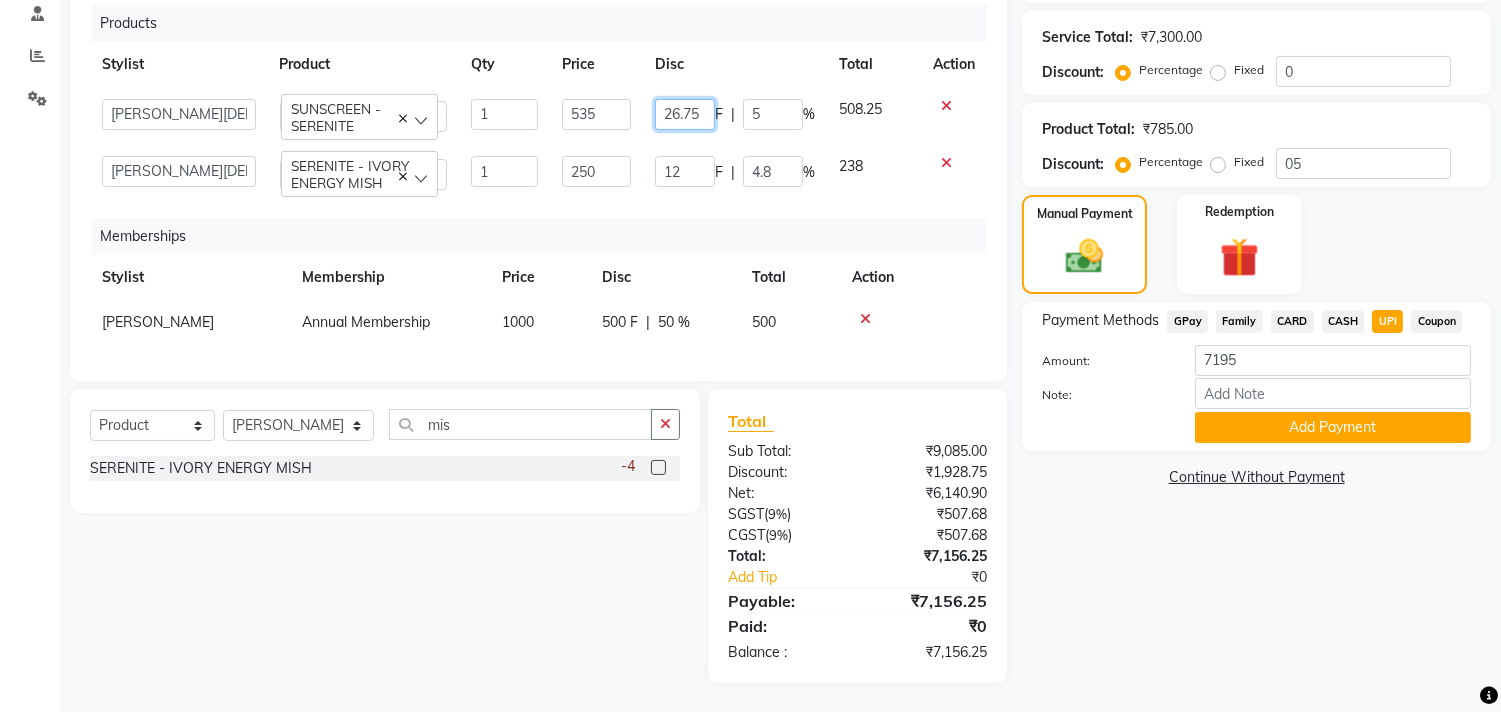 click on "26.75" 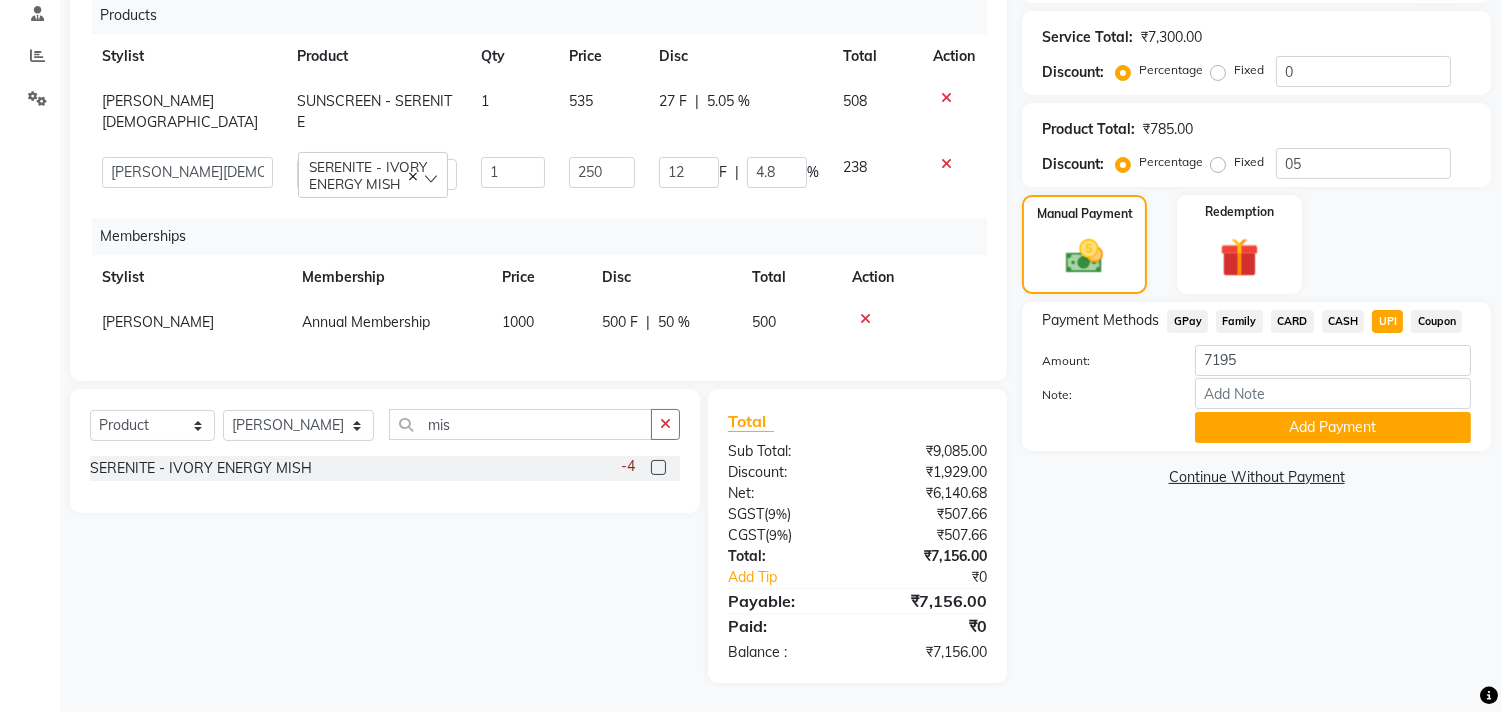 click on "27 F | 5.05 %" 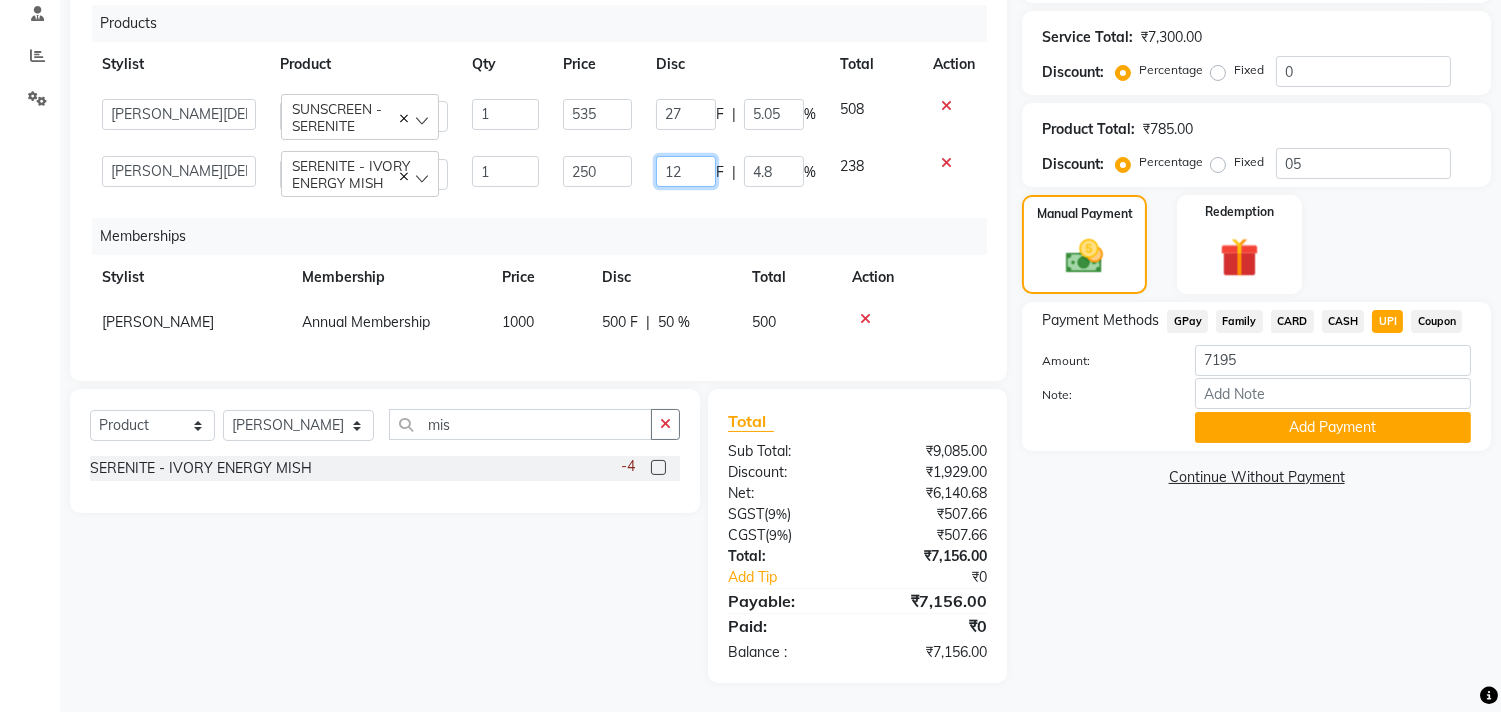 click on "12" 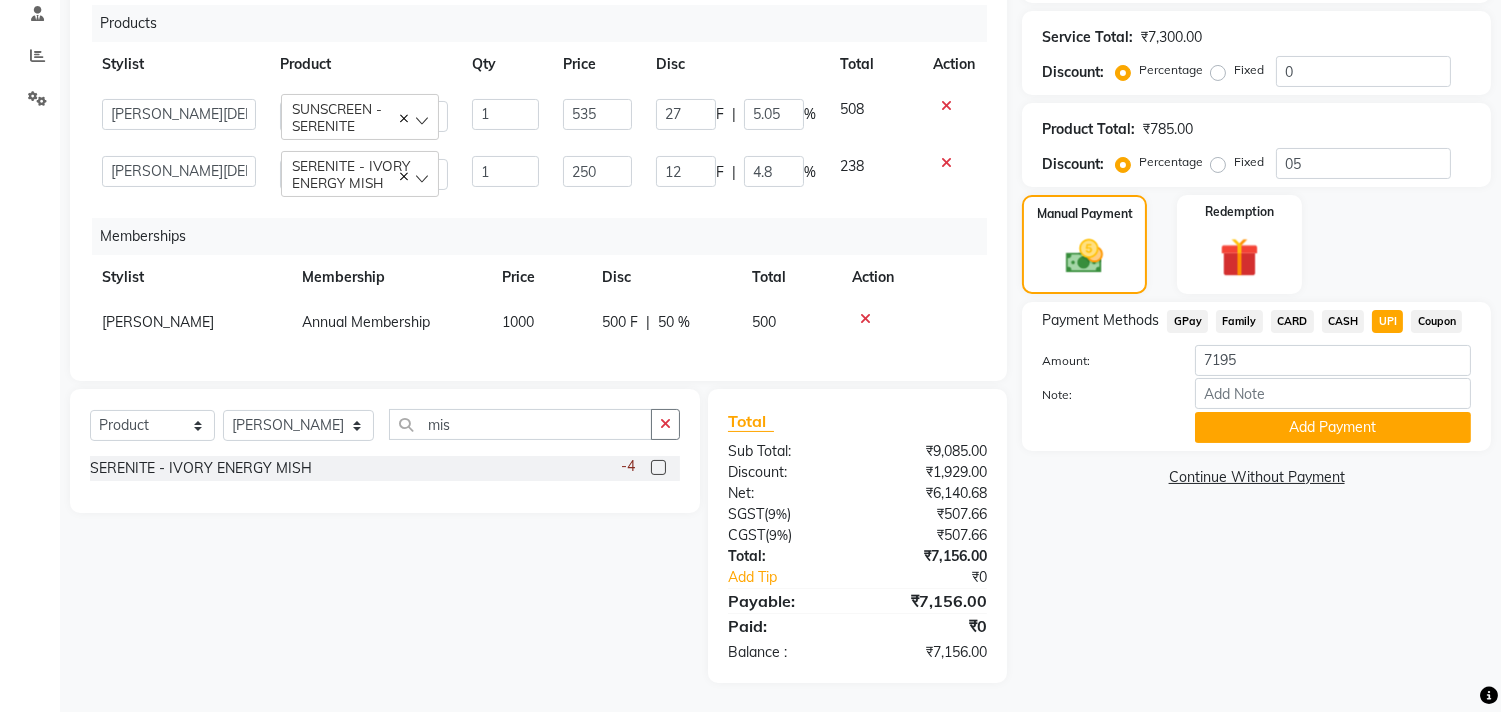 click on "Services Stylist Service Qty Price Disc Total Action  aniket    Anu    AYAZ KADRI    Front Desk   Javed   kapil   KOMAL    Payal    Pooja Jadhav   Rahul Datkhile   RESHMA SHAIKH   rutik shinde   SACHIN SAKPAL   SADDAM   SAHAJAN   SAKSHI CHAVAN   Sameer    sampada   Sanjana    SANU   shobha sonawane   shobha sonawane   SHUBHAM PEDNEKAR   Sikandar Ansari   ssneha rana   Hair And Scalp - Basic Hair Spa Starts From-  x Hair And Scalp - Basic Hair Spa Starts From- Hair And Scalp - Anti-Dandruff Spa Starts From Hair And Scalp - Anti Hairfall Spa Starts From Hair And Scalp - Anti-Dandruff Scrub Hair And Scalp - Head Massage Starts From Hair And Scalp - Protein Treatment Starts From Hair And Scalp - Botox Spa Starts From Hair and Scalp - Golden spa starts from  Hair and scalp - Ultime repair  Hair and scalp - Ampoule HAIRCUT - Men's Advanced haircut HAIRCUT - Senior Stylist HAIRCUT - Hair-wash HAIRCUT - Hair-styling BEARD - Clean shave BEARD - Beard shape / styling BEARD - Moustache HAIR COLOUR - Beard colour 1 2000" 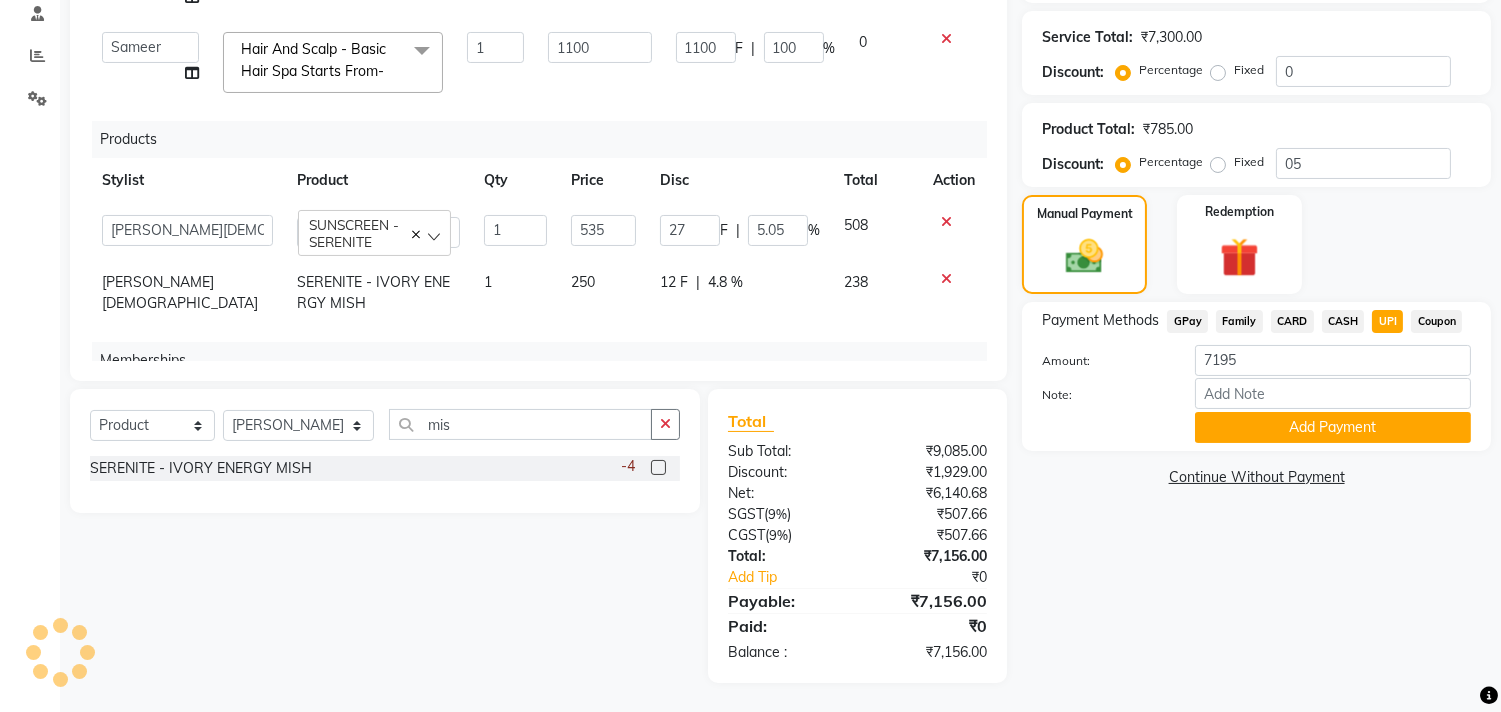 scroll, scrollTop: 185, scrollLeft: 0, axis: vertical 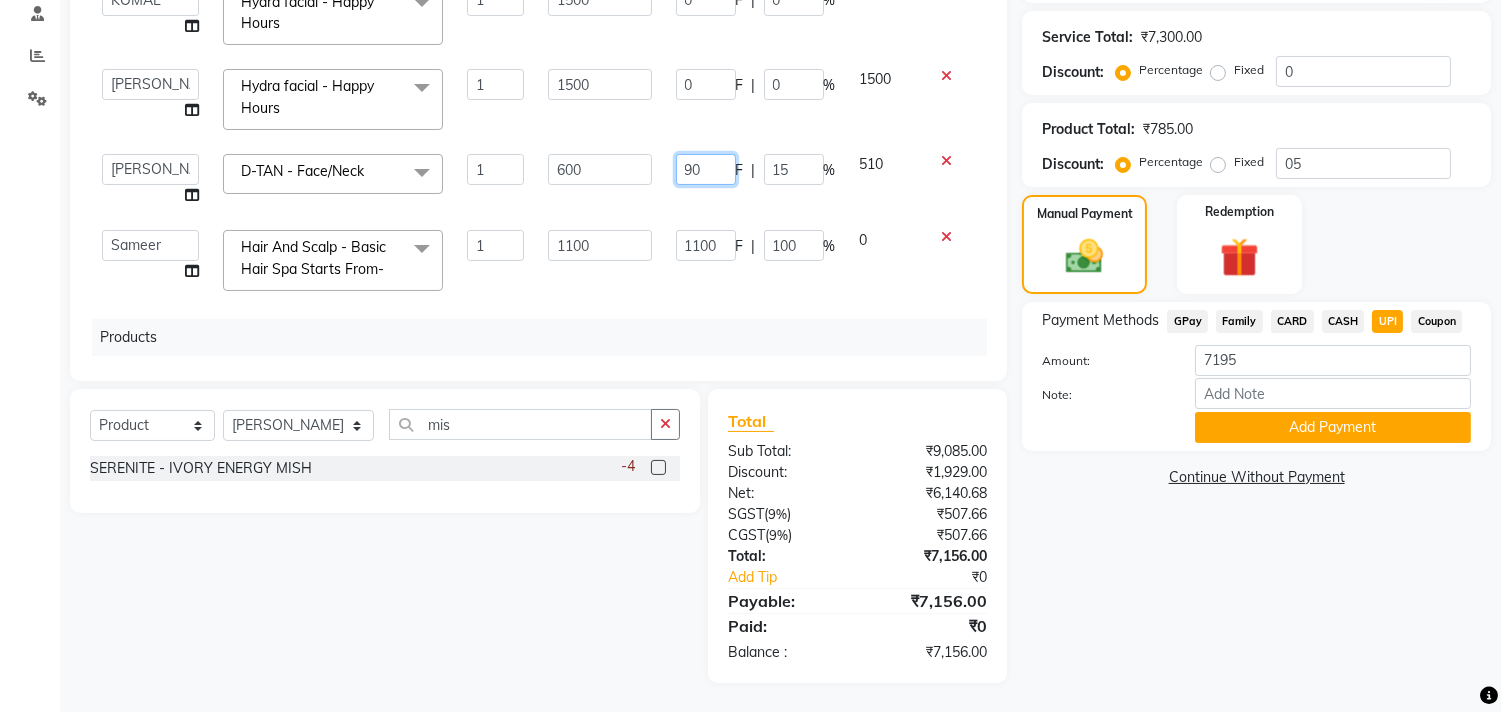 drag, startPoint x: 707, startPoint y: 136, endPoint x: 696, endPoint y: 142, distance: 12.529964 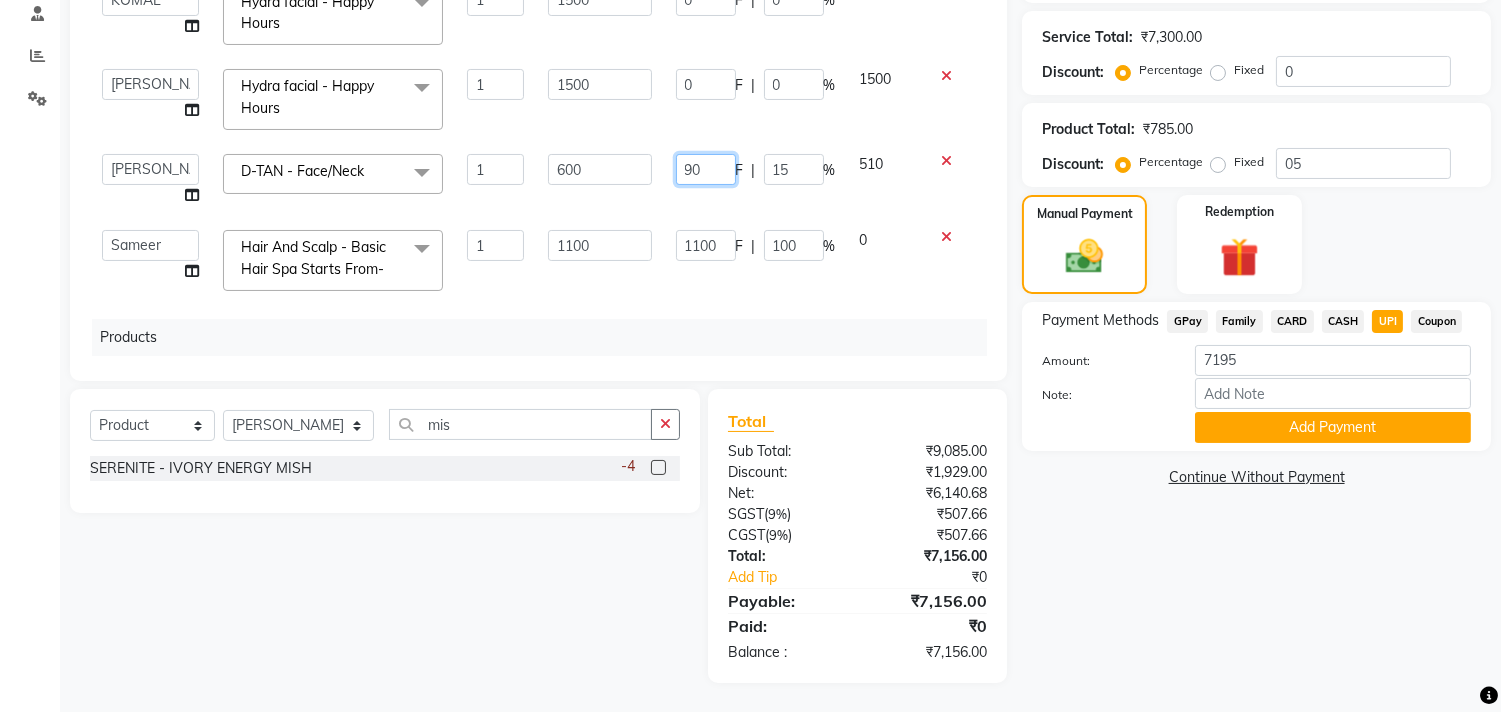 click on "aniket    Anu    AYAZ KADRI    Front Desk   Javed   kapil   KOMAL    Payal    Pooja Jadhav   Rahul Datkhile   RESHMA SHAIKH   rutik shinde   SACHIN SAKPAL   SADDAM   SAHAJAN   SAKSHI CHAVAN   Sameer    sampada   Sanjana    SANU   shobha sonawane   shobha sonawane   SHUBHAM PEDNEKAR   Sikandar Ansari   ssneha rana   Hair And Scalp - Basic Hair Spa Starts From-  x Hair And Scalp - Basic Hair Spa Starts From- Hair And Scalp - Anti-Dandruff Spa Starts From Hair And Scalp - Anti Hairfall Spa Starts From Hair And Scalp - Anti-Dandruff Scrub Hair And Scalp - Head Massage Starts From Hair And Scalp - Protein Treatment Starts From Hair And Scalp - Botox Spa Starts From Hair and Scalp - Golden spa starts from  Hair and scalp - Ultime repair  Hair and scalp - Ampoule HAIRCUT - Men's Advanced haircut HAIRCUT - Senior Stylist HAIRCUT - Hair-wash HAIRCUT - Hair-styling BEARD - Clean shave BEARD - Beard shape / styling BEARD - Moustache HAIR COLOUR - Highlights (per streak) HAIR COLOUR - Beard colour HYDRA FACIALS - HIM!" 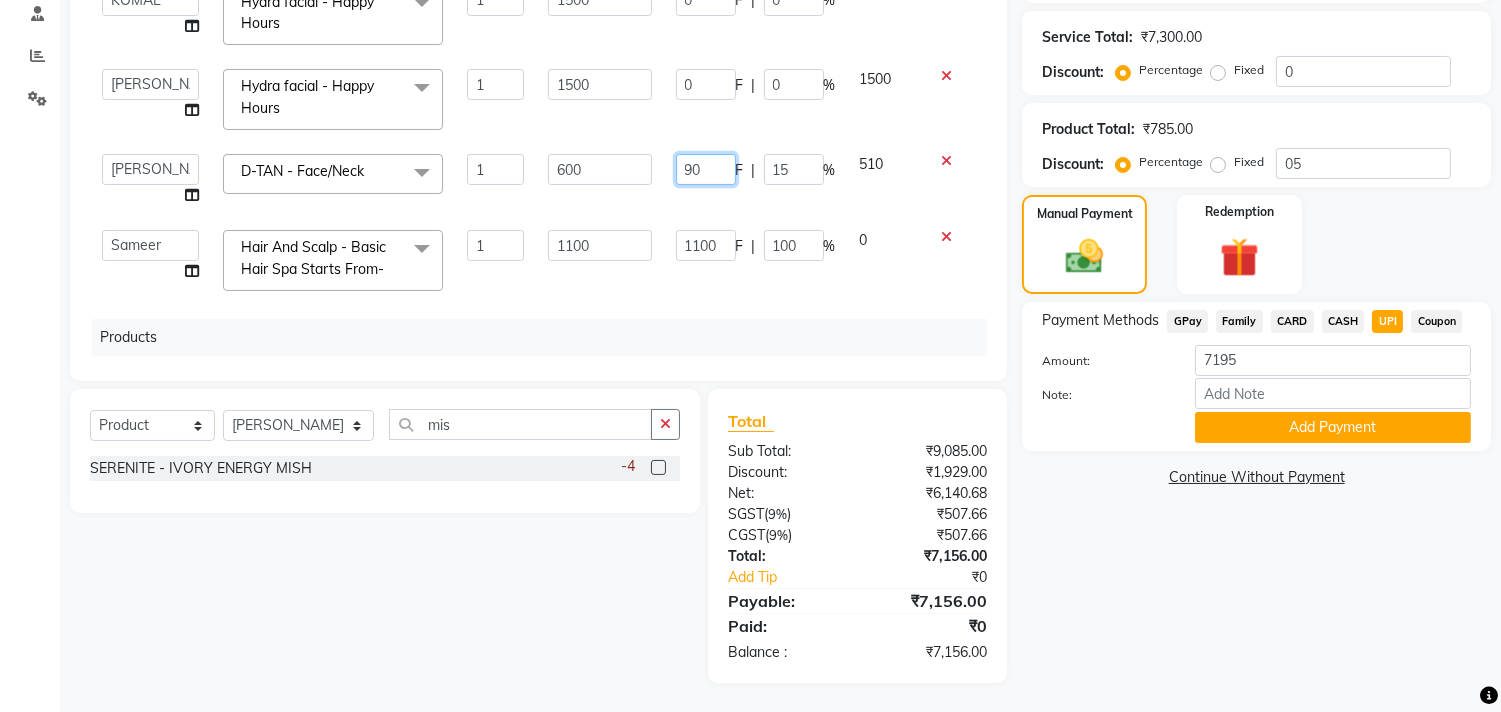 click on "90" 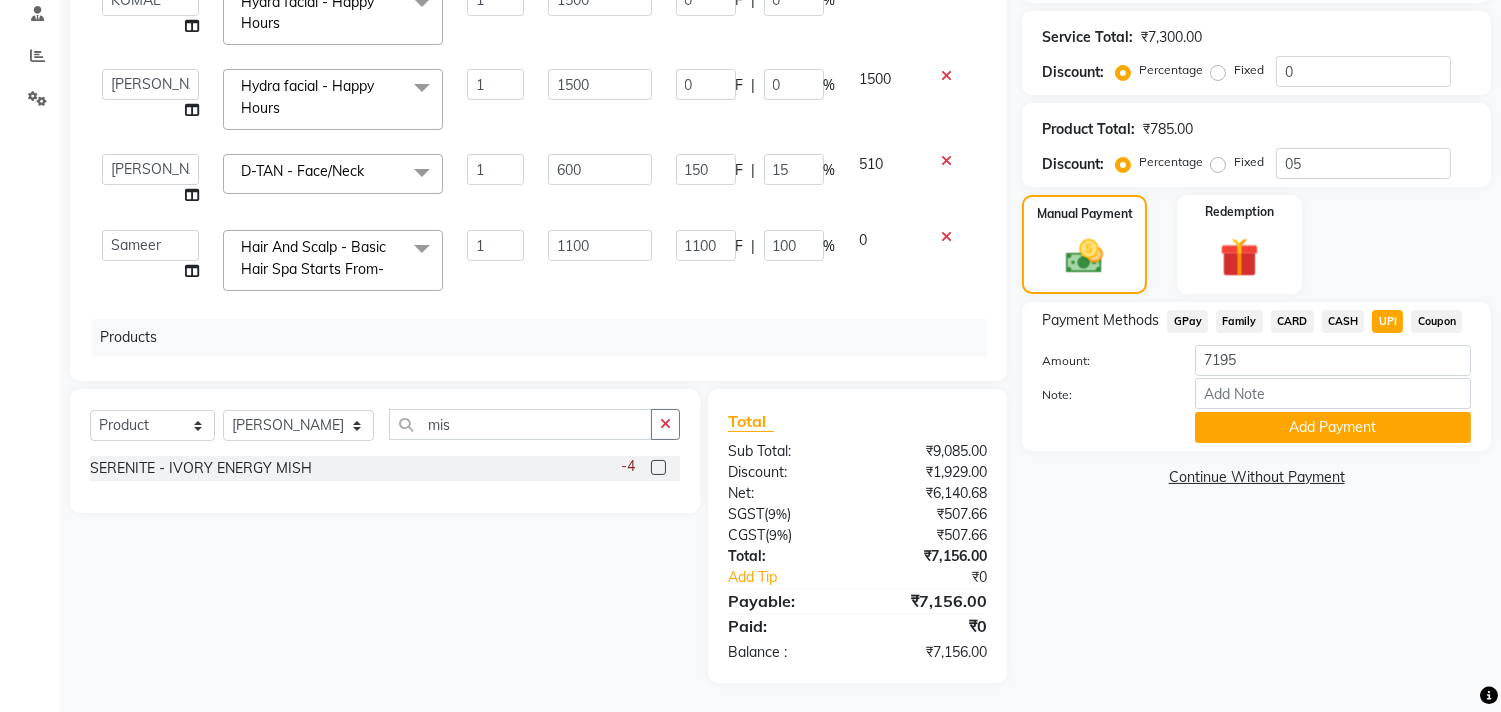 click on "0" 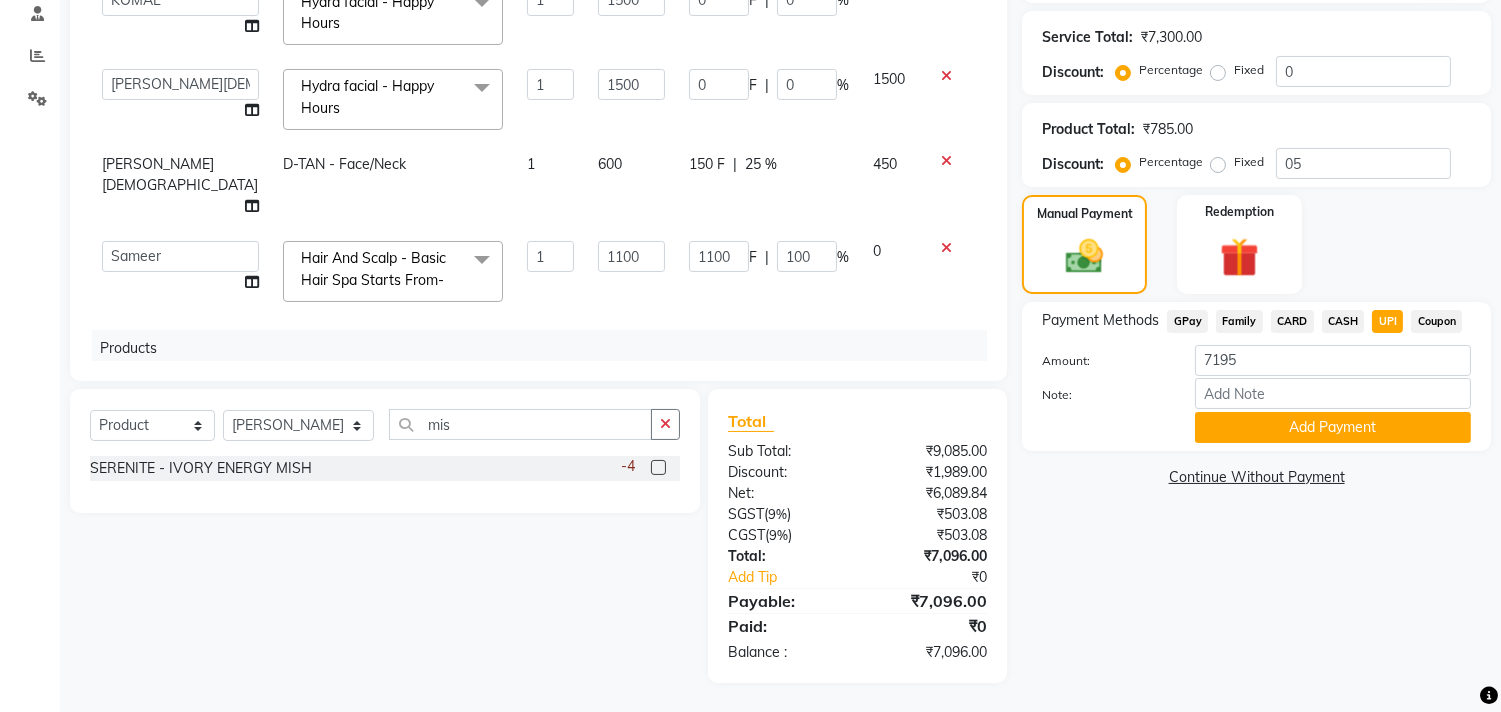 click on "150 F" 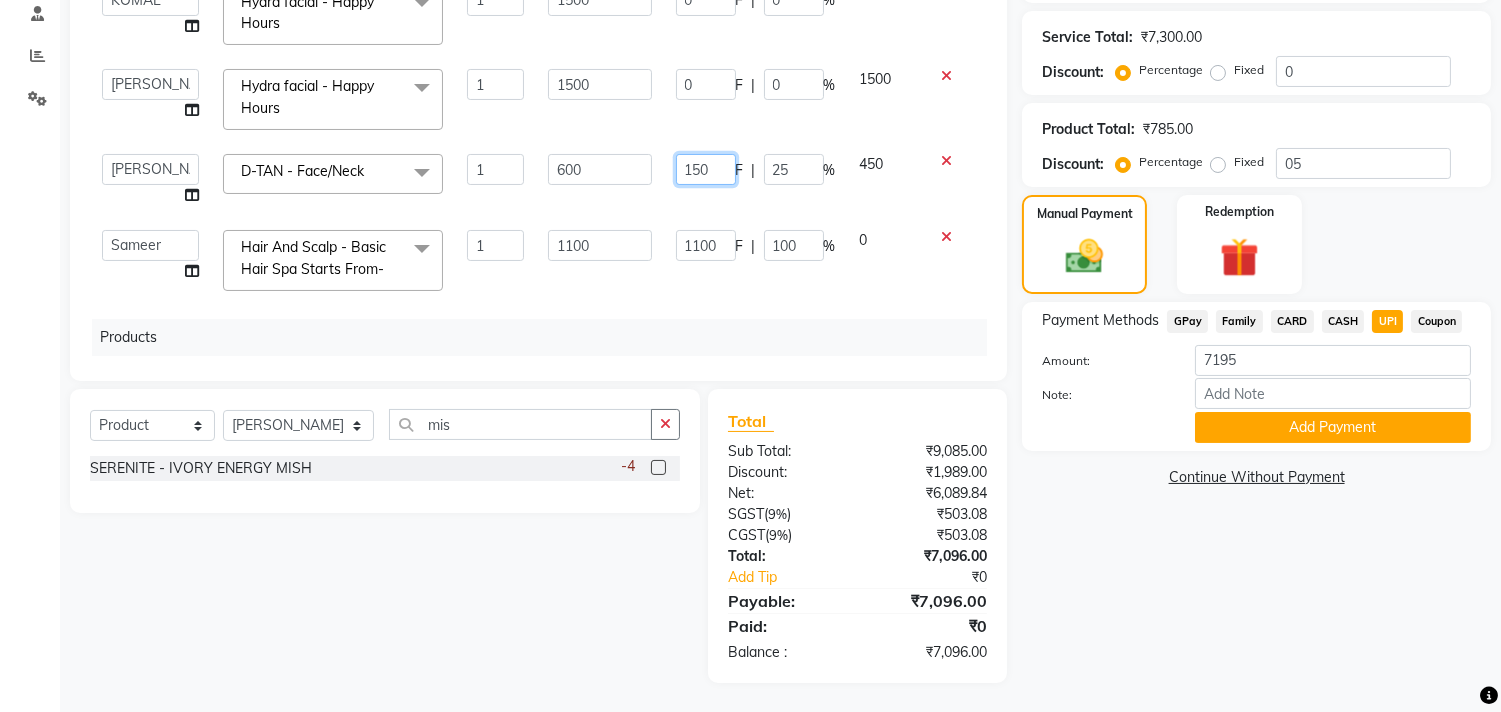 click on "150" 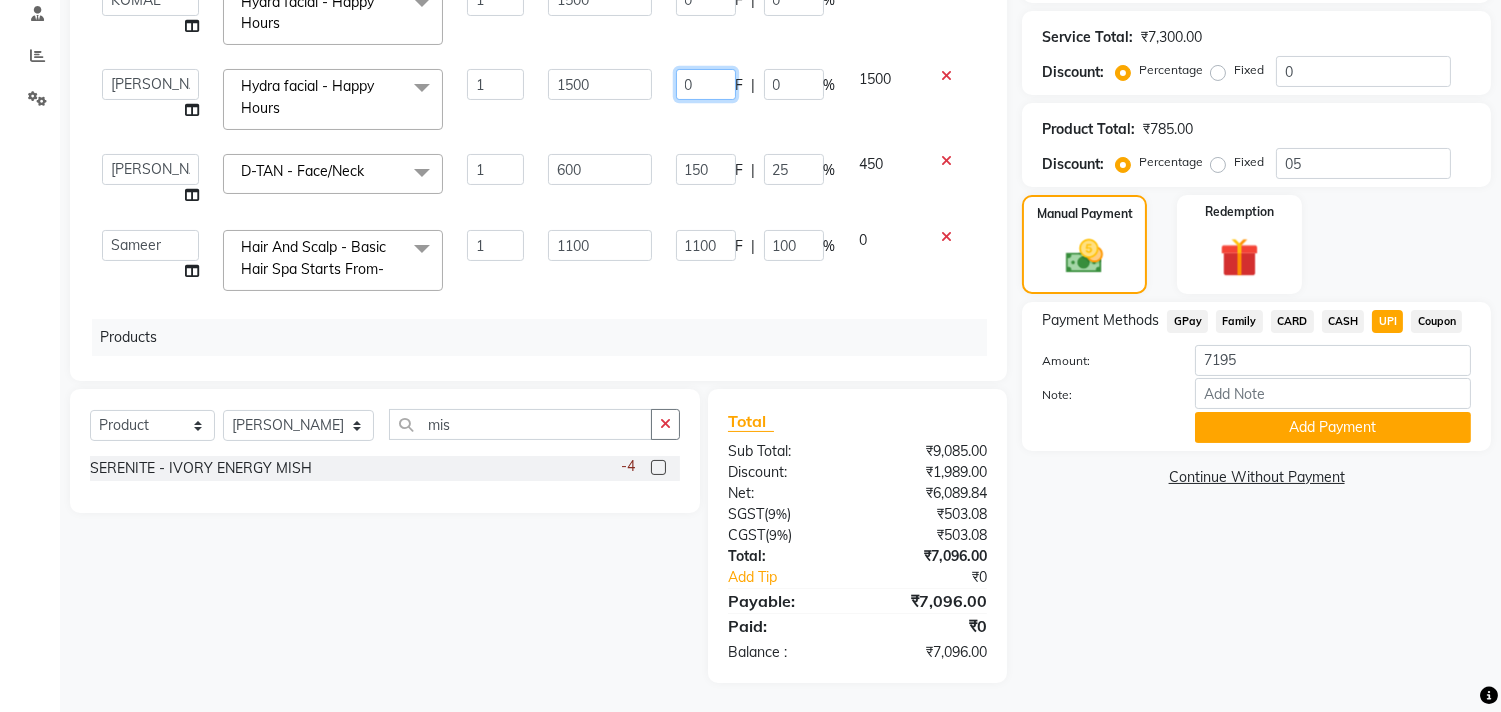 click on "0 F | 0 %" 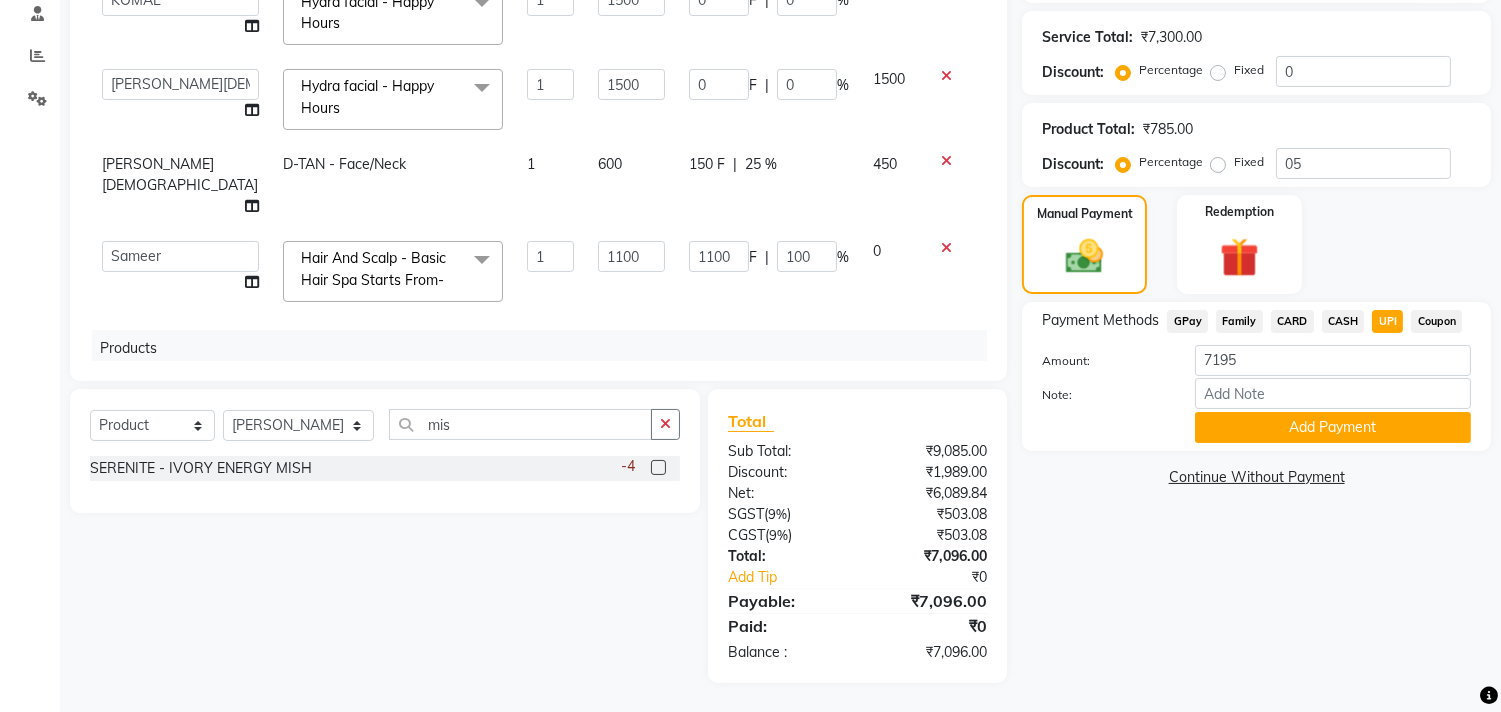 click on "aniket    Anu    AYAZ KADRI    Front Desk   Javed   kapil   KOMAL    Payal    Pooja Jadhav   Rahul Datkhile   RESHMA SHAIKH   rutik shinde   SACHIN SAKPAL   SADDAM   SAHAJAN   SAKSHI CHAVAN   Sameer    sampada   Sanjana    SANU   shobha sonawane   shobha sonawane   SHUBHAM PEDNEKAR   Sikandar Ansari   ssneha rana   Hair And Scalp - Basic Hair Spa Starts From-  x Hair And Scalp - Basic Hair Spa Starts From- Hair And Scalp - Anti-Dandruff Spa Starts From Hair And Scalp - Anti Hairfall Spa Starts From Hair And Scalp - Anti-Dandruff Scrub Hair And Scalp - Head Massage Starts From Hair And Scalp - Protein Treatment Starts From Hair And Scalp - Botox Spa Starts From Hair and Scalp - Golden spa starts from  Hair and scalp - Ultime repair  Hair and scalp - Ampoule HAIRCUT - Men's Advanced haircut HAIRCUT - Senior Stylist HAIRCUT - Hair-wash HAIRCUT - Hair-styling BEARD - Clean shave BEARD - Beard shape / styling BEARD - Moustache HAIR COLOUR - Highlights (per streak) HAIR COLOUR - Beard colour HYDRA FACIALS - HIM!" 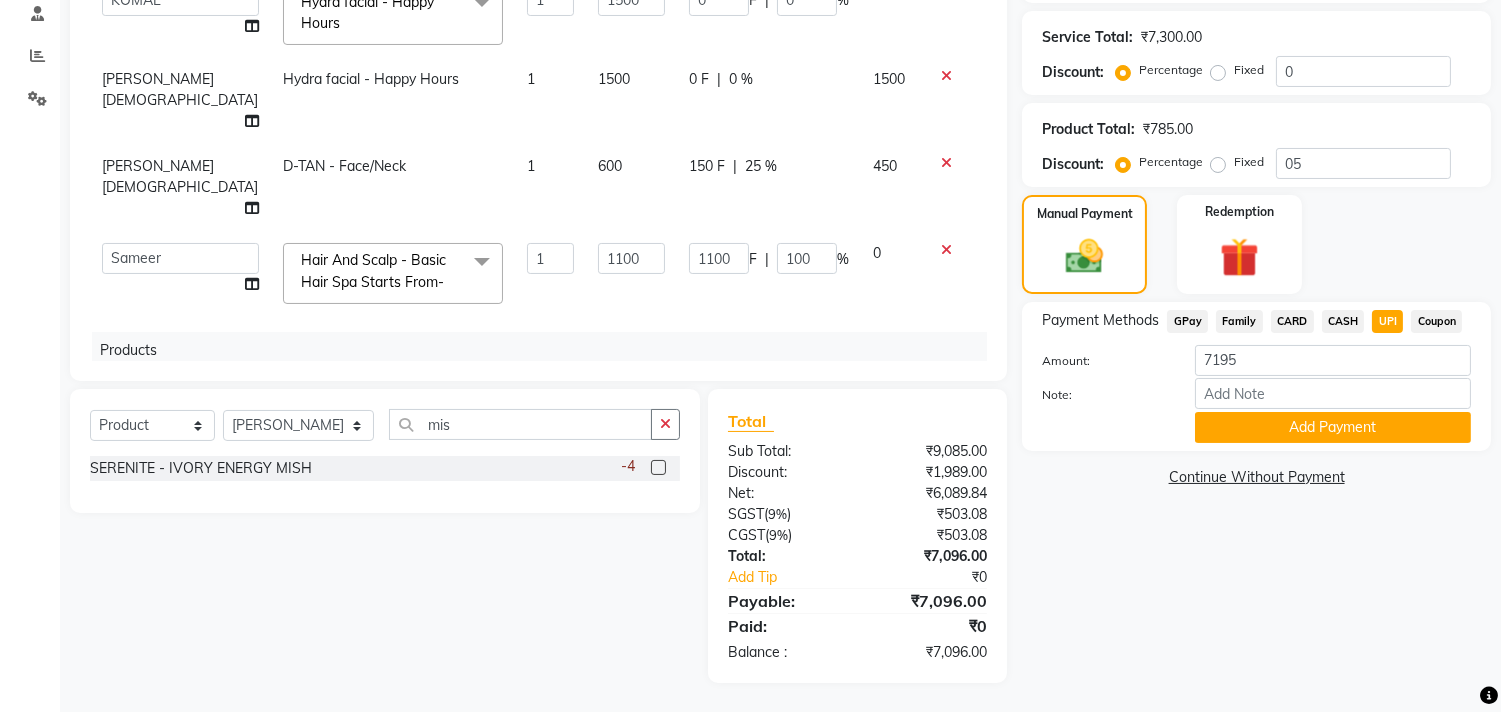 click on "150 F" 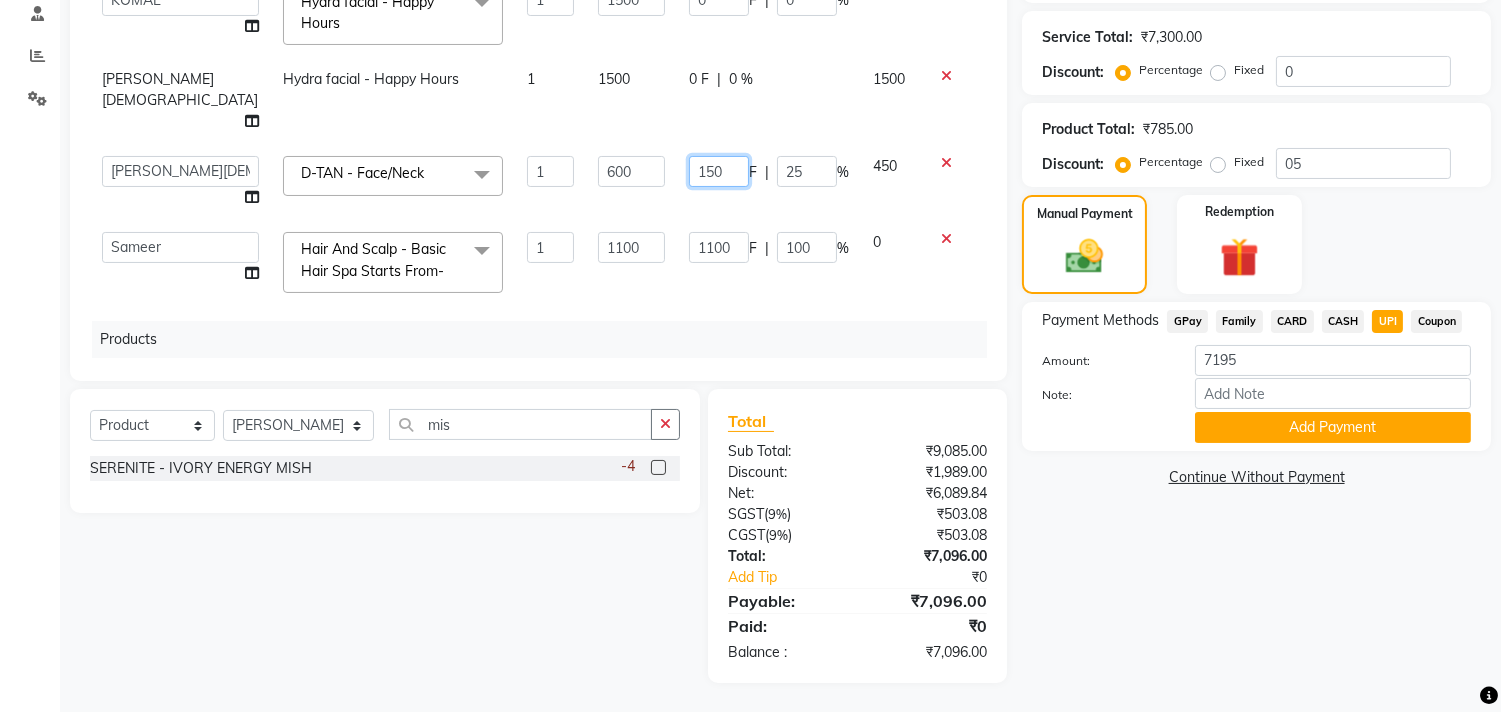 click on "150" 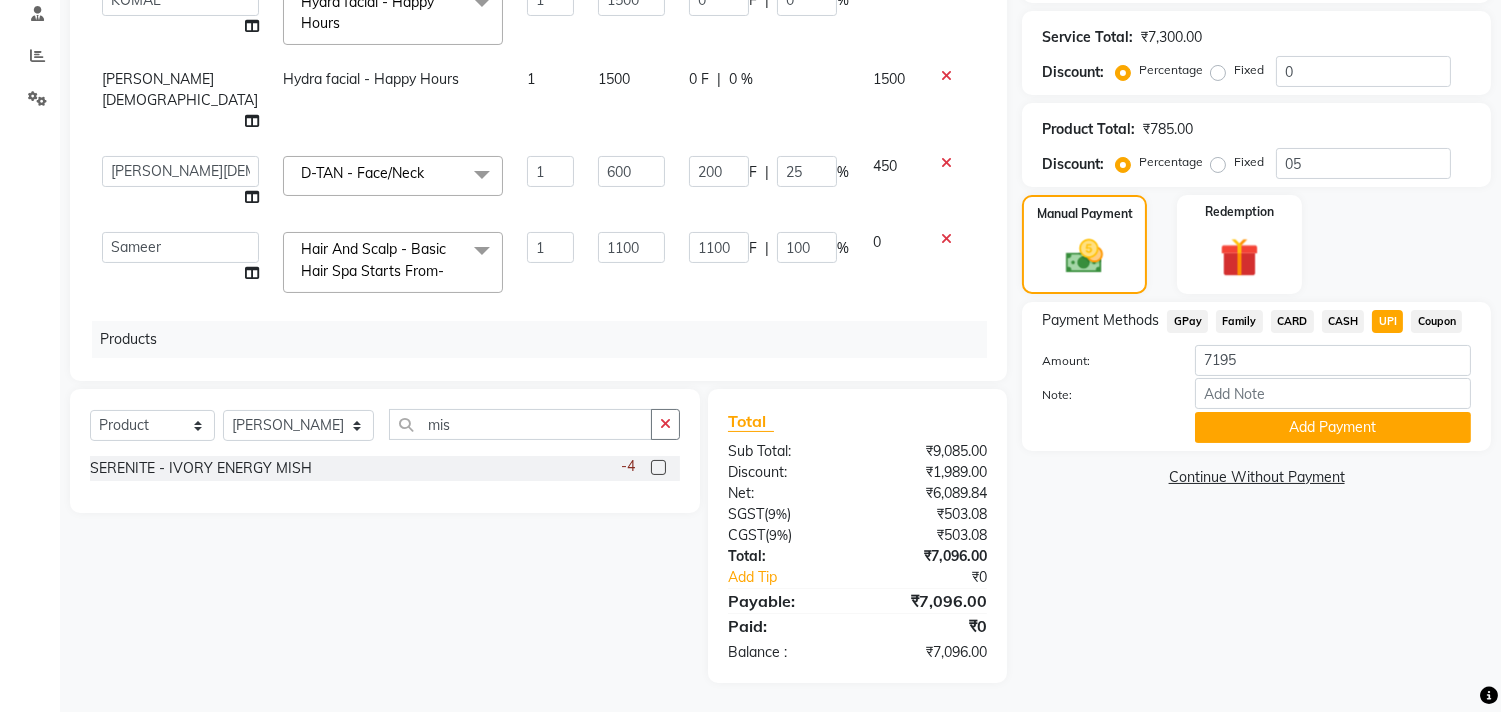 click on "200 F | 25 %" 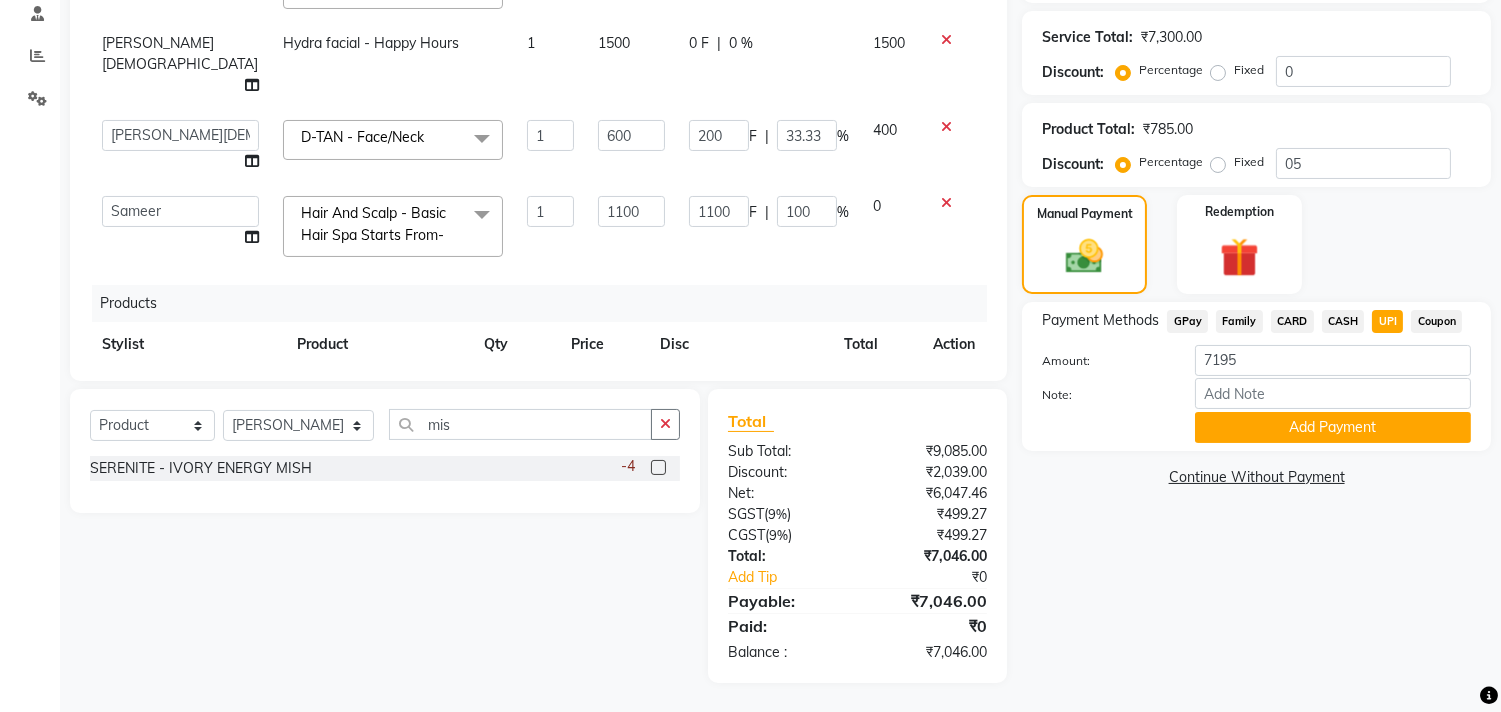 scroll, scrollTop: 222, scrollLeft: 0, axis: vertical 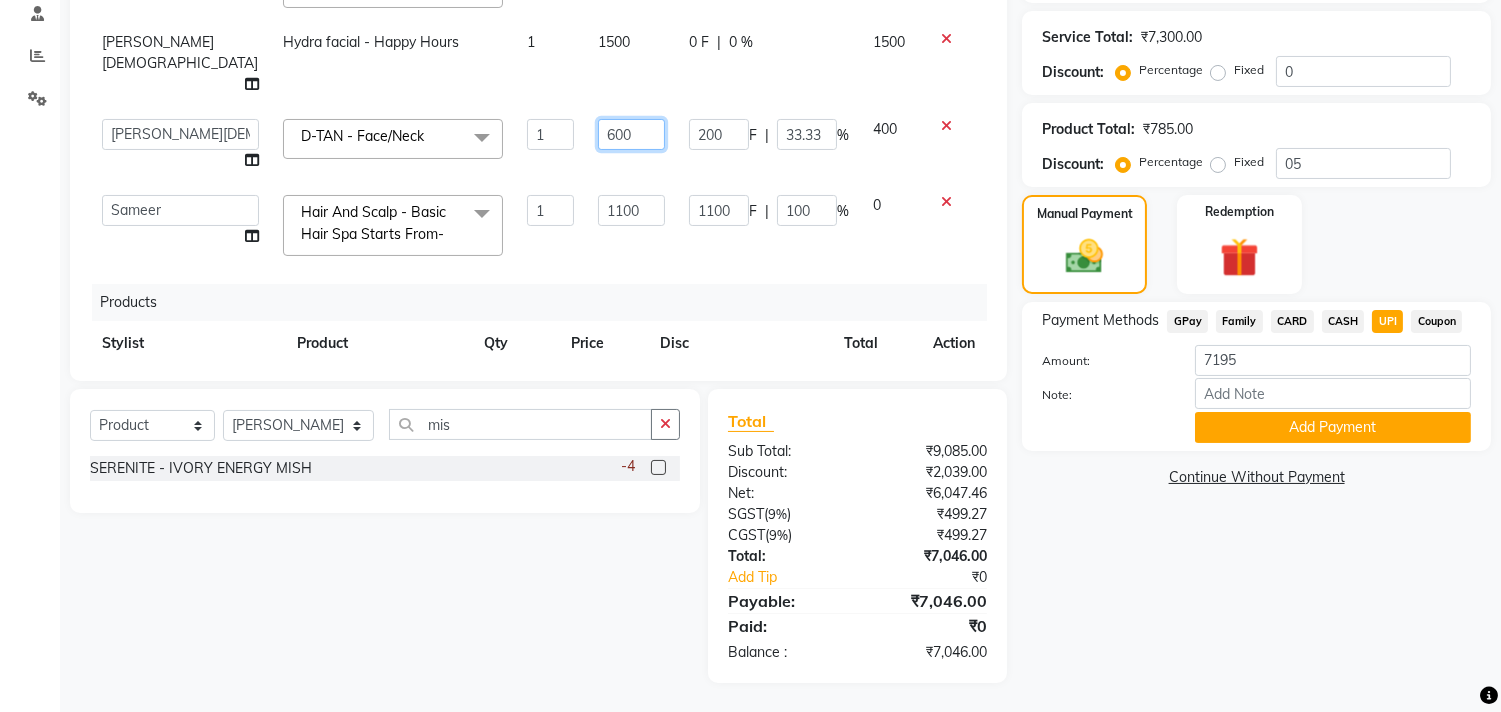 click on "600" 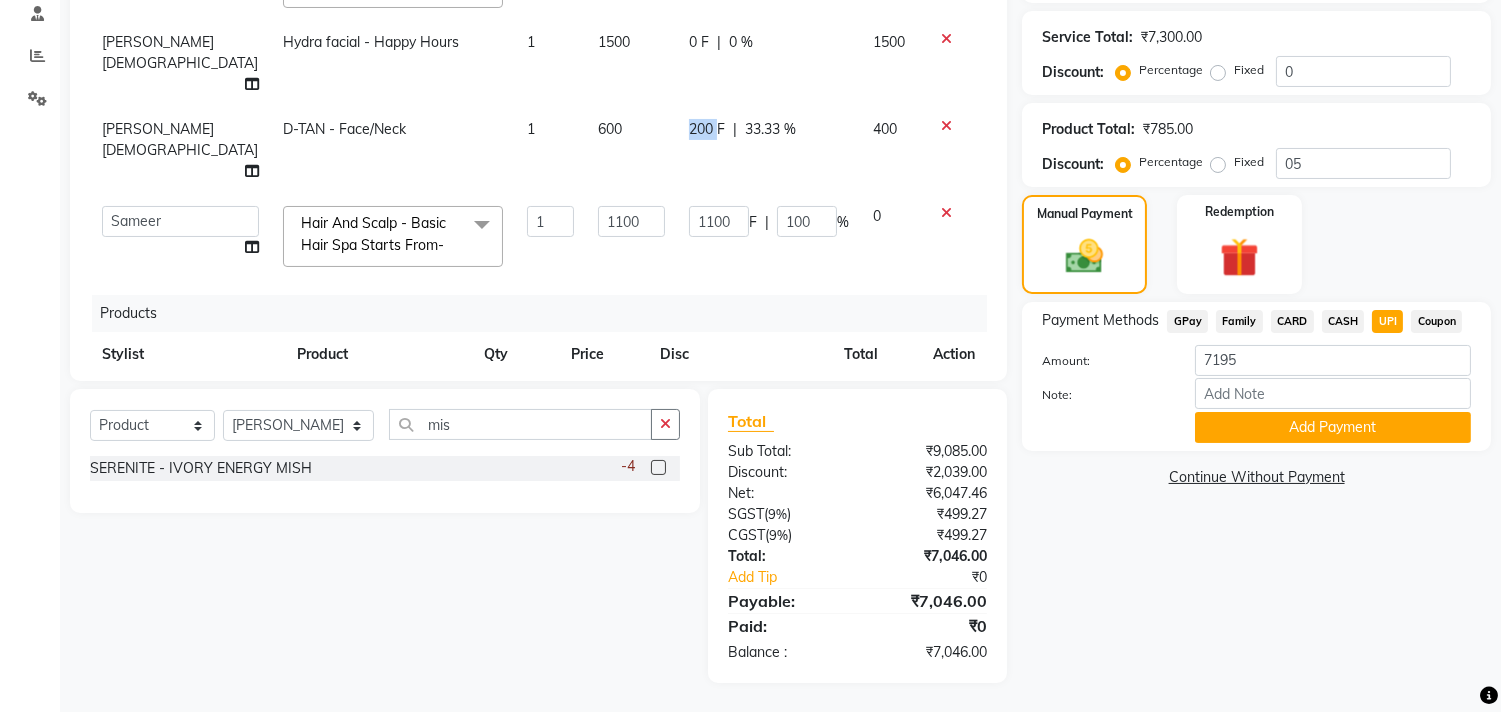 click on "200 F" 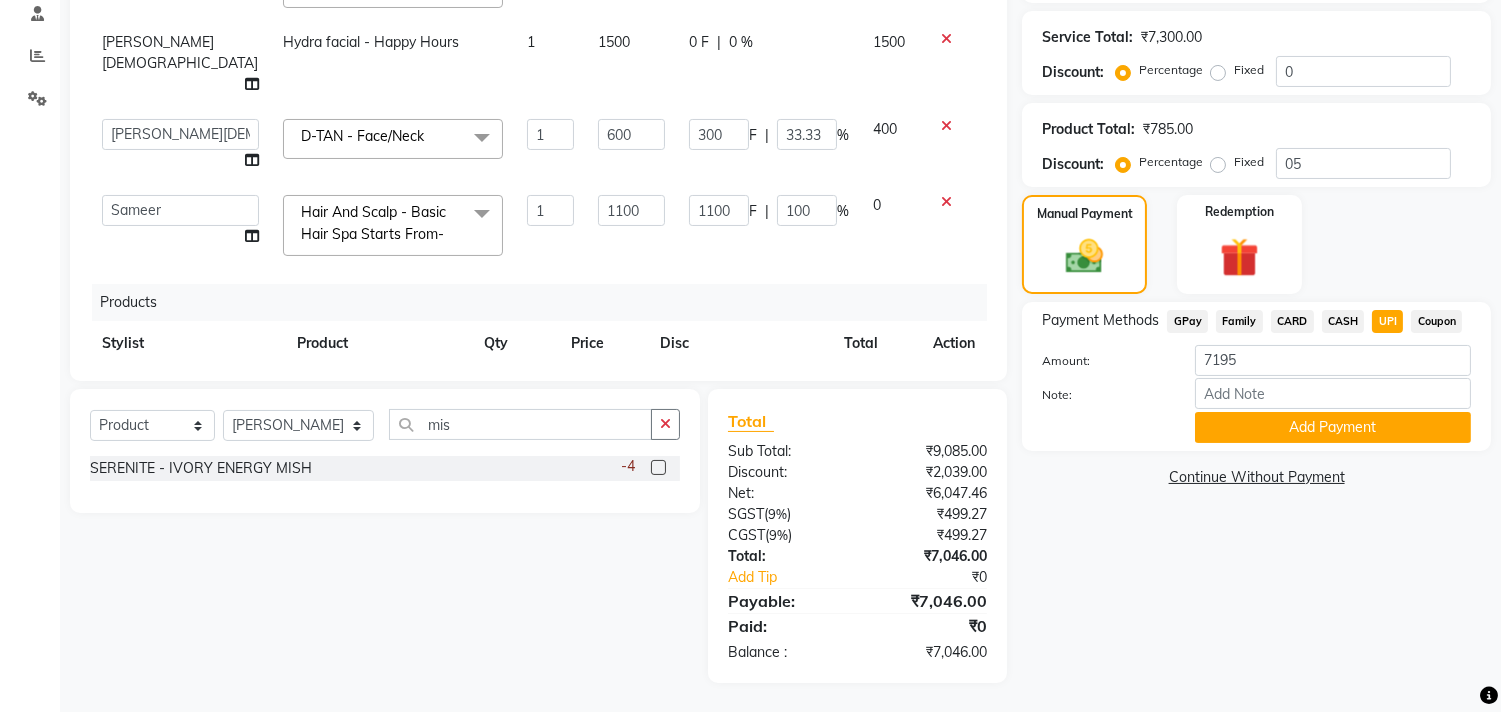 click on "300 F | 33.33 %" 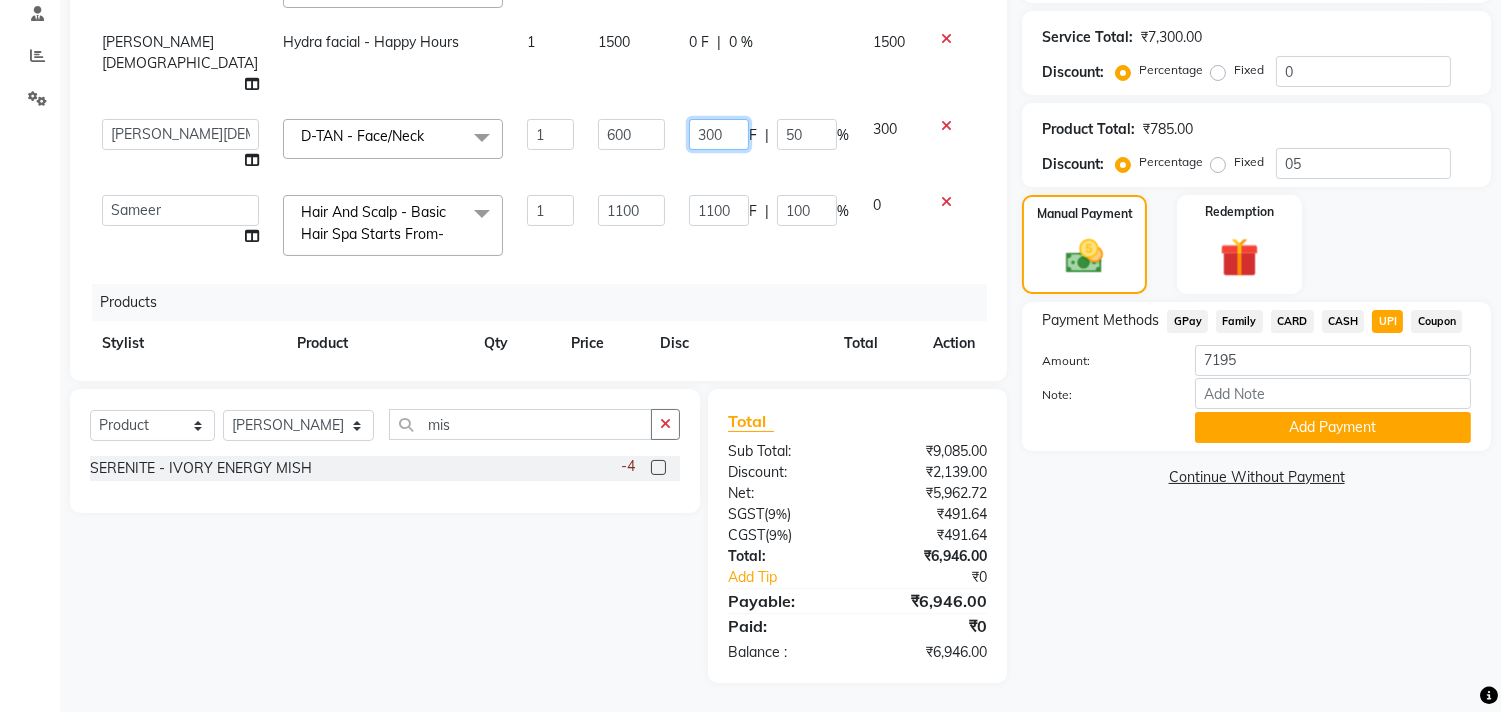 click on "300" 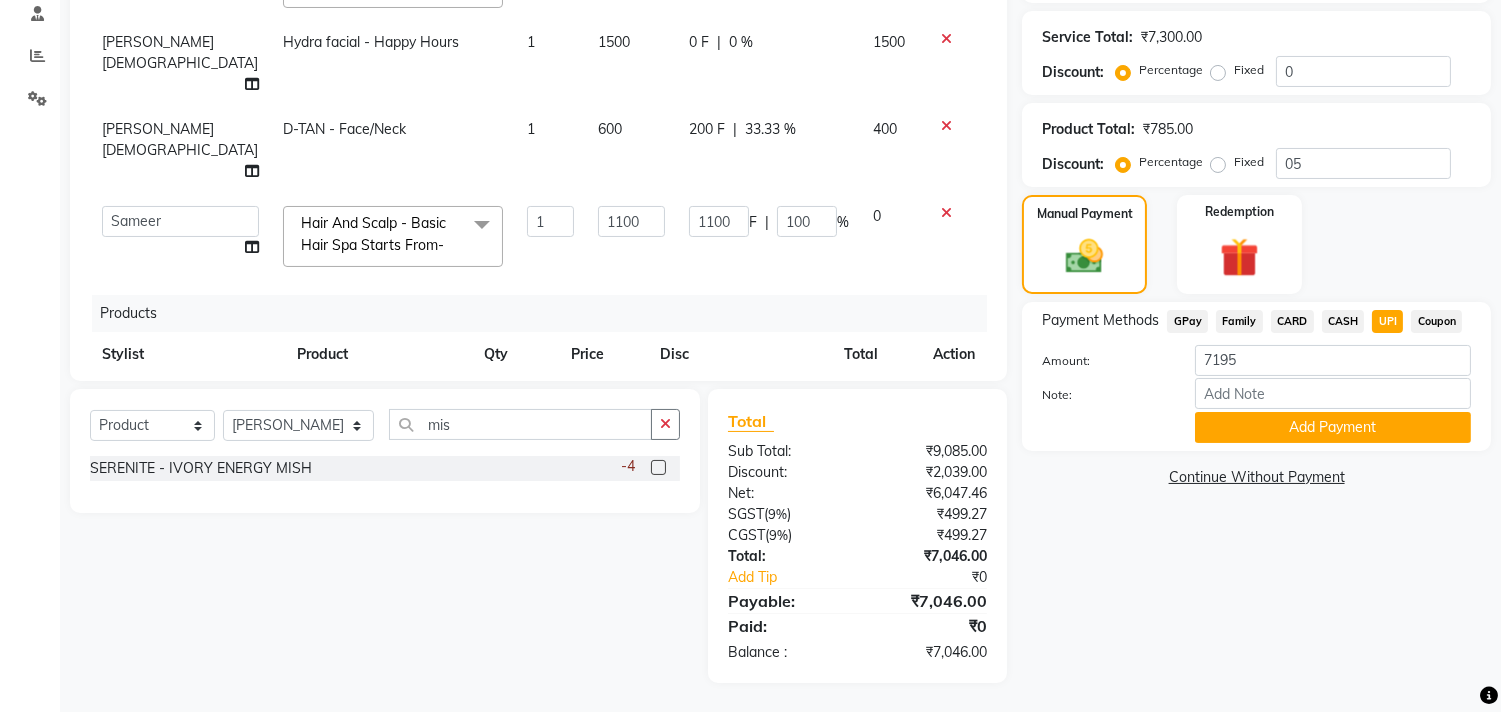 click on "200 F | 33.33 %" 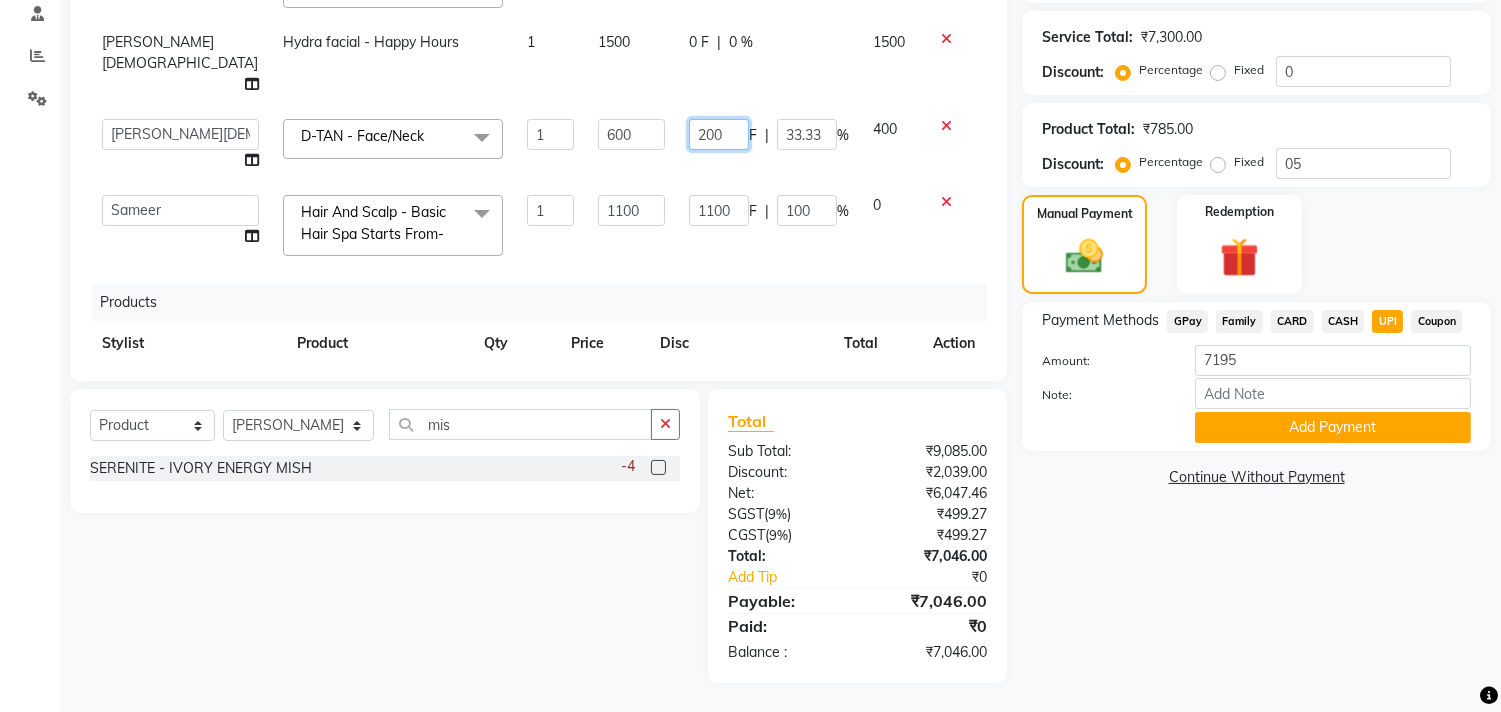 click on "200" 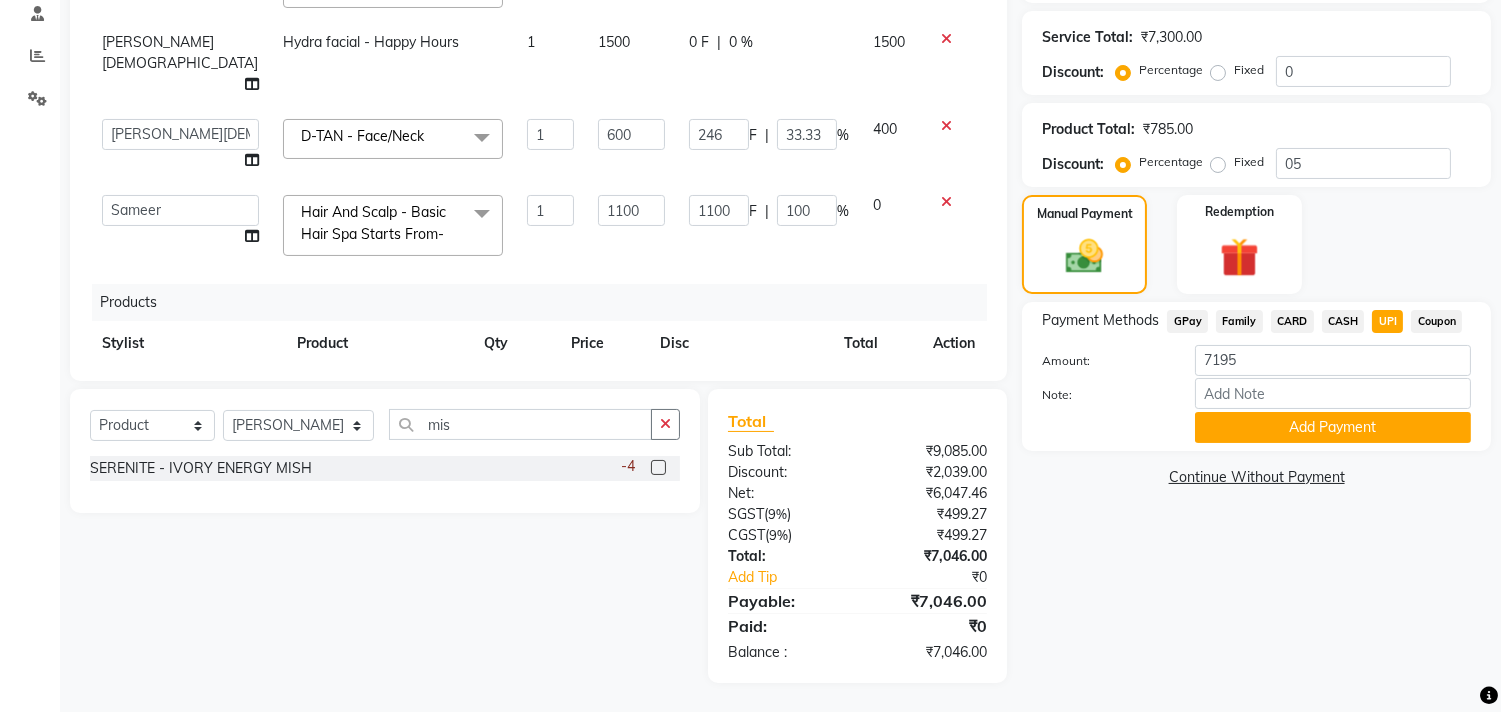 click on "246 F | 33.33 %" 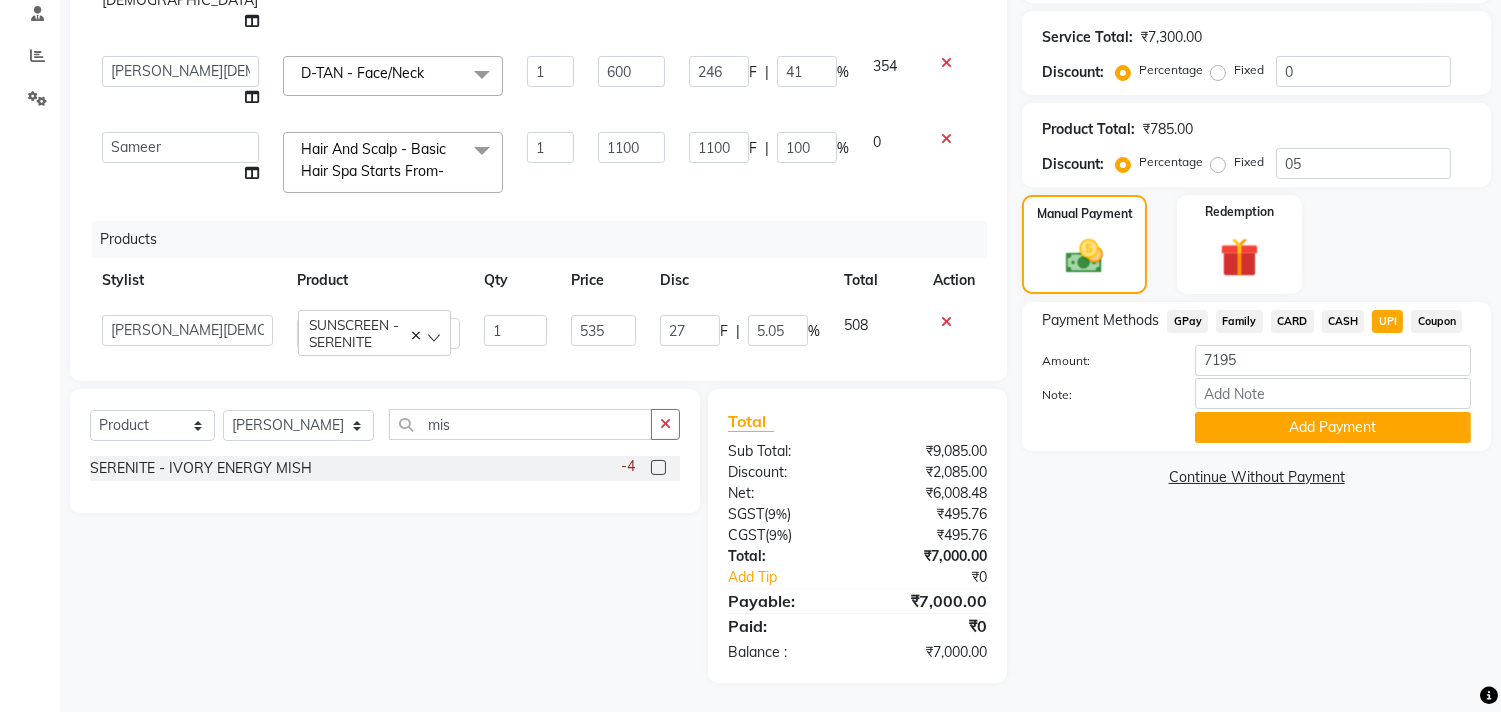 scroll, scrollTop: 63, scrollLeft: 0, axis: vertical 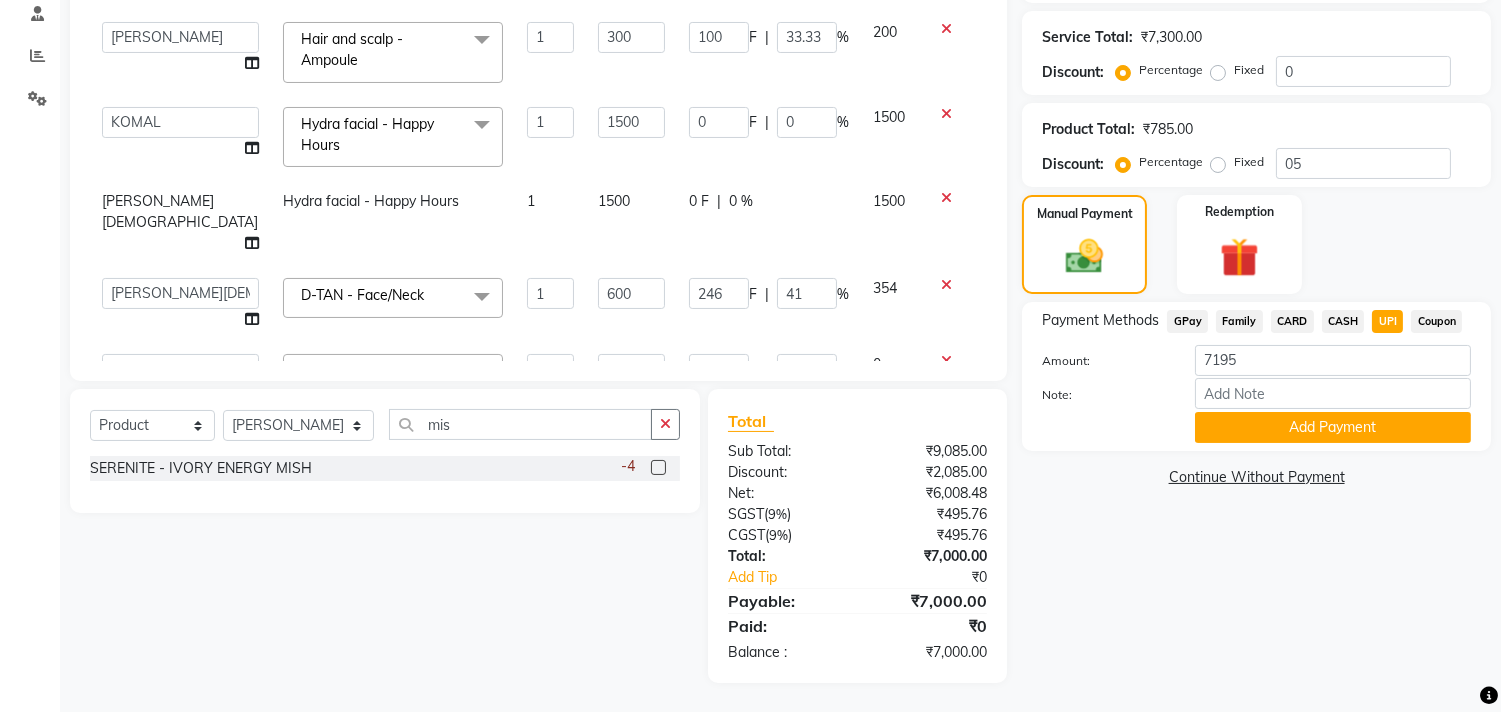 click on "UPI" 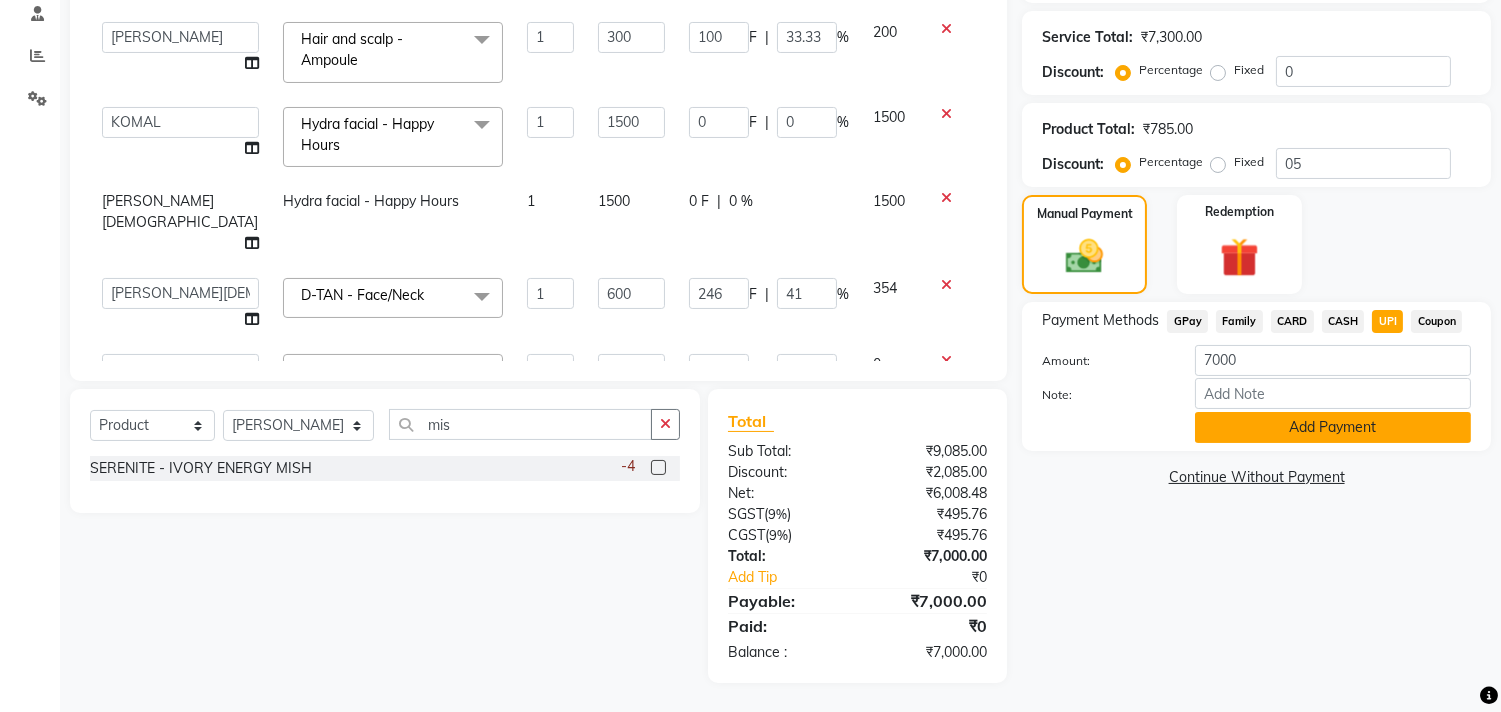 click on "Add Payment" 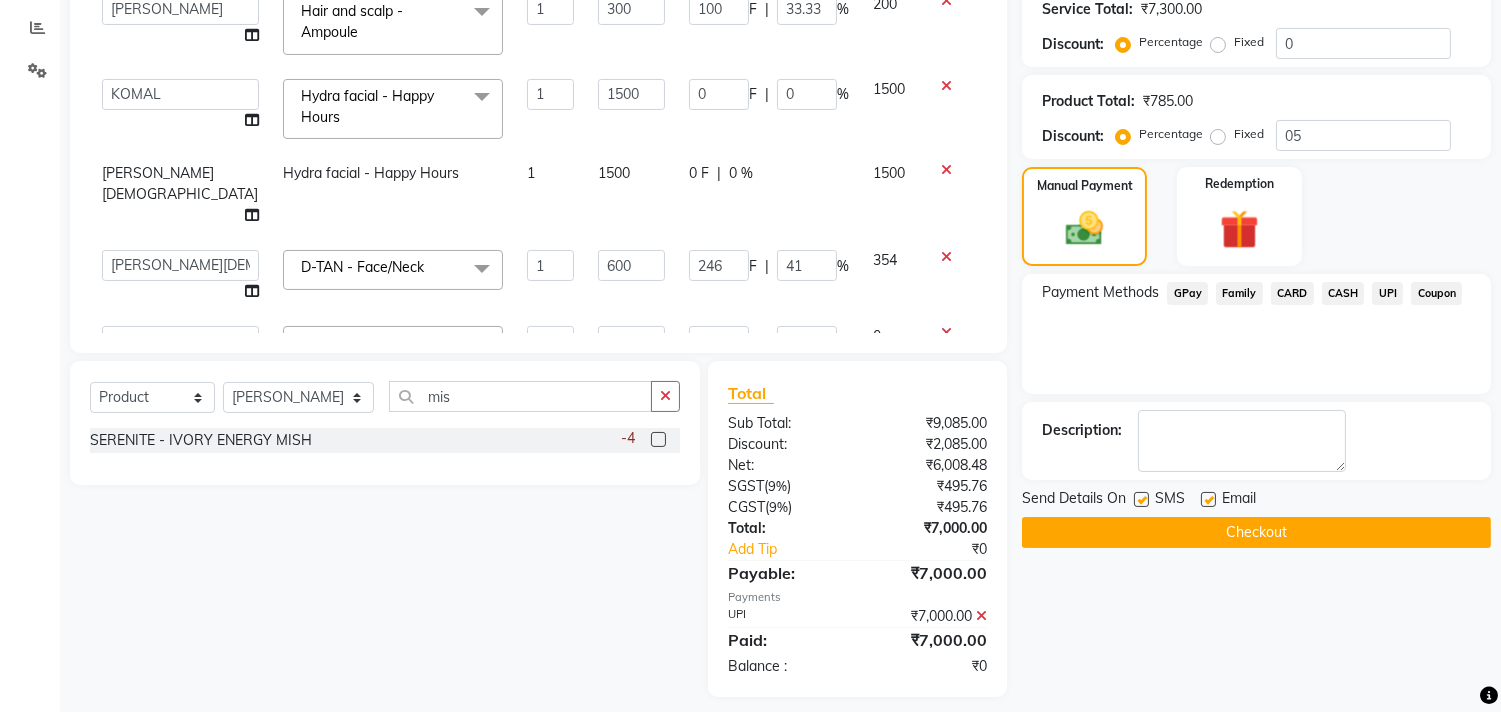 scroll, scrollTop: 430, scrollLeft: 0, axis: vertical 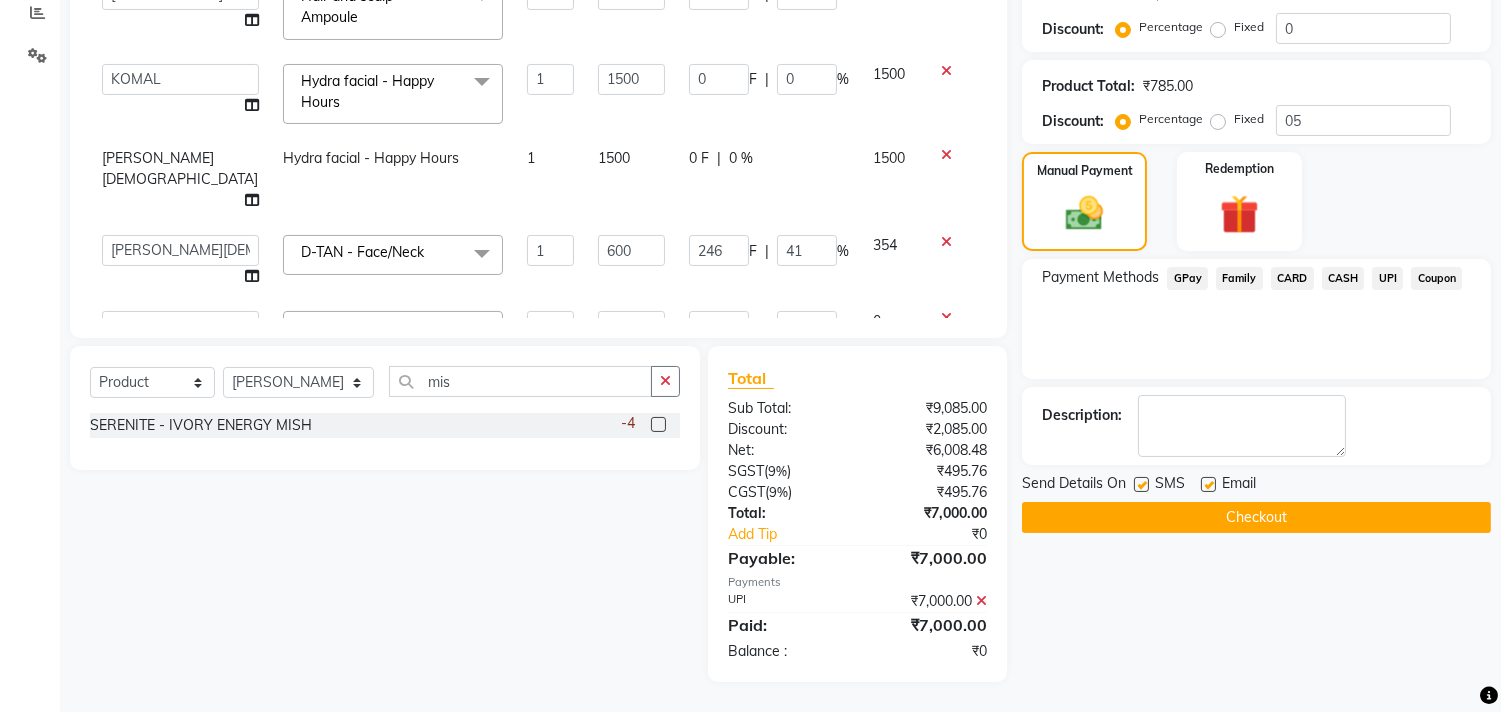 click on "Checkout" 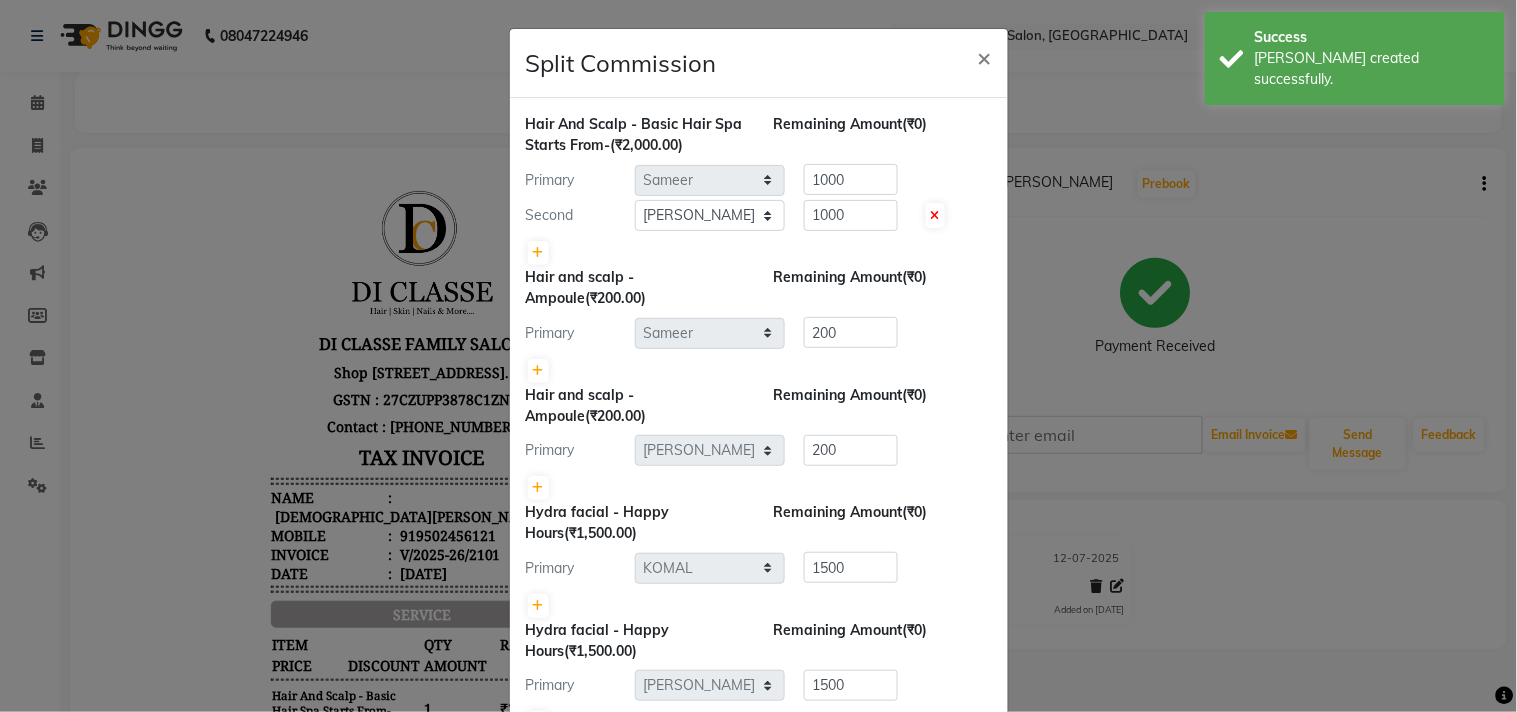 scroll, scrollTop: 0, scrollLeft: 0, axis: both 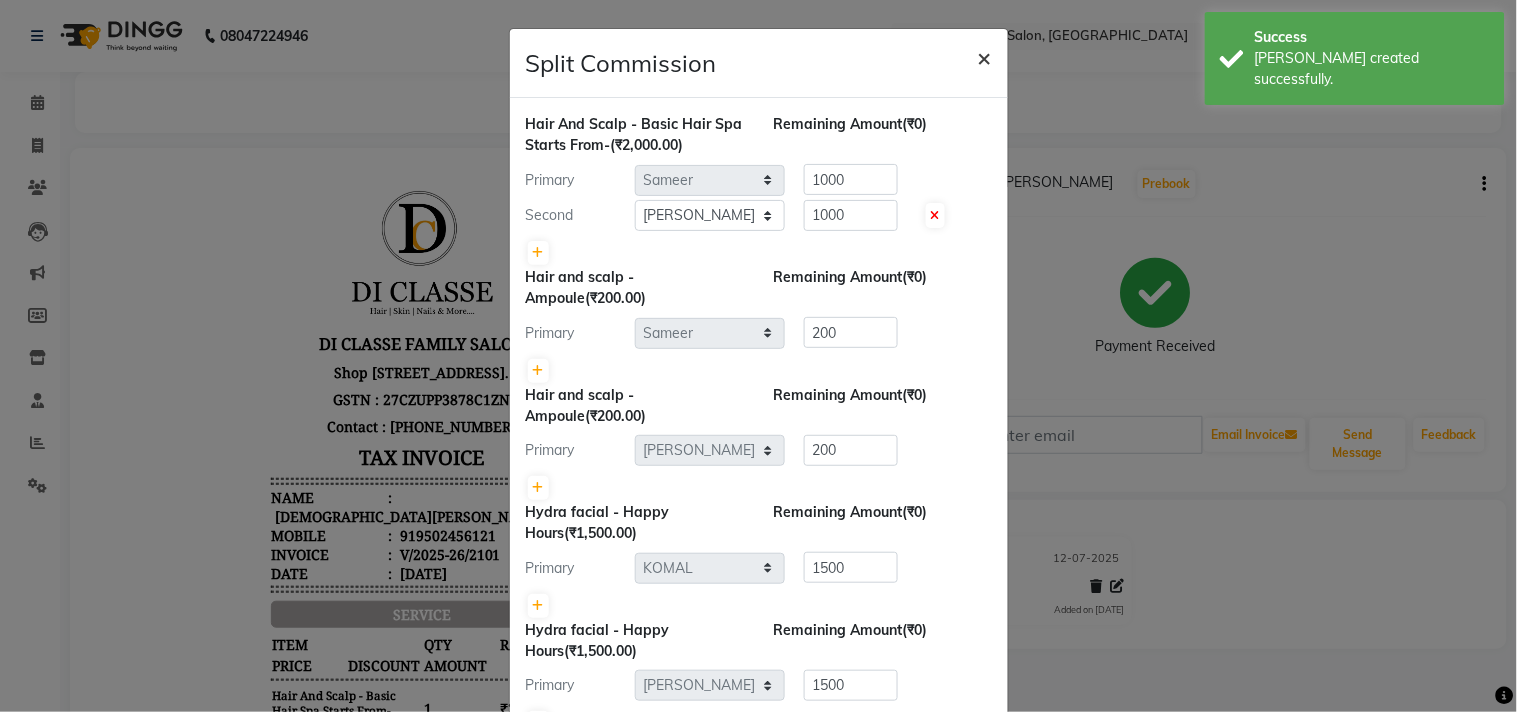 drag, startPoint x: 980, startPoint y: 54, endPoint x: 933, endPoint y: 77, distance: 52.3259 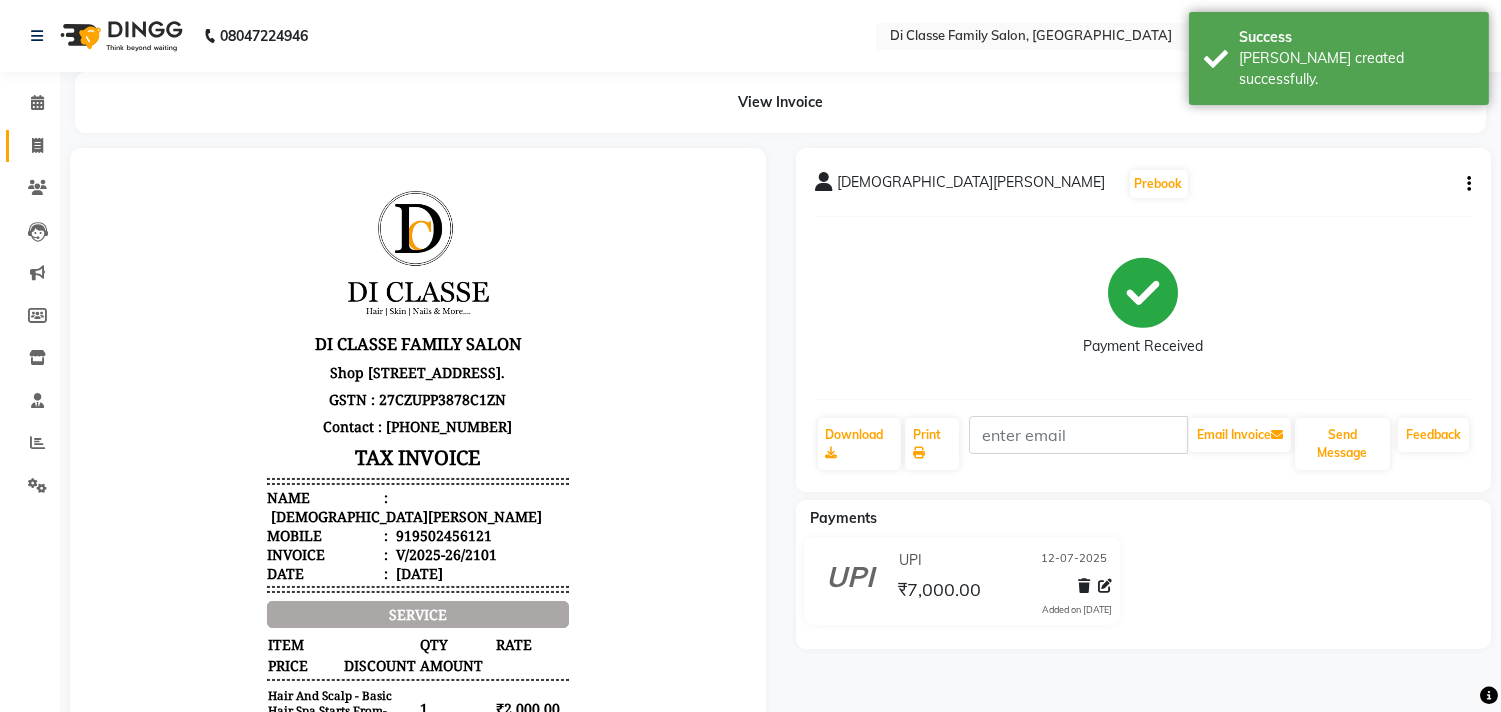 click on "Invoice" 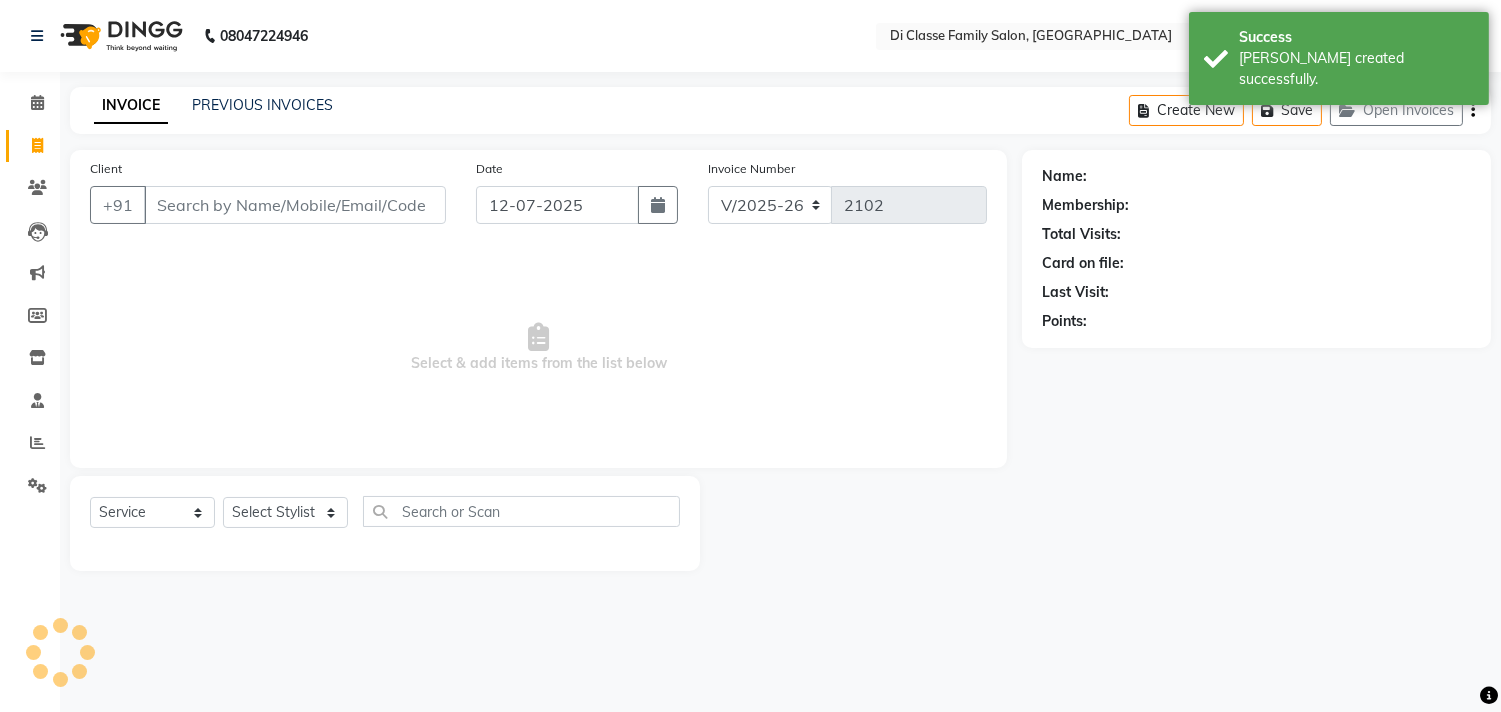 click on "08047224946 Select Location × Di Classe Family Salon, Sanpada  WhatsApp Status  ✕ Status:  Connected Most Recent Message: 12-07-2025     05:31 PM Recent Service Activity: 12-07-2025     05:36 PM English ENGLISH Español العربية मराठी हिंदी ગુજરાતી தமிழ் 中文 Notifications nothing to show Admin Manage Profile Change Password Sign out  Version:3.15.4" 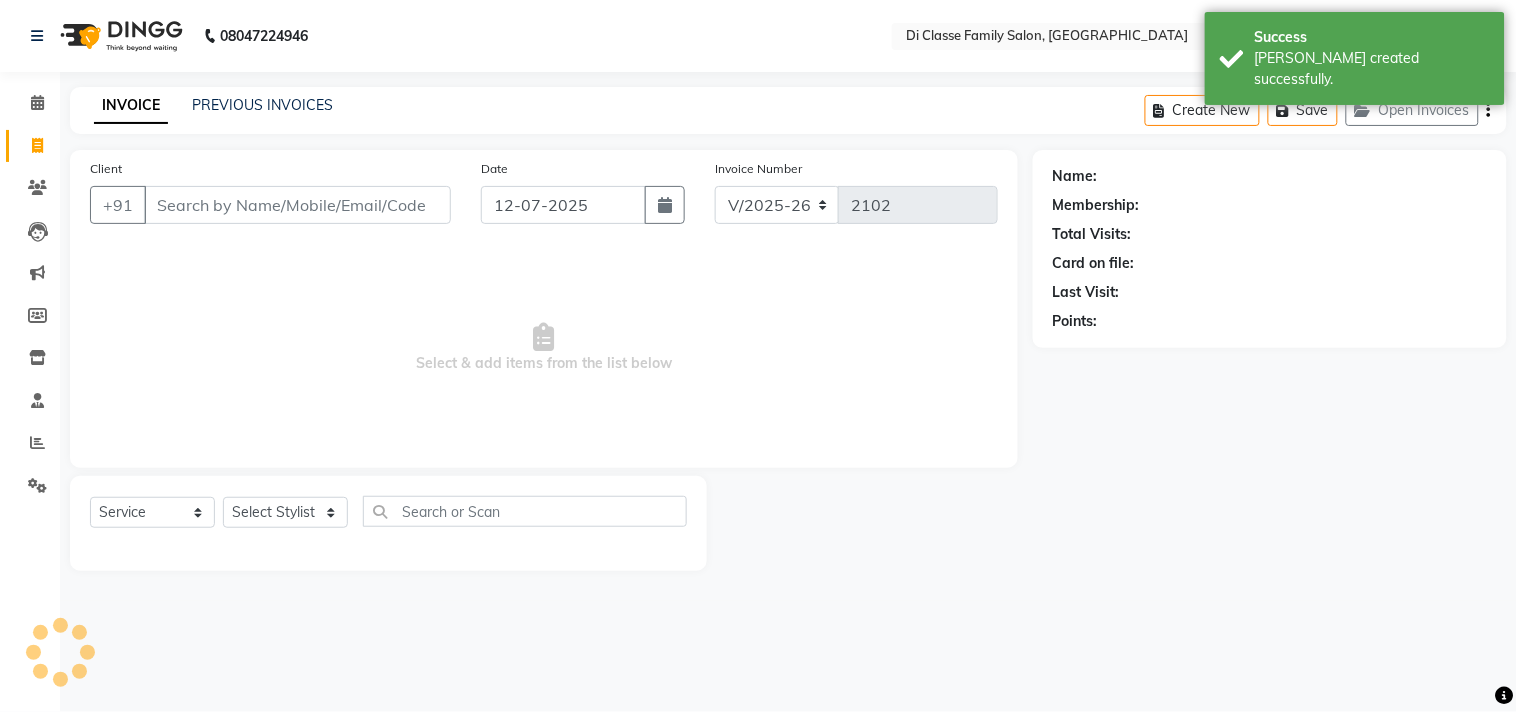 click on "INVOICE PREVIOUS INVOICES Create New   Save   Open Invoices" 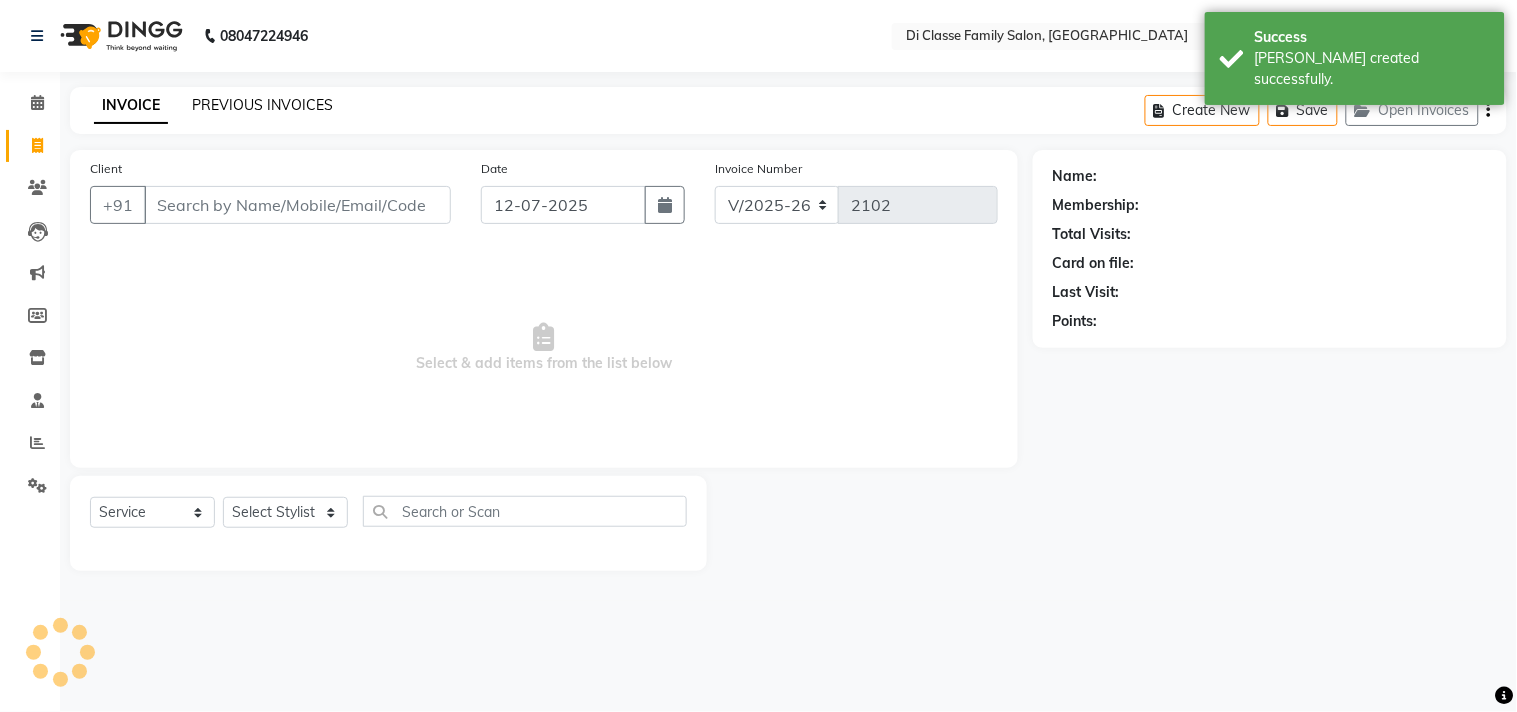 click on "PREVIOUS INVOICES" 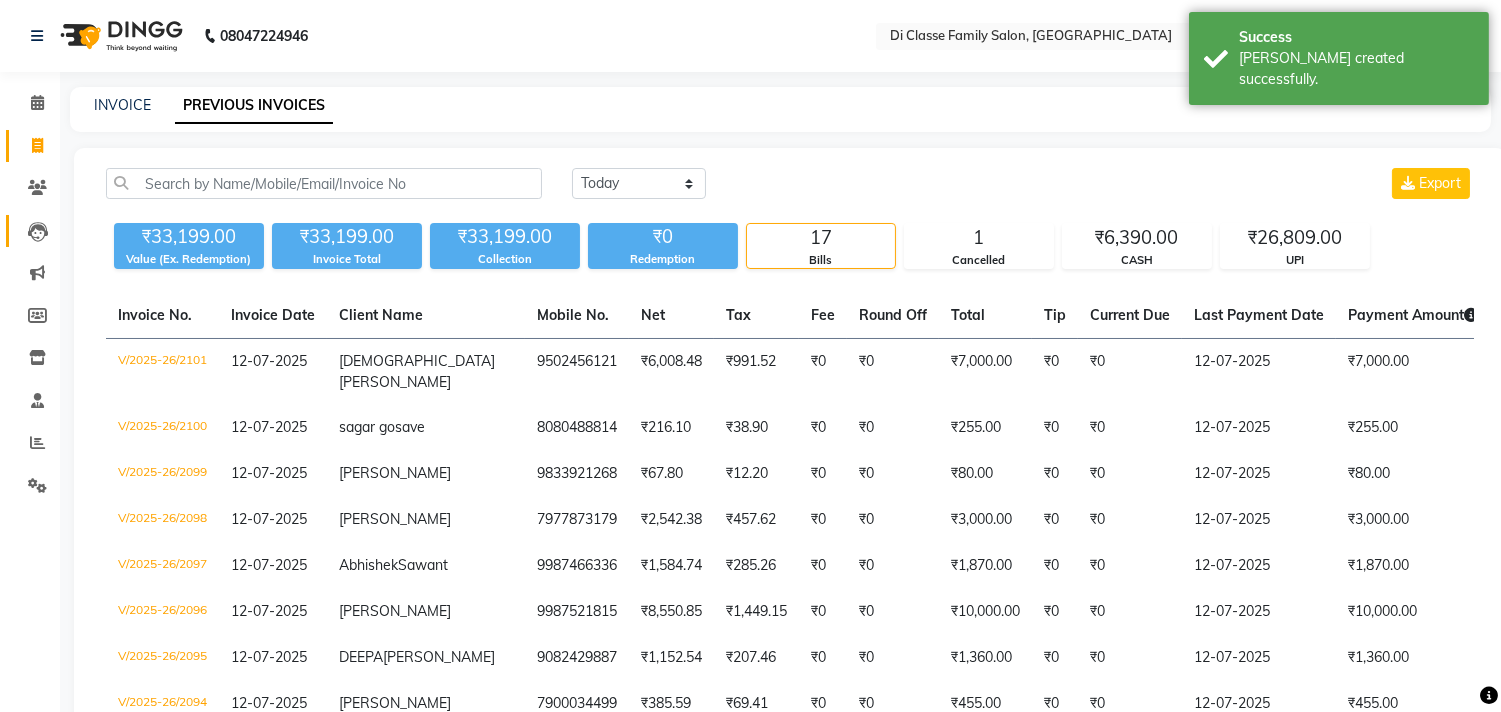 drag, startPoint x: 43, startPoint y: 212, endPoint x: 35, endPoint y: 220, distance: 11.313708 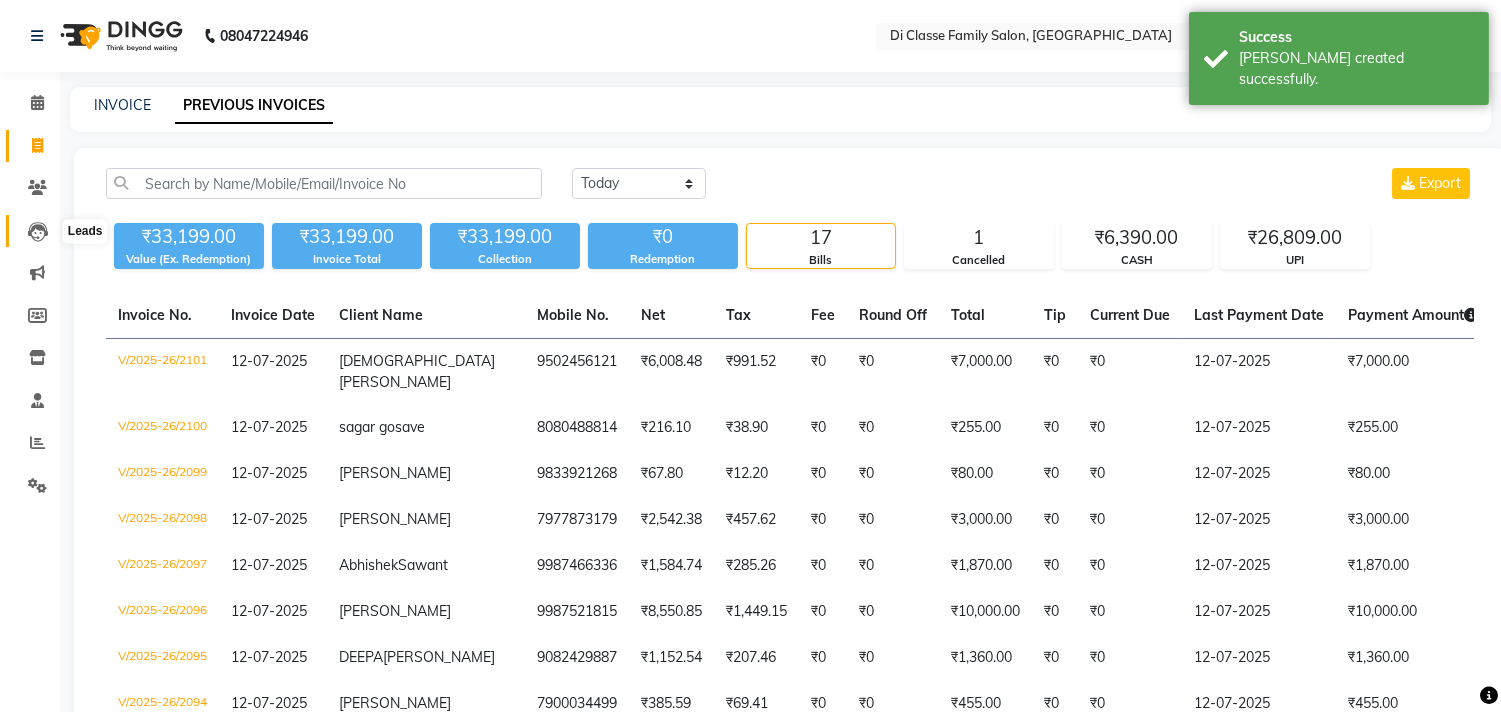 click 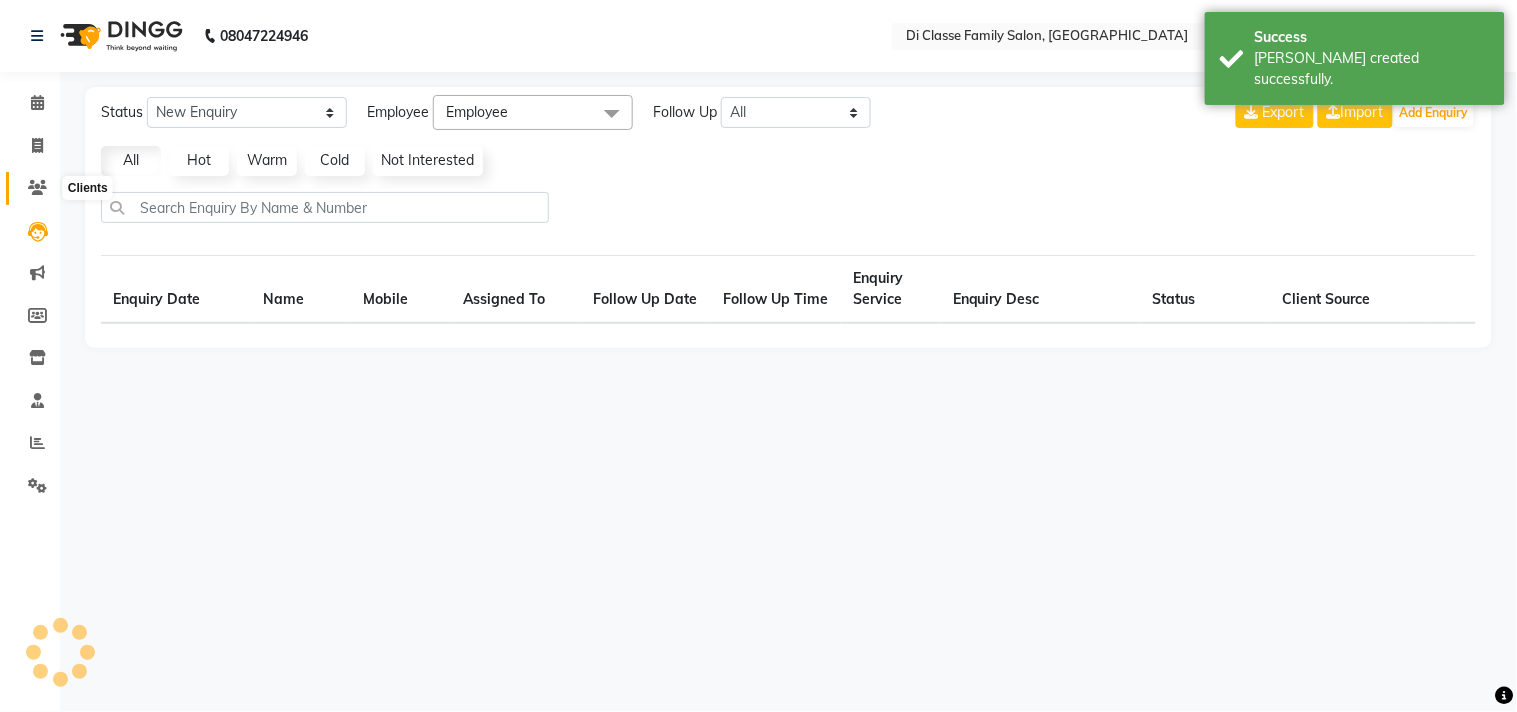 click 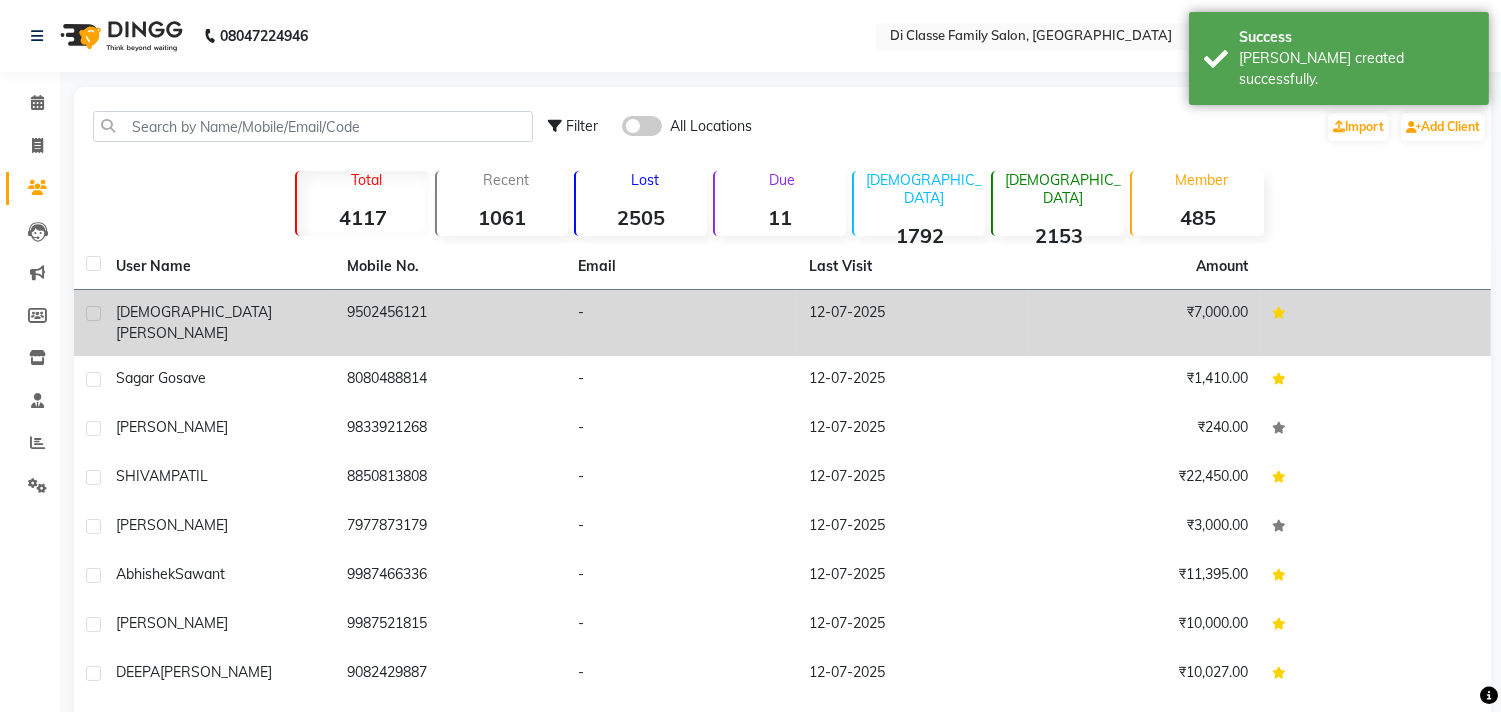 click on "9502456121" 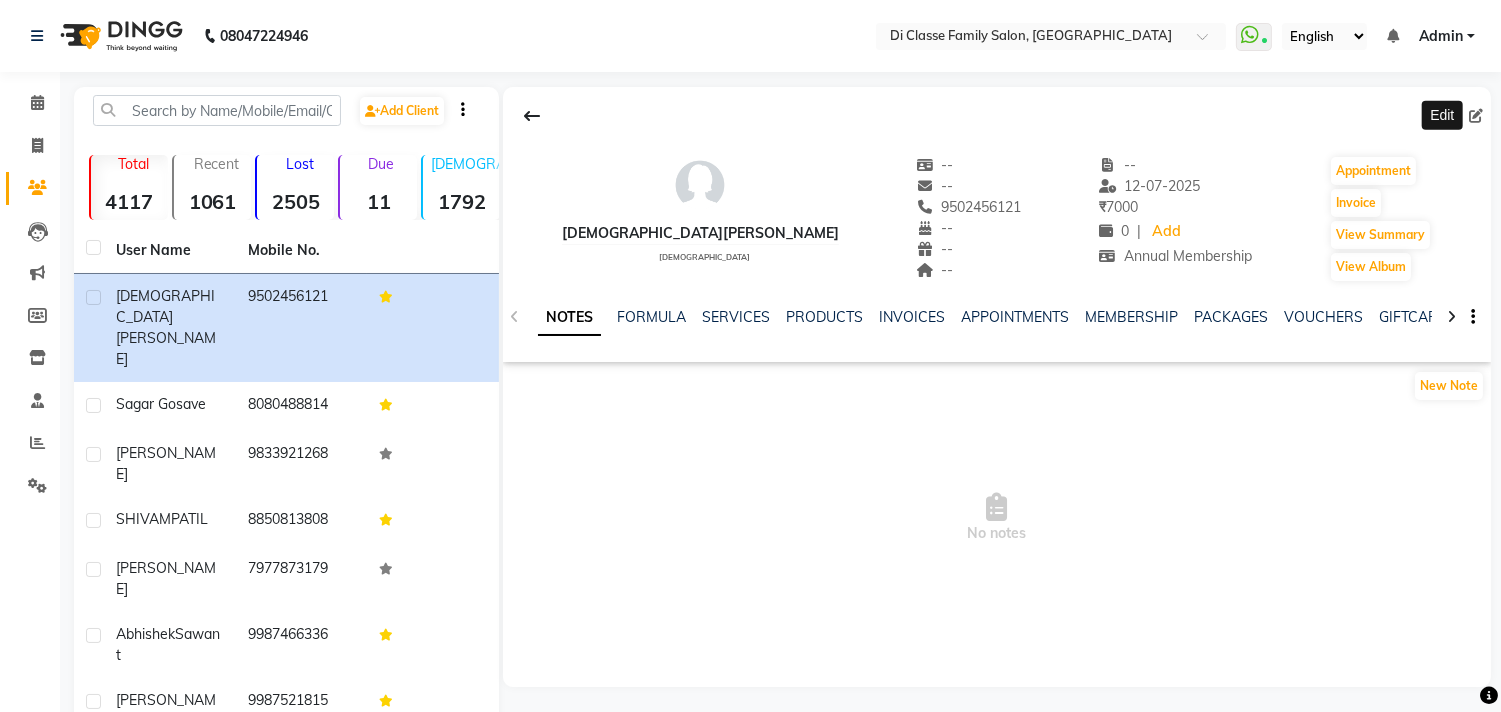 click 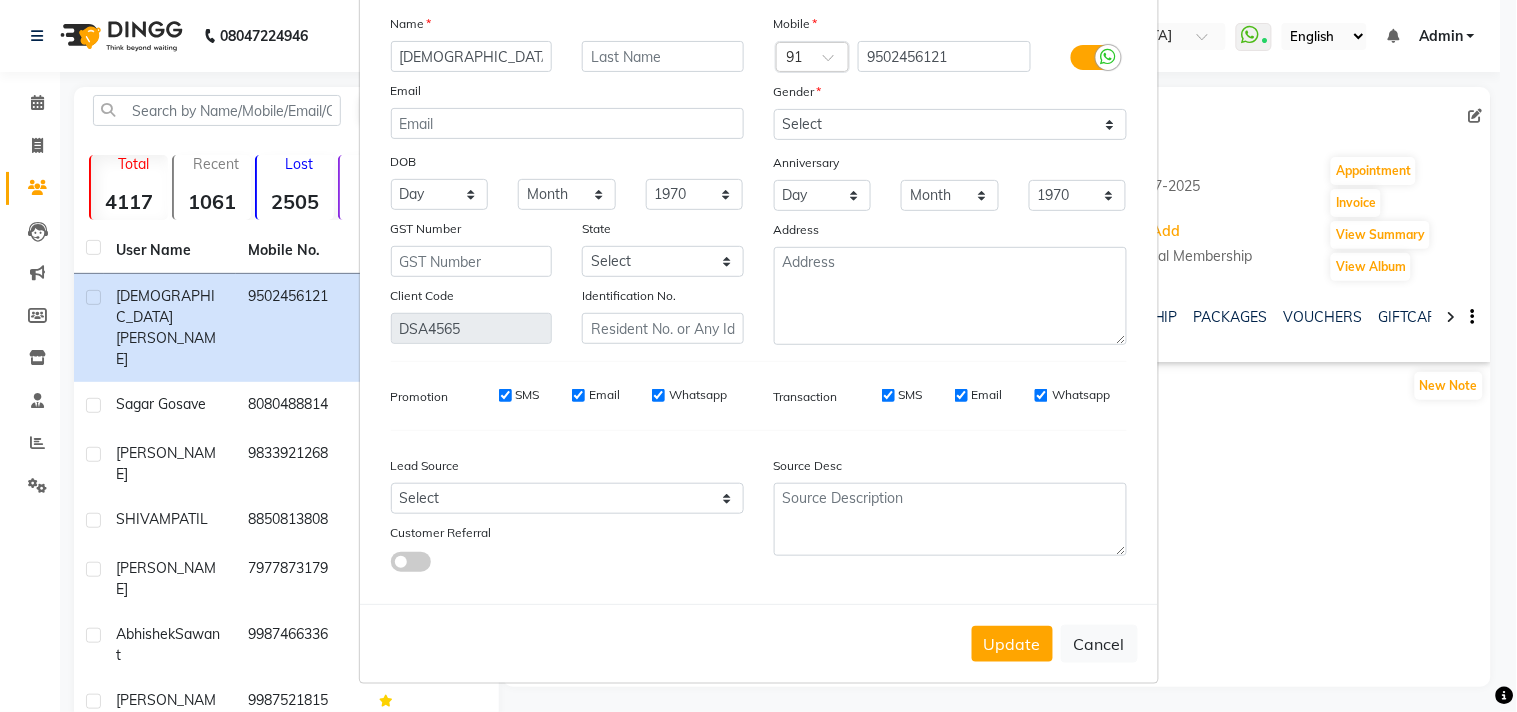 scroll, scrollTop: 103, scrollLeft: 0, axis: vertical 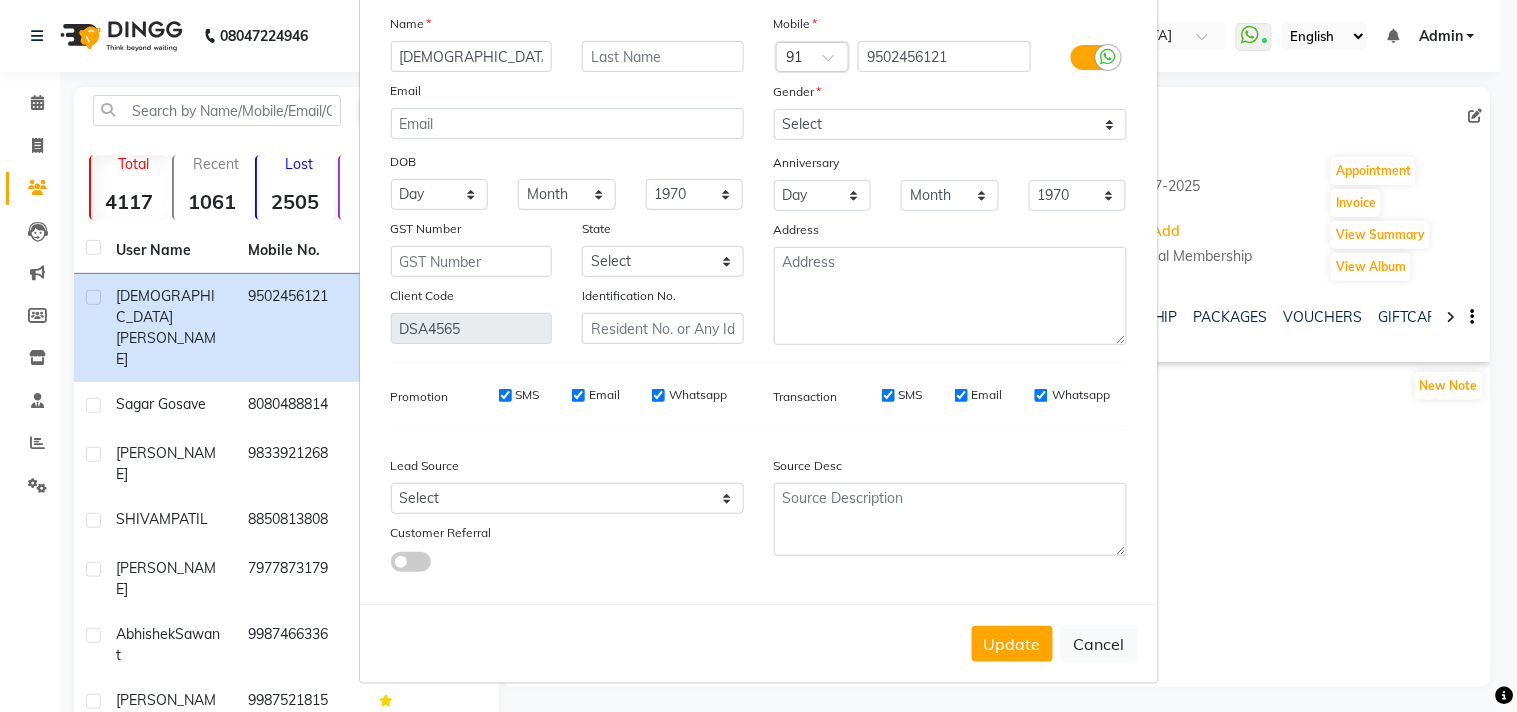 click on "Update   Cancel" at bounding box center [759, 643] 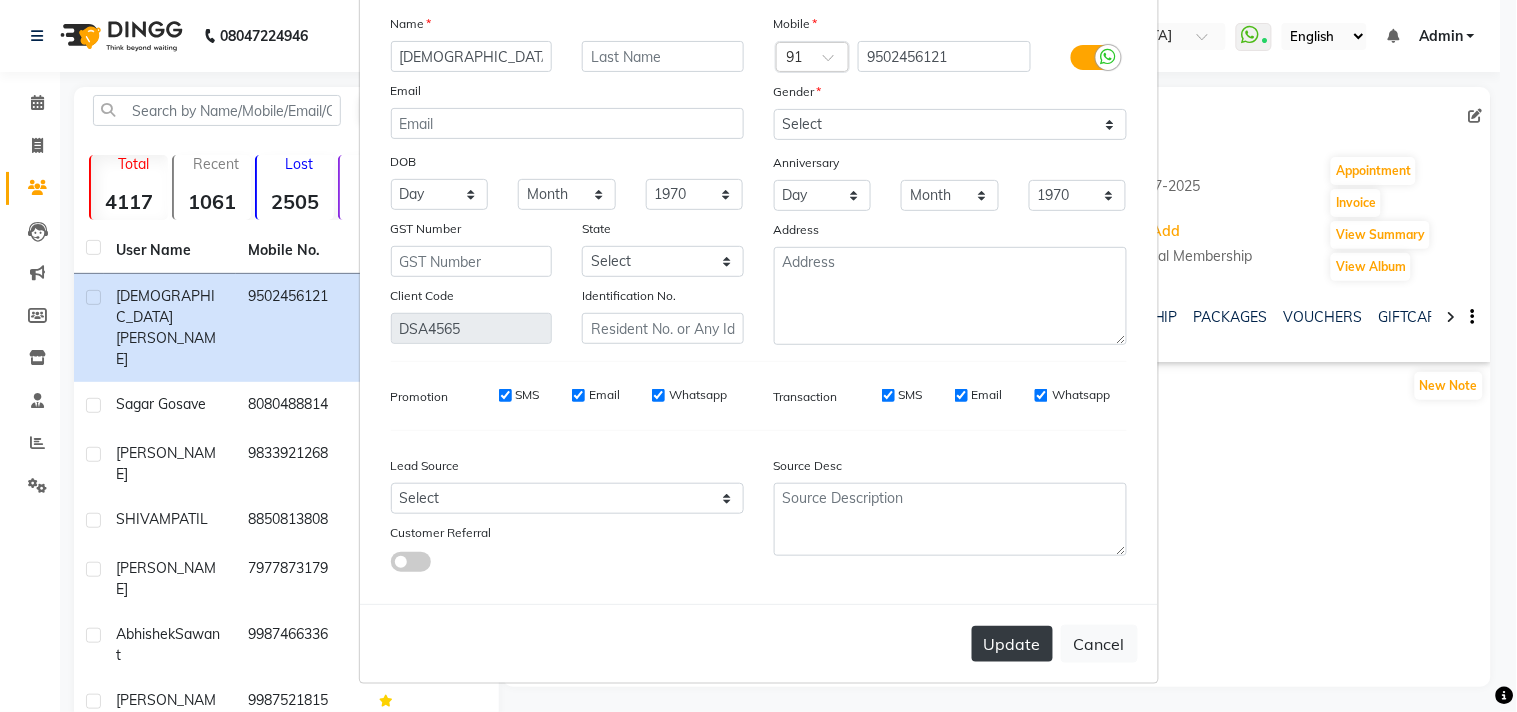 click on "Update" at bounding box center [1012, 644] 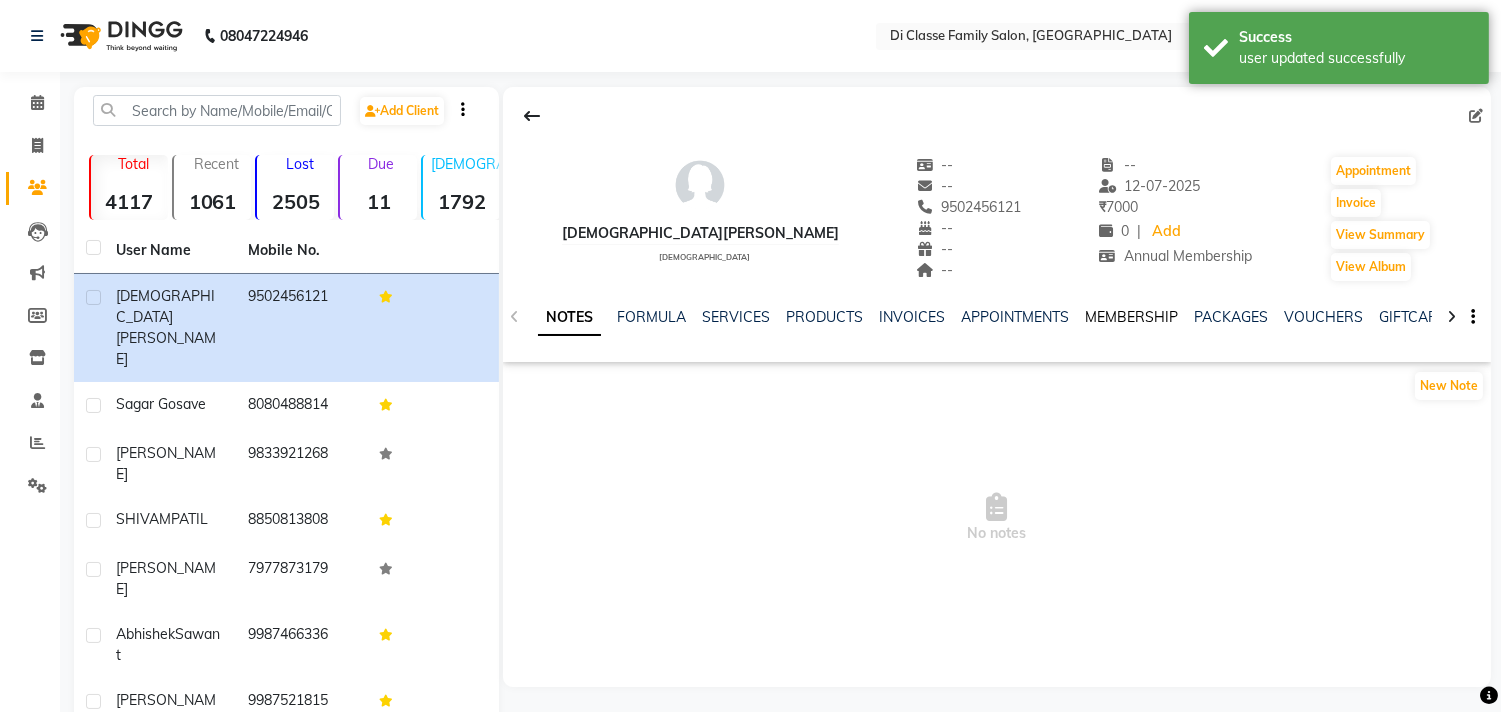 click on "MEMBERSHIP" 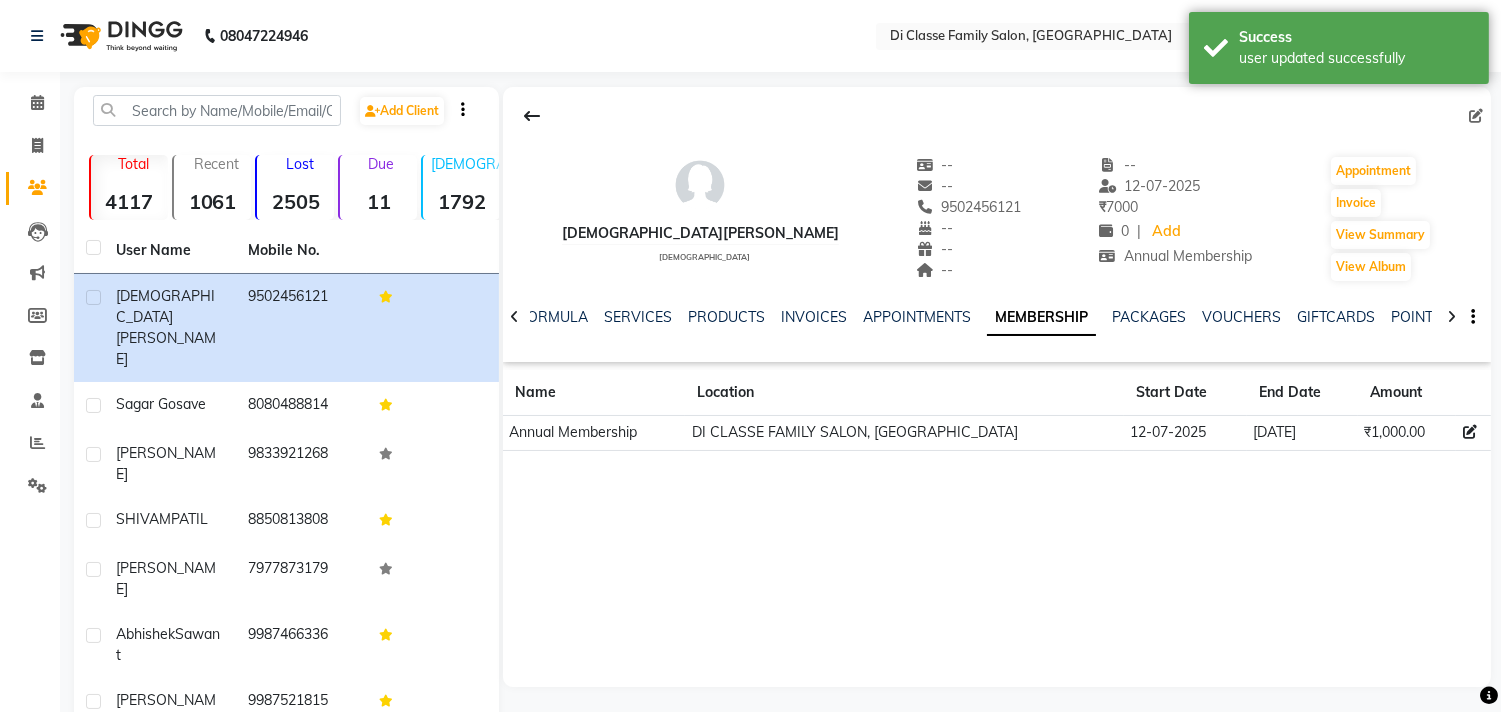 click 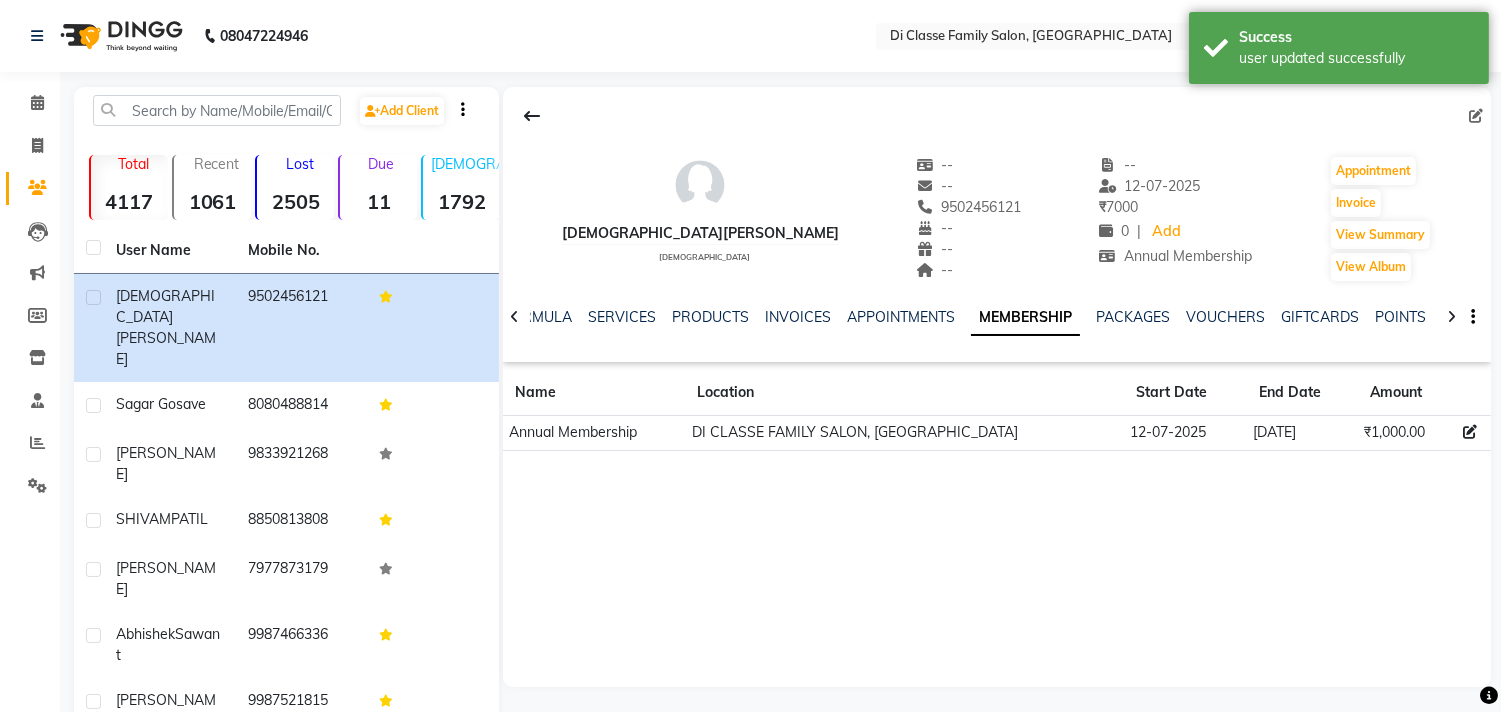 click 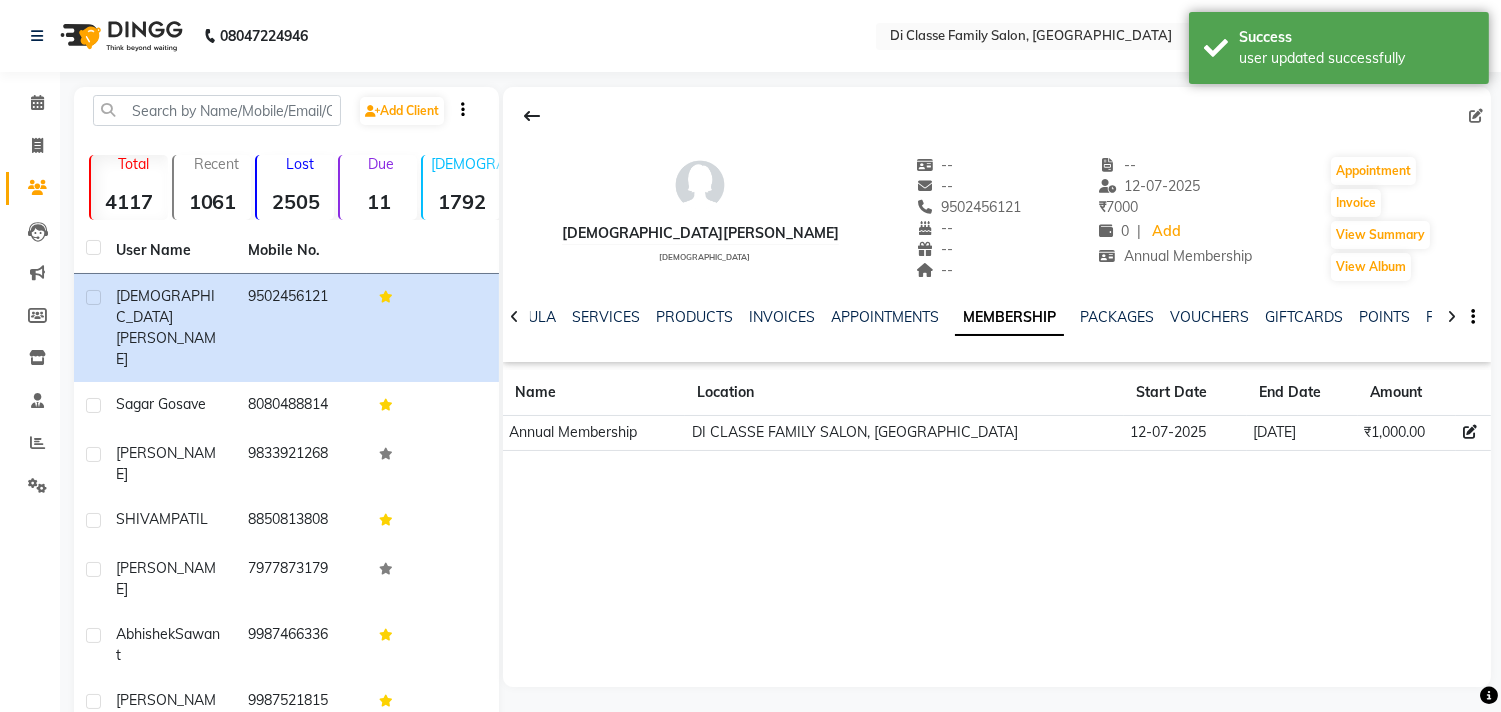 click 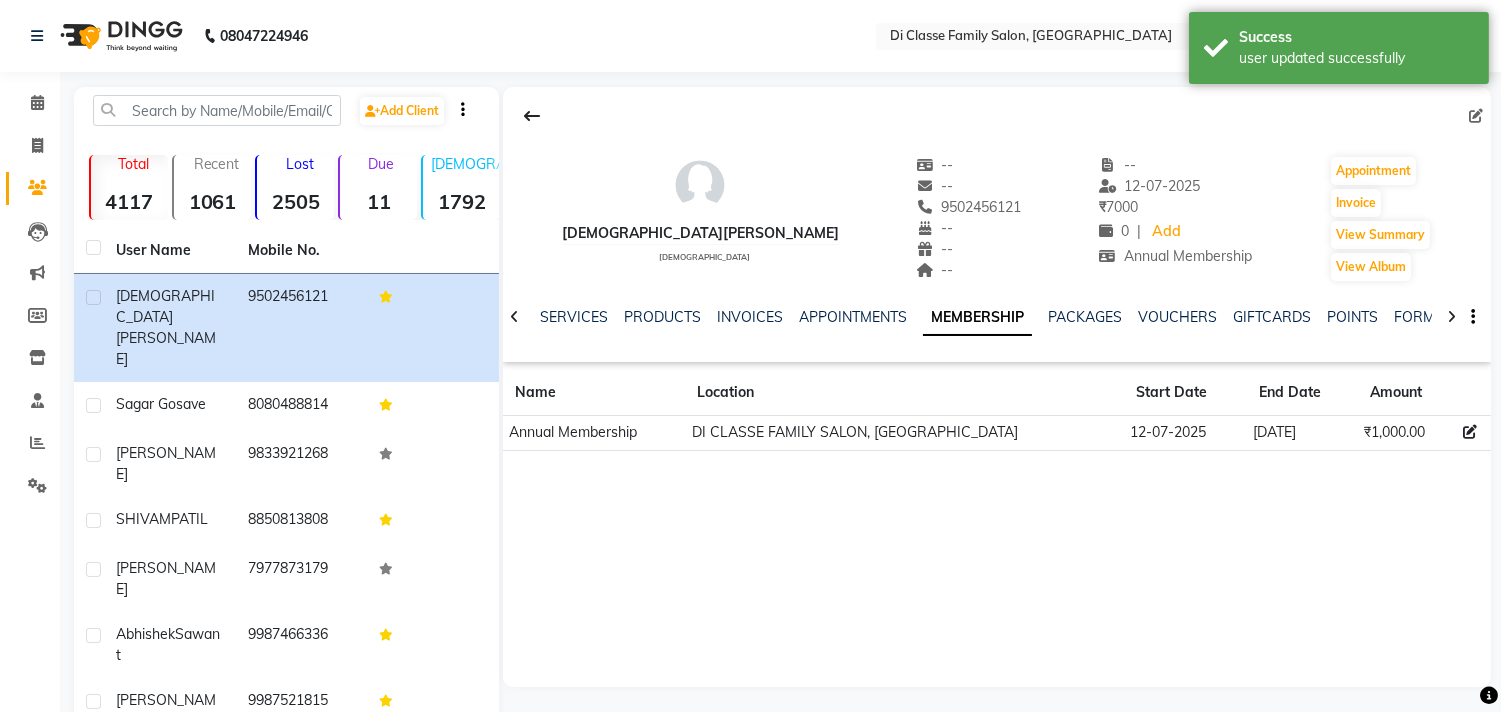 click 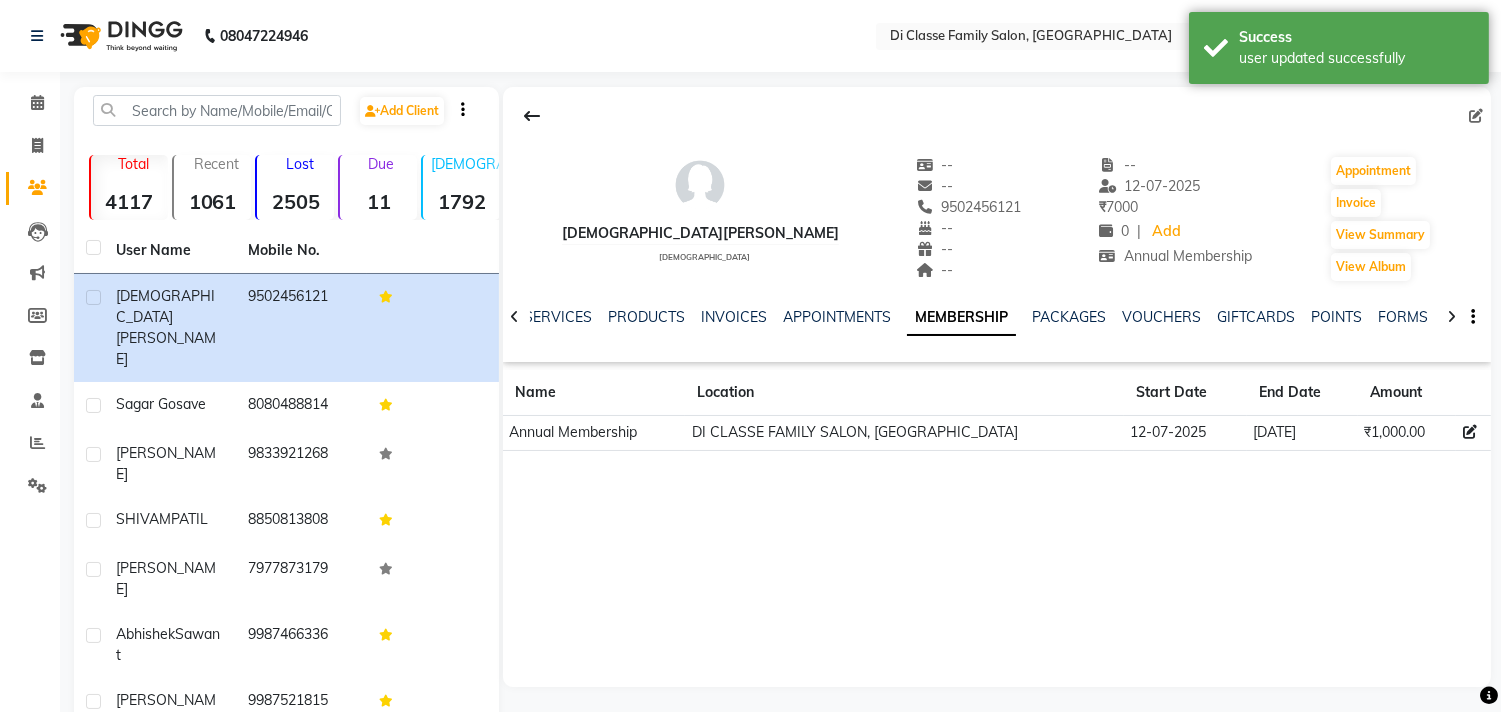 click 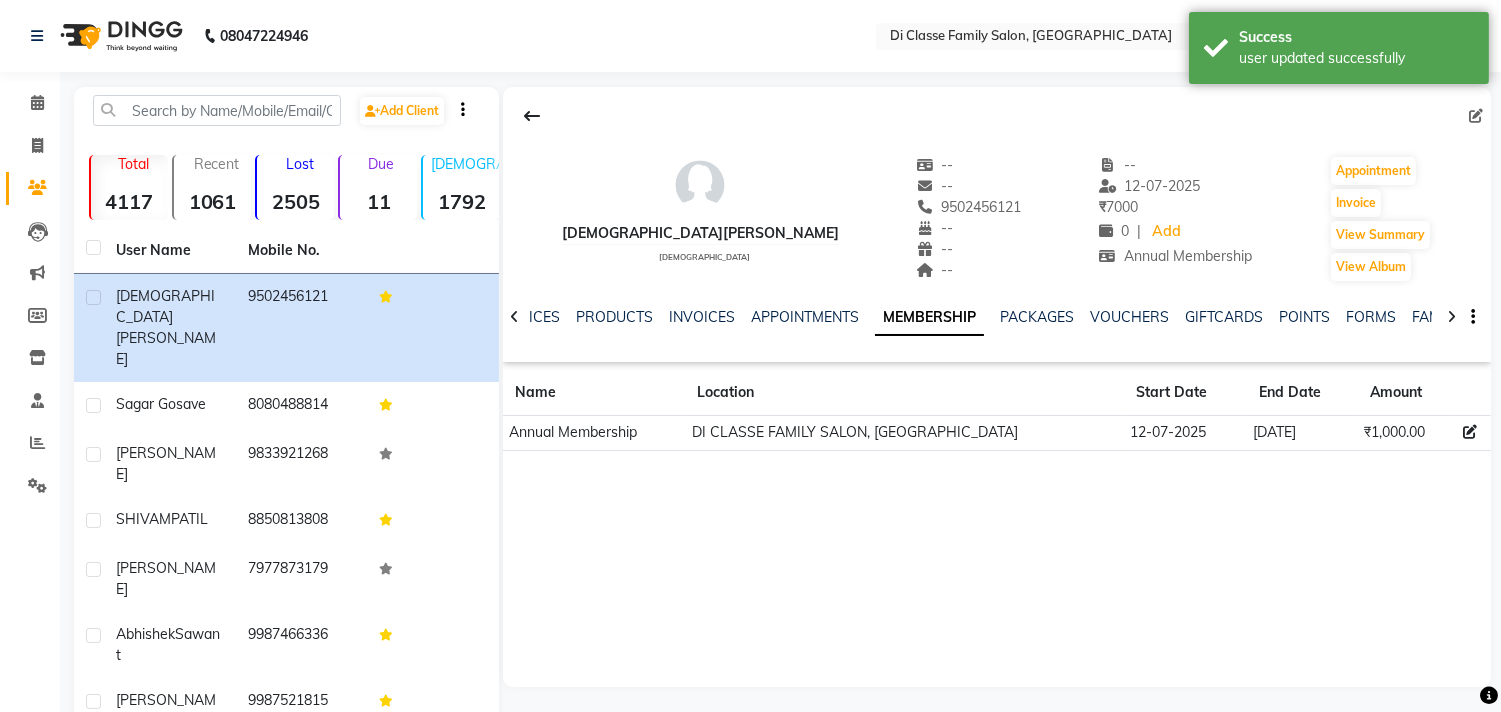 click 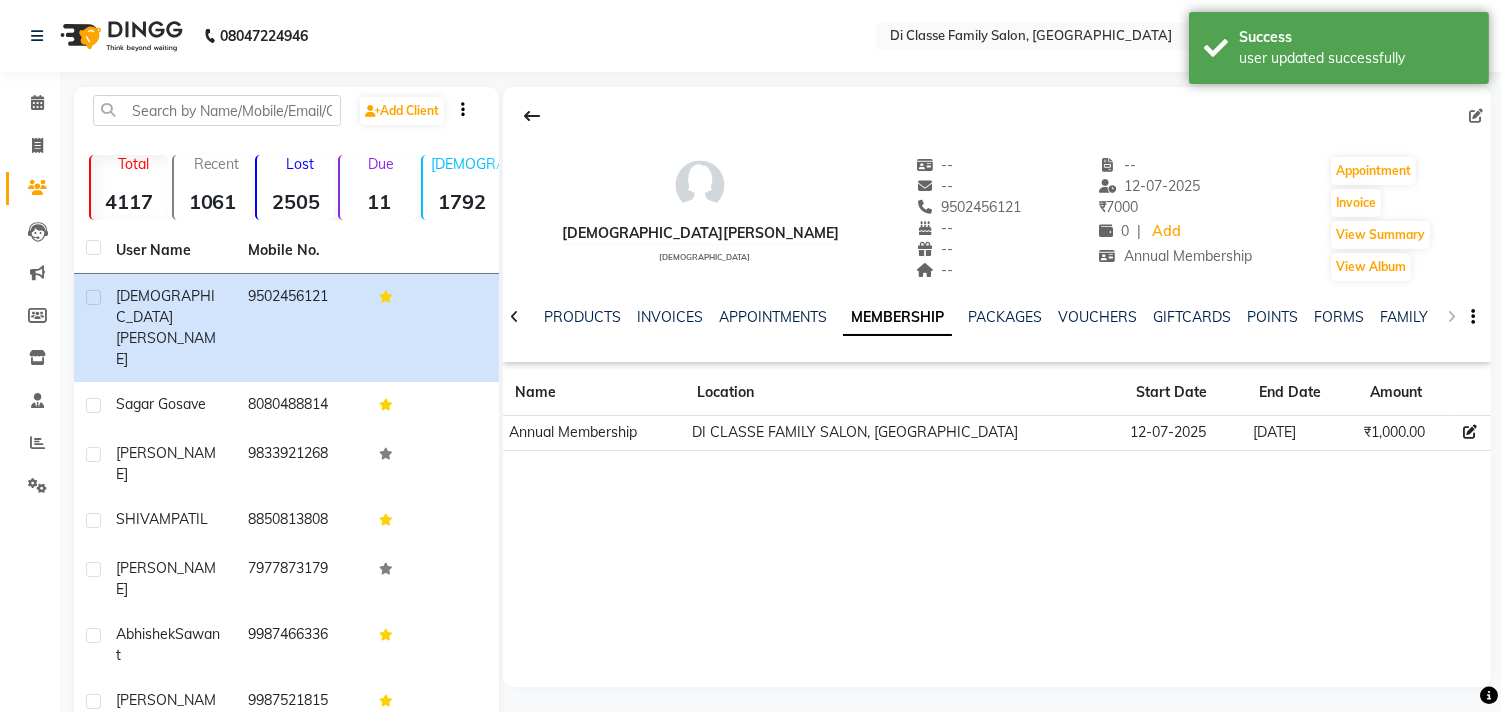click on "NOTES FORMULA SERVICES PRODUCTS INVOICES APPOINTMENTS MEMBERSHIP PACKAGES VOUCHERS GIFTCARDS POINTS FORMS FAMILY CARDS WALLET" 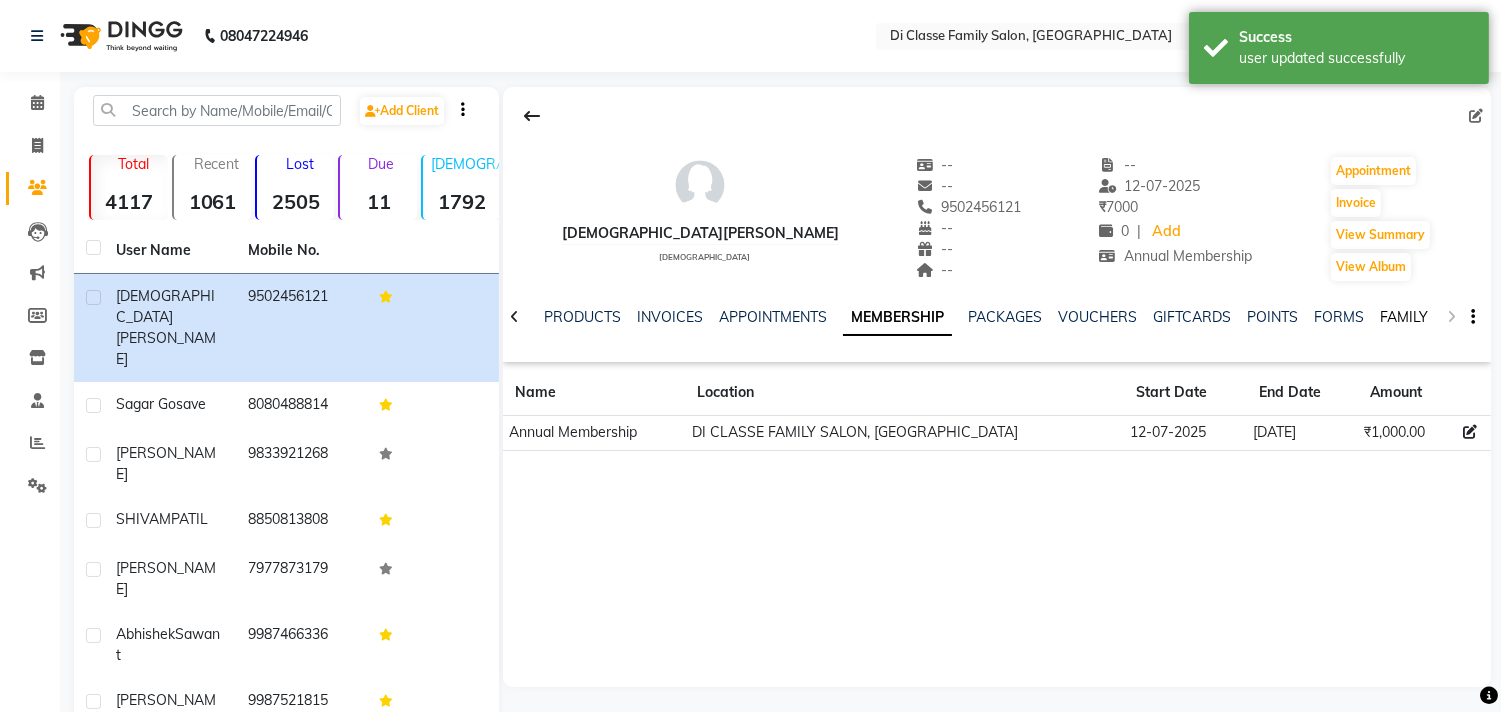 click on "FAMILY" 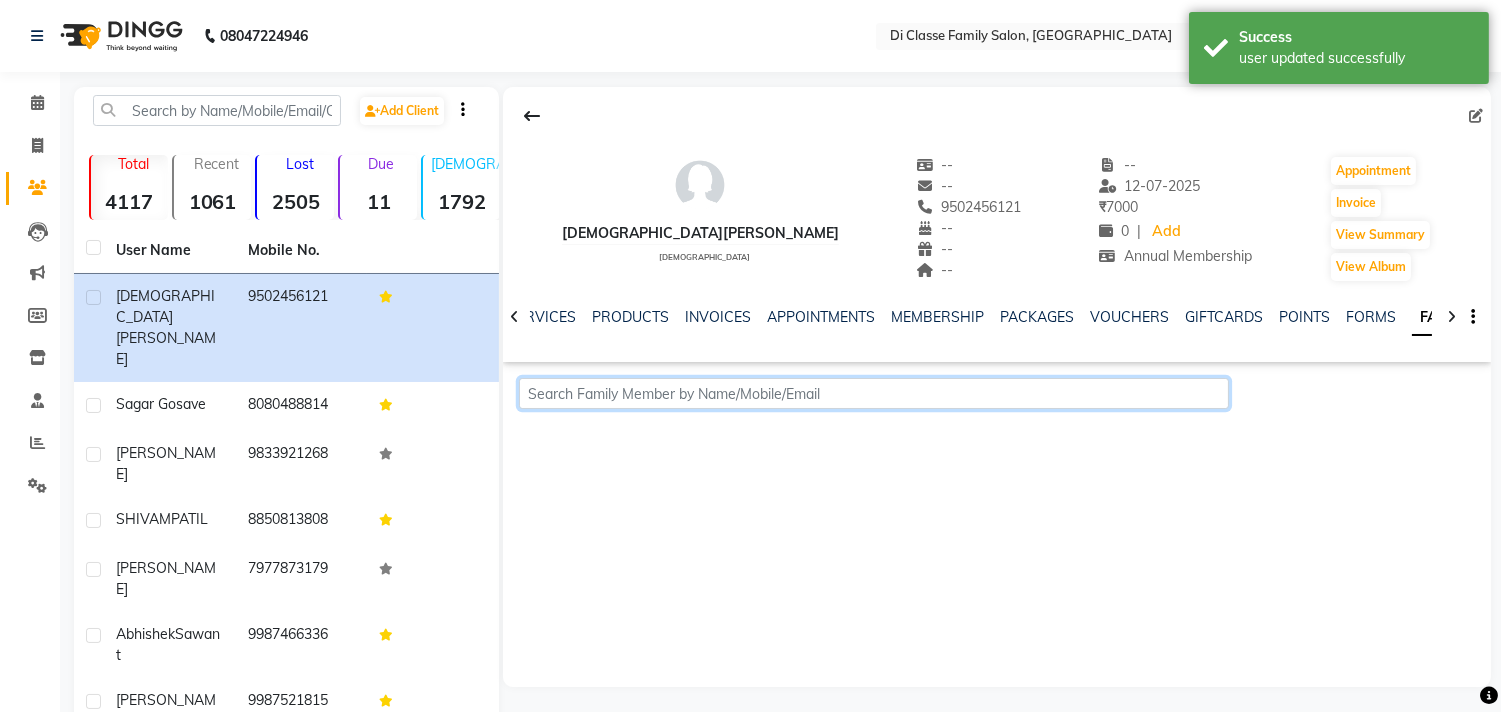 click at bounding box center [873, 393] 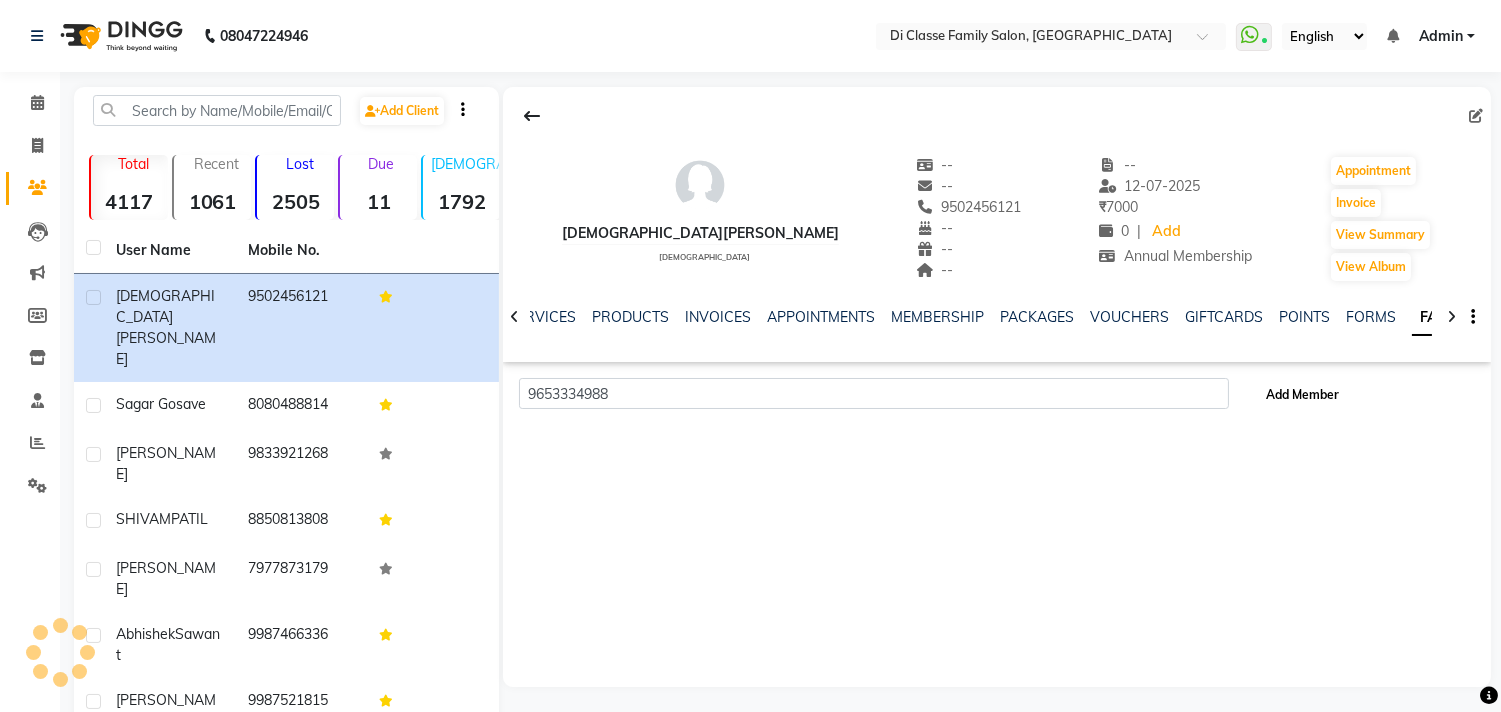 click on "Add Member" 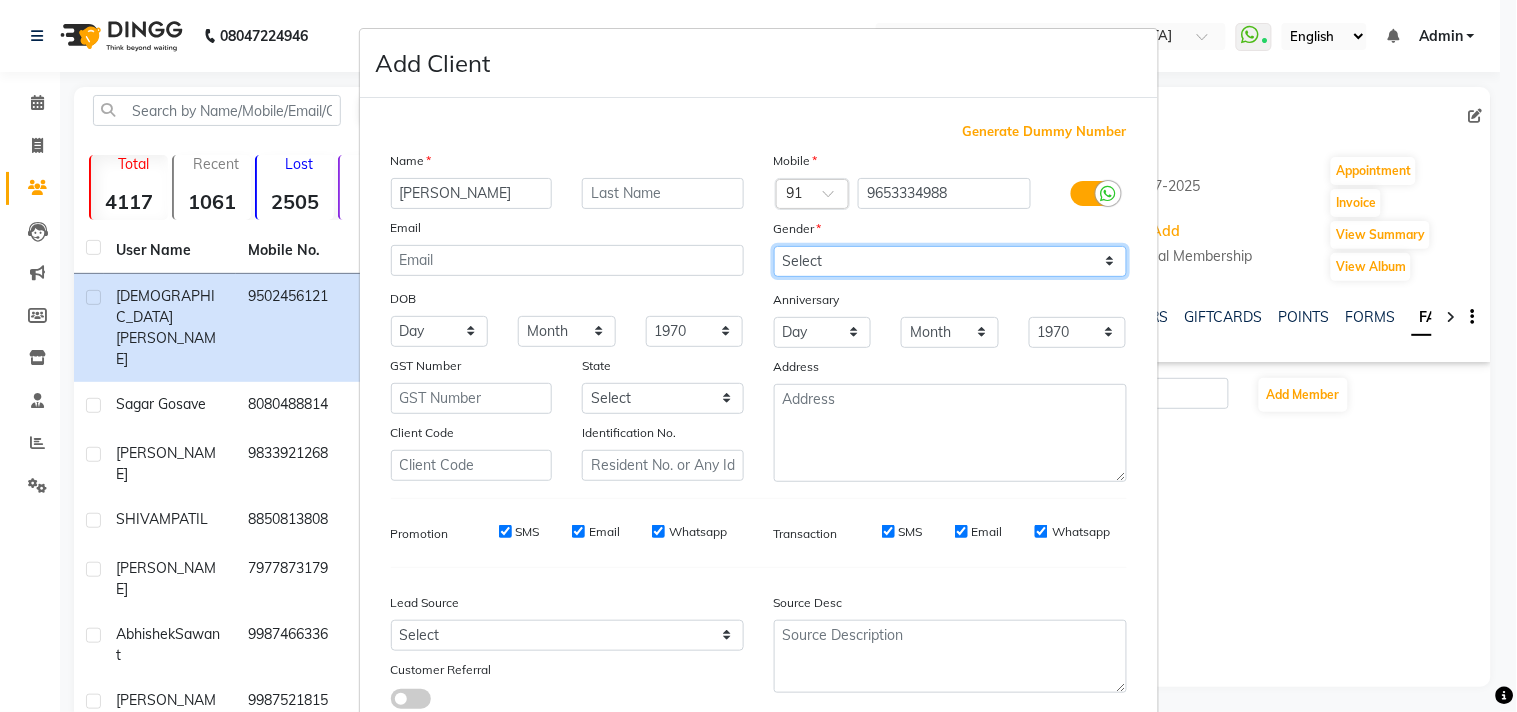 click on "Select Male Female Other Prefer Not To Say" at bounding box center (950, 261) 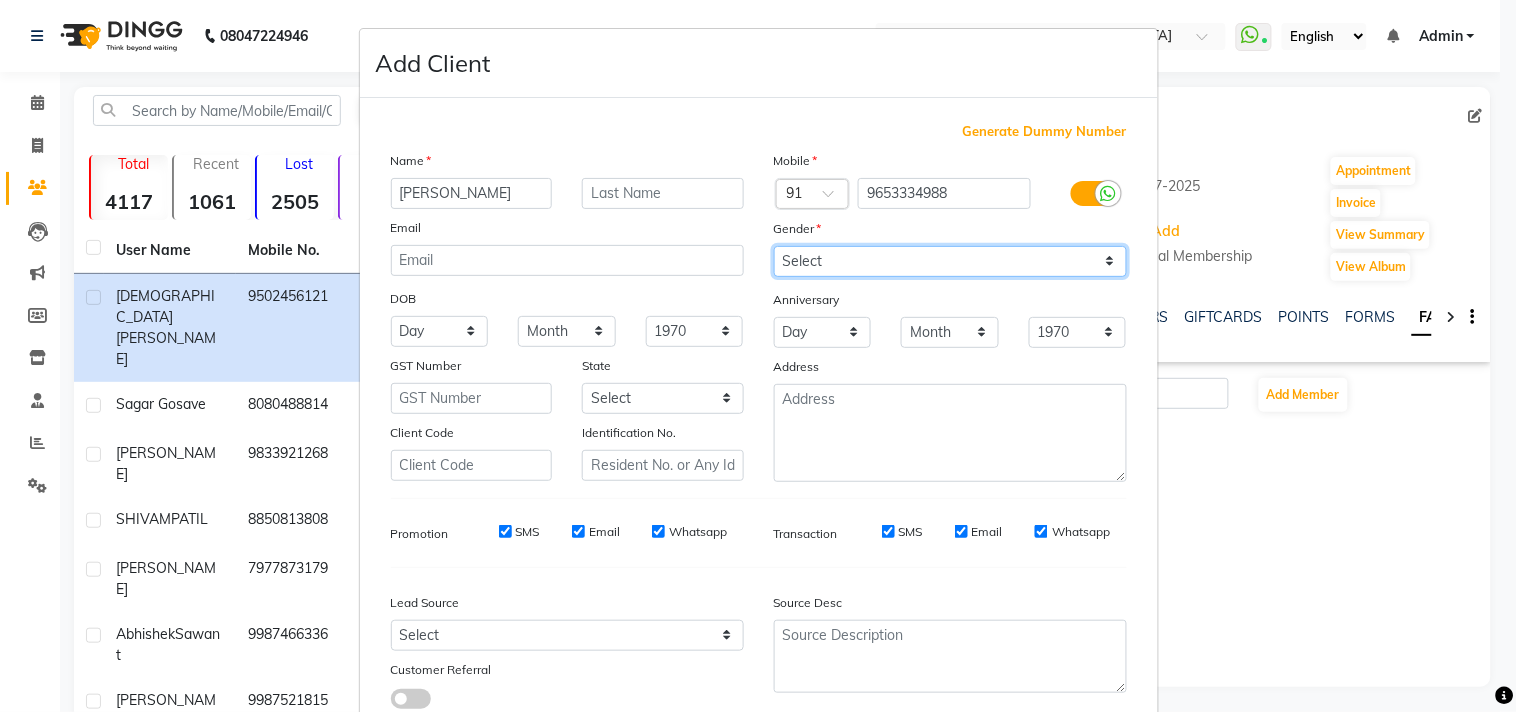 scroll, scrollTop: 138, scrollLeft: 0, axis: vertical 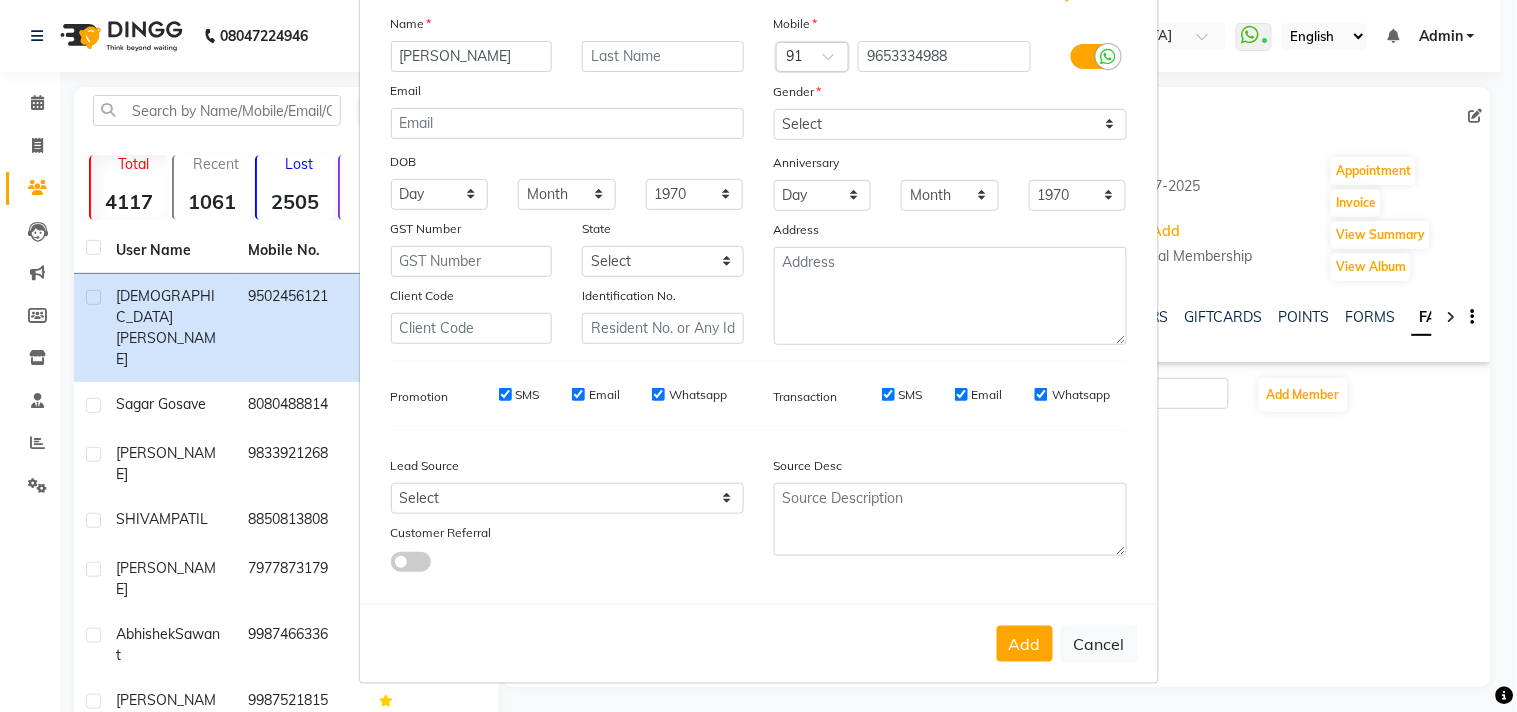 click on "Add   Cancel" at bounding box center (759, 643) 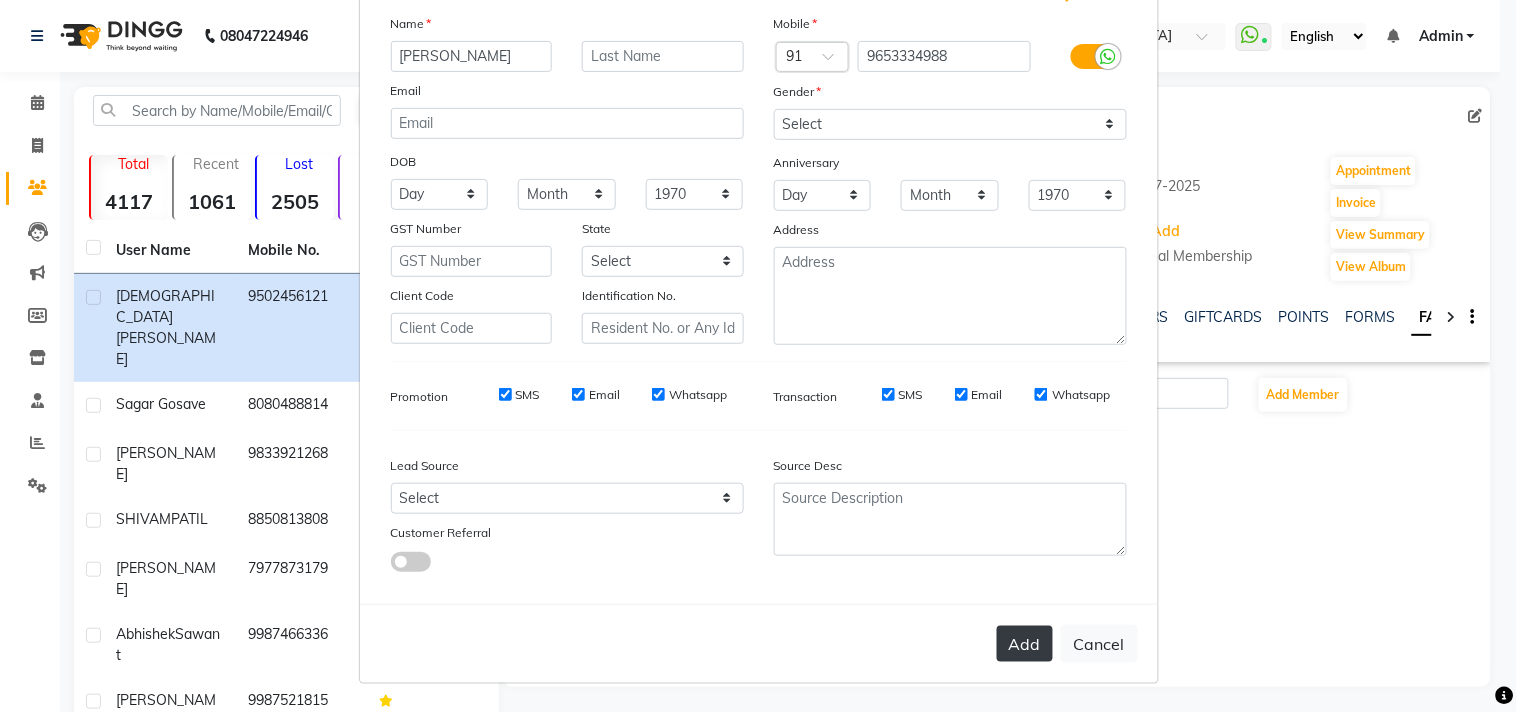 click on "Add" at bounding box center (1025, 644) 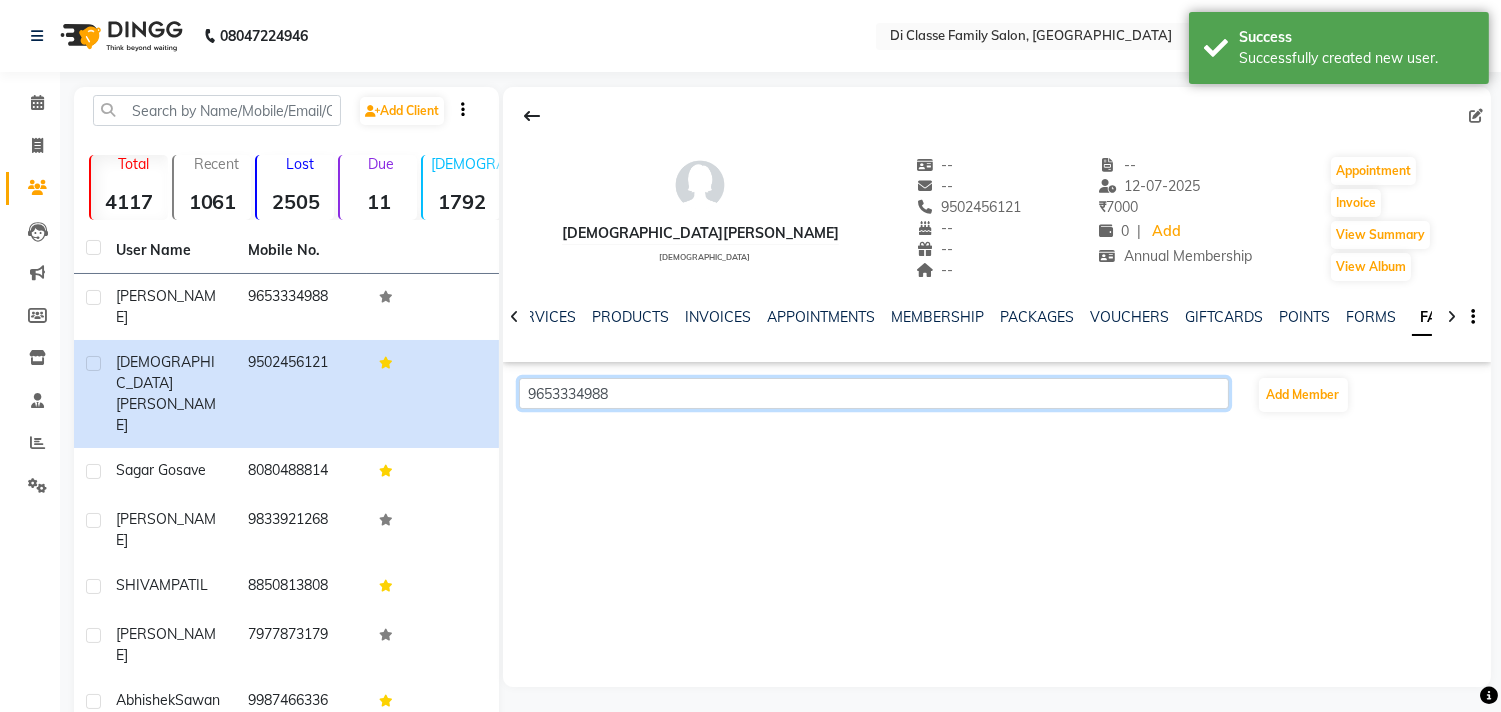 click on "9653334988" at bounding box center [873, 393] 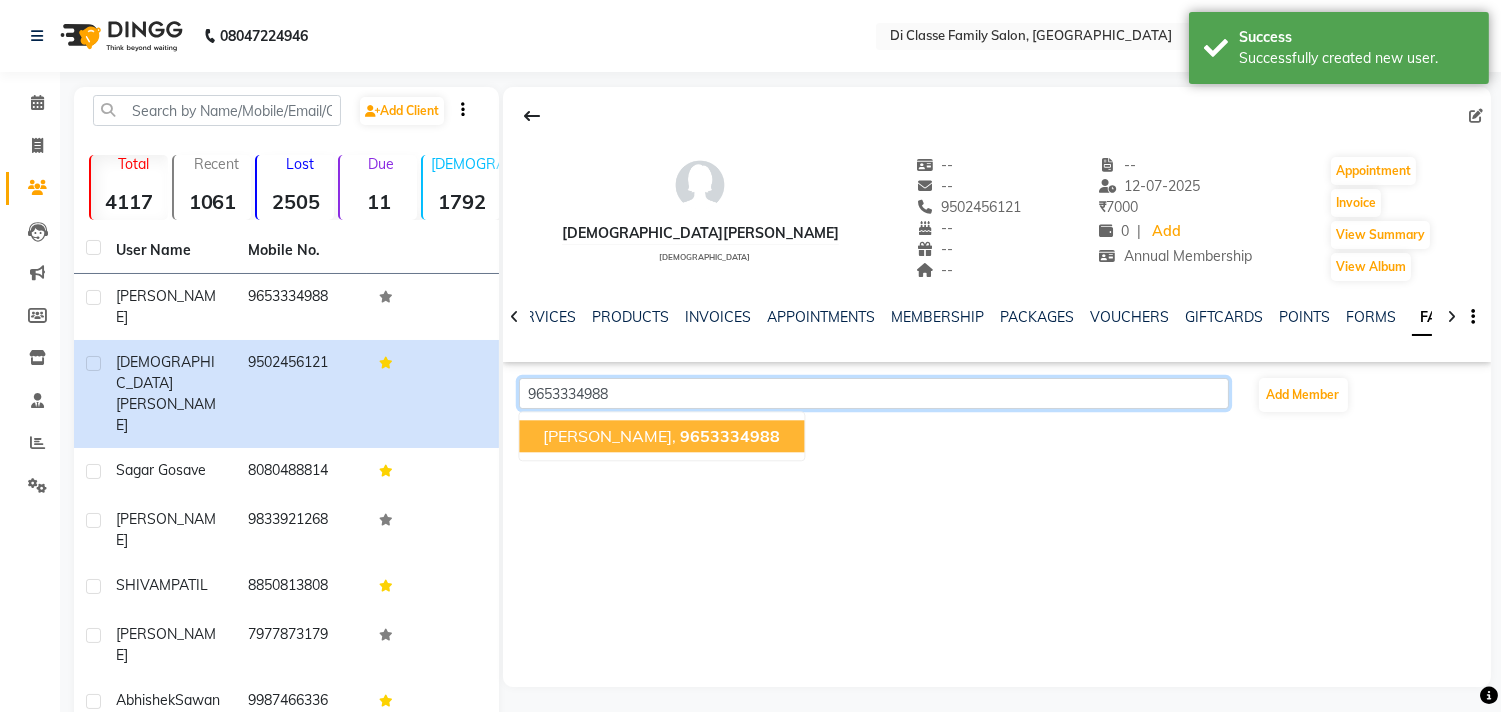 click on "YASHRAJ THAKUR,  9653334988" at bounding box center (662, 436) 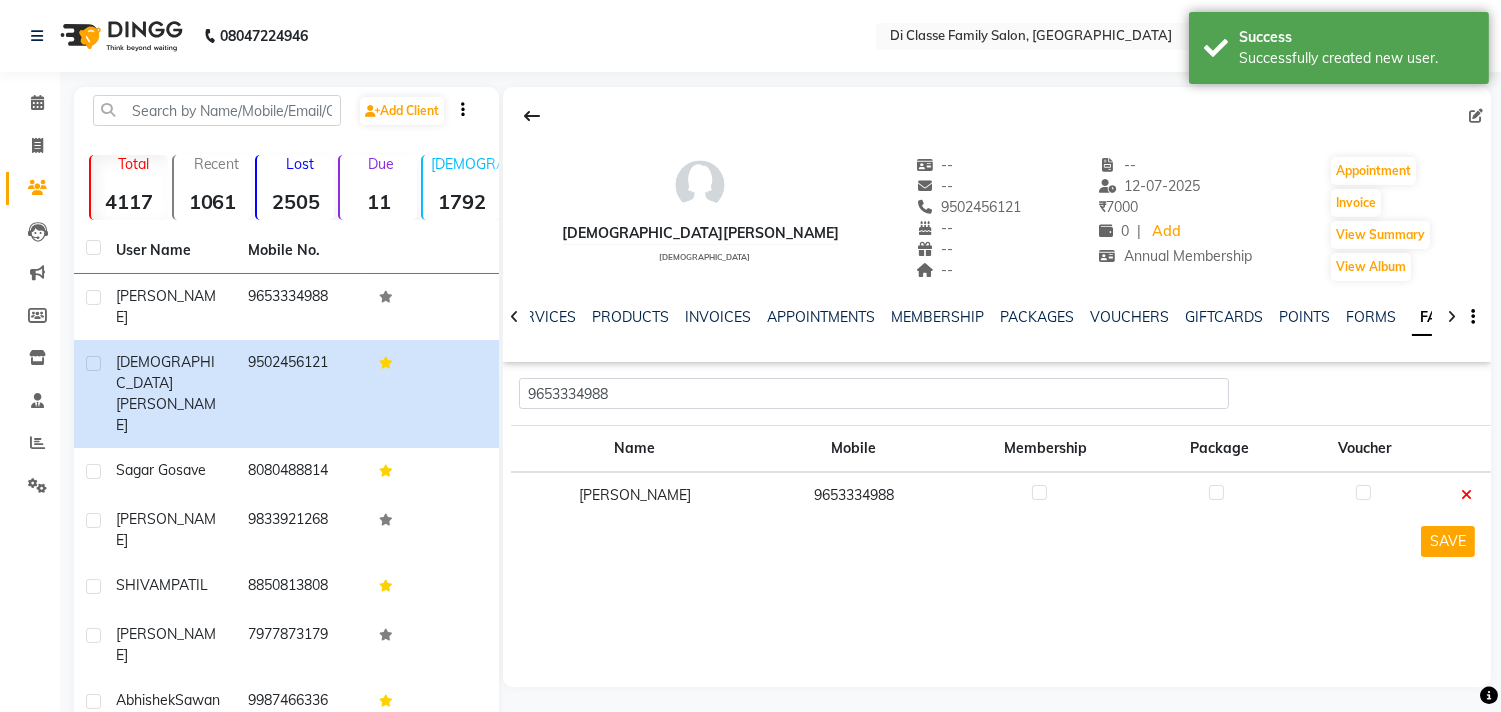 click 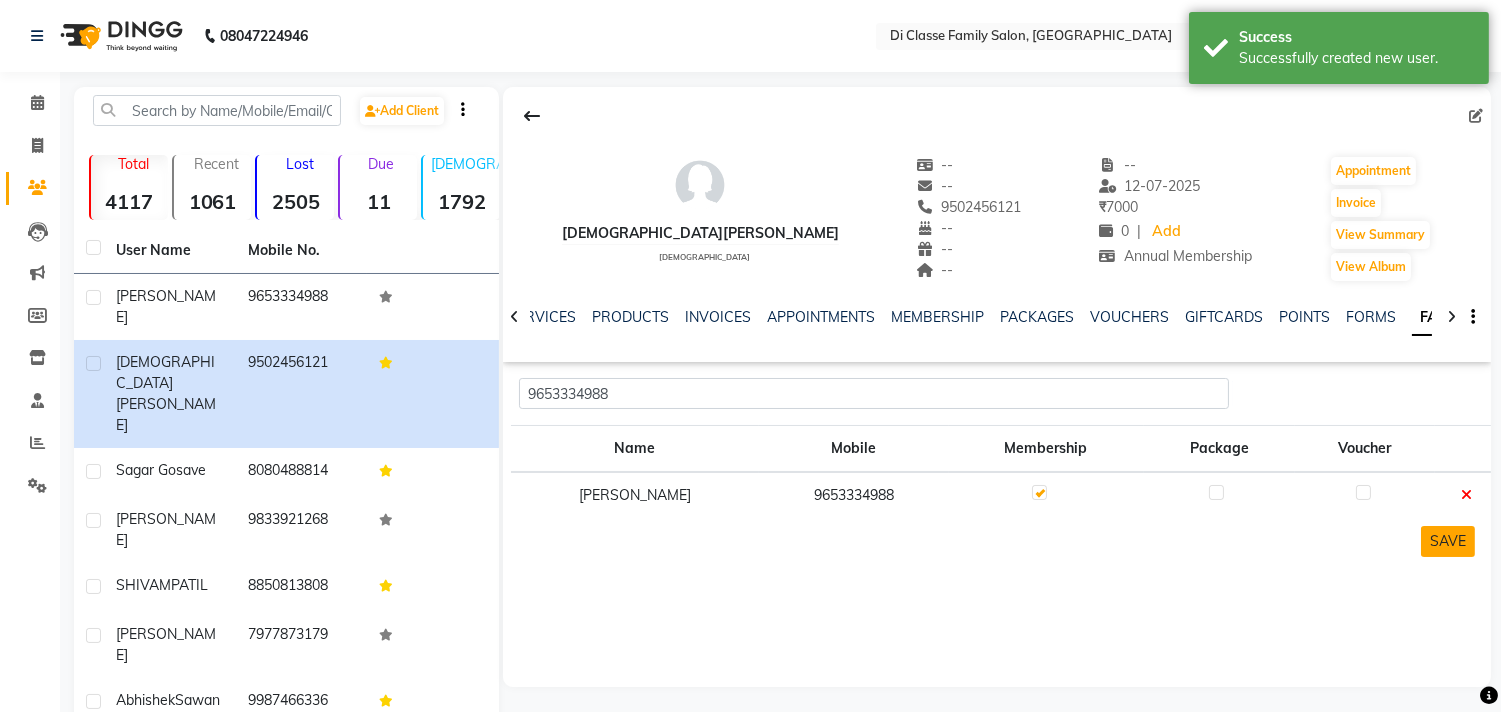 click on "SAVE" 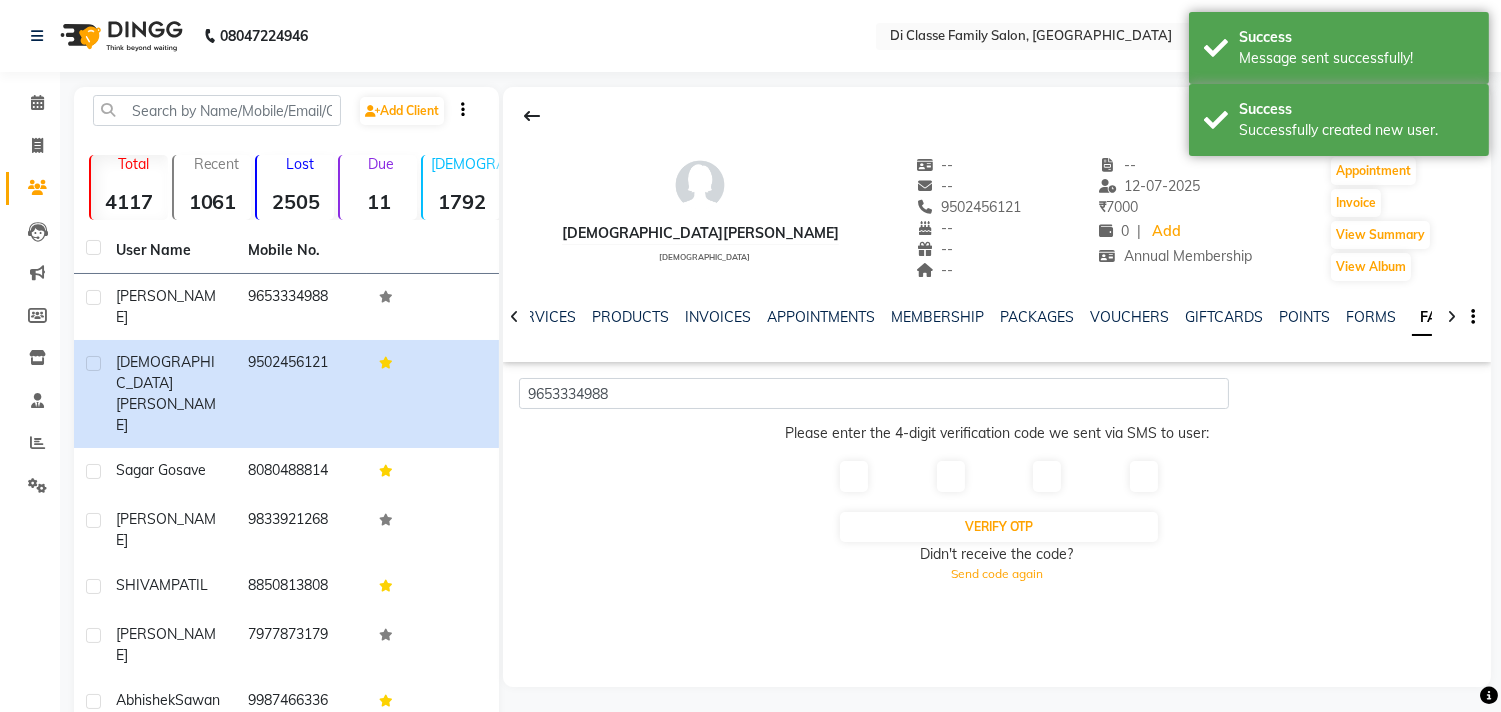 click at bounding box center [852, 476] 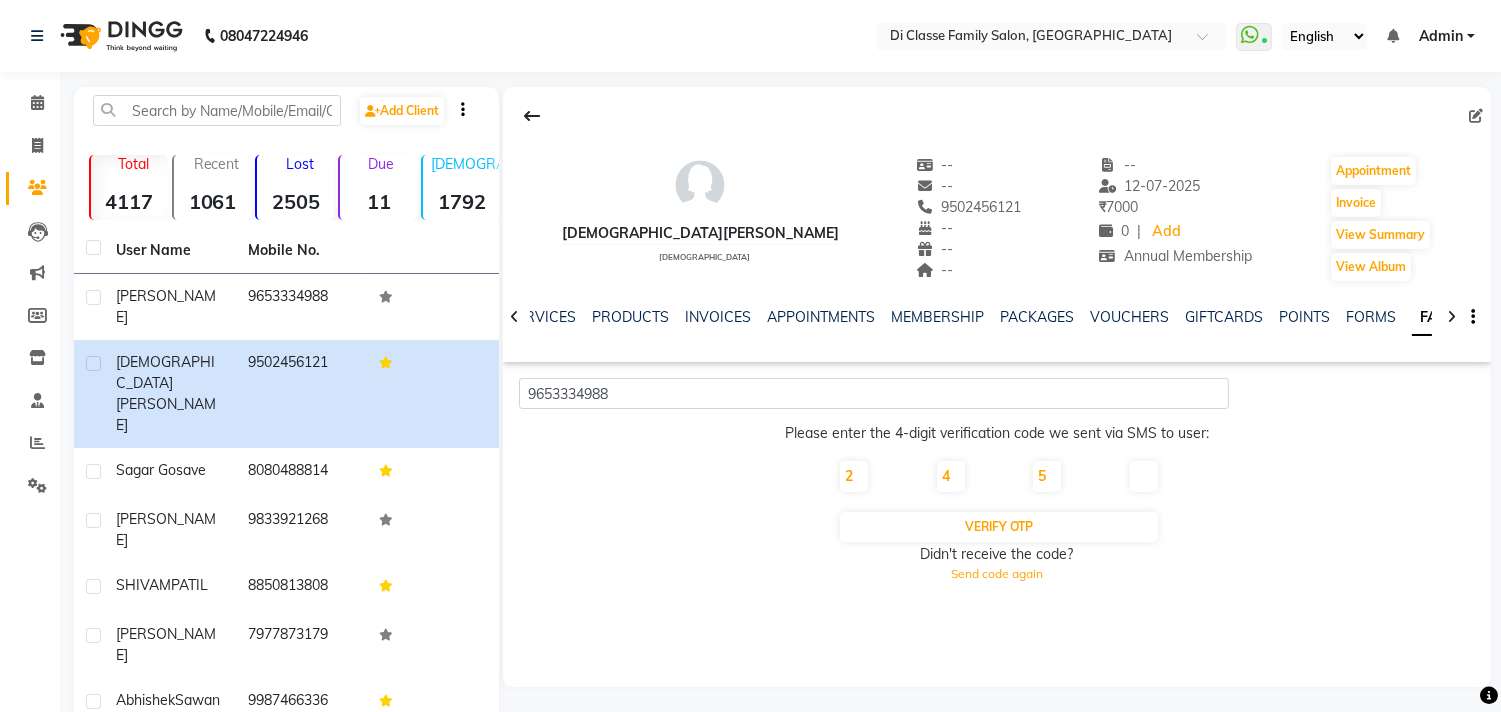 click on "2 4 5 Verify OTP  Didn't receive the code? Send code again" at bounding box center (996, 531) 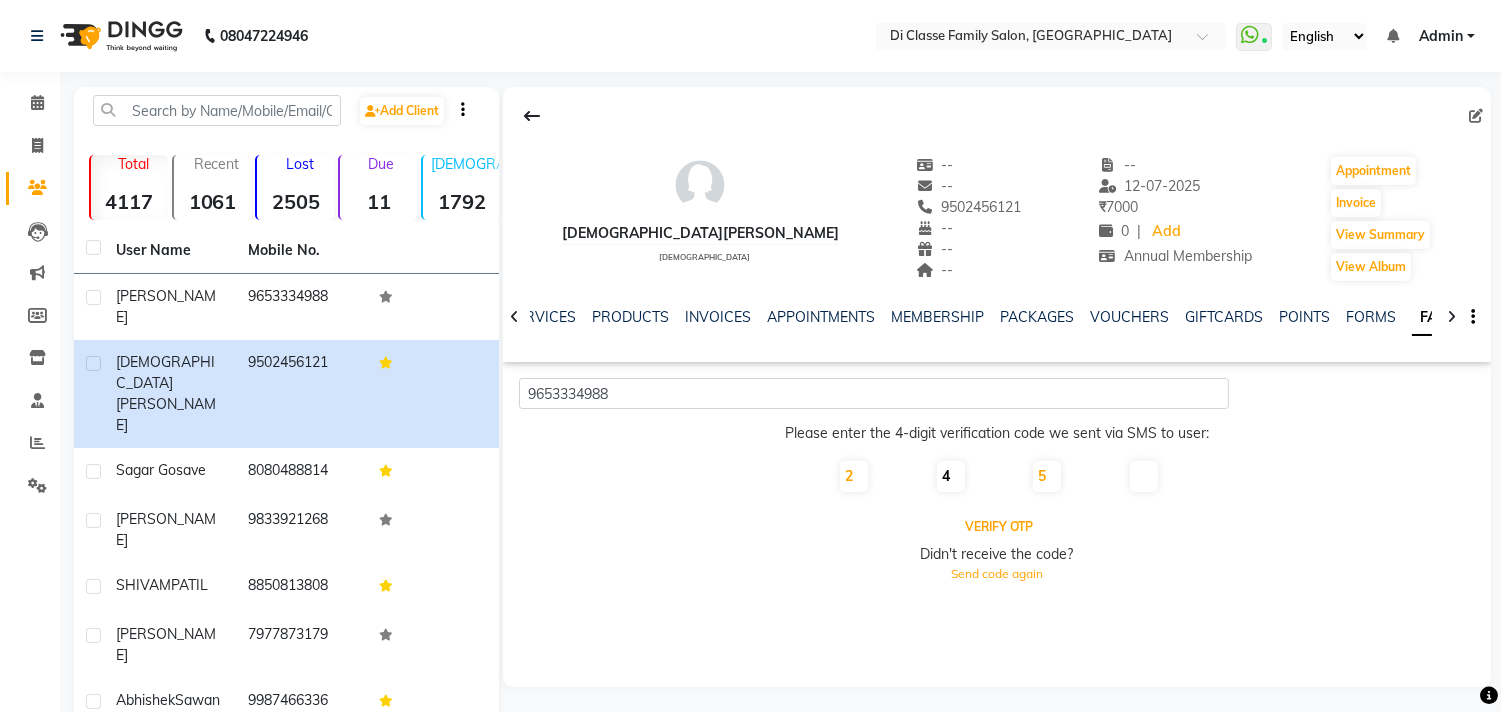 drag, startPoint x: 1003, startPoint y: 515, endPoint x: 955, endPoint y: 478, distance: 60.60528 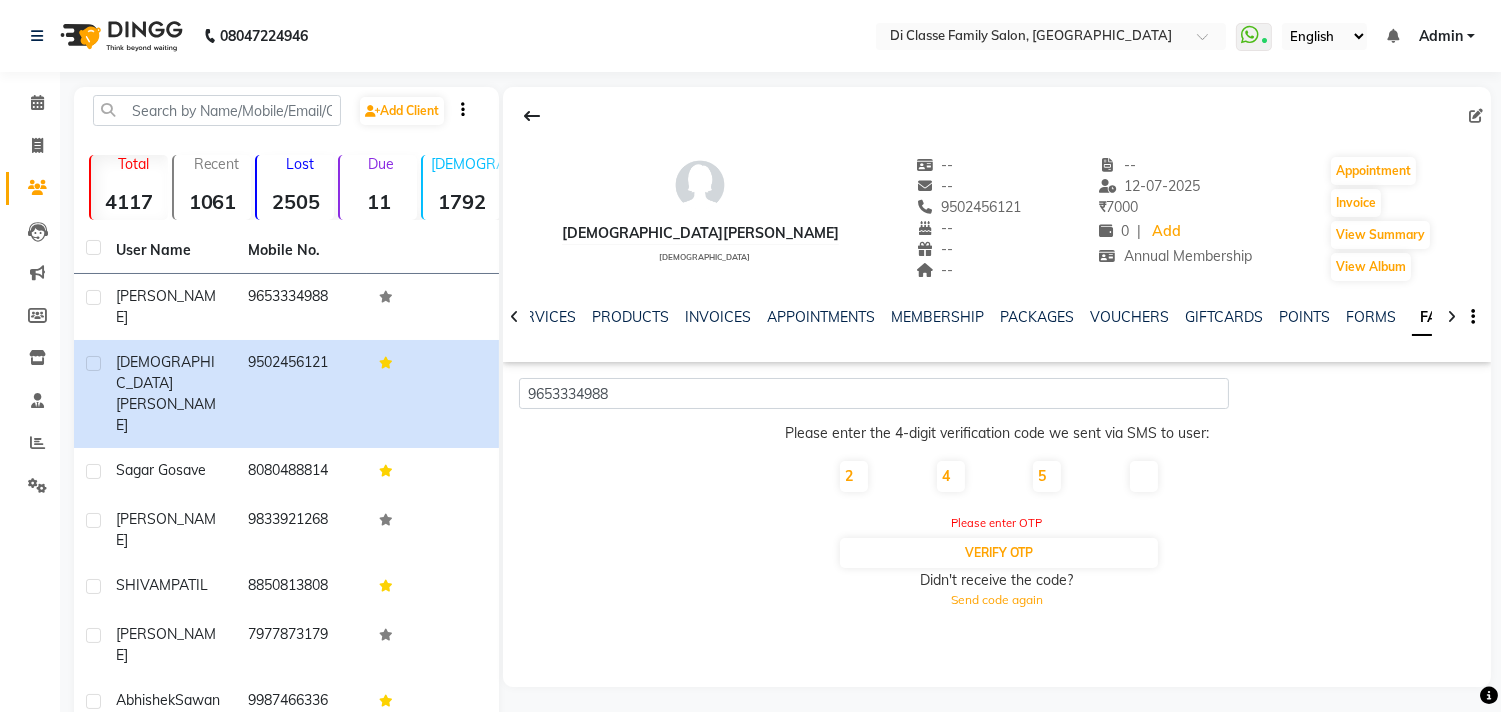 click on "2 4 5" at bounding box center [996, 484] 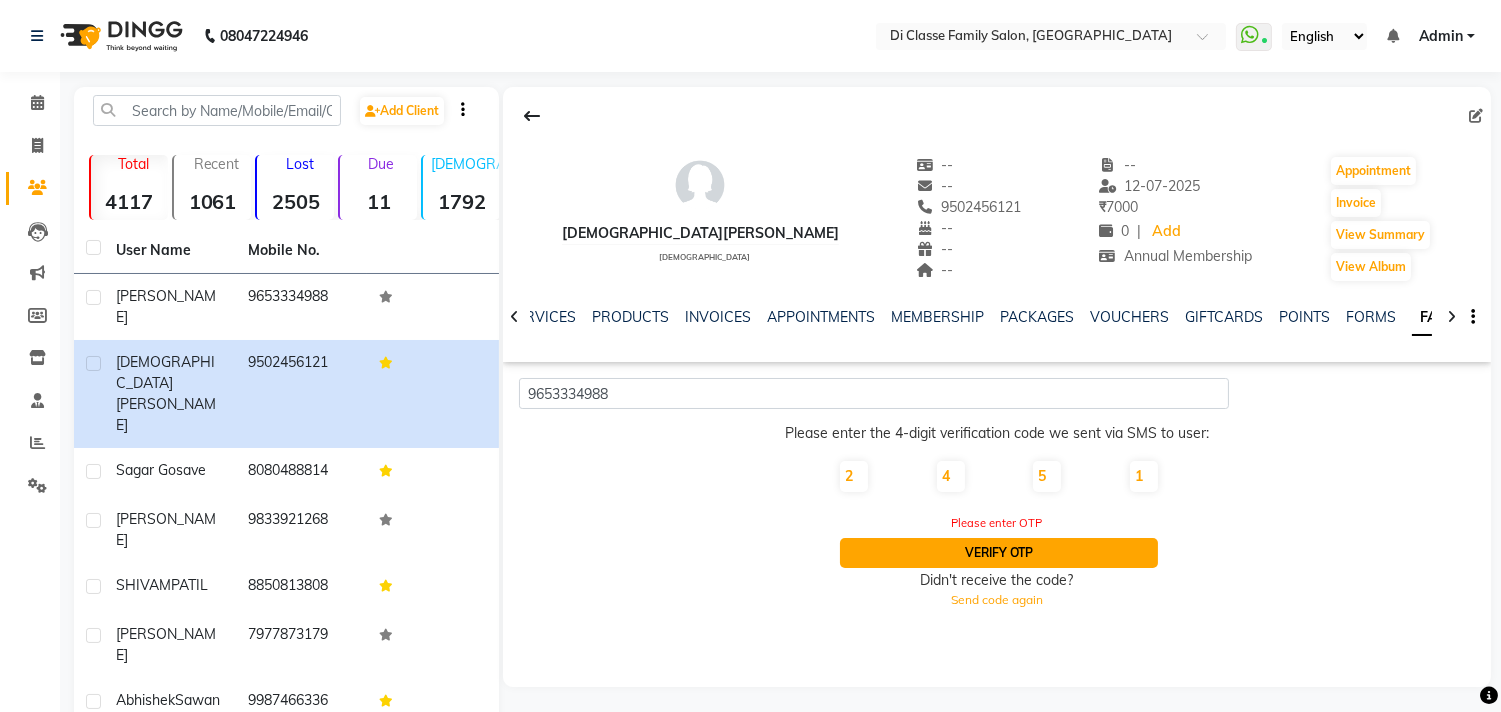 click on "Verify OTP" at bounding box center [998, 553] 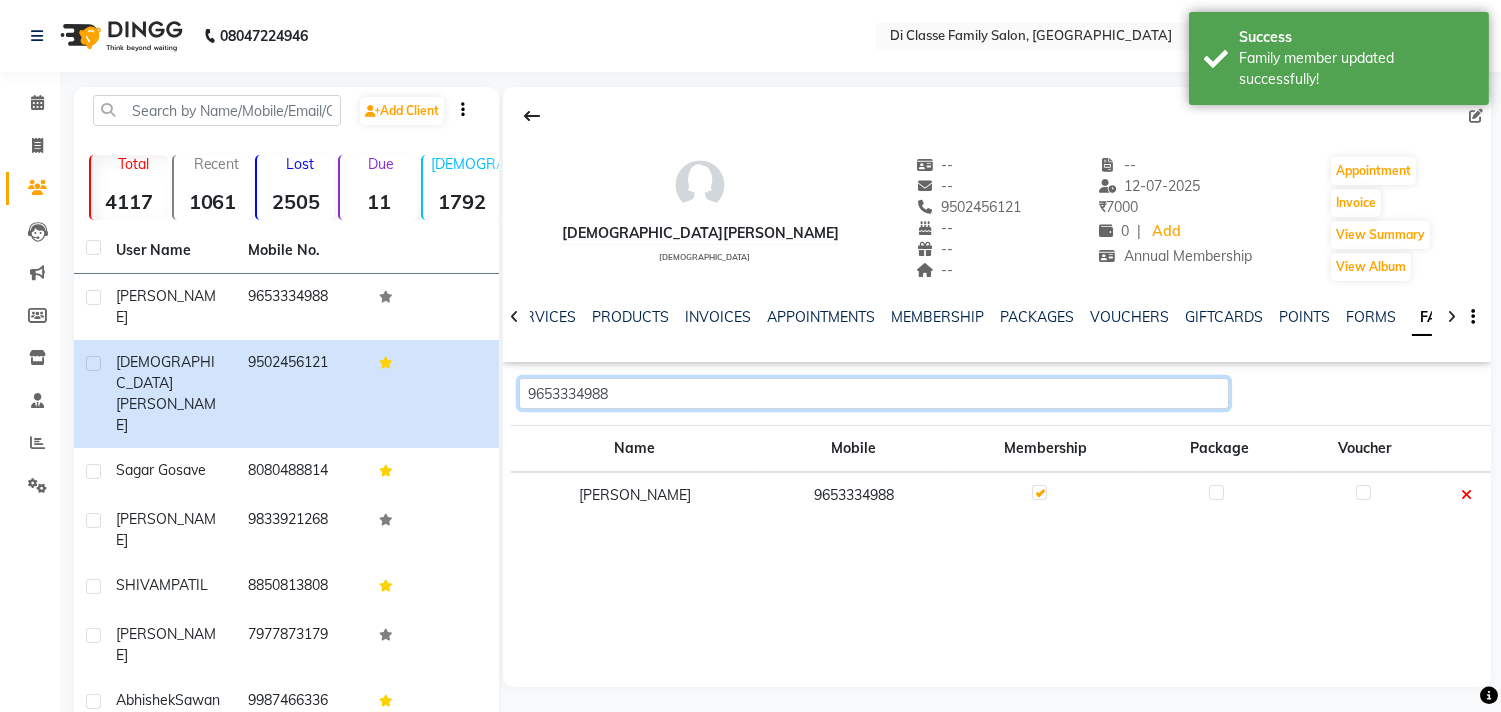 click on "9653334988" at bounding box center (873, 393) 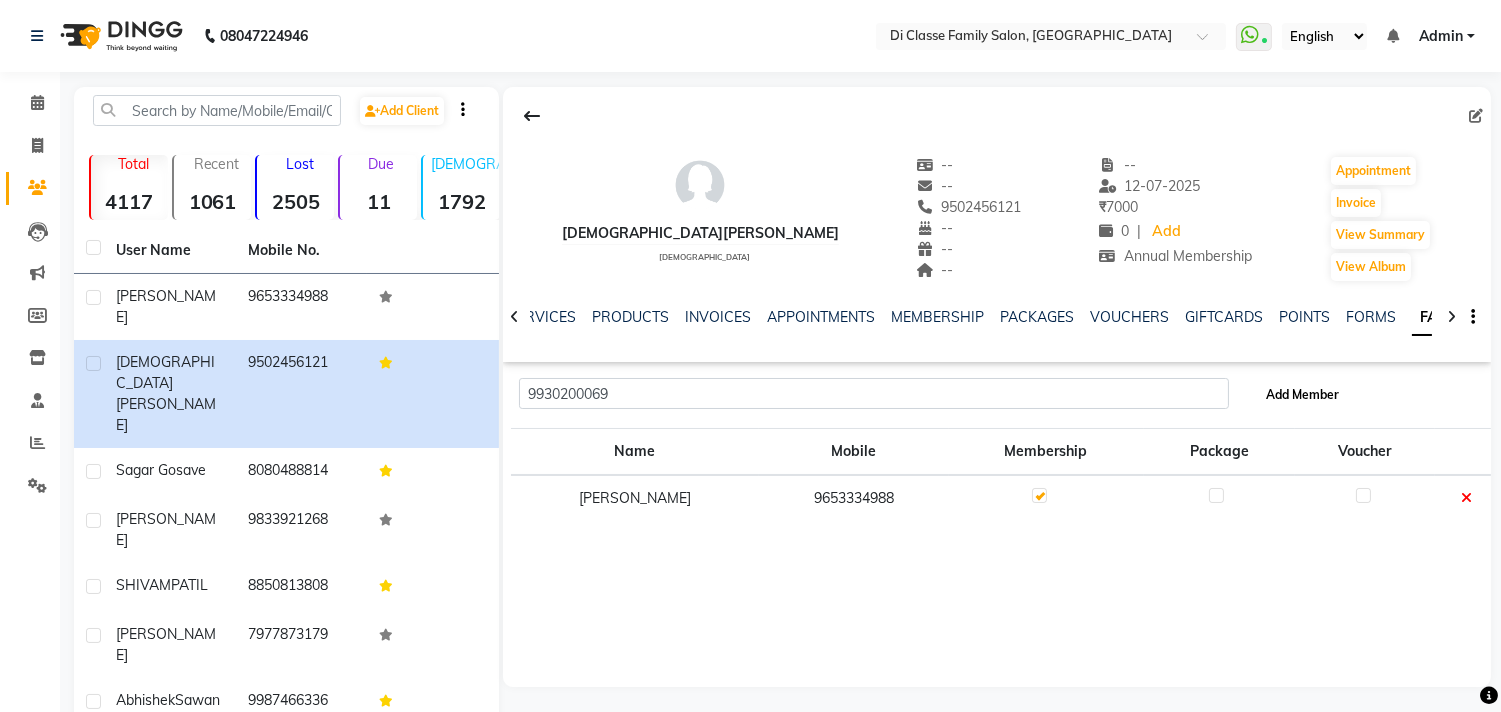 click on "Add Member" 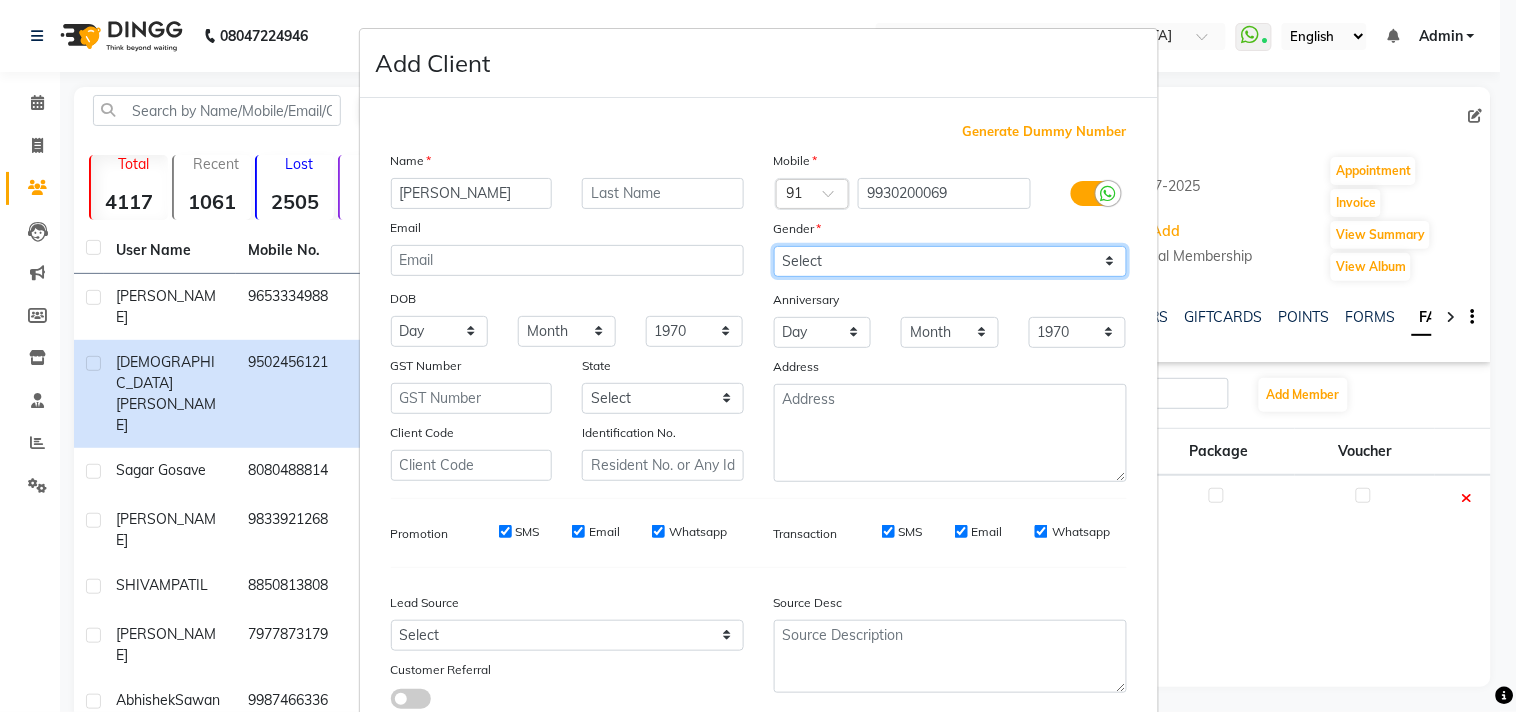 click on "Select Male Female Other Prefer Not To Say" at bounding box center [950, 261] 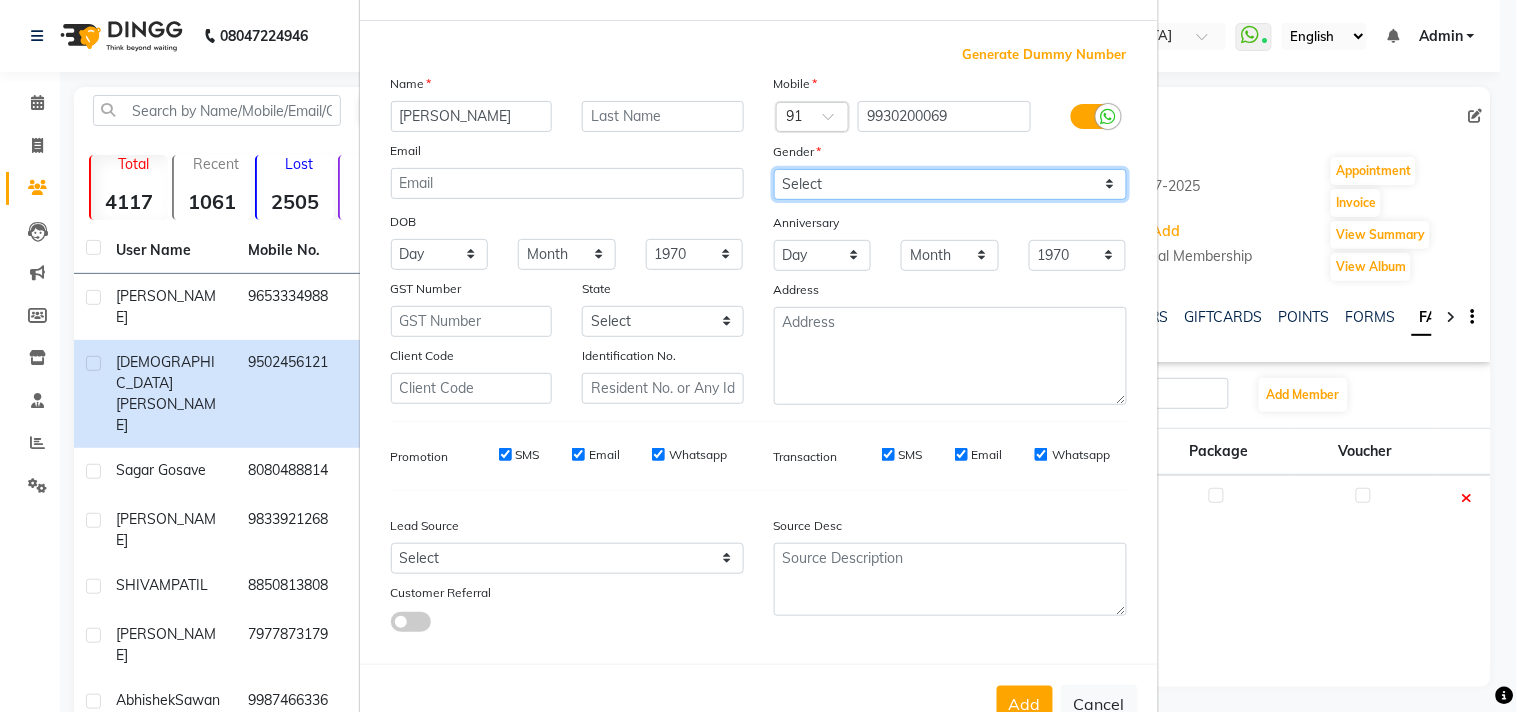scroll, scrollTop: 138, scrollLeft: 0, axis: vertical 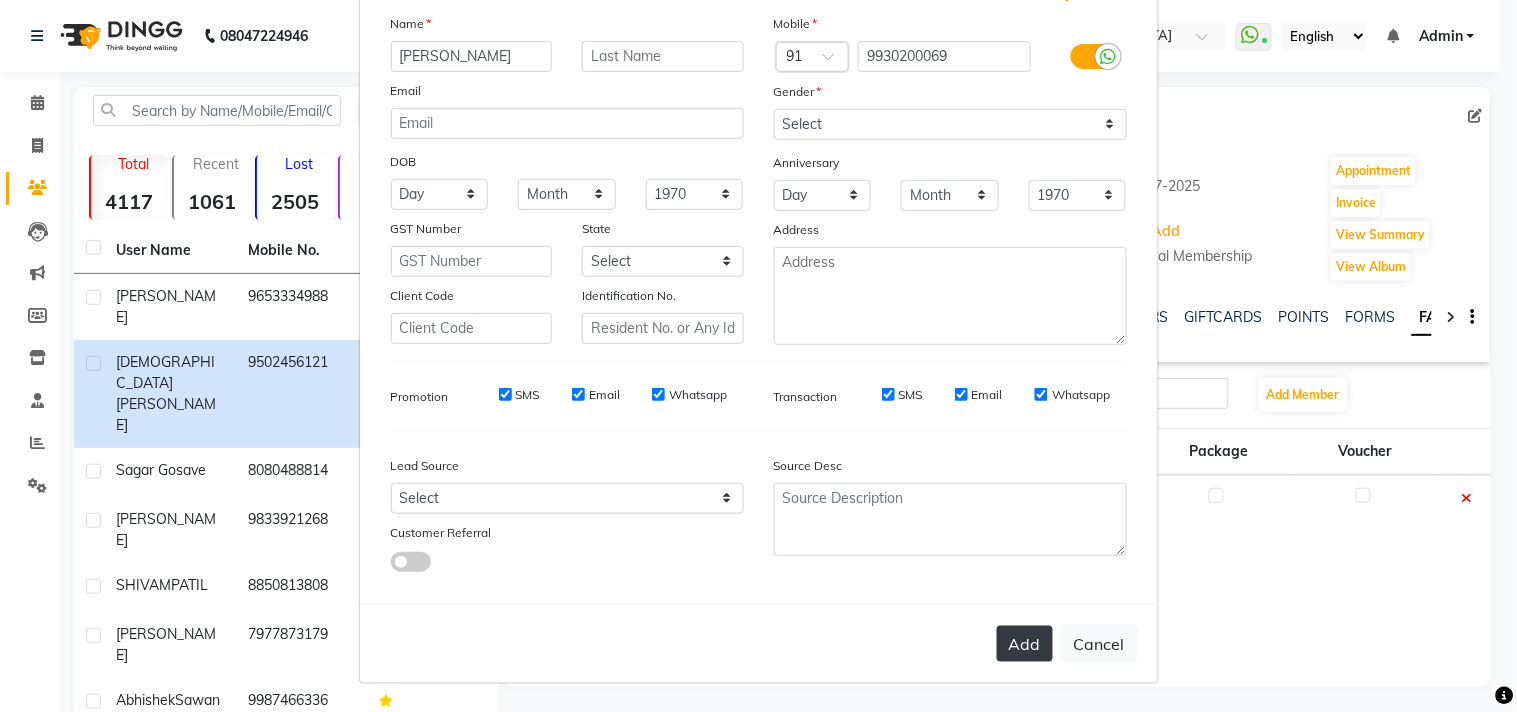 click on "Add" at bounding box center (1025, 644) 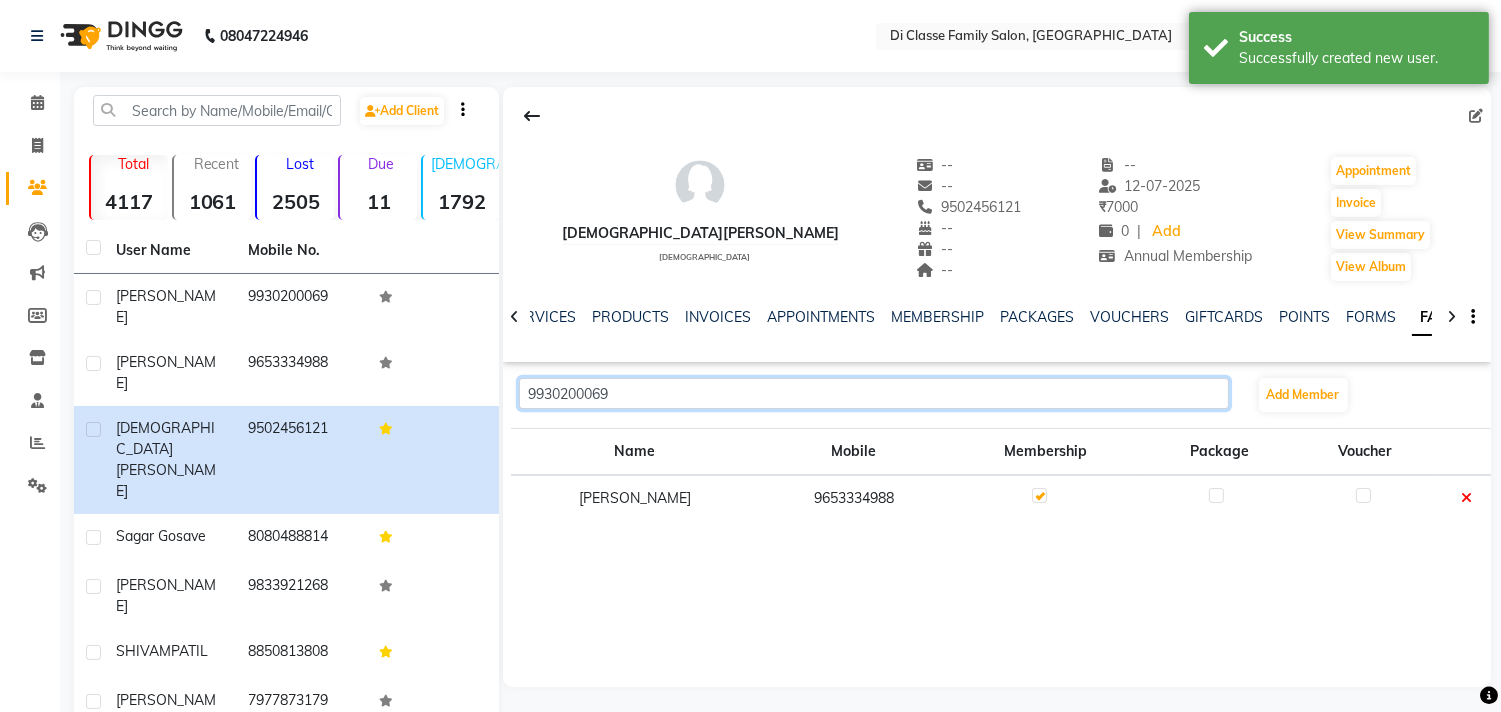 click on "9930200069" at bounding box center [873, 393] 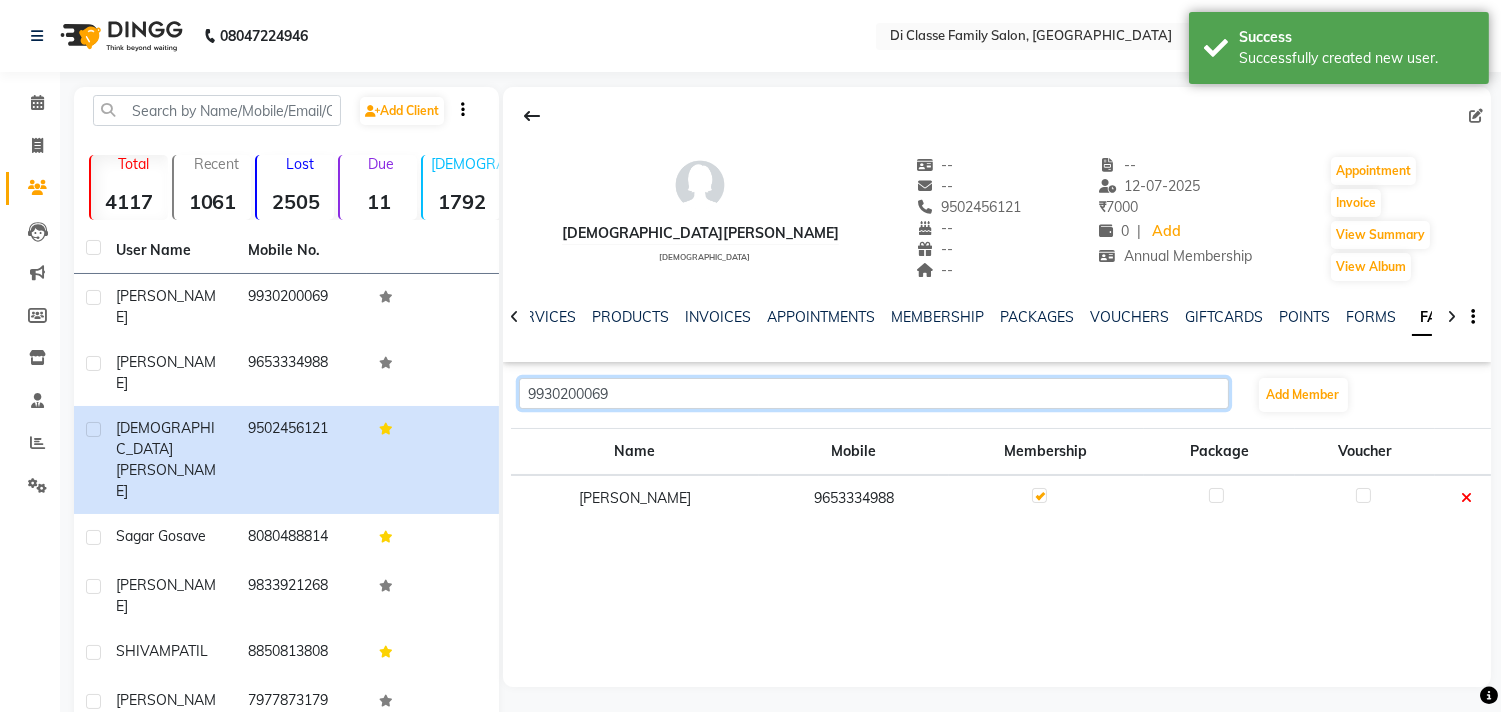 paste 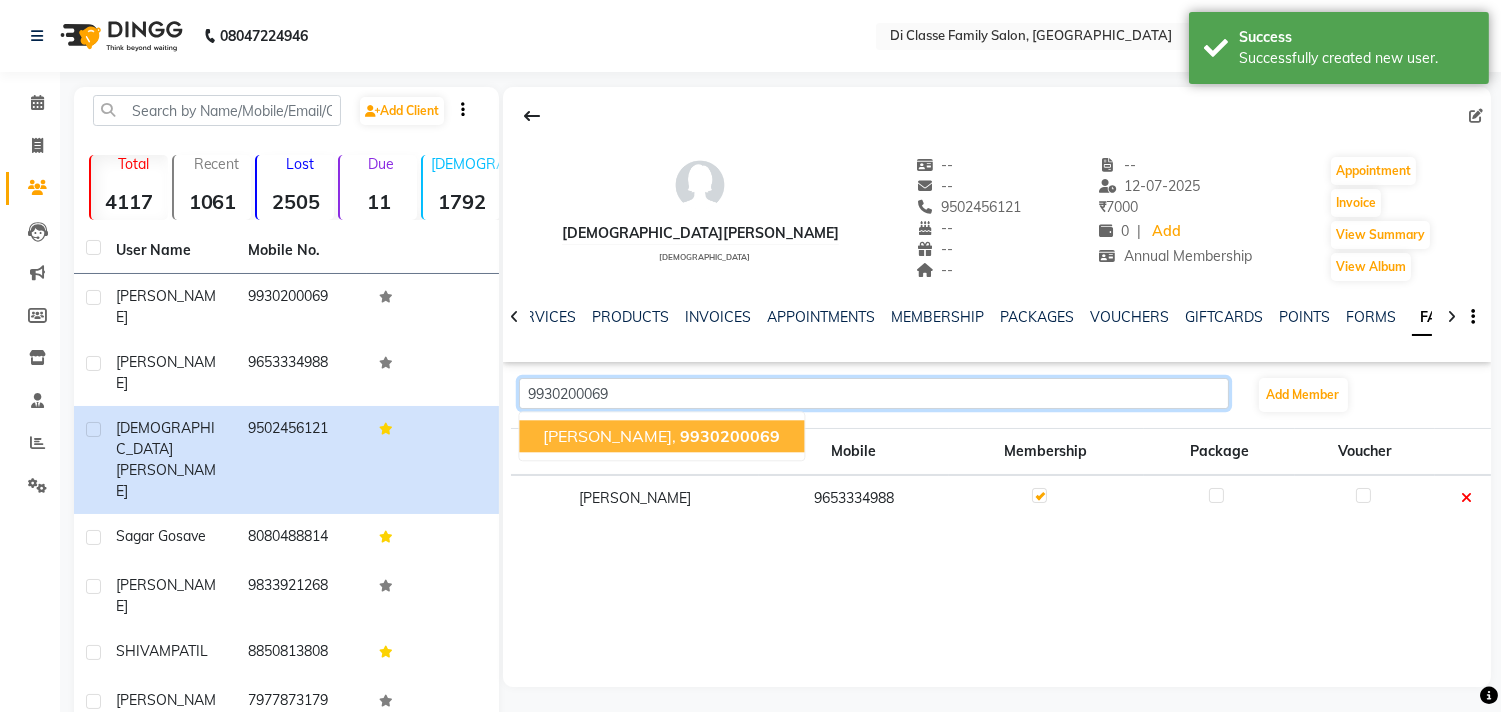 click on "9930200069" 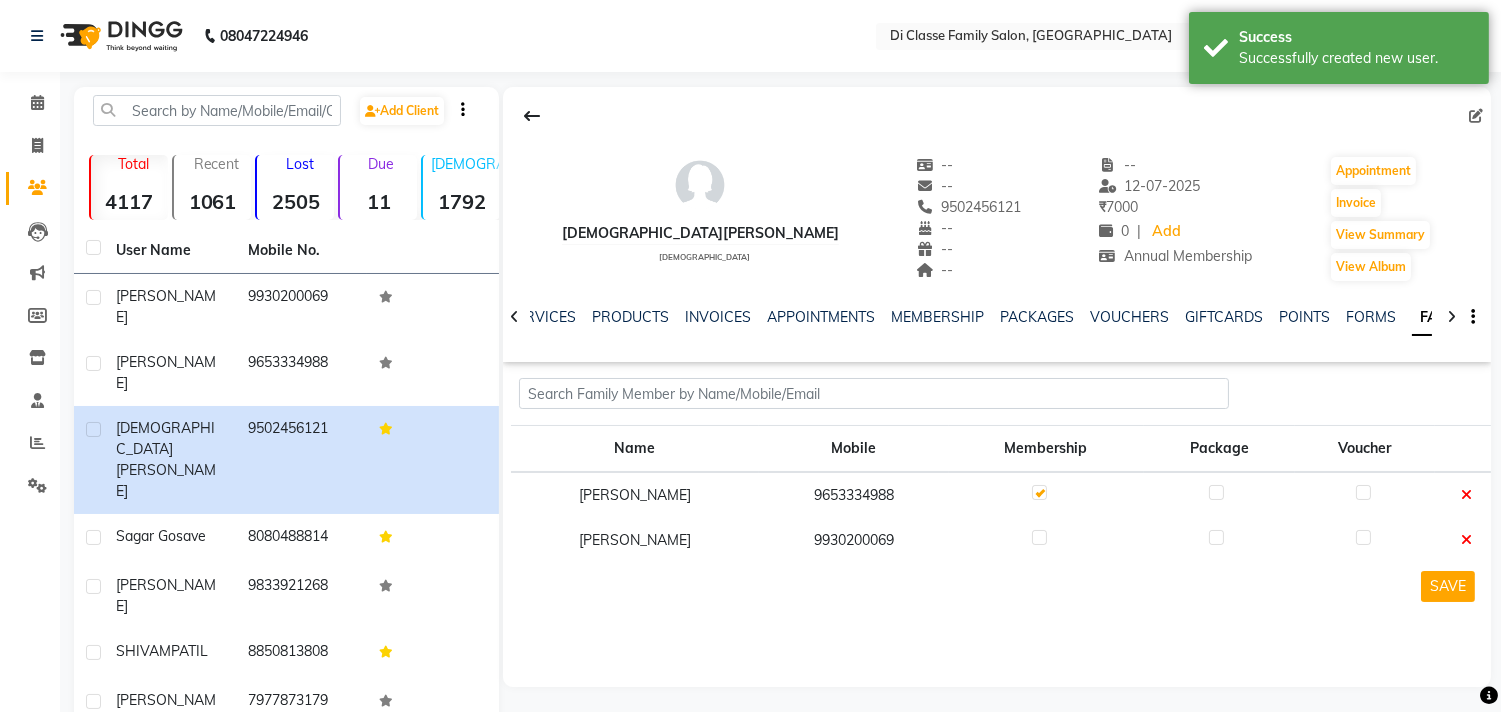click 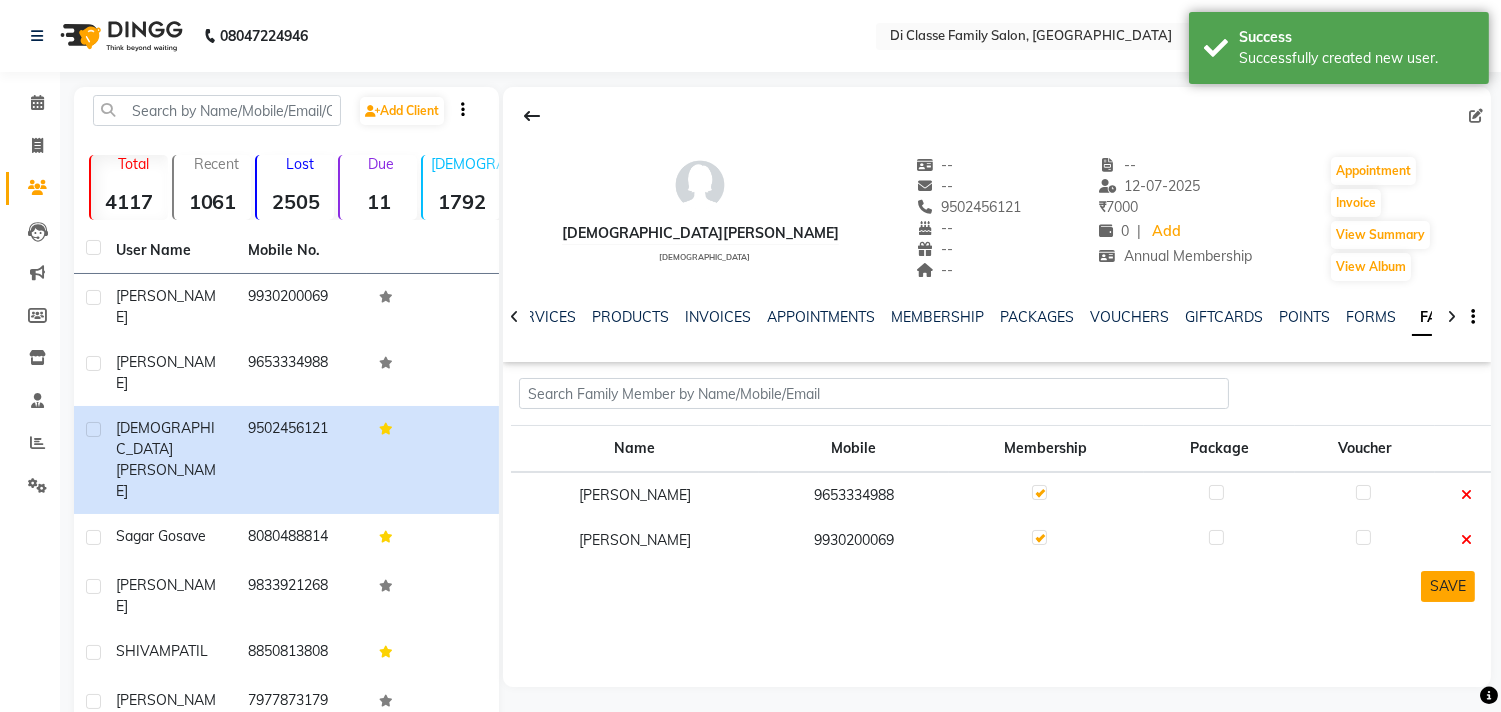 click on "SAVE" 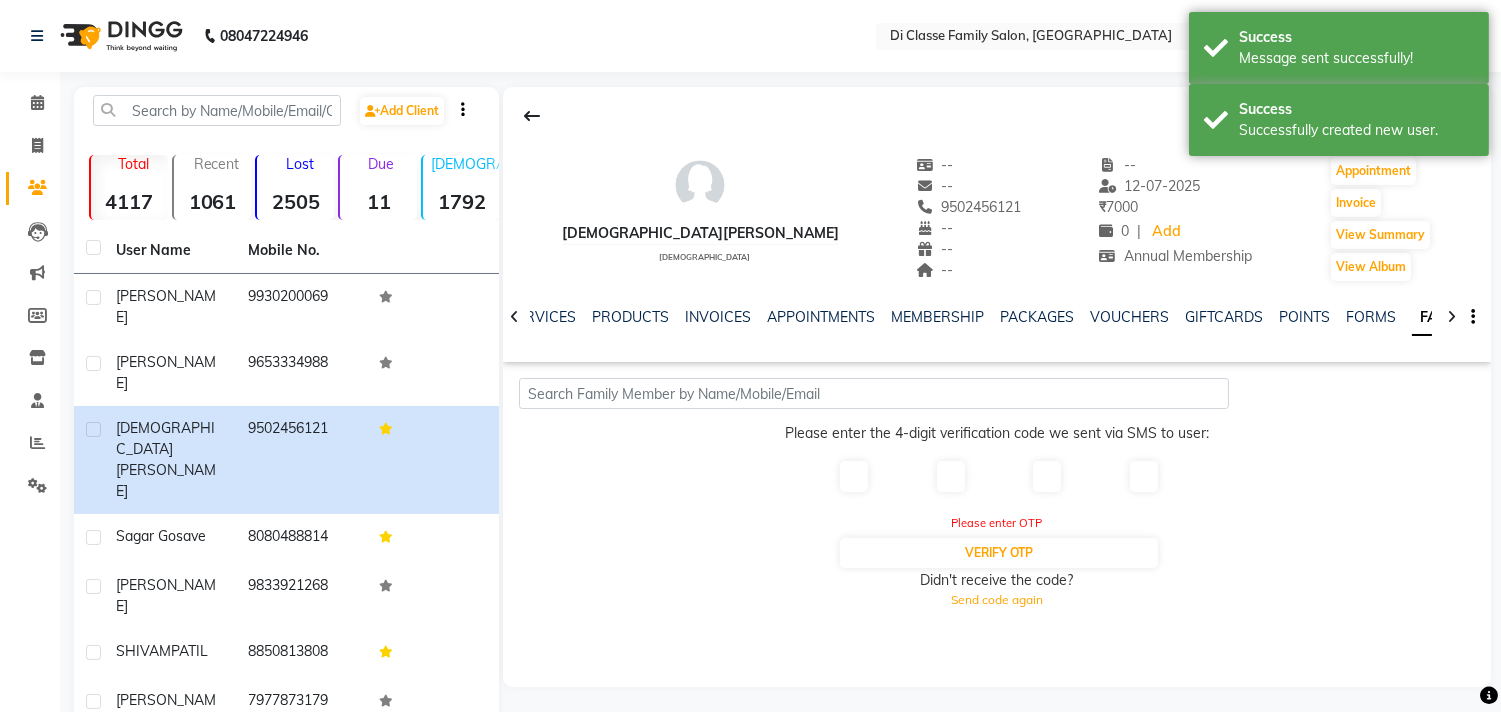 click at bounding box center (852, 476) 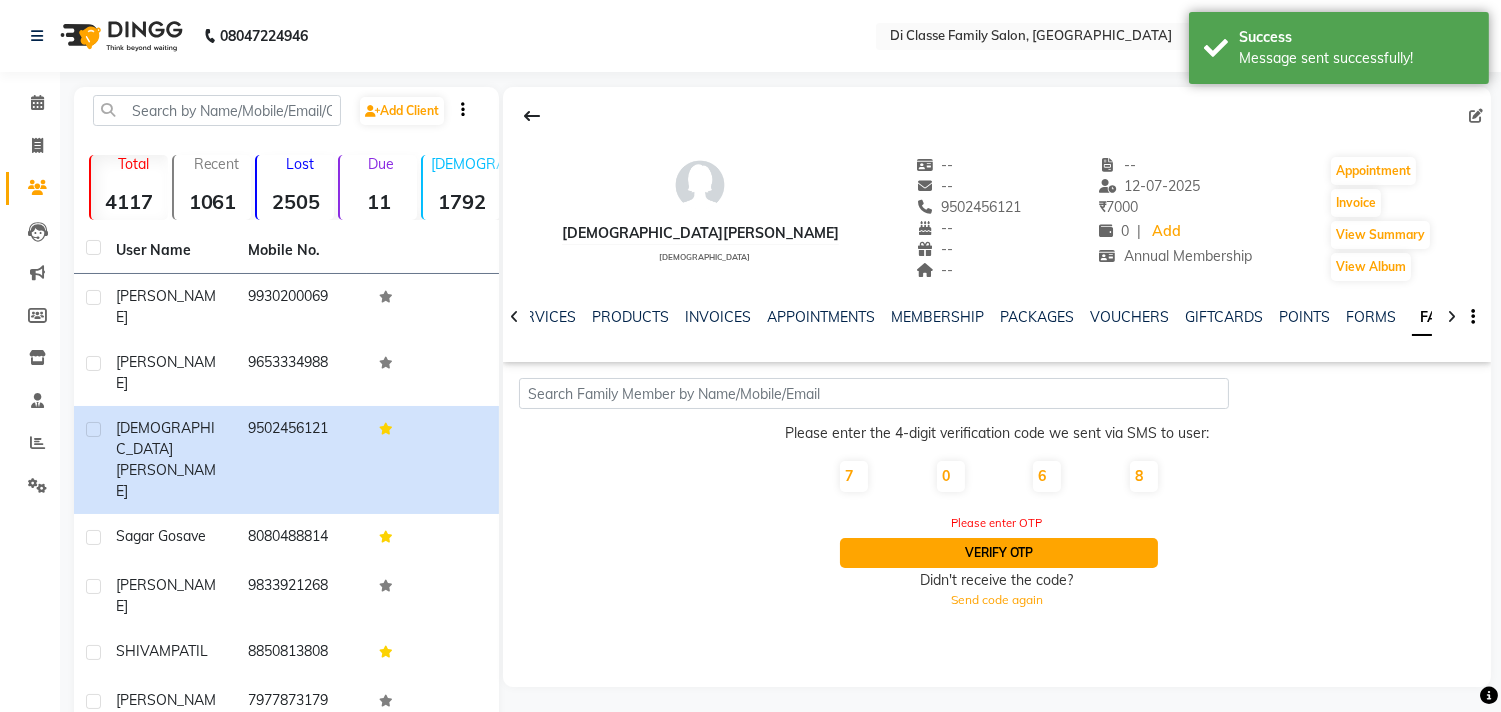 click on "Verify OTP" at bounding box center [998, 553] 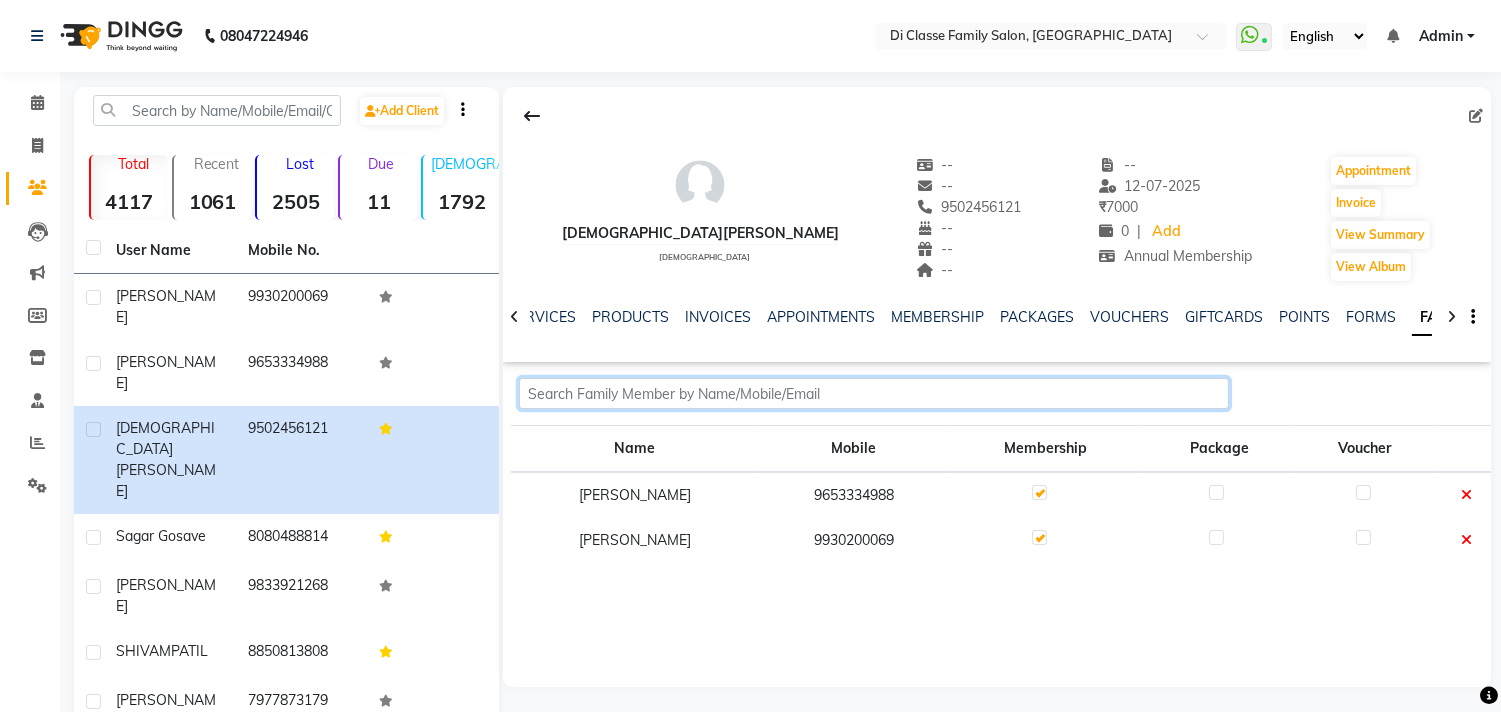 click at bounding box center [873, 393] 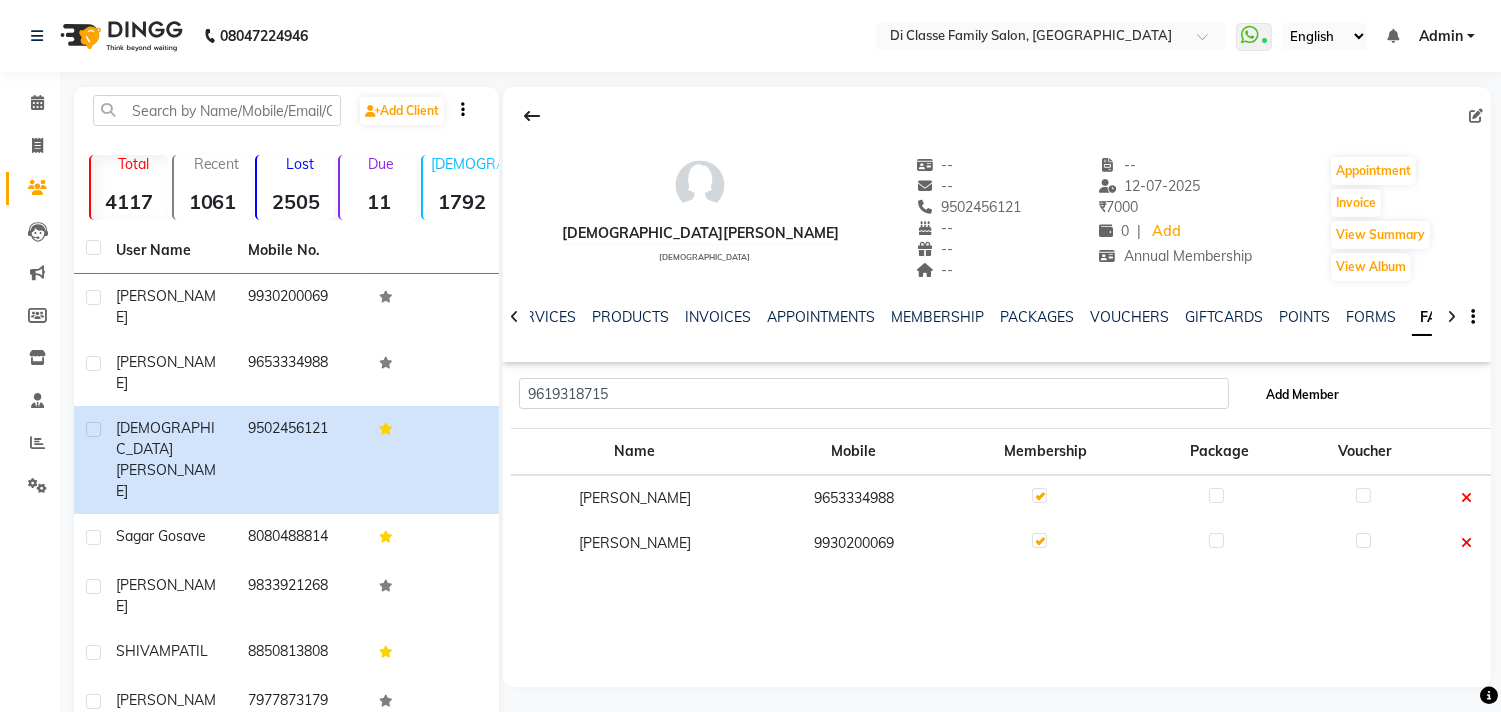 click on "Add Member" 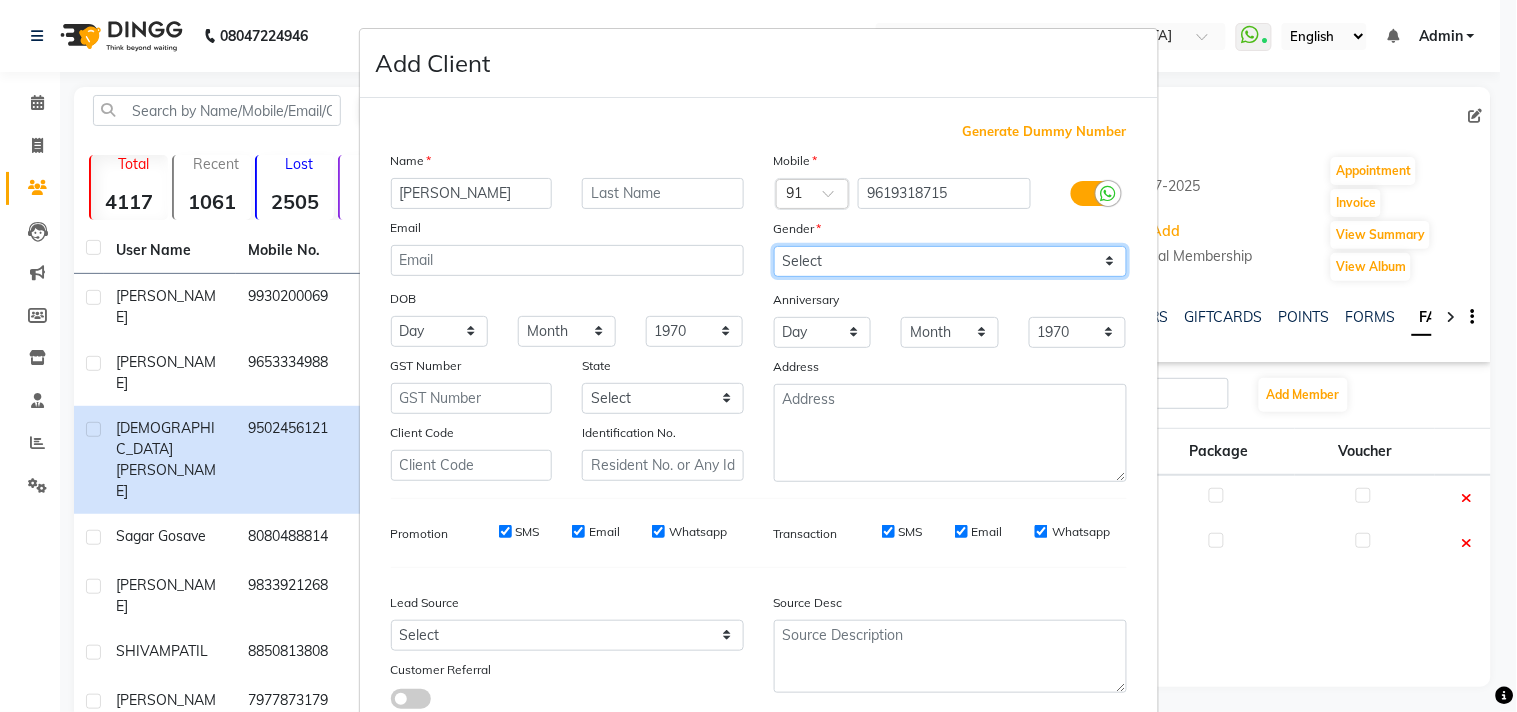 click on "Select Male Female Other Prefer Not To Say" at bounding box center [950, 261] 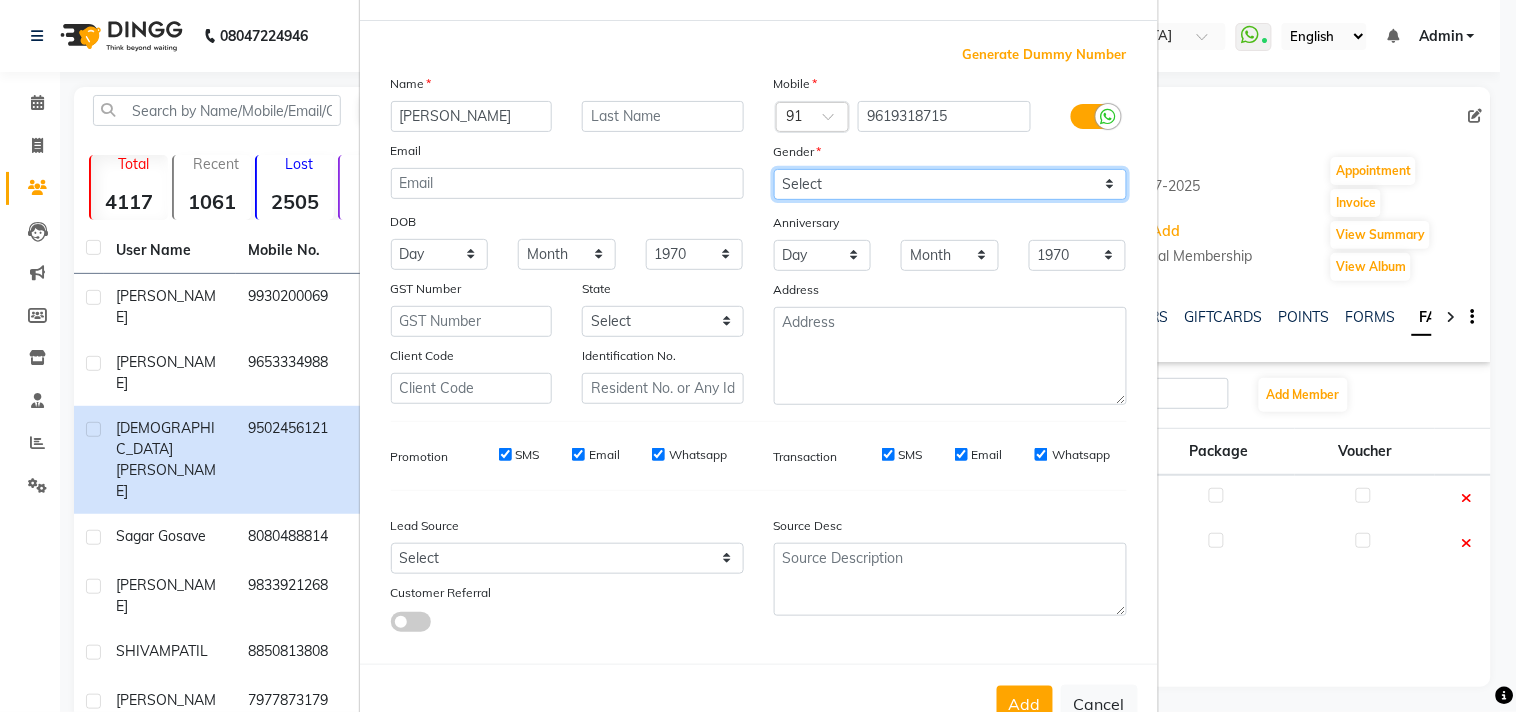 scroll, scrollTop: 138, scrollLeft: 0, axis: vertical 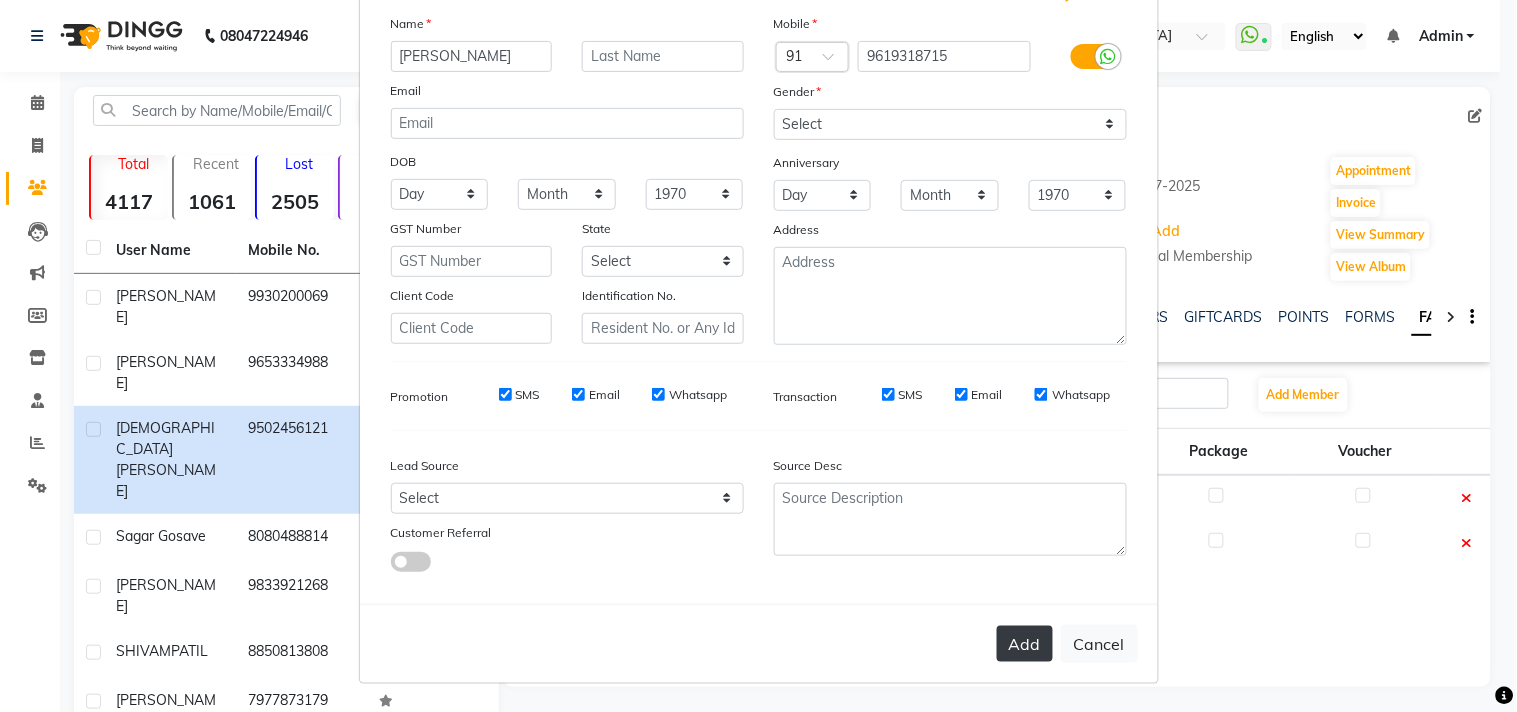 click on "Add" at bounding box center (1025, 644) 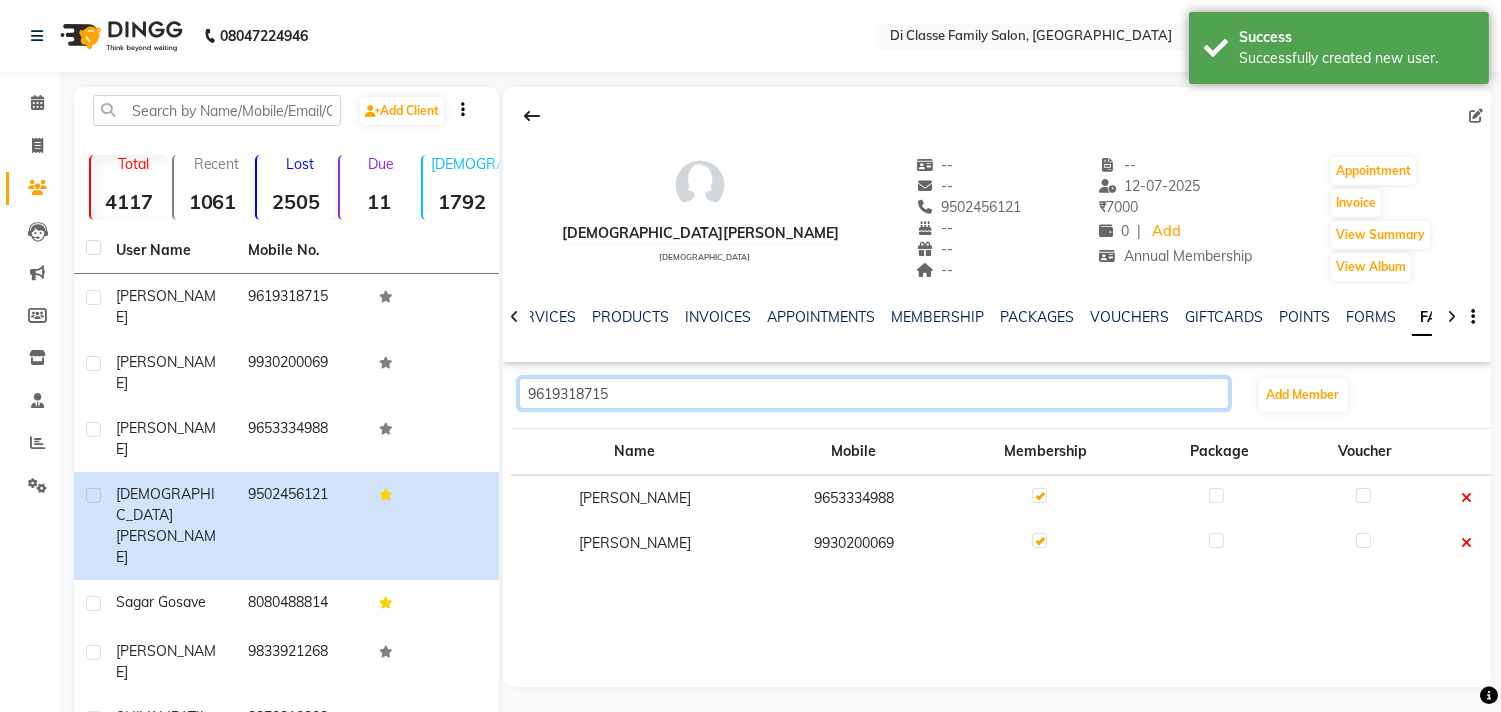 click on "9619318715" at bounding box center (873, 393) 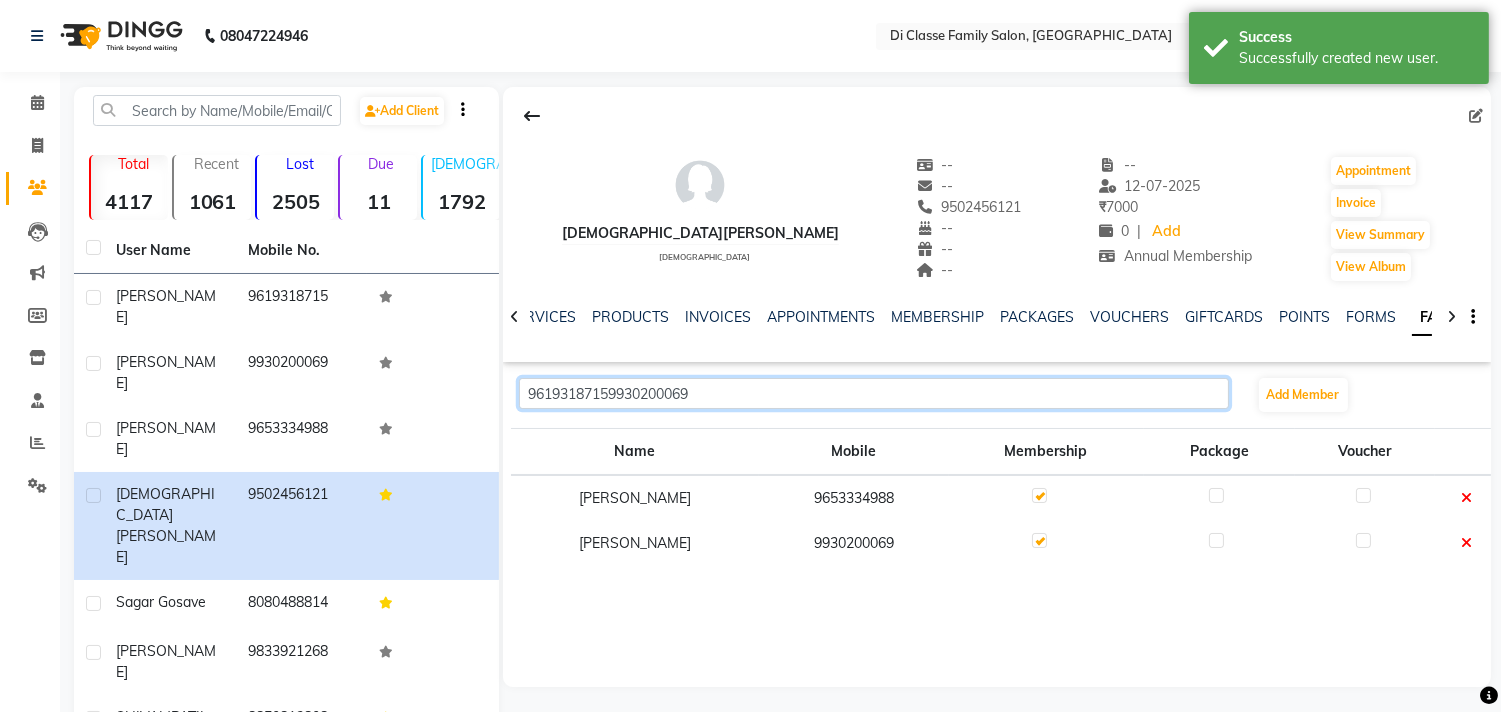 click on "96193187159930200069" at bounding box center (873, 393) 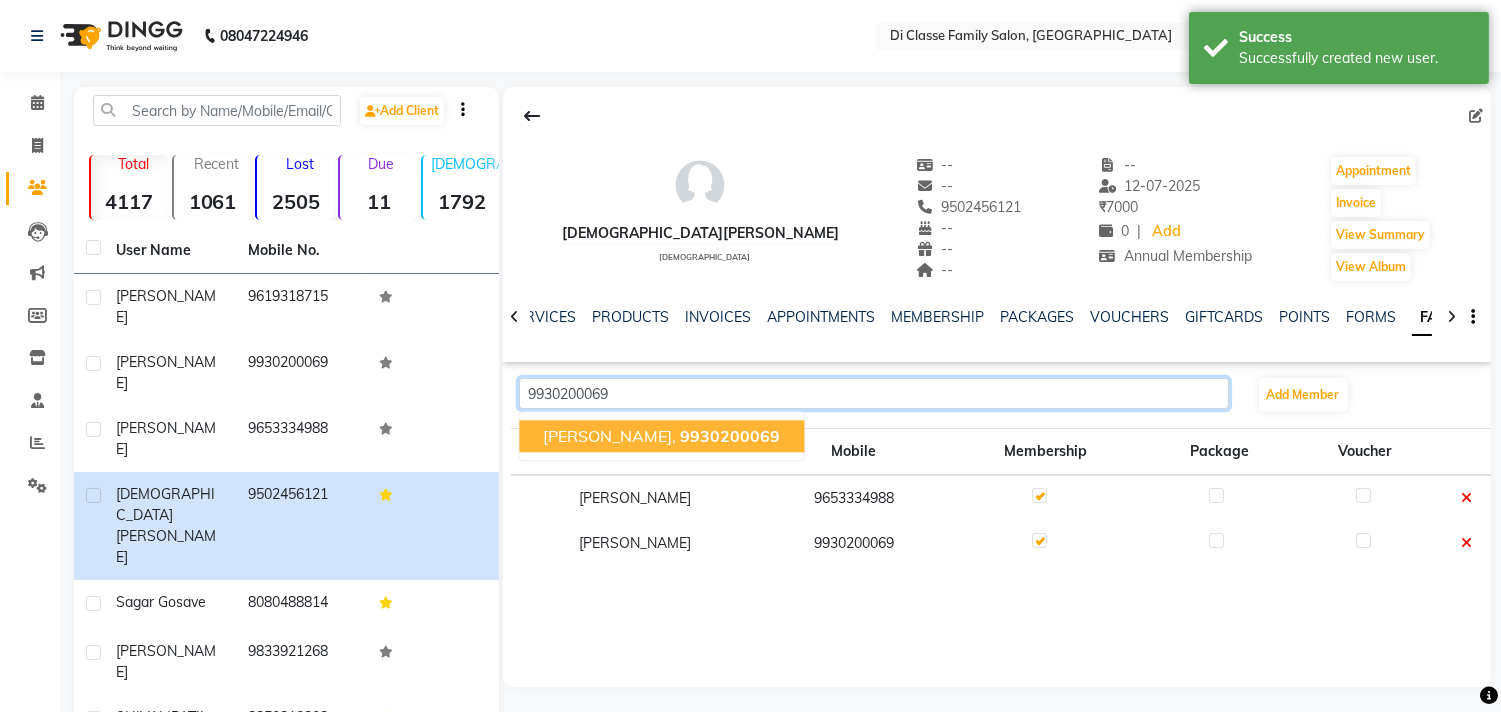 click on "9930200069" at bounding box center [873, 393] 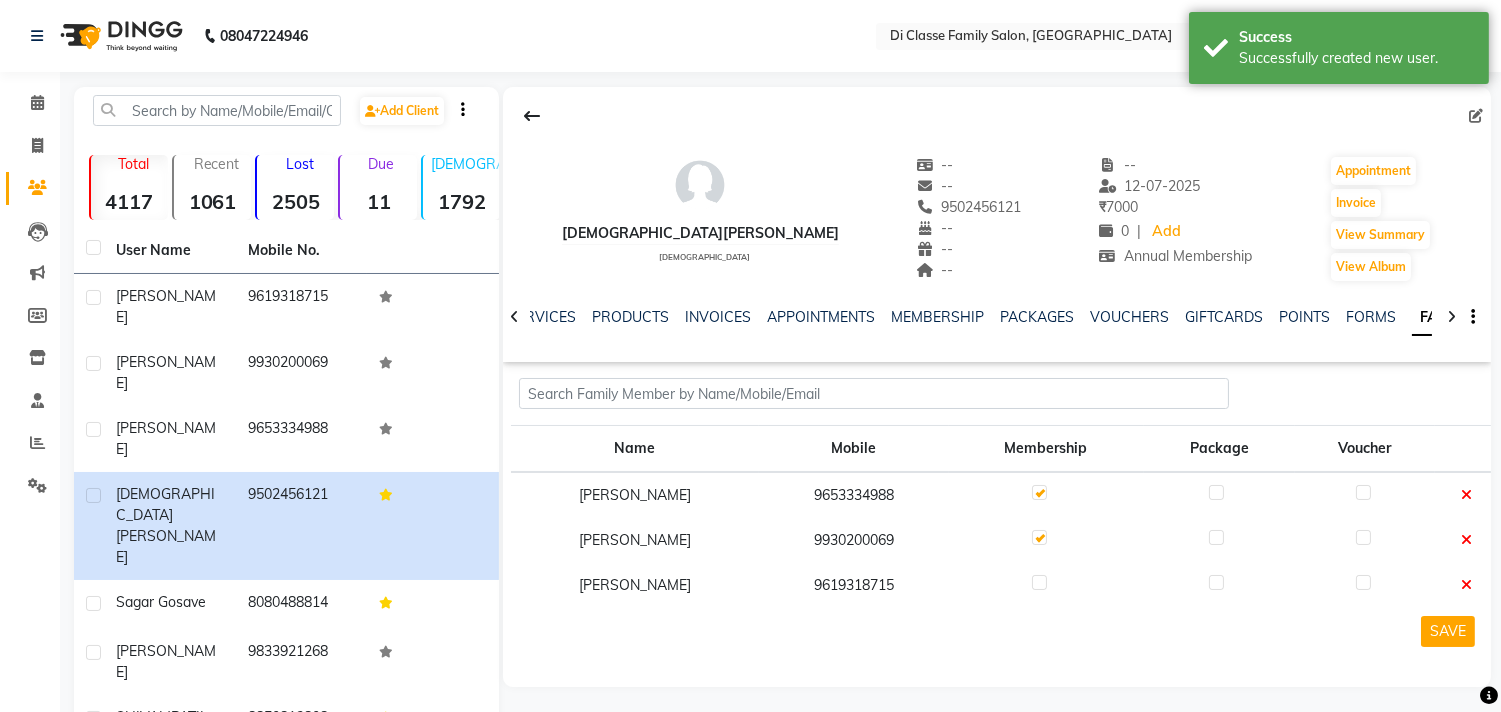 click 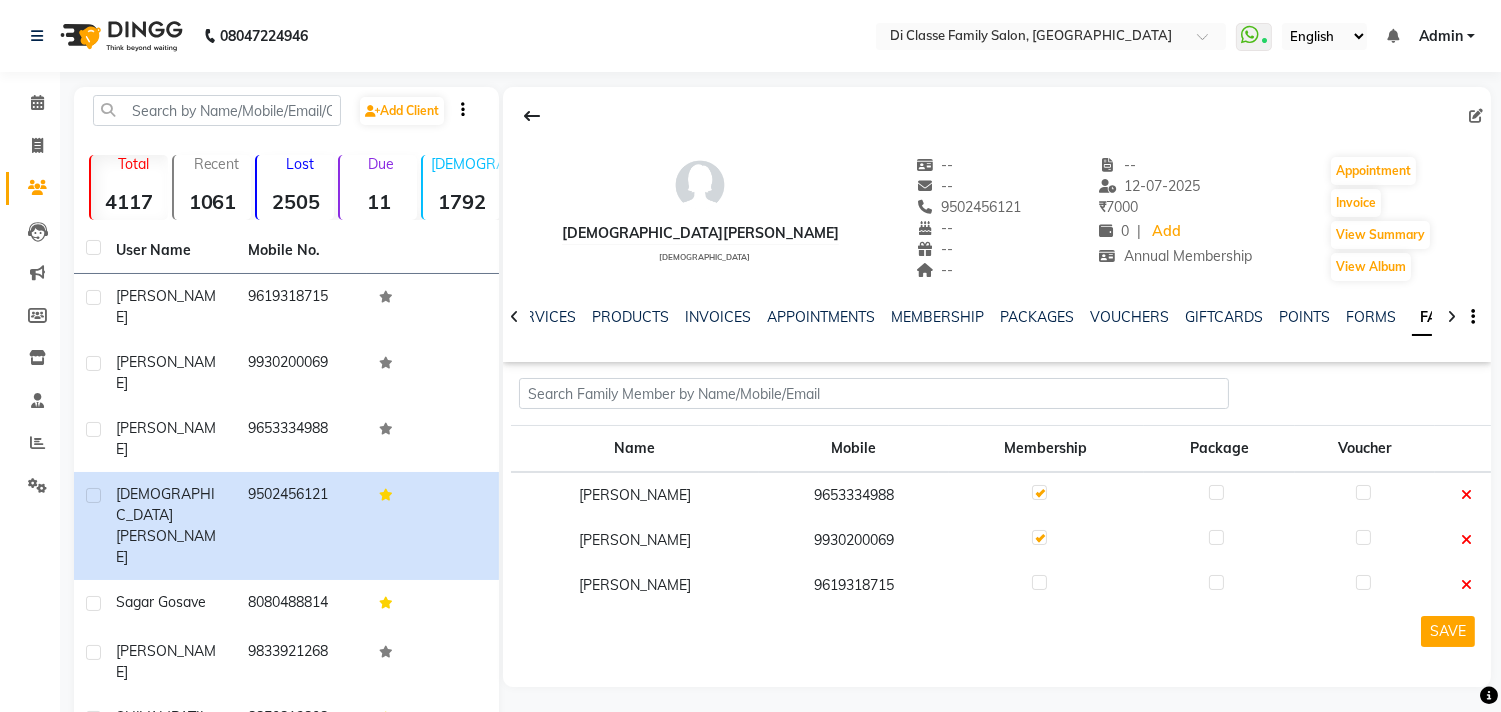 click 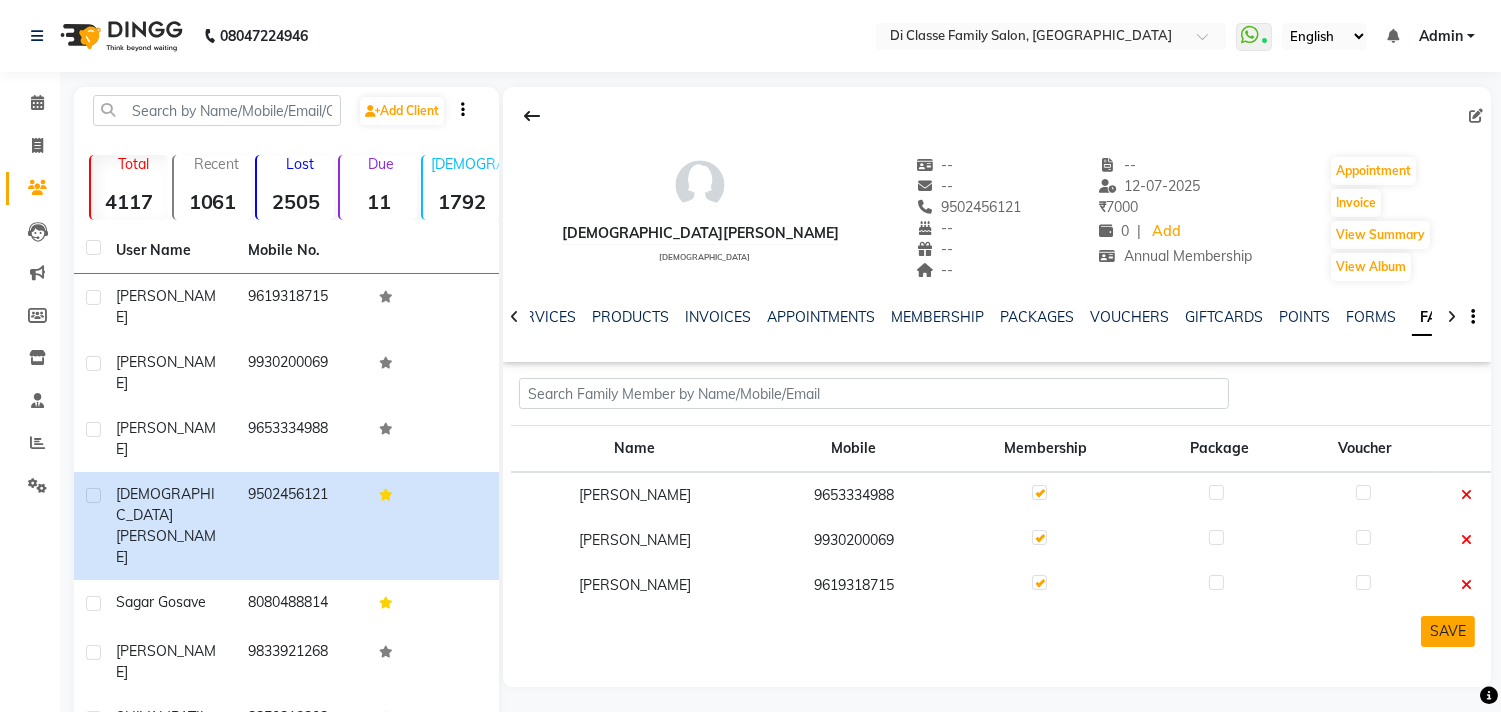 click on "SAVE" 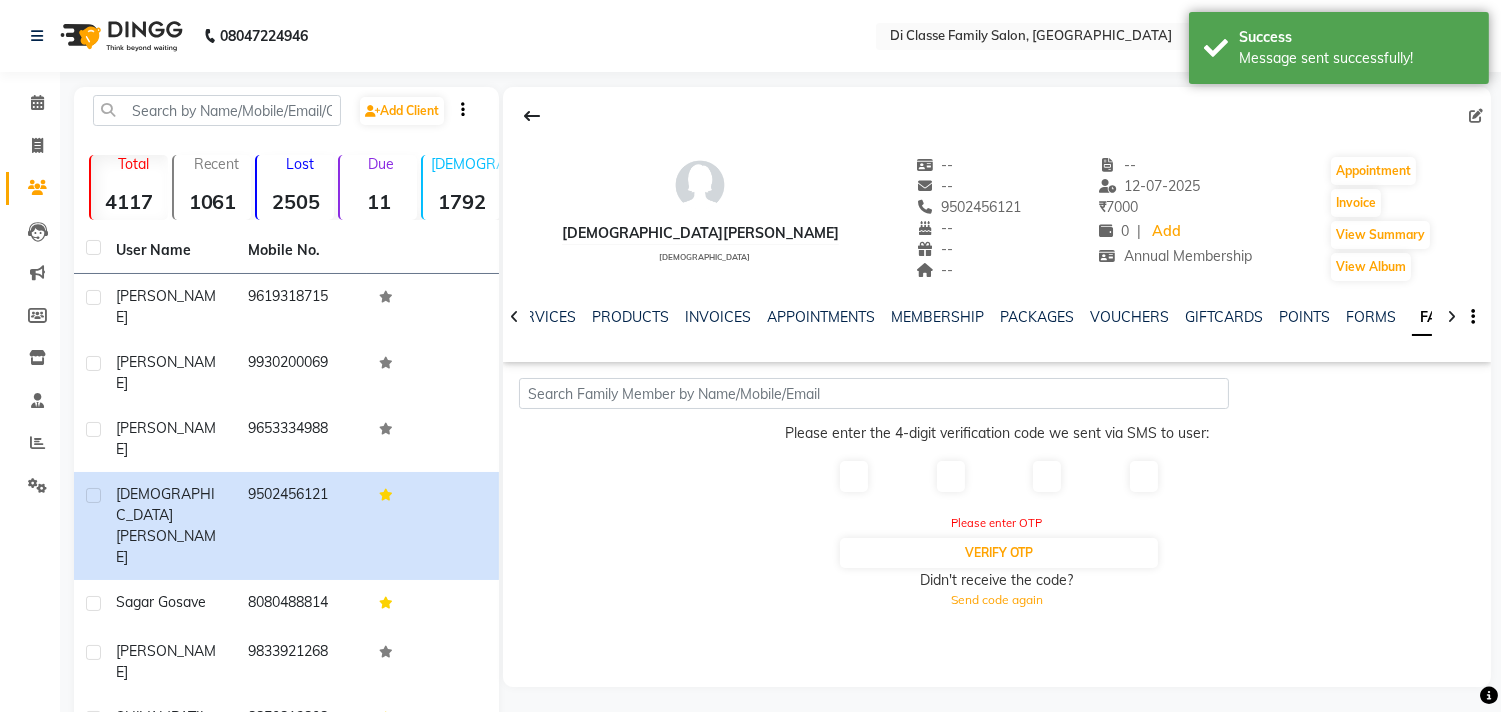 click at bounding box center (996, 484) 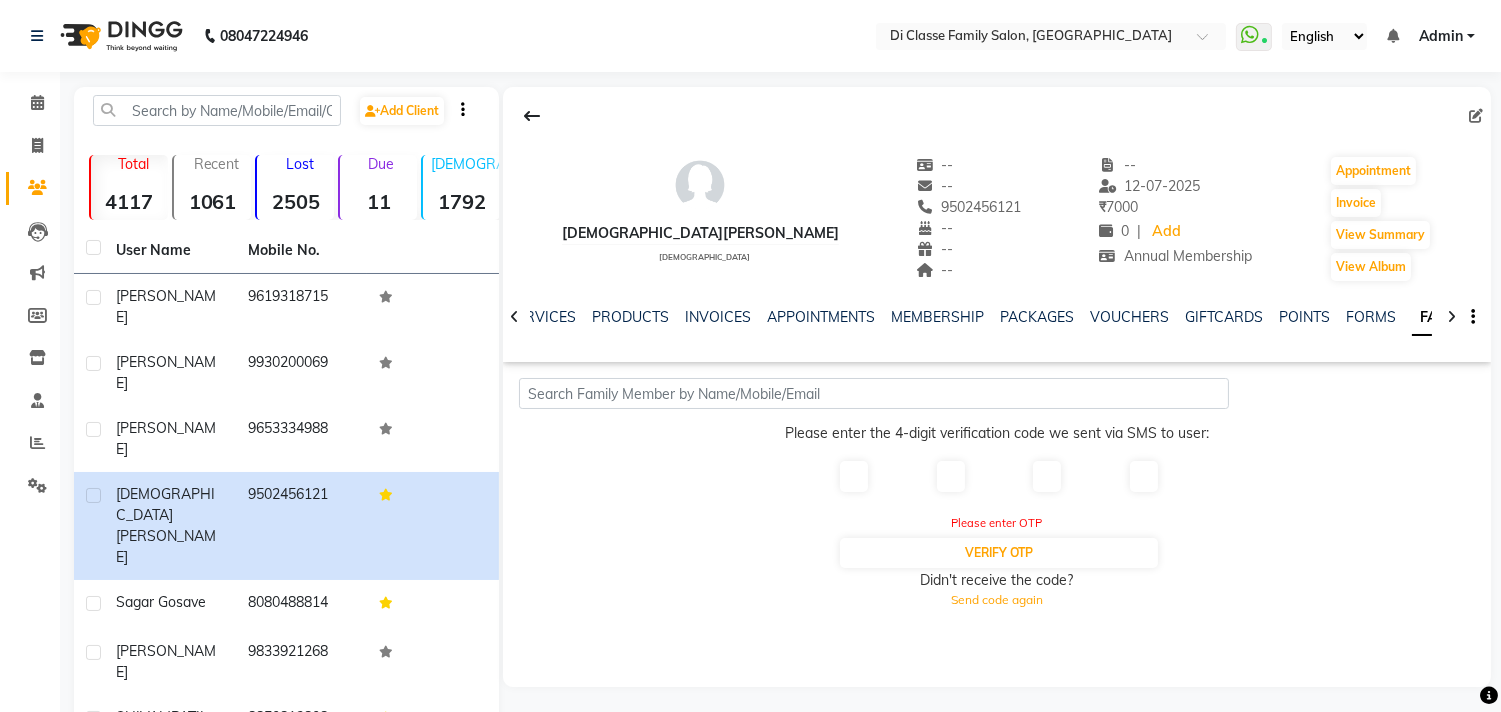 click at bounding box center [996, 484] 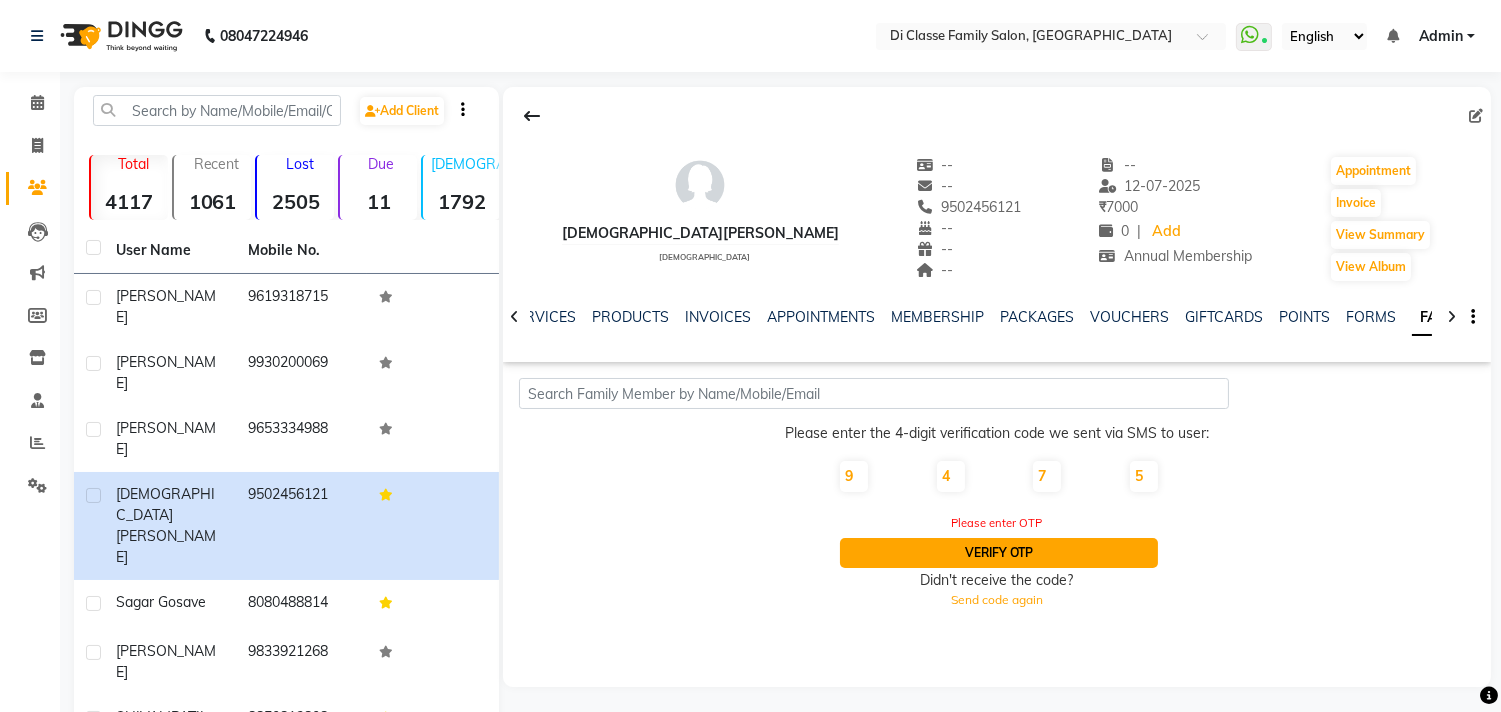 click on "Verify OTP" at bounding box center [998, 553] 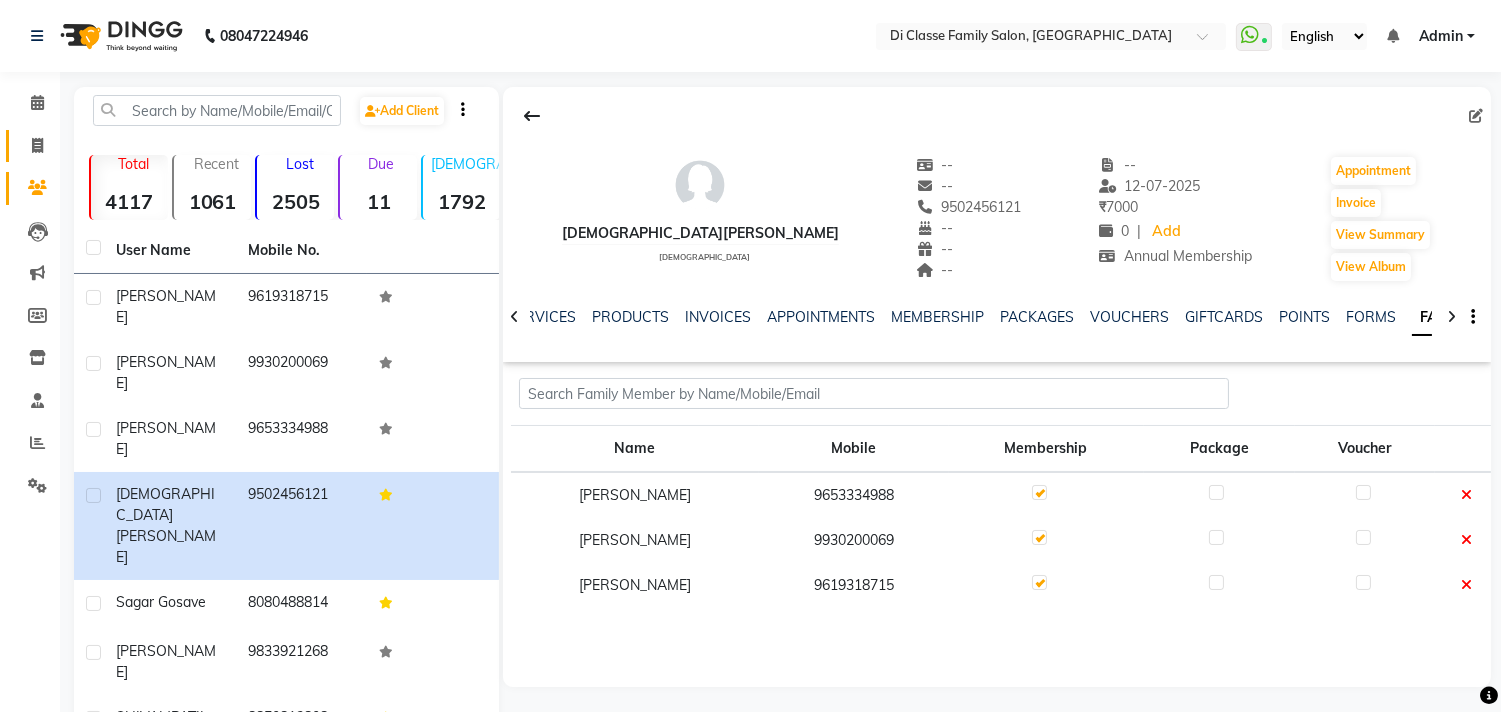 drag, startPoint x: 24, startPoint y: 145, endPoint x: 35, endPoint y: 144, distance: 11.045361 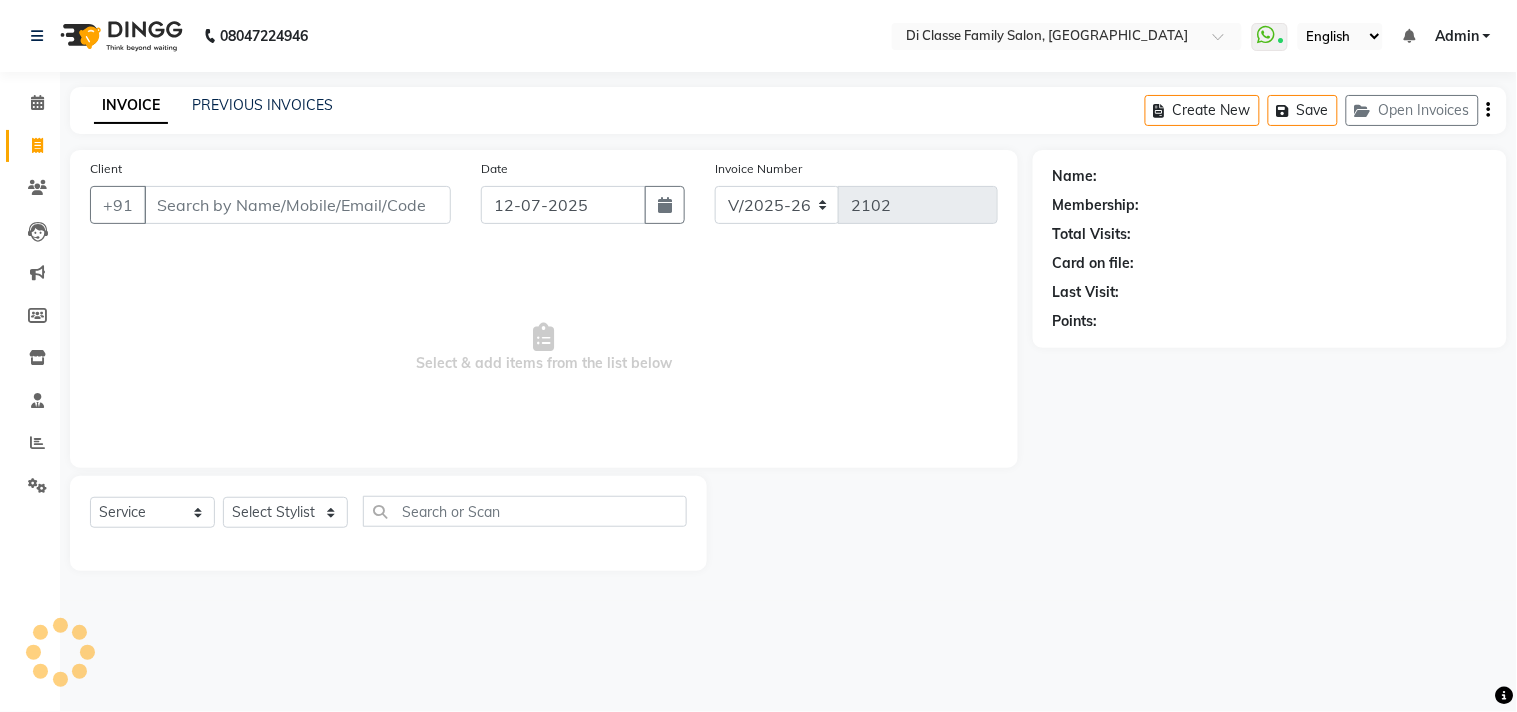 click on "INVOICE PREVIOUS INVOICES Create New   Save   Open Invoices" 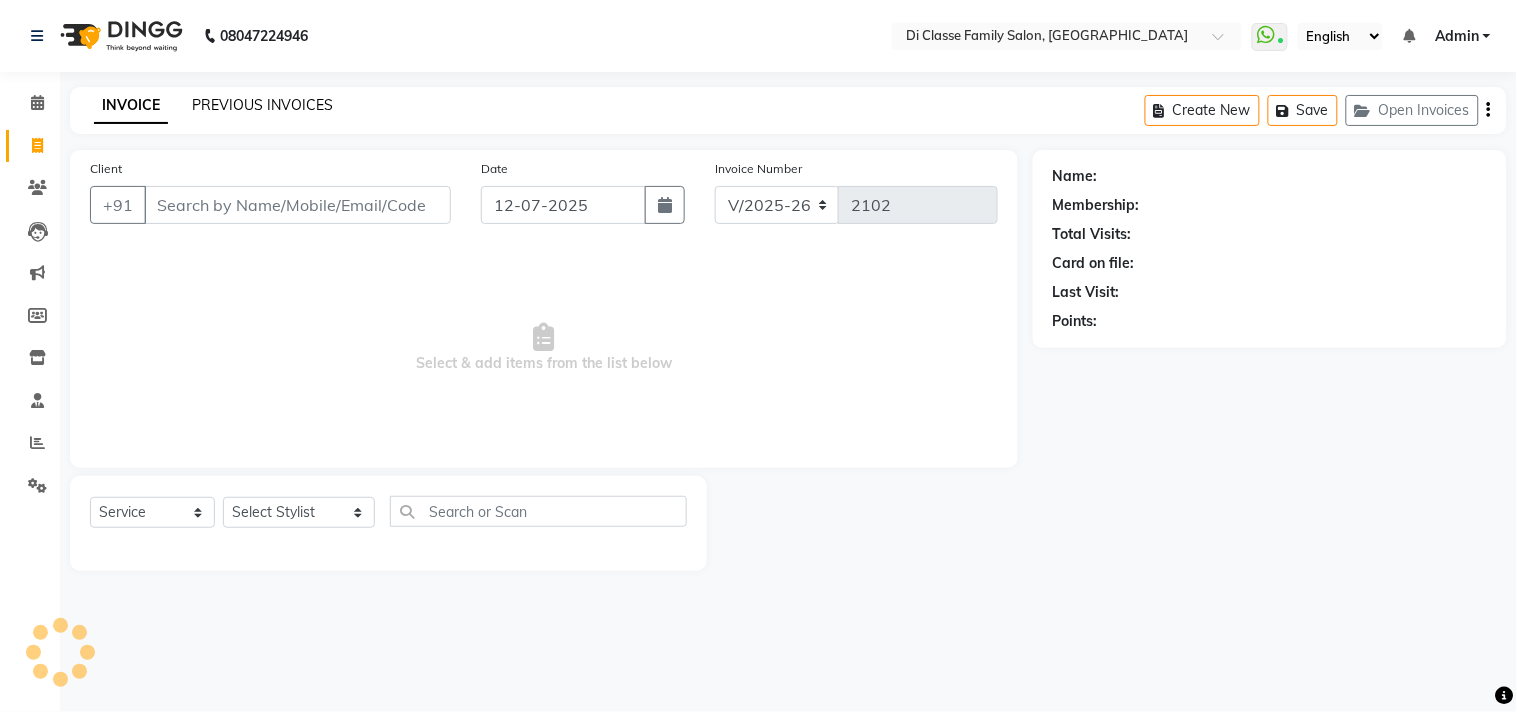 click on "PREVIOUS INVOICES" 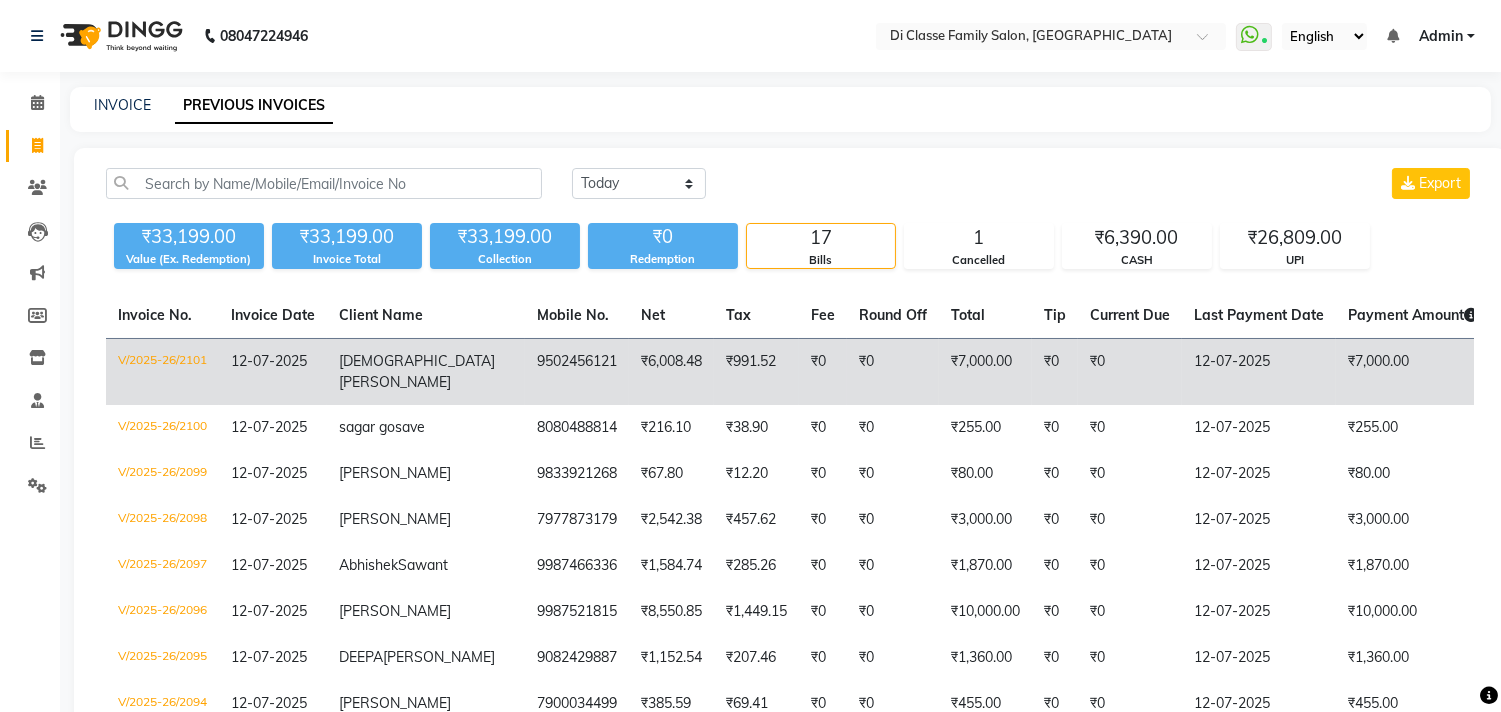 click on "₹6,008.48" 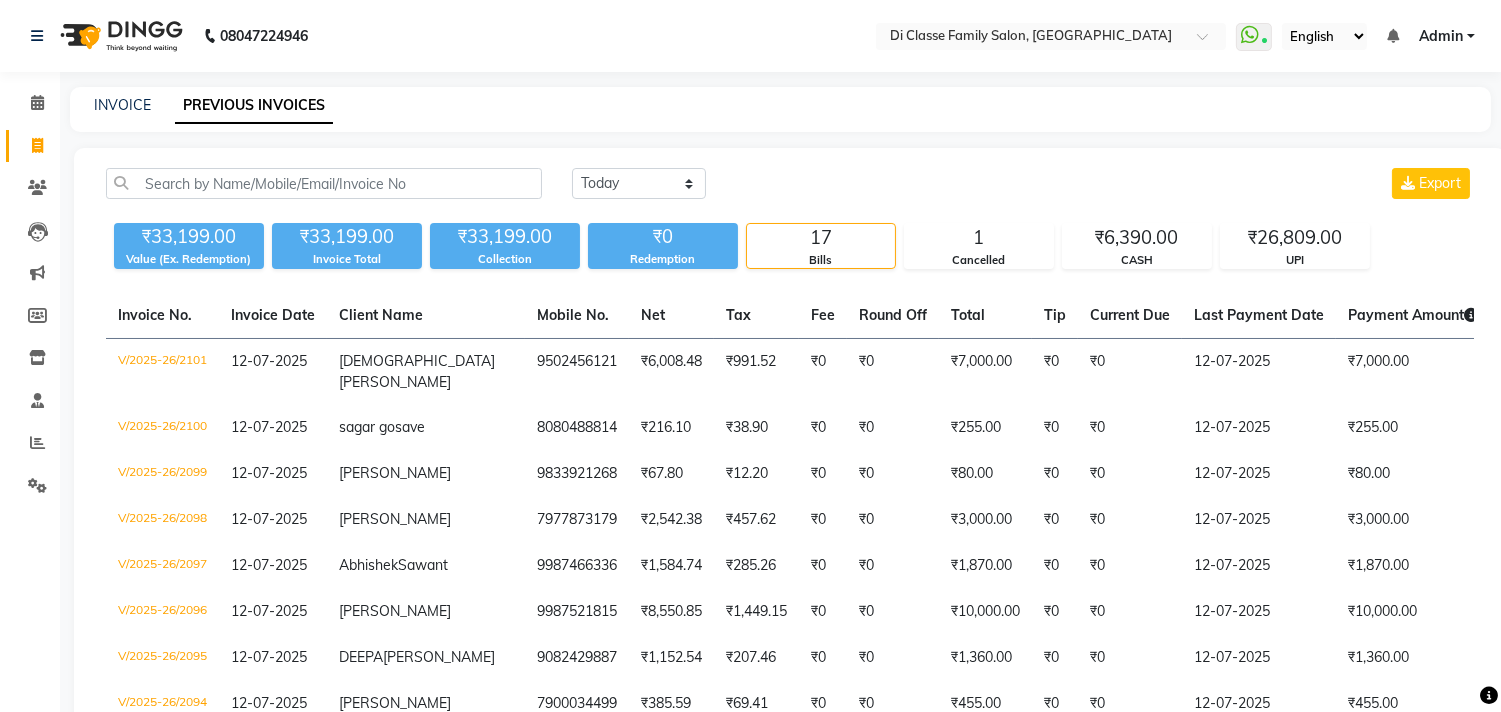 click on "INVOICE PREVIOUS INVOICES" 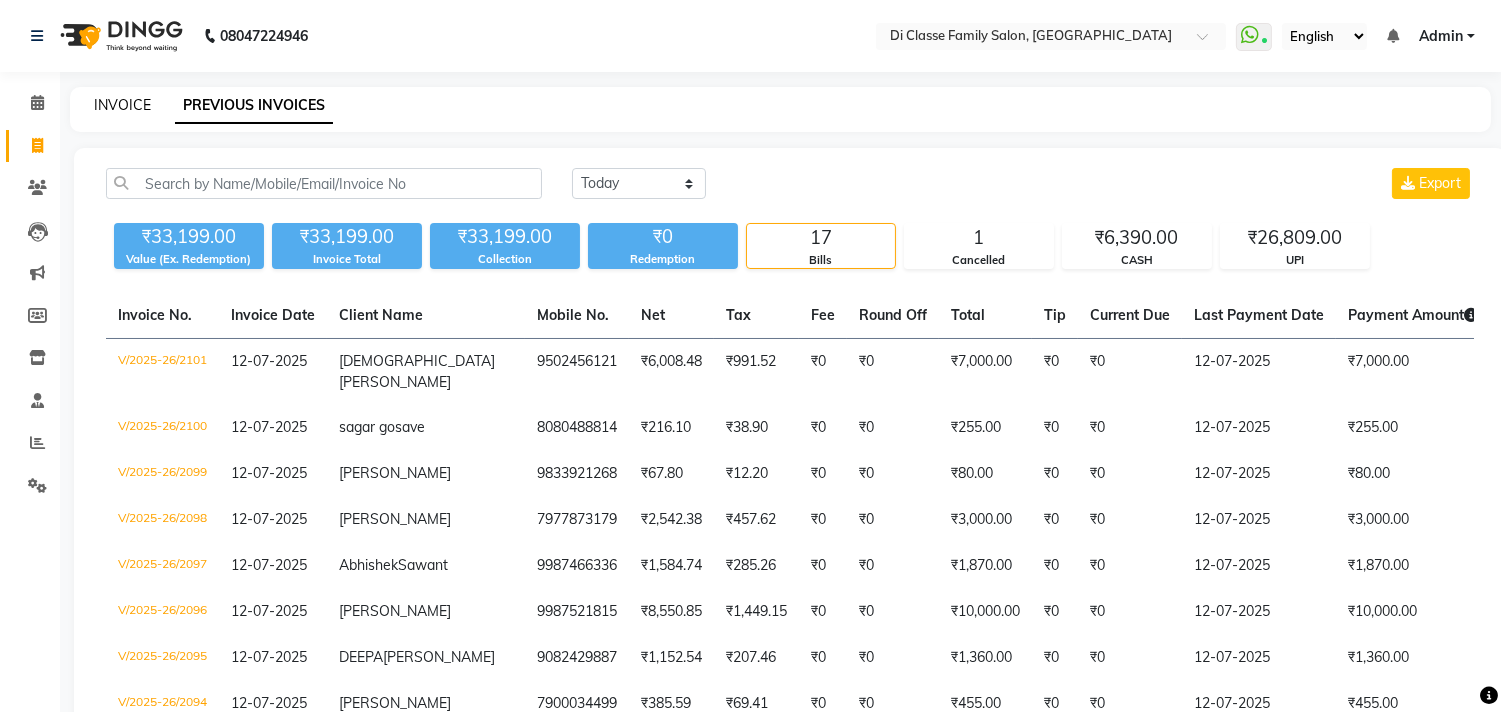 click on "INVOICE" 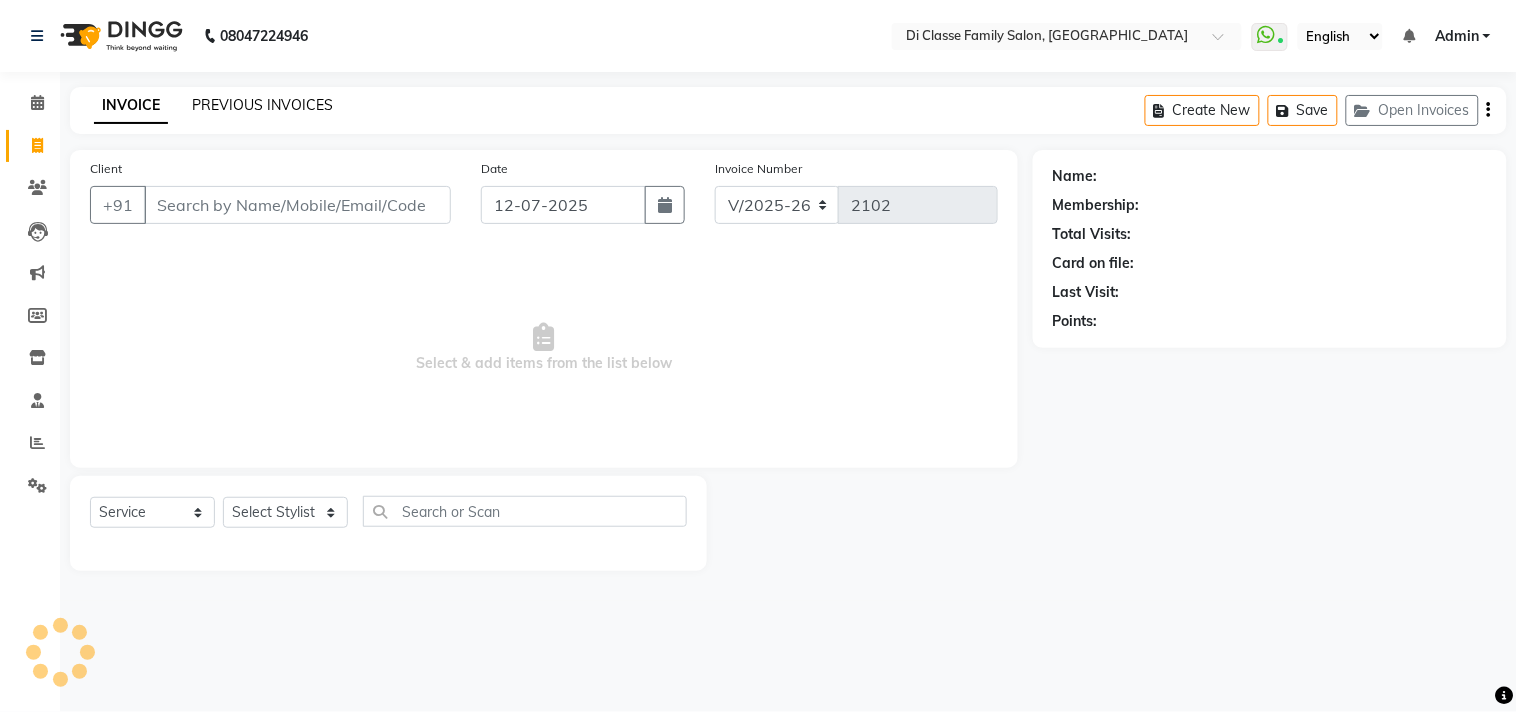 click on "PREVIOUS INVOICES" 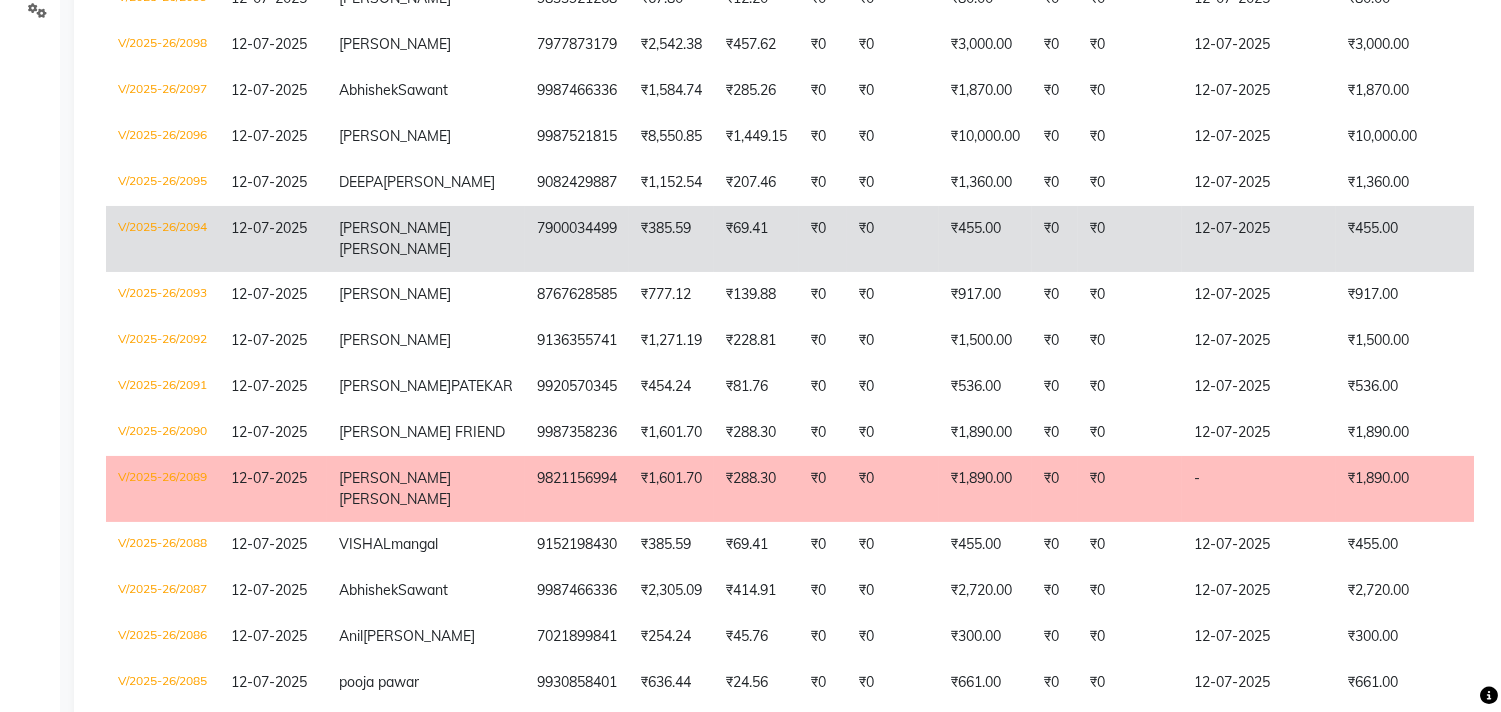 scroll, scrollTop: 32, scrollLeft: 0, axis: vertical 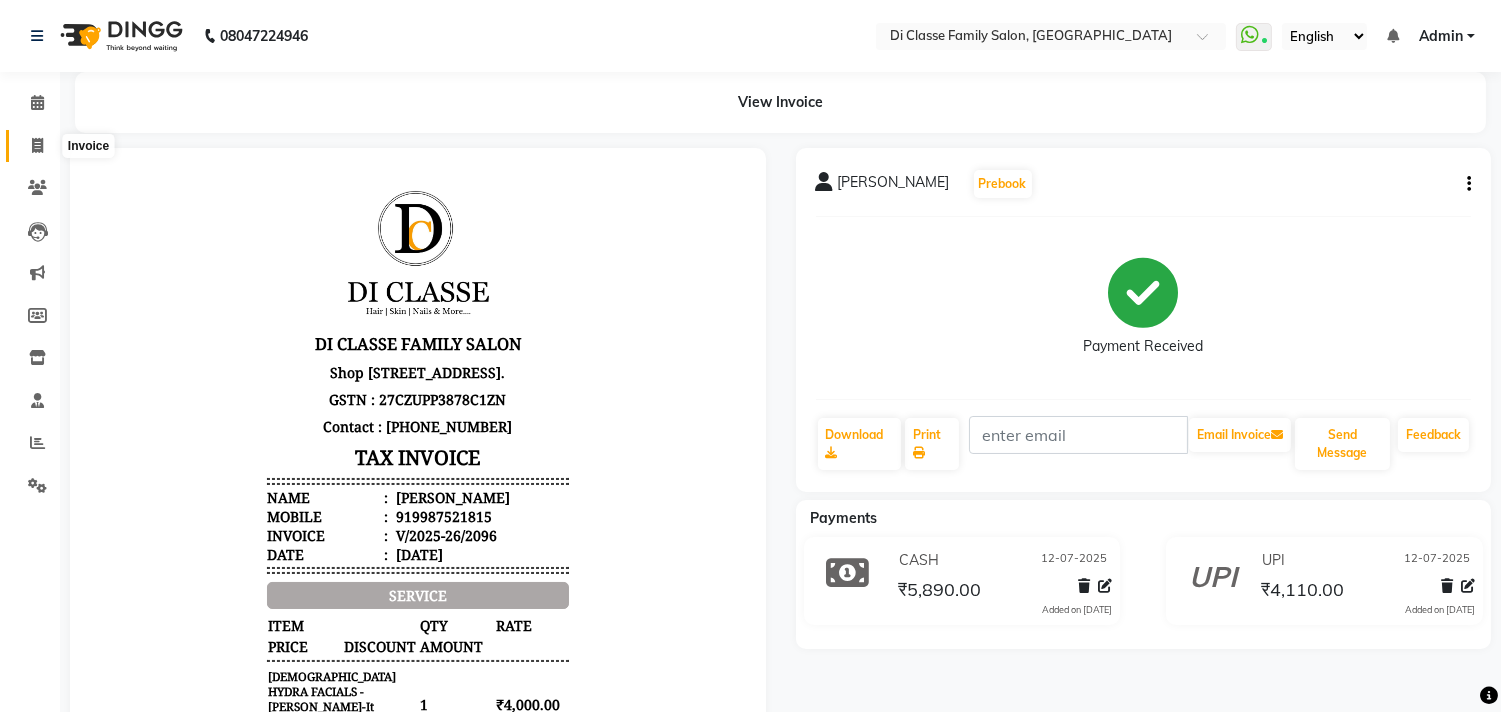 click 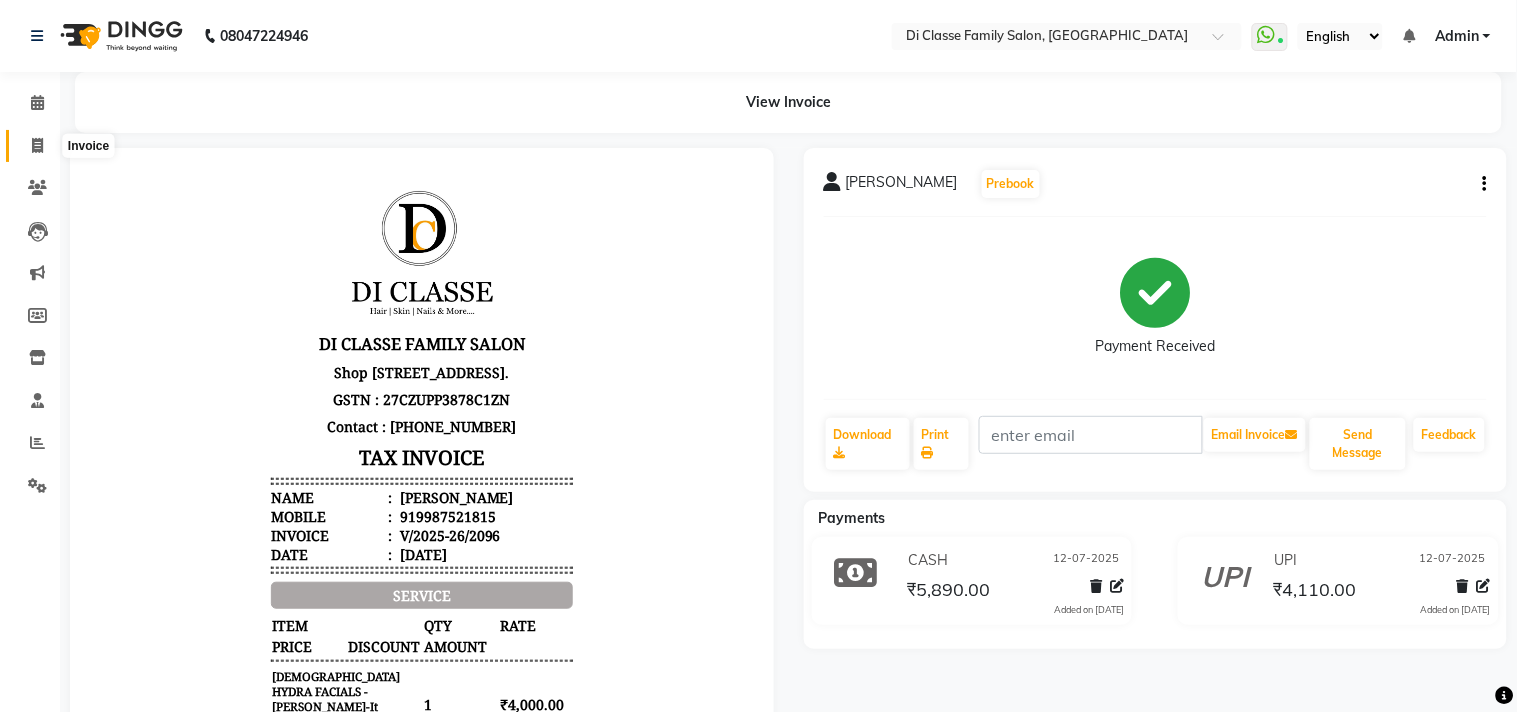 select on "service" 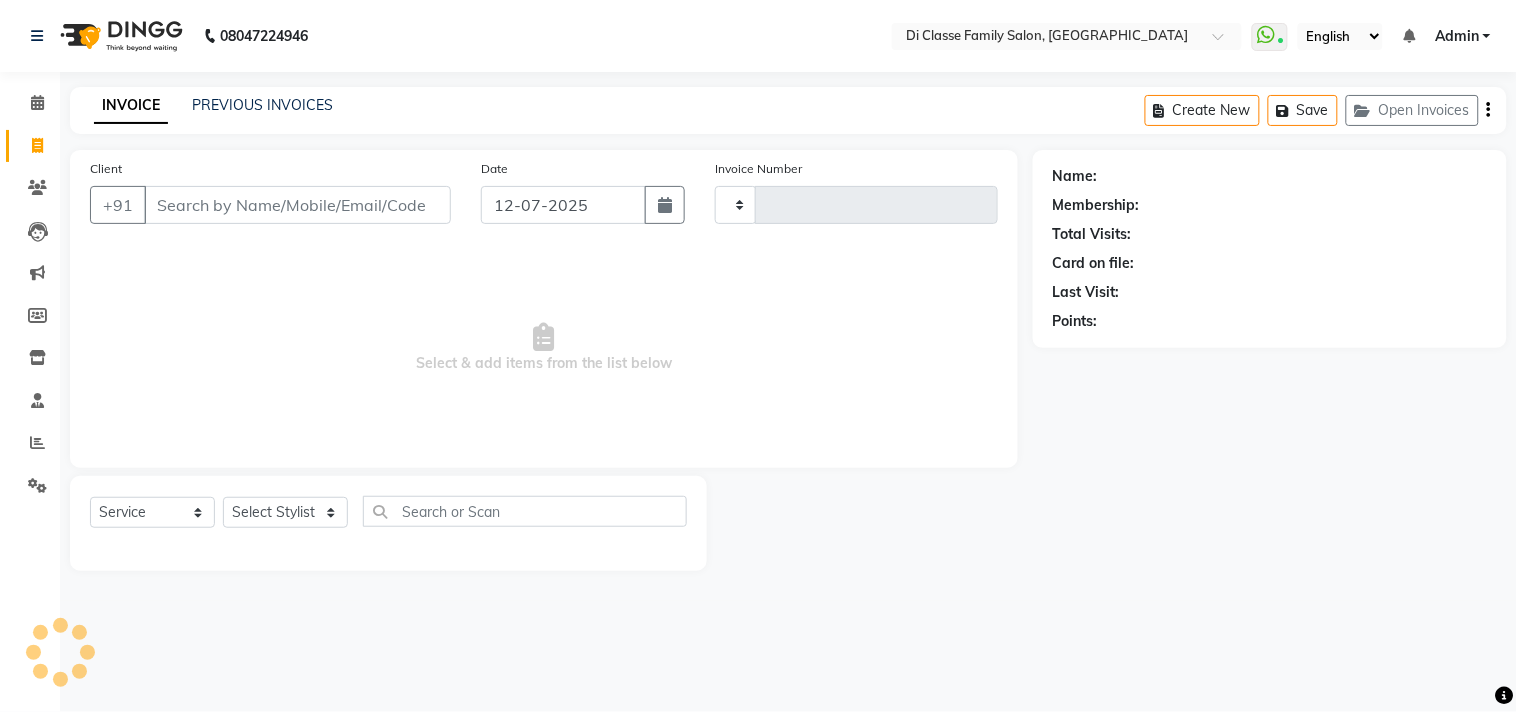type on "2097" 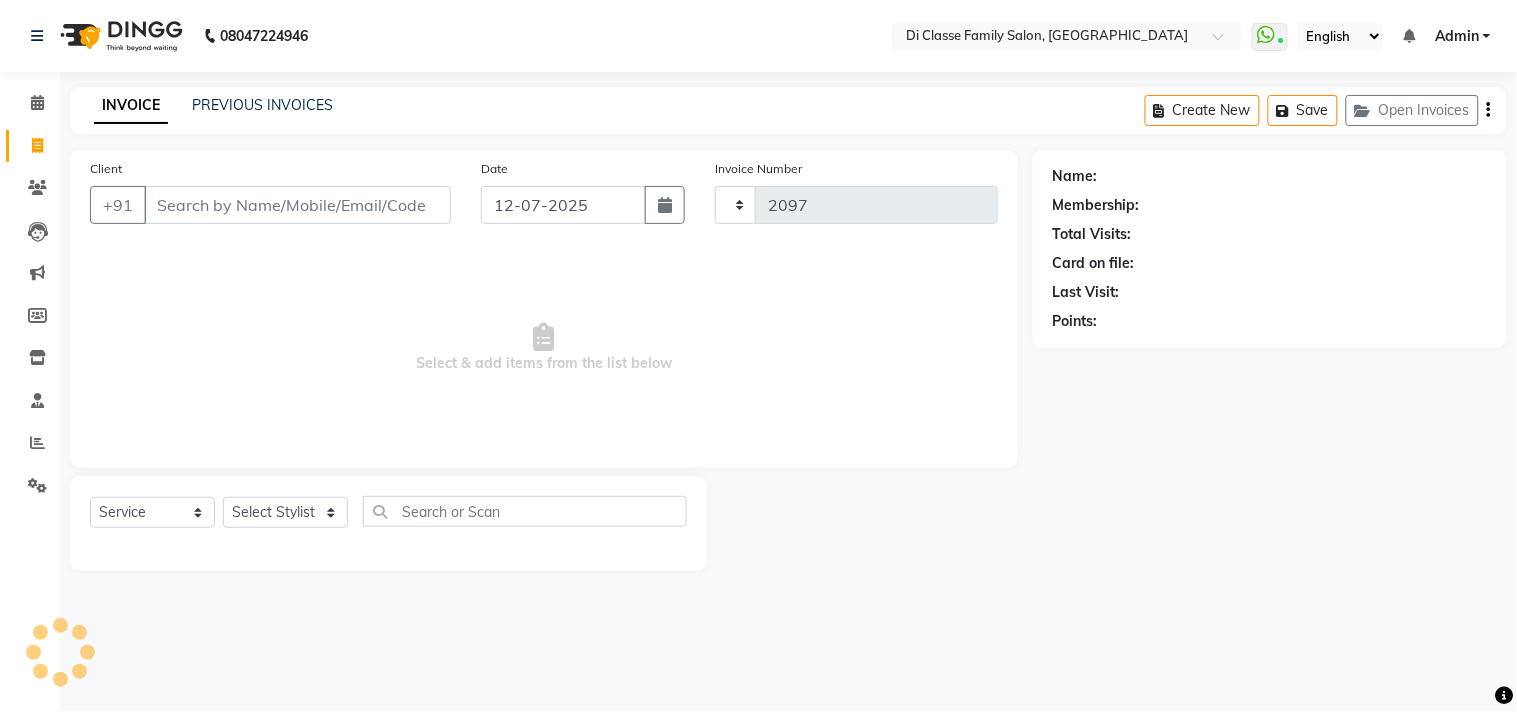 click on "INVOICE PREVIOUS INVOICES" 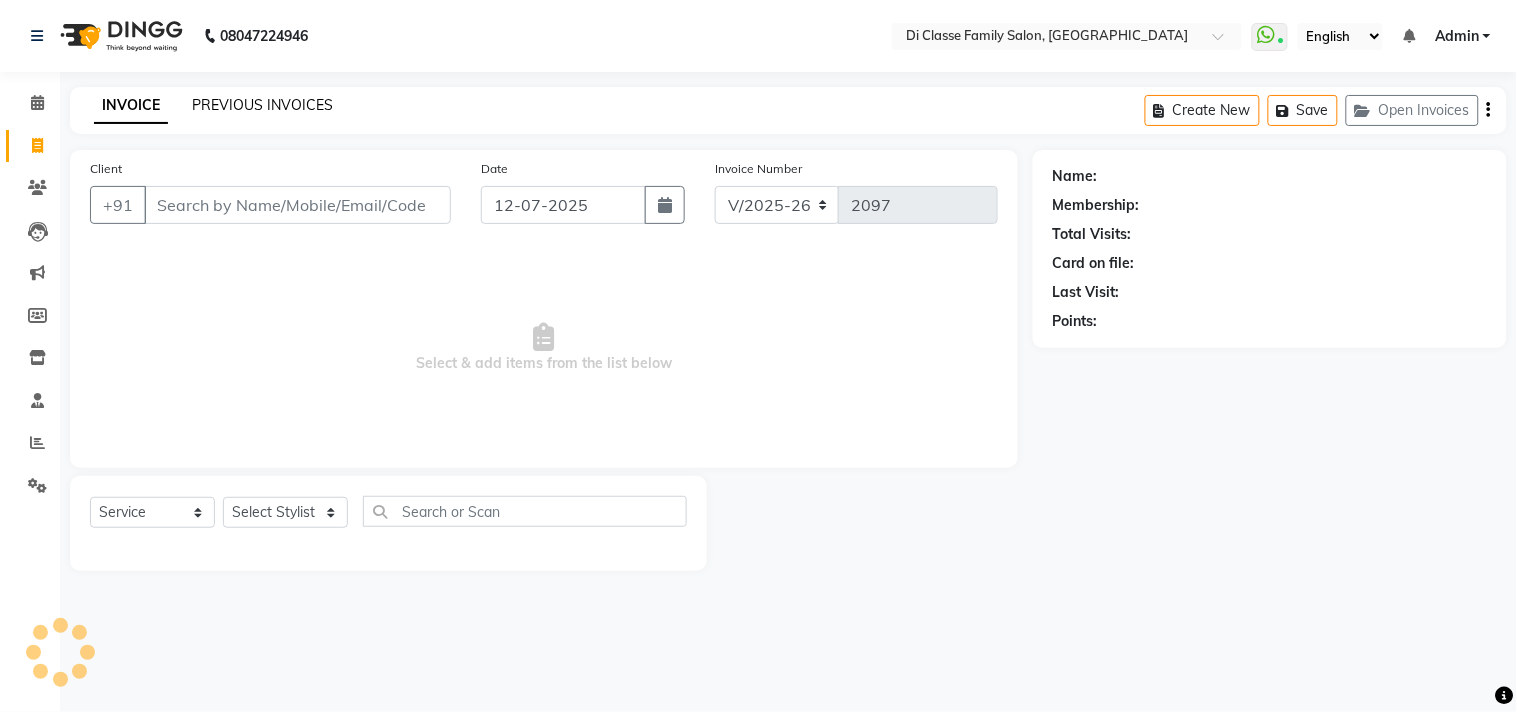 click on "PREVIOUS INVOICES" 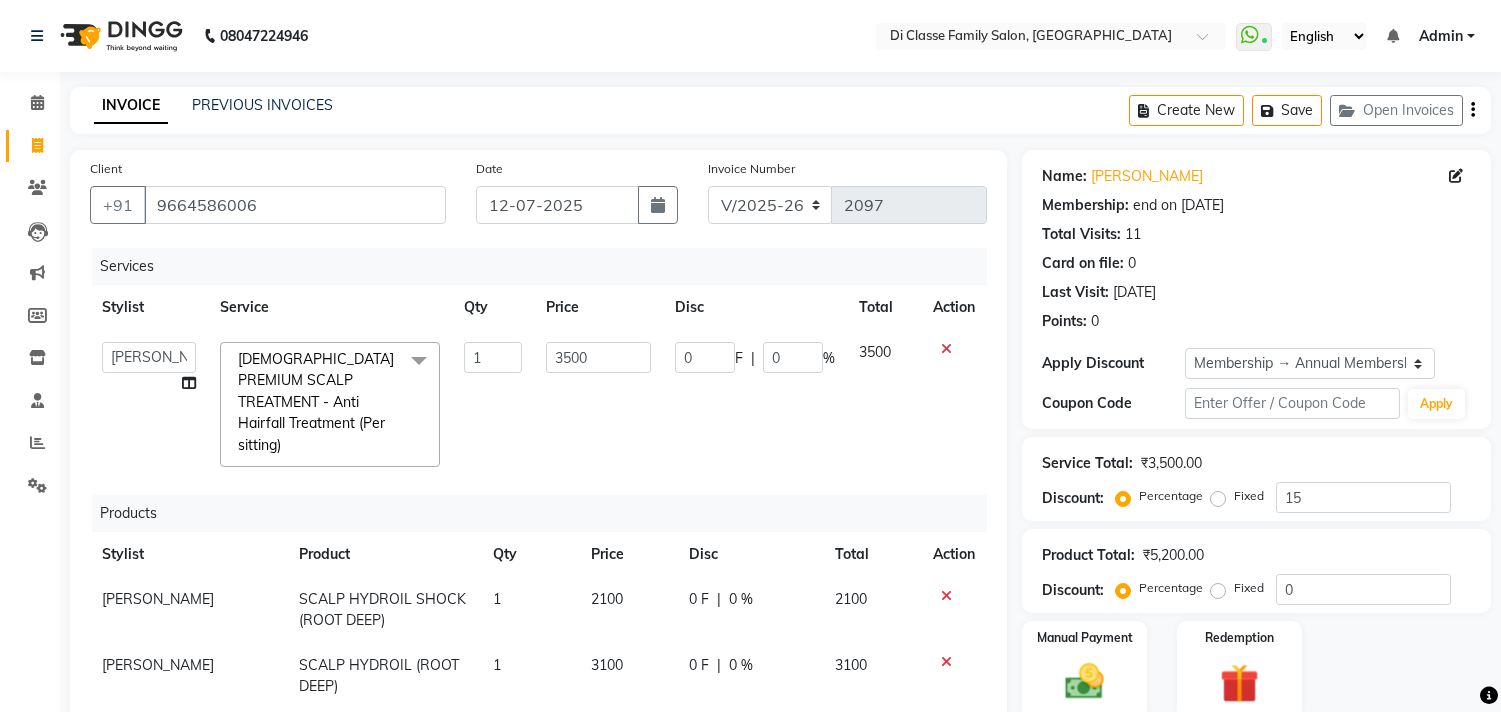 select on "4704" 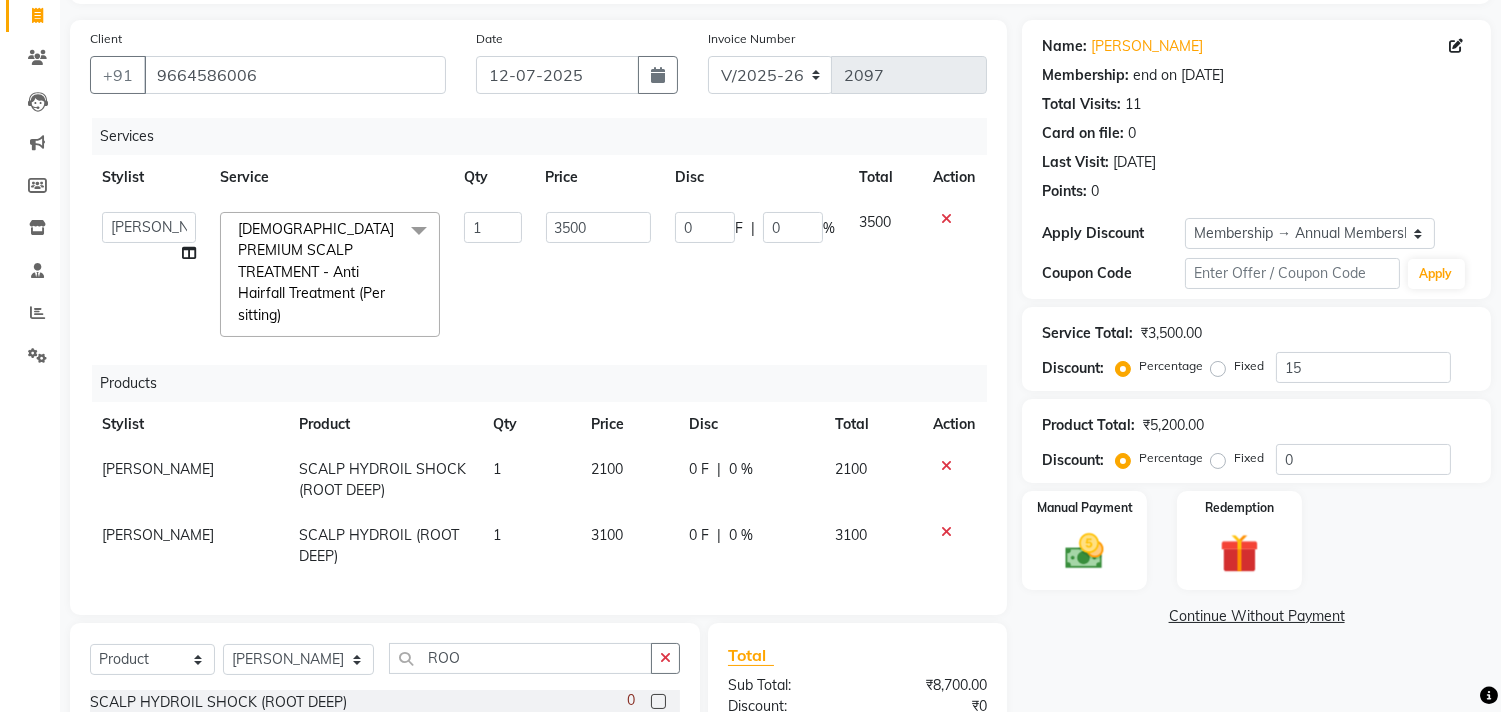 scroll, scrollTop: 0, scrollLeft: 0, axis: both 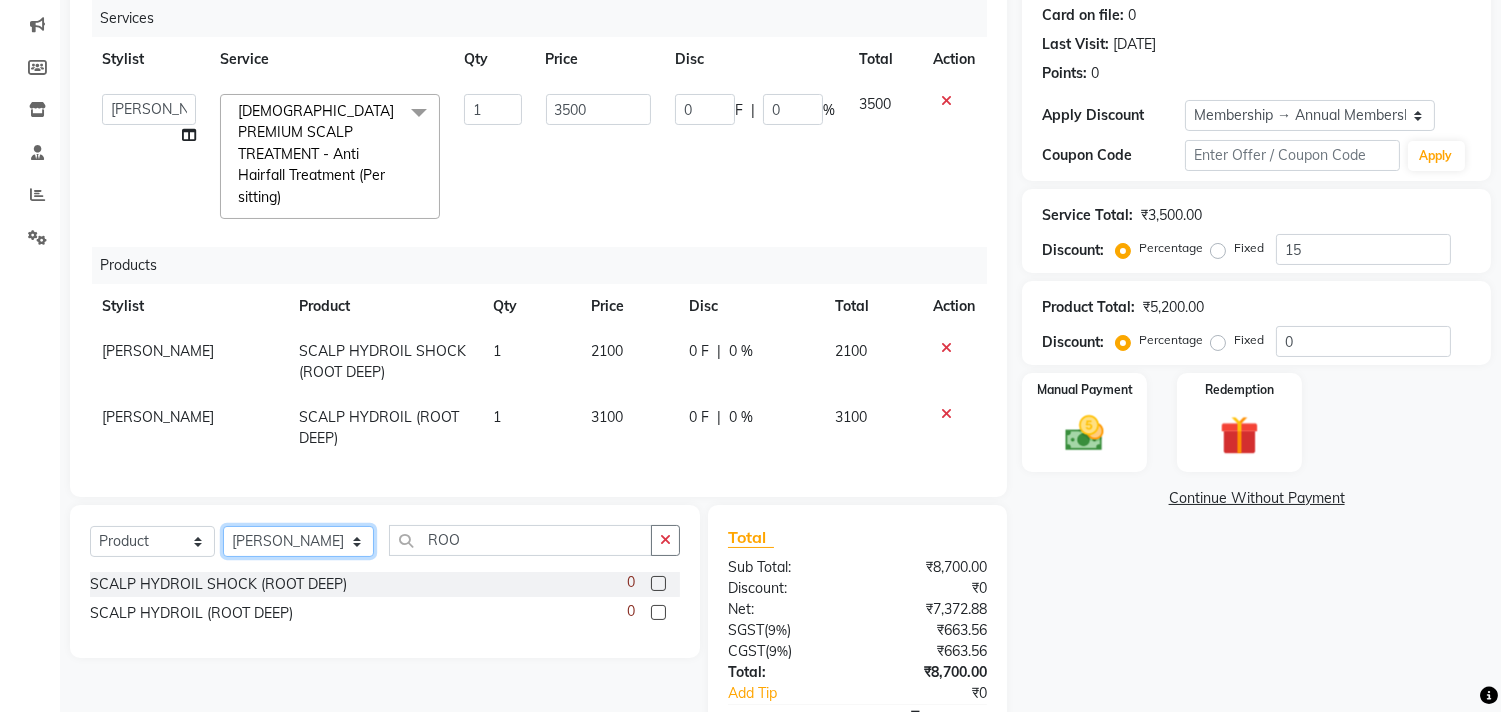click on "Select Stylist [PERSON_NAME]  [PERSON_NAME]  [PERSON_NAME]  Front Desk Javed [PERSON_NAME]  [PERSON_NAME]  Pooja Jadhav [PERSON_NAME] [PERSON_NAME] [PERSON_NAME] SACHIN [PERSON_NAME] SAHAJAN [PERSON_NAME]  [PERSON_NAME] [PERSON_NAME] [PERSON_NAME] [PERSON_NAME] [PERSON_NAME] [PERSON_NAME] [PERSON_NAME]" 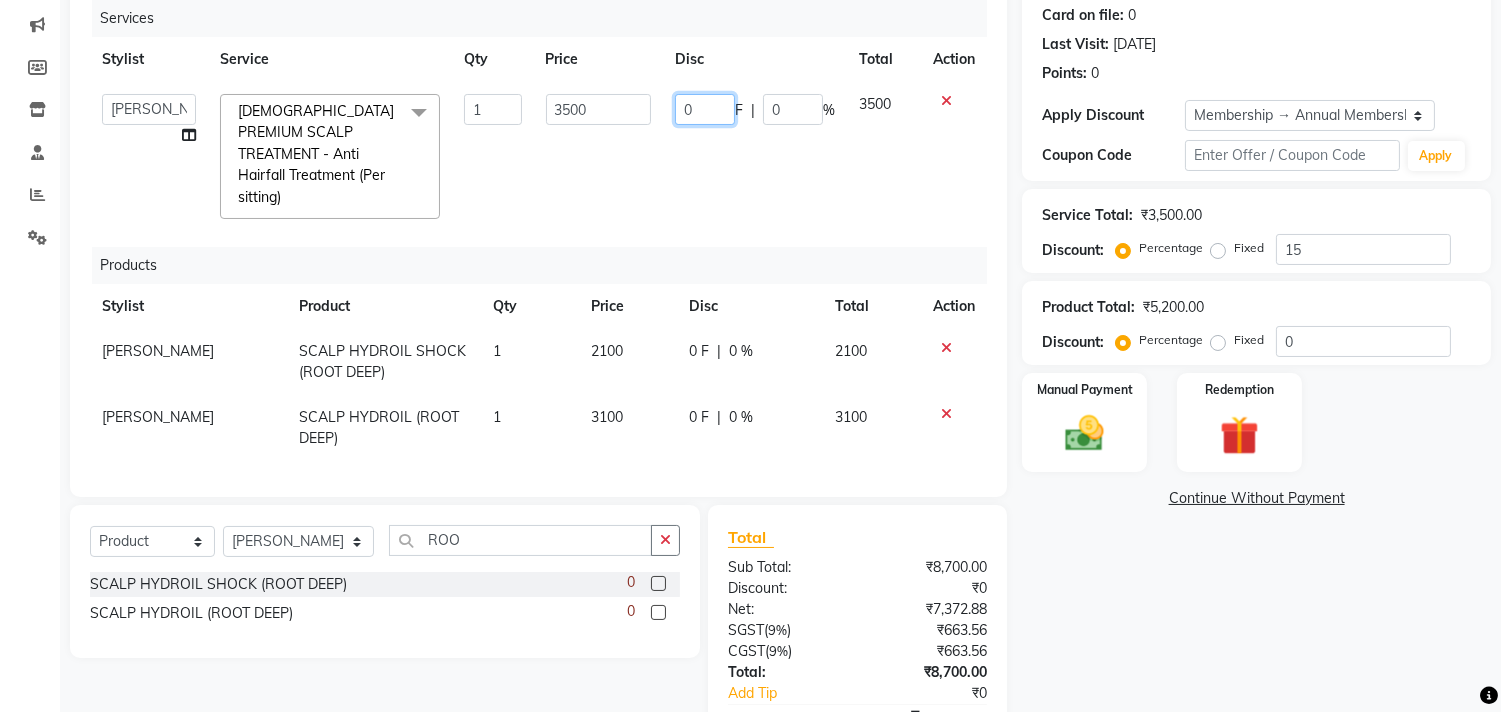 click on "0 F | 0 %" 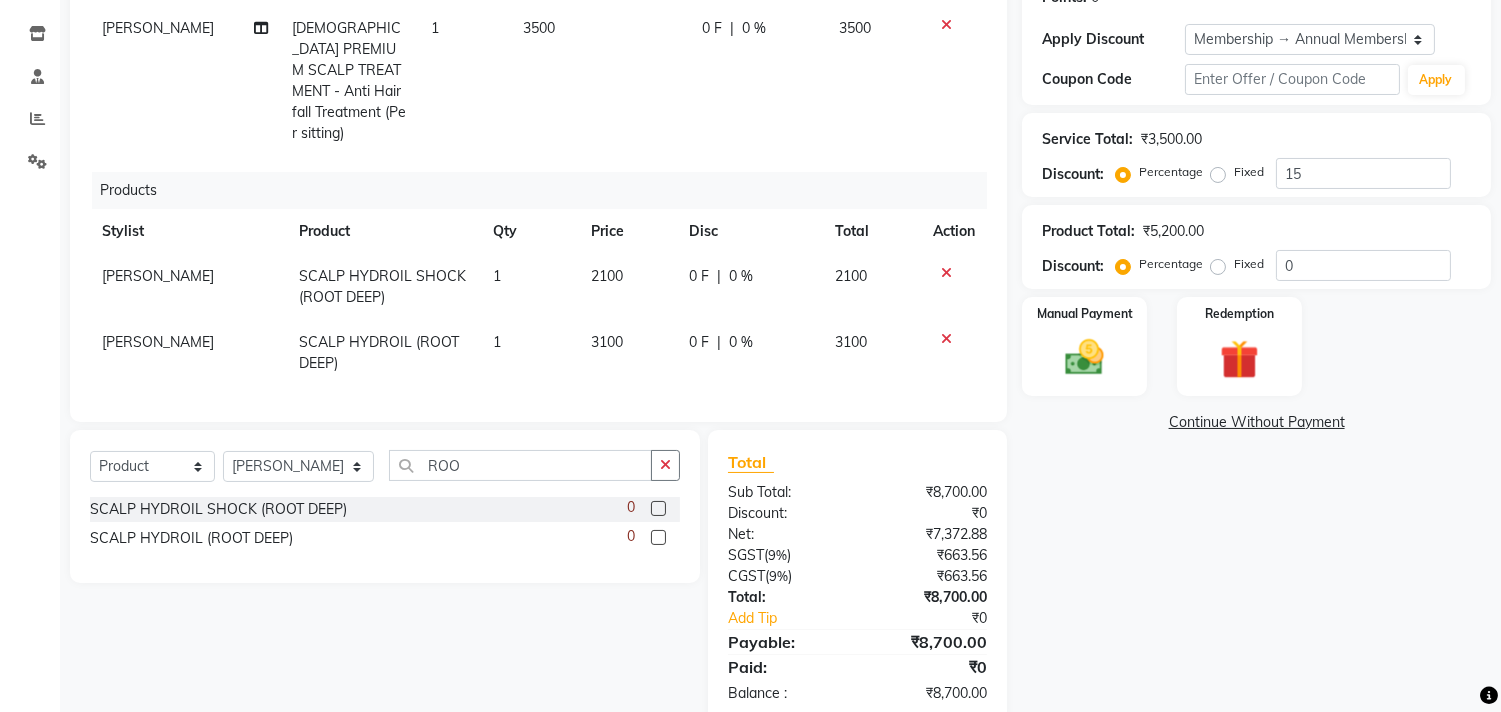 scroll, scrollTop: 333, scrollLeft: 0, axis: vertical 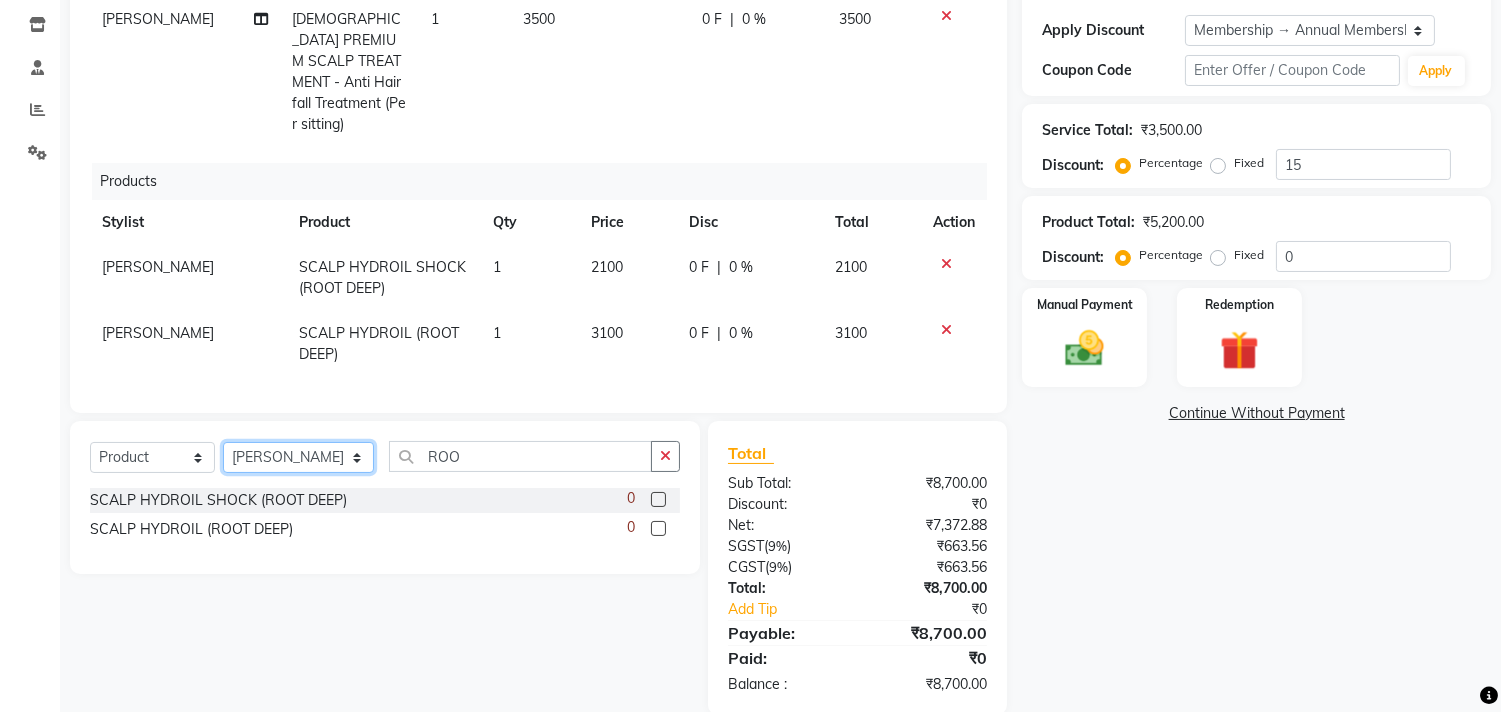 click on "Select Stylist [PERSON_NAME]  [PERSON_NAME]  [PERSON_NAME]  Front Desk Javed [PERSON_NAME]  [PERSON_NAME]  Pooja Jadhav [PERSON_NAME] [PERSON_NAME] [PERSON_NAME] SACHIN [PERSON_NAME] SAHAJAN [PERSON_NAME]  [PERSON_NAME] [PERSON_NAME] [PERSON_NAME] [PERSON_NAME] [PERSON_NAME] [PERSON_NAME] [PERSON_NAME]" 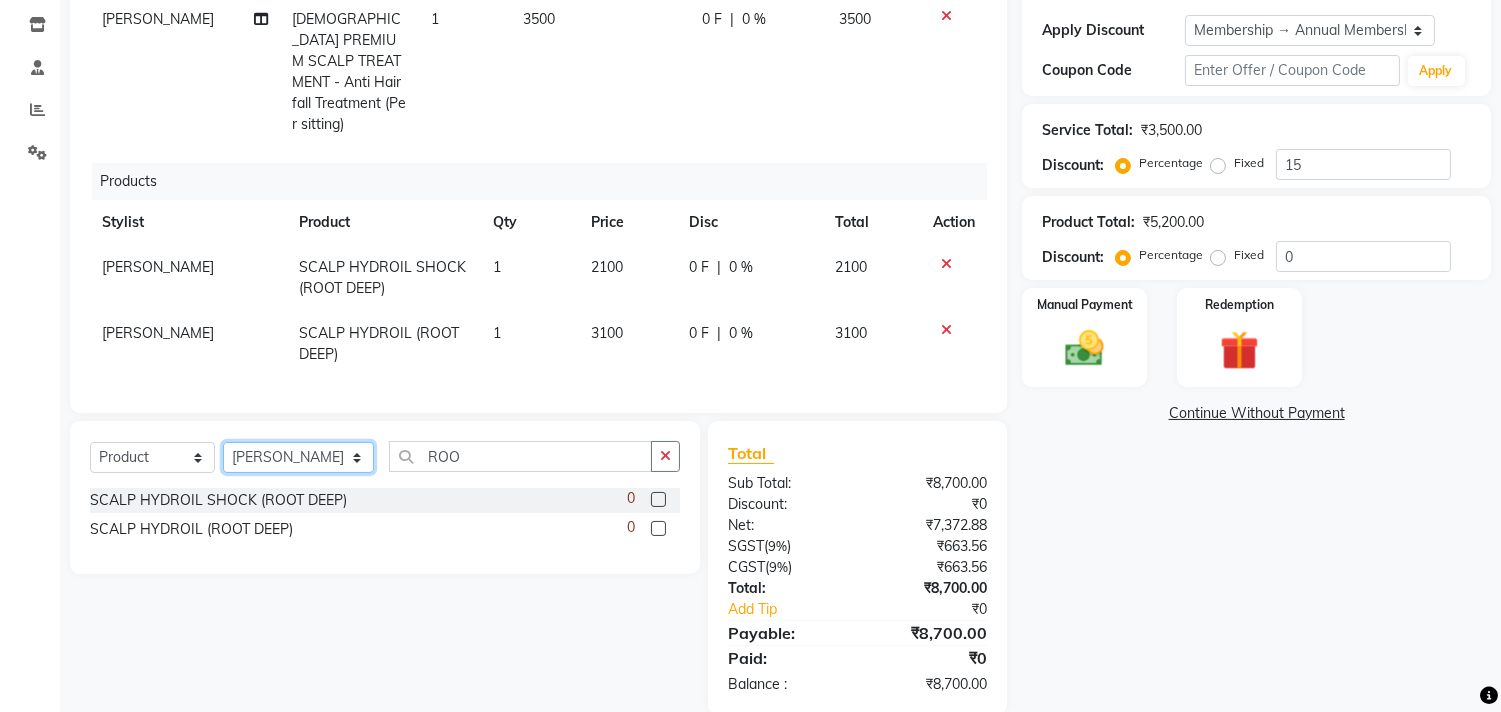 select on "28411" 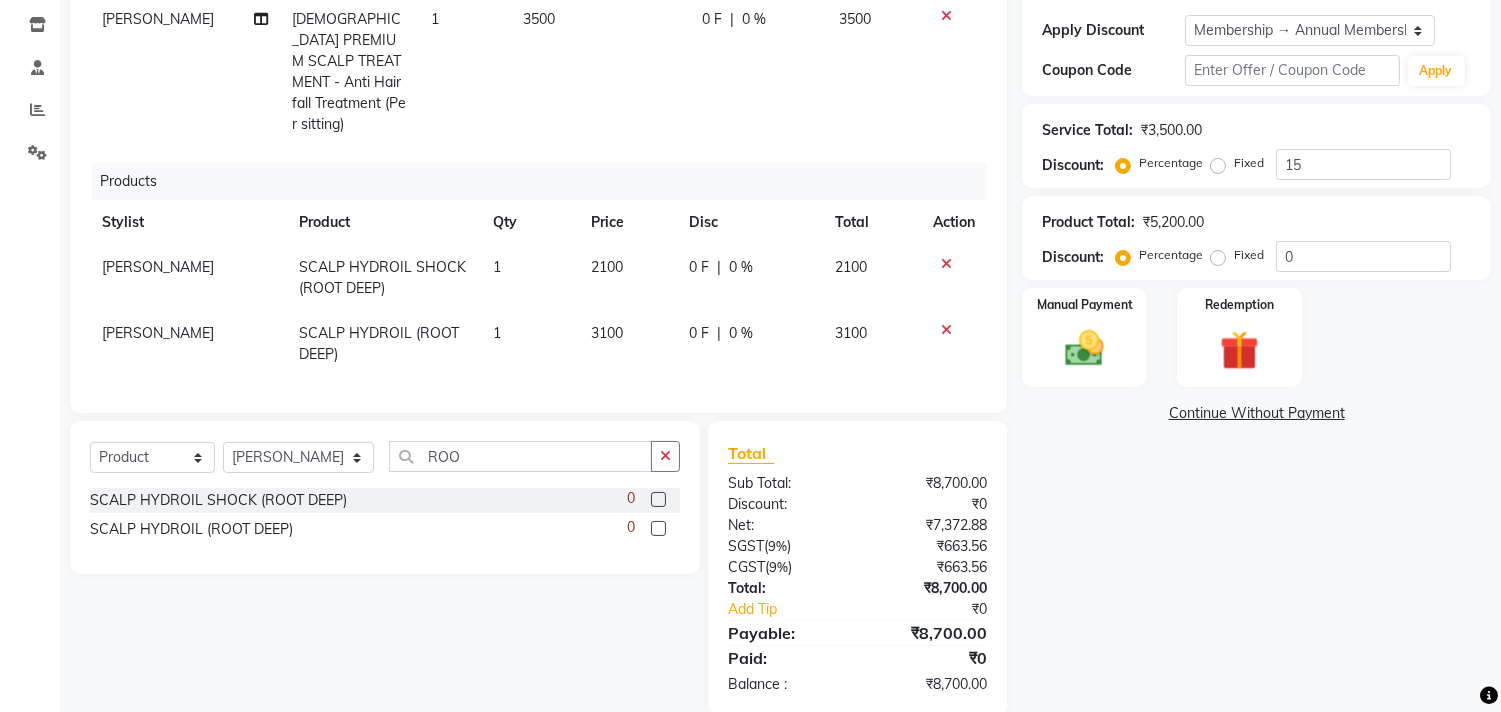 click on "Select  Service  Product  Membership  Package Voucher Prepaid Gift Card  Select Stylist [PERSON_NAME]  [PERSON_NAME]  [PERSON_NAME]  Front Desk Javed [PERSON_NAME]  [PERSON_NAME]  Pooja Jadhav [PERSON_NAME] [PERSON_NAME] [PERSON_NAME] SACHIN [PERSON_NAME] SAHAJAN [PERSON_NAME] Sameer  [PERSON_NAME] [PERSON_NAME] [PERSON_NAME] [PERSON_NAME] [PERSON_NAME] [PERSON_NAME] ssneha rana  ROO SCALP HYDROIL SHOCK (ROOT DEEP)  0 SCALP HYDROIL (ROOT DEEP)  0" 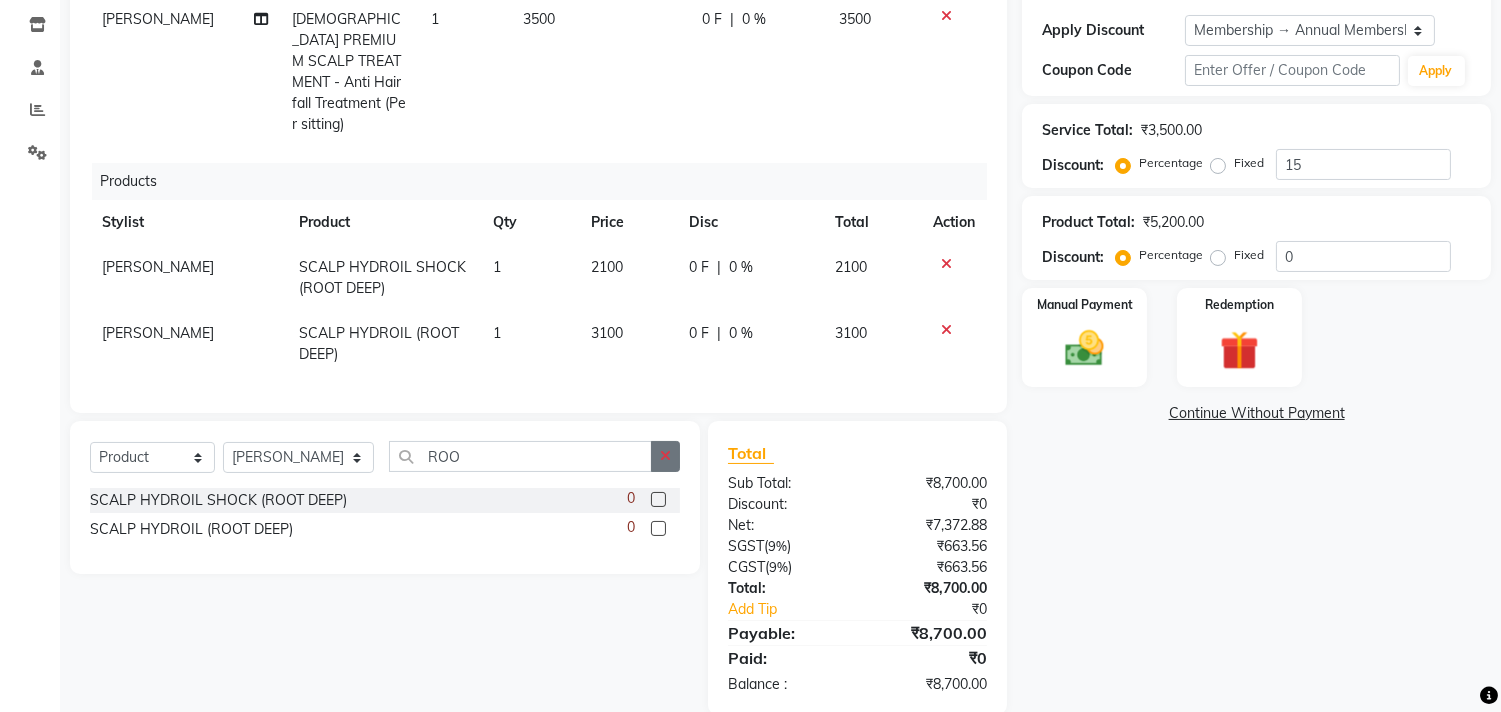 click 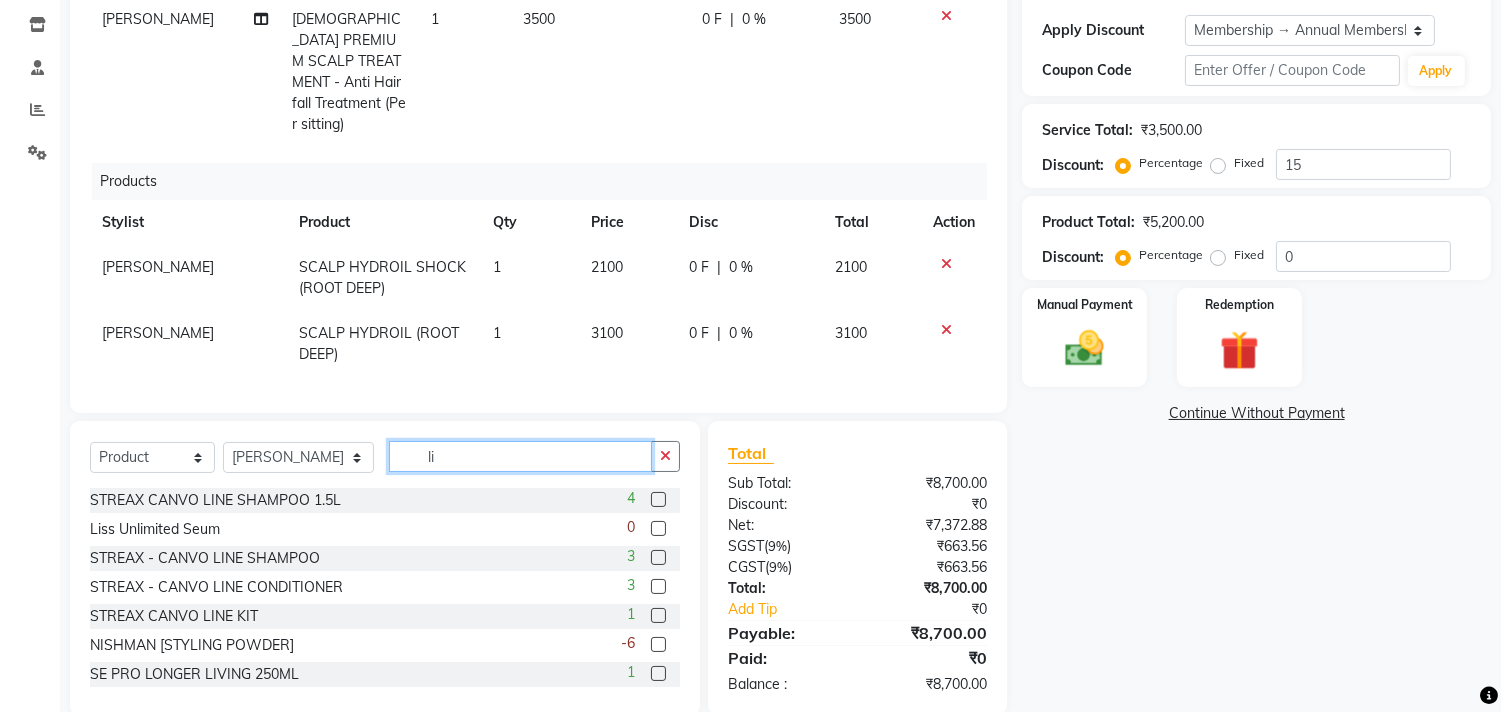 type on "li" 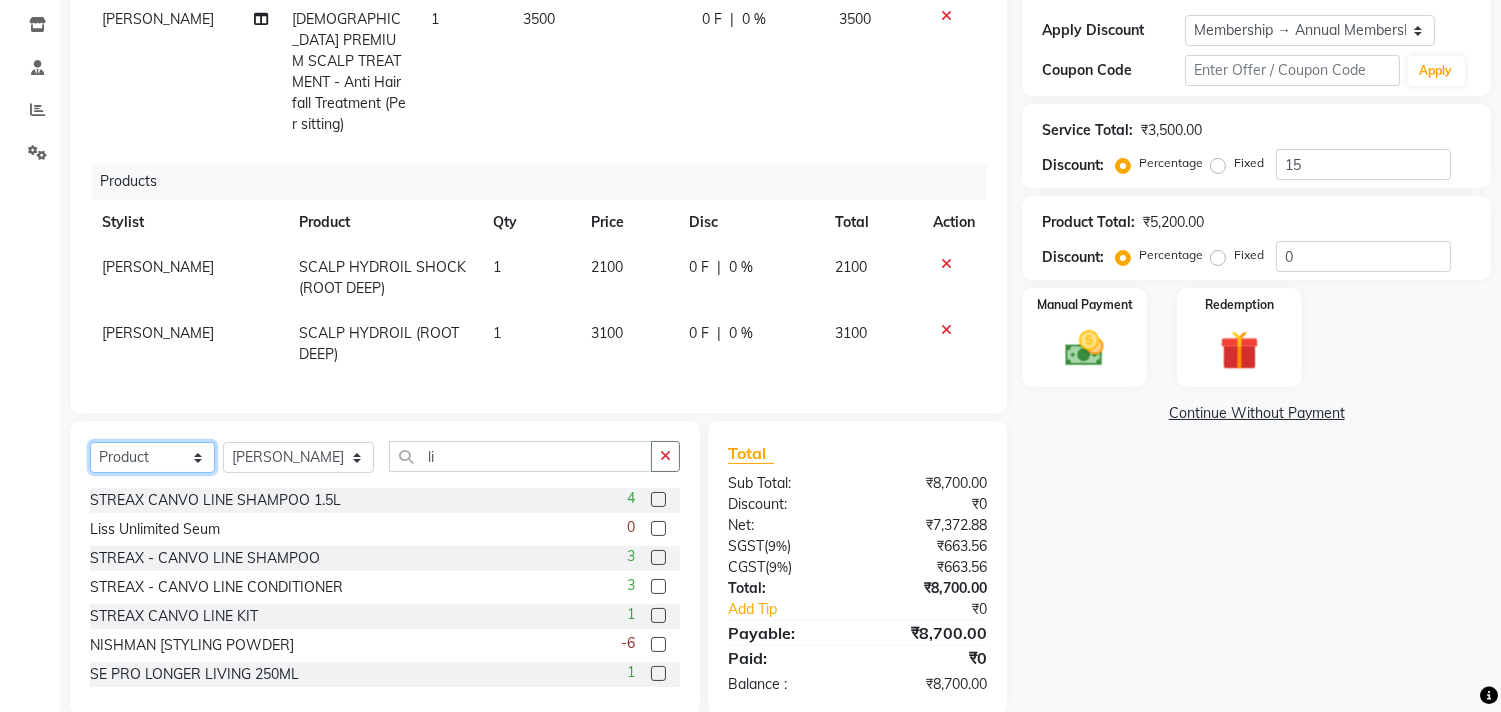 click on "Select  Service  Product  Membership  Package Voucher Prepaid Gift Card" 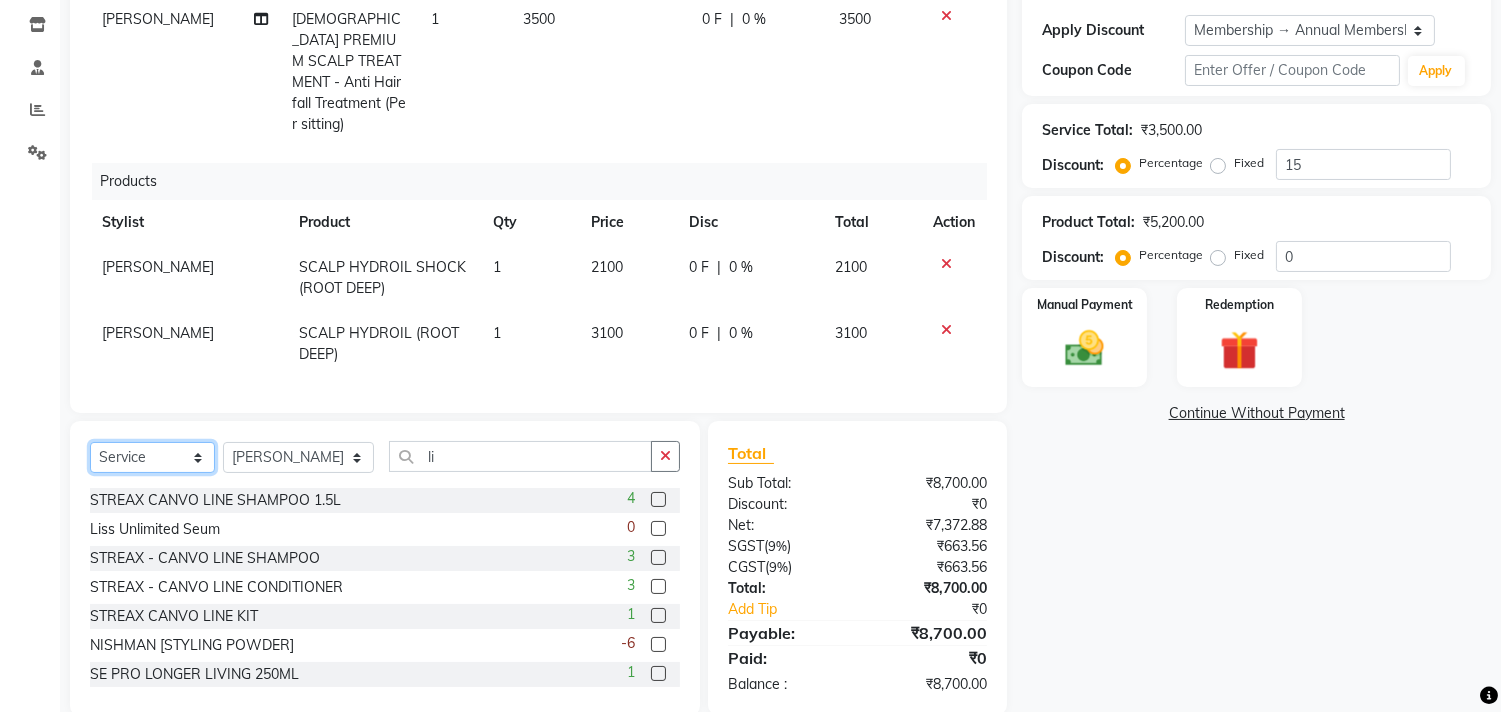 click on "Select  Service  Product  Membership  Package Voucher Prepaid Gift Card" 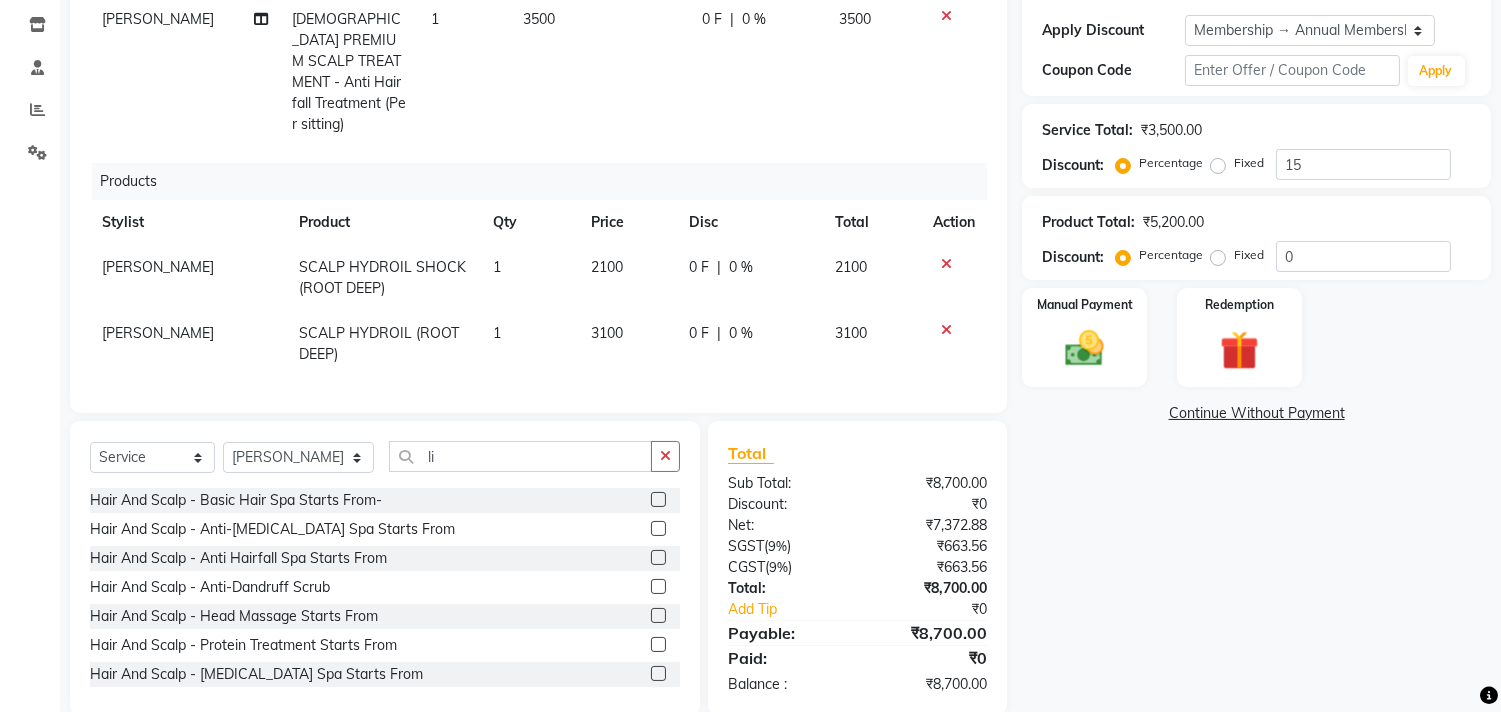 click on "Select  Service  Product  Membership  Package Voucher Prepaid Gift Card  Select Stylist [PERSON_NAME]  [PERSON_NAME]  [PERSON_NAME]  Front Desk Javed [PERSON_NAME]  [PERSON_NAME]  Pooja Jadhav [PERSON_NAME] [PERSON_NAME] [PERSON_NAME] SACHIN [PERSON_NAME] SAHAJAN [PERSON_NAME] Sameer  [PERSON_NAME] [PERSON_NAME] [PERSON_NAME] [PERSON_NAME] [PERSON_NAME] [PERSON_NAME] ssneha [PERSON_NAME] Hair And Scalp - Basic Hair Spa Starts From-  Hair And Scalp - Anti-[MEDICAL_DATA] Spa Starts From  Hair And Scalp - Anti Hairfall Spa Starts From  Hair And Scalp - Anti-[MEDICAL_DATA] Scrub  Hair And Scalp - Head Massage Starts From  Hair And Scalp - Protein Treatment Starts From  Hair And Scalp - [MEDICAL_DATA] Spa Starts From  Hair and Scalp - Golden spa starts from   Hair and scalp - Ultime repair   HAIRCUT - Men's Advanced haircut  HAIRCUT - Senior Stylist  HAIRCUT - Hair-wash  HAIRCUT - Hair-styling  [PERSON_NAME] - Clean shave  [PERSON_NAME] shape / styling  [PERSON_NAME] - Moustache  HAIR COLOUR - Highlights (per streak)  HAIR COLOUR - [PERSON_NAME] colour  HAIR COLOUR - Hair colour" 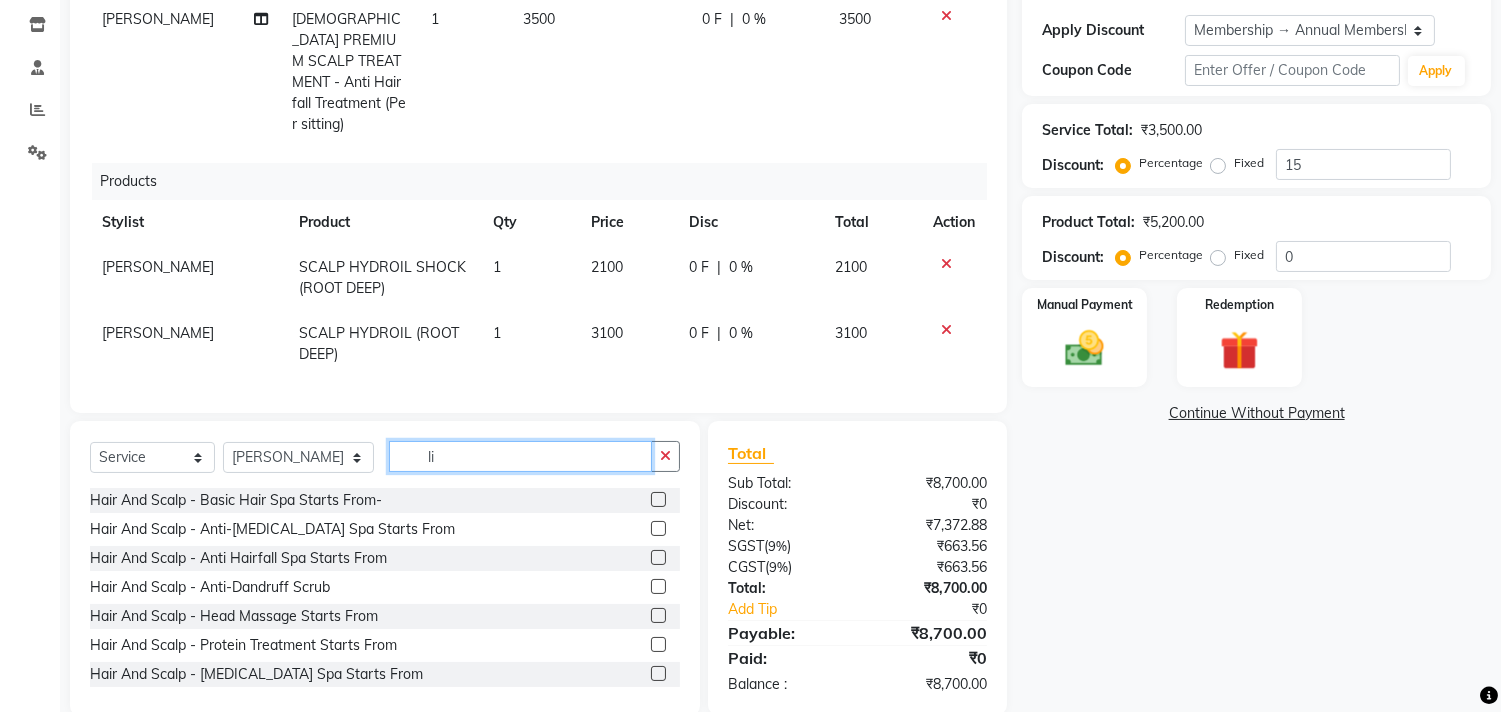 click on "li" 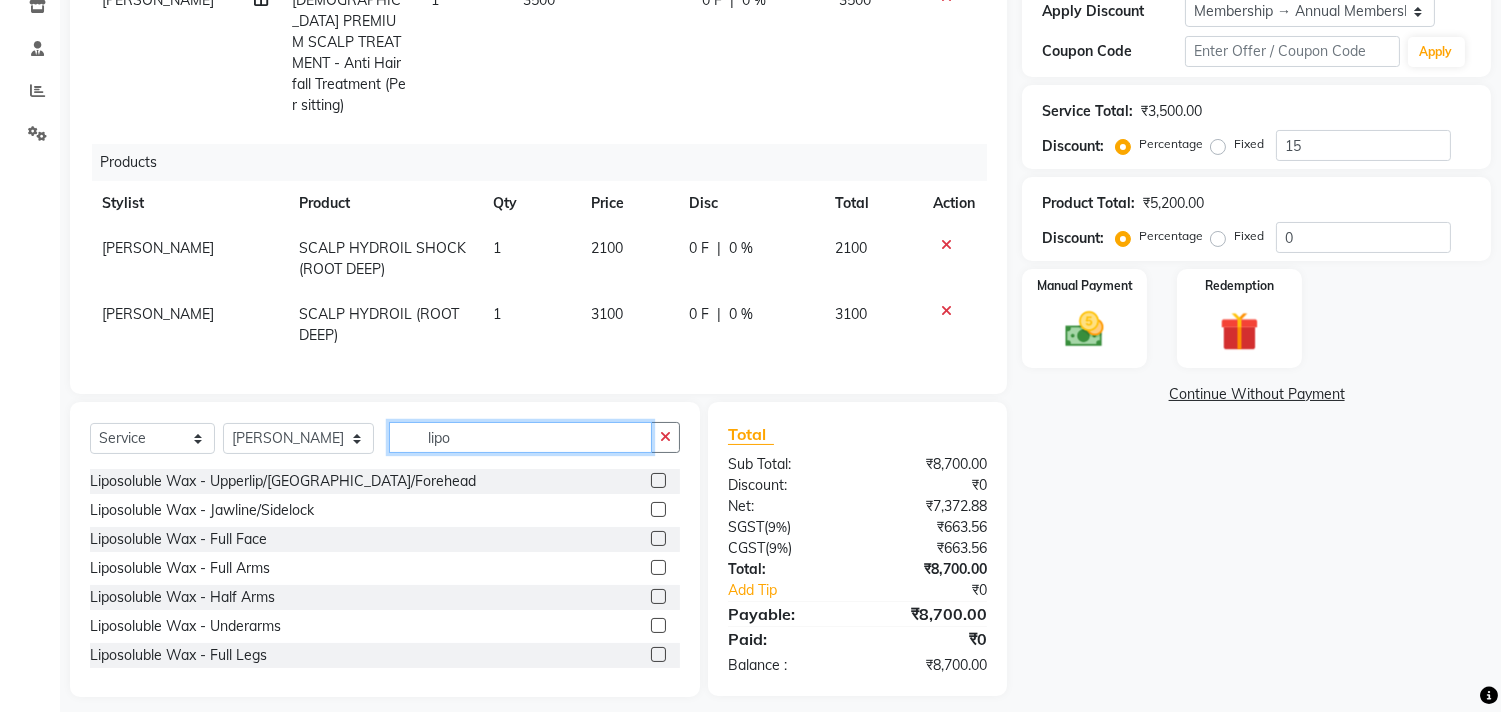 scroll, scrollTop: 362, scrollLeft: 0, axis: vertical 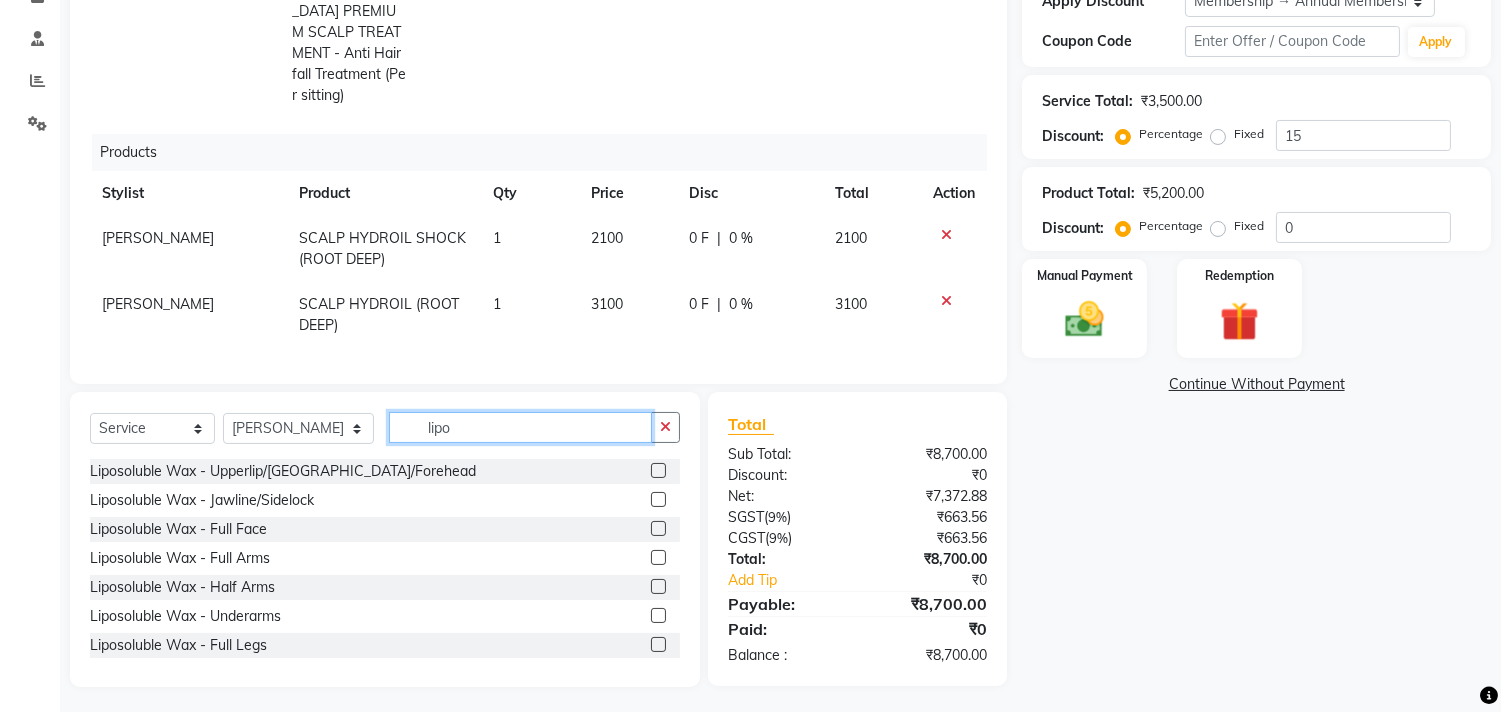 type on "lipo" 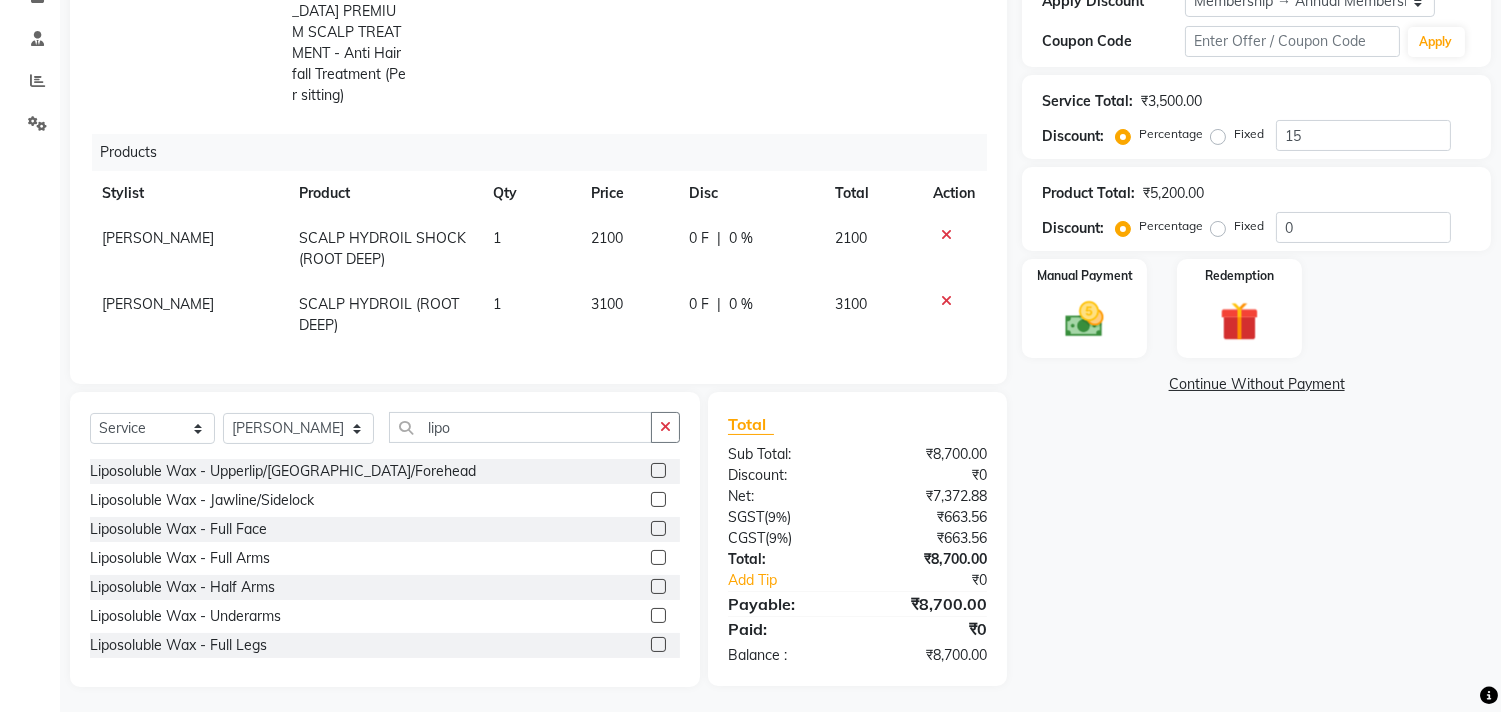 click 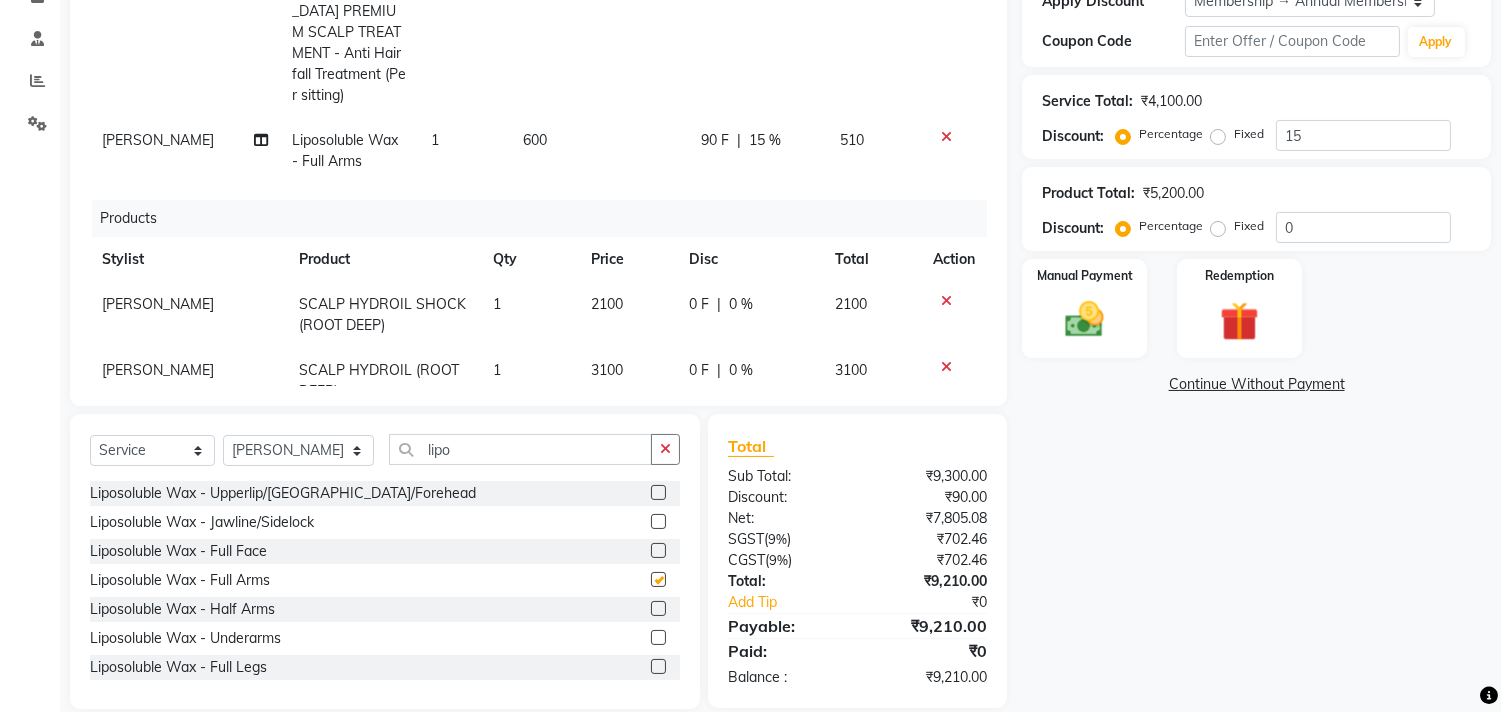 checkbox on "false" 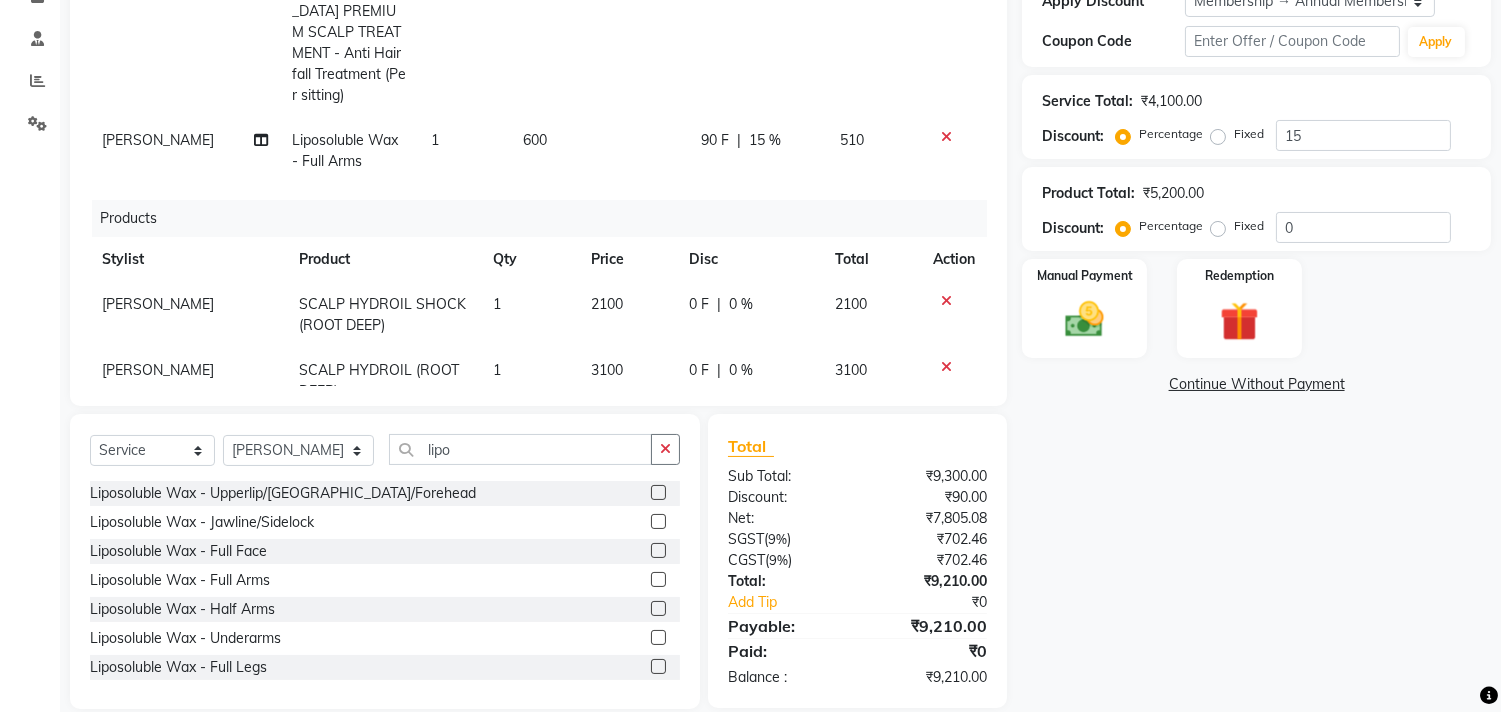 click 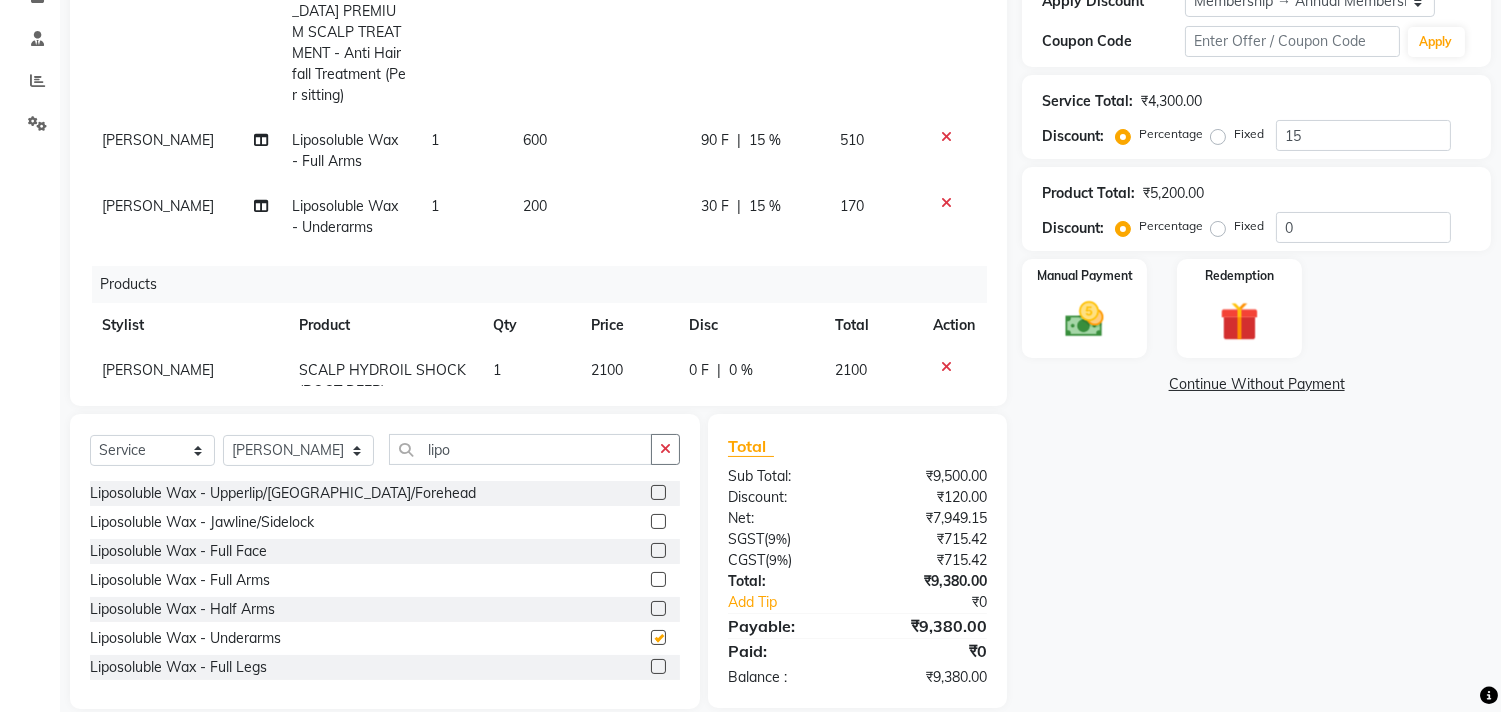checkbox on "false" 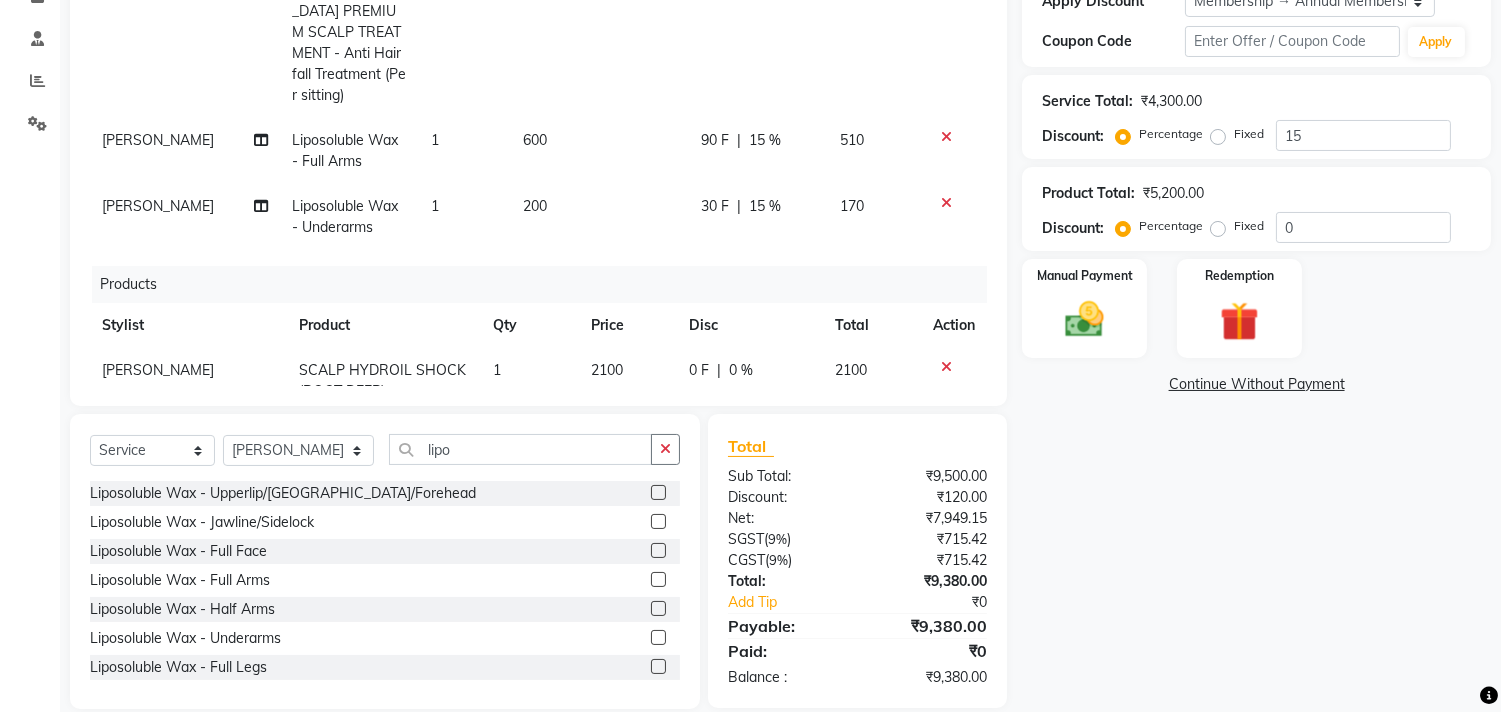scroll, scrollTop: 111, scrollLeft: 0, axis: vertical 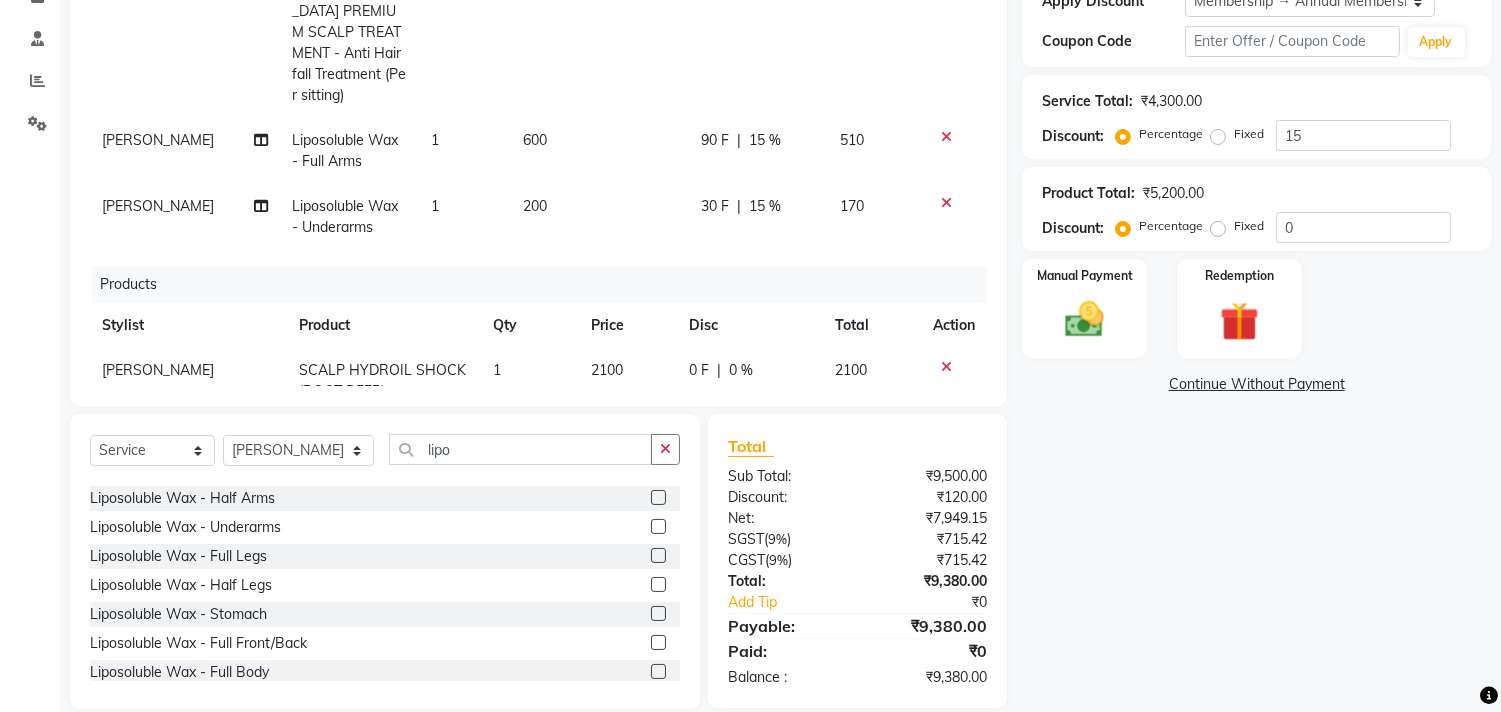 click 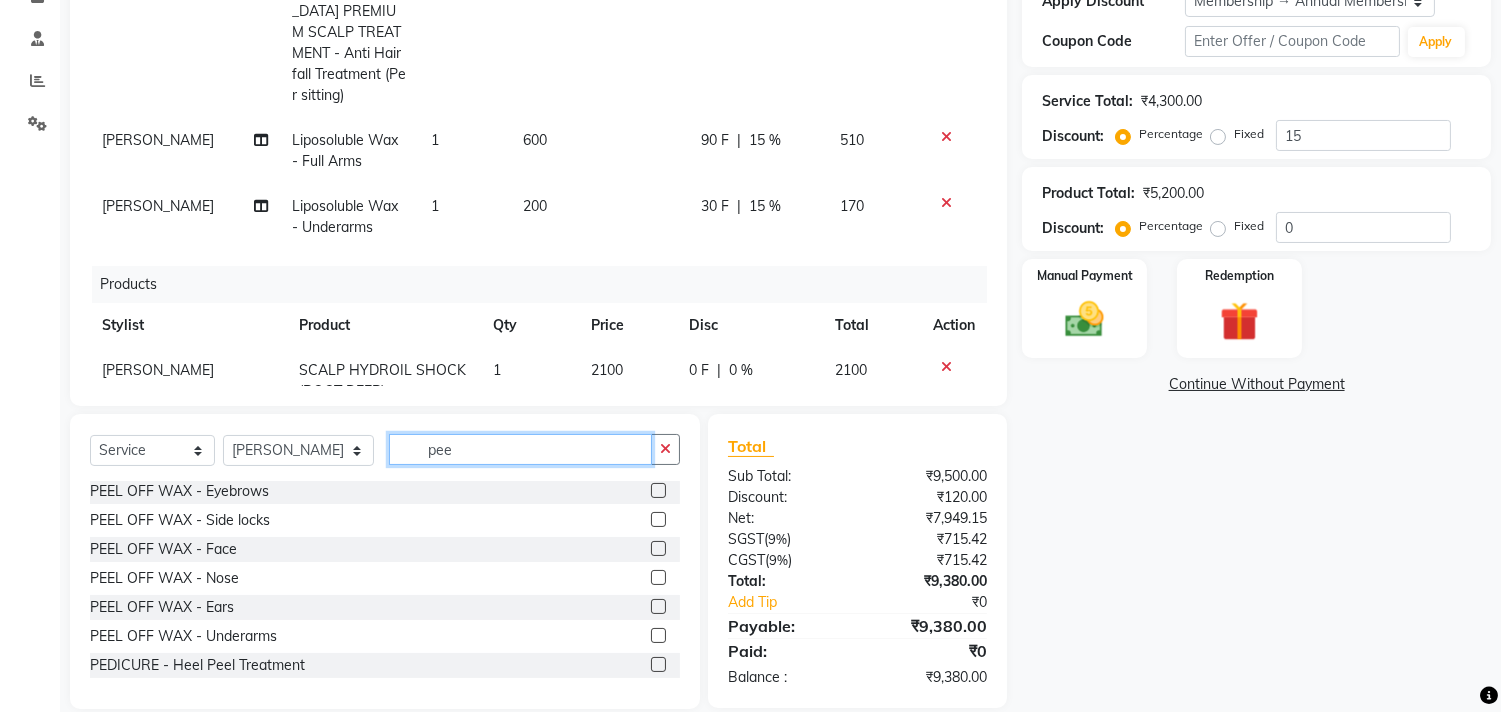 scroll, scrollTop: 111, scrollLeft: 0, axis: vertical 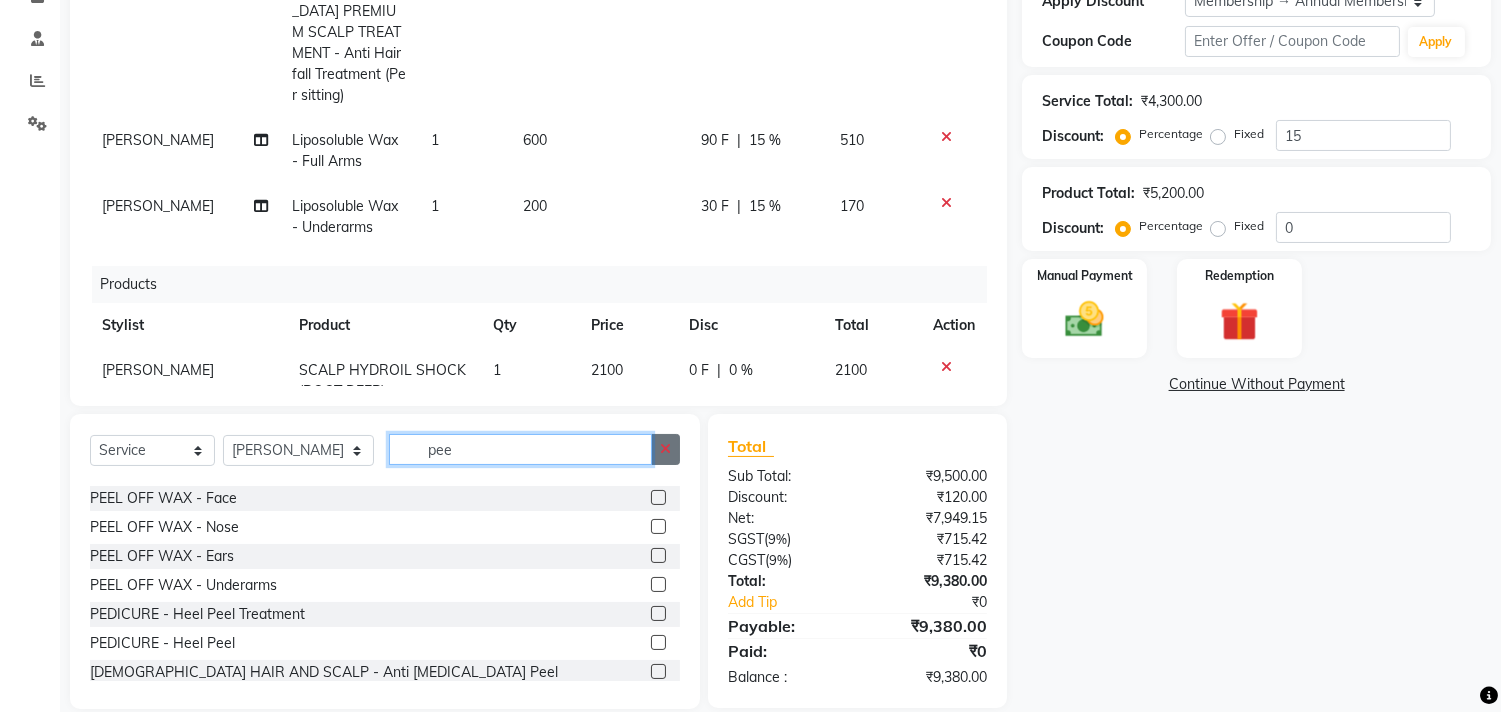 type on "pee" 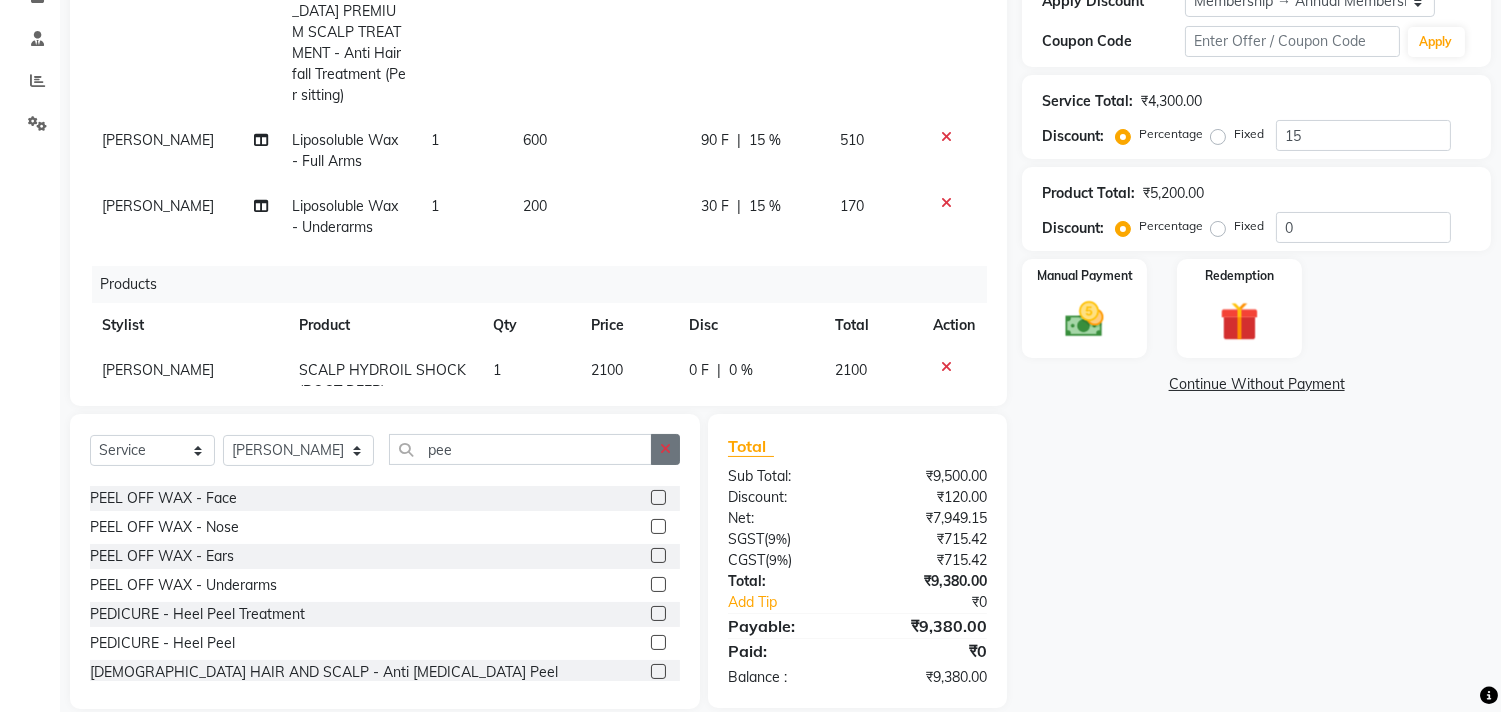 click 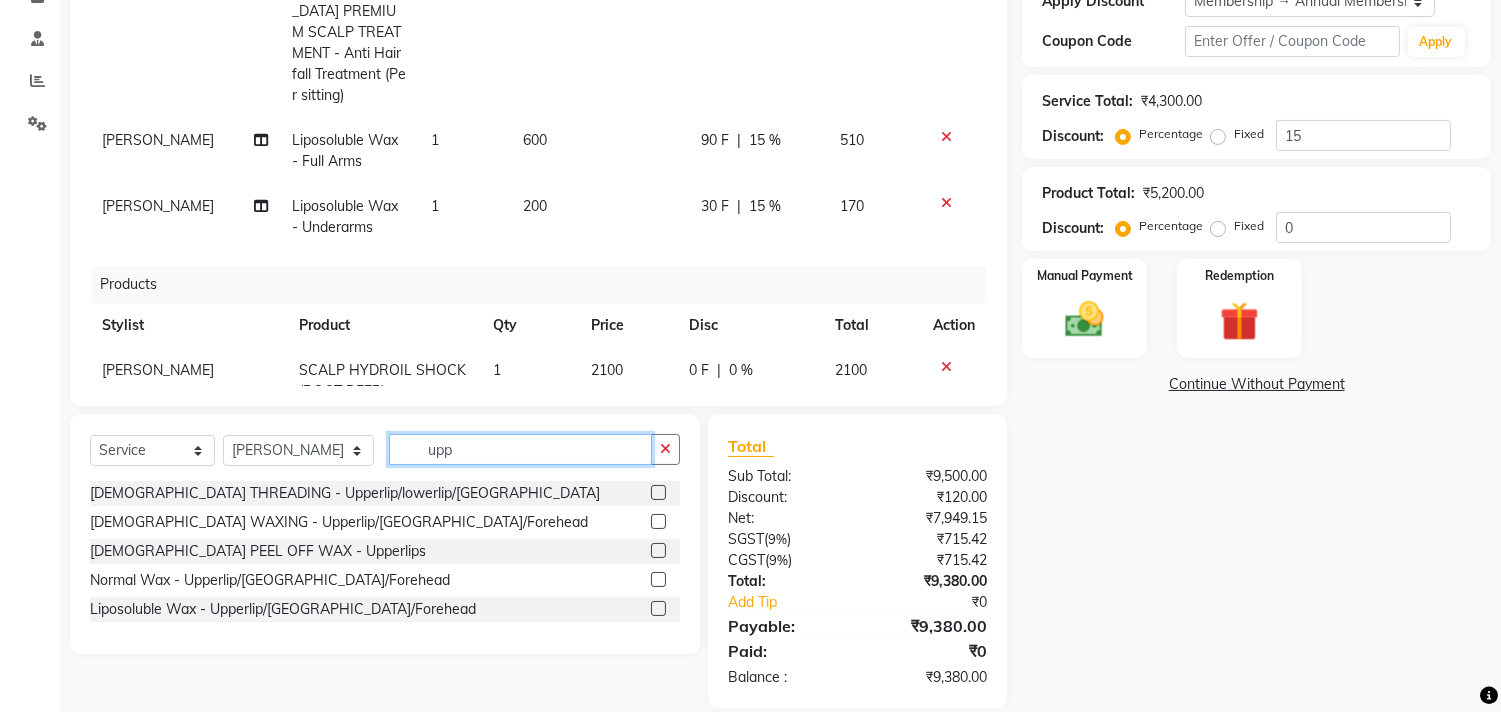 scroll, scrollTop: 0, scrollLeft: 0, axis: both 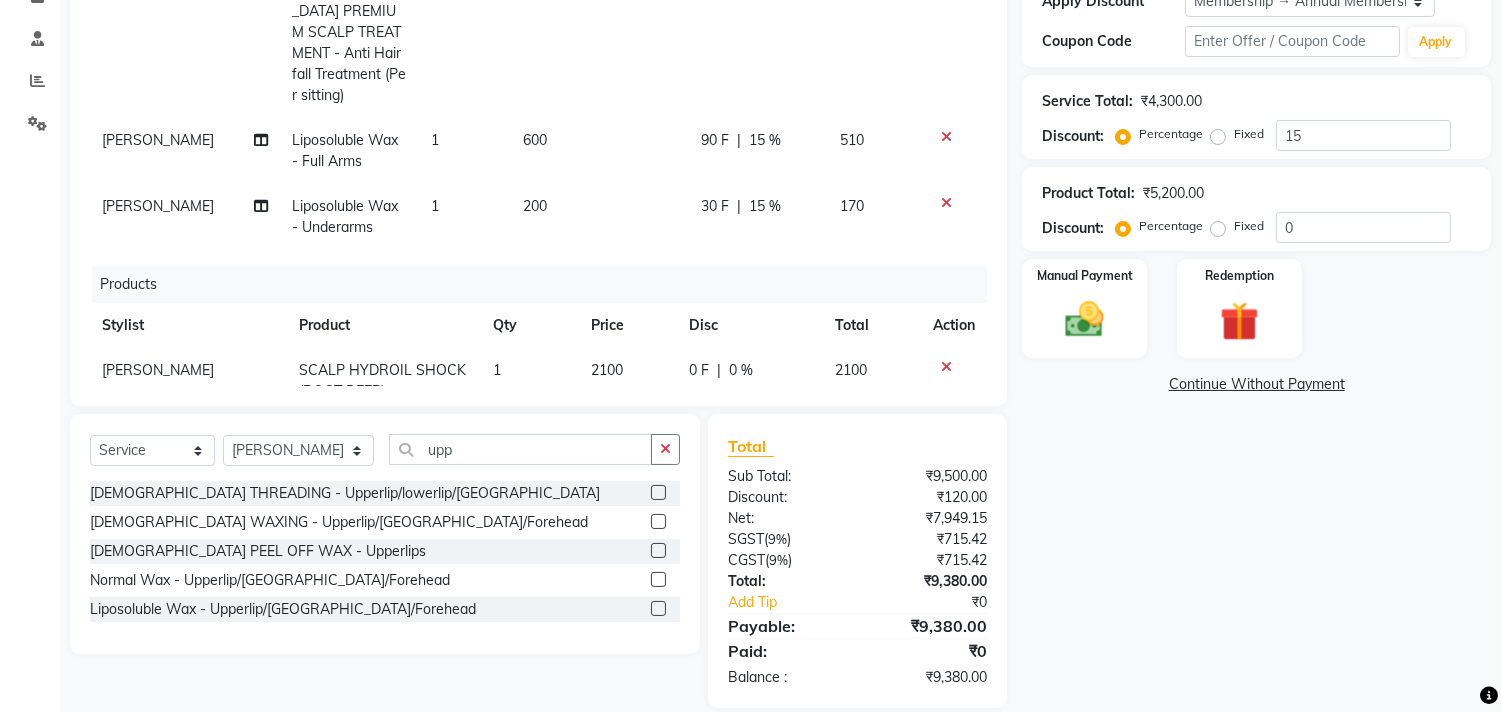 click 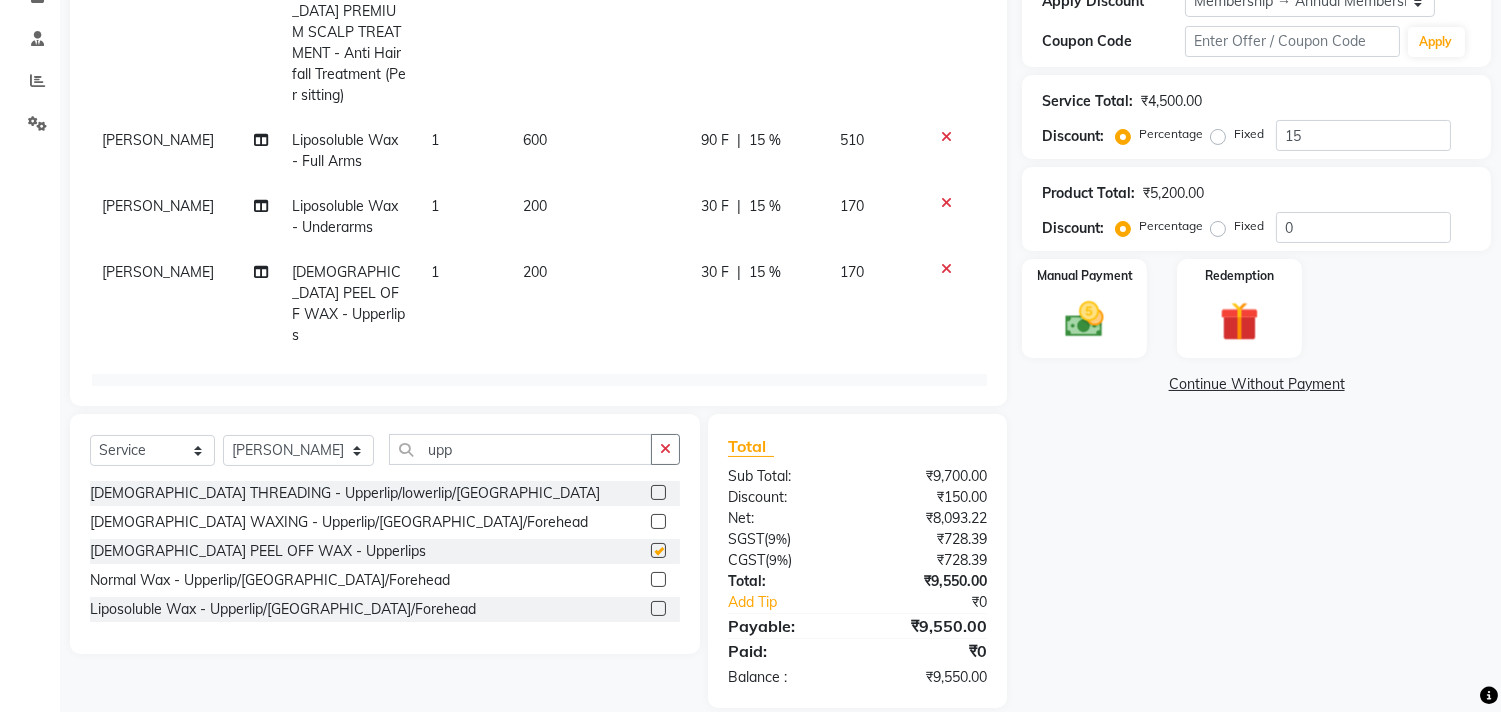 checkbox on "false" 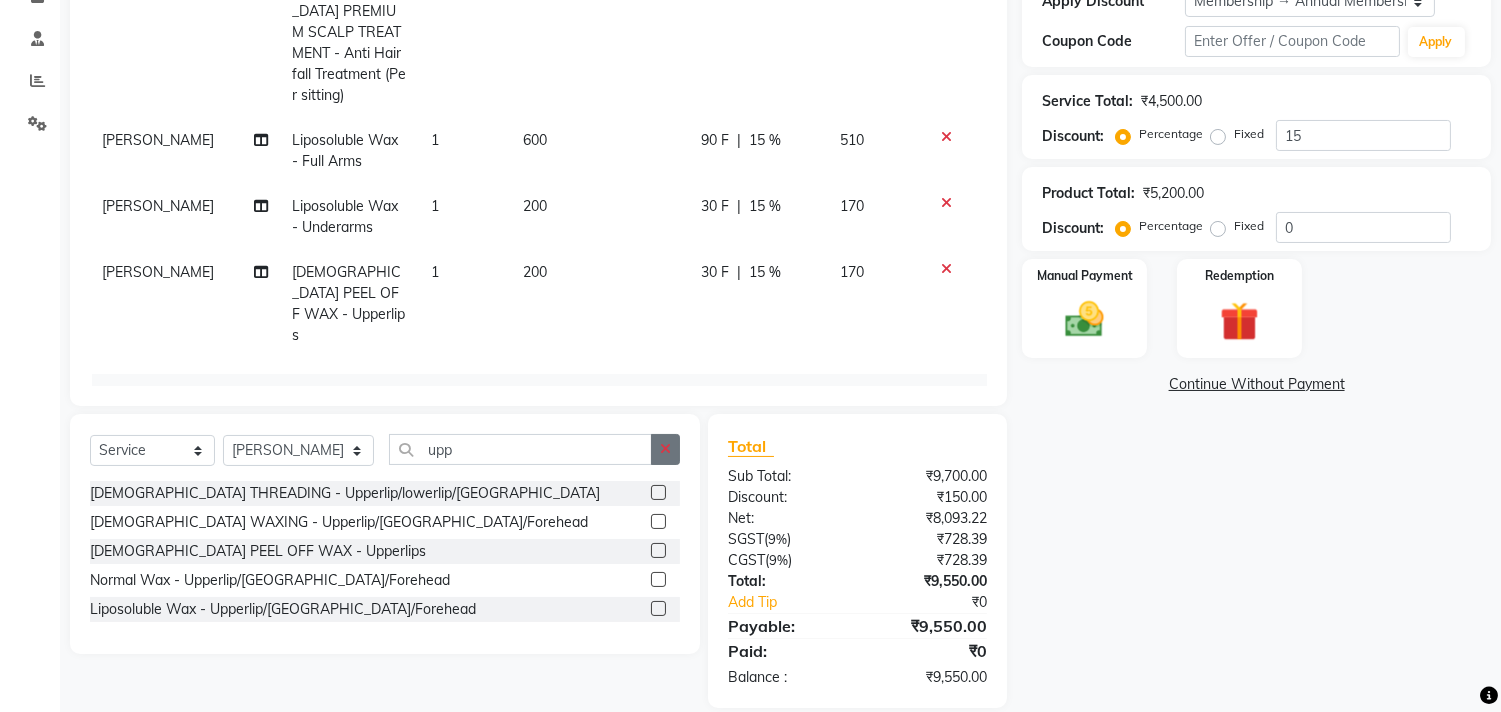 click 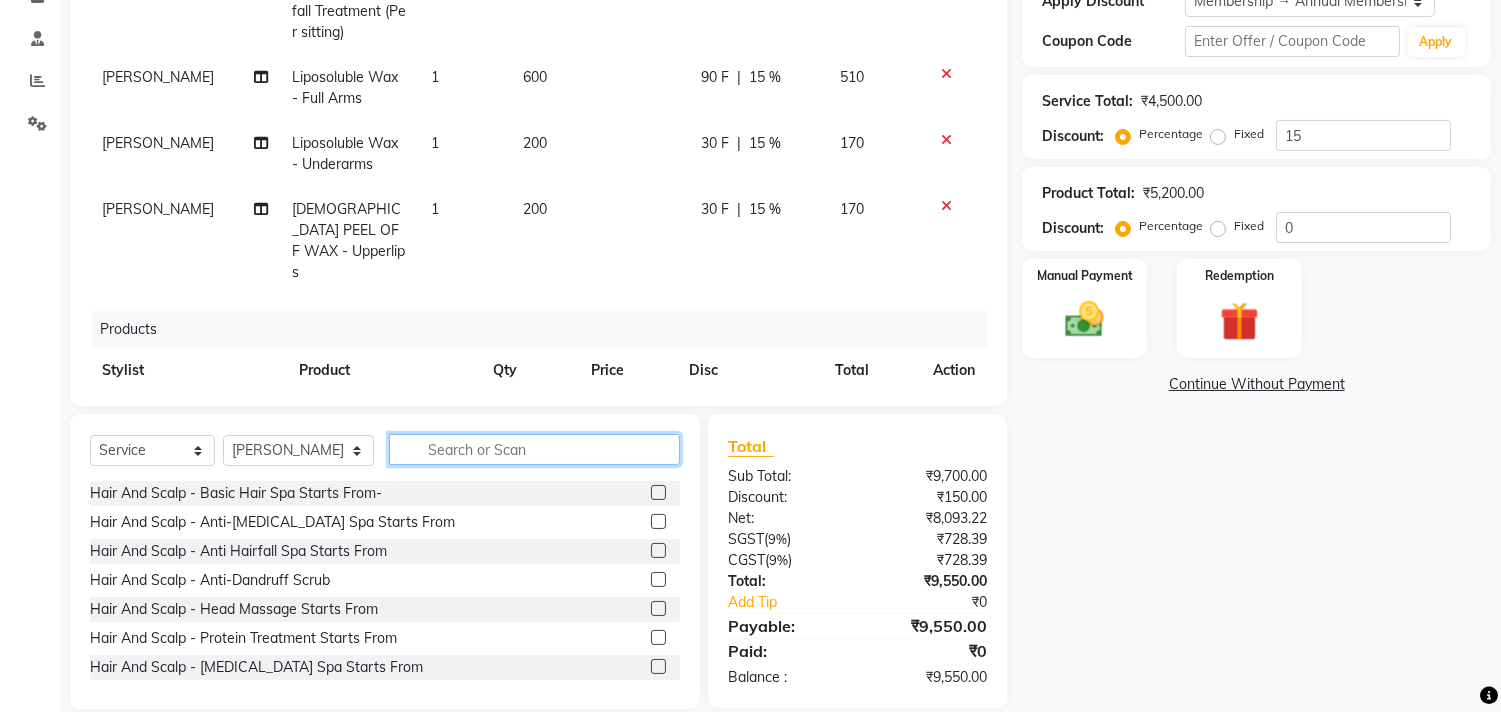 scroll, scrollTop: 192, scrollLeft: 0, axis: vertical 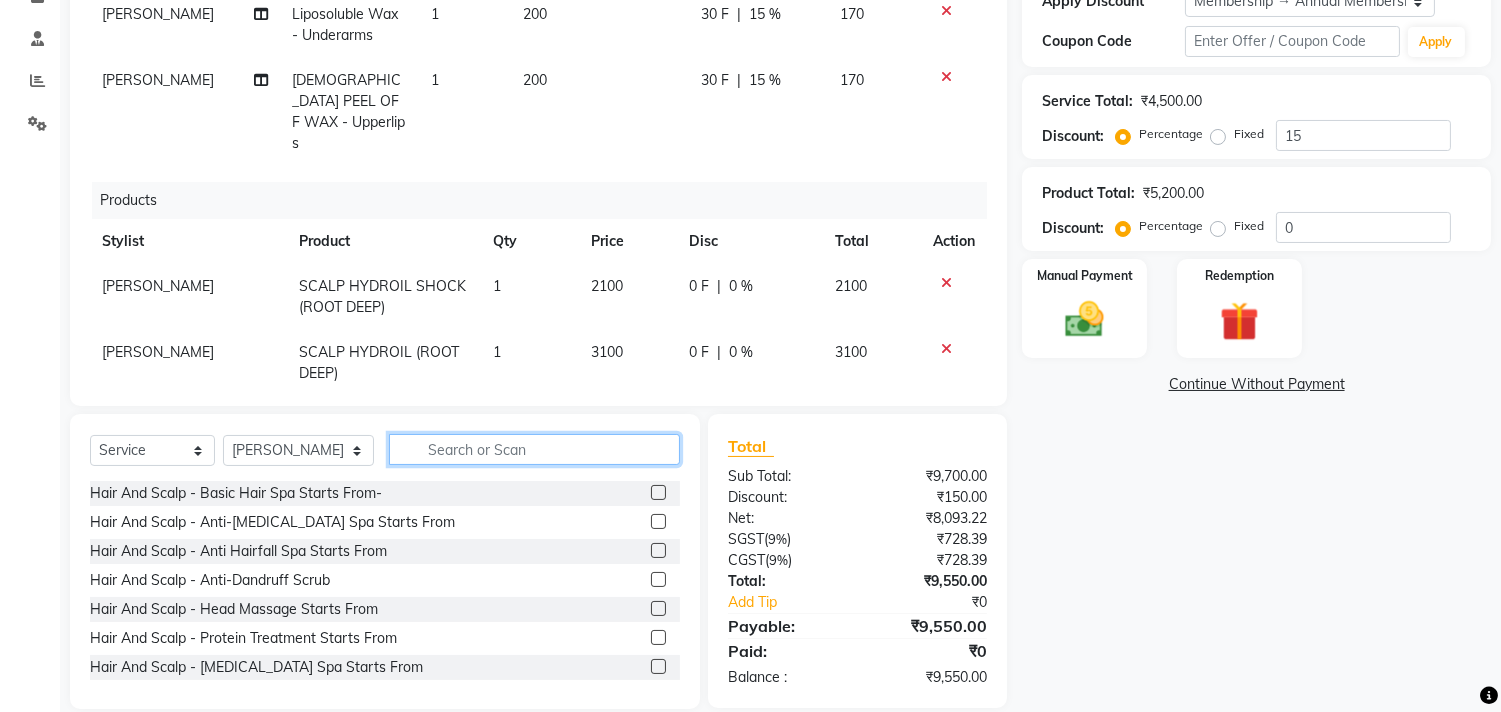 click 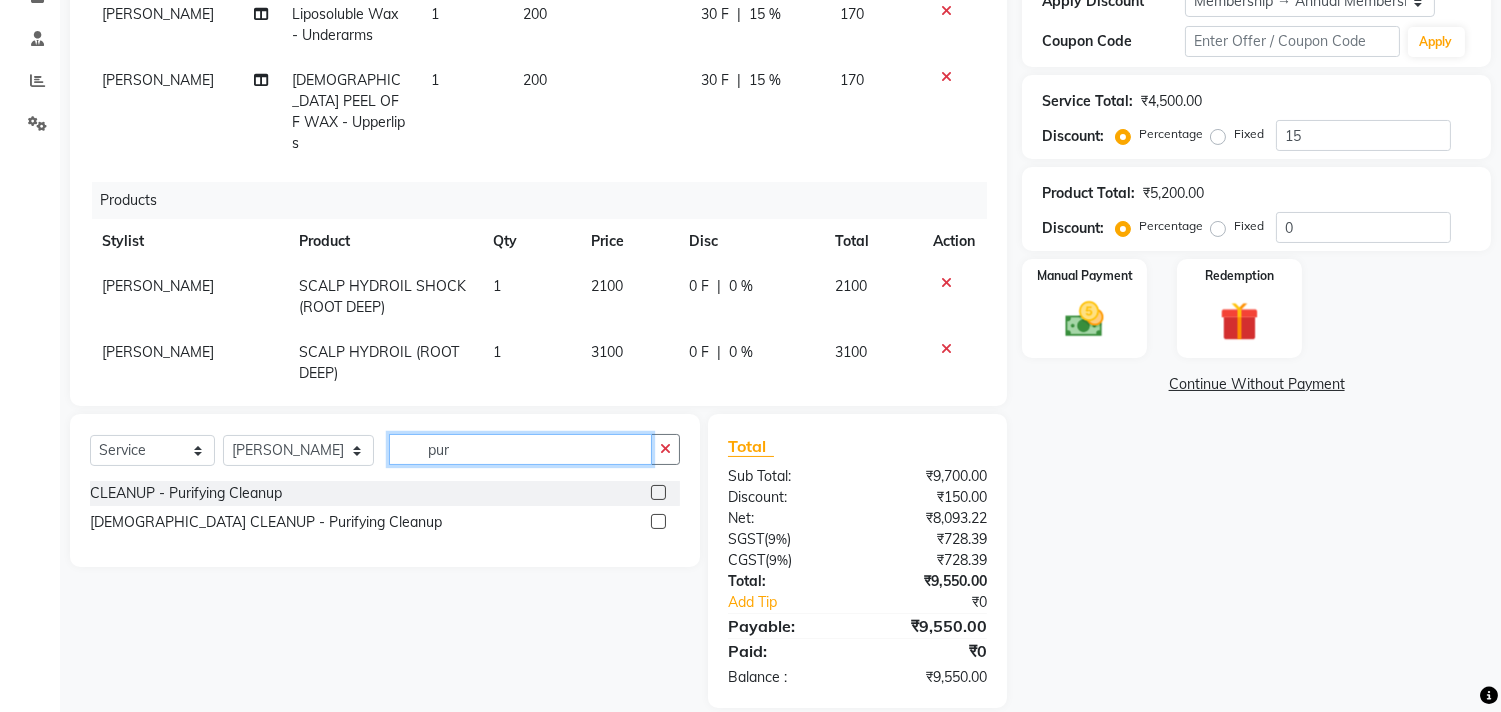 type on "pur" 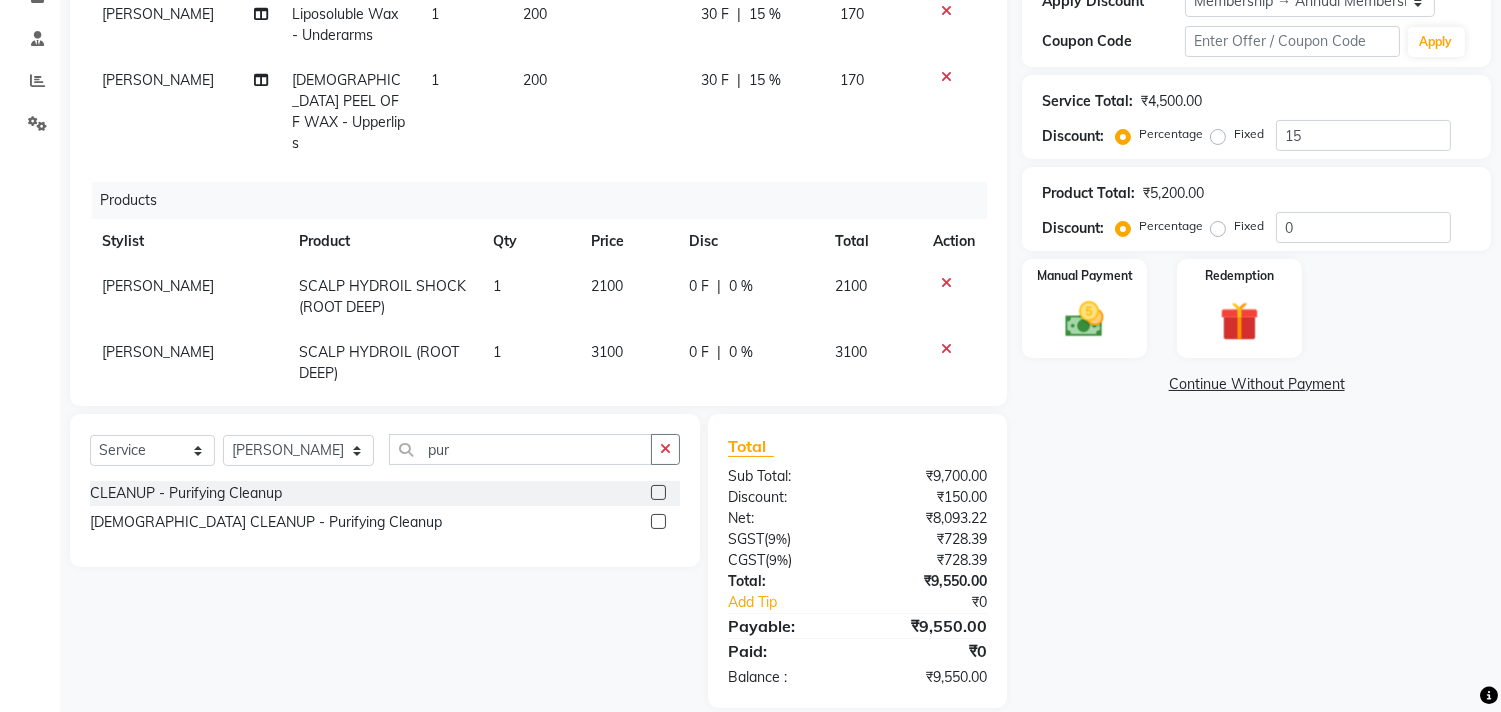 click 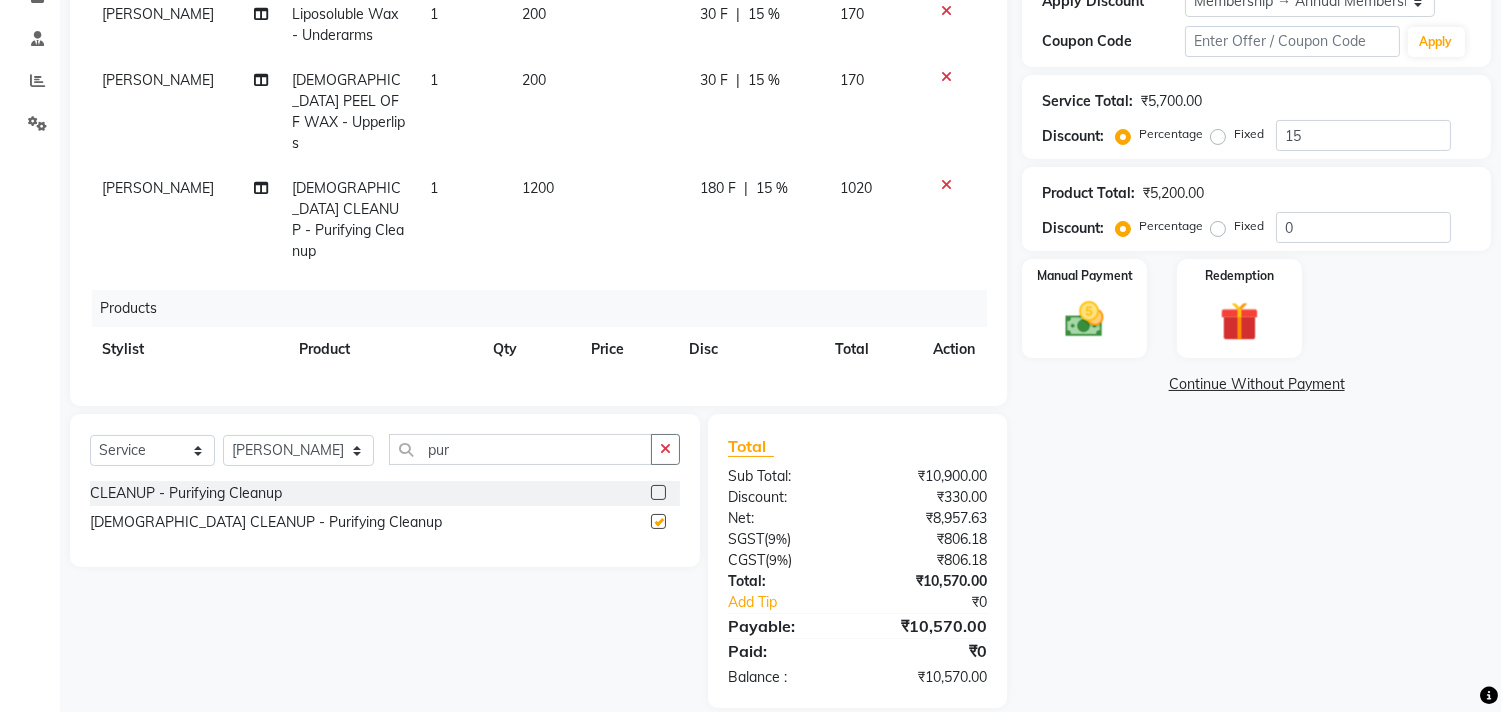 checkbox on "false" 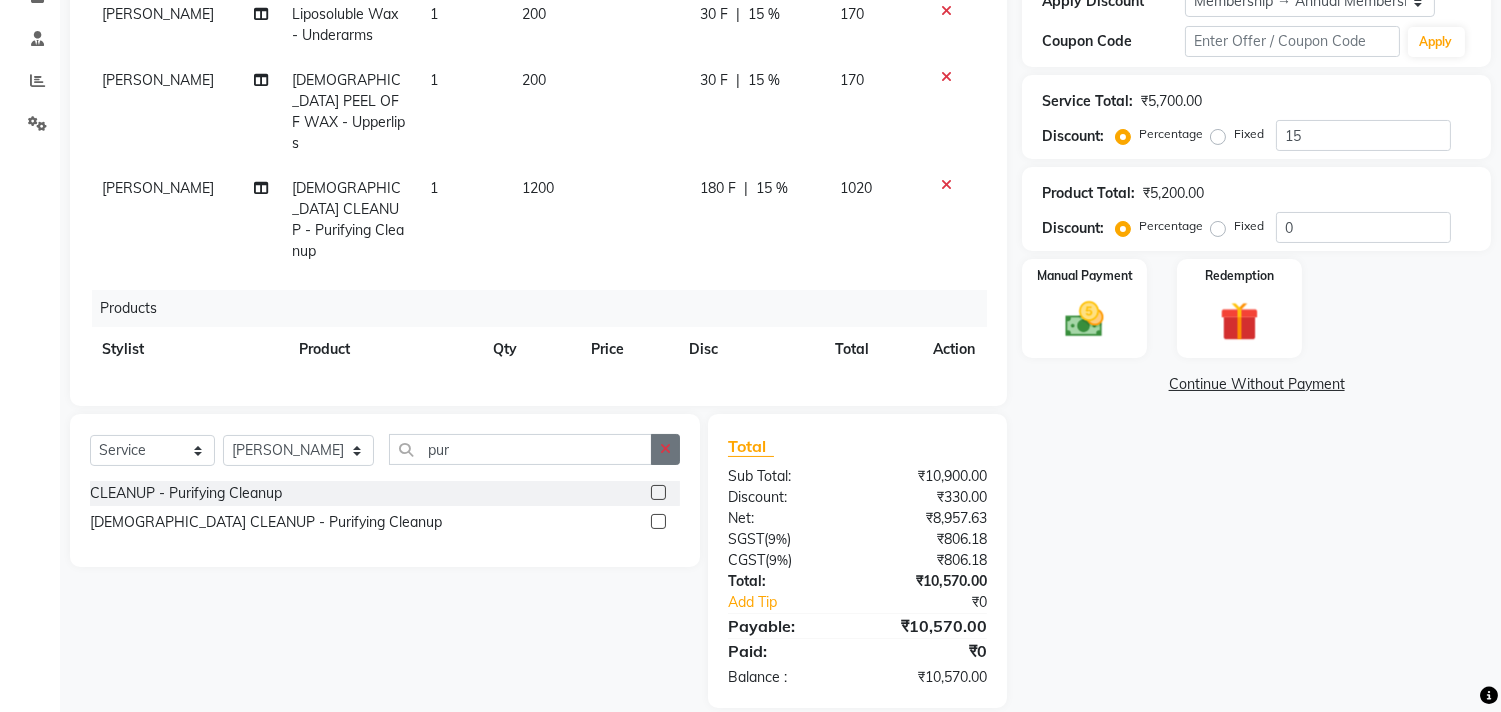 click 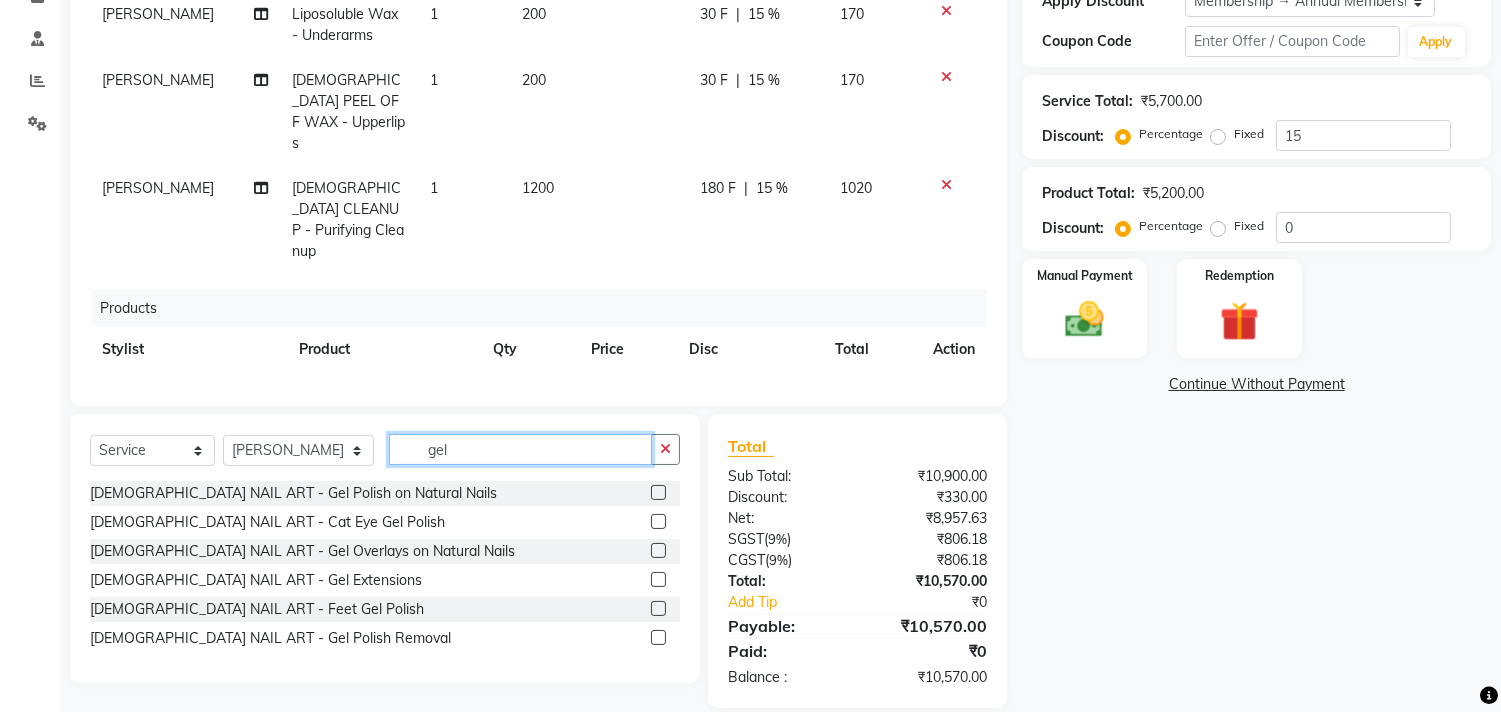 type on "gel" 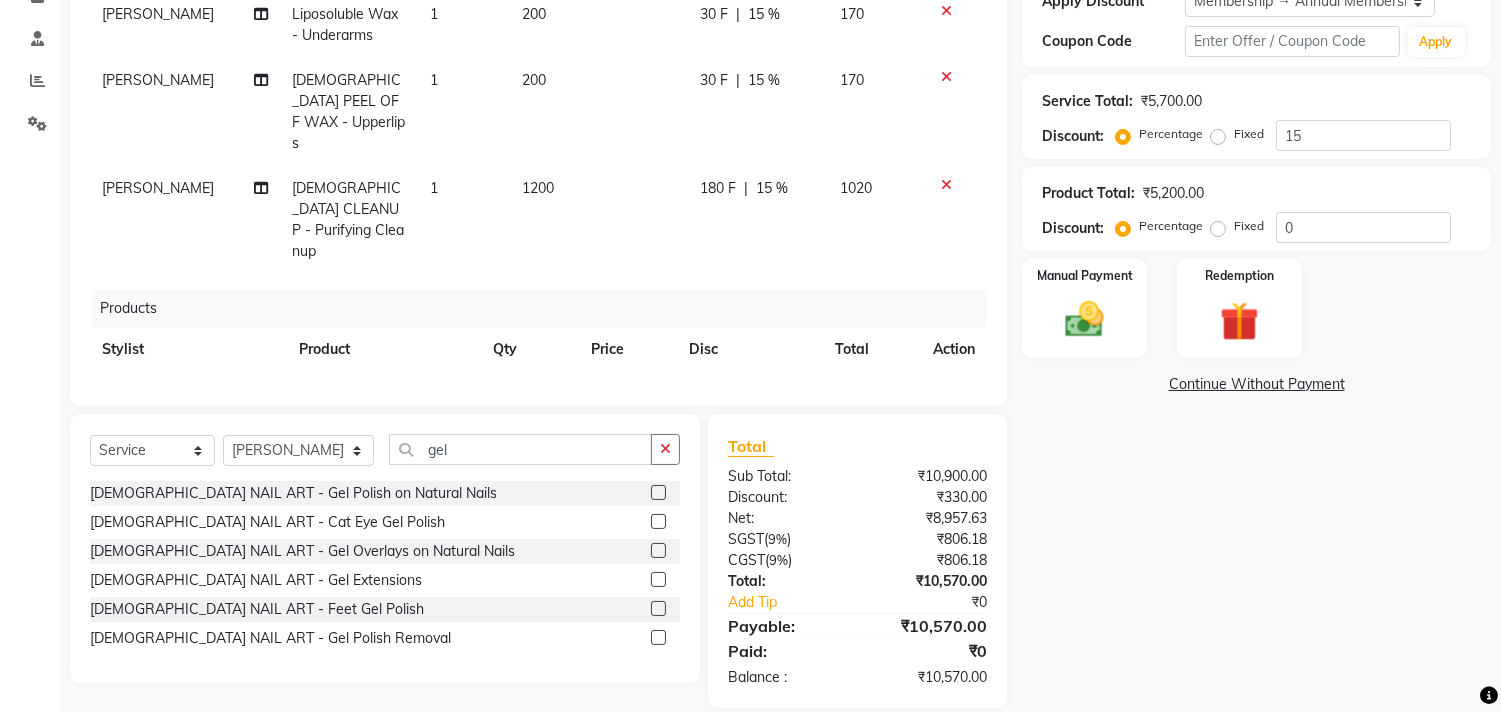 click 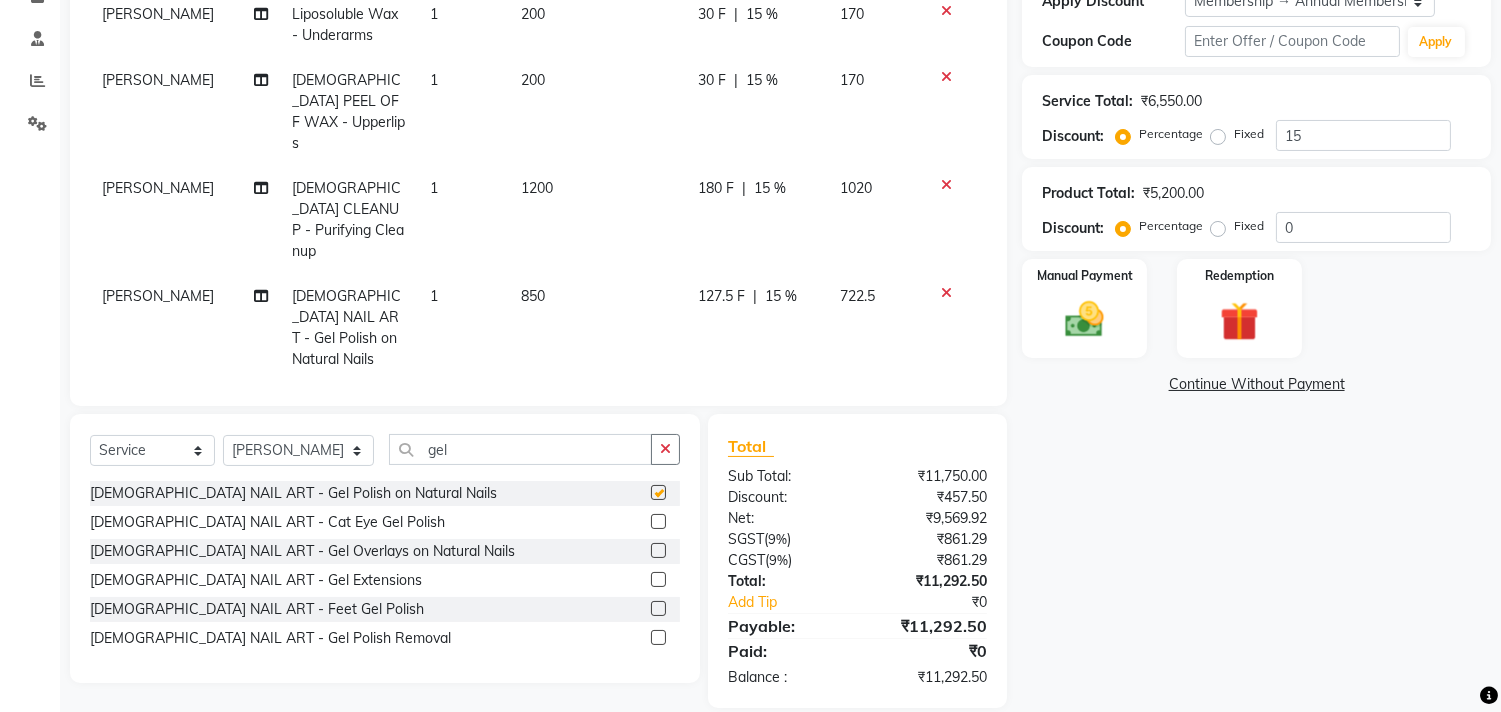 checkbox on "false" 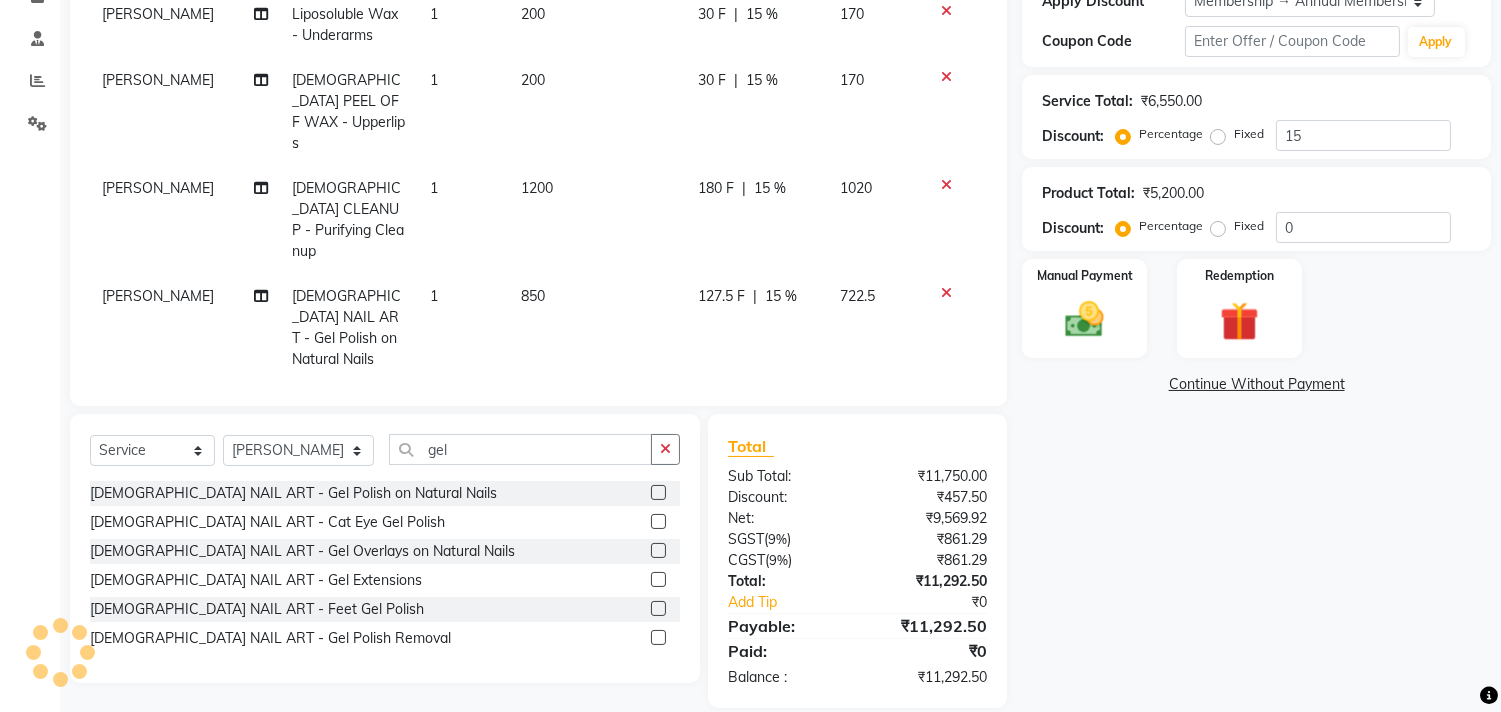click 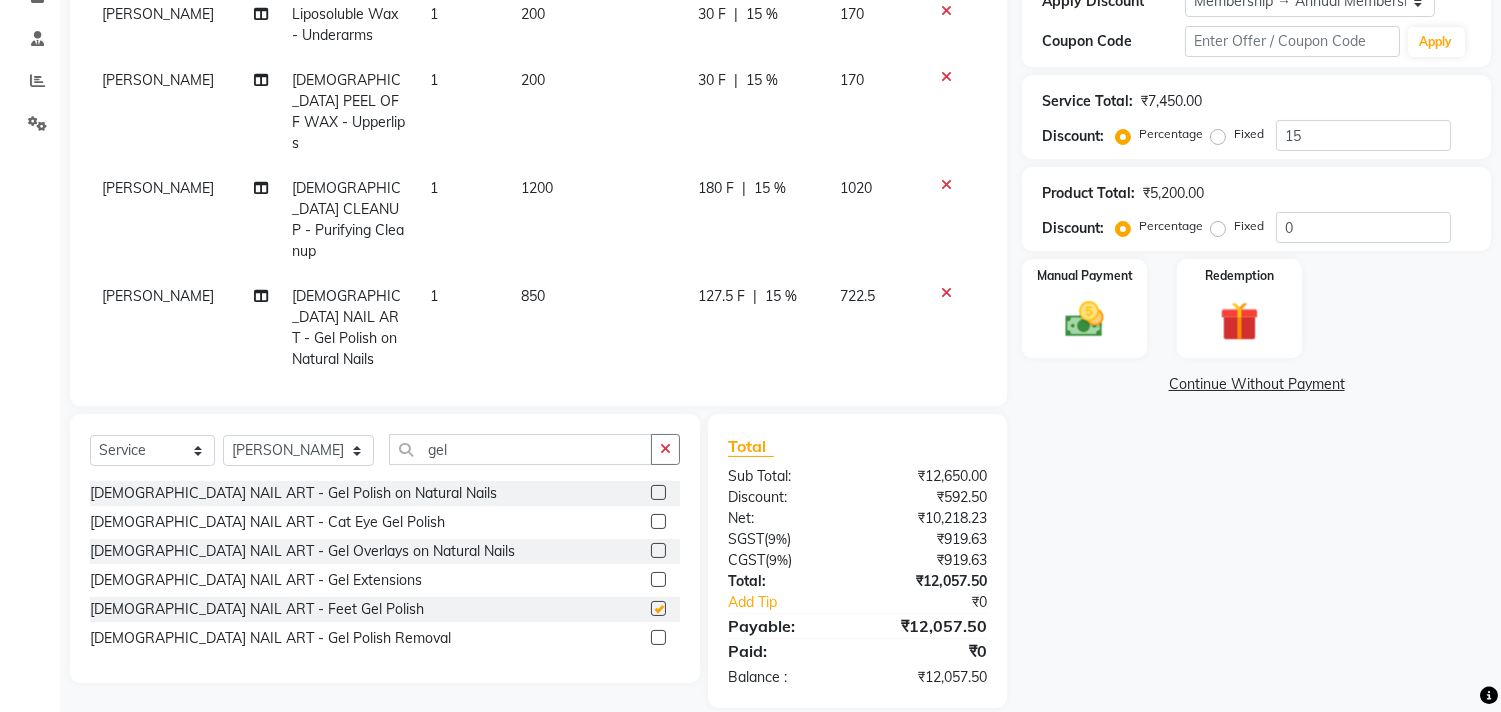 checkbox on "false" 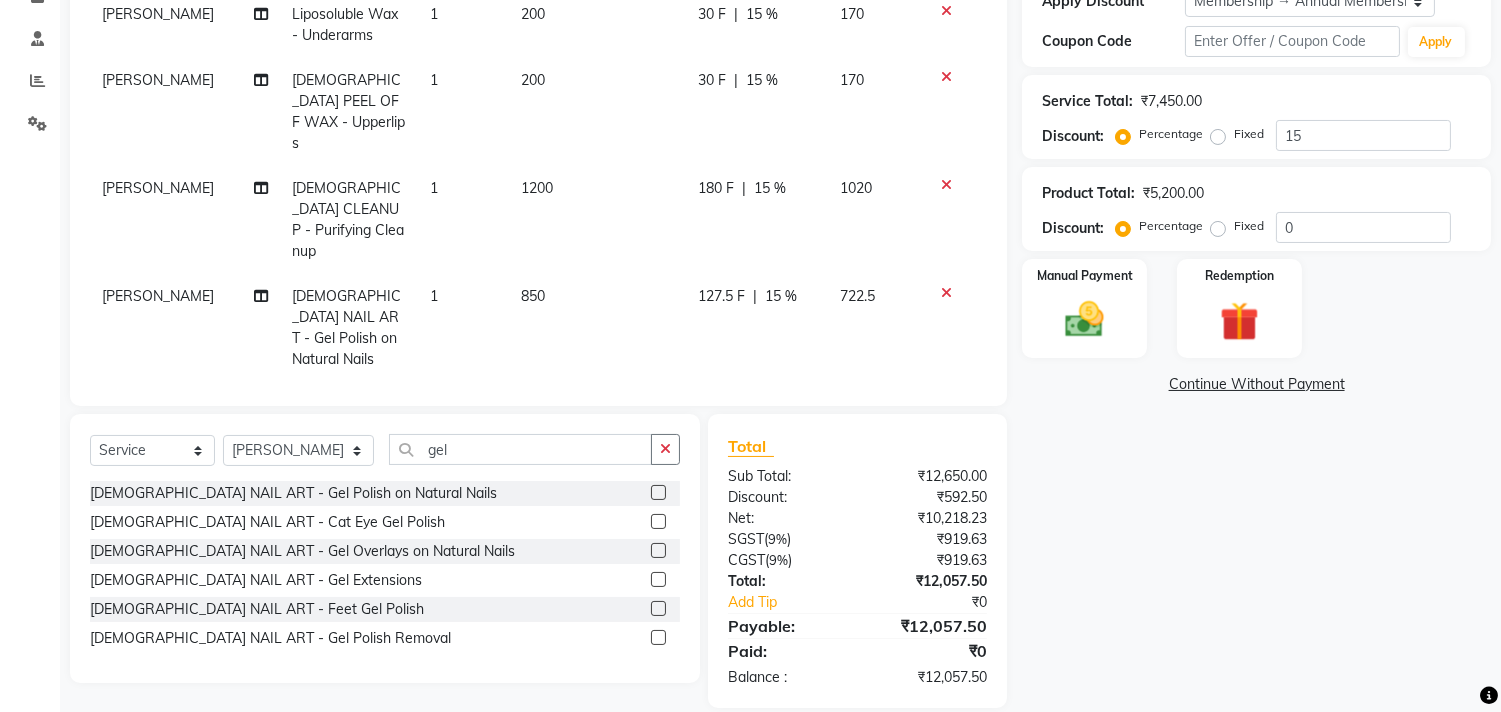 scroll, scrollTop: 453, scrollLeft: 0, axis: vertical 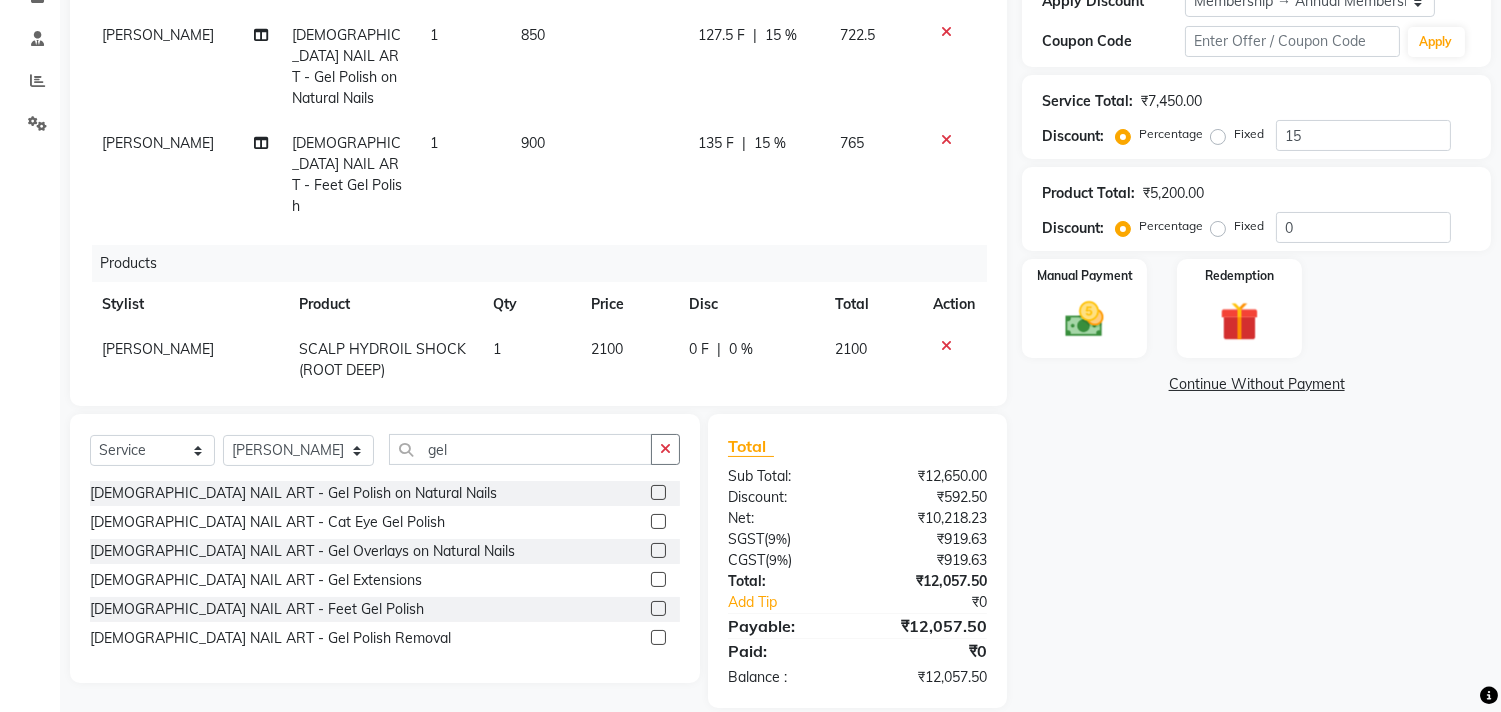 click on "Products" 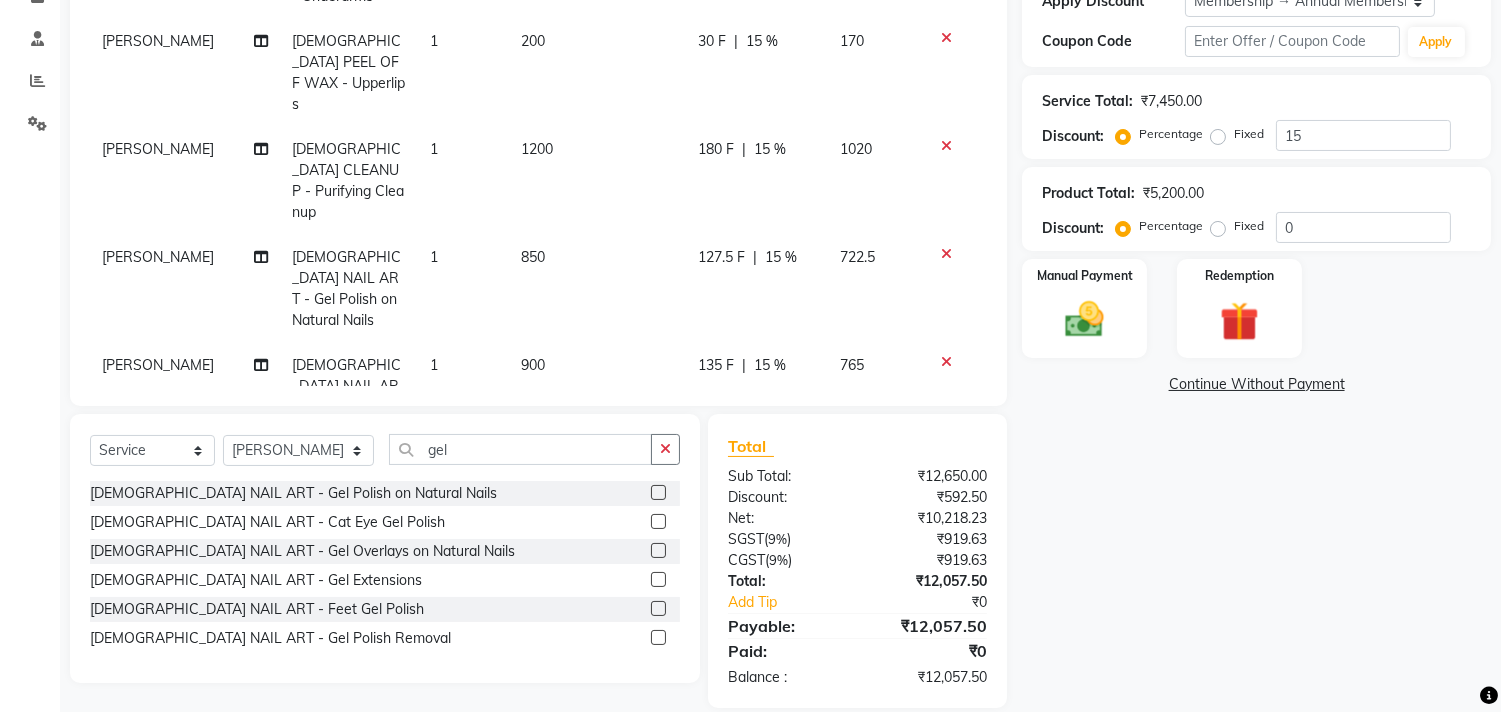 click on "127.5 F | 15 %" 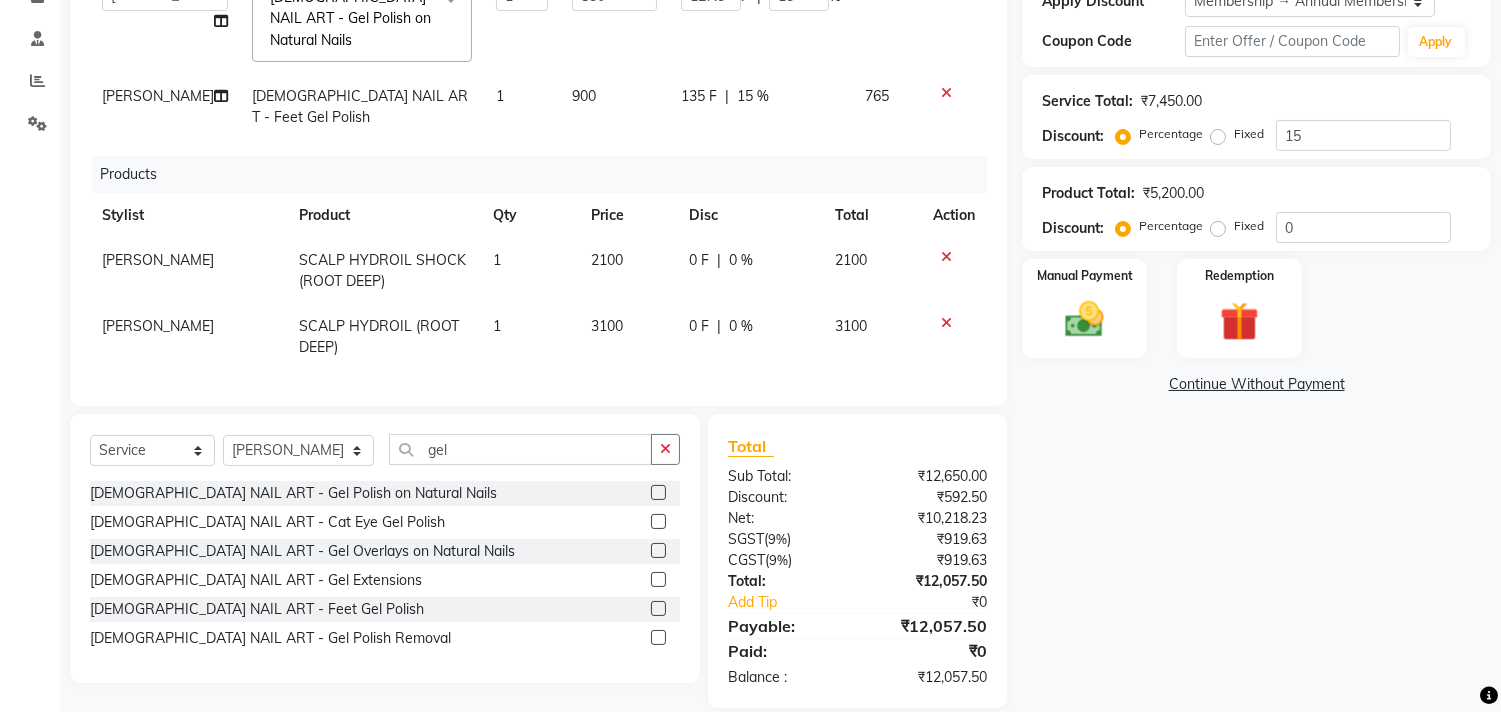 scroll, scrollTop: 124, scrollLeft: 0, axis: vertical 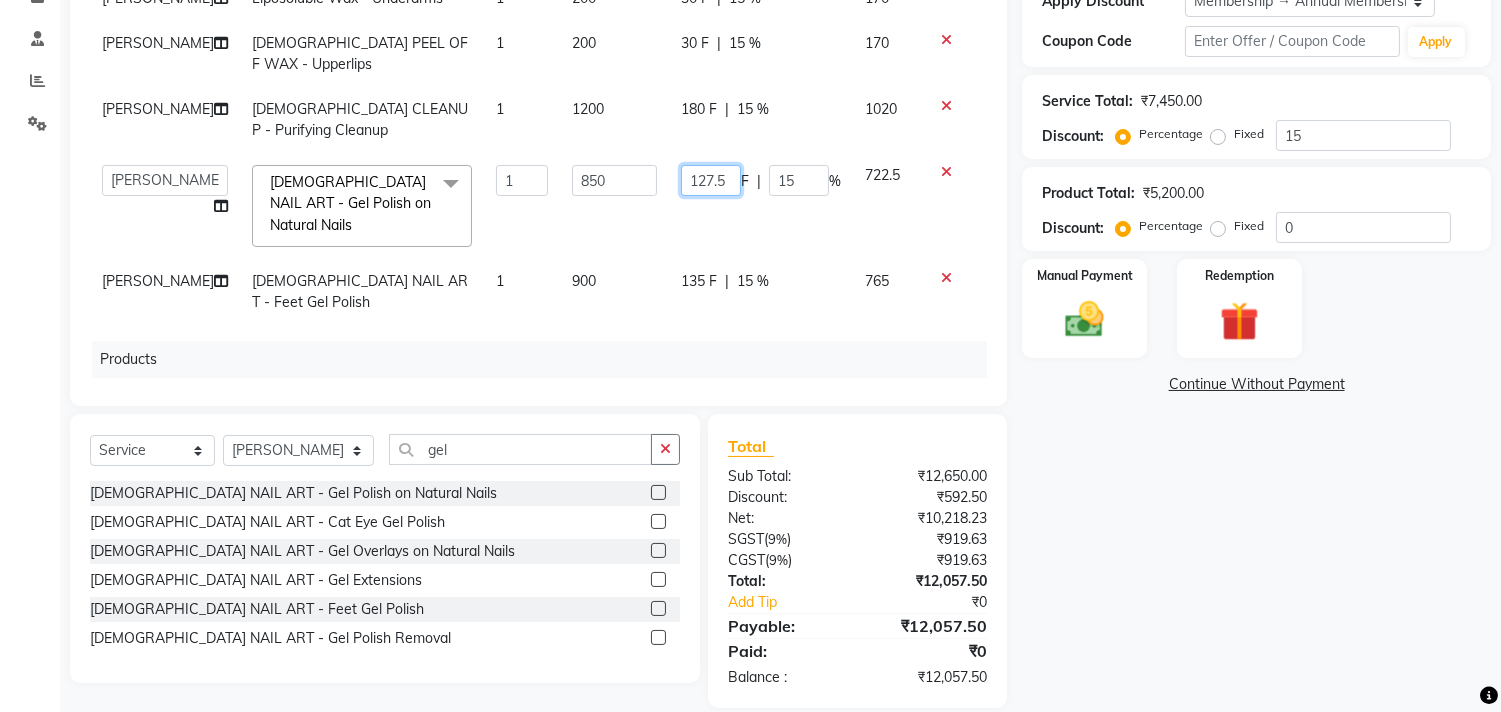 click on "127.5" 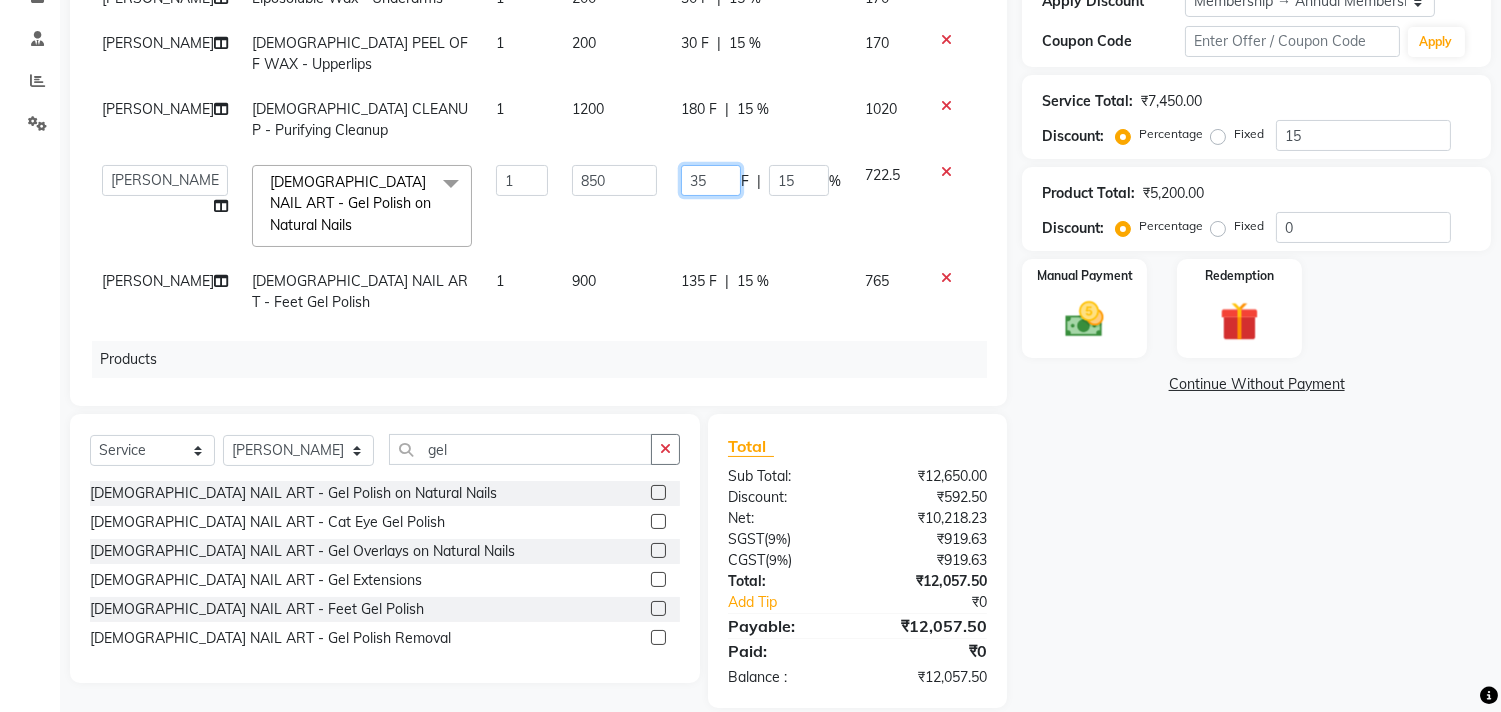type on "350" 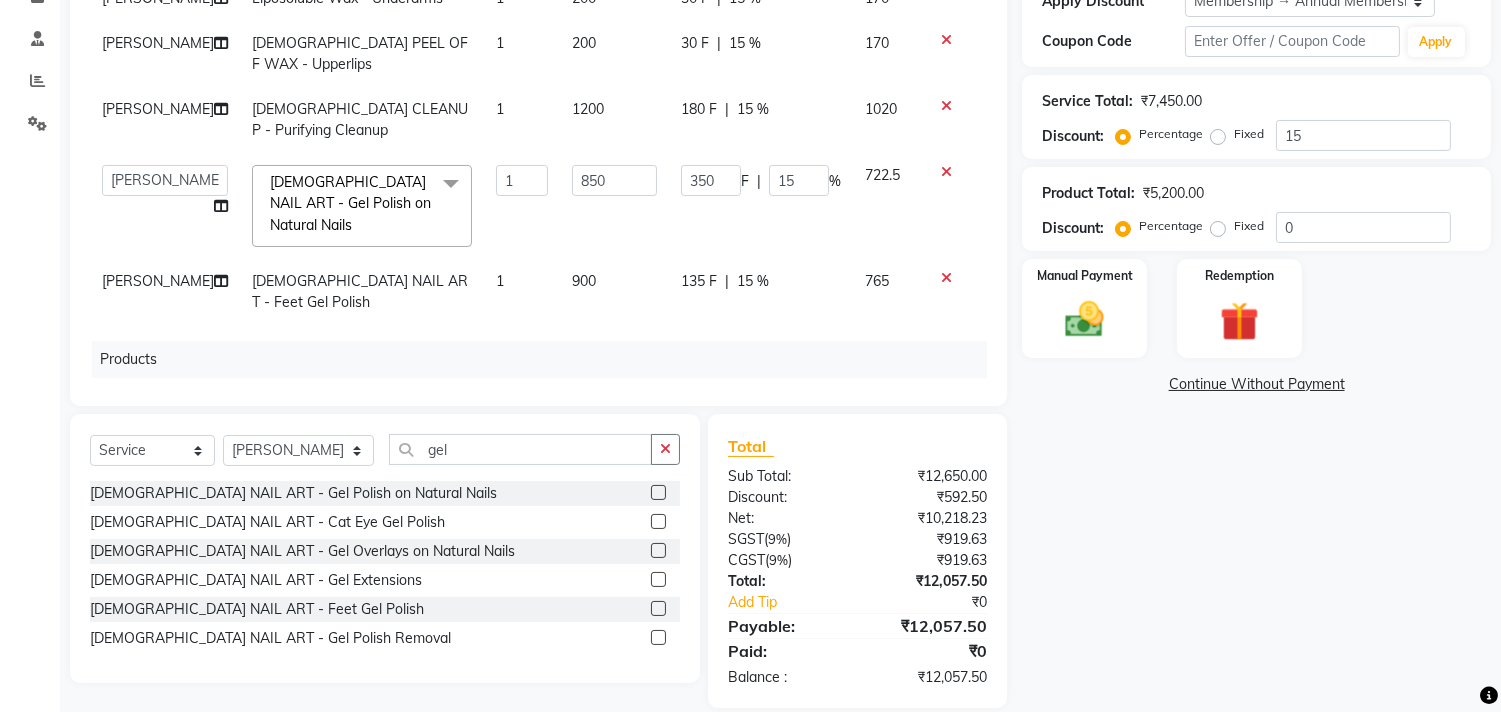 click on "[PERSON_NAME] [DEMOGRAPHIC_DATA] PREMIUM SCALP TREATMENT - Anti Hairfall Treatment (Per sitting) 1 3500 0 F | 0 % 3500 [PERSON_NAME] Liposoluble Wax - Full Arms 1 600 90 F | 15 % 510 [PERSON_NAME] Liposoluble Wax - Underarms 1 200 30 F | 15 % 170 [PERSON_NAME] [DEMOGRAPHIC_DATA] PEEL OFF WAX - Upperlips 1 200 30 F | 15 % 170 [PERSON_NAME] [DEMOGRAPHIC_DATA] CLEANUP - Purifying Cleanup 1 1200 180 F | 15 % 1020  [PERSON_NAME]    [PERSON_NAME]    [PERSON_NAME]    Front Desk   Javed   [PERSON_NAME]    [PERSON_NAME]    Pooja Jadhav   [PERSON_NAME]   [PERSON_NAME]   [PERSON_NAME]   SACHIN [PERSON_NAME]   SAHAJAN   [PERSON_NAME]    [PERSON_NAME]   [PERSON_NAME]   [PERSON_NAME]   [PERSON_NAME]   [PERSON_NAME]   [PERSON_NAME] rana   [DEMOGRAPHIC_DATA] NAIL ART - Gel Polish on Natural Nails  x Hair And Scalp - Basic Hair Spa Starts From- Hair And Scalp - Anti-[MEDICAL_DATA] Spa Starts From Hair And Scalp - Anti Hairfall Spa Starts From Hair And Scalp - Anti-[MEDICAL_DATA] Scrub Hair And Scalp - Head Massage Starts From Hair And Scalp - Protein Treatment Starts From HAIRCUT - Hair-wash 1 F" 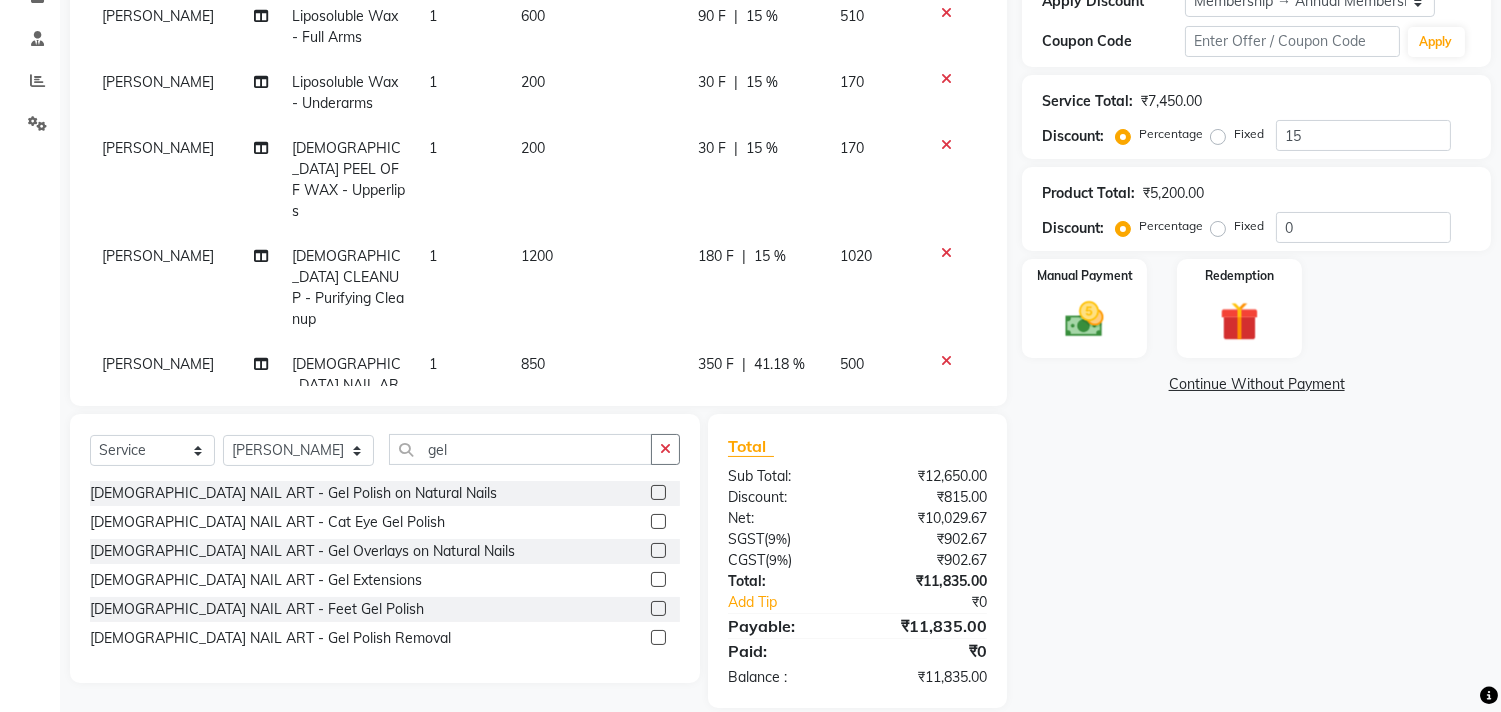 click on "350 F | 41.18 %" 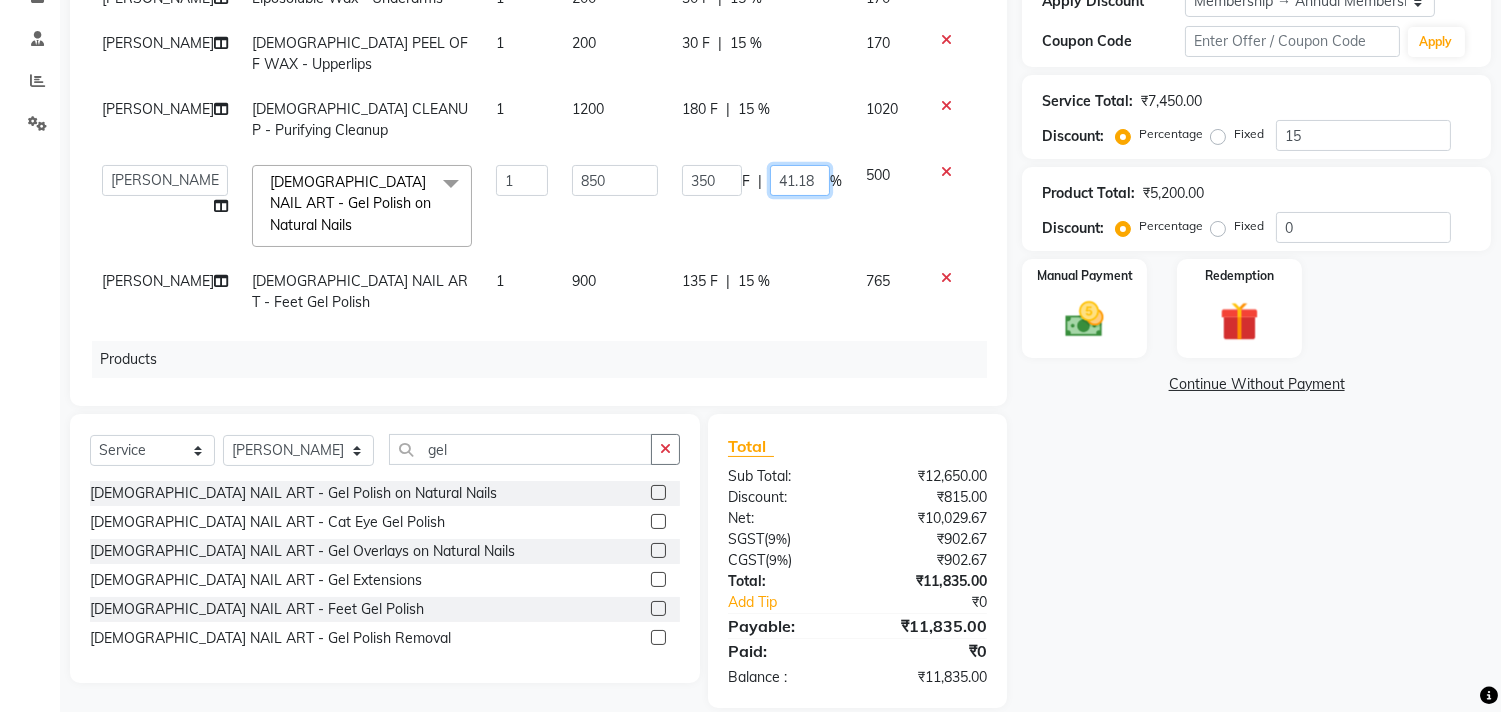 click on "41.18" 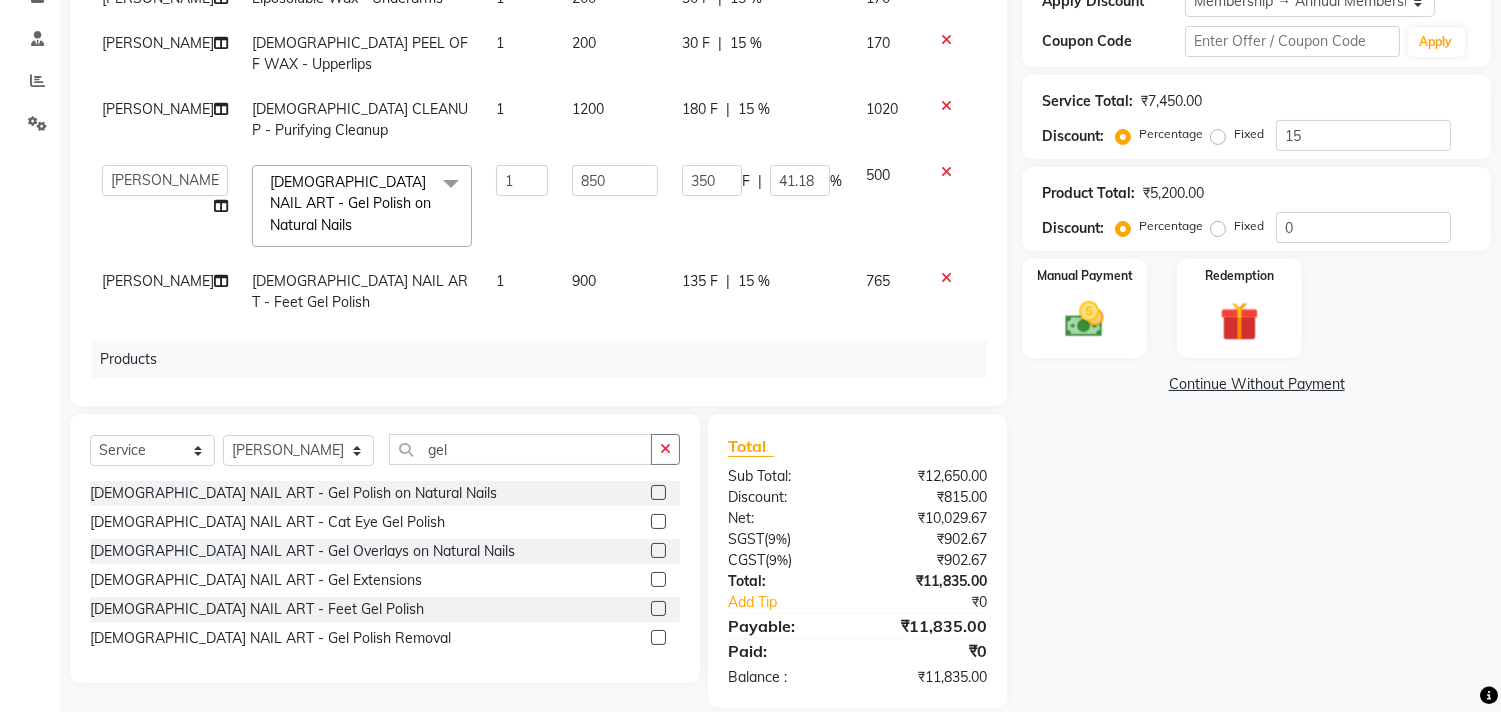 click on "[PERSON_NAME] [DEMOGRAPHIC_DATA] PREMIUM SCALP TREATMENT - Anti Hairfall Treatment (Per sitting) 1 3500 0 F | 0 % 3500 [PERSON_NAME] Liposoluble Wax - Full Arms 1 600 90 F | 15 % 510 [PERSON_NAME] Liposoluble Wax - Underarms 1 200 30 F | 15 % 170 [PERSON_NAME] [DEMOGRAPHIC_DATA] PEEL OFF WAX - Upperlips 1 200 30 F | 15 % 170 [PERSON_NAME] [DEMOGRAPHIC_DATA] CLEANUP - Purifying Cleanup 1 1200 180 F | 15 % 1020  [PERSON_NAME]    [PERSON_NAME]    [PERSON_NAME]    Front Desk   Javed   [PERSON_NAME]    [PERSON_NAME]    Pooja Jadhav   [PERSON_NAME]   [PERSON_NAME]   [PERSON_NAME]   SACHIN [PERSON_NAME]   SAHAJAN   [PERSON_NAME]    [PERSON_NAME]   [PERSON_NAME]   [PERSON_NAME]   [PERSON_NAME]   [PERSON_NAME]   [PERSON_NAME] rana   [DEMOGRAPHIC_DATA] NAIL ART - Gel Polish on Natural Nails  x Hair And Scalp - Basic Hair Spa Starts From- Hair And Scalp - Anti-[MEDICAL_DATA] Spa Starts From Hair And Scalp - Anti Hairfall Spa Starts From Hair And Scalp - Anti-[MEDICAL_DATA] Scrub Hair And Scalp - Head Massage Starts From Hair And Scalp - Protein Treatment Starts From HAIRCUT - Hair-wash 1 F" 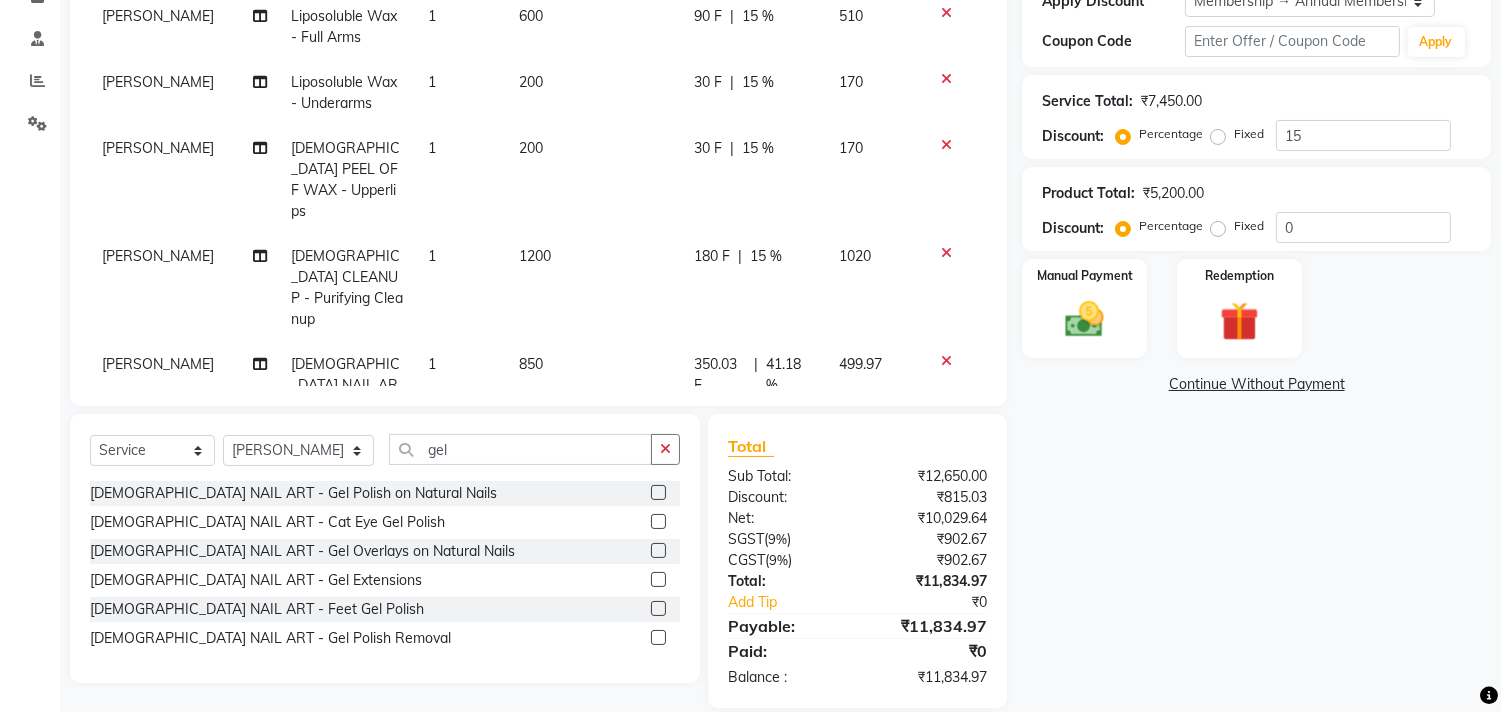 click on "850" 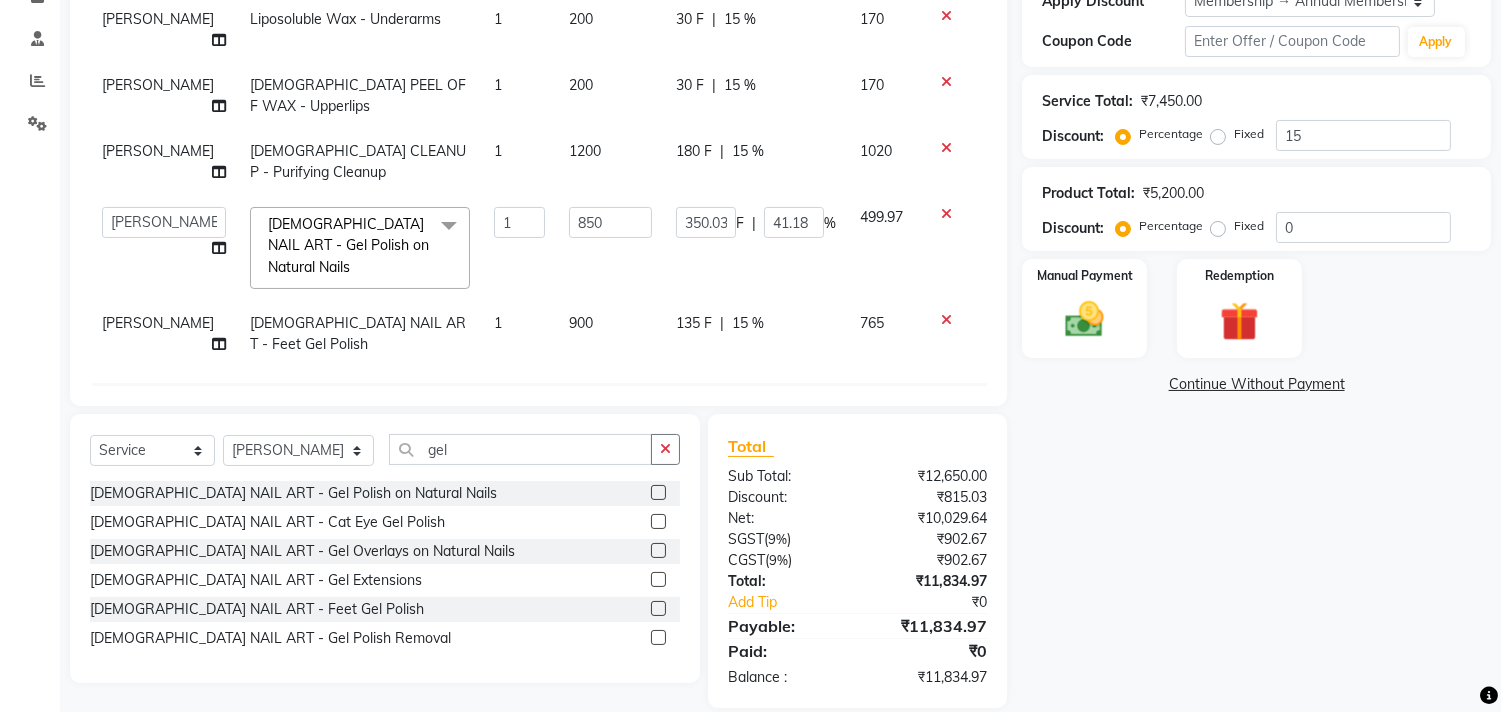 click on "135 F | 15 %" 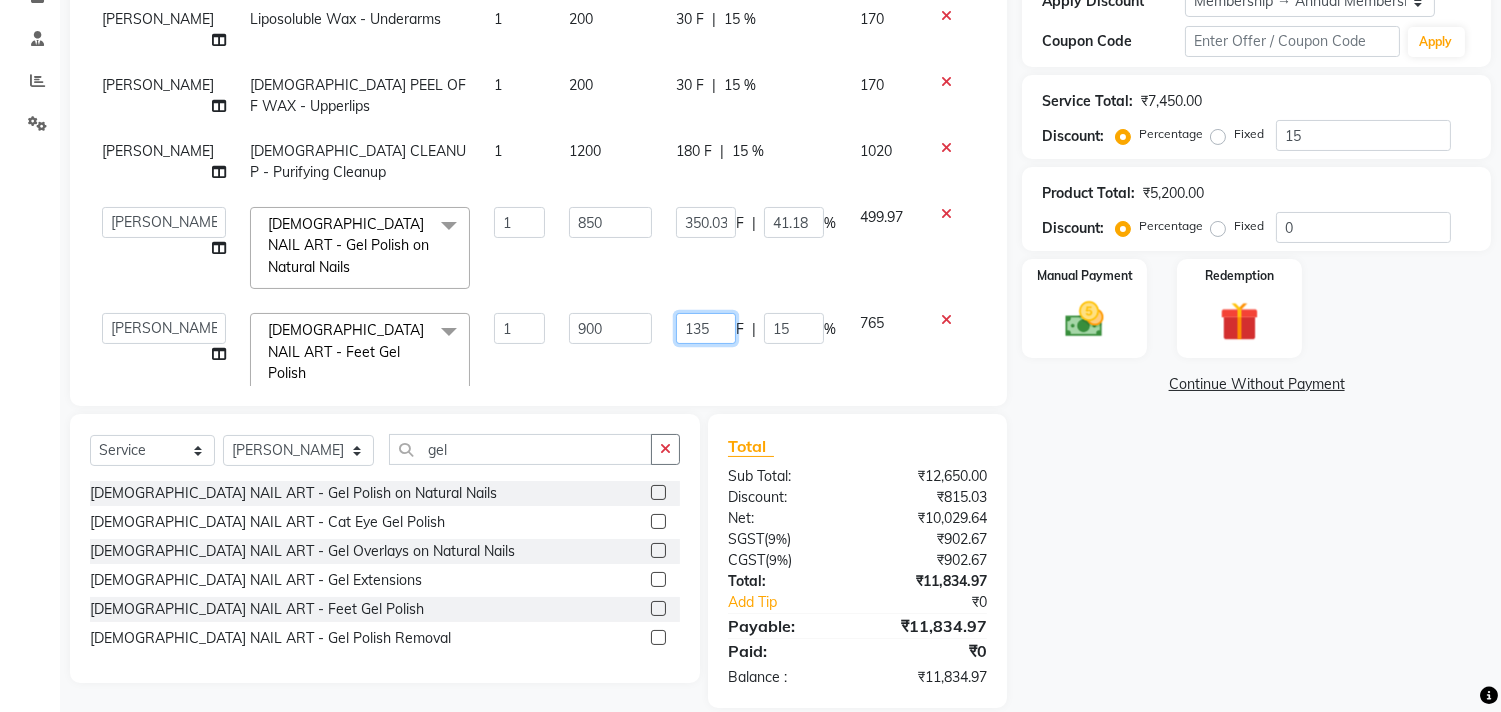 click on "135" 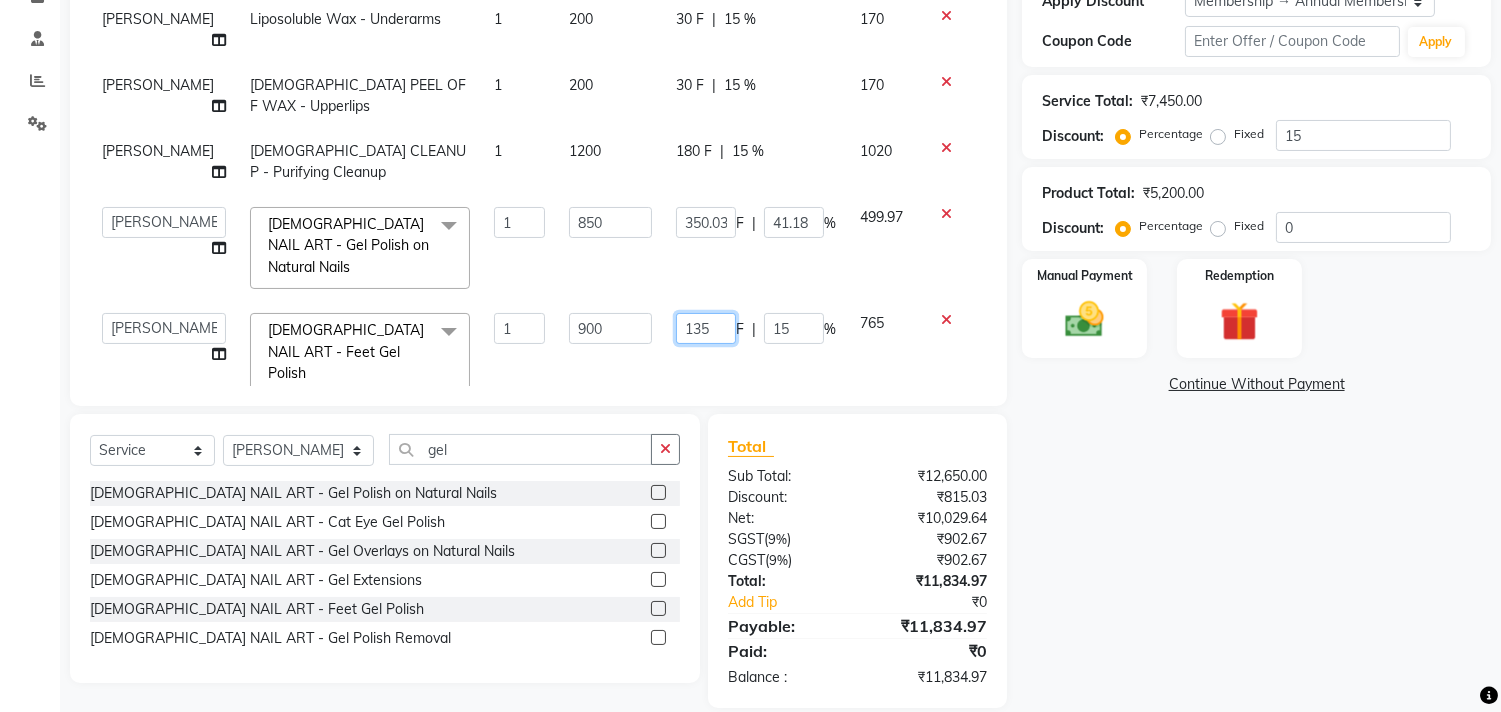 click on "135" 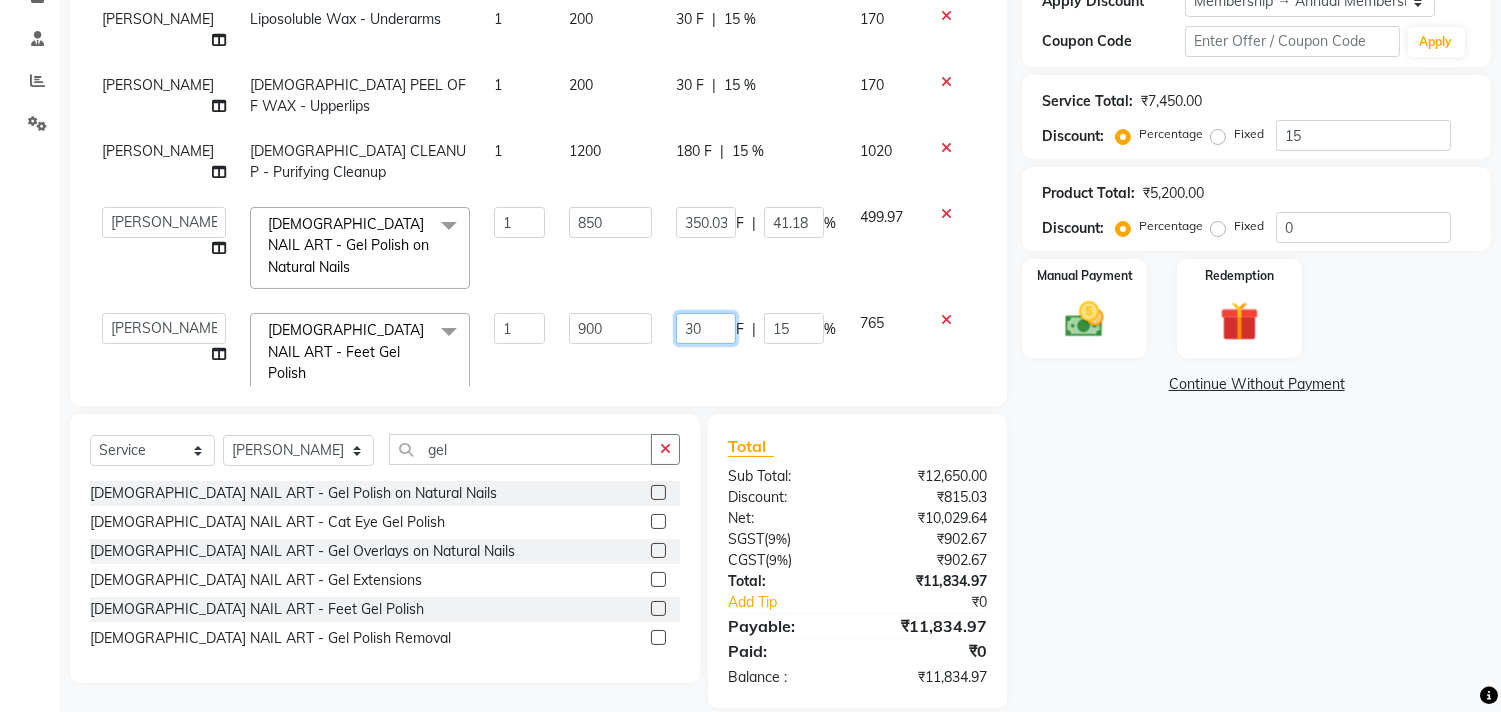 type on "300" 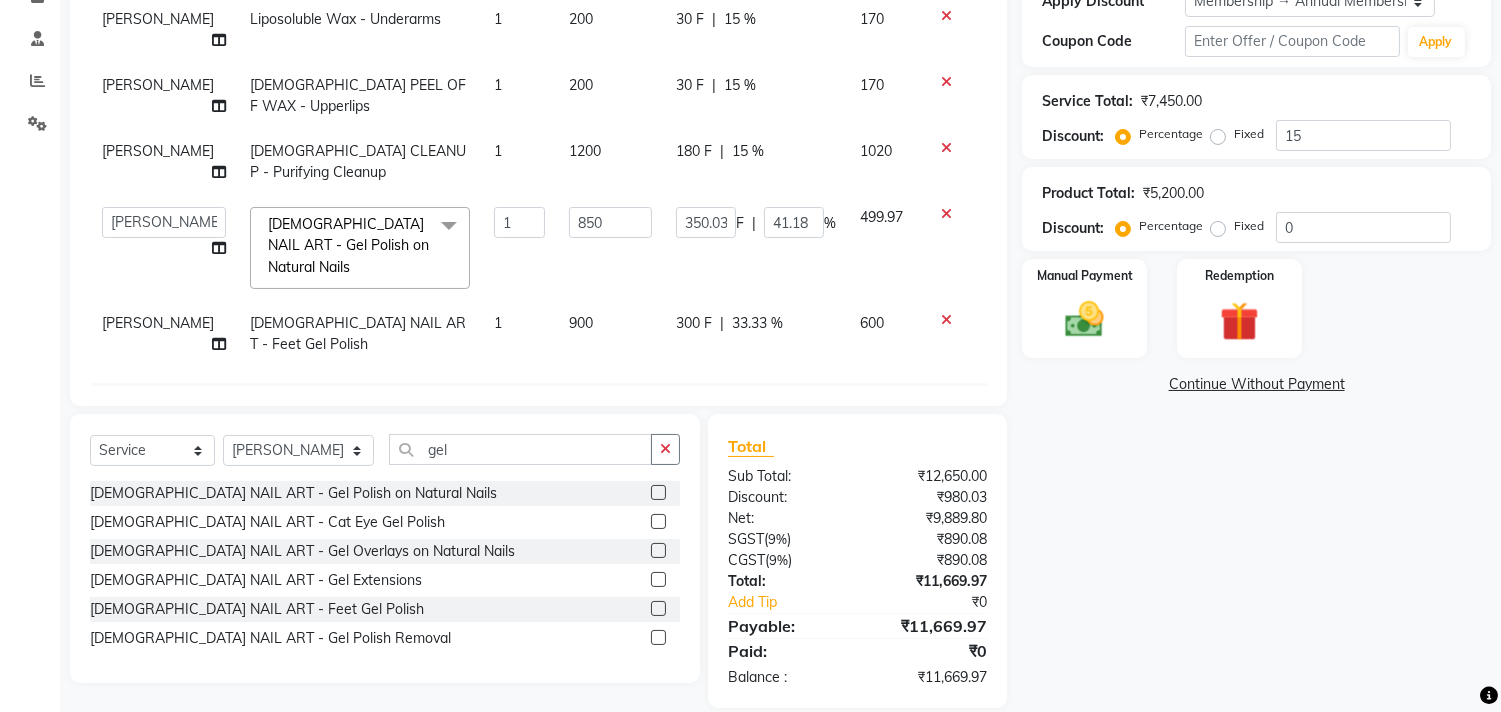 click on "350.03 F | 41.18 %" 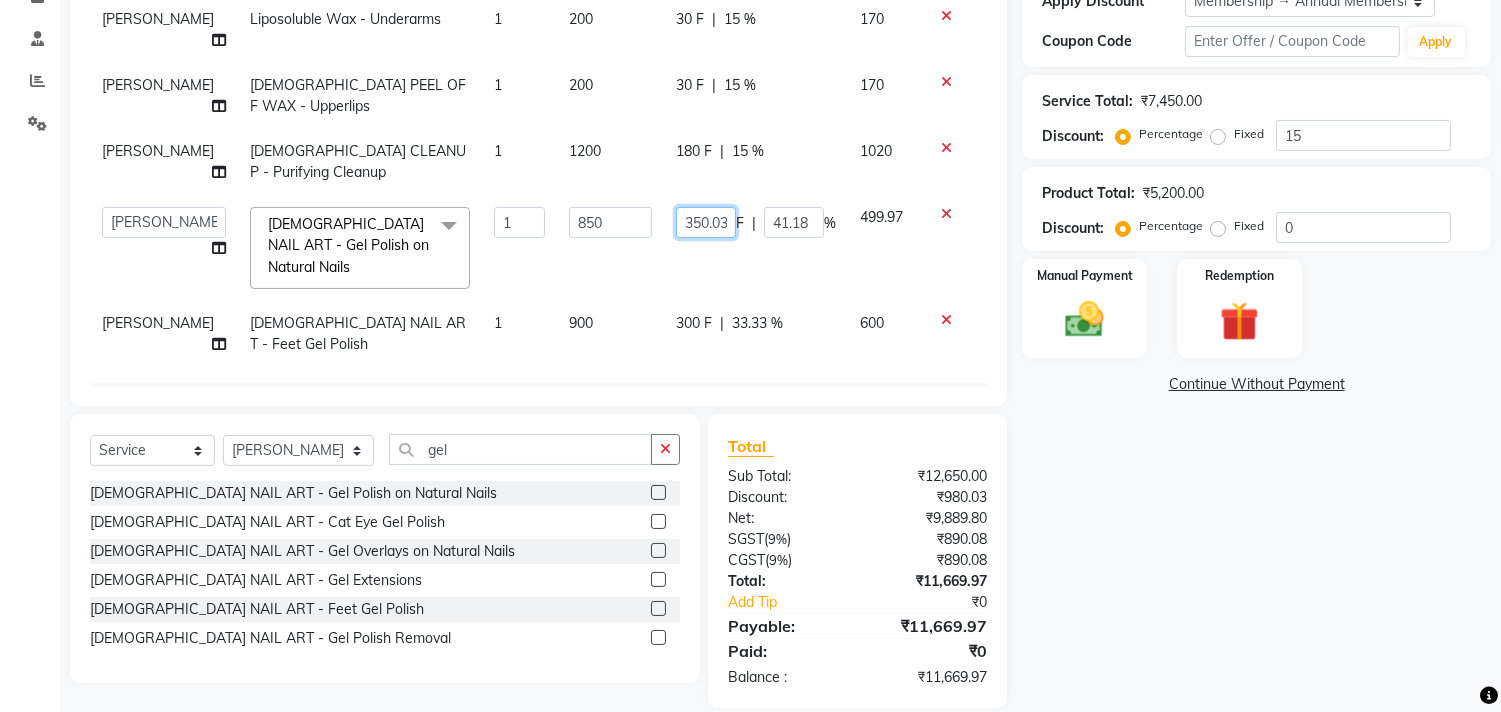 click on "350.03" 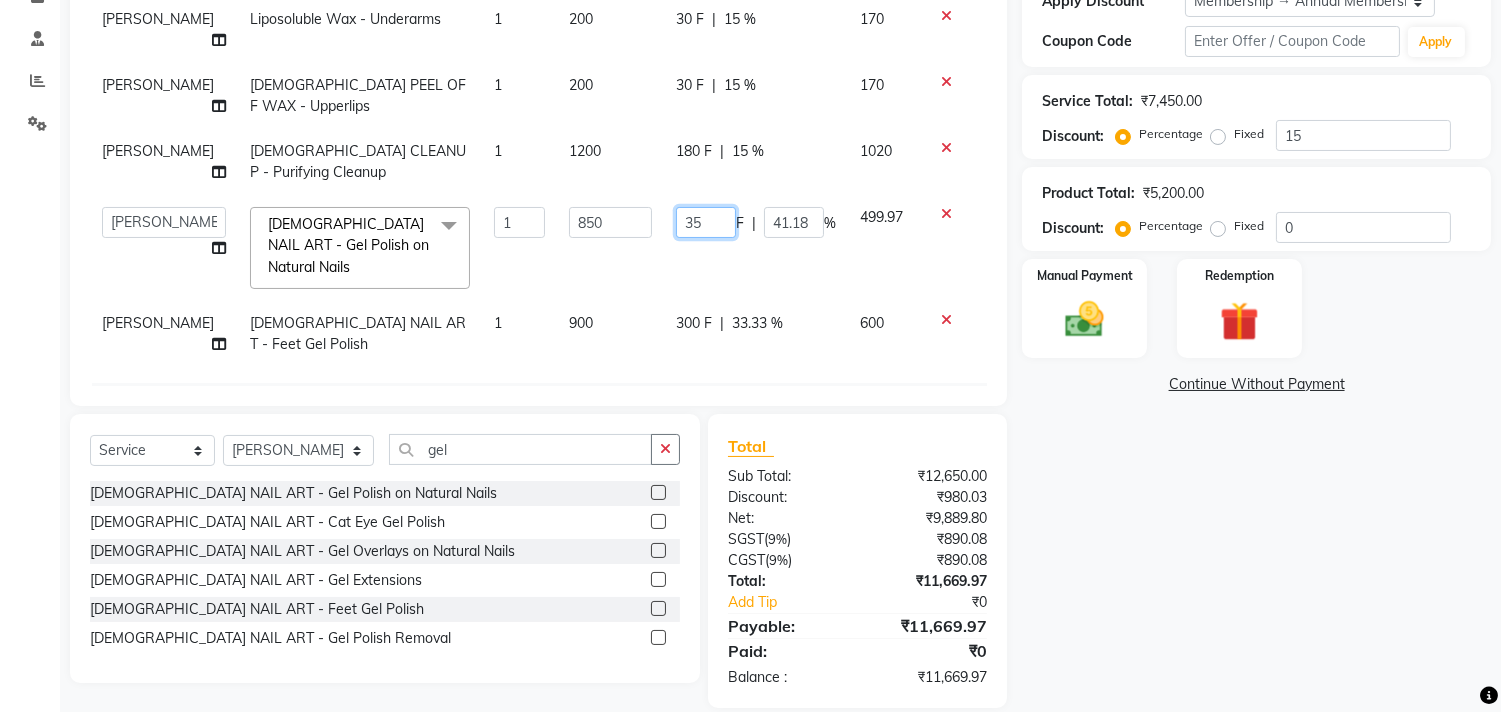 type on "350" 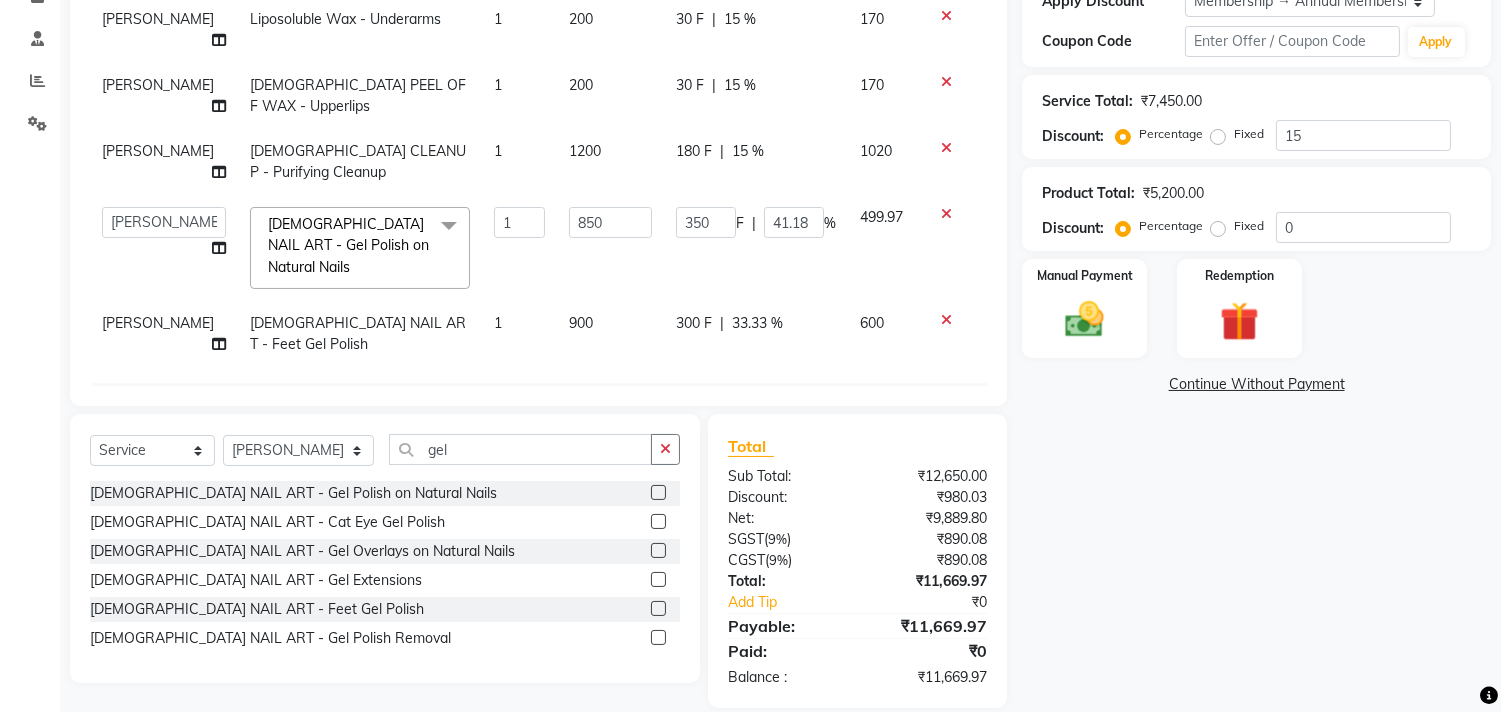 click on "[PERSON_NAME] [DEMOGRAPHIC_DATA] PREMIUM SCALP TREATMENT - Anti Hairfall Treatment (Per sitting) 1 3500 0 F | 0 % 3500 [PERSON_NAME] Liposoluble Wax - Full Arms 1 600 90 F | 15 % 510 [PERSON_NAME] Liposoluble Wax - Underarms 1 200 30 F | 15 % 170 [PERSON_NAME] [DEMOGRAPHIC_DATA] PEEL OFF WAX - Upperlips 1 200 30 F | 15 % 170 [PERSON_NAME] [DEMOGRAPHIC_DATA] CLEANUP - Purifying Cleanup 1 1200 180 F | 15 % 1020  [PERSON_NAME]    [PERSON_NAME]    [PERSON_NAME]    Front Desk   Javed   [PERSON_NAME]    [PERSON_NAME]    Pooja Jadhav   [PERSON_NAME]   [PERSON_NAME]   [PERSON_NAME]   SACHIN [PERSON_NAME]   SAHAJAN   [PERSON_NAME]    [PERSON_NAME]   [PERSON_NAME]   [PERSON_NAME]   [PERSON_NAME]   [PERSON_NAME]   [PERSON_NAME] rana   [DEMOGRAPHIC_DATA] NAIL ART - Gel Polish on Natural Nails  x Hair And Scalp - Basic Hair Spa Starts From- Hair And Scalp - Anti-[MEDICAL_DATA] Spa Starts From Hair And Scalp - Anti Hairfall Spa Starts From Hair And Scalp - Anti-[MEDICAL_DATA] Scrub Hair And Scalp - Head Massage Starts From Hair And Scalp - Protein Treatment Starts From HAIRCUT - Hair-wash 1 F" 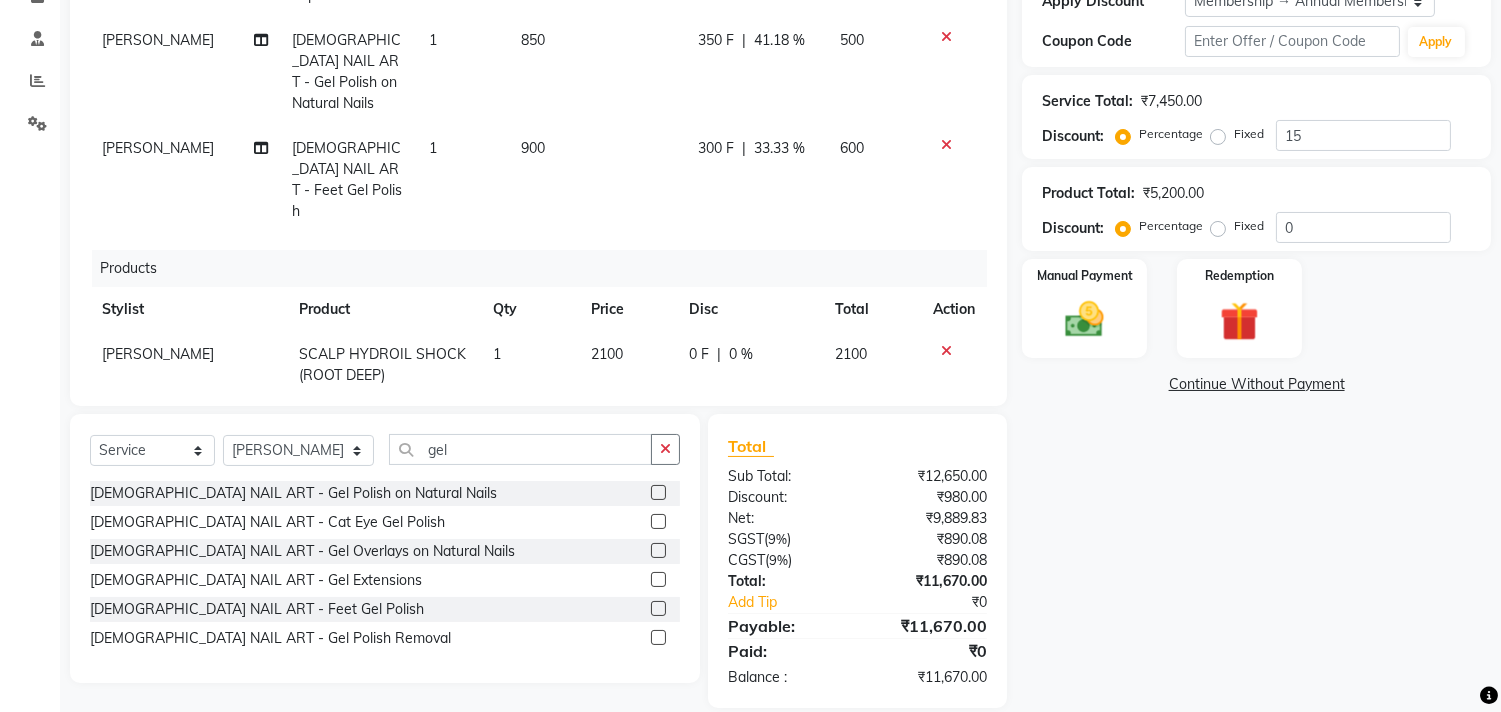 scroll, scrollTop: 453, scrollLeft: 0, axis: vertical 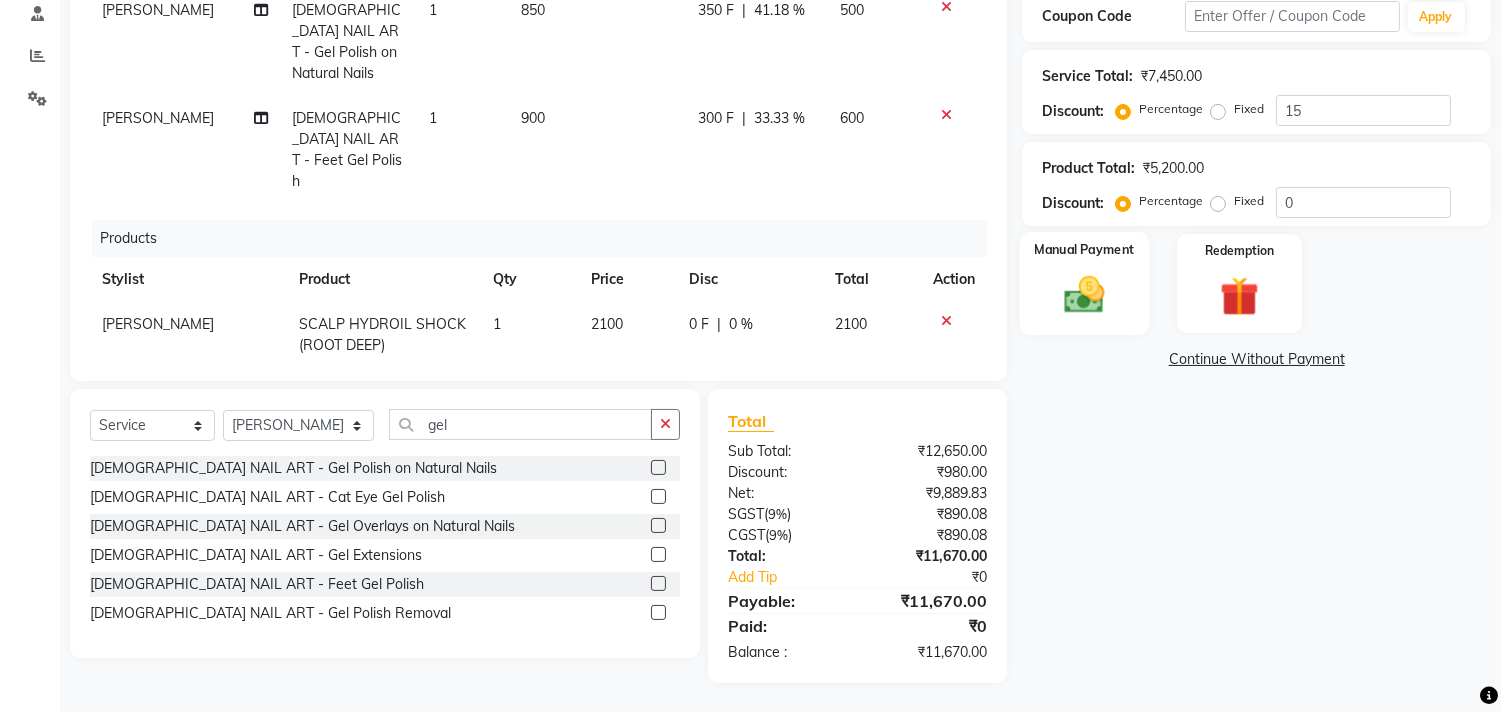 click on "Manual Payment" 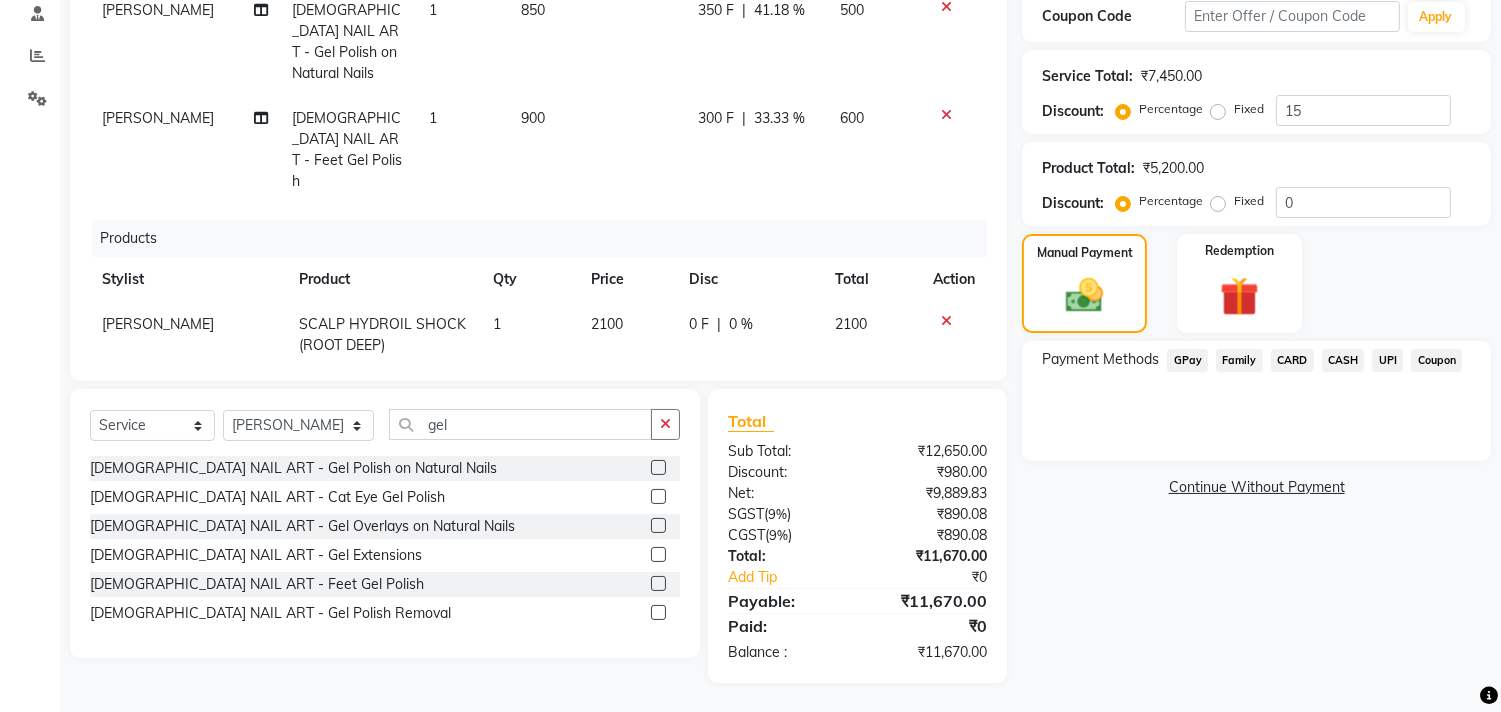 click on "UPI" 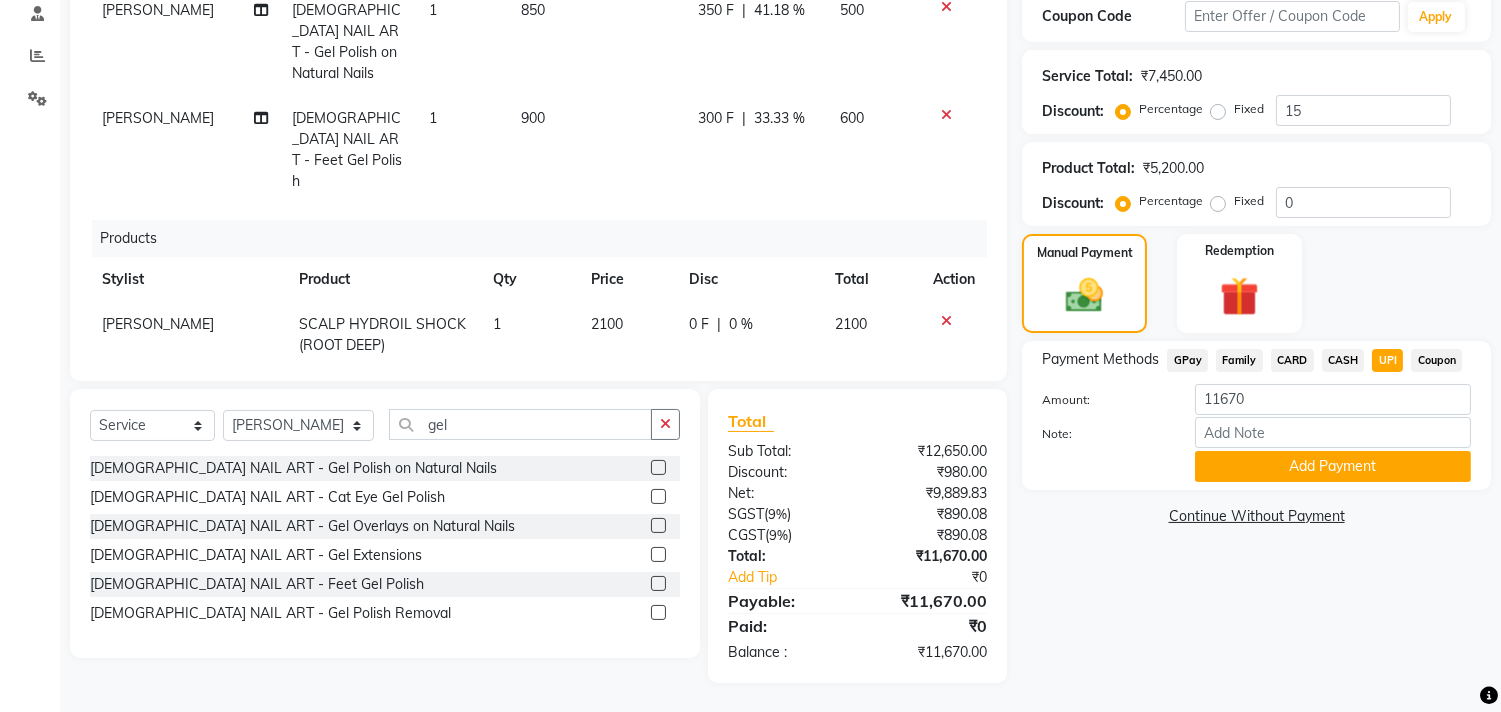 click on "Manual Payment Redemption" 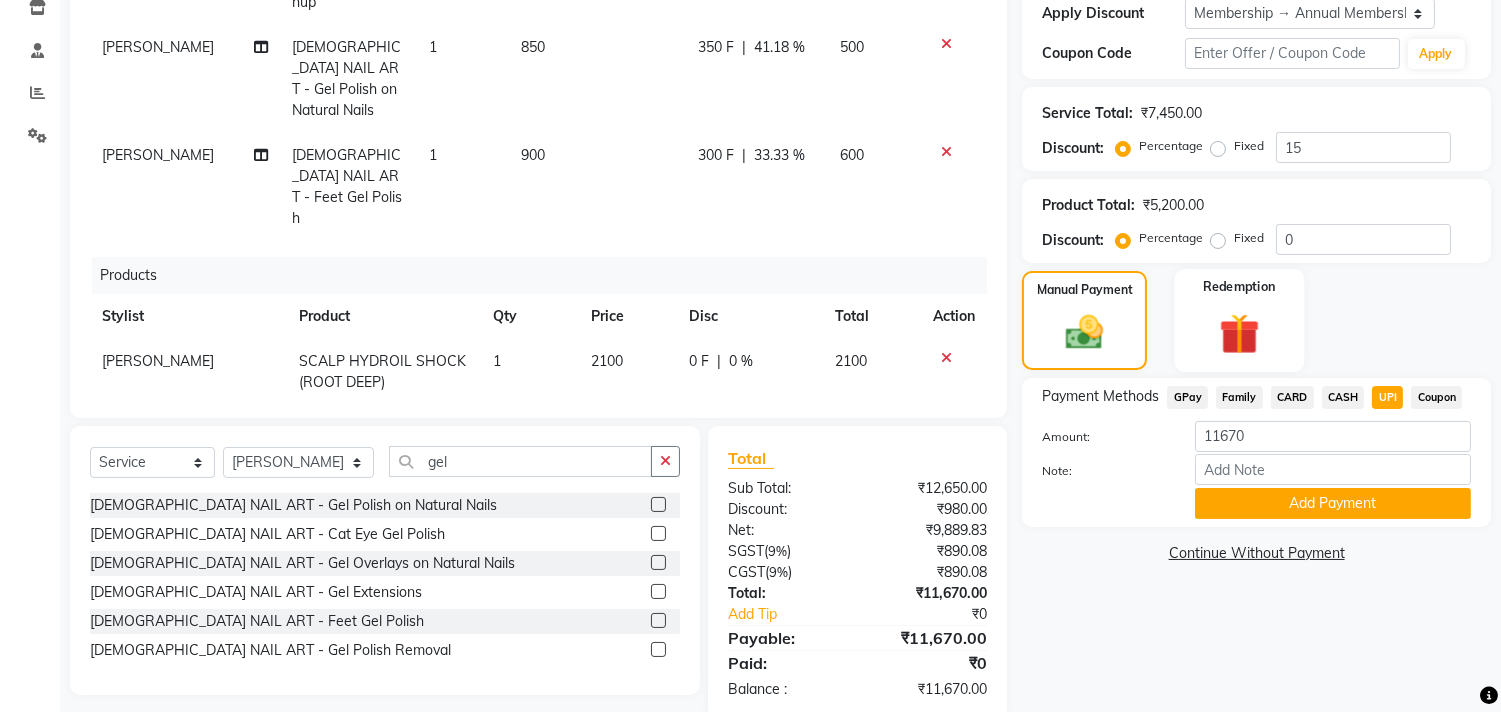 scroll, scrollTop: 0, scrollLeft: 0, axis: both 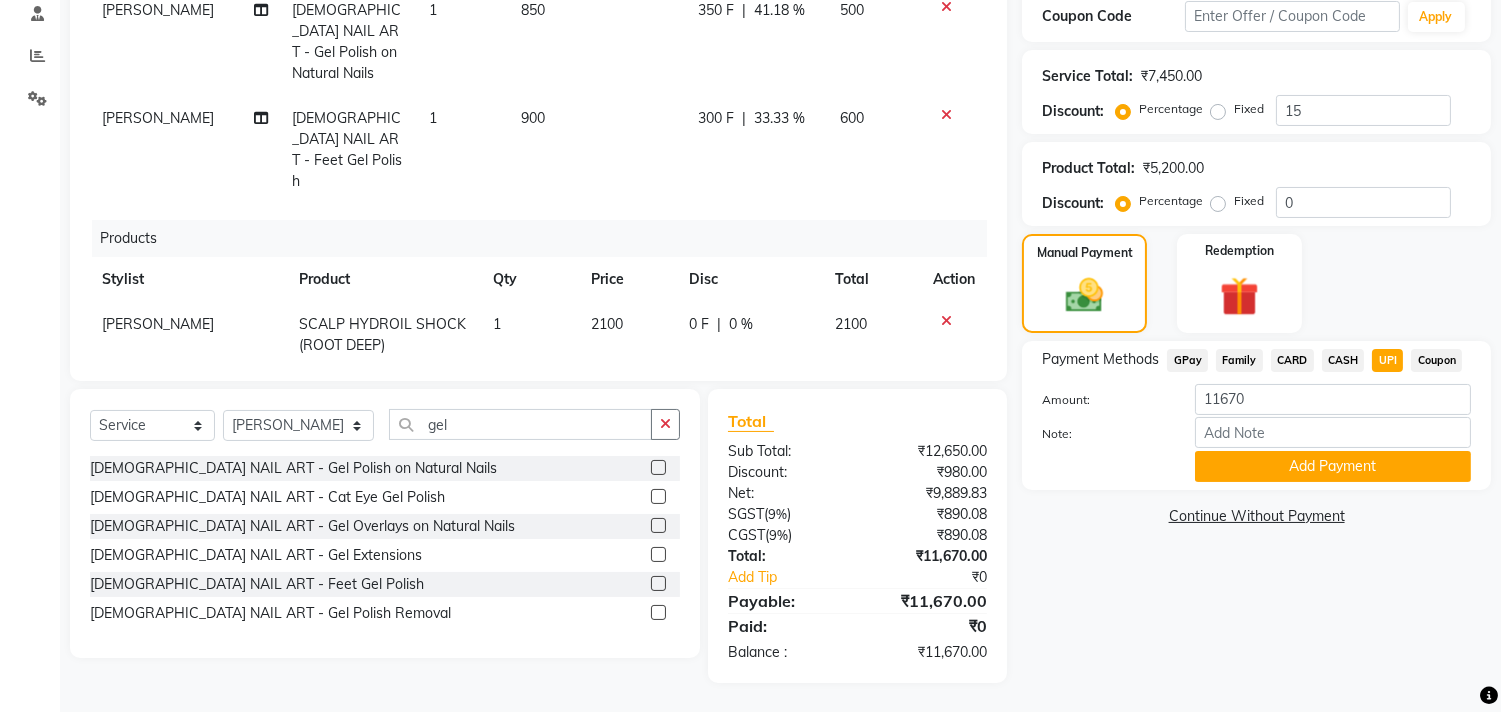 click on "CASH" 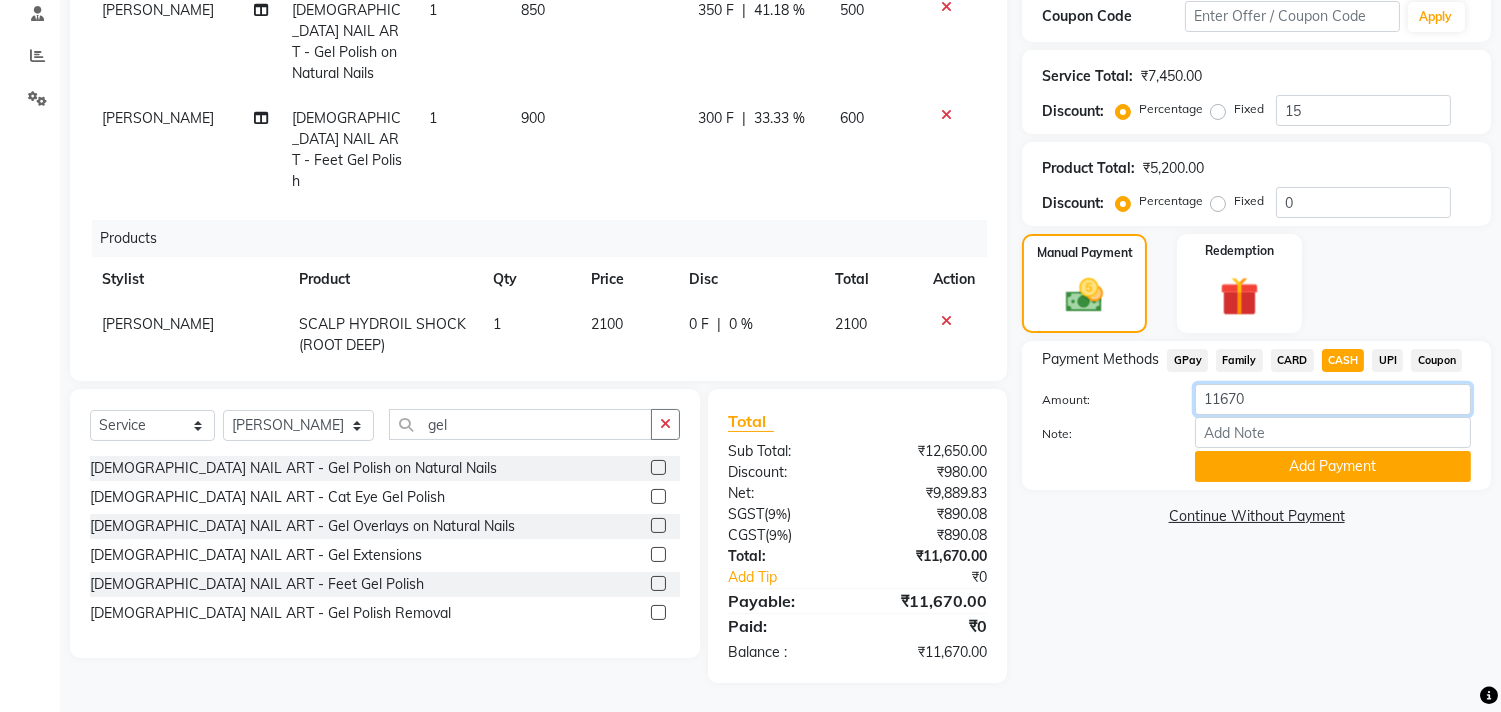 click on "11670" 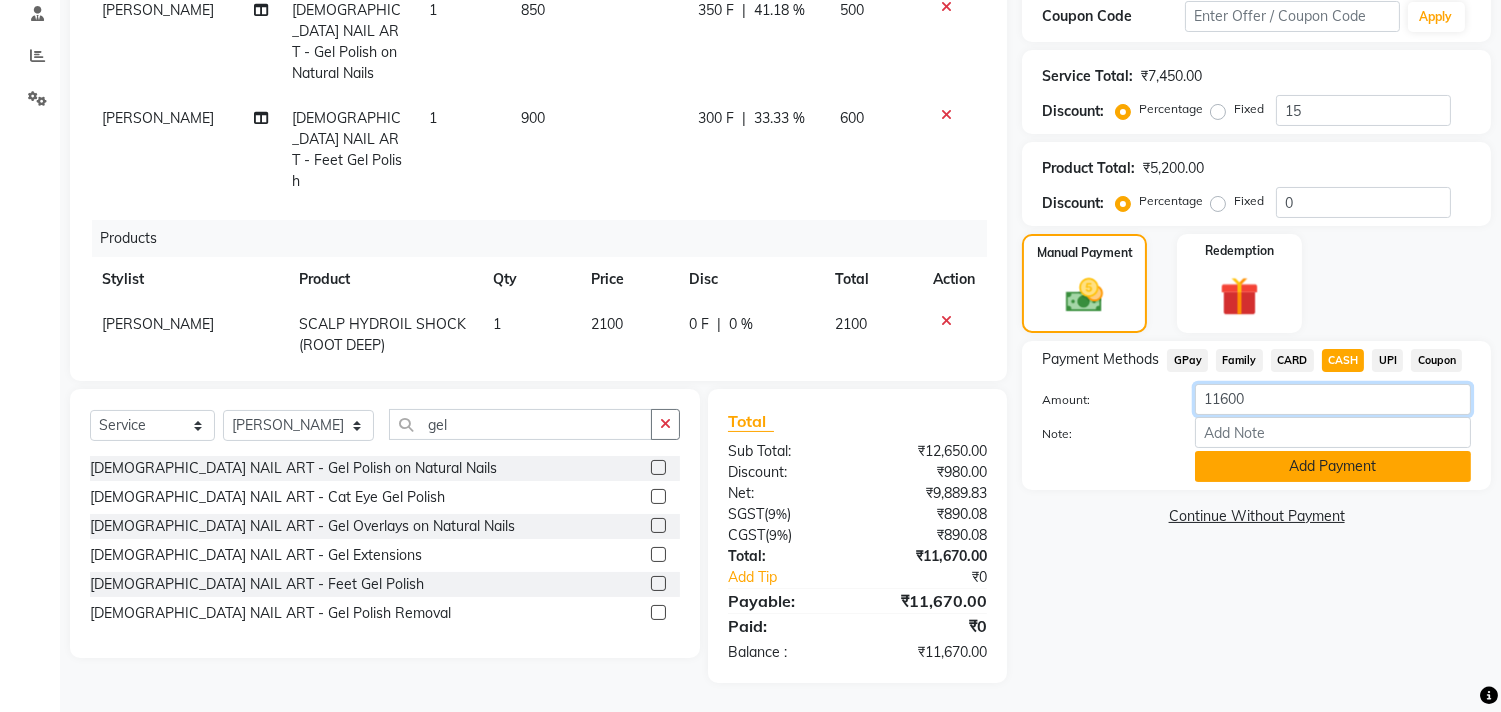 type on "11600" 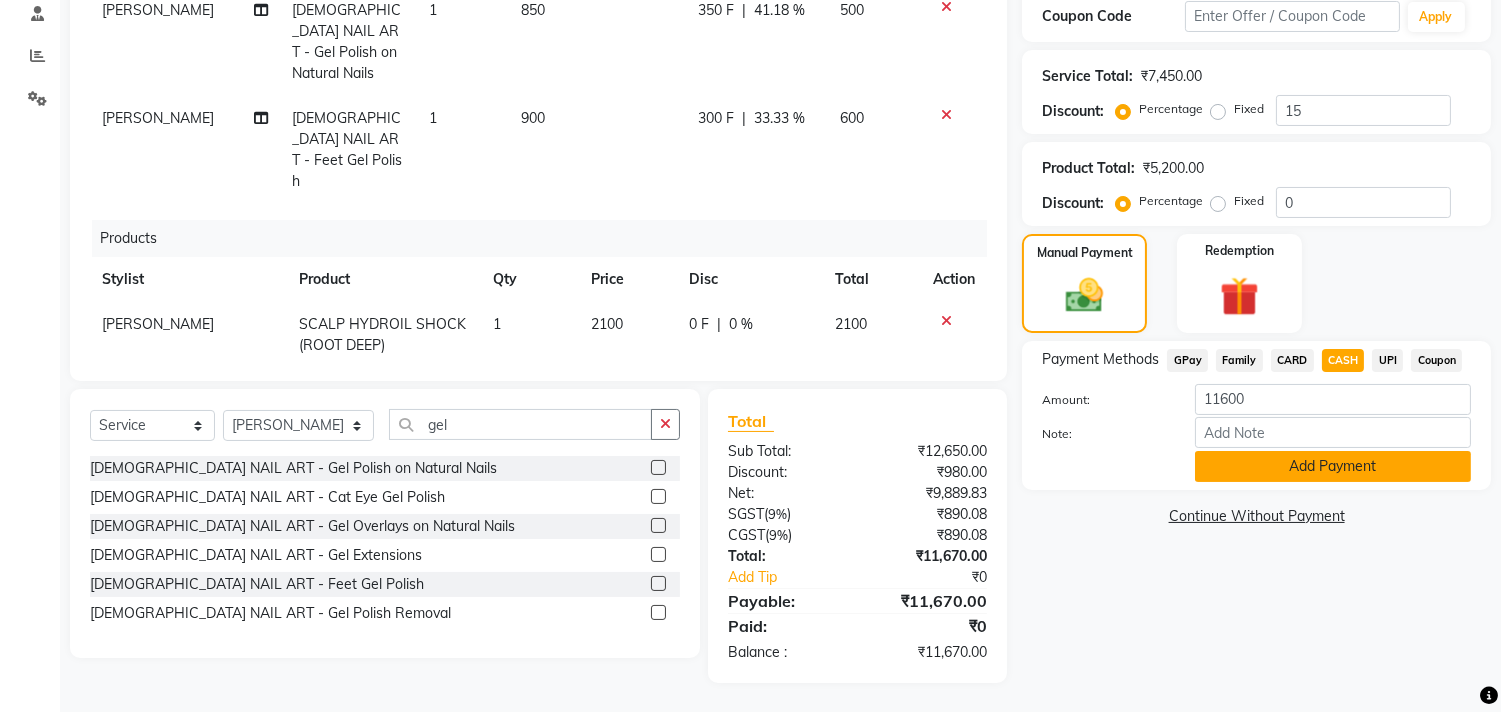 click on "Add Payment" 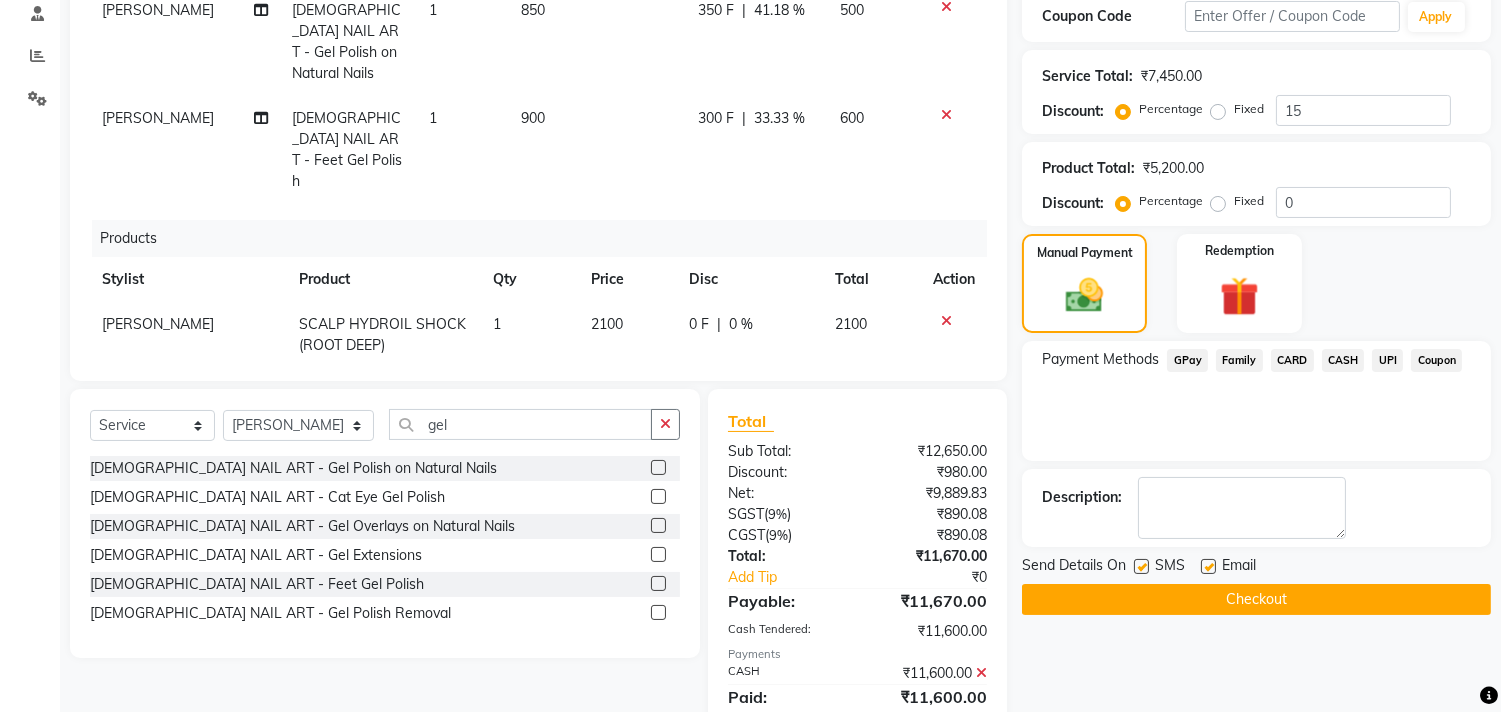click on "UPI" 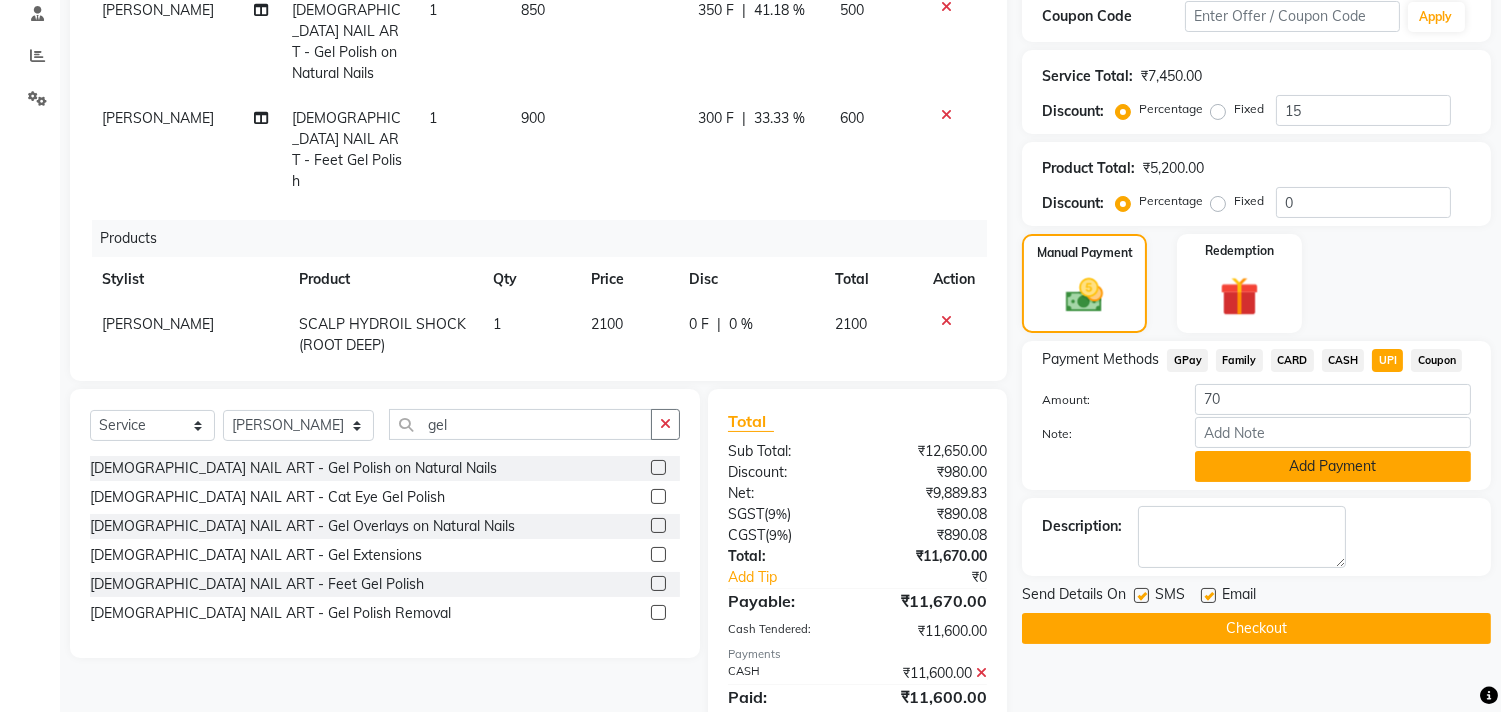click on "Add Payment" 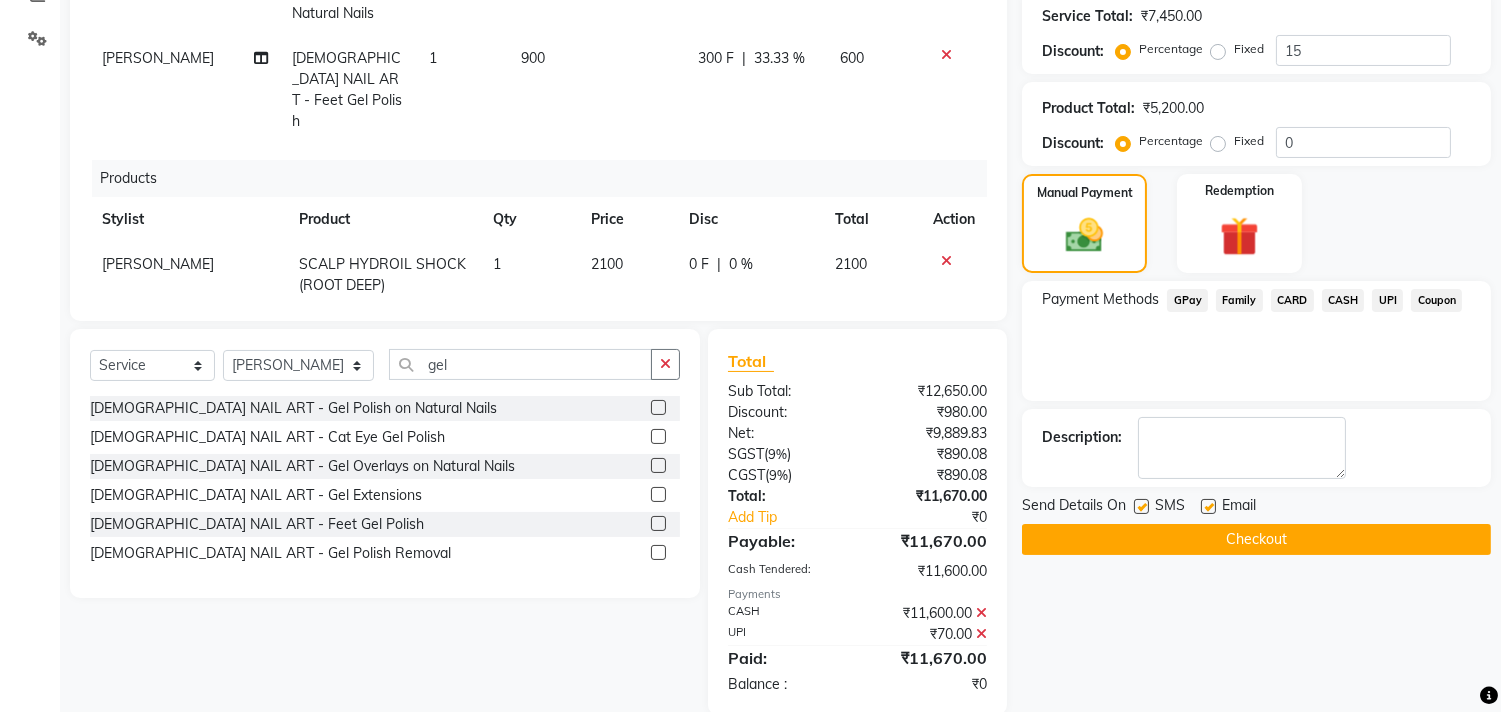 scroll, scrollTop: 480, scrollLeft: 0, axis: vertical 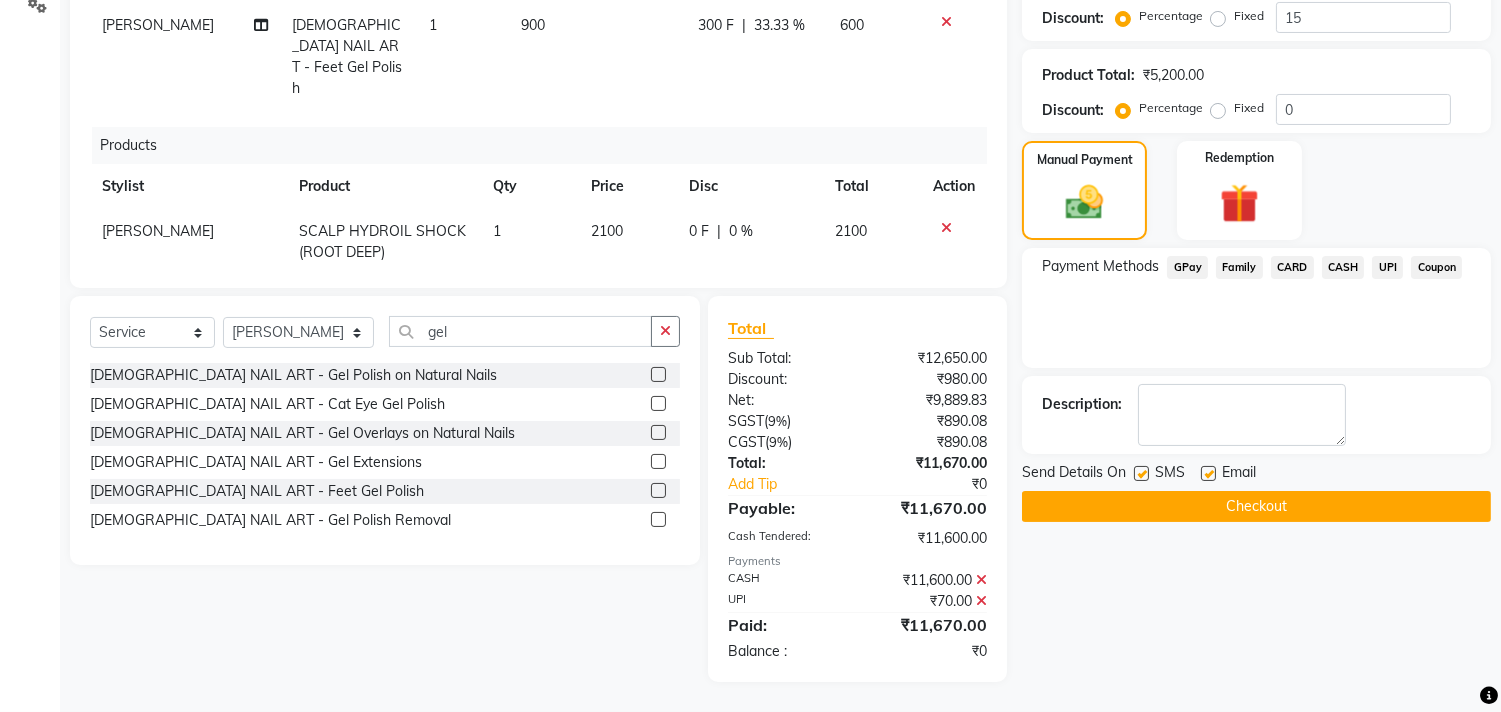 click on "Name: Akshata Patil  Membership: end on 17-11-2025 Total Visits:  11 Card on file:  0 Last Visit:   12-06-2025 Points:   0  Apply Discount Select Membership → Annual Membership Coupon Code Apply Service Total:  ₹7,450.00  Discount:  Percentage   Fixed  15 Product Total:  ₹5,200.00  Discount:  Percentage   Fixed  0 Manual Payment Redemption Payment Methods  GPay   Family   CARD   CASH   UPI   Coupon  Description:                  Send Details On SMS Email  Checkout" 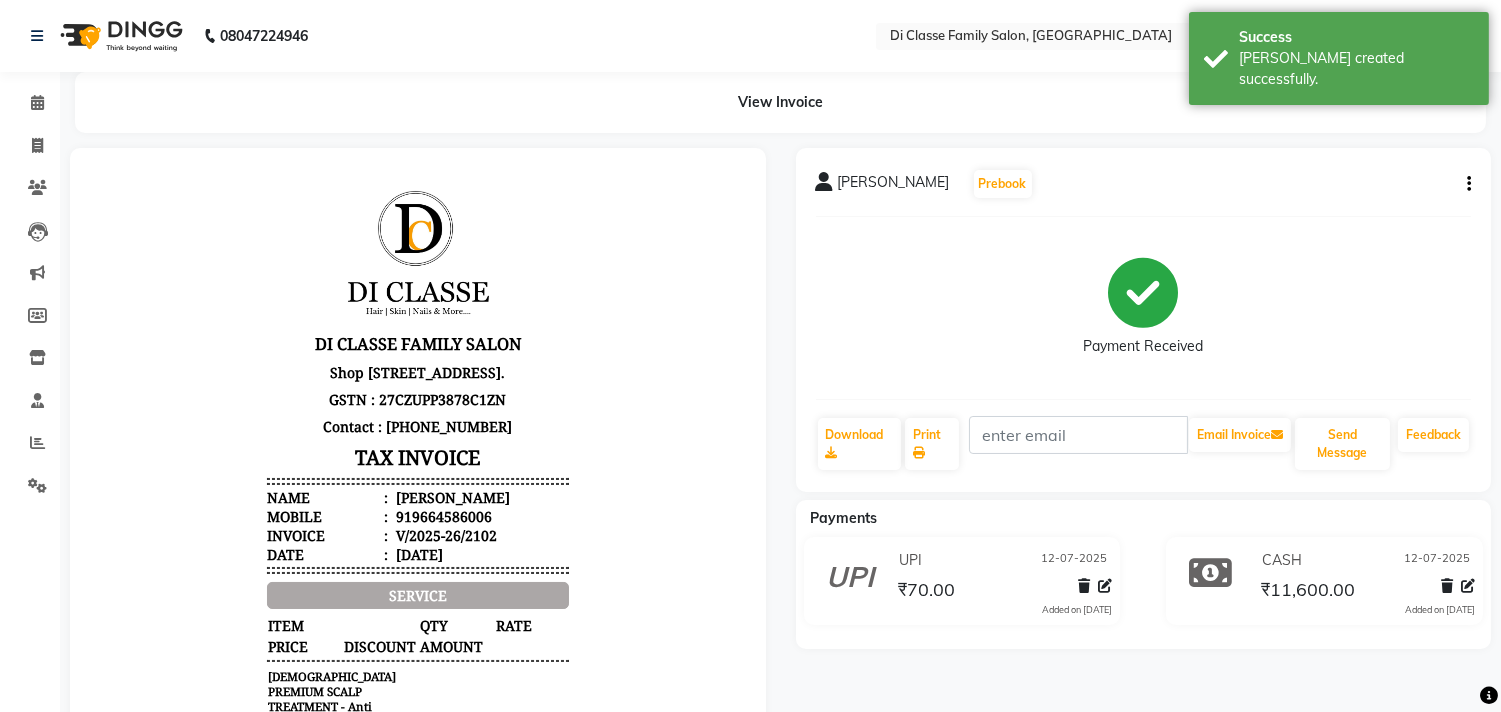 scroll, scrollTop: 16, scrollLeft: 0, axis: vertical 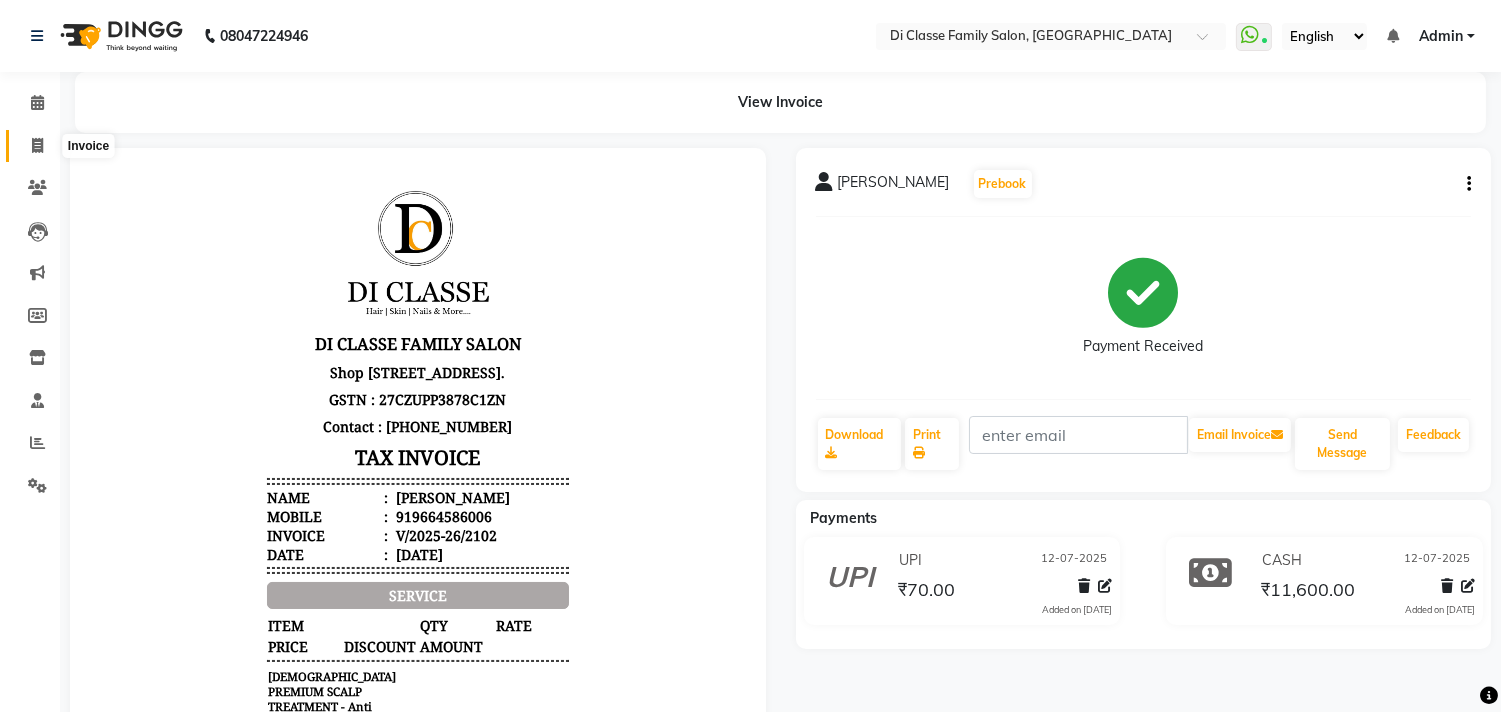 click 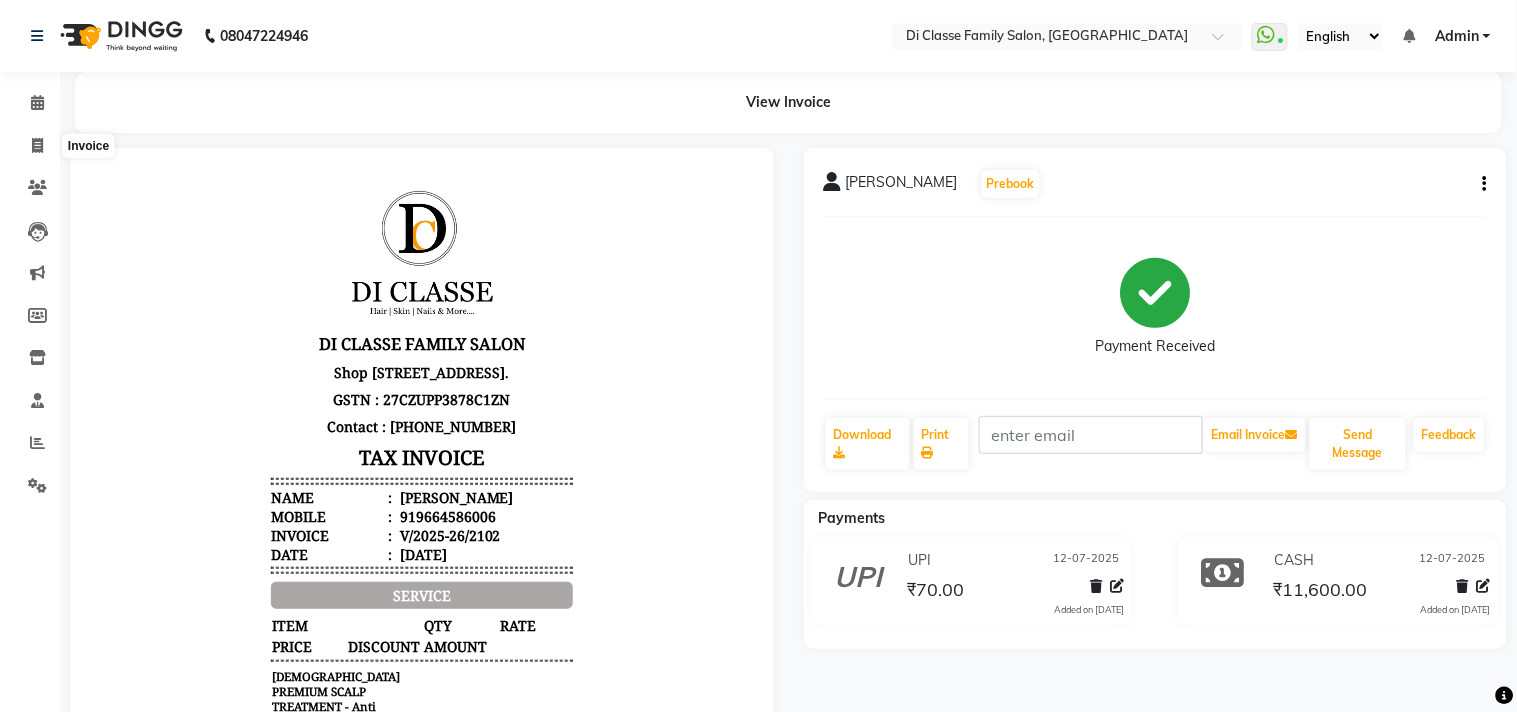 select on "4704" 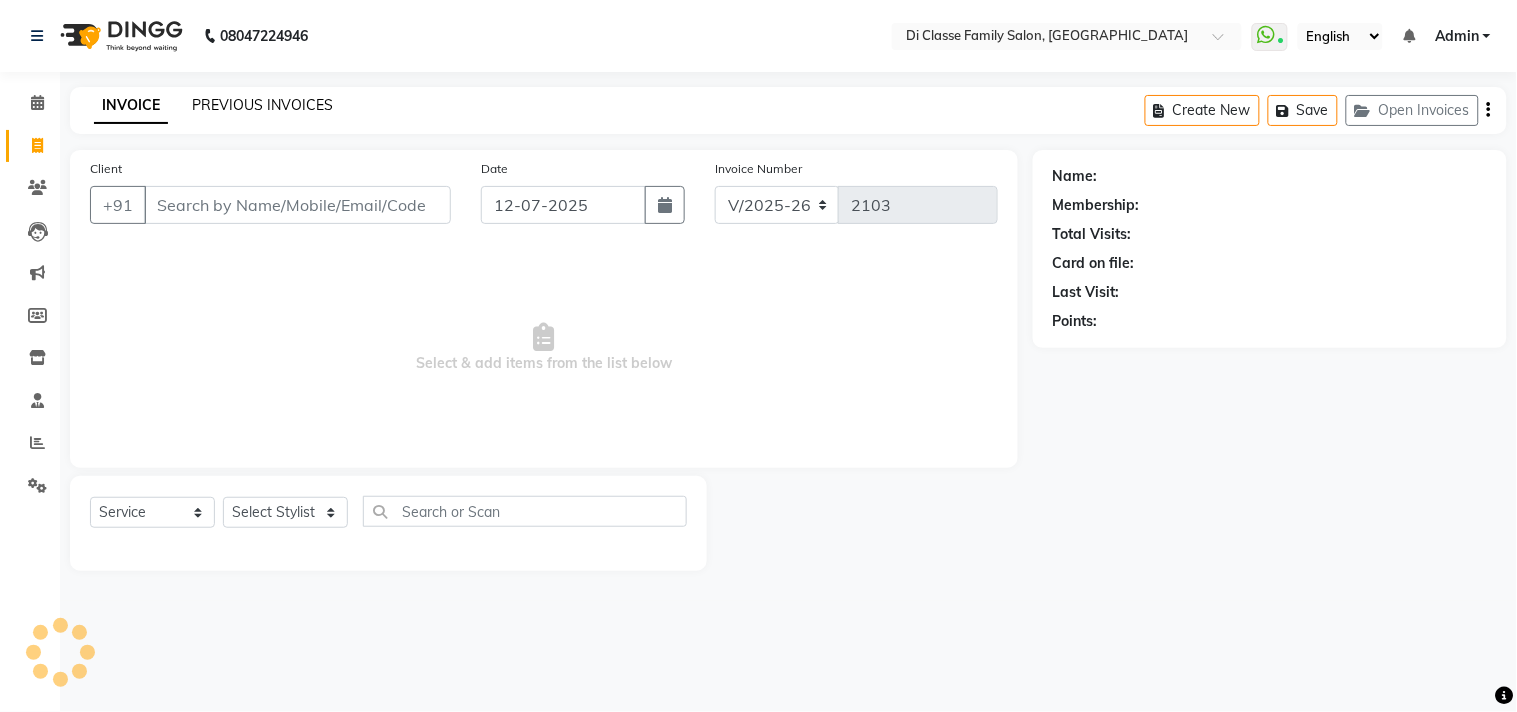 click on "PREVIOUS INVOICES" 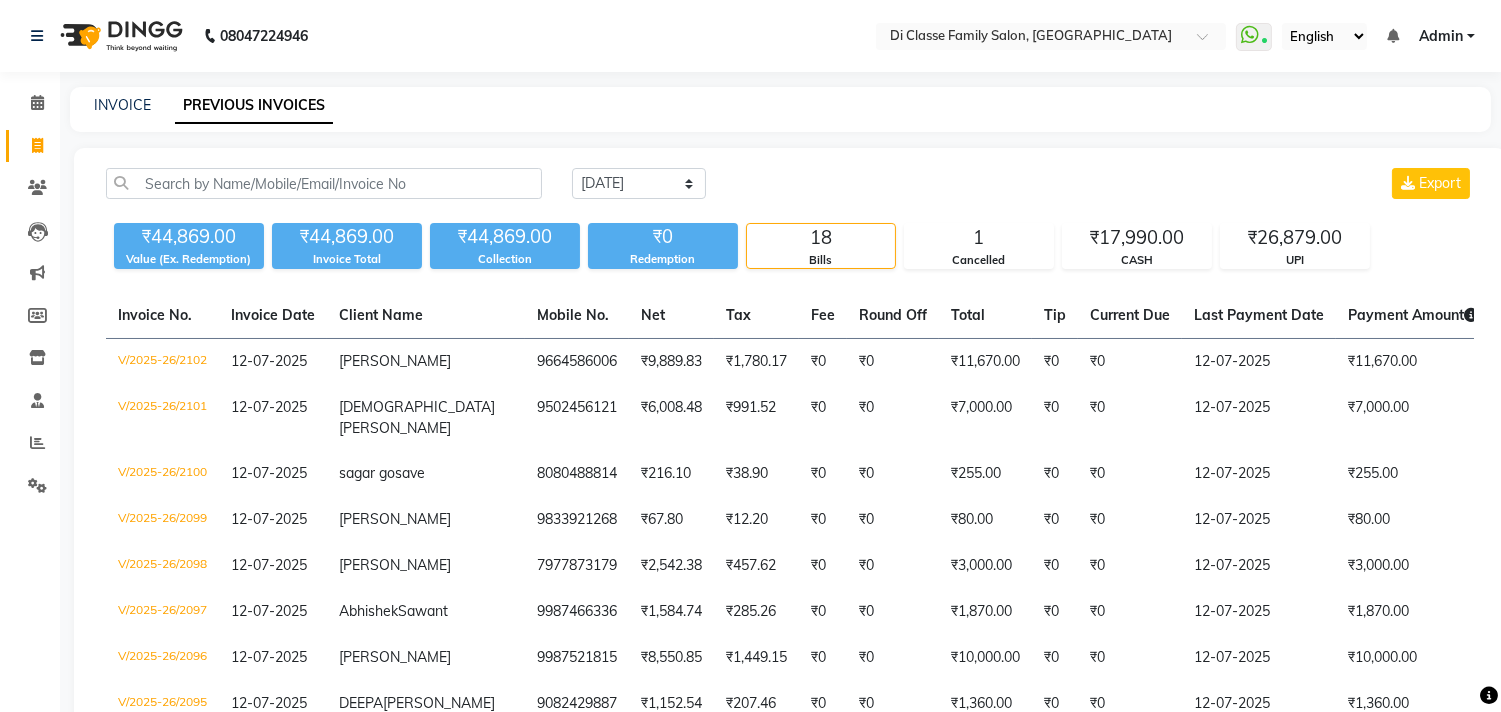 click on "INVOICE PREVIOUS INVOICES" 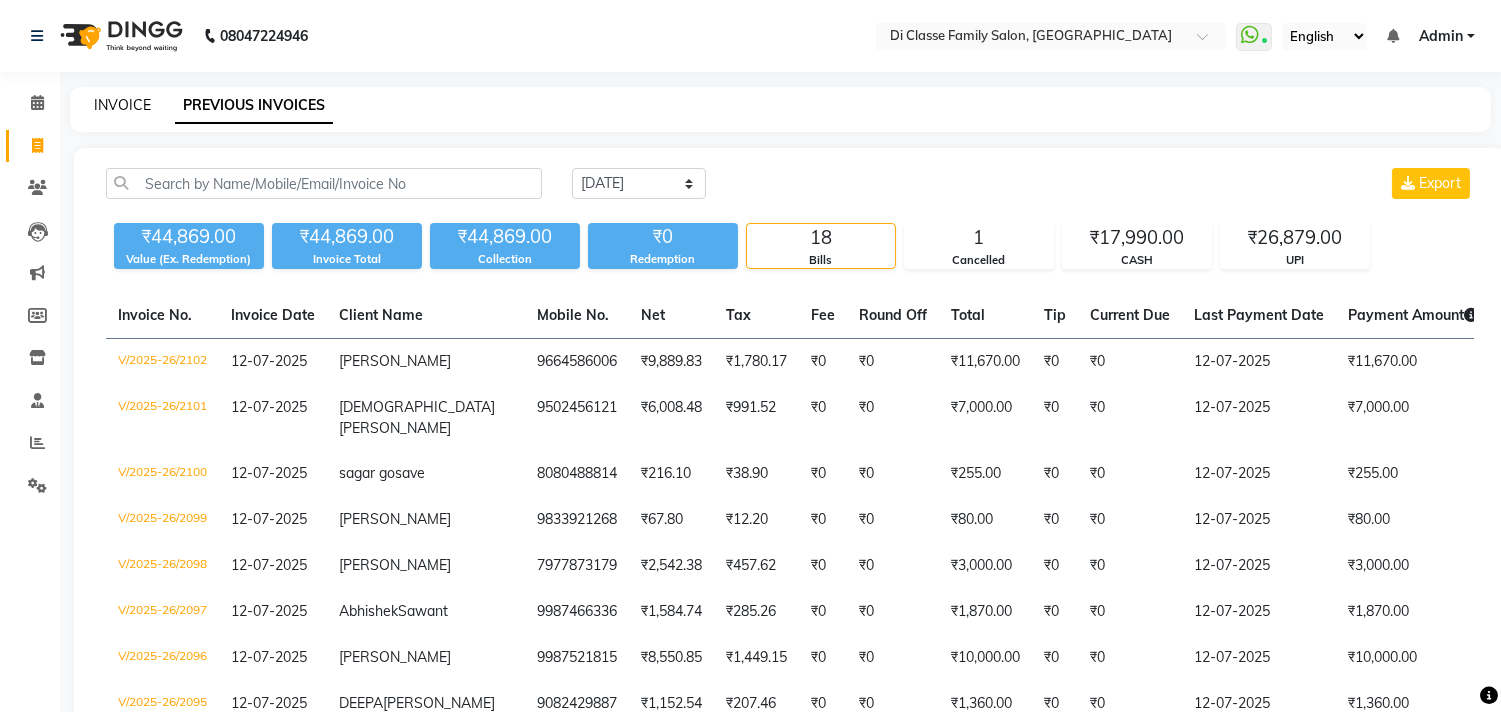 click on "INVOICE" 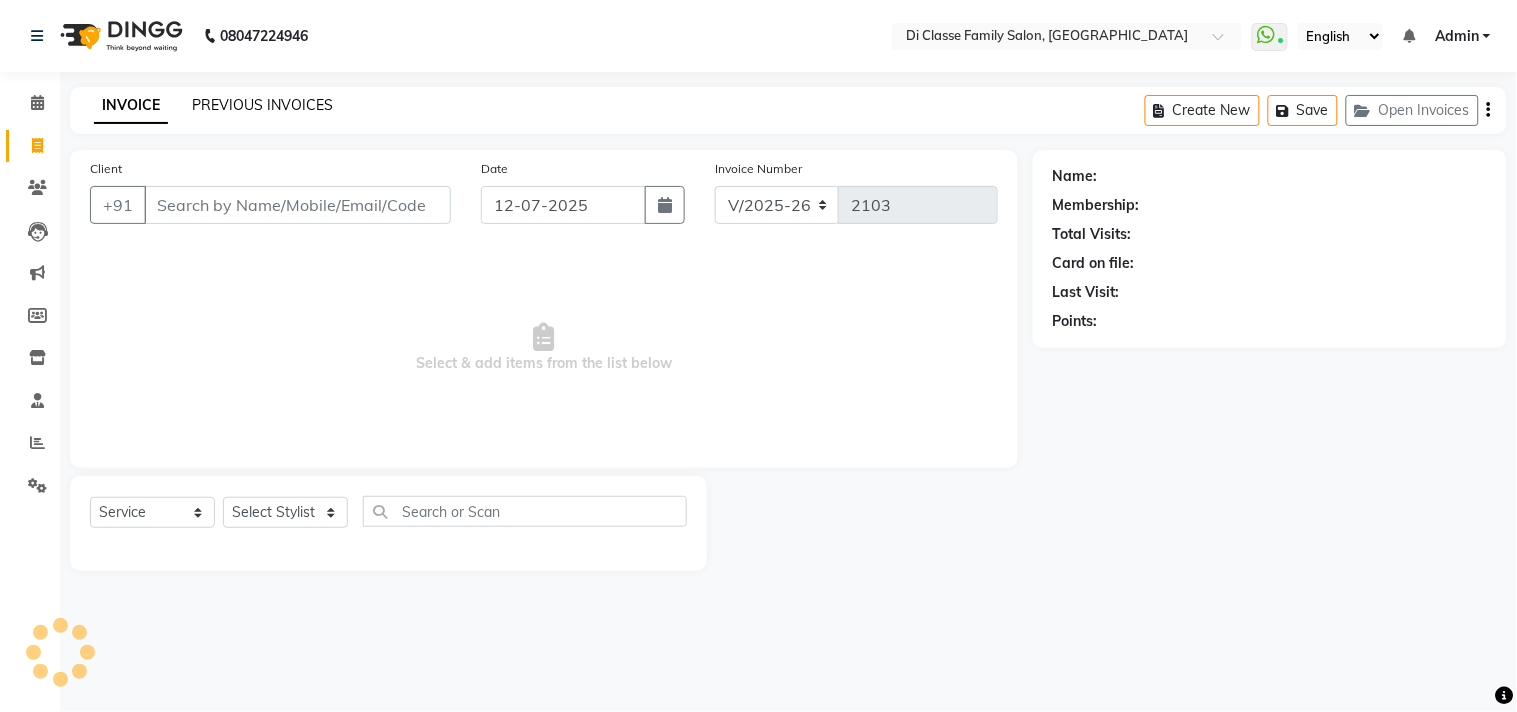 click on "PREVIOUS INVOICES" 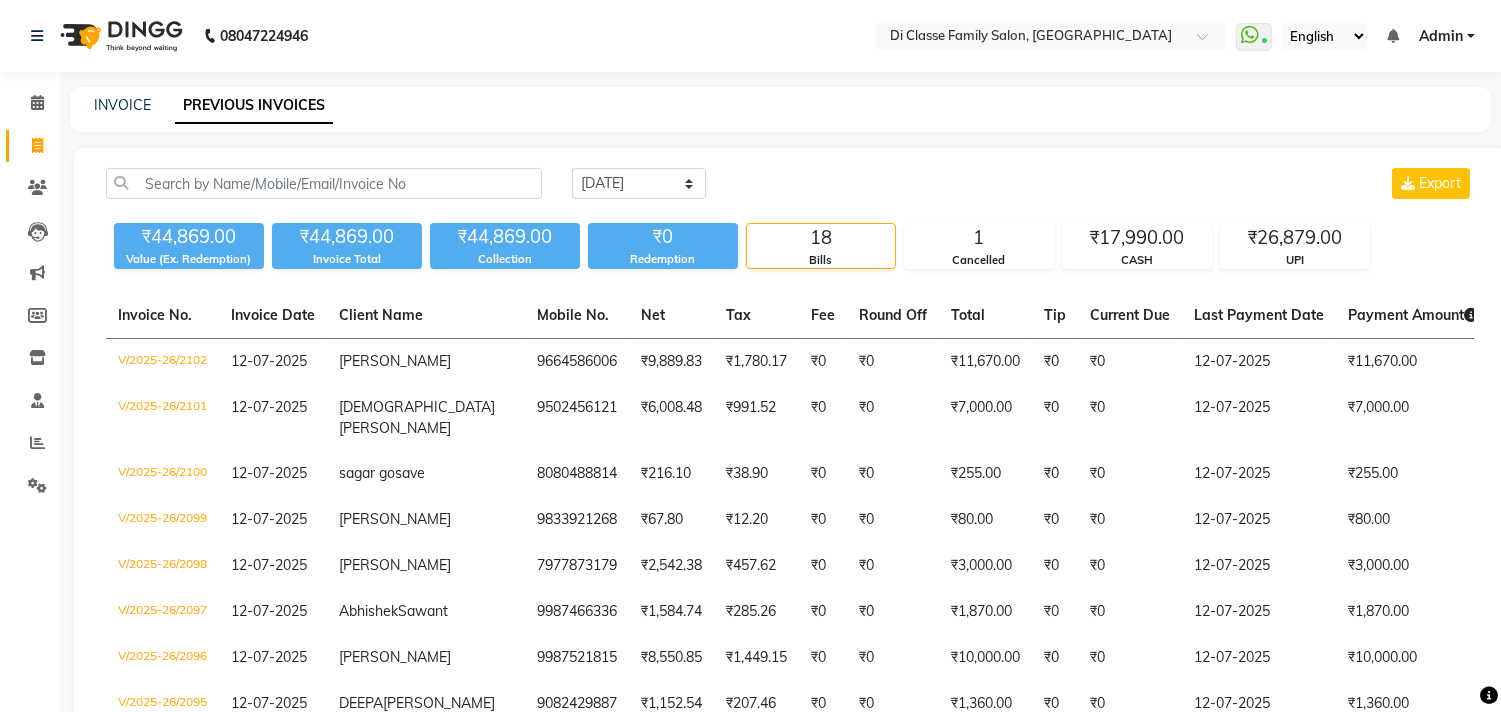 click on "Today Yesterday Custom Range Export" 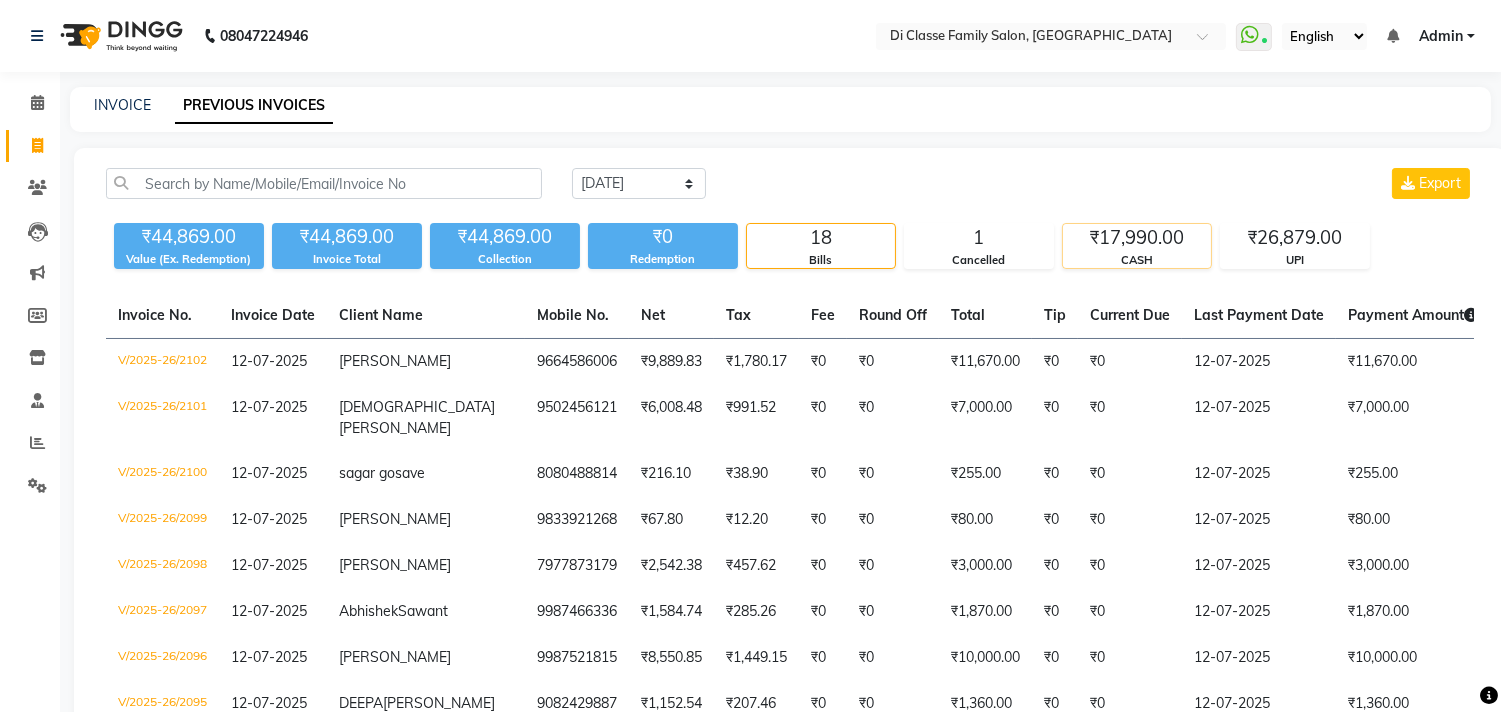 click on "₹17,990.00" 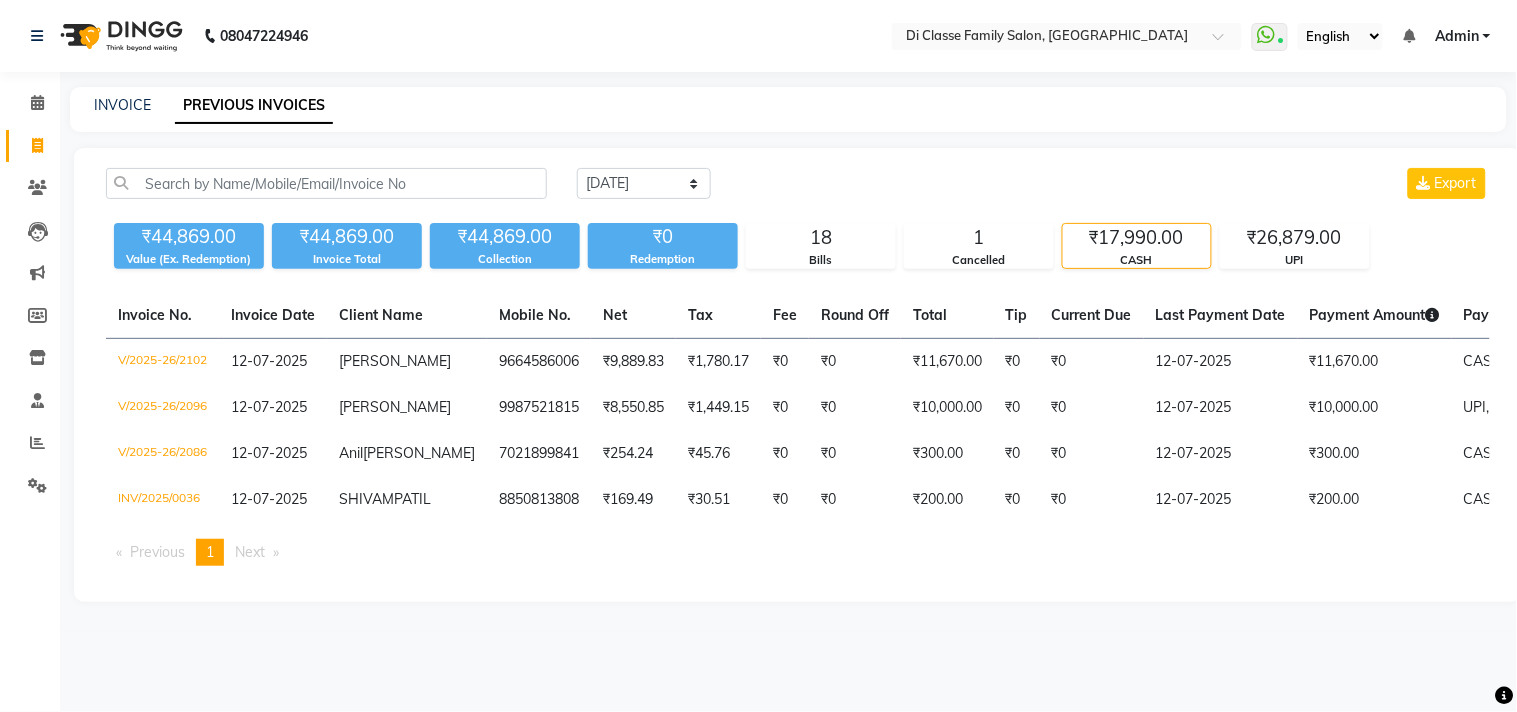 click on "INVOICE PREVIOUS INVOICES" 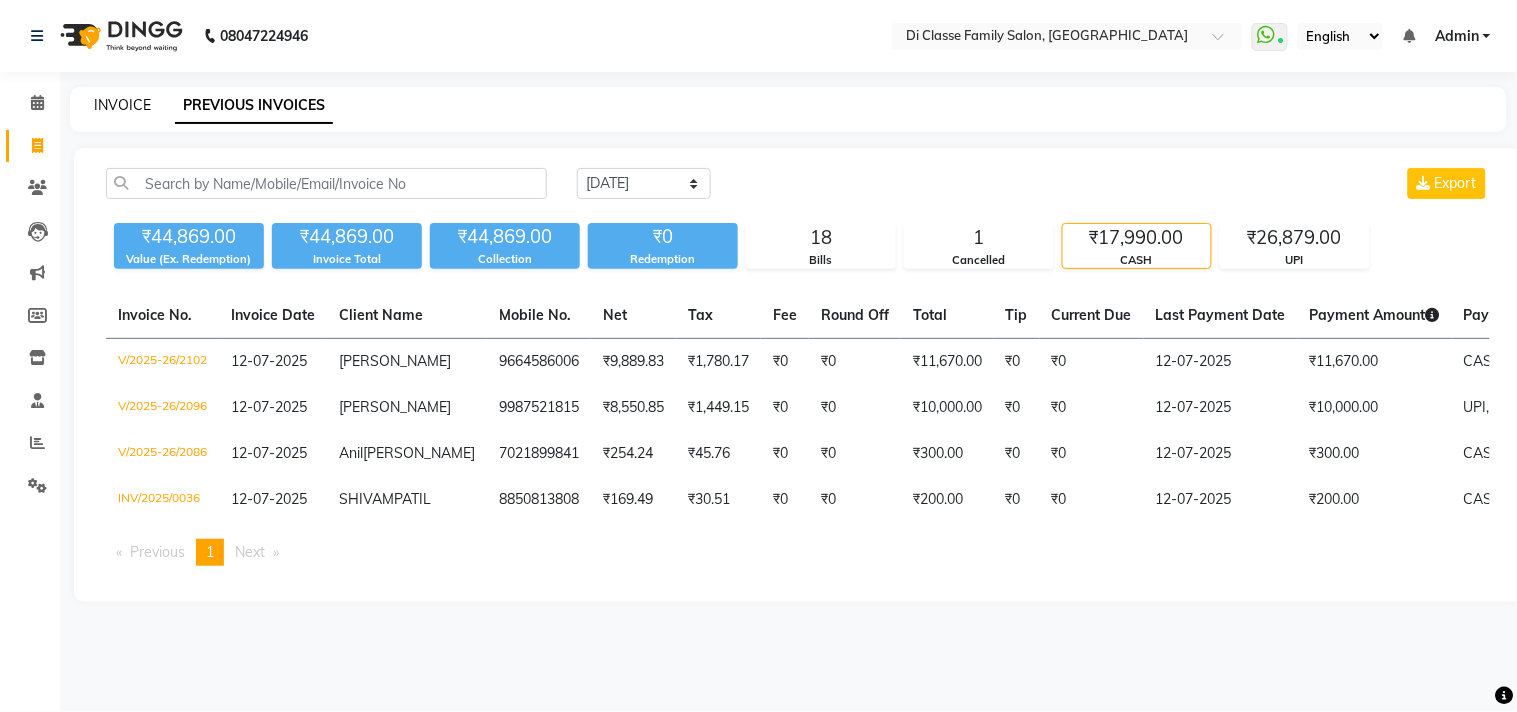 click on "INVOICE" 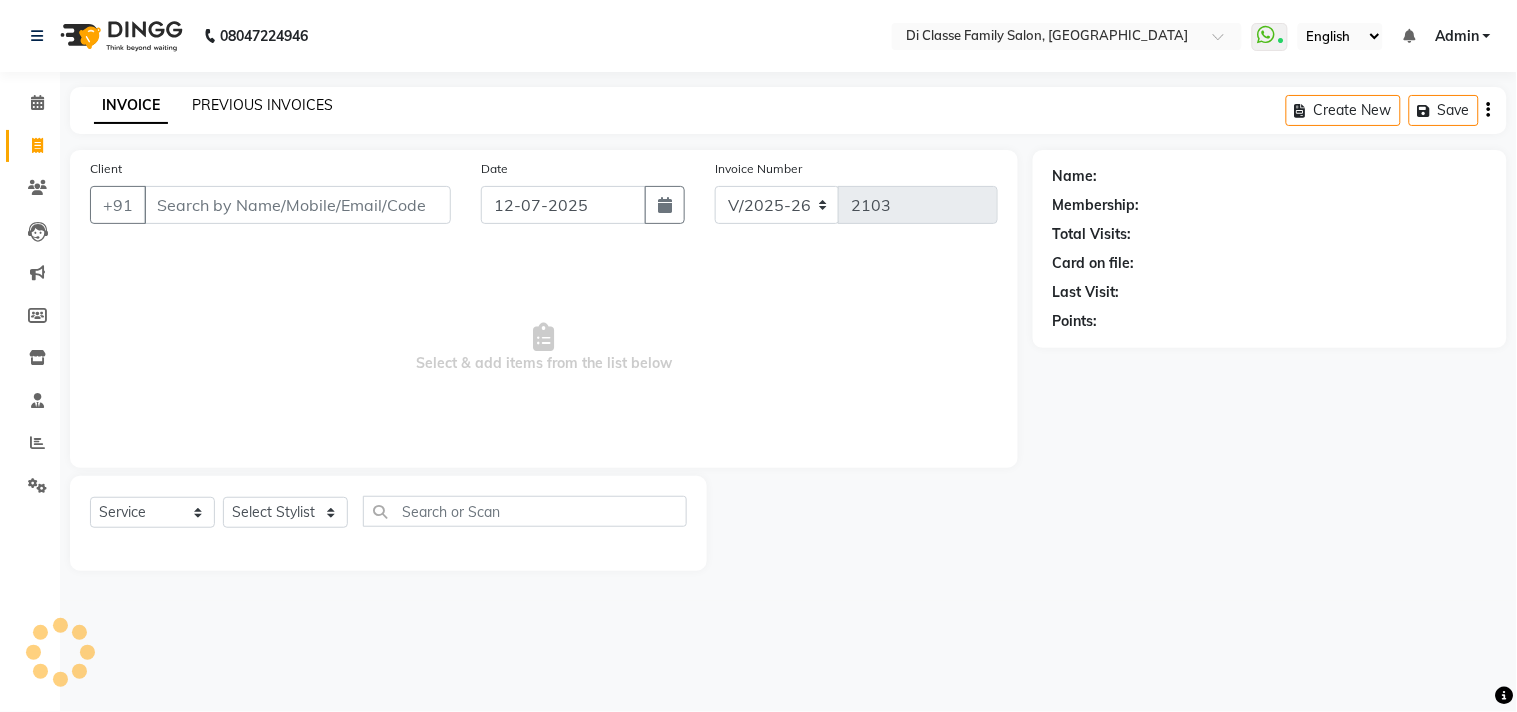 click on "PREVIOUS INVOICES" 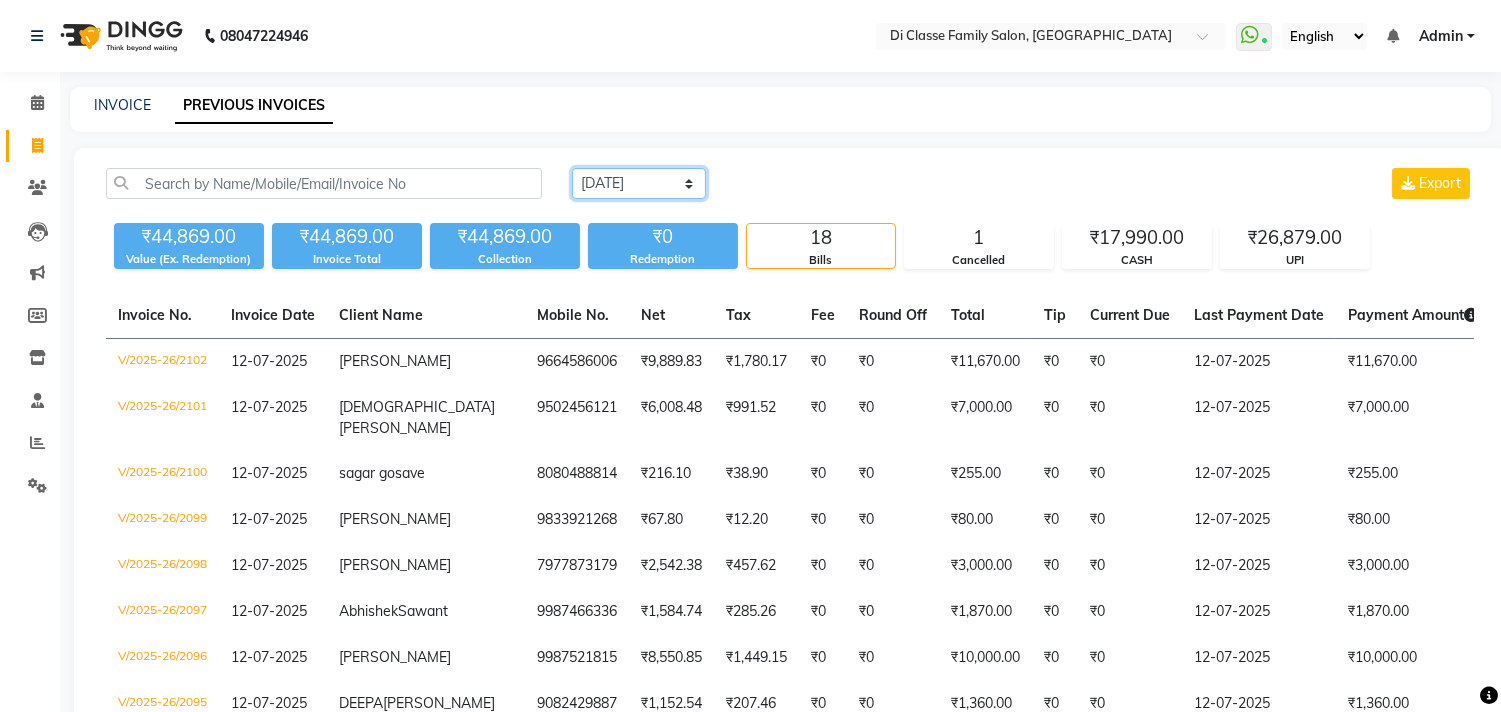 click on "Today Yesterday Custom Range" 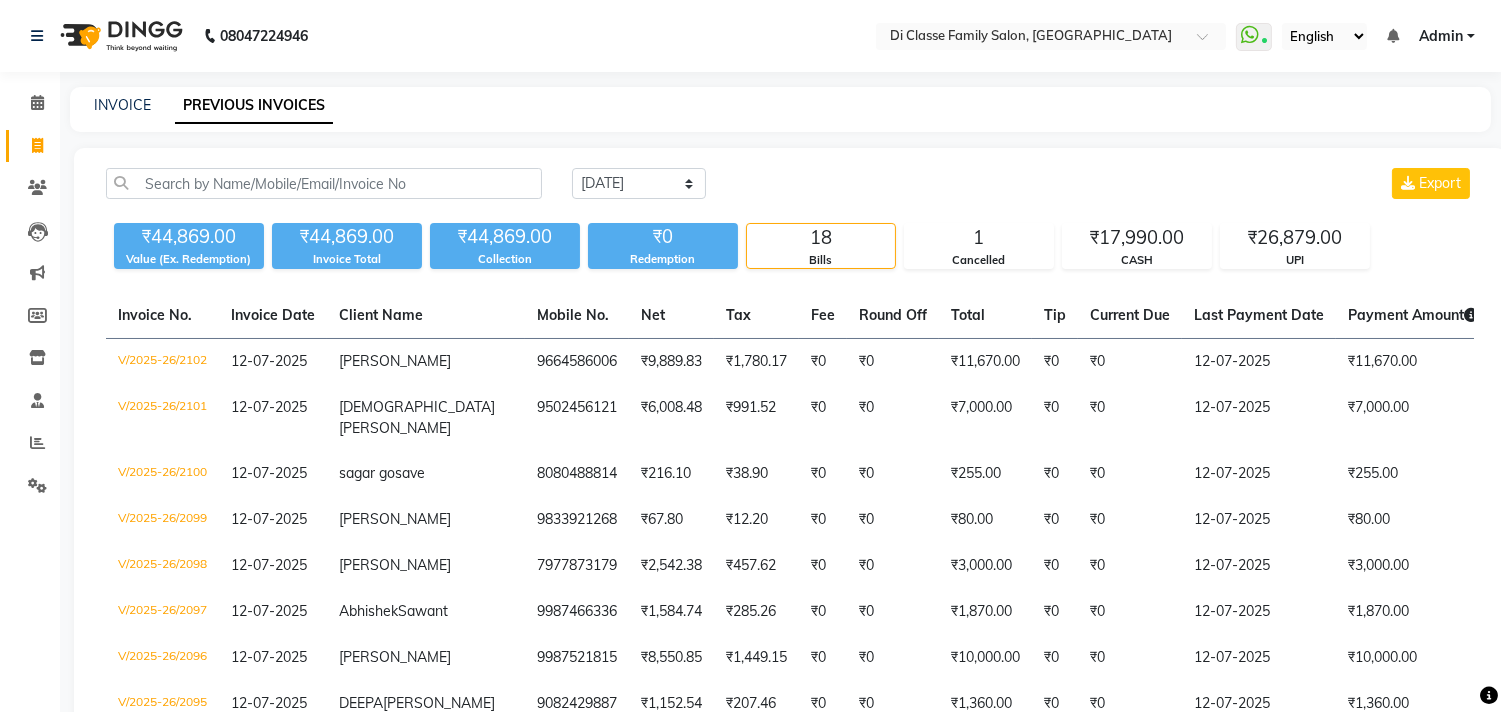 click on "Today Yesterday Custom Range Export ₹44,869.00 Value (Ex. Redemption) ₹44,869.00 Invoice Total  ₹44,869.00 Collection ₹0 Redemption 18 Bills 1 Cancelled ₹17,990.00 CASH ₹26,879.00 UPI  Invoice No.   Invoice Date   Client Name   Mobile No.   Net   Tax   Fee   Round Off   Total   Tip   Current Due   Last Payment Date   Payment Amount   Payment Methods   Cancel Reason   Status   V/2025-26/2102  12-07-2025 Akshata Patil   9664586006 ₹9,889.83 ₹1,780.17  ₹0  ₹0 ₹11,670.00 ₹0 ₹0 12-07-2025 ₹11,670.00  CASH,  UPI - PAID  V/2025-26/2101  12-07-2025 VAISHNAVI THAKUR   9502456121 ₹6,008.48 ₹991.52  ₹0  ₹0 ₹7,000.00 ₹0 ₹0 12-07-2025 ₹7,000.00  UPI - PAID  V/2025-26/2100  12-07-2025 sagar gosave   8080488814 ₹216.10 ₹38.90  ₹0  ₹0 ₹255.00 ₹0 ₹0 12-07-2025 ₹255.00  UPI - PAID  V/2025-26/2099  12-07-2025 RUKMA ROY   9833921268 ₹67.80 ₹12.20  ₹0  ₹0 ₹80.00 ₹0 ₹0 12-07-2025 ₹80.00  UPI - PAID  V/2025-26/2098  12-07-2025 SANIYA BALBALE   7977873179 -" 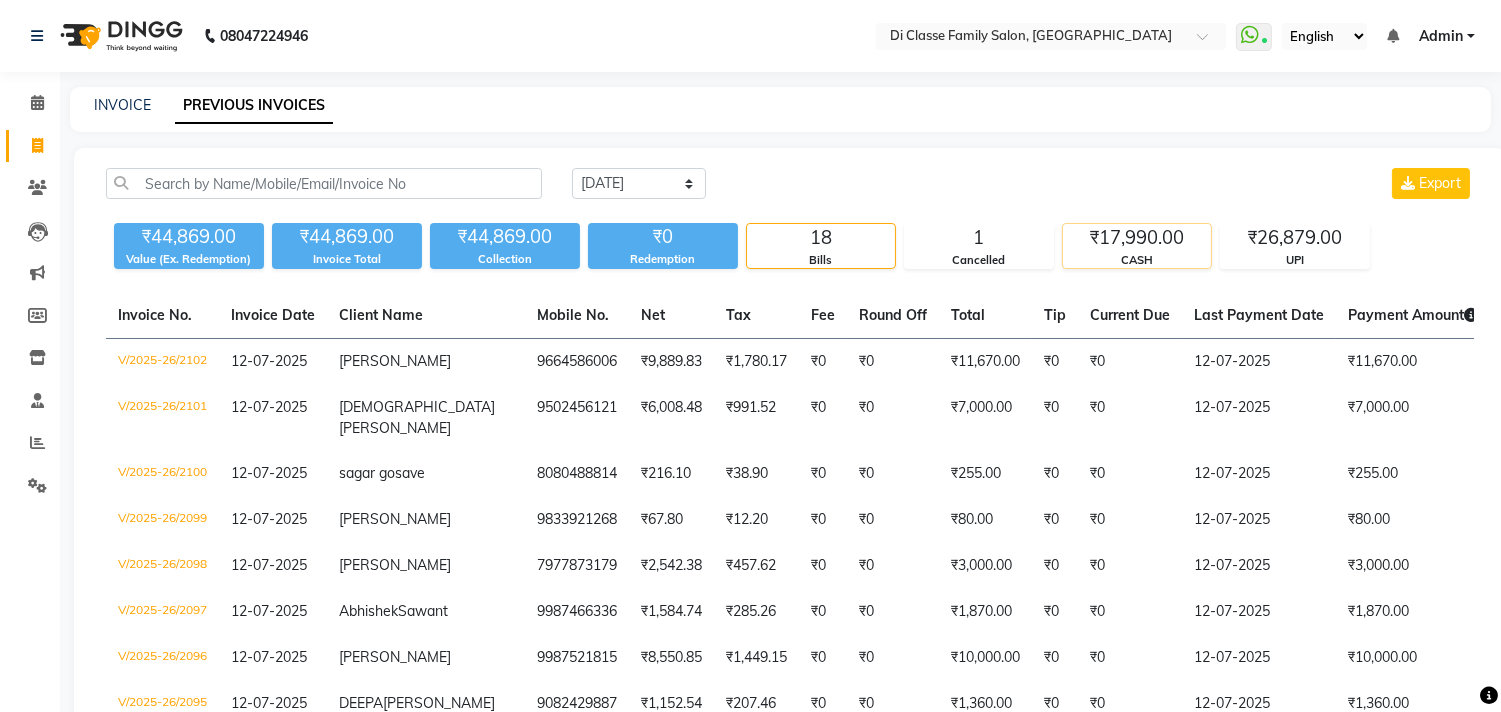 click on "CASH" 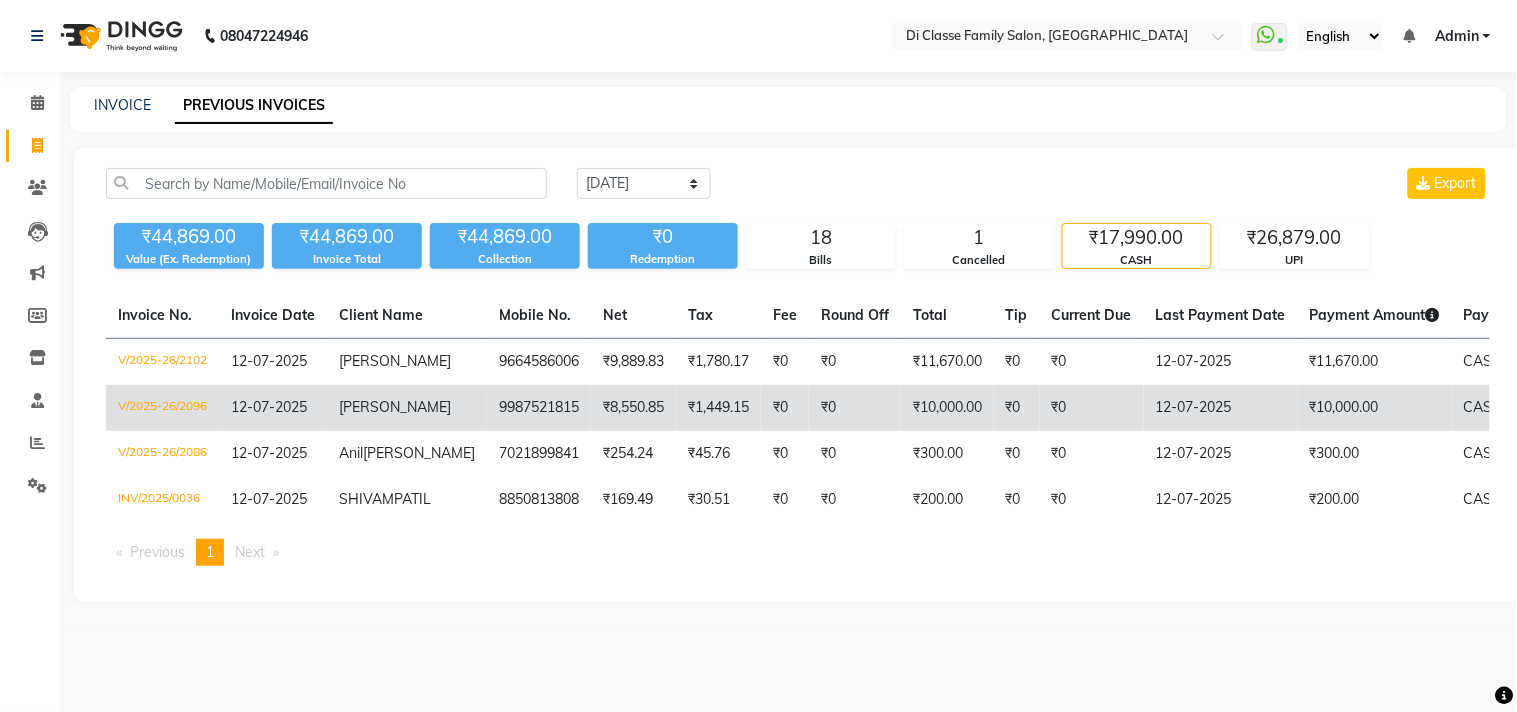 click on "₹0" 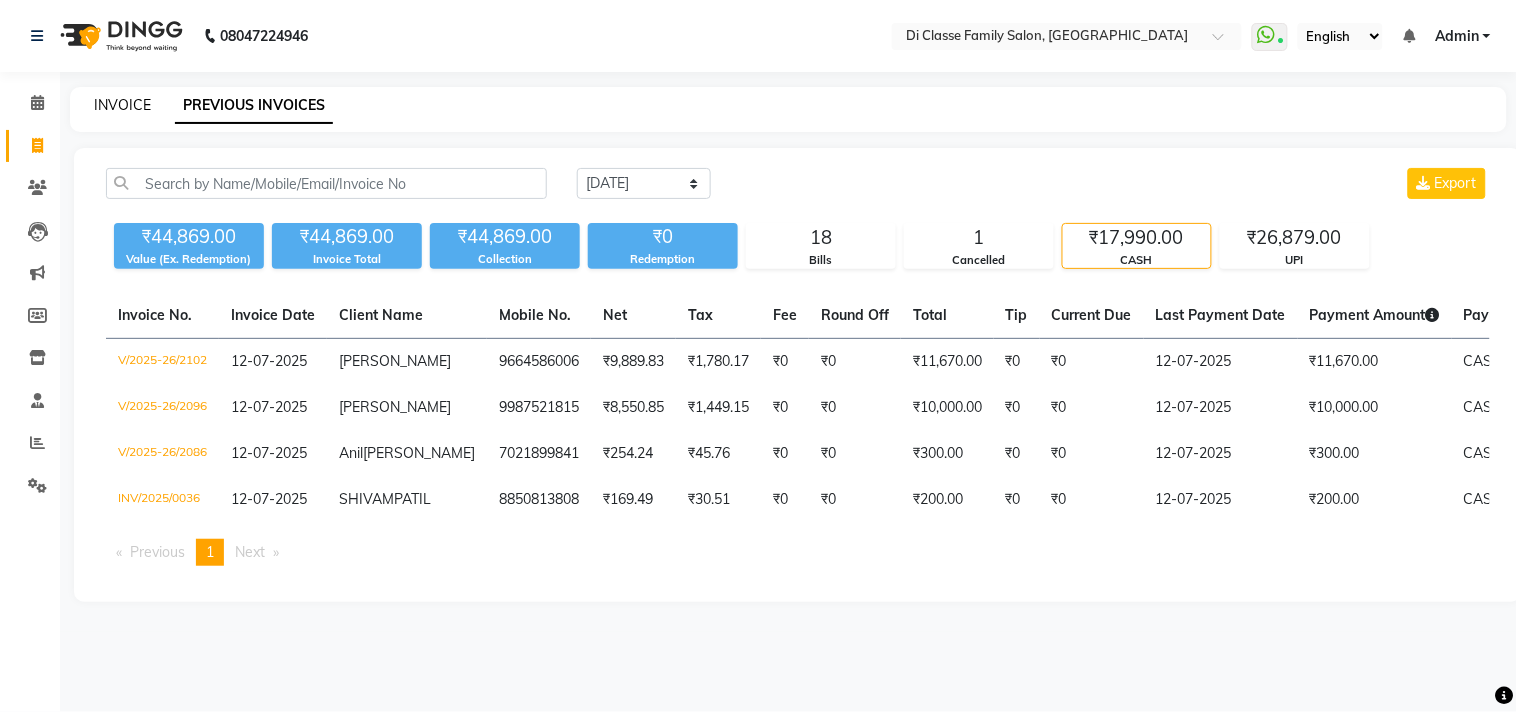 click on "INVOICE" 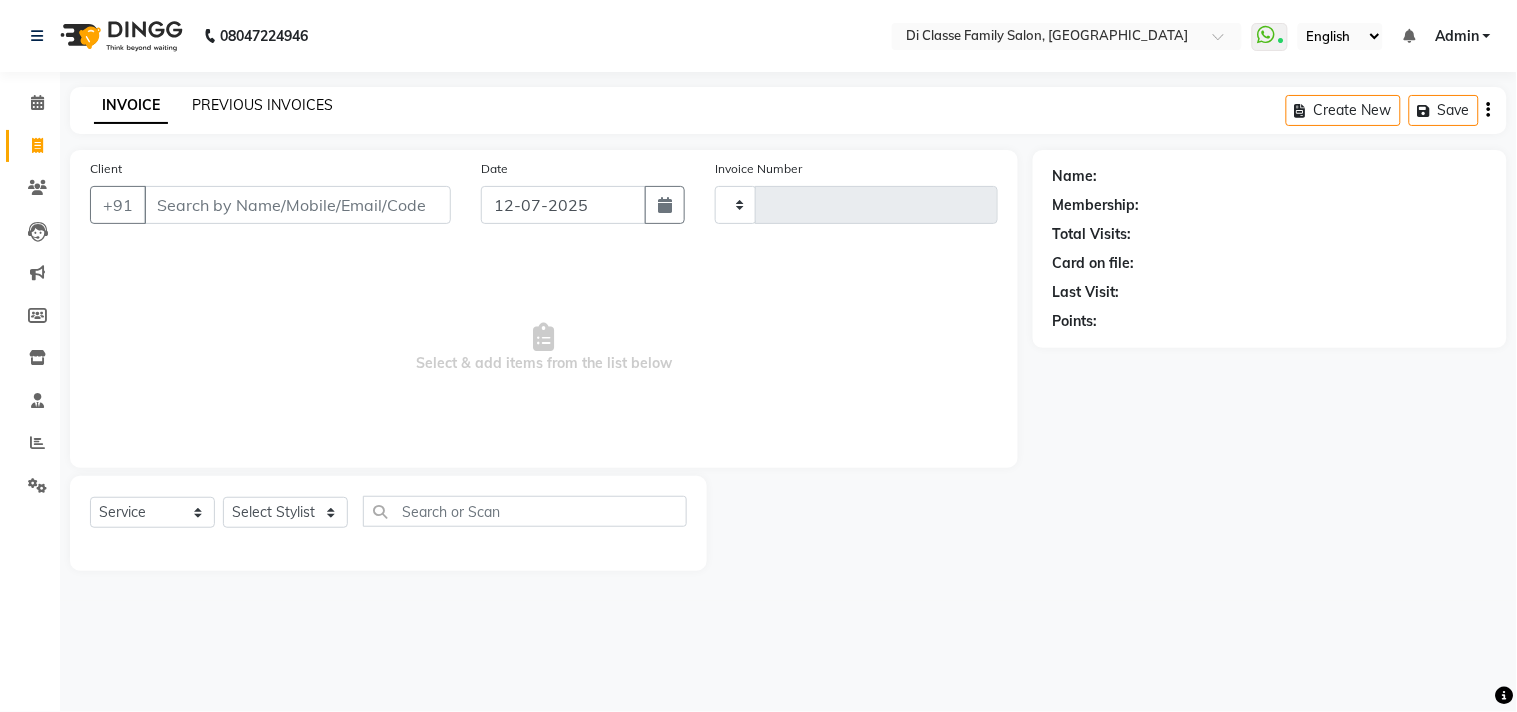 type on "2103" 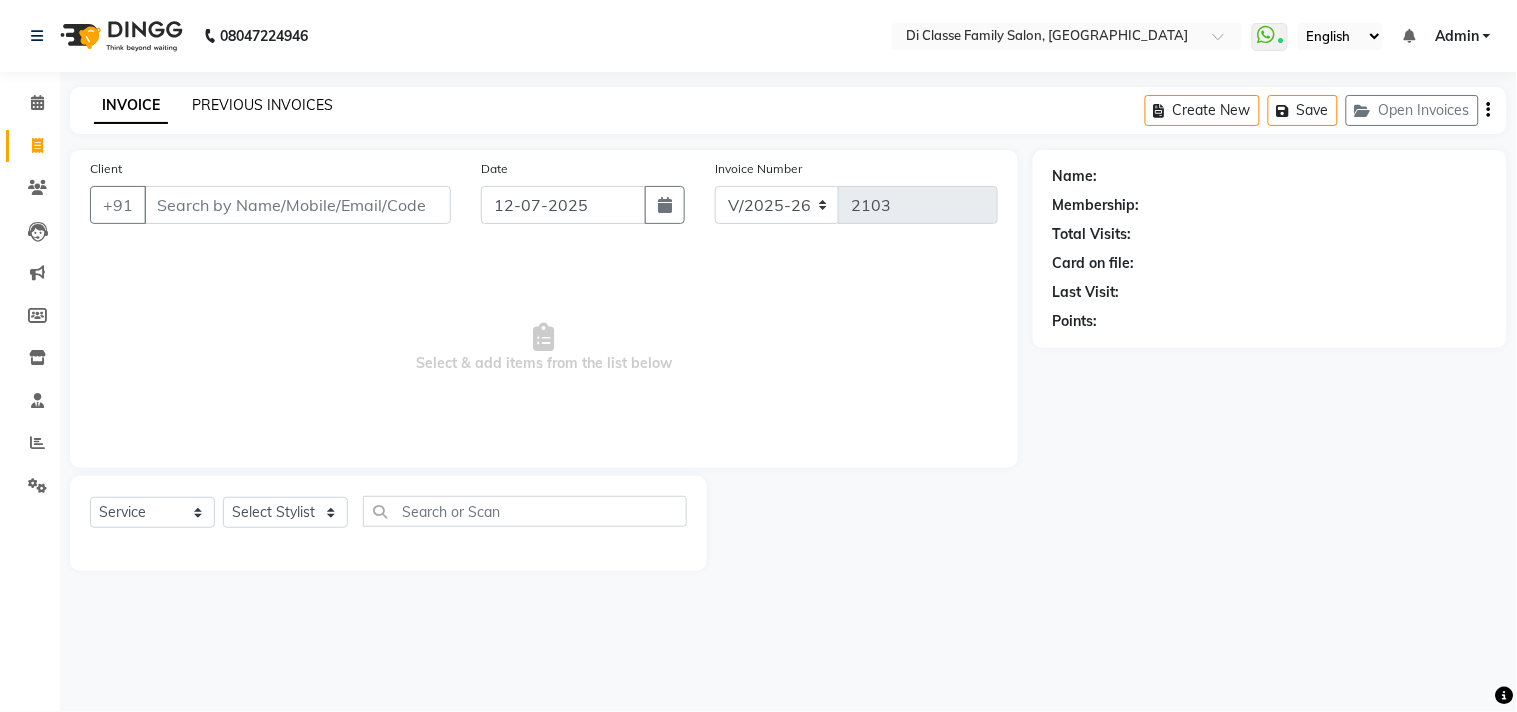 click on "PREVIOUS INVOICES" 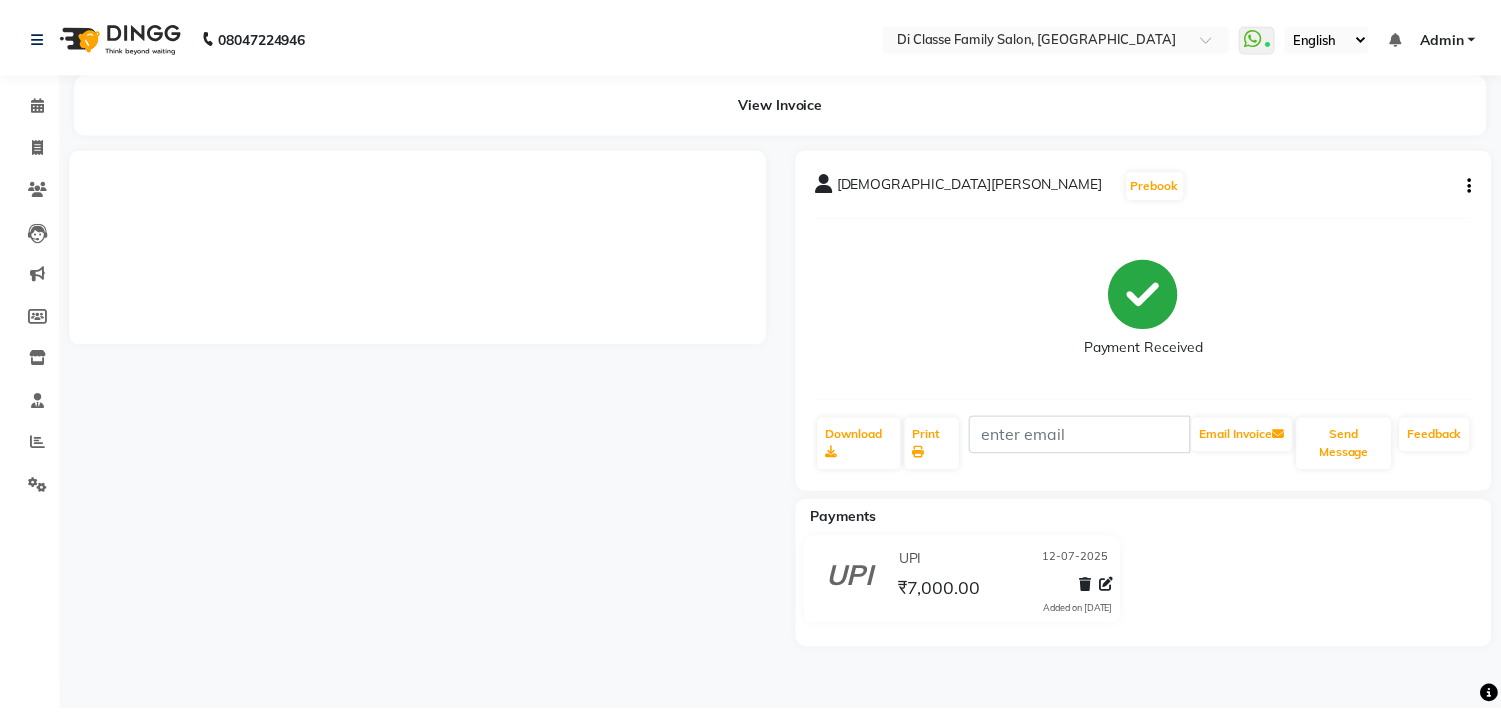 scroll, scrollTop: 0, scrollLeft: 0, axis: both 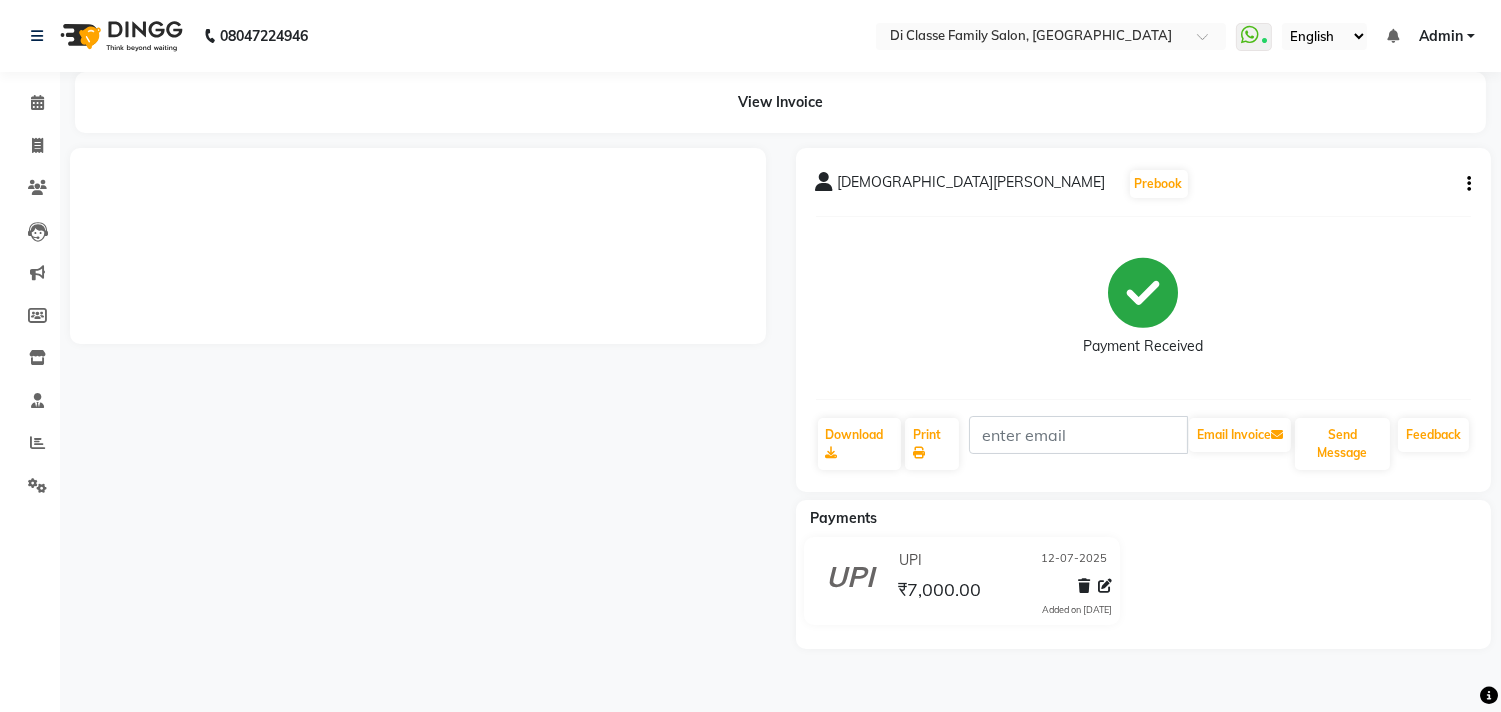 click on "[PERSON_NAME]   Prebook   Payment Received  Download  Print   Email Invoice   Send Message Feedback  Payments UPI [DATE] ₹7,000.00  Added on [DATE]" 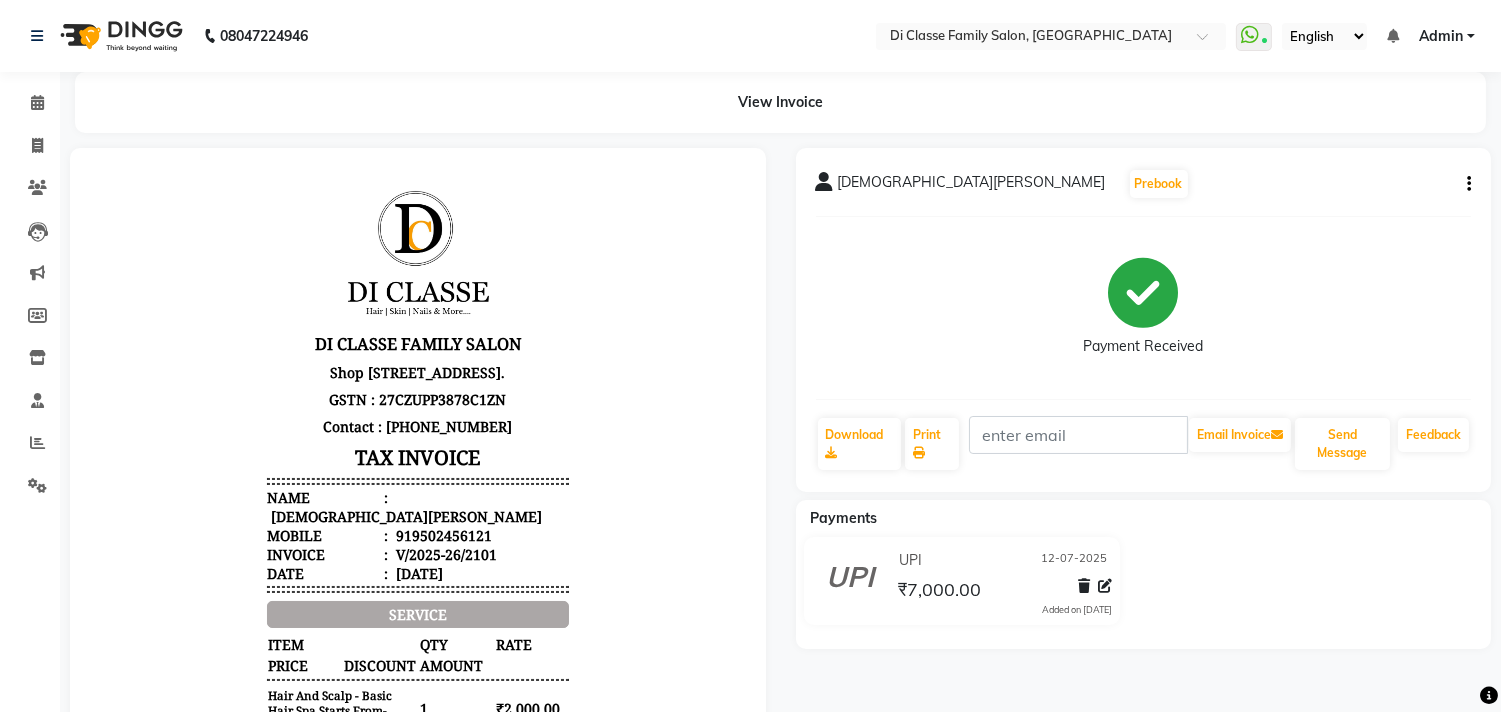 scroll, scrollTop: 0, scrollLeft: 0, axis: both 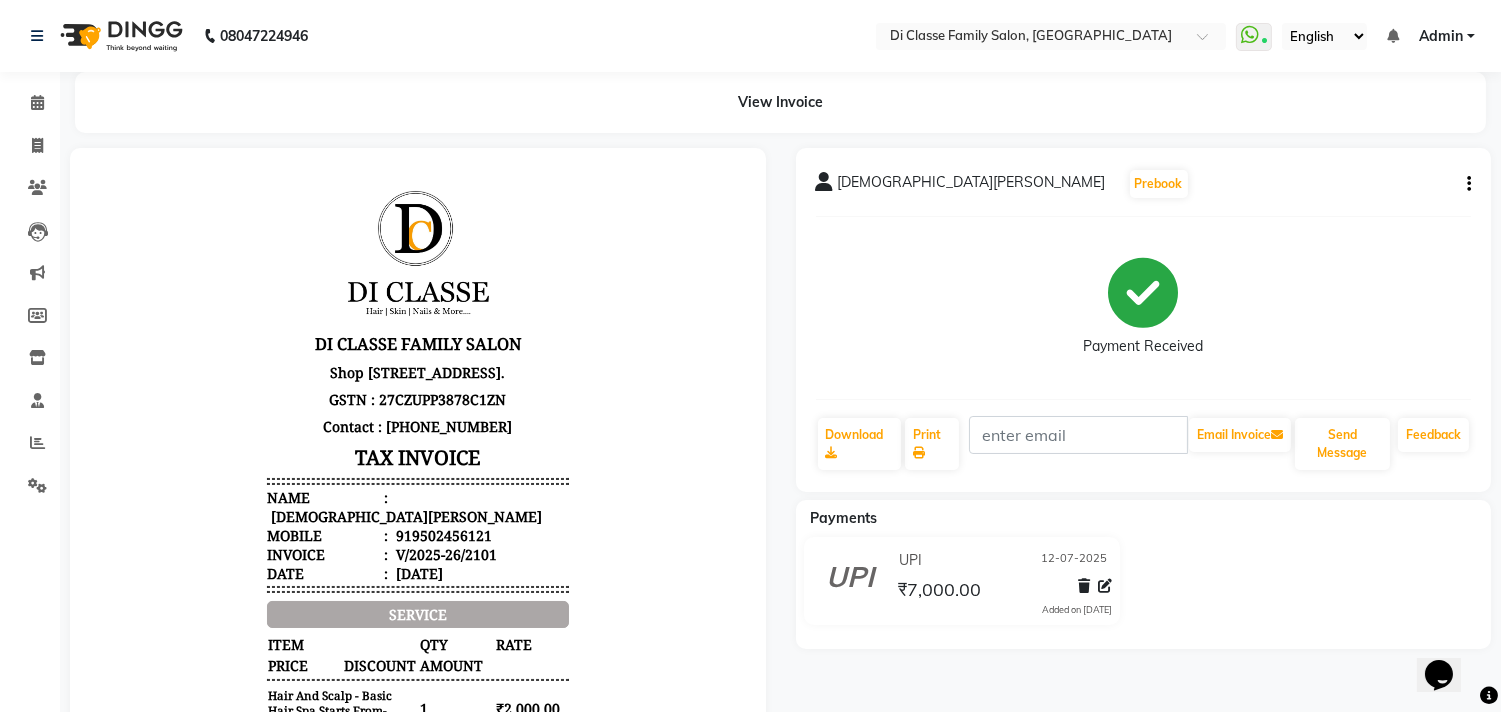 click 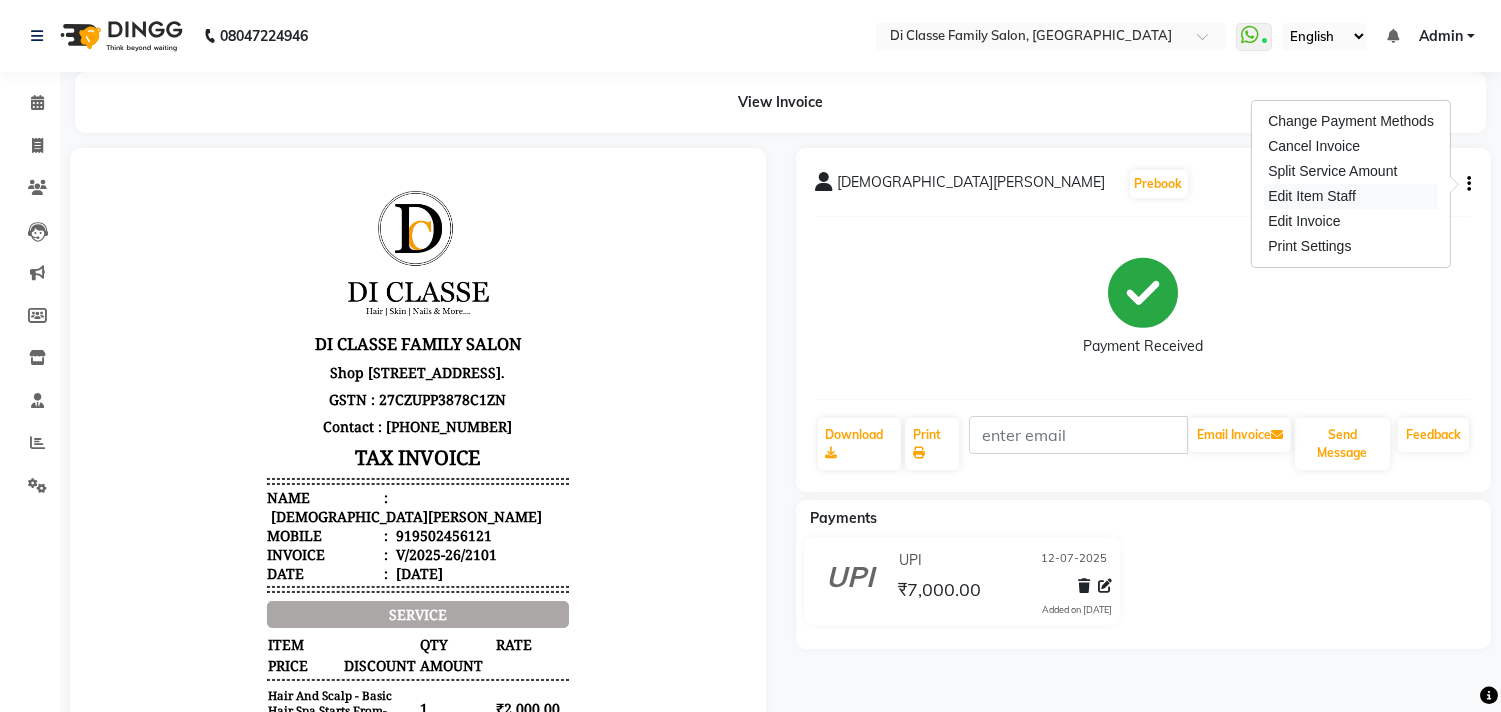 click on "Edit Item Staff" at bounding box center [1351, 196] 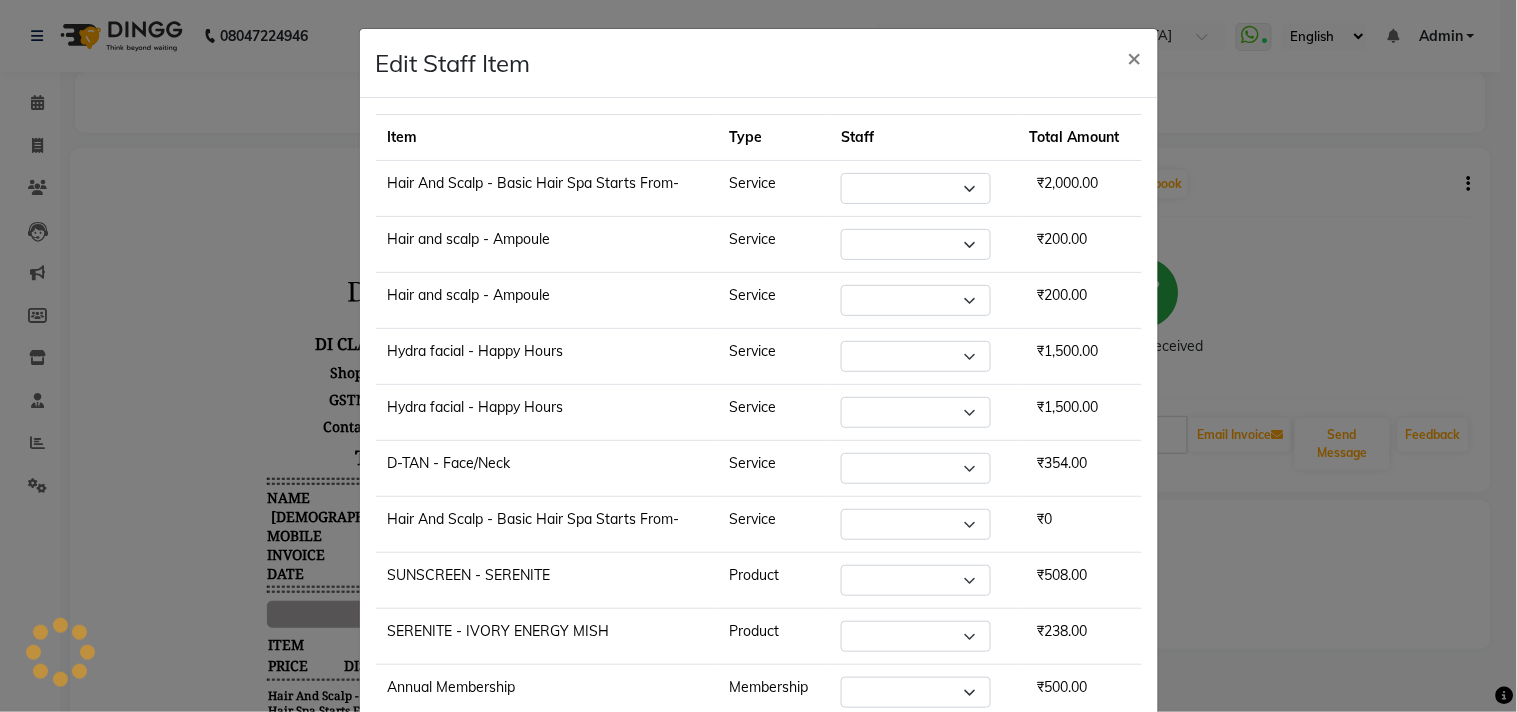 select on "75587" 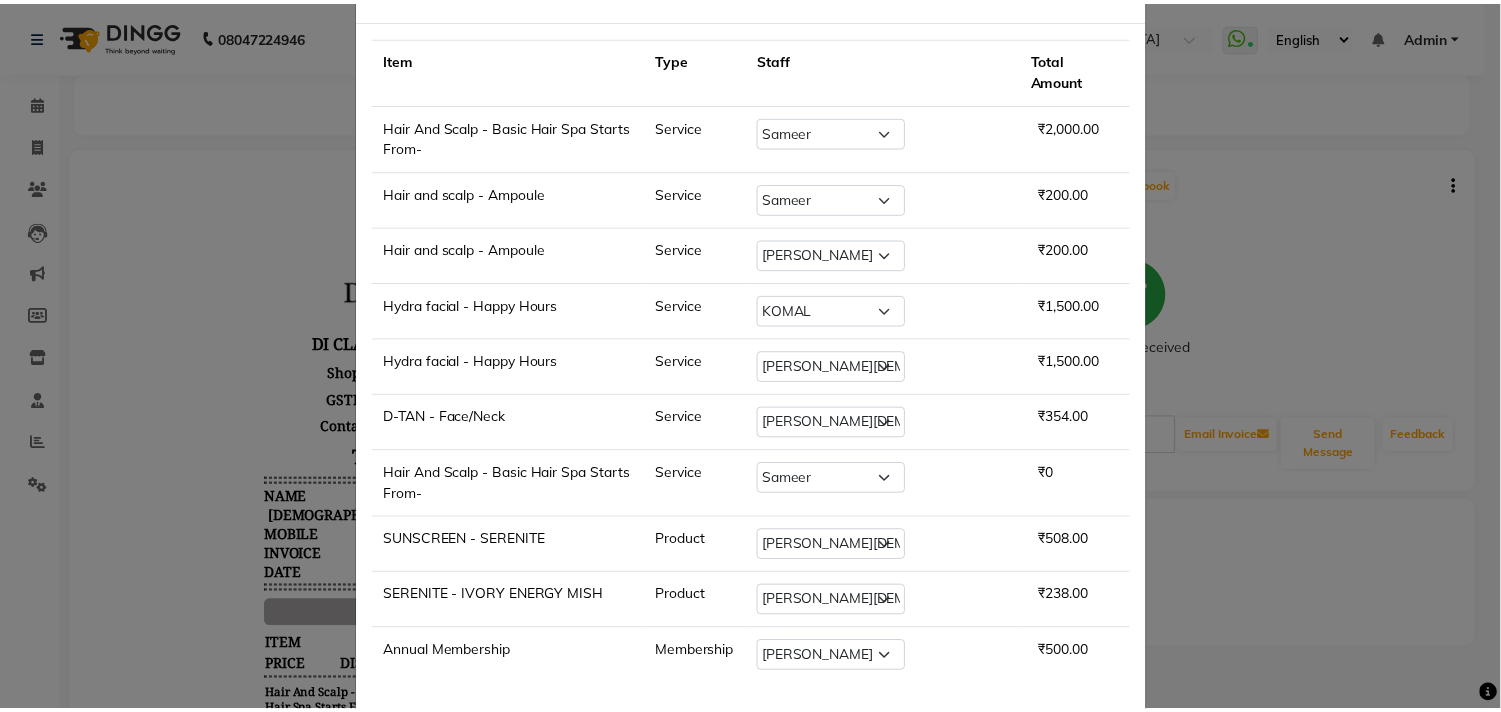 scroll, scrollTop: 40, scrollLeft: 0, axis: vertical 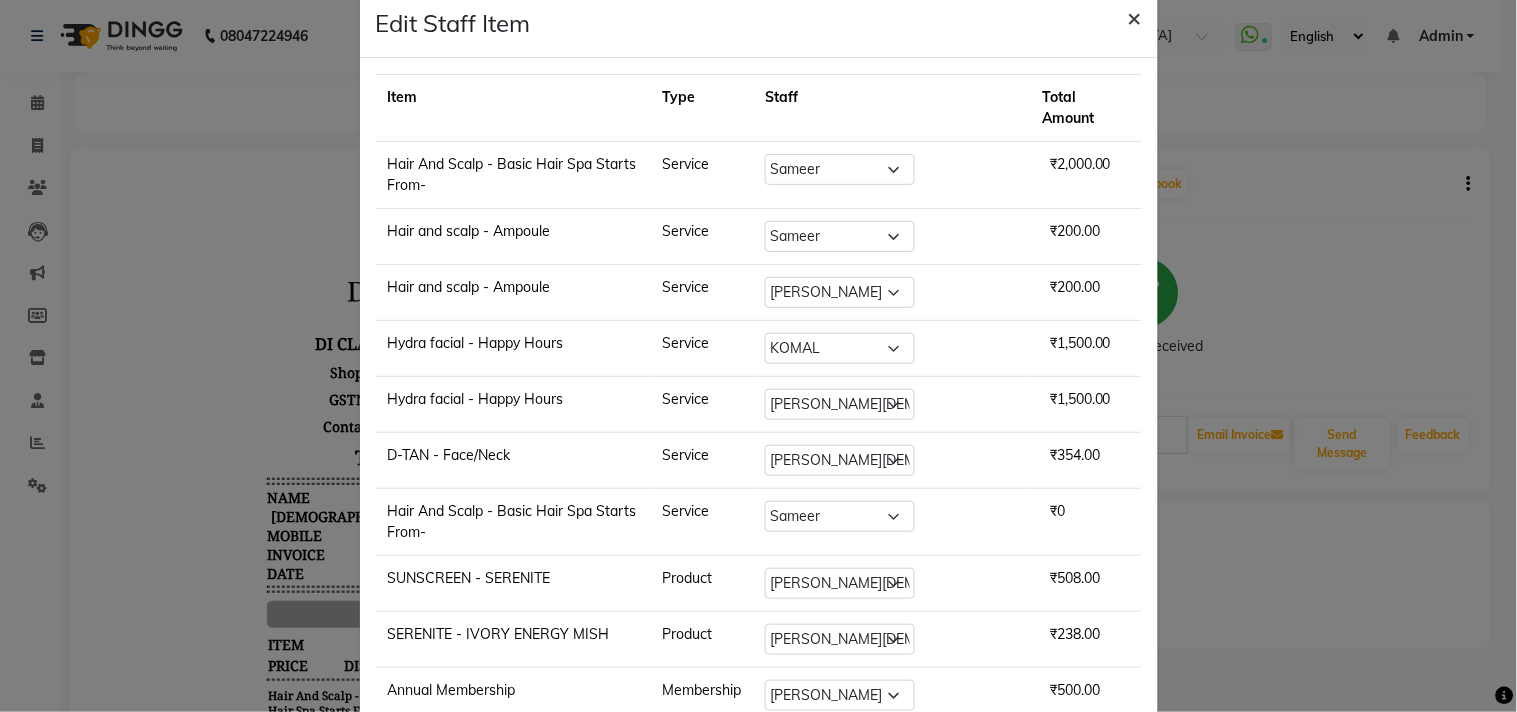 click on "×" 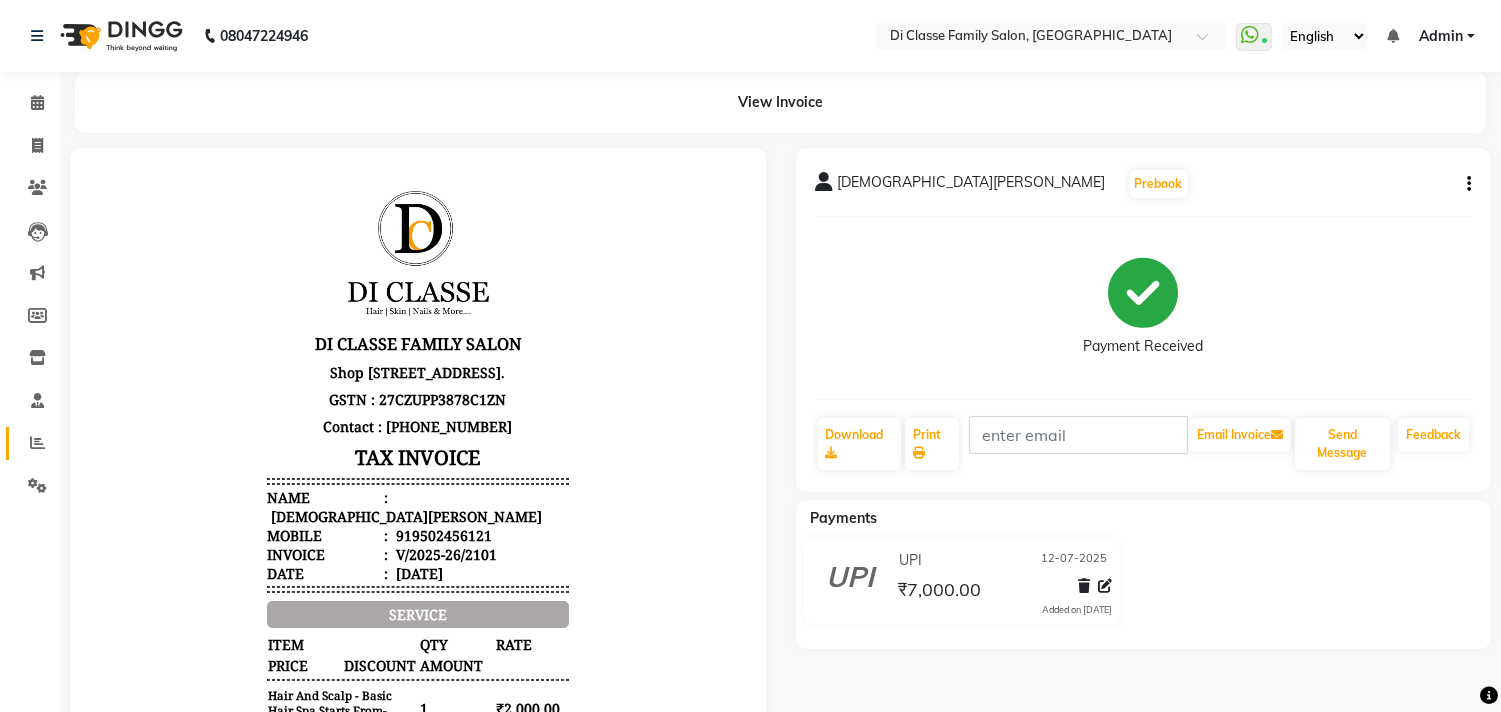 click 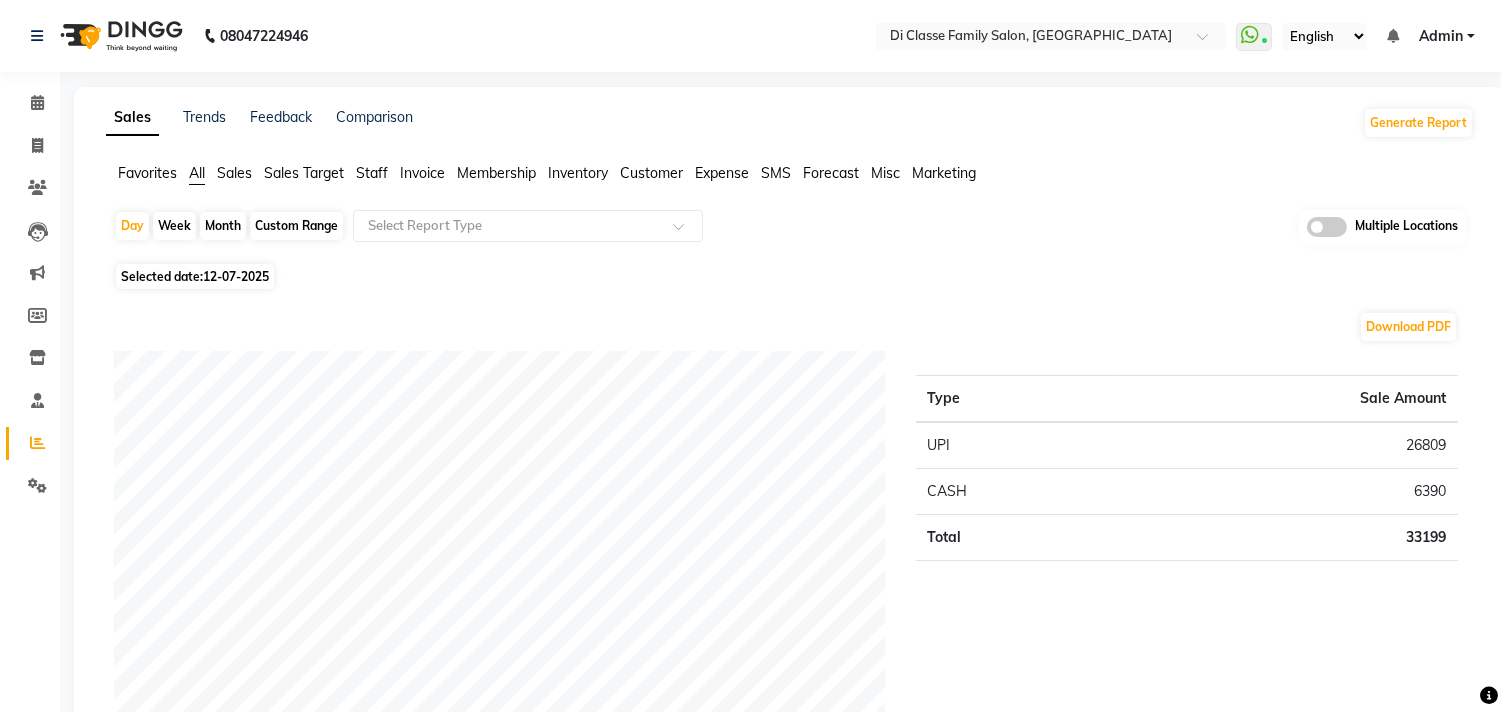 drag, startPoint x: 363, startPoint y: 158, endPoint x: 377, endPoint y: 171, distance: 19.104973 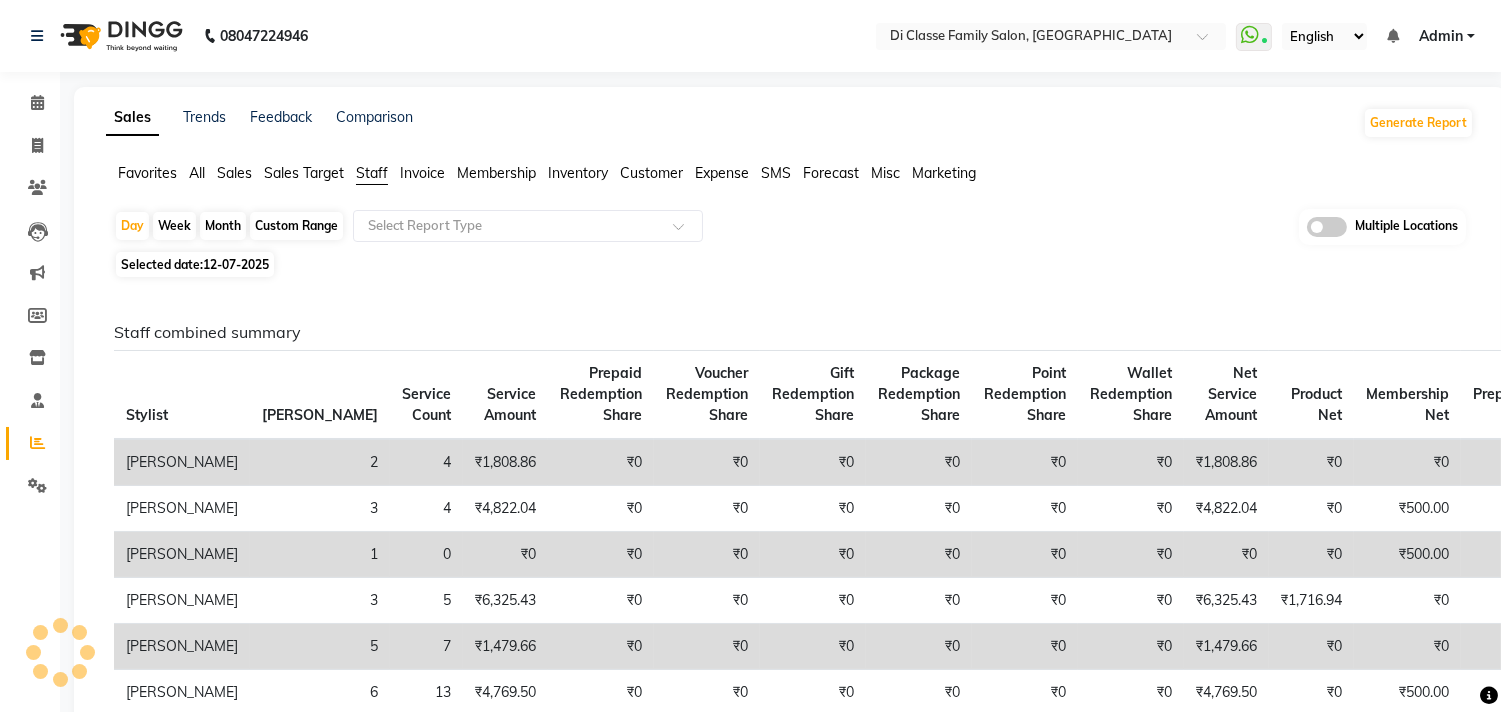 click on "Month" 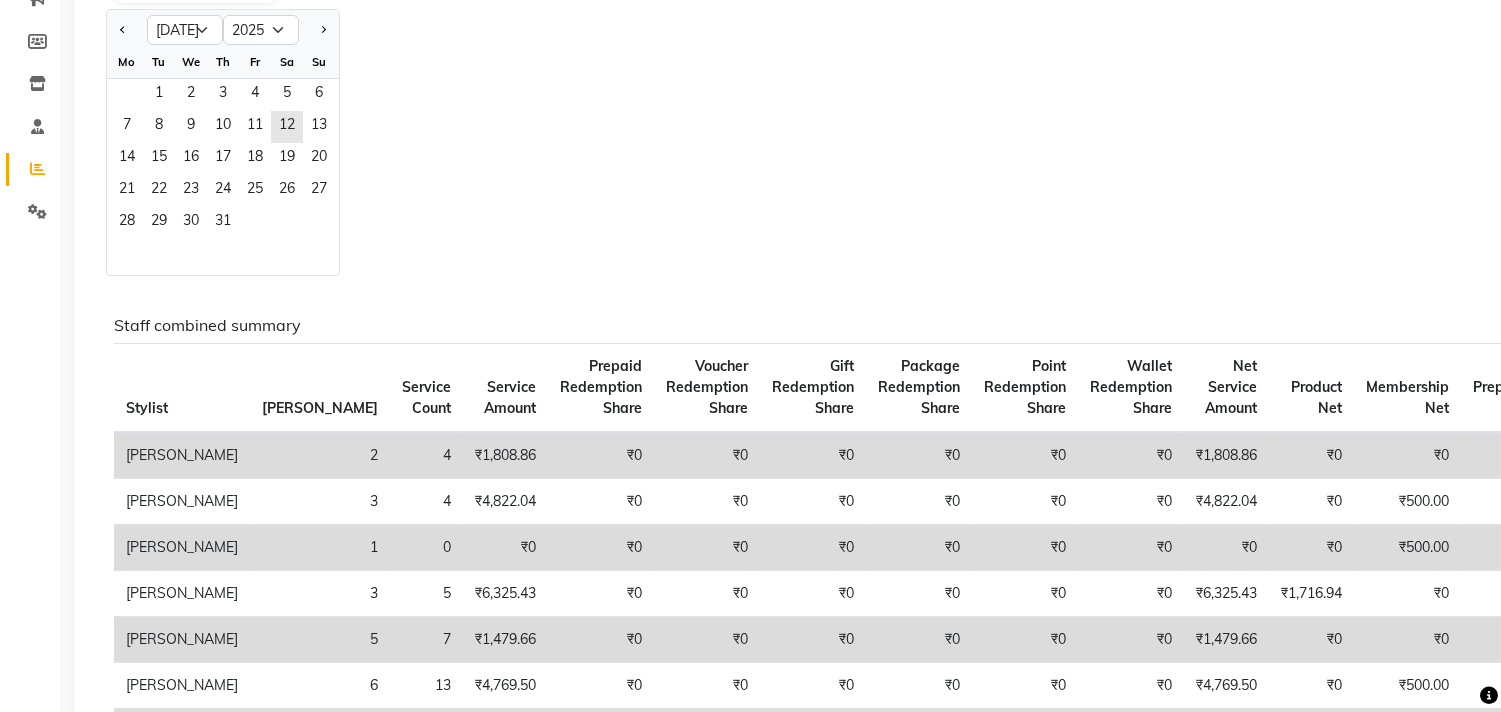 scroll, scrollTop: 222, scrollLeft: 0, axis: vertical 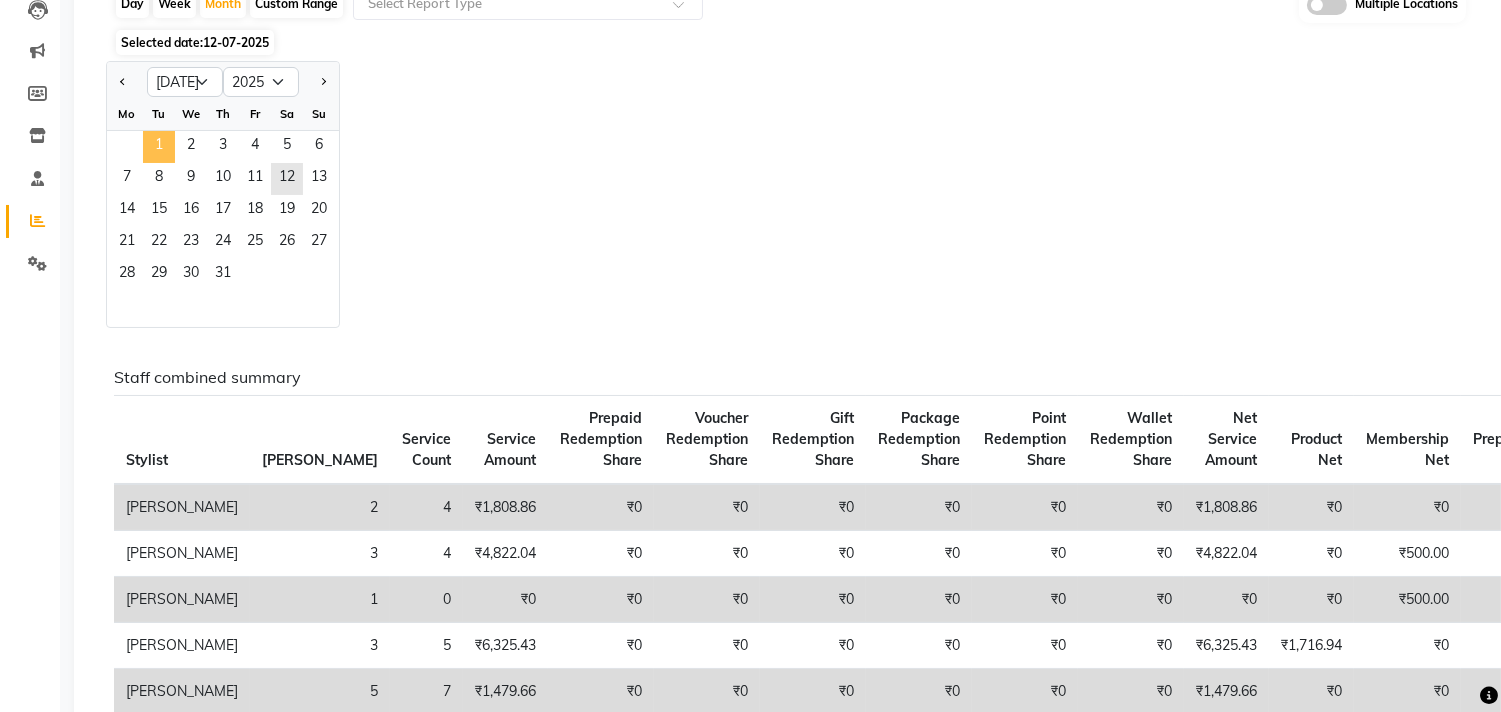 click on "1" 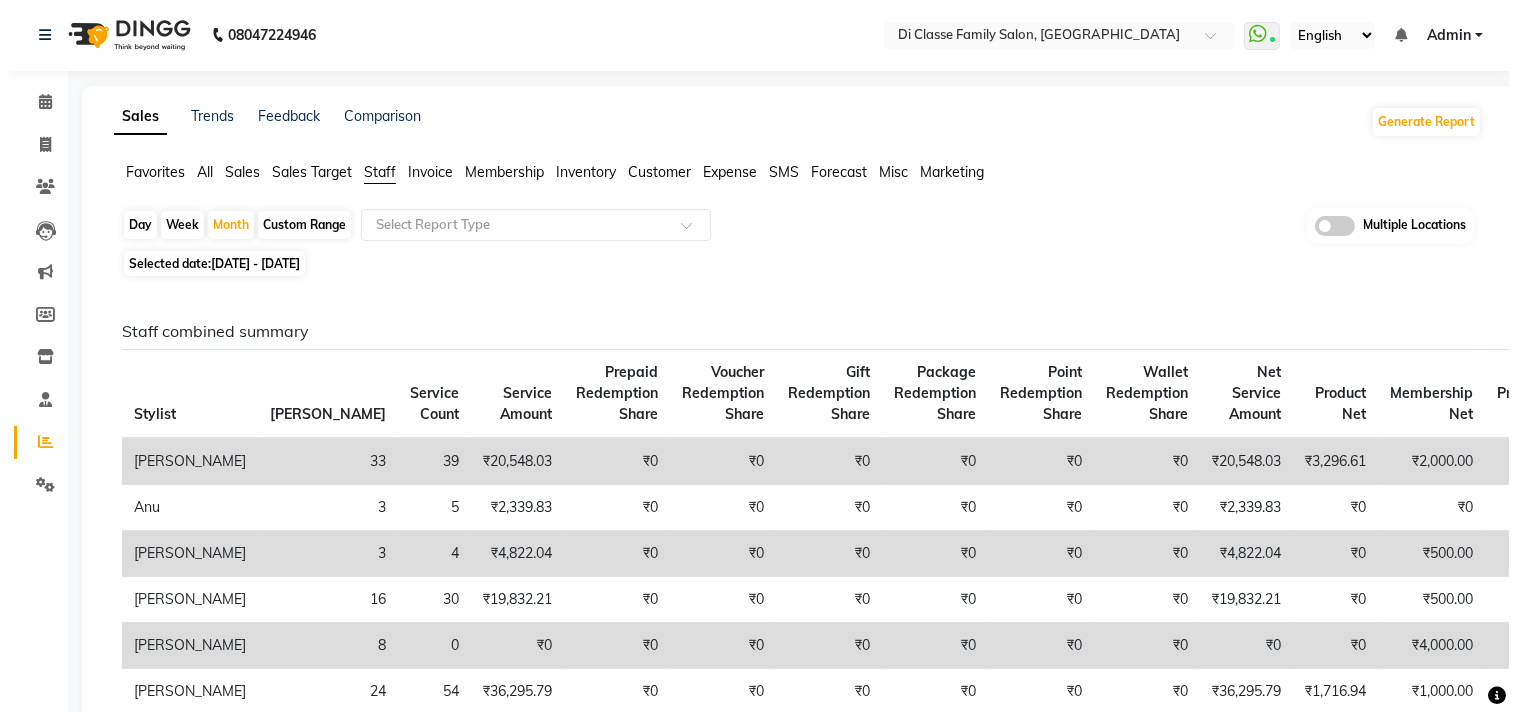 scroll, scrollTop: 0, scrollLeft: 0, axis: both 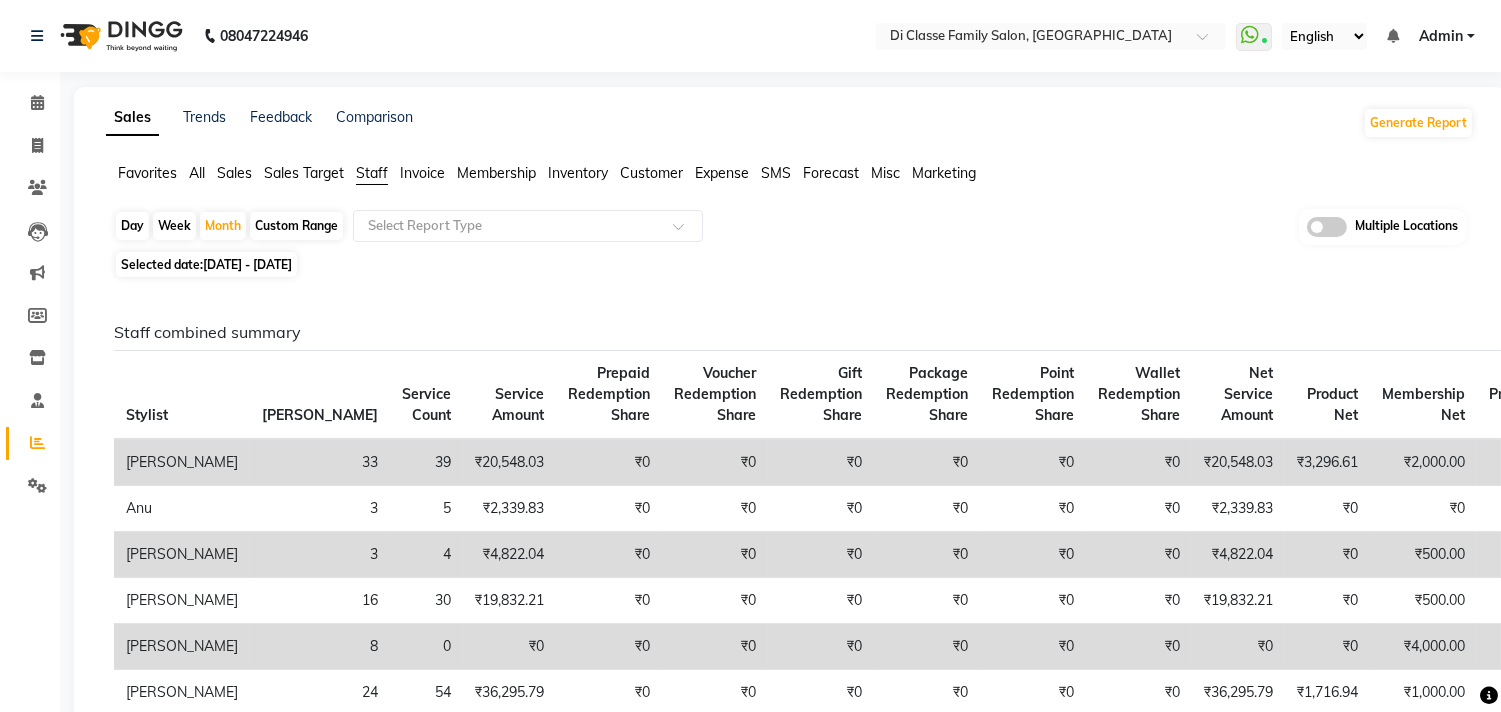 click on "Invoice" 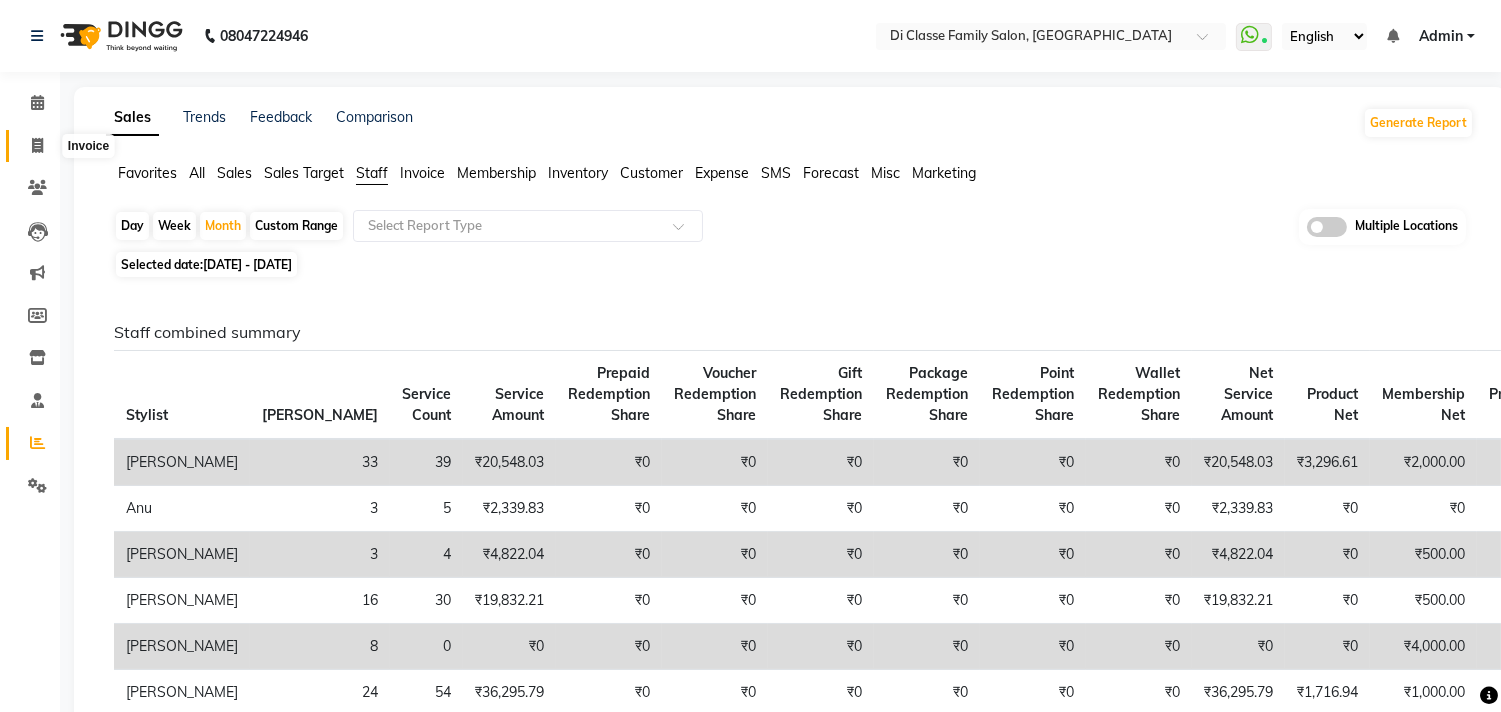 click 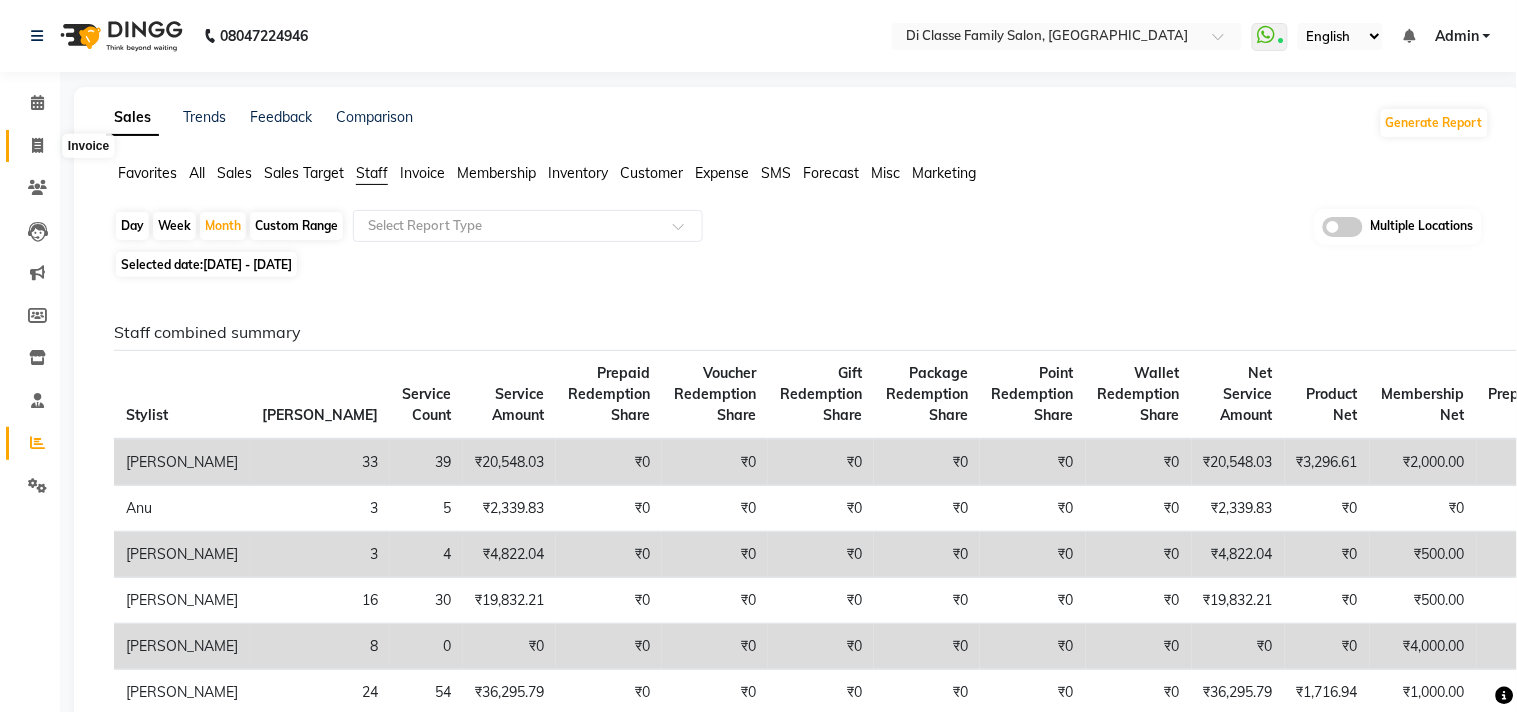 select on "4704" 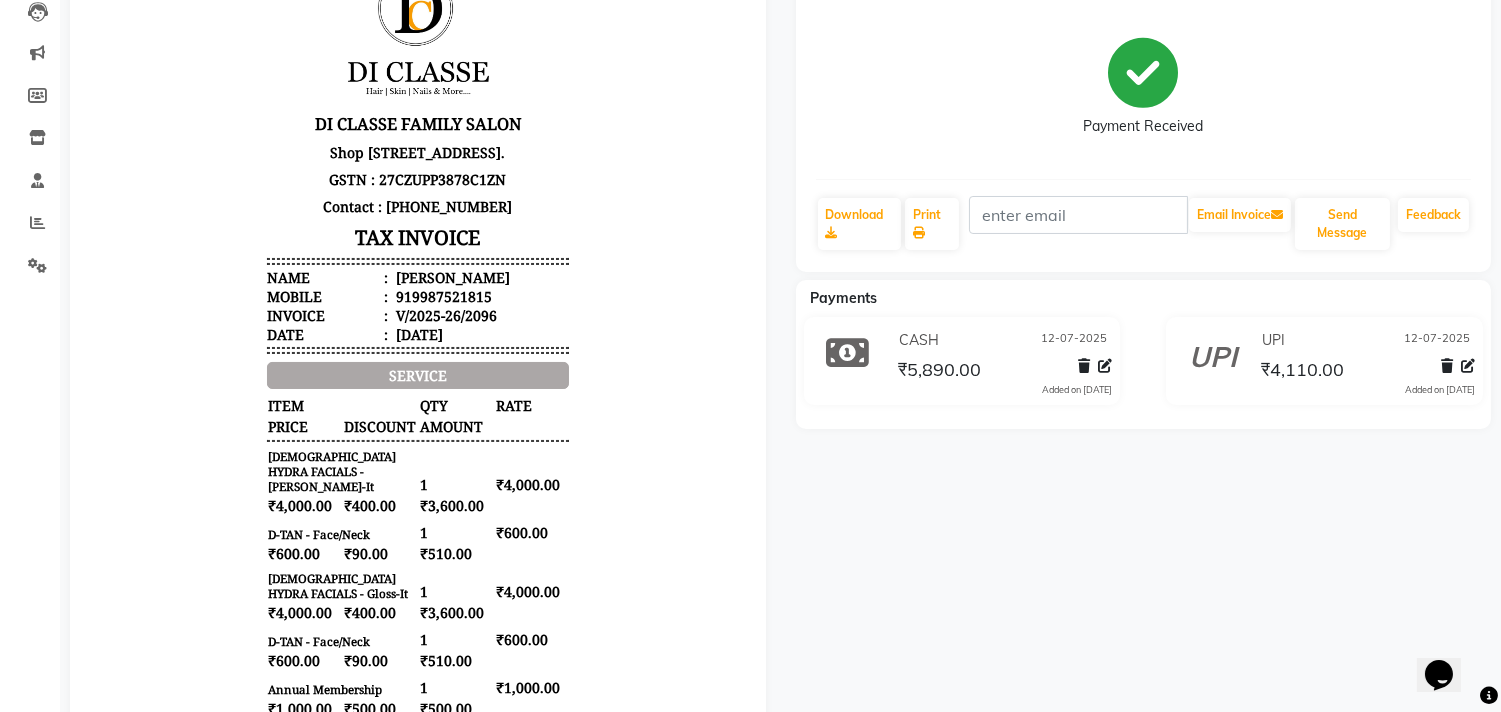 scroll, scrollTop: 0, scrollLeft: 0, axis: both 